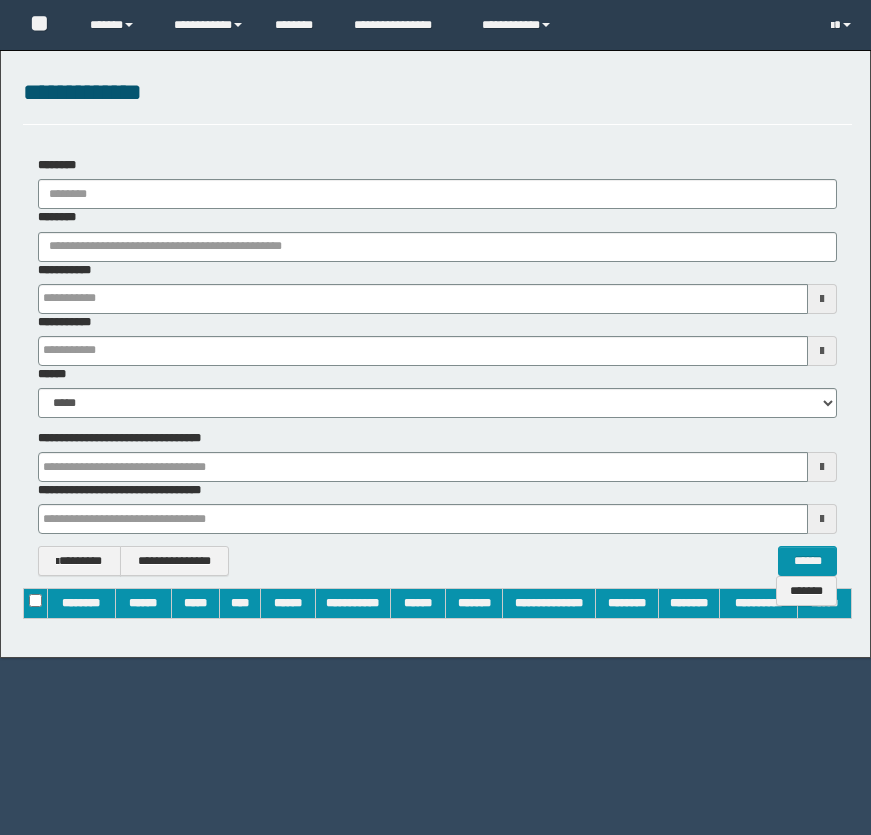 scroll, scrollTop: 0, scrollLeft: 0, axis: both 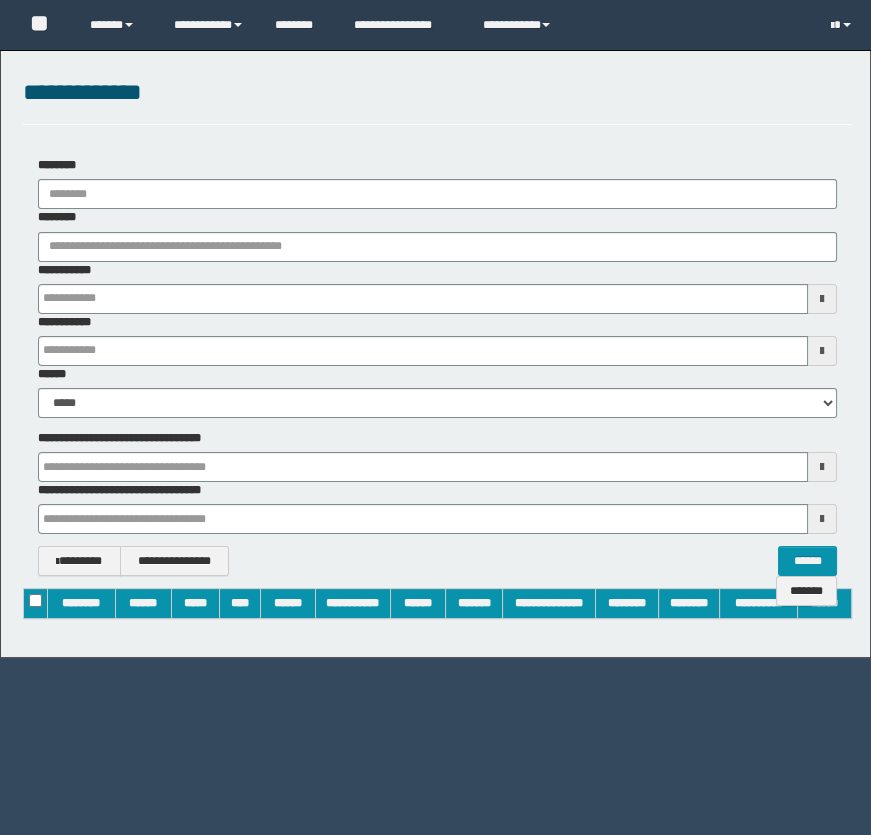 type on "**********" 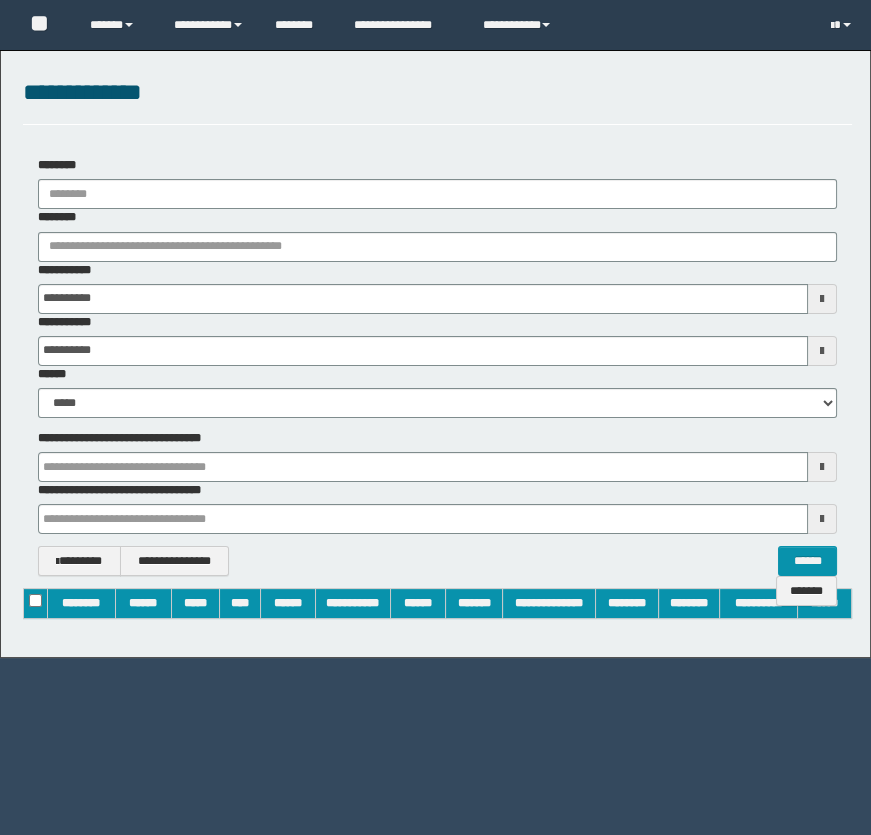 type 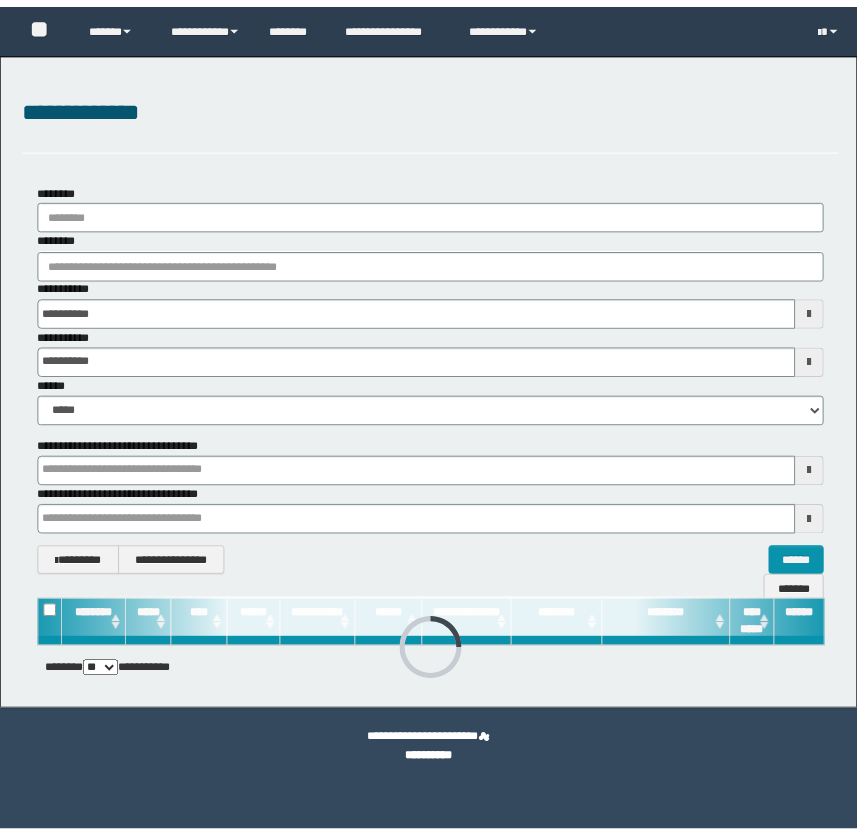scroll, scrollTop: 0, scrollLeft: 0, axis: both 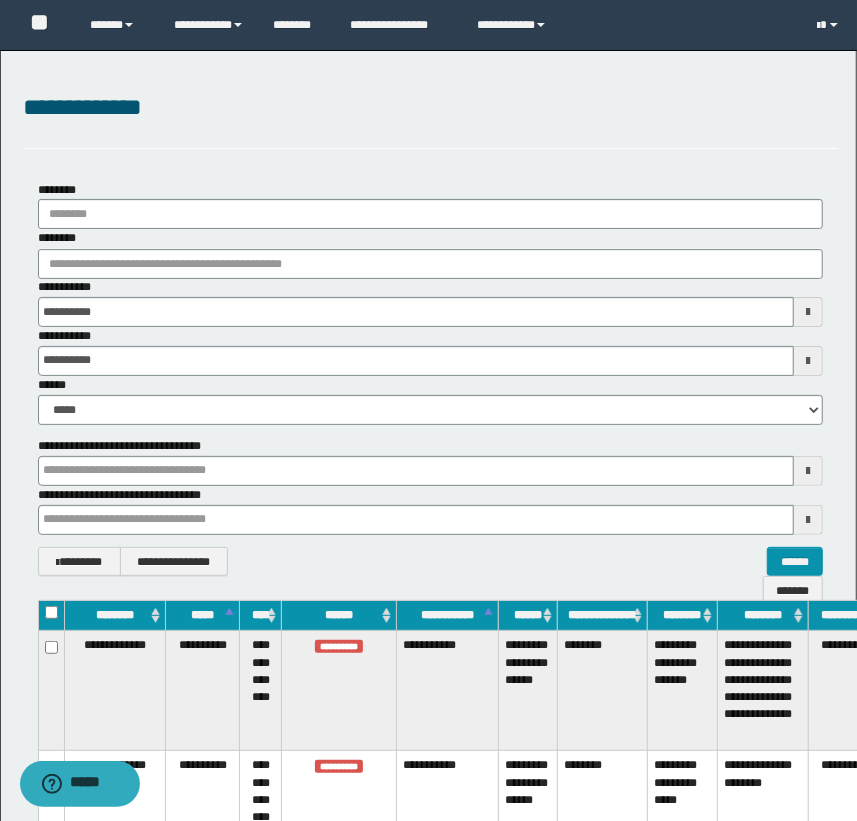 type 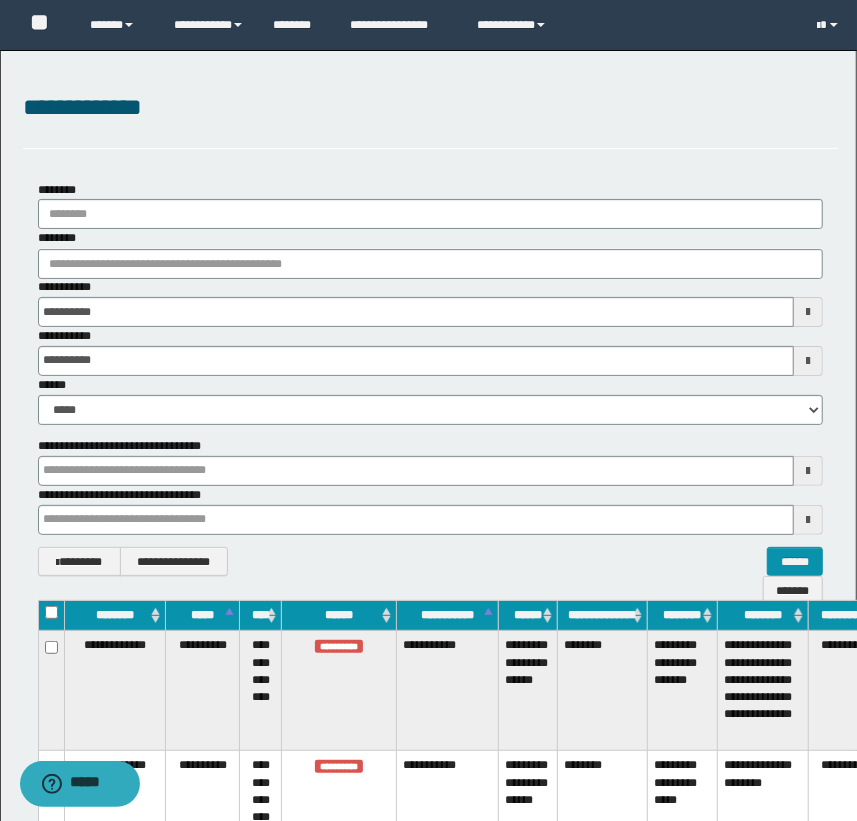 type 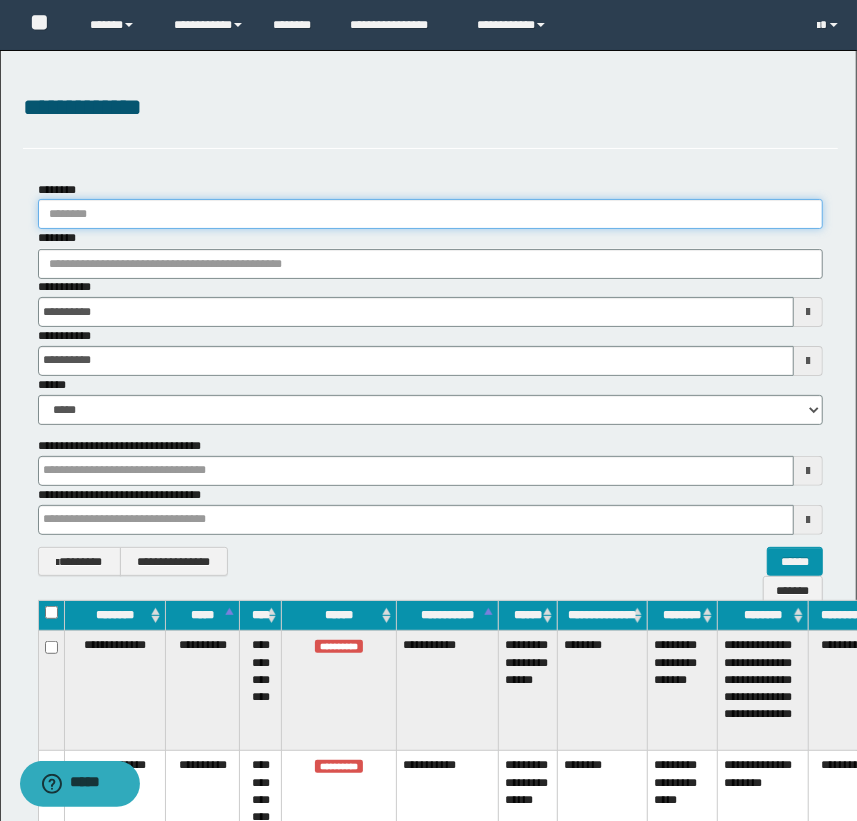 click on "********" at bounding box center [431, 214] 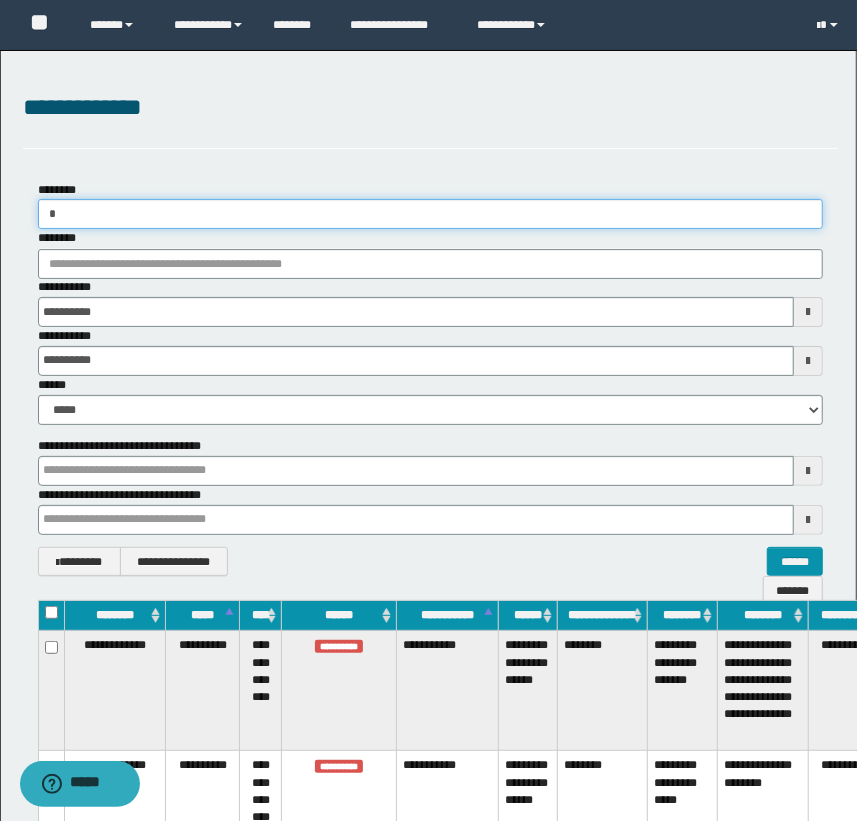 type 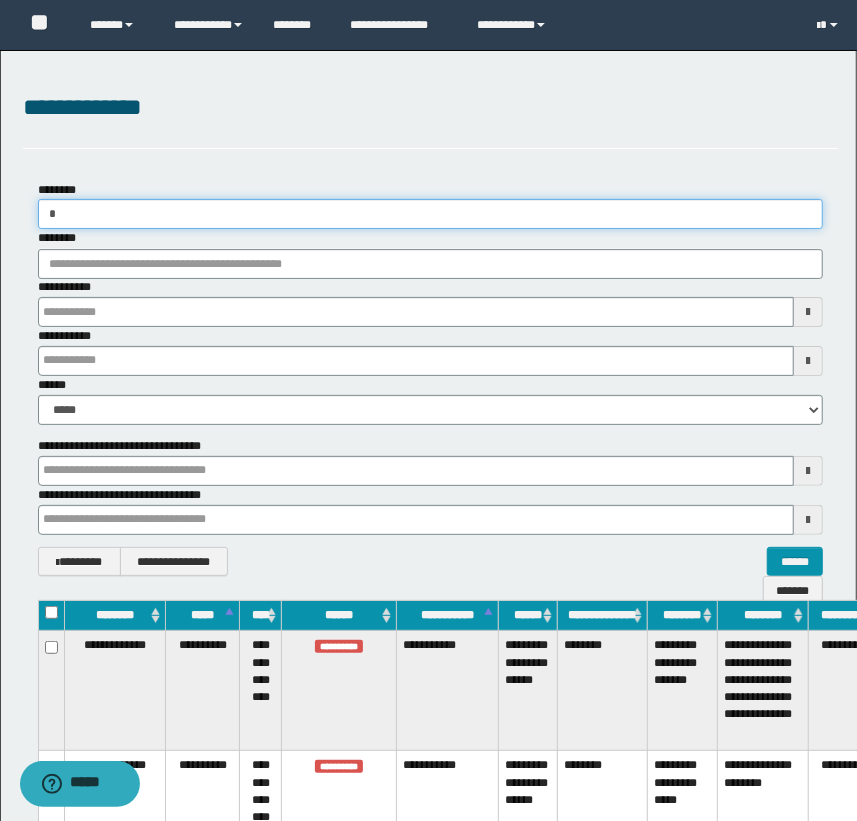 type on "**" 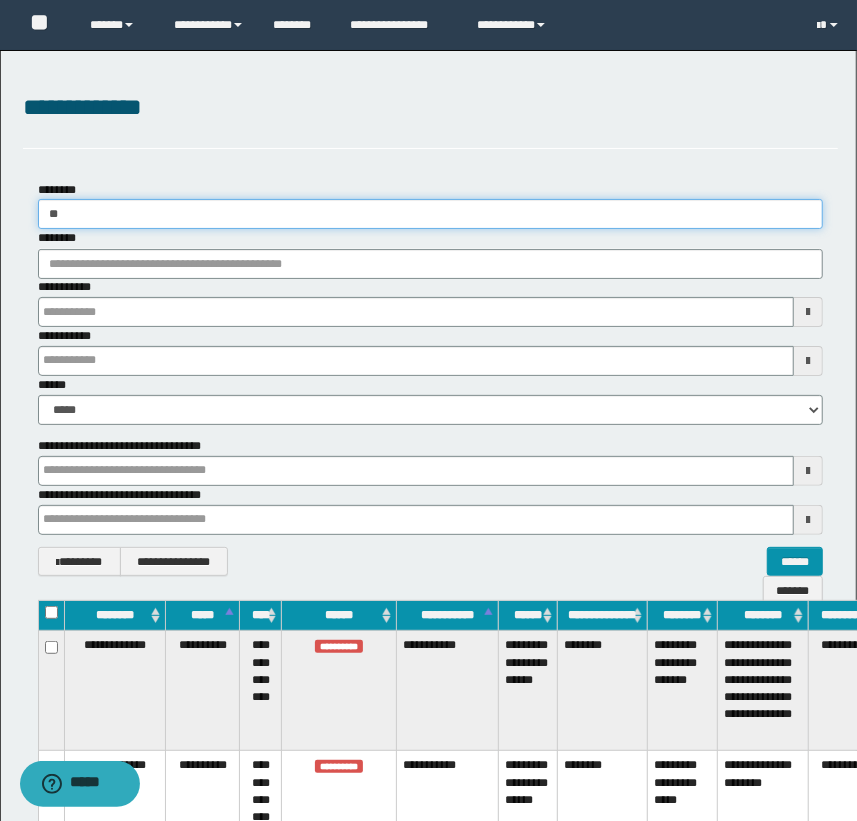 type 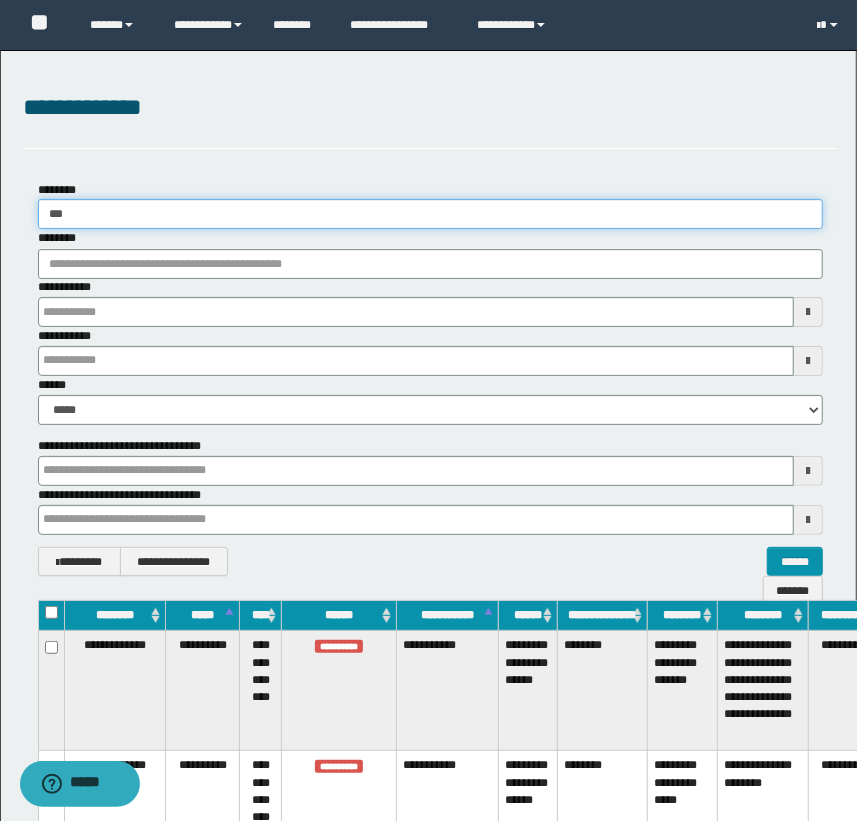 type 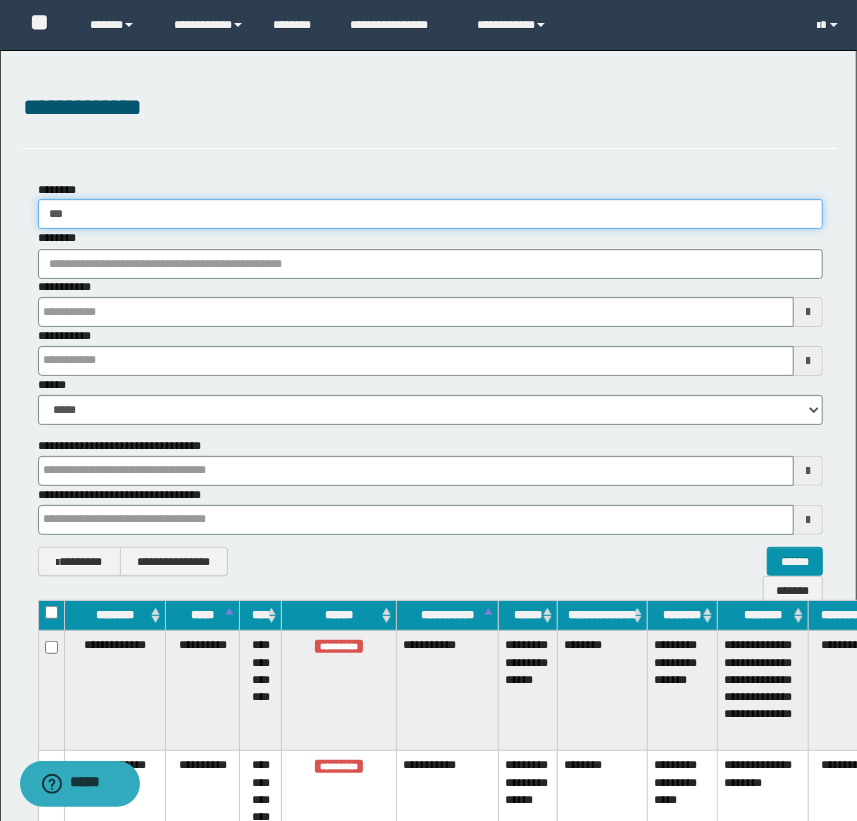 type on "****" 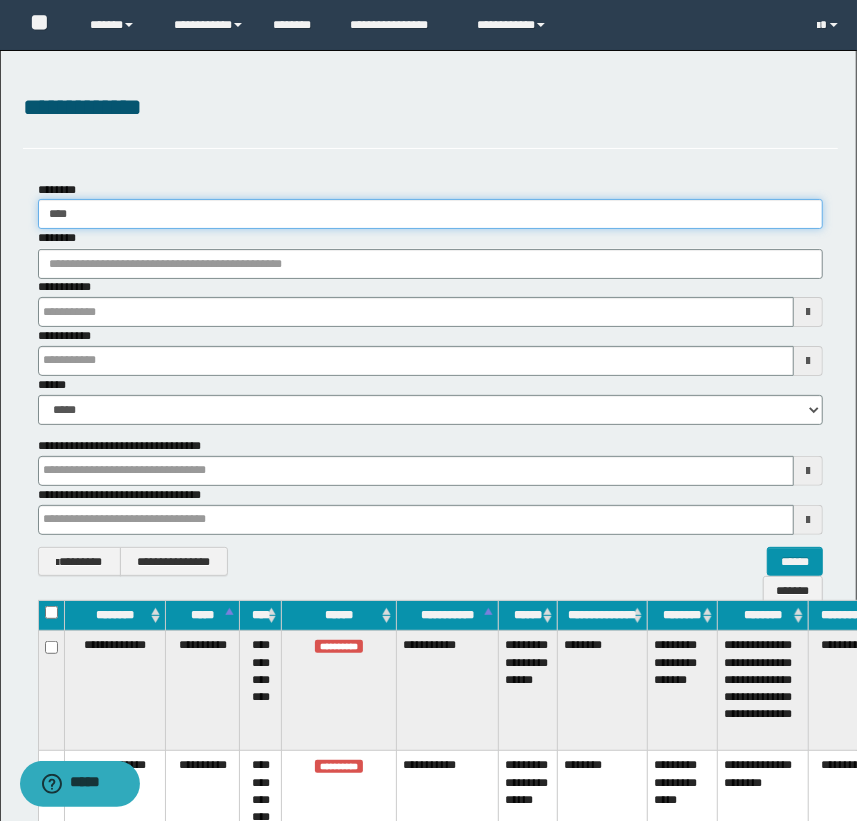 type 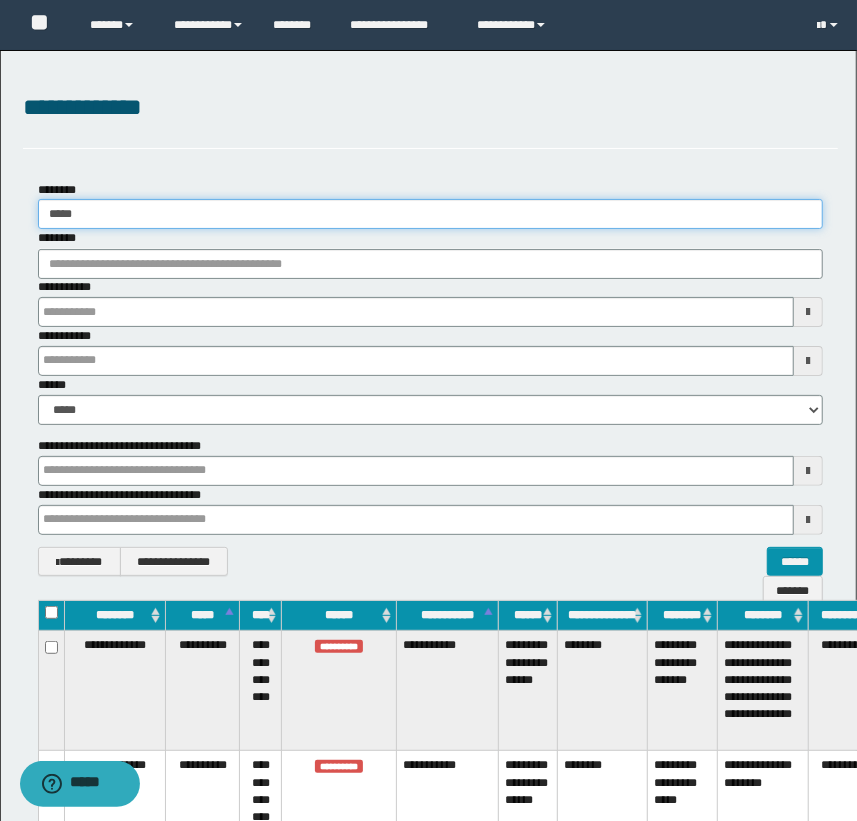 type 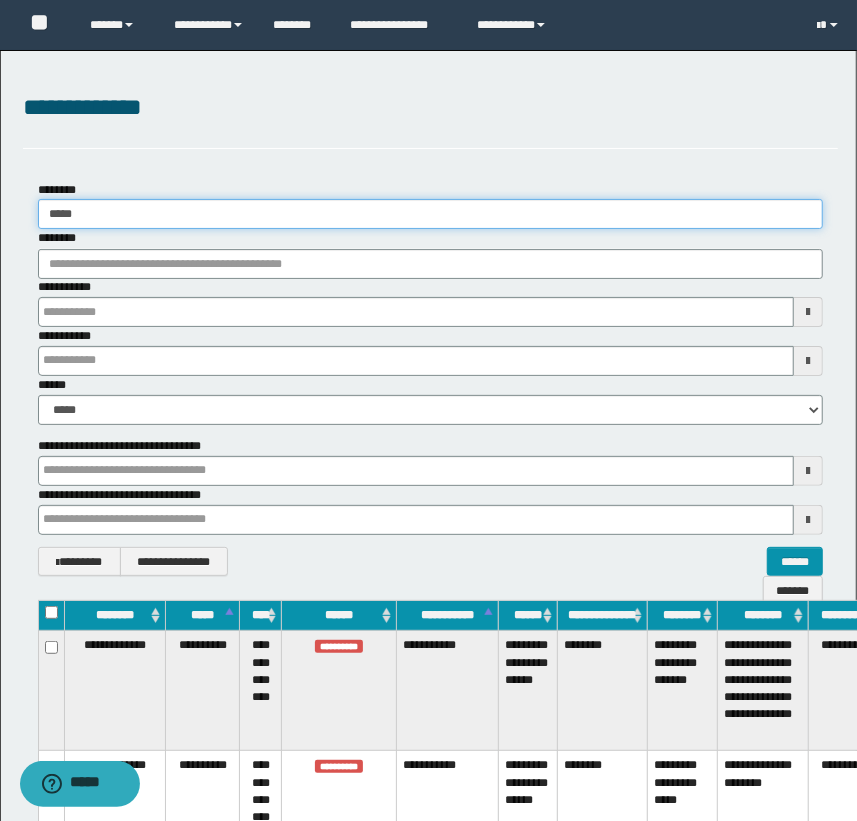 type on "******" 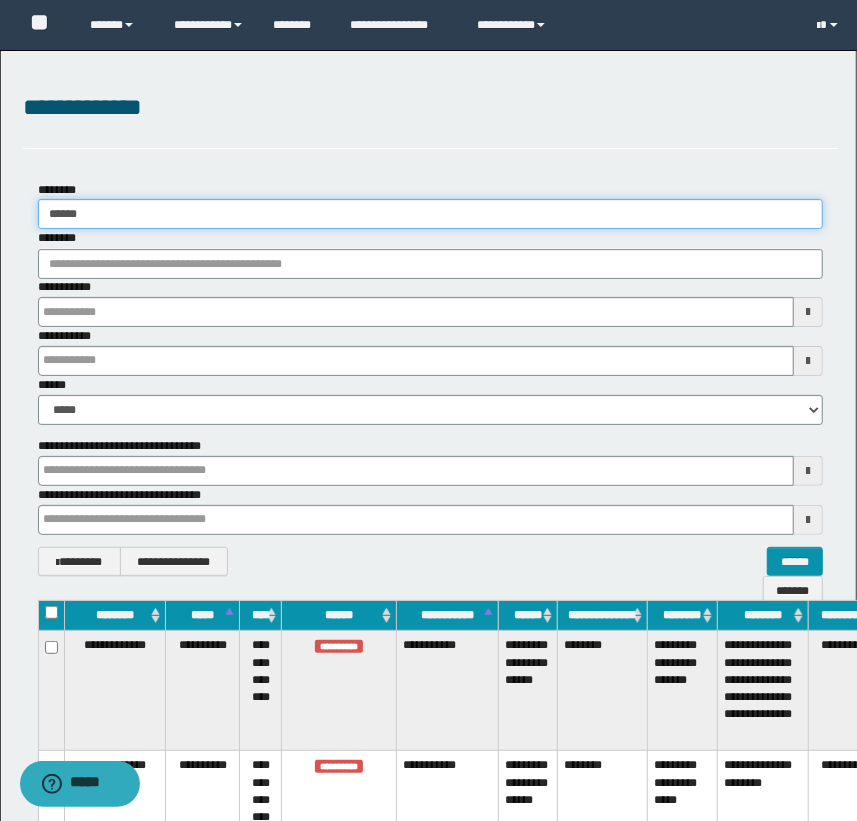type 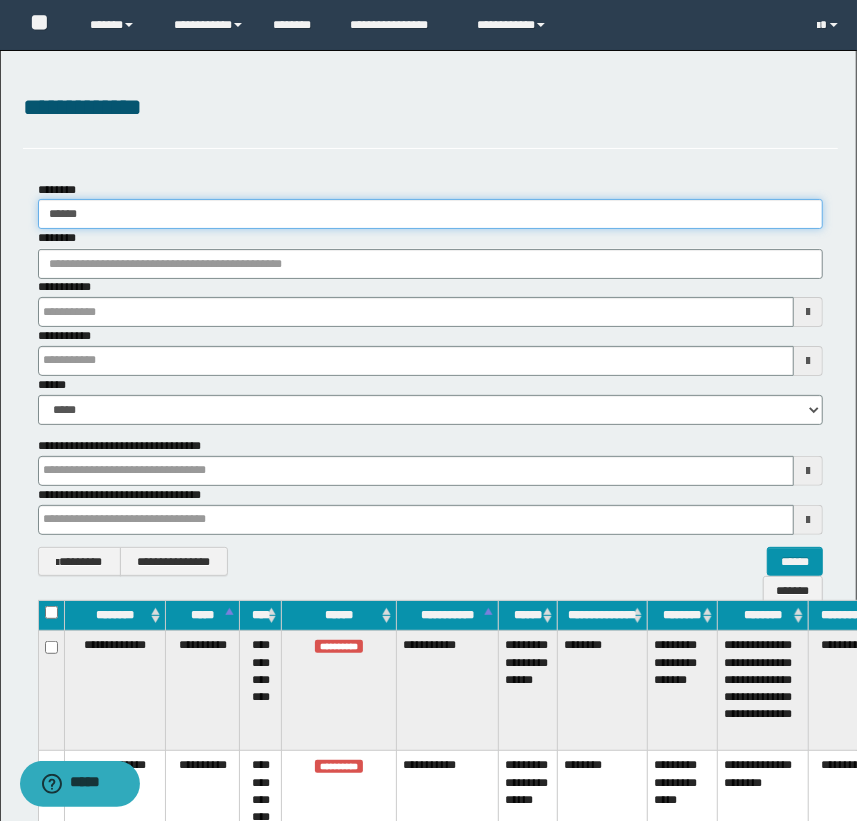 type 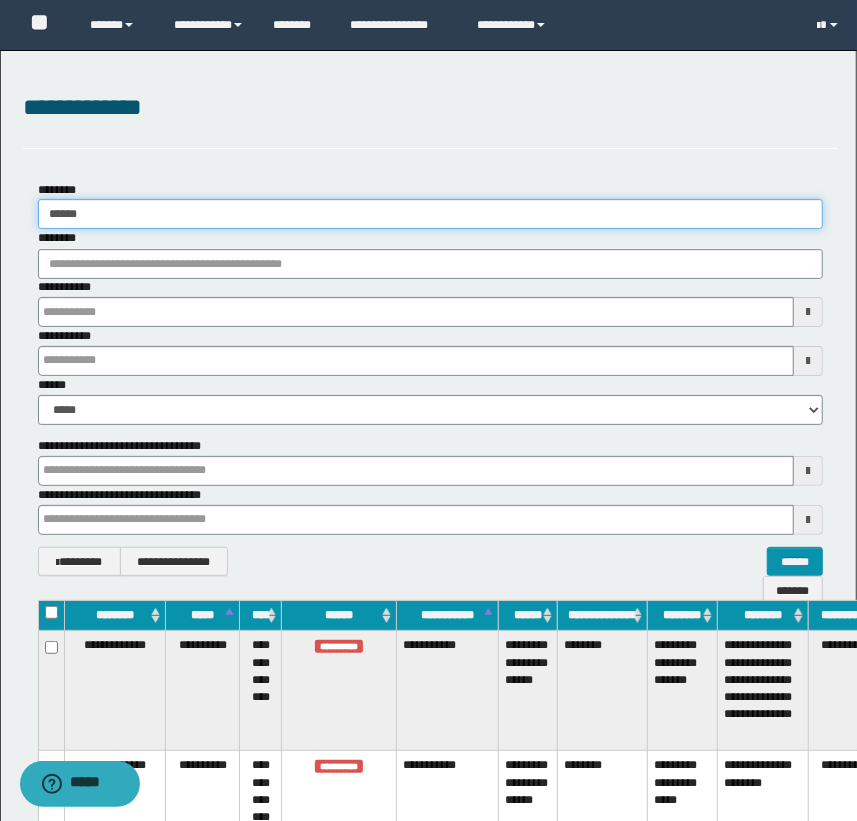 type 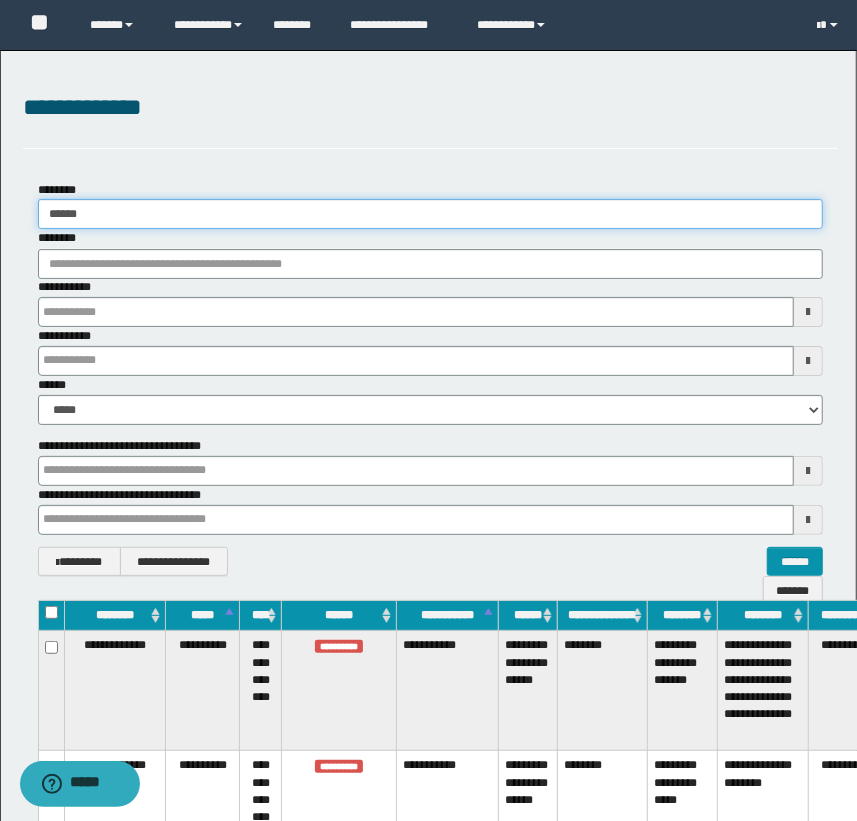 type 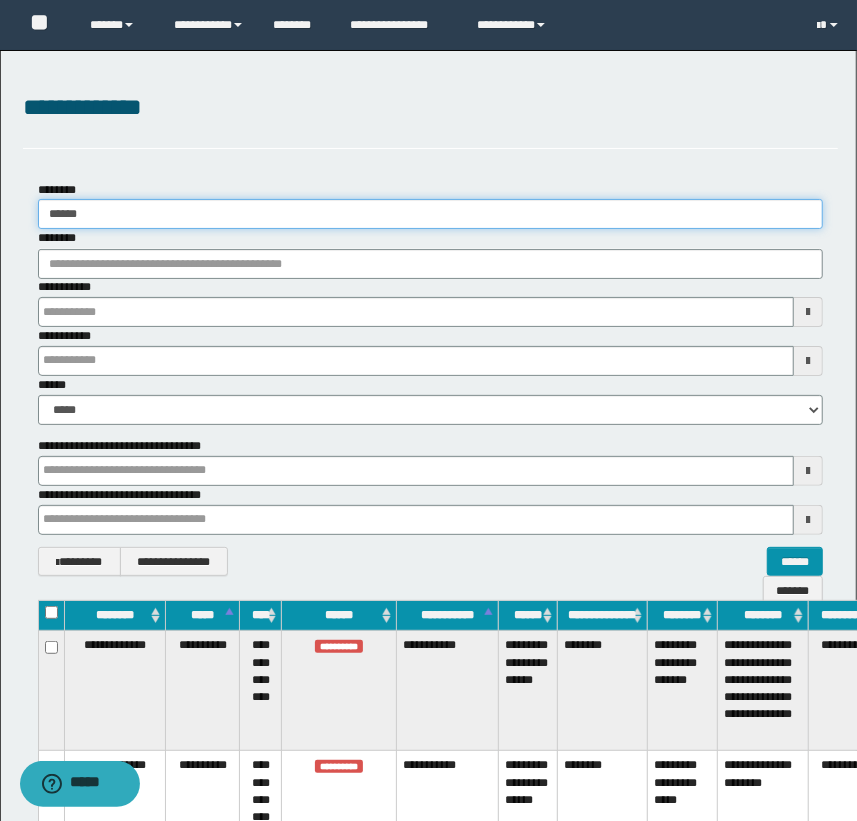 type 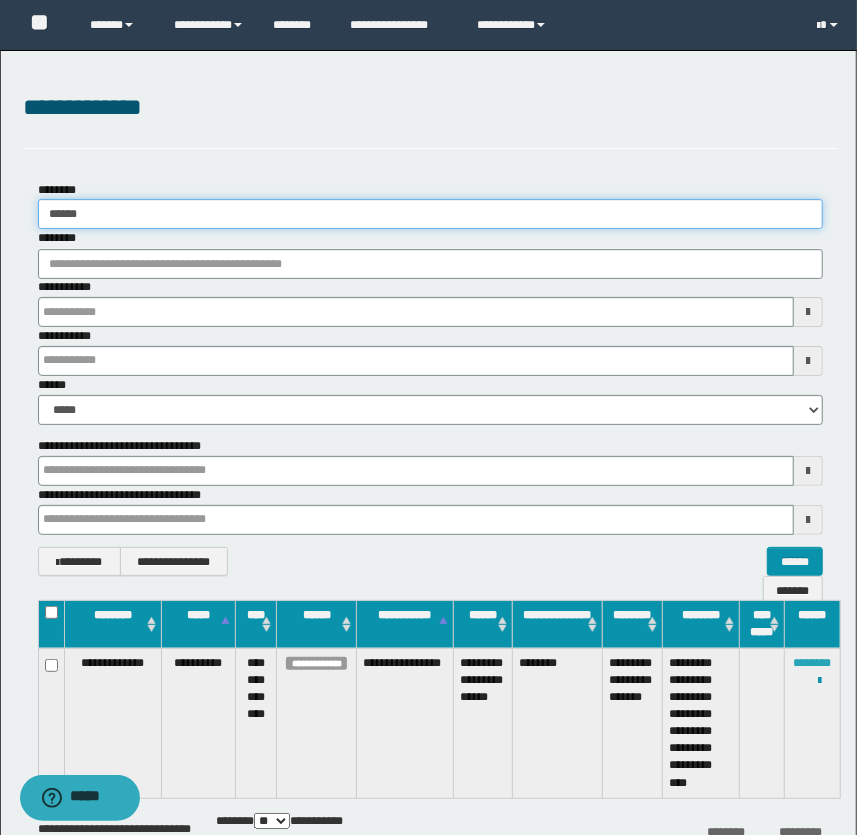 type on "******" 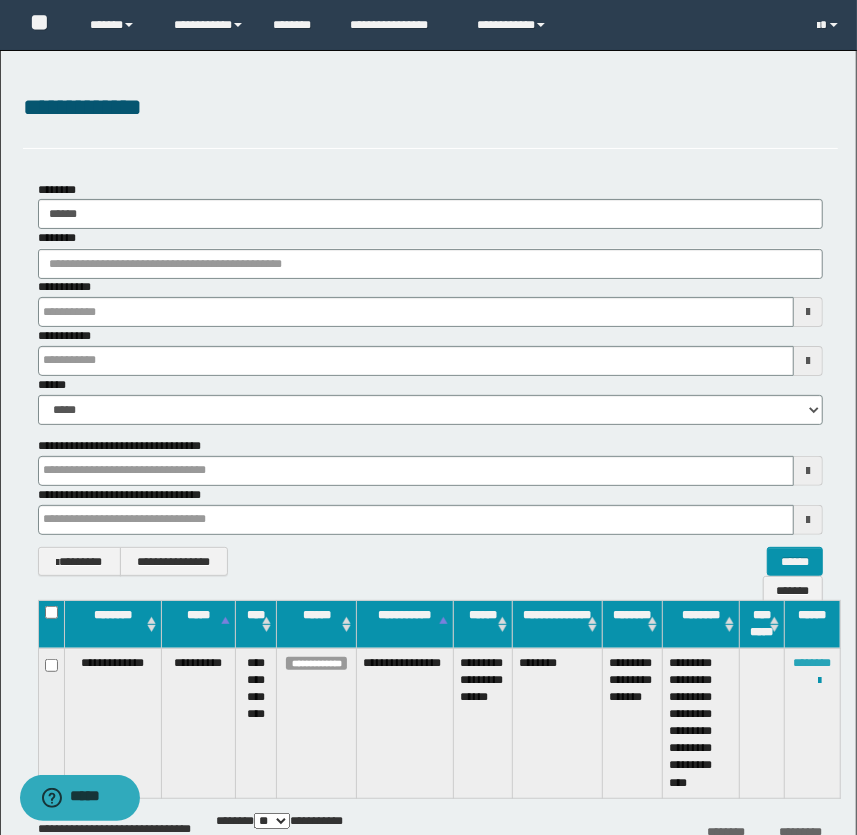 click on "********" at bounding box center [813, 663] 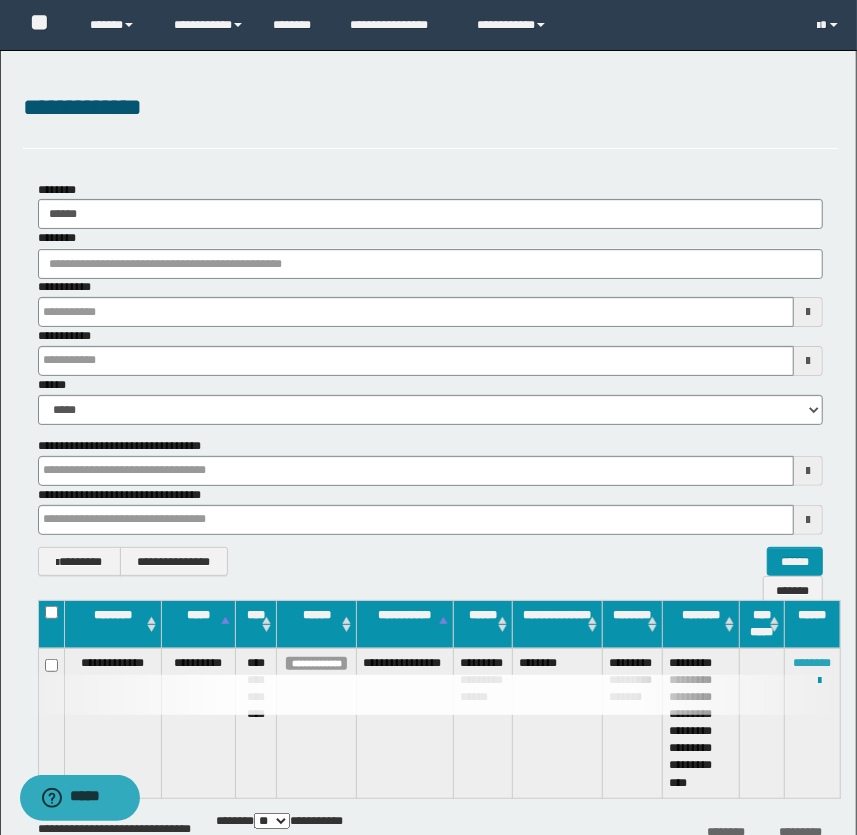 type 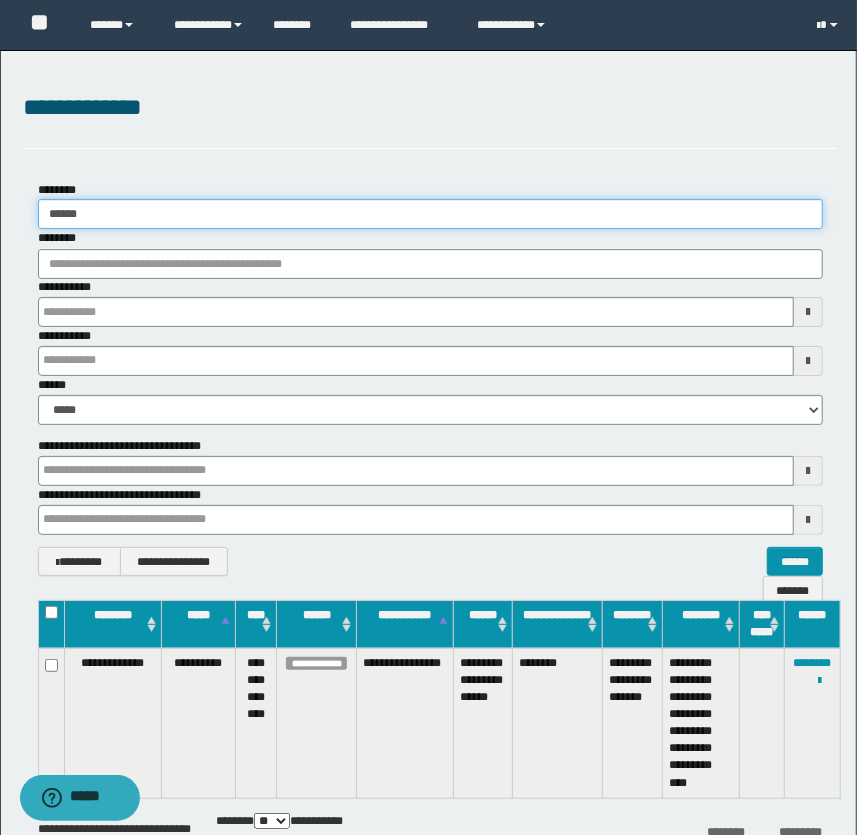 drag, startPoint x: 70, startPoint y: 215, endPoint x: 167, endPoint y: 228, distance: 97.867256 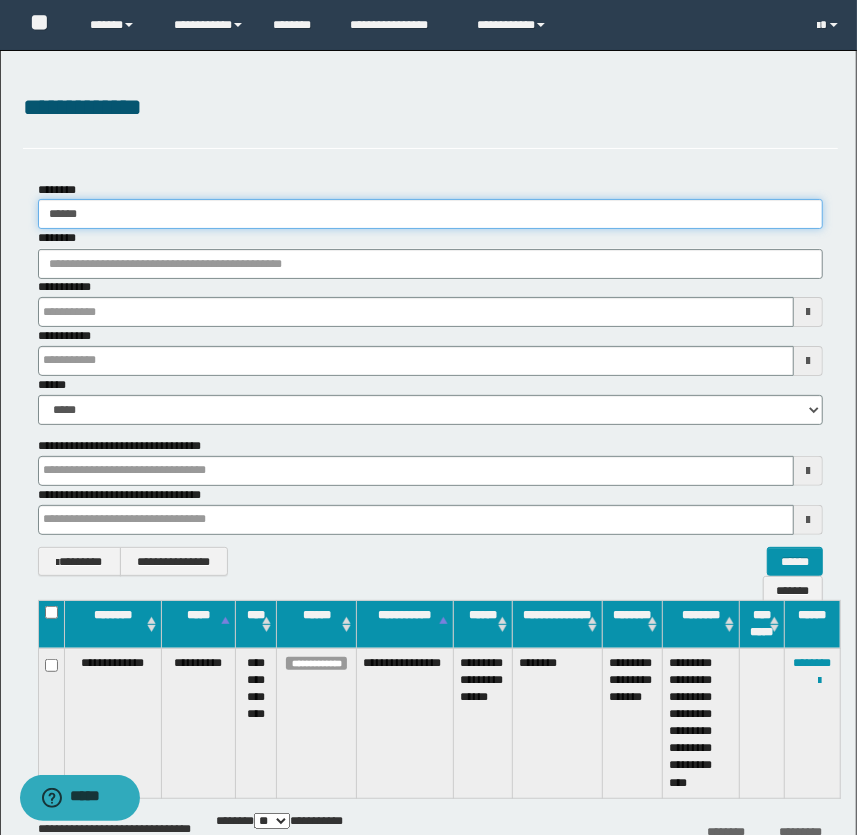 click on "******" at bounding box center [431, 214] 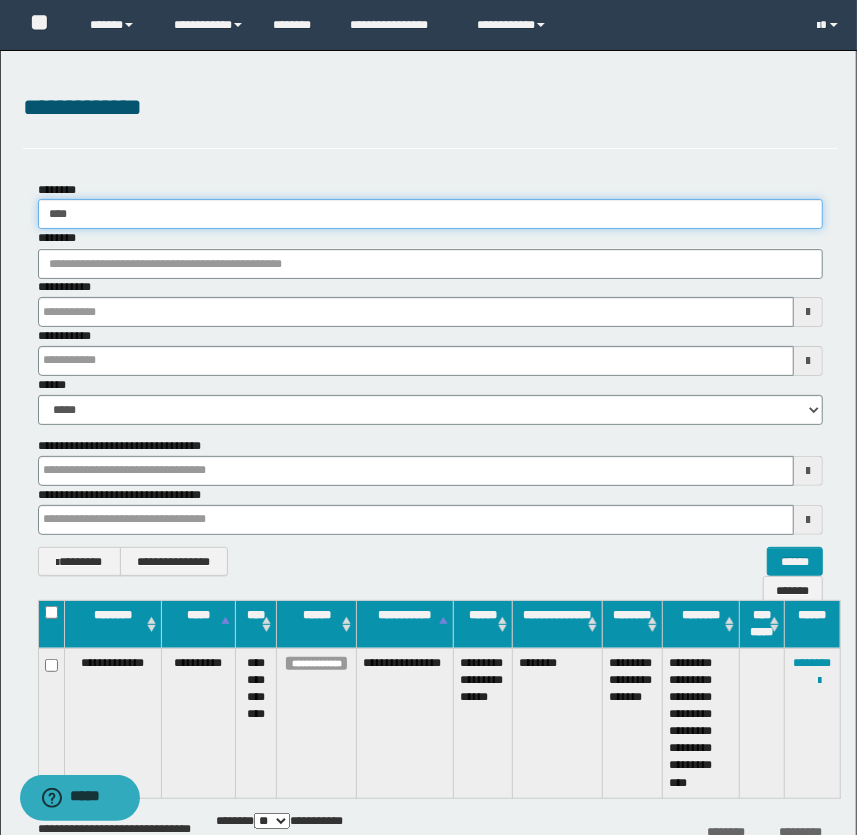 type 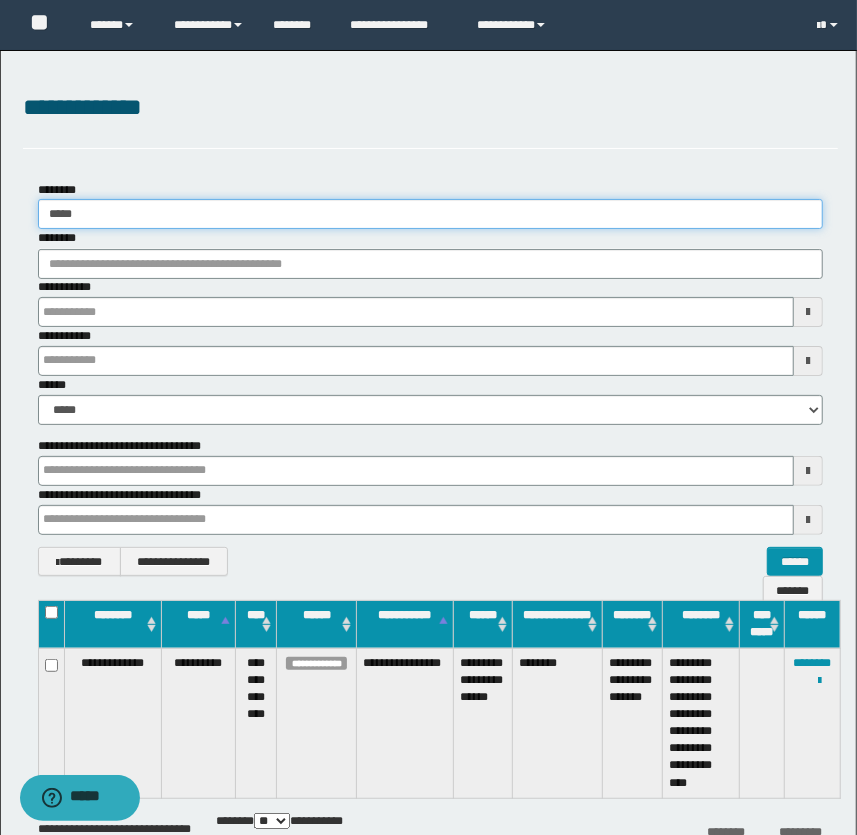 type 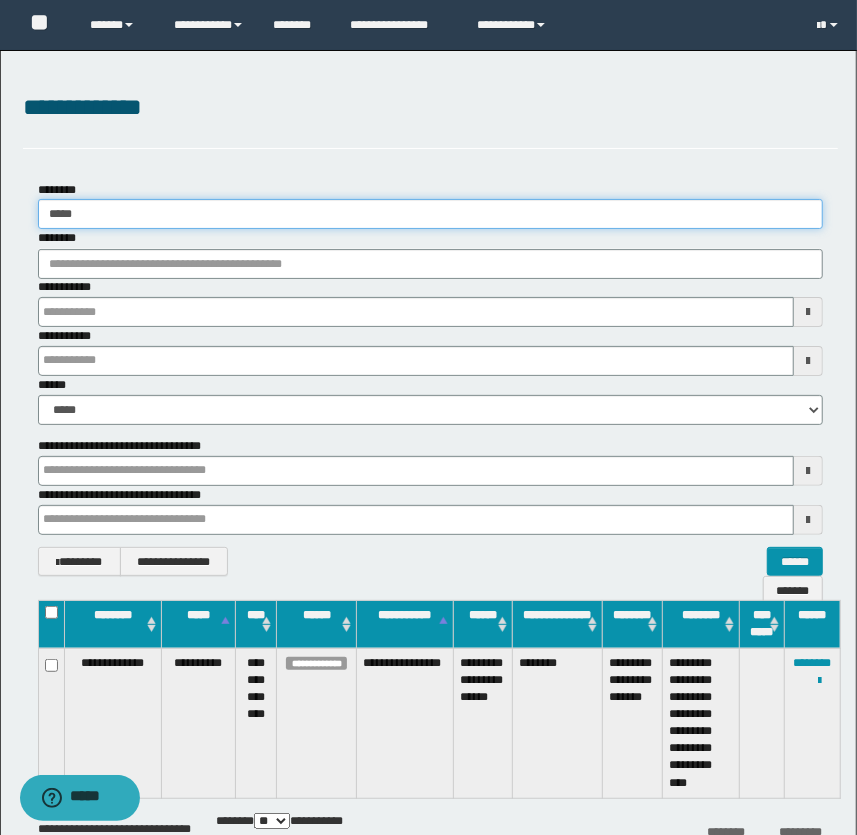 type 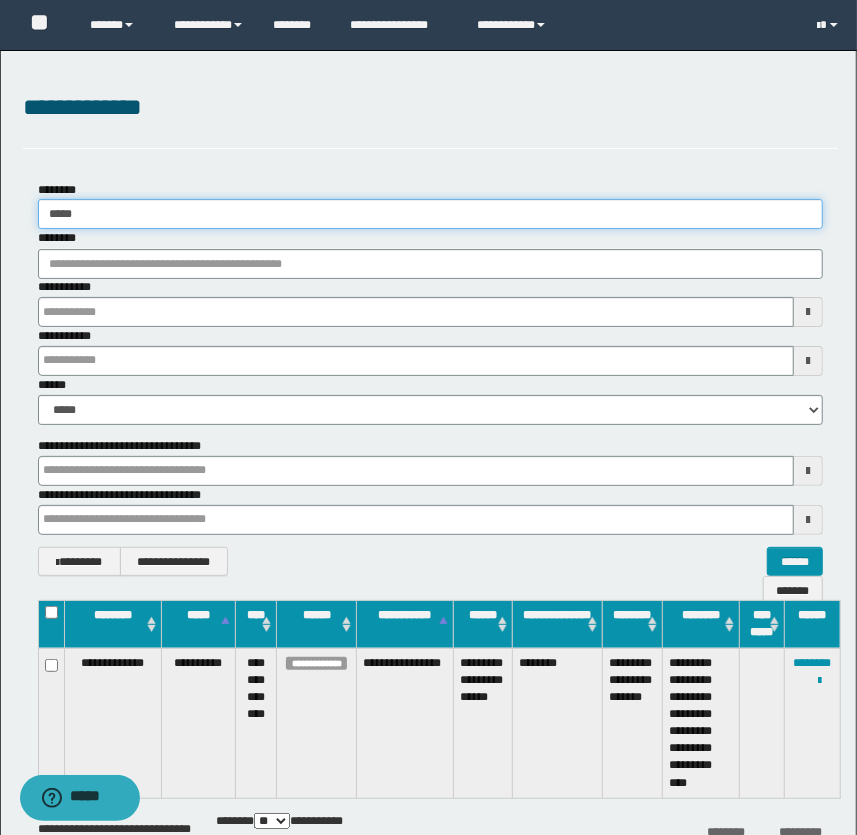 type 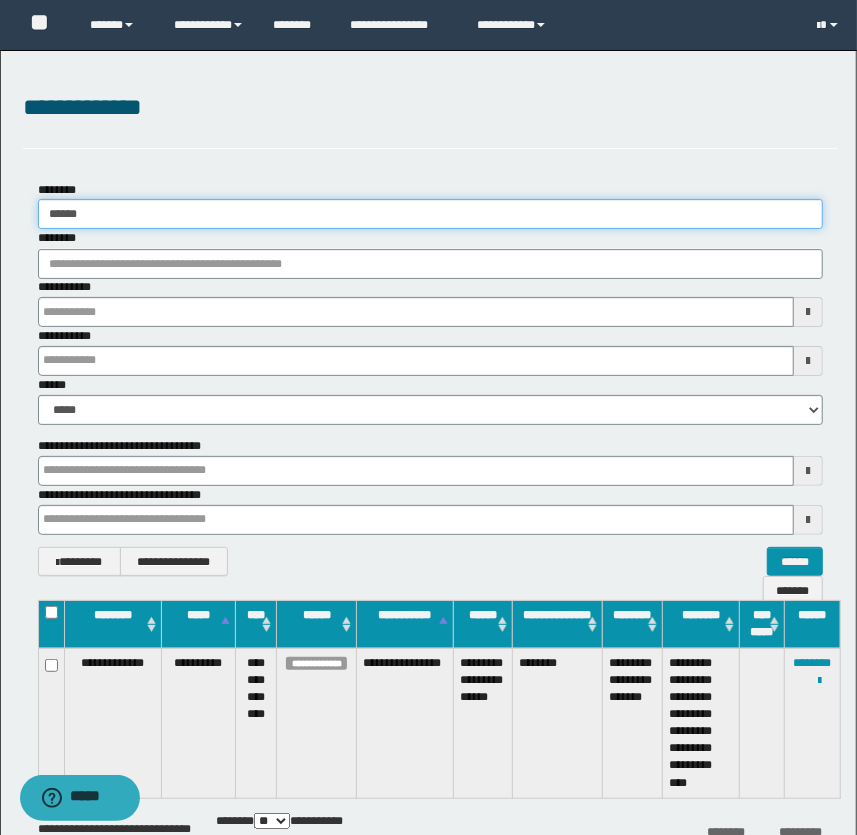 type 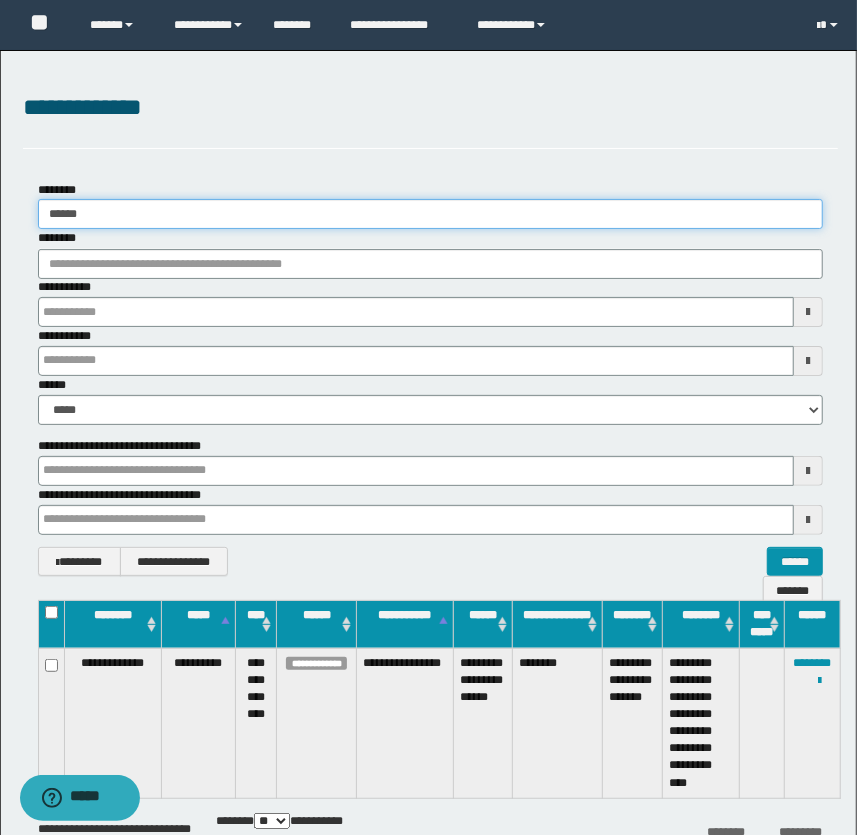 type 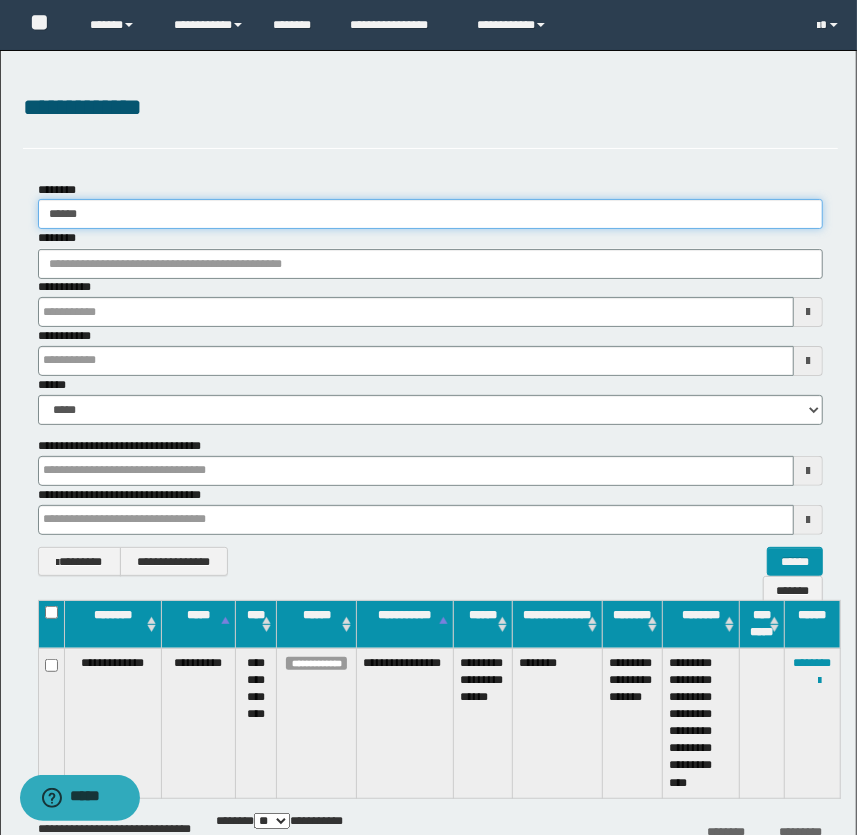 type 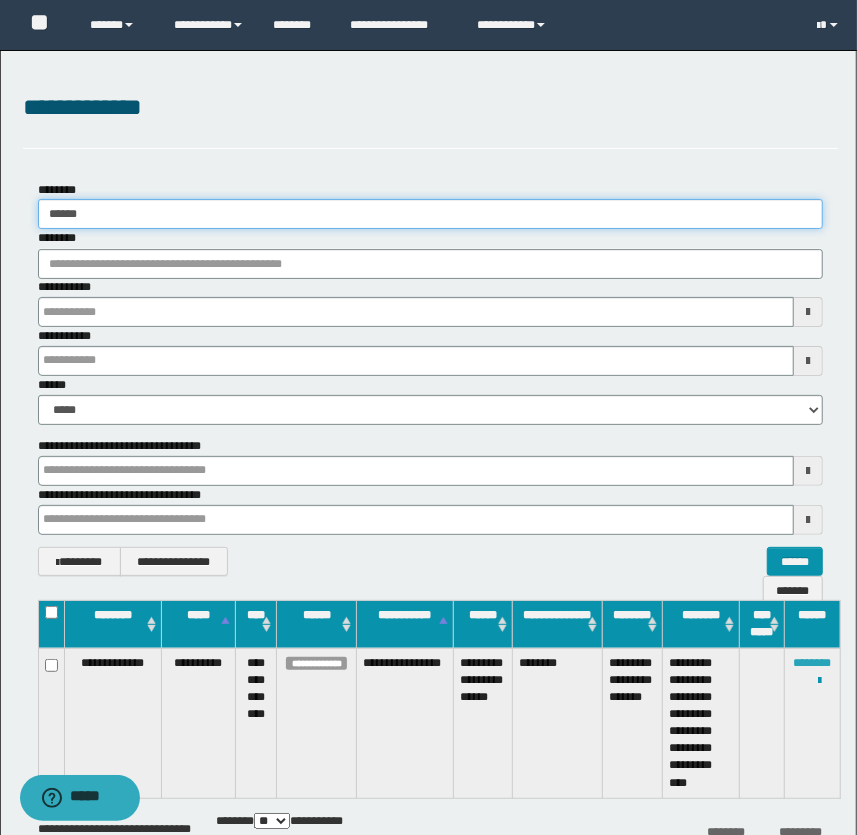type on "******" 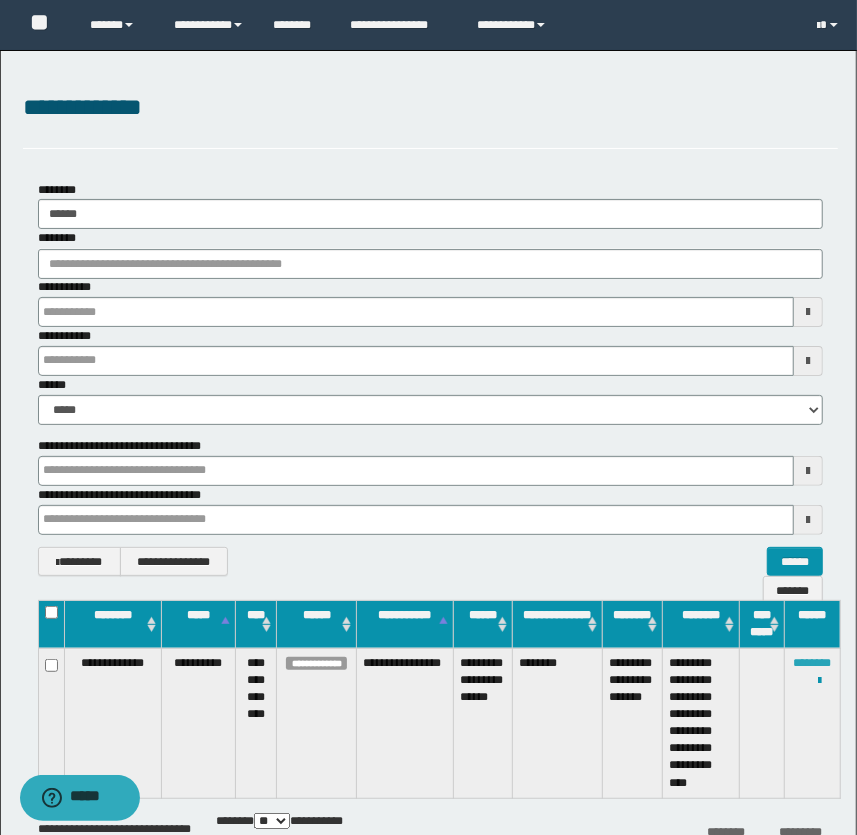 click on "********" at bounding box center (813, 663) 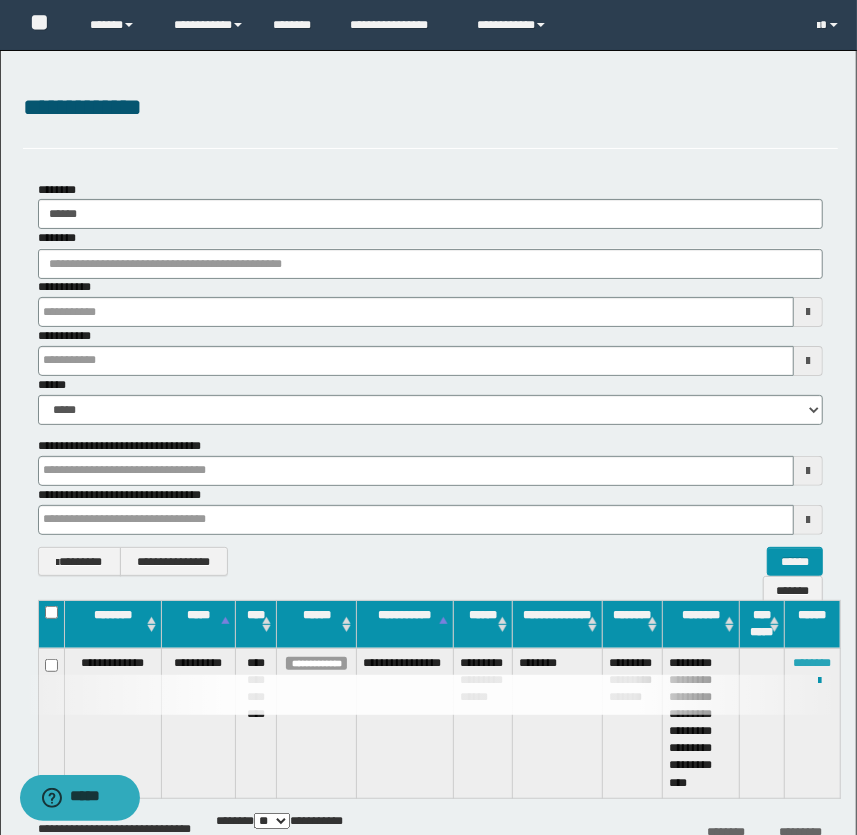type 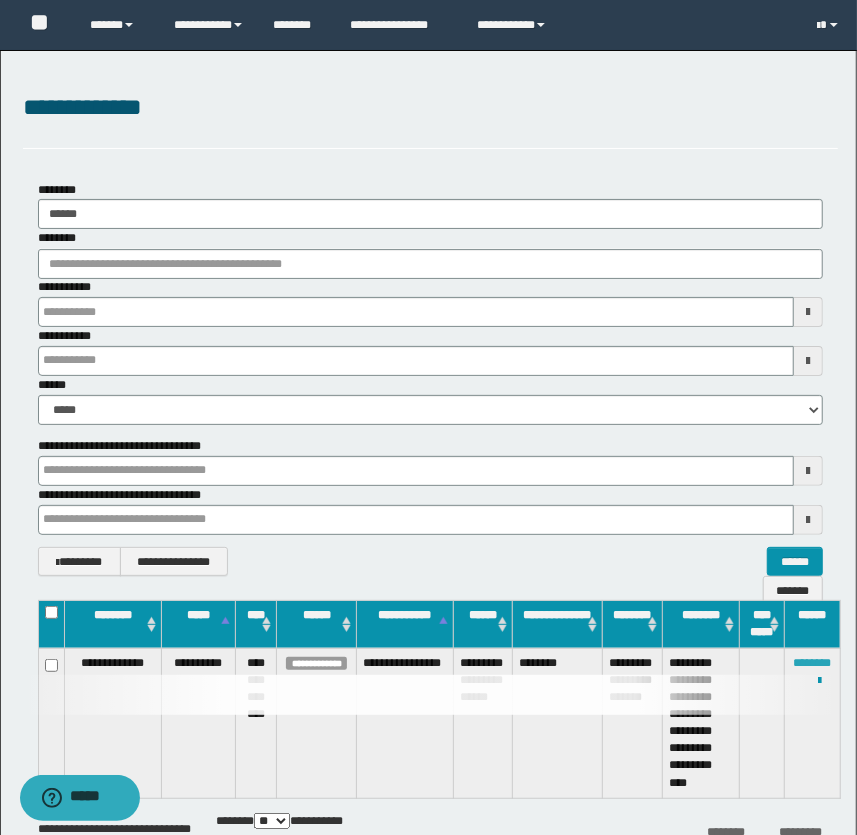type 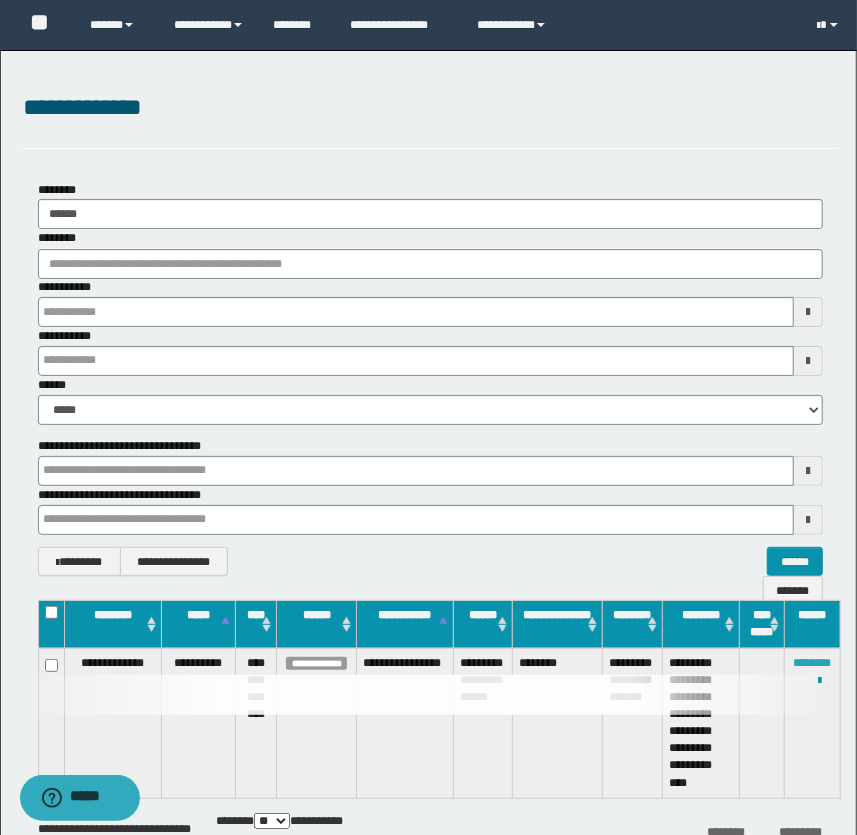 type 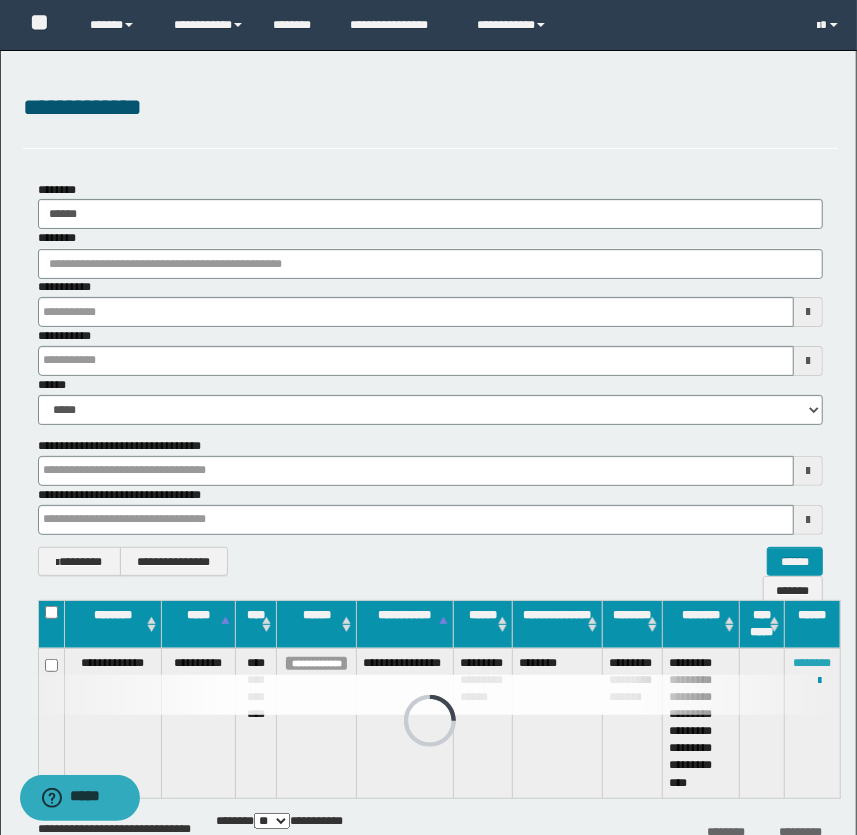 type 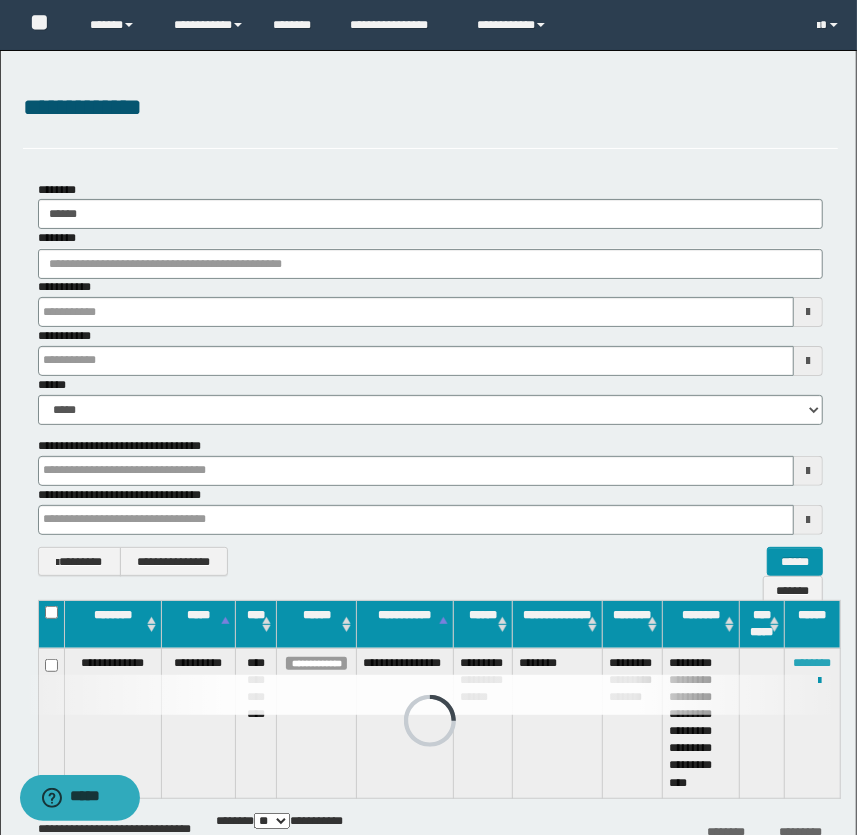 type 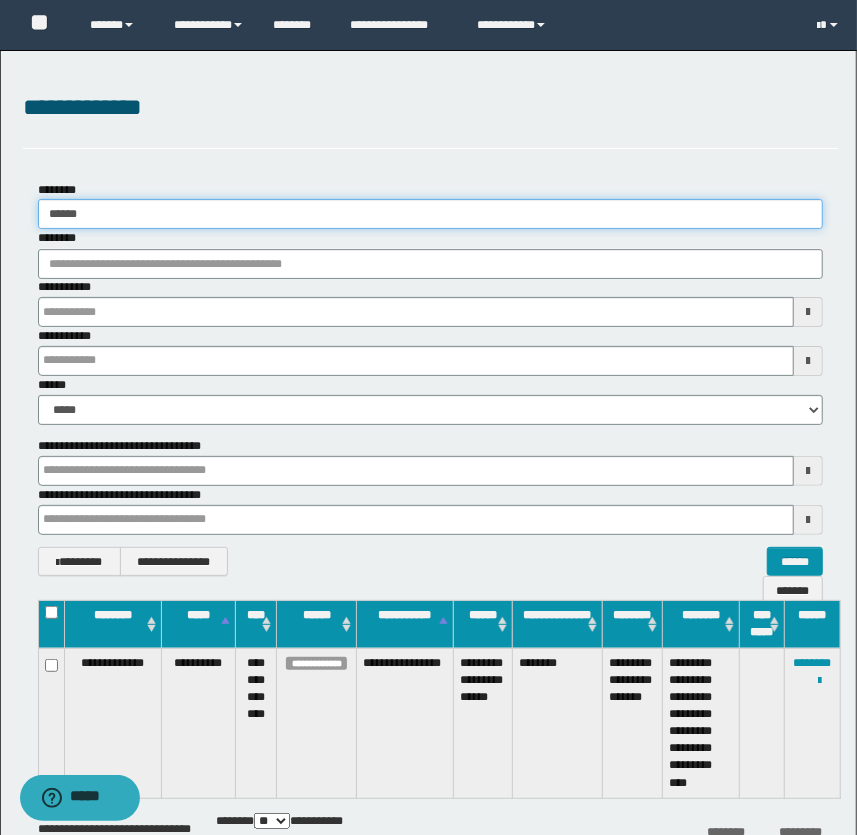 drag, startPoint x: 73, startPoint y: 214, endPoint x: 130, endPoint y: 218, distance: 57.14018 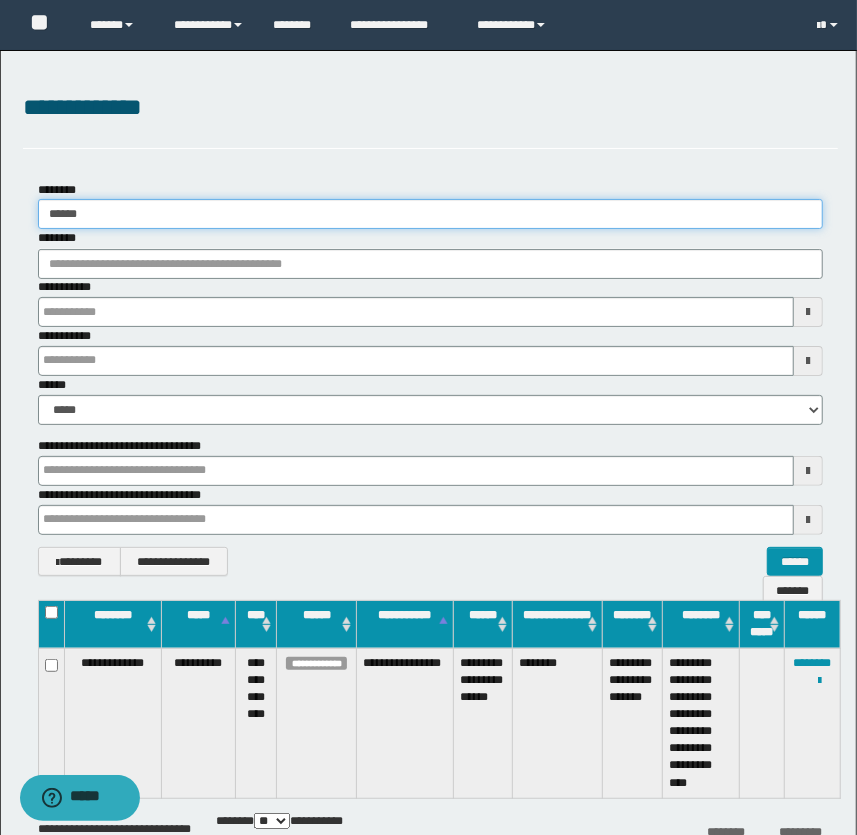 type on "*****" 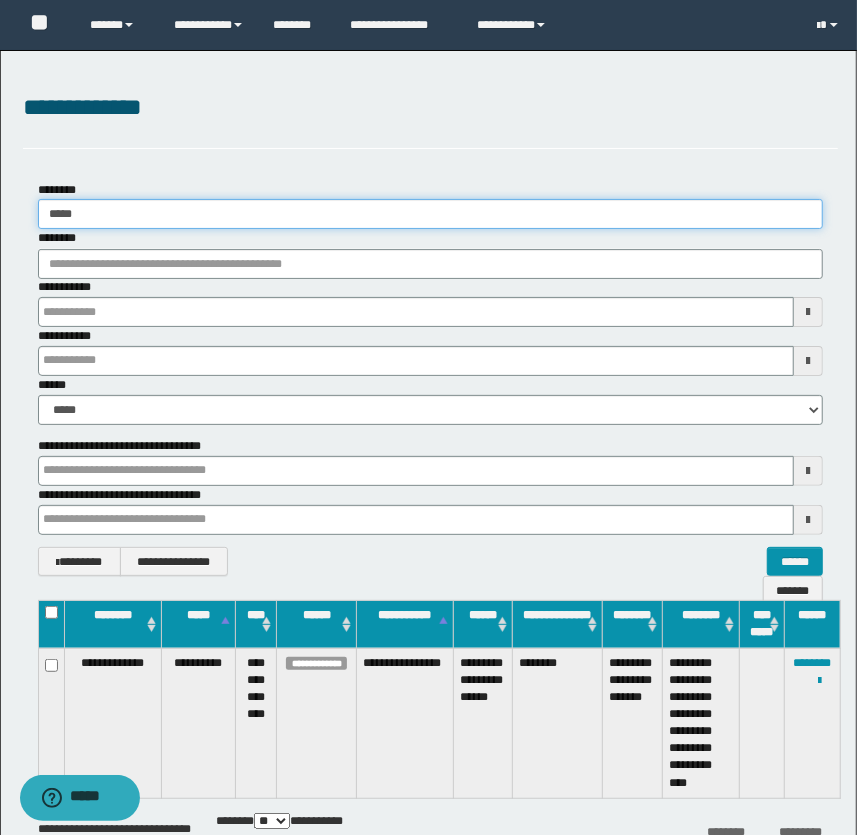 type 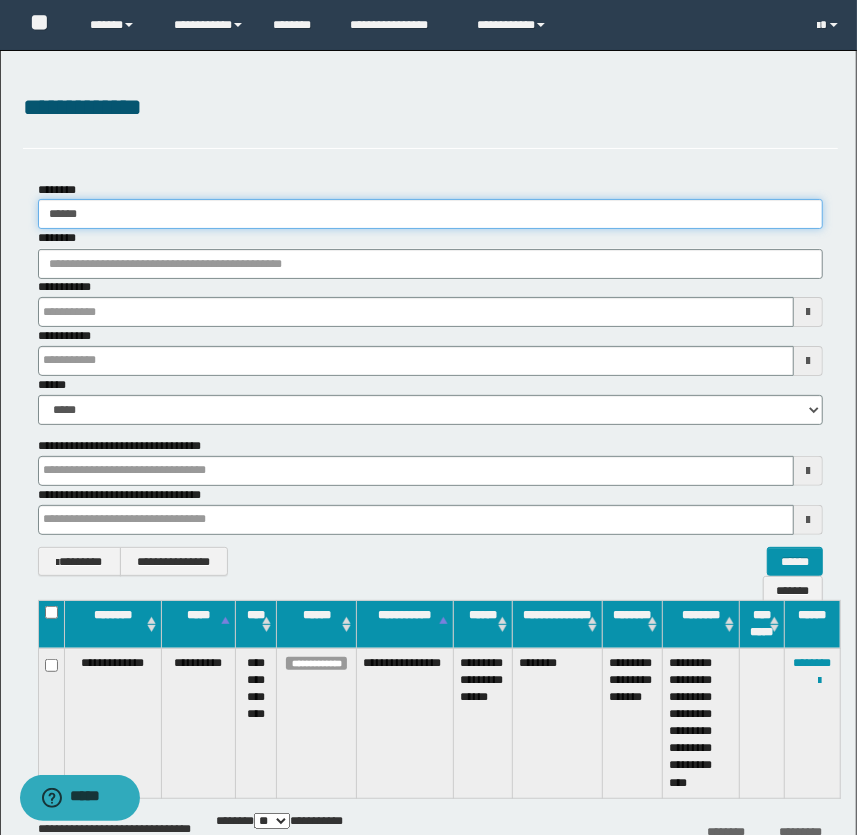 type 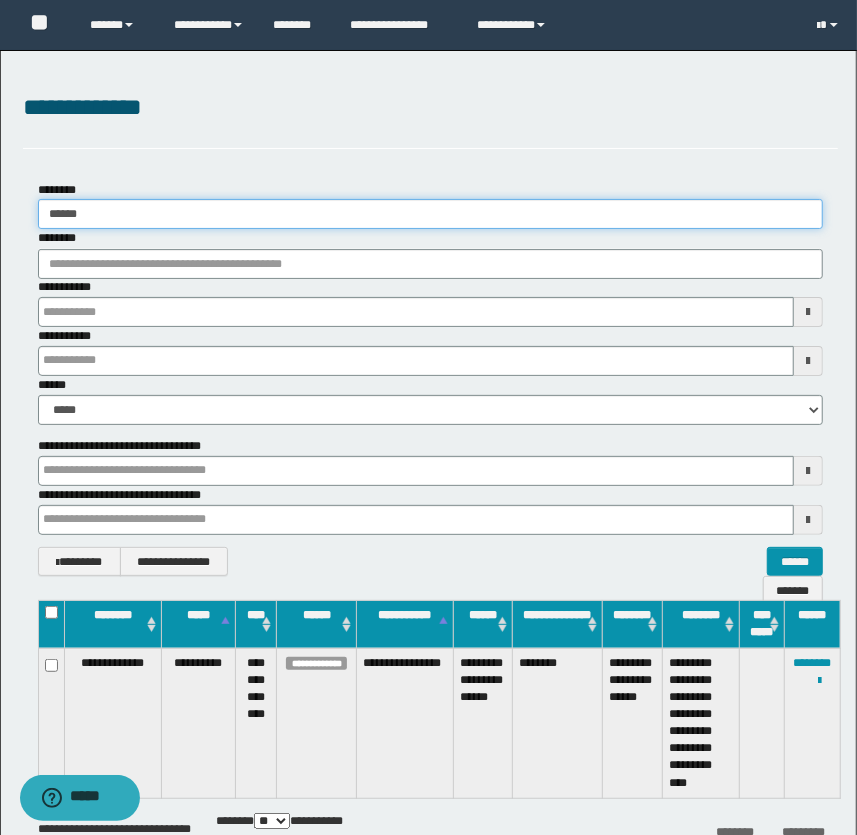 type 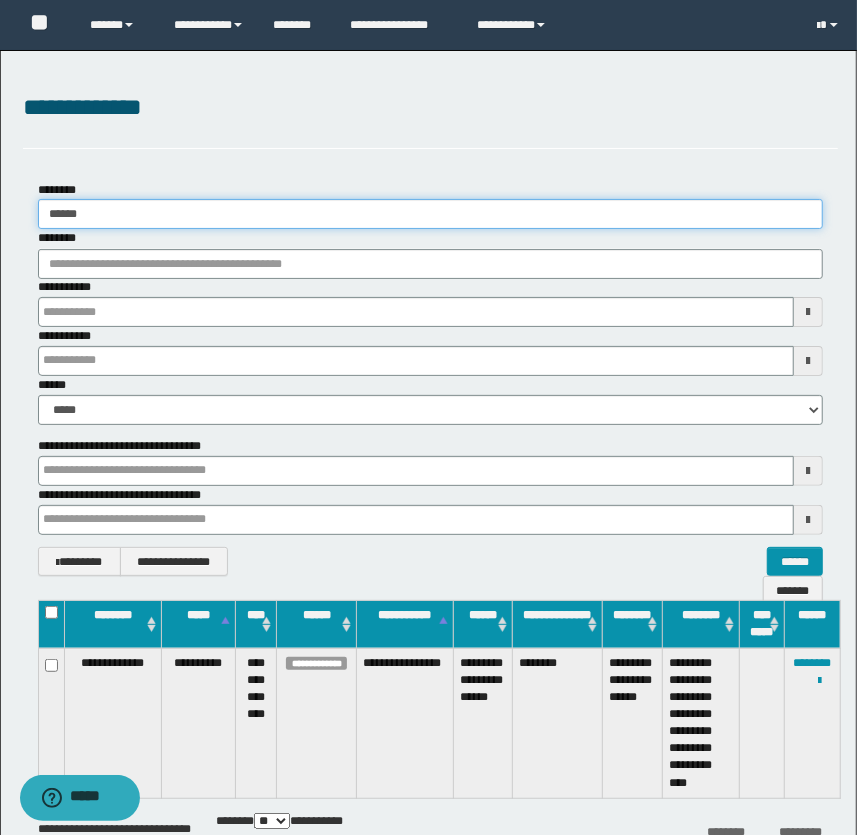 type 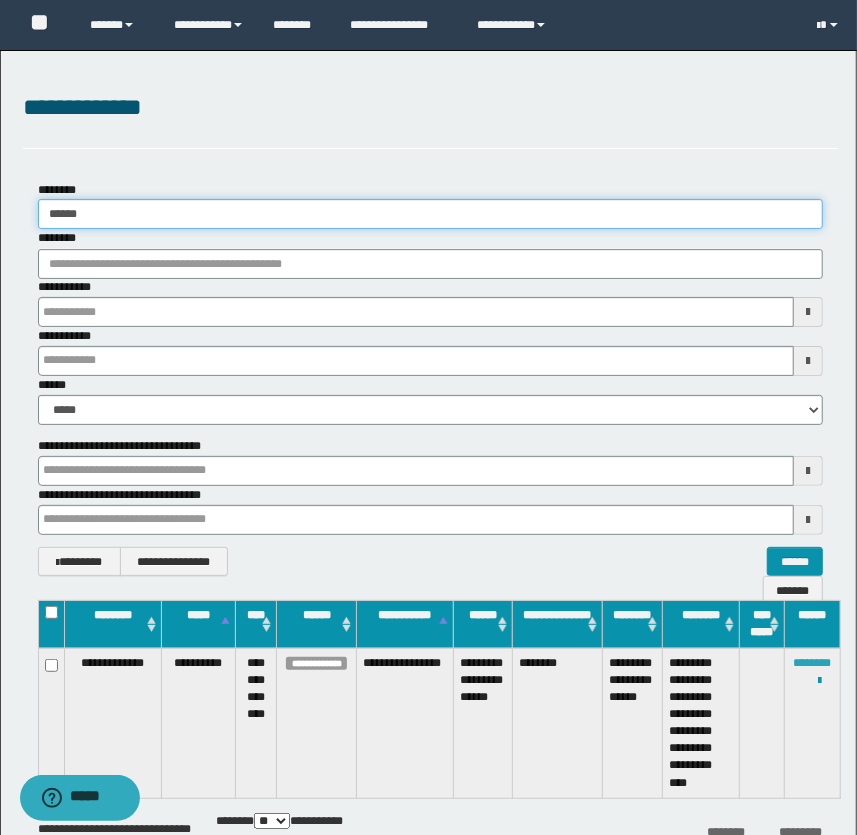 type on "******" 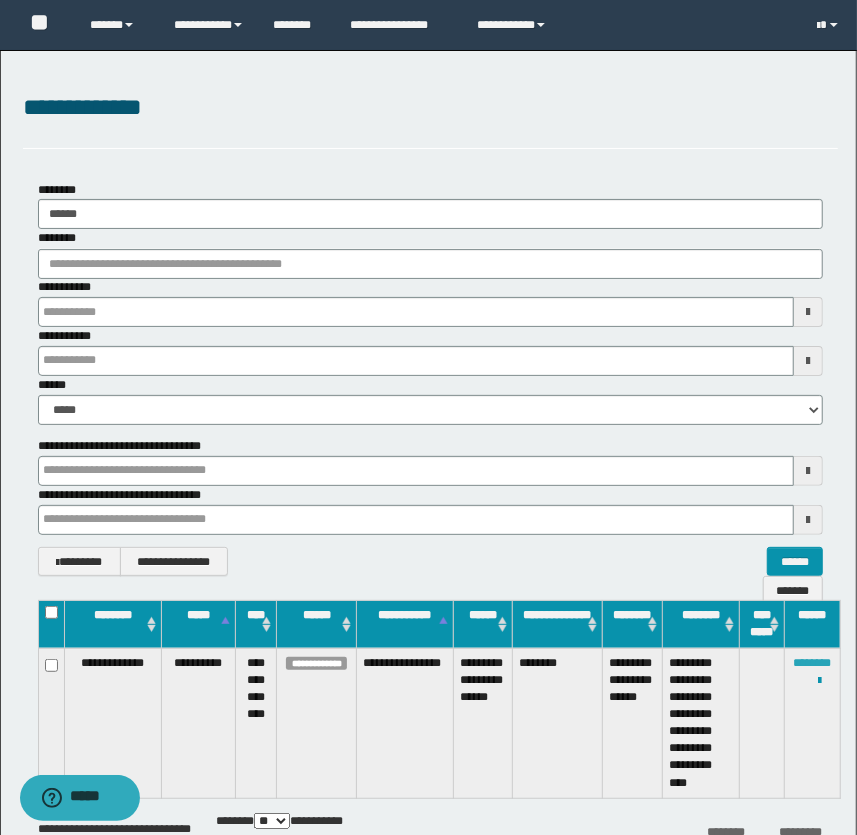 click on "********" at bounding box center [813, 663] 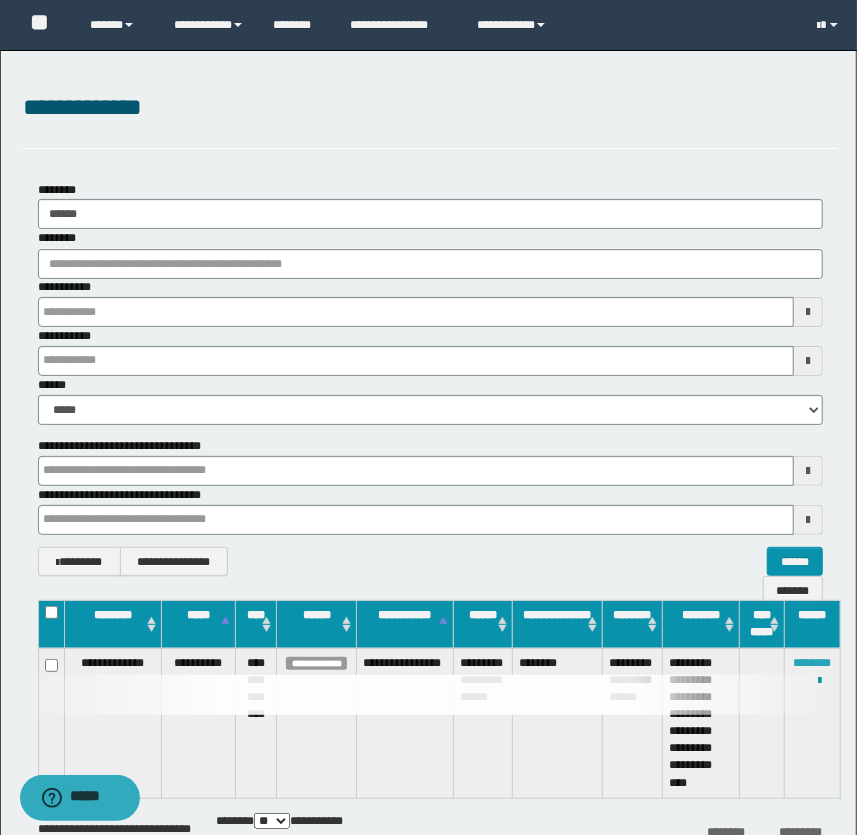 type 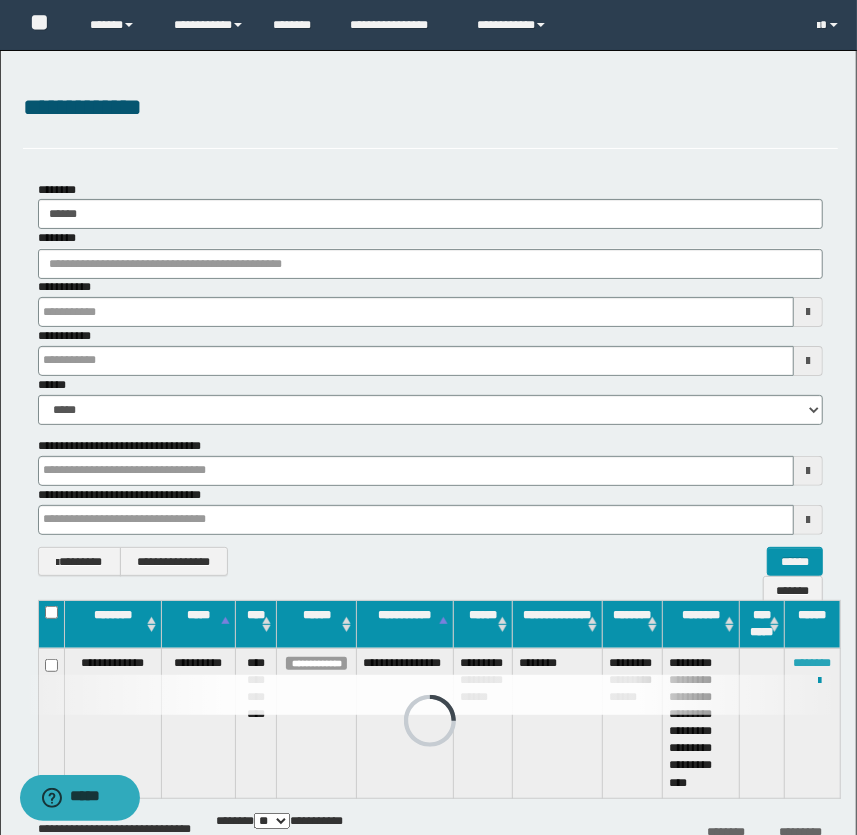type 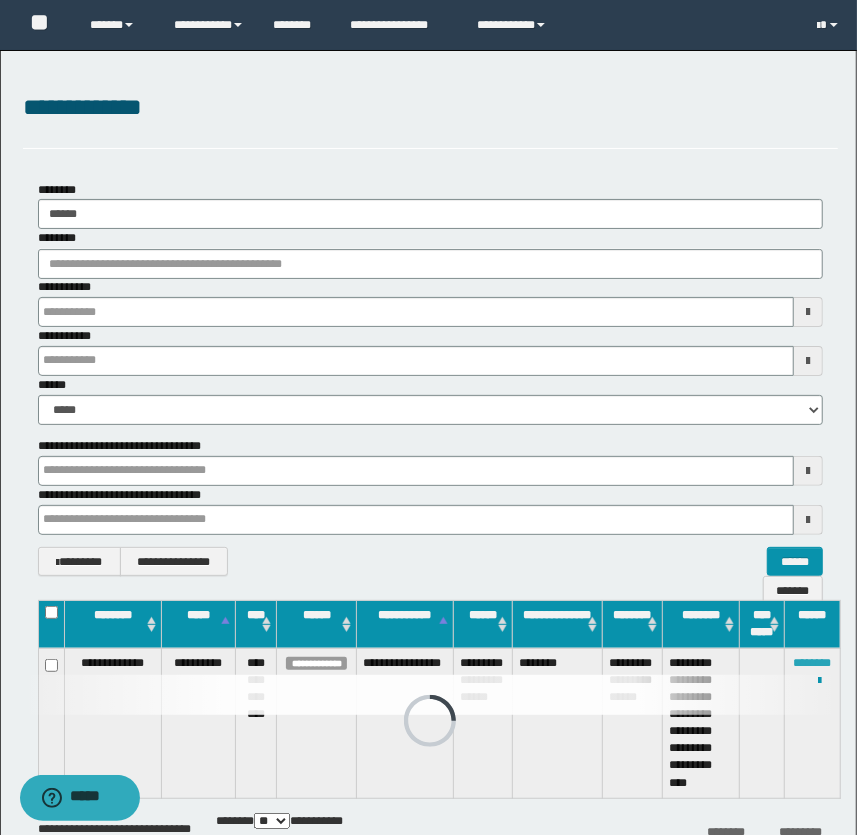 type 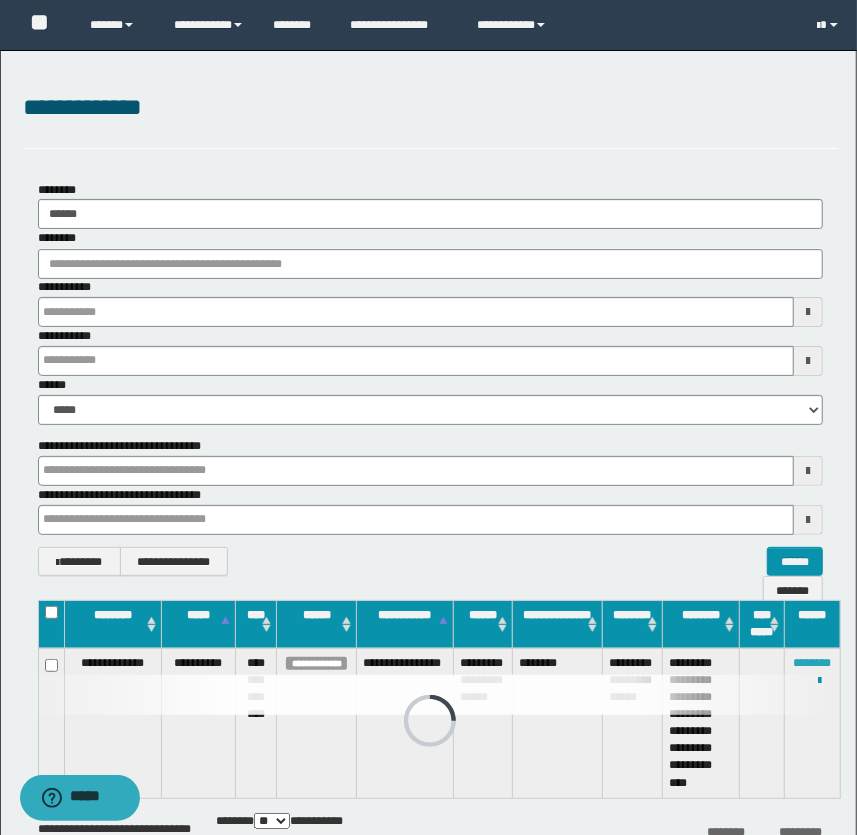 type 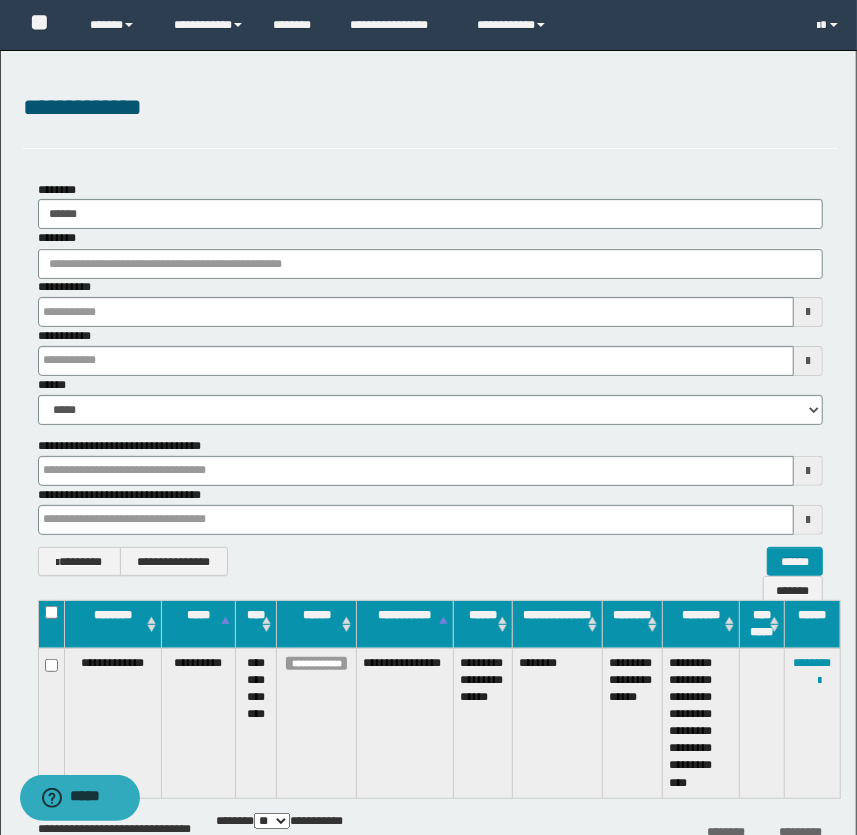 type 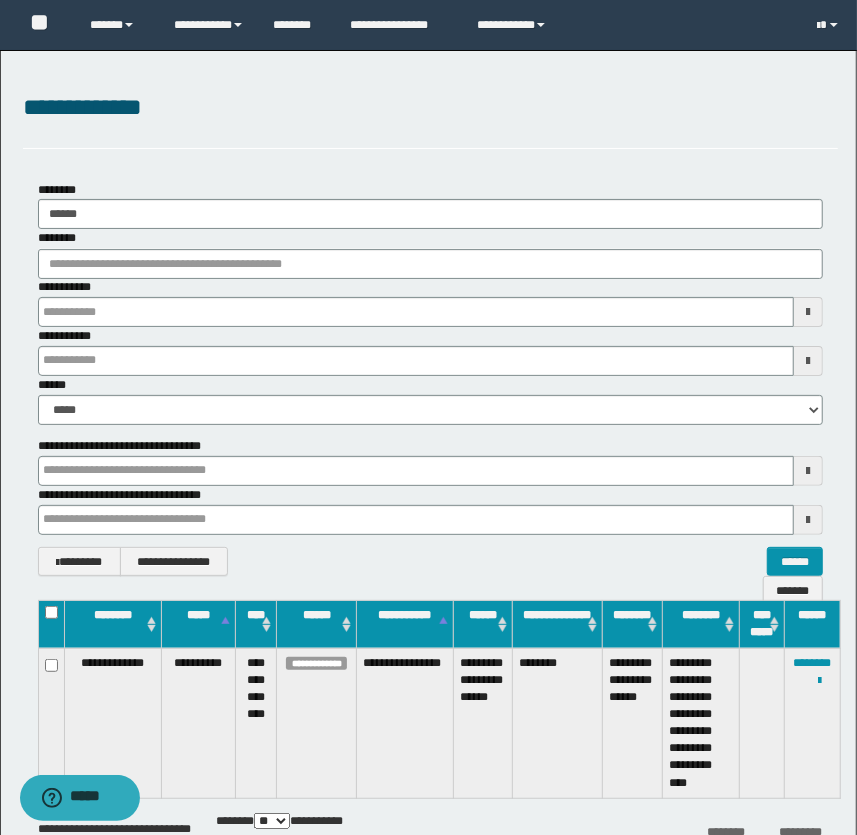 type 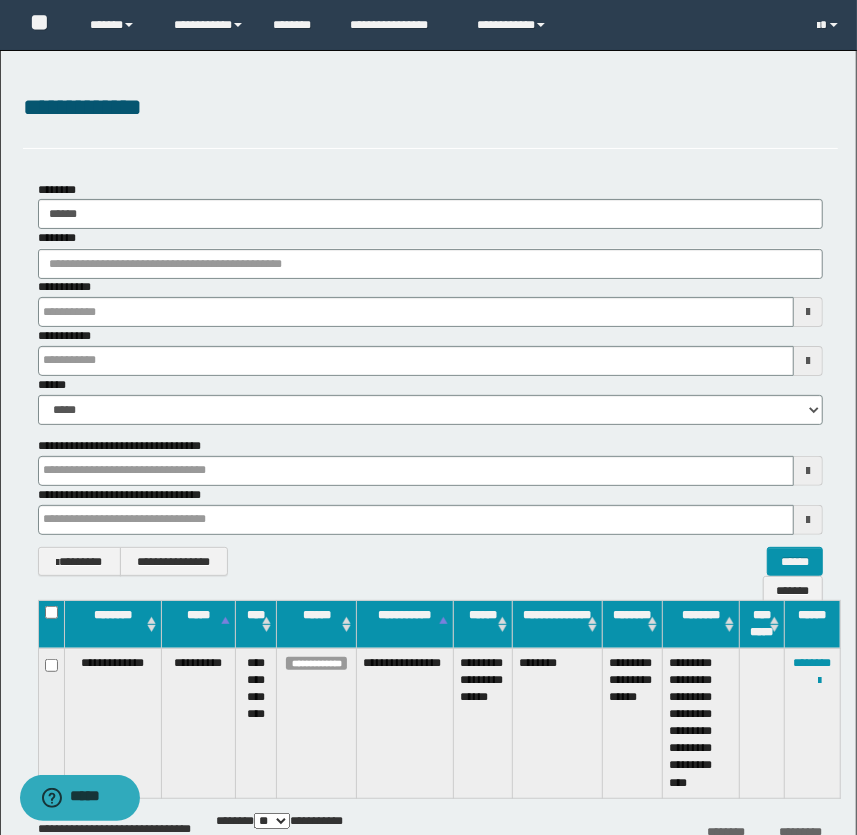 type 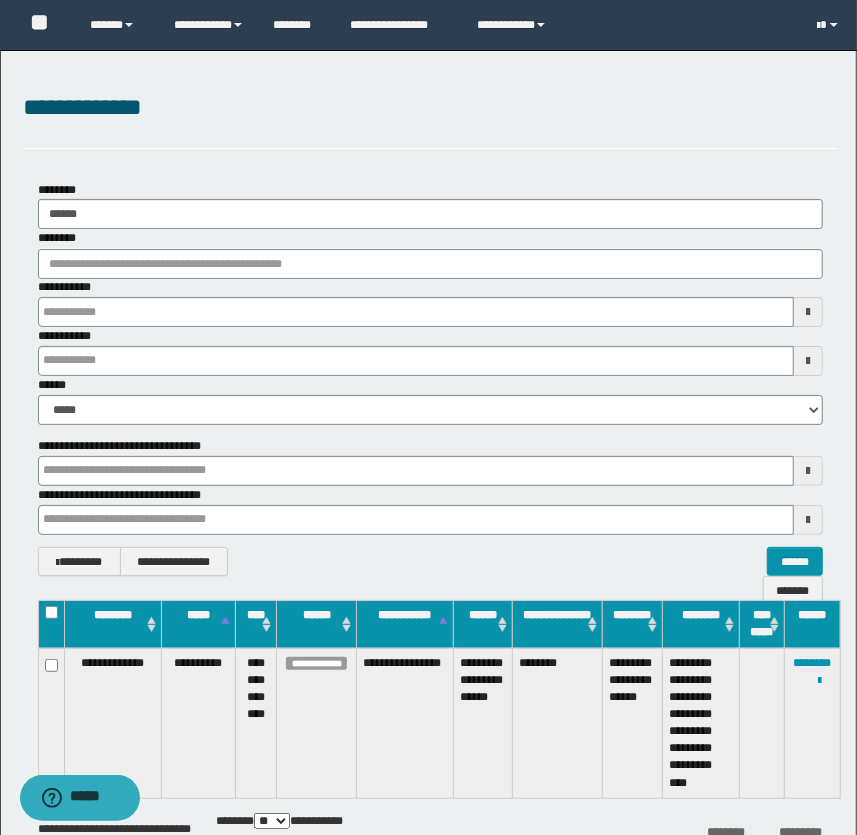 click on "********
******" at bounding box center (431, 205) 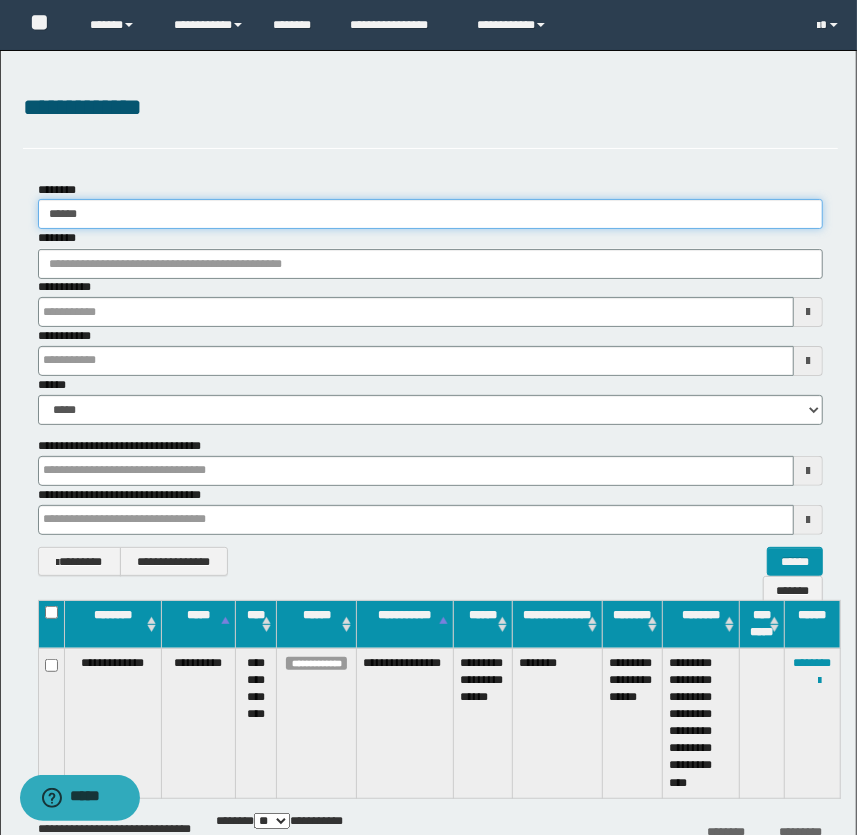 drag, startPoint x: 72, startPoint y: 217, endPoint x: 102, endPoint y: 216, distance: 30.016663 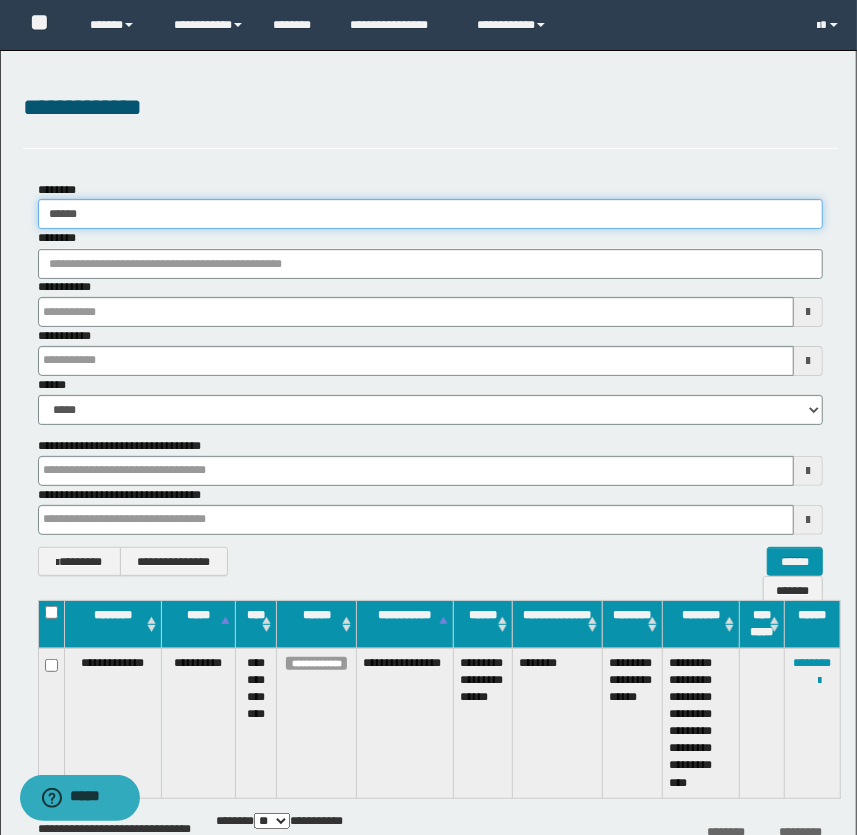 click on "******" at bounding box center (431, 214) 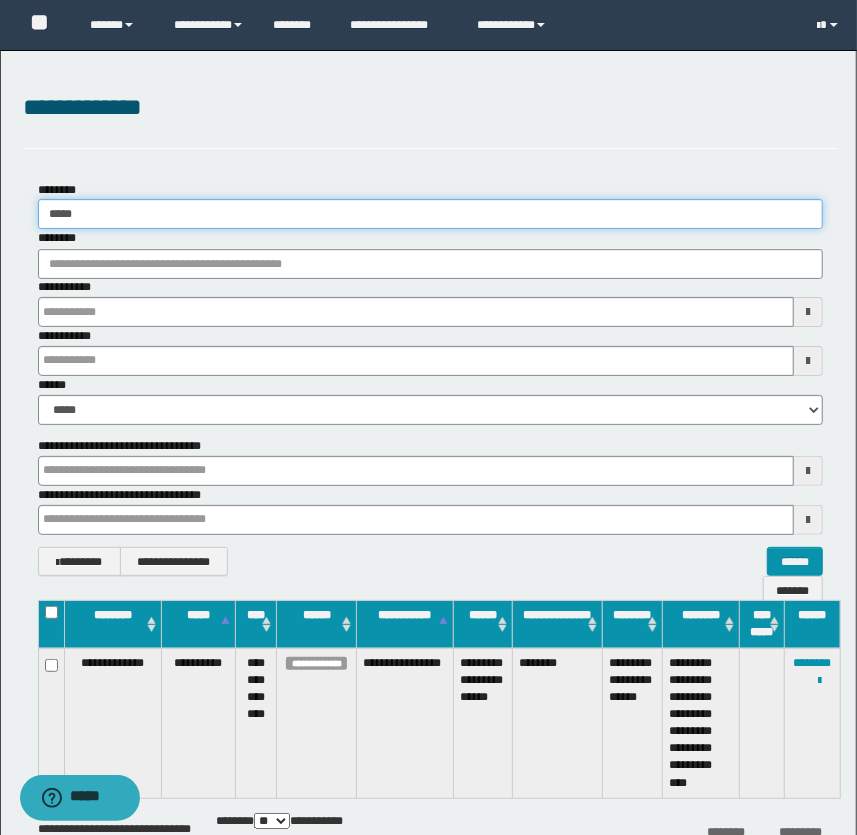type 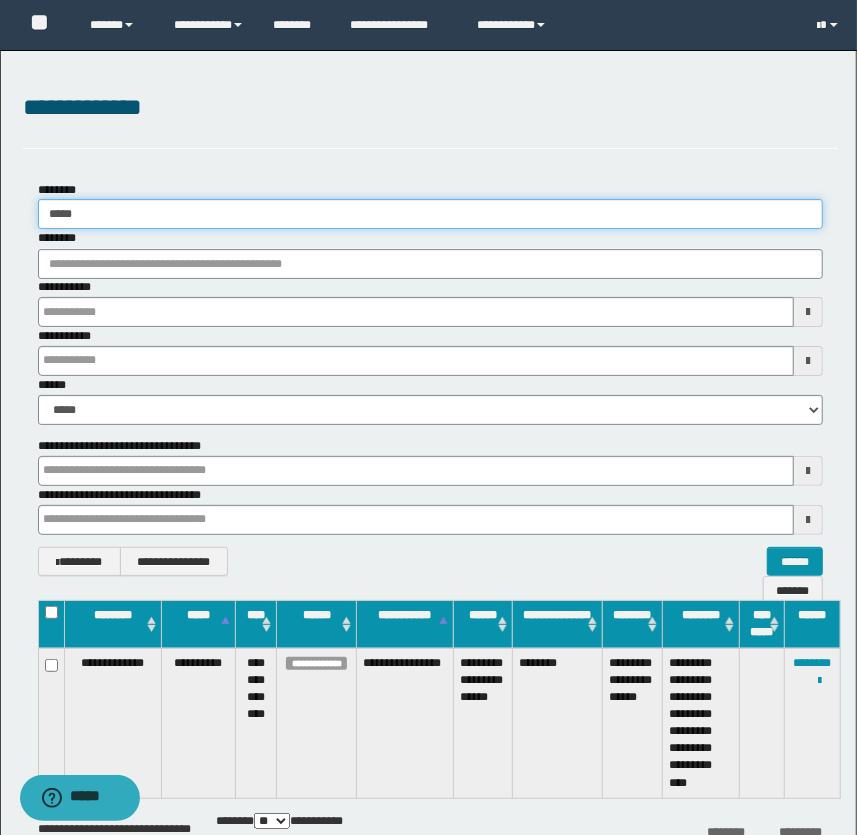type 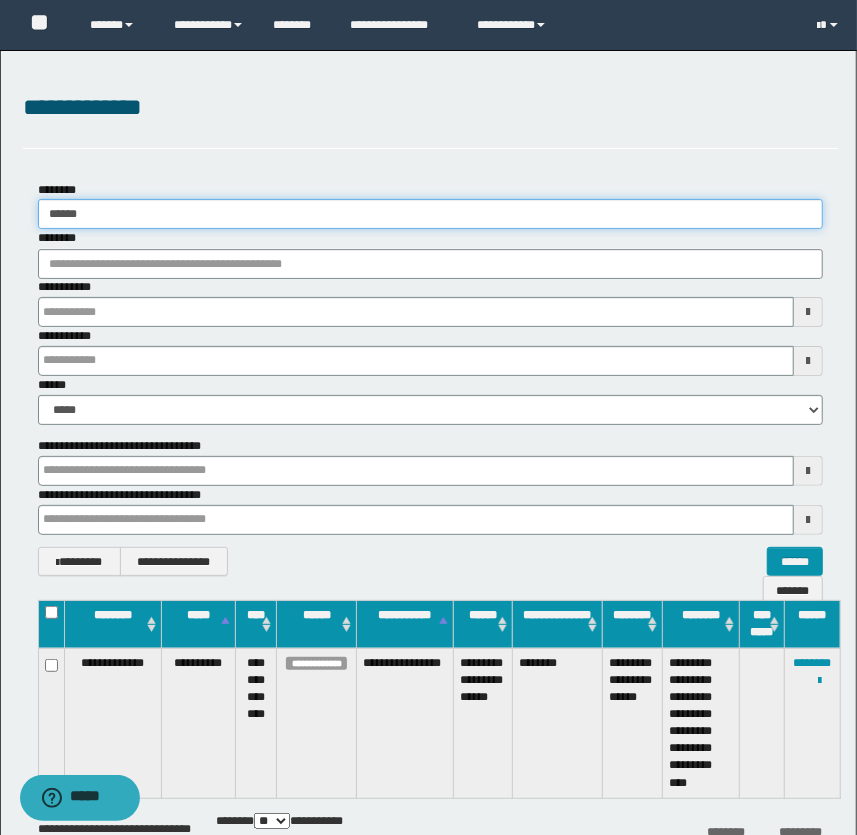 type 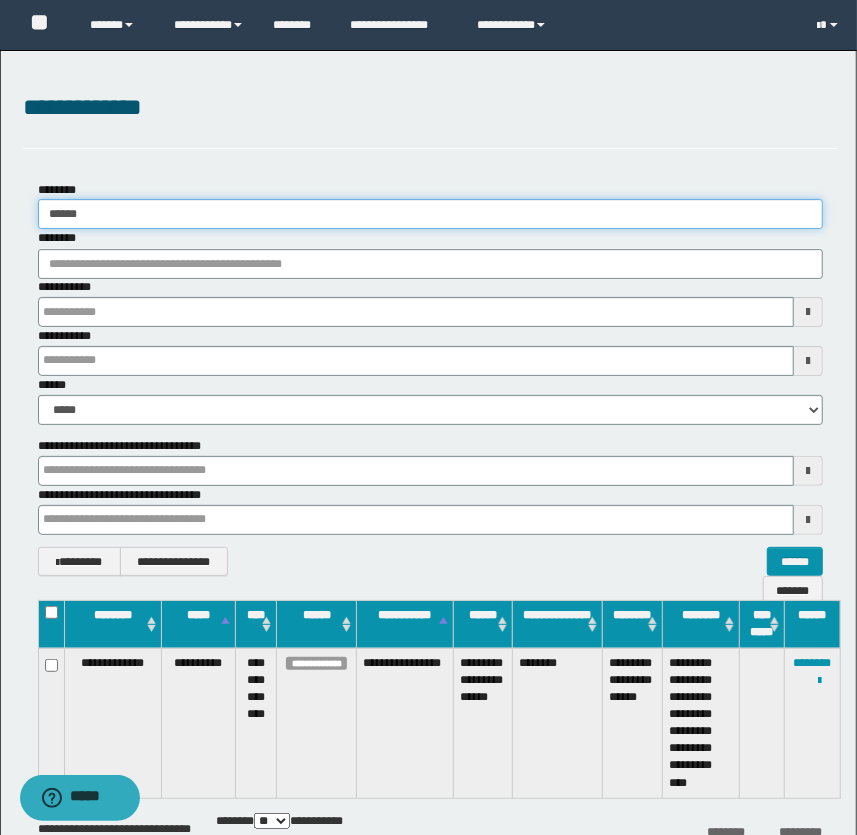 type 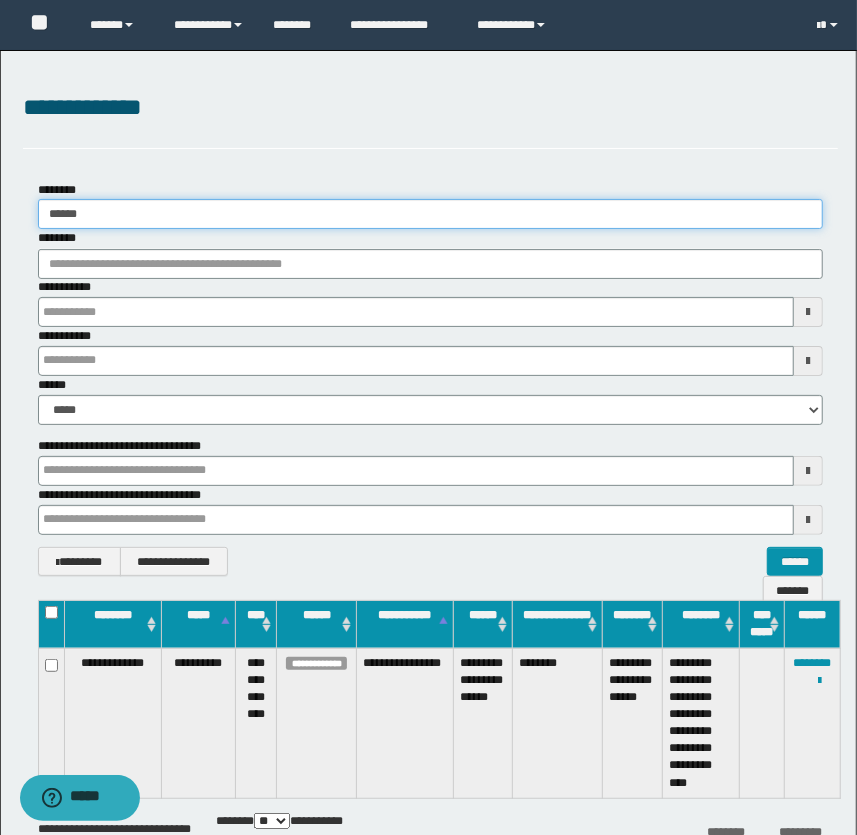 type 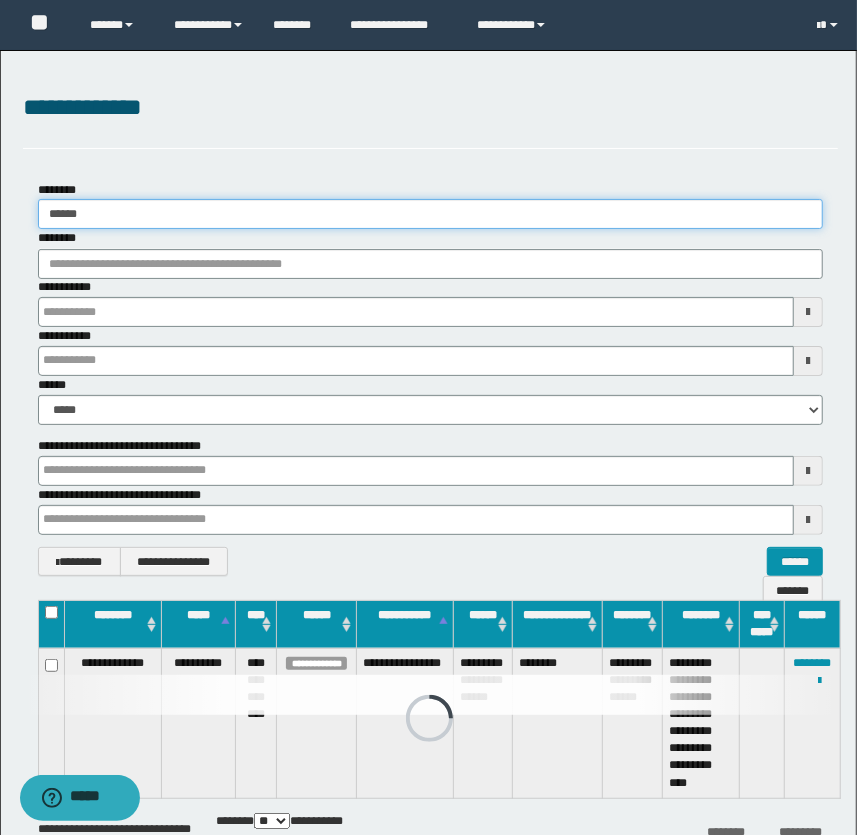 type 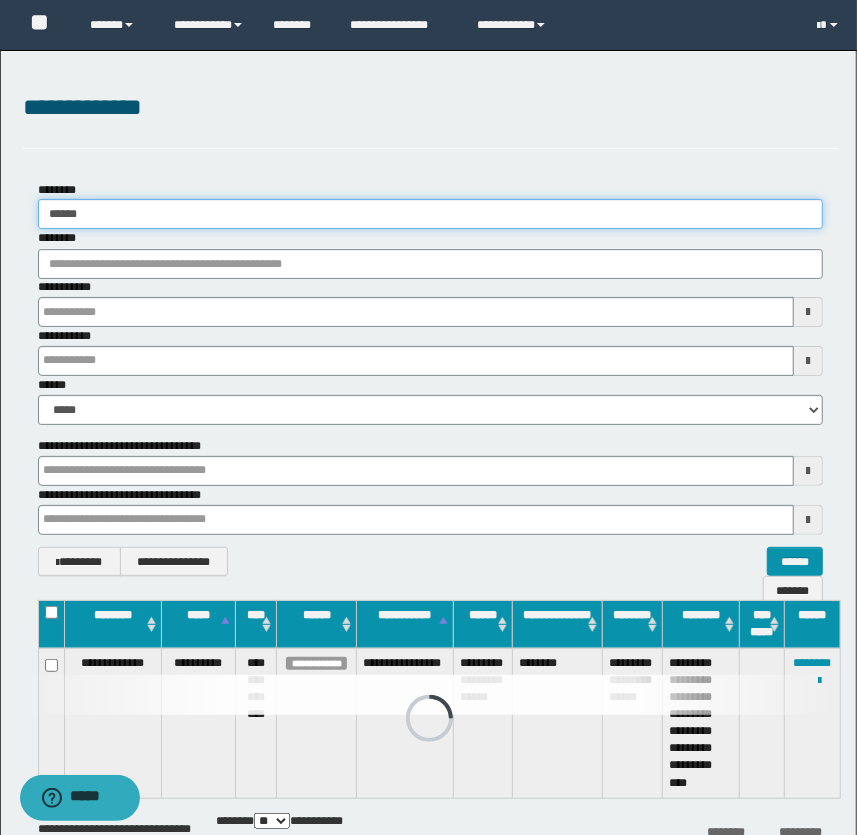 type 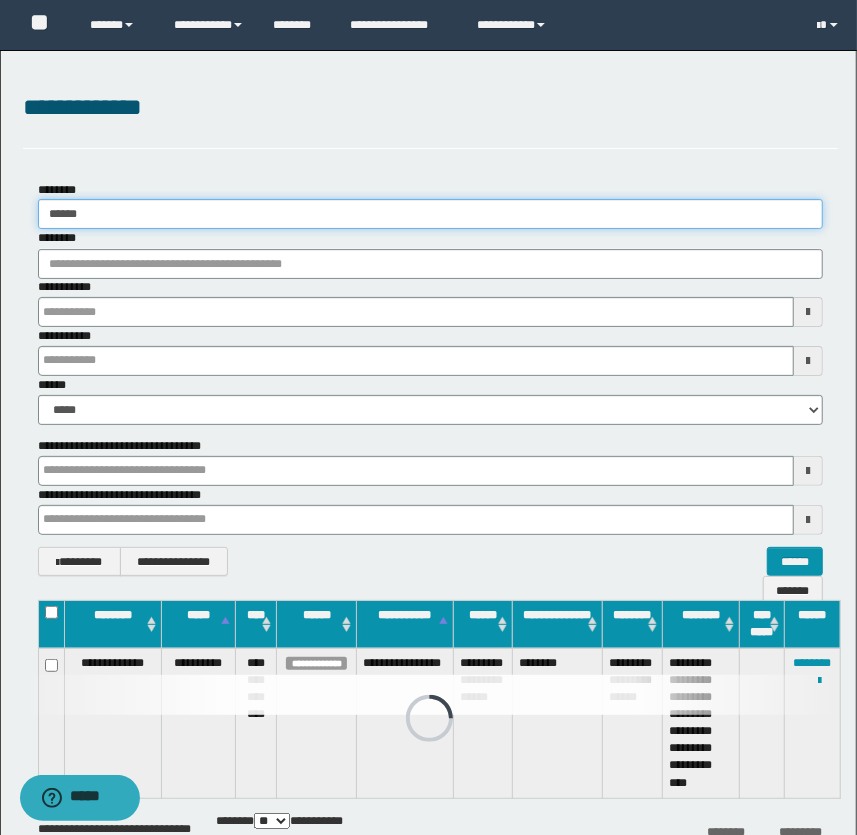 type 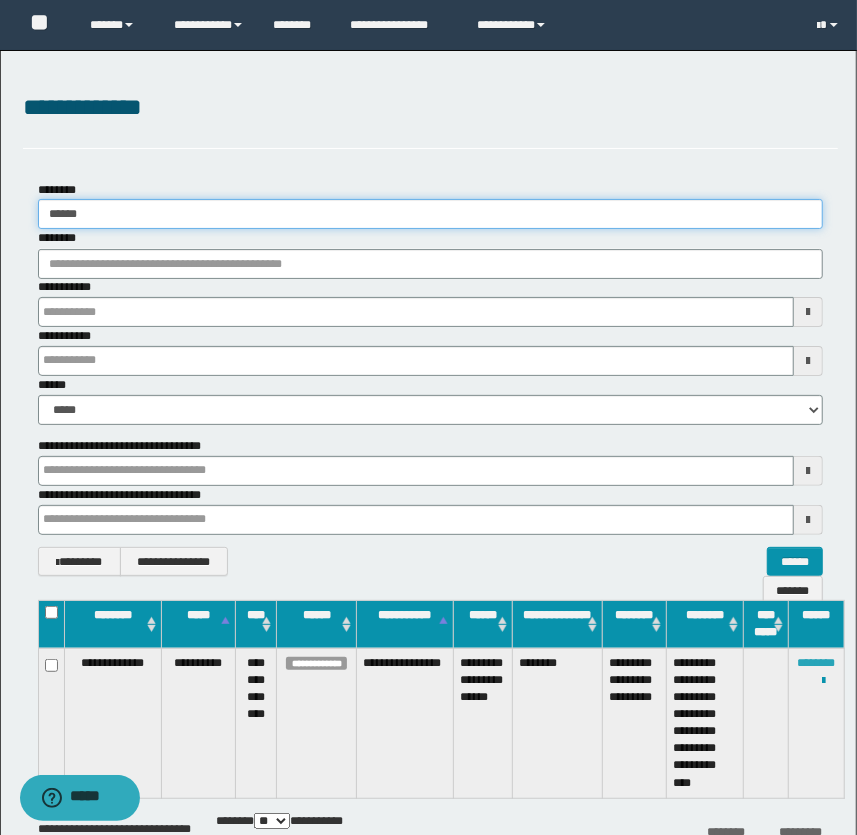 type on "******" 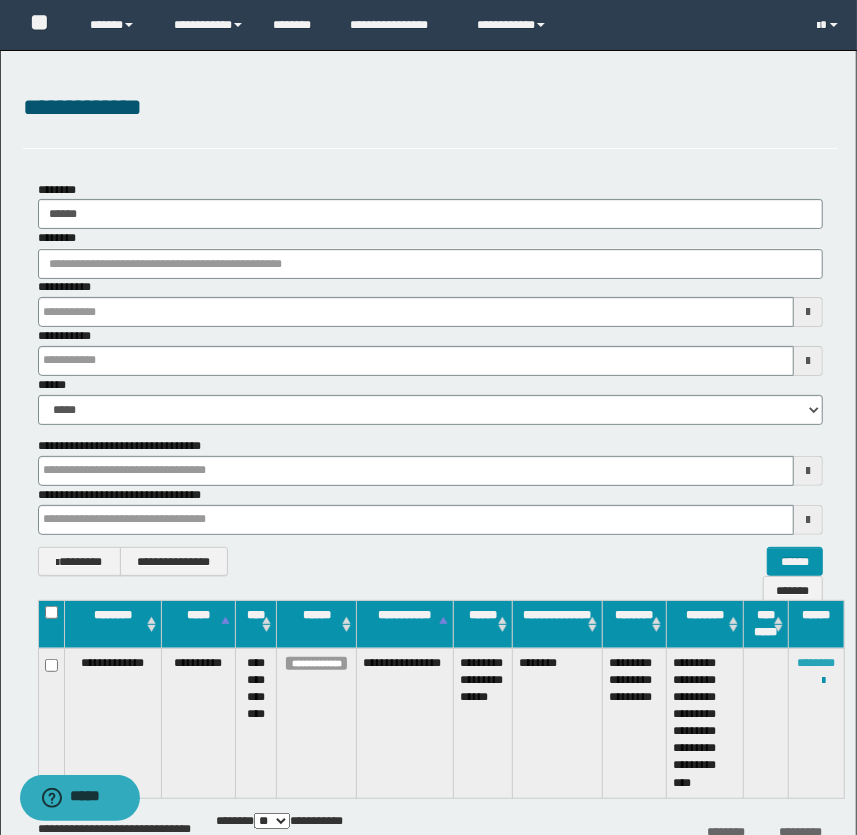 click on "********" at bounding box center (816, 663) 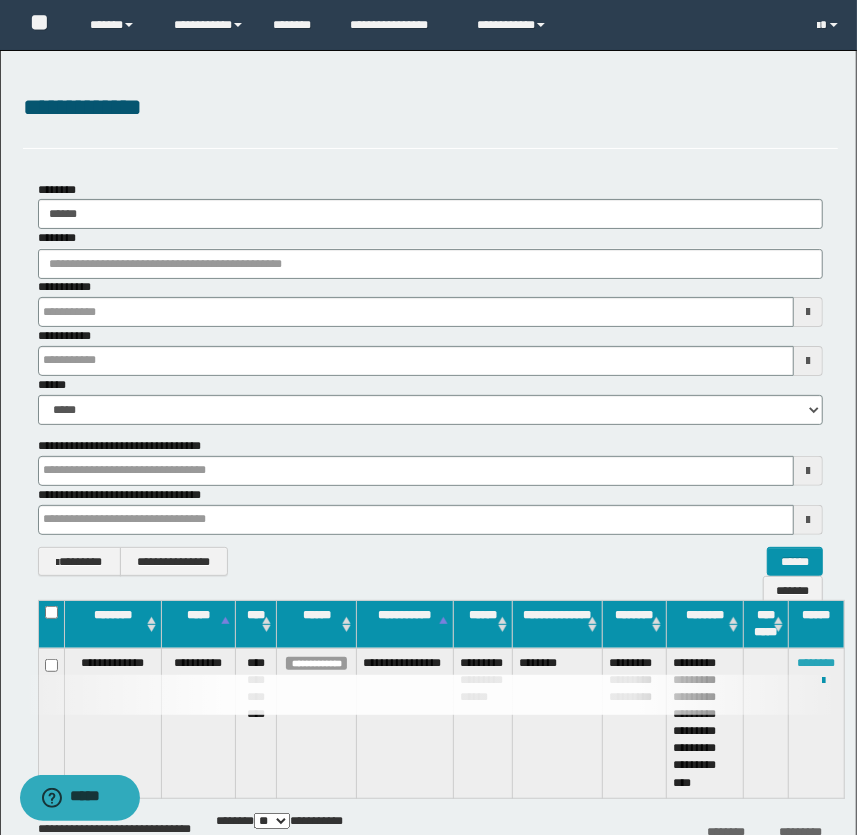 type 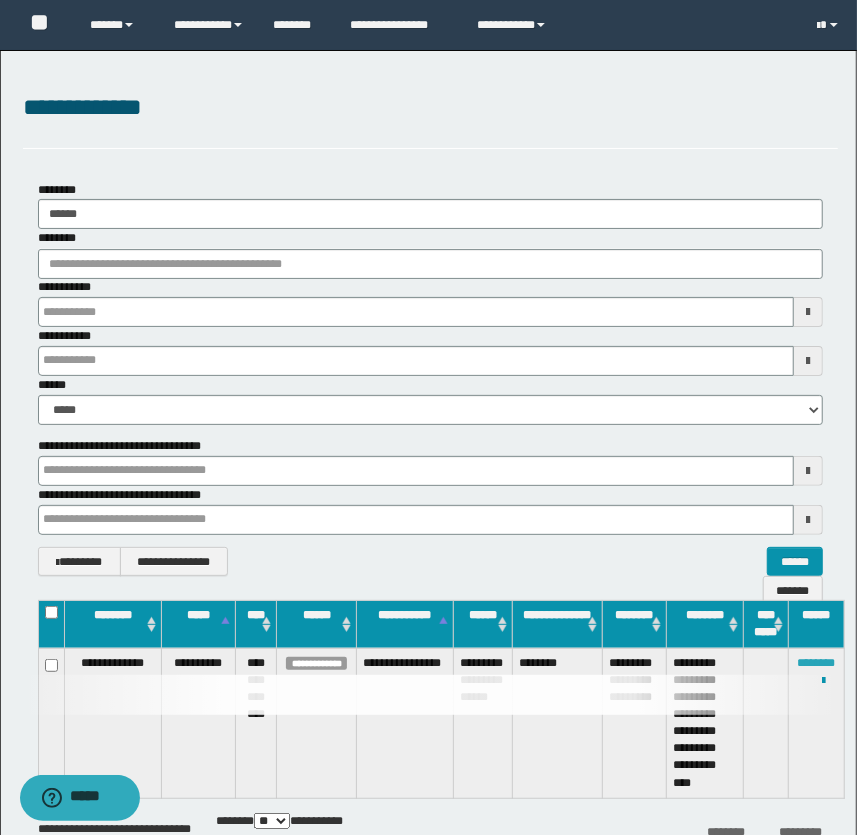 type 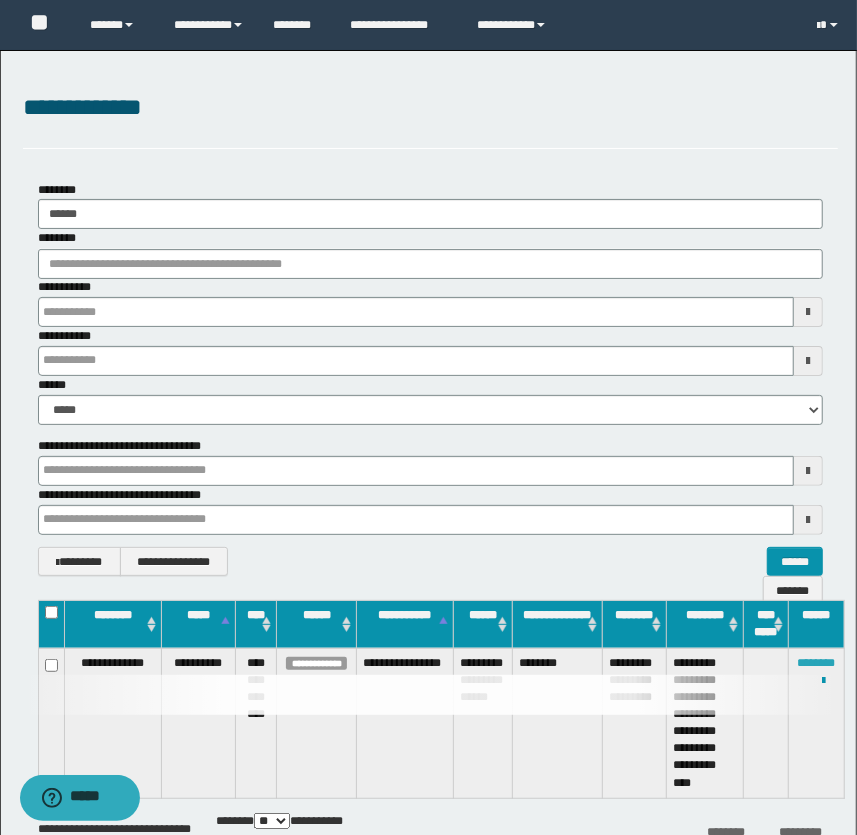 type 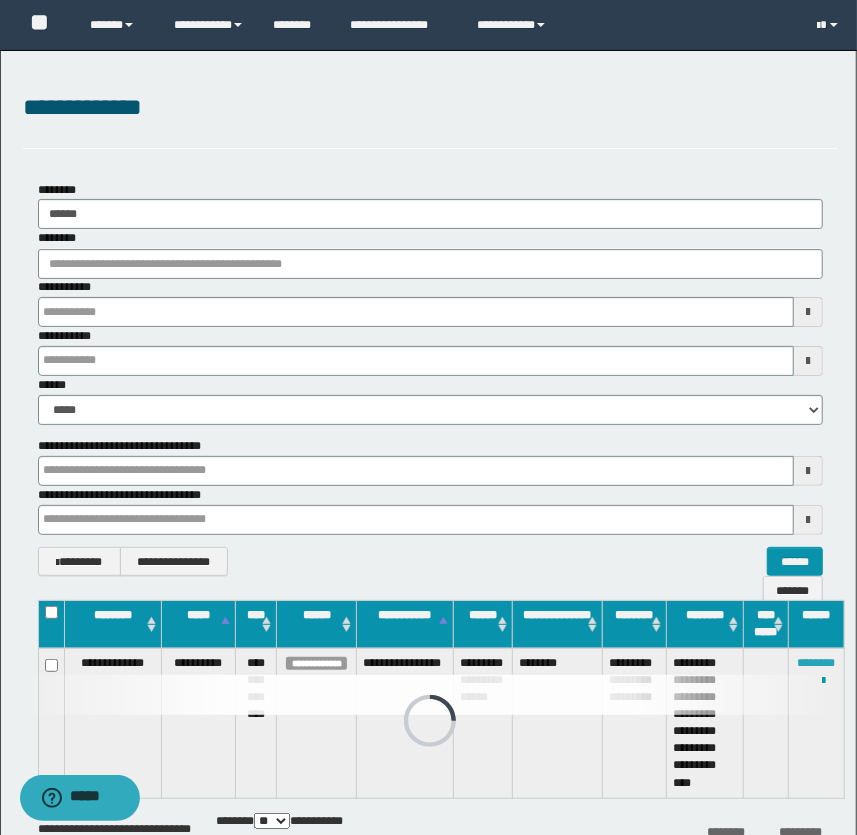 type 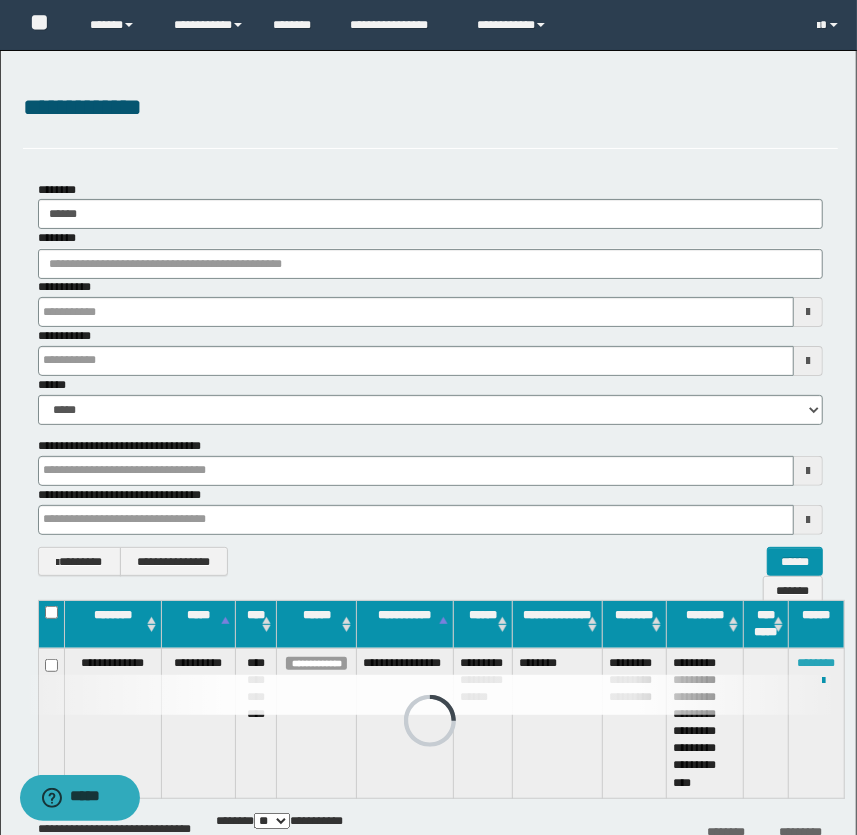 type 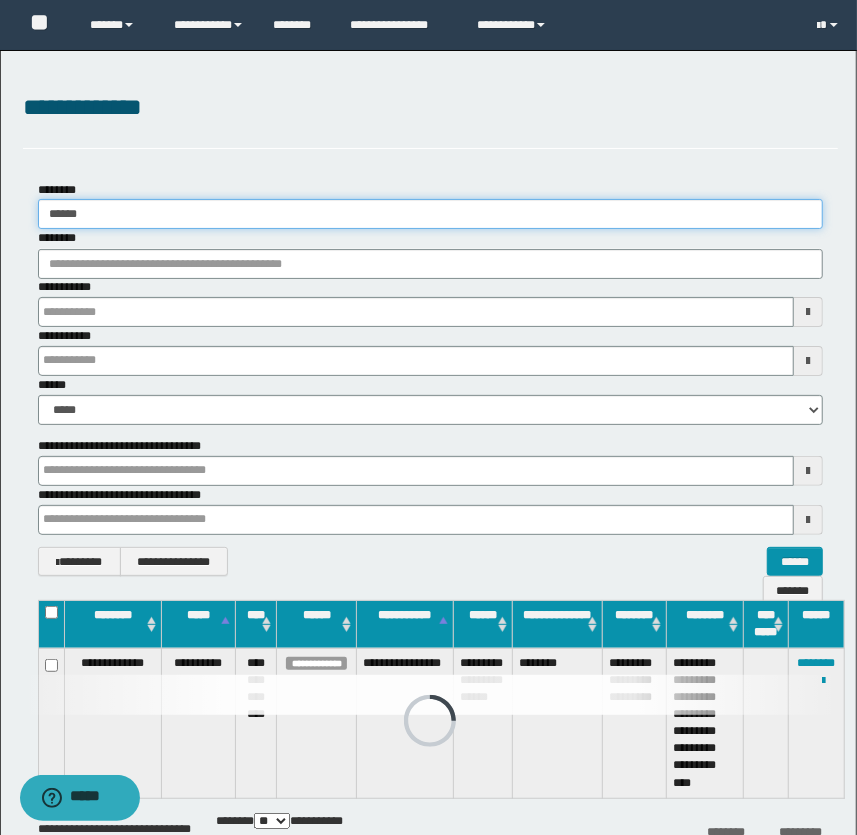 drag, startPoint x: 125, startPoint y: 204, endPoint x: -104, endPoint y: 237, distance: 231.36551 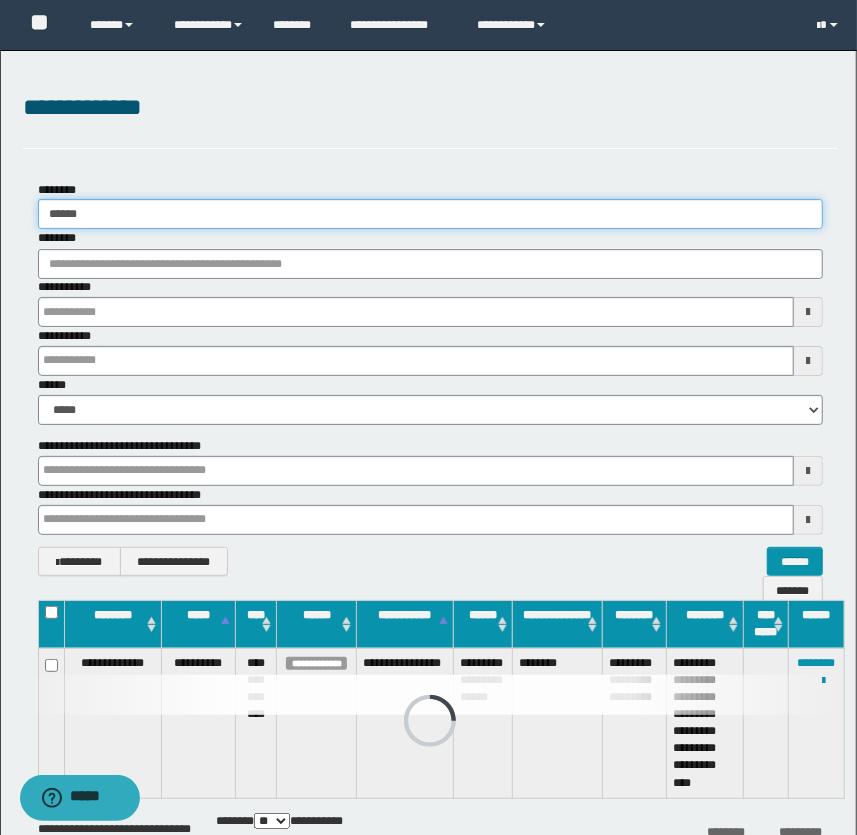 click on "**********" at bounding box center (428, 417) 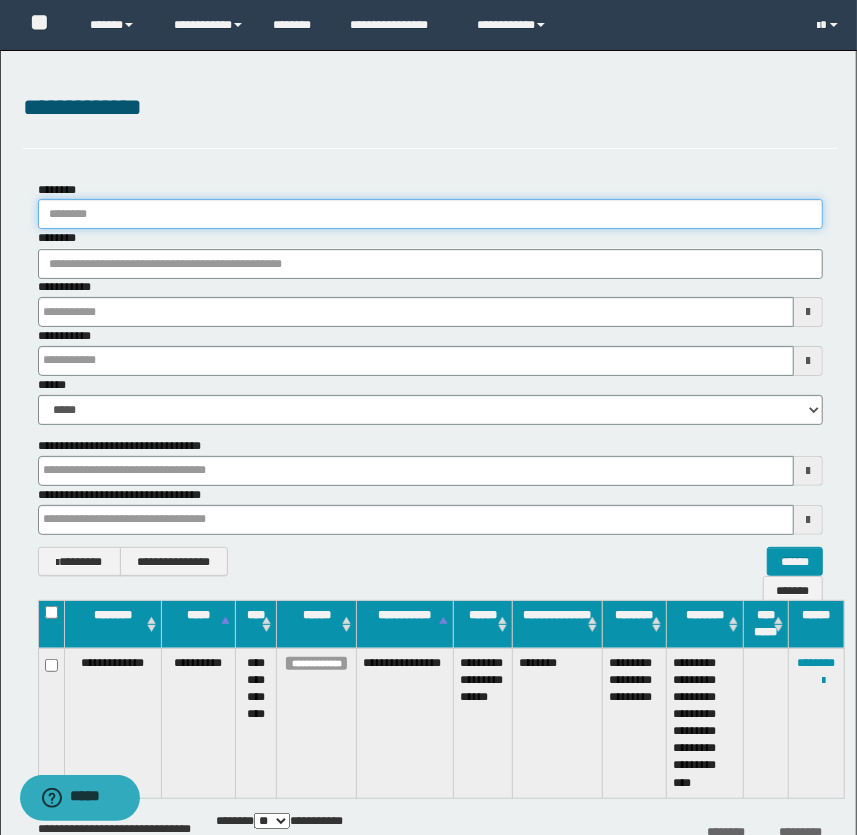 type on "*" 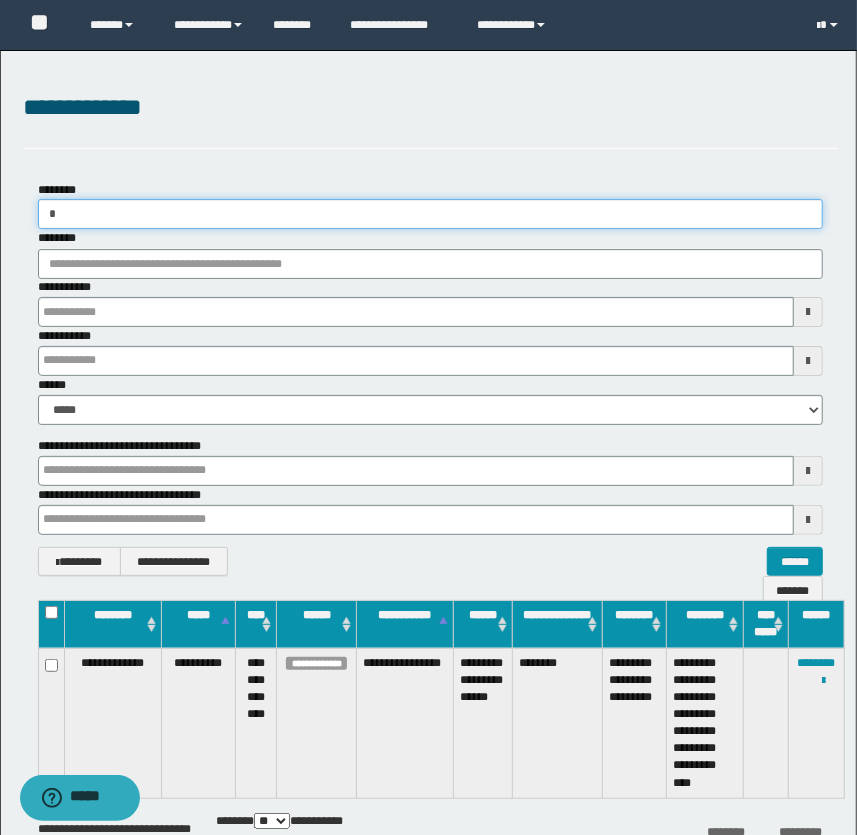 type 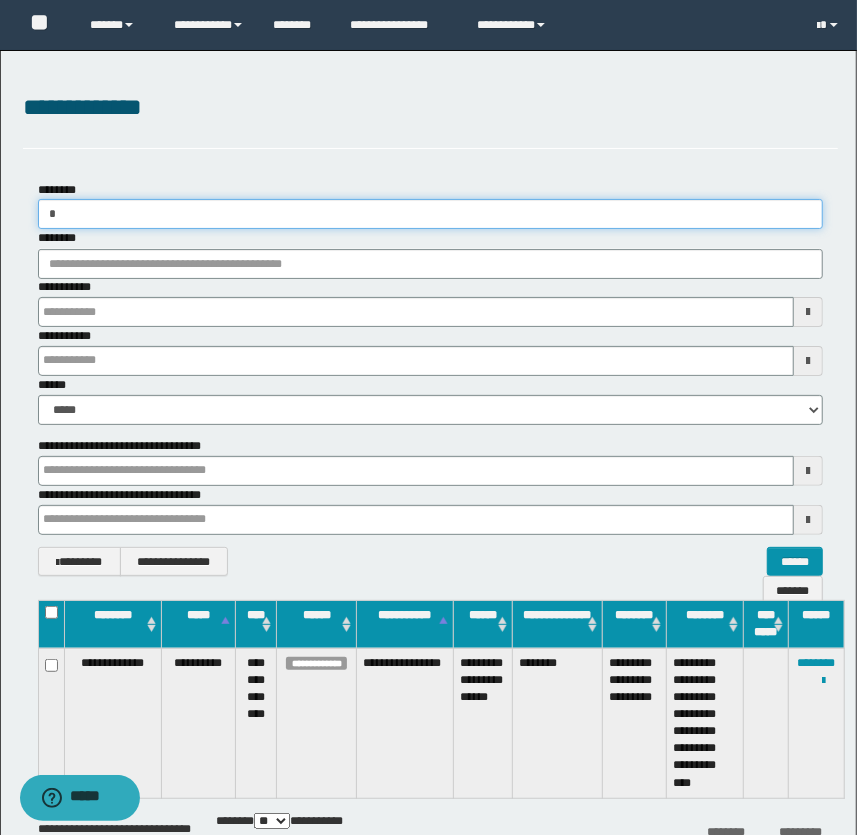 type 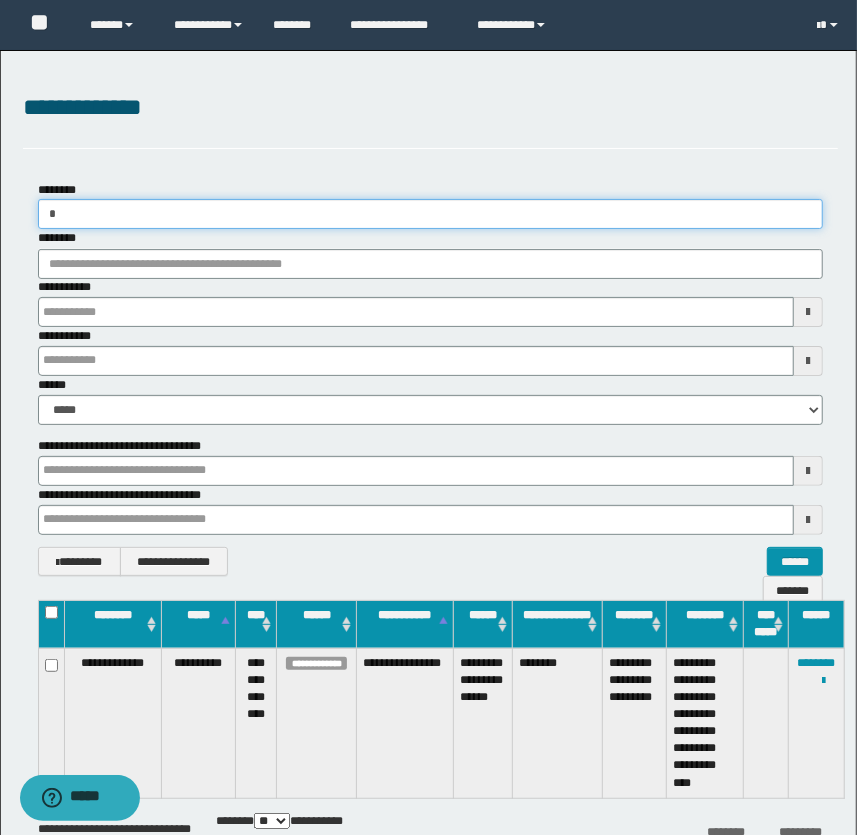 type 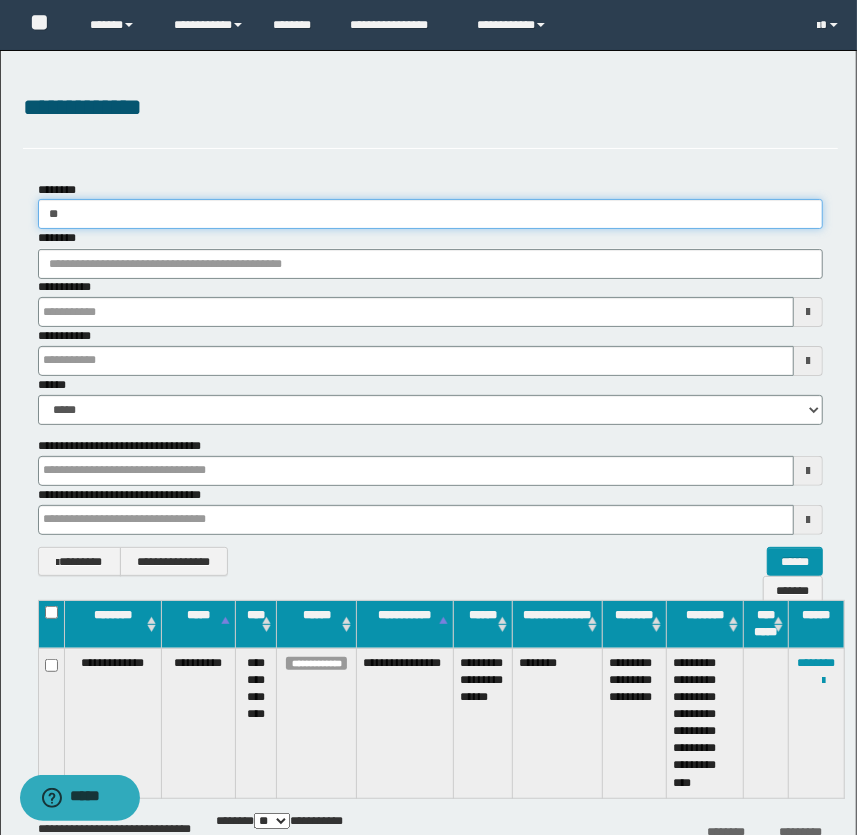 type 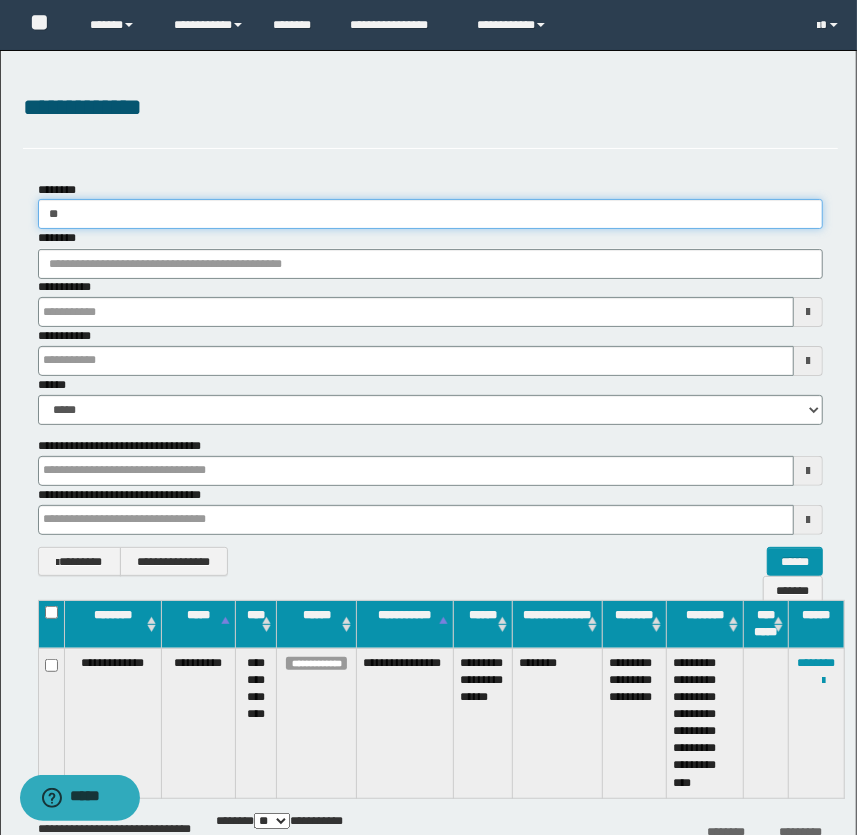 type 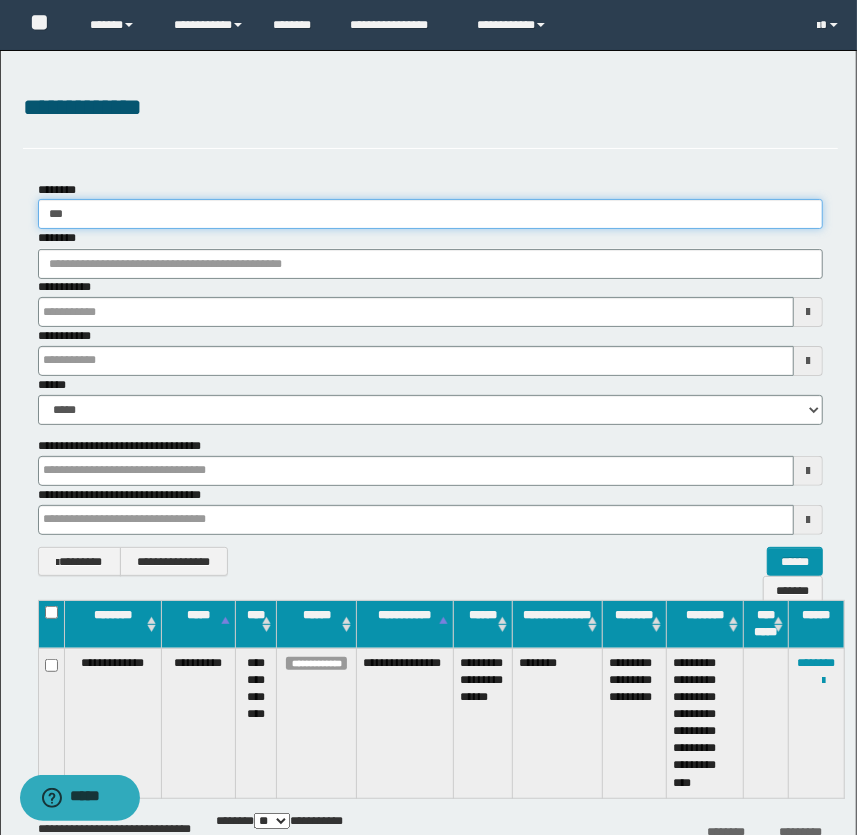 type 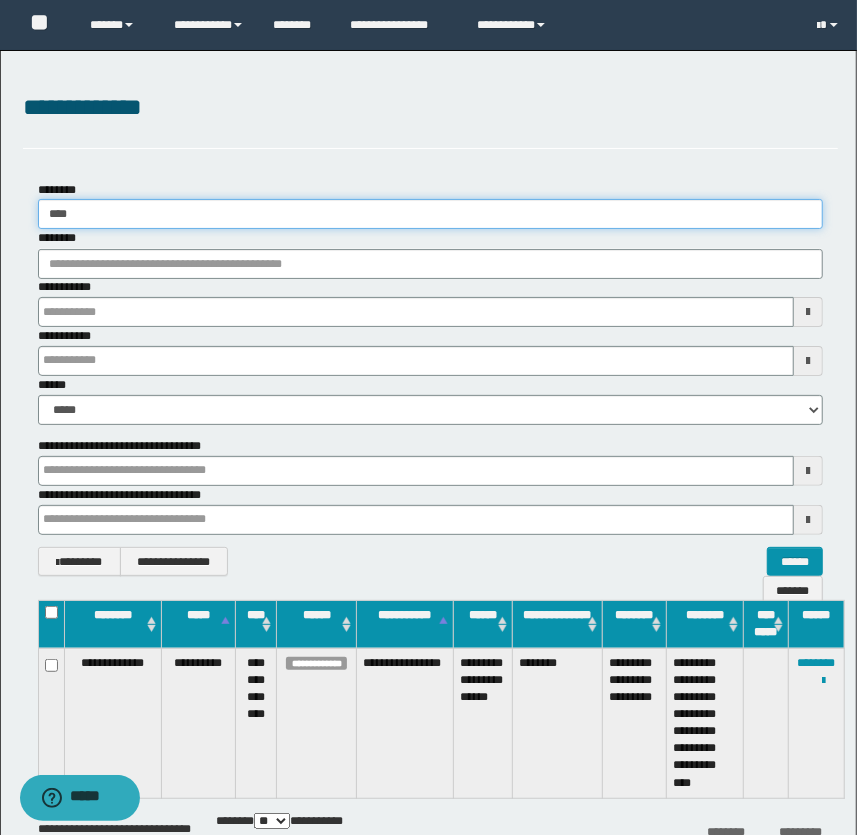 type 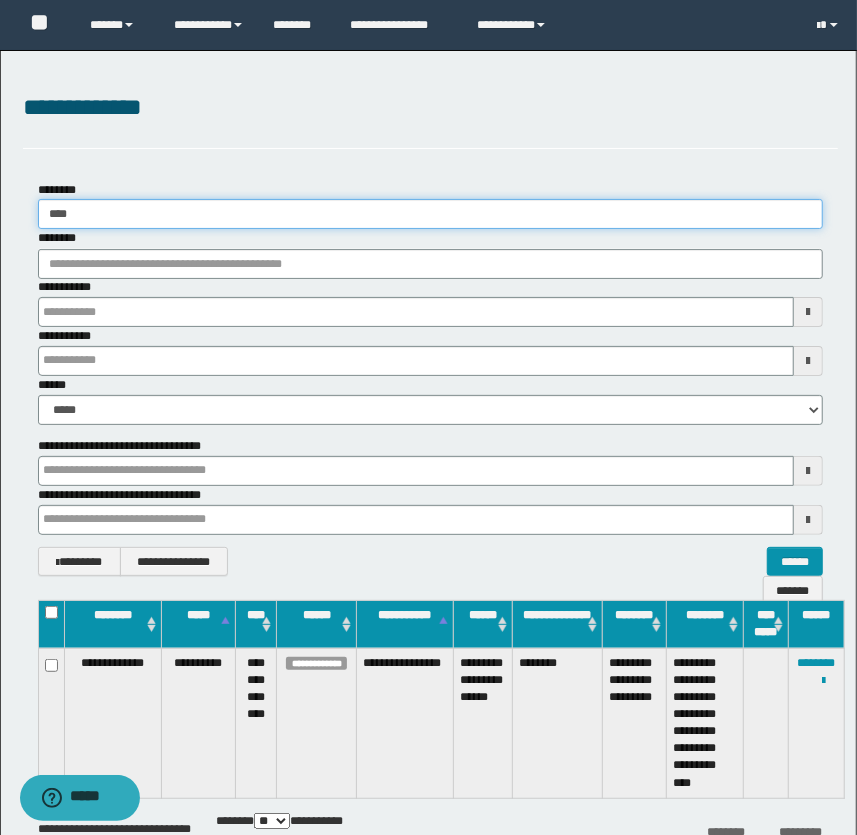type 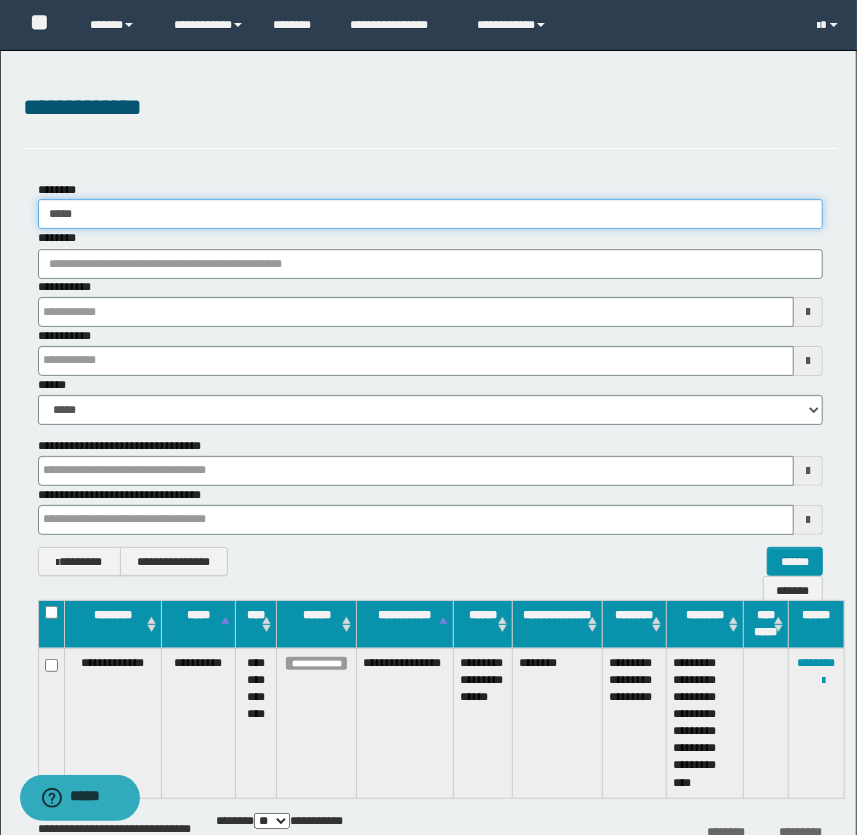 type 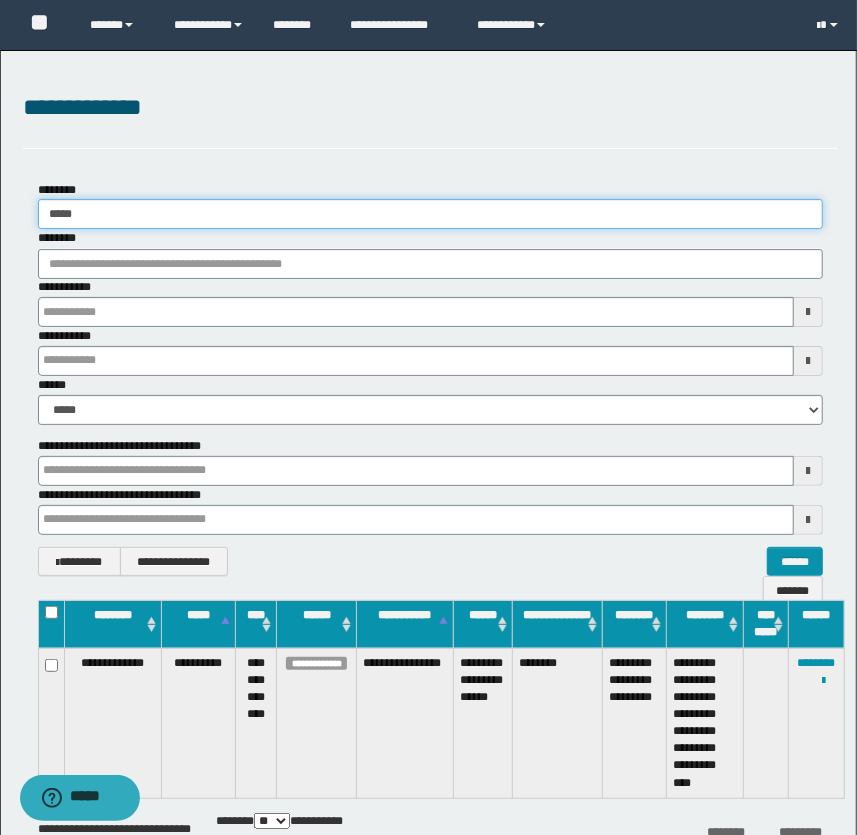 type 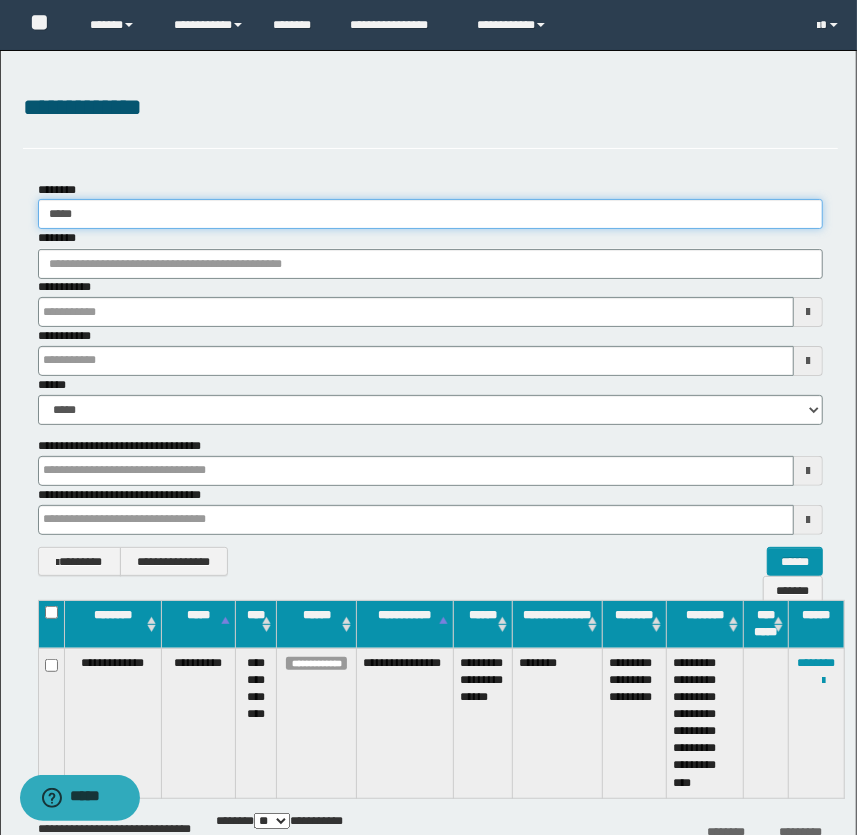 type on "******" 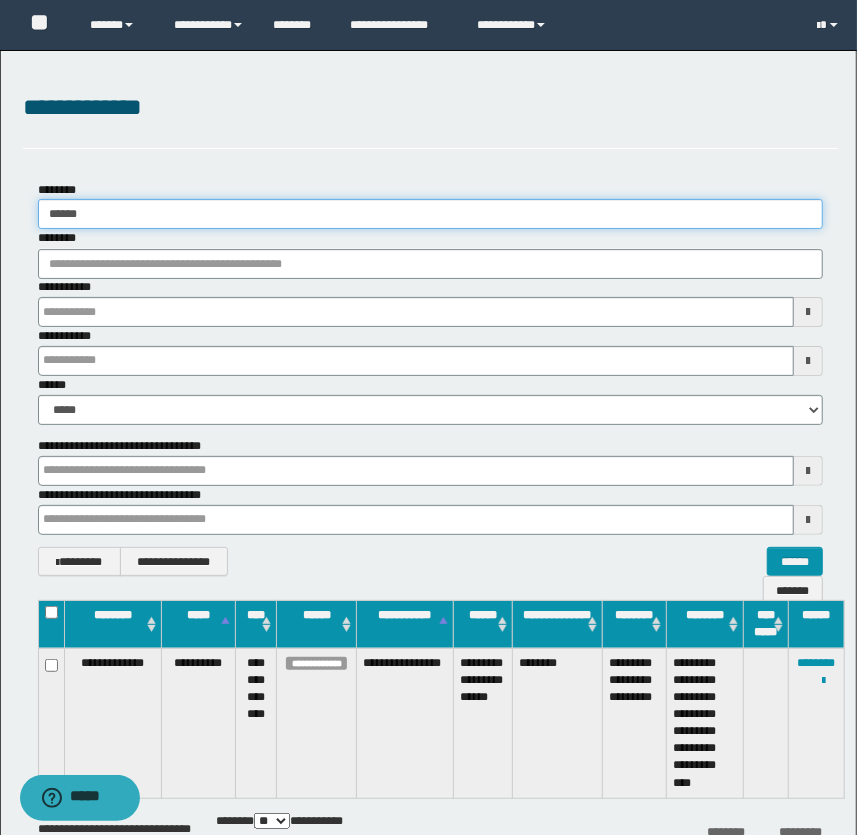 type 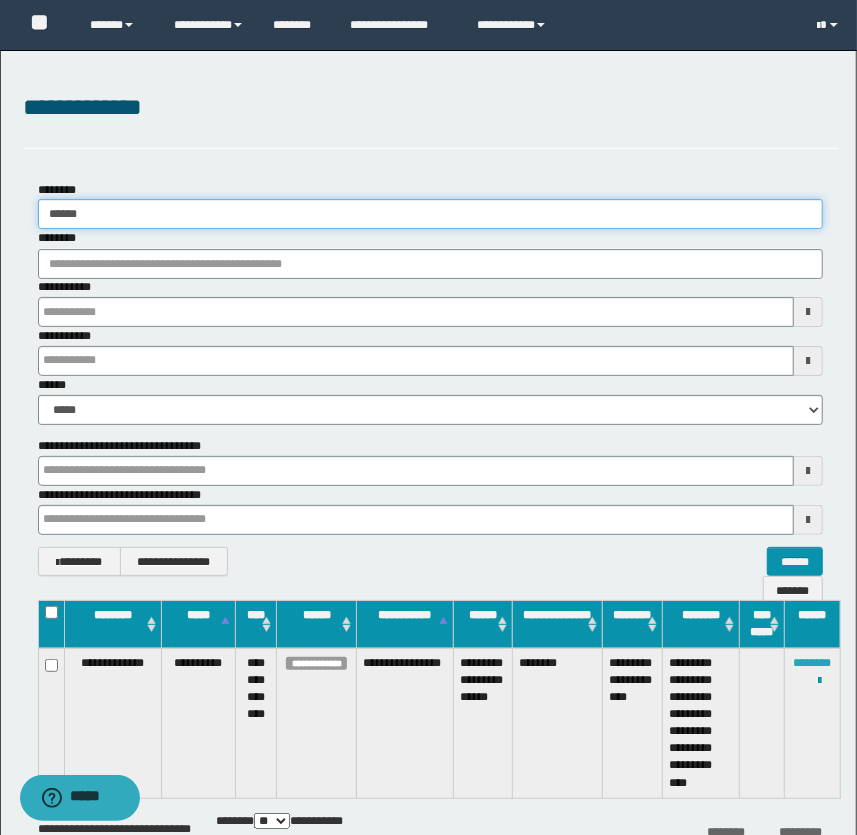 type on "******" 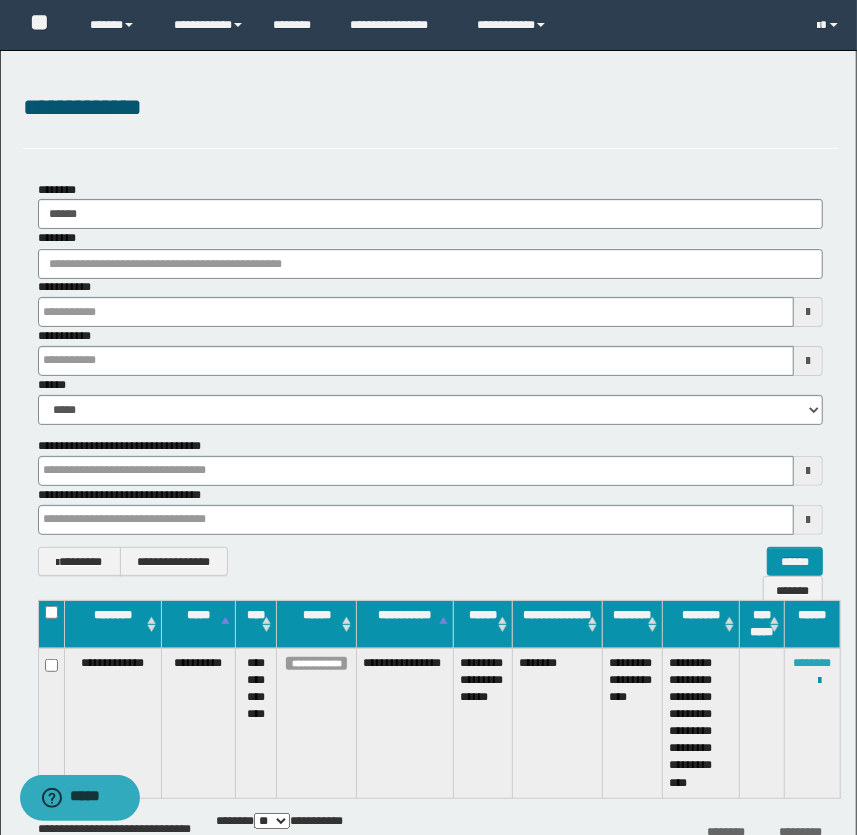 click on "********" at bounding box center (813, 663) 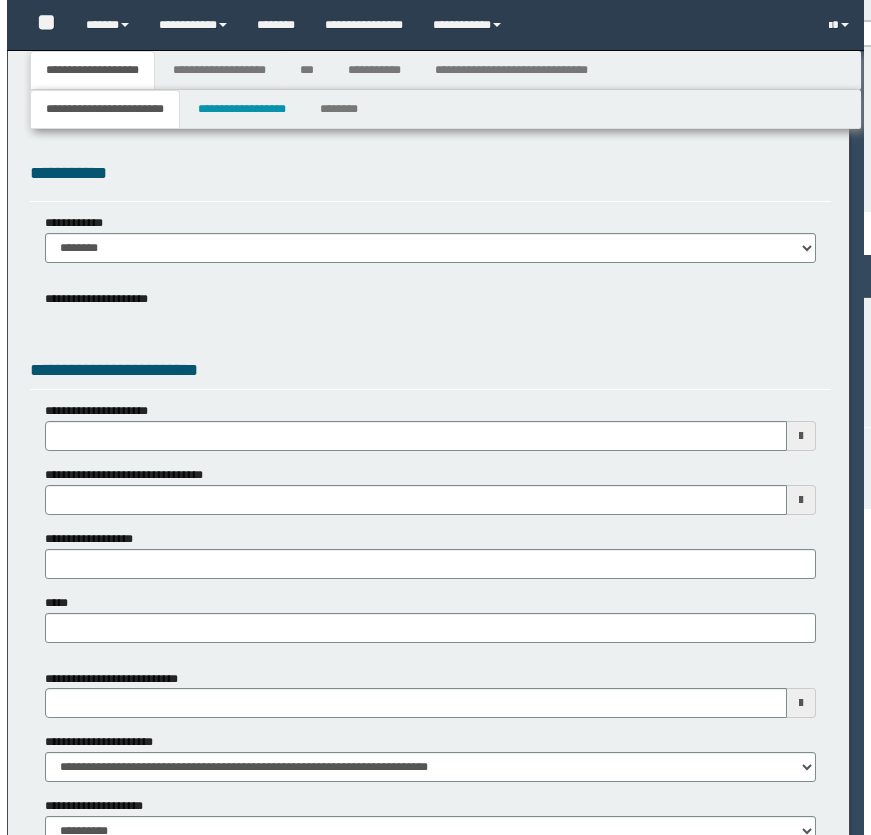 scroll, scrollTop: 0, scrollLeft: 0, axis: both 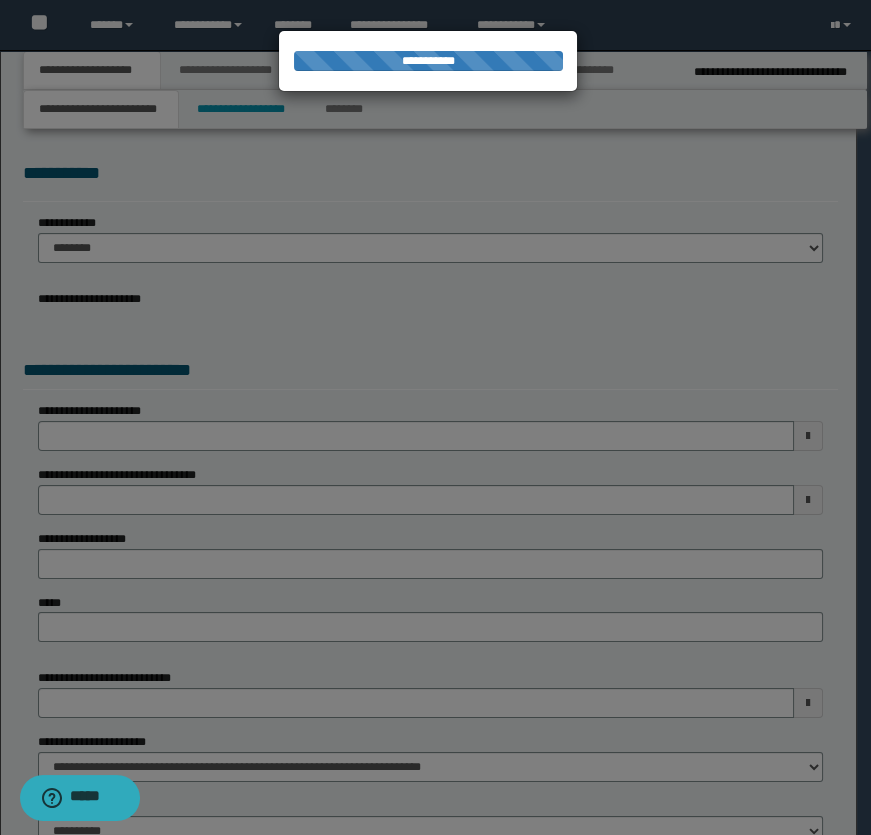 select on "*" 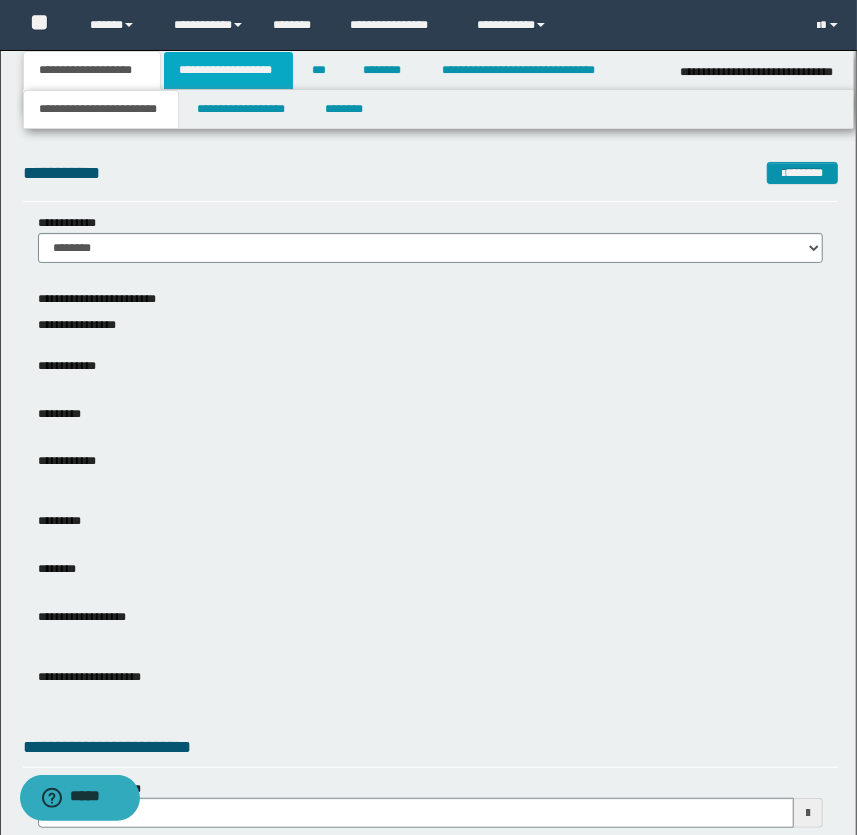 click on "**********" at bounding box center (228, 70) 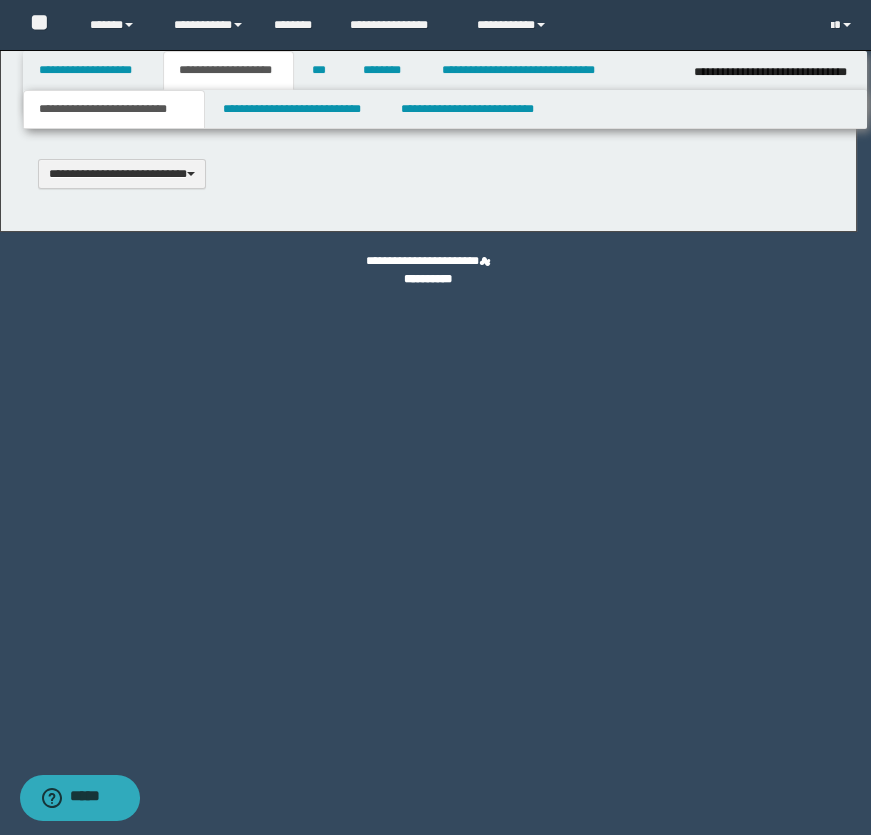 scroll, scrollTop: 0, scrollLeft: 0, axis: both 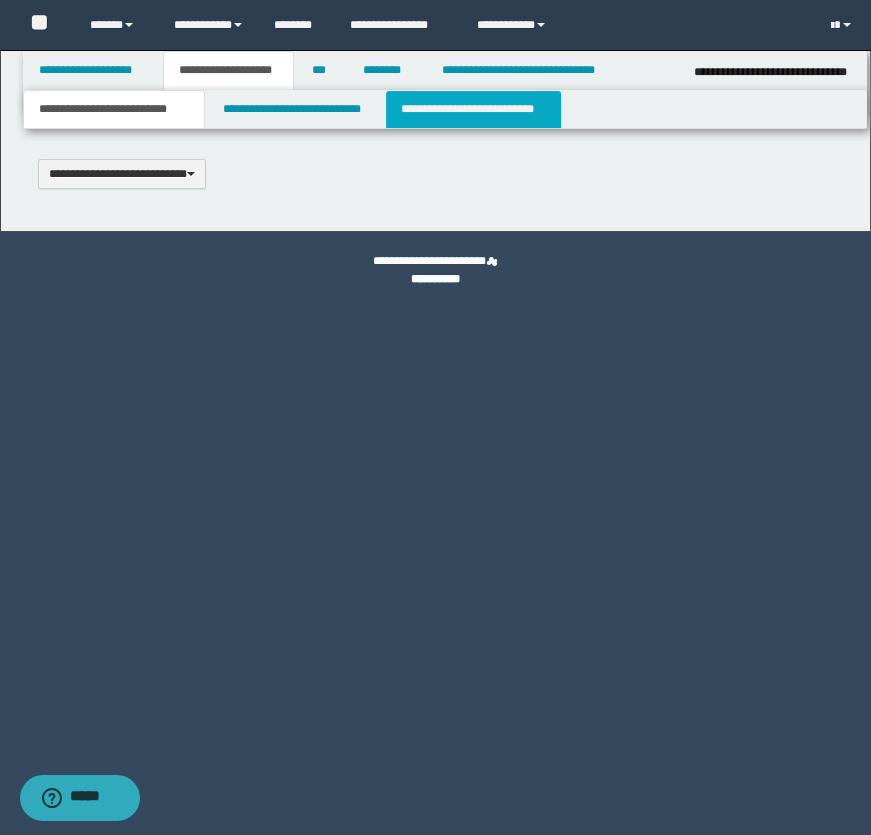 click on "**********" at bounding box center (473, 109) 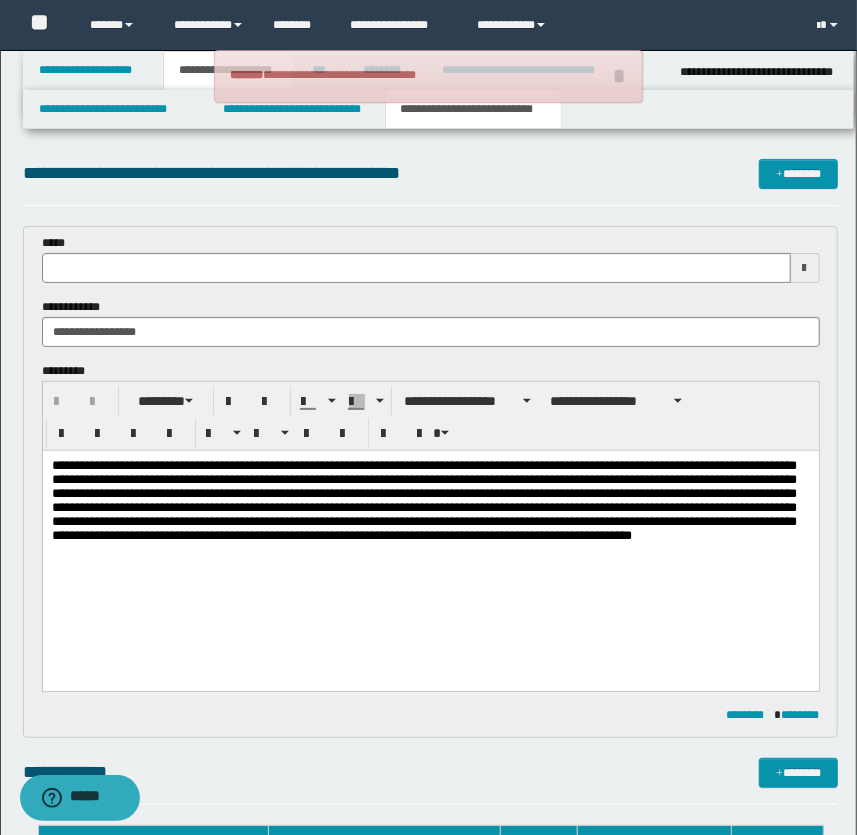 scroll, scrollTop: 0, scrollLeft: 0, axis: both 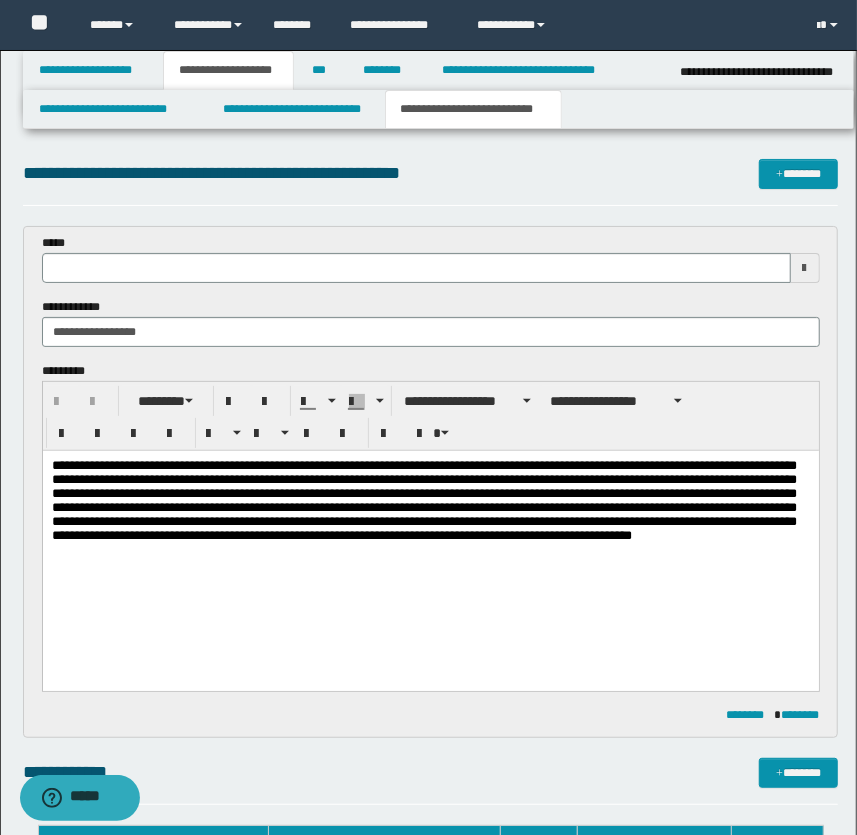 type 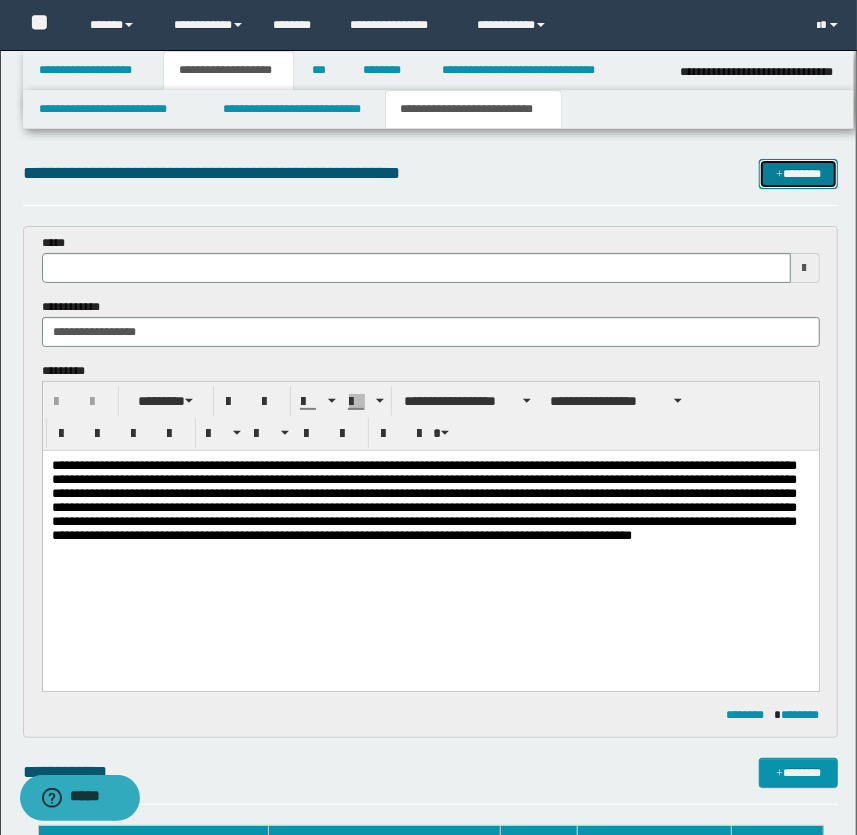 click on "*******" at bounding box center [799, 174] 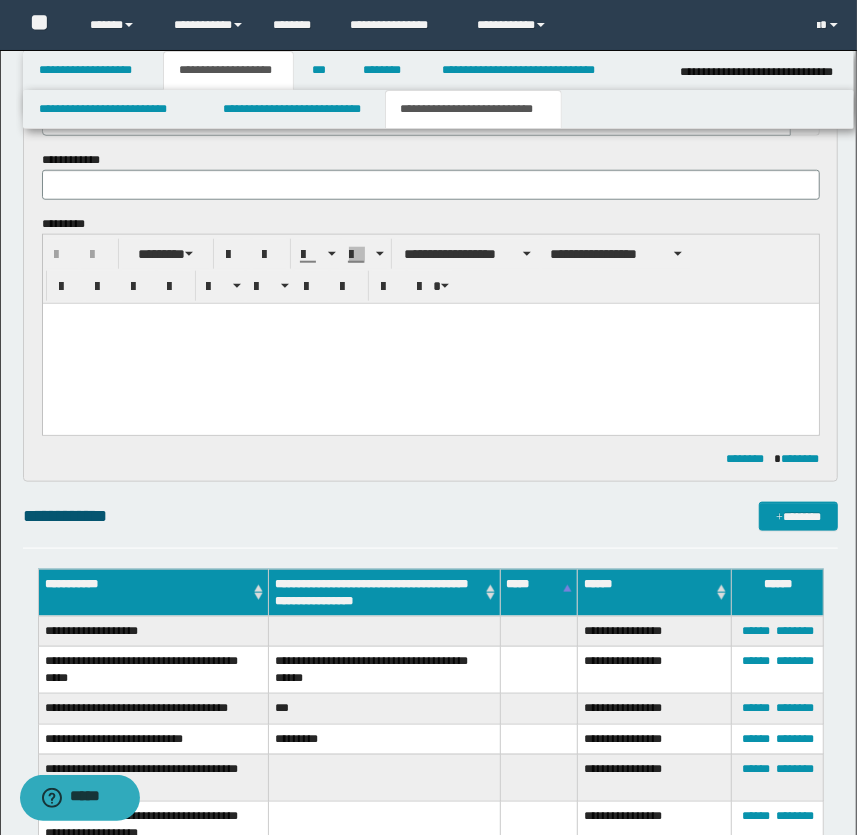 scroll, scrollTop: 502, scrollLeft: 0, axis: vertical 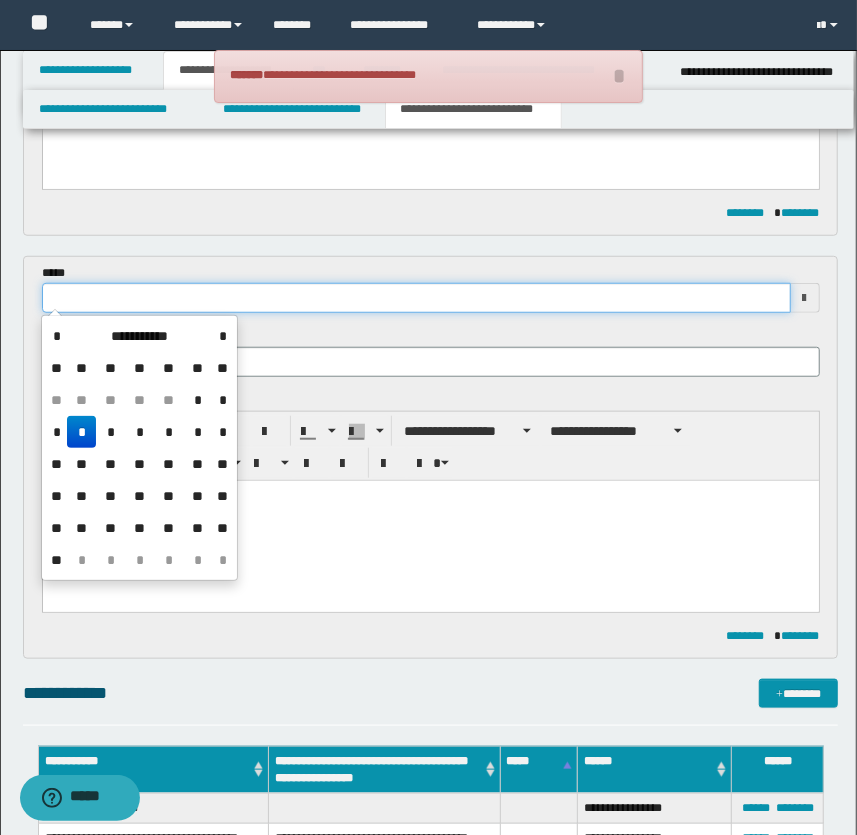 click at bounding box center [416, 298] 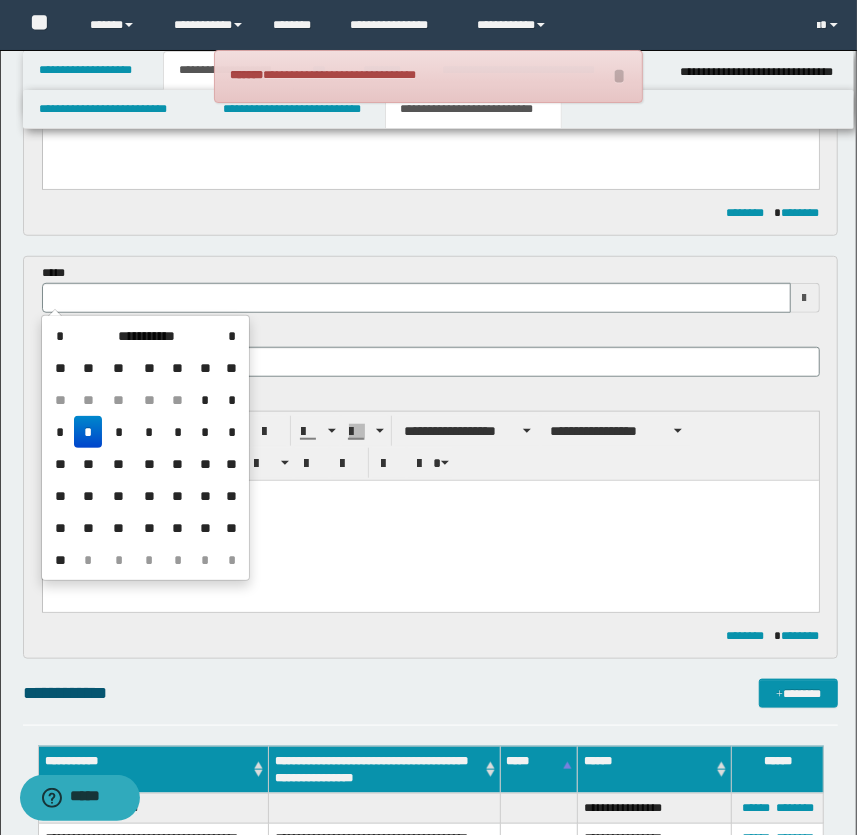 click on "*" at bounding box center (88, 432) 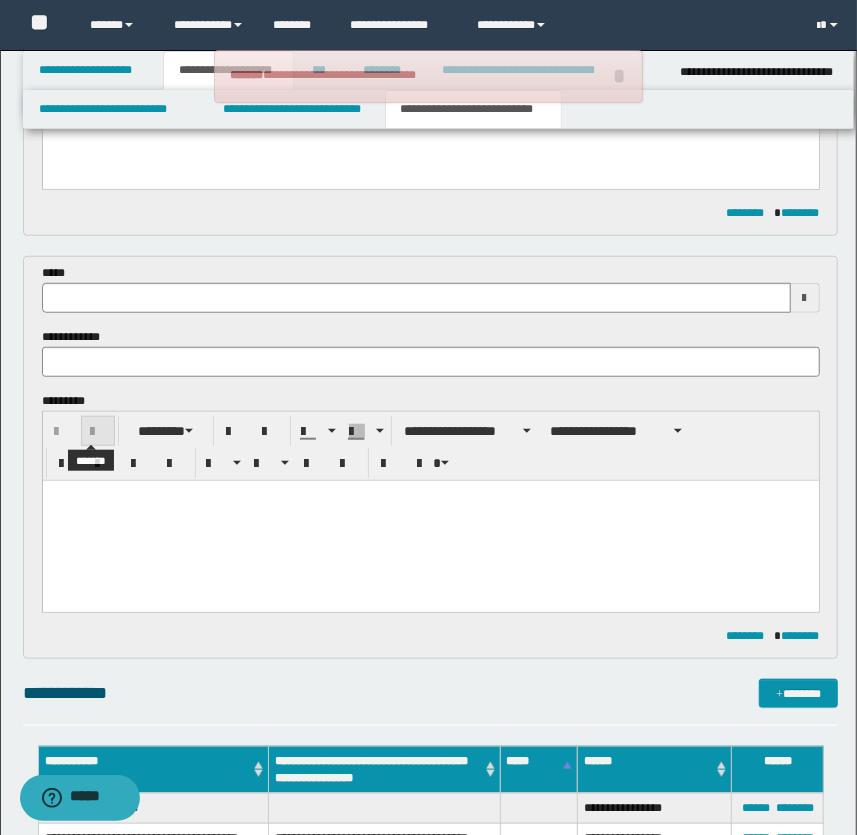 type on "**********" 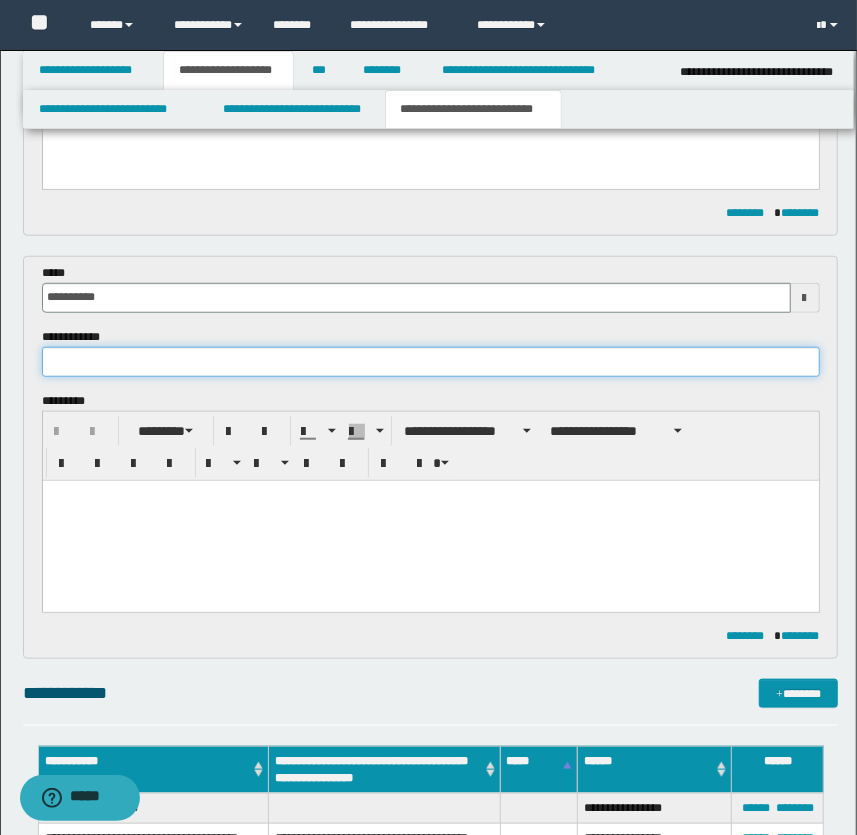 click at bounding box center (431, 362) 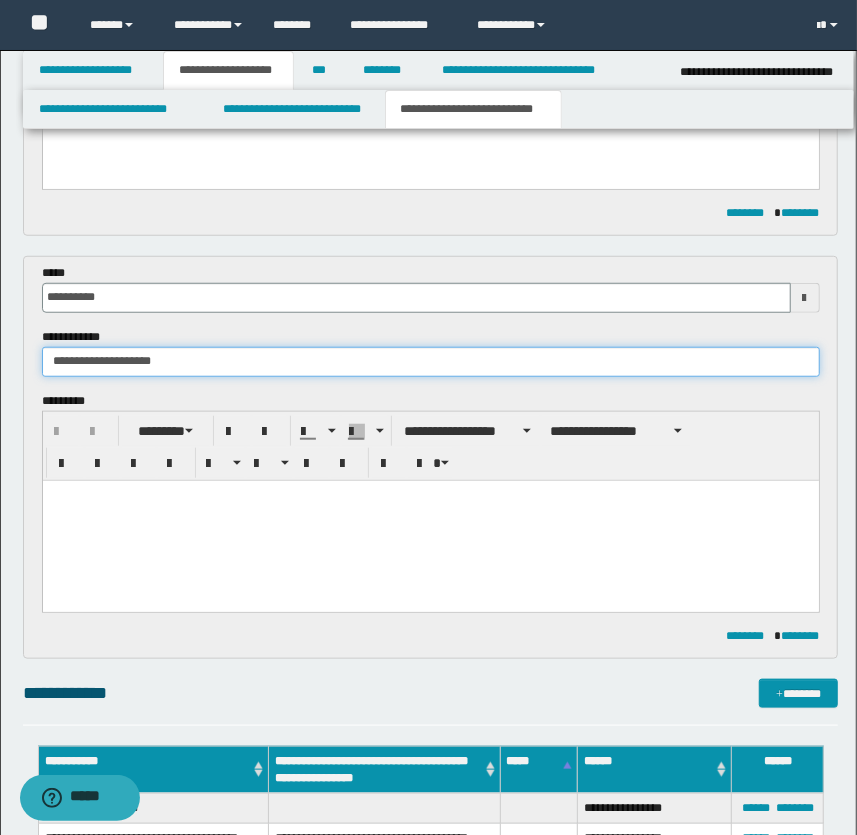 type on "**********" 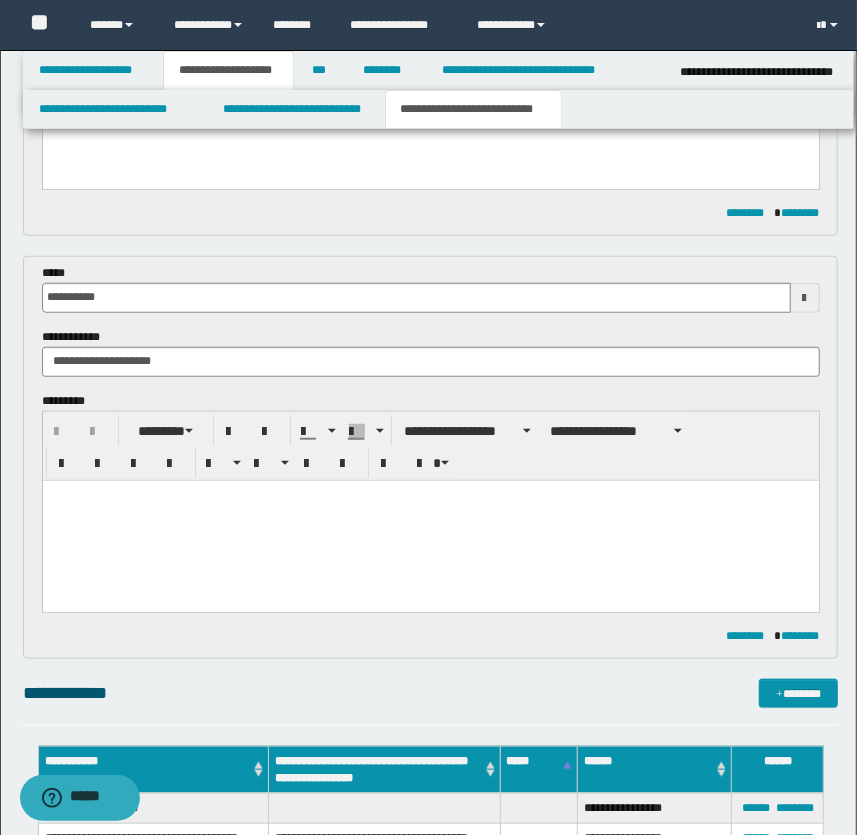 click at bounding box center (430, 520) 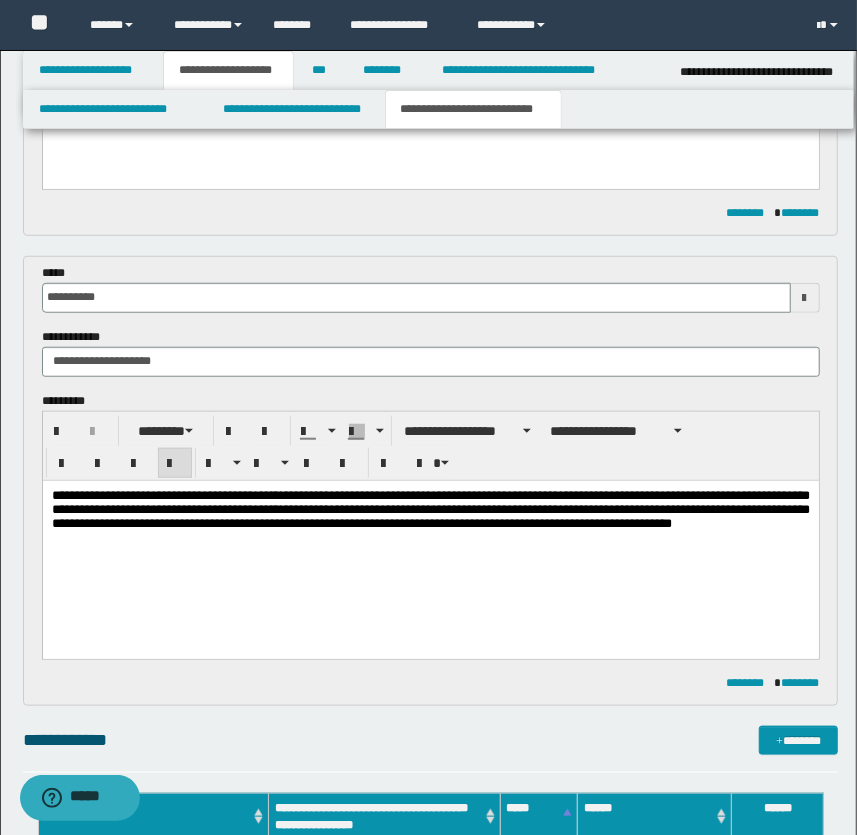 click on "**********" at bounding box center [430, 508] 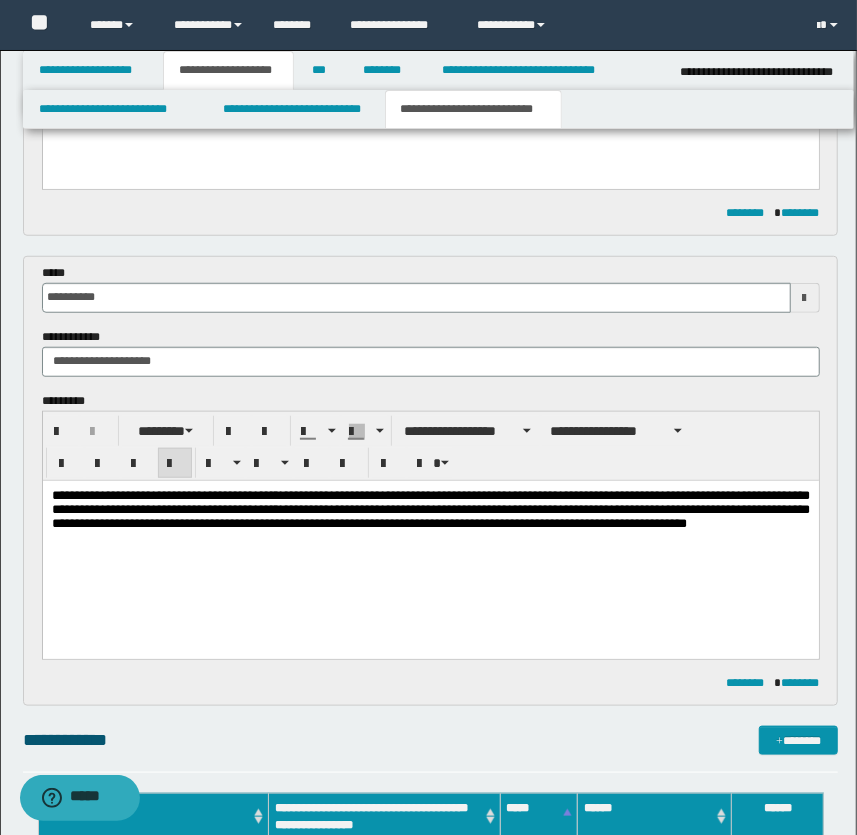 click on "**********" at bounding box center [430, 508] 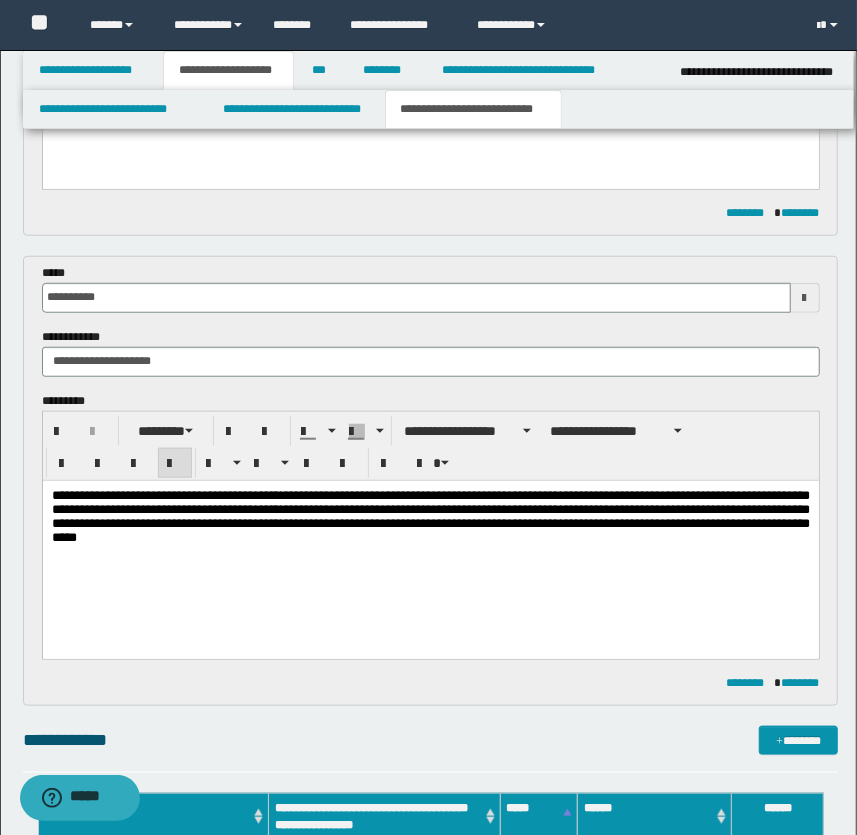 drag, startPoint x: 406, startPoint y: 485, endPoint x: 371, endPoint y: 567, distance: 89.157166 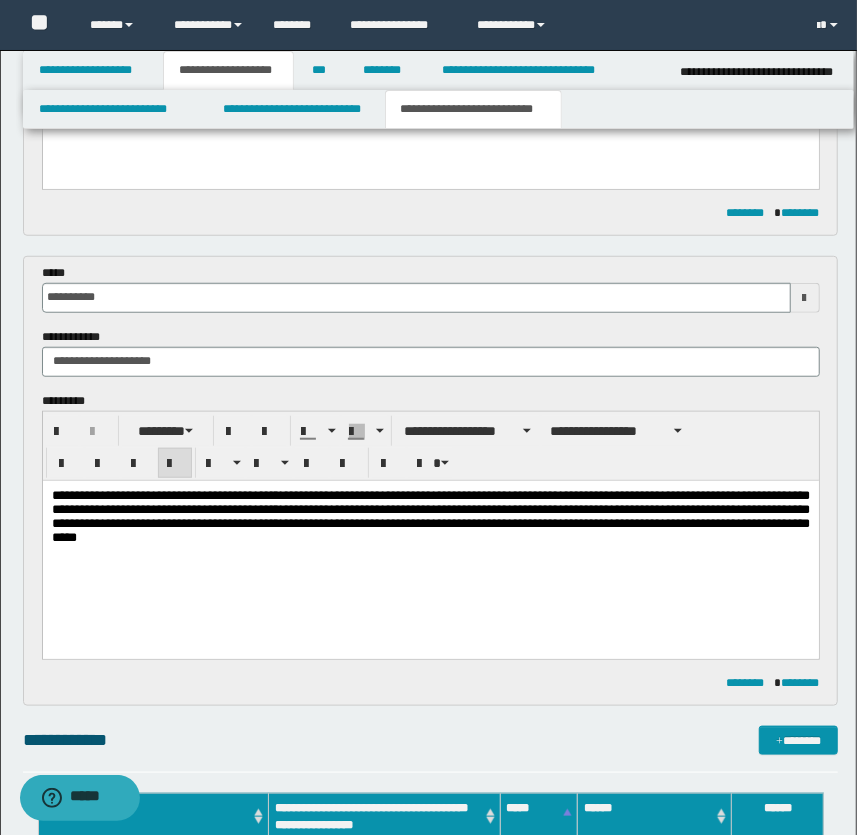click on "**********" at bounding box center (430, 515) 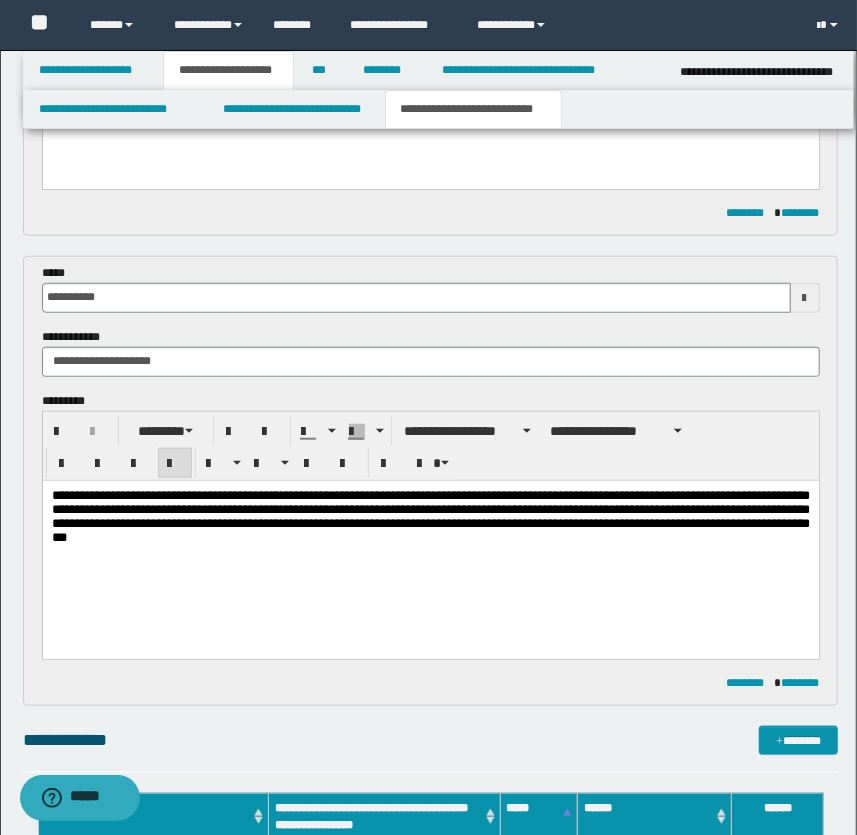 click on "**********" at bounding box center (430, 515) 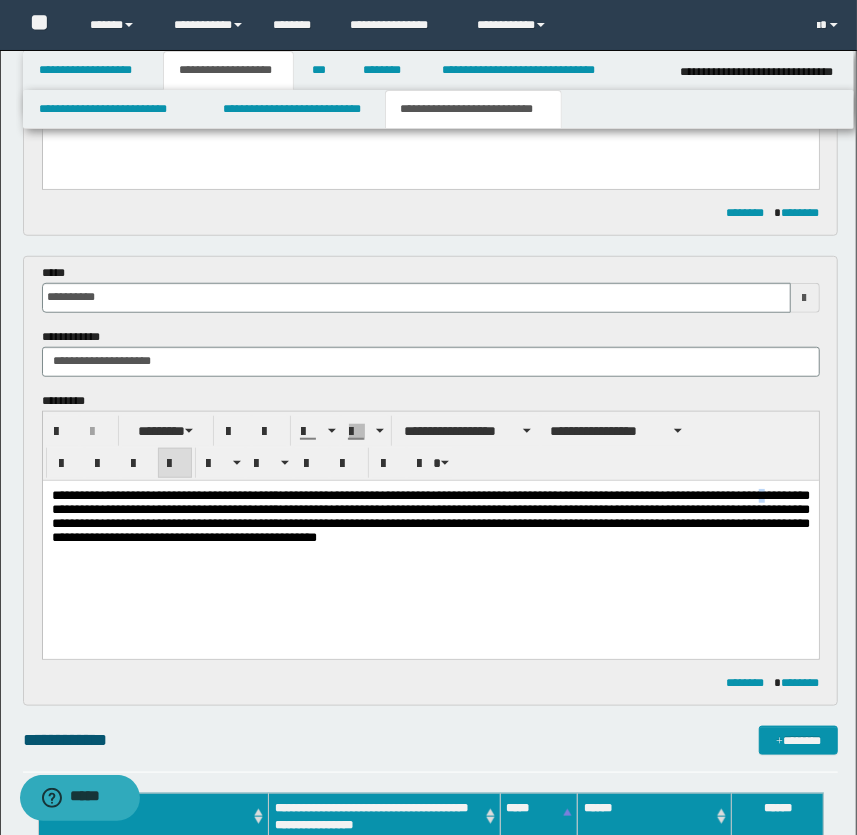 click on "**********" at bounding box center [430, 515] 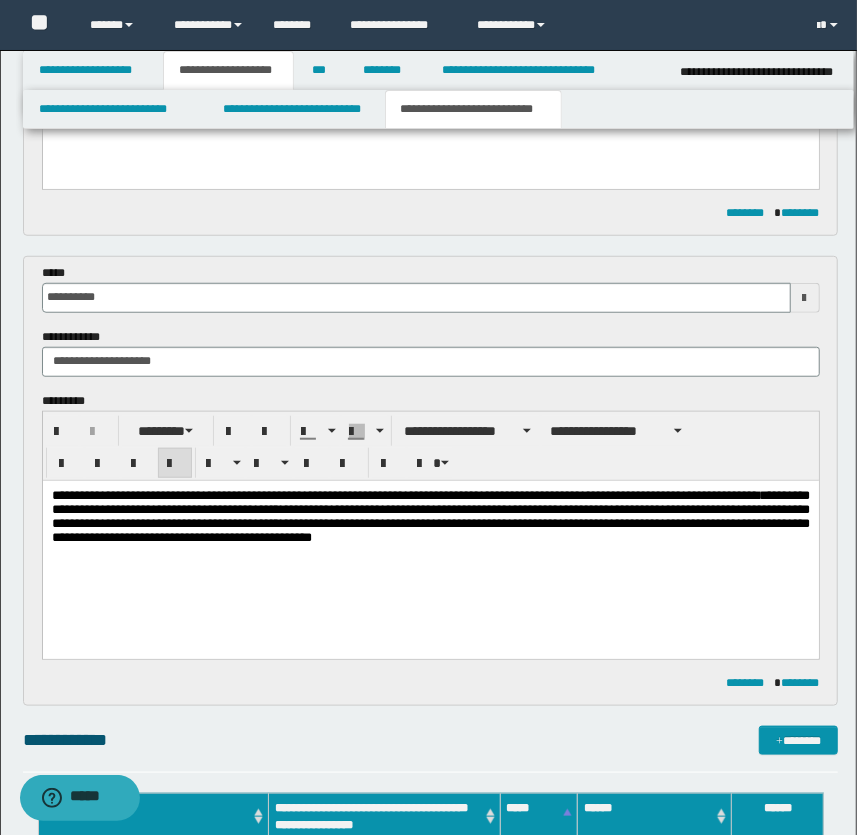 click on "**********" at bounding box center (430, 515) 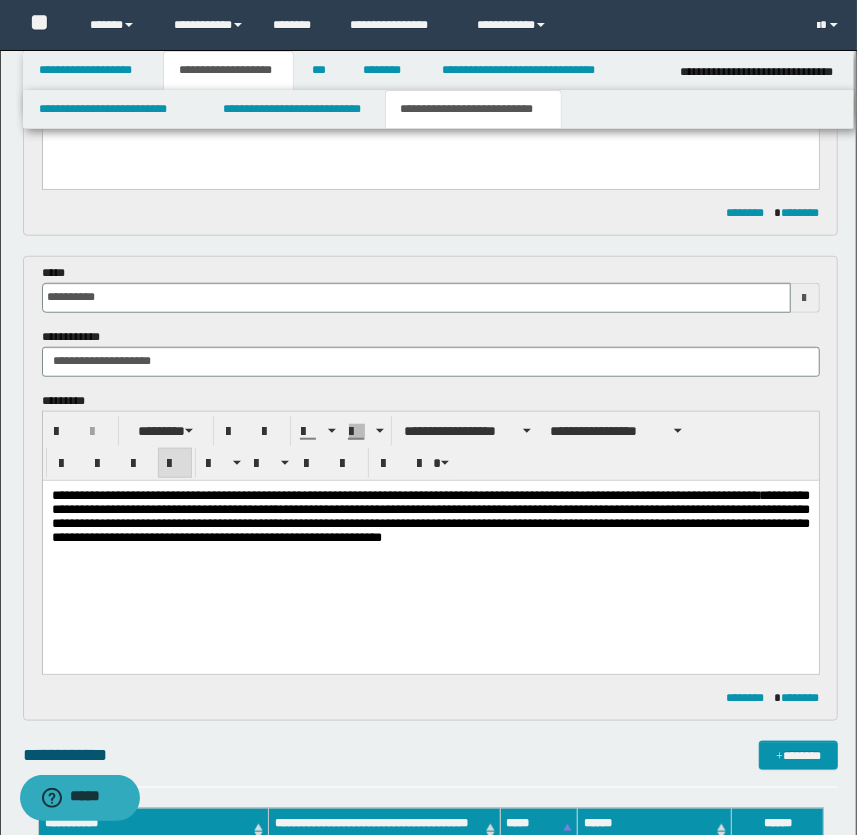 click on "**********" at bounding box center [430, 515] 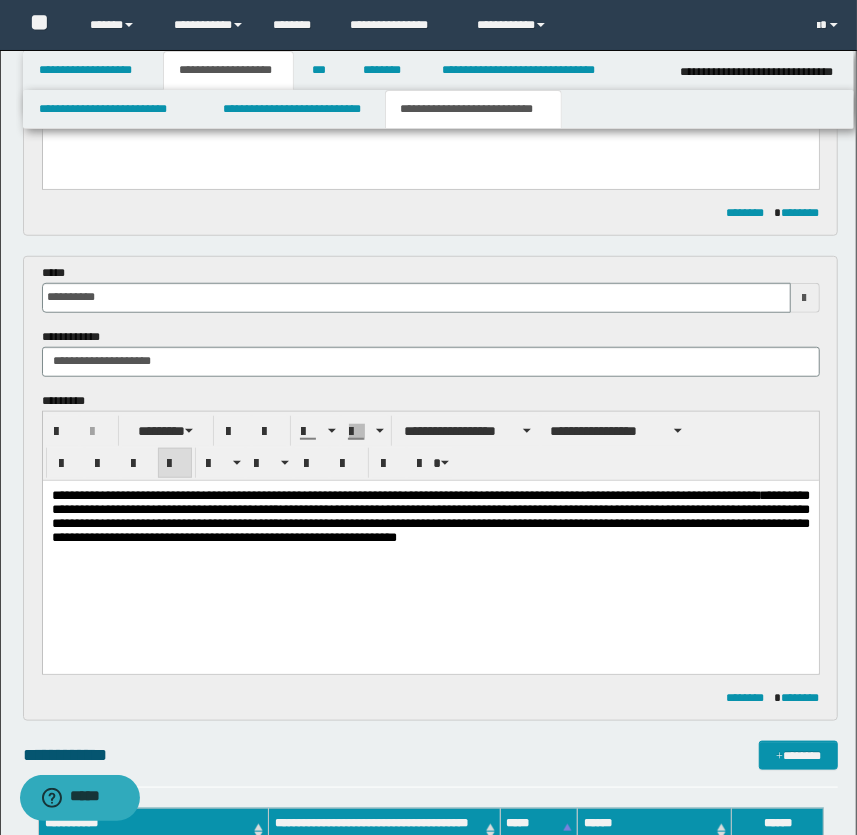 click on "**********" at bounding box center [430, 515] 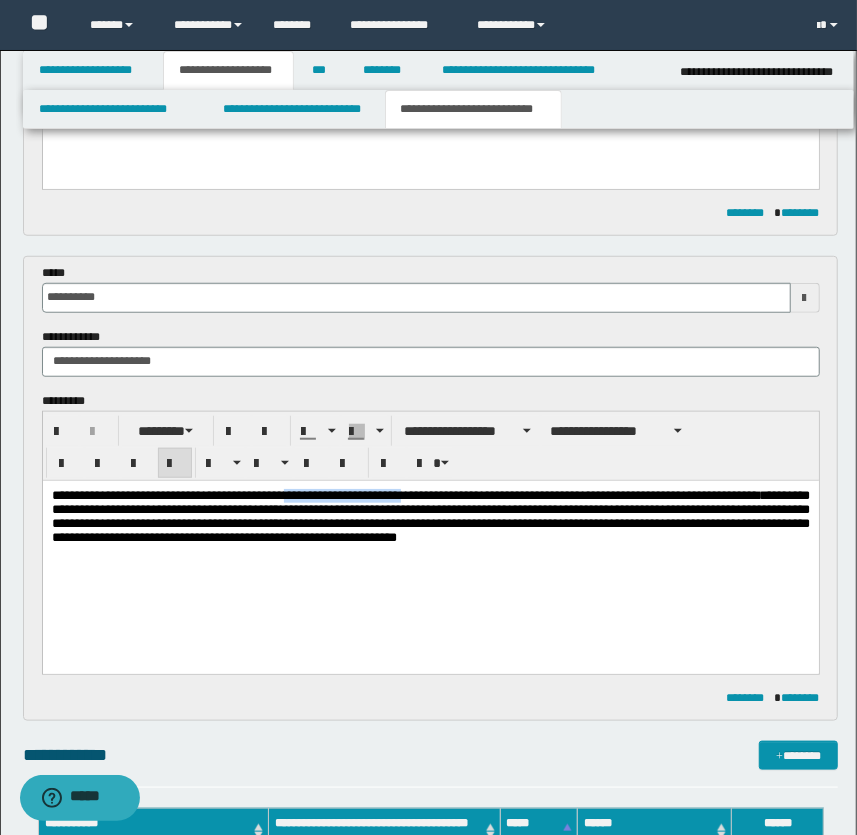 drag, startPoint x: 316, startPoint y: 494, endPoint x: 447, endPoint y: 497, distance: 131.03435 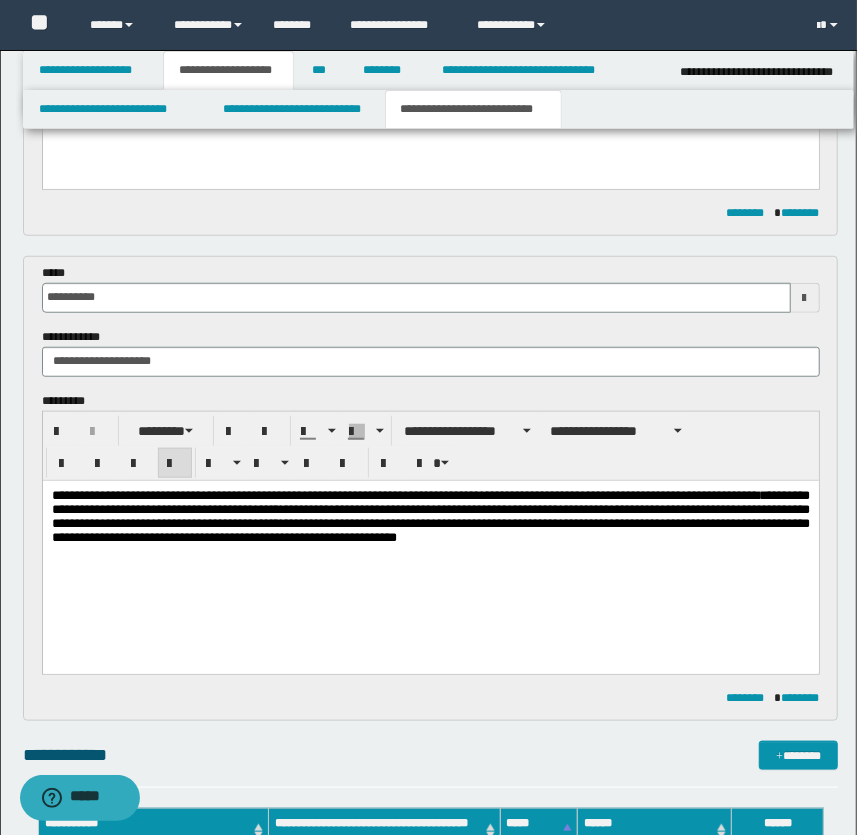 click on "**********" at bounding box center (430, 515) 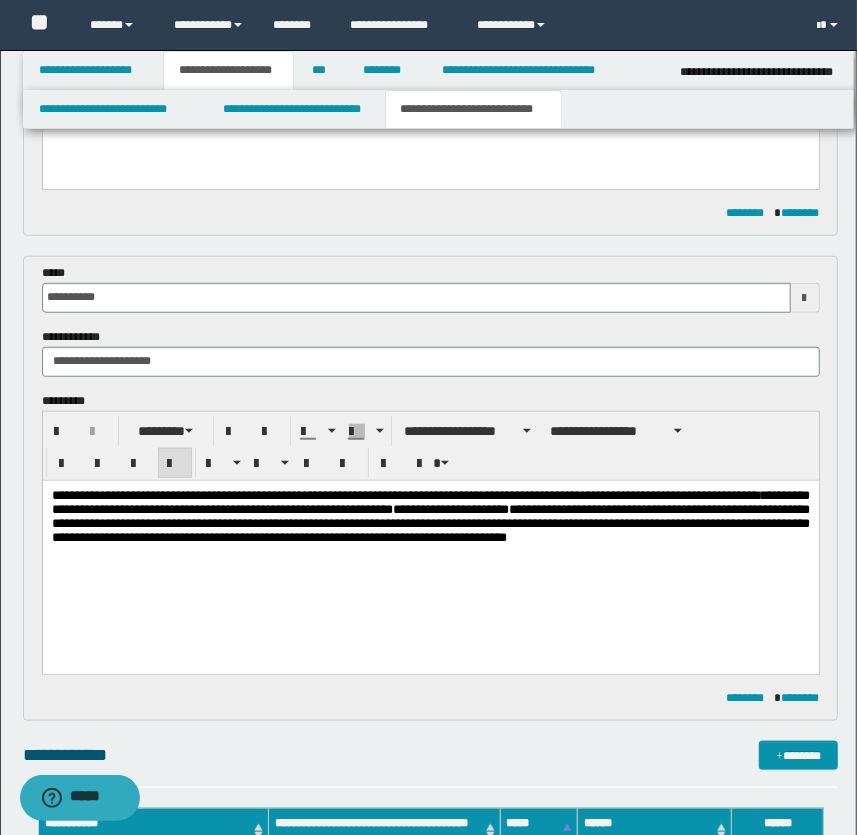 click on "**********" at bounding box center [449, 508] 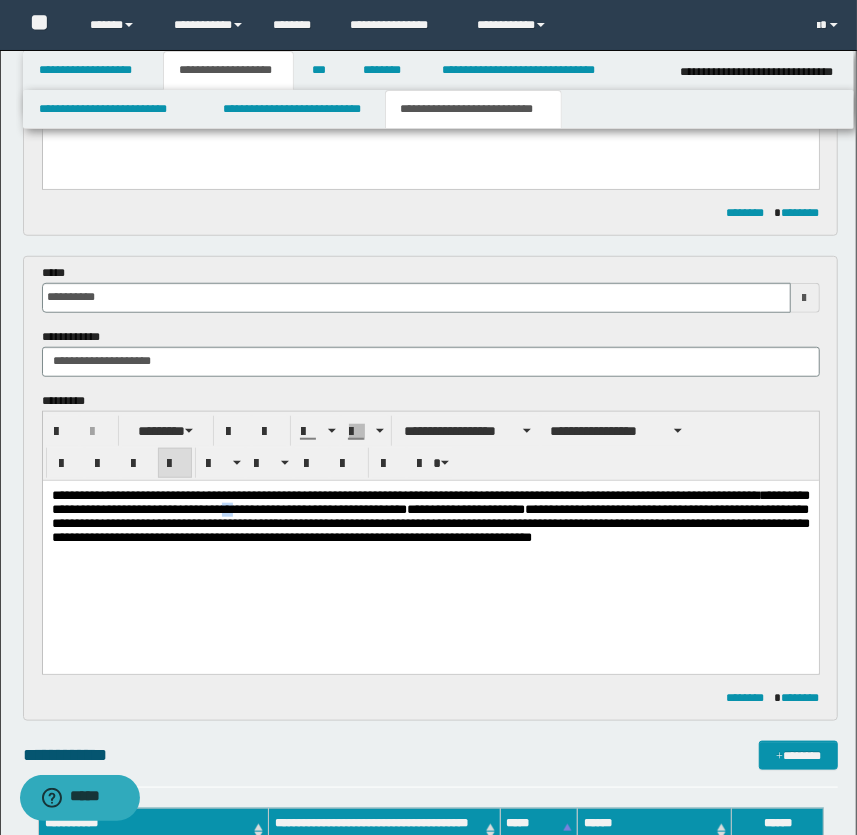 drag, startPoint x: 416, startPoint y: 506, endPoint x: 426, endPoint y: 507, distance: 10.049875 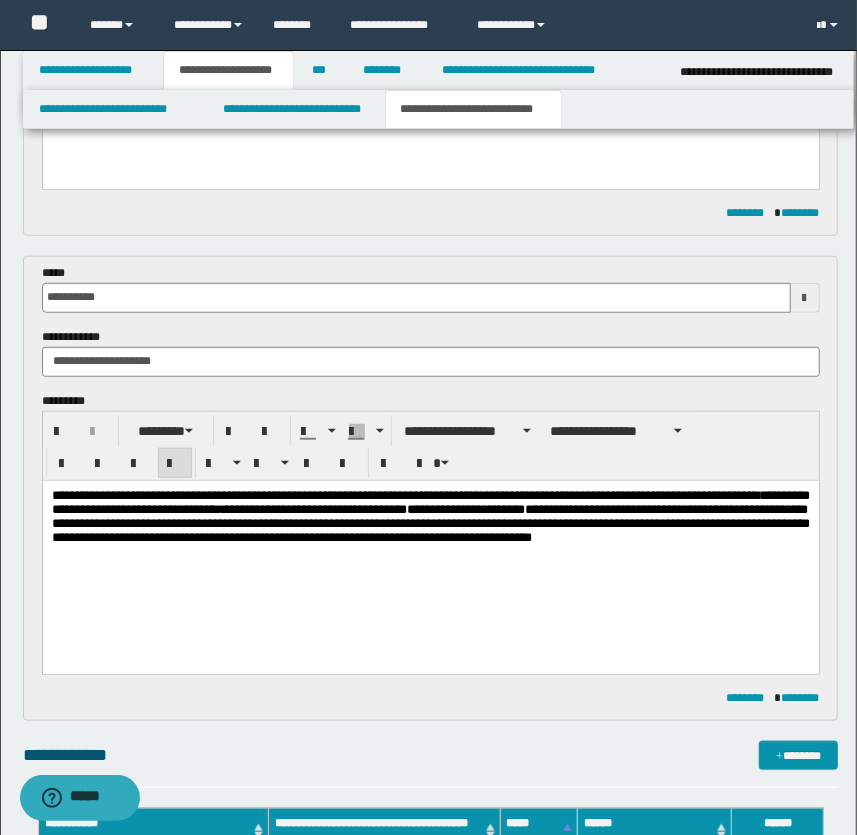 click on "**********" at bounding box center (430, 541) 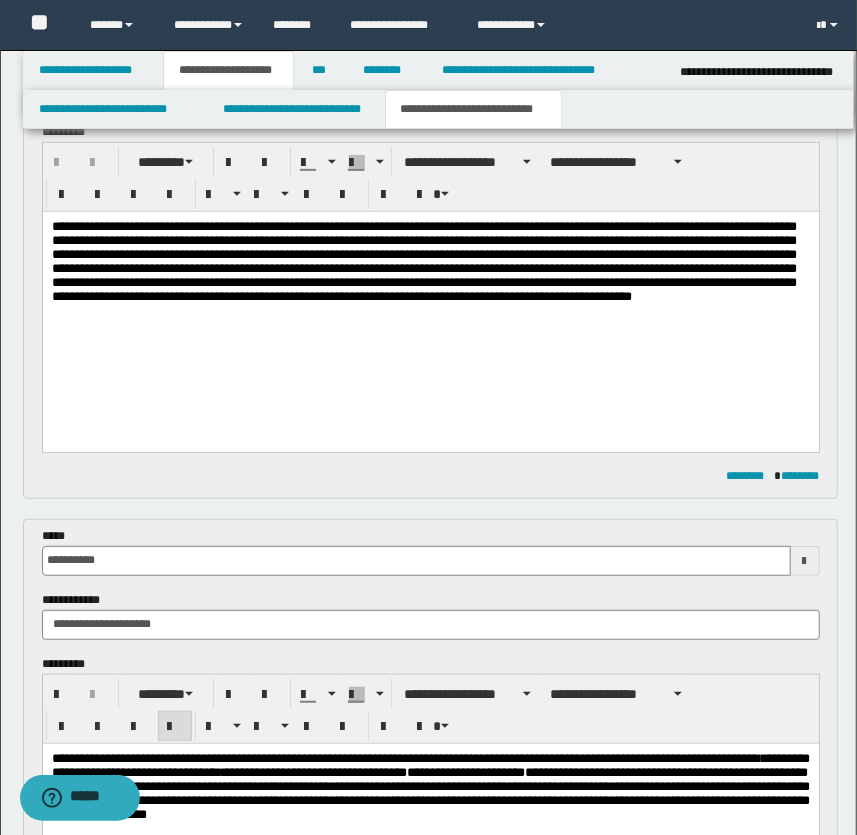 scroll, scrollTop: 411, scrollLeft: 0, axis: vertical 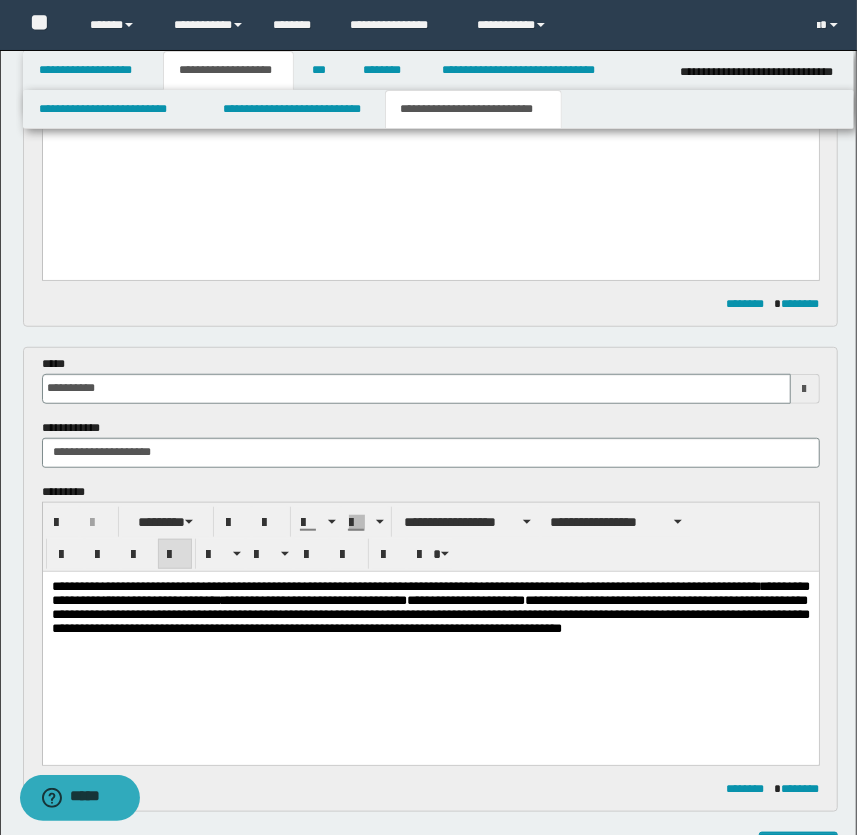 click on "**********" at bounding box center (430, 606) 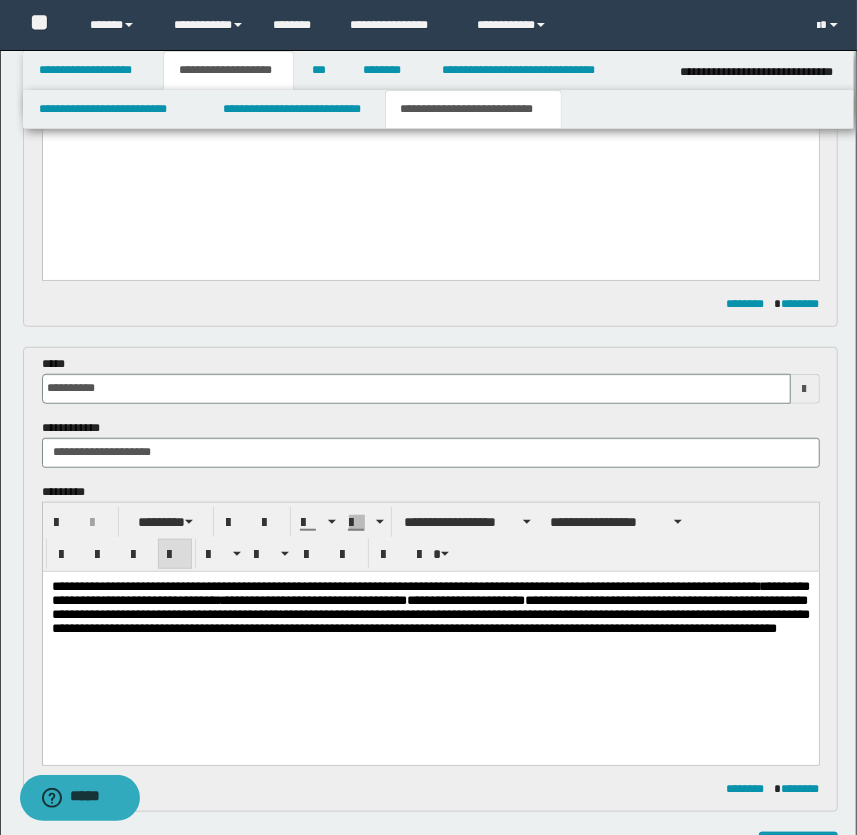 click on "**********" at bounding box center [430, 606] 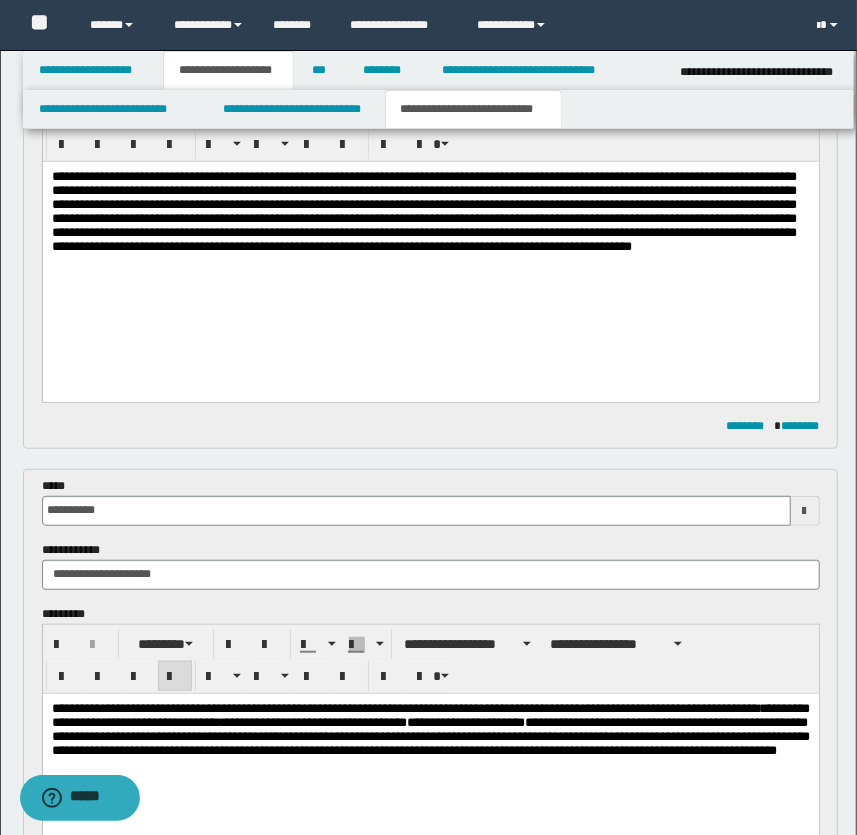 scroll, scrollTop: 320, scrollLeft: 0, axis: vertical 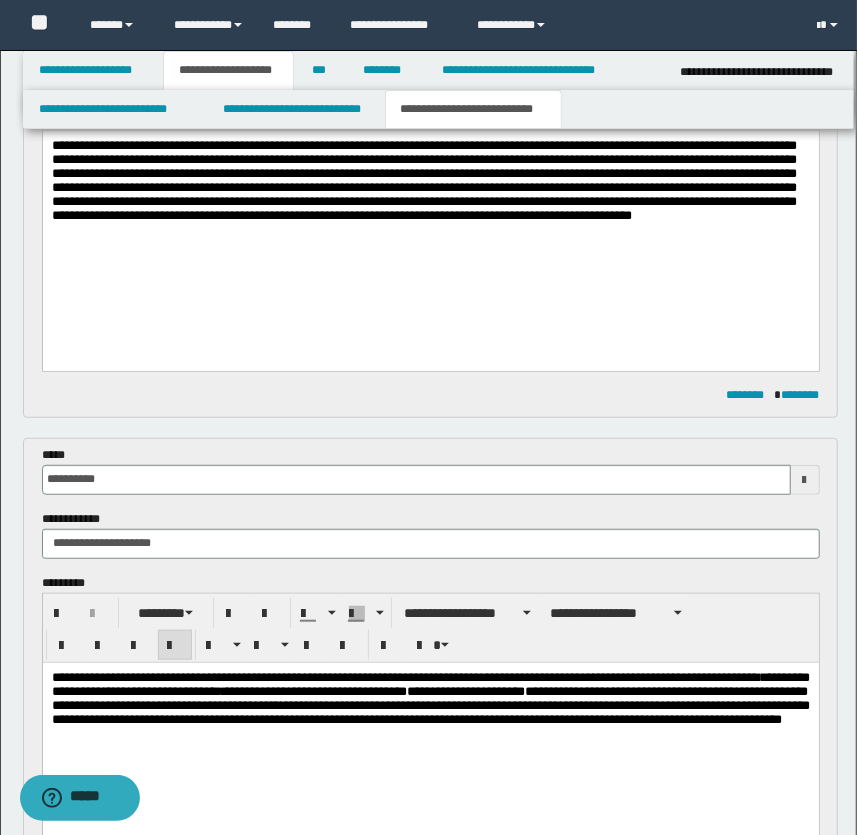 click on "**********" at bounding box center (430, 697) 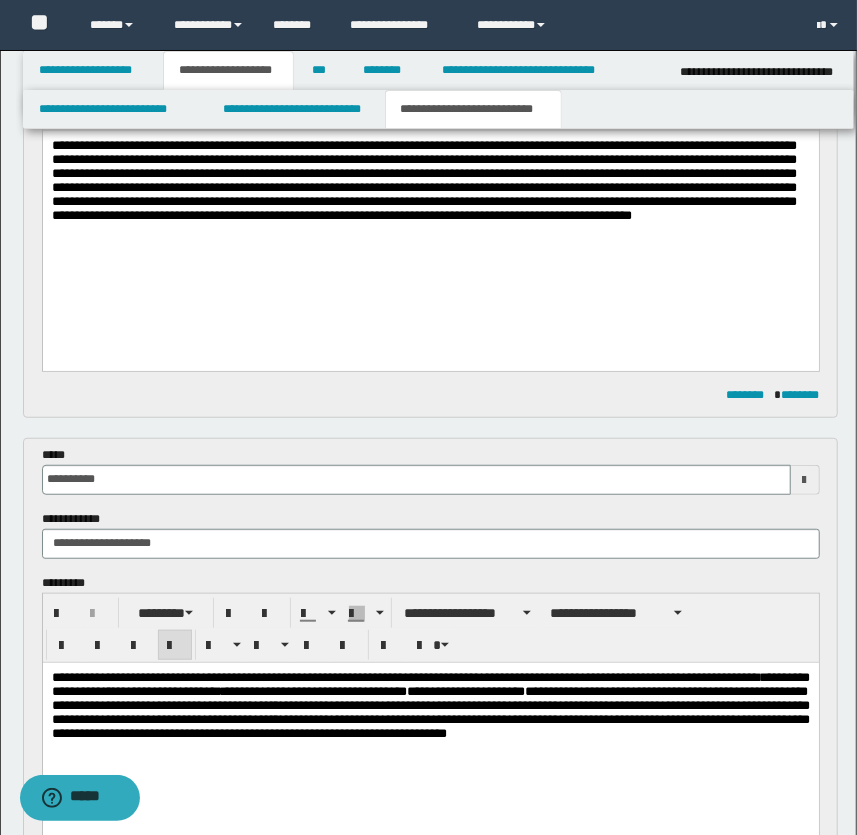 click on "**********" at bounding box center (430, 704) 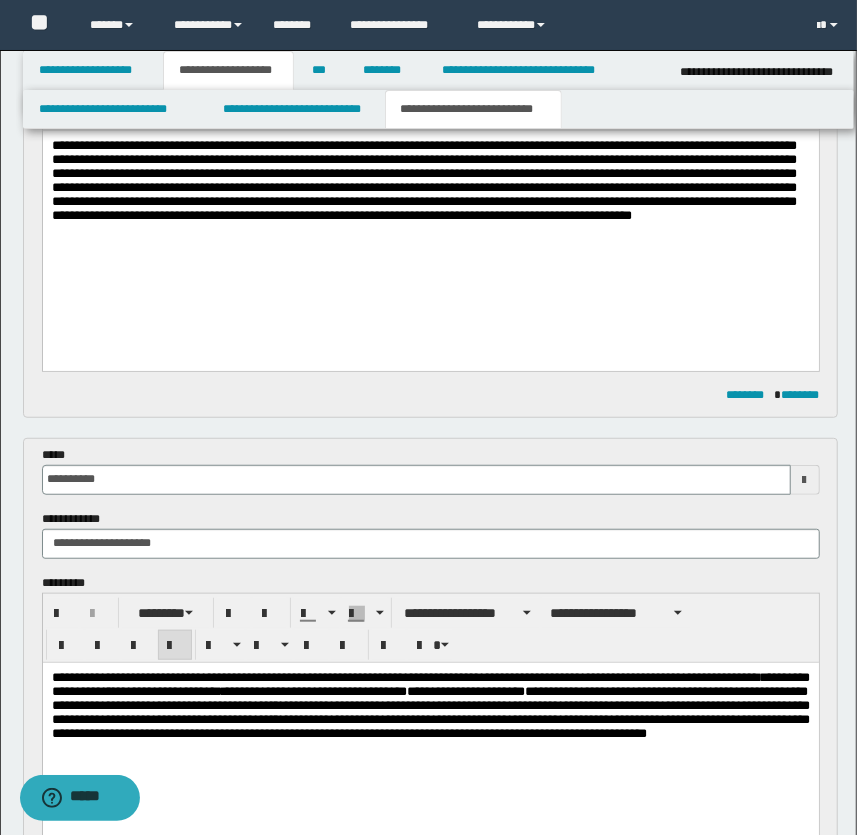 click on "**********" at bounding box center (430, 704) 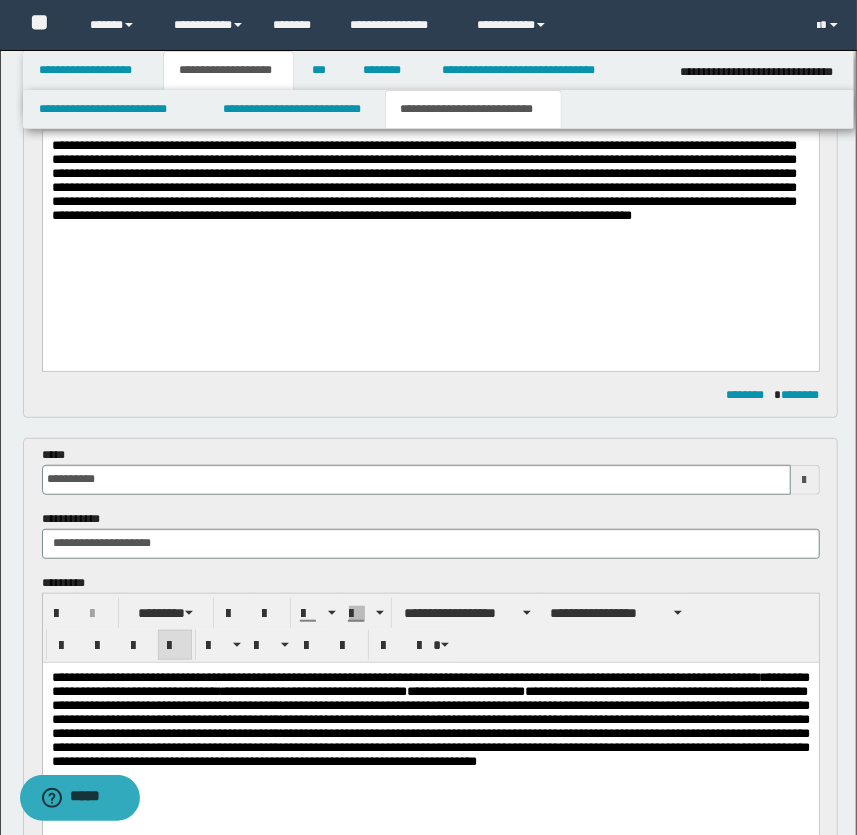 click on "**********" at bounding box center (430, 718) 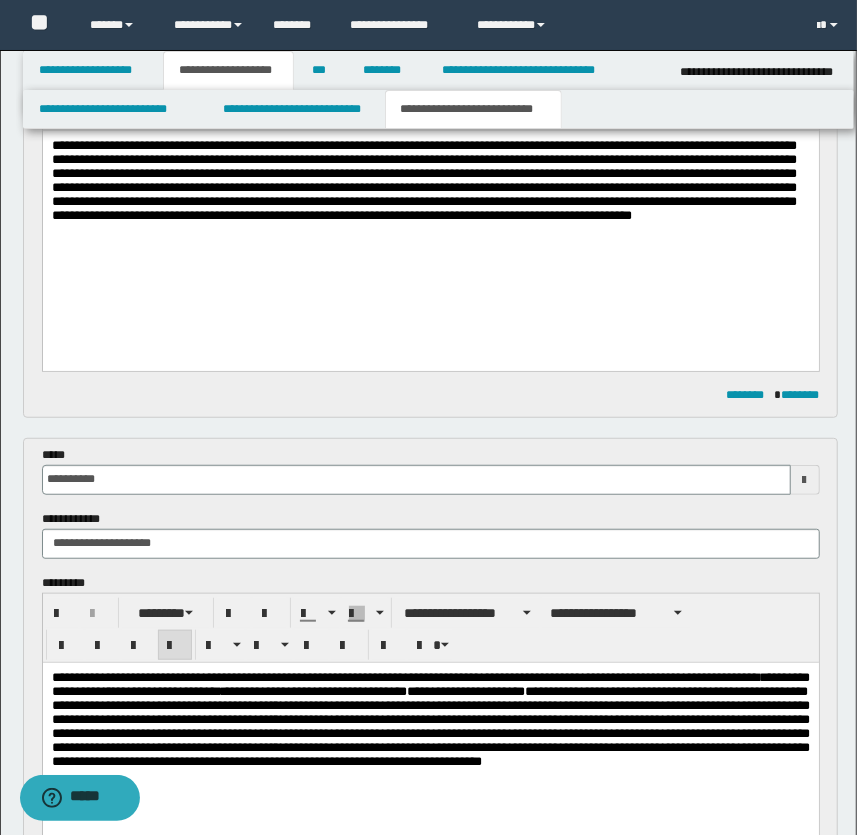 click on "**********" at bounding box center (430, 718) 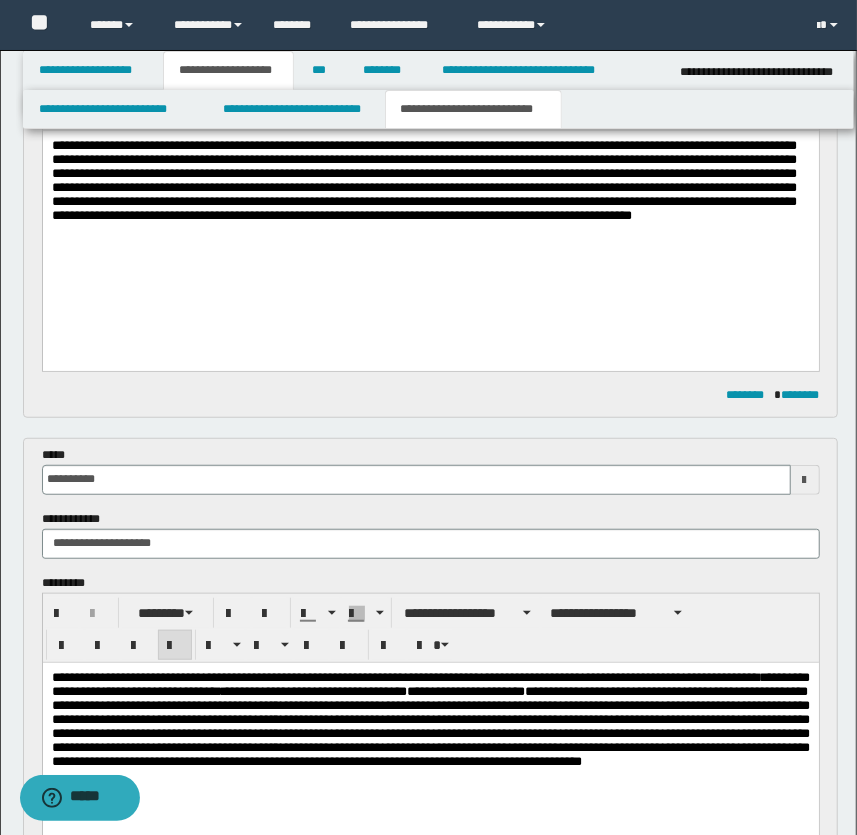 click on "**********" at bounding box center (430, 718) 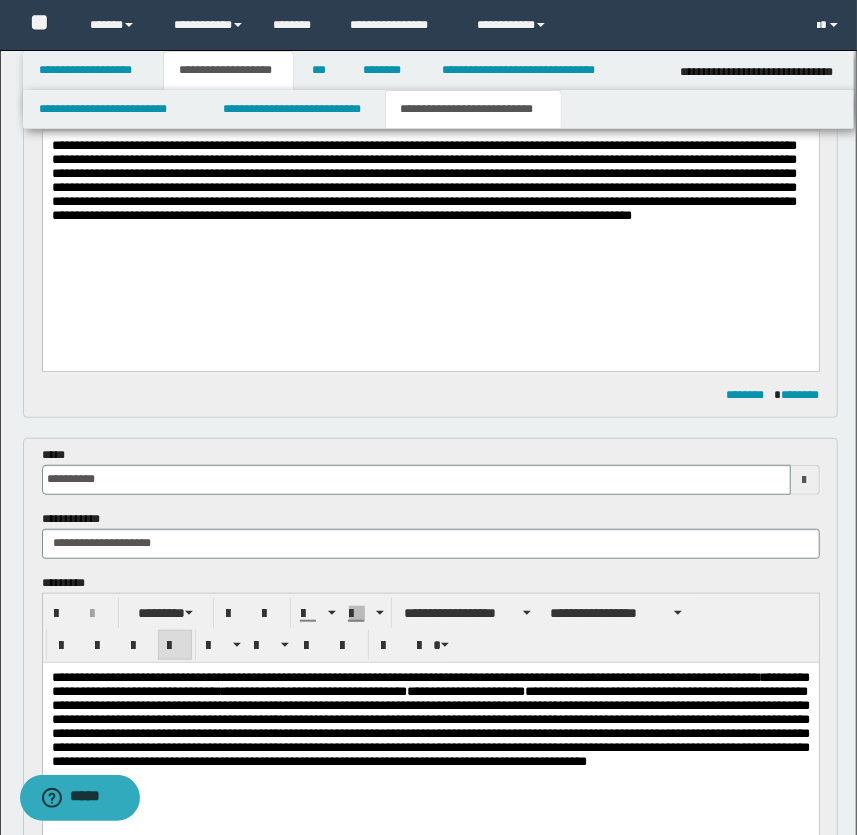 click on "**********" at bounding box center (430, 718) 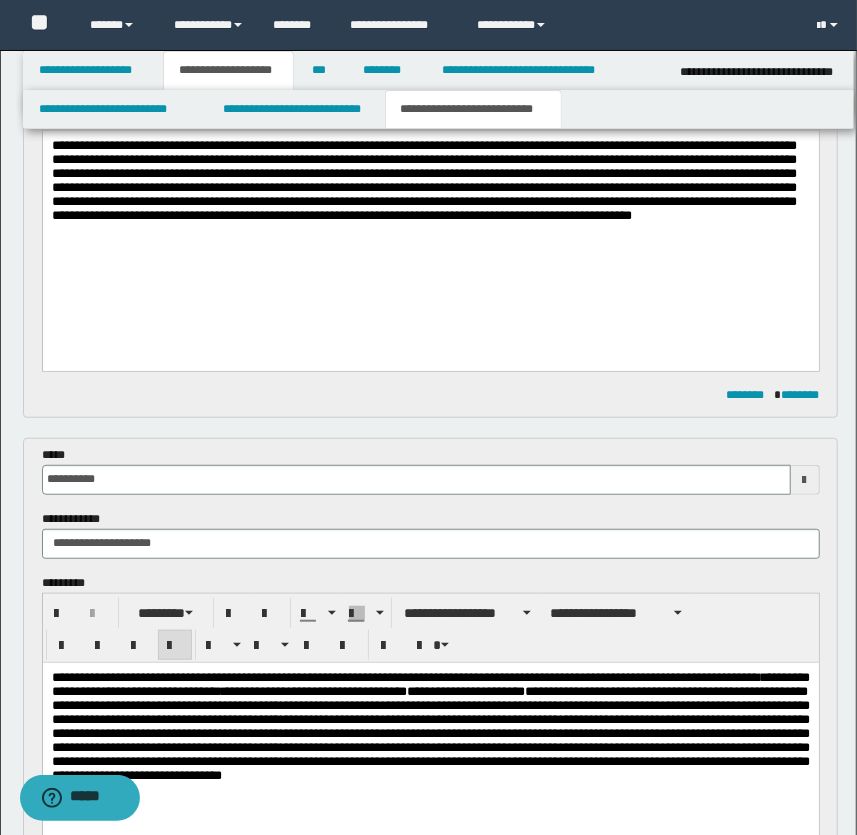 click on "**********" at bounding box center [430, 725] 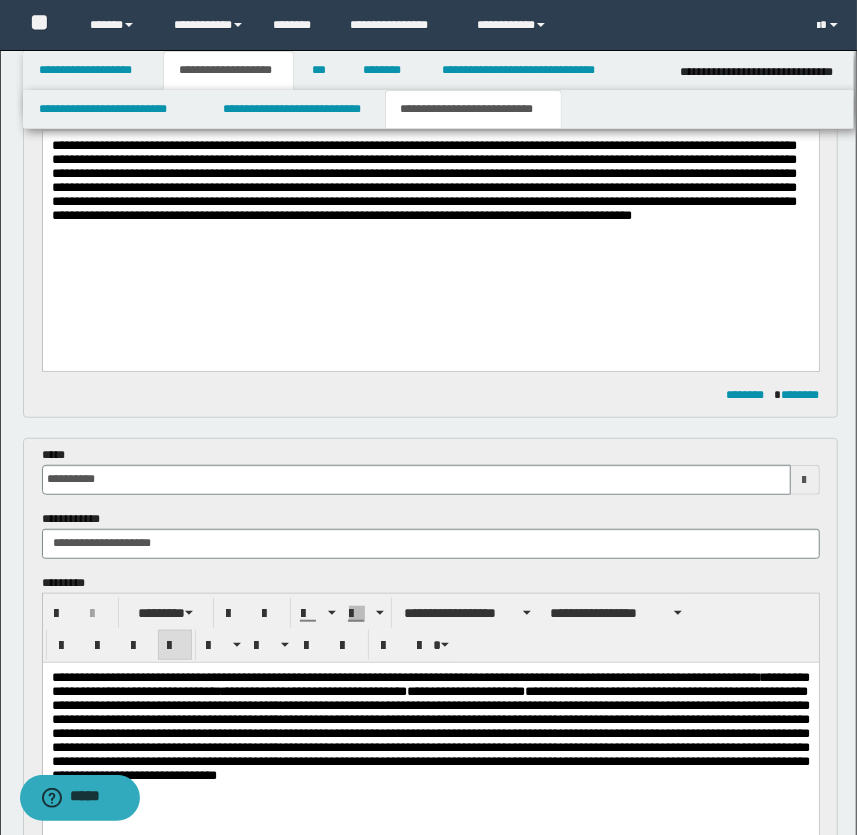 click on "**********" at bounding box center (430, 725) 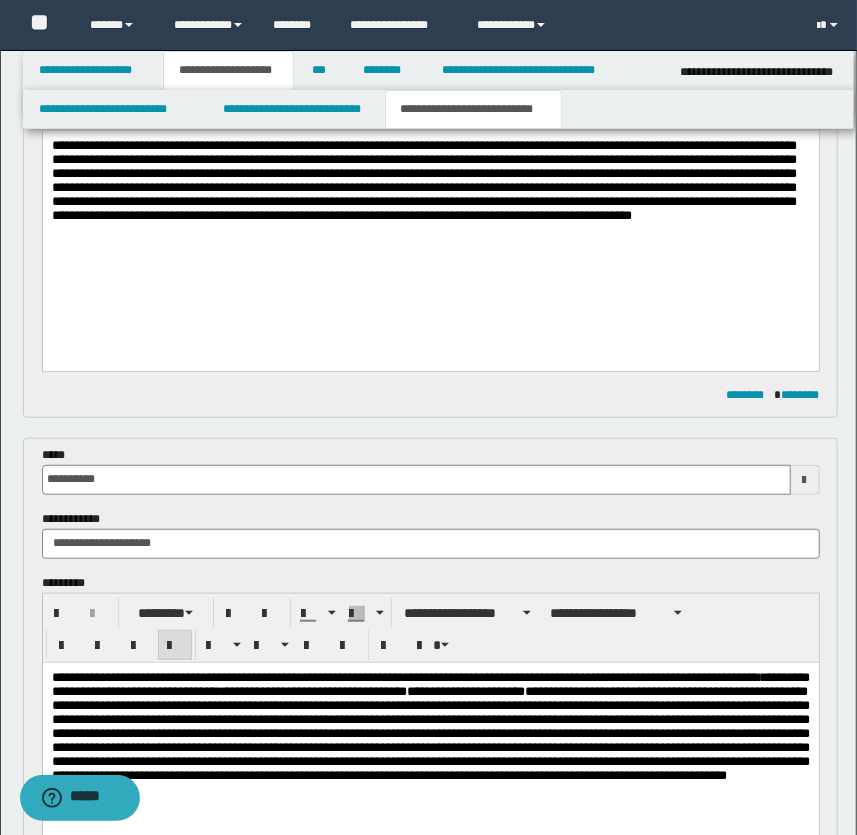 click on "**********" at bounding box center (430, 725) 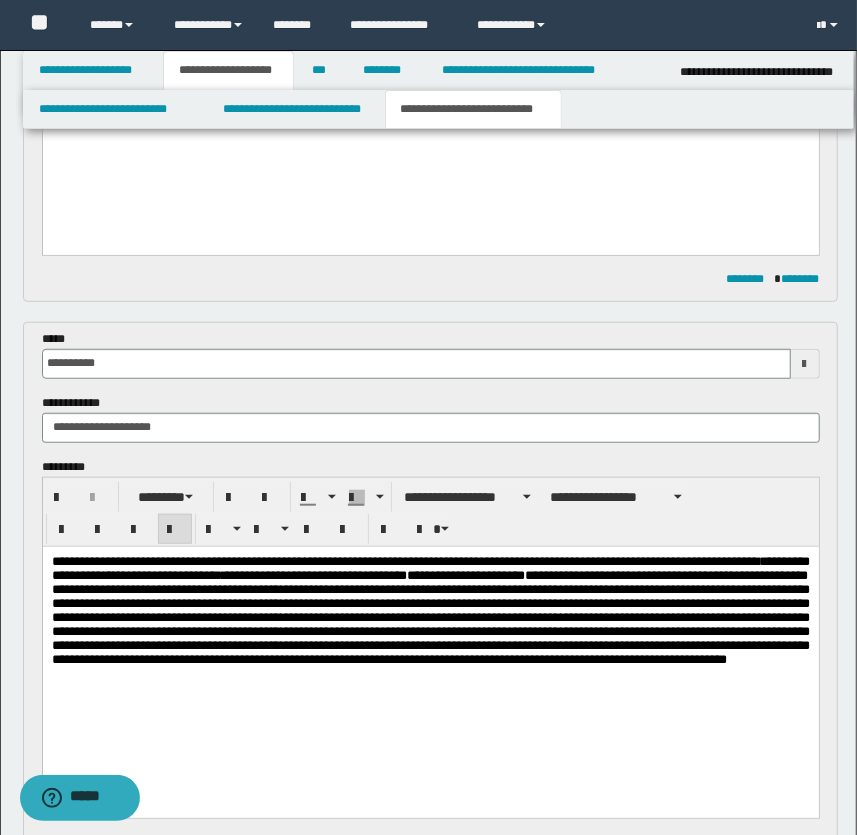 scroll, scrollTop: 502, scrollLeft: 0, axis: vertical 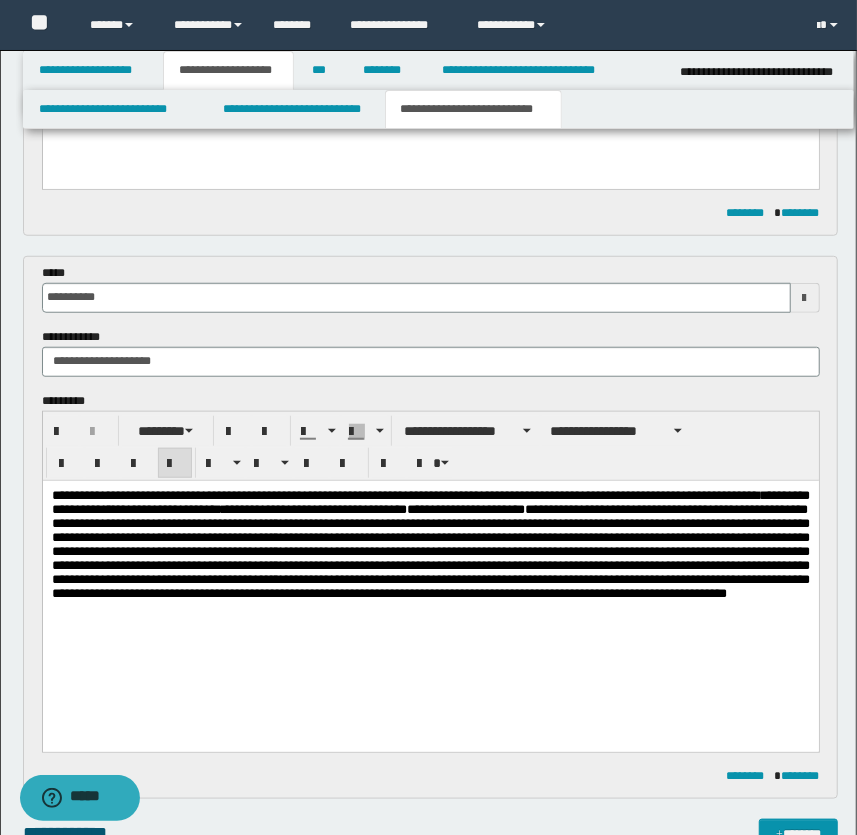 click on "**********" at bounding box center [430, 543] 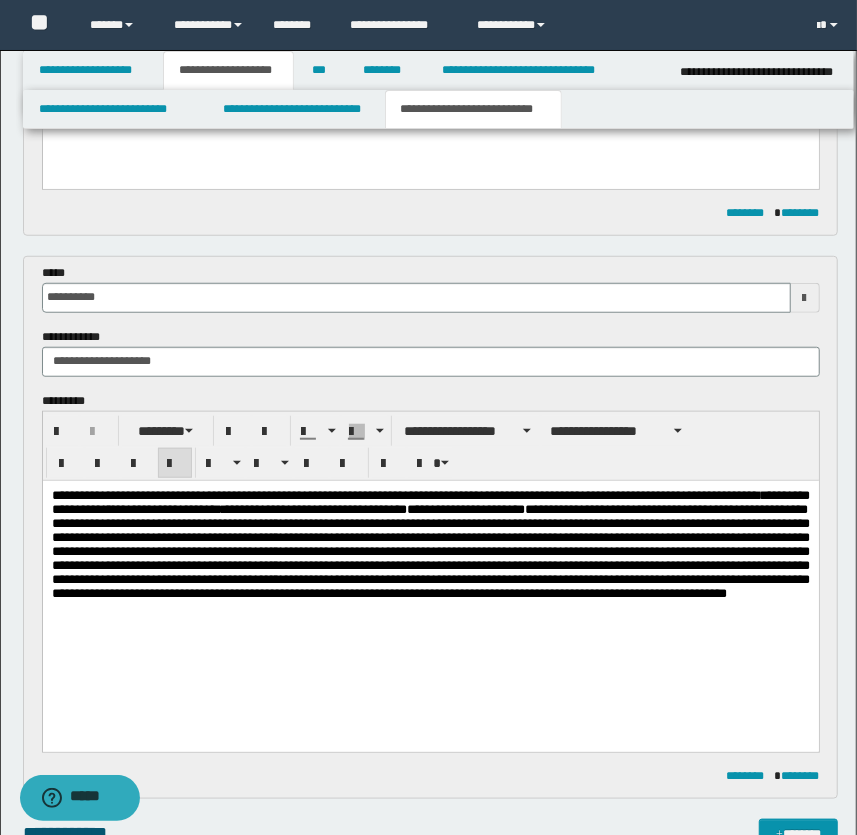drag, startPoint x: 626, startPoint y: 583, endPoint x: 542, endPoint y: 681, distance: 129.07362 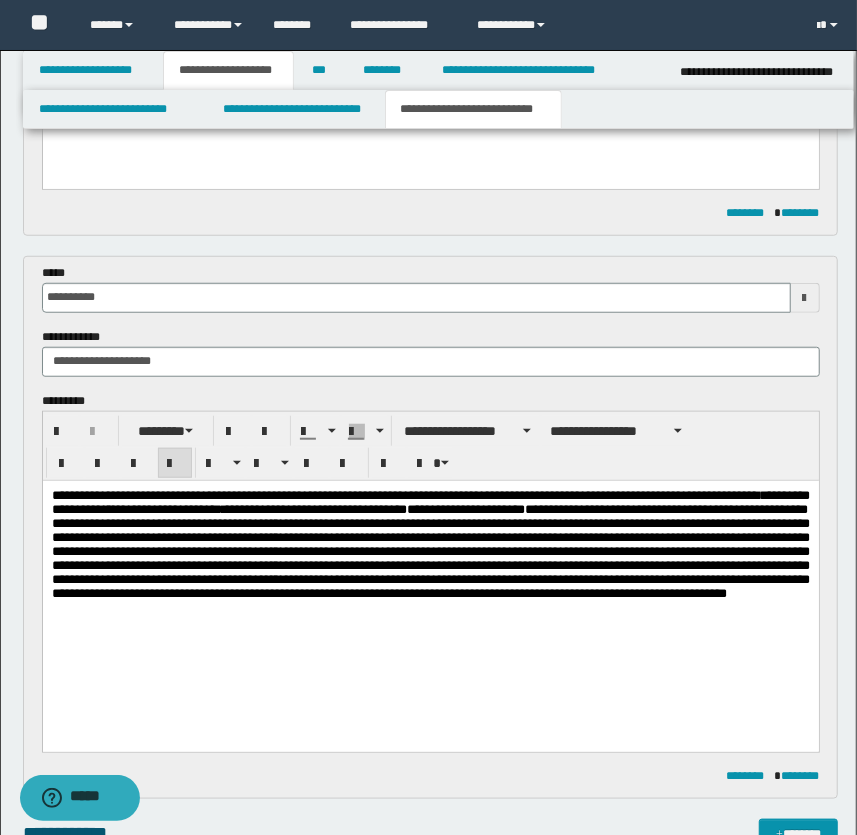 click on "**********" at bounding box center [430, 569] 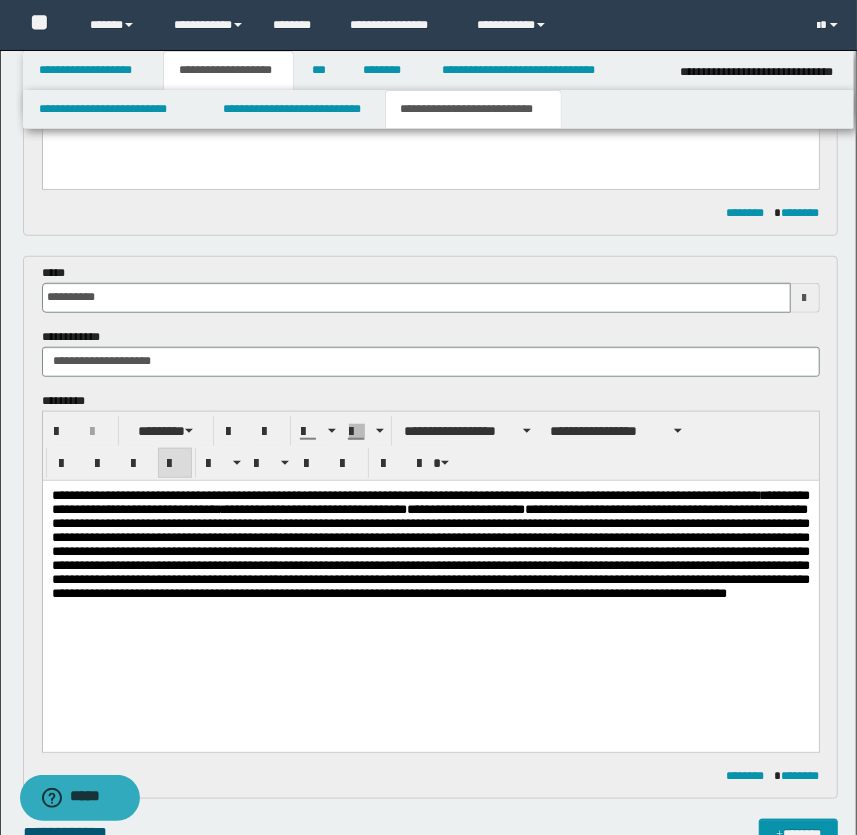 drag, startPoint x: 625, startPoint y: 584, endPoint x: 576, endPoint y: 700, distance: 125.92458 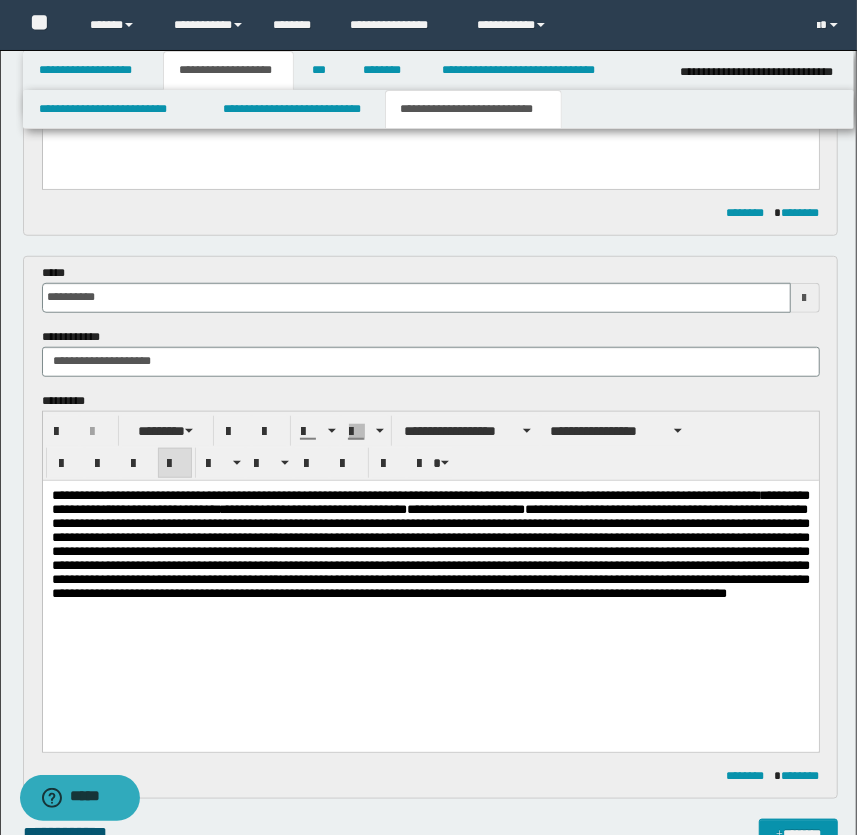 click on "**********" at bounding box center [430, 569] 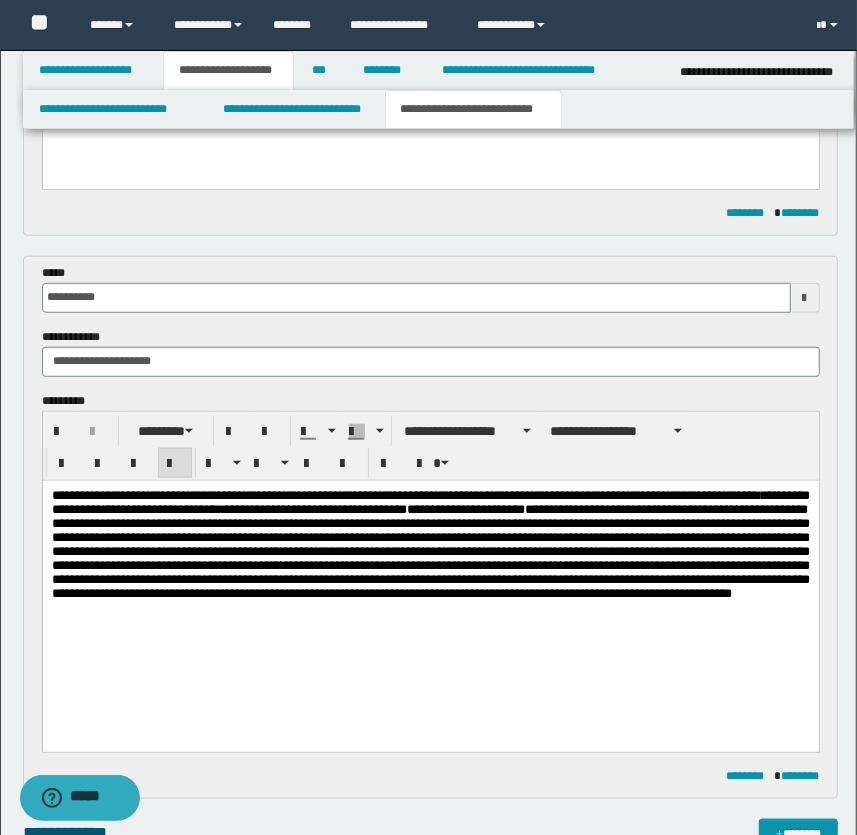 click on "**********" at bounding box center [430, 543] 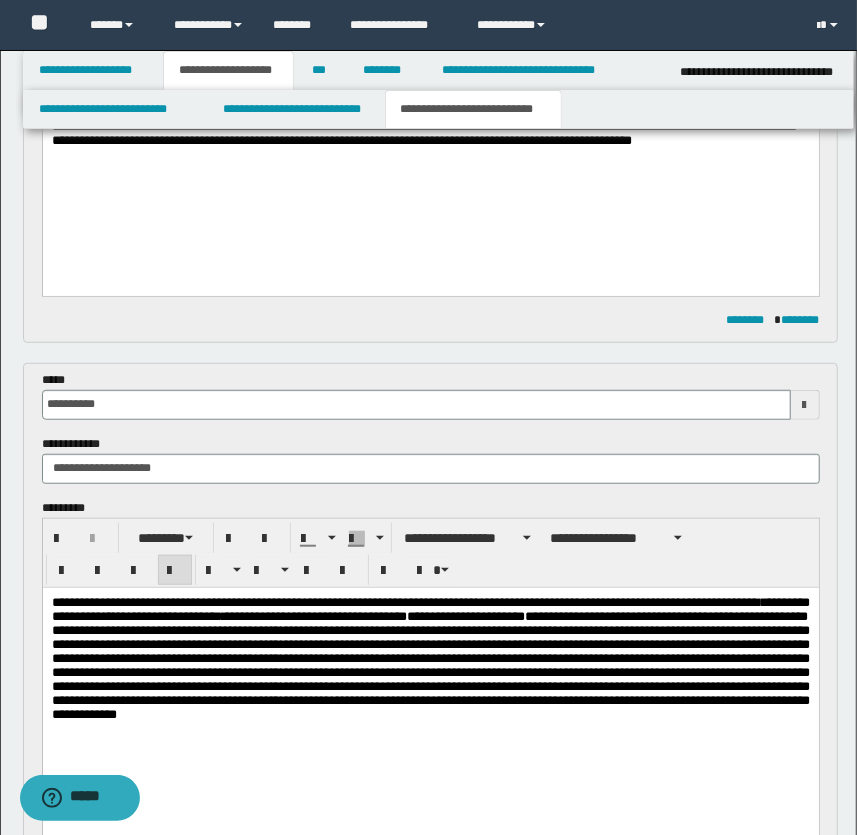 scroll, scrollTop: 502, scrollLeft: 0, axis: vertical 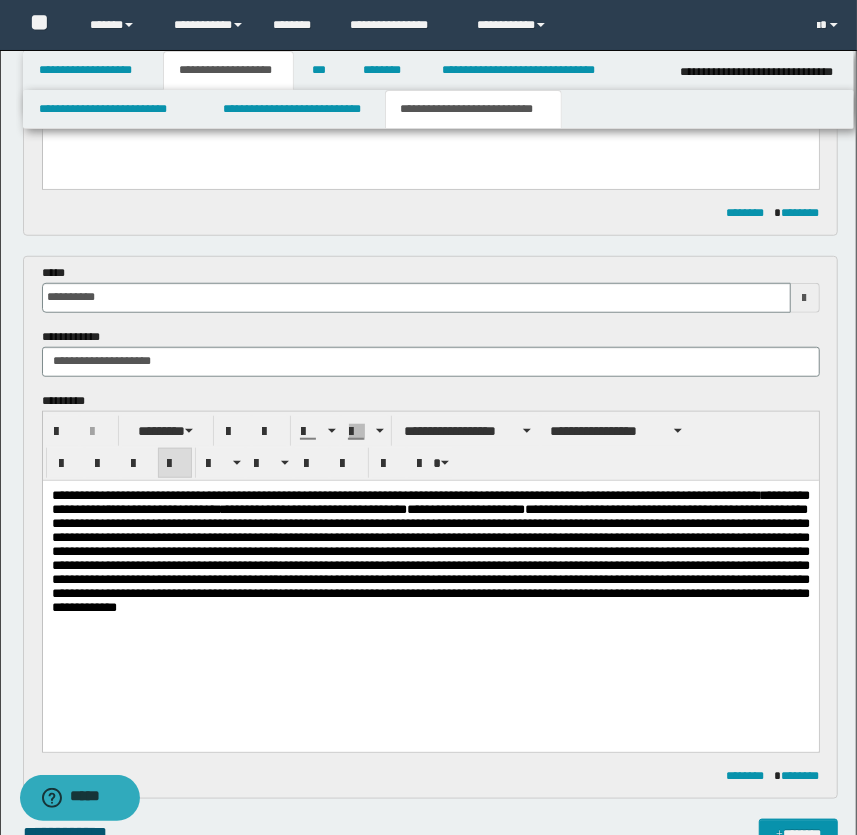 click on "**********" at bounding box center (430, 550) 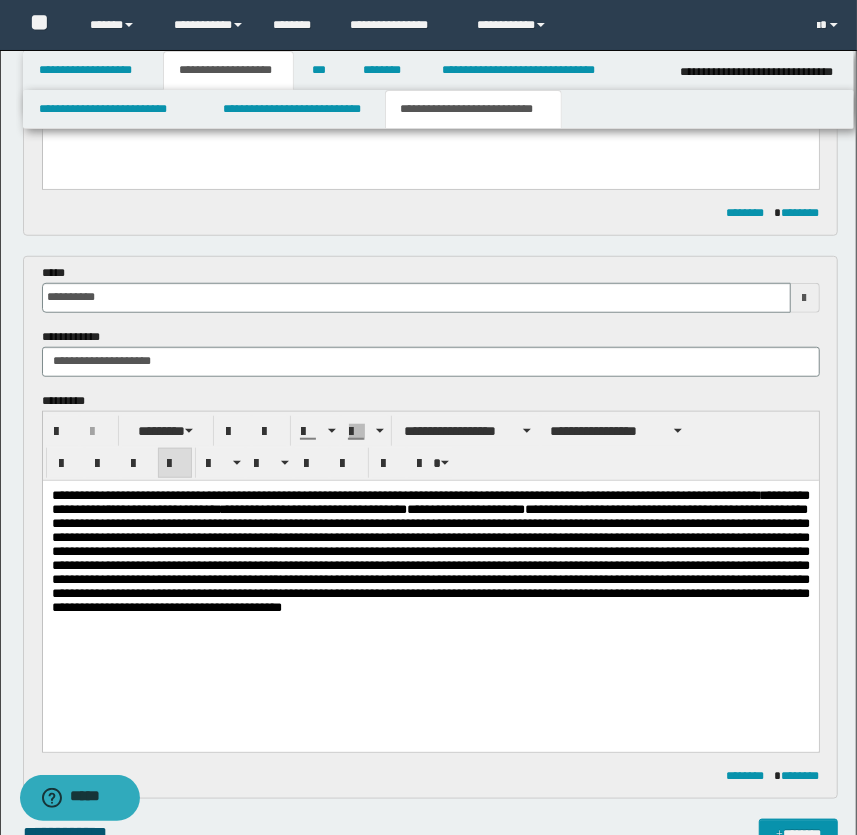 drag, startPoint x: 194, startPoint y: 605, endPoint x: 301, endPoint y: 660, distance: 120.30794 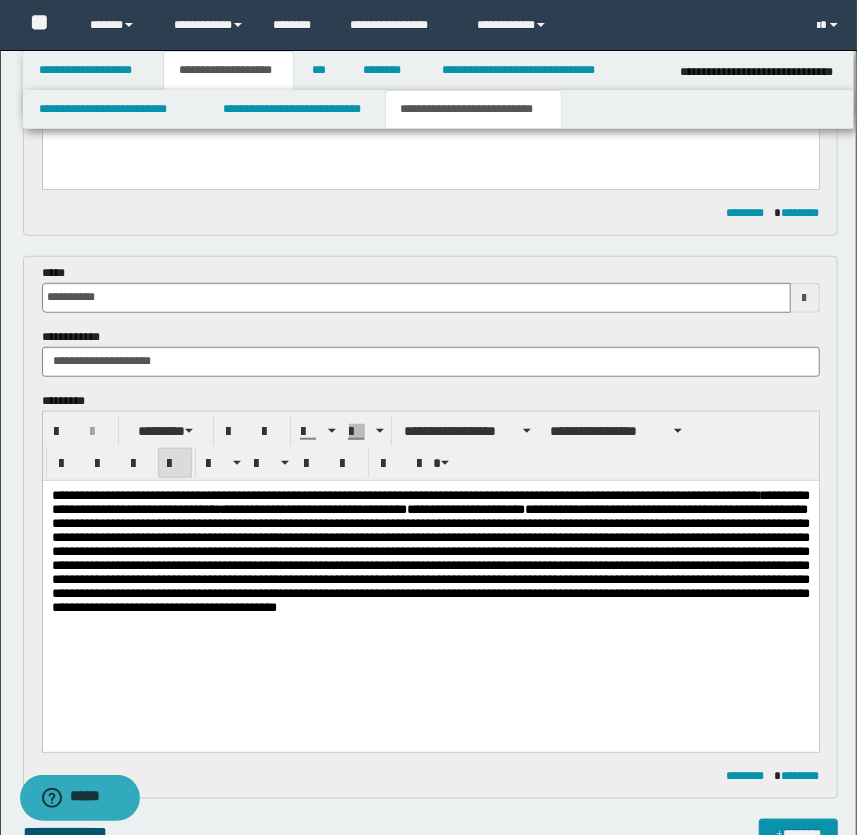 drag, startPoint x: 240, startPoint y: 619, endPoint x: 488, endPoint y: 620, distance: 248.00201 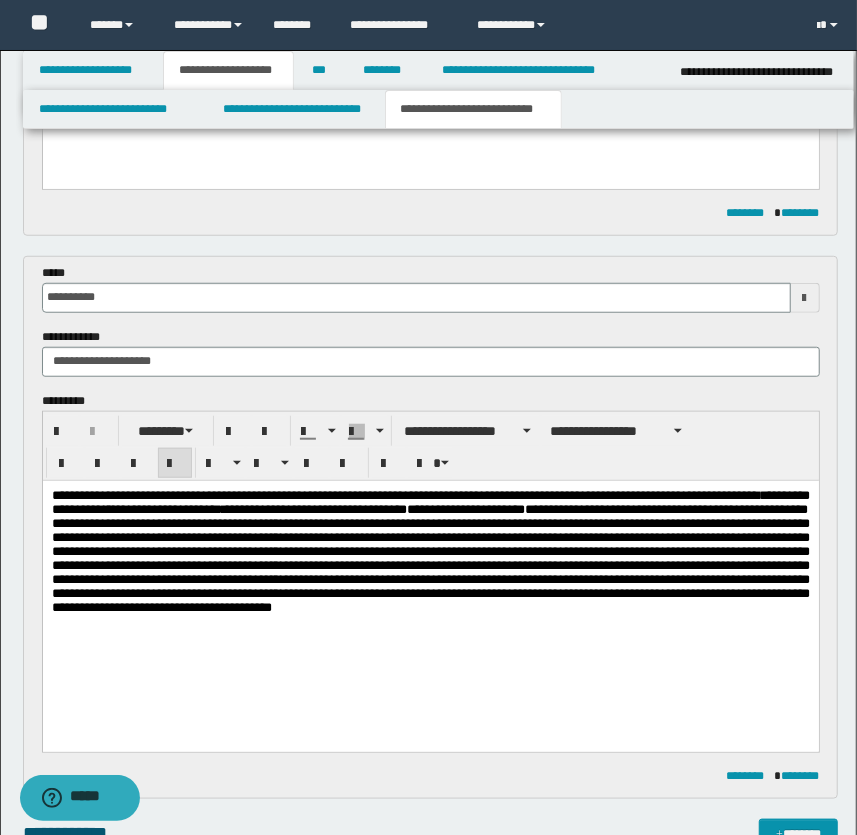 drag, startPoint x: 618, startPoint y: 603, endPoint x: 624, endPoint y: 593, distance: 11.661903 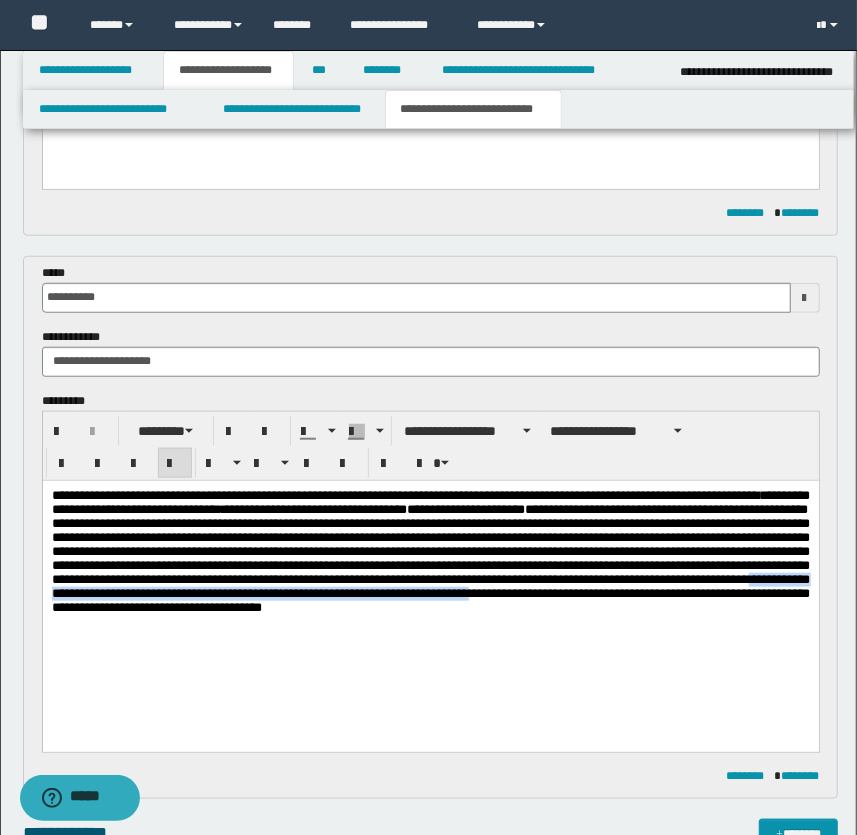drag, startPoint x: 242, startPoint y: 617, endPoint x: 813, endPoint y: 620, distance: 571.0079 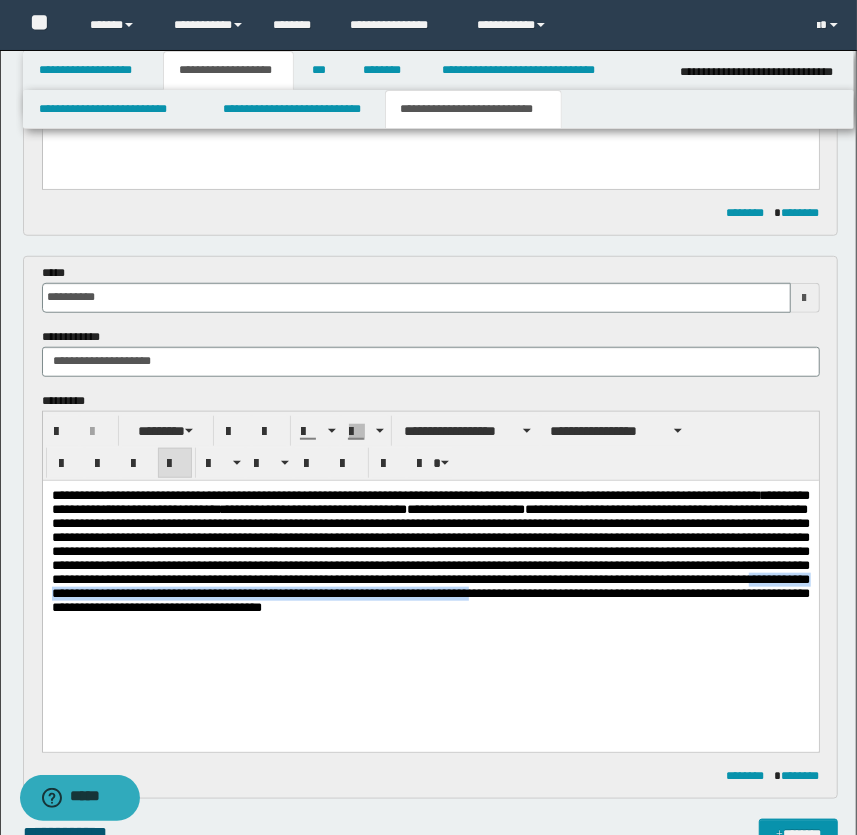 click on "**********" at bounding box center (430, 576) 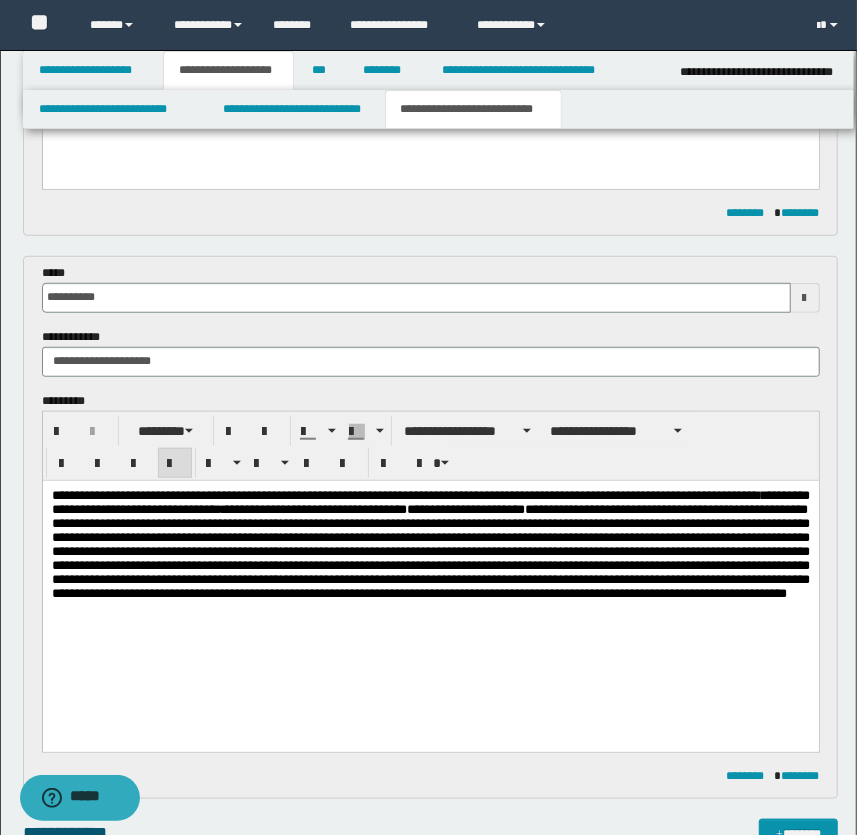 click on "**********" at bounding box center [430, 543] 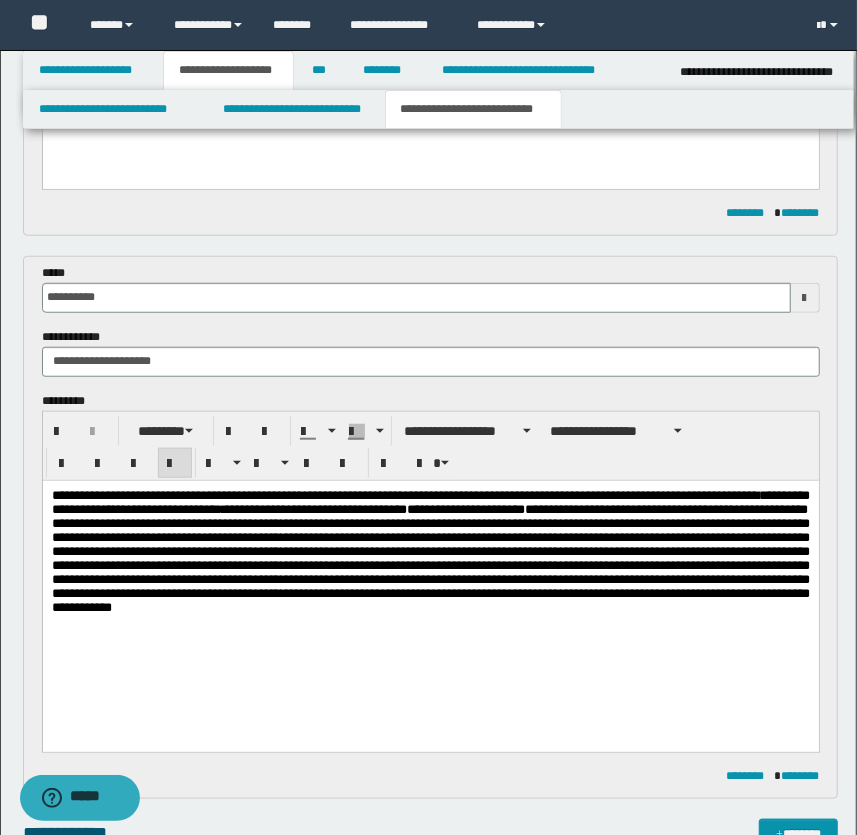 click on "**********" at bounding box center (430, 550) 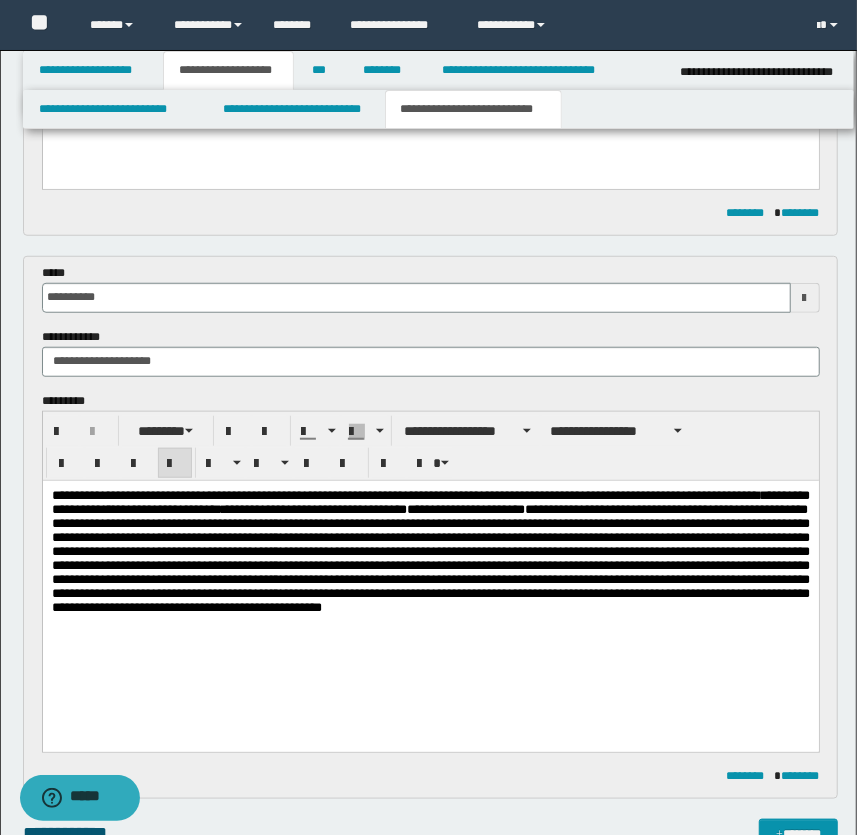 click on "**********" at bounding box center [430, 550] 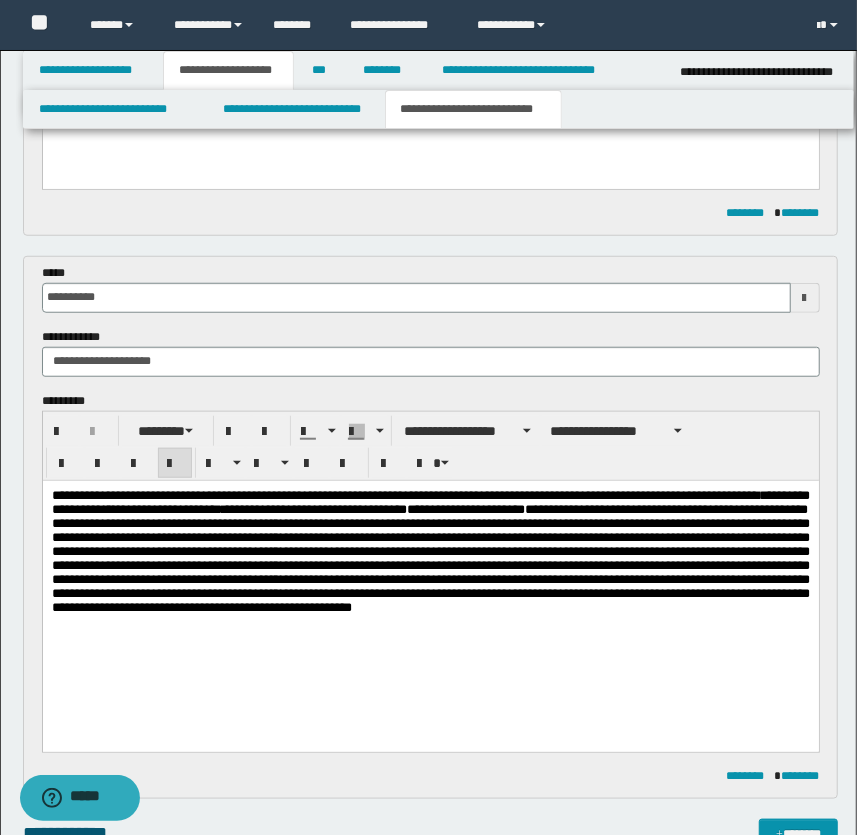 click on "**********" at bounding box center (430, 550) 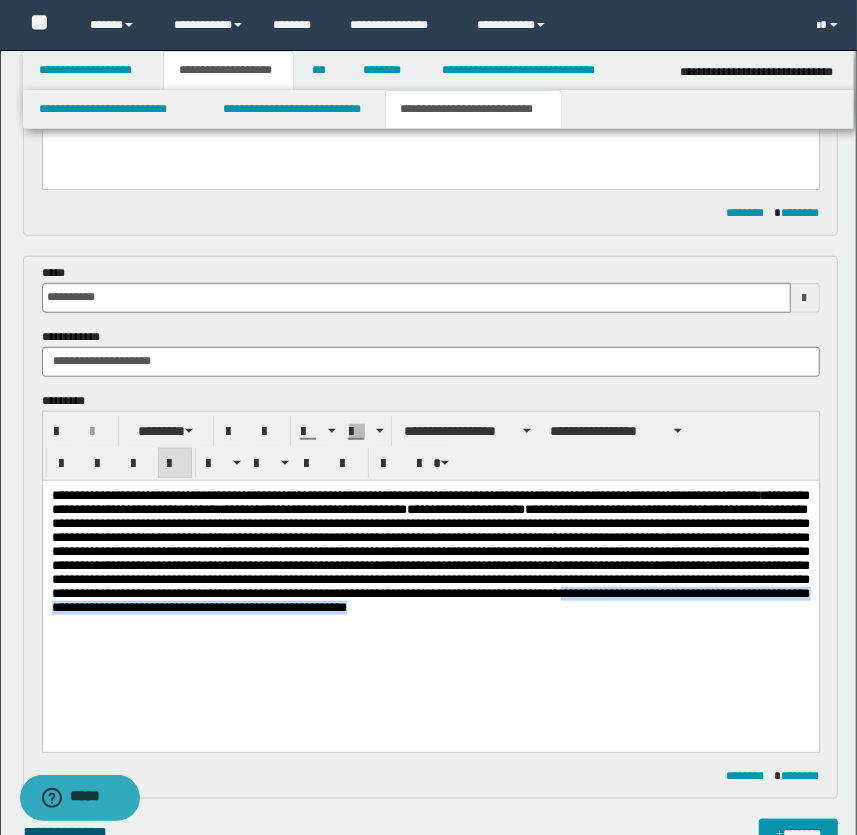 drag, startPoint x: 170, startPoint y: 631, endPoint x: 810, endPoint y: 647, distance: 640.19995 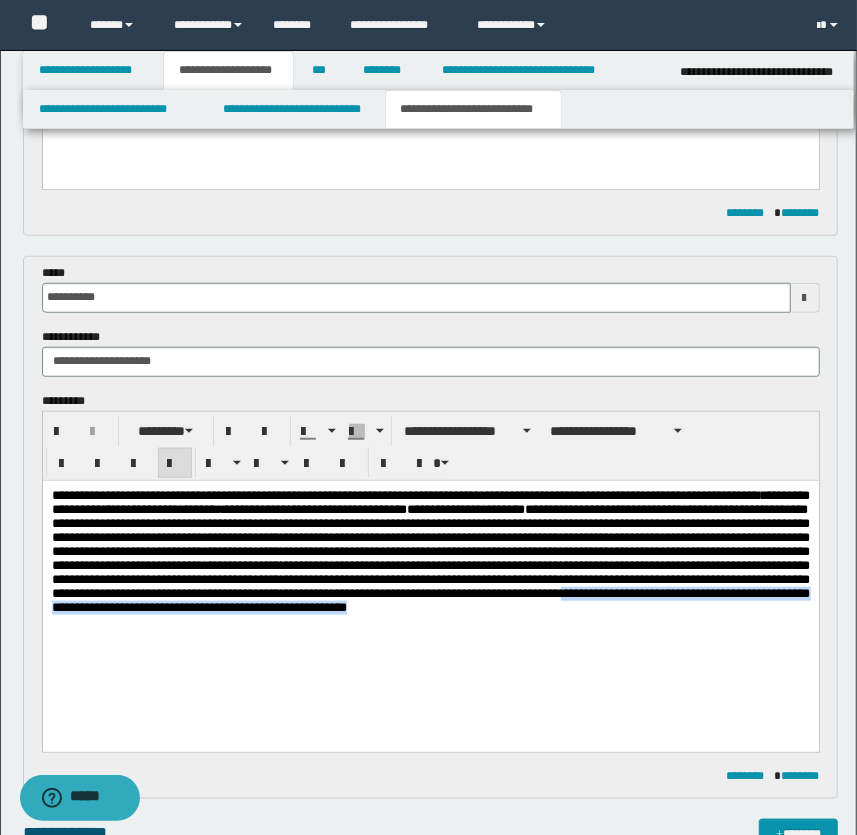 click on "**********" at bounding box center (430, 576) 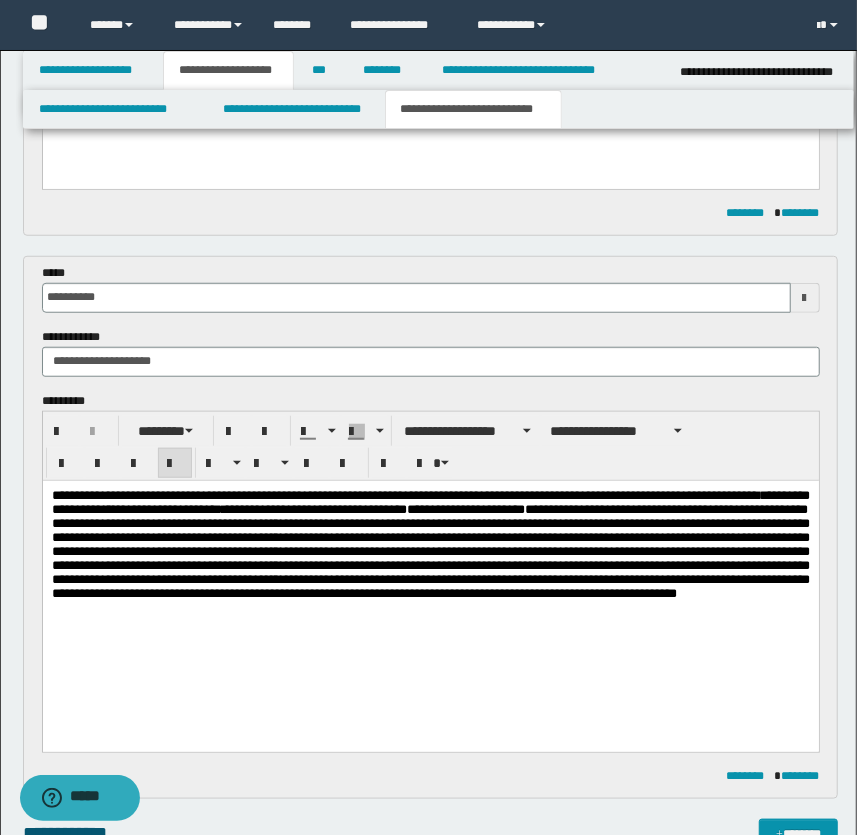 scroll, scrollTop: 139, scrollLeft: 0, axis: vertical 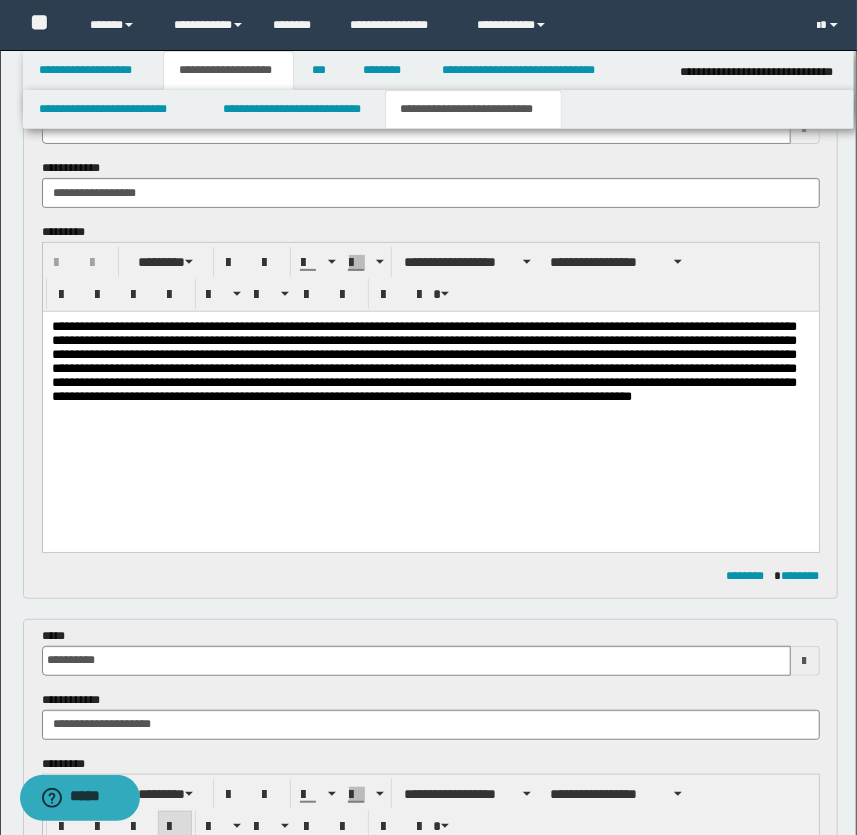 type 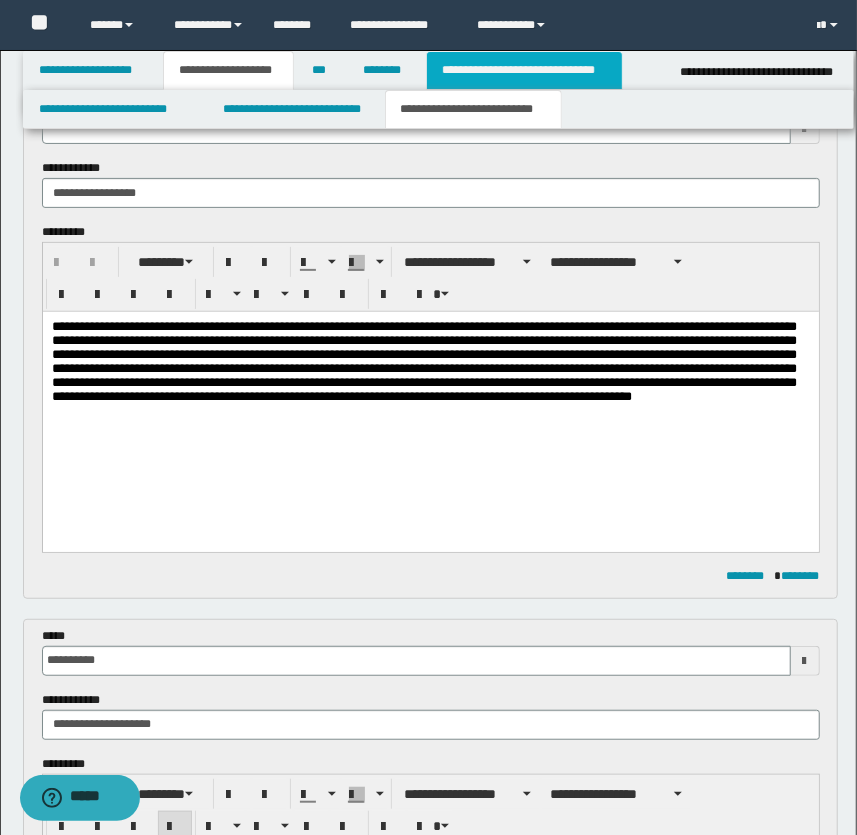 click on "**********" at bounding box center [524, 70] 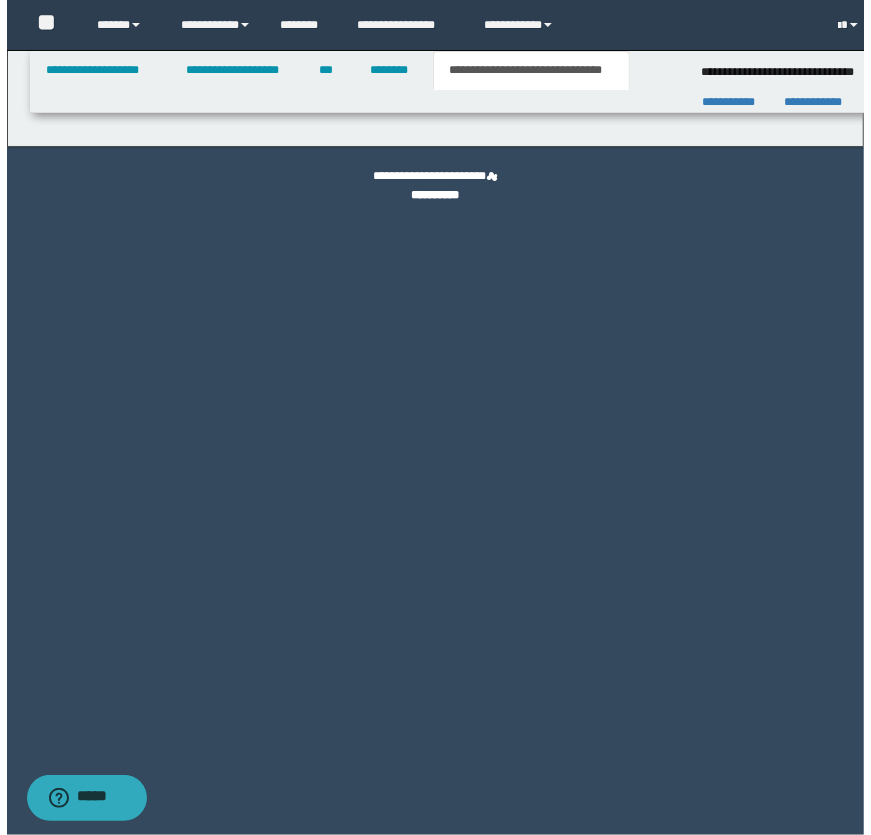 scroll, scrollTop: 0, scrollLeft: 0, axis: both 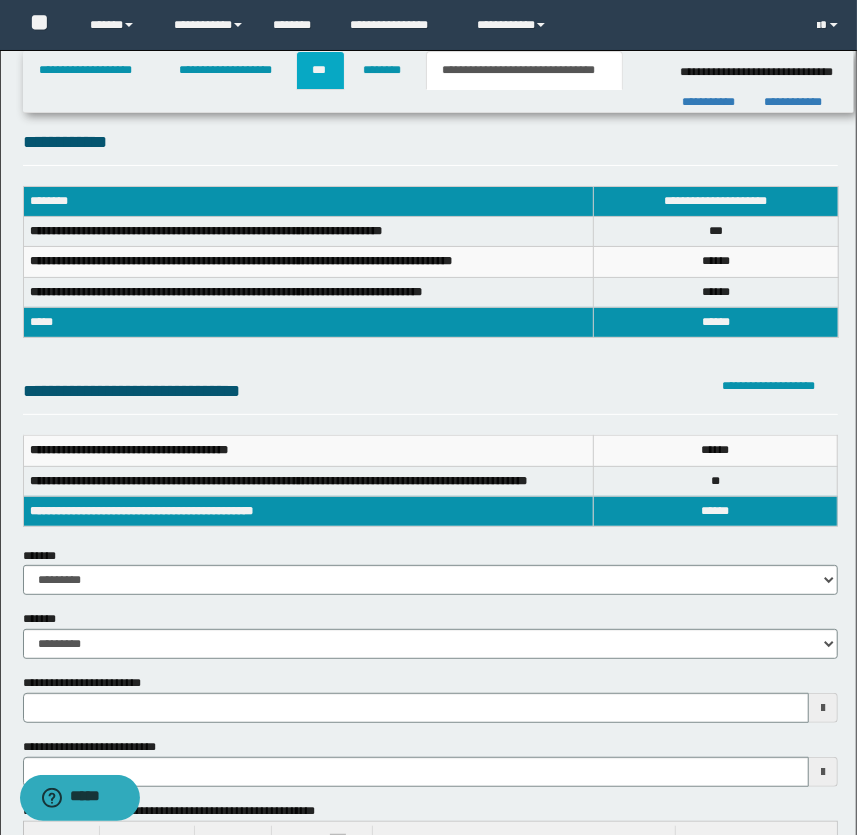 click on "***" at bounding box center [320, 70] 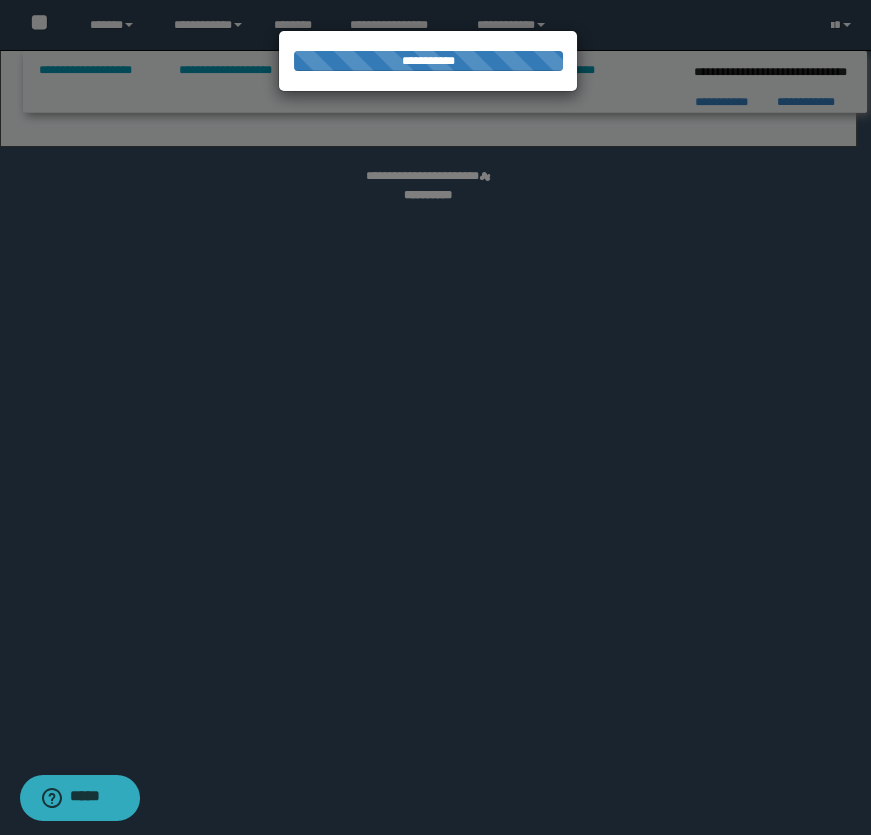 select on "*" 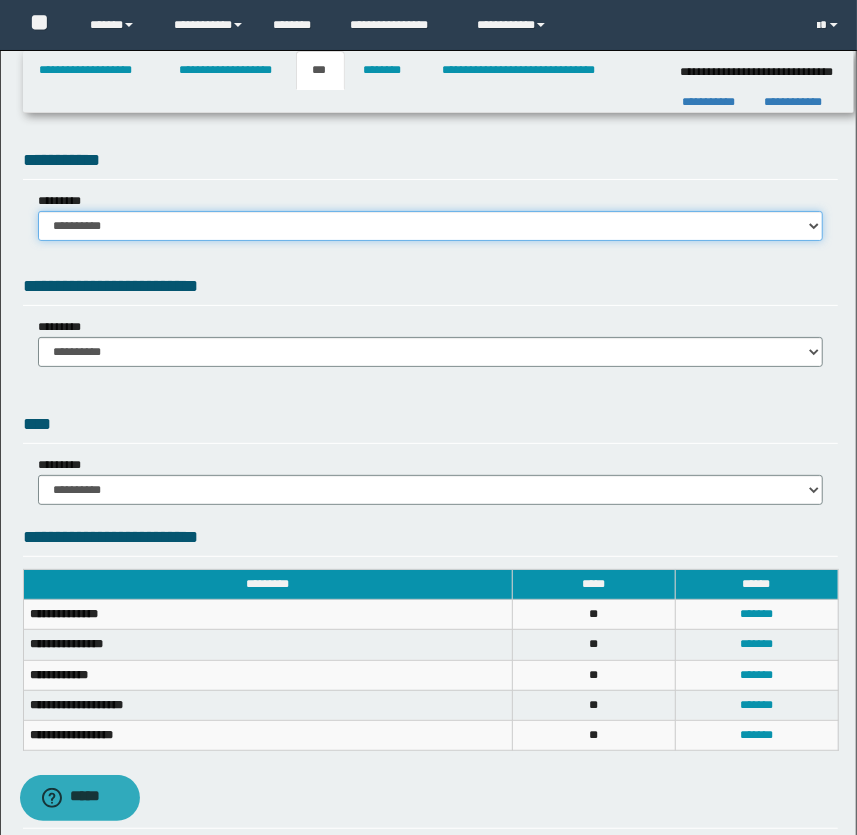 click on "**********" at bounding box center (431, 226) 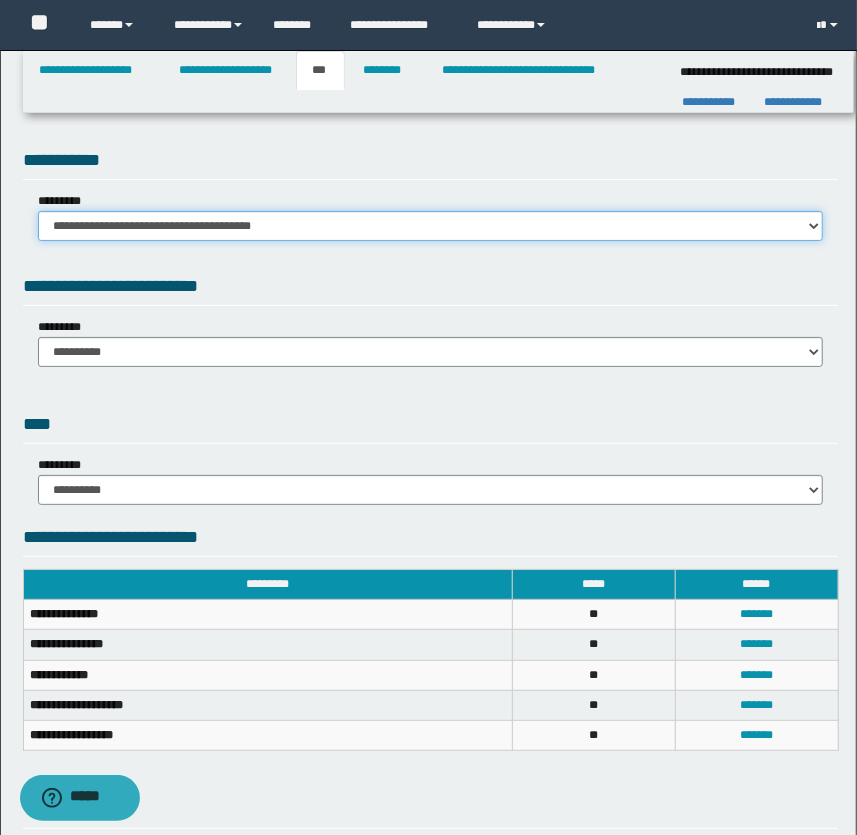 click on "**********" at bounding box center [431, 226] 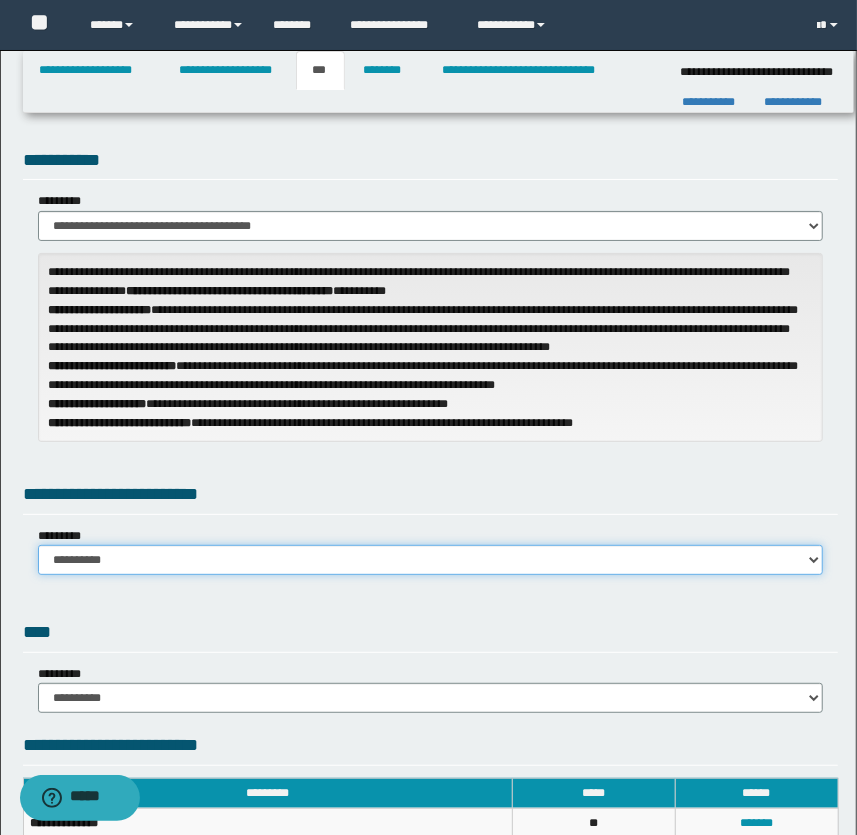 click on "**********" at bounding box center [431, 560] 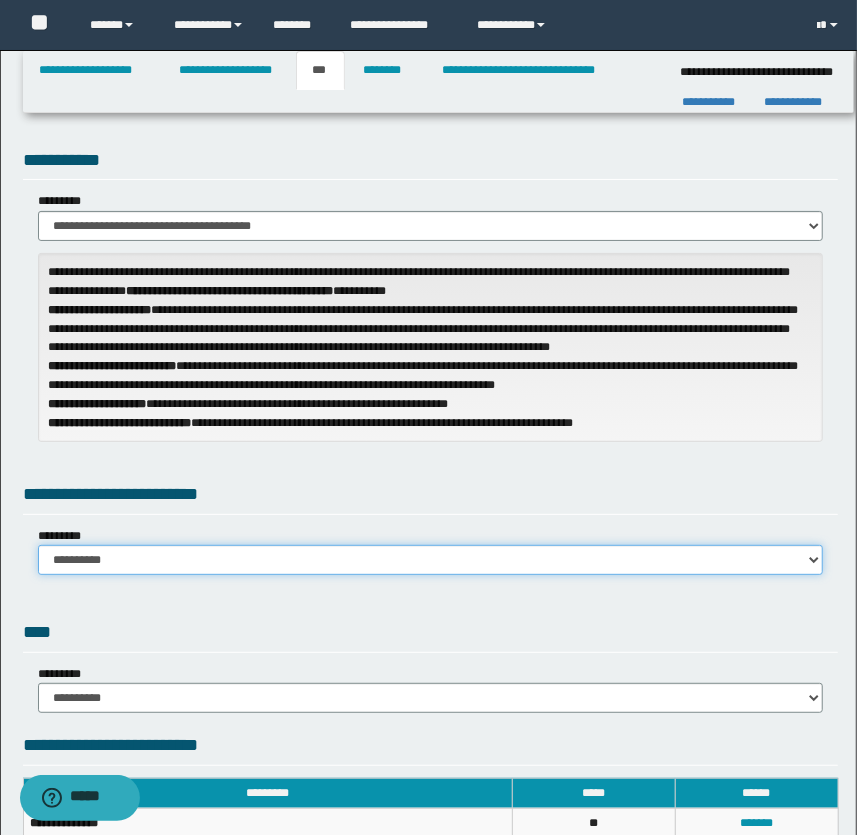 select on "***" 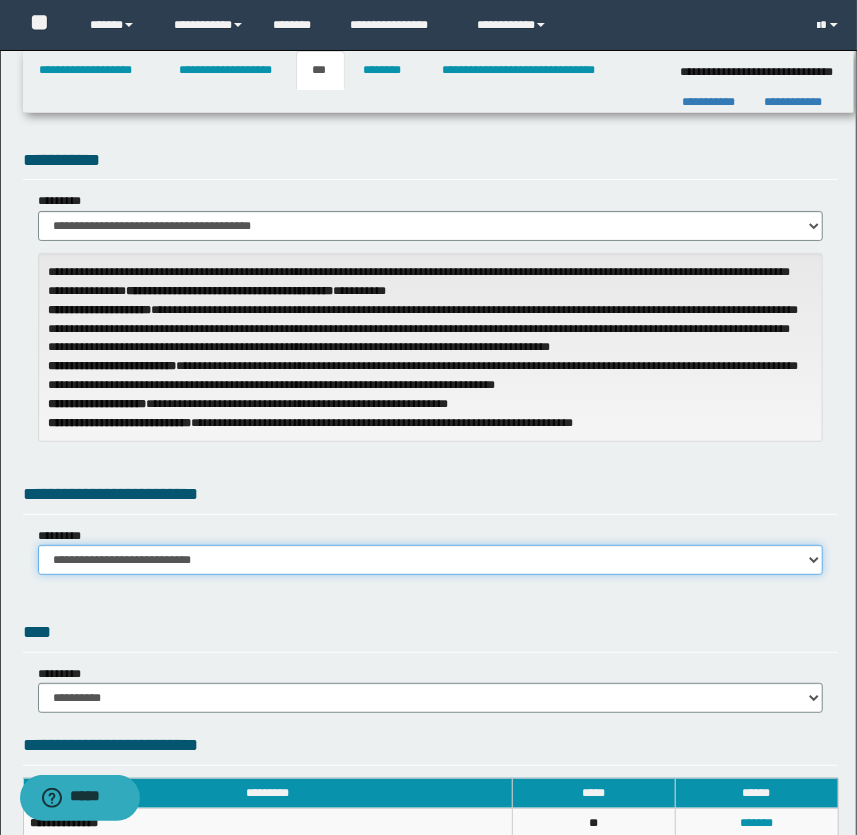 click on "**********" at bounding box center [431, 560] 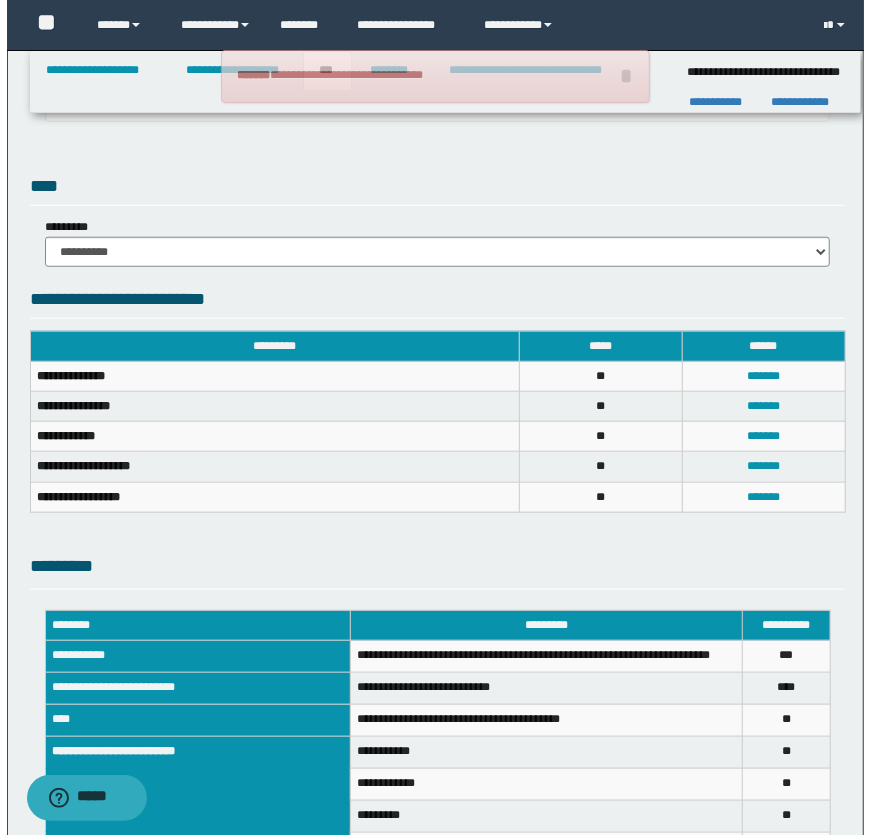 scroll, scrollTop: 727, scrollLeft: 0, axis: vertical 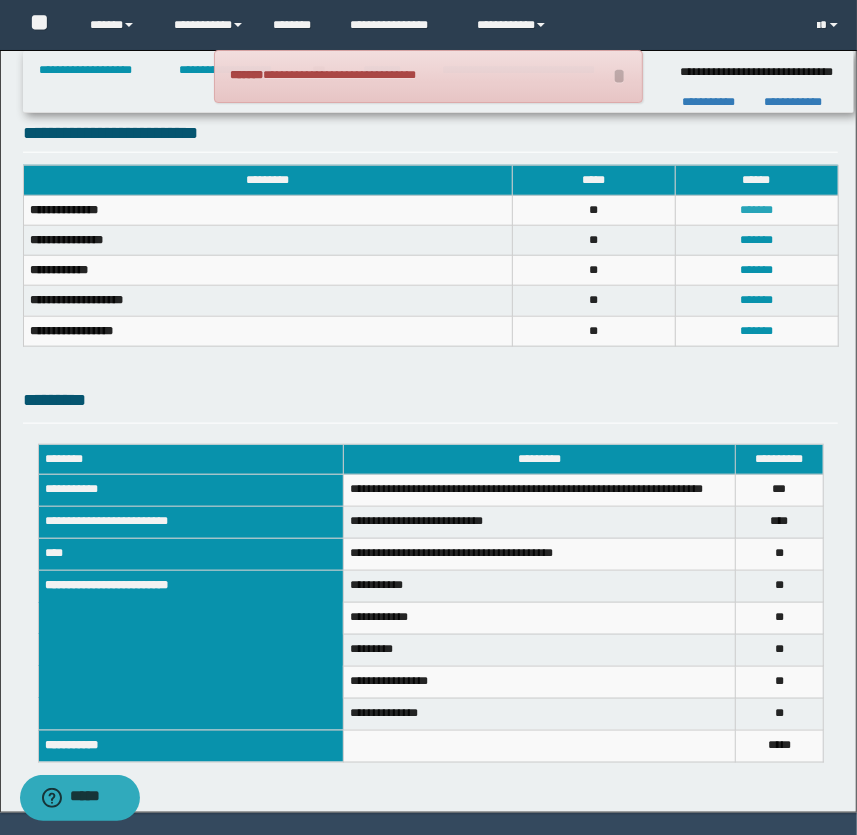 click on "*******" at bounding box center [756, 210] 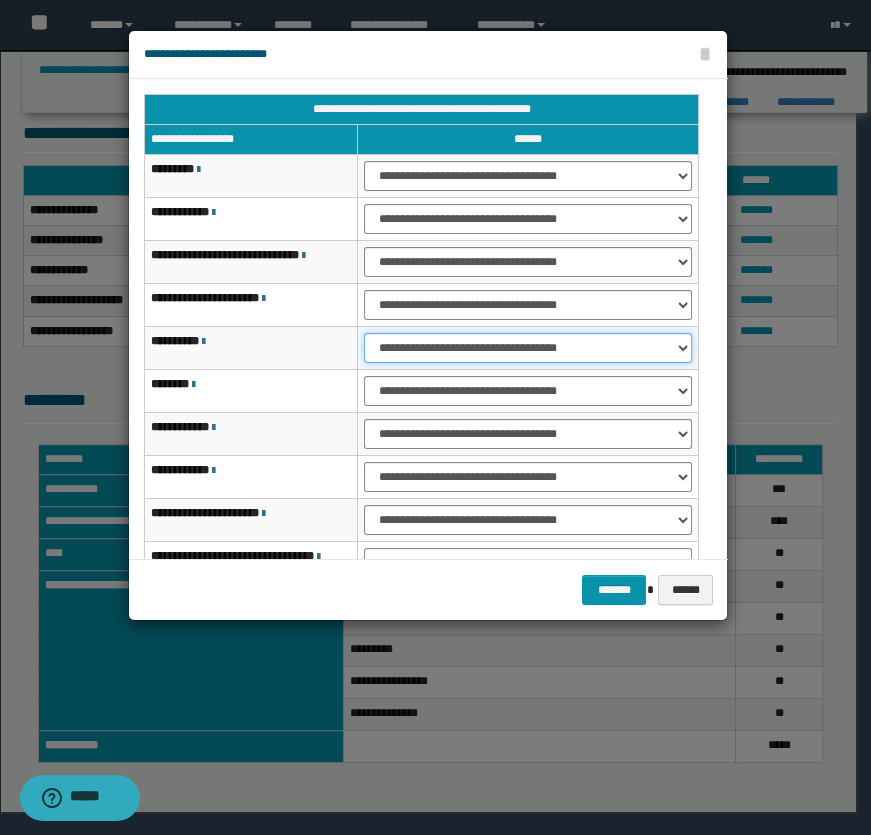click on "**********" at bounding box center [528, 348] 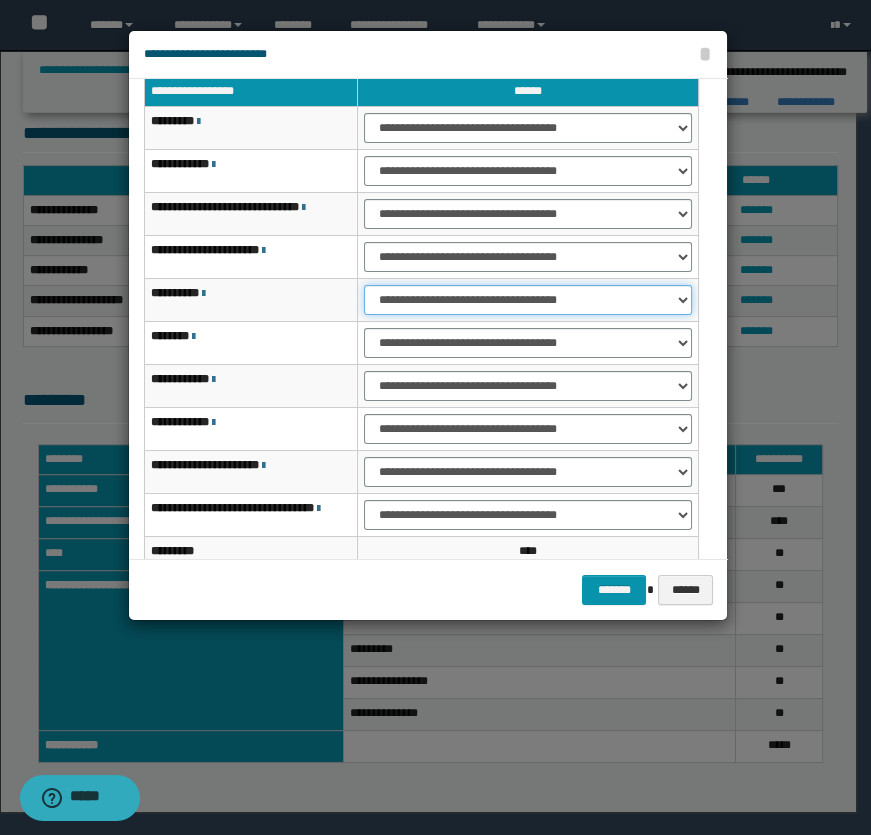 scroll, scrollTop: 120, scrollLeft: 0, axis: vertical 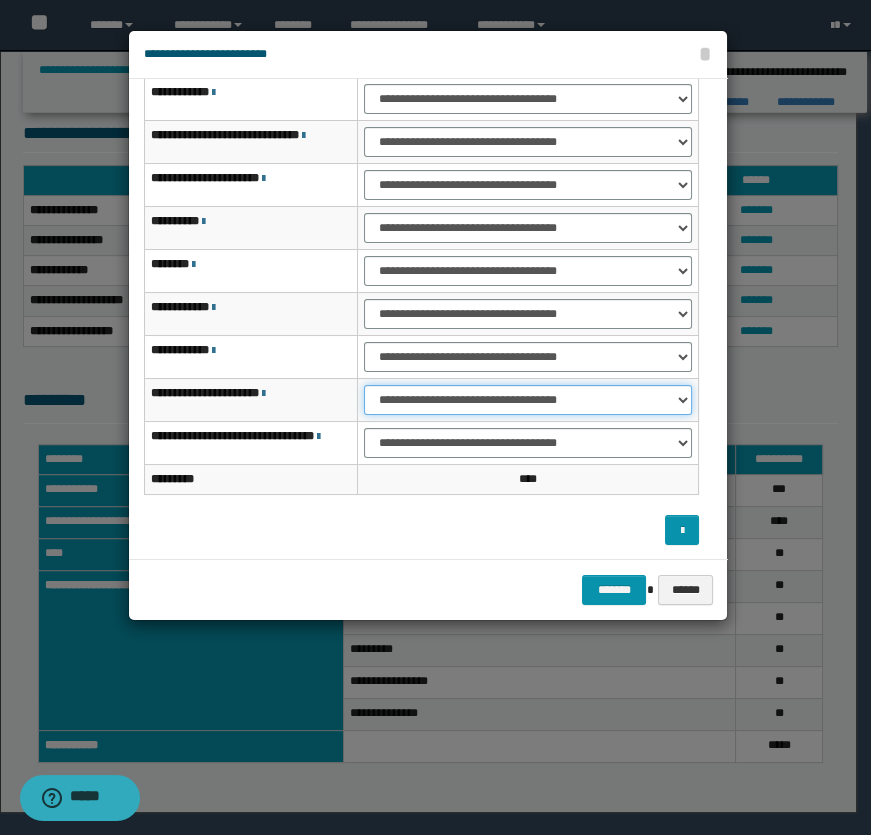 click on "**********" at bounding box center [528, 400] 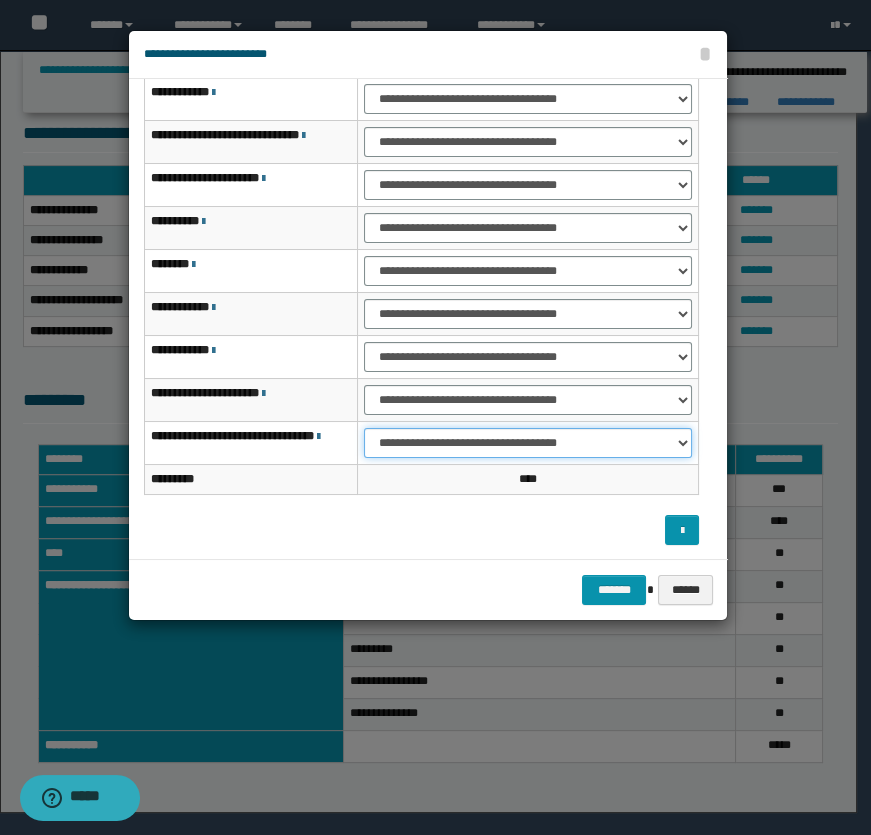 drag, startPoint x: 438, startPoint y: 440, endPoint x: 446, endPoint y: 451, distance: 13.601471 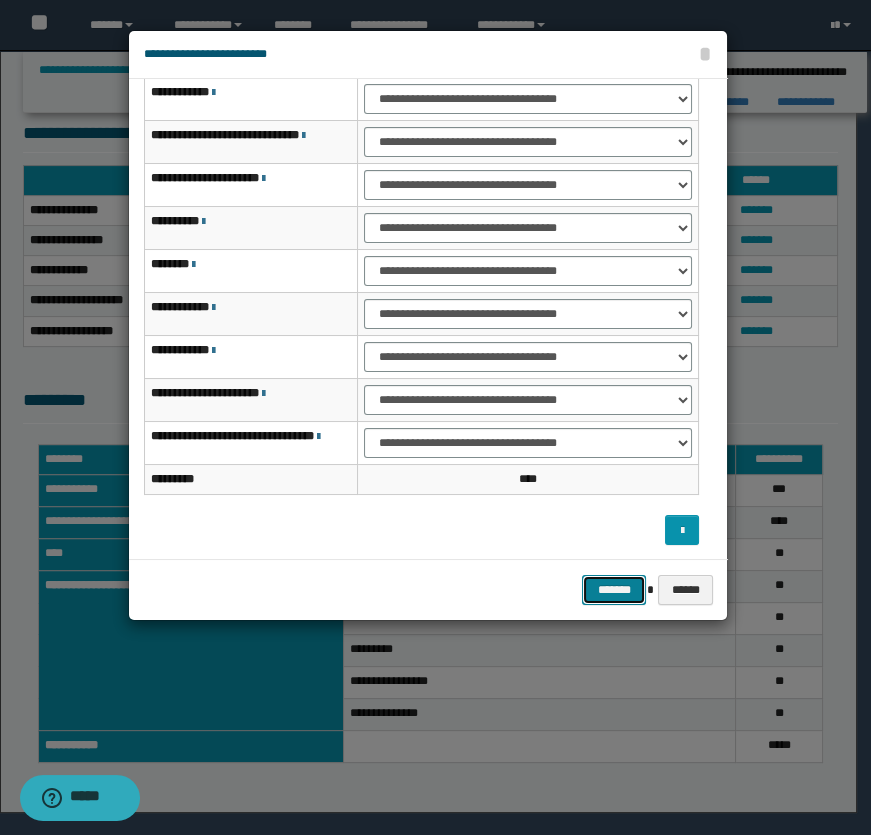 click on "*******" at bounding box center (614, 590) 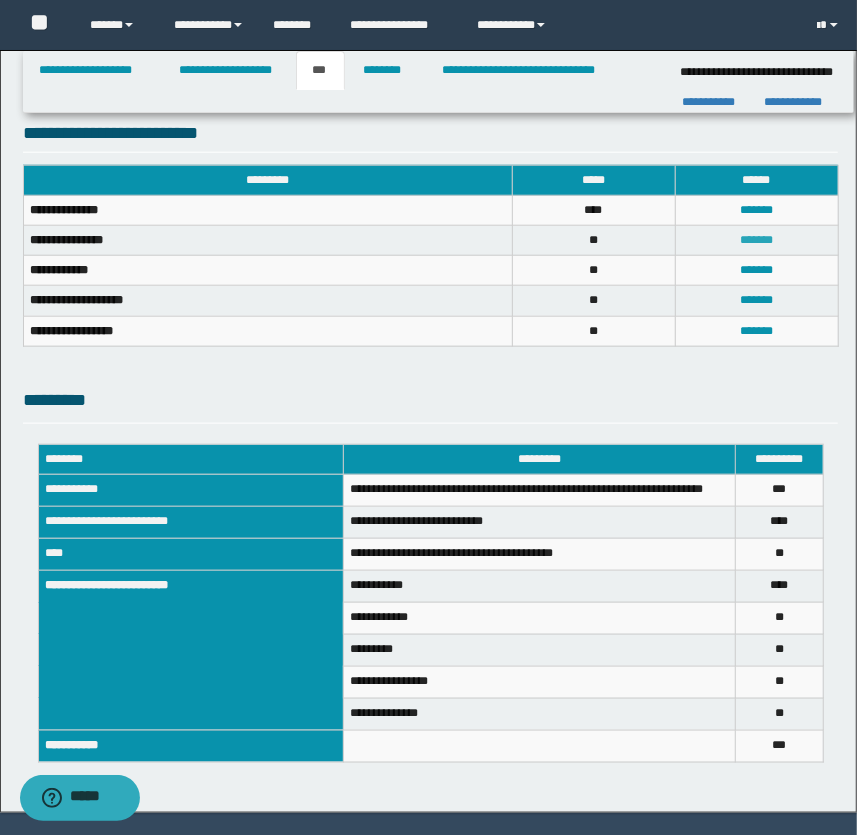 click on "*******" at bounding box center (756, 240) 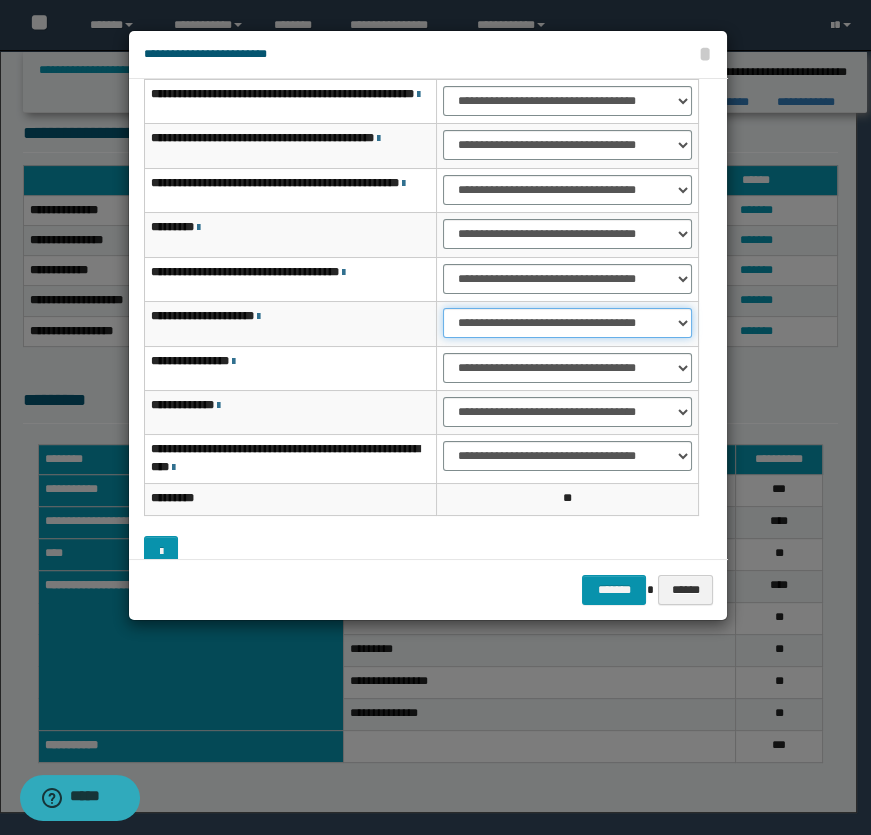 drag, startPoint x: 525, startPoint y: 326, endPoint x: 539, endPoint y: 337, distance: 17.804493 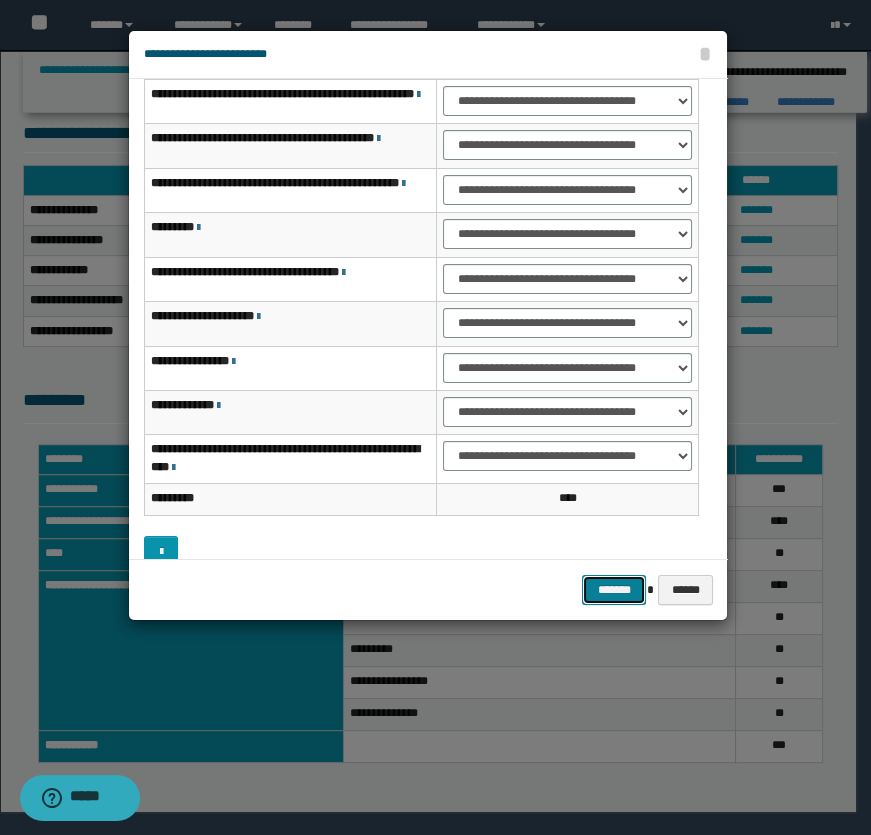 click on "*******" at bounding box center [614, 590] 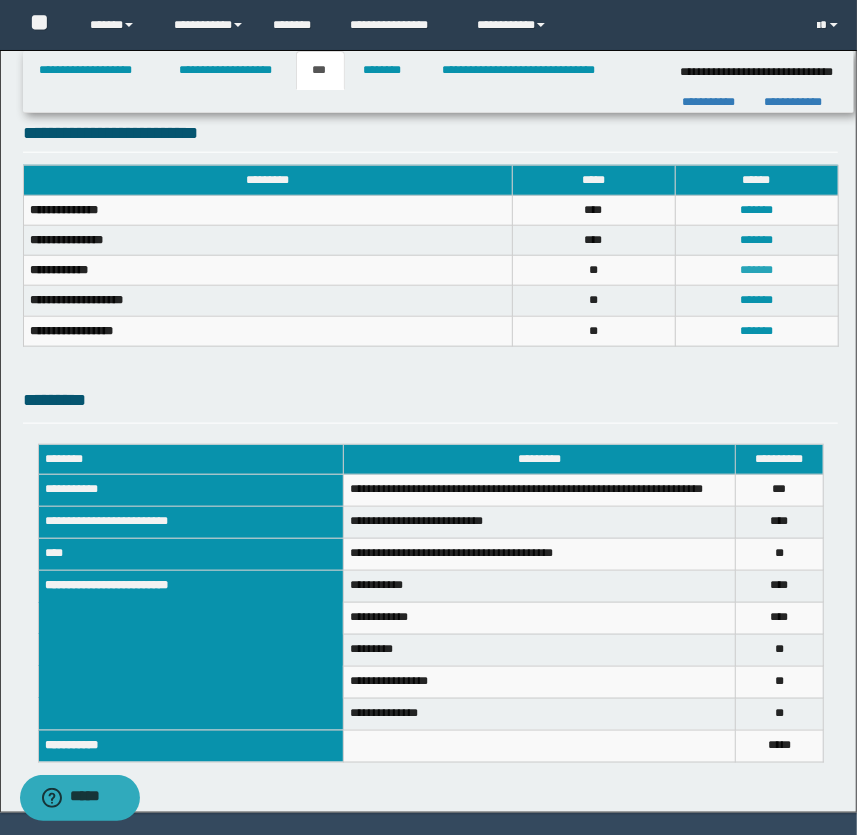 click on "*******" at bounding box center (756, 270) 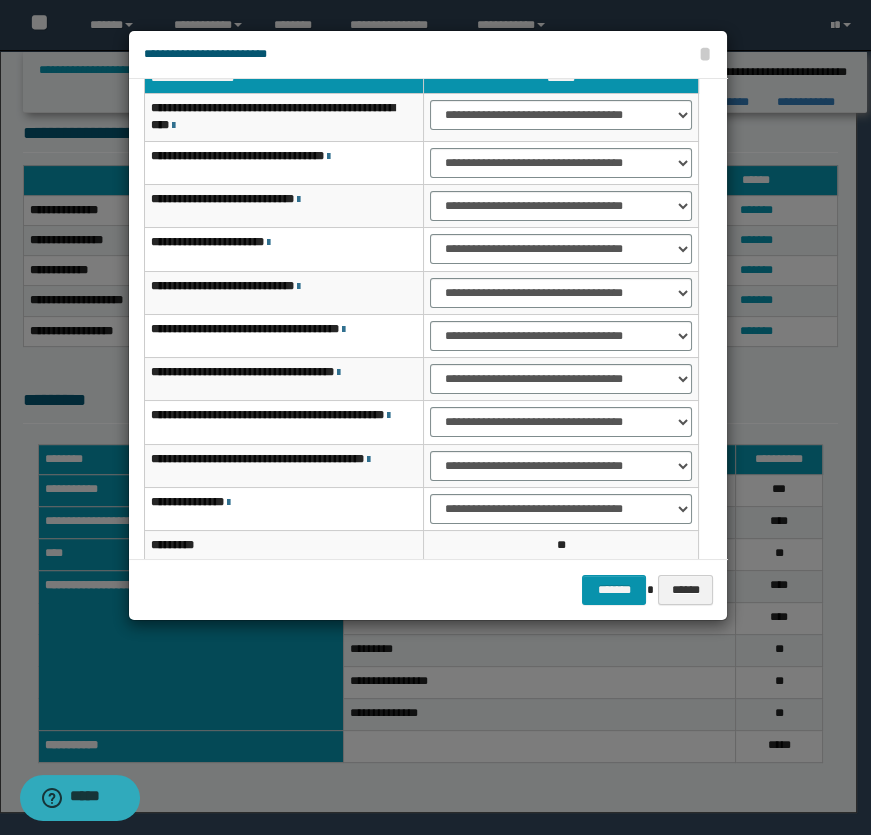 scroll, scrollTop: 0, scrollLeft: 0, axis: both 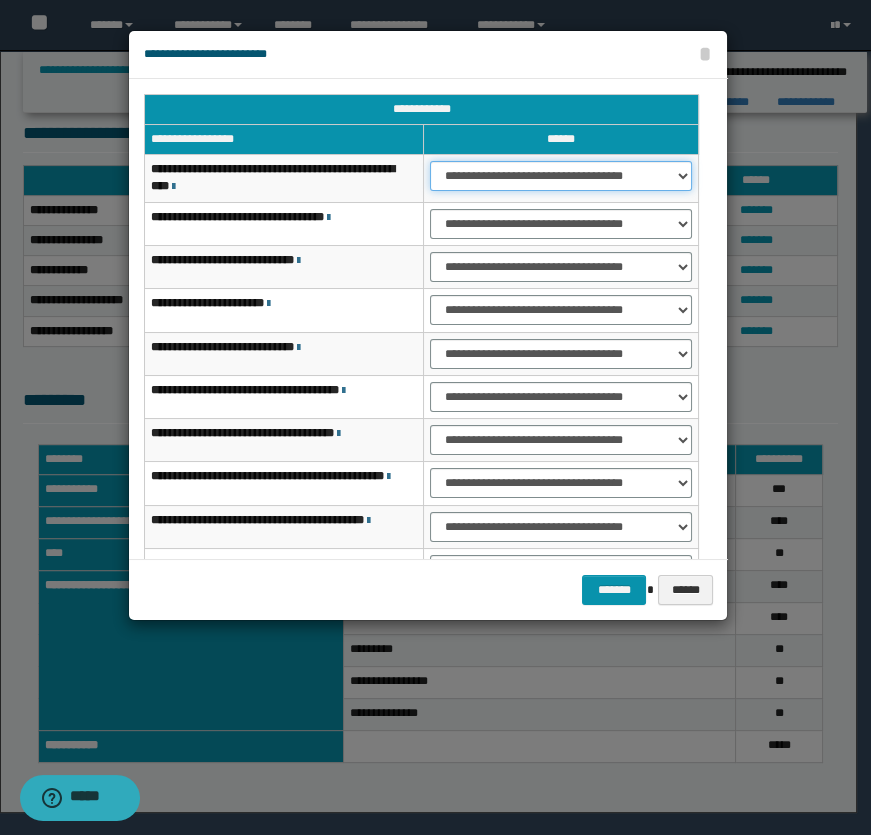 click on "**********" at bounding box center [561, 176] 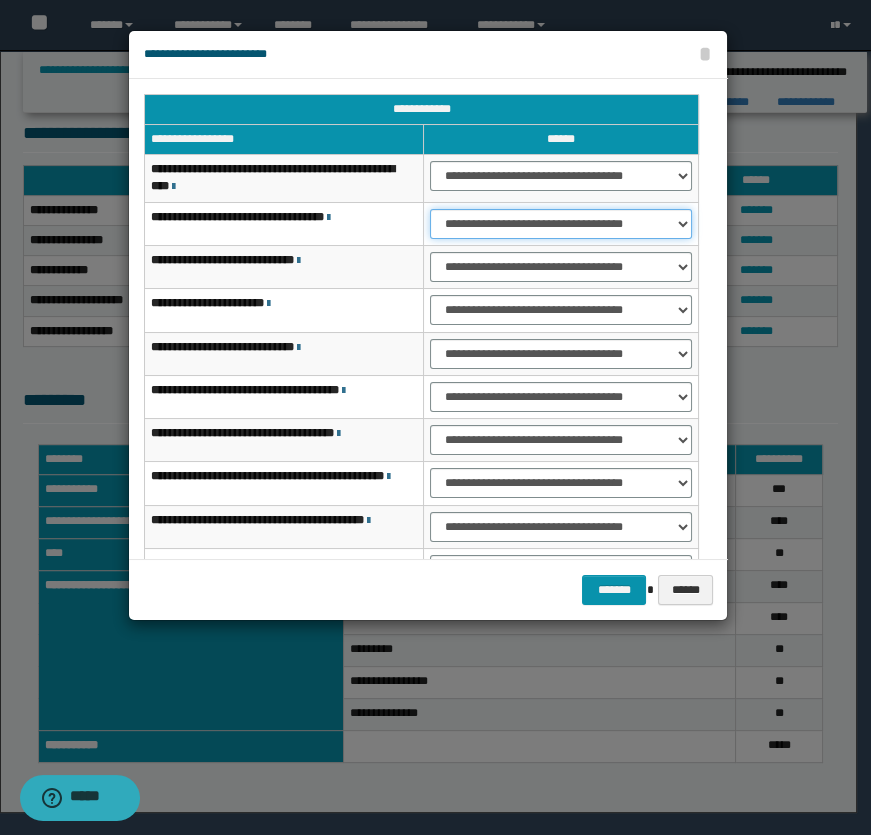 click on "**********" at bounding box center [561, 224] 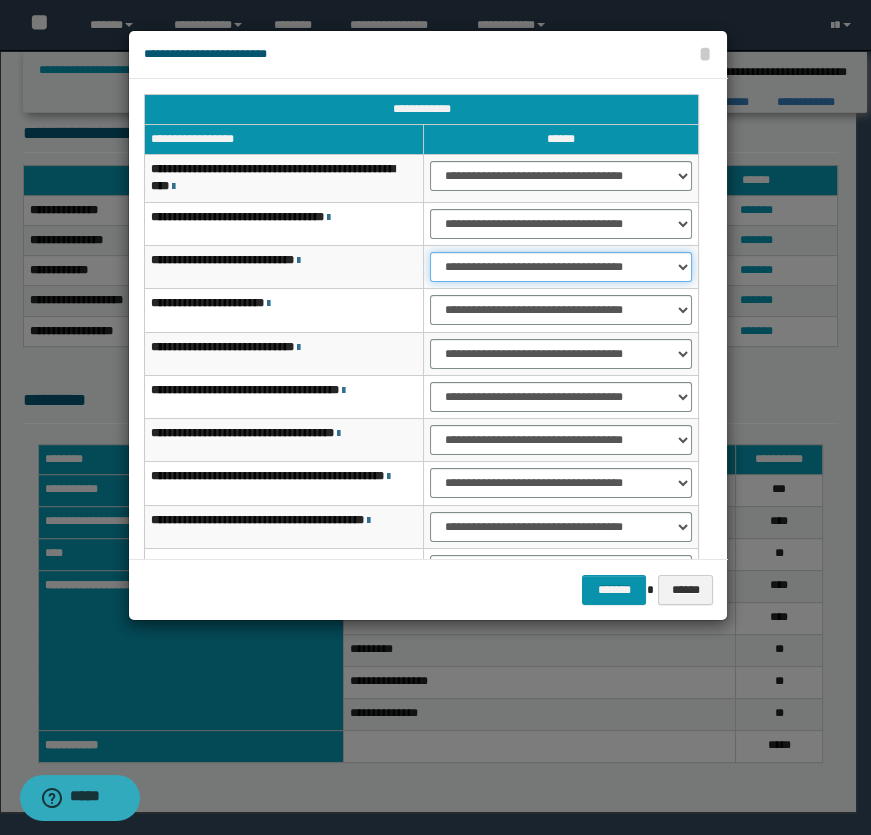 click on "**********" at bounding box center [561, 267] 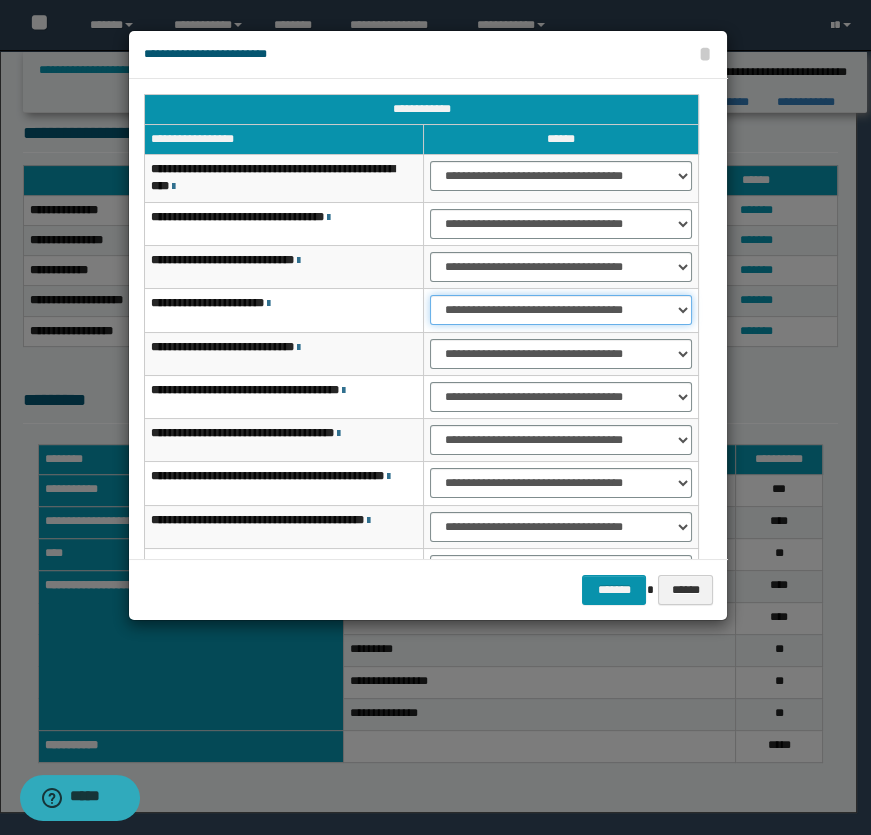 click on "**********" at bounding box center [561, 310] 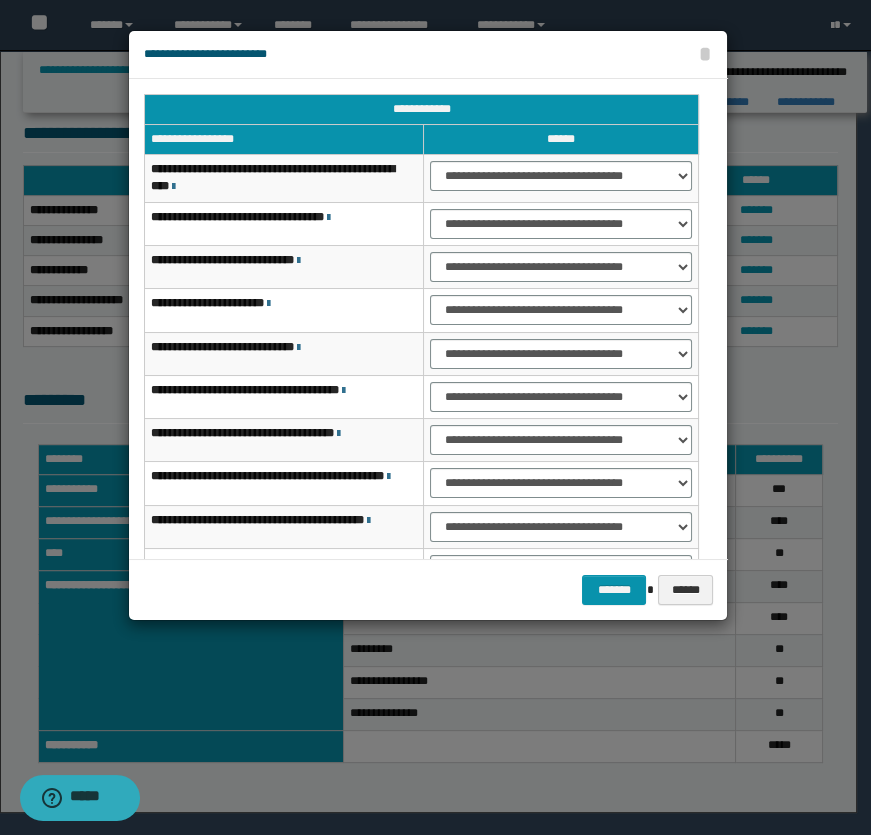 drag, startPoint x: 378, startPoint y: 317, endPoint x: 392, endPoint y: 326, distance: 16.643316 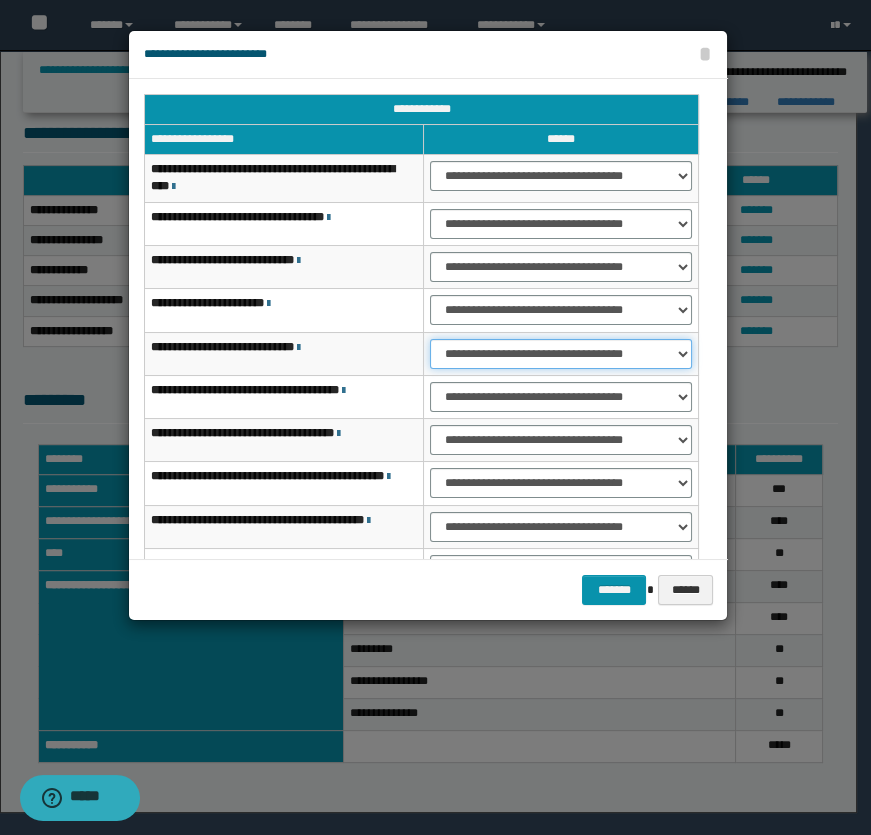 click on "**********" at bounding box center (561, 354) 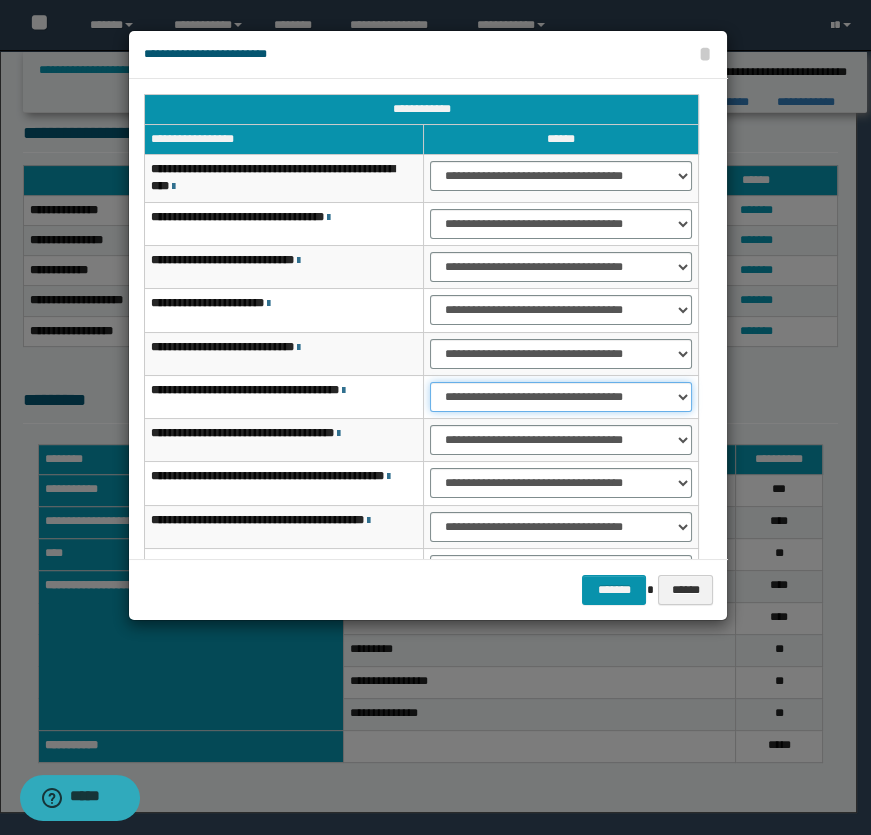 drag, startPoint x: 495, startPoint y: 390, endPoint x: 502, endPoint y: 405, distance: 16.552946 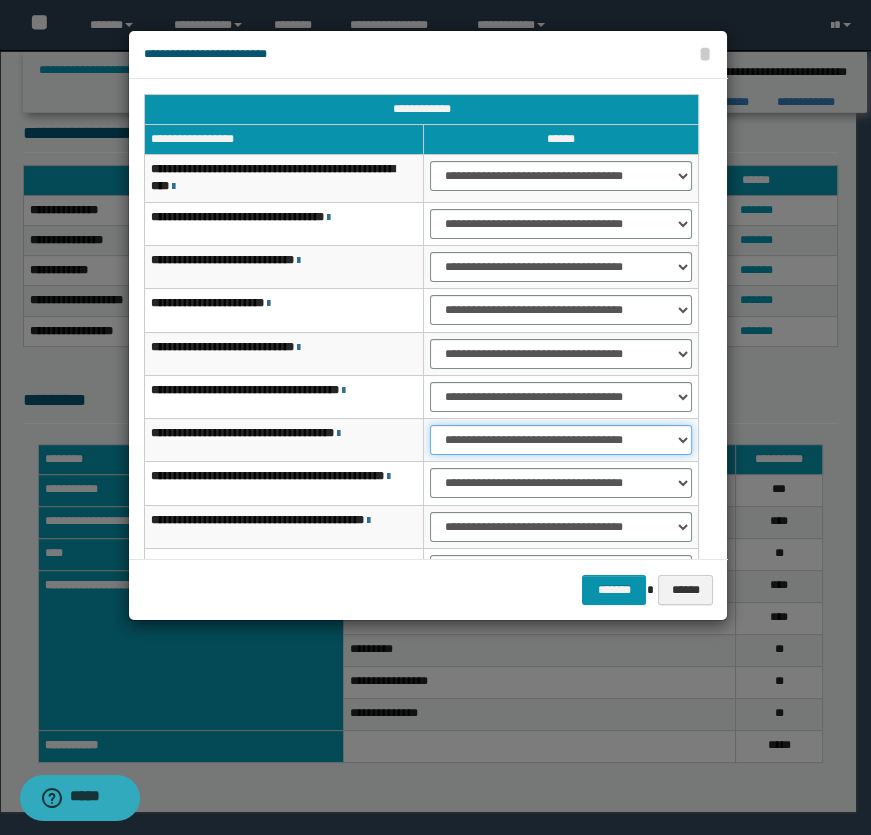 click on "**********" at bounding box center [561, 440] 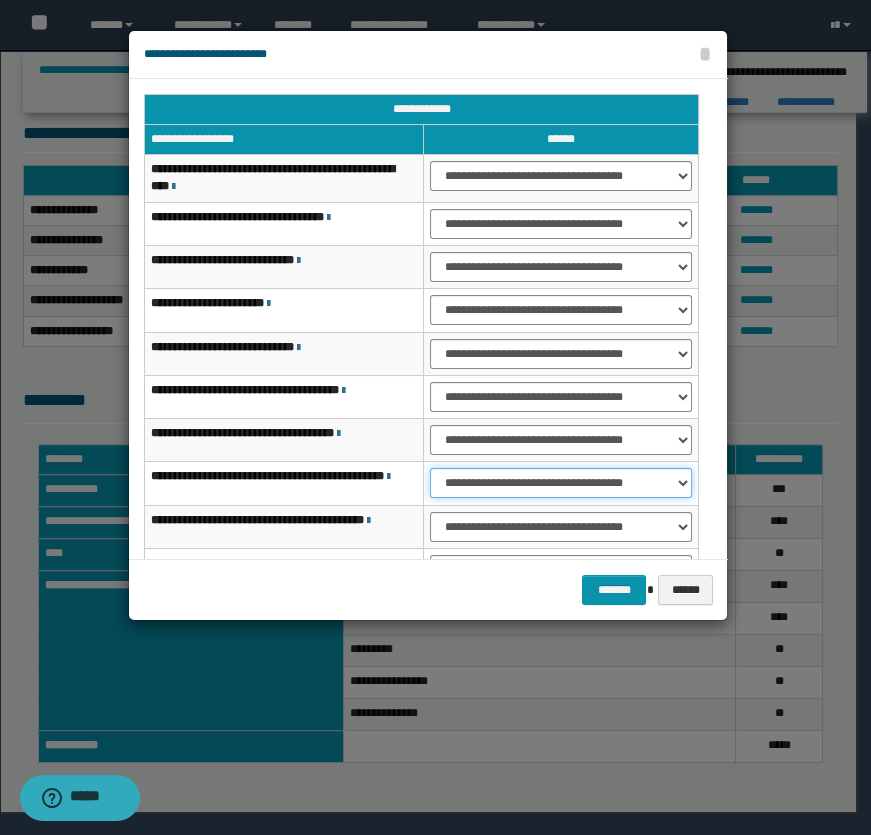 drag, startPoint x: 513, startPoint y: 479, endPoint x: 514, endPoint y: 489, distance: 10.049875 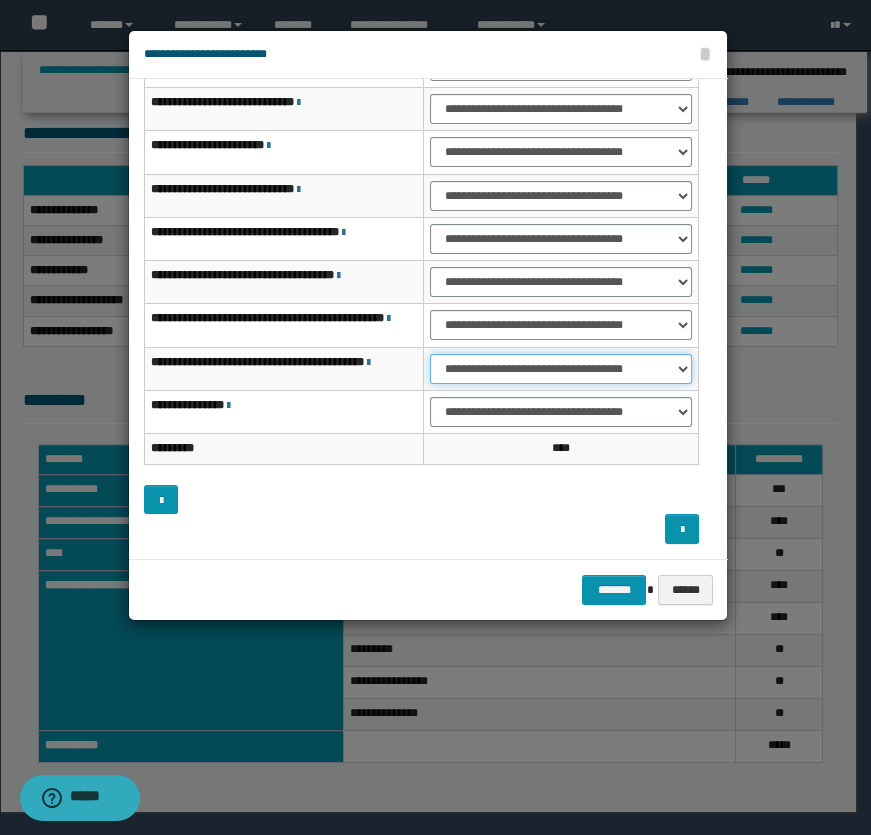 click on "**********" at bounding box center [561, 369] 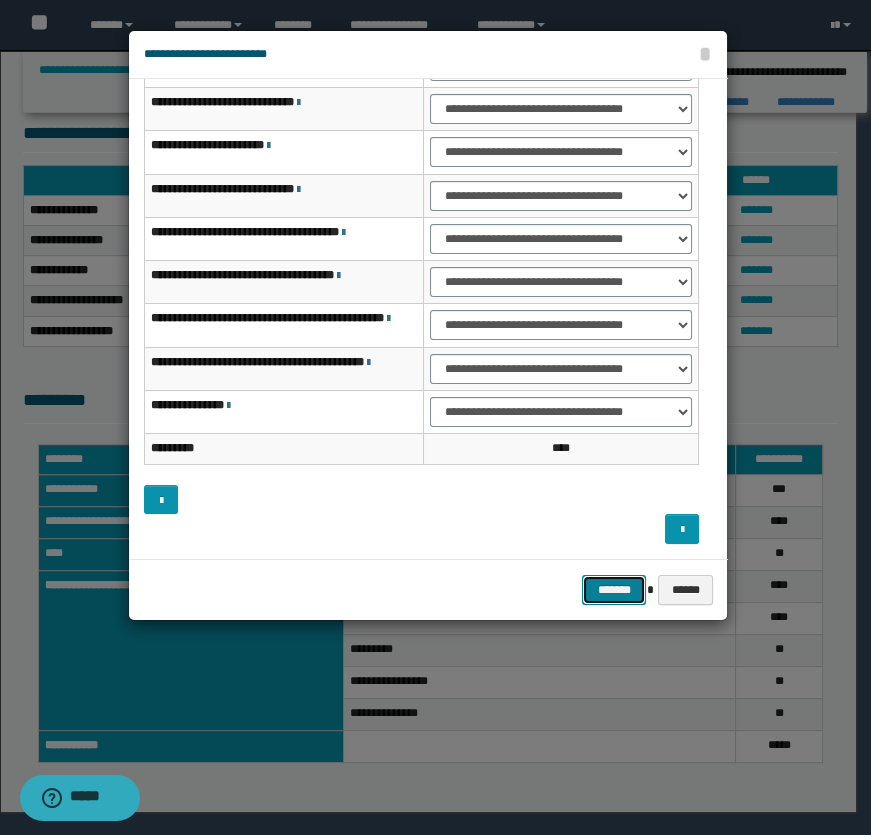 click on "*******" at bounding box center [614, 590] 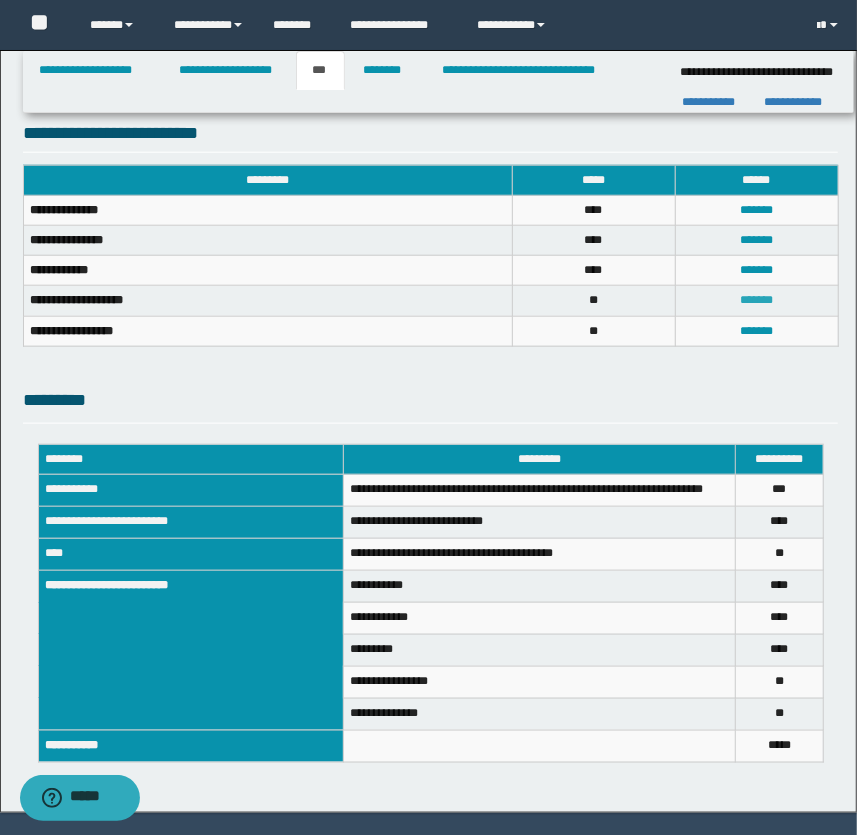 click on "*******" at bounding box center [756, 300] 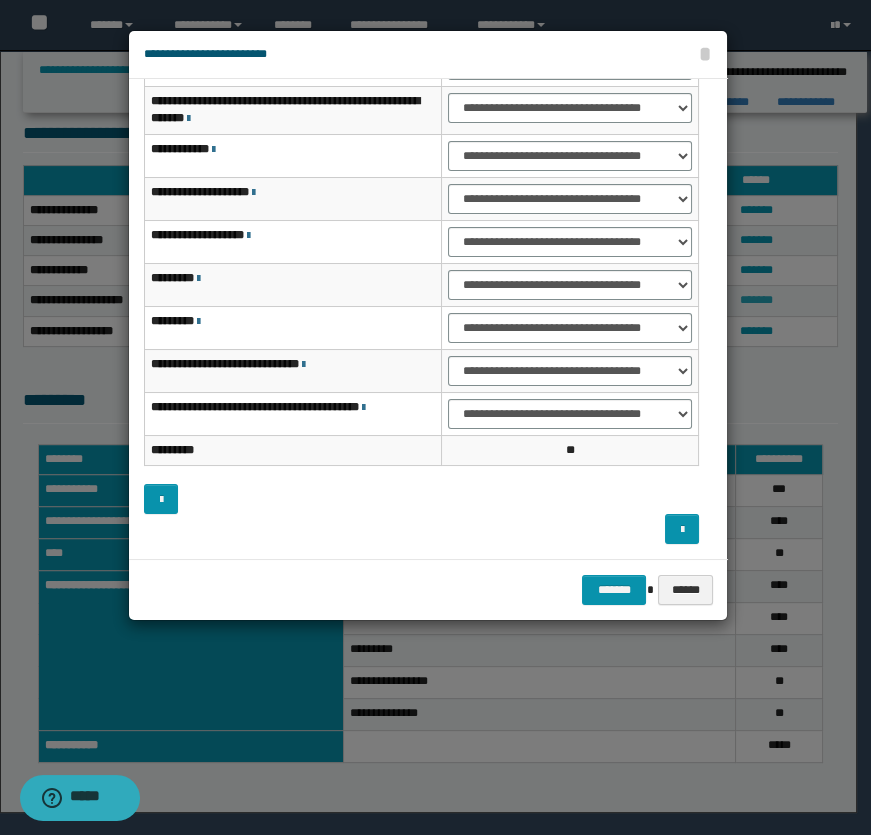 scroll, scrollTop: 153, scrollLeft: 0, axis: vertical 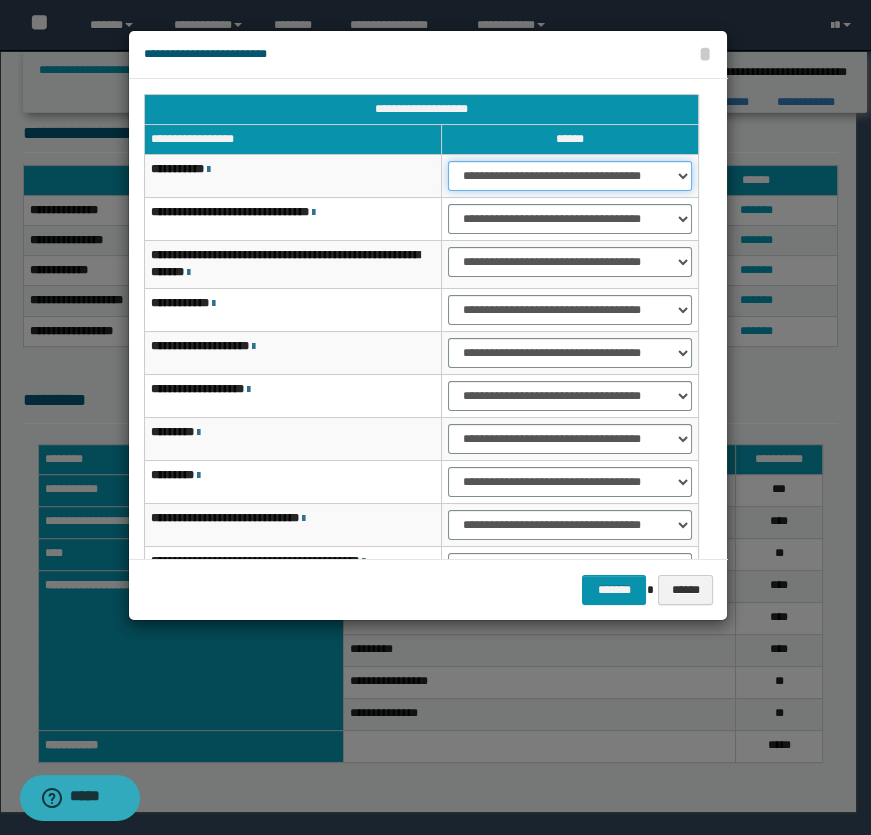 click on "**********" at bounding box center [570, 176] 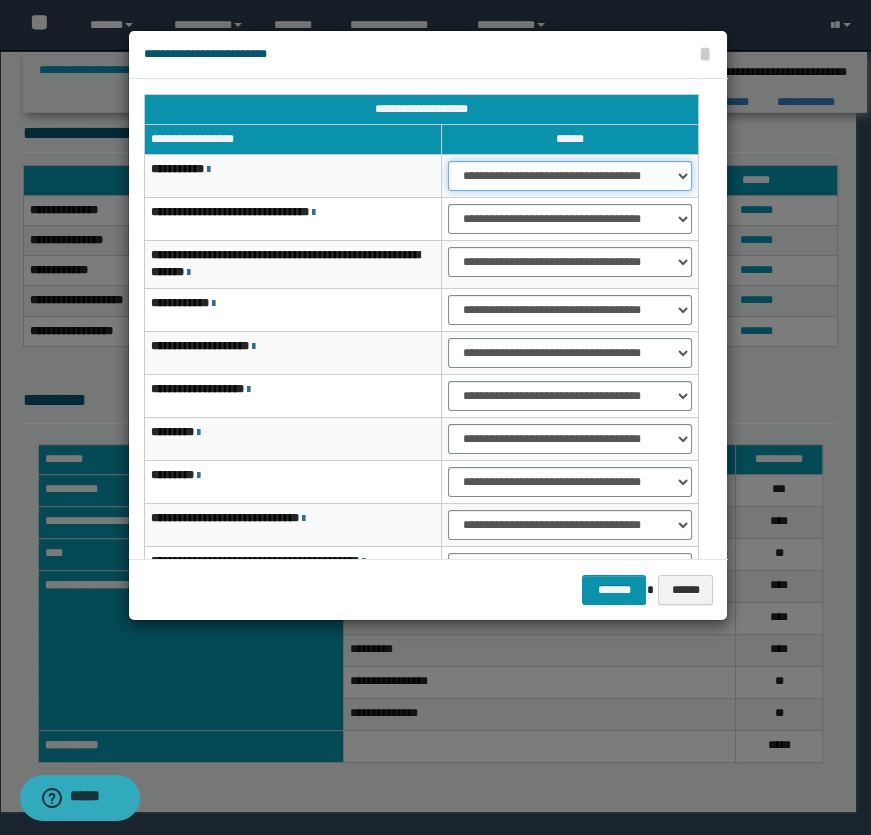 select on "***" 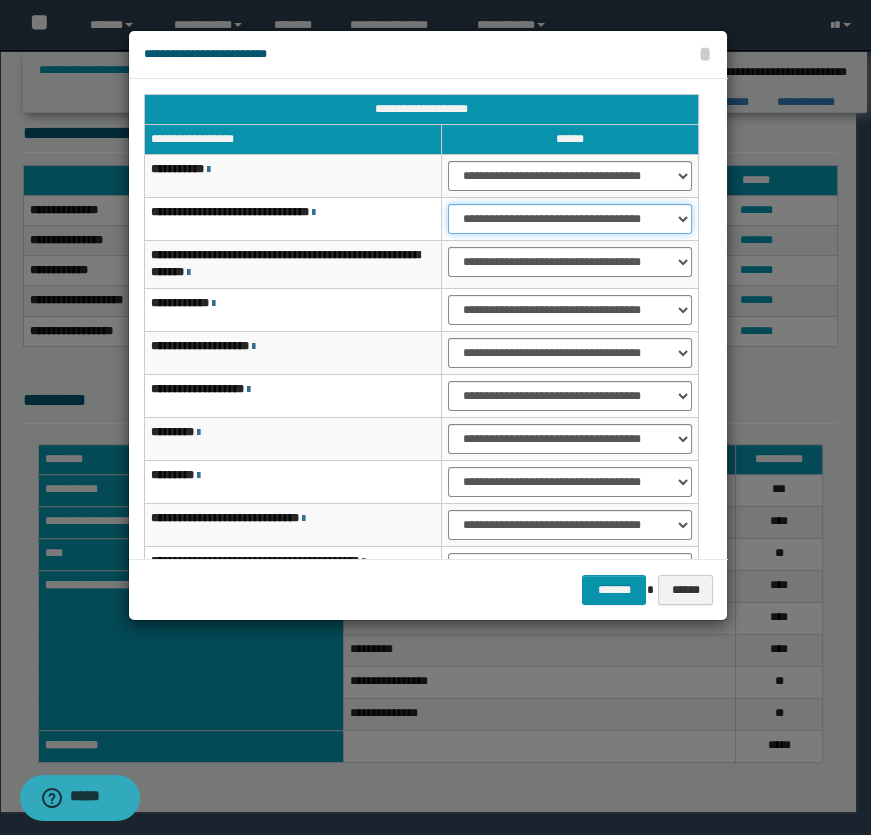 click on "**********" at bounding box center [570, 219] 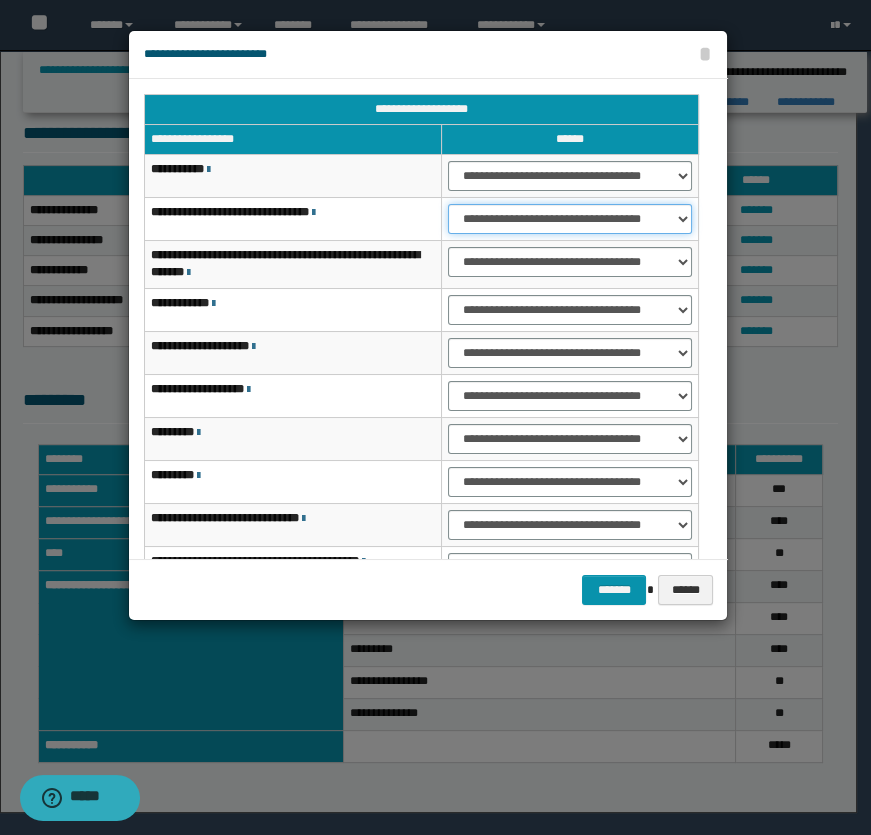 select on "***" 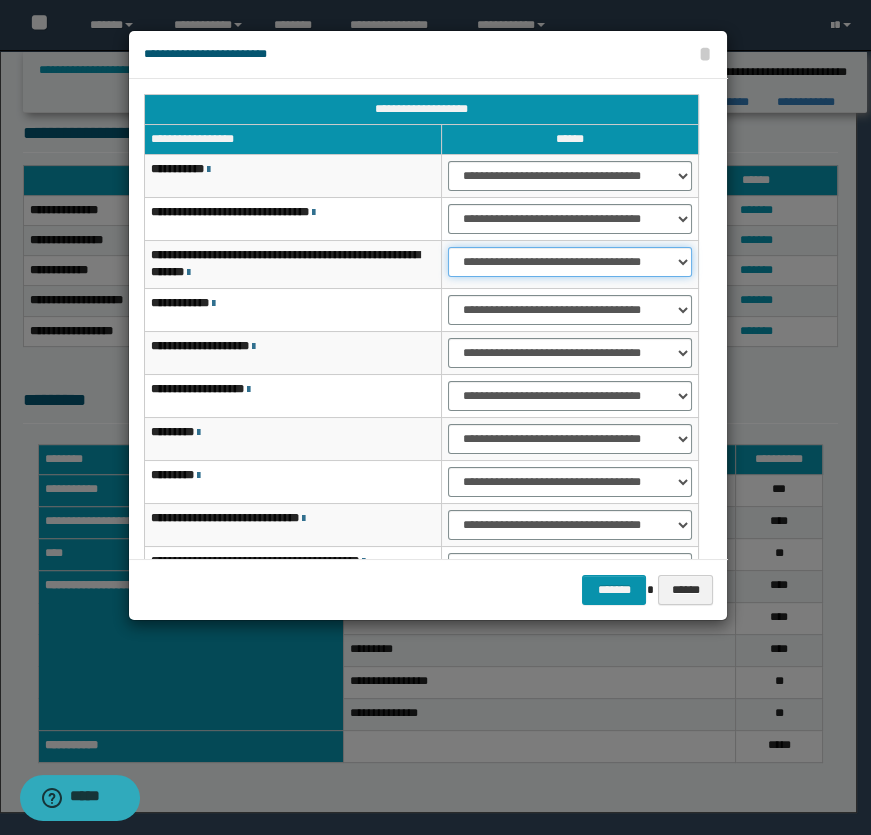 click on "**********" at bounding box center (570, 262) 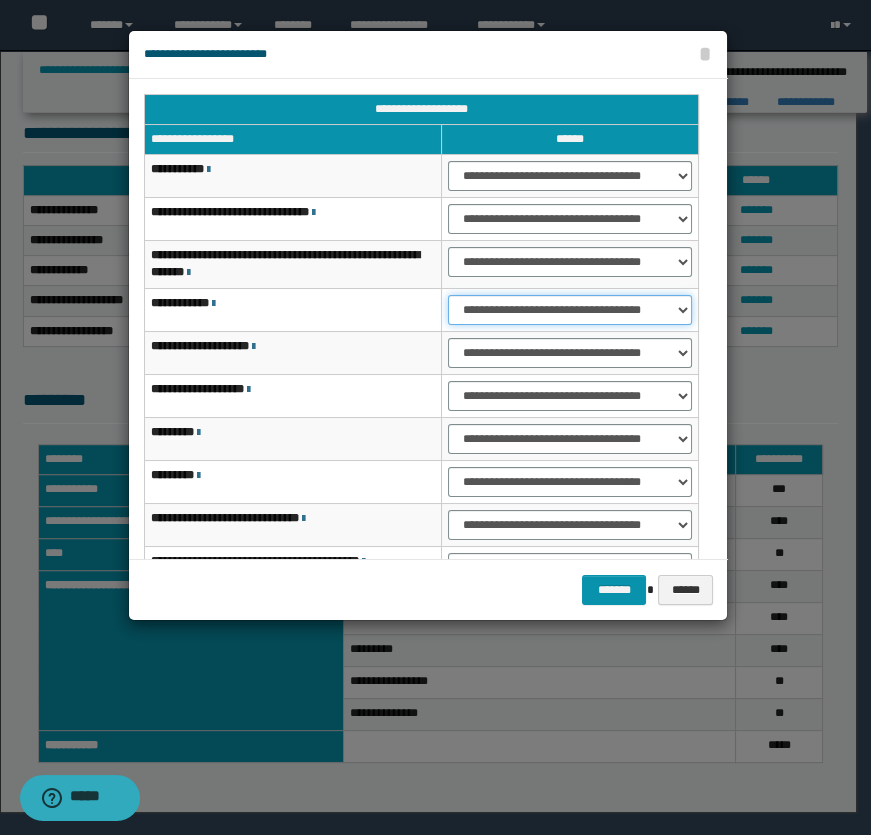 click on "**********" at bounding box center [570, 310] 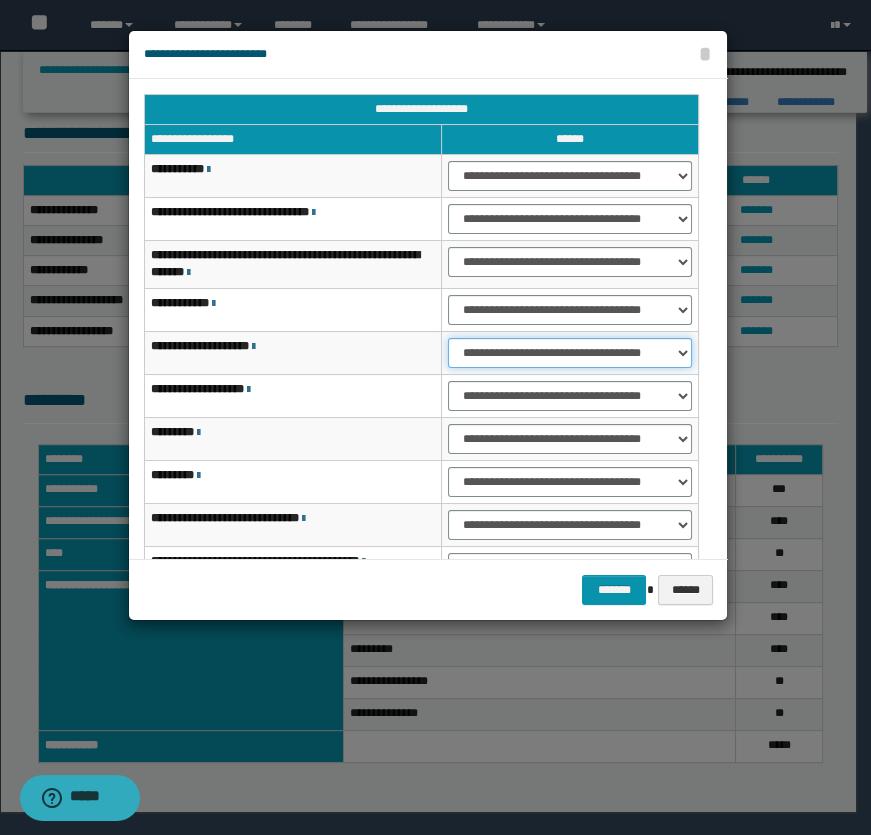 click on "**********" at bounding box center (570, 353) 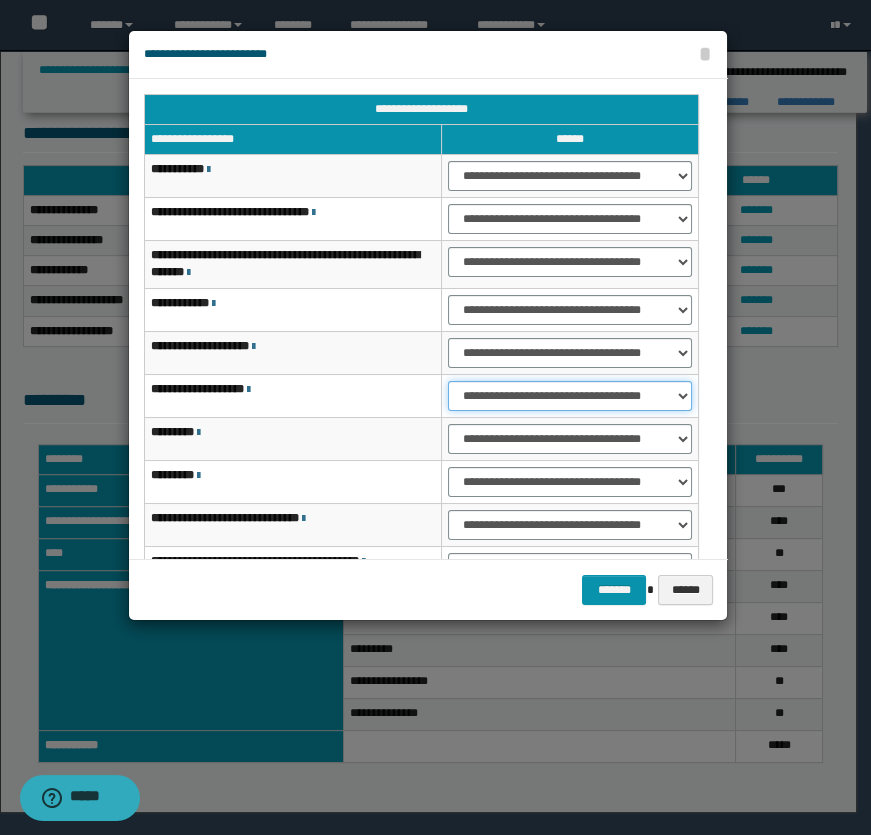 click on "**********" at bounding box center (570, 396) 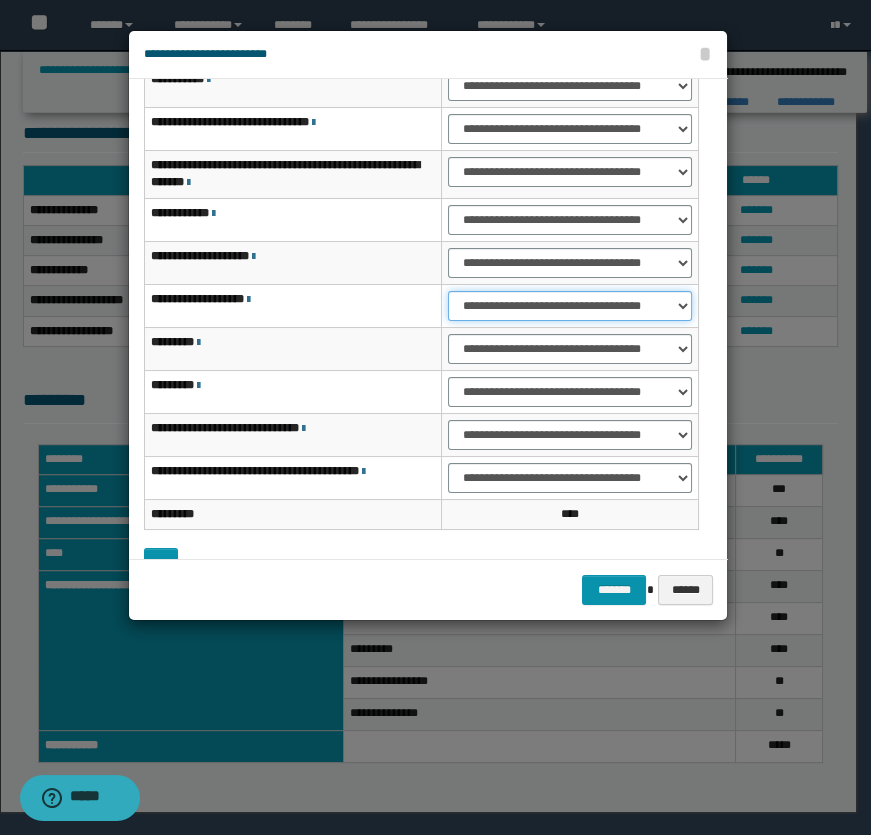 scroll, scrollTop: 153, scrollLeft: 0, axis: vertical 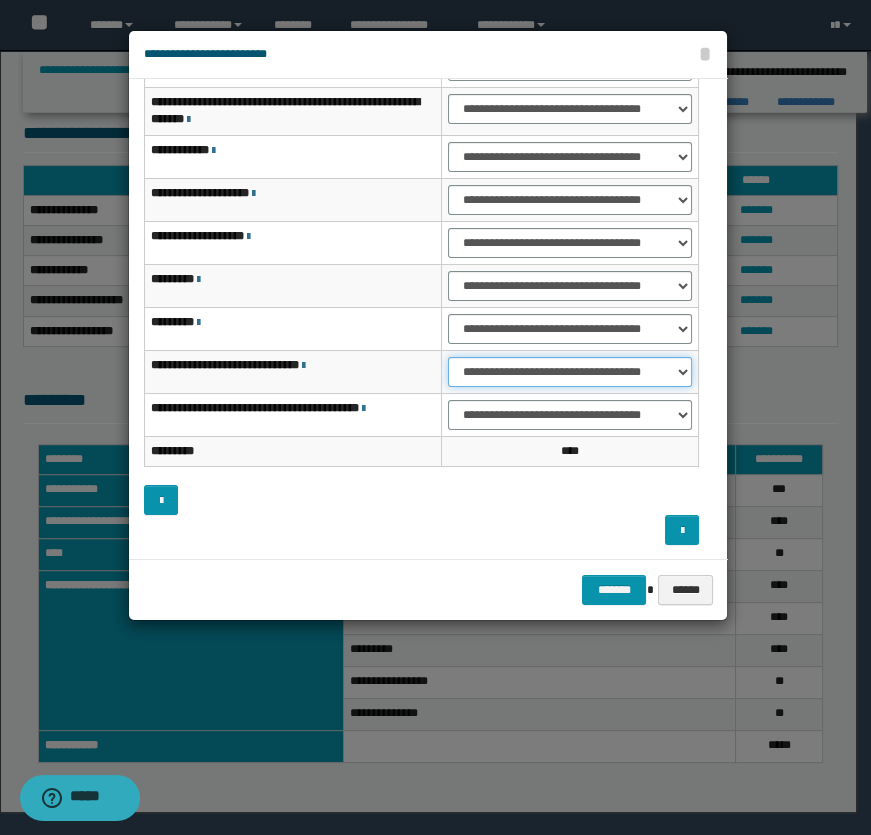 click on "**********" at bounding box center [570, 372] 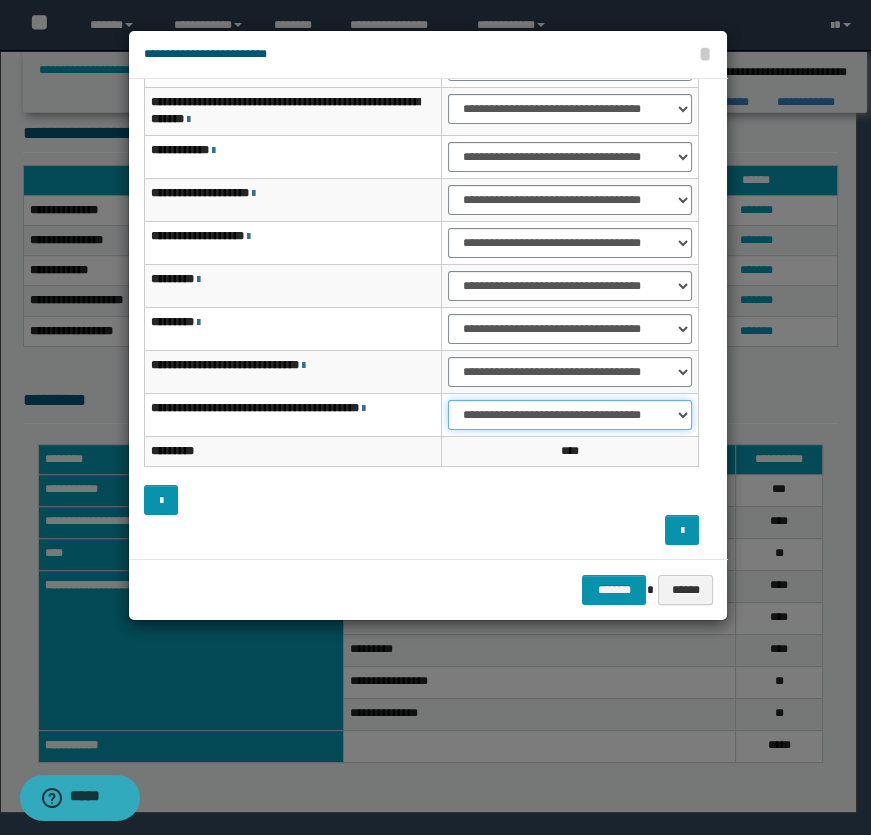 click on "**********" at bounding box center (570, 415) 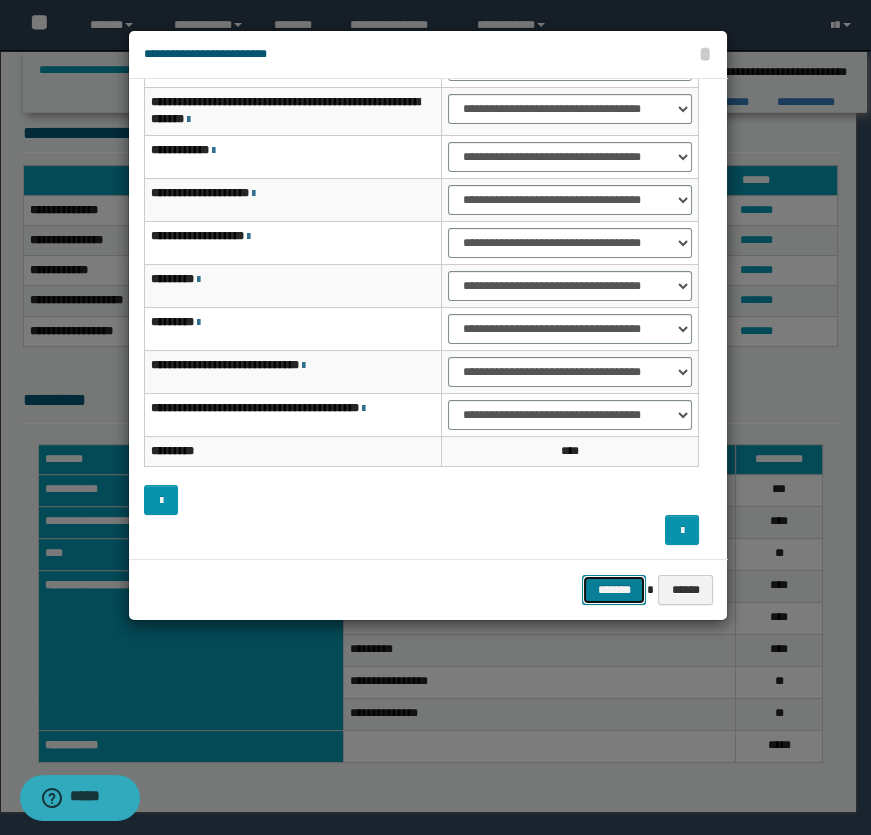 click on "*******" at bounding box center (614, 590) 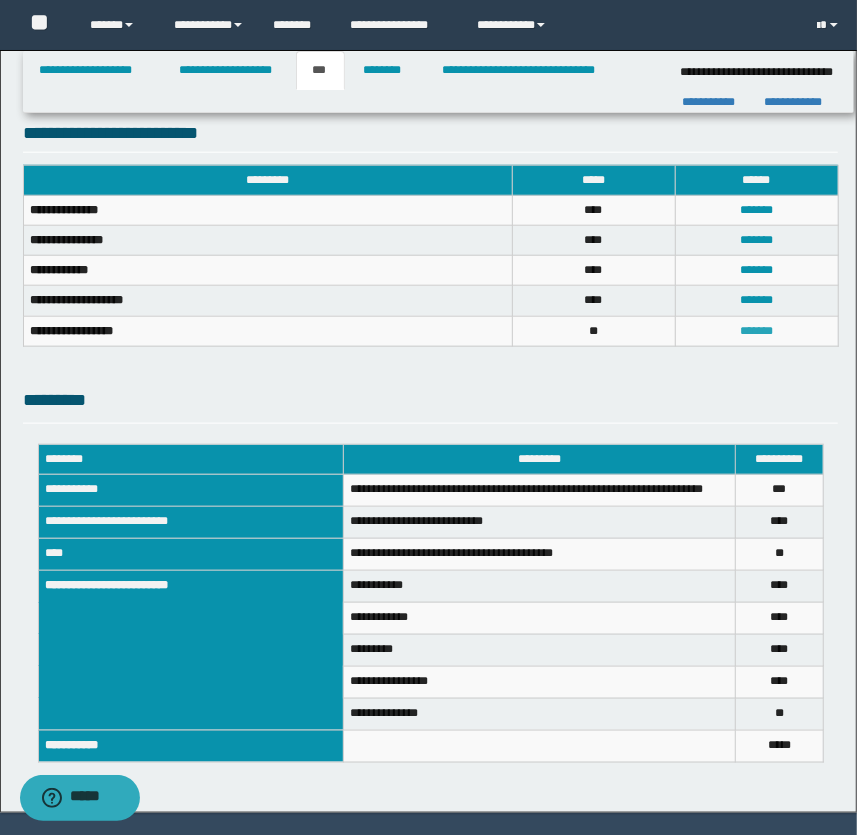click on "*******" at bounding box center (756, 331) 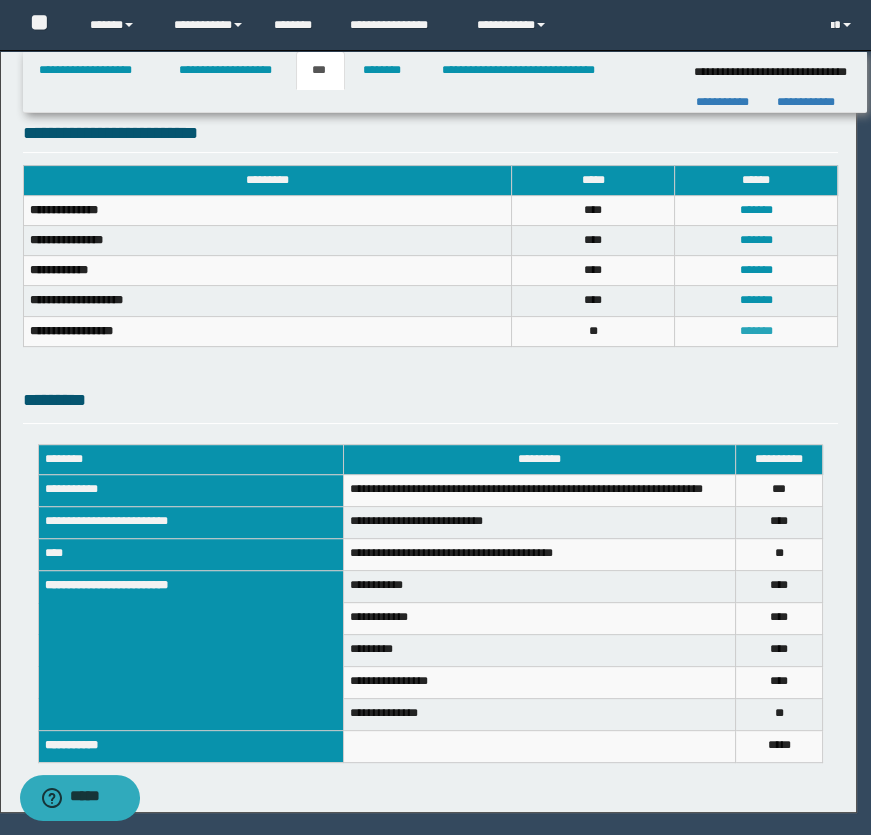 scroll, scrollTop: 125, scrollLeft: 0, axis: vertical 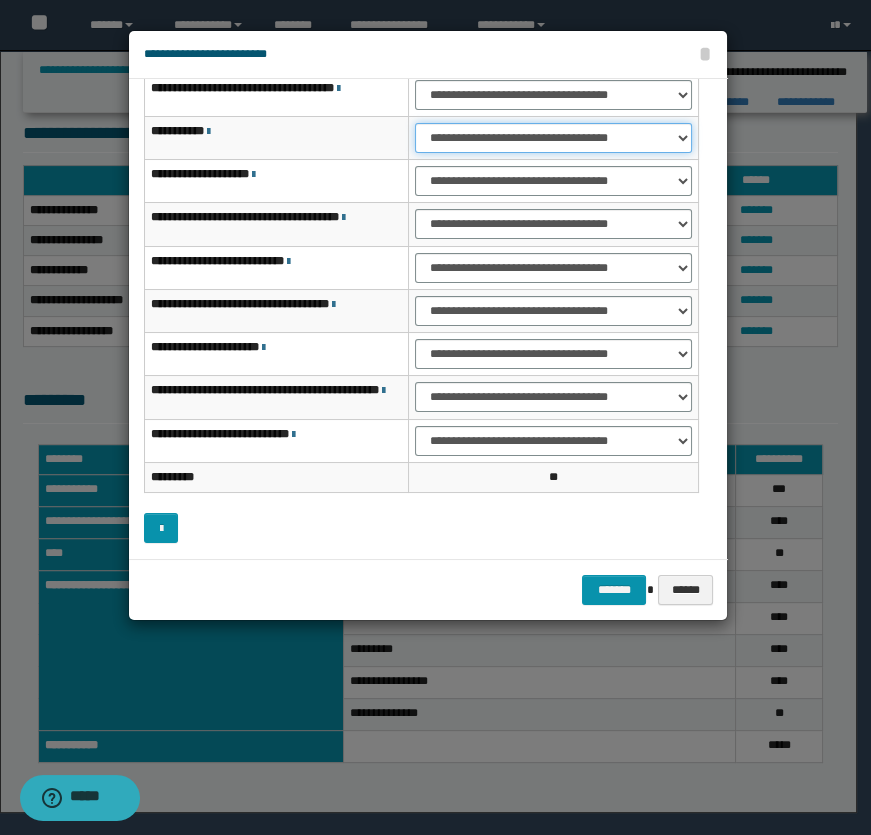 click on "**********" at bounding box center (554, 138) 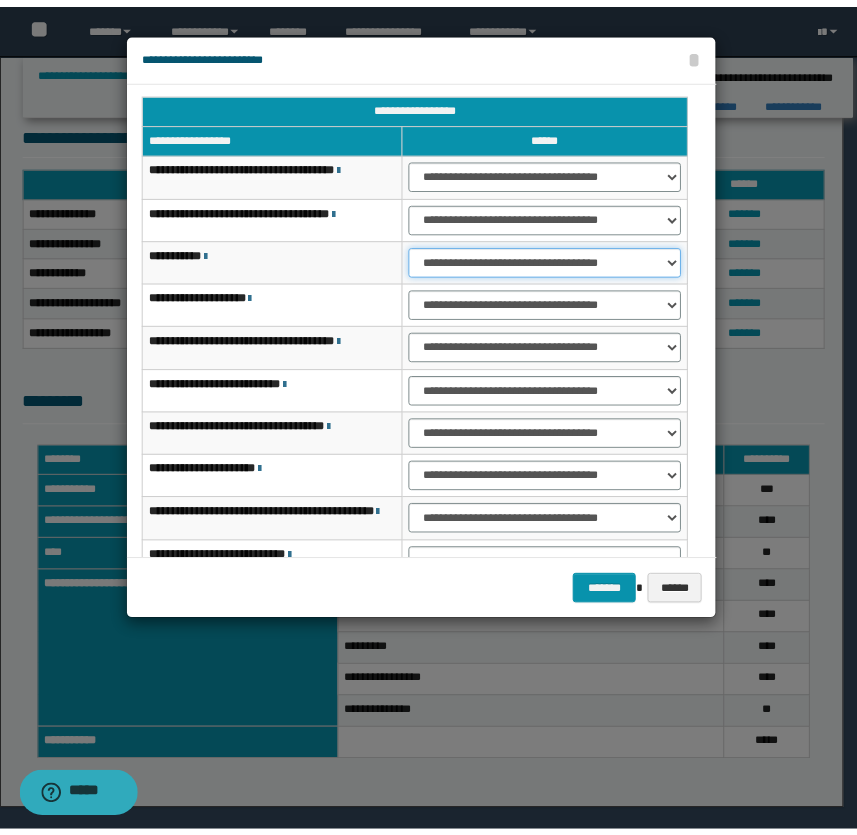 scroll, scrollTop: 0, scrollLeft: 0, axis: both 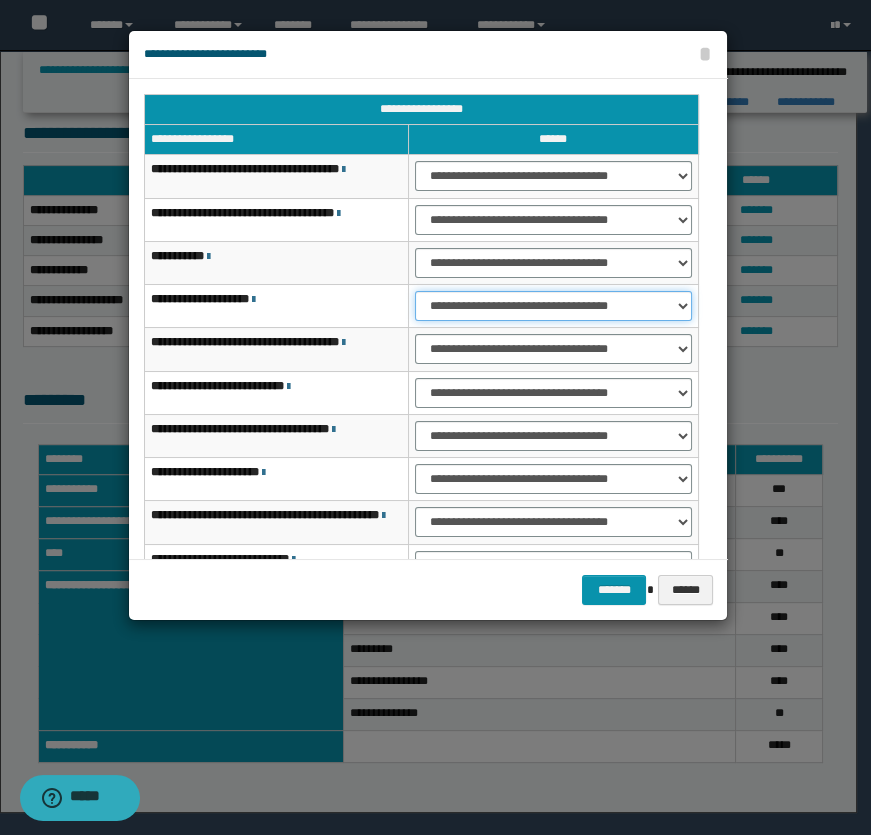 click on "**********" at bounding box center [554, 306] 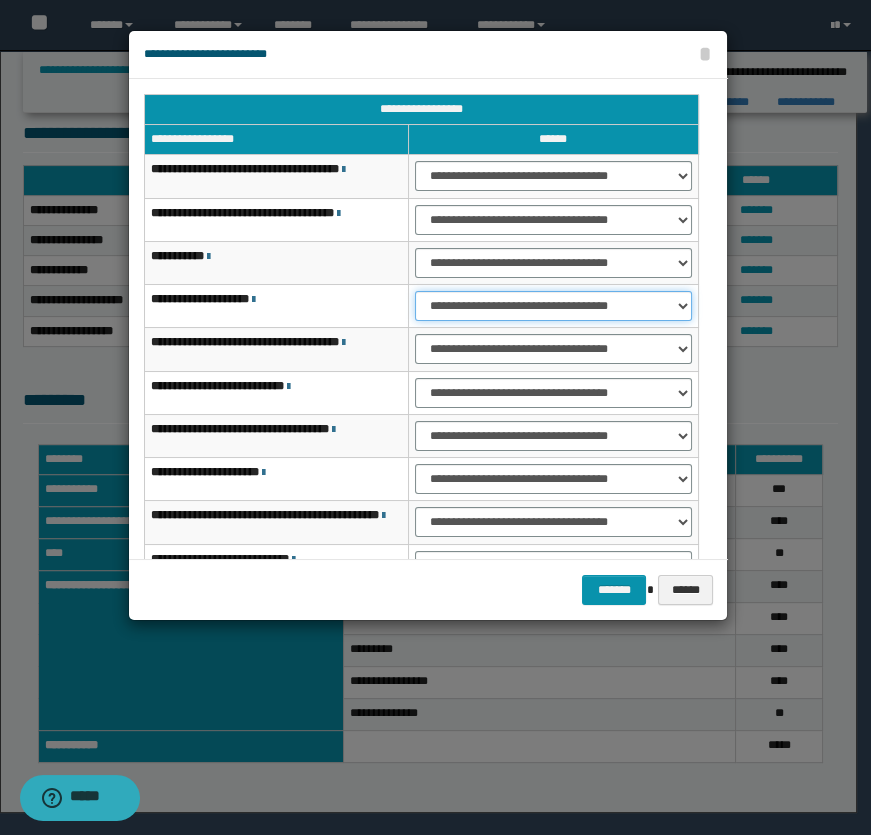 select on "***" 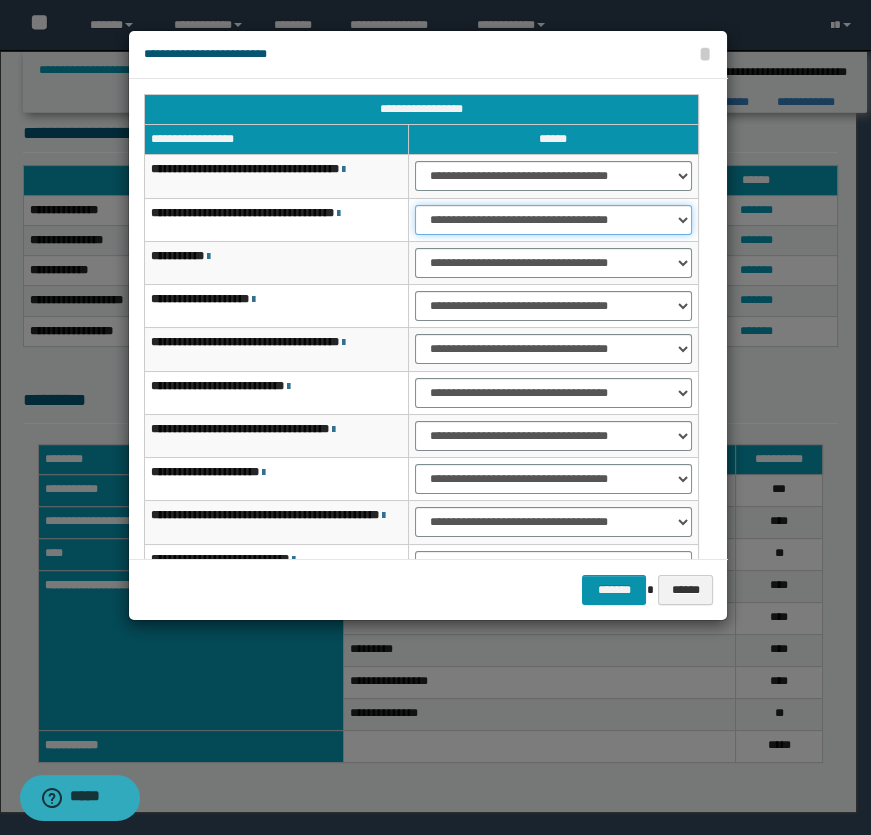 click on "**********" at bounding box center [554, 220] 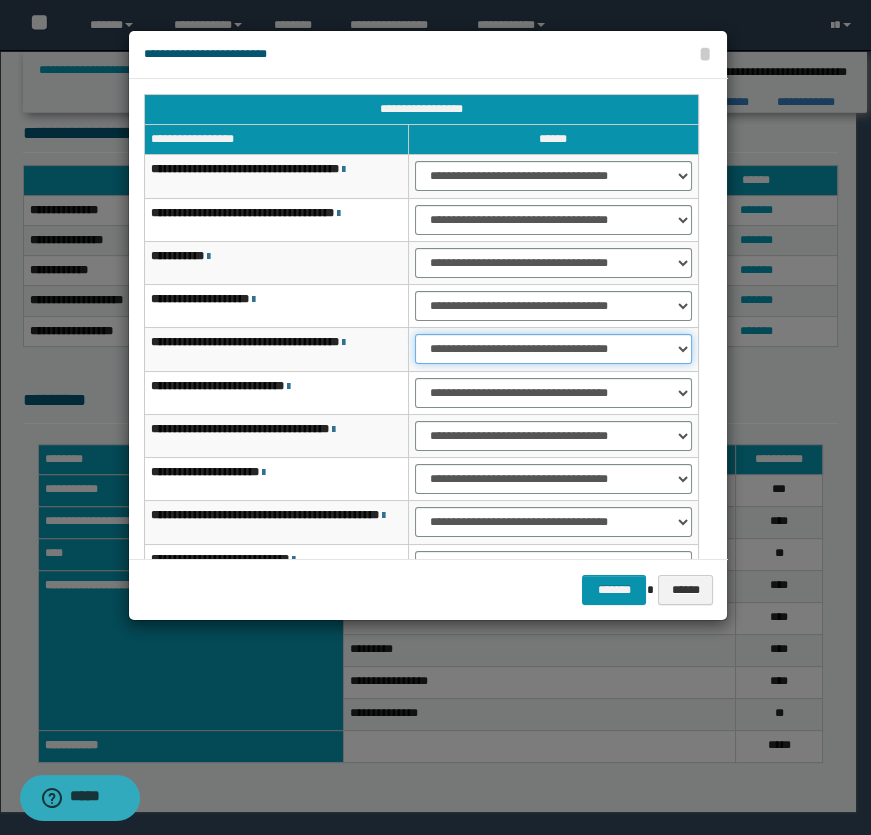 click on "**********" at bounding box center (554, 349) 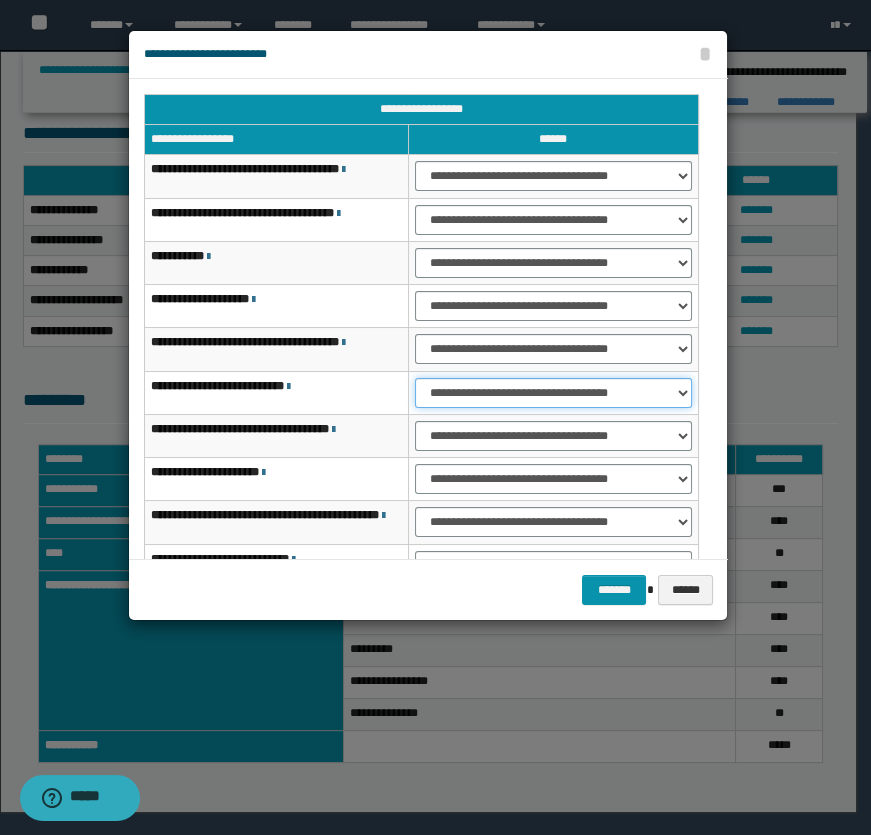 click on "**********" at bounding box center [554, 393] 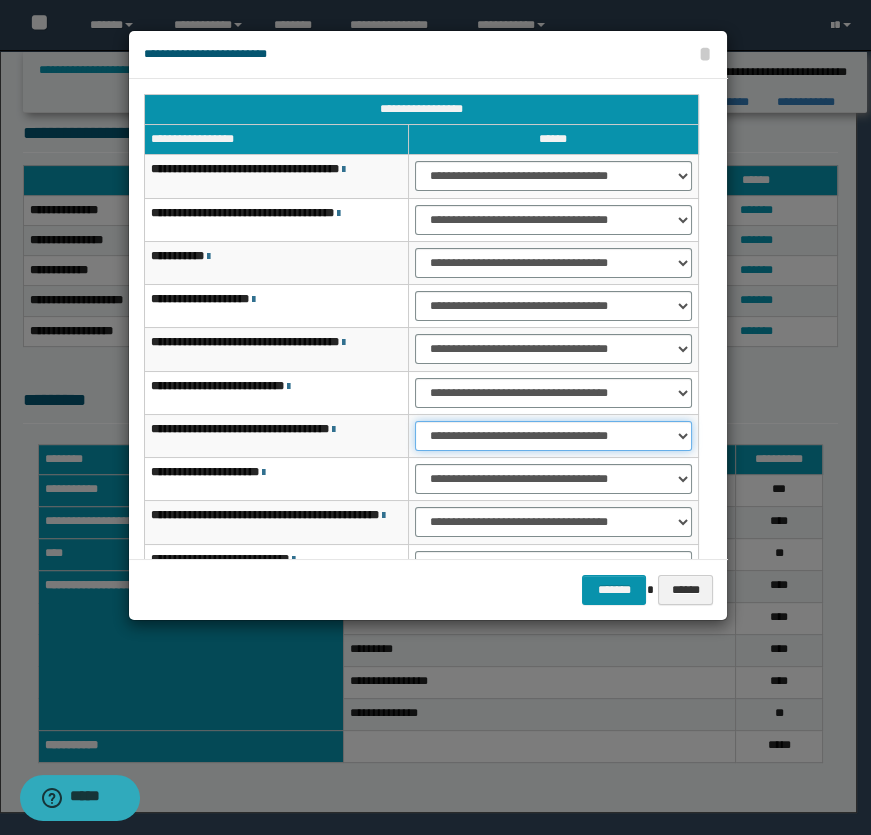 click on "**********" at bounding box center (554, 436) 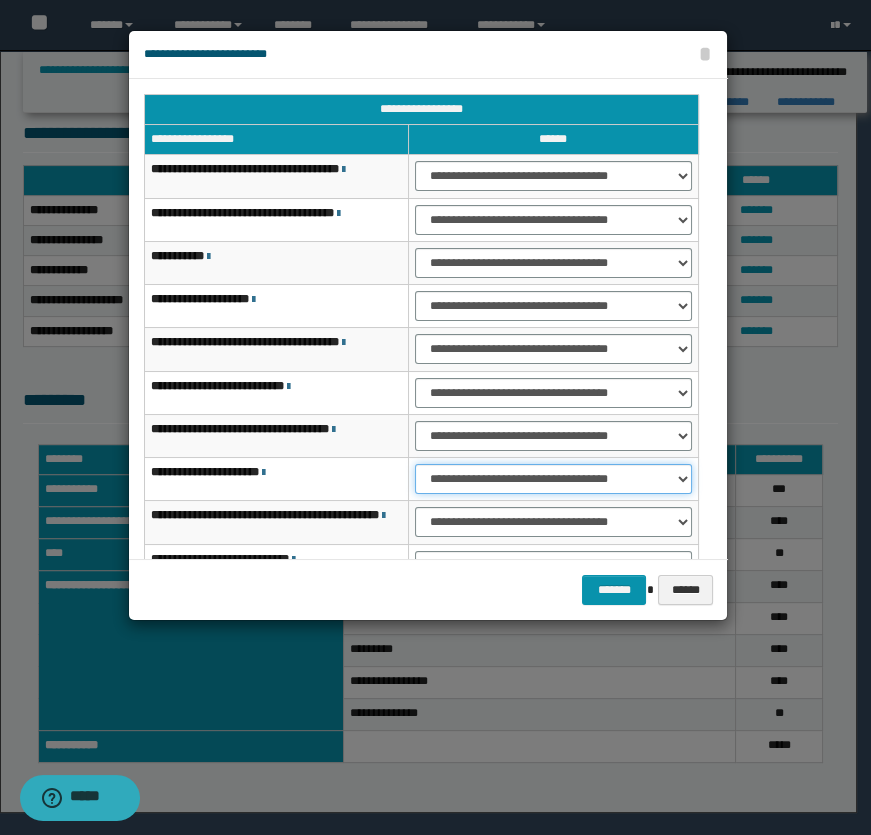 click on "**********" at bounding box center (554, 479) 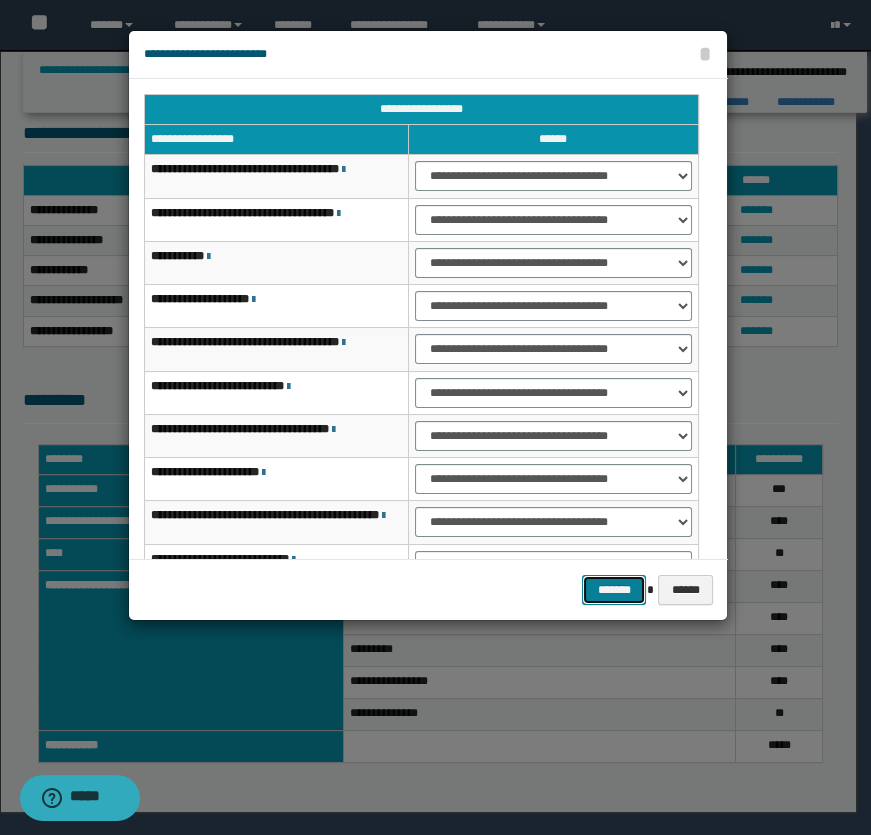 click on "*******" at bounding box center (614, 590) 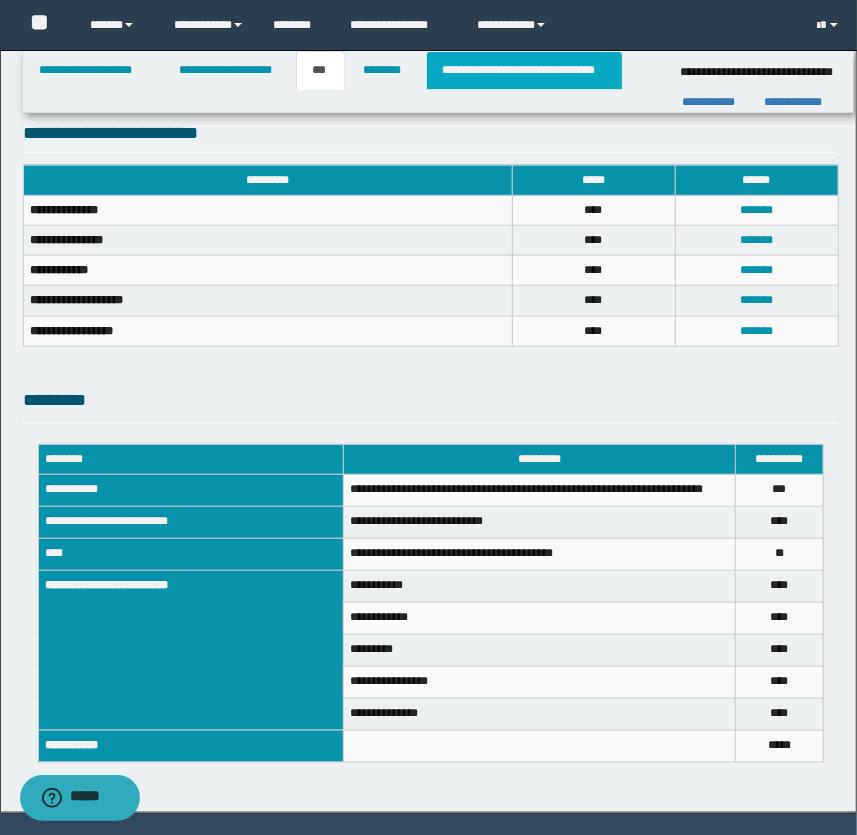 click on "**********" at bounding box center [524, 70] 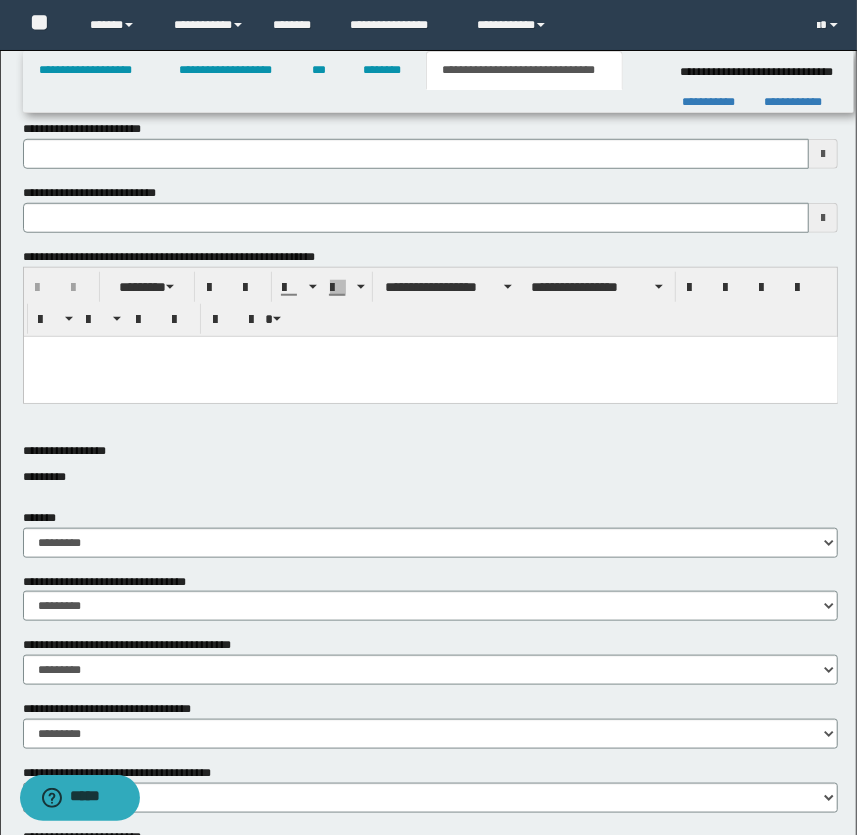 scroll, scrollTop: 363, scrollLeft: 0, axis: vertical 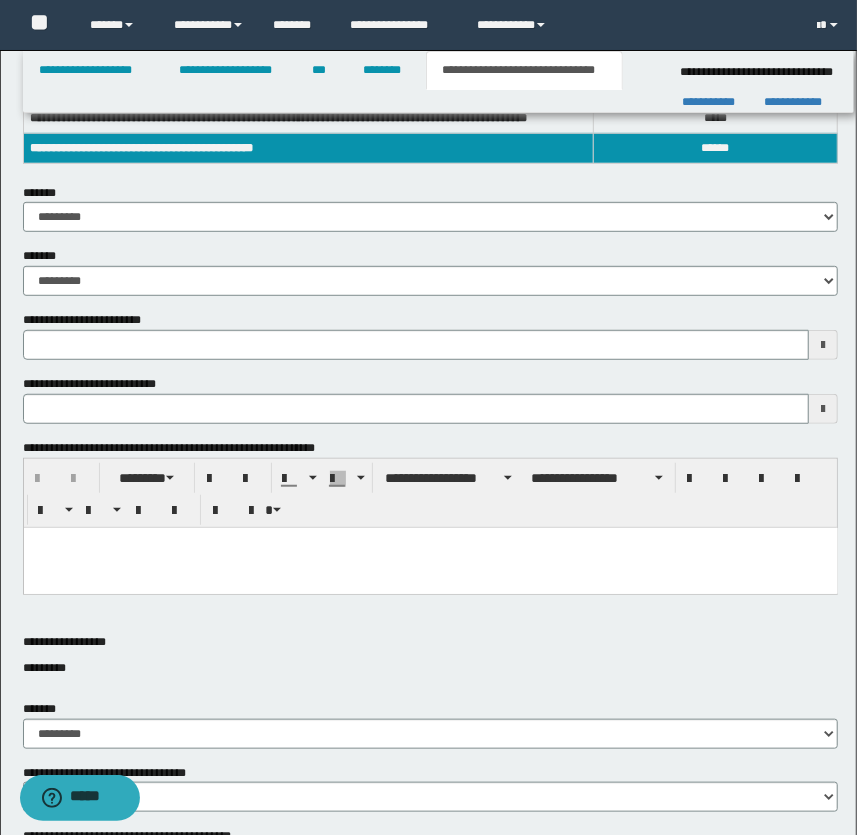type 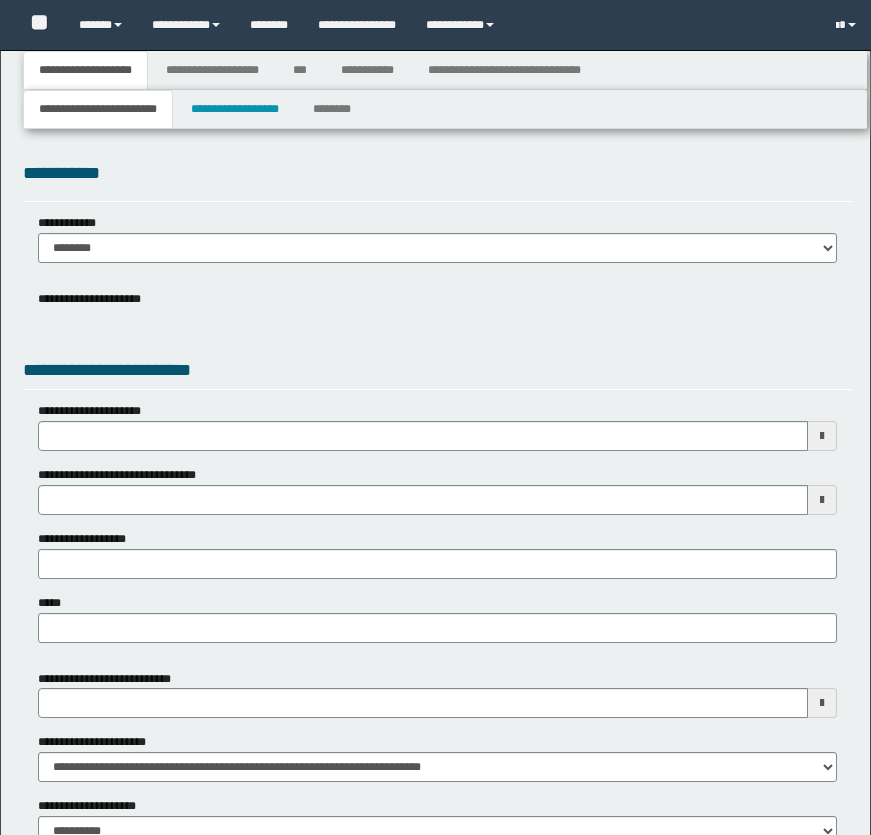 type 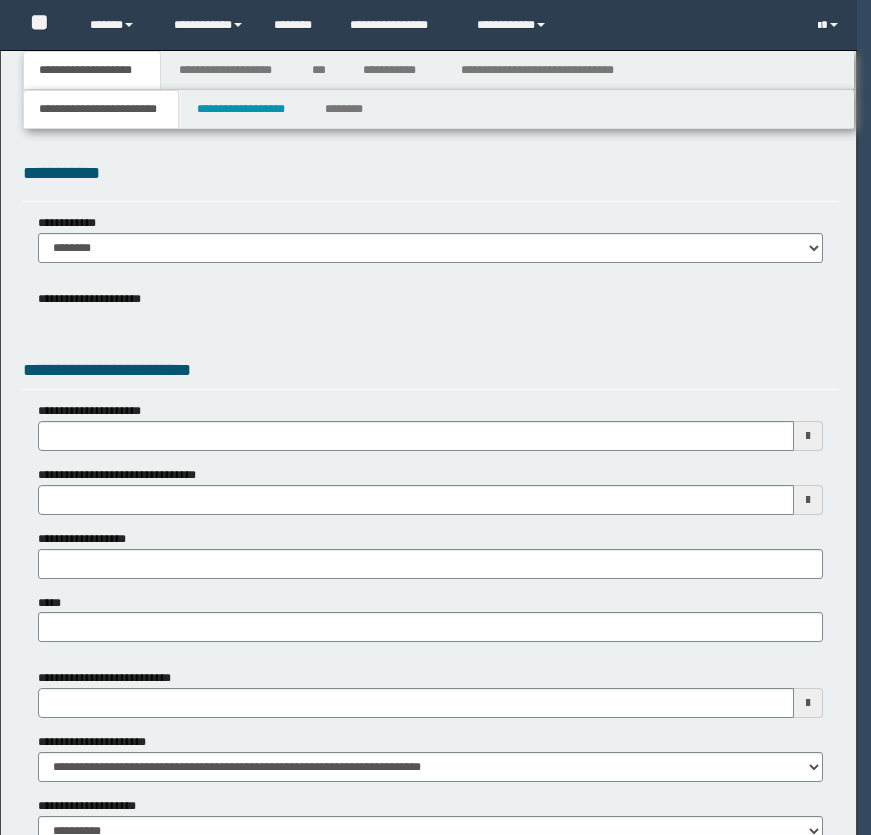 scroll, scrollTop: 0, scrollLeft: 0, axis: both 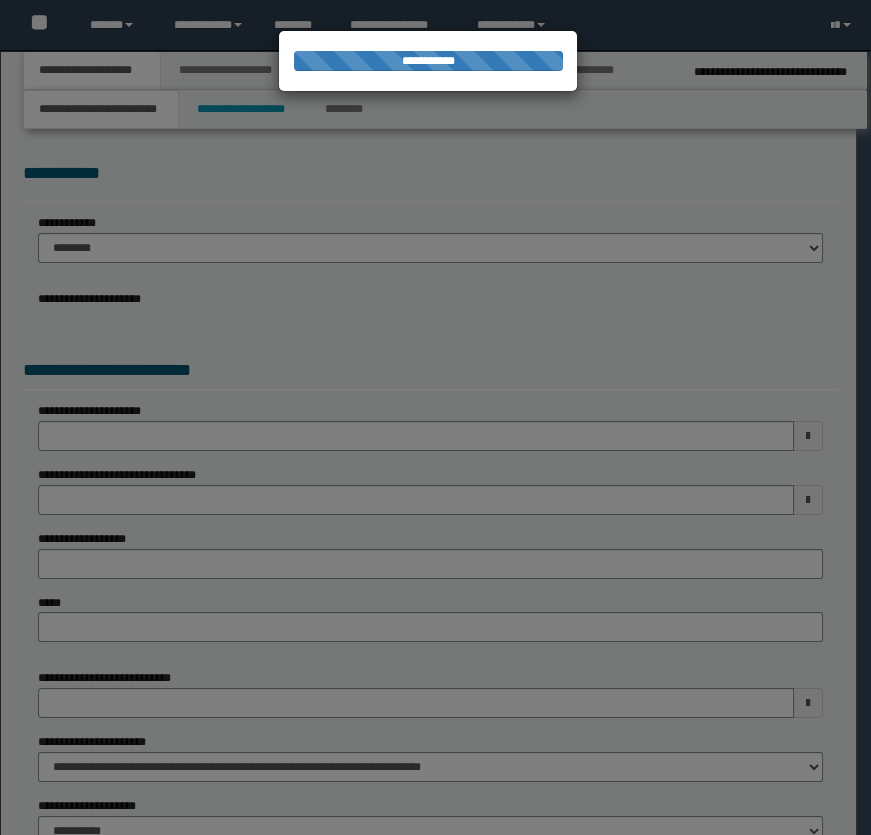 type on "**********" 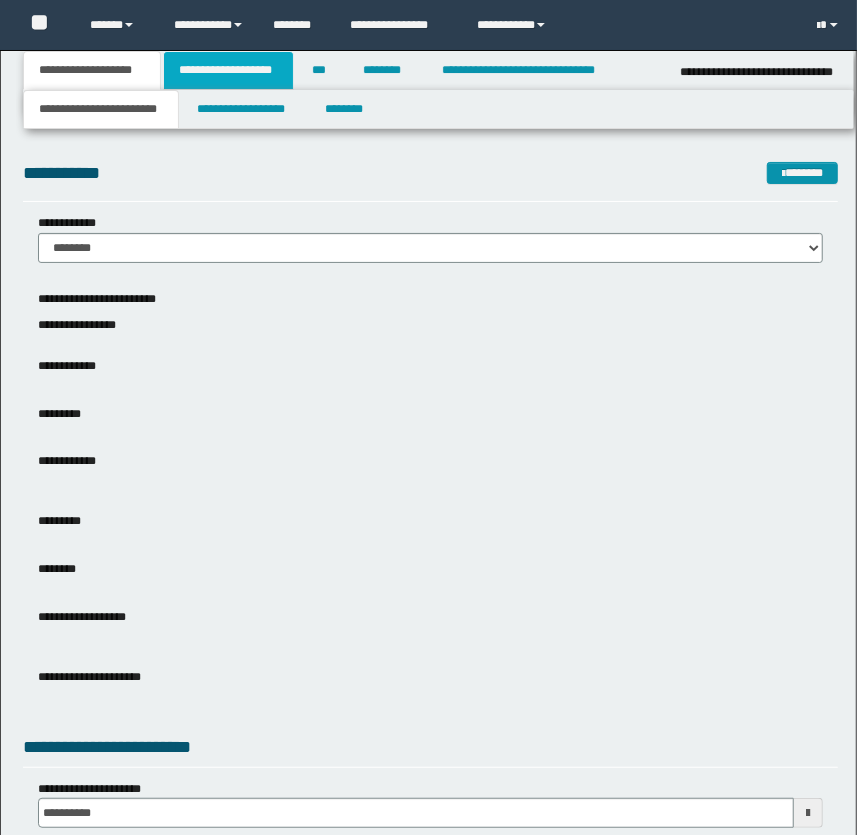 click on "**********" at bounding box center [228, 70] 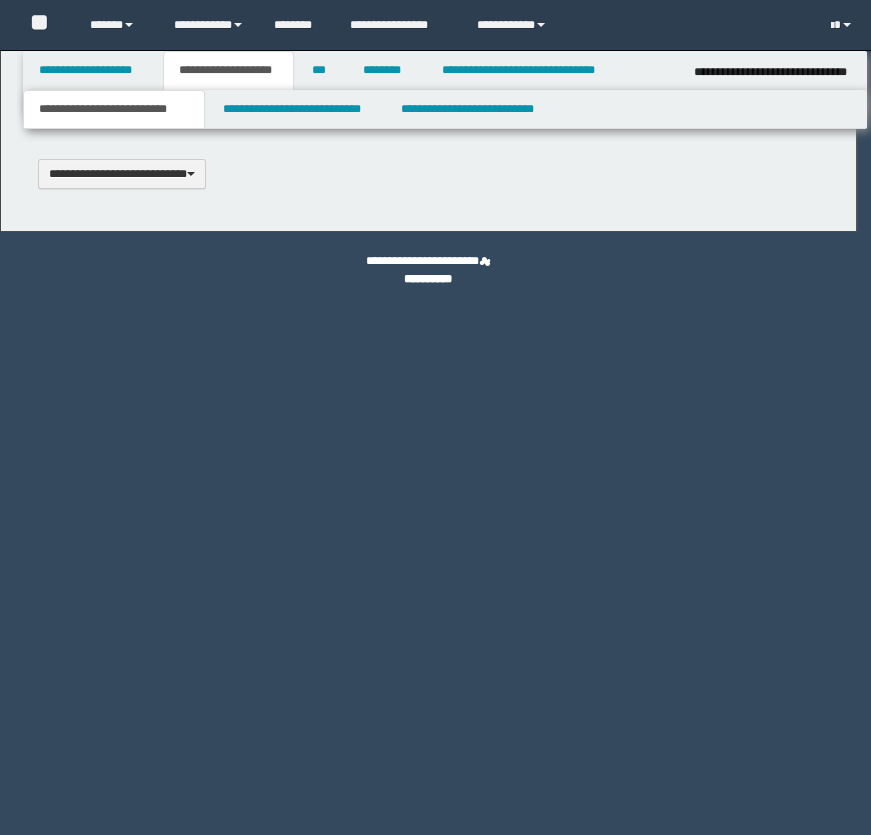 type 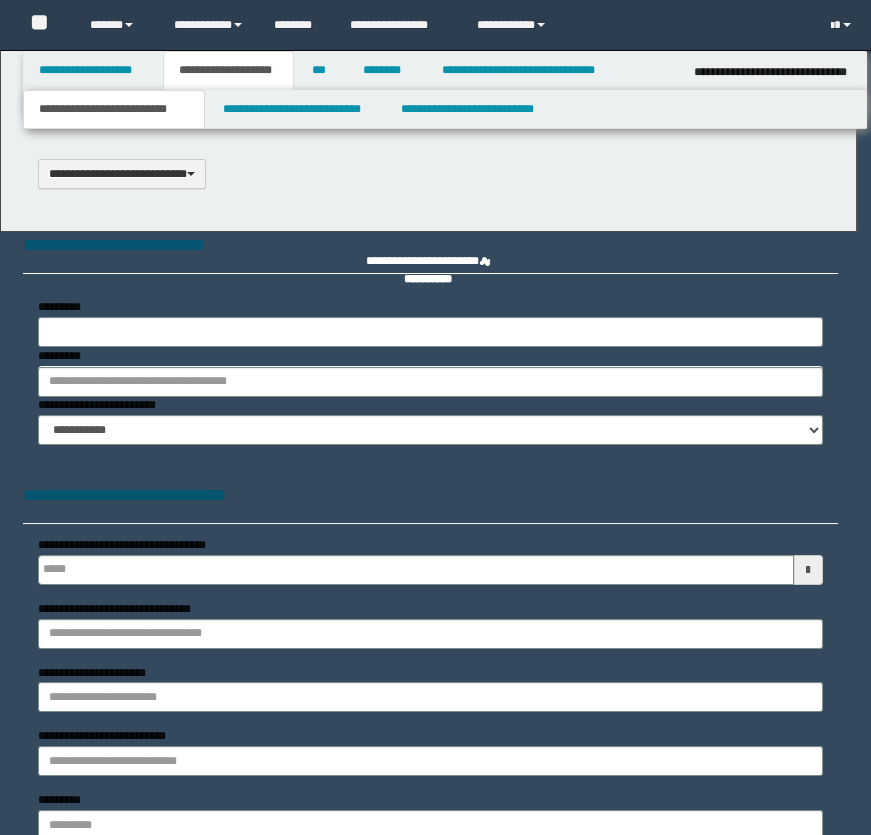 select on "*" 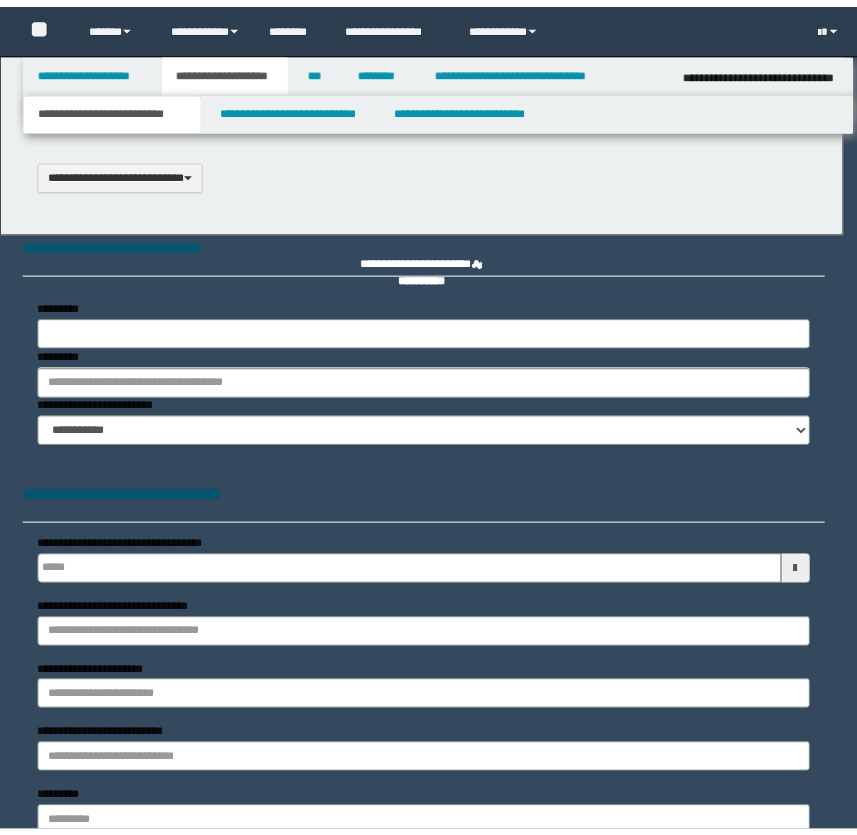 scroll, scrollTop: 0, scrollLeft: 0, axis: both 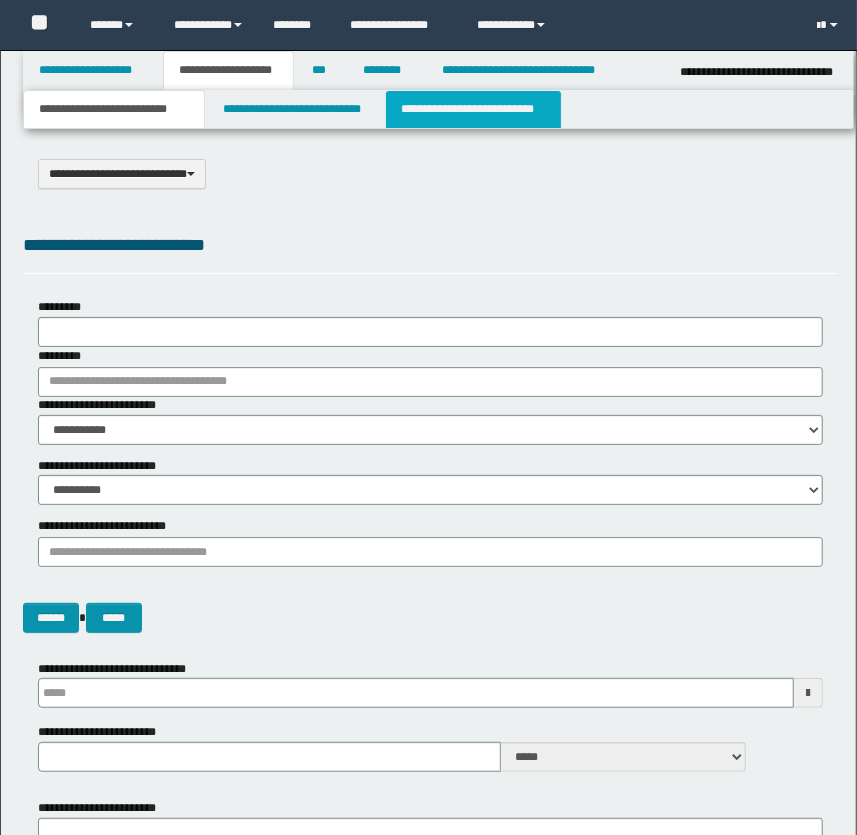 click on "**********" at bounding box center [473, 109] 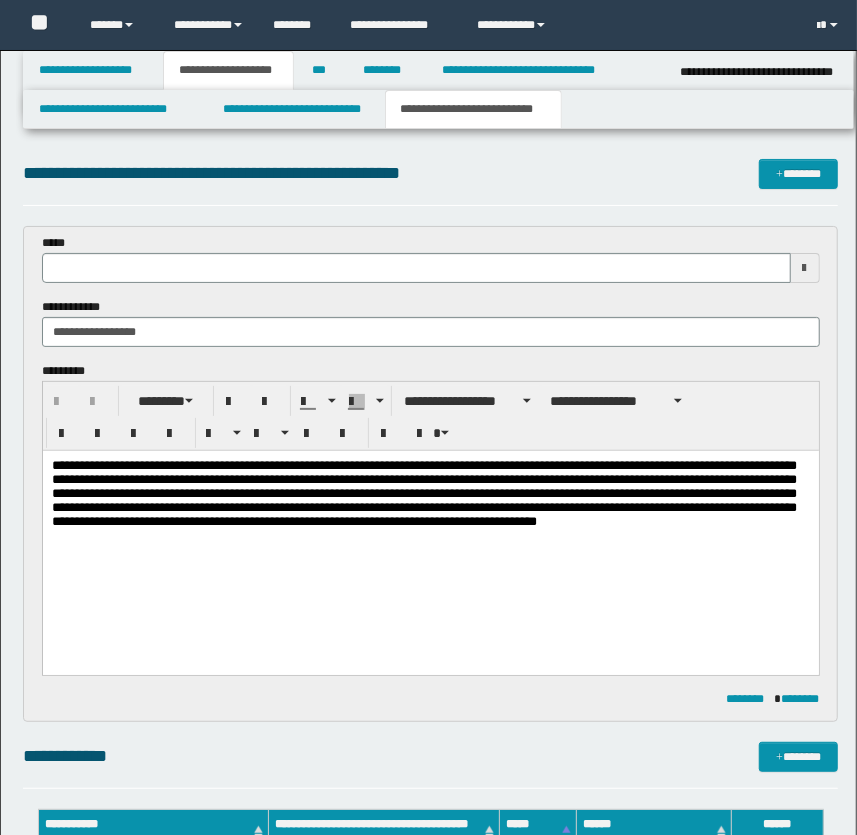 scroll, scrollTop: 0, scrollLeft: 0, axis: both 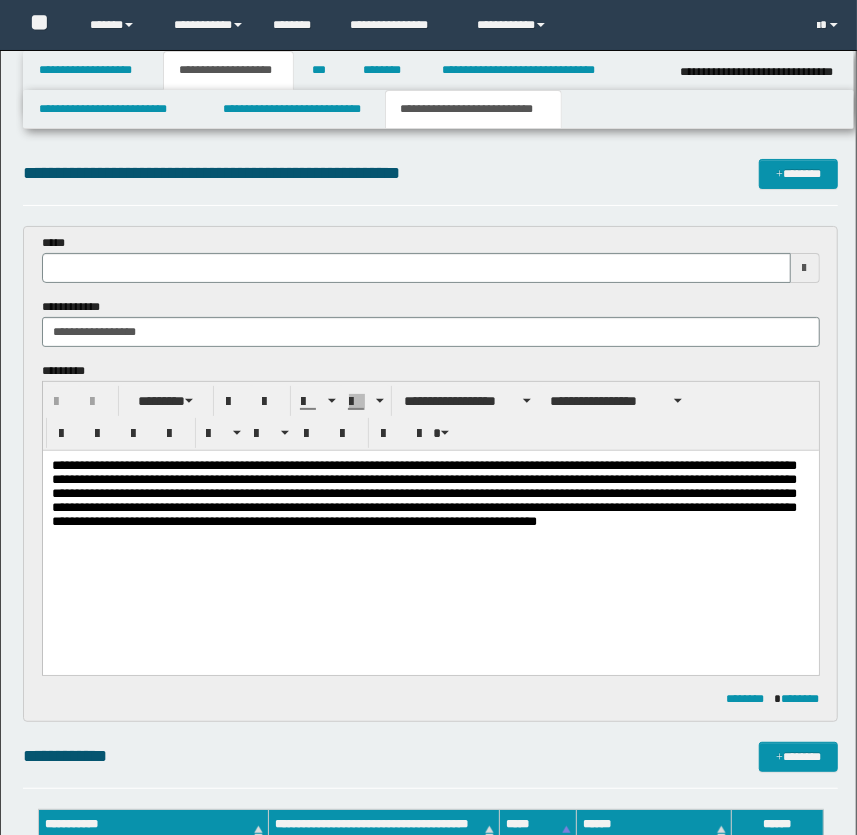 type 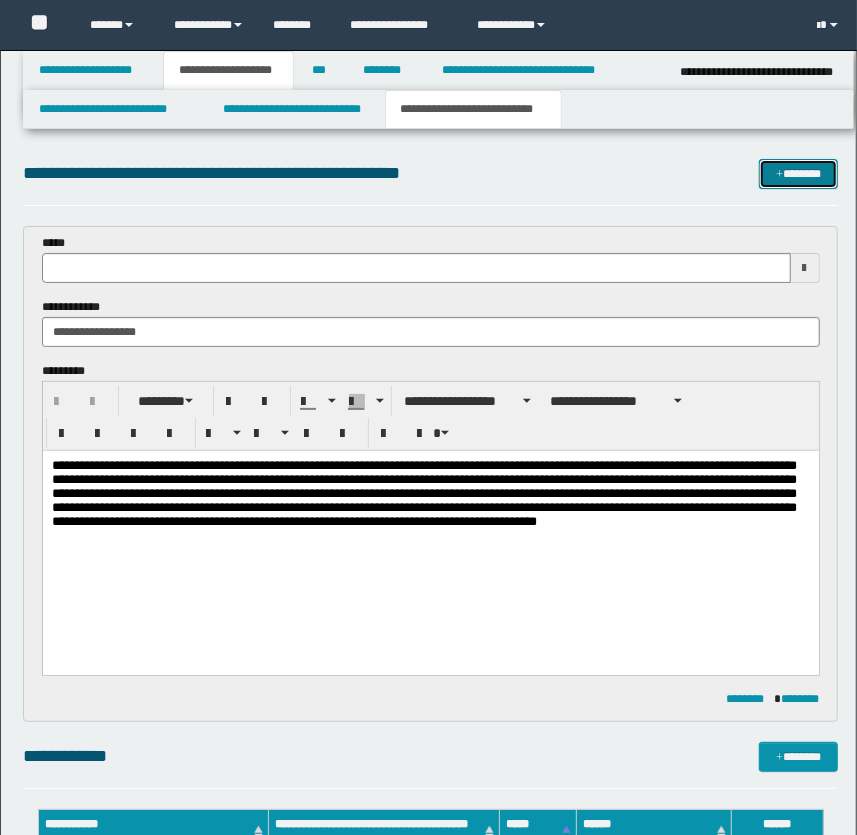 click on "*******" at bounding box center (799, 174) 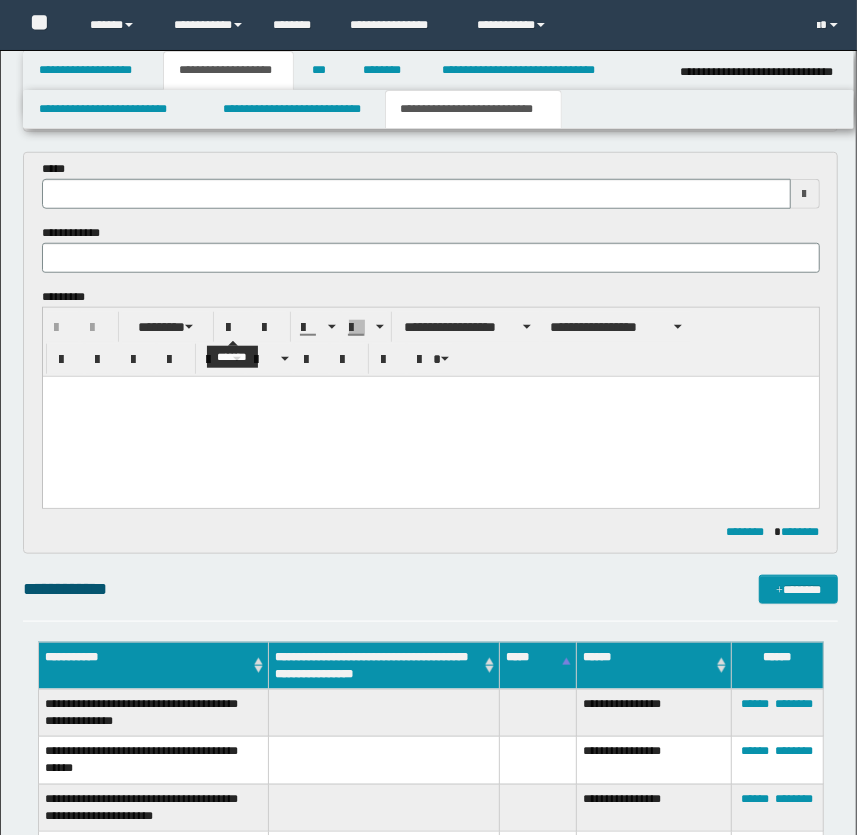 scroll, scrollTop: 487, scrollLeft: 0, axis: vertical 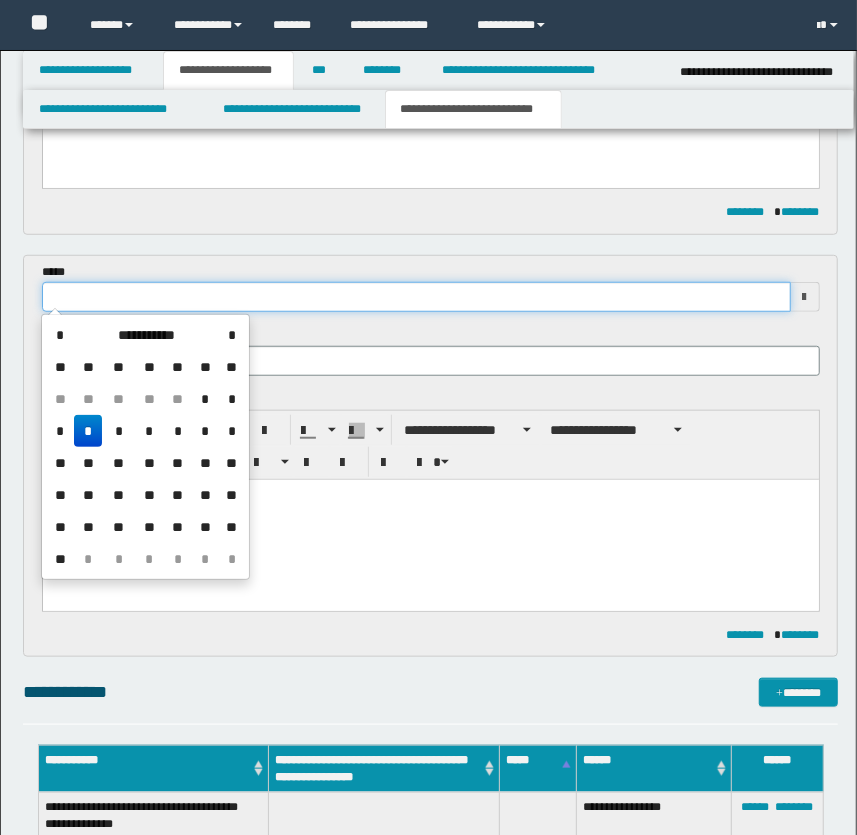 click at bounding box center (416, 297) 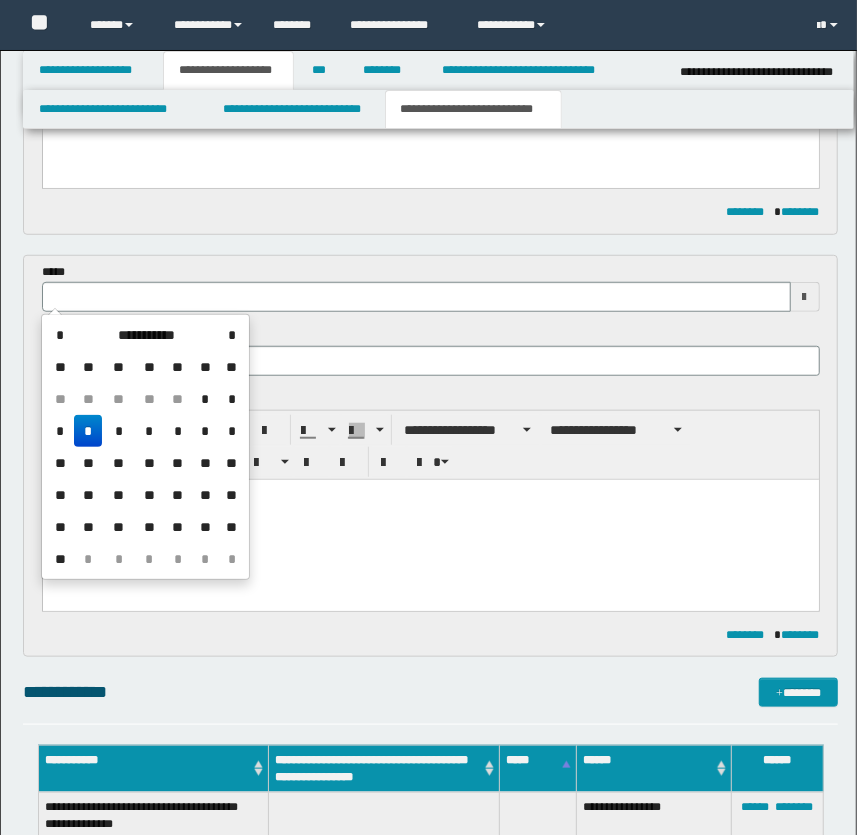 click on "*" at bounding box center (88, 431) 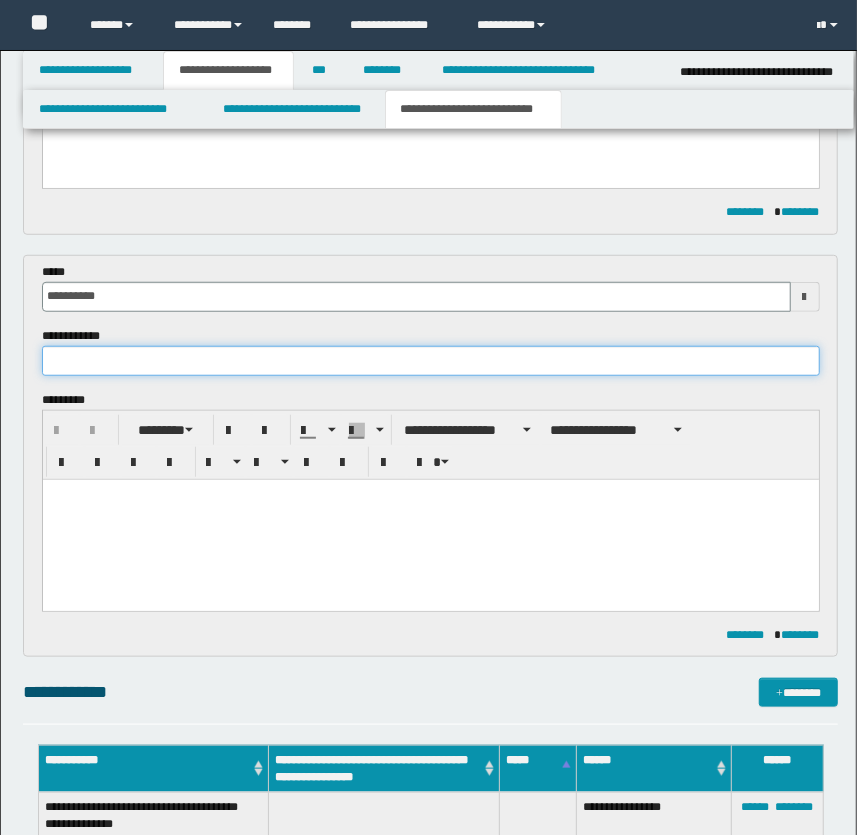 click at bounding box center (431, 361) 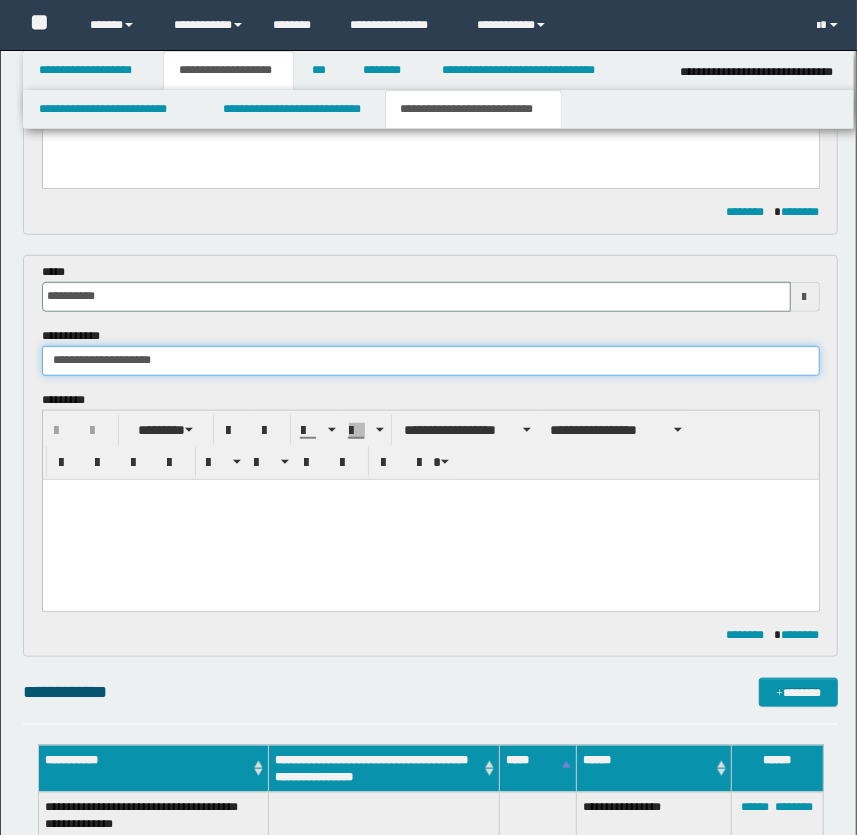 type on "**********" 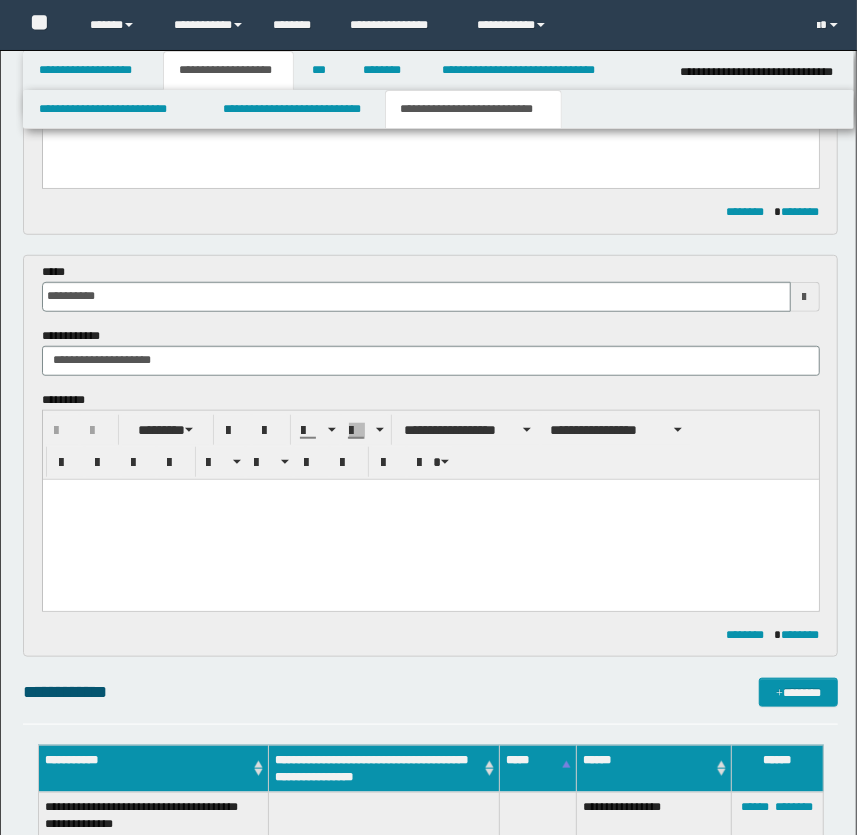 click at bounding box center [430, 519] 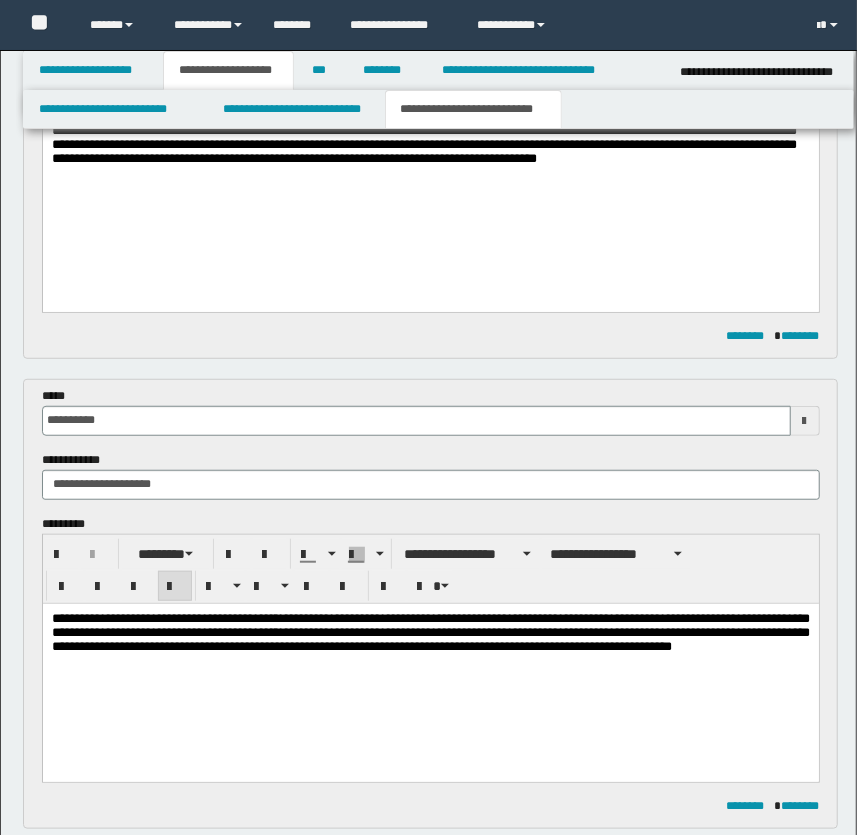 scroll, scrollTop: 396, scrollLeft: 0, axis: vertical 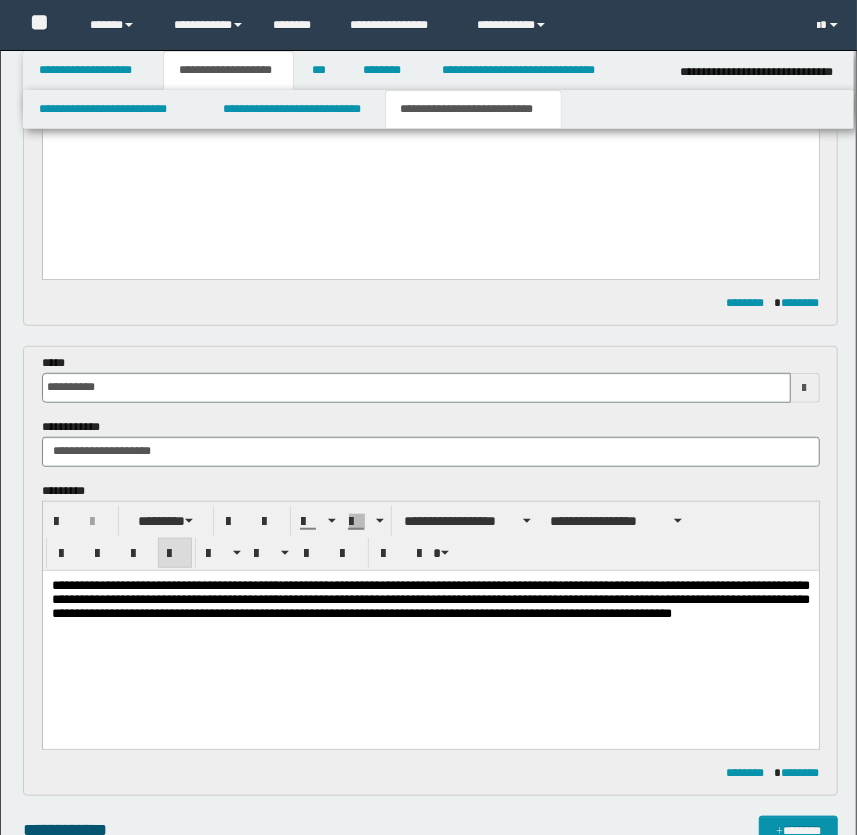 click on "**********" at bounding box center (430, 598) 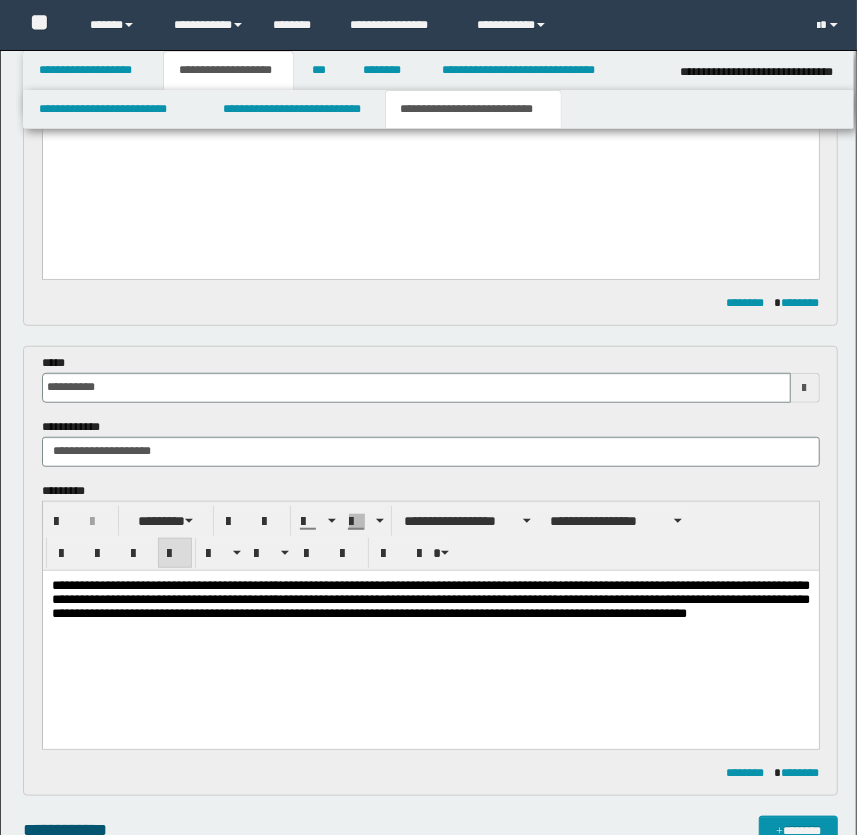 click on "**********" at bounding box center [430, 598] 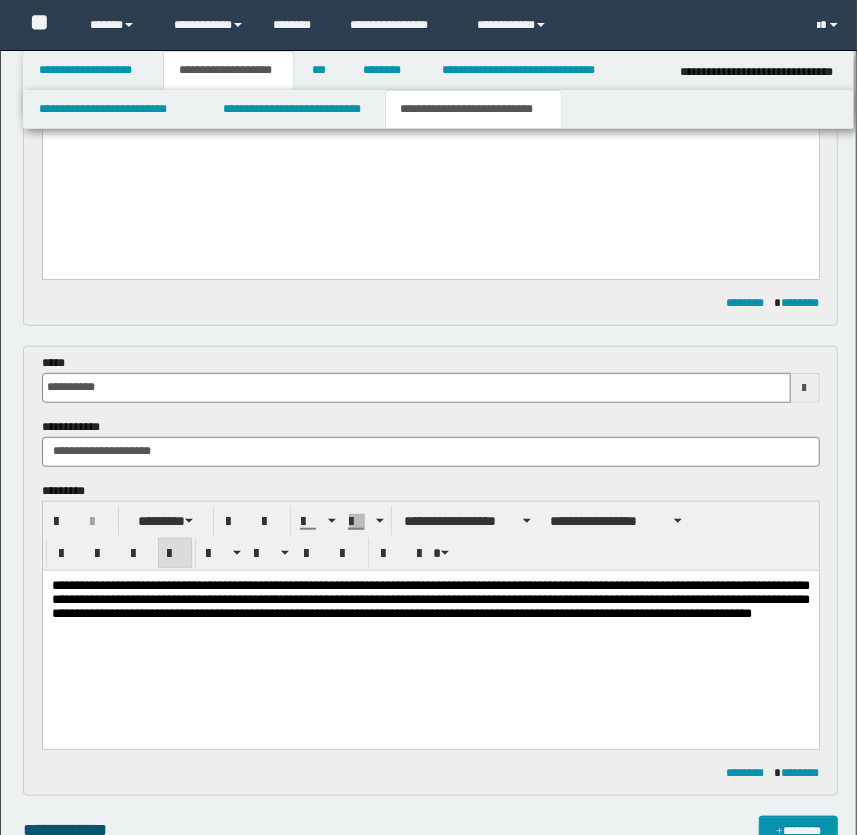 click on "**********" at bounding box center (430, 598) 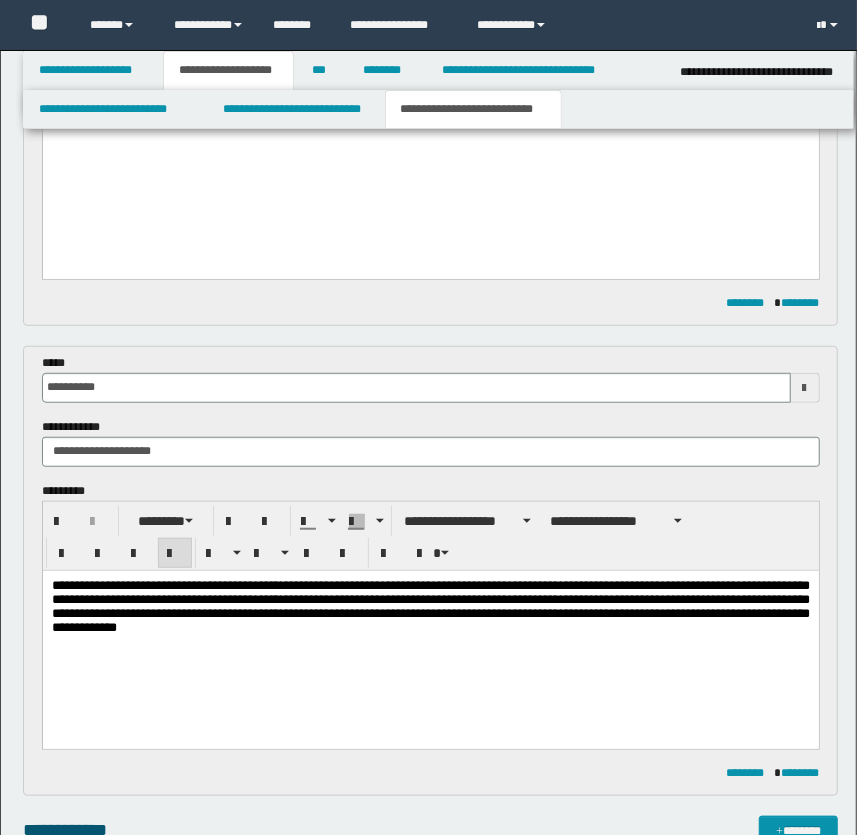 click on "**********" at bounding box center (430, 605) 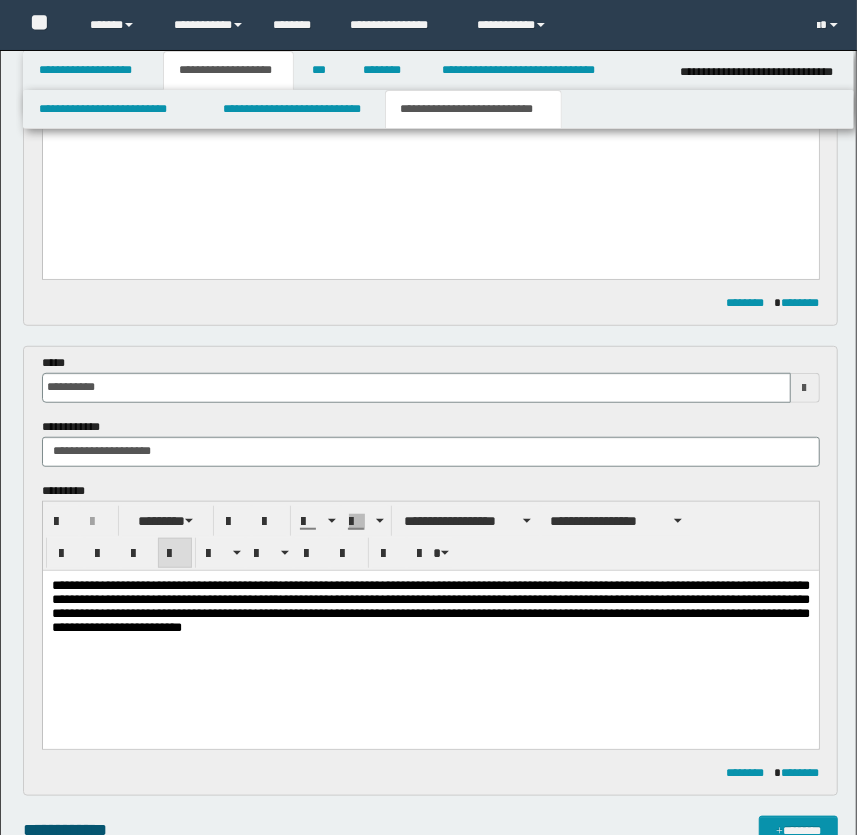 click on "**********" at bounding box center [430, 605] 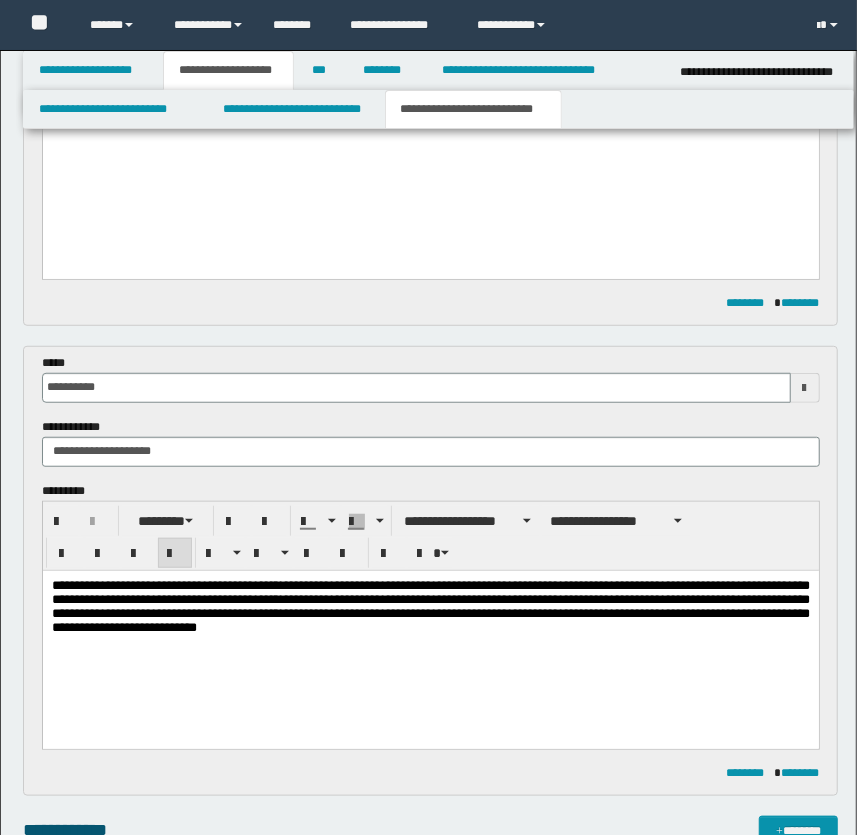 click on "**********" at bounding box center [430, 605] 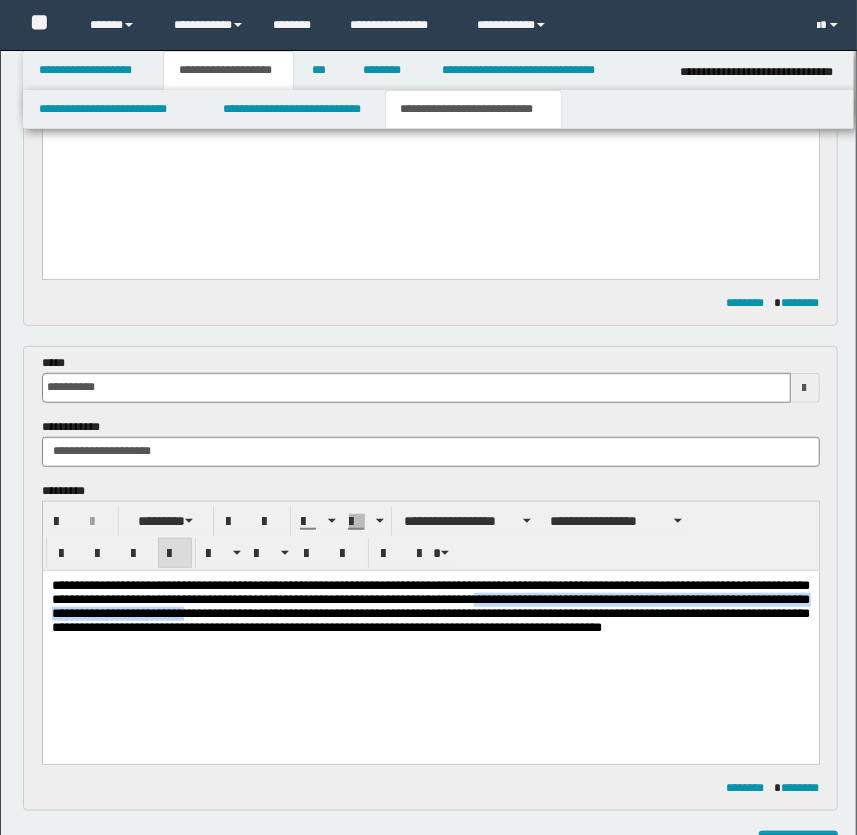 drag, startPoint x: 780, startPoint y: 597, endPoint x: 622, endPoint y: 618, distance: 159.38947 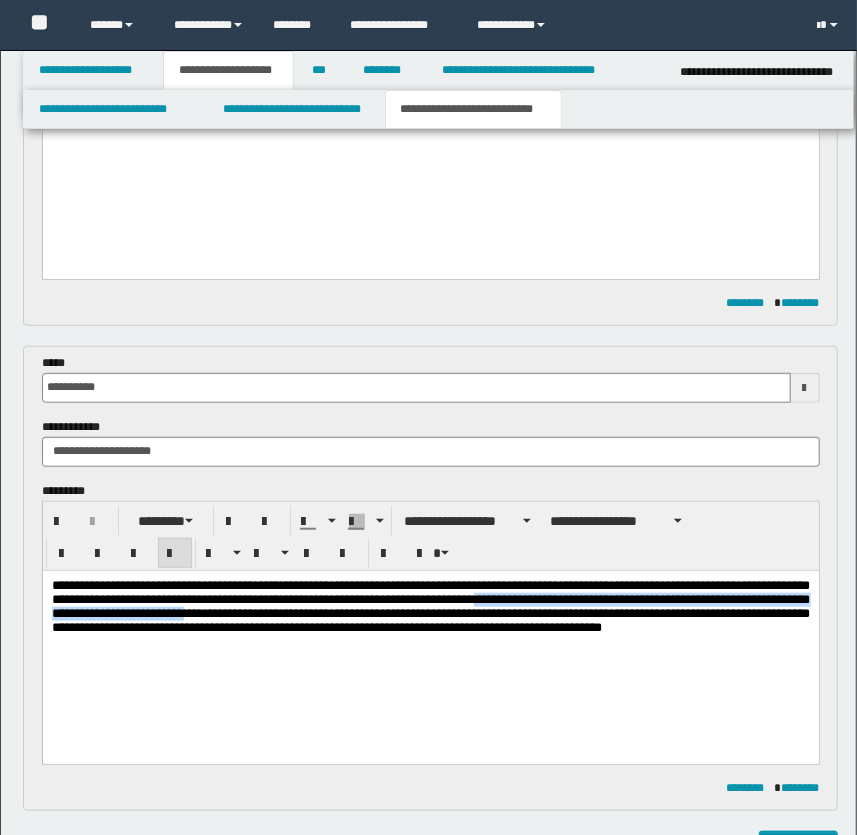 click on "**********" at bounding box center [430, 605] 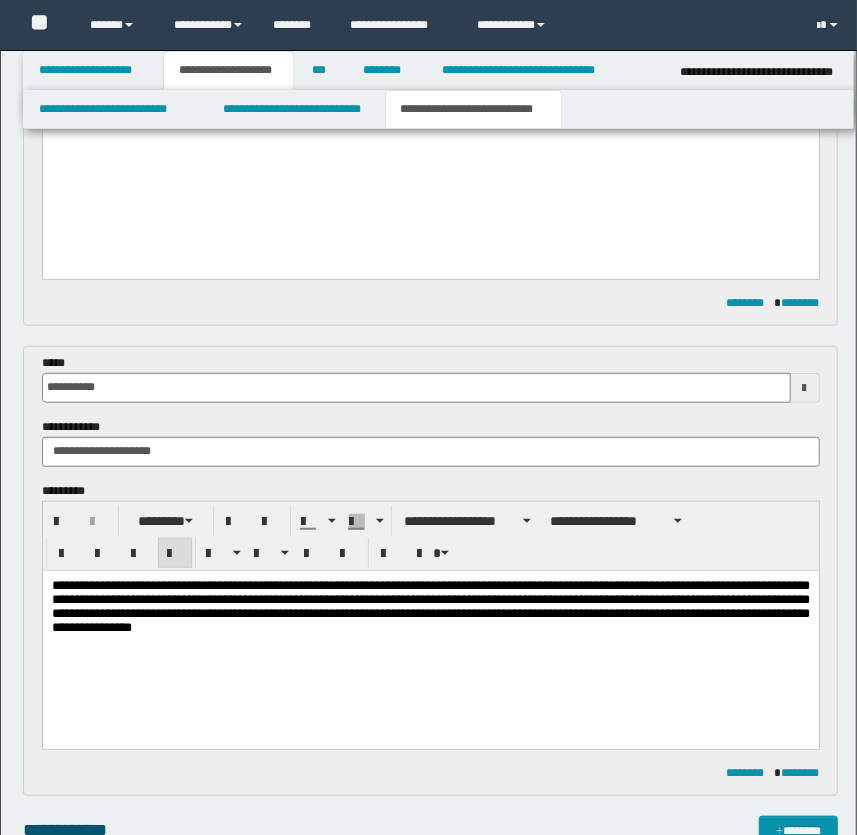 click on "**********" at bounding box center [430, 605] 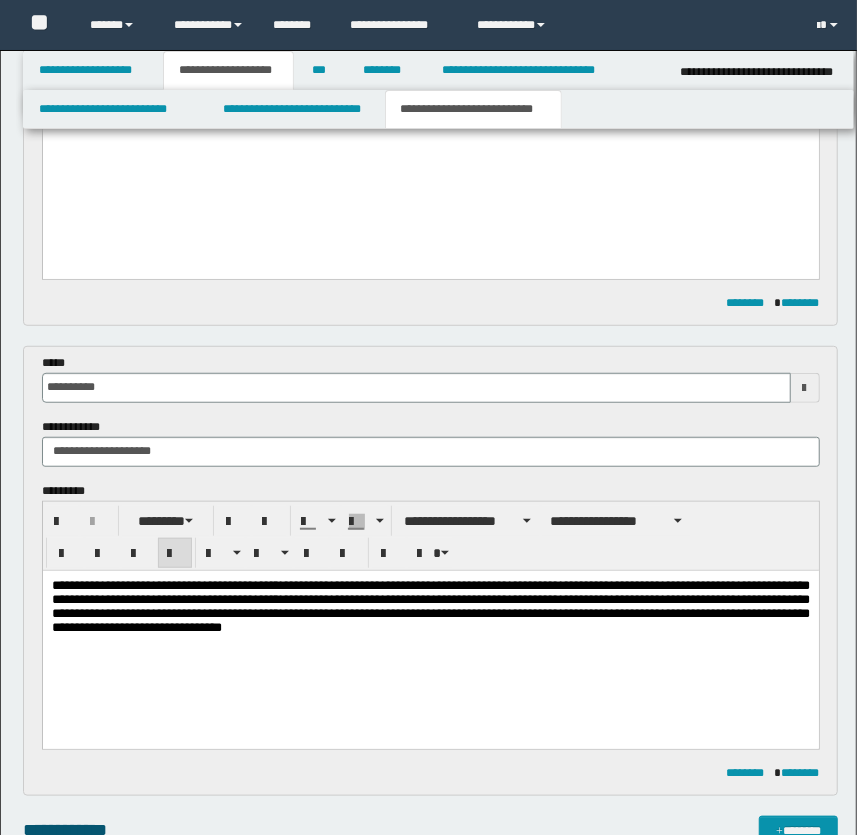 click on "**********" at bounding box center (430, 605) 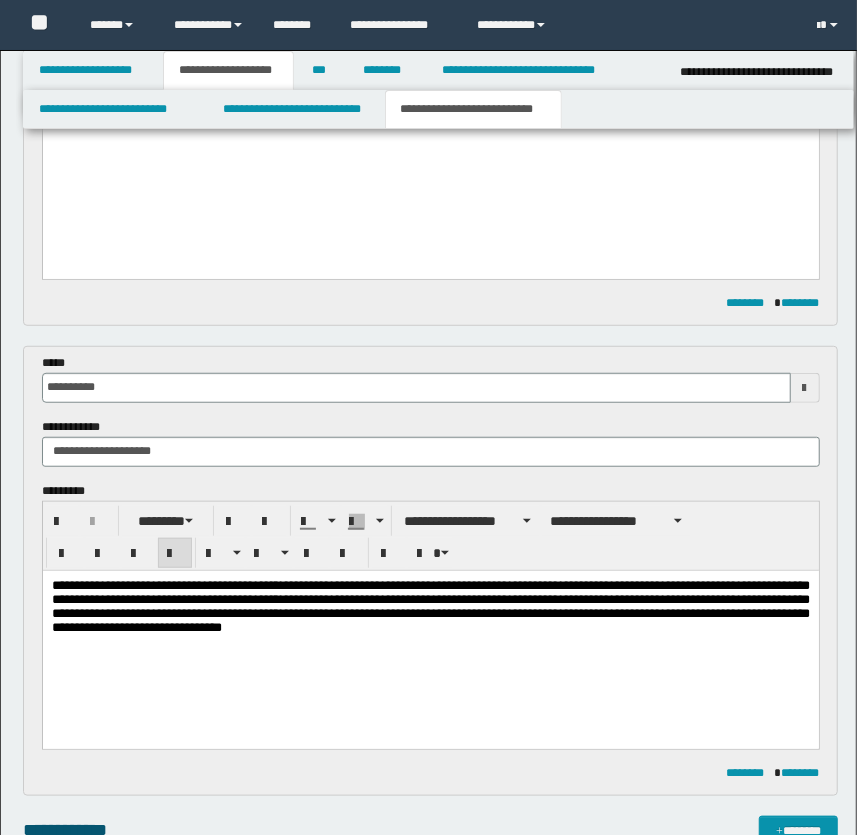scroll, scrollTop: 305, scrollLeft: 0, axis: vertical 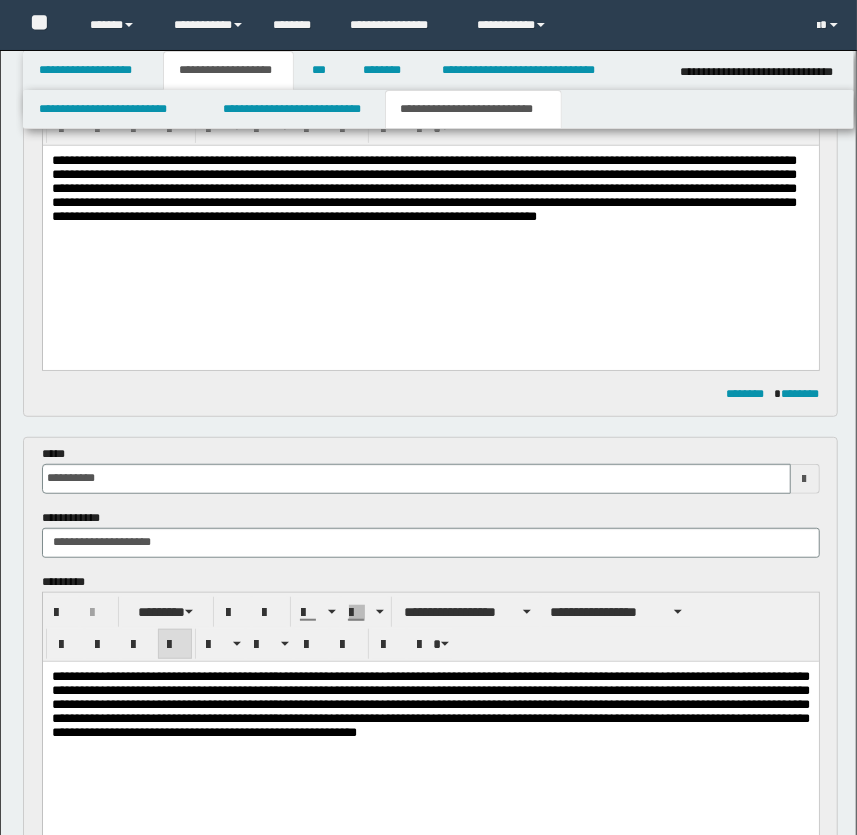 drag, startPoint x: 376, startPoint y: 723, endPoint x: 402, endPoint y: 767, distance: 51.10773 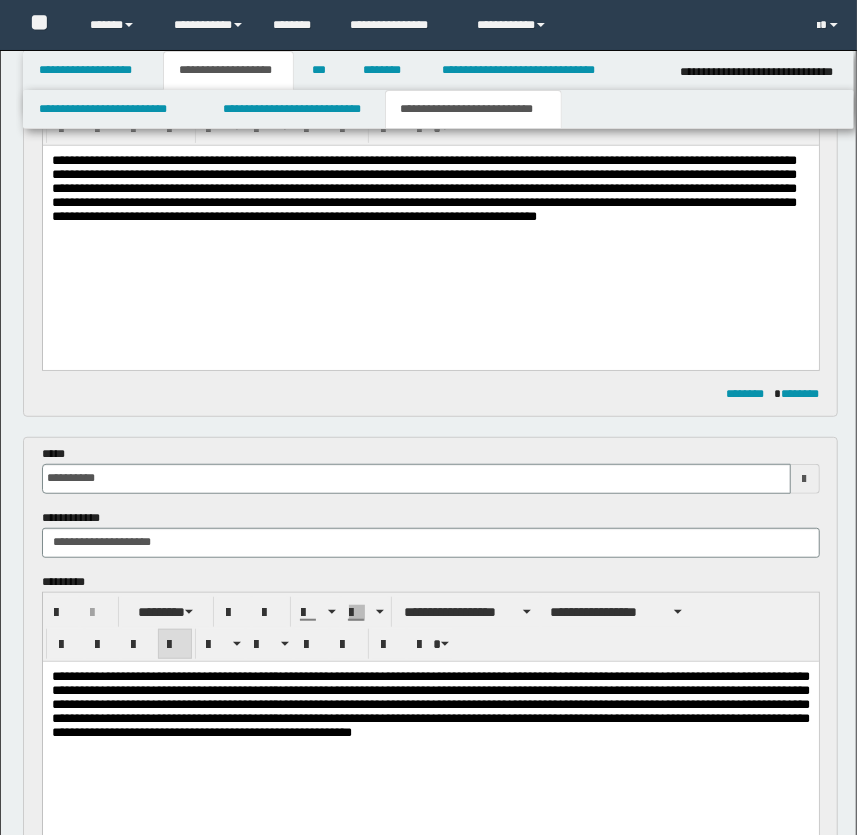 click on "**********" at bounding box center [430, 703] 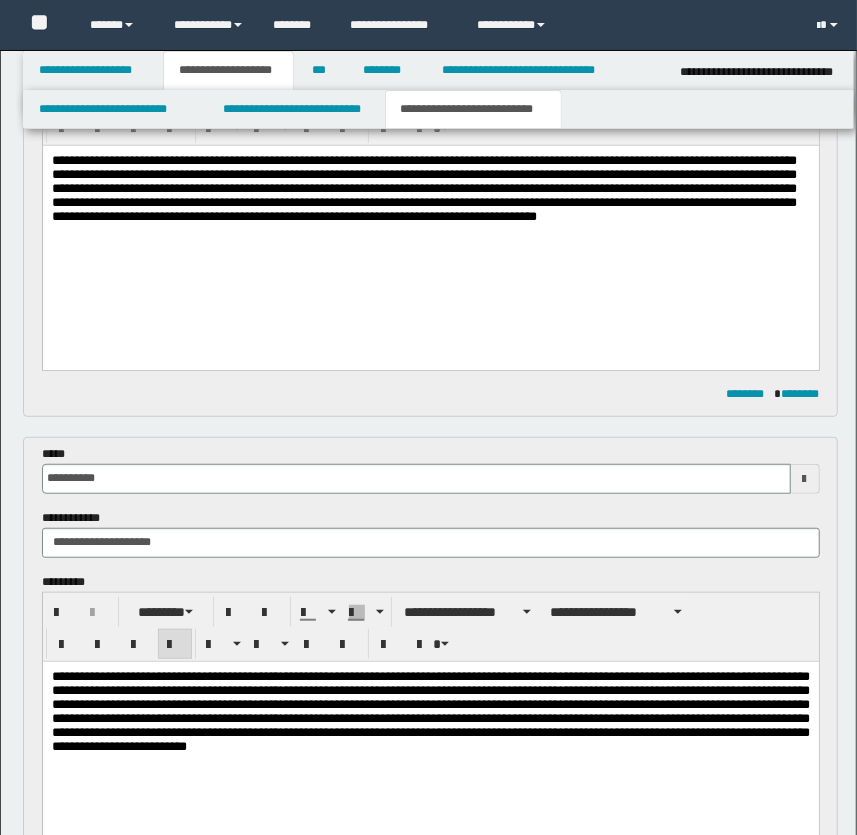 click on "**********" at bounding box center (430, 710) 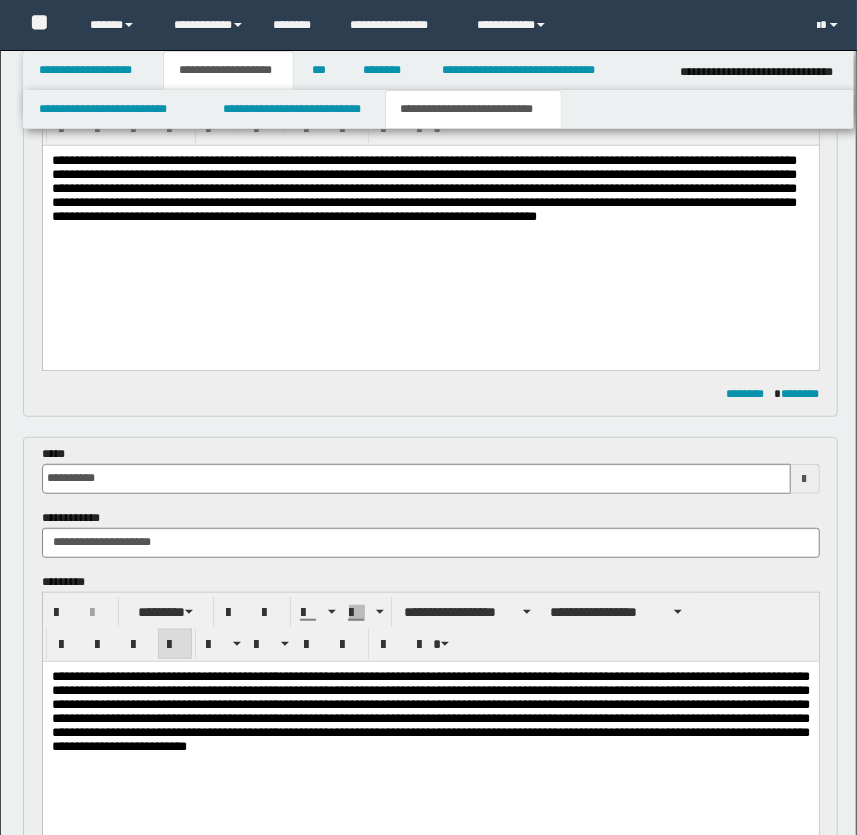 click on "**********" at bounding box center [430, 710] 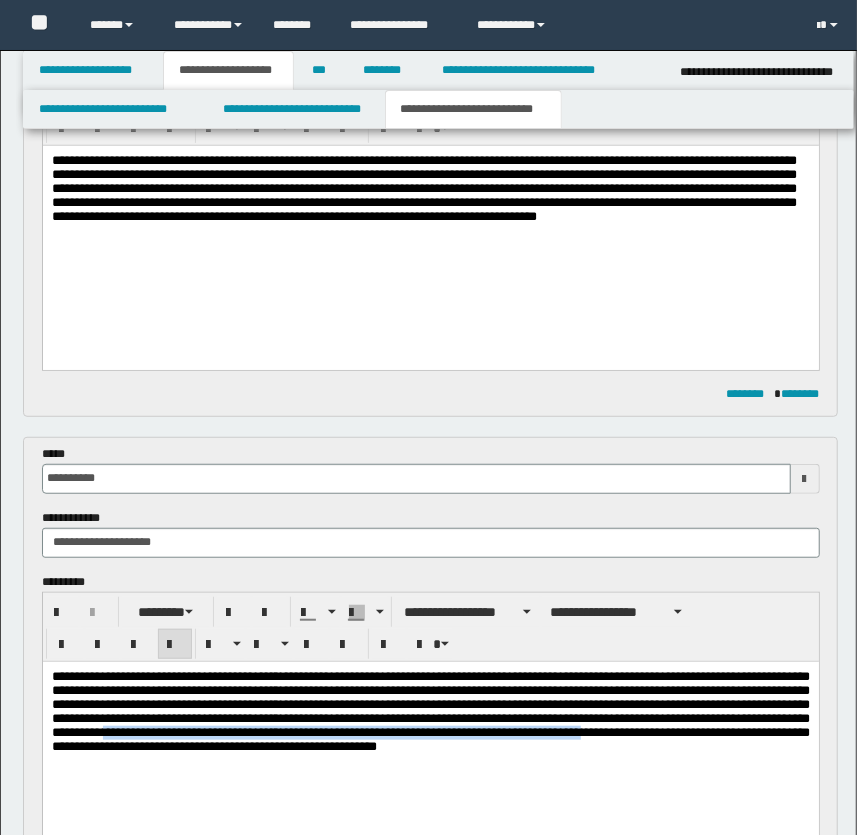 drag, startPoint x: 133, startPoint y: 748, endPoint x: 698, endPoint y: 747, distance: 565.00085 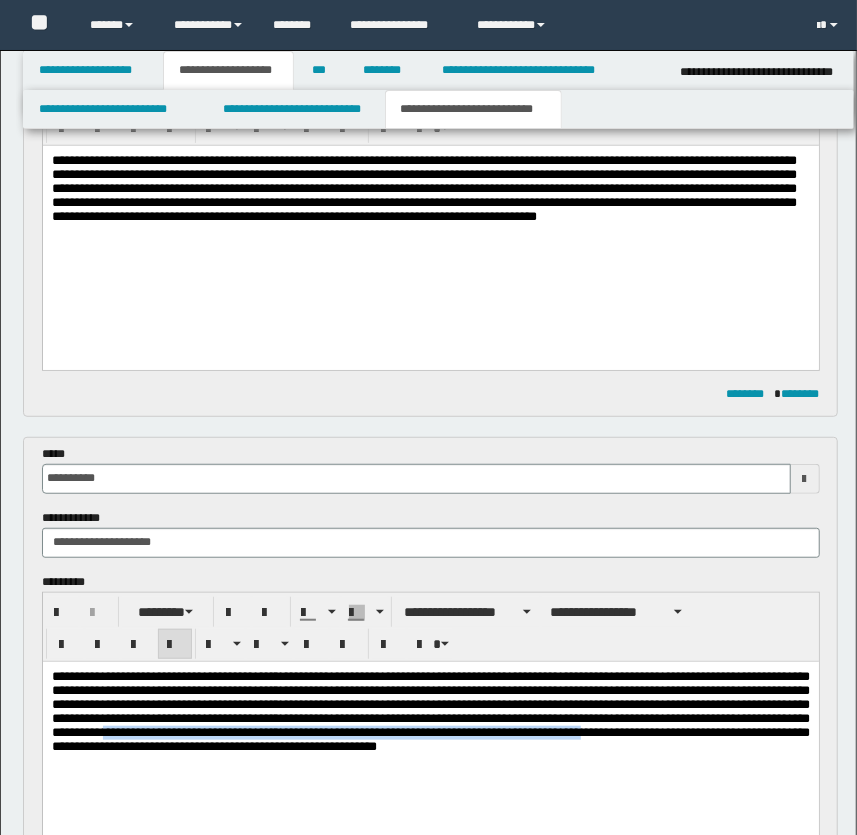 click on "**********" at bounding box center [430, 710] 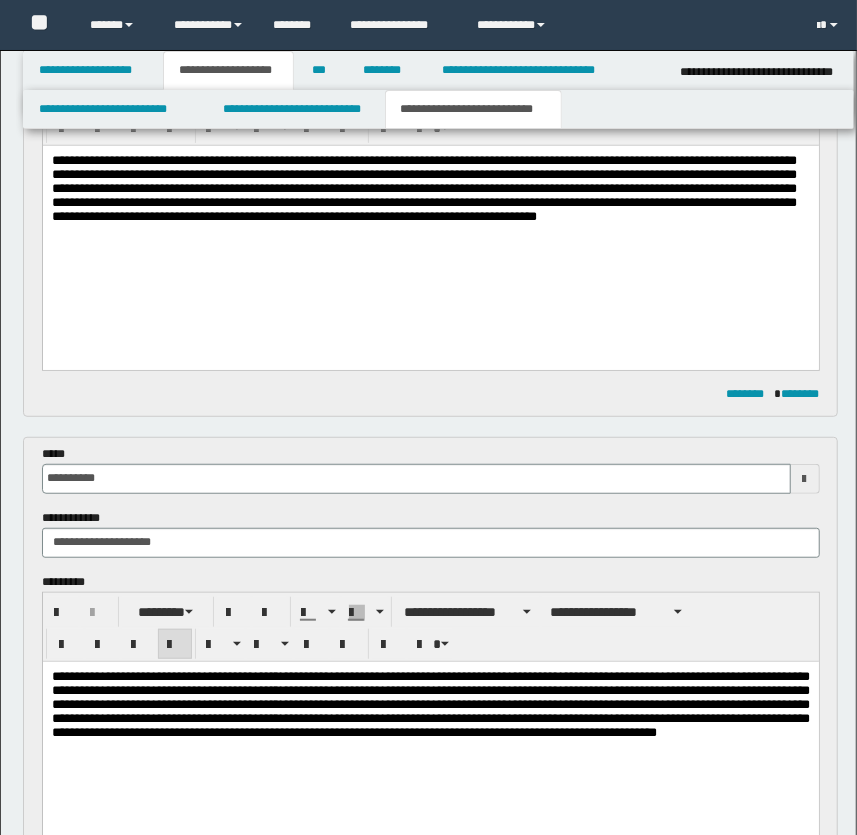click on "**********" at bounding box center (430, 703) 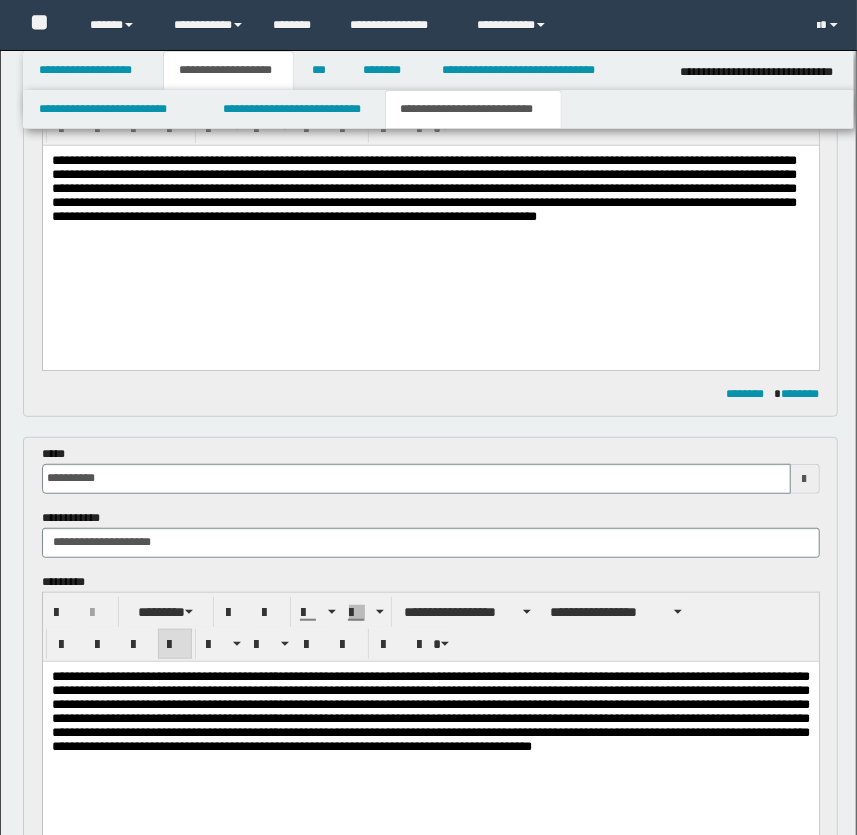 scroll, scrollTop: 214, scrollLeft: 0, axis: vertical 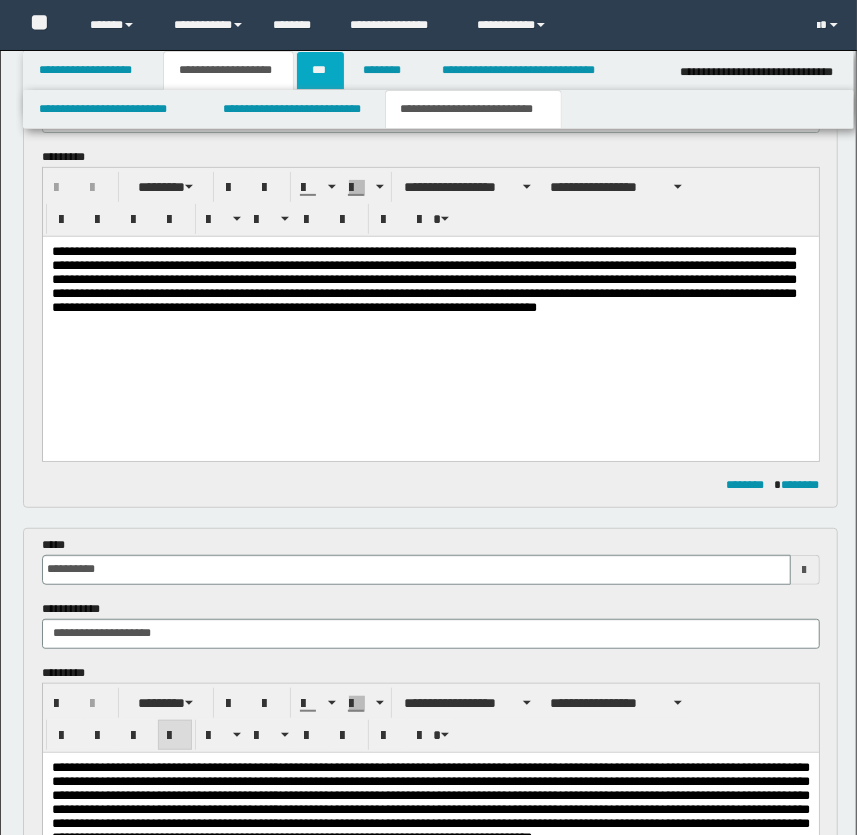 click on "***" at bounding box center [320, 70] 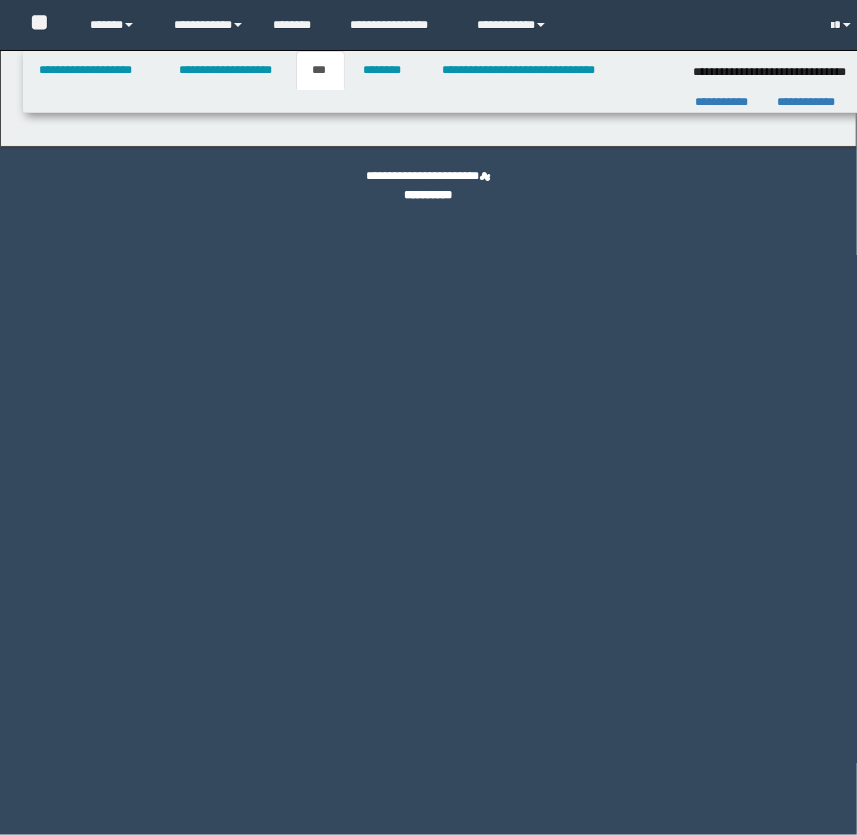 scroll, scrollTop: 0, scrollLeft: 0, axis: both 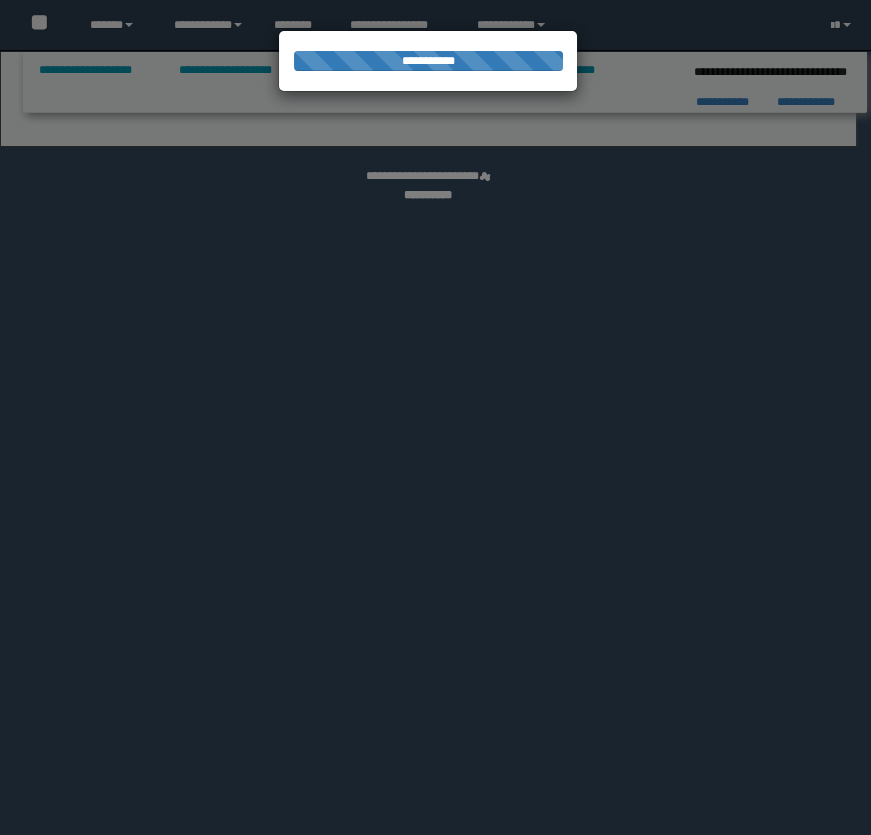 select on "*" 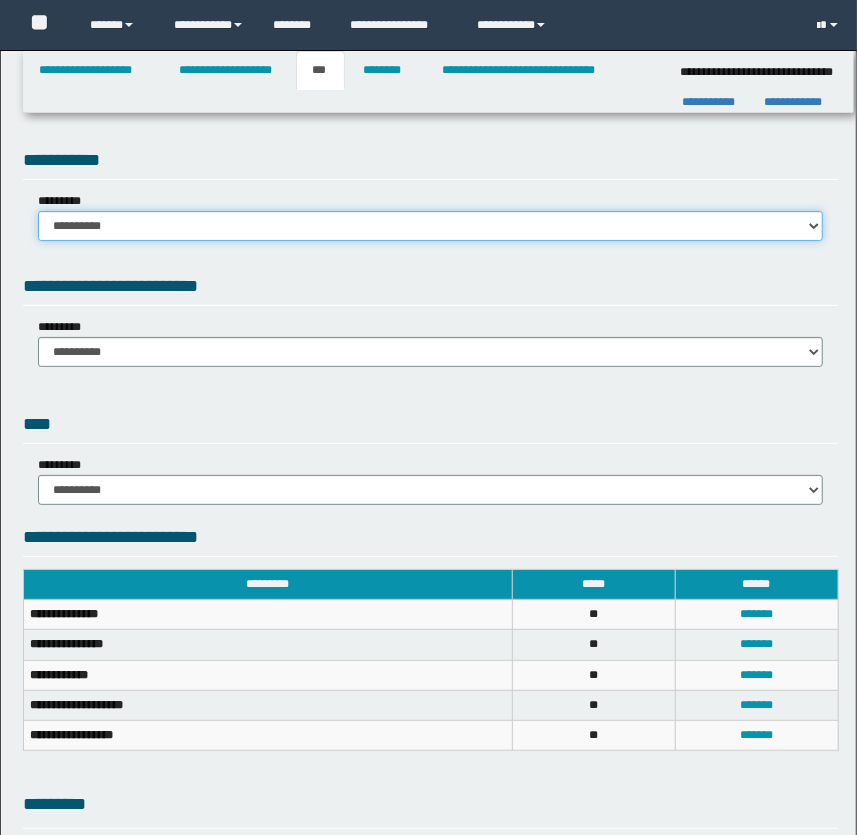 click on "**********" at bounding box center [431, 226] 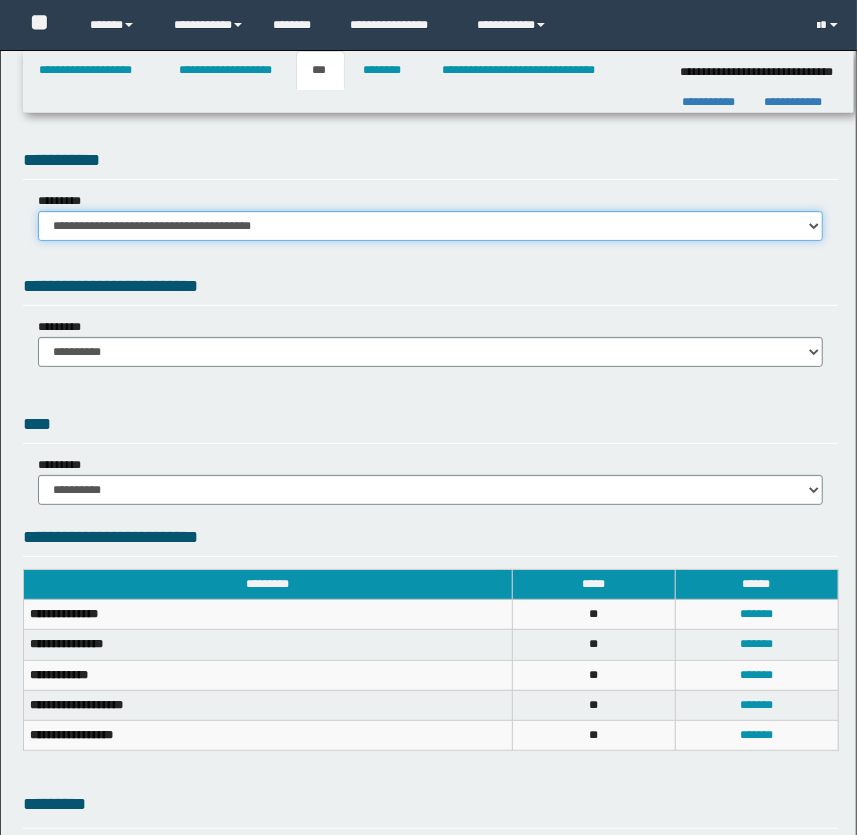 click on "**********" at bounding box center (431, 226) 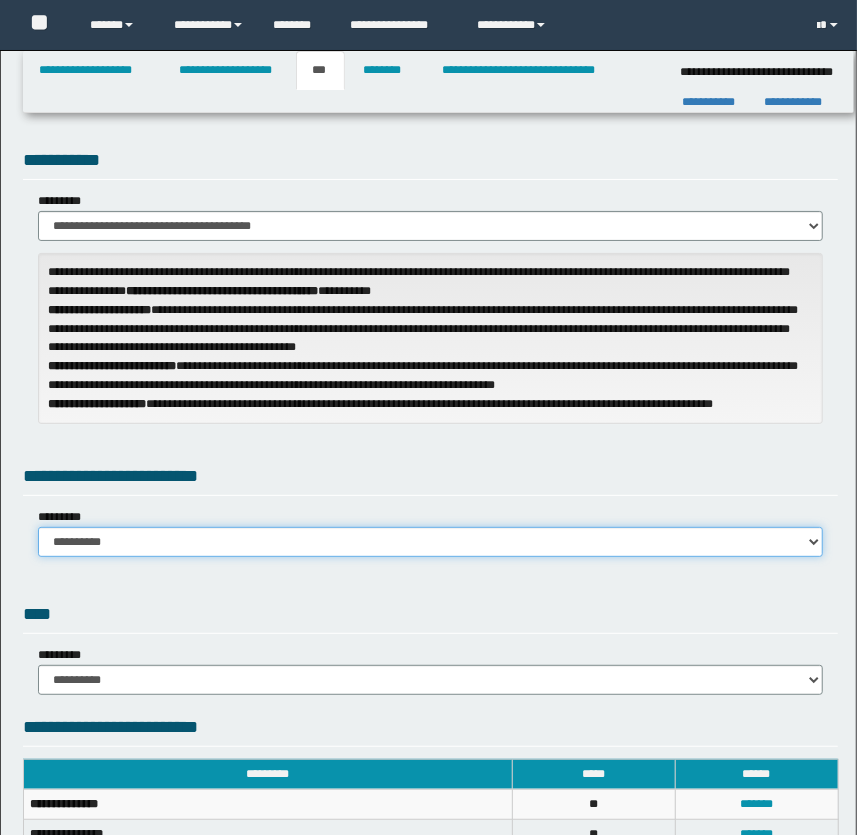 click on "**********" at bounding box center [431, 542] 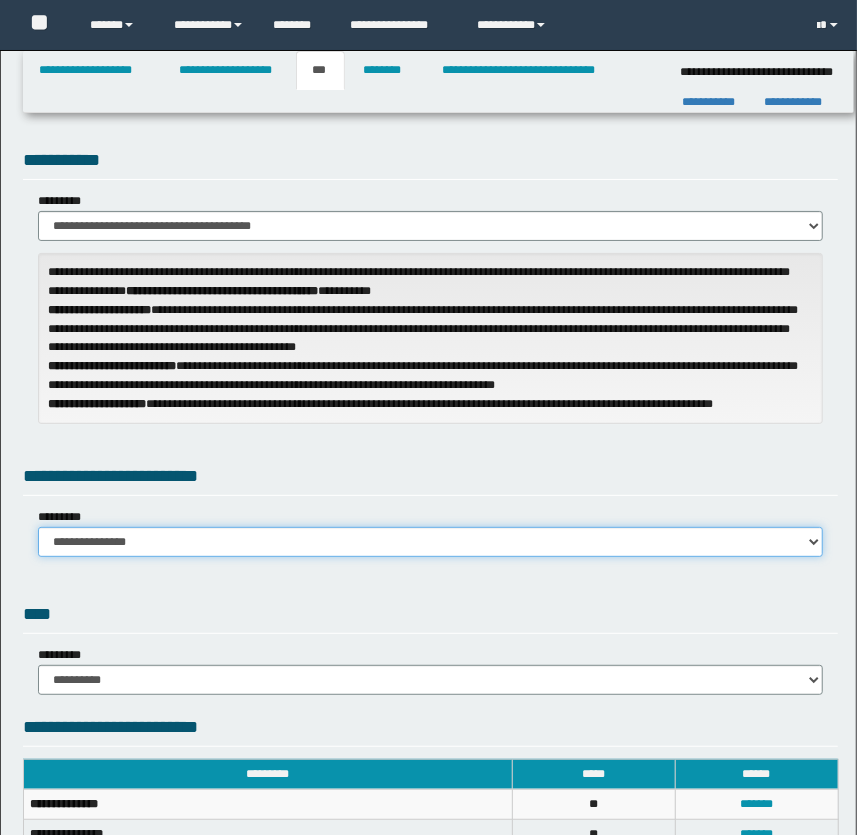 click on "**********" at bounding box center (431, 542) 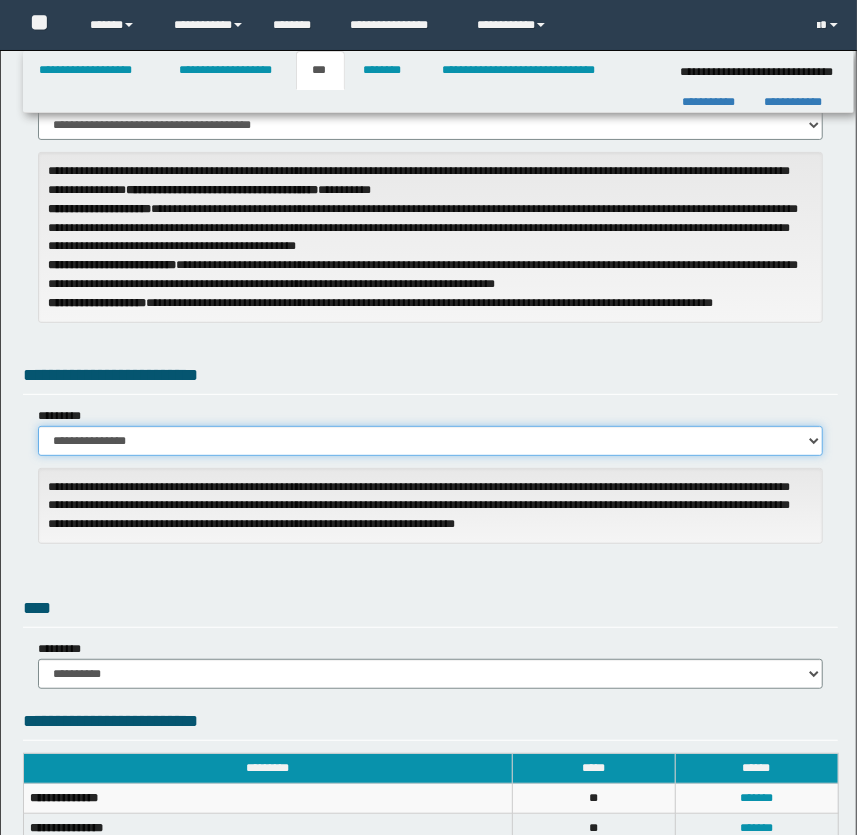 scroll, scrollTop: 272, scrollLeft: 0, axis: vertical 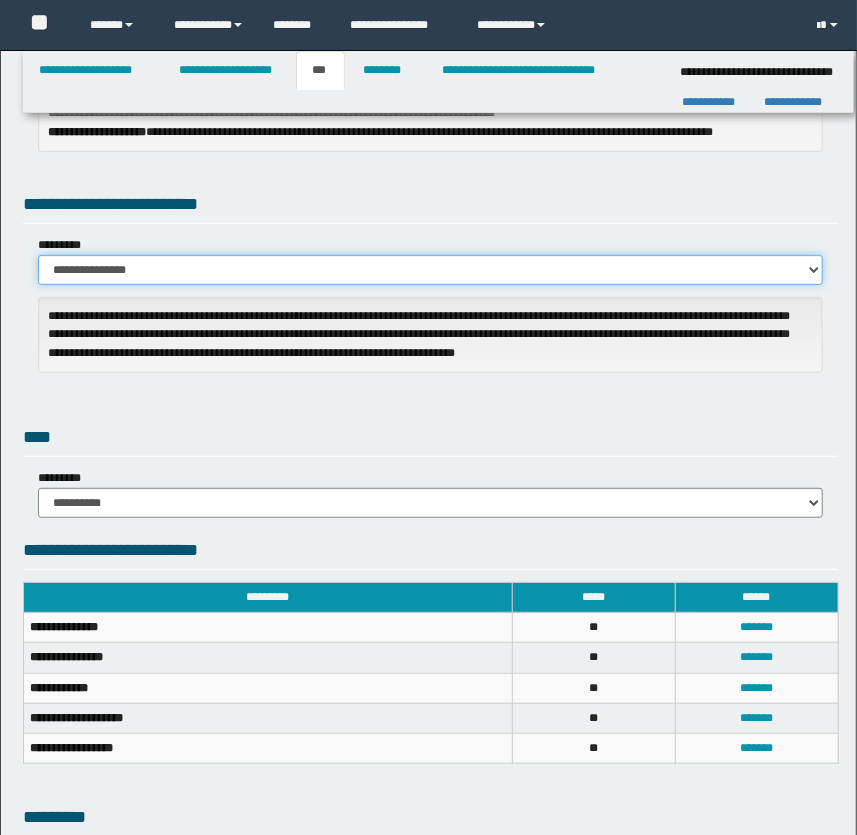 click on "**********" at bounding box center [431, 270] 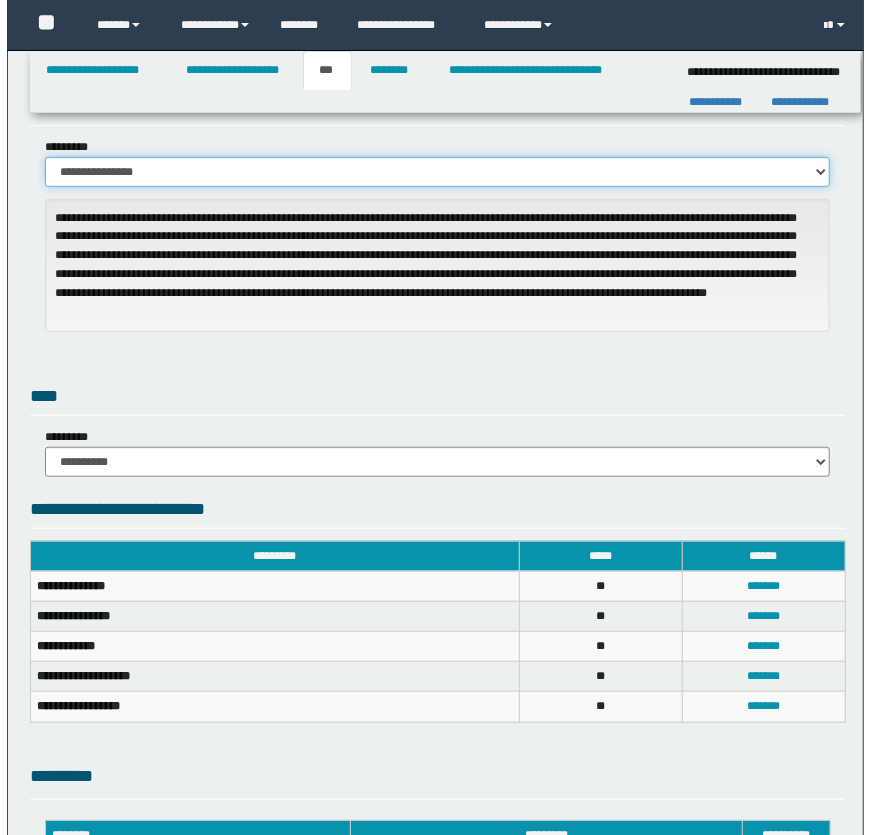 scroll, scrollTop: 545, scrollLeft: 0, axis: vertical 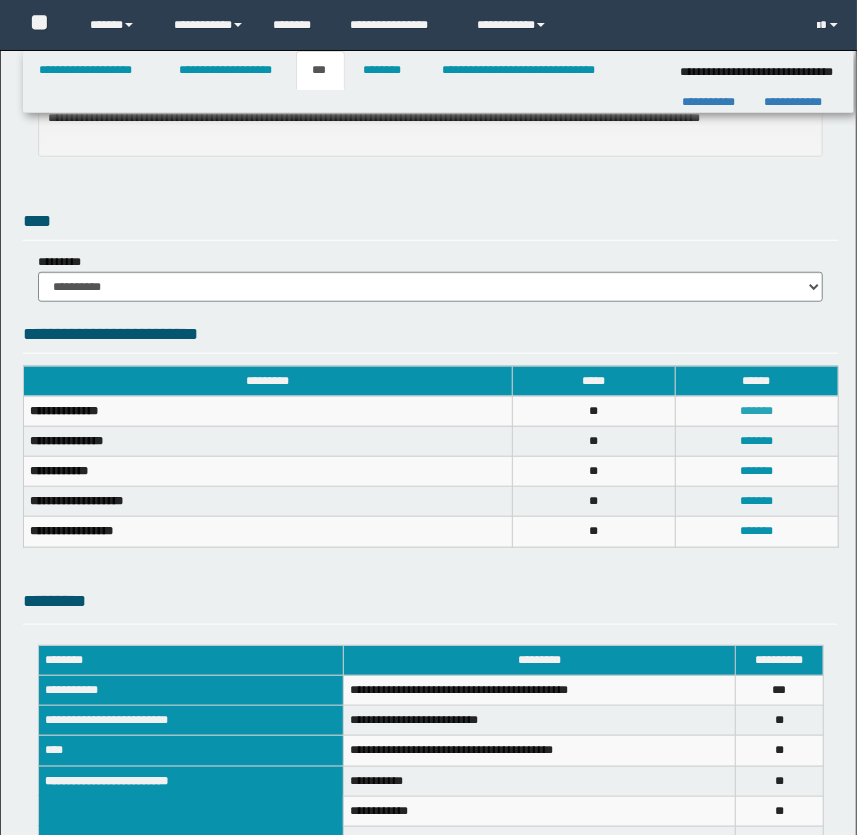 click on "*******" at bounding box center (756, 411) 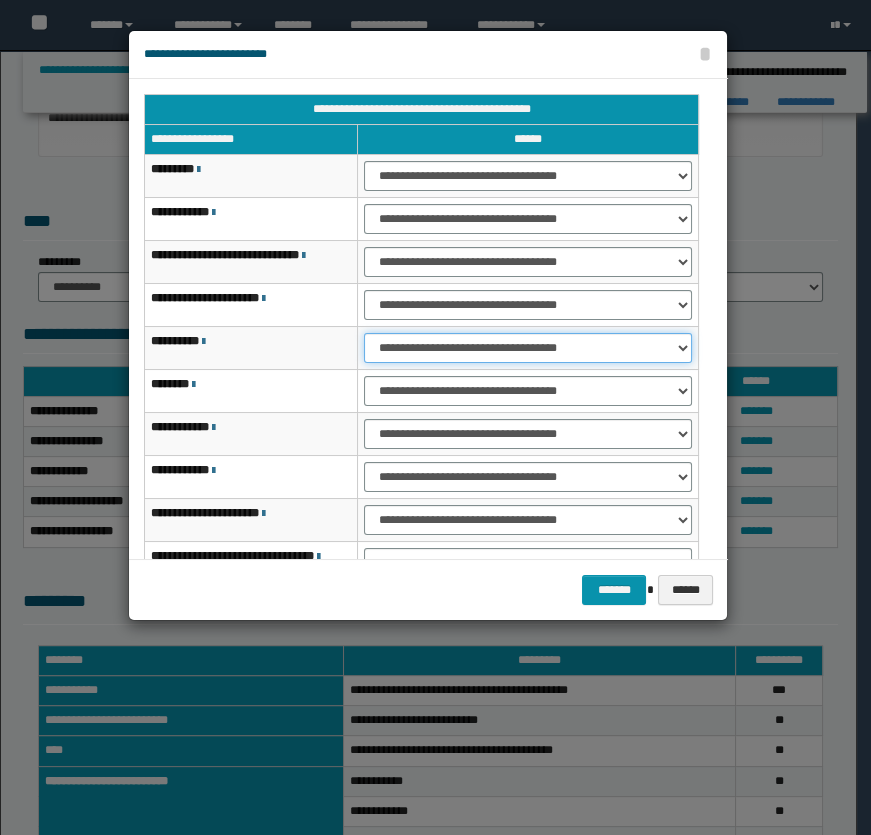 click on "**********" at bounding box center [528, 348] 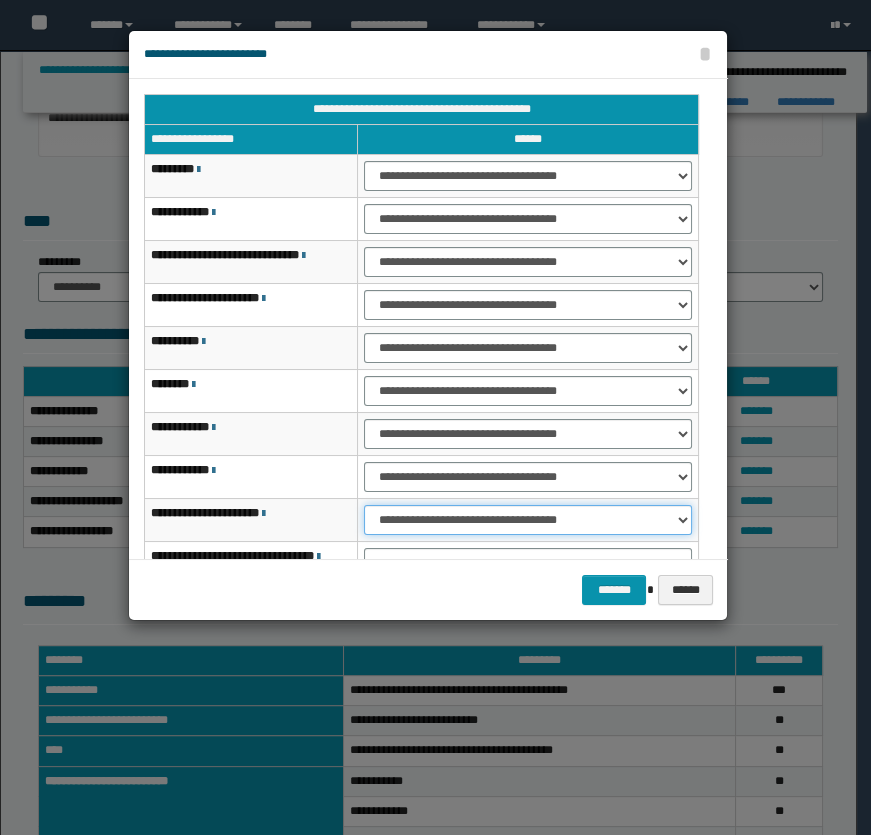 click on "**********" at bounding box center [528, 520] 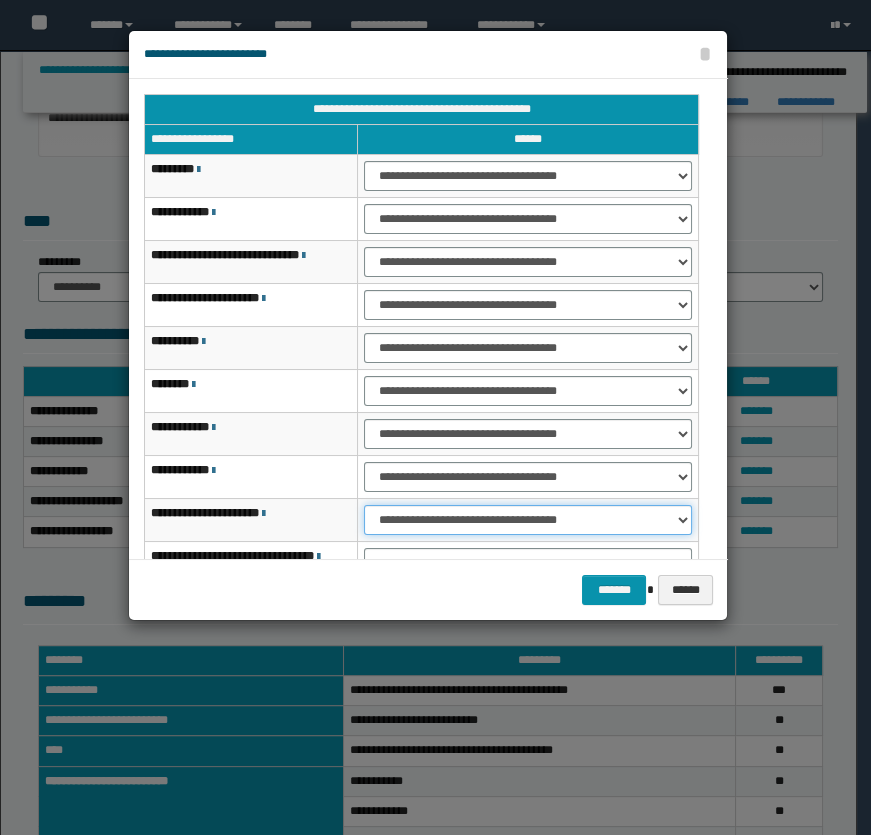 scroll, scrollTop: 90, scrollLeft: 0, axis: vertical 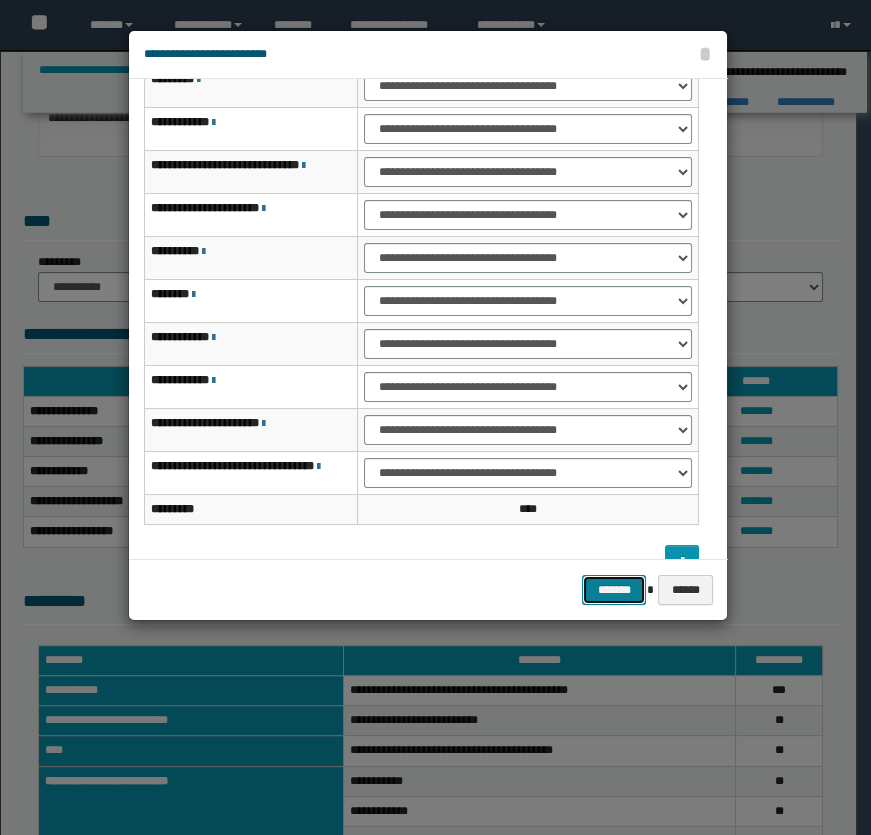 click on "*******" at bounding box center (614, 590) 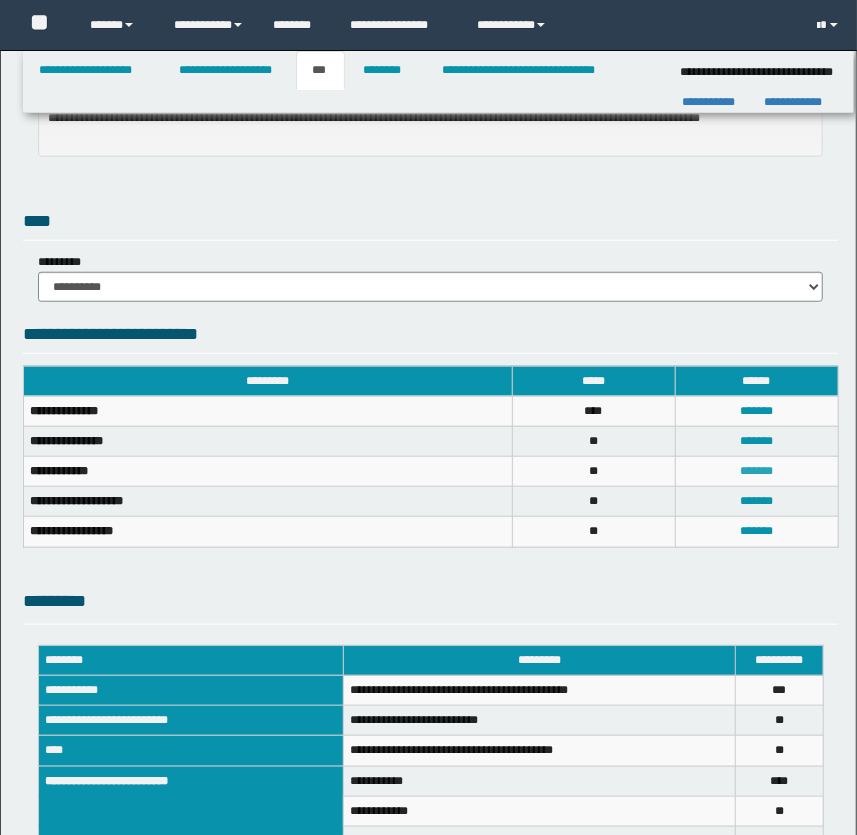 click on "*******" at bounding box center (756, 471) 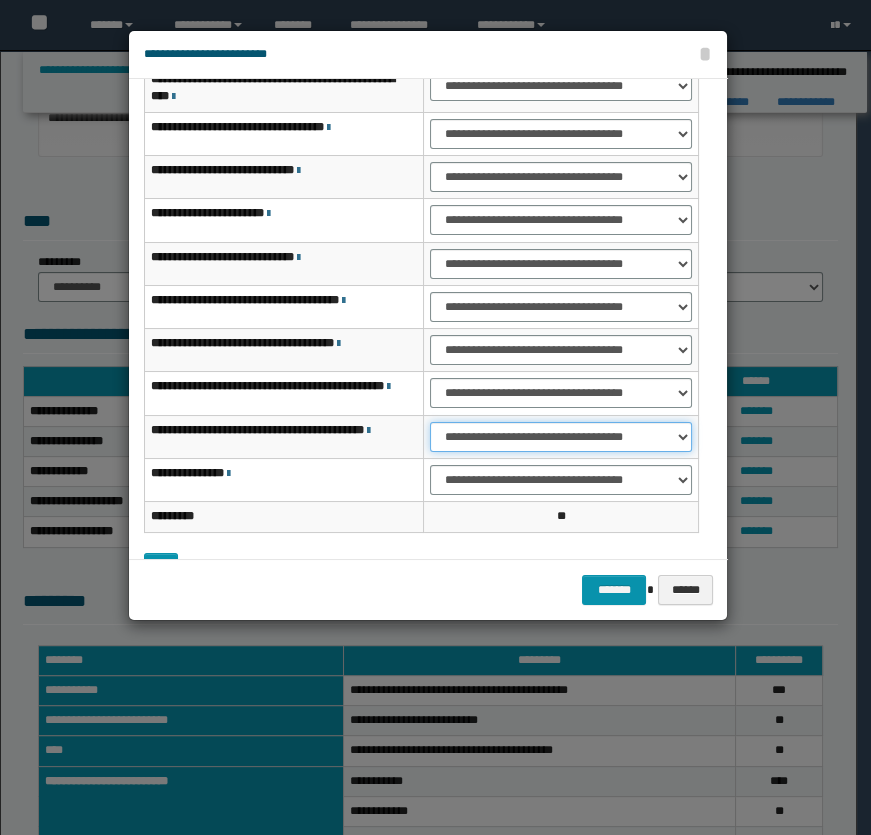 click on "**********" at bounding box center [561, 437] 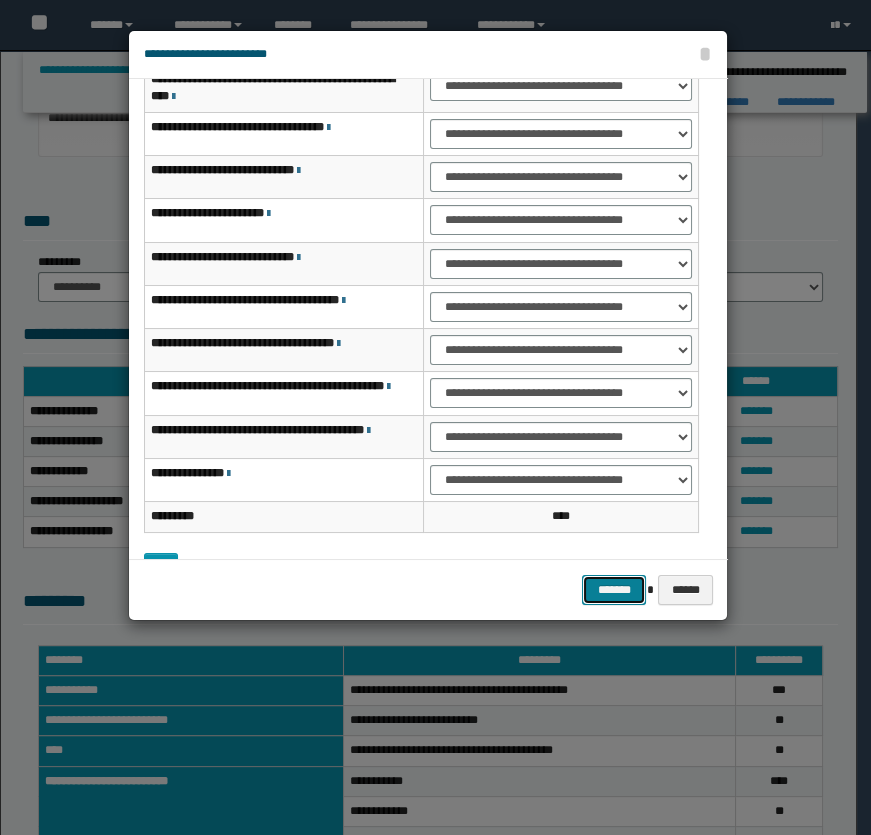click on "*******" at bounding box center (614, 590) 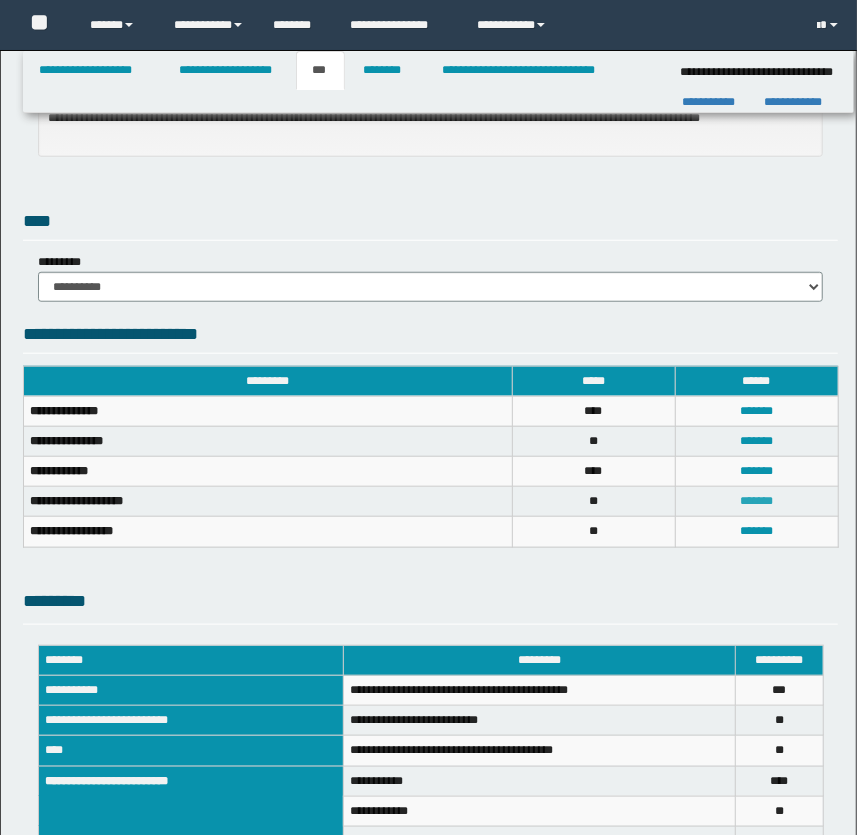 click on "*******" at bounding box center [756, 501] 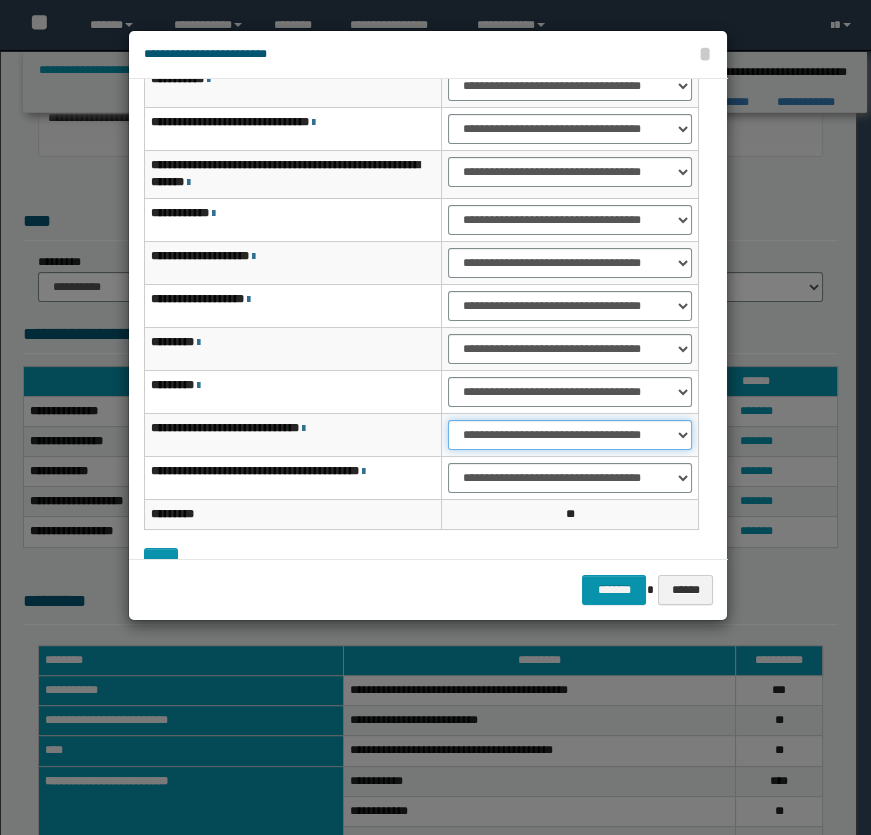 click on "**********" at bounding box center [570, 435] 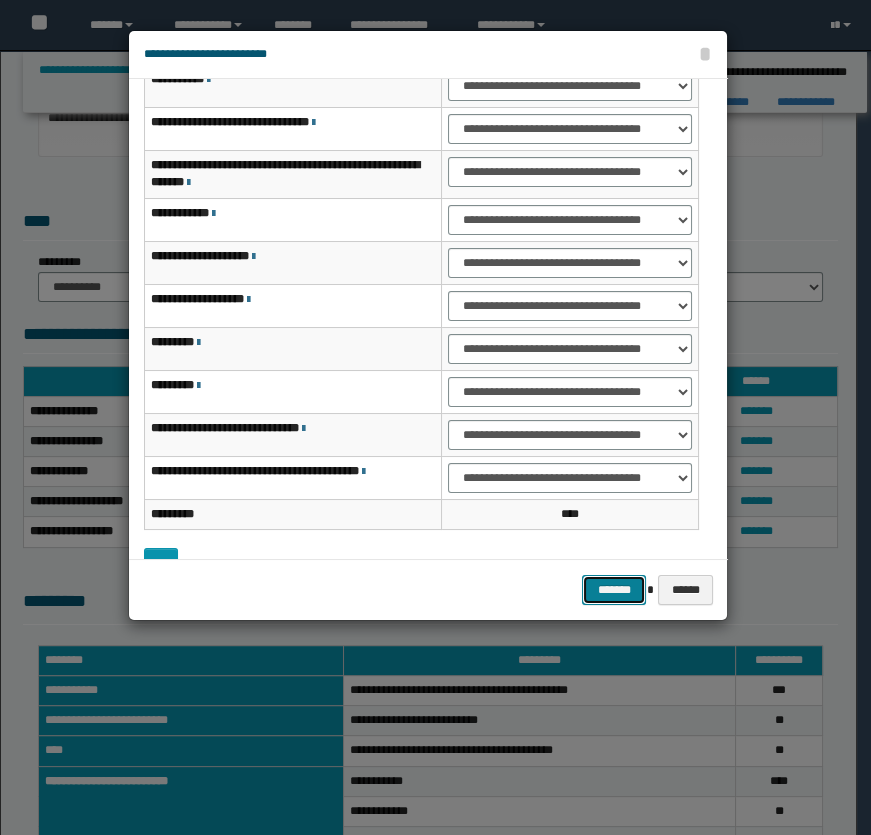 click on "*******" at bounding box center [614, 590] 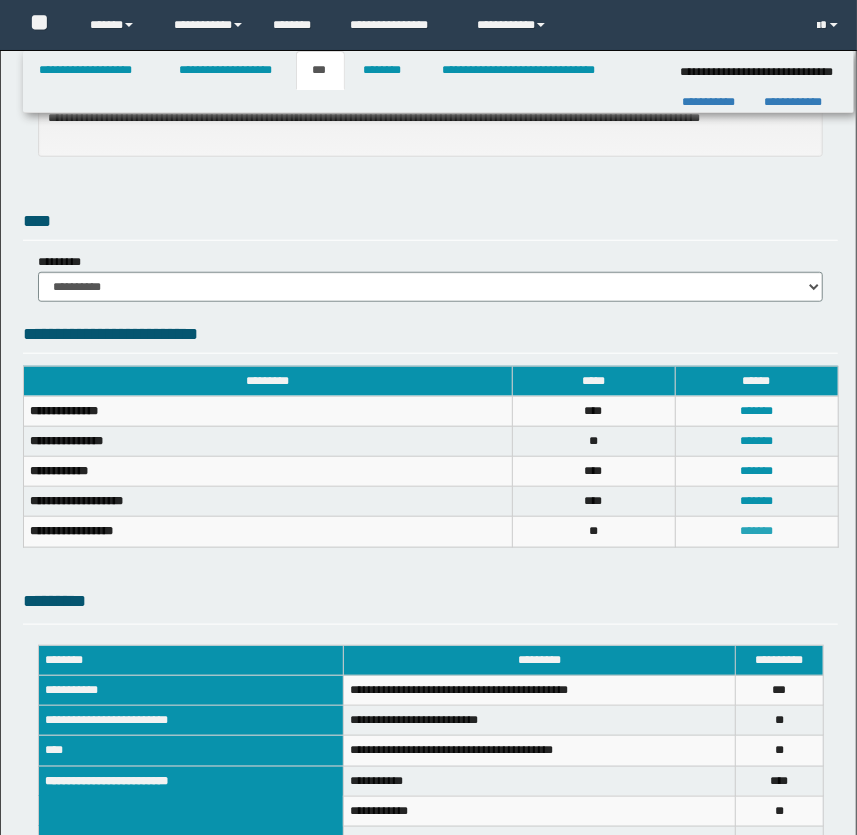 click on "*******" at bounding box center (756, 531) 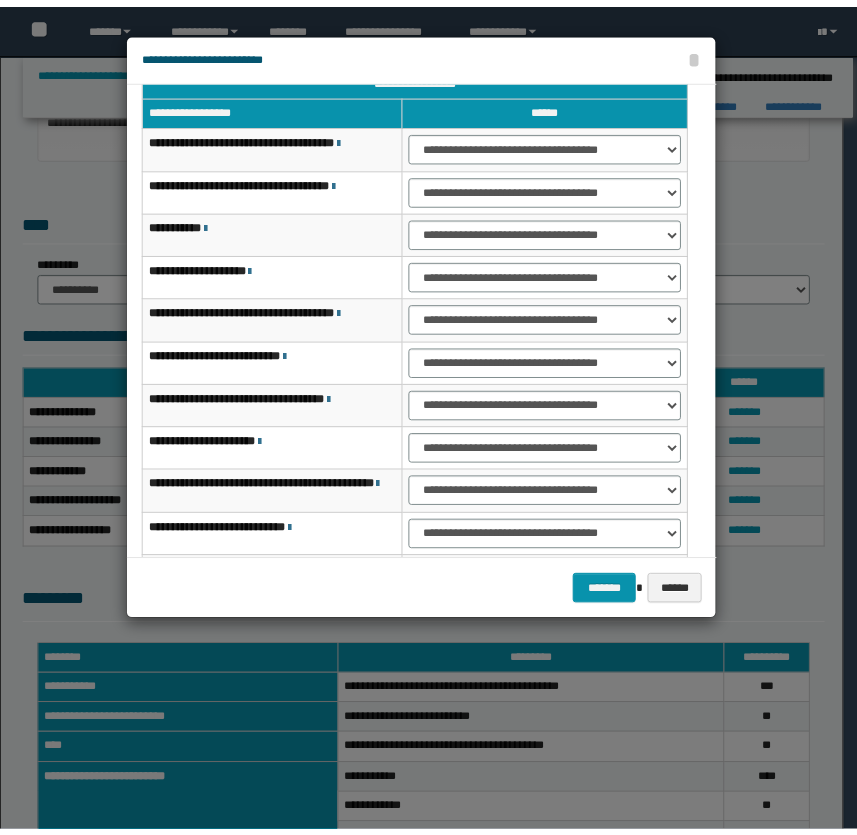 scroll, scrollTop: 0, scrollLeft: 0, axis: both 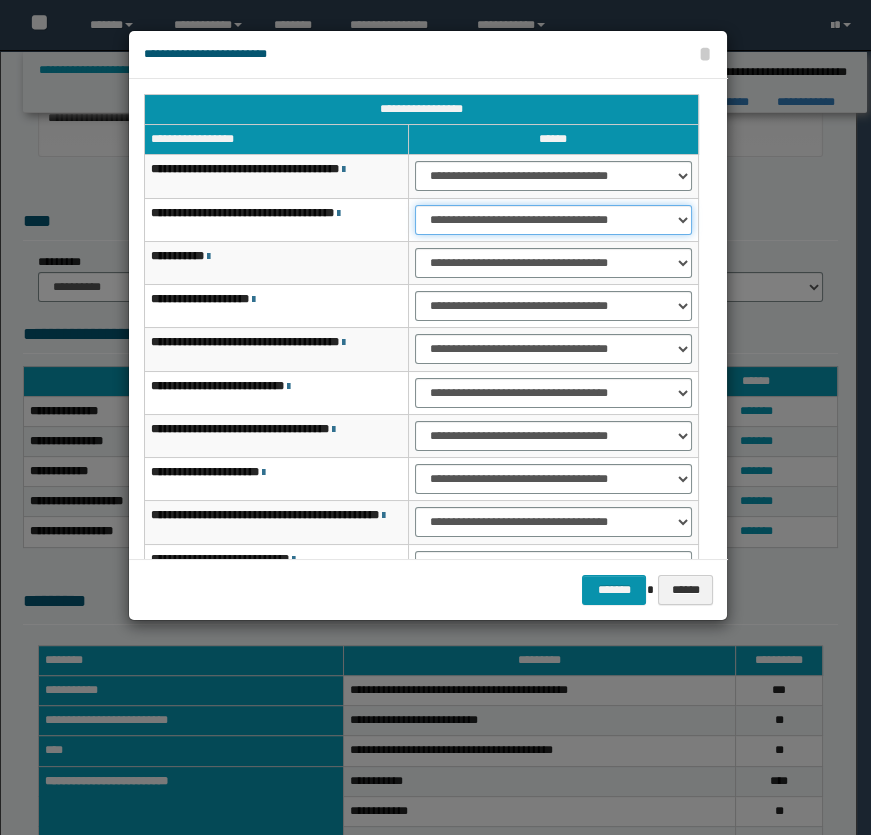 click on "**********" at bounding box center (554, 220) 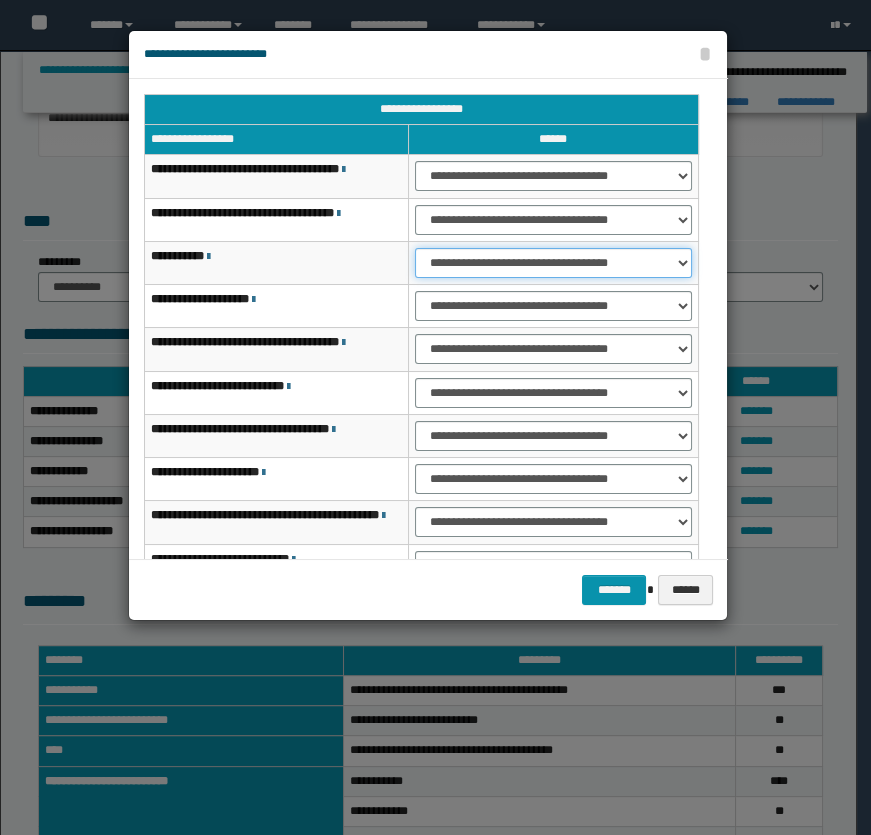 click on "**********" at bounding box center [554, 263] 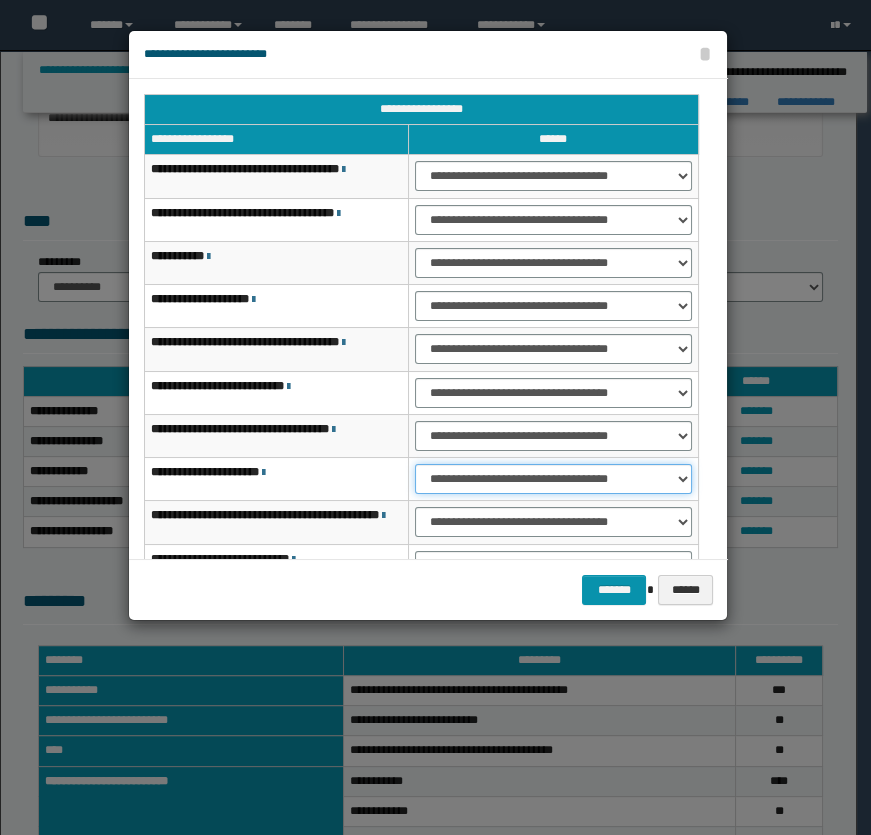 click on "**********" at bounding box center (554, 479) 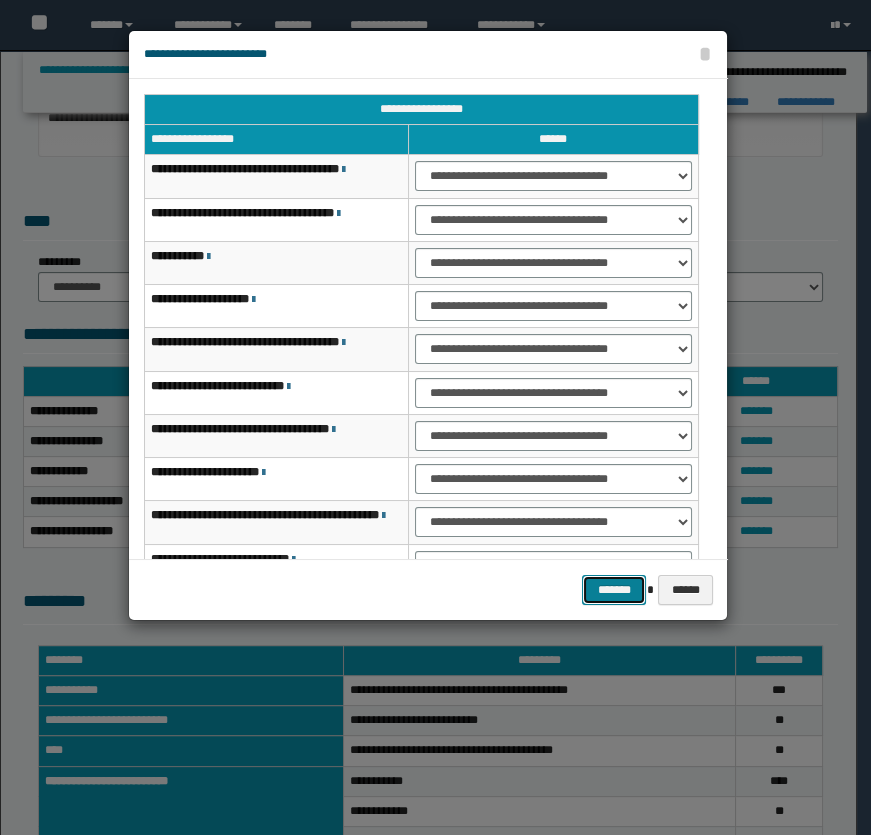 click on "*******" at bounding box center (614, 590) 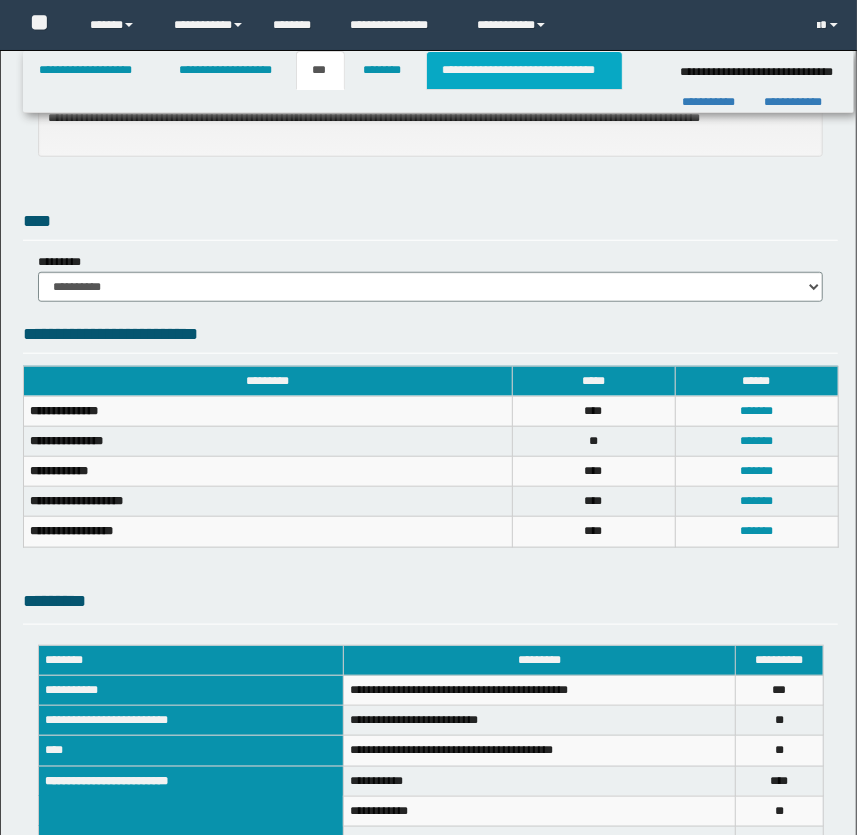 click on "**********" at bounding box center (524, 70) 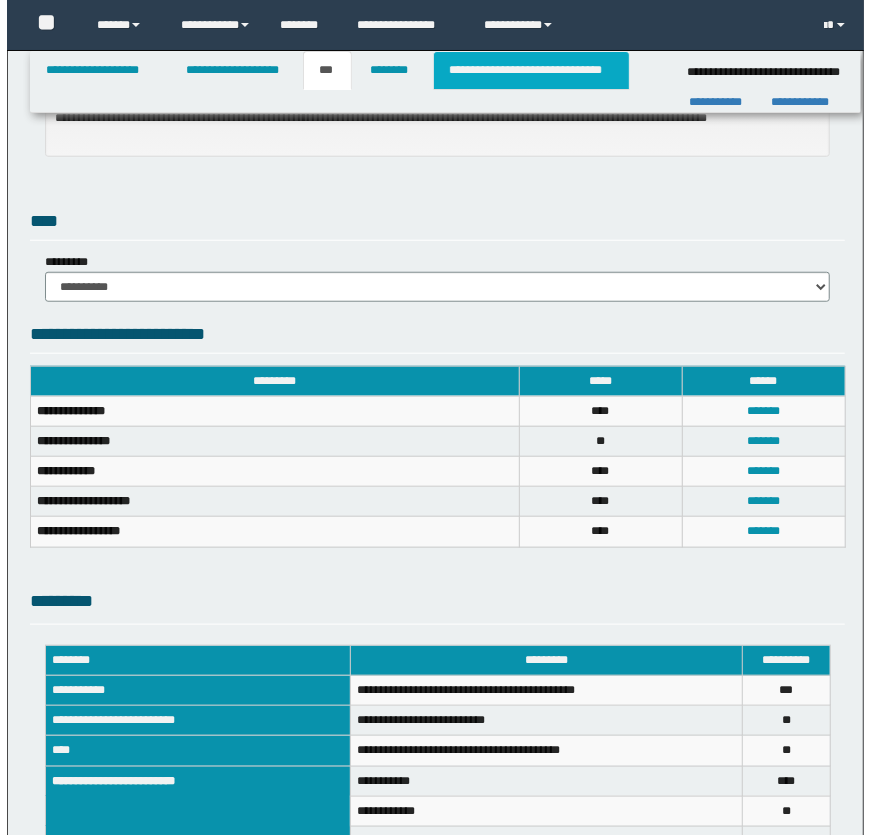 scroll, scrollTop: 0, scrollLeft: 0, axis: both 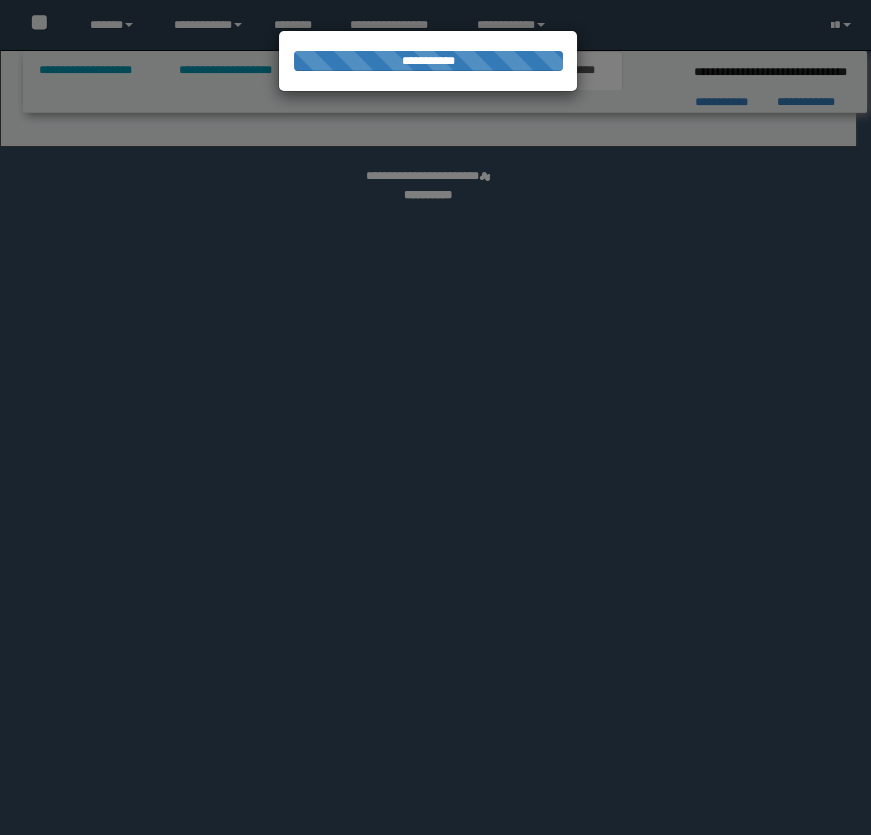 select on "*" 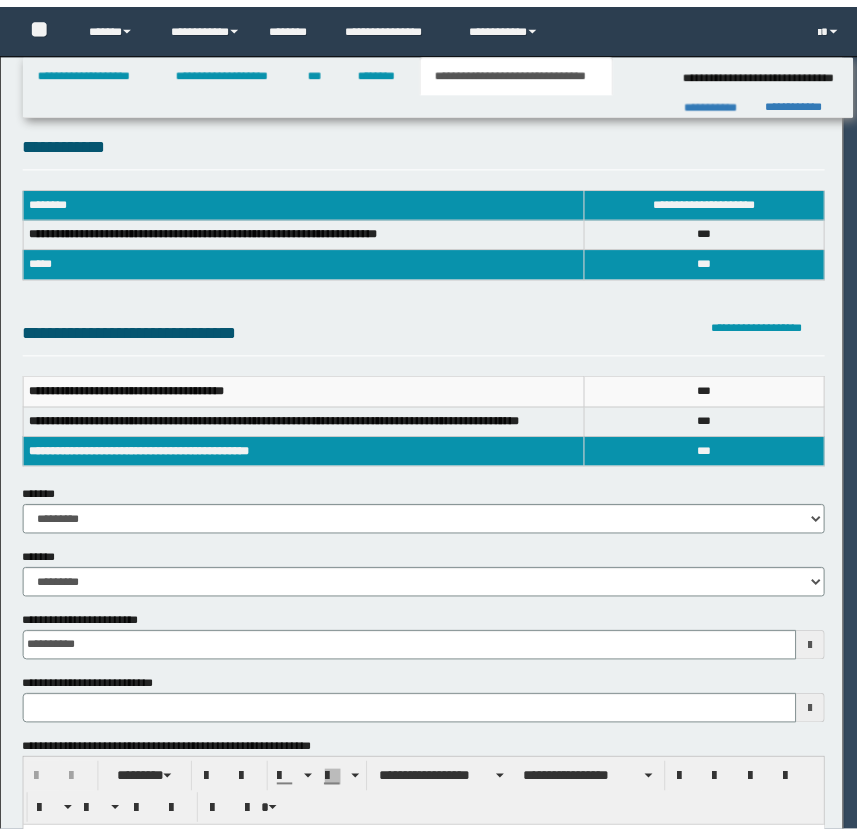 scroll, scrollTop: 0, scrollLeft: 0, axis: both 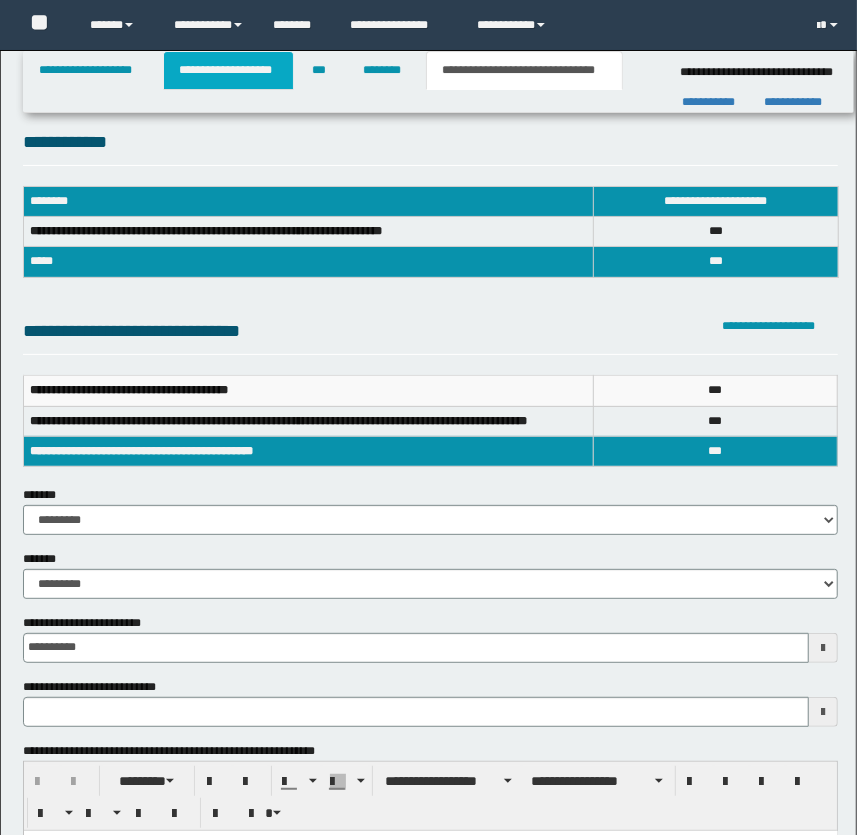click on "**********" at bounding box center [228, 70] 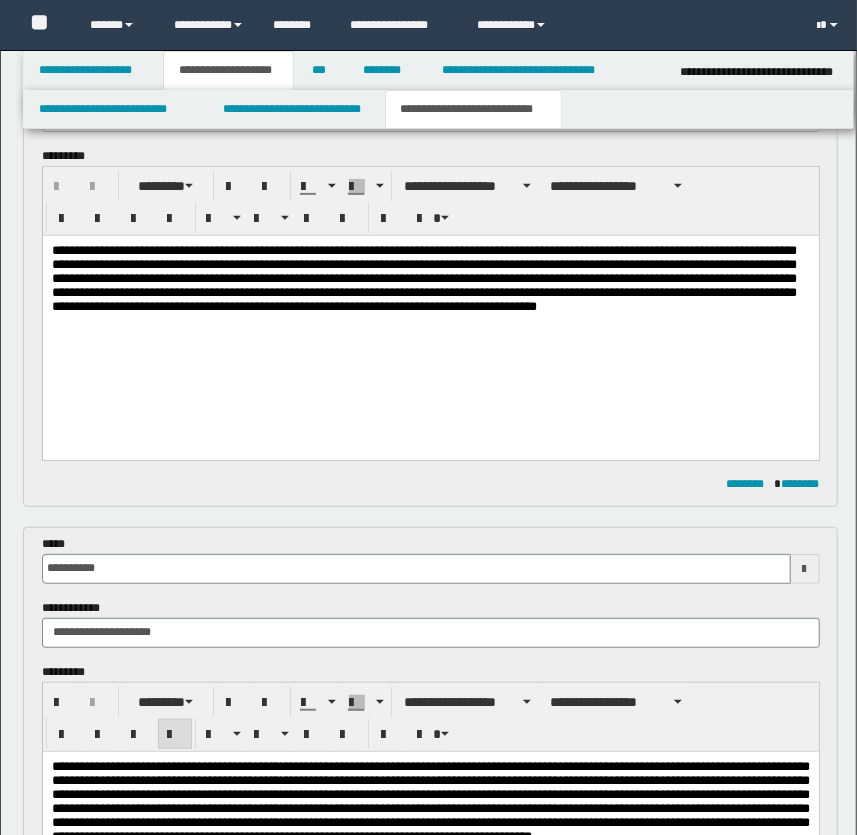 scroll, scrollTop: 454, scrollLeft: 0, axis: vertical 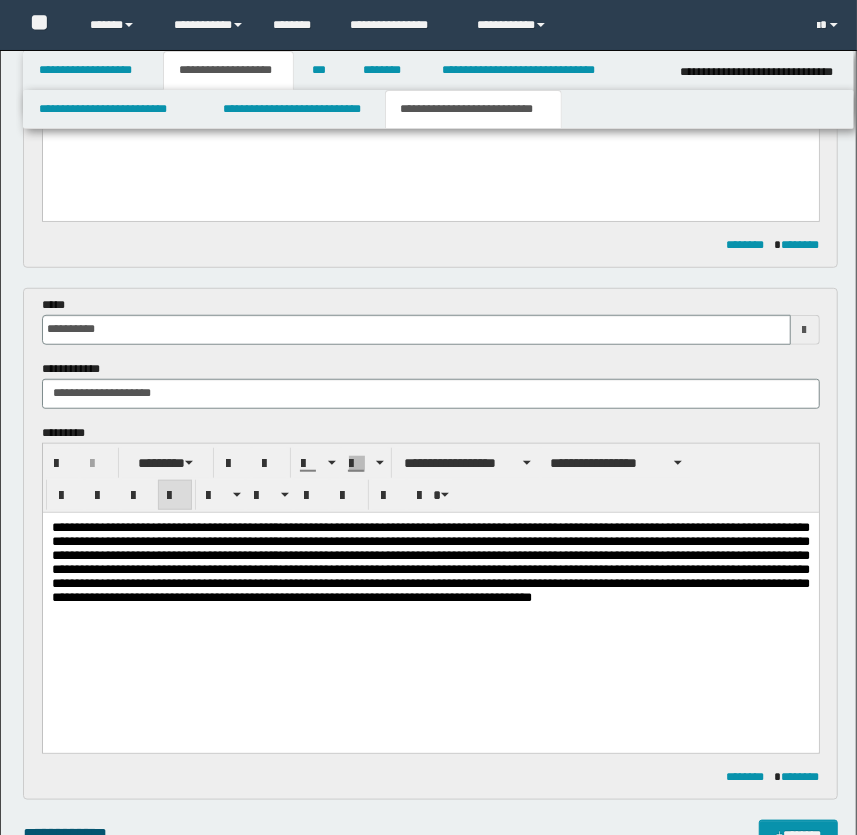 click on "**********" at bounding box center (430, 561) 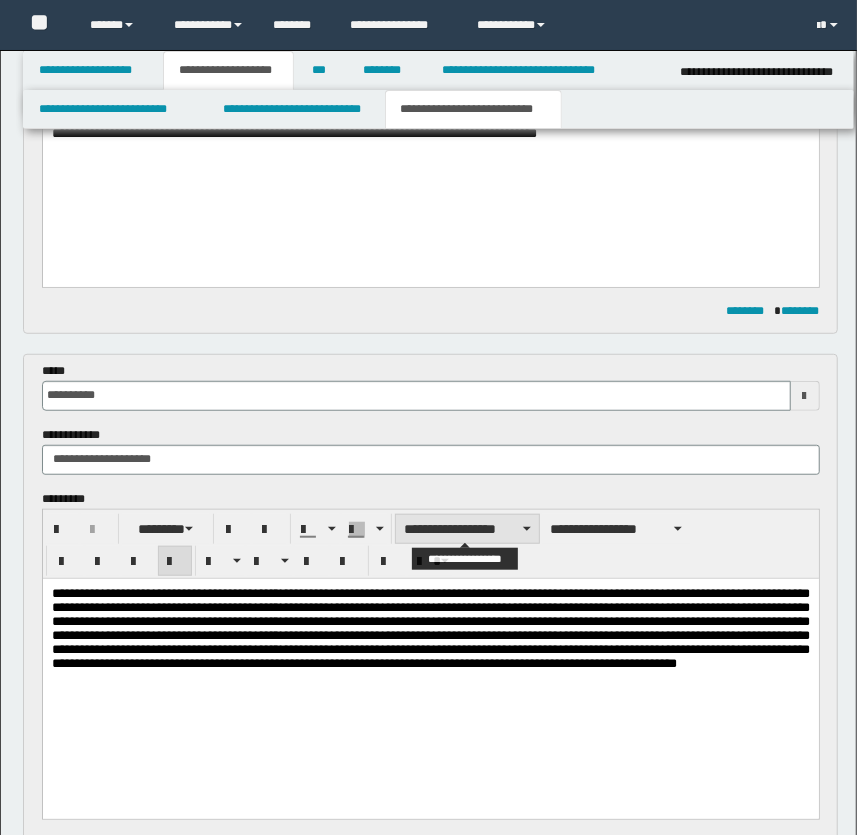 scroll, scrollTop: 545, scrollLeft: 0, axis: vertical 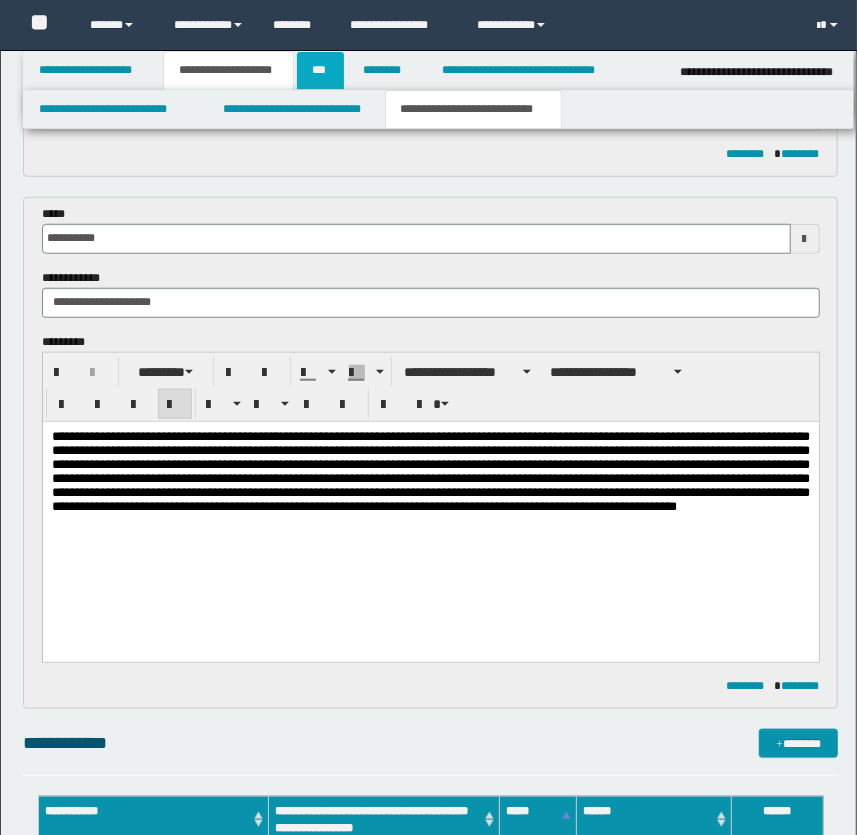 click on "***" at bounding box center (320, 70) 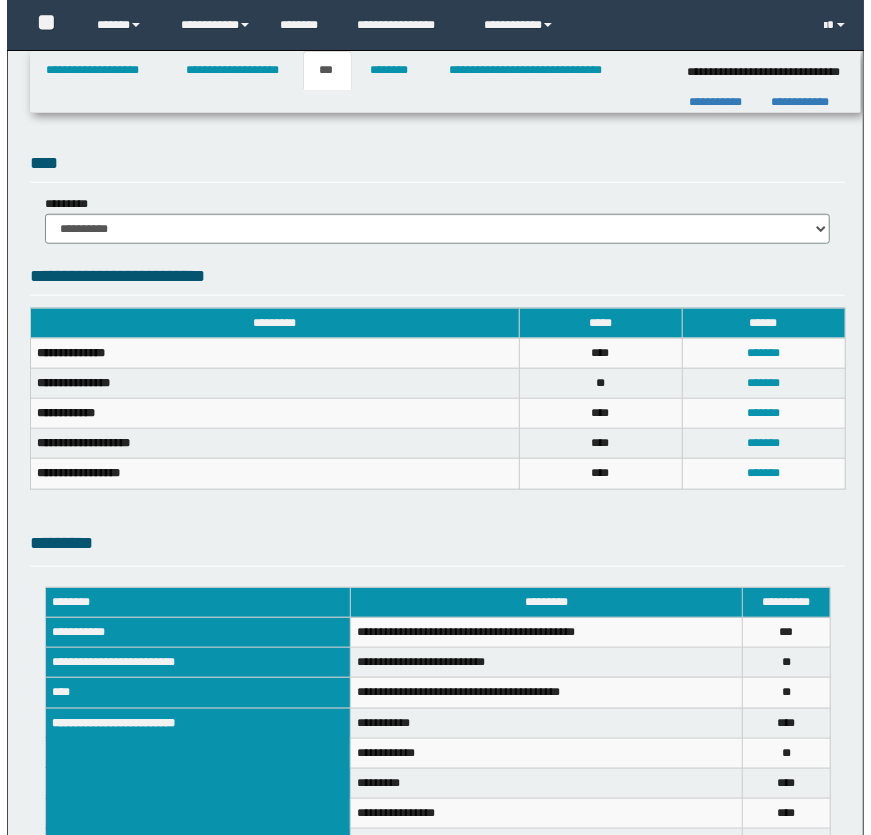 scroll, scrollTop: 785, scrollLeft: 0, axis: vertical 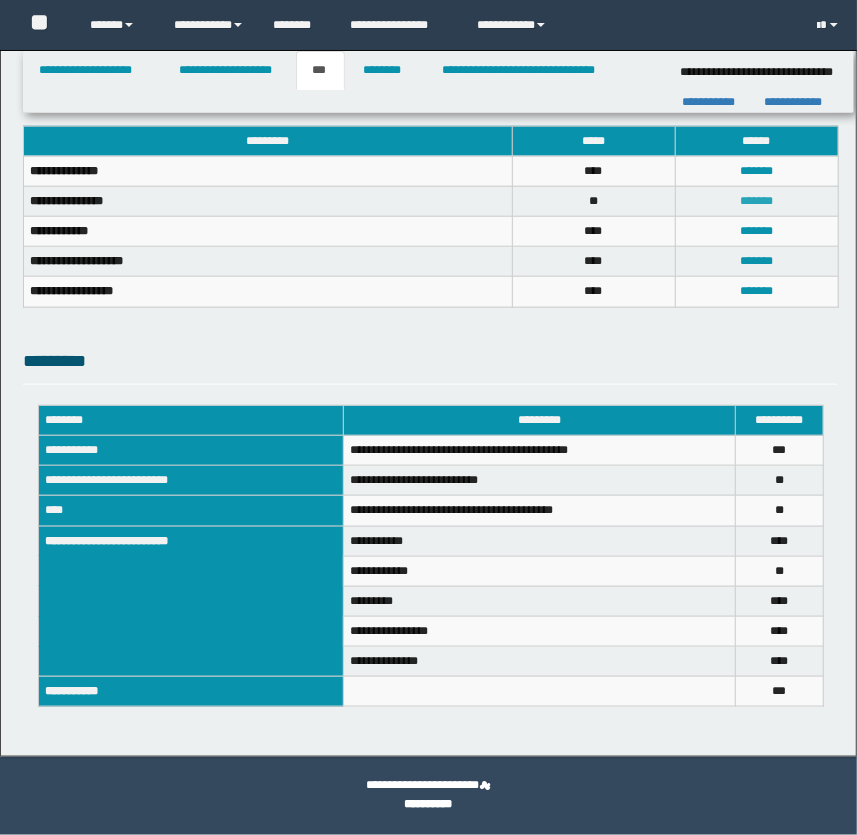 click on "*******" at bounding box center (756, 201) 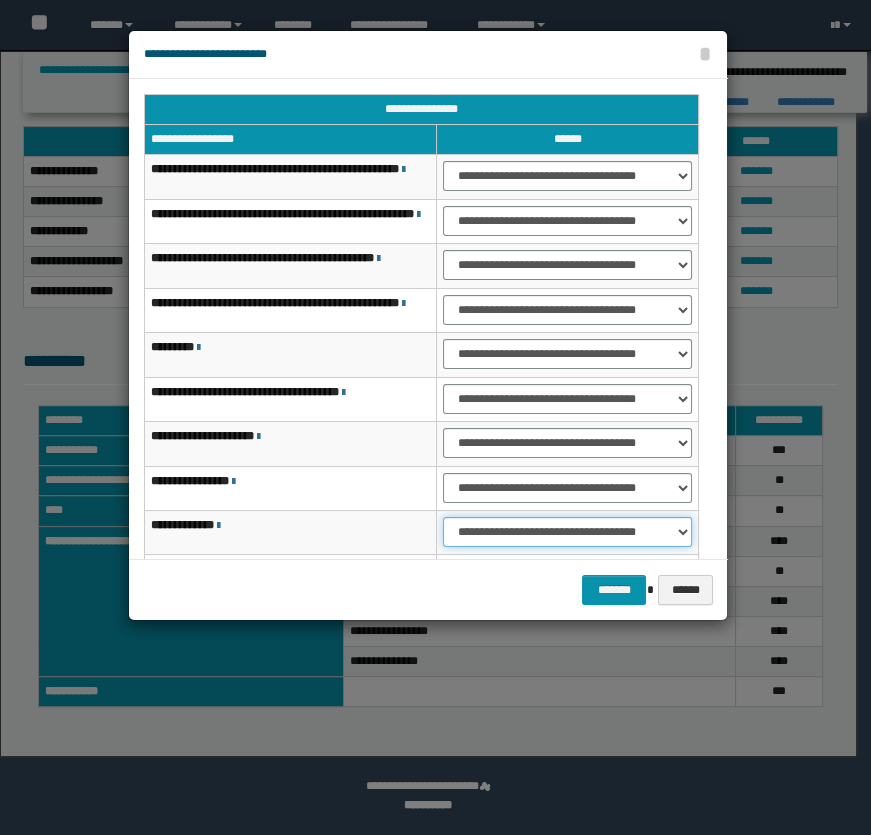 drag, startPoint x: 522, startPoint y: 531, endPoint x: 521, endPoint y: 545, distance: 14.035668 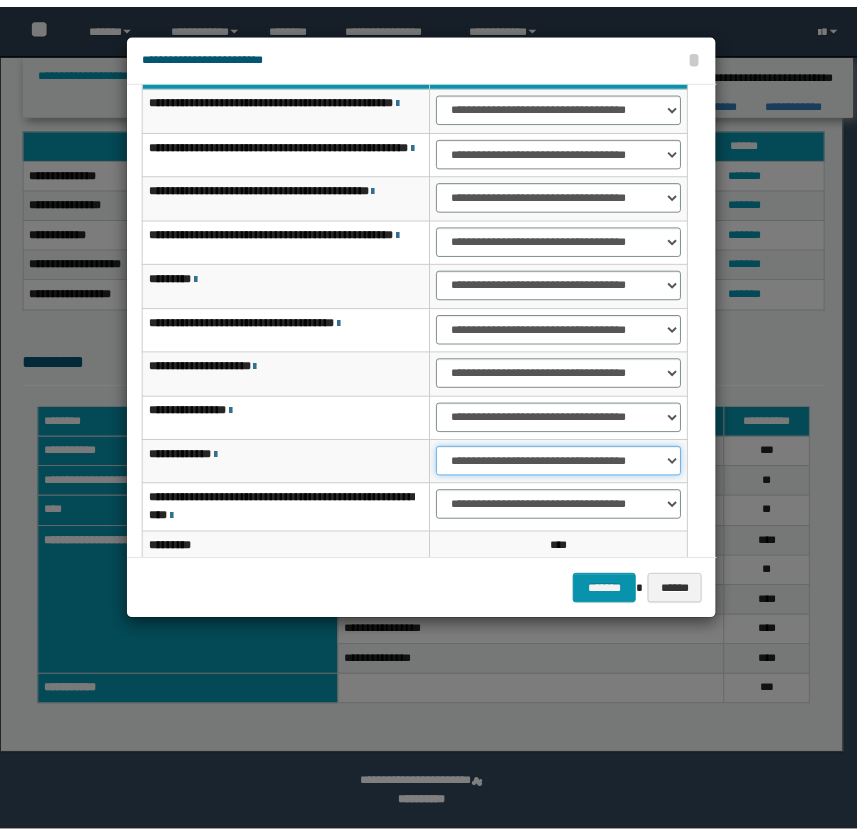 scroll, scrollTop: 170, scrollLeft: 0, axis: vertical 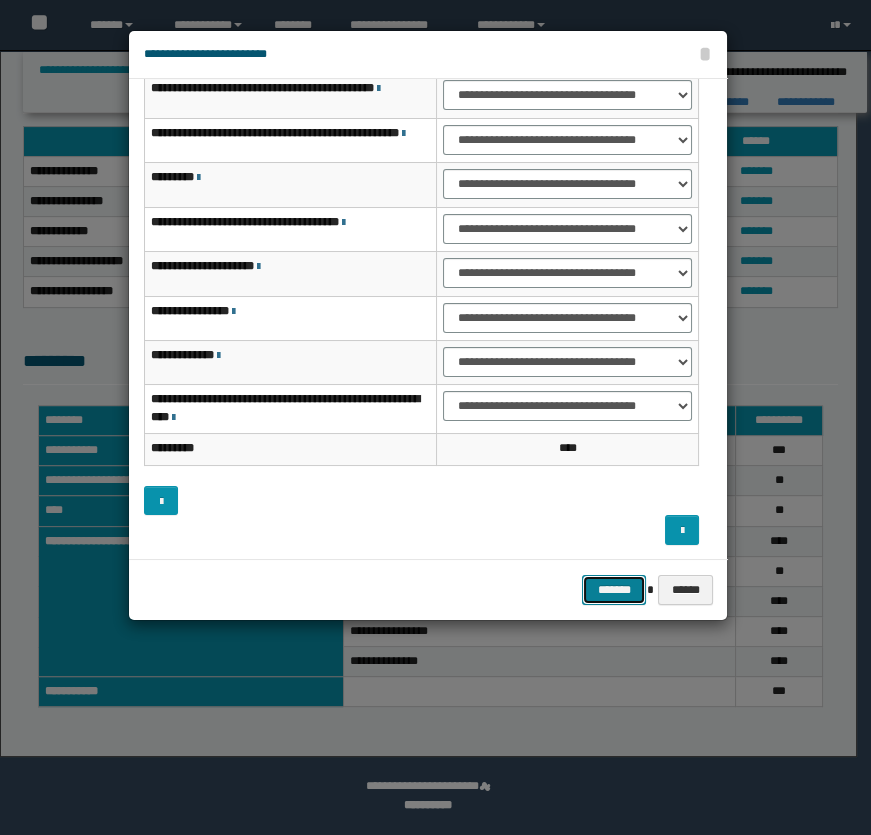 click on "*******" at bounding box center (614, 590) 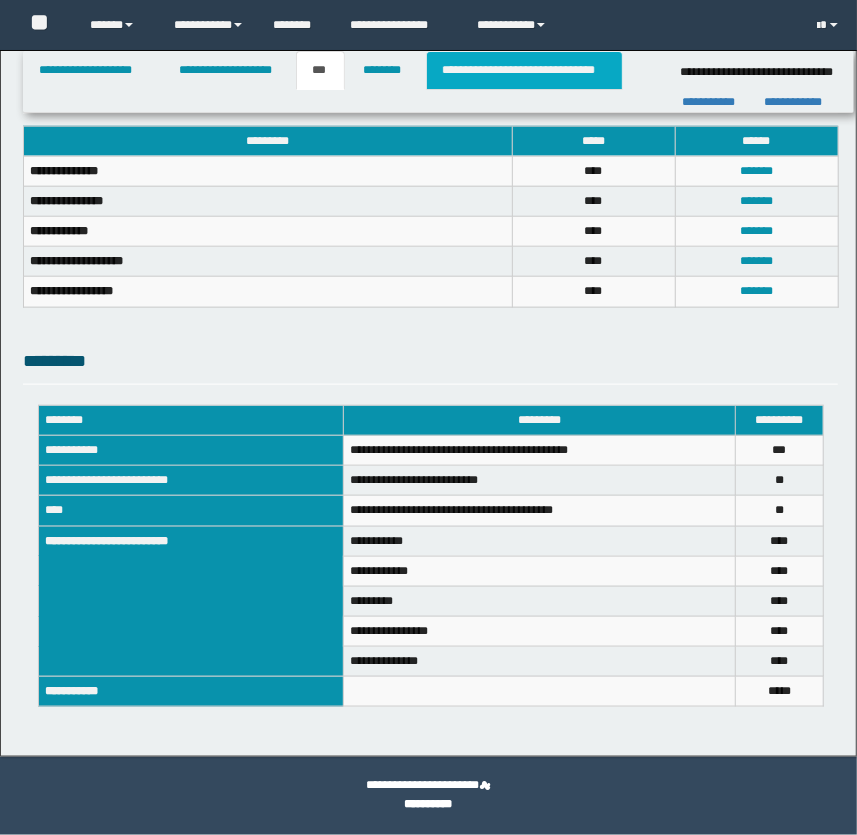 click on "**********" at bounding box center (524, 70) 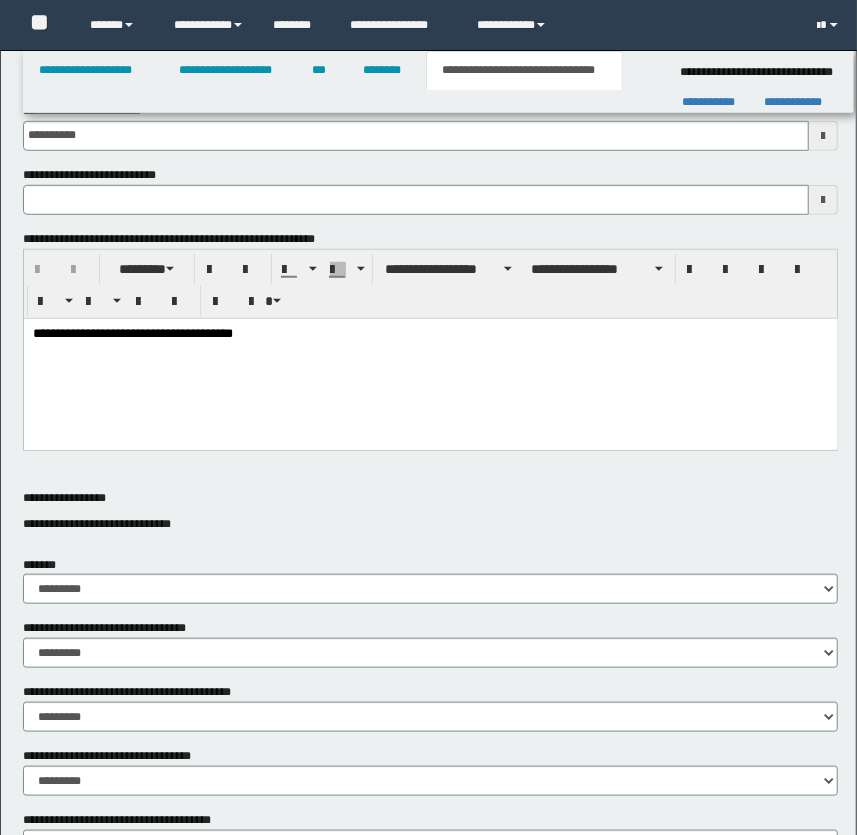 scroll, scrollTop: 240, scrollLeft: 0, axis: vertical 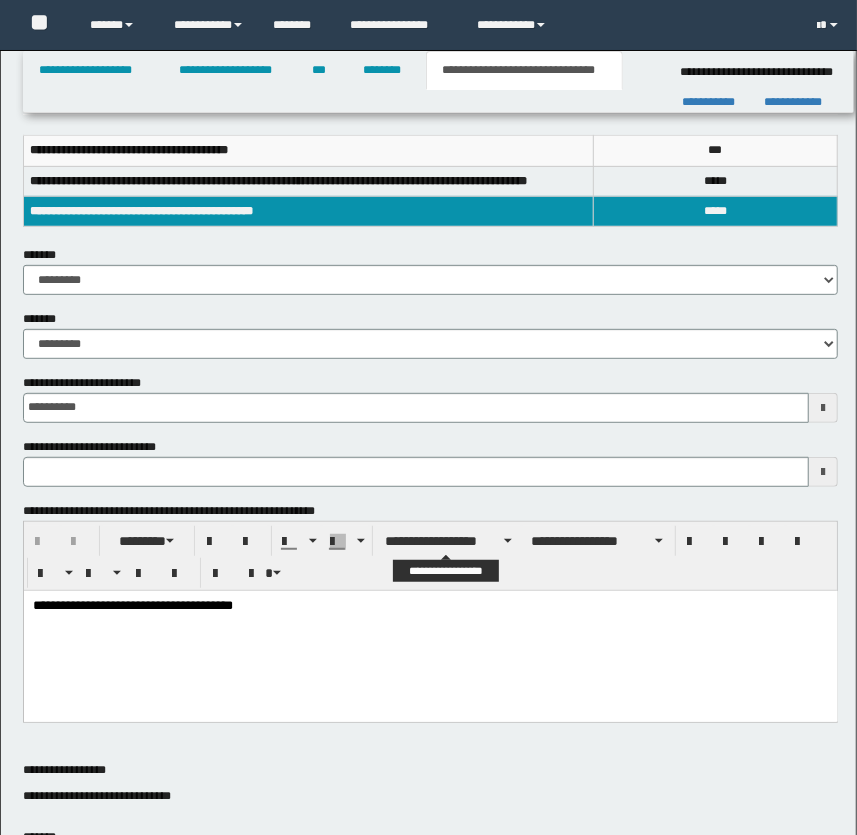 type 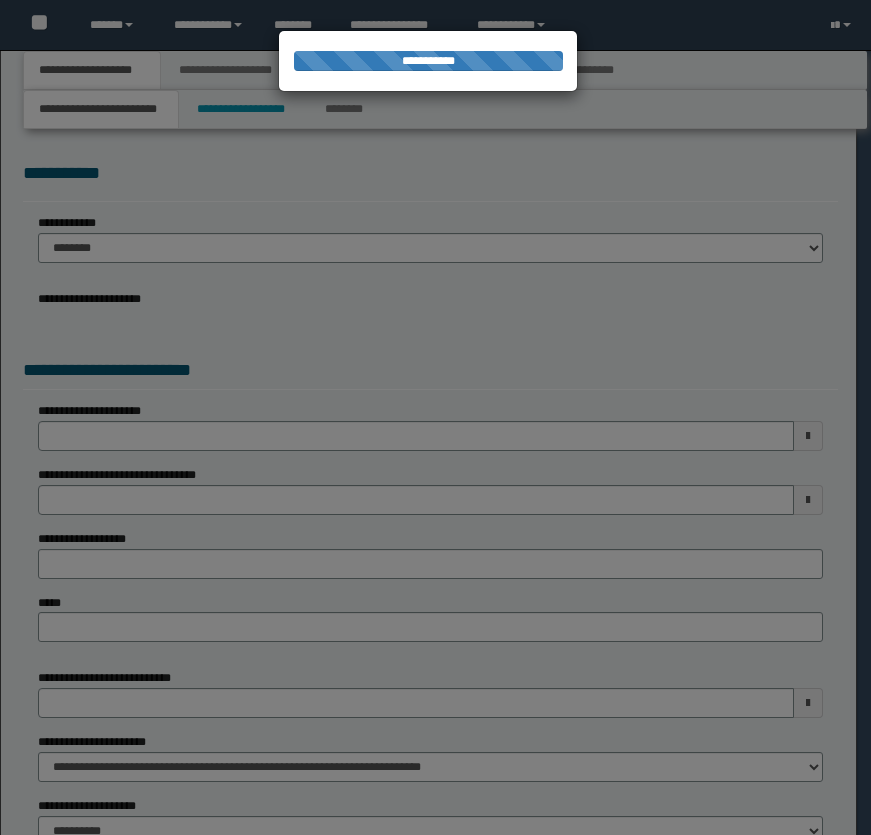 scroll, scrollTop: 0, scrollLeft: 0, axis: both 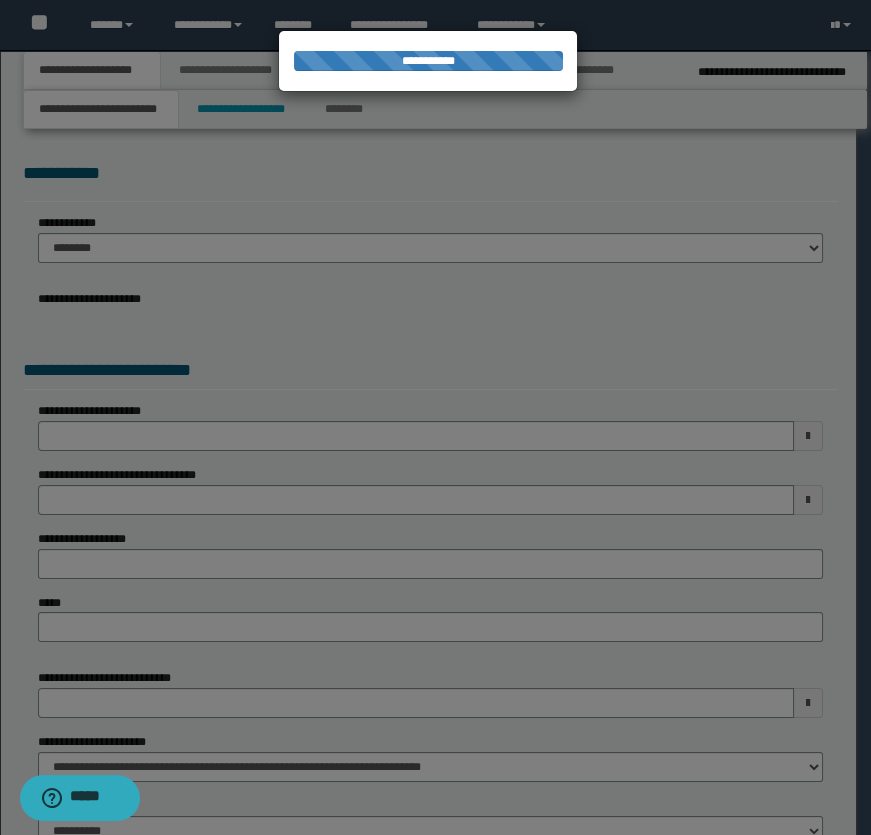 select on "*" 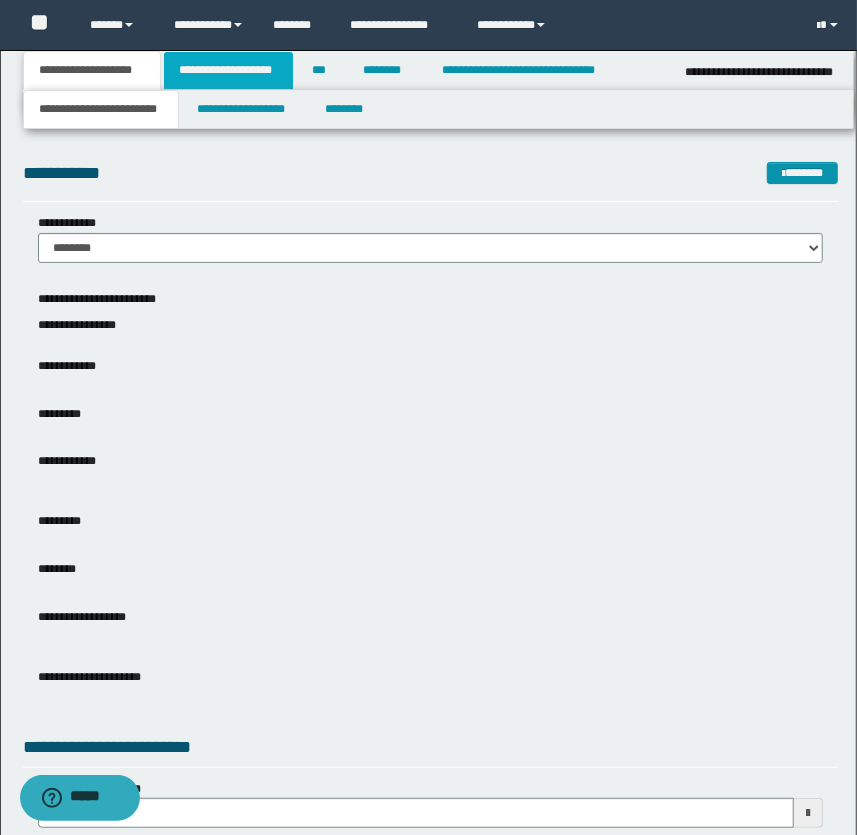 click on "**********" at bounding box center (228, 70) 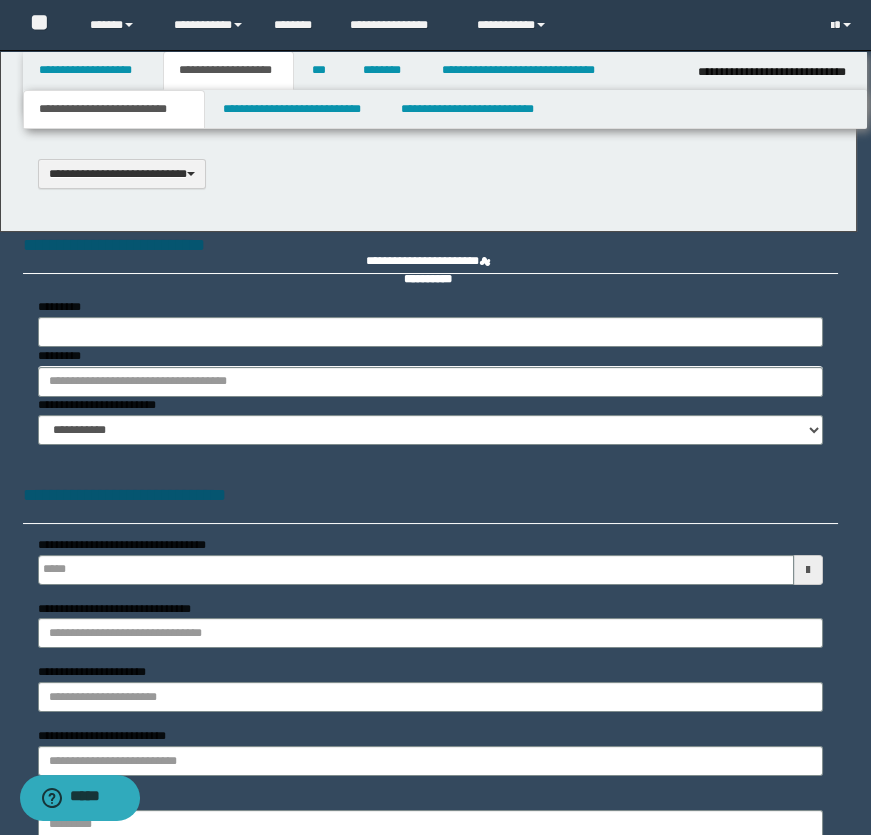 select on "*" 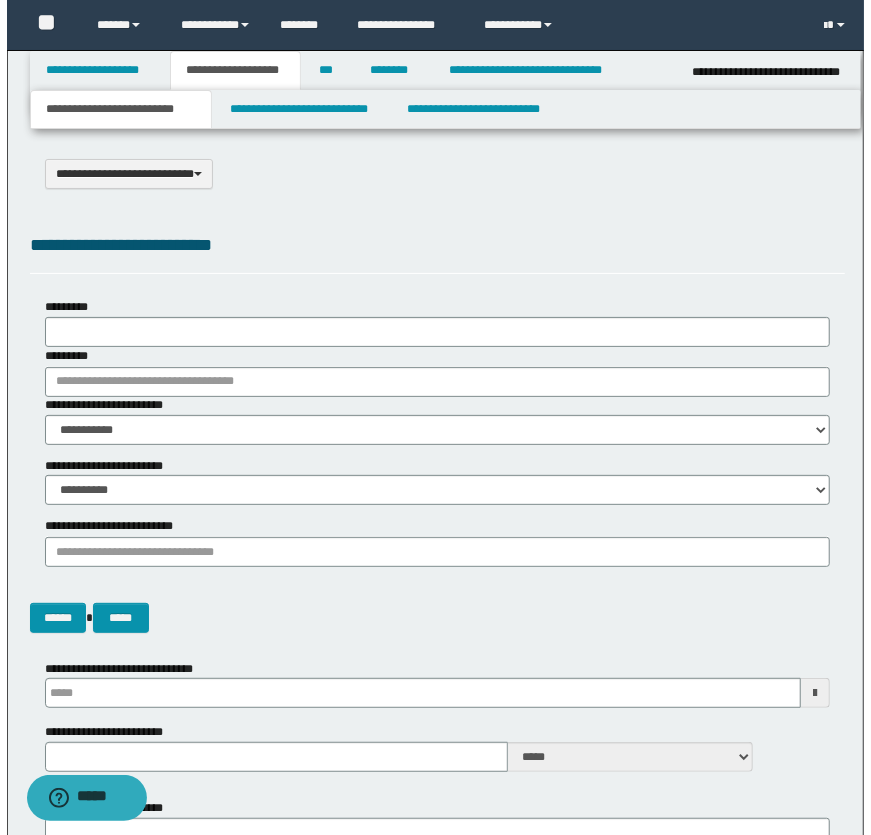 scroll, scrollTop: 0, scrollLeft: 0, axis: both 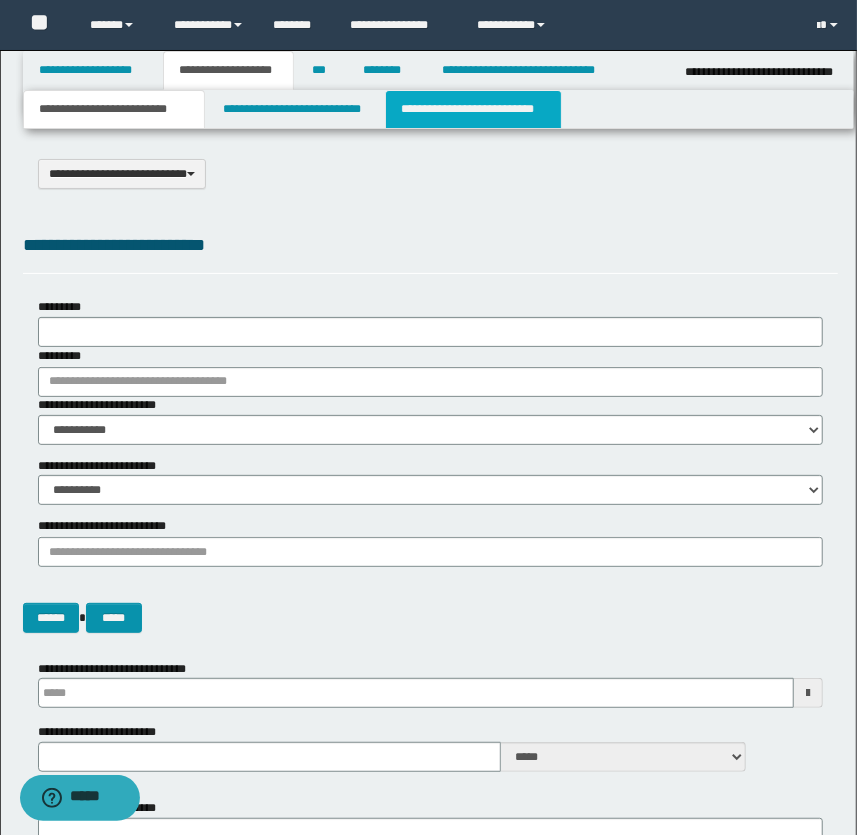 click on "**********" at bounding box center [473, 109] 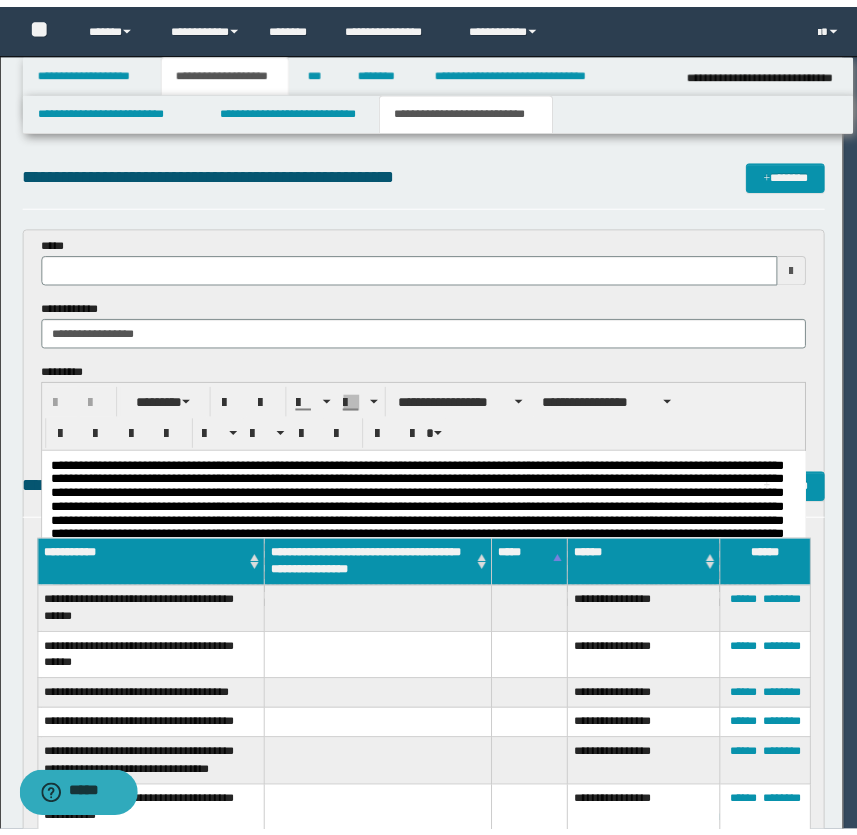 scroll, scrollTop: 0, scrollLeft: 0, axis: both 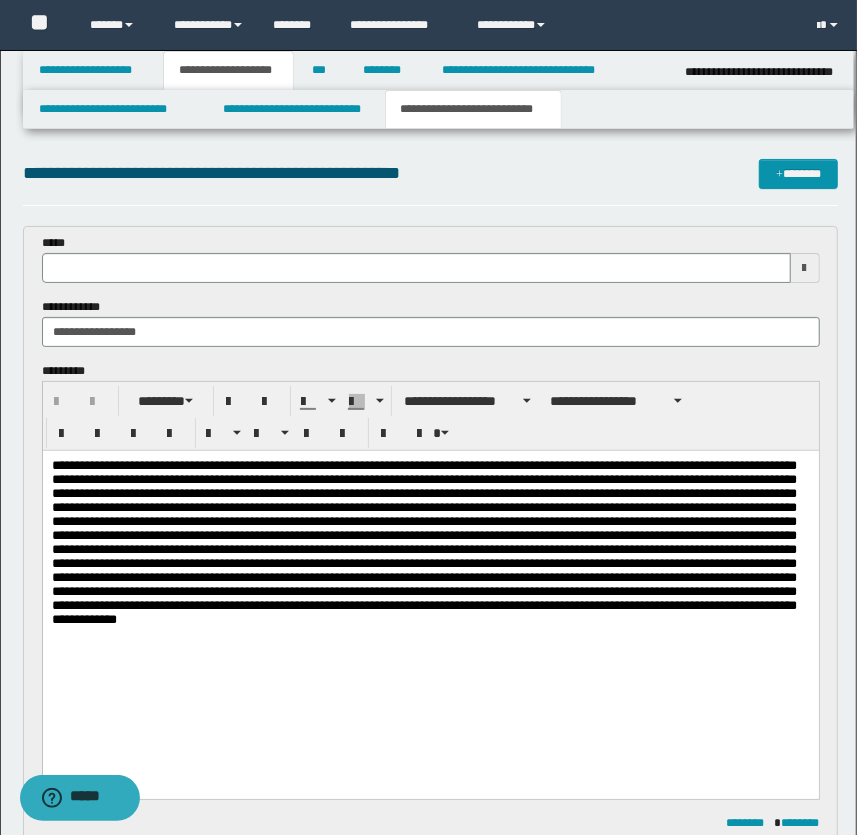 type 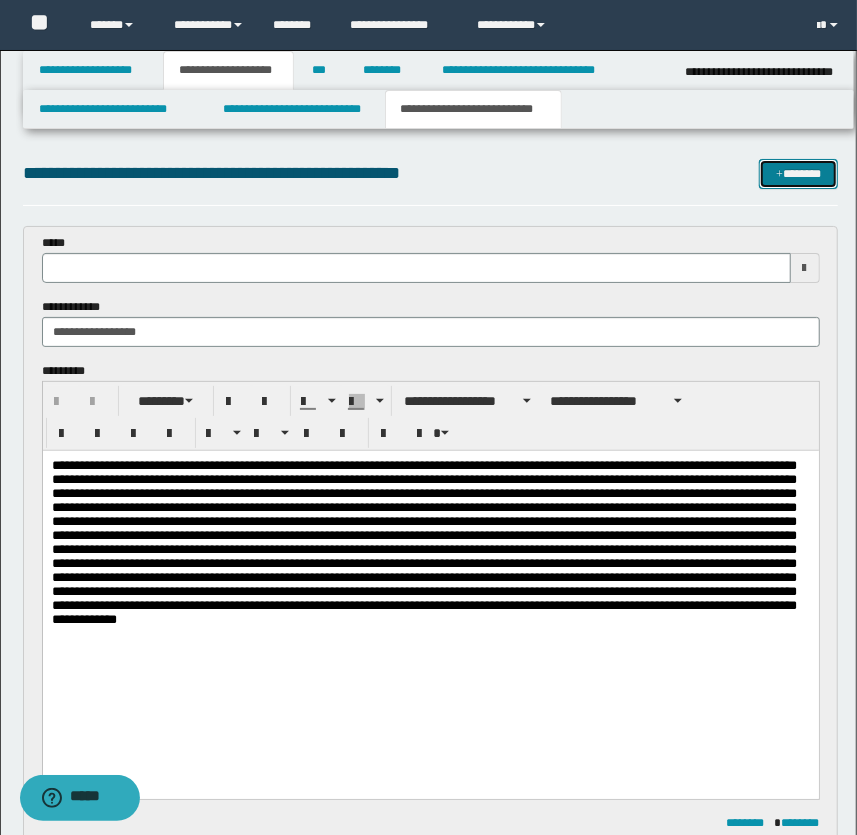 click on "*******" at bounding box center (799, 174) 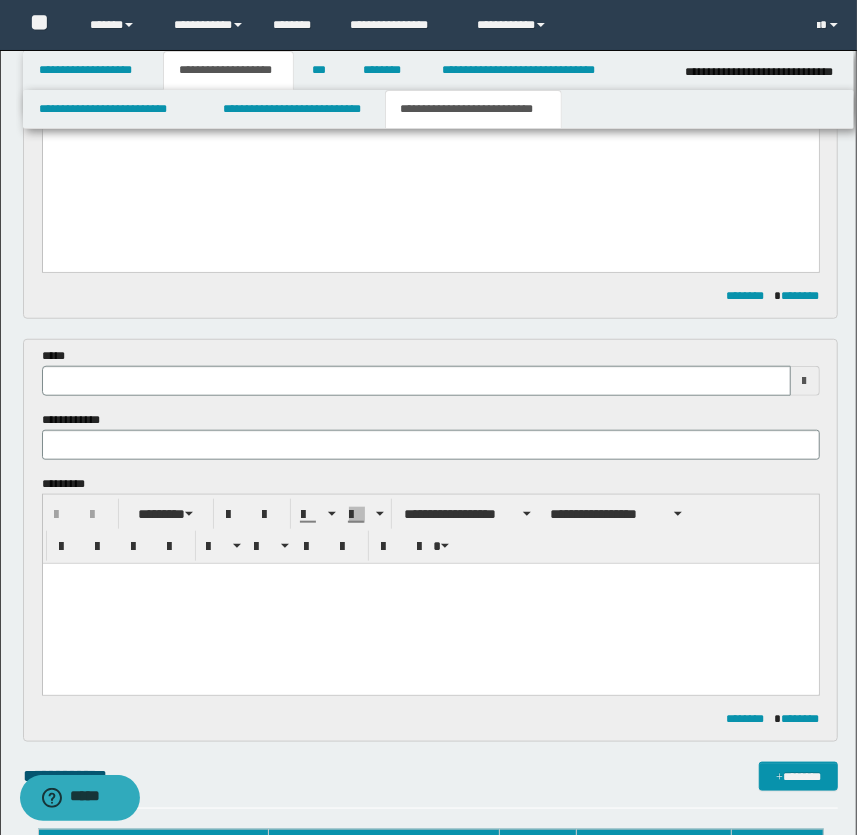 scroll, scrollTop: 520, scrollLeft: 0, axis: vertical 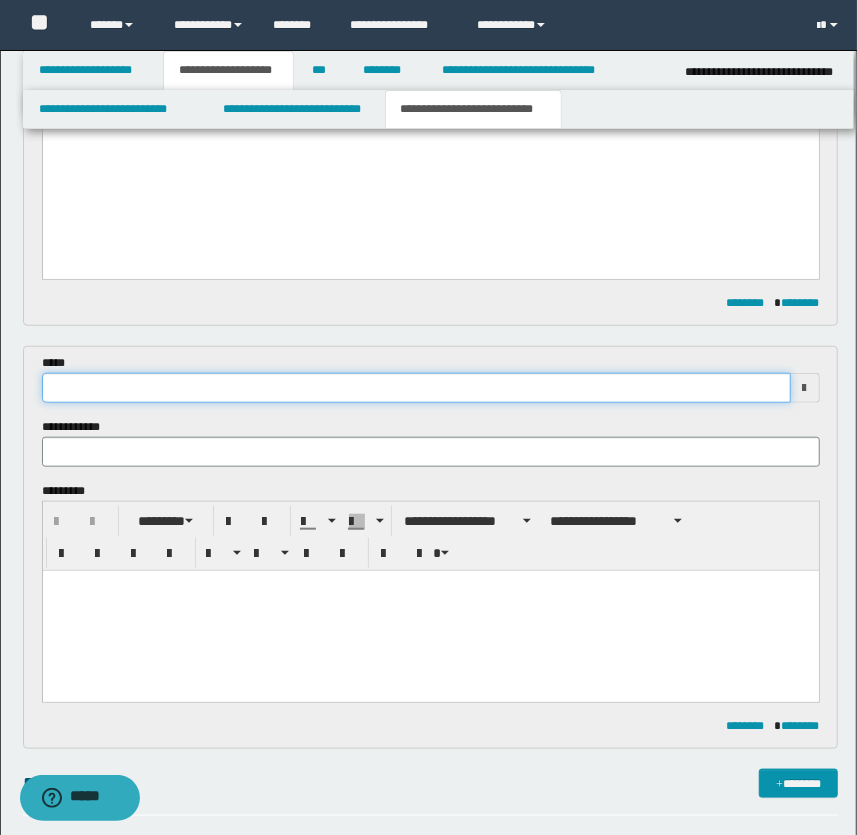 click at bounding box center (416, 388) 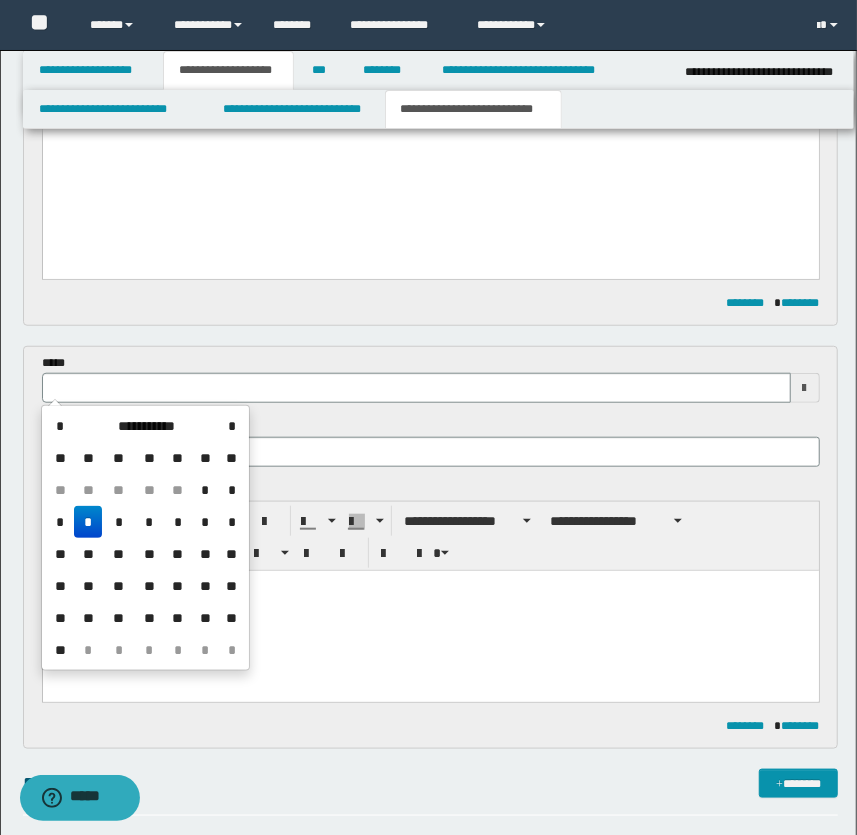 click on "*" at bounding box center [88, 522] 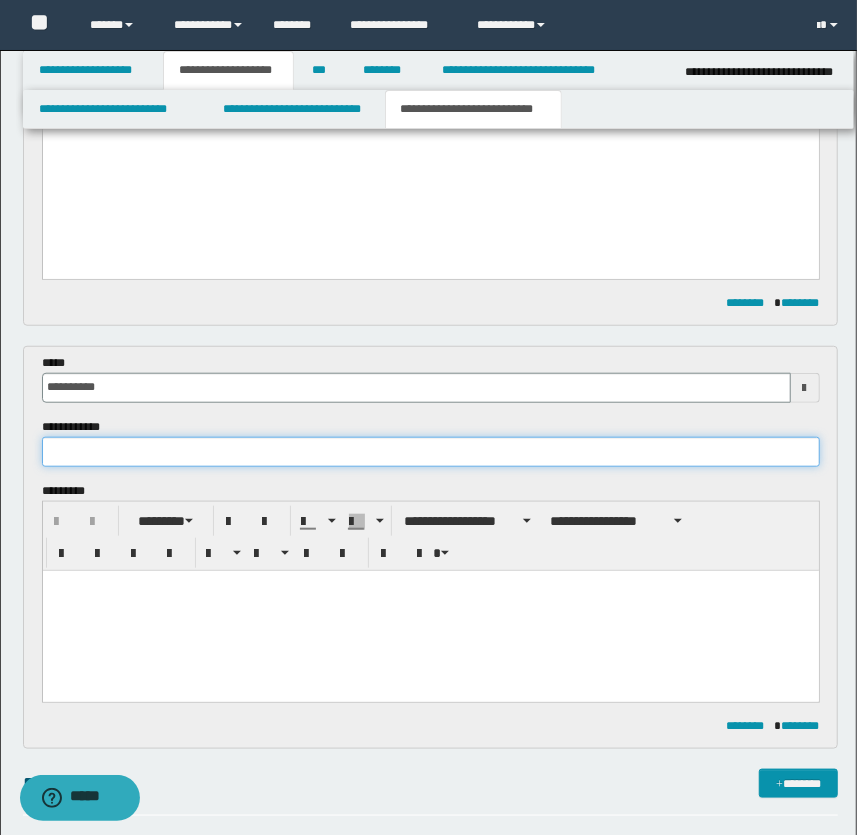 click at bounding box center (431, 452) 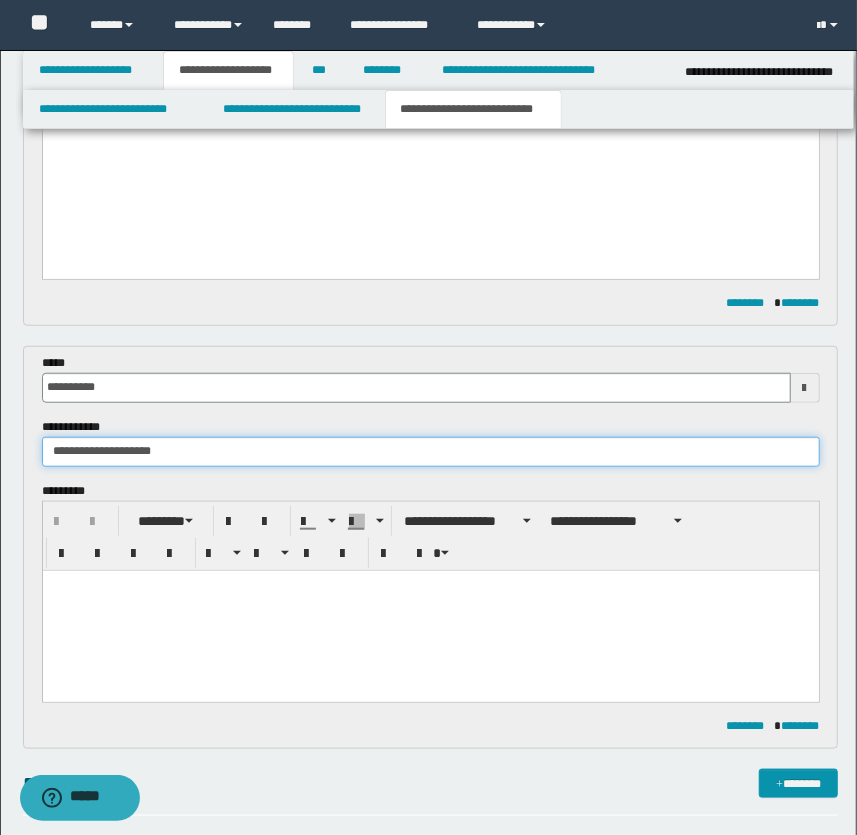 type on "**********" 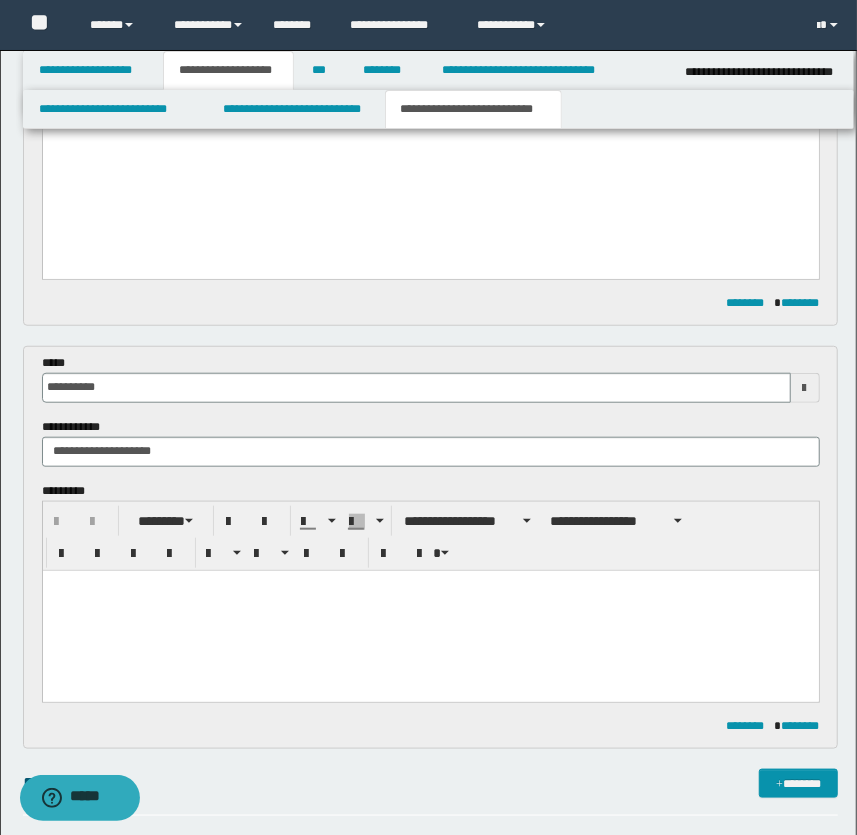 click at bounding box center [430, 610] 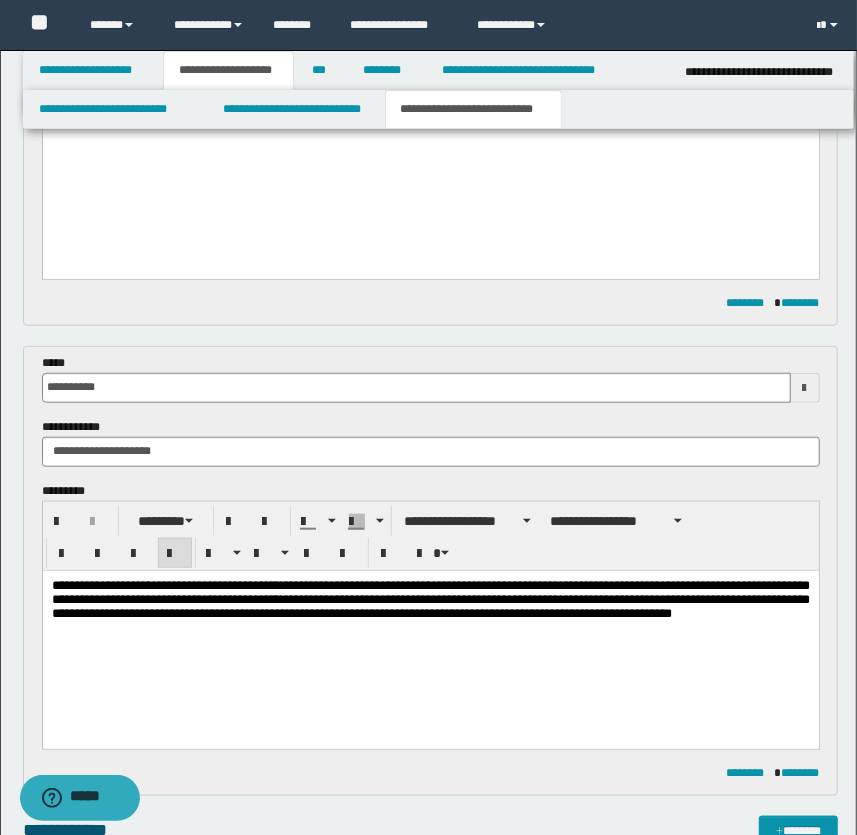 click on "**********" at bounding box center (430, 624) 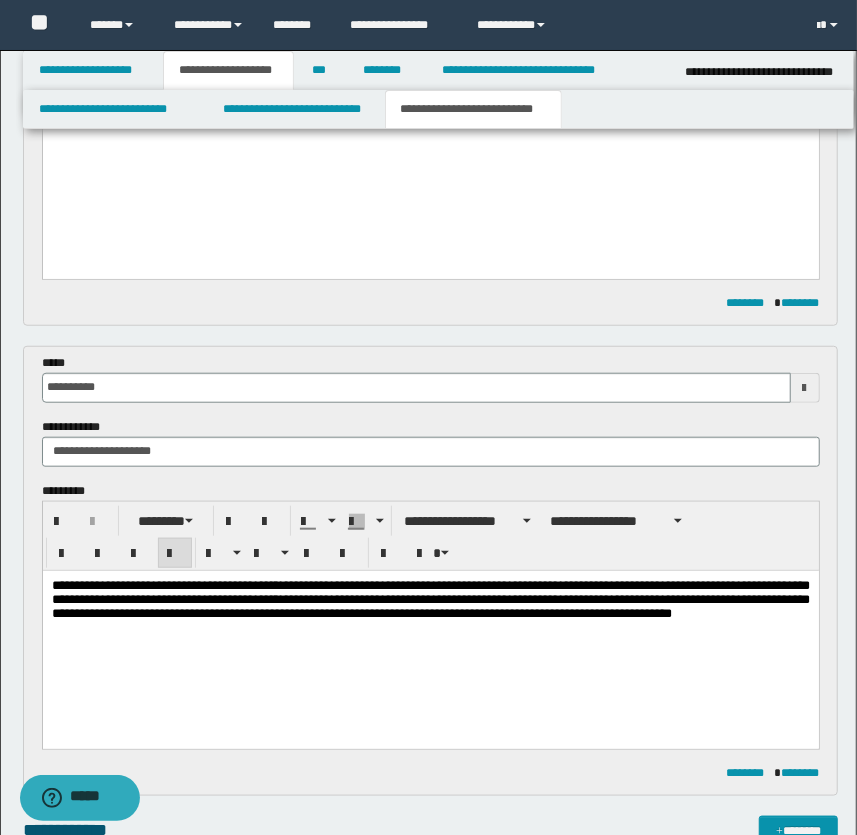 click on "**********" at bounding box center (430, 598) 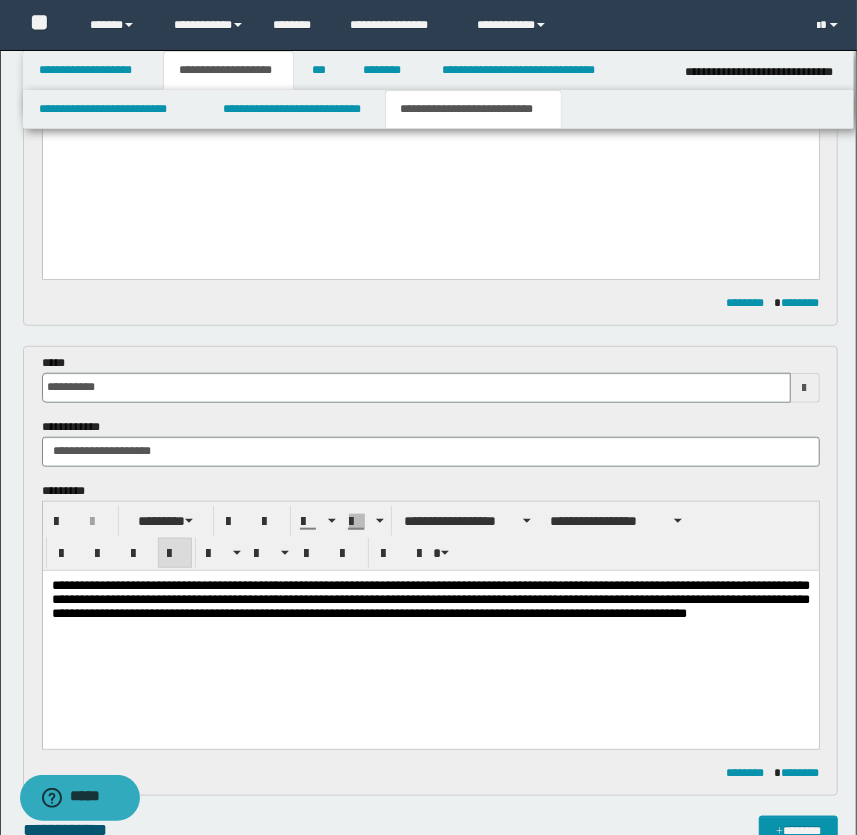 click on "**********" at bounding box center (430, 598) 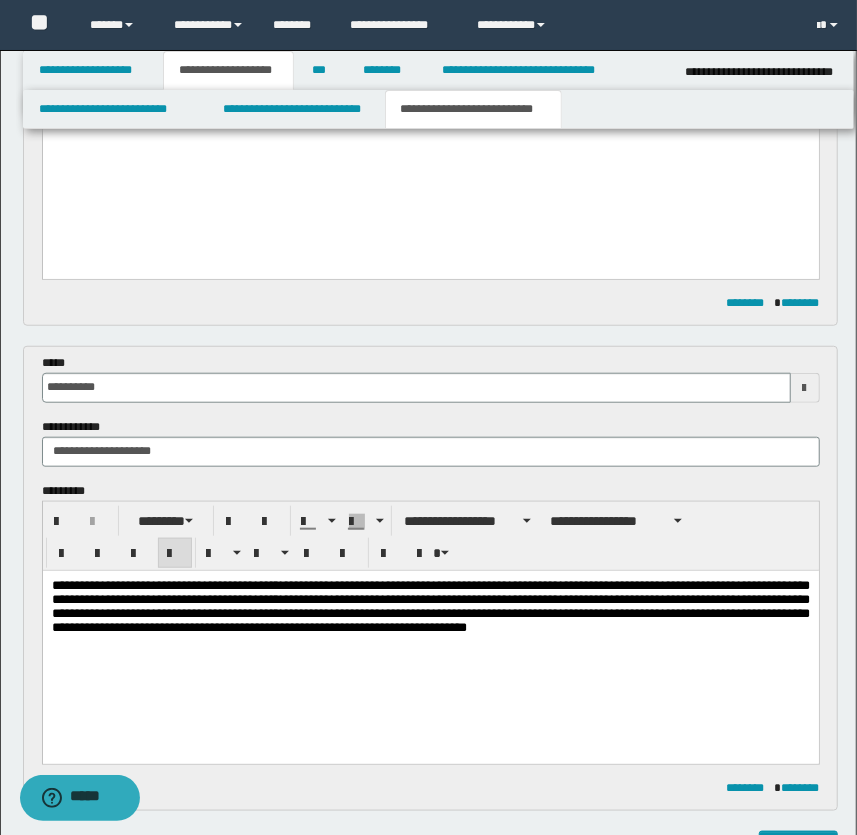click on "**********" at bounding box center [430, 605] 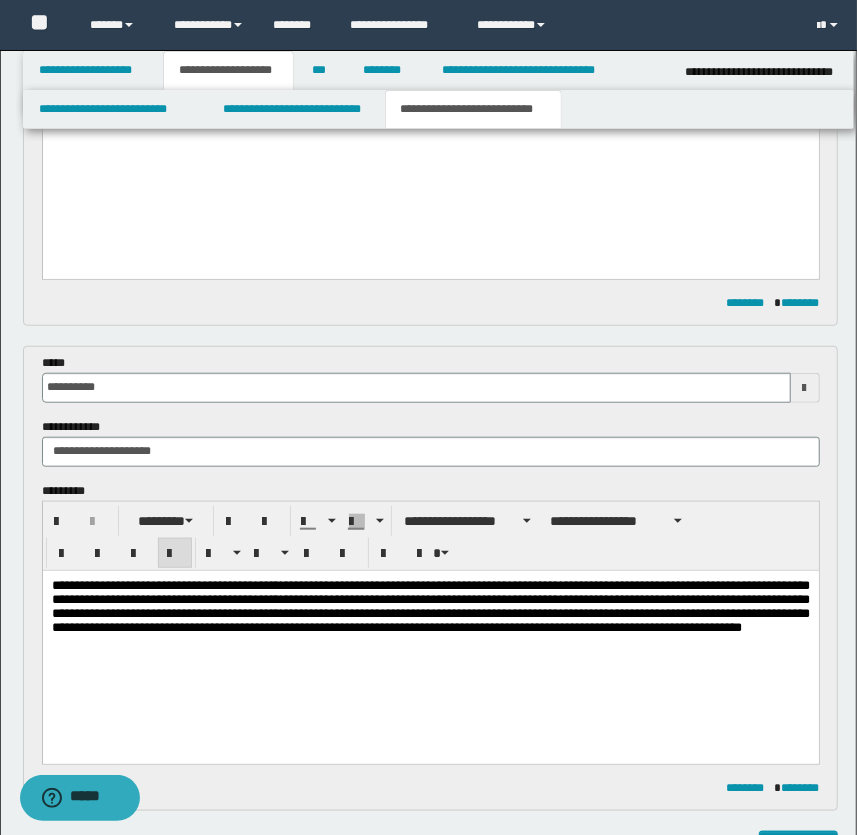 click on "**********" at bounding box center [430, 605] 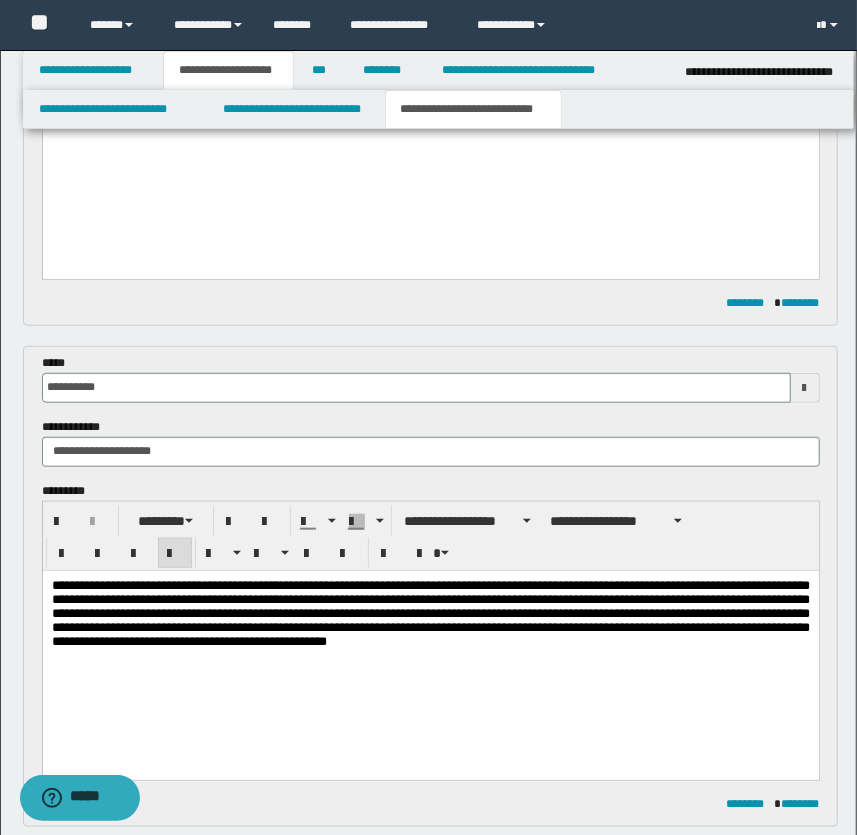 click on "**********" at bounding box center [430, 612] 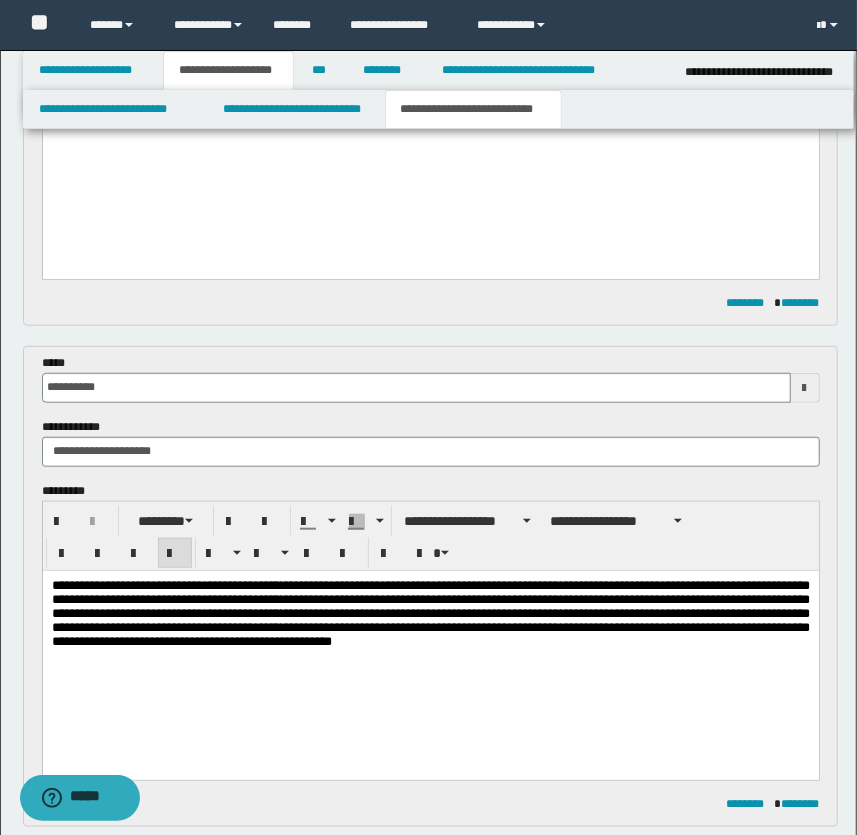 click on "**********" at bounding box center [430, 612] 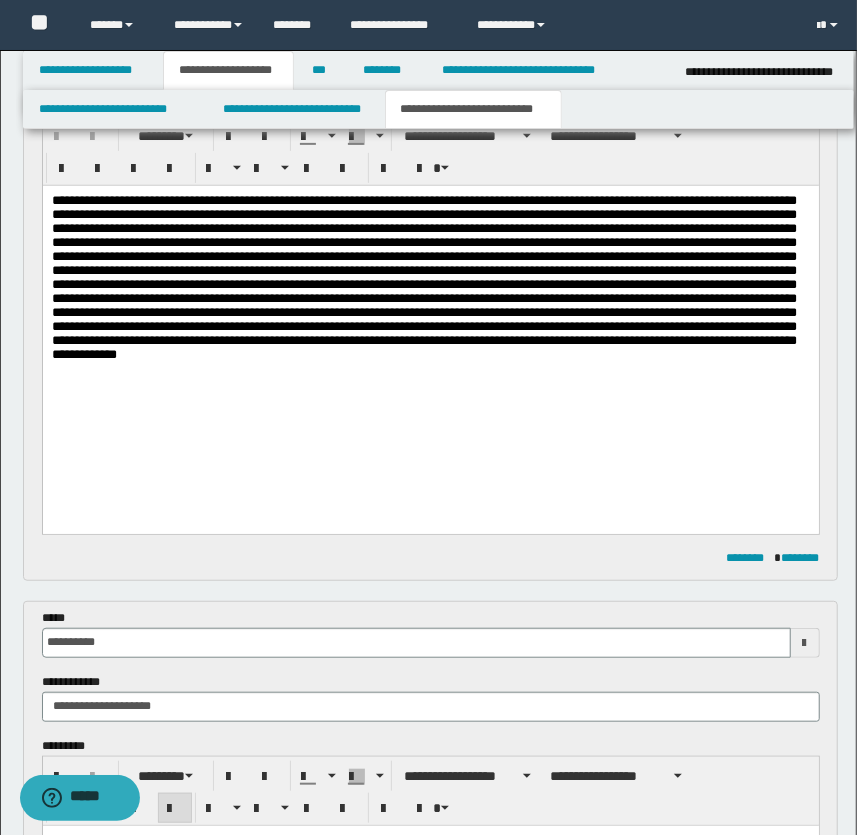scroll, scrollTop: 429, scrollLeft: 0, axis: vertical 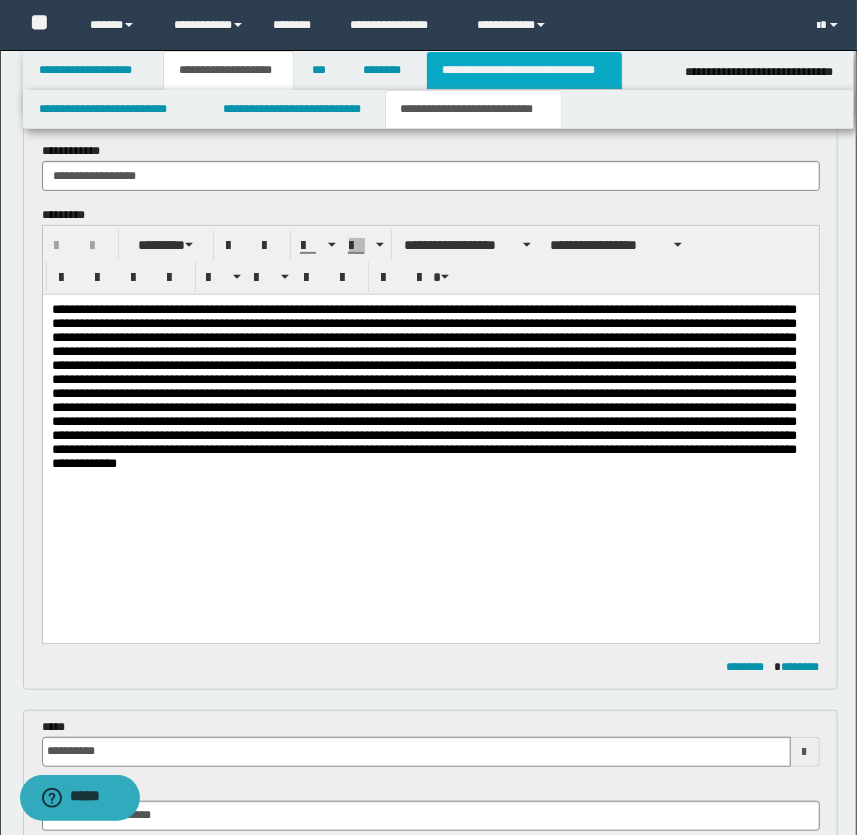click on "**********" at bounding box center [524, 70] 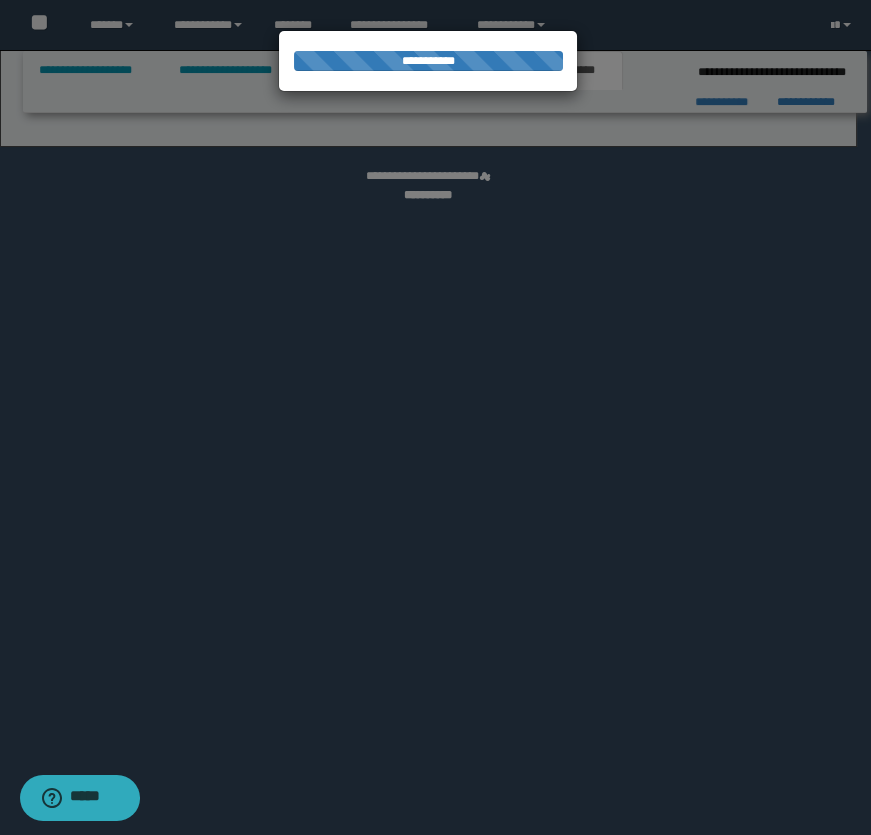 select on "*" 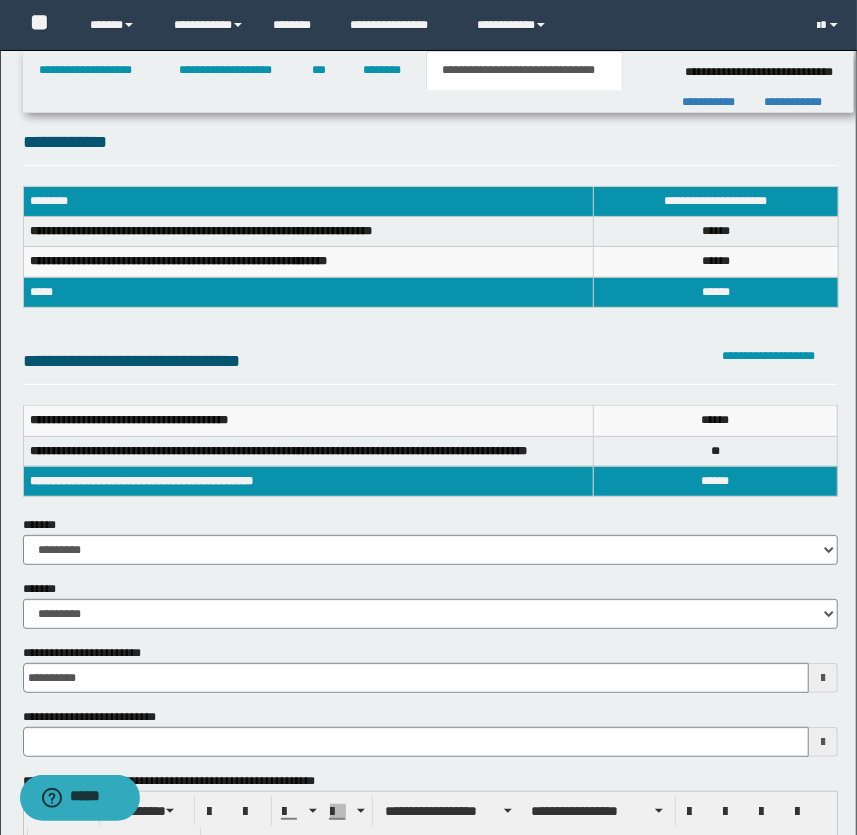 scroll, scrollTop: 0, scrollLeft: 0, axis: both 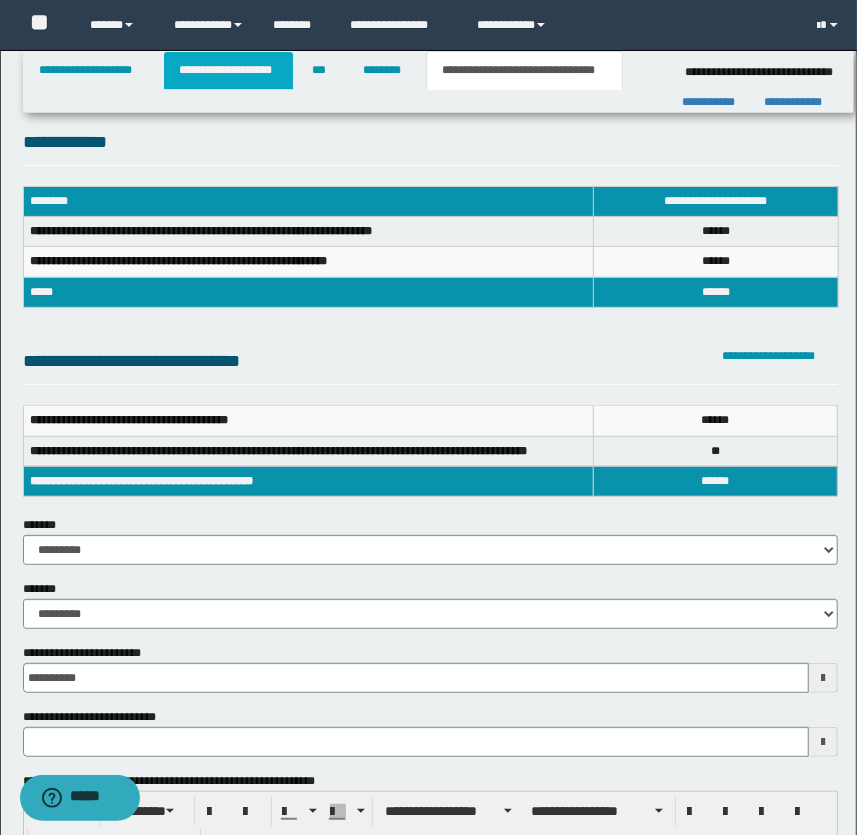 click on "**********" at bounding box center (228, 70) 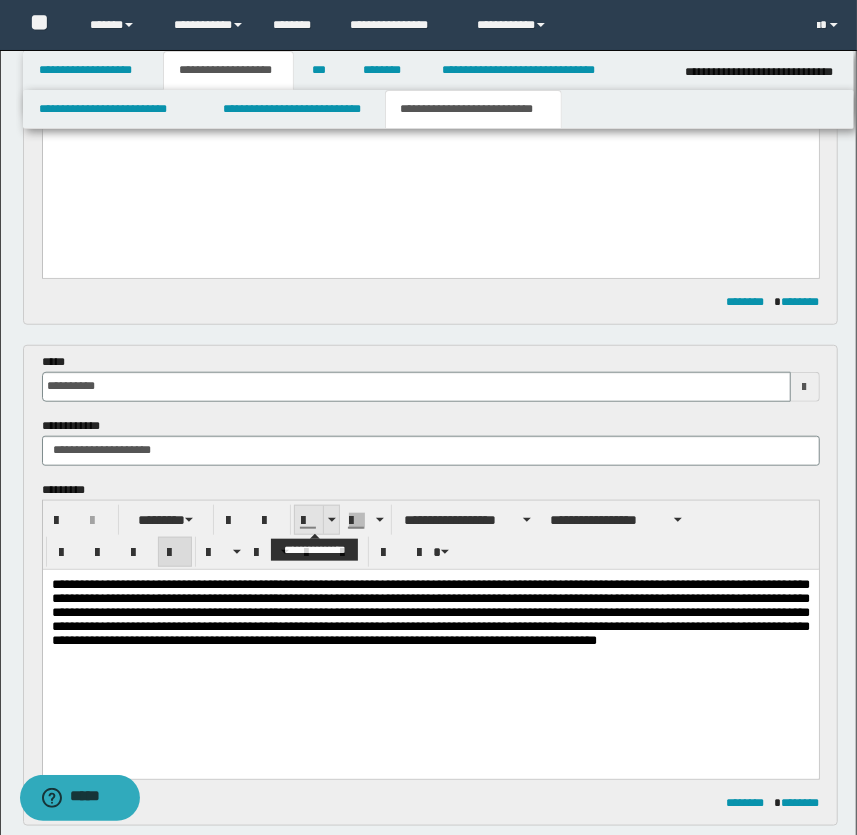 scroll, scrollTop: 636, scrollLeft: 0, axis: vertical 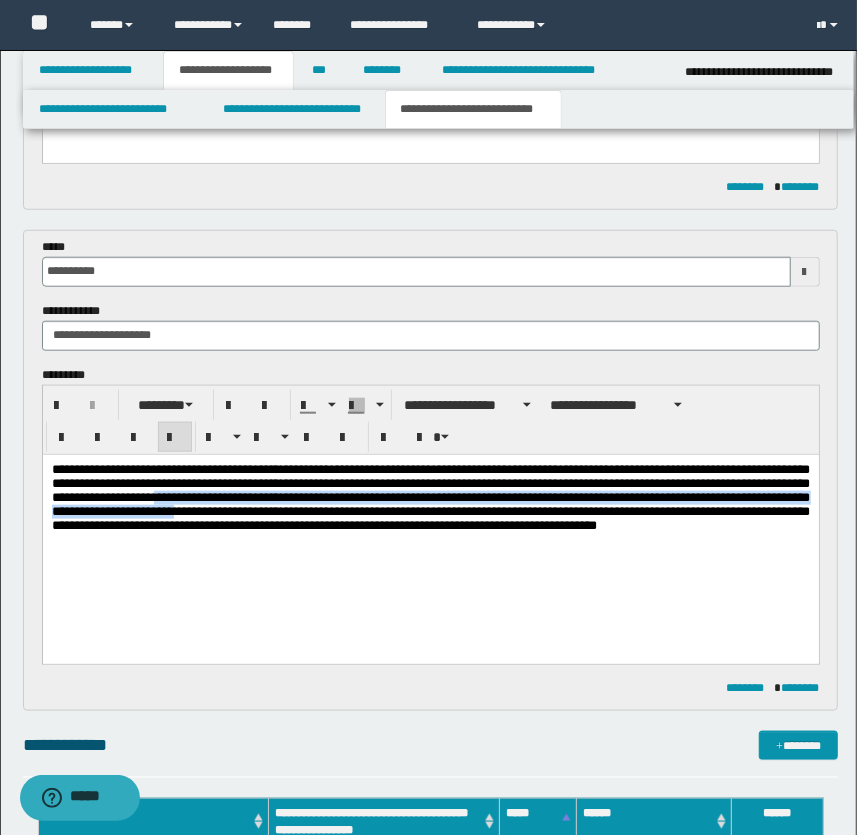 drag, startPoint x: 487, startPoint y: 500, endPoint x: 726, endPoint y: 516, distance: 239.53497 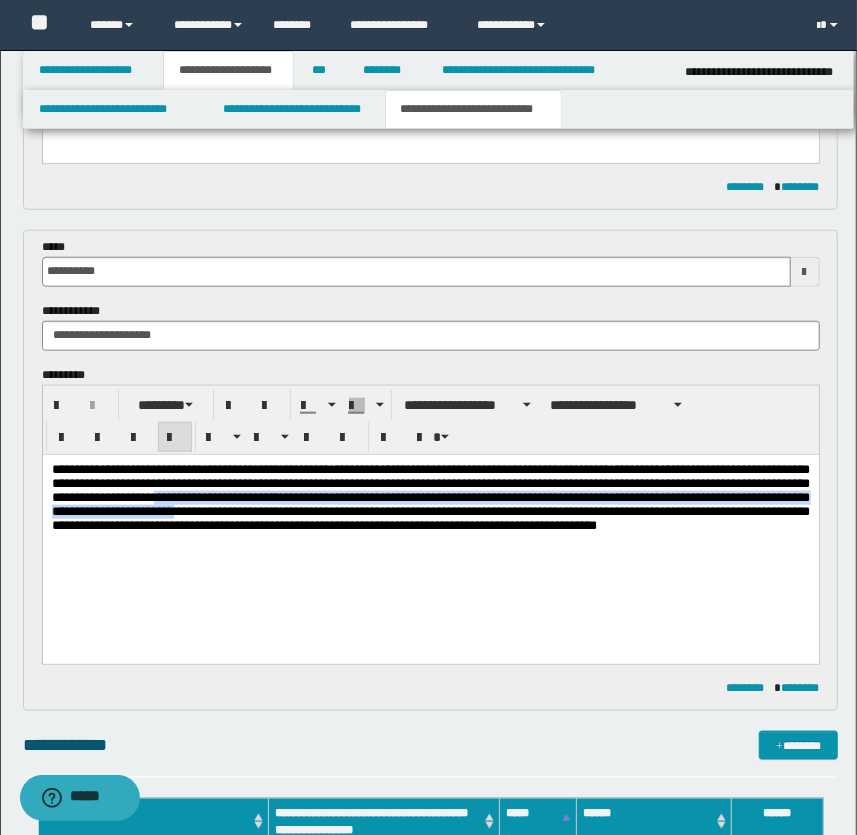 click on "**********" at bounding box center (430, 496) 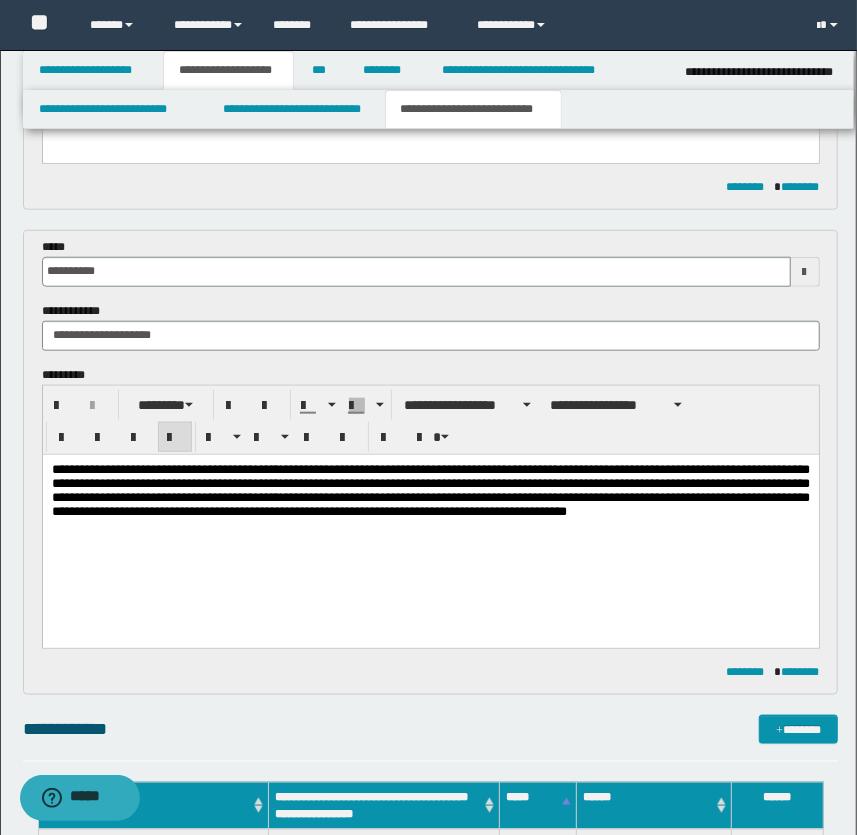 click on "**********" at bounding box center (430, 489) 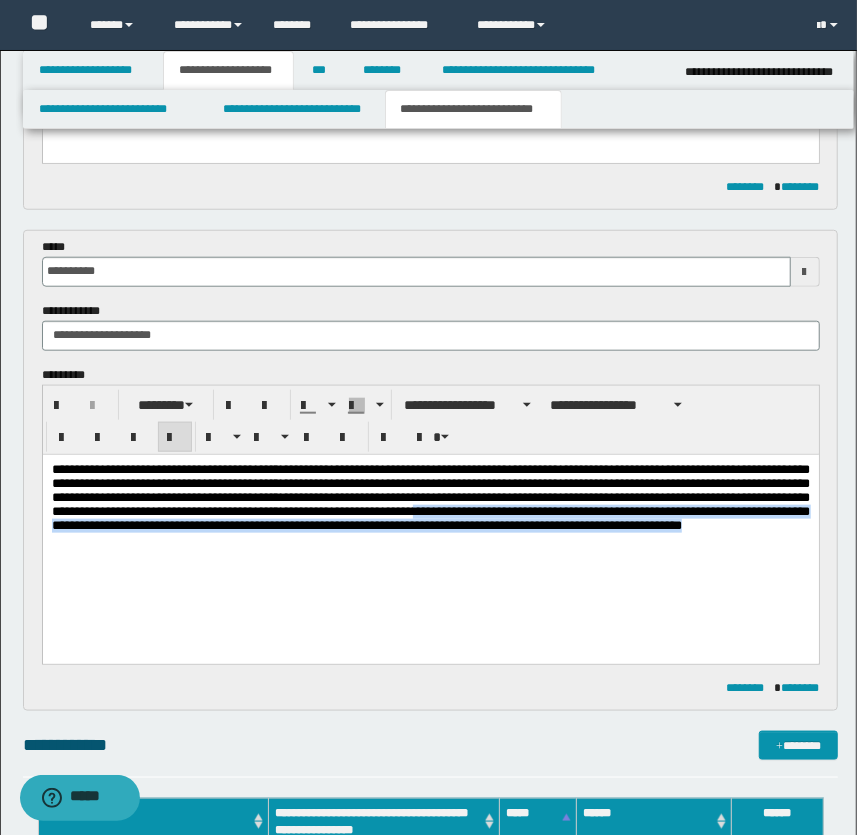 drag, startPoint x: 205, startPoint y: 534, endPoint x: 704, endPoint y: 575, distance: 500.68155 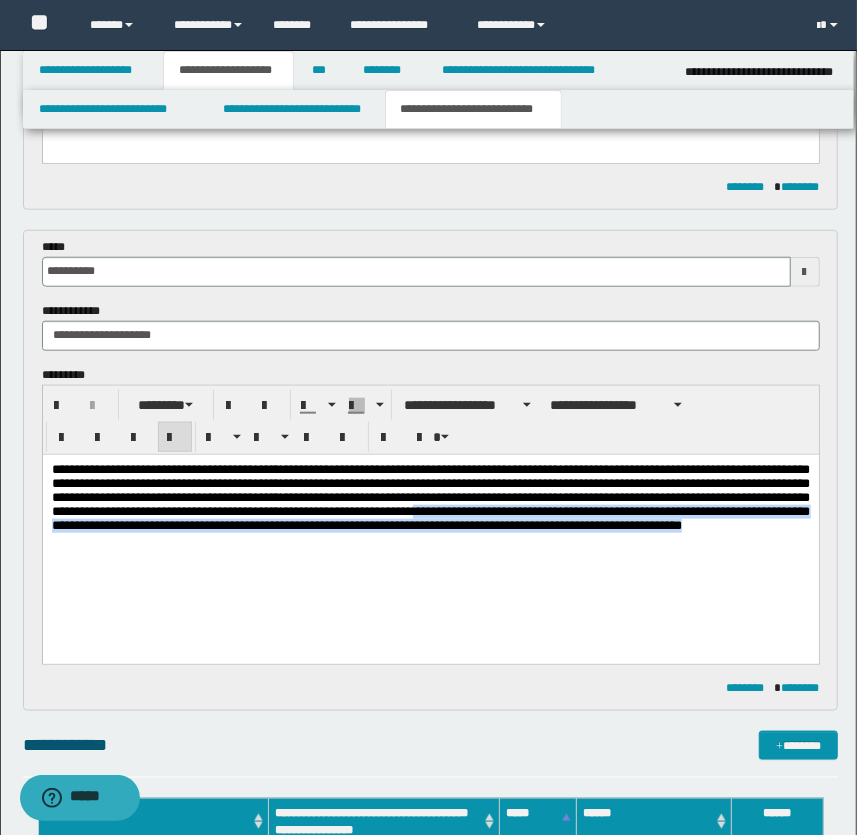 click on "**********" at bounding box center (430, 522) 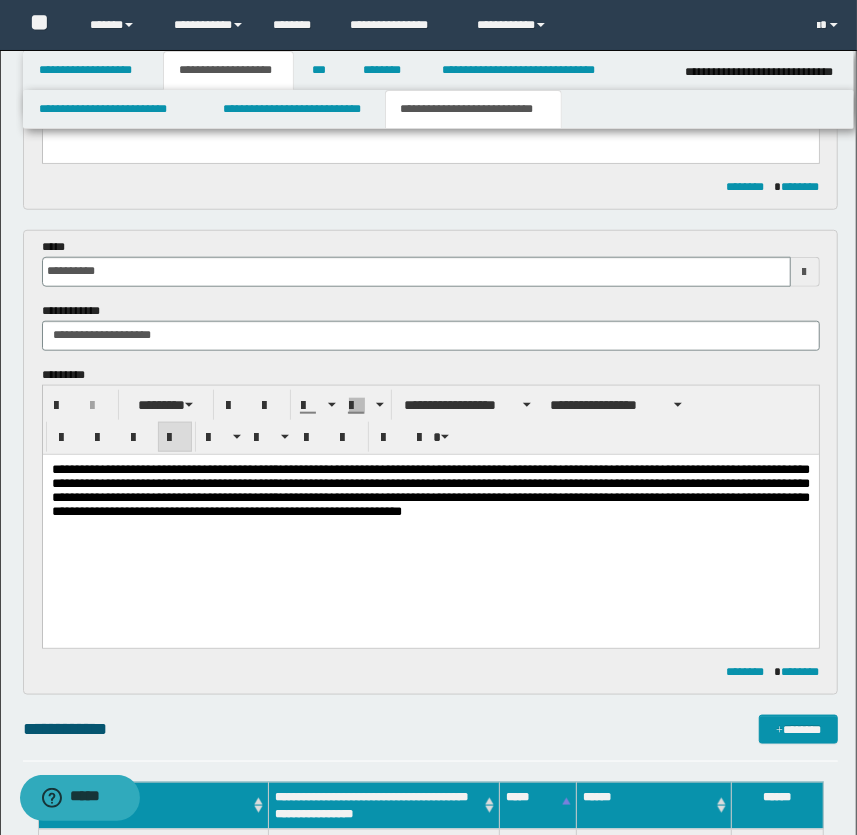 click on "**********" at bounding box center (430, 489) 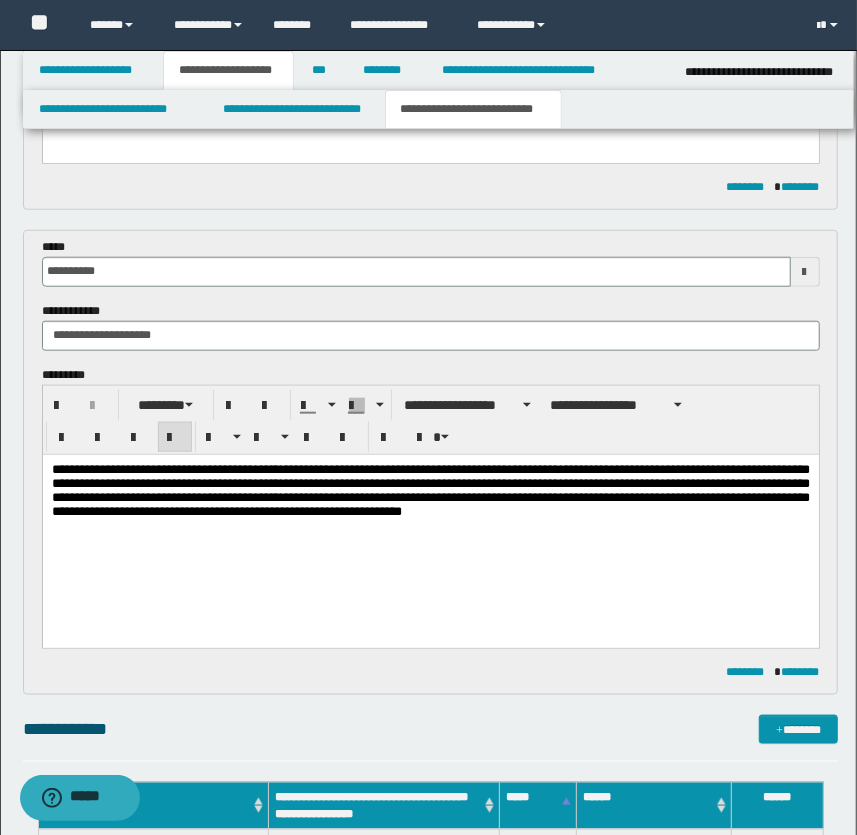 click on "**********" at bounding box center (430, 489) 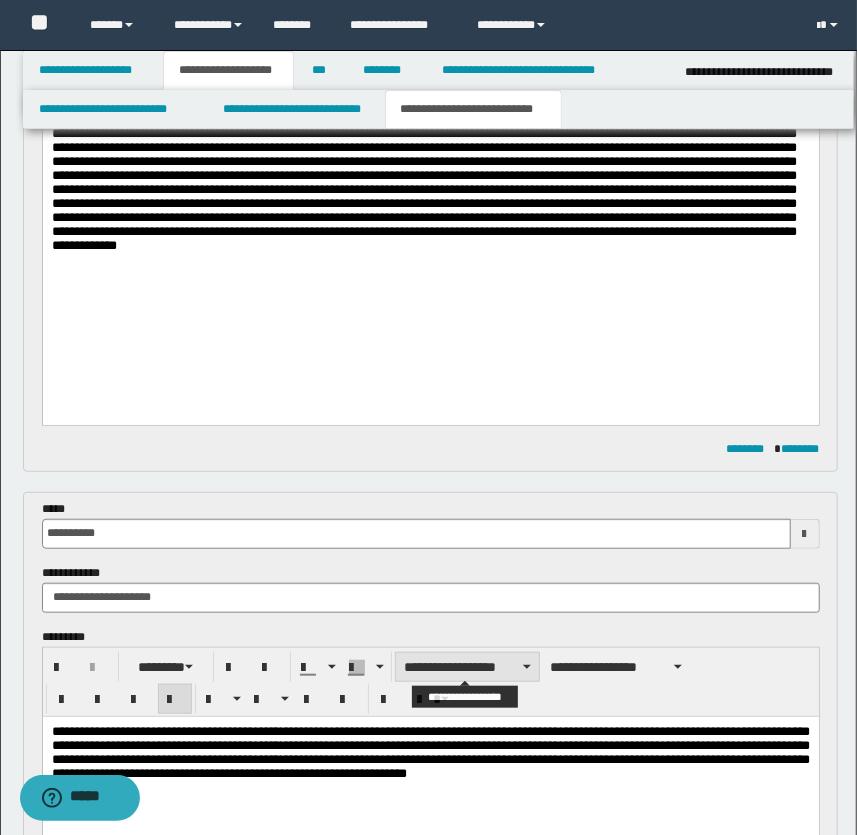scroll, scrollTop: 545, scrollLeft: 0, axis: vertical 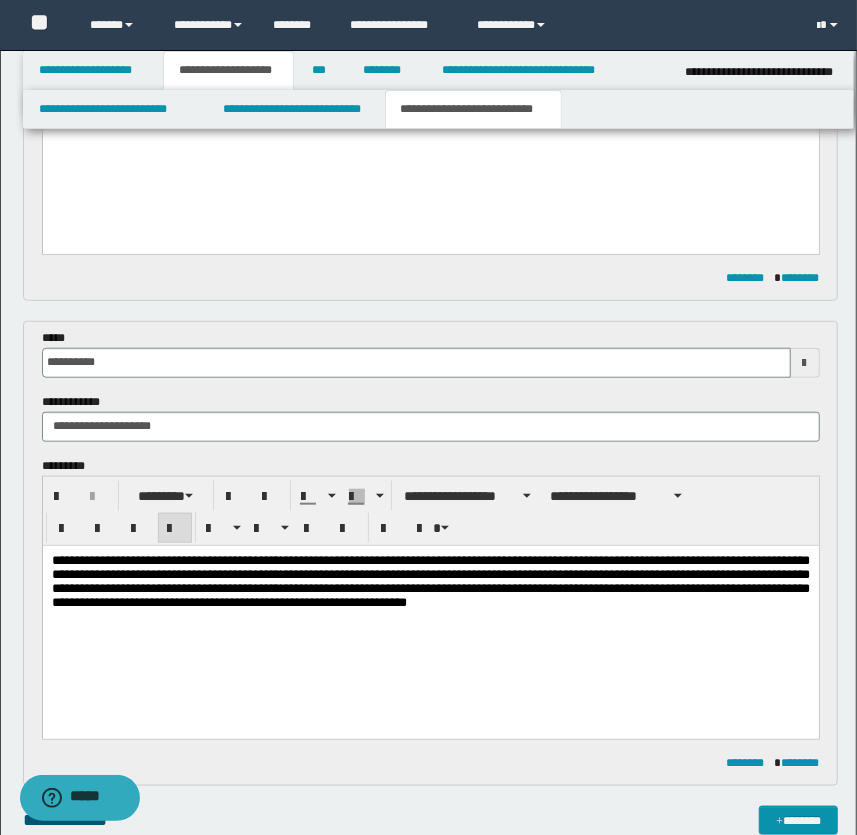 click on "**********" at bounding box center [430, 580] 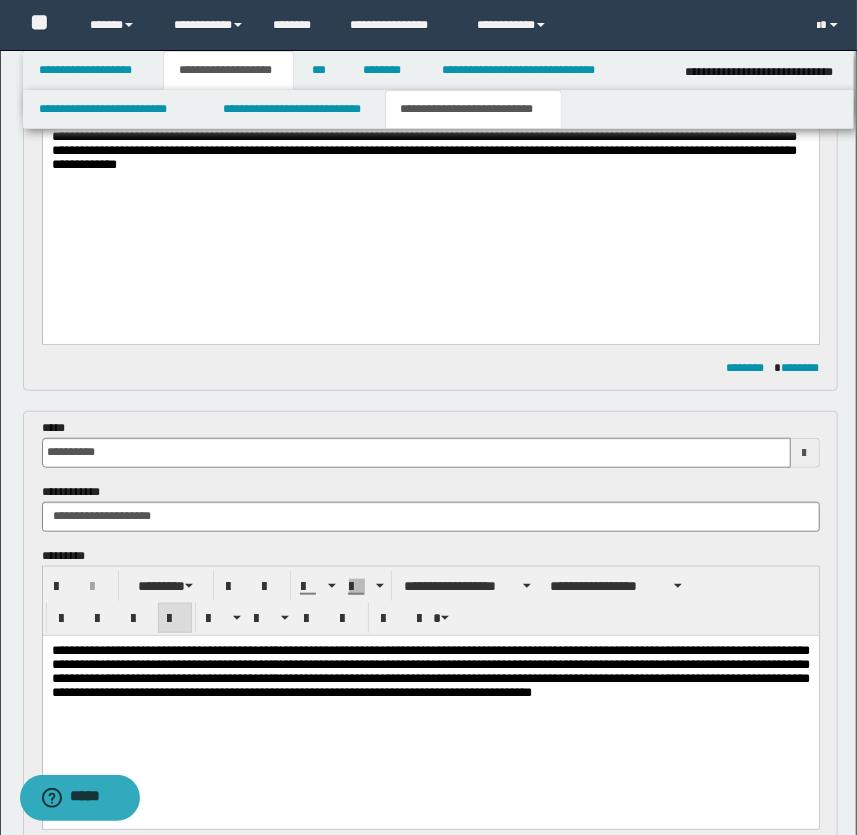 scroll, scrollTop: 272, scrollLeft: 0, axis: vertical 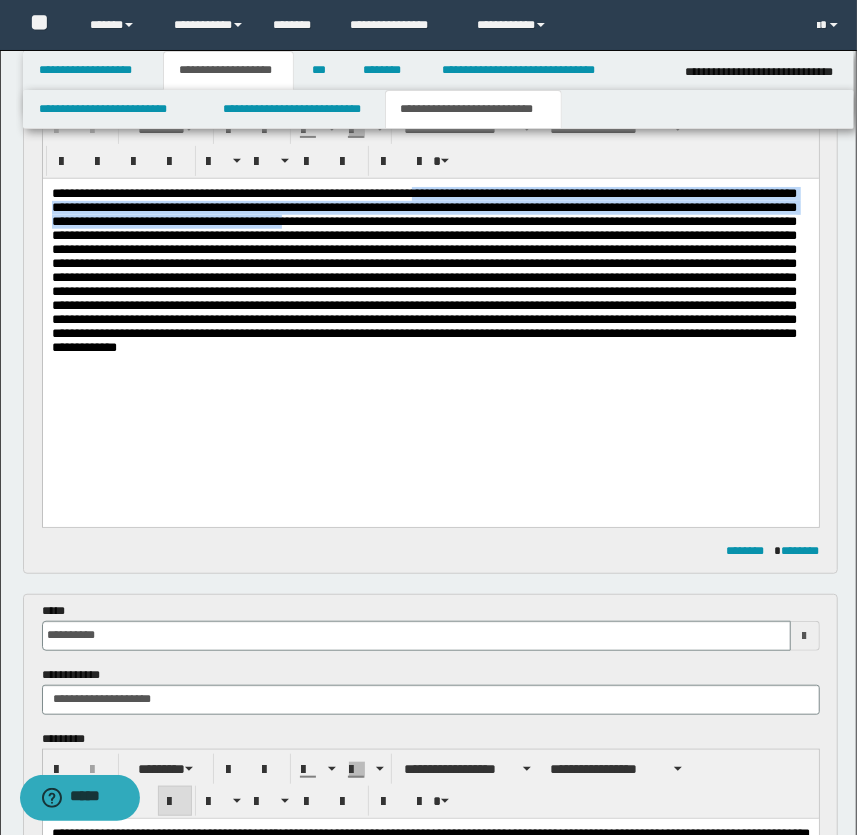 drag, startPoint x: 481, startPoint y: 191, endPoint x: 638, endPoint y: 236, distance: 163.32176 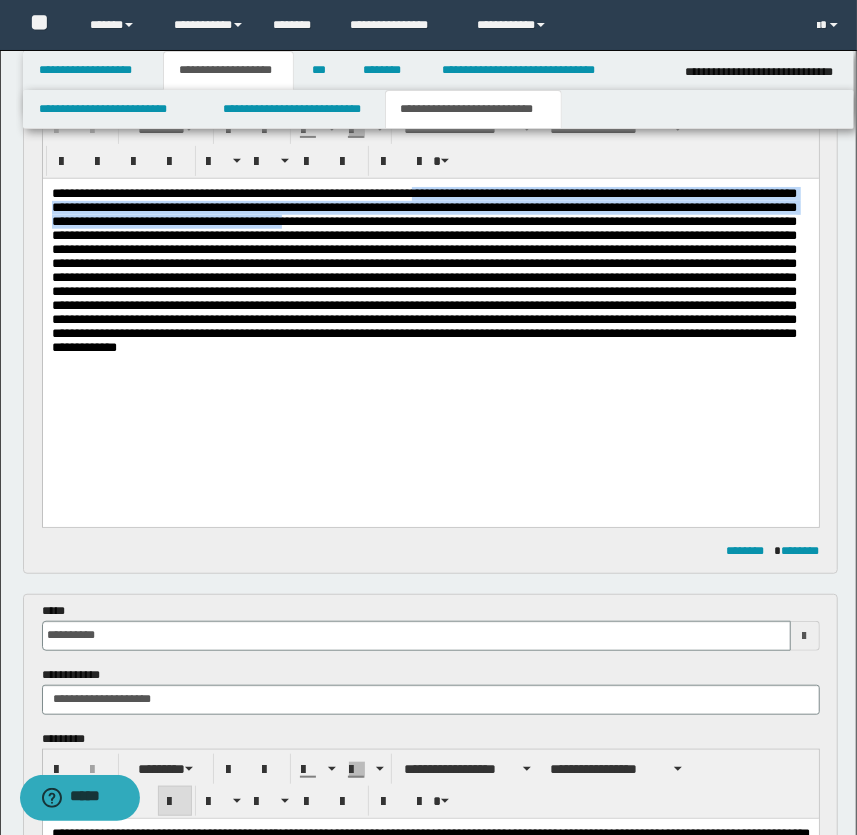 click at bounding box center (423, 269) 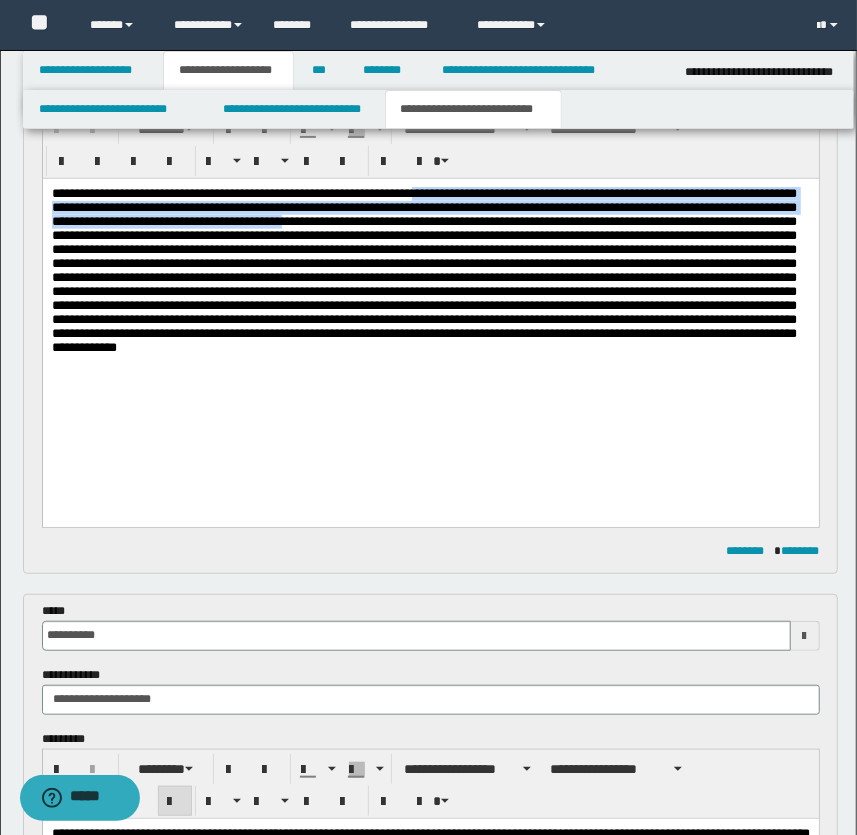 copy on "**********" 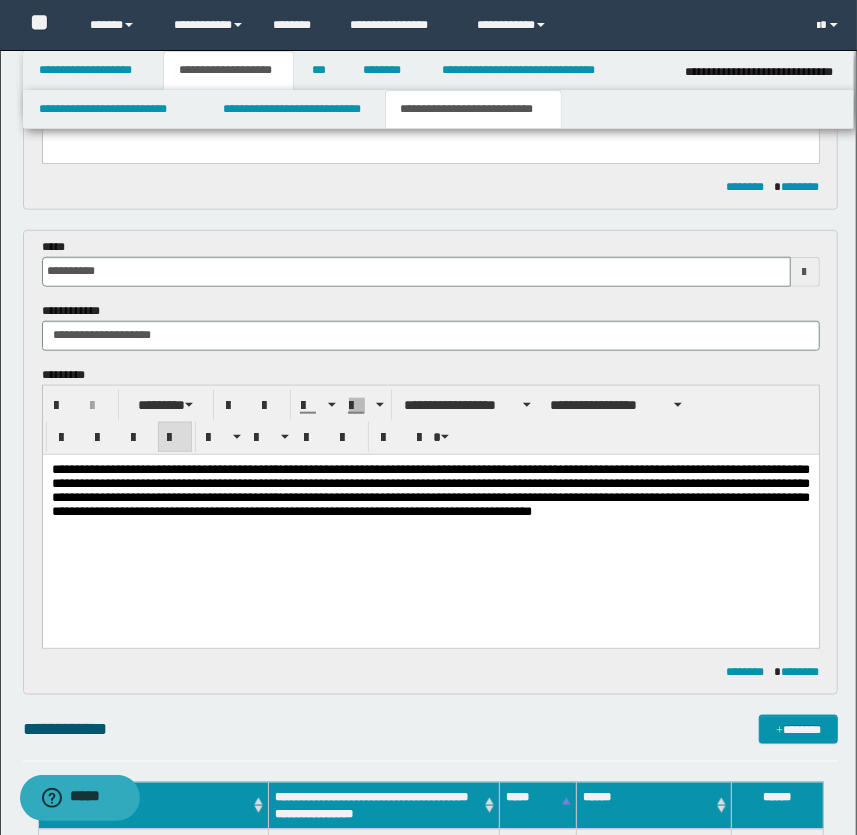 click on "**********" at bounding box center [430, 489] 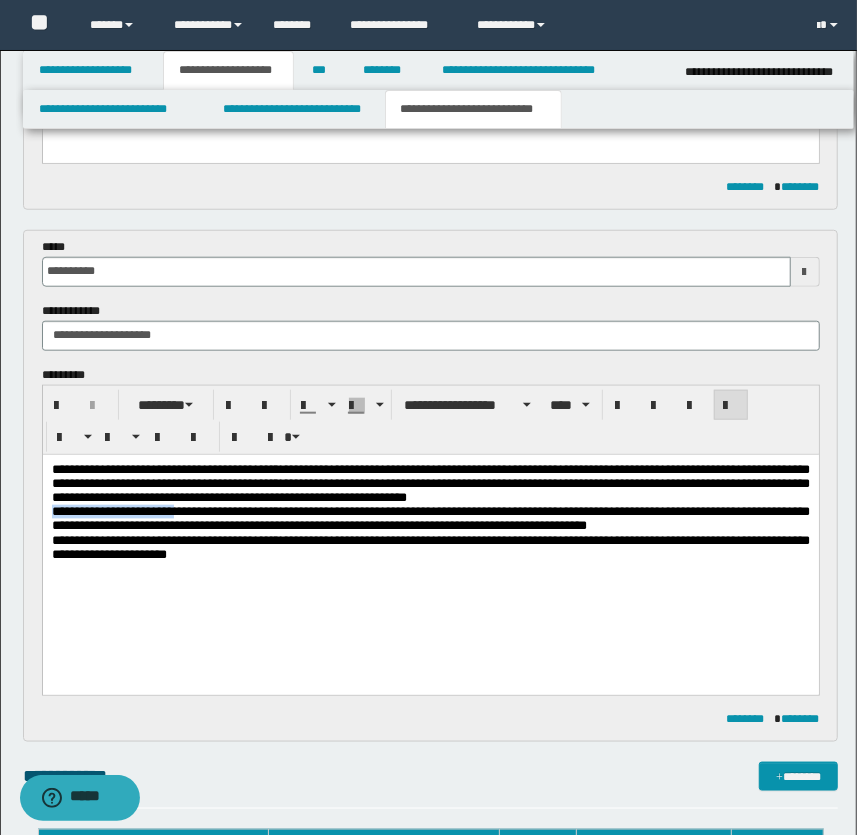 drag, startPoint x: 188, startPoint y: 515, endPoint x: 41, endPoint y: 516, distance: 147.0034 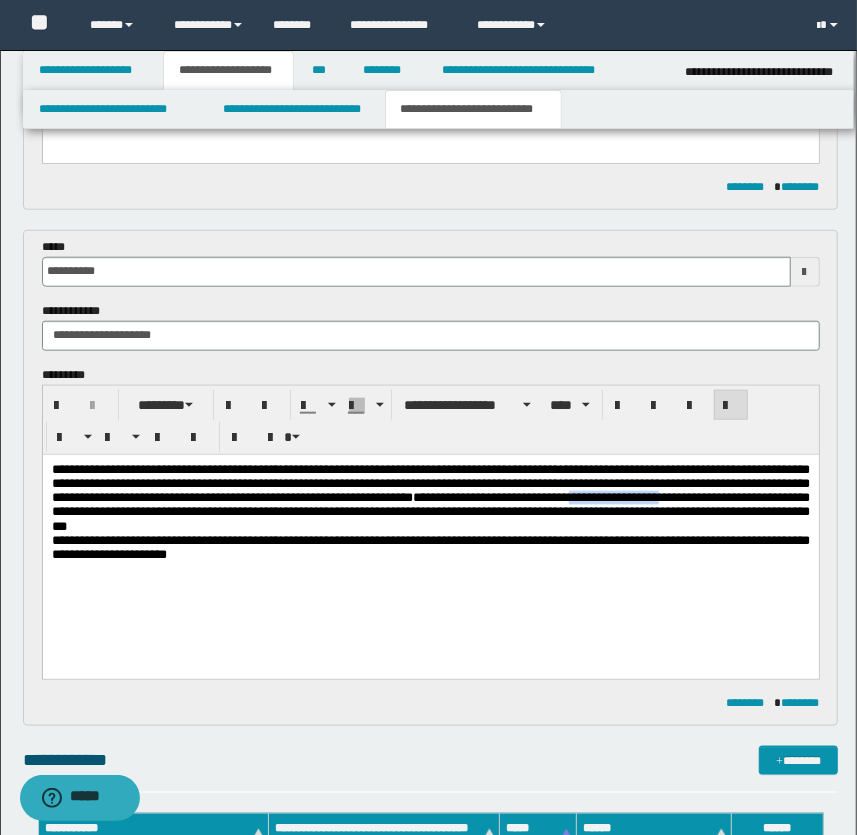 drag, startPoint x: 214, startPoint y: 512, endPoint x: 332, endPoint y: 520, distance: 118.270874 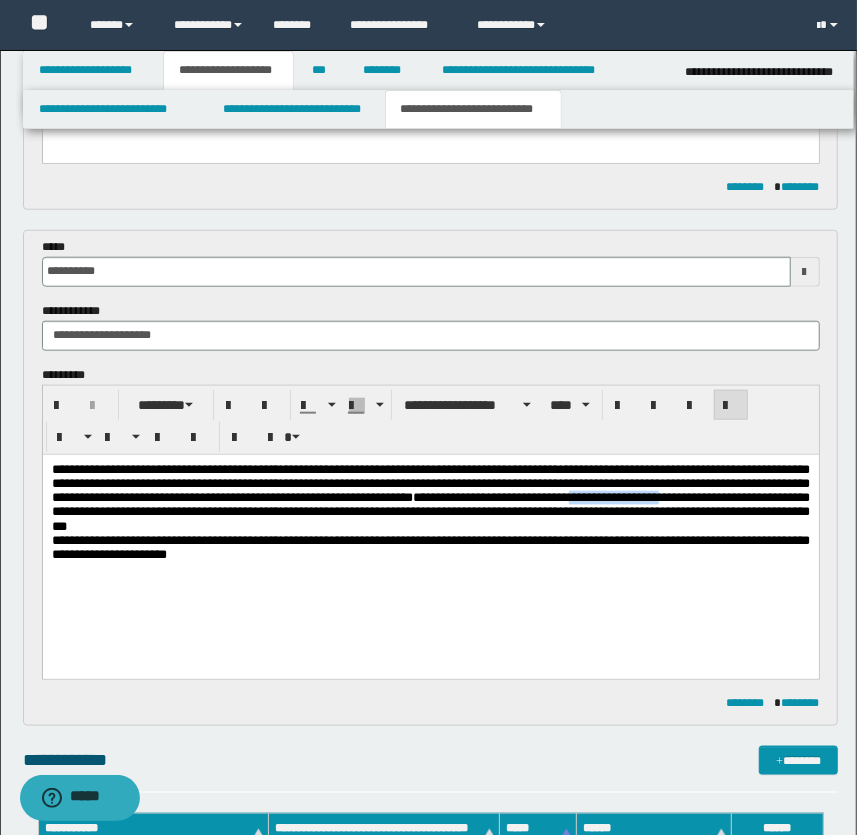 click on "**********" at bounding box center [430, 511] 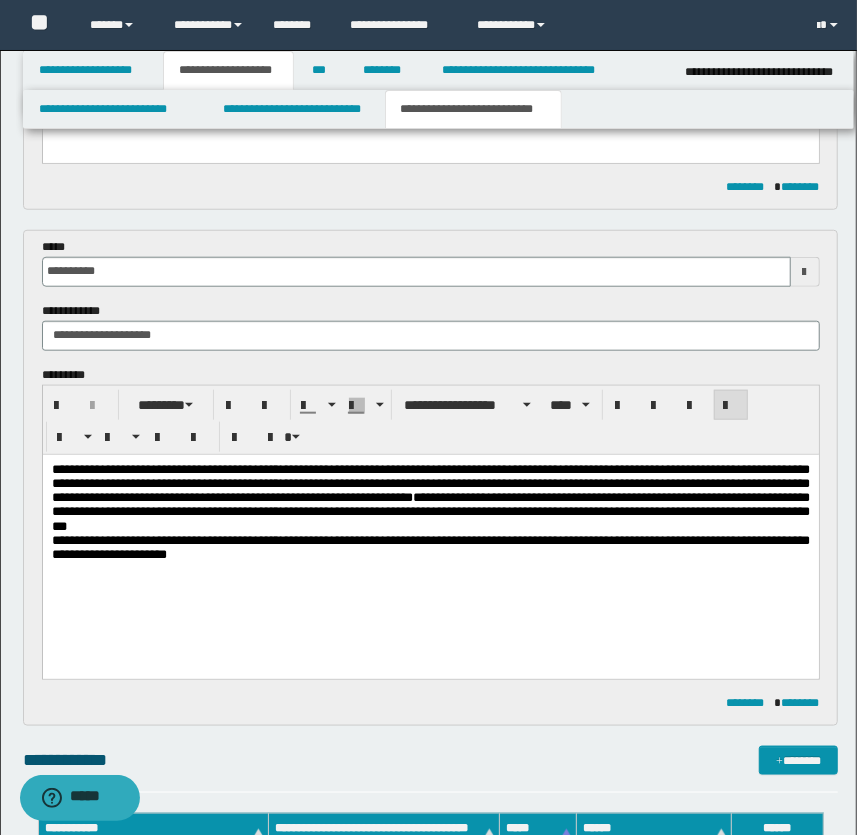 click on "**********" at bounding box center (430, 511) 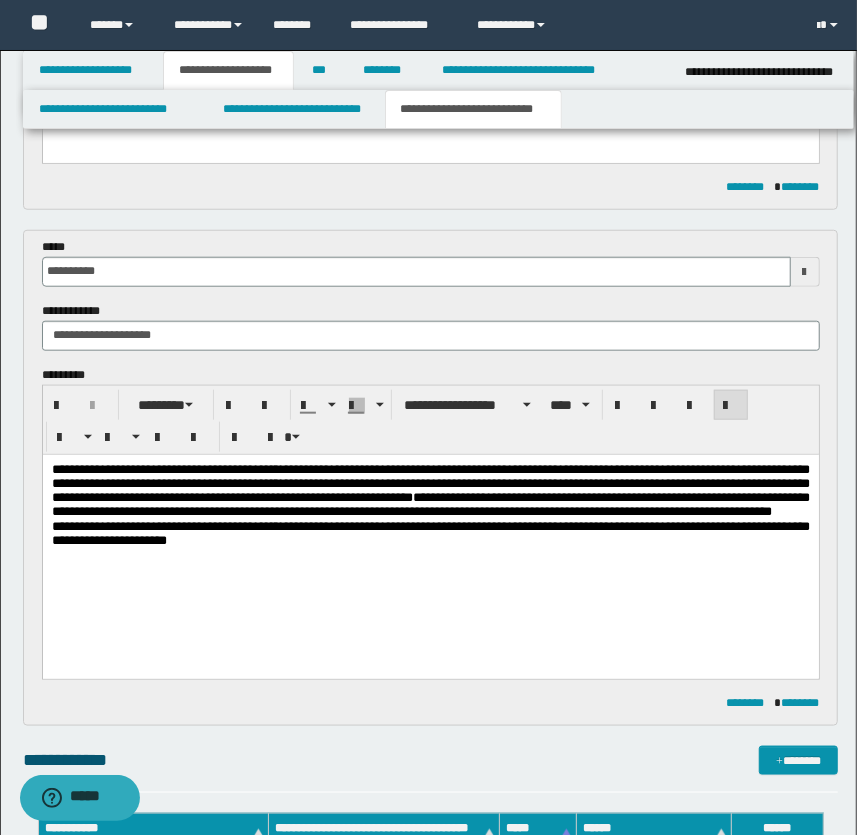 click on "**********" at bounding box center [430, 503] 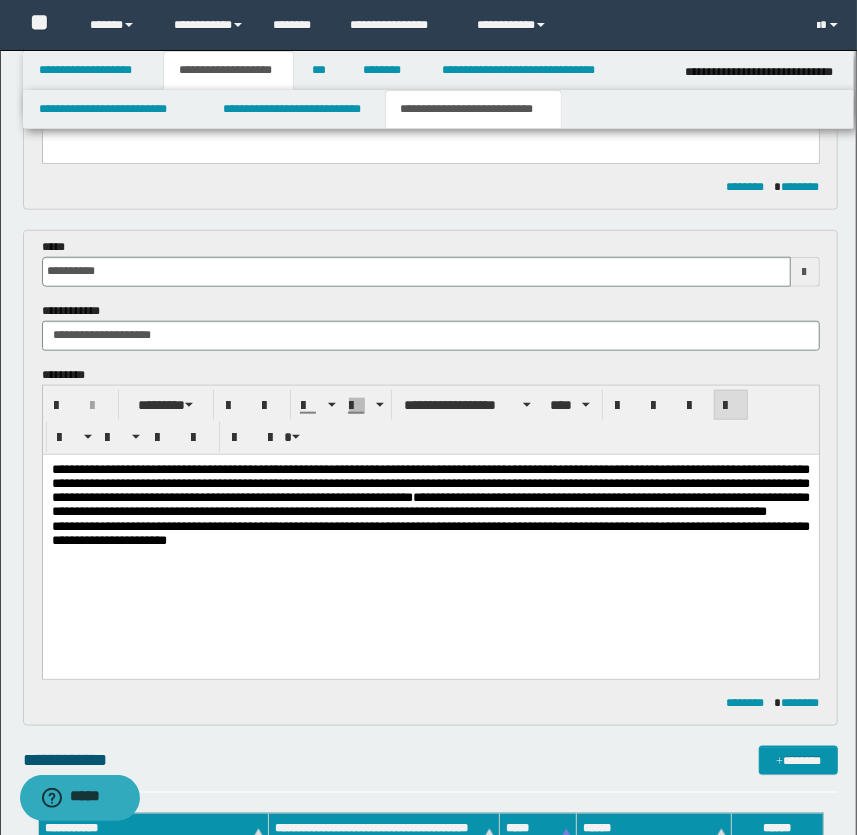 click on "**********" at bounding box center (430, 503) 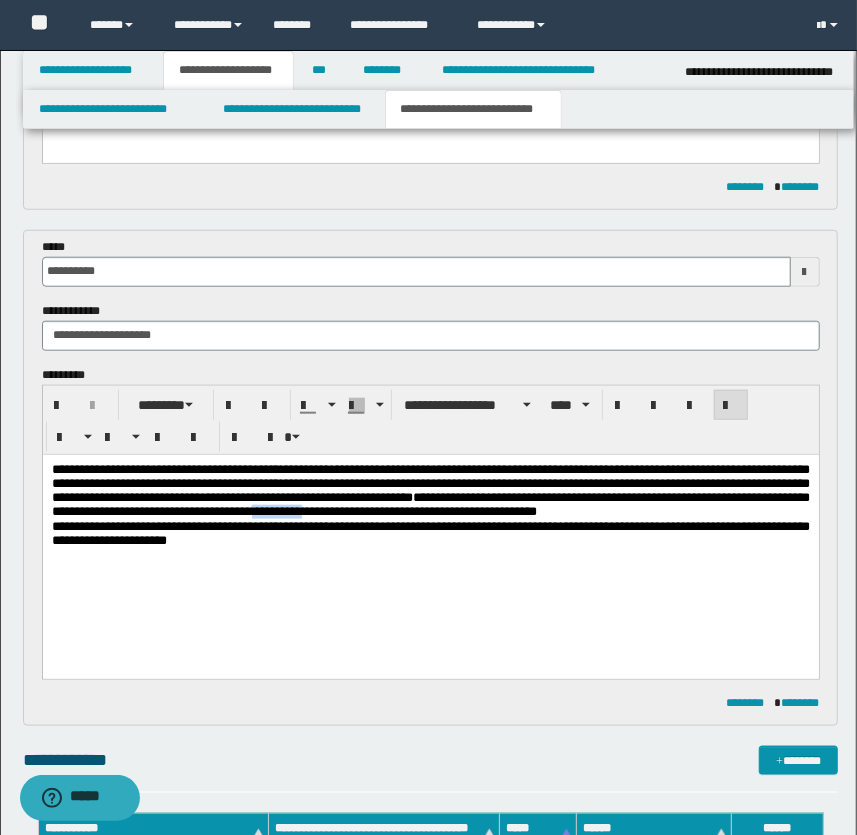 drag, startPoint x: 736, startPoint y: 514, endPoint x: 816, endPoint y: 516, distance: 80.024994 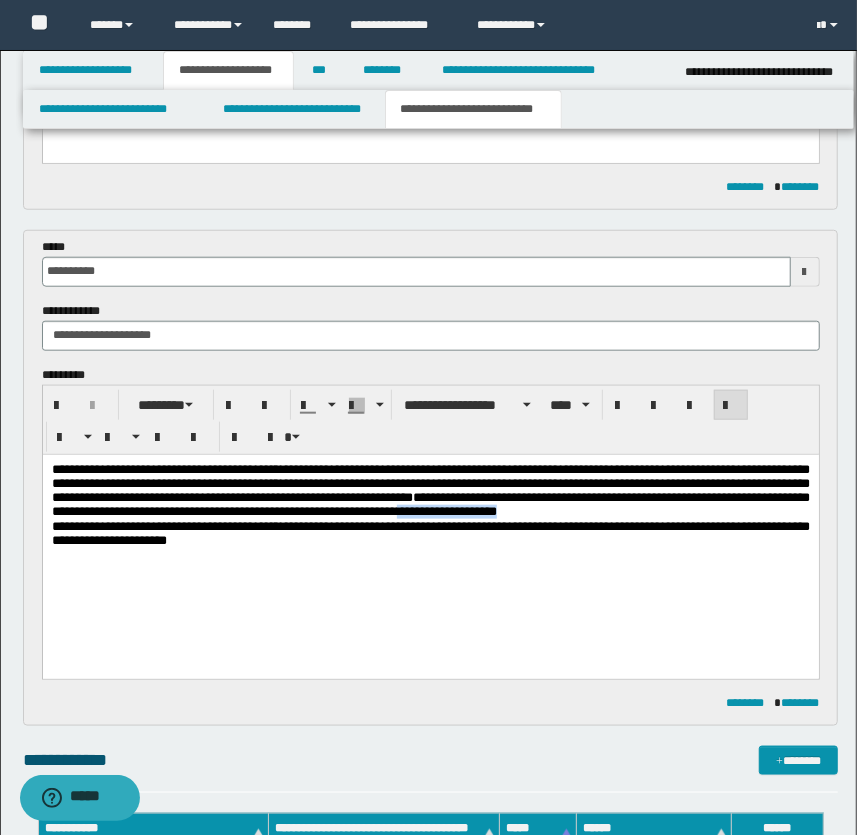 drag, startPoint x: 210, startPoint y: 532, endPoint x: 362, endPoint y: 525, distance: 152.1611 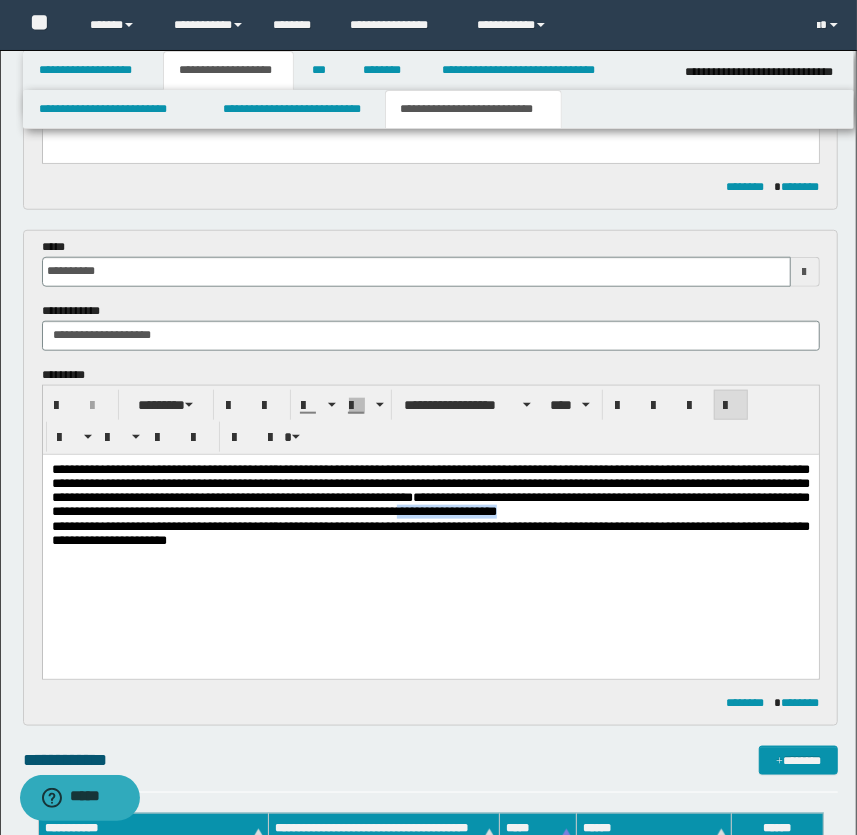click on "**********" at bounding box center (430, 490) 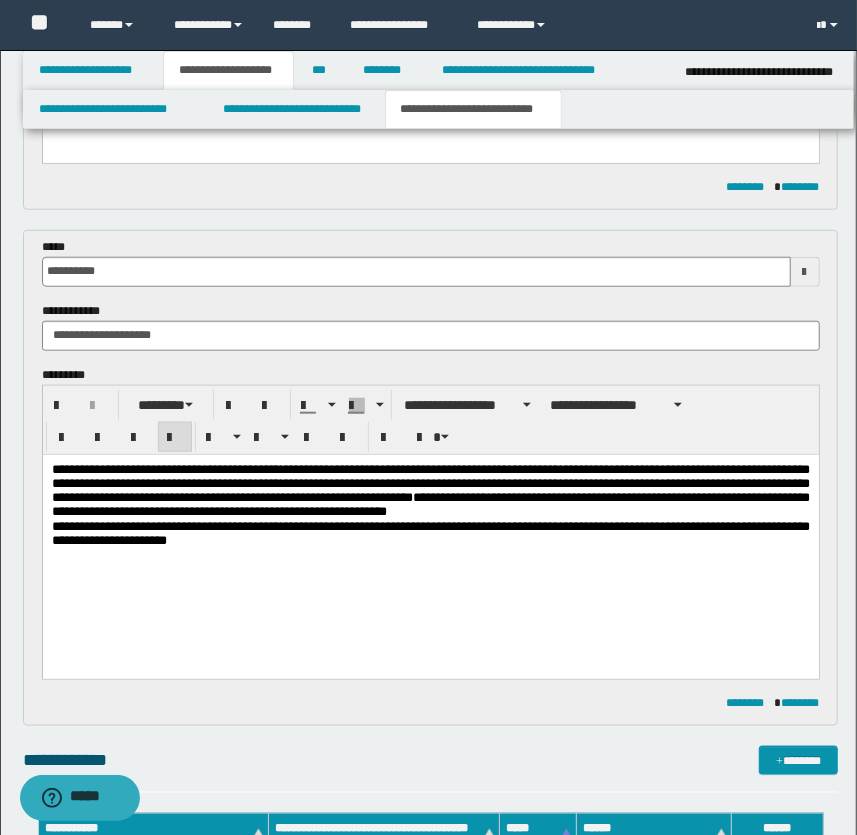 click on "**********" at bounding box center (430, 532) 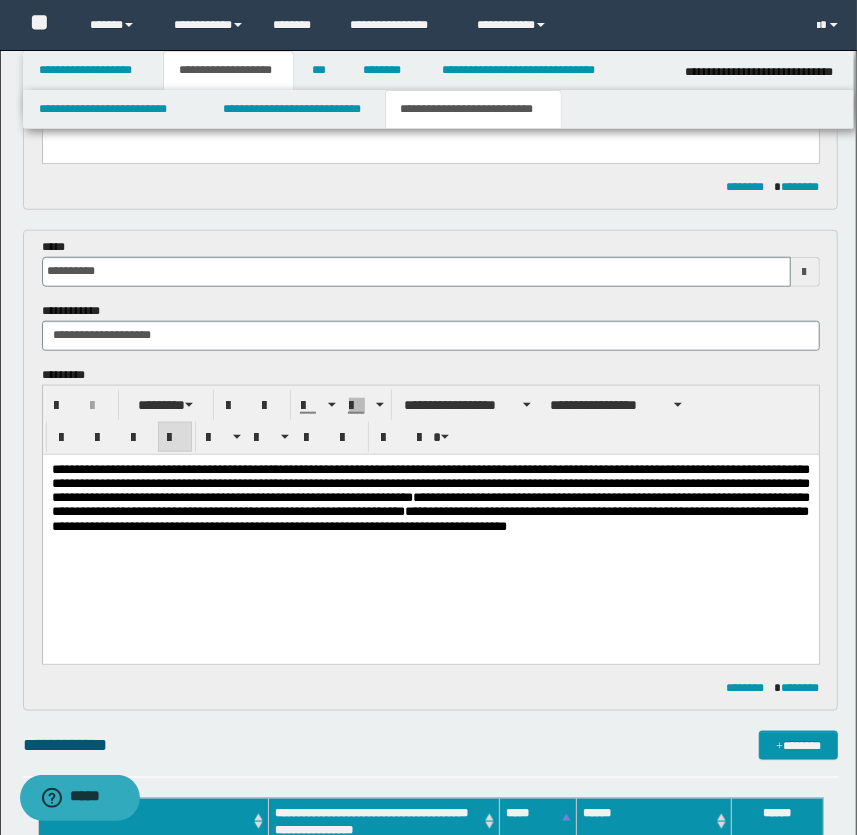 click on "**********" at bounding box center [430, 497] 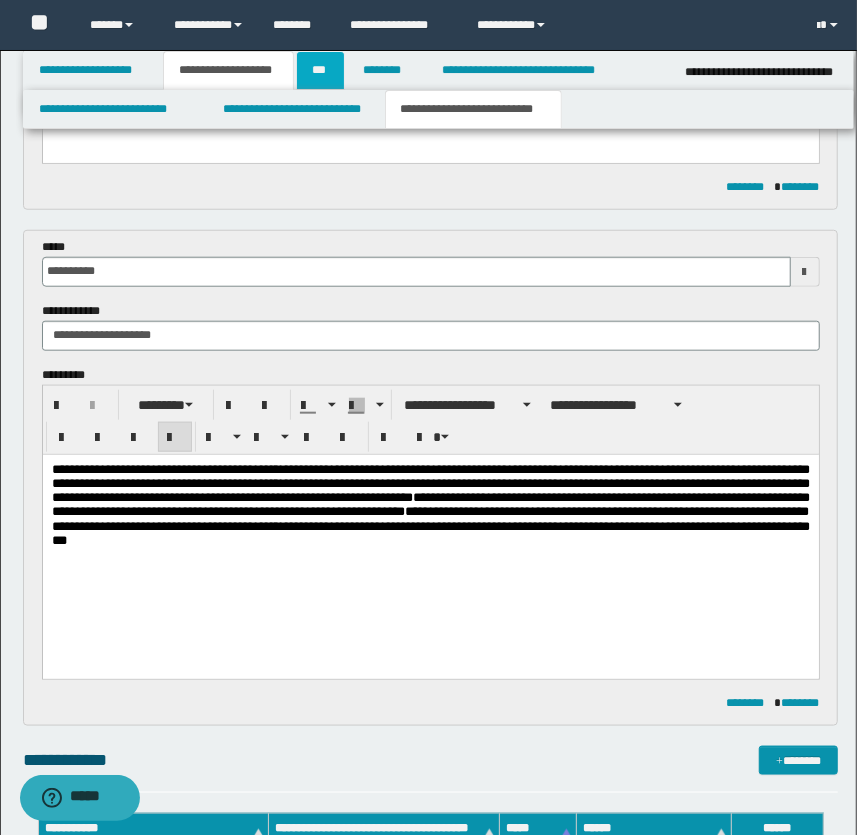 click on "***" at bounding box center (320, 70) 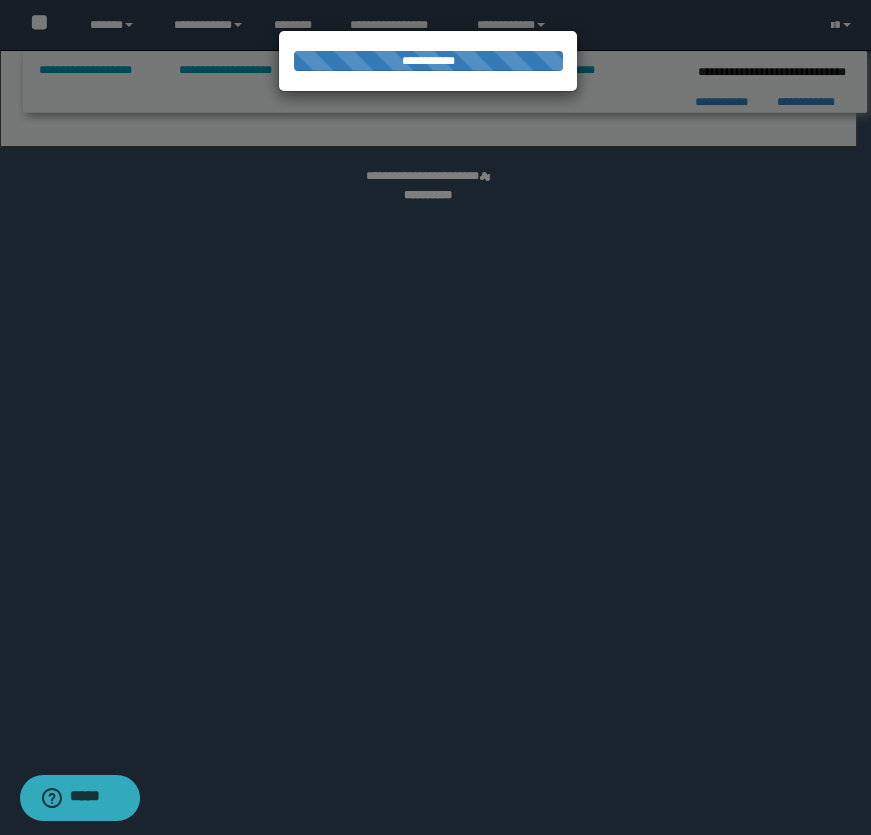 select on "***" 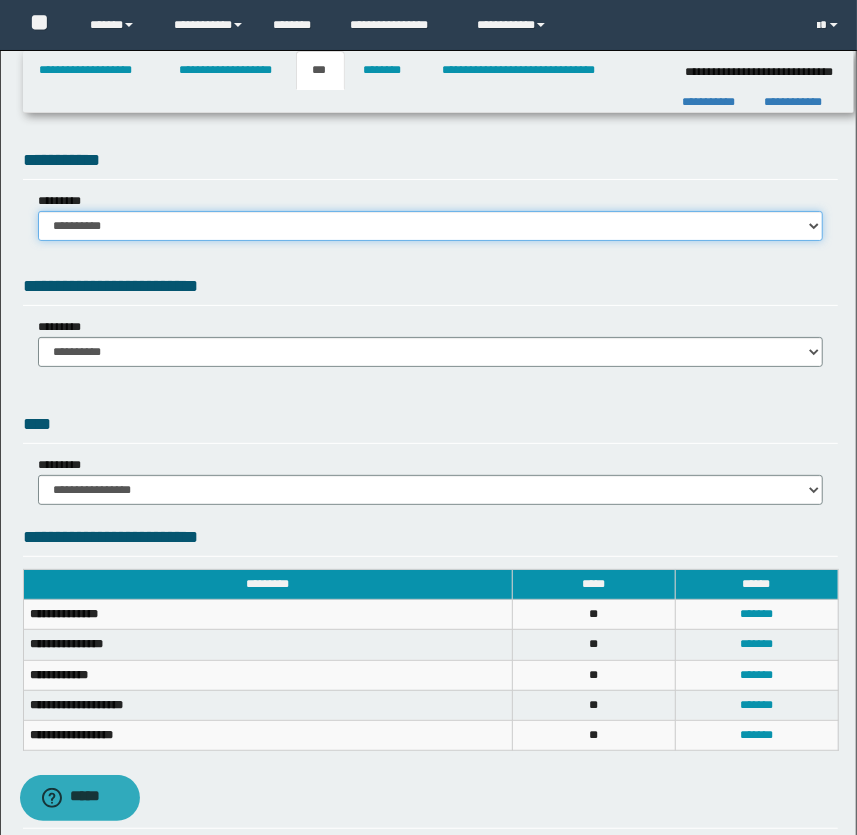 click on "**********" at bounding box center (431, 226) 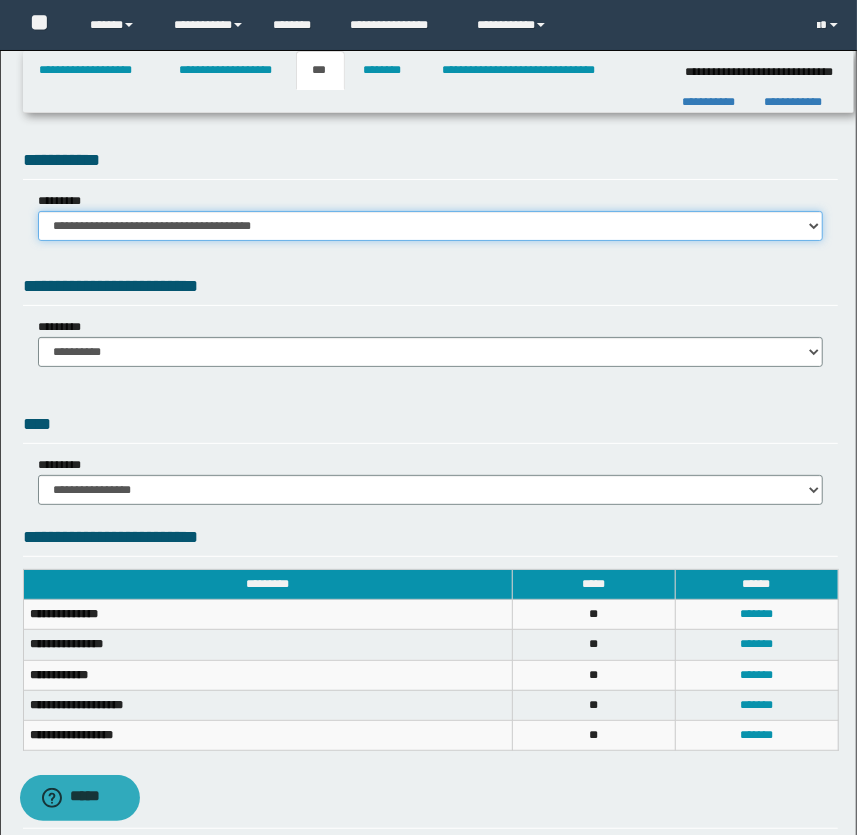 click on "**********" at bounding box center (431, 226) 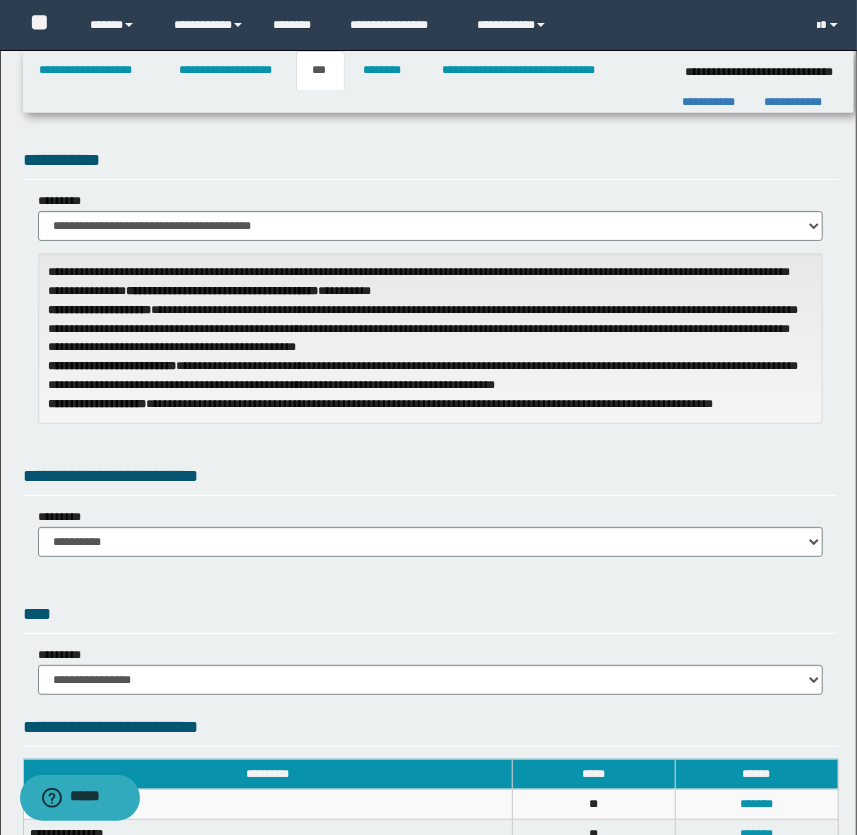 click on "**********" at bounding box center (431, 532) 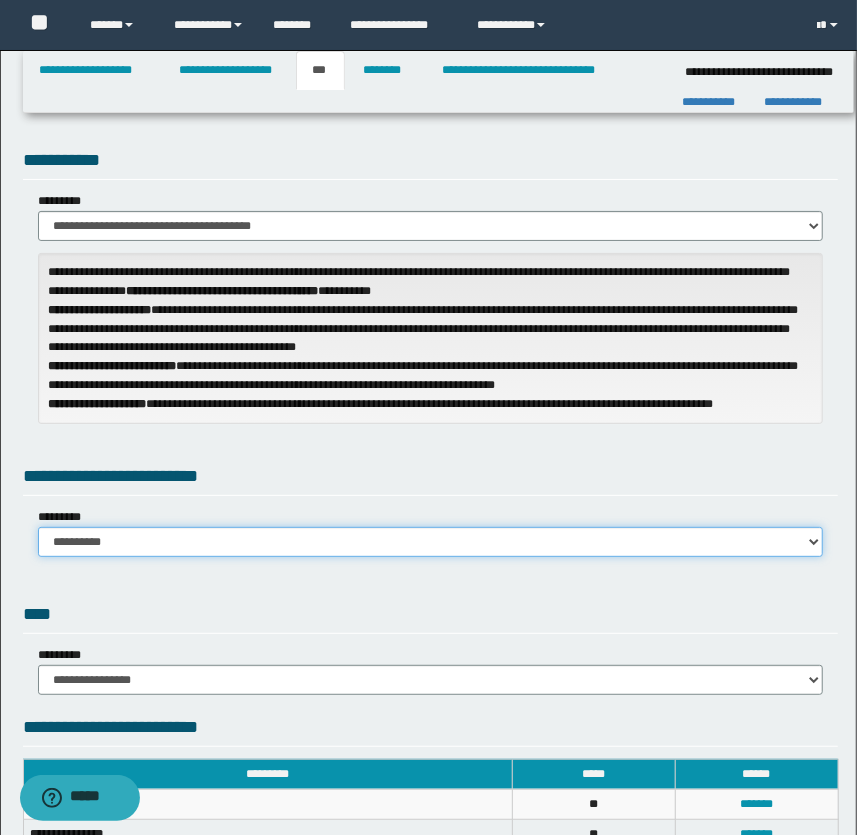 click on "**********" at bounding box center [431, 542] 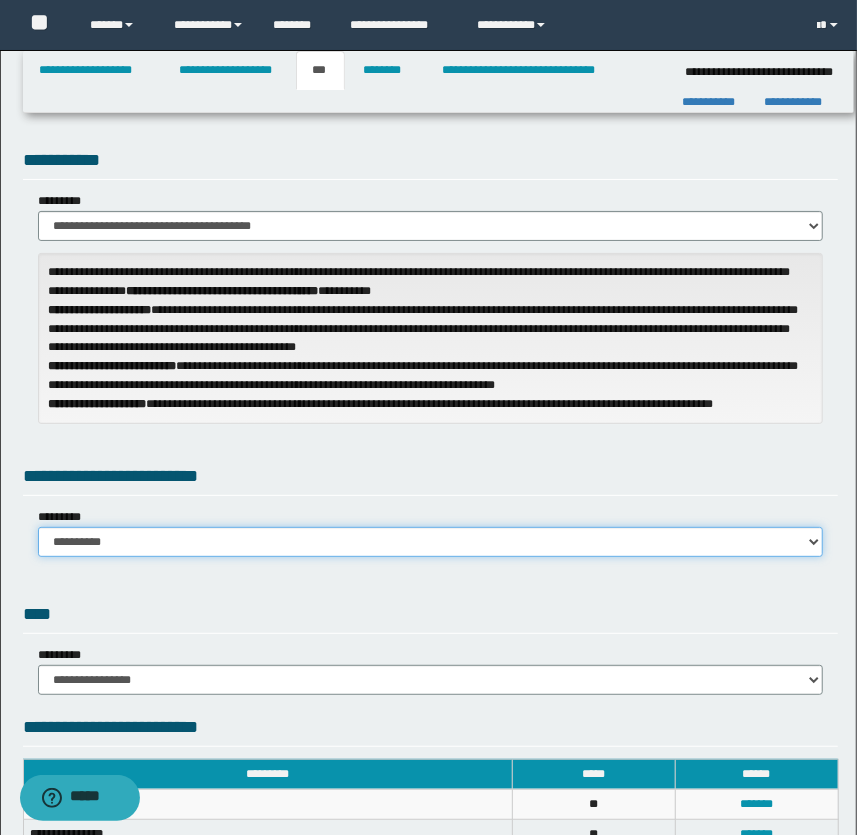 select on "*" 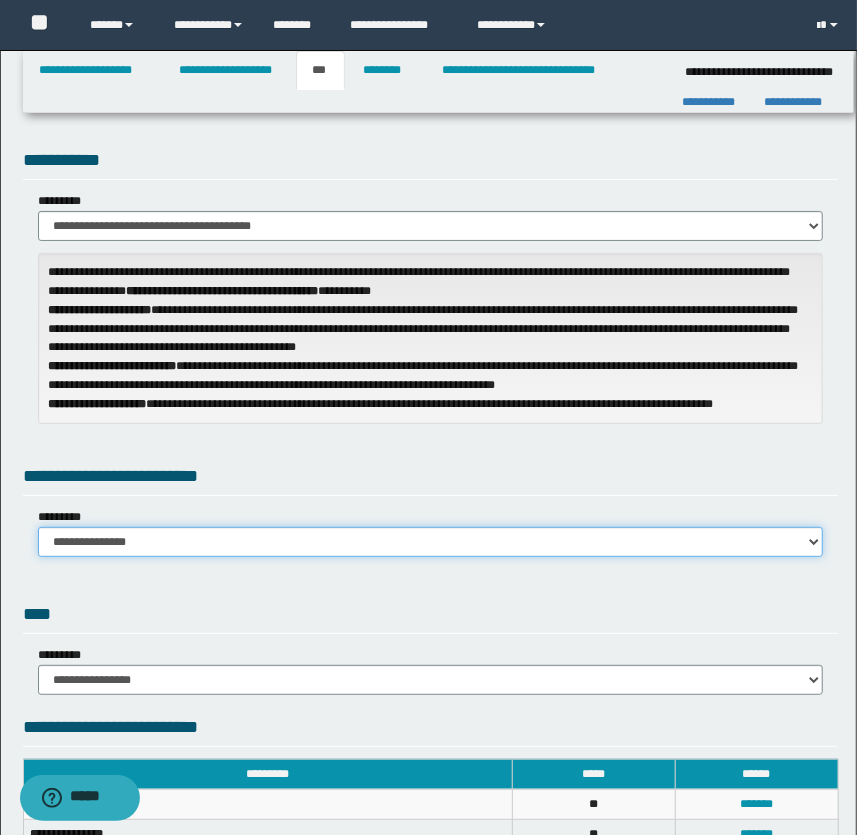 click on "**********" at bounding box center (431, 542) 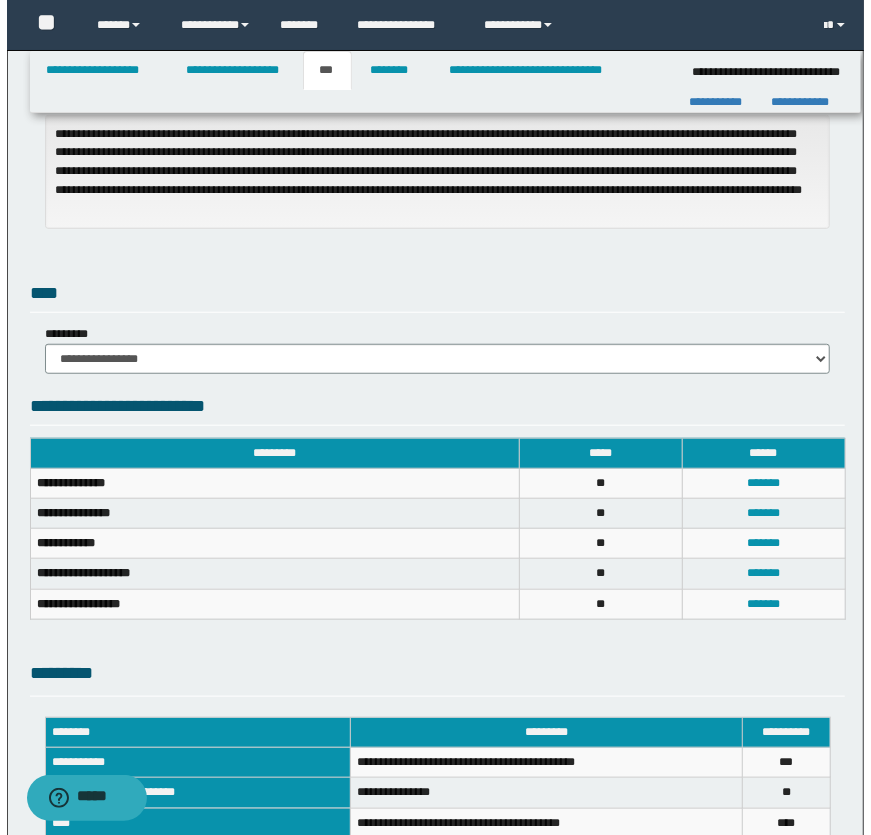 scroll, scrollTop: 636, scrollLeft: 0, axis: vertical 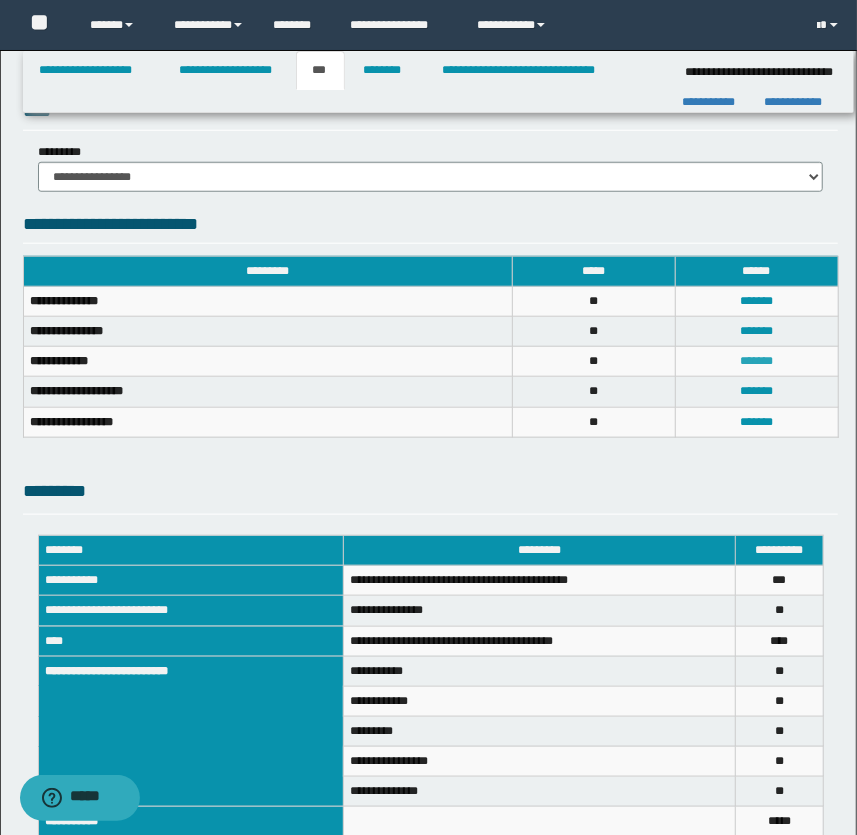 click on "*******" at bounding box center [756, 361] 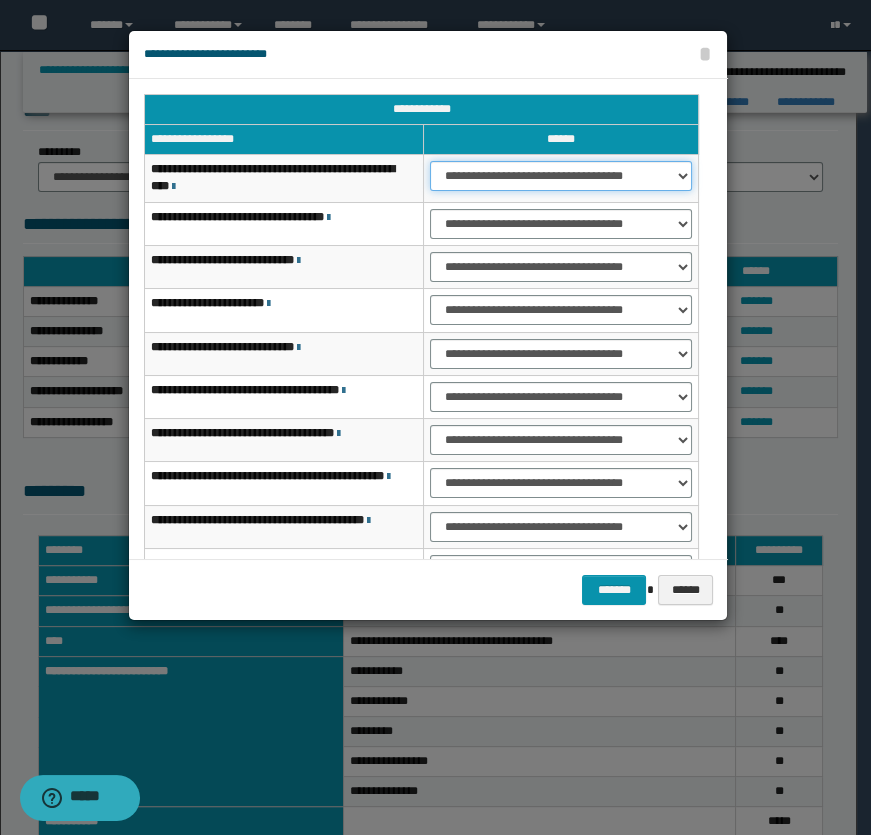 click on "**********" at bounding box center (561, 176) 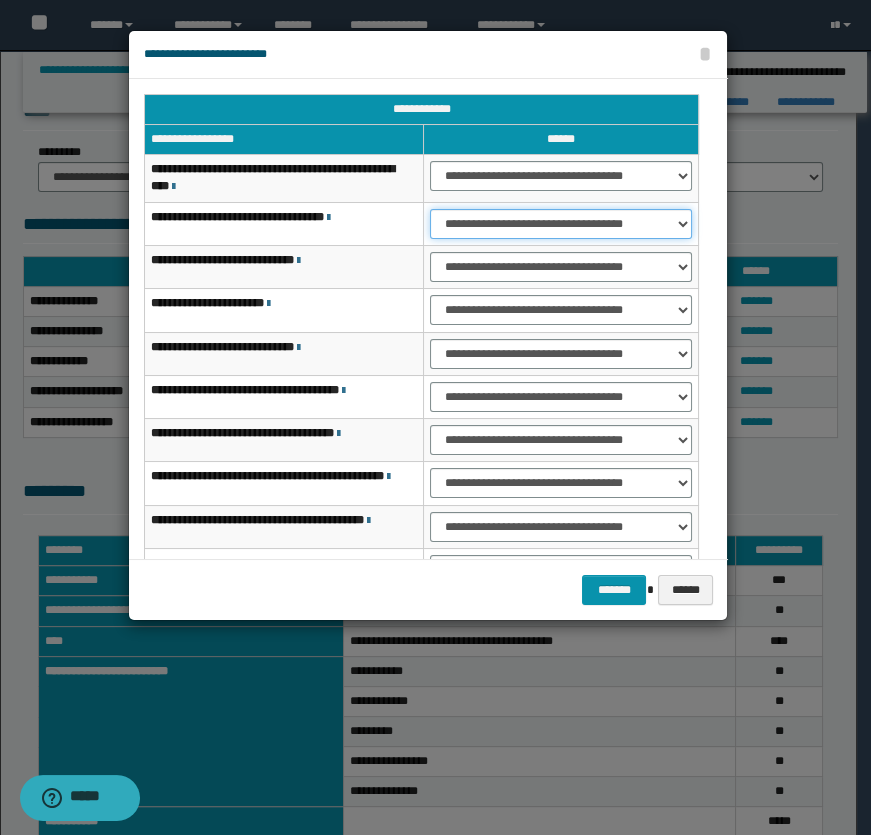 click on "**********" at bounding box center [561, 224] 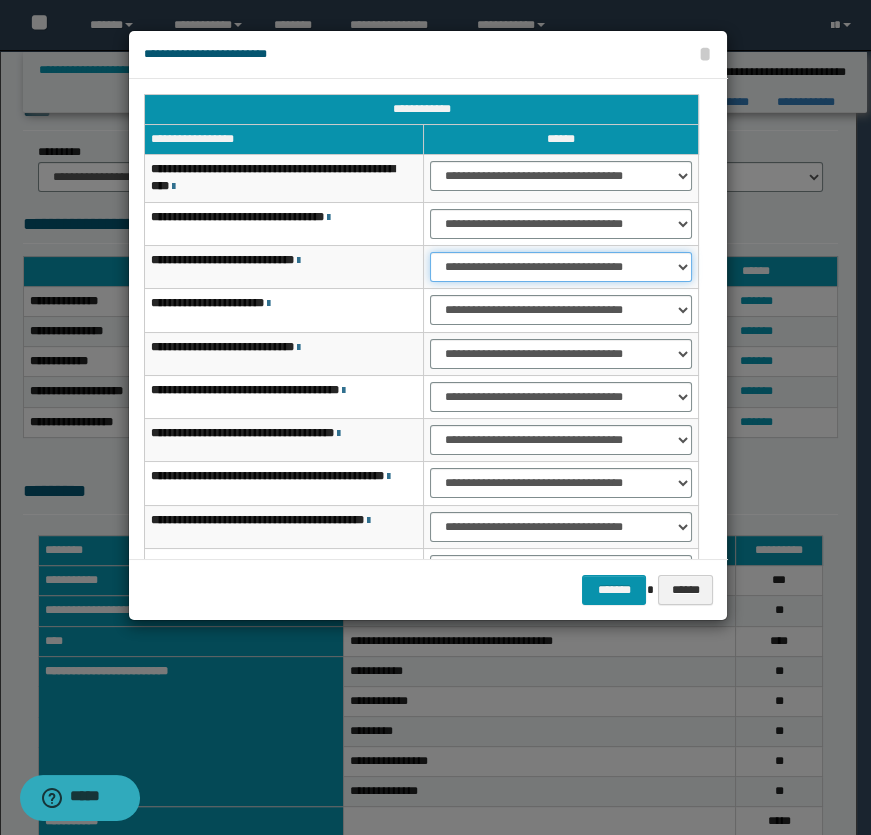 drag, startPoint x: 513, startPoint y: 260, endPoint x: 524, endPoint y: 275, distance: 18.601076 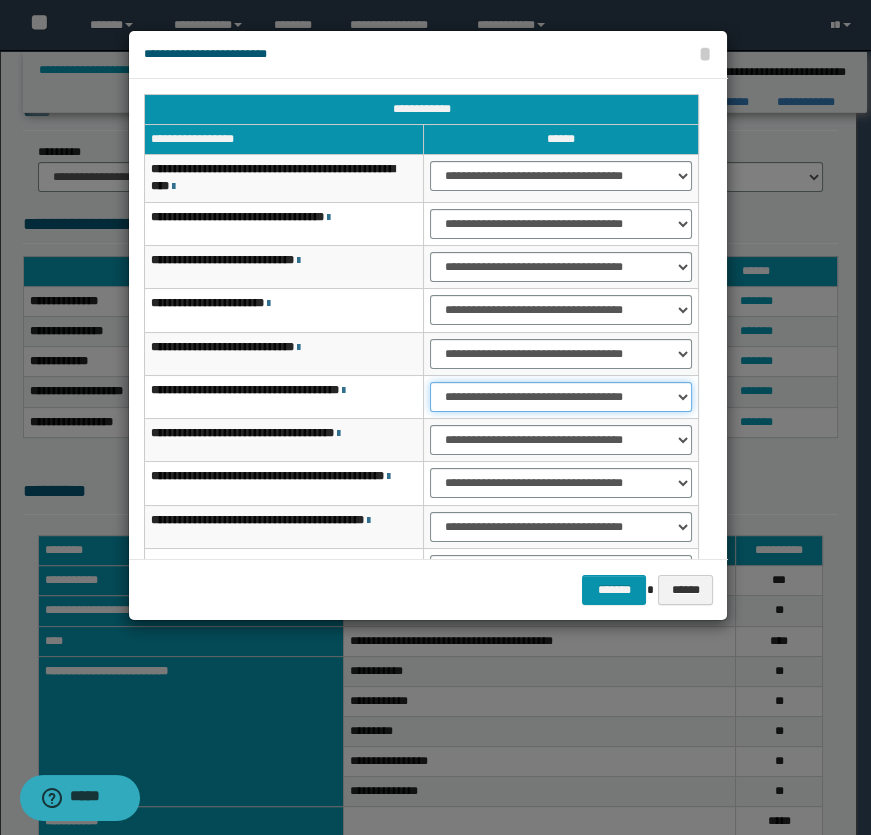 drag, startPoint x: 527, startPoint y: 395, endPoint x: 545, endPoint y: 408, distance: 22.203604 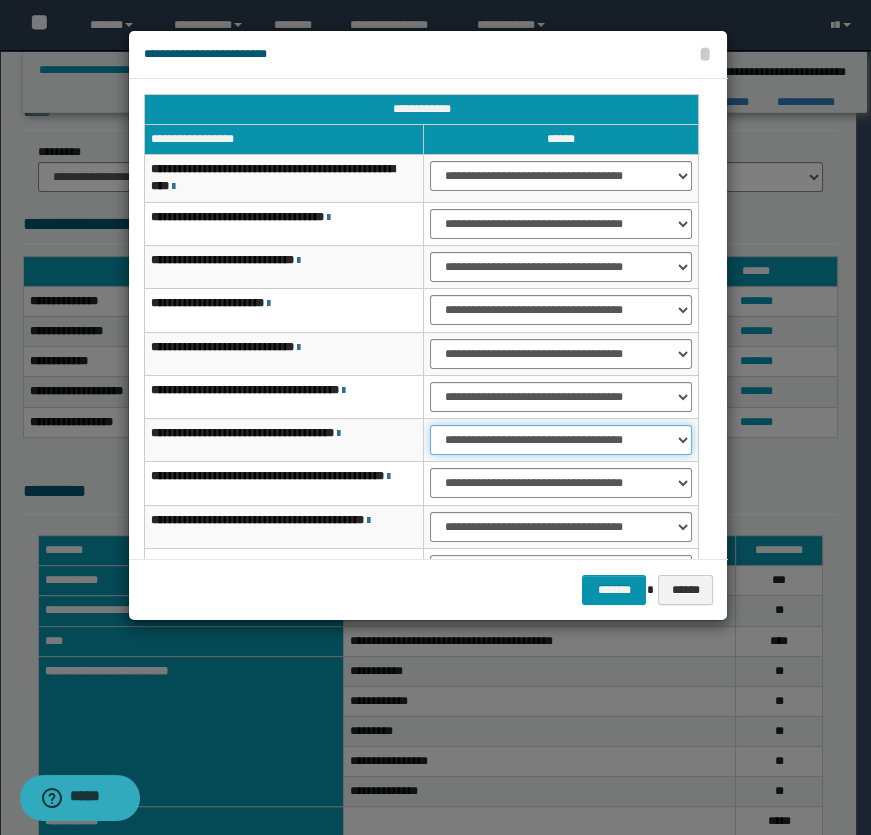 drag, startPoint x: 509, startPoint y: 436, endPoint x: 510, endPoint y: 449, distance: 13.038404 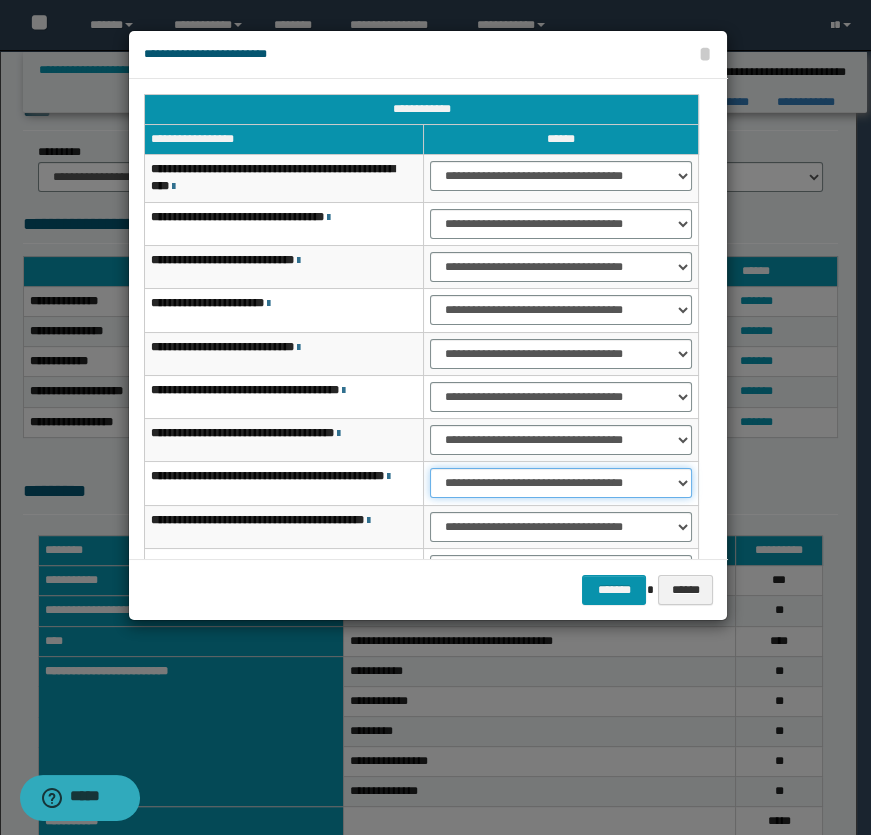 drag, startPoint x: 459, startPoint y: 469, endPoint x: 488, endPoint y: 483, distance: 32.202484 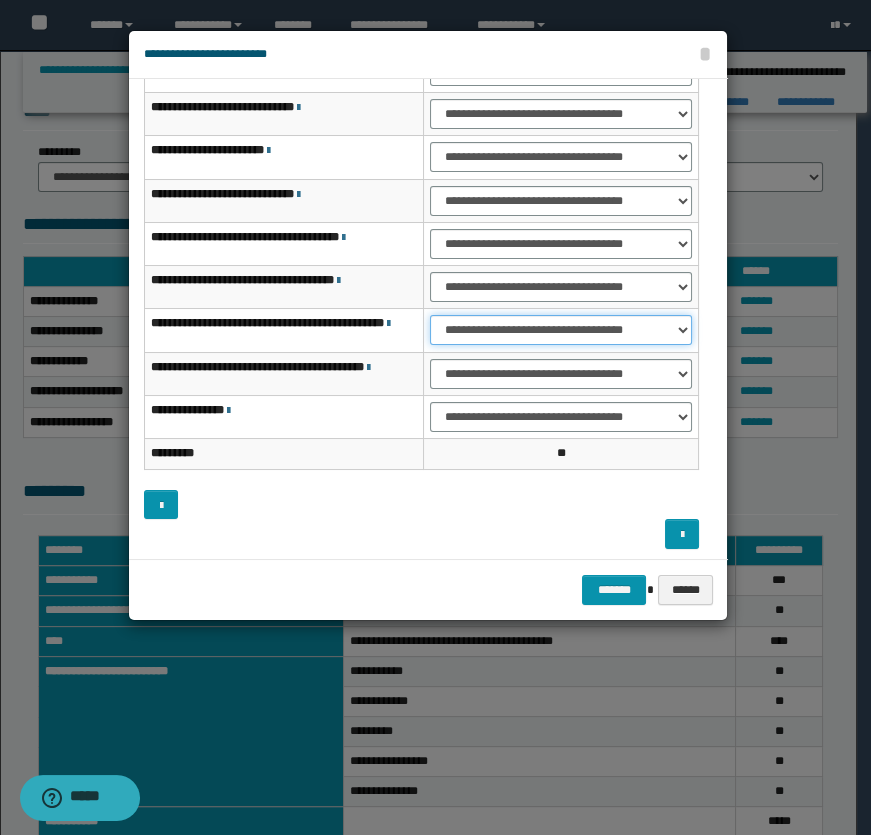 scroll, scrollTop: 158, scrollLeft: 0, axis: vertical 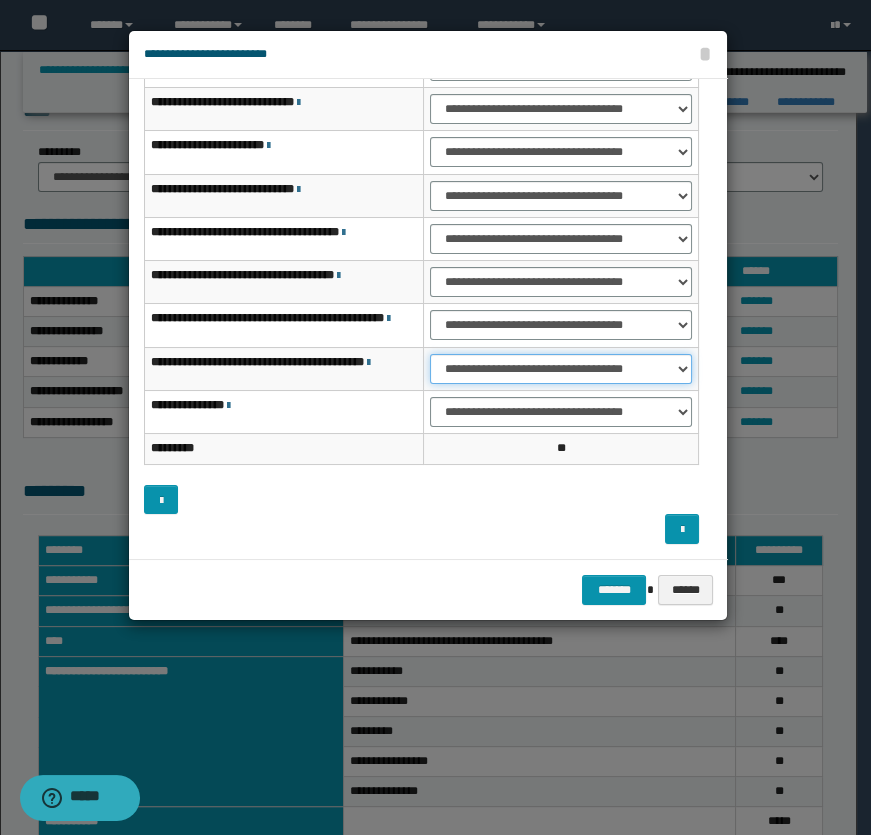 click on "**********" at bounding box center (561, 369) 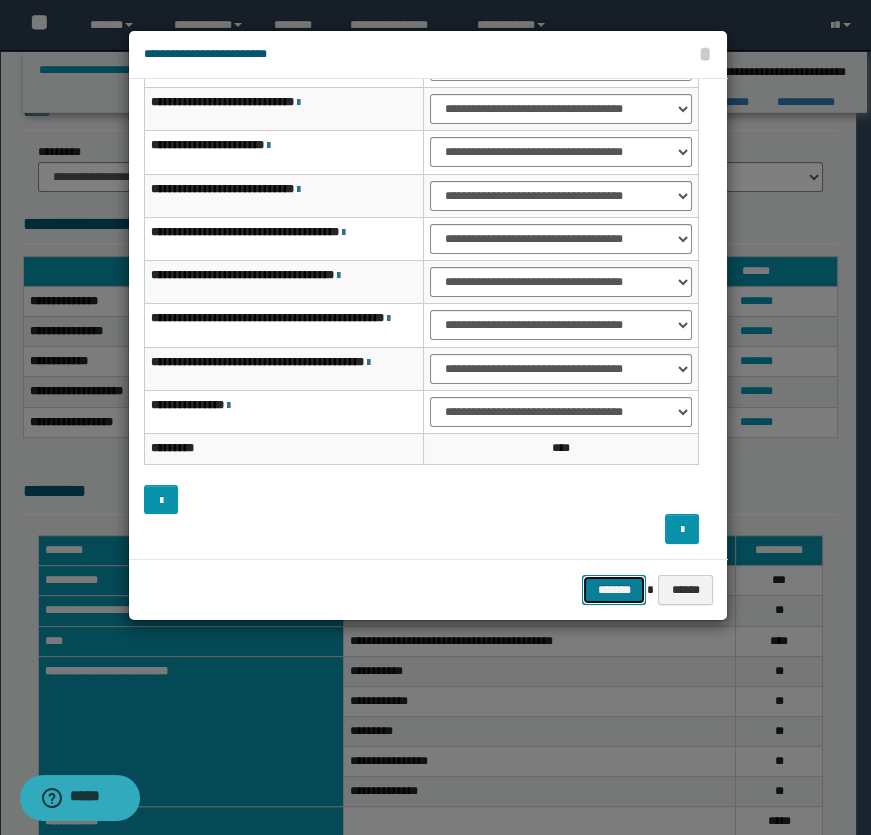 click on "*******" at bounding box center [614, 590] 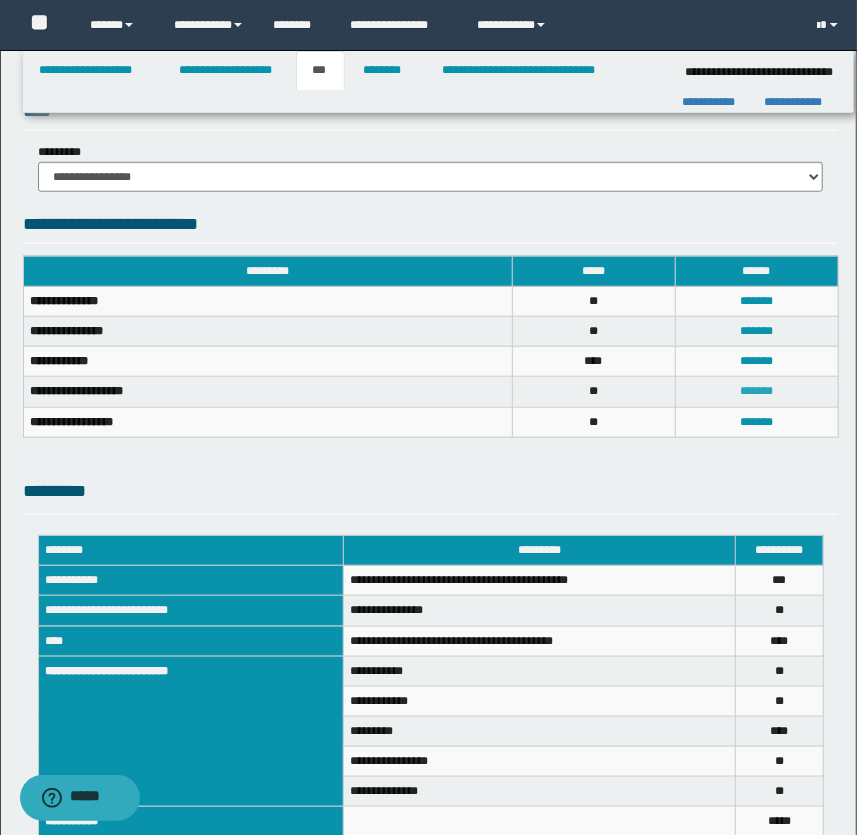 click on "*******" at bounding box center [756, 391] 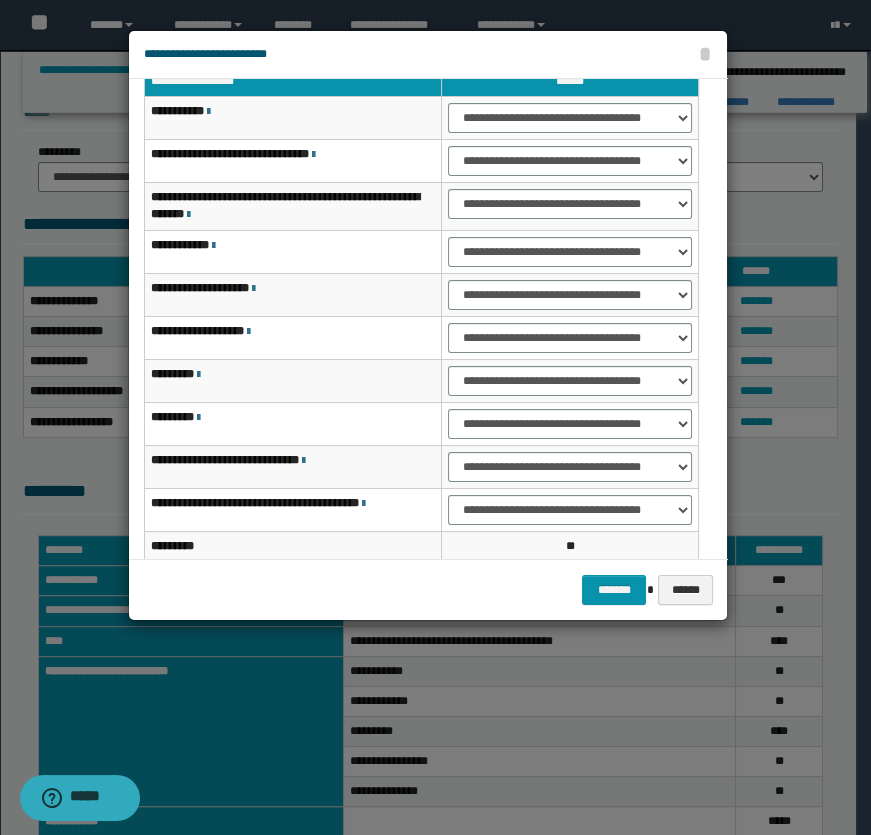 scroll, scrollTop: 153, scrollLeft: 0, axis: vertical 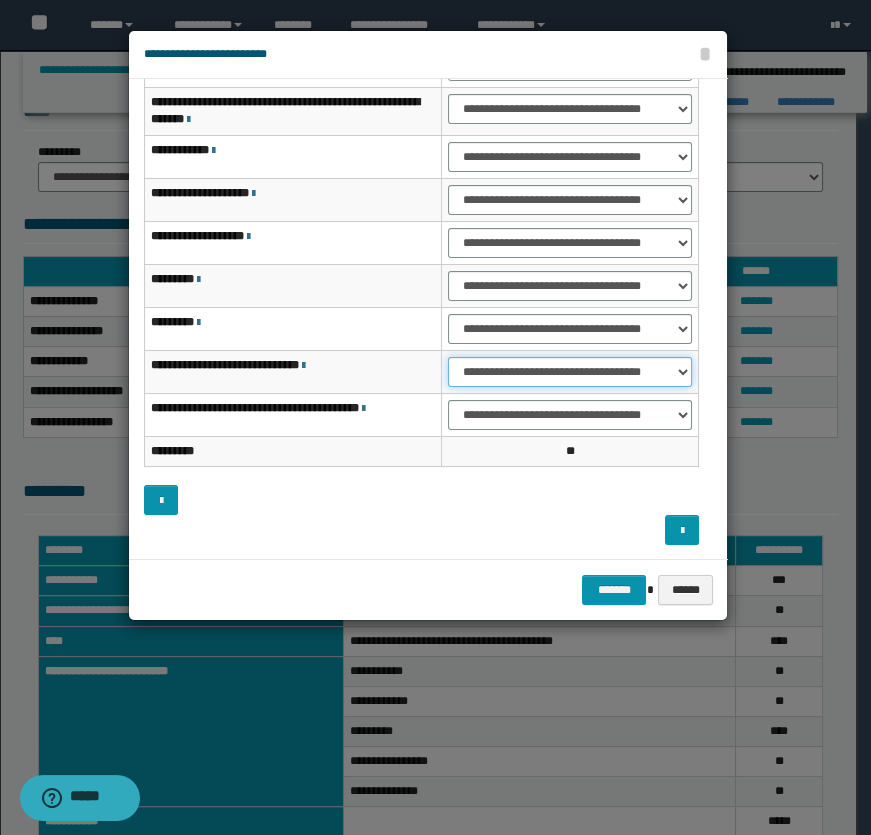 click on "**********" at bounding box center [570, 372] 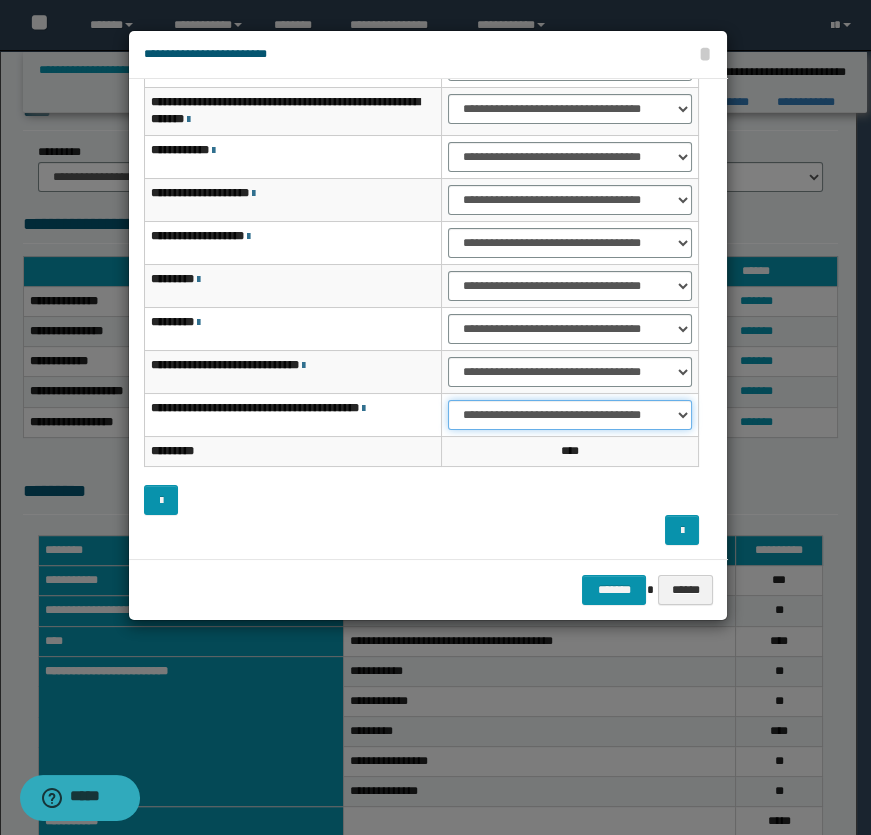 drag, startPoint x: 530, startPoint y: 408, endPoint x: 543, endPoint y: 411, distance: 13.341664 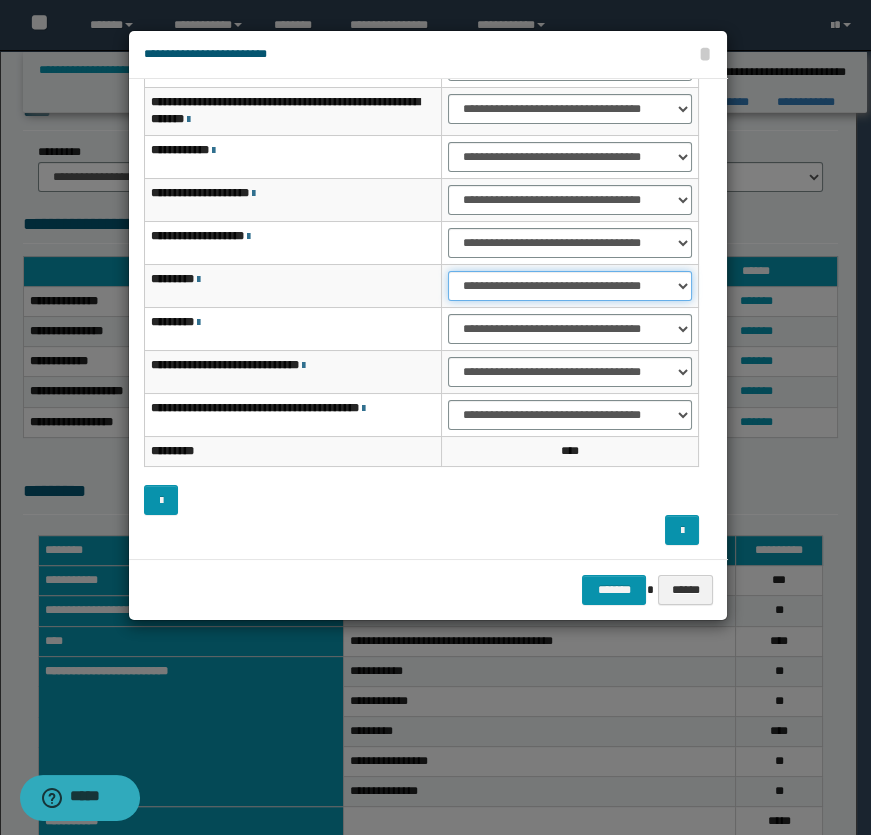 drag, startPoint x: 526, startPoint y: 286, endPoint x: 543, endPoint y: 296, distance: 19.723083 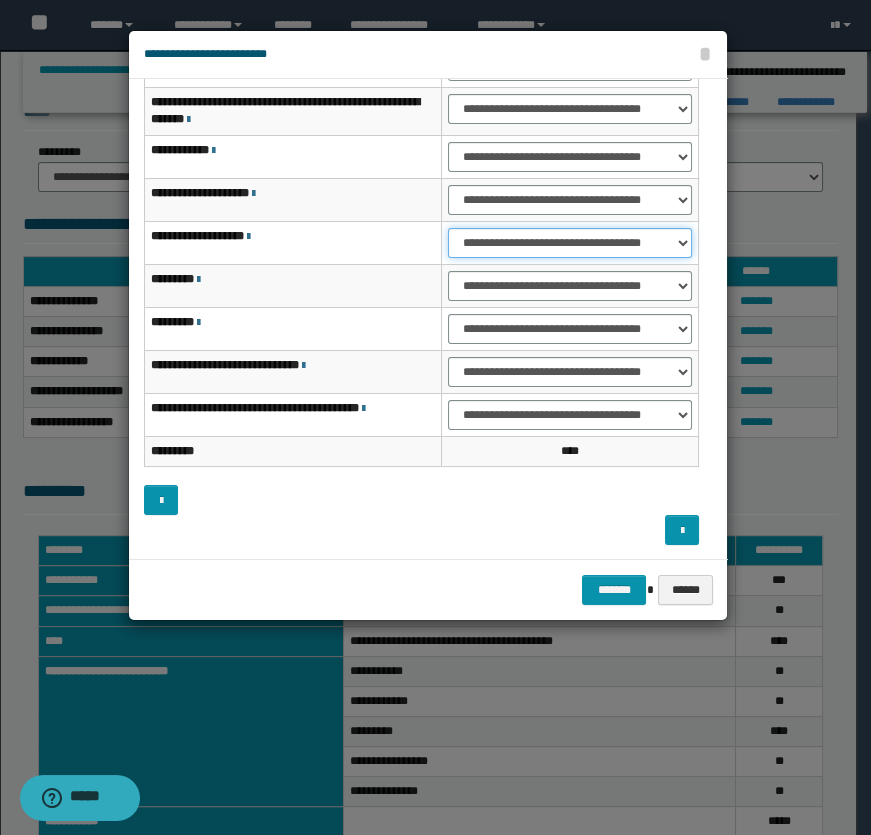 click on "**********" at bounding box center [570, 243] 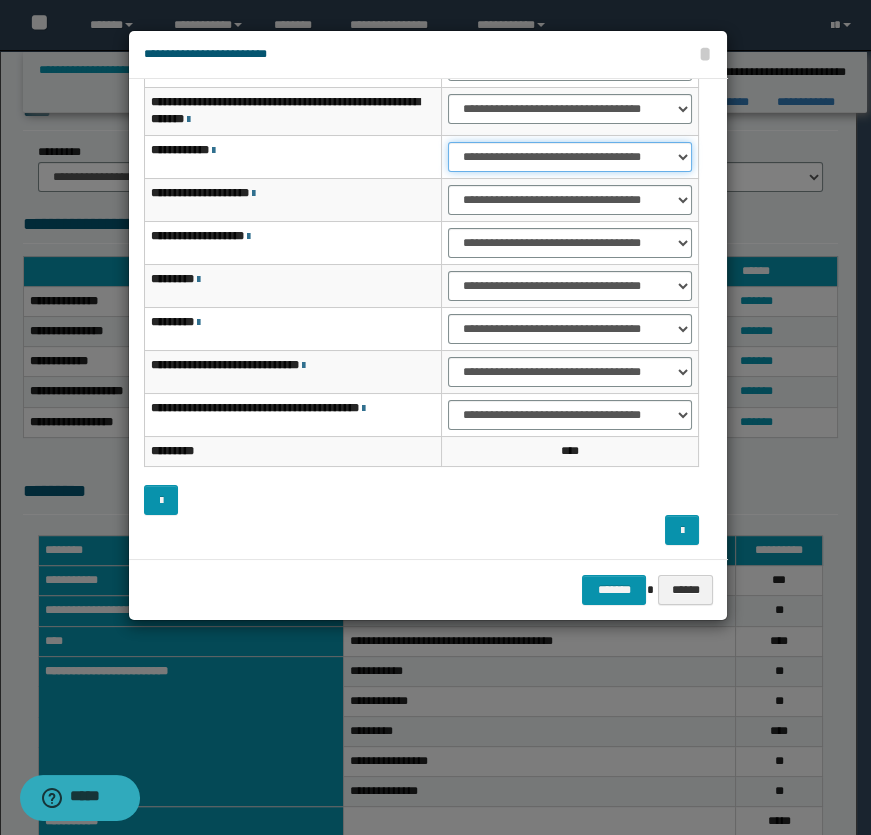 click on "**********" at bounding box center (570, 157) 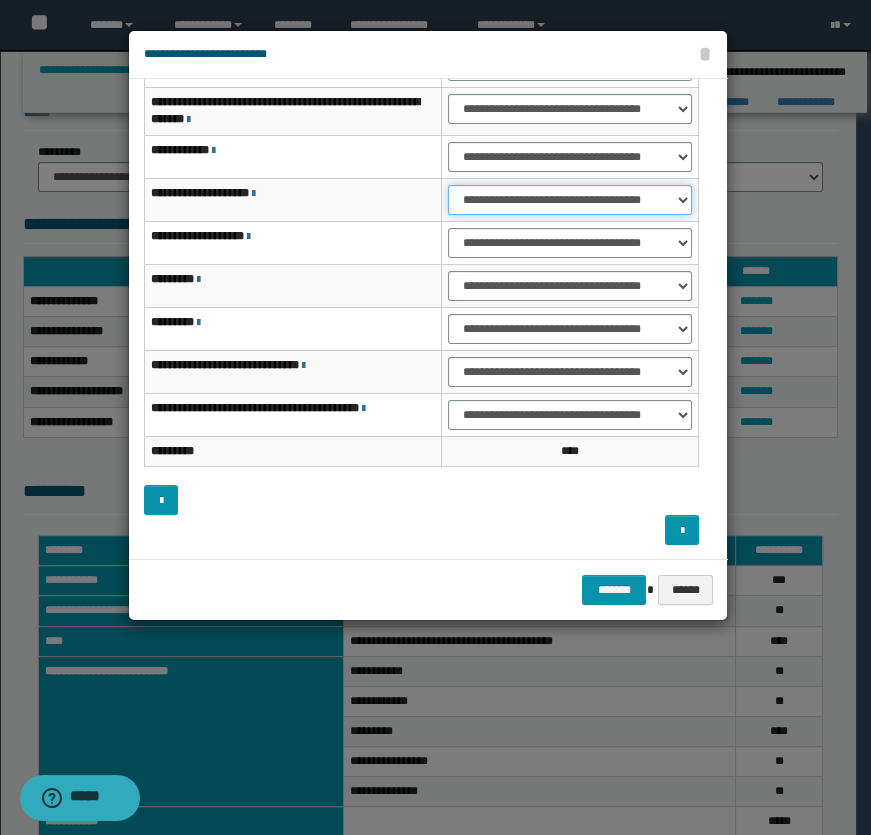 drag, startPoint x: 498, startPoint y: 200, endPoint x: 511, endPoint y: 211, distance: 17.029387 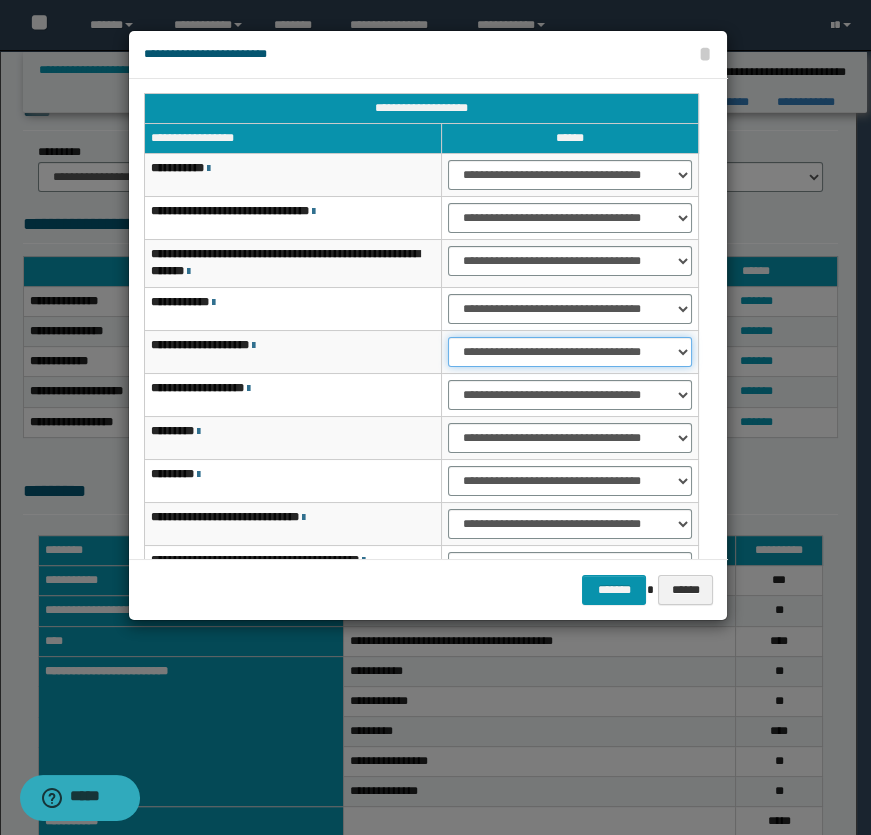 scroll, scrollTop: 0, scrollLeft: 0, axis: both 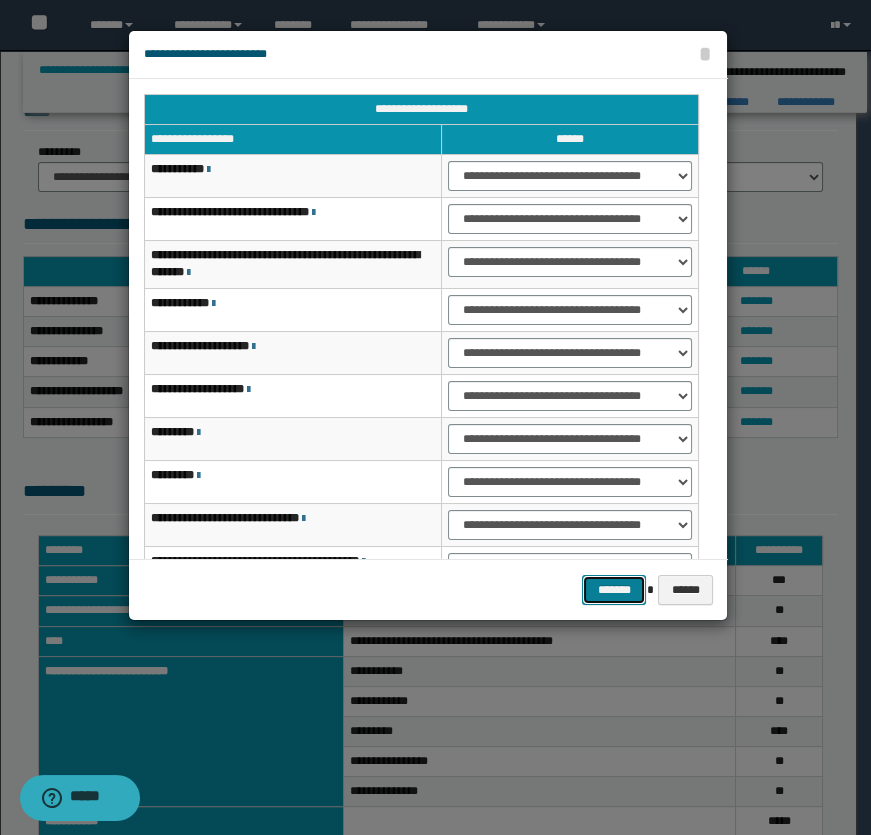 click on "*******" at bounding box center (614, 590) 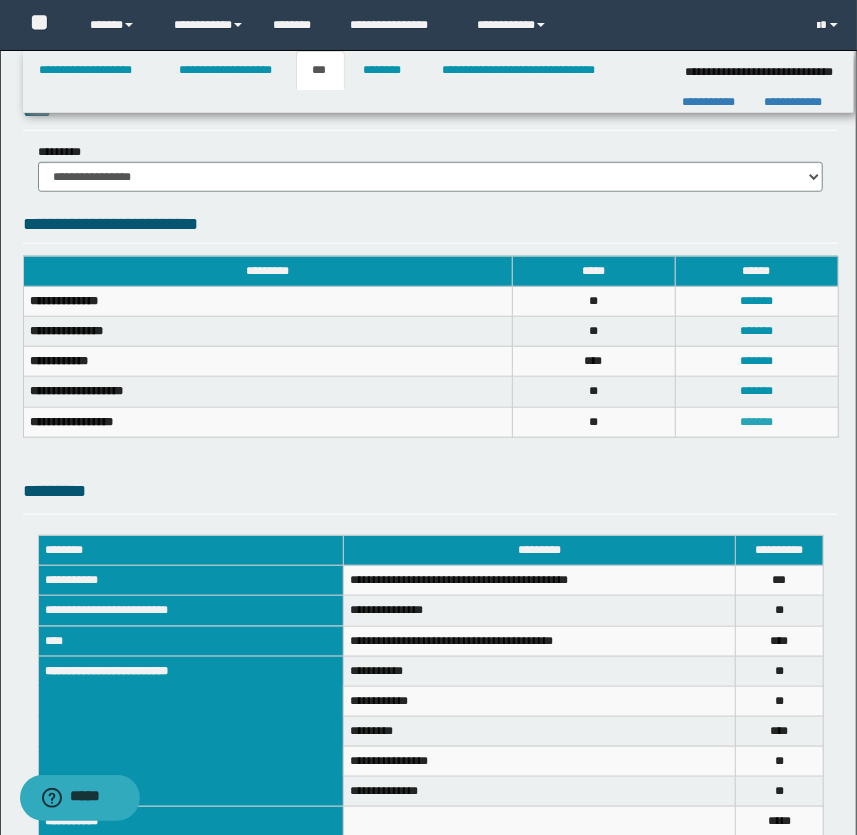 click on "*******" at bounding box center [756, 422] 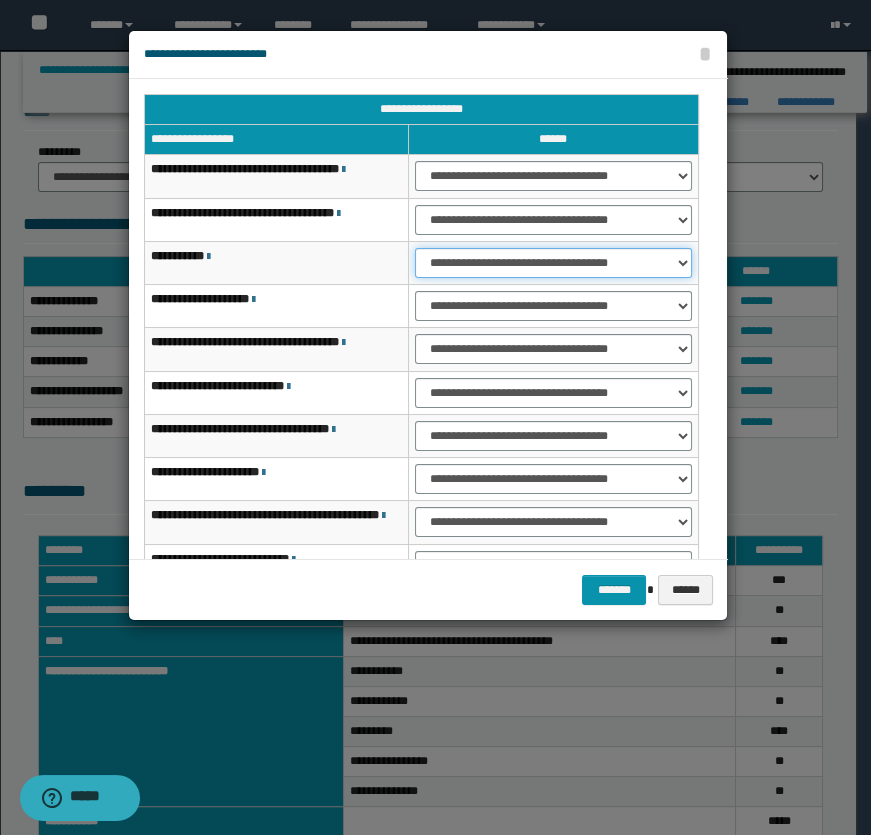 click on "**********" at bounding box center (554, 263) 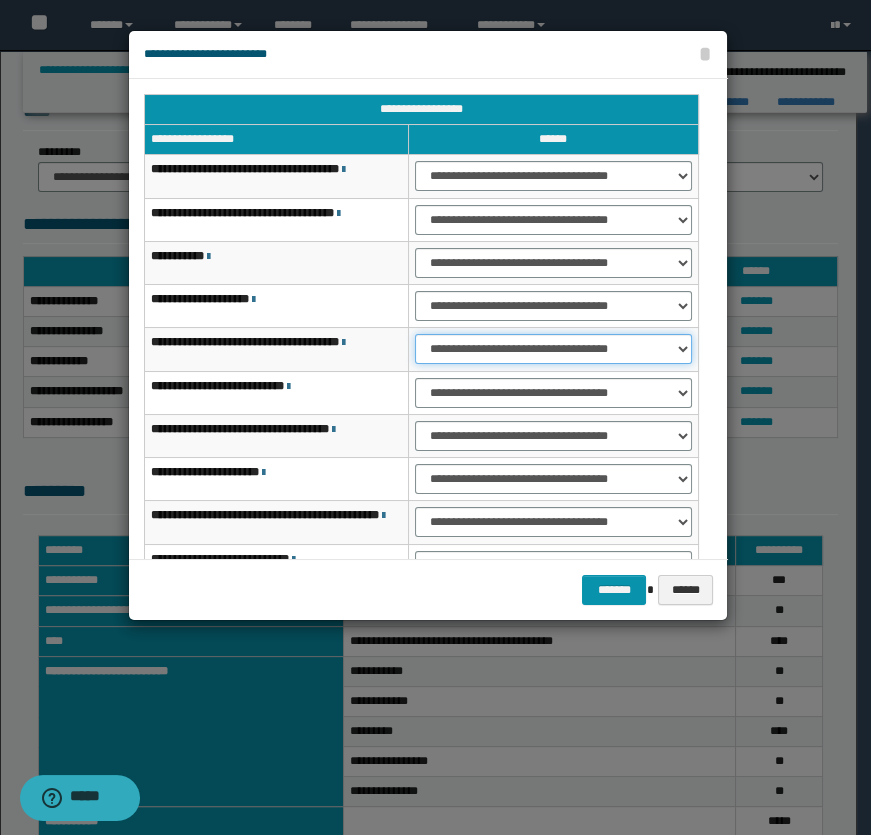 drag, startPoint x: 483, startPoint y: 344, endPoint x: 509, endPoint y: 360, distance: 30.528675 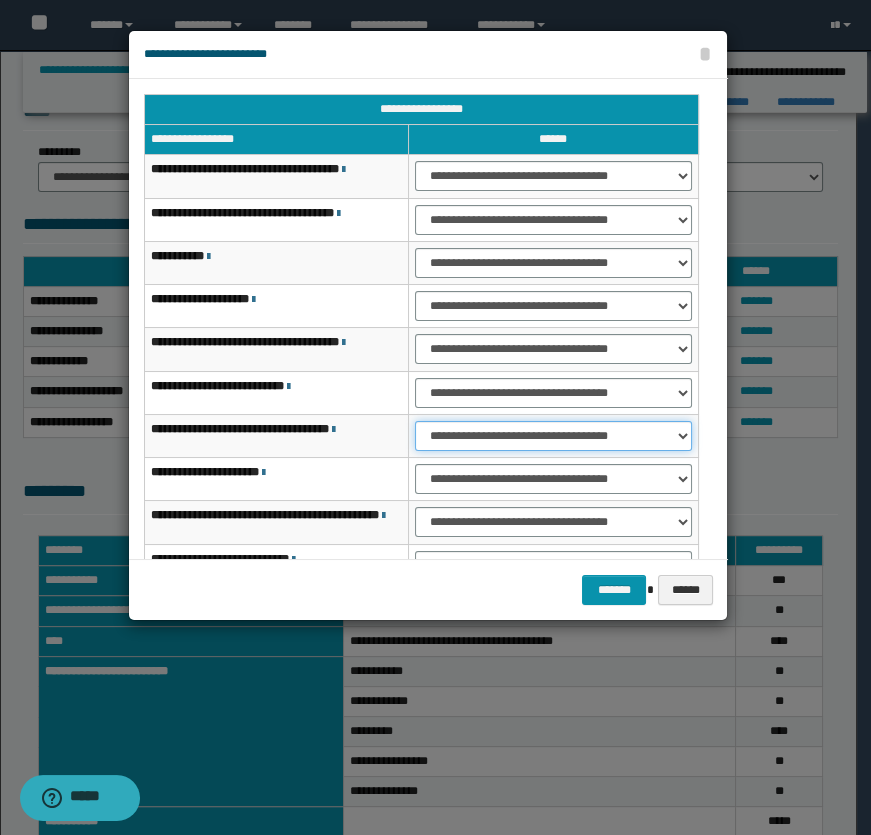 click on "**********" at bounding box center [554, 436] 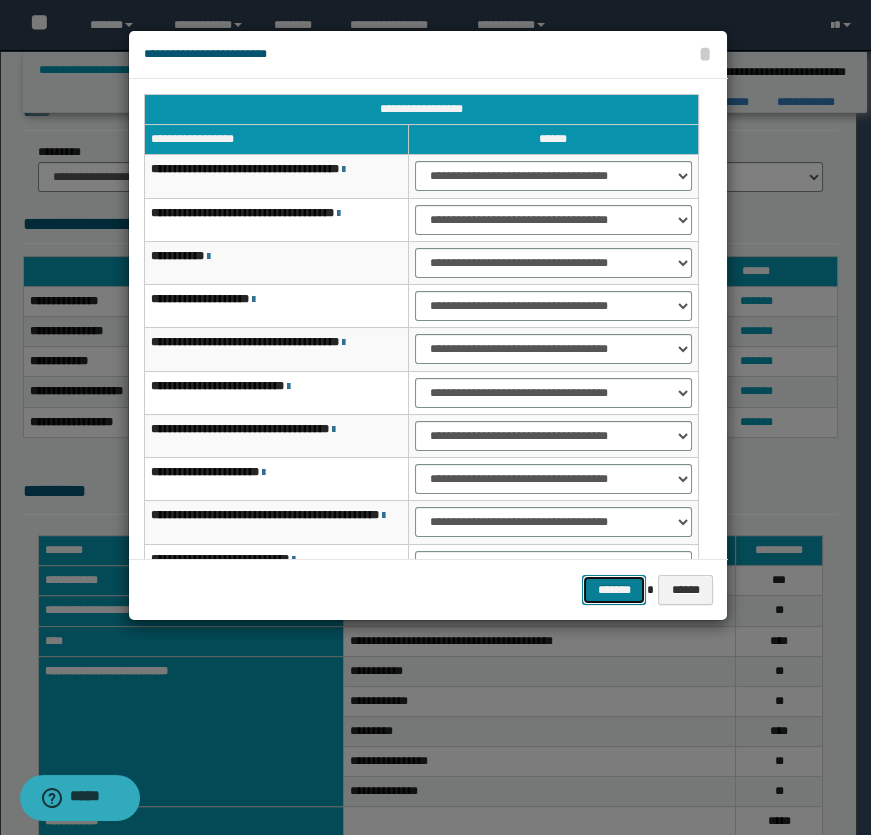 click on "*******" at bounding box center (614, 590) 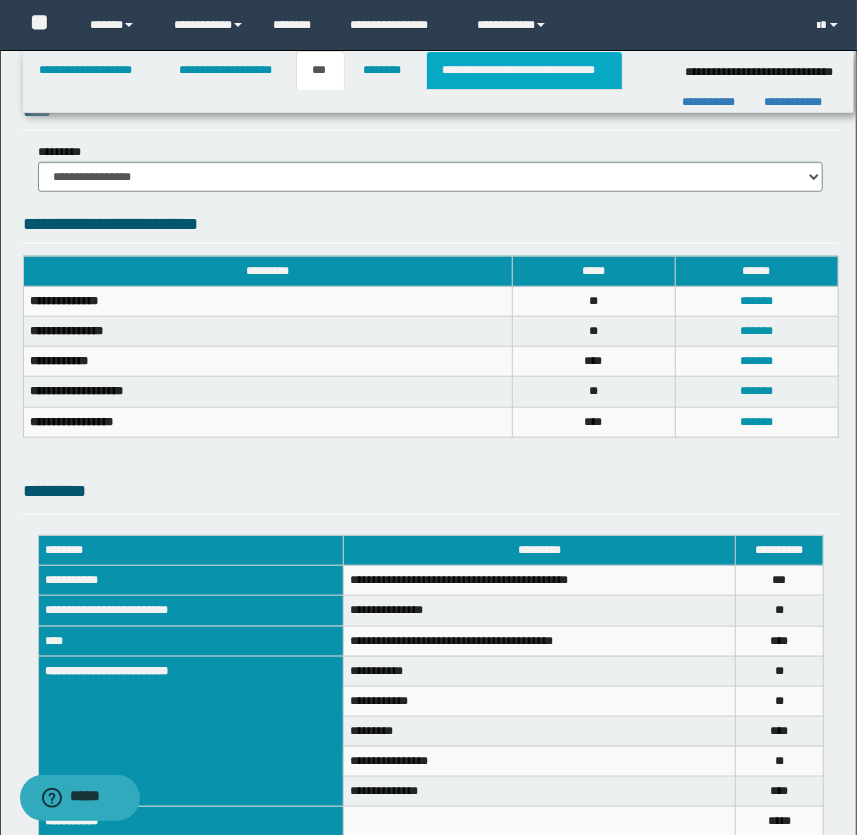 click on "**********" at bounding box center [524, 70] 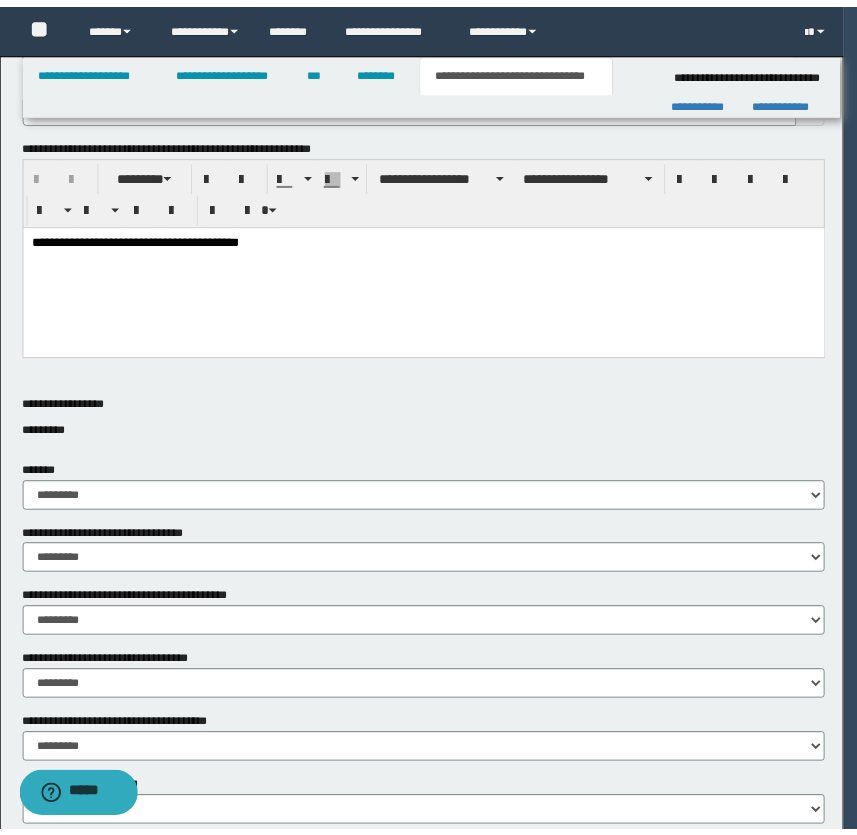 scroll, scrollTop: 181, scrollLeft: 0, axis: vertical 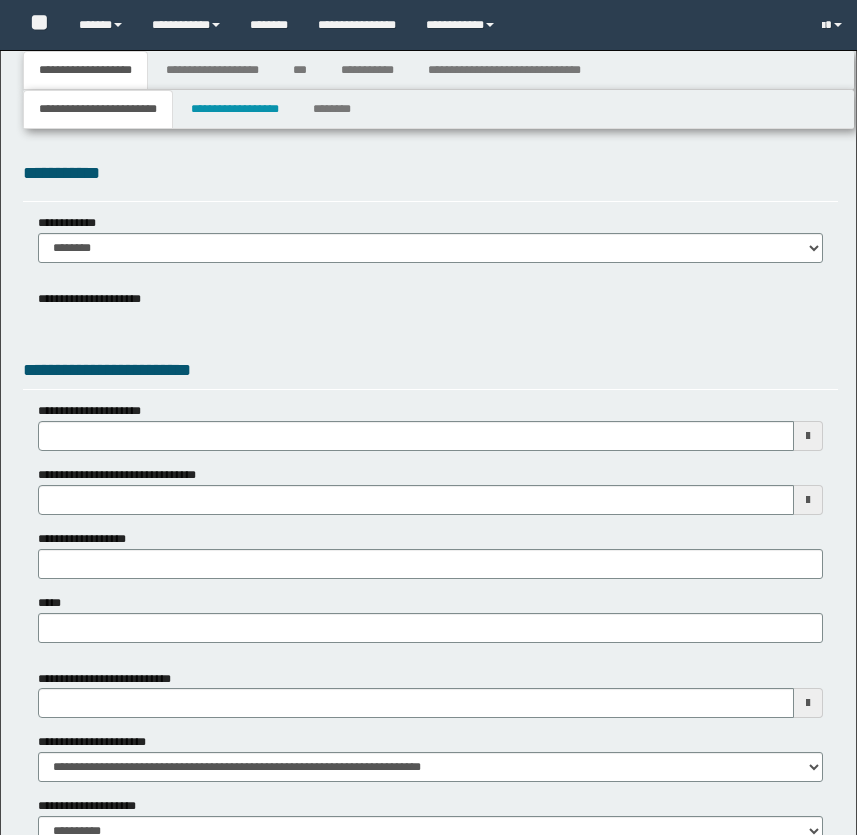 type 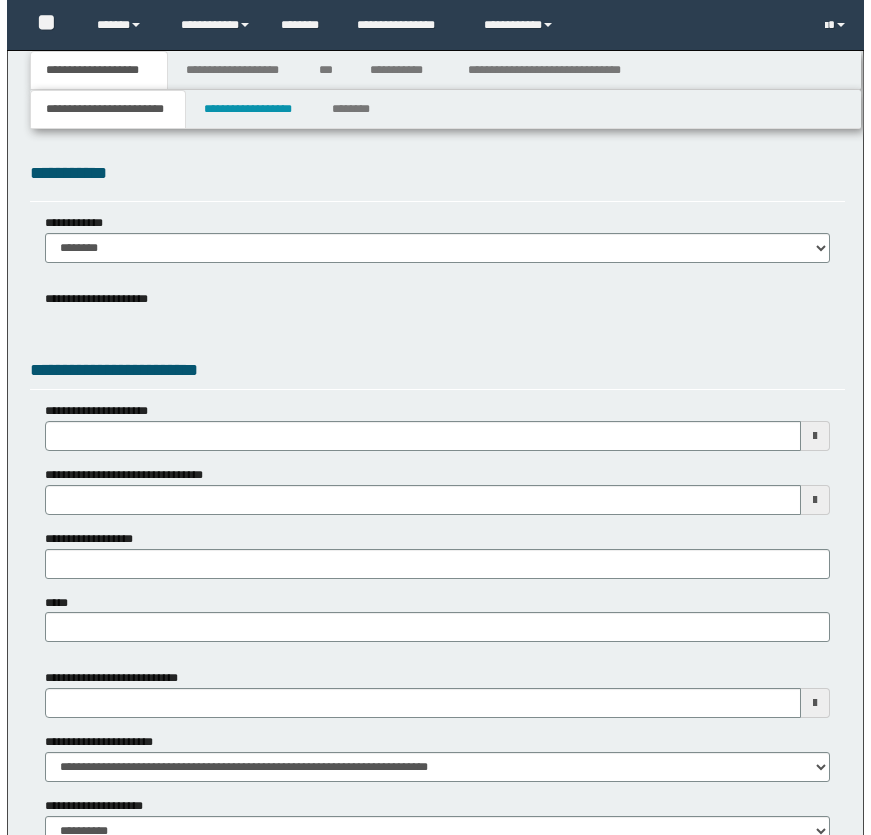 scroll, scrollTop: 0, scrollLeft: 0, axis: both 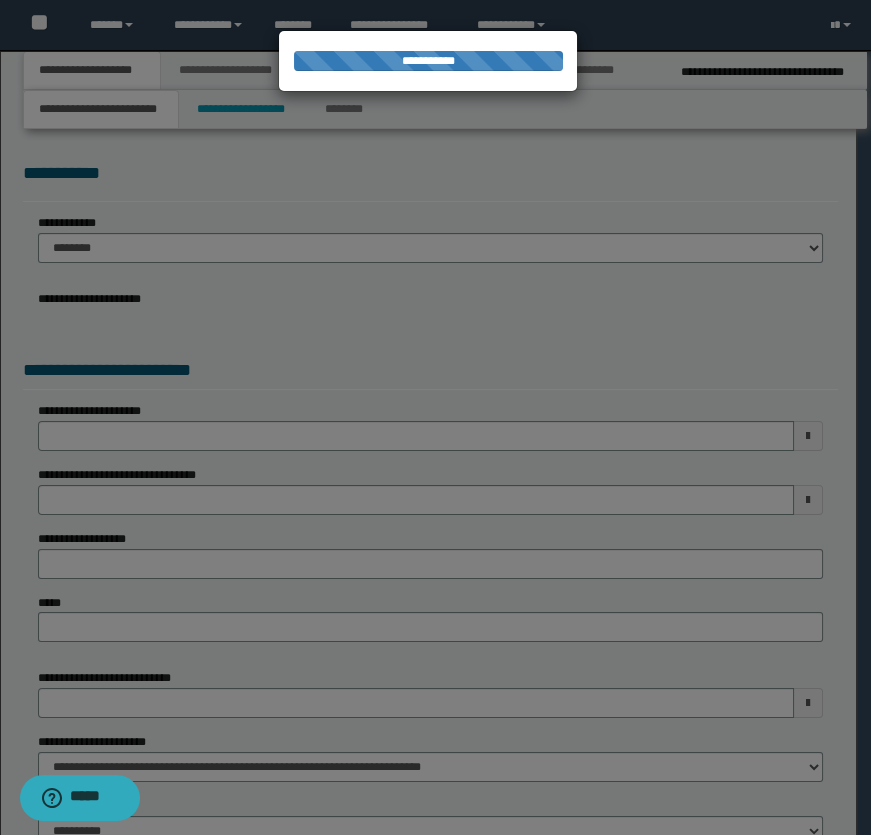 type on "**********" 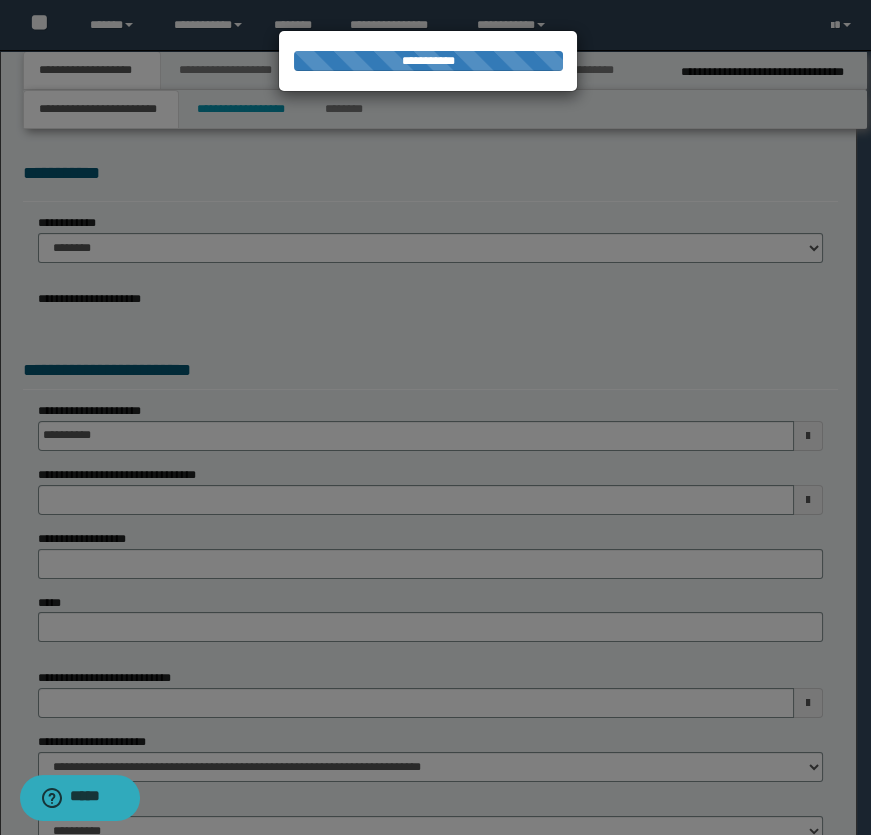 select on "*" 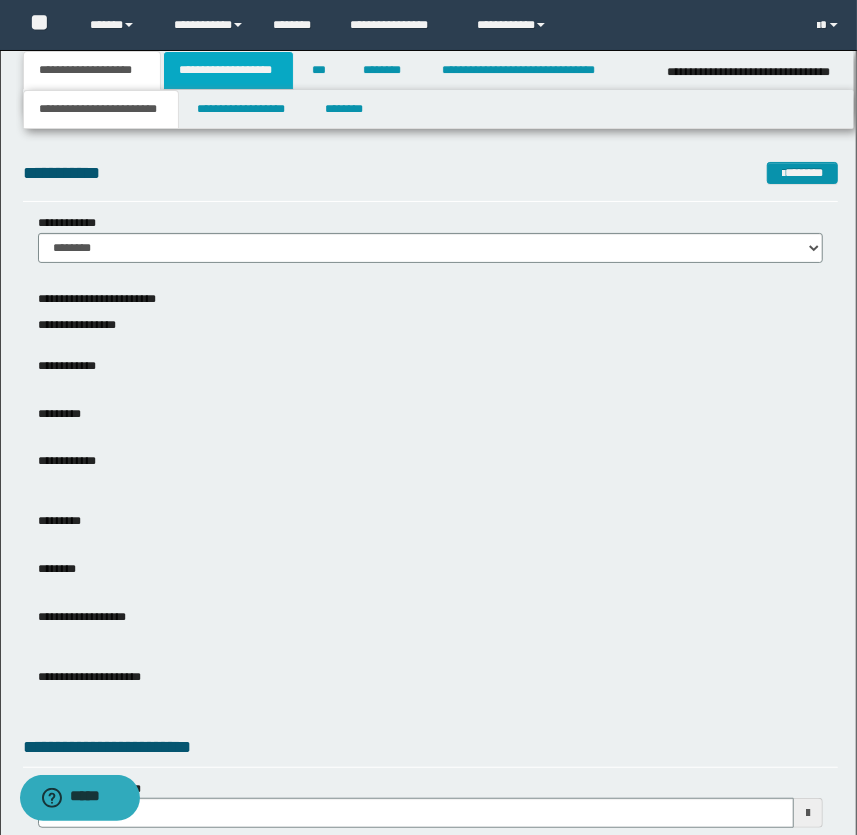 click on "**********" at bounding box center (228, 70) 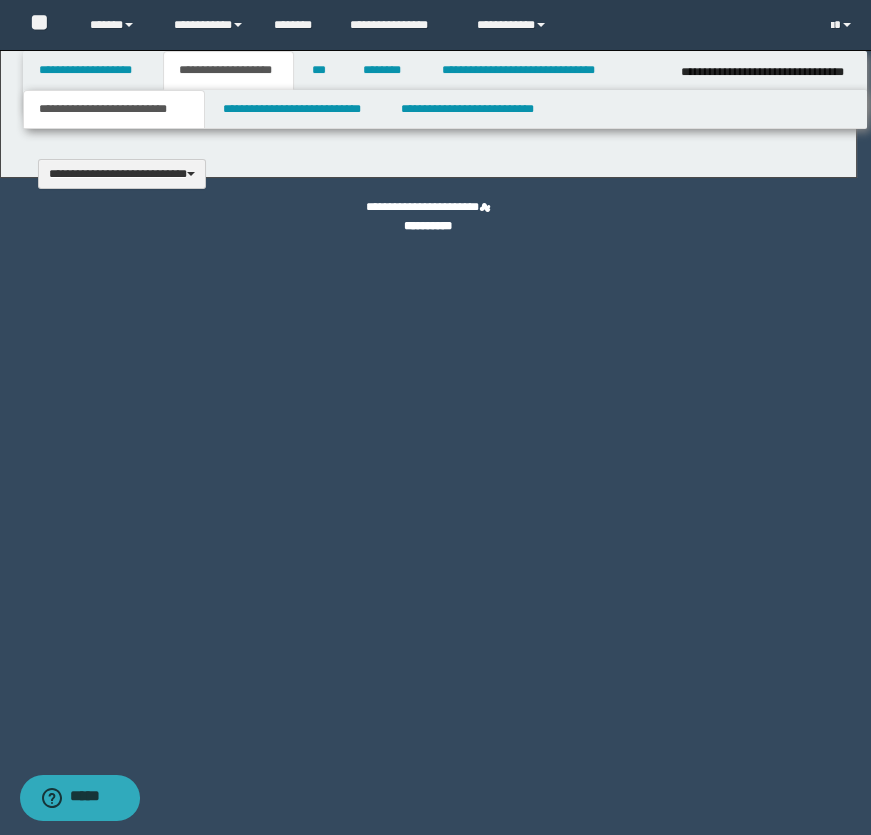 type 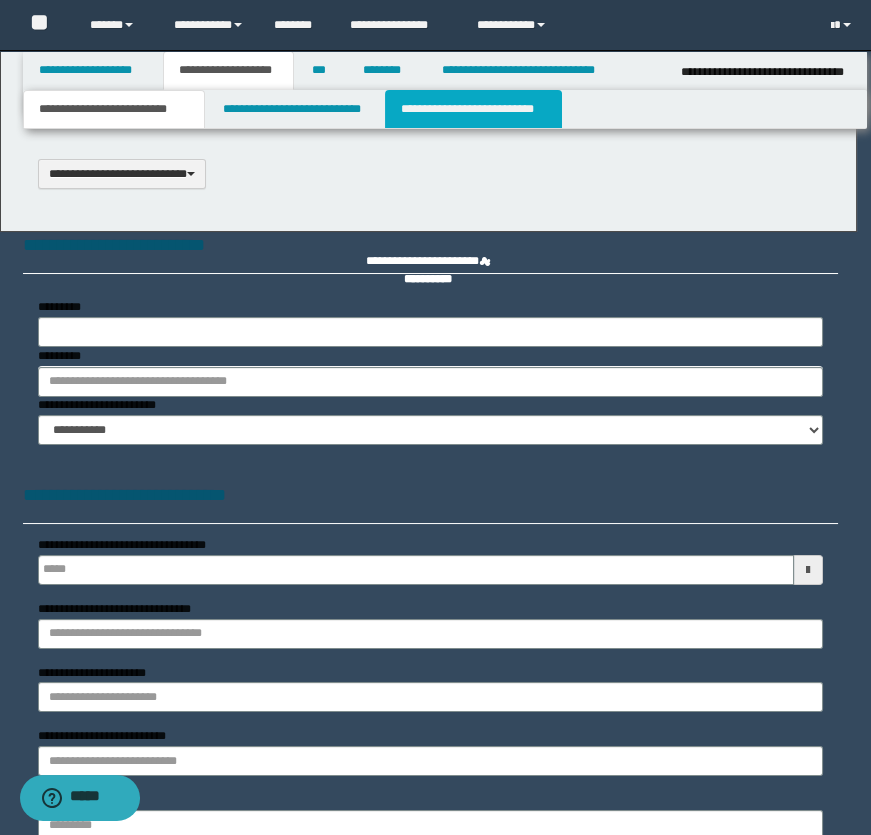 click on "**********" at bounding box center (473, 109) 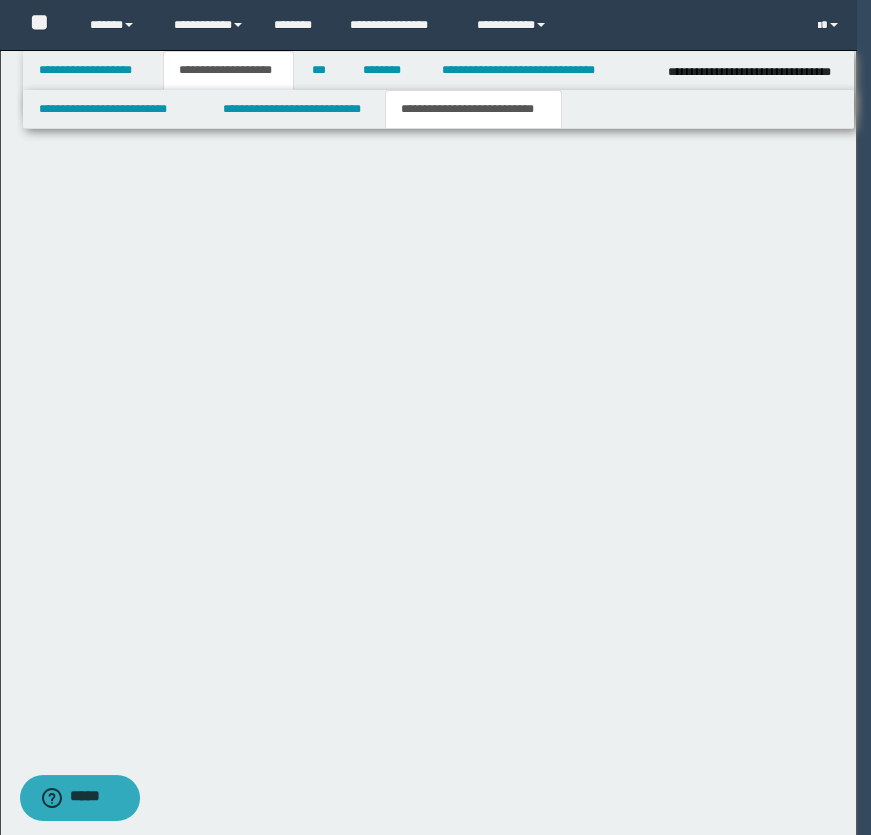 scroll, scrollTop: 0, scrollLeft: 0, axis: both 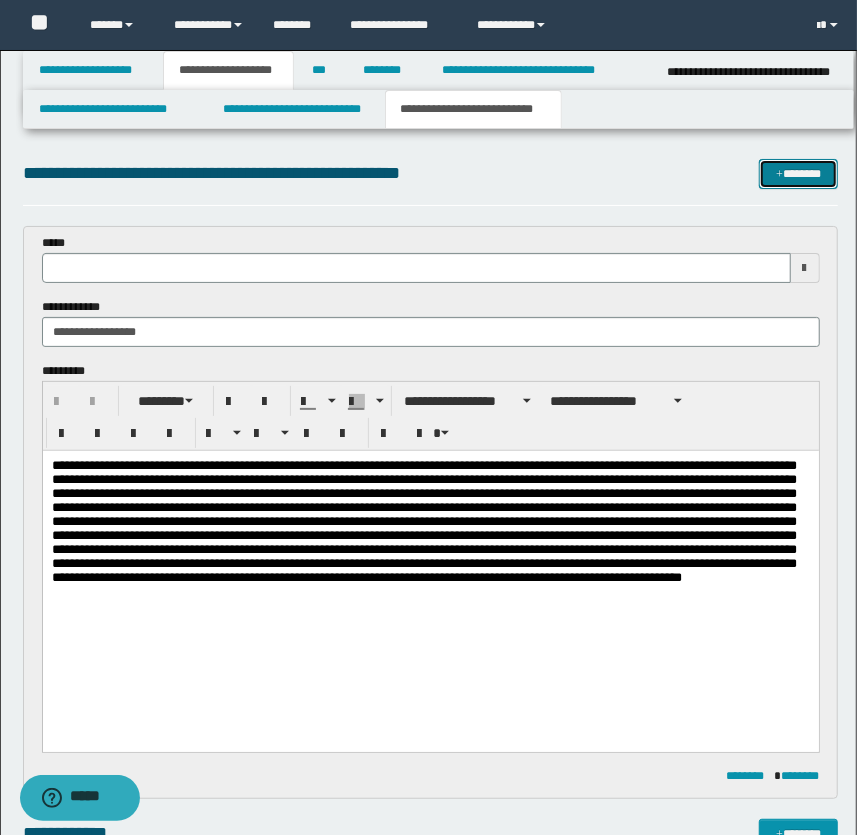 click on "*******" at bounding box center (799, 174) 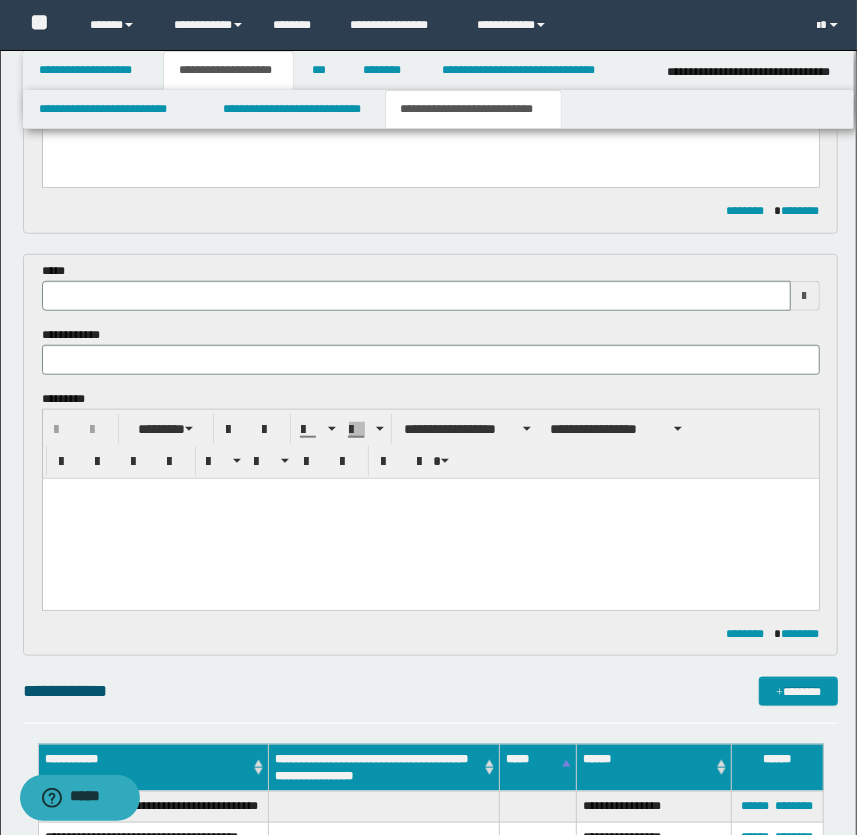 scroll, scrollTop: 381, scrollLeft: 0, axis: vertical 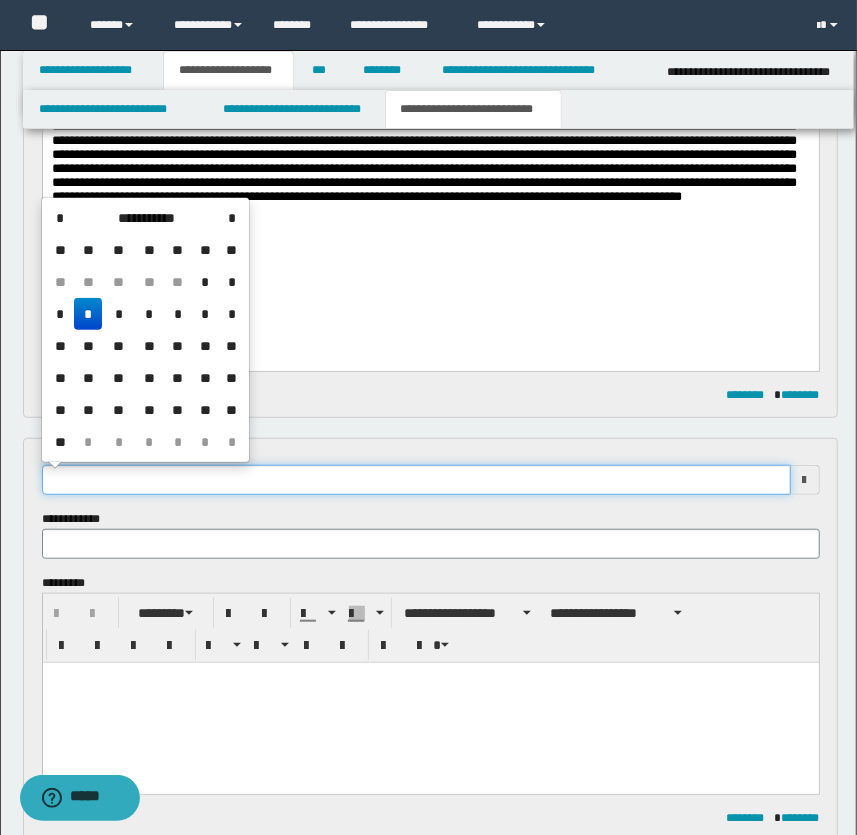 click at bounding box center [416, 480] 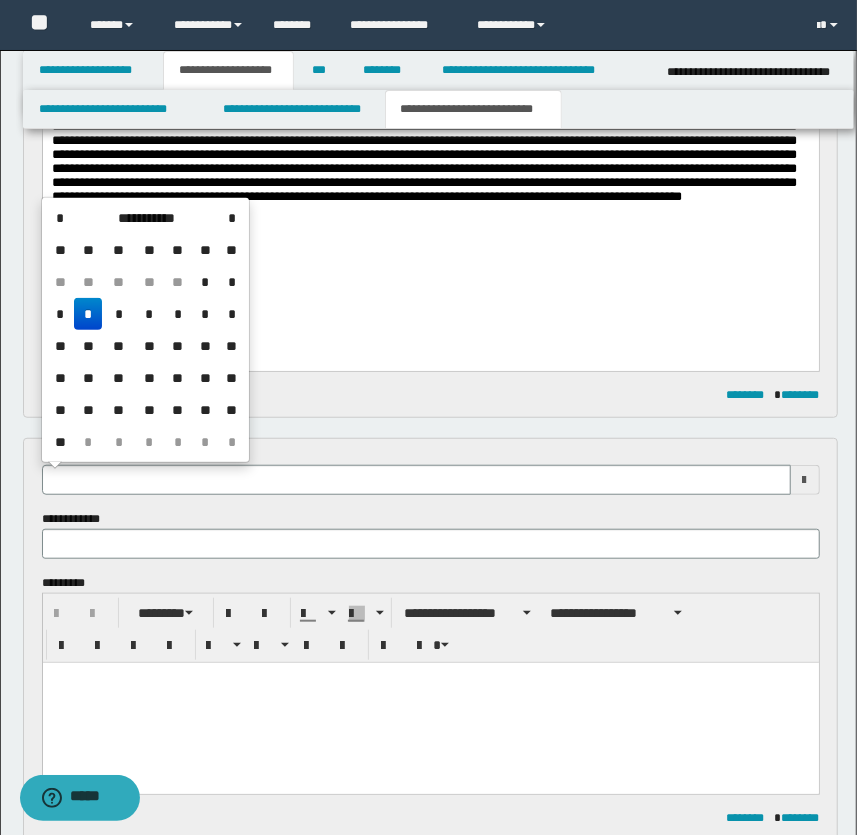 click on "*" at bounding box center (88, 314) 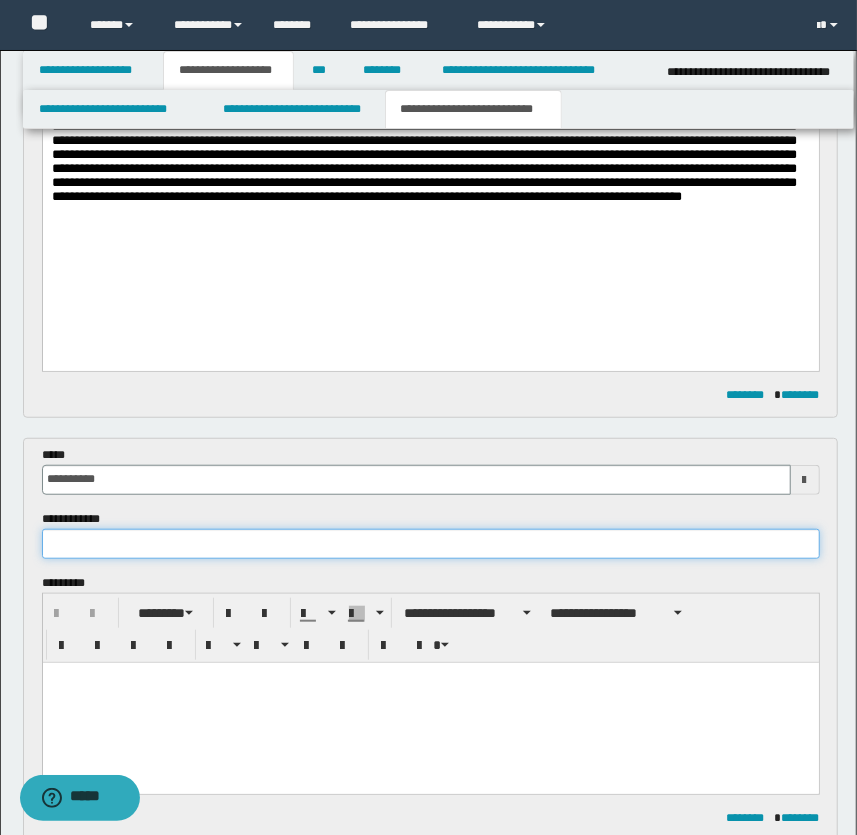 click at bounding box center [431, 544] 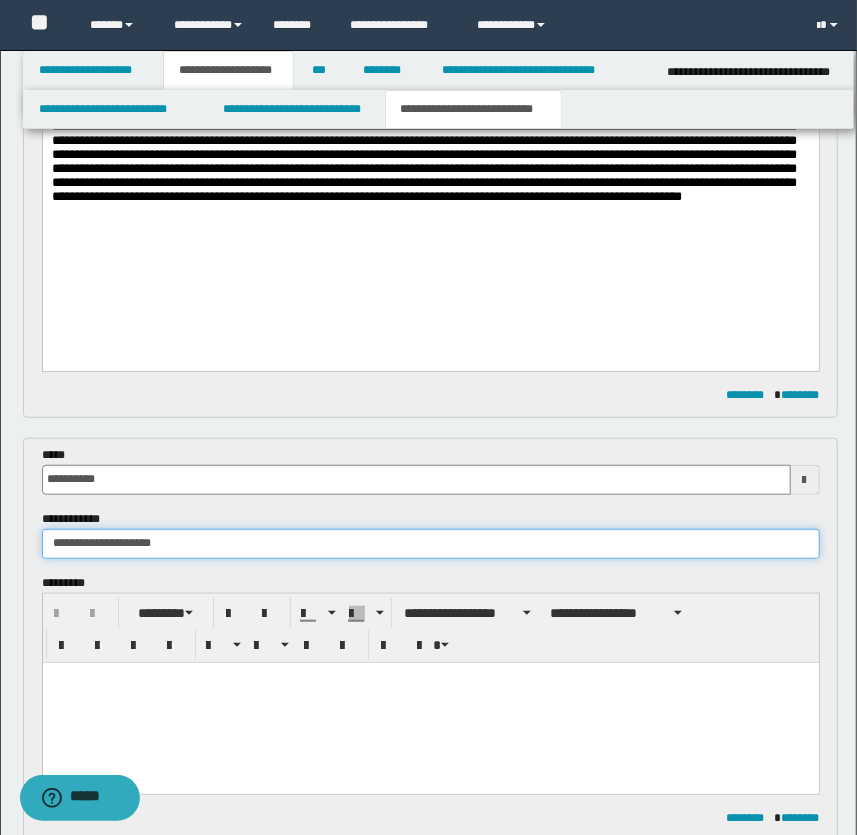 type on "**********" 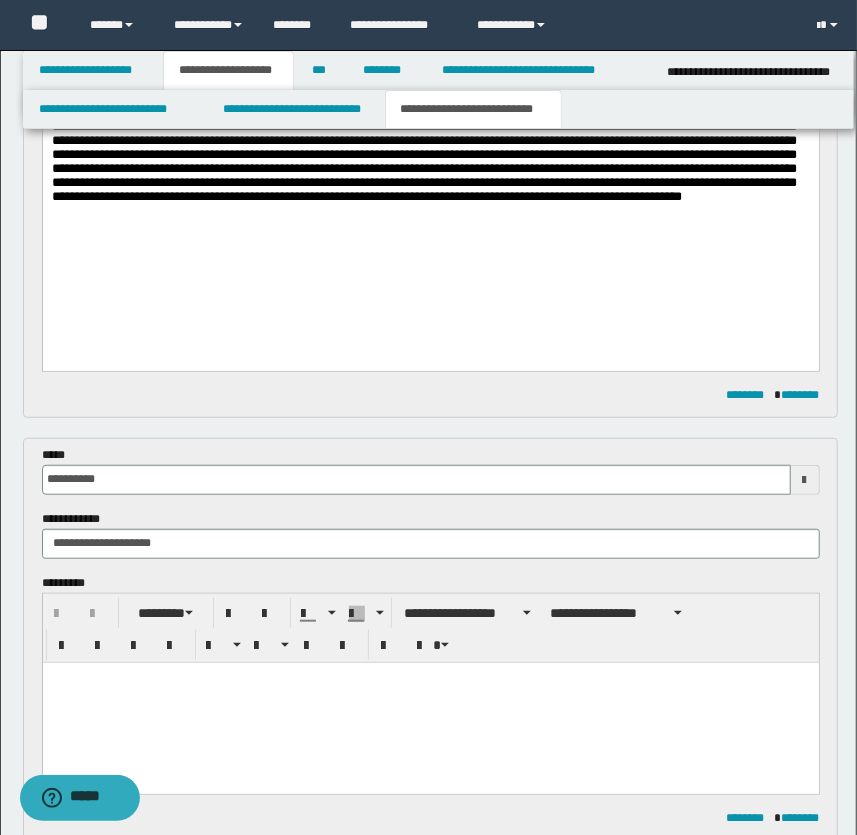 click at bounding box center [430, 677] 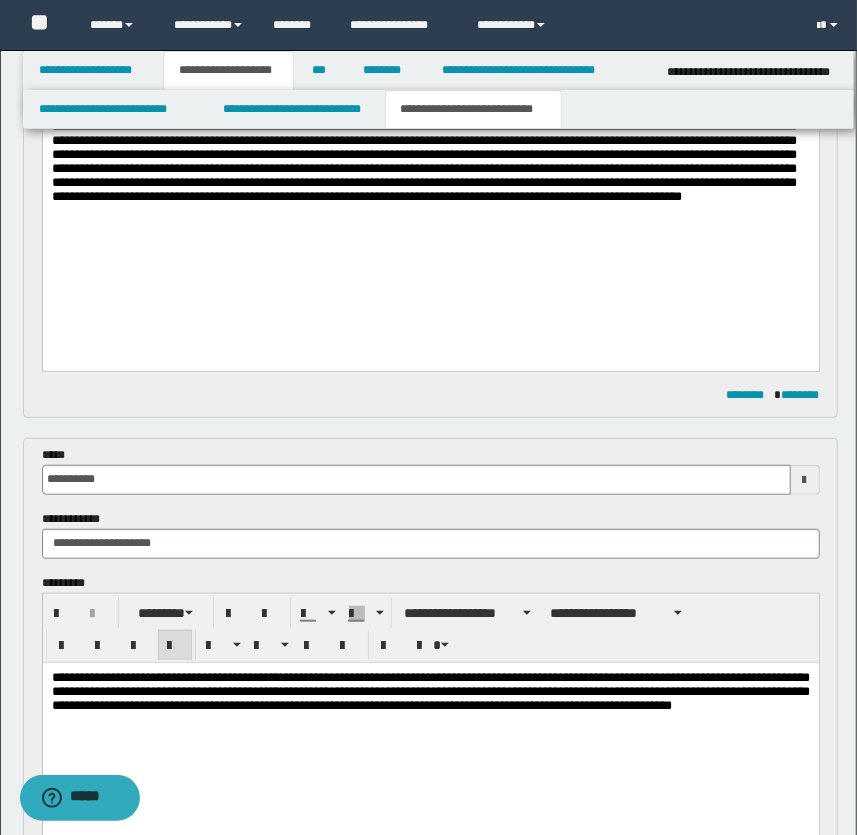 click on "**********" at bounding box center [430, 690] 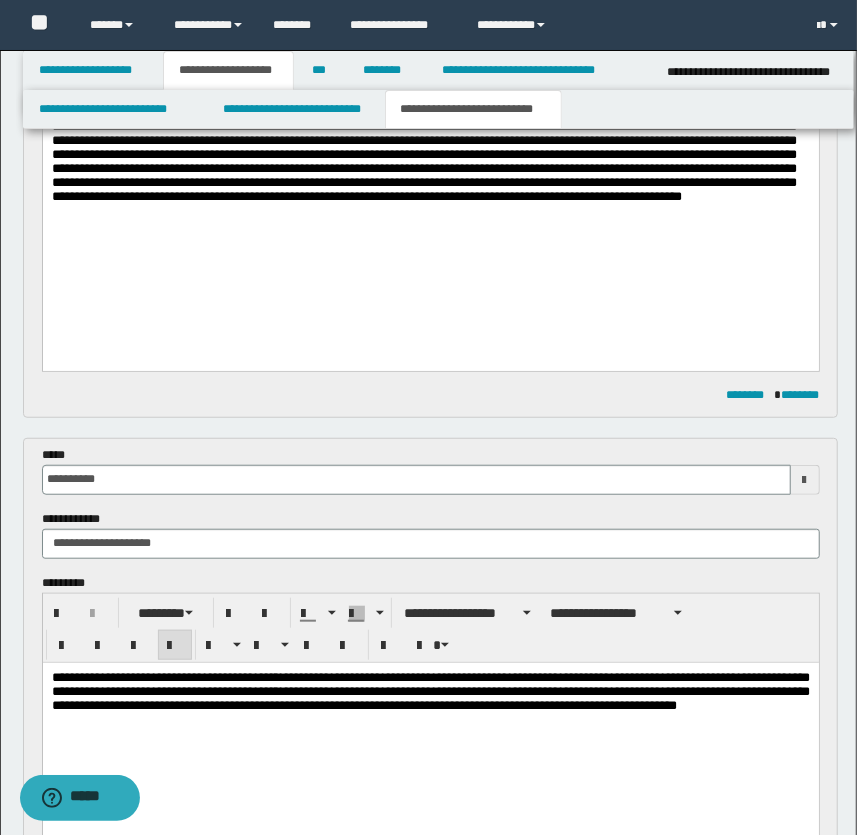 click on "**********" at bounding box center [430, 690] 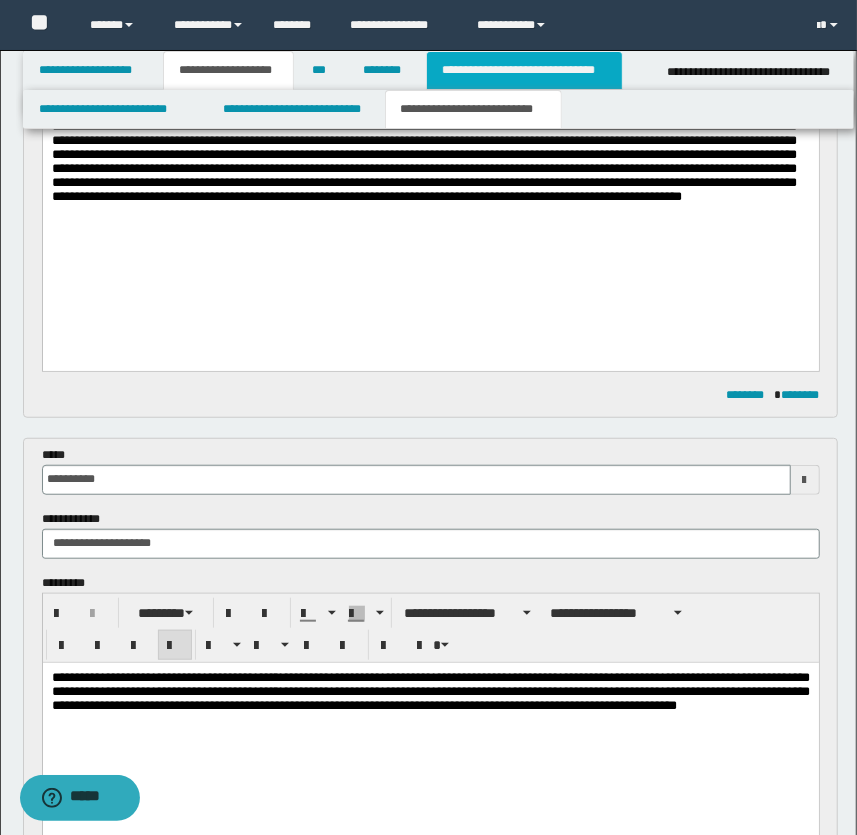 click on "**********" at bounding box center [524, 70] 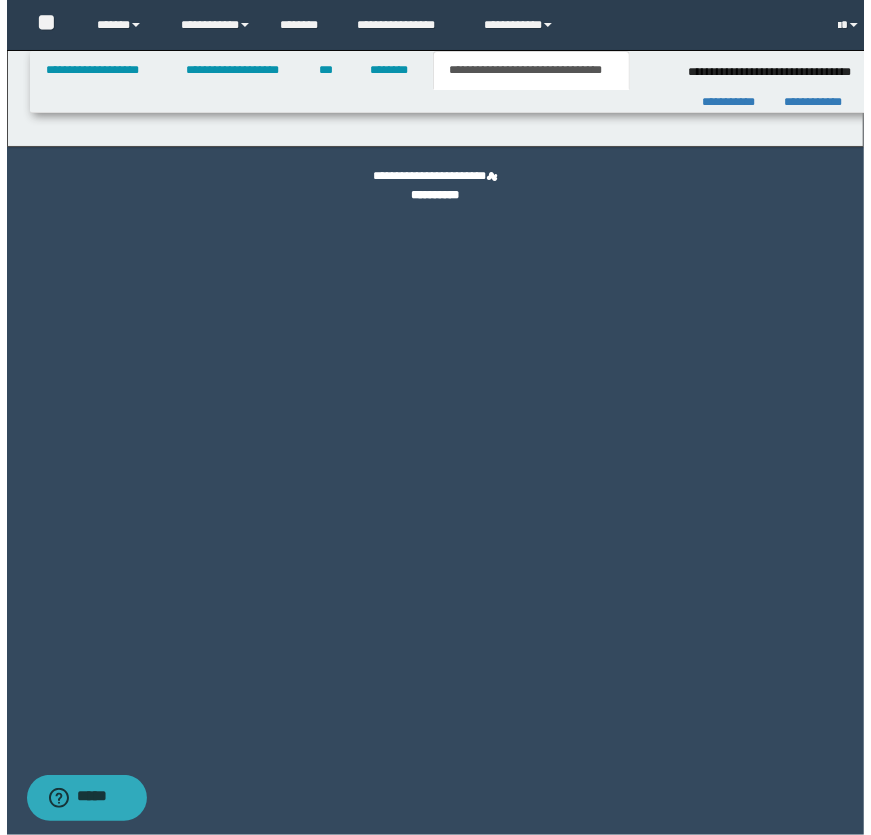 scroll, scrollTop: 0, scrollLeft: 0, axis: both 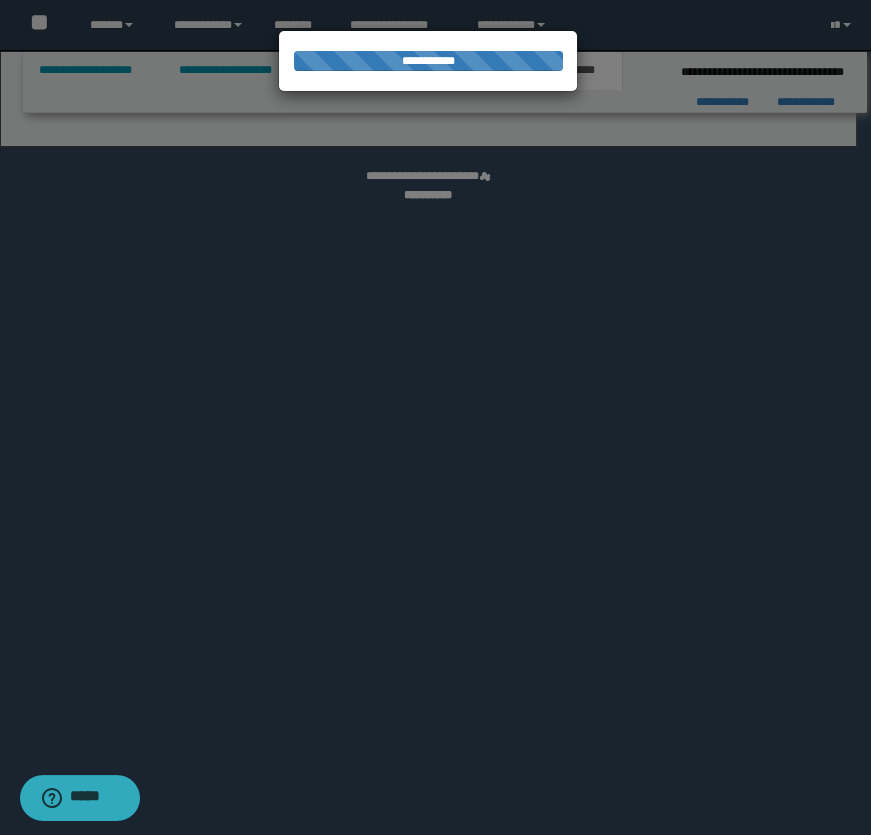 select on "*" 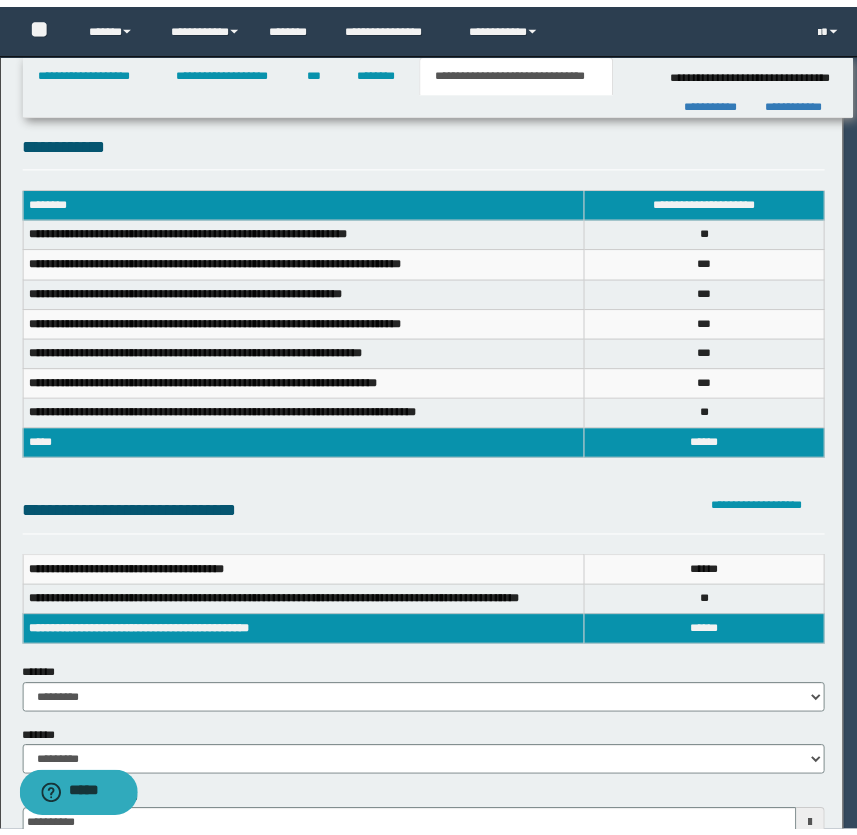 scroll, scrollTop: 0, scrollLeft: 0, axis: both 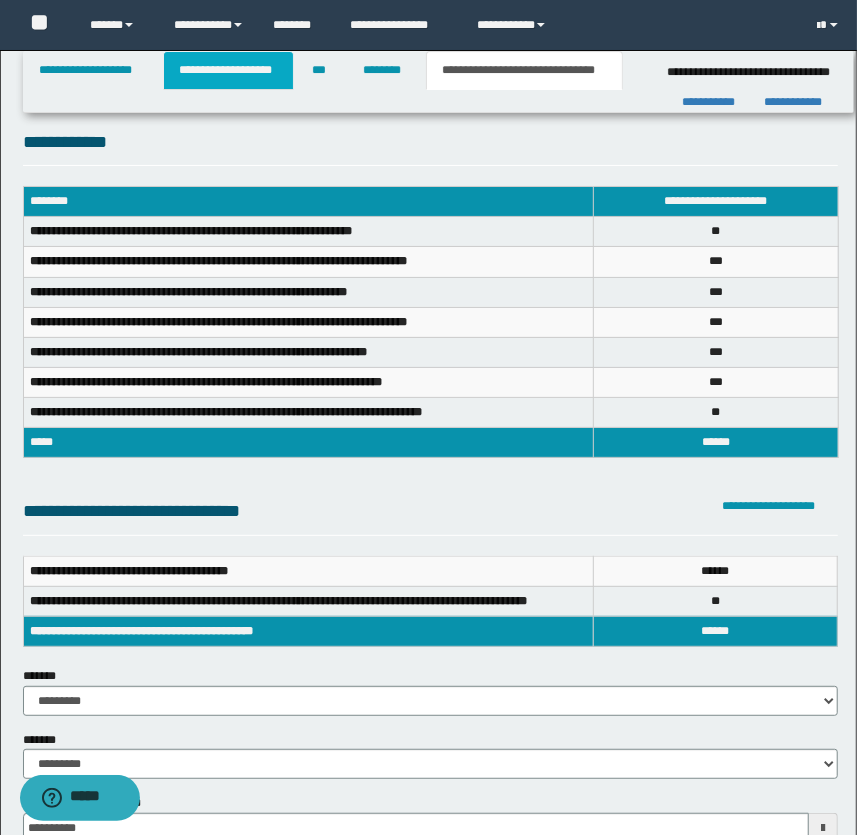 click on "**********" at bounding box center (228, 70) 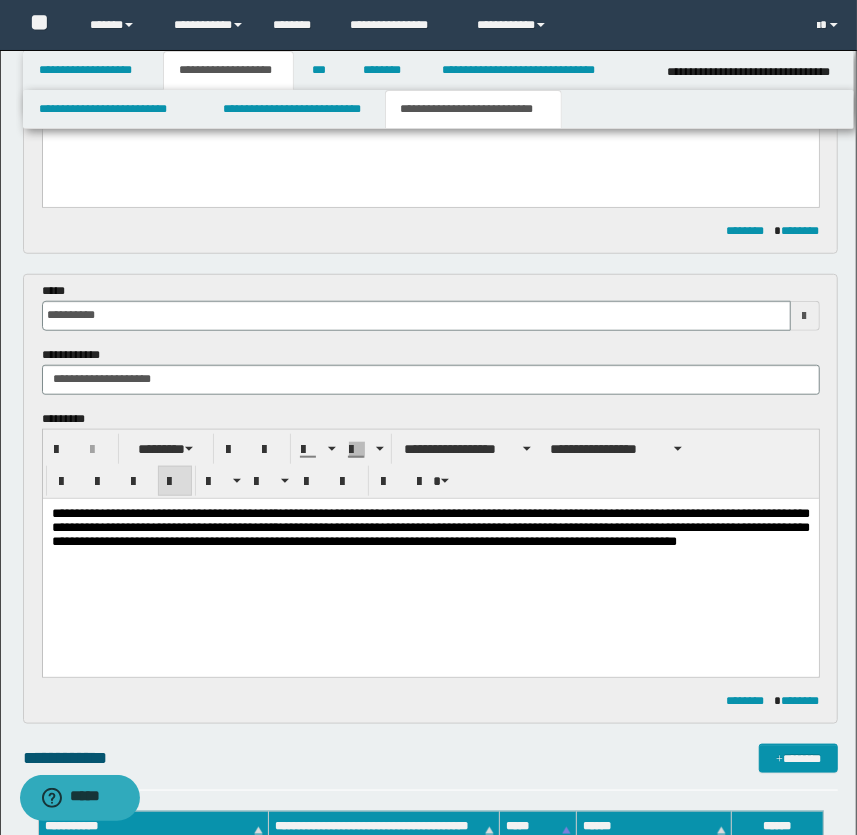 scroll, scrollTop: 818, scrollLeft: 0, axis: vertical 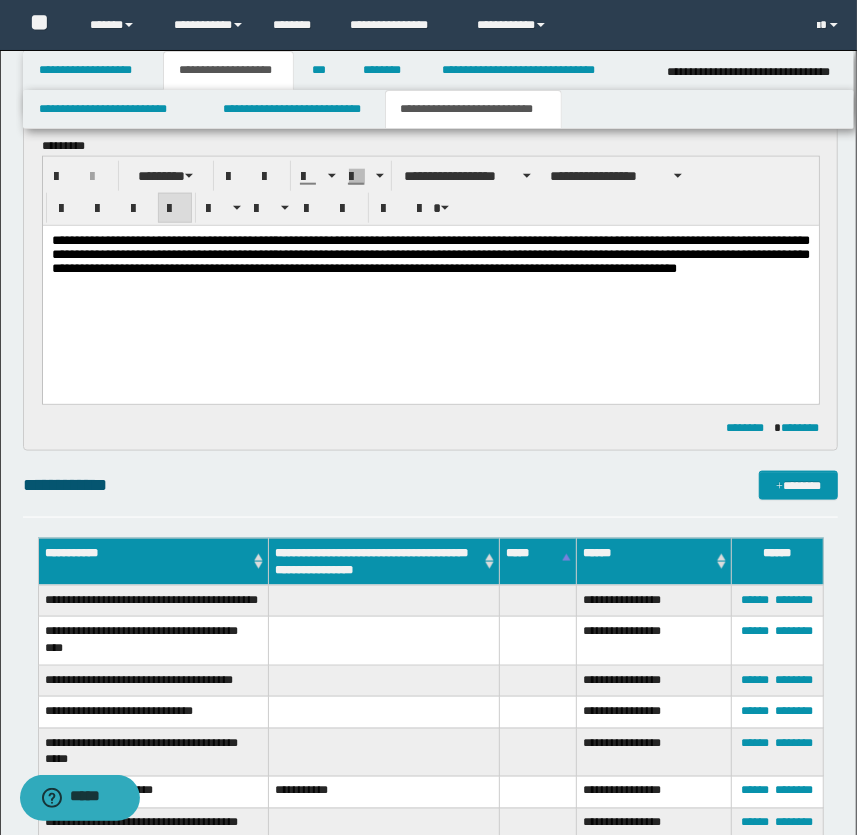 click on "**********" at bounding box center [430, 253] 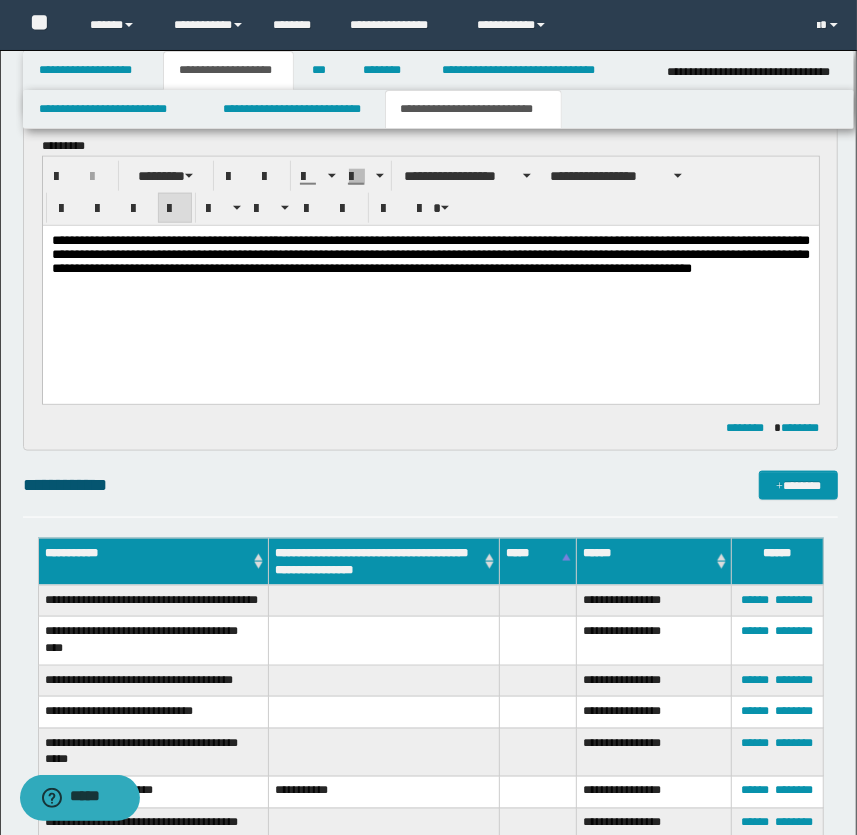 click on "**********" at bounding box center (430, 253) 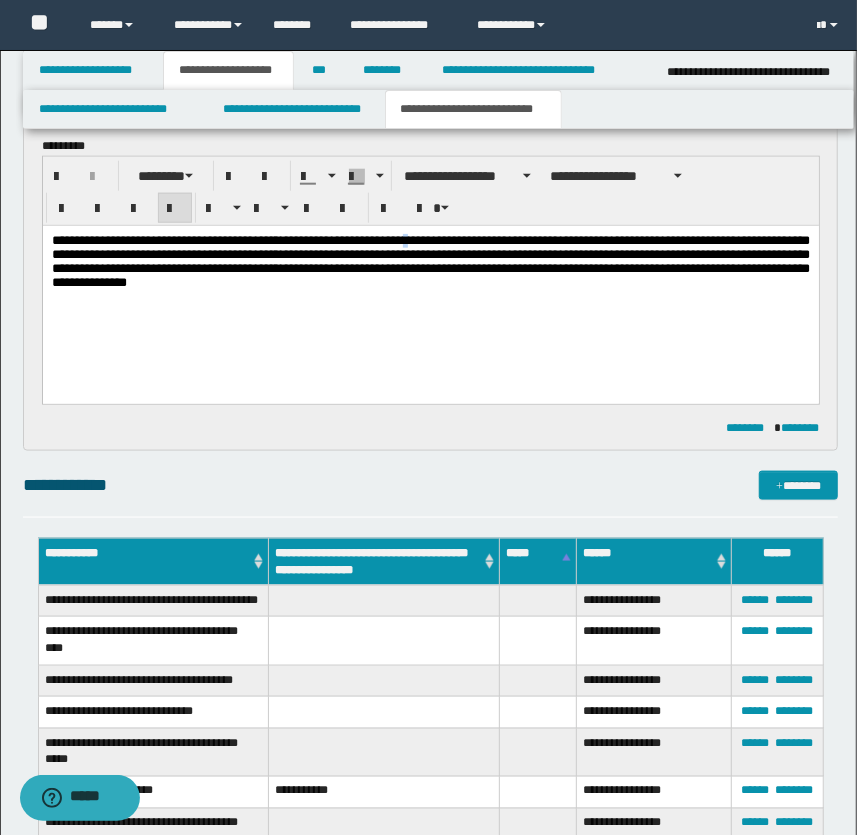click on "**********" at bounding box center [430, 260] 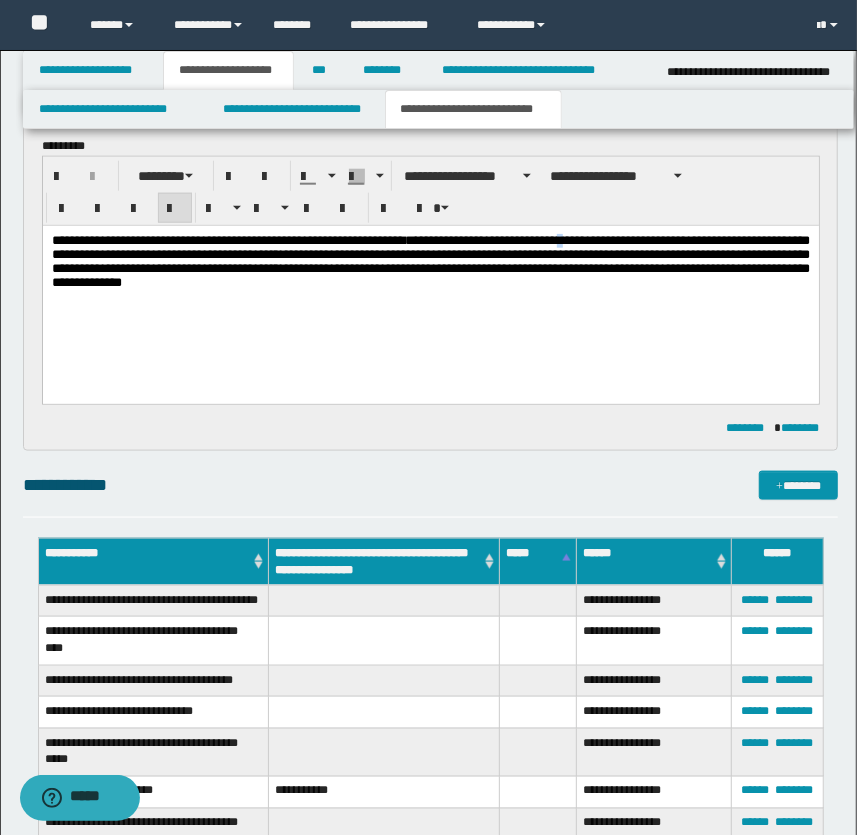 click on "**********" at bounding box center (430, 260) 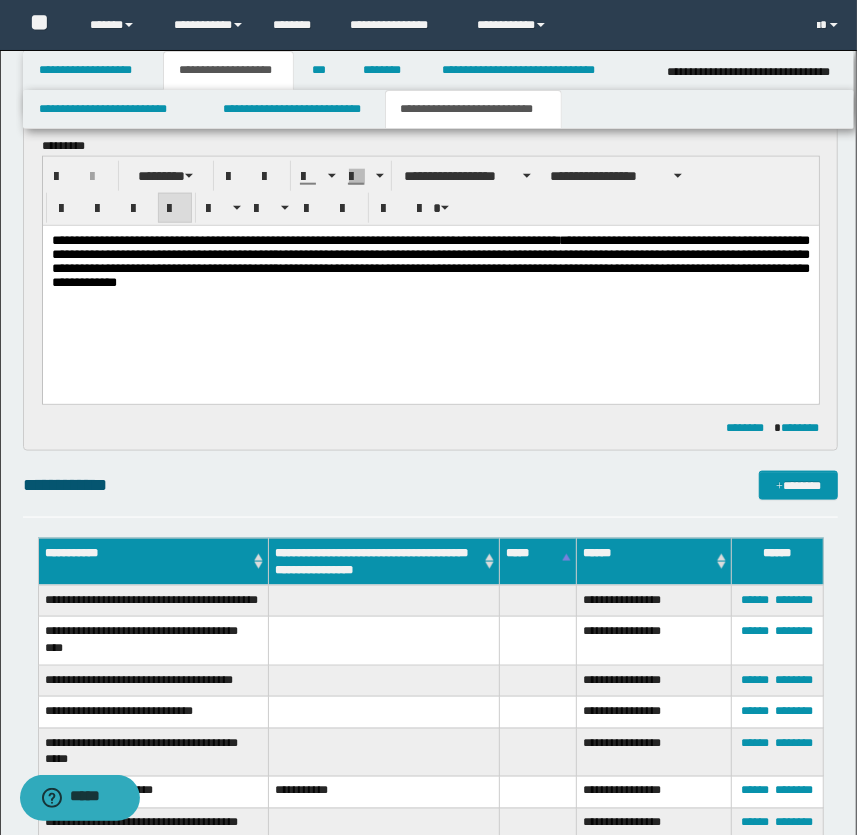 click on "**********" at bounding box center [430, 260] 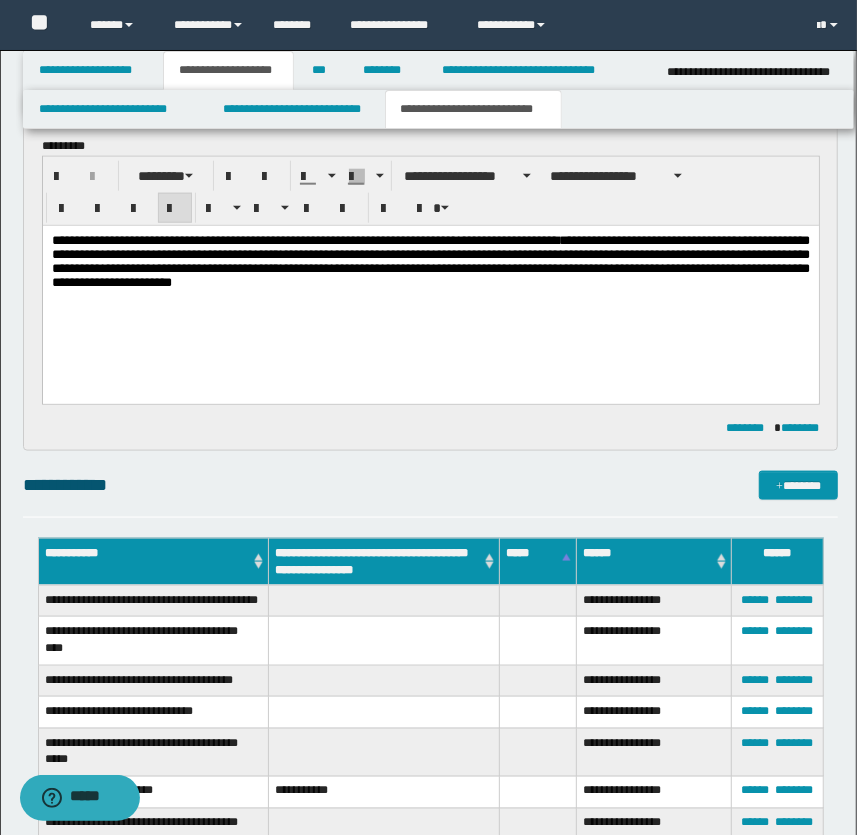 drag, startPoint x: 785, startPoint y: 239, endPoint x: 807, endPoint y: 311, distance: 75.28612 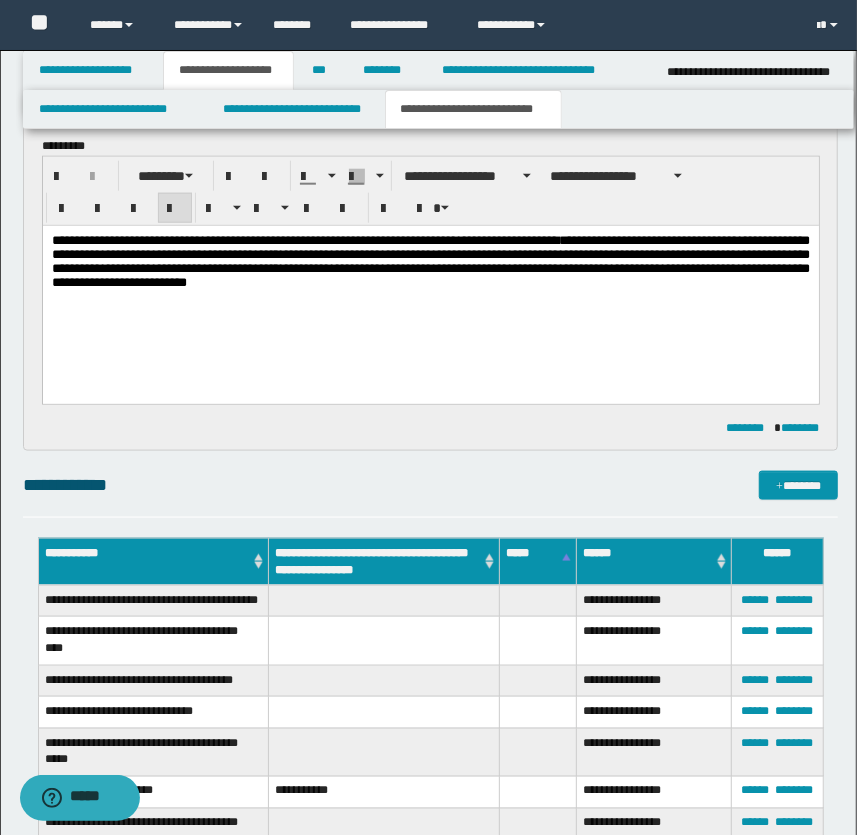 click on "**********" at bounding box center (430, 260) 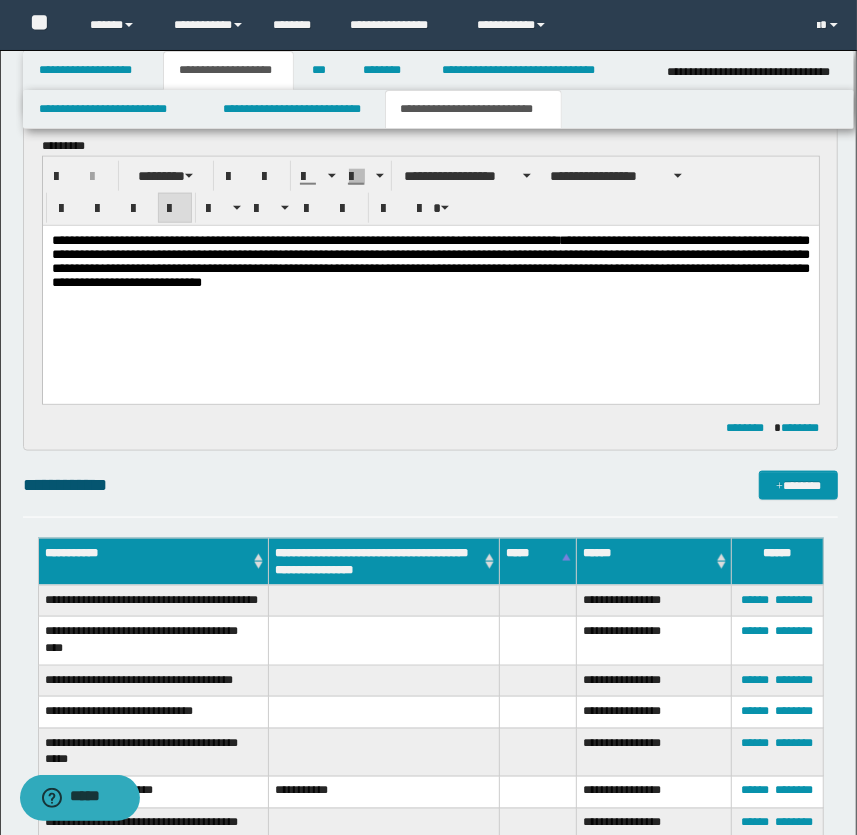 click on "**********" at bounding box center (430, 260) 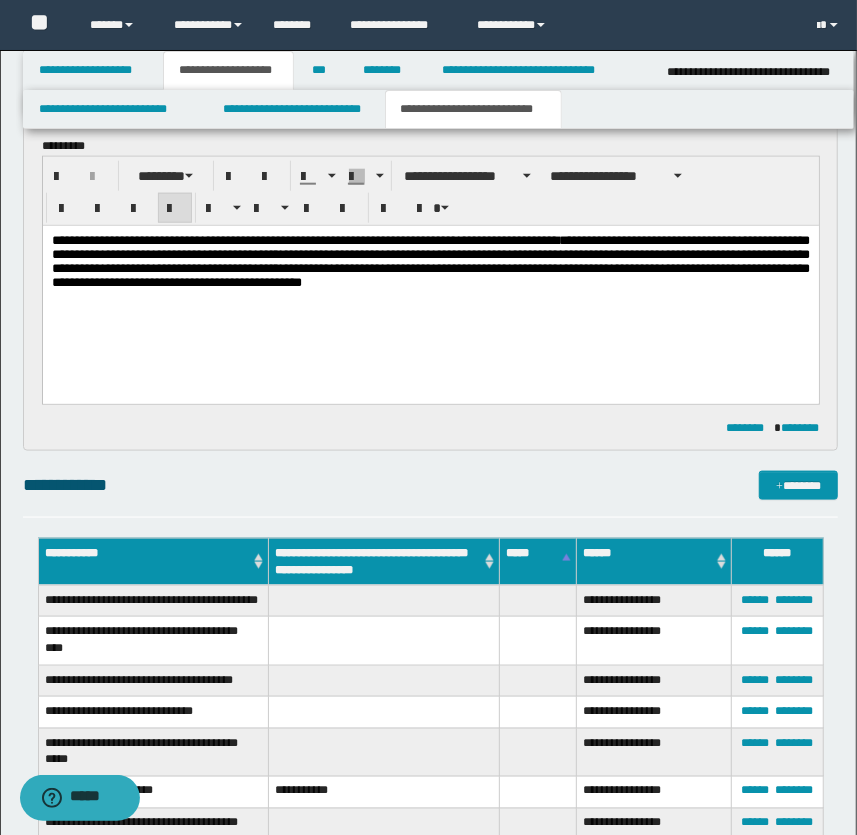 drag, startPoint x: 510, startPoint y: 257, endPoint x: 533, endPoint y: 433, distance: 177.49648 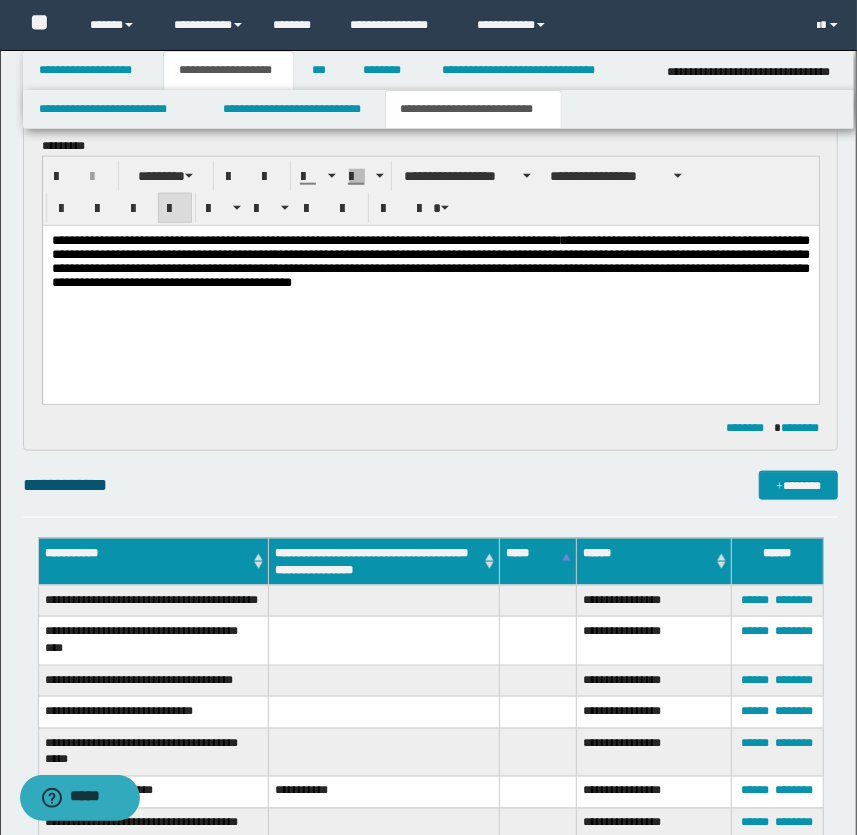click on "**********" at bounding box center [430, 260] 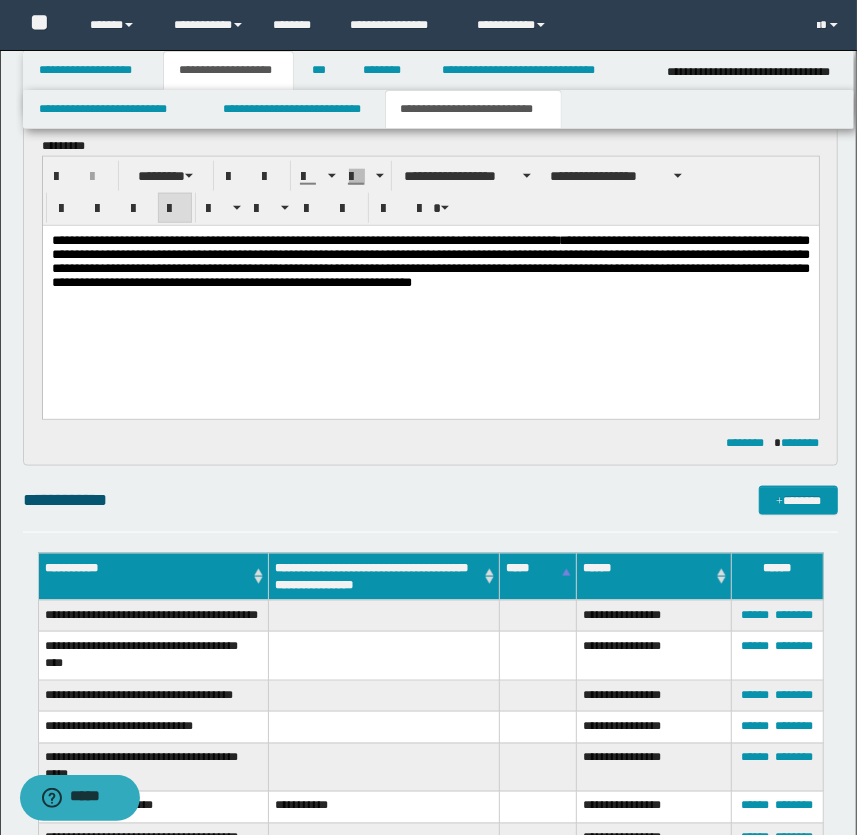 click on "**********" at bounding box center [430, 260] 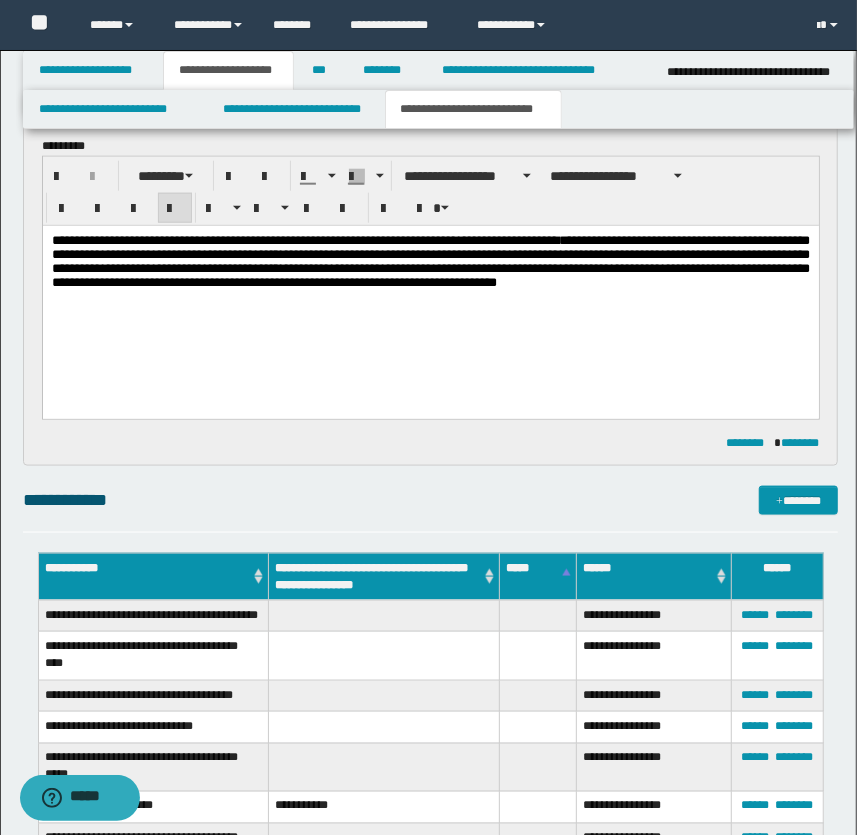 click on "**********" at bounding box center [430, 260] 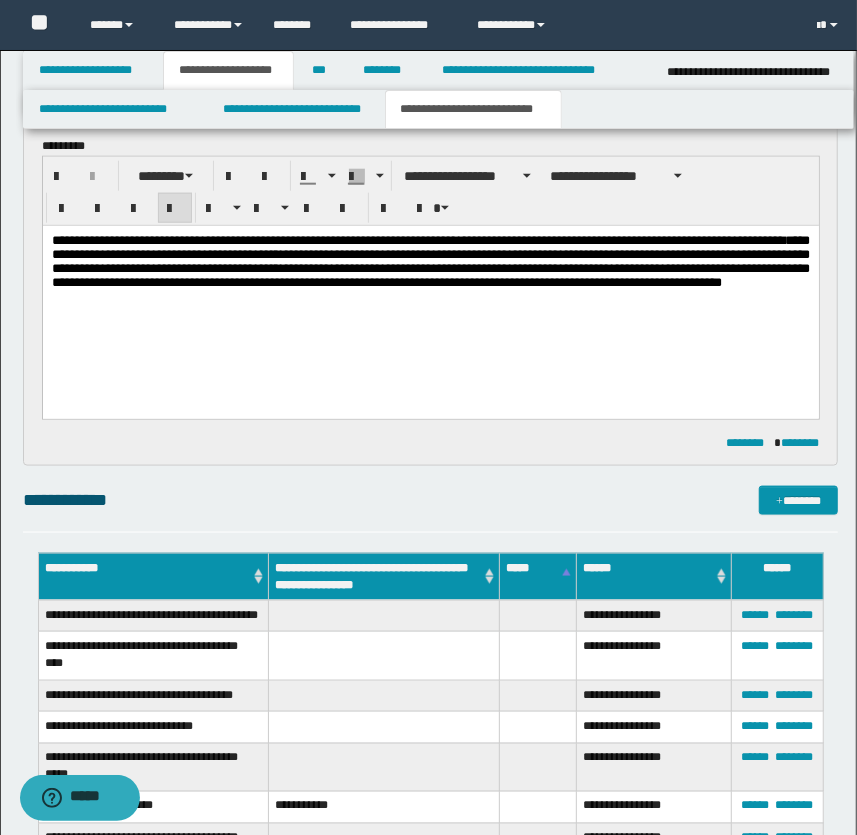drag, startPoint x: 294, startPoint y: 258, endPoint x: 654, endPoint y: 372, distance: 377.61887 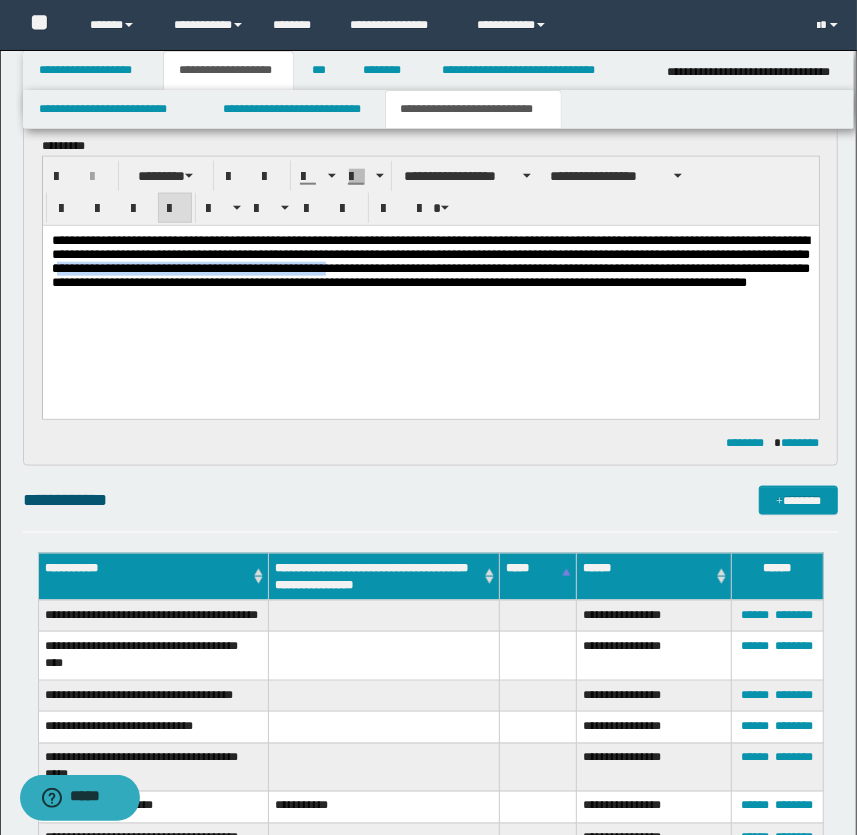 drag, startPoint x: 391, startPoint y: 272, endPoint x: 704, endPoint y: 441, distance: 355.71057 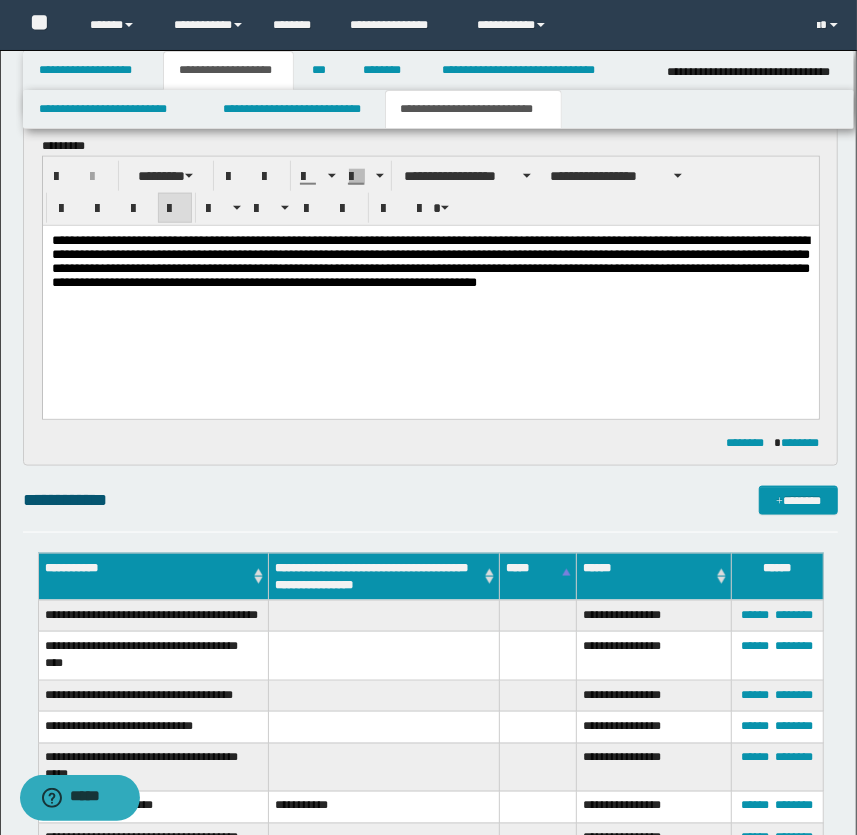 click on "**********" at bounding box center [430, 260] 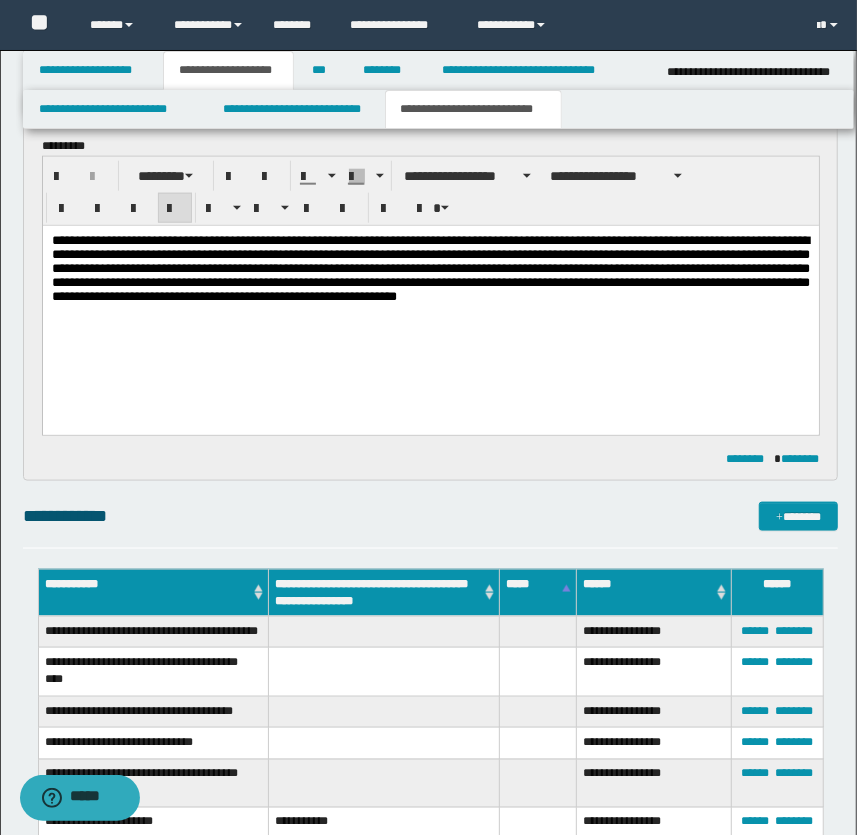 drag, startPoint x: 316, startPoint y: 256, endPoint x: 676, endPoint y: 347, distance: 371.3233 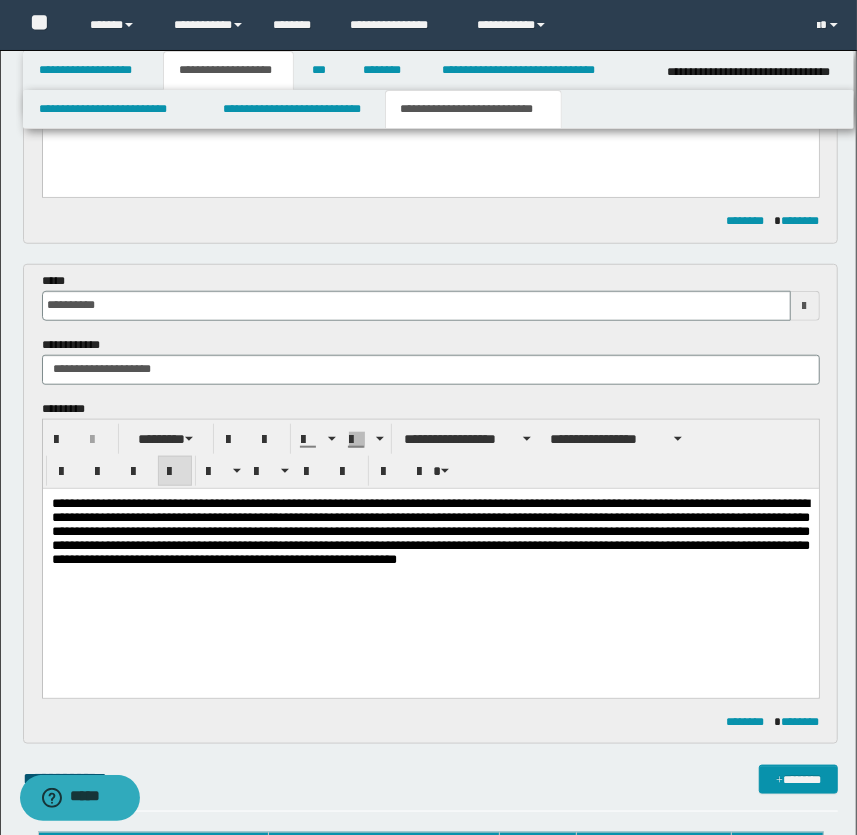 scroll, scrollTop: 818, scrollLeft: 0, axis: vertical 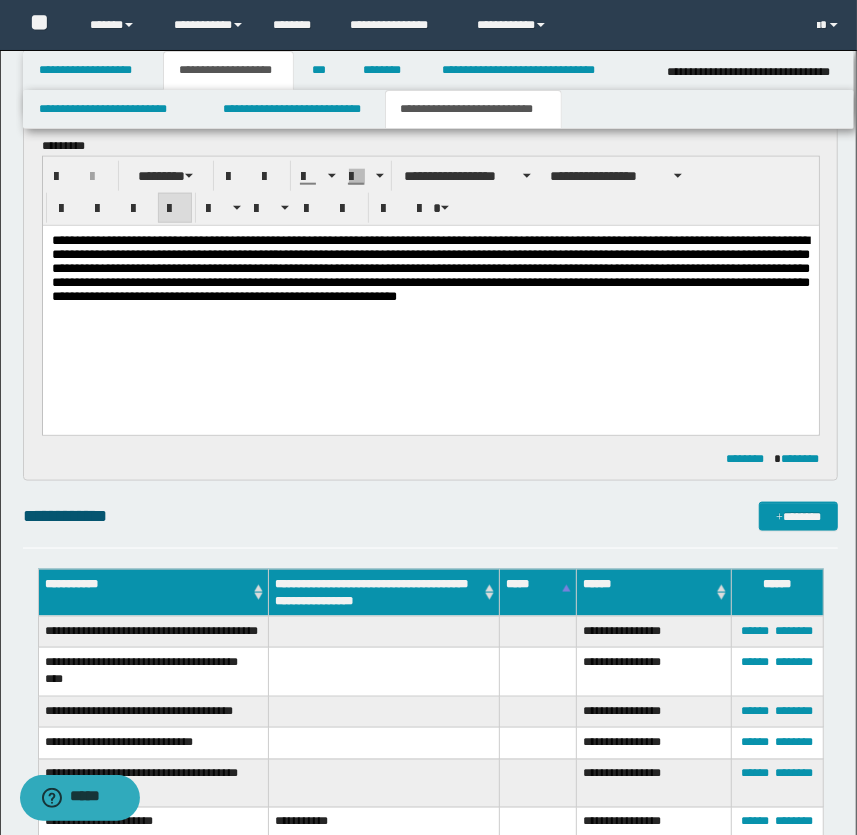 click on "**********" at bounding box center (430, 267) 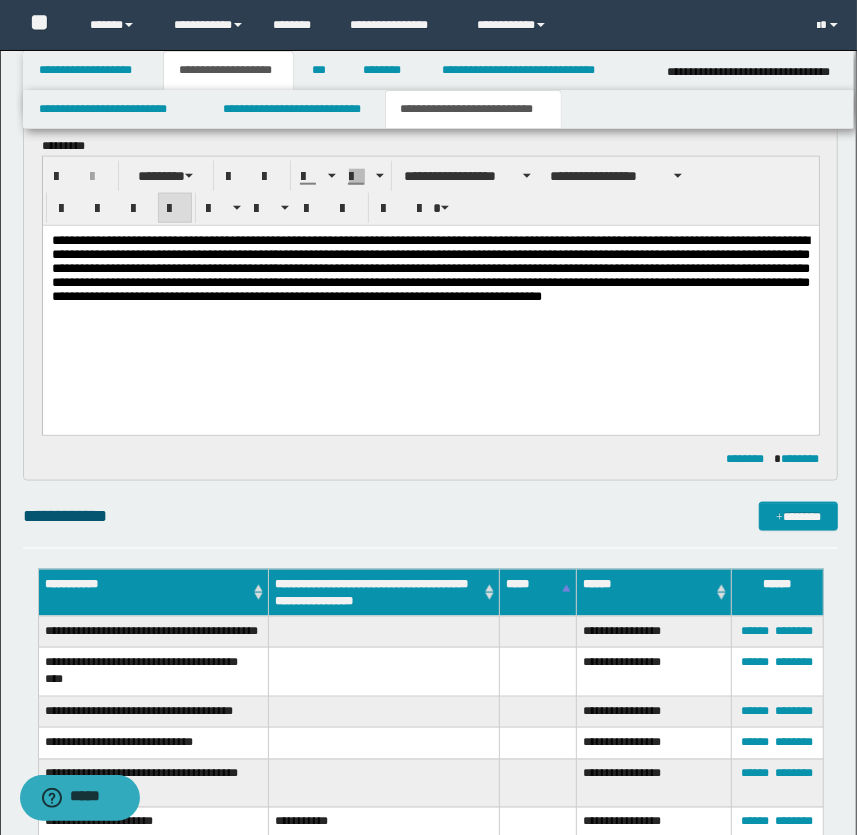 click on "**********" at bounding box center (430, 267) 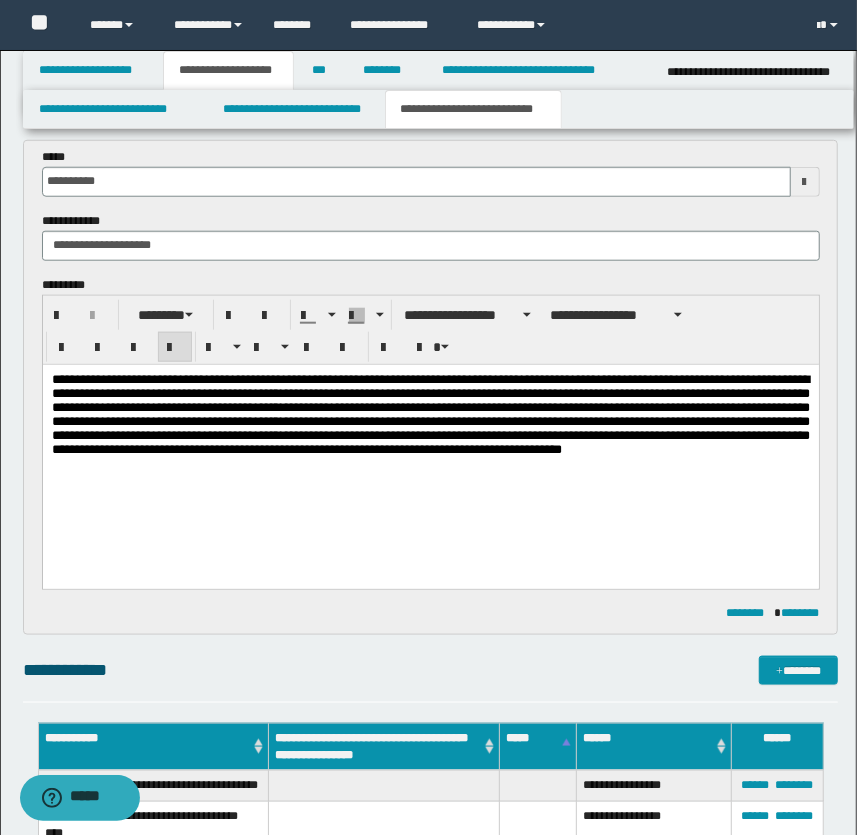 scroll, scrollTop: 636, scrollLeft: 0, axis: vertical 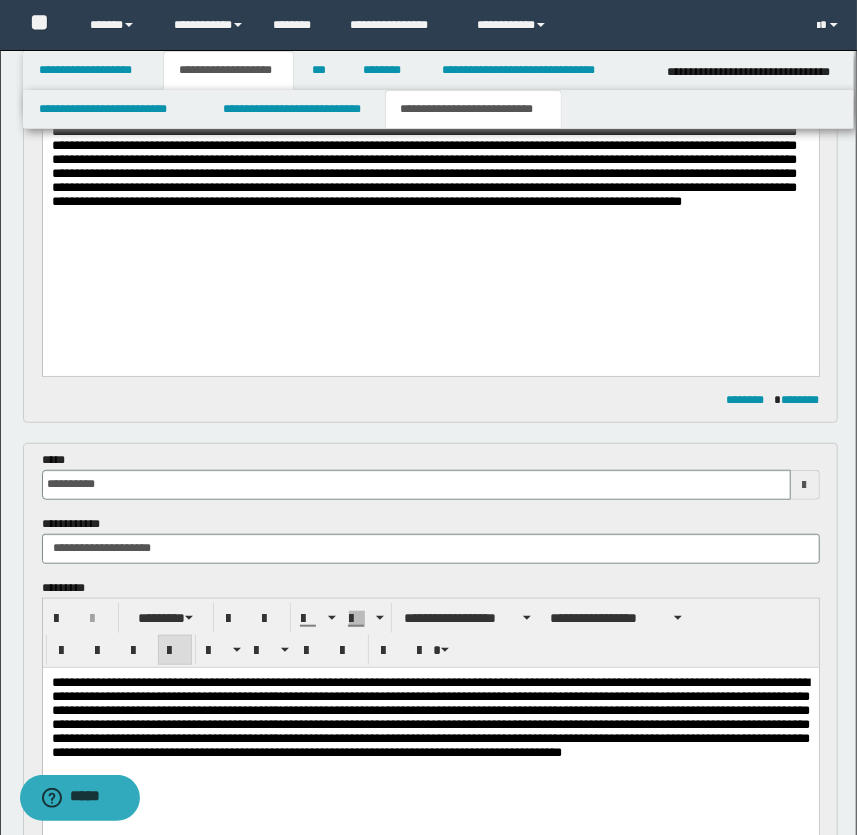 drag, startPoint x: 264, startPoint y: 186, endPoint x: 266, endPoint y: 241, distance: 55.03635 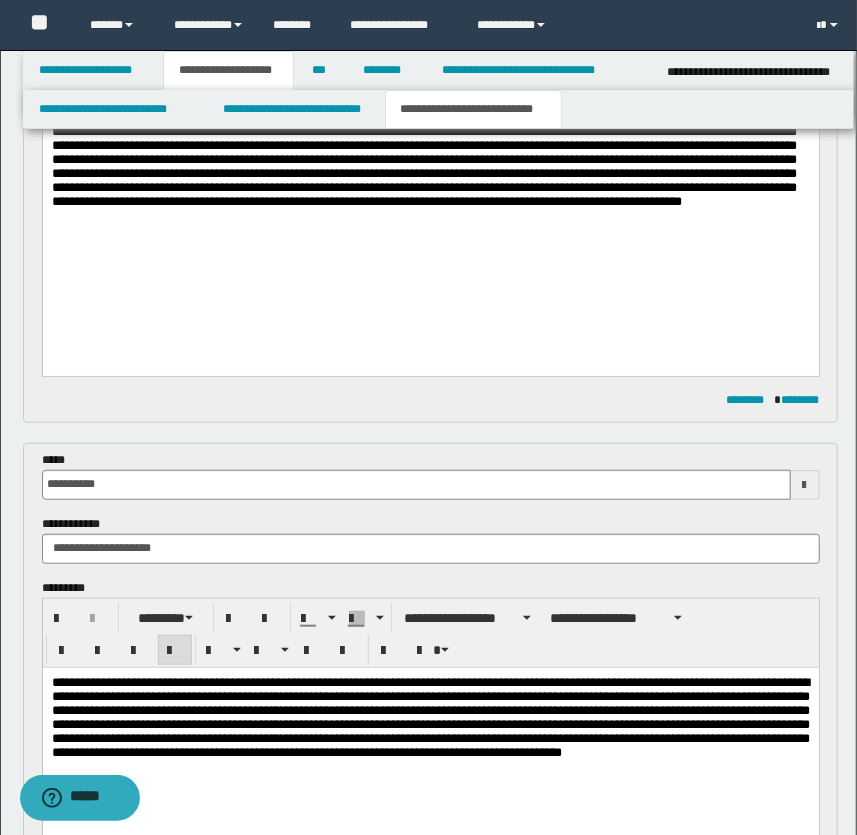 scroll, scrollTop: 272, scrollLeft: 0, axis: vertical 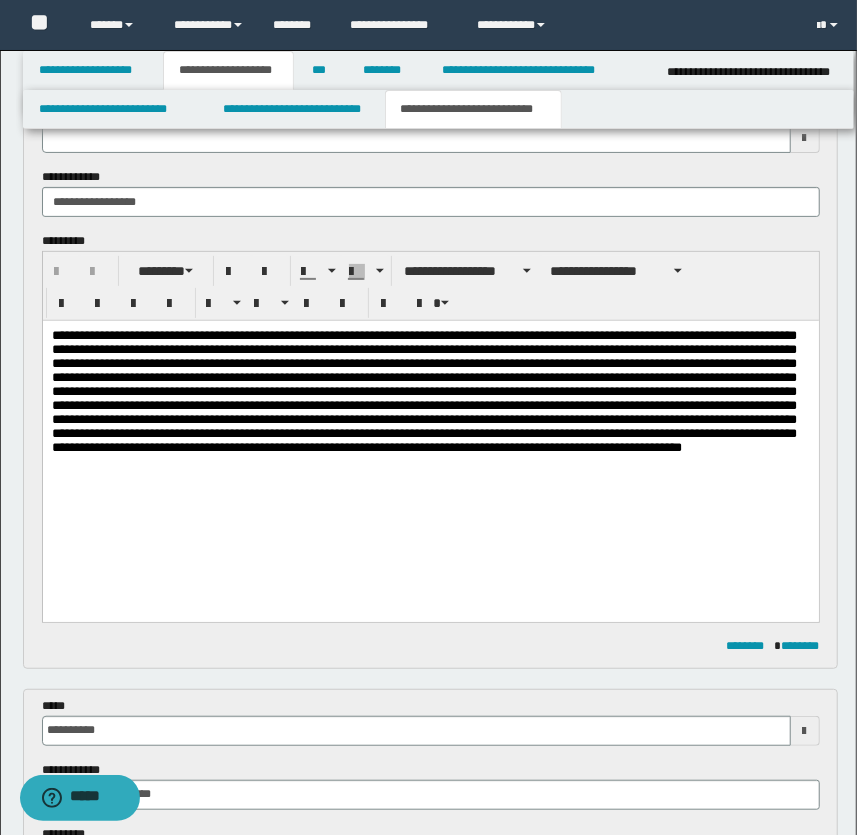 type 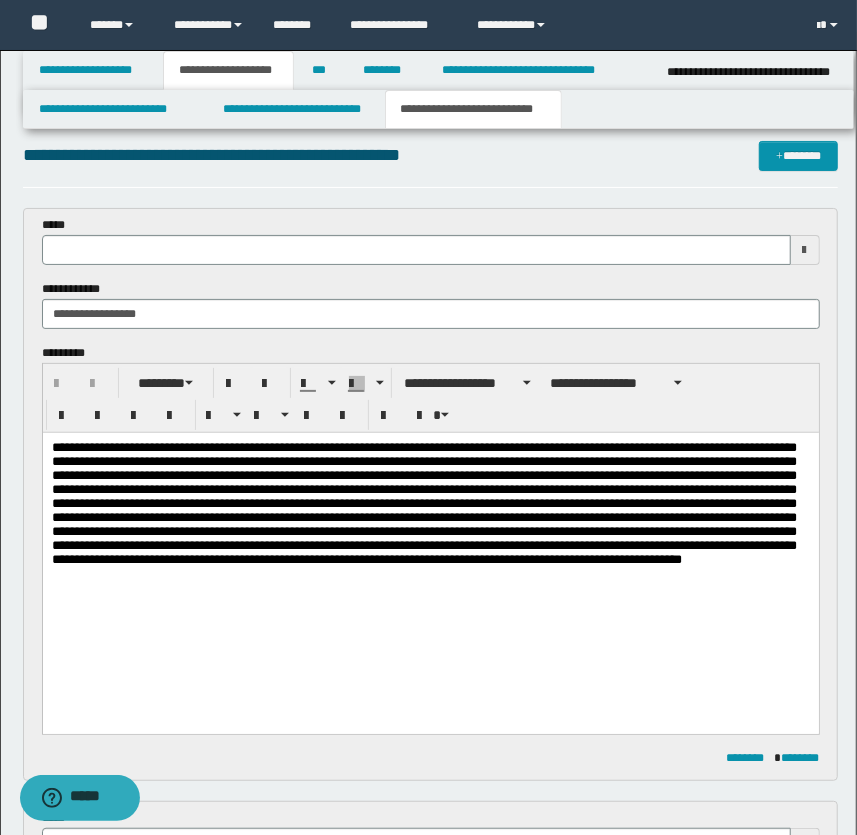 scroll, scrollTop: 0, scrollLeft: 0, axis: both 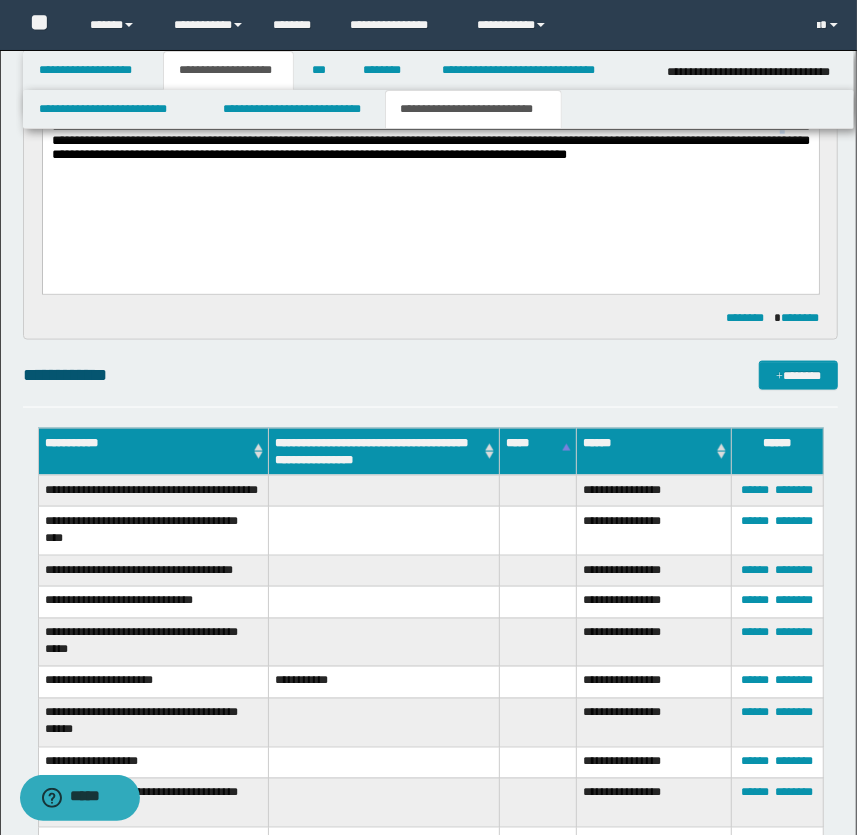 click on "**********" at bounding box center [430, 118] 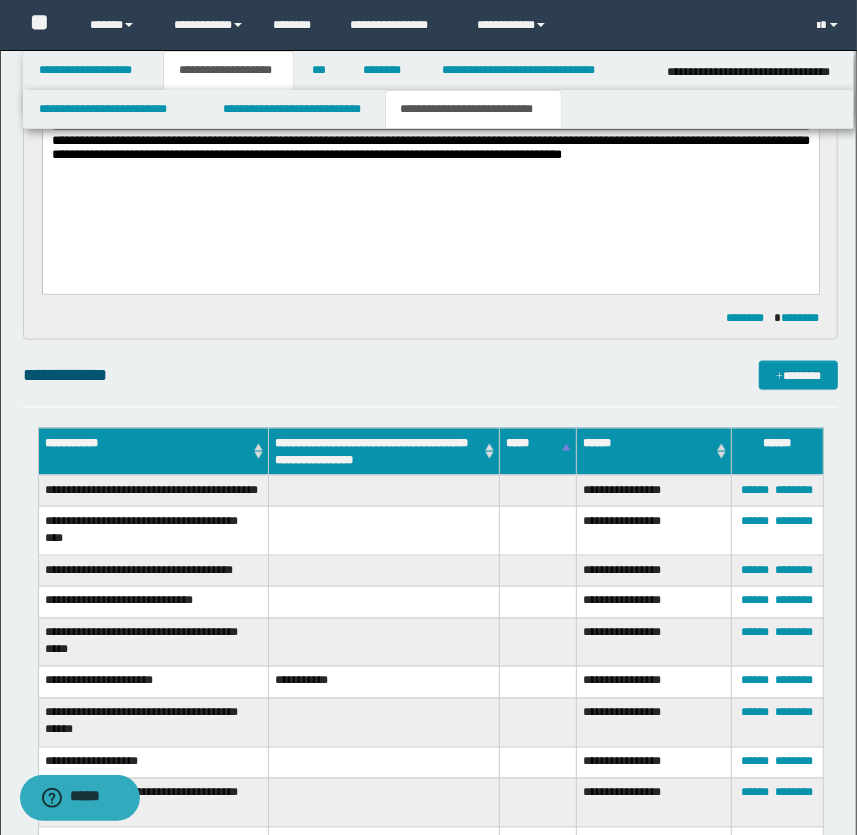 click on "**********" at bounding box center (430, 118) 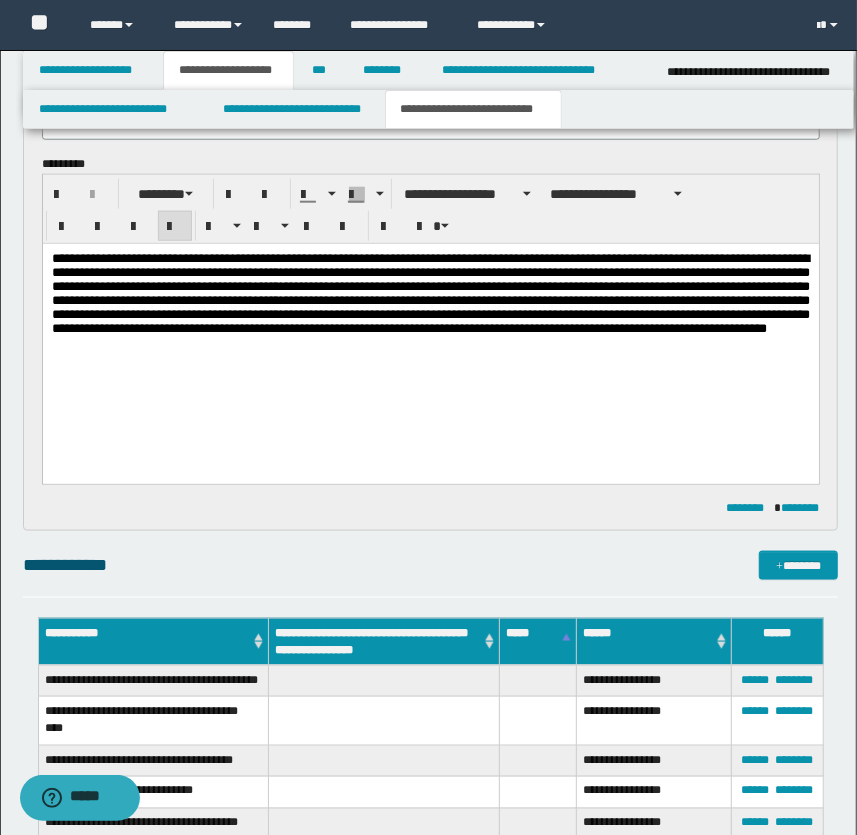 scroll, scrollTop: 792, scrollLeft: 0, axis: vertical 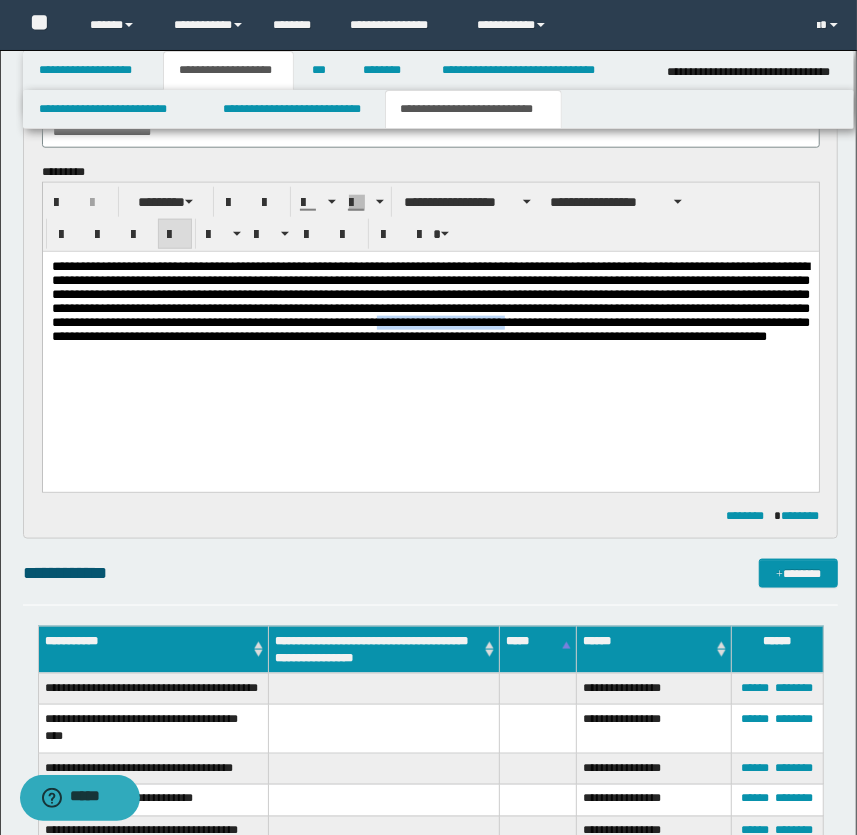 drag, startPoint x: 362, startPoint y: 344, endPoint x: 509, endPoint y: 339, distance: 147.085 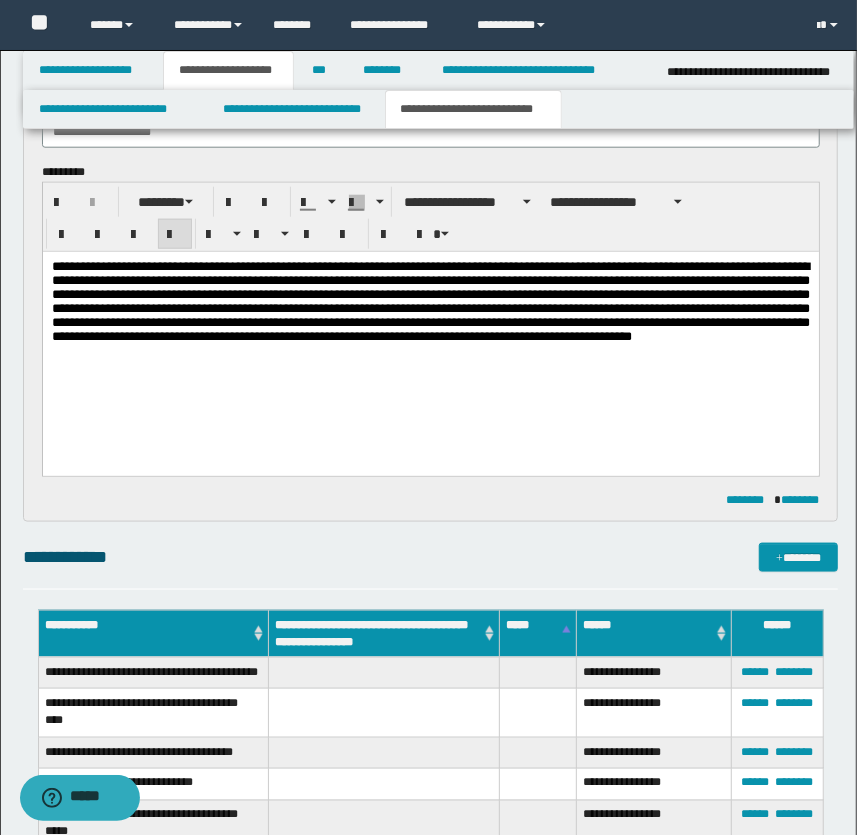 click on "**********" at bounding box center (430, 300) 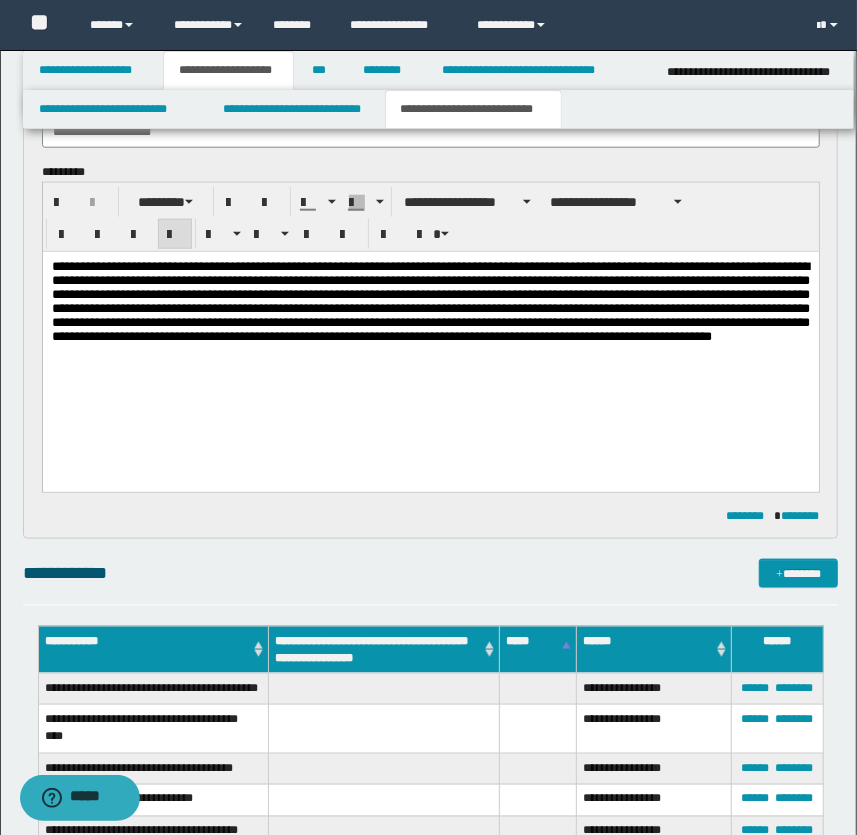 click on "**********" at bounding box center [430, 300] 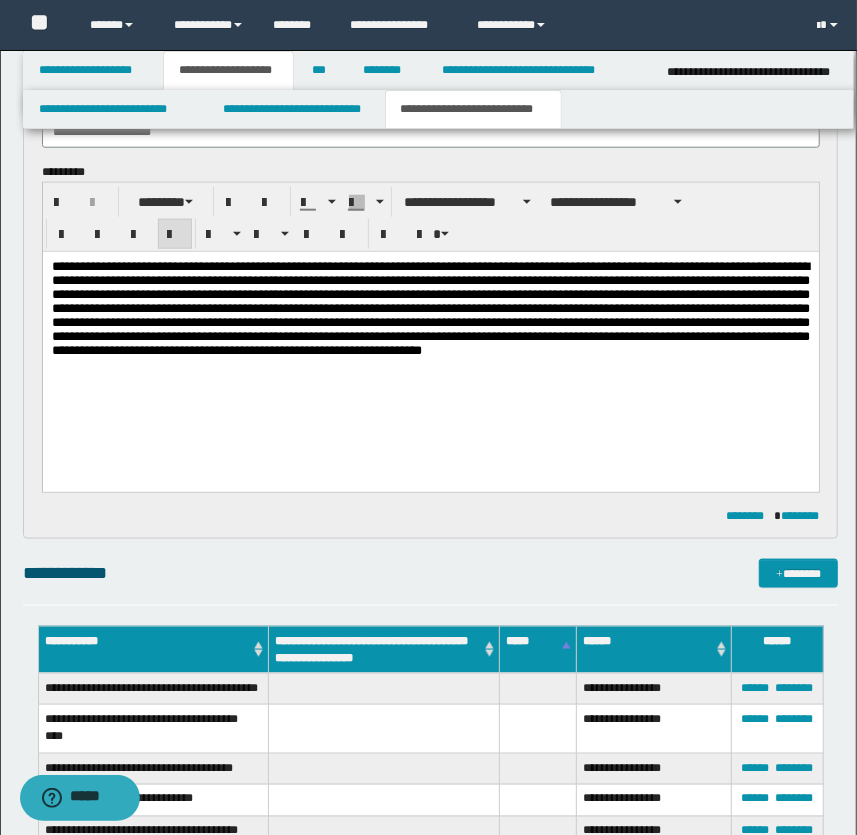 click on "**********" at bounding box center (430, 307) 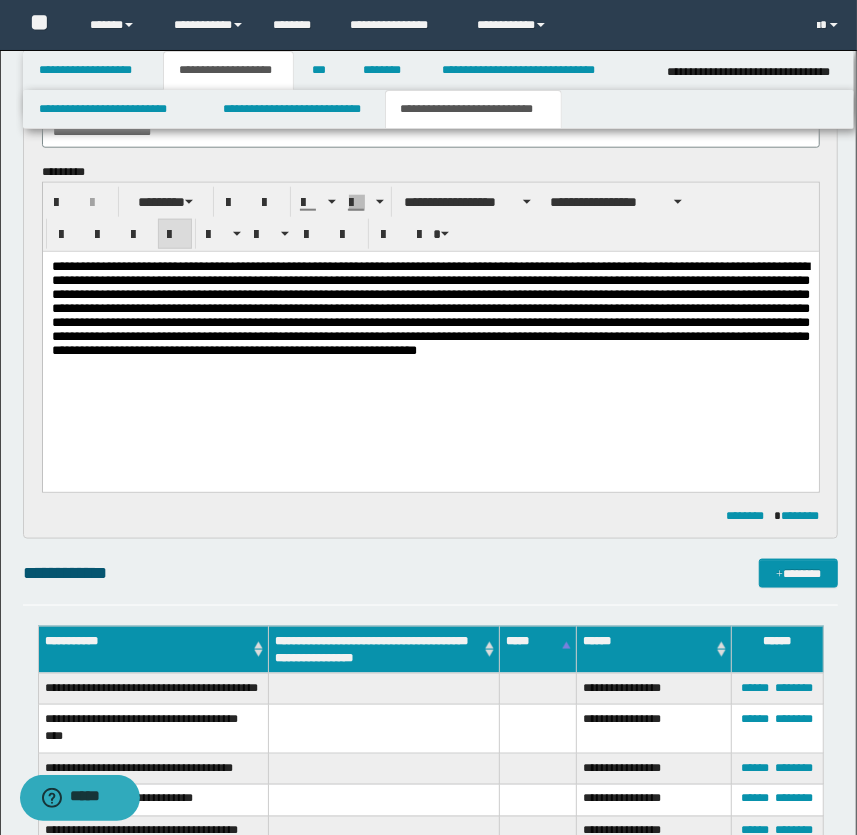 click on "**********" at bounding box center (430, 307) 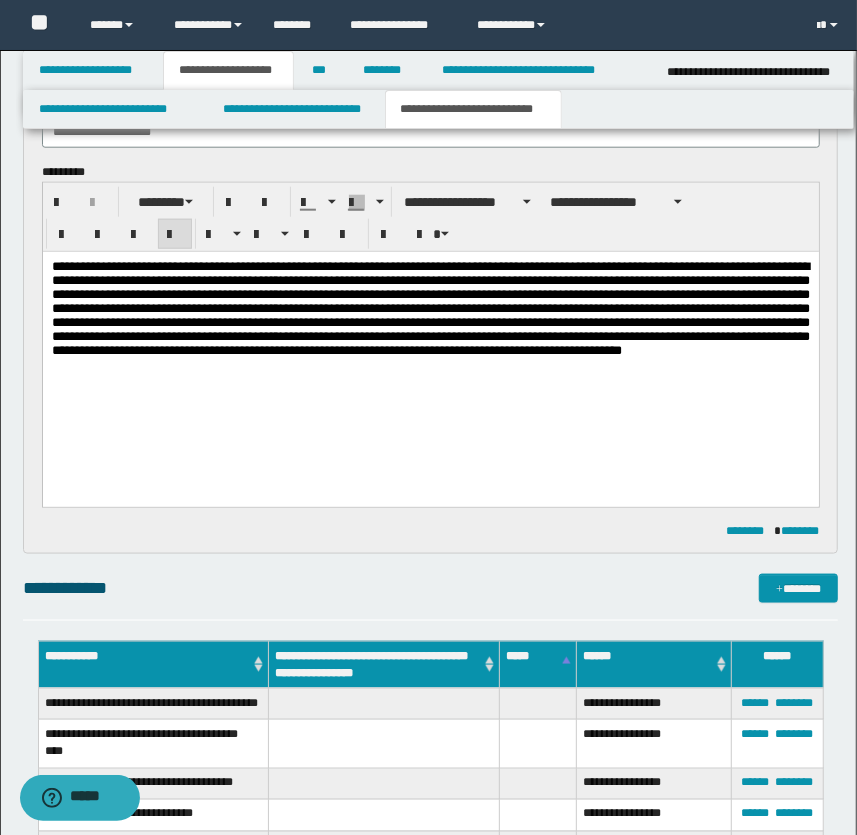 click on "**********" at bounding box center [430, 307] 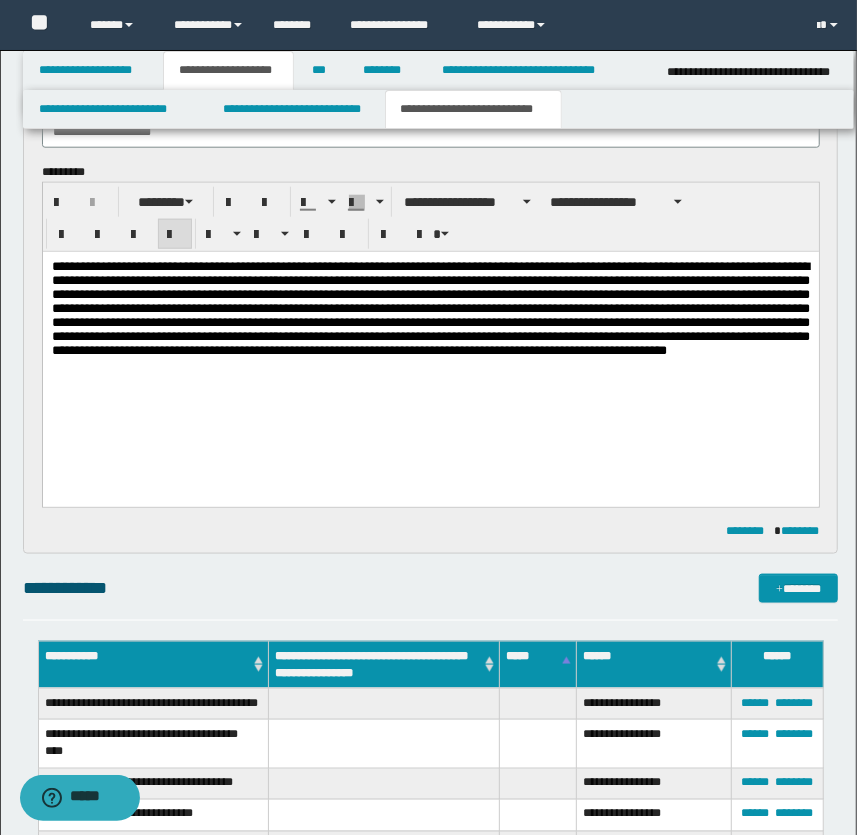click on "**********" at bounding box center [430, 307] 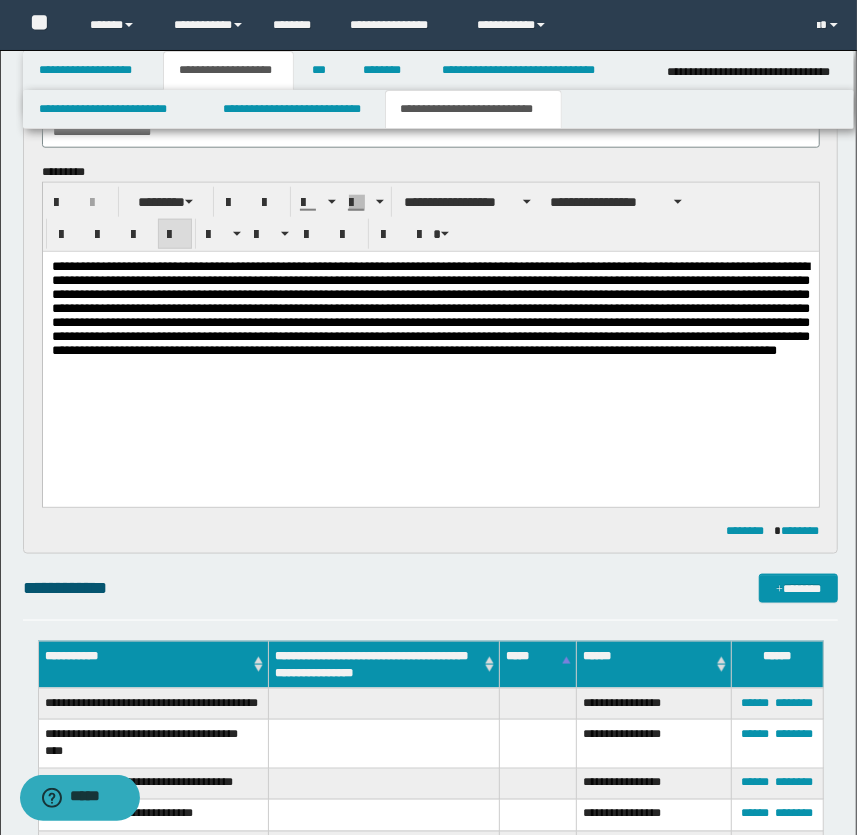 click on "**********" at bounding box center (430, 307) 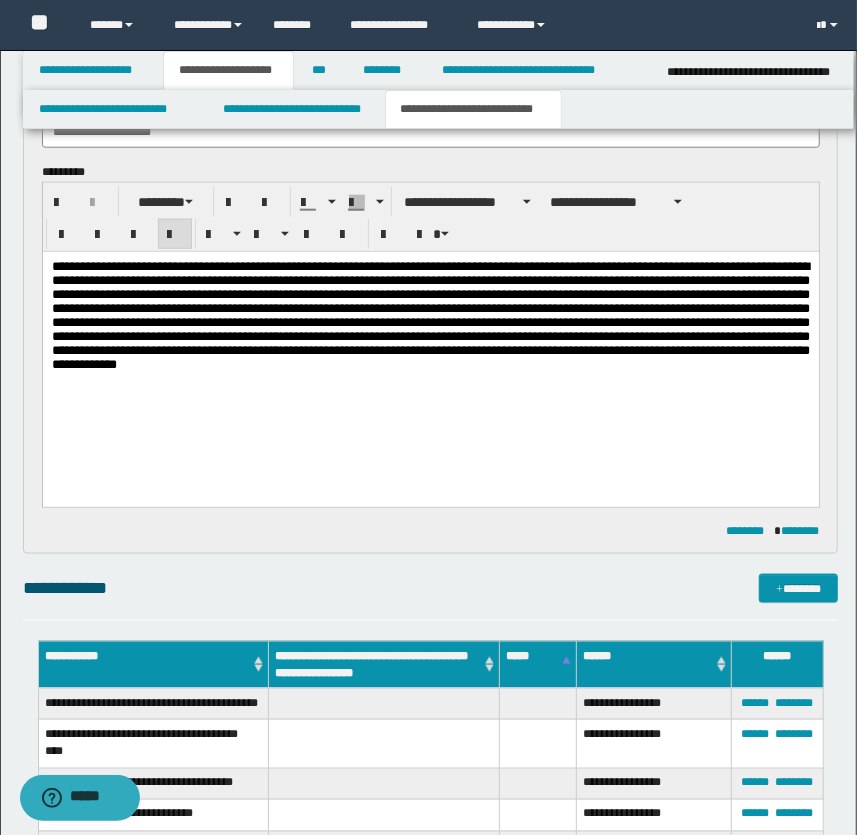 click on "**********" at bounding box center [430, 314] 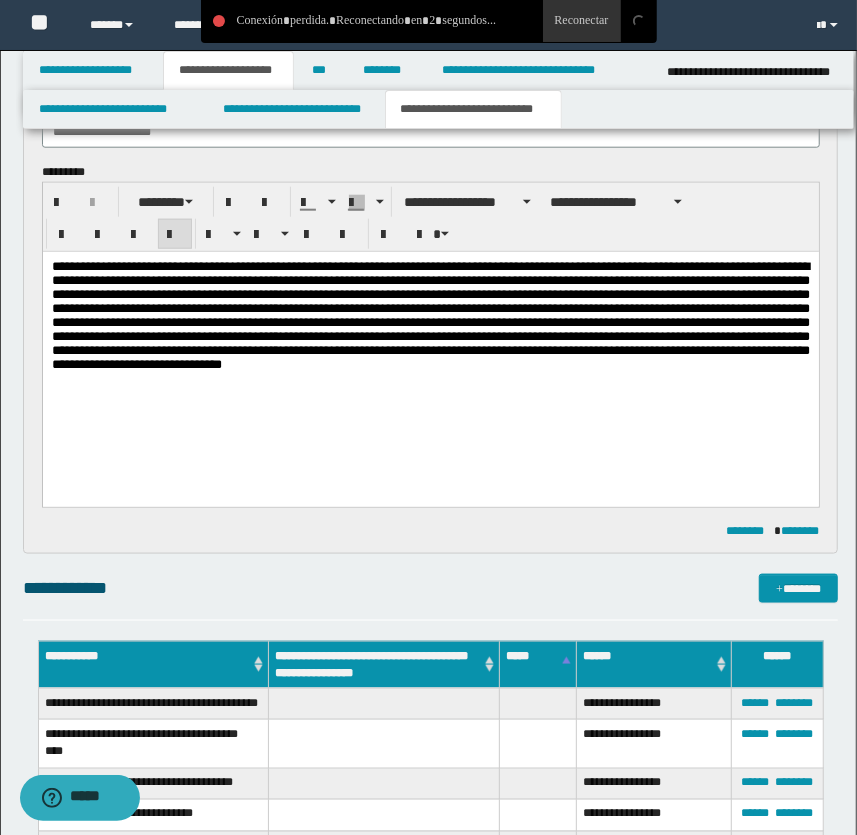 drag, startPoint x: 310, startPoint y: 285, endPoint x: 226, endPoint y: 476, distance: 208.65521 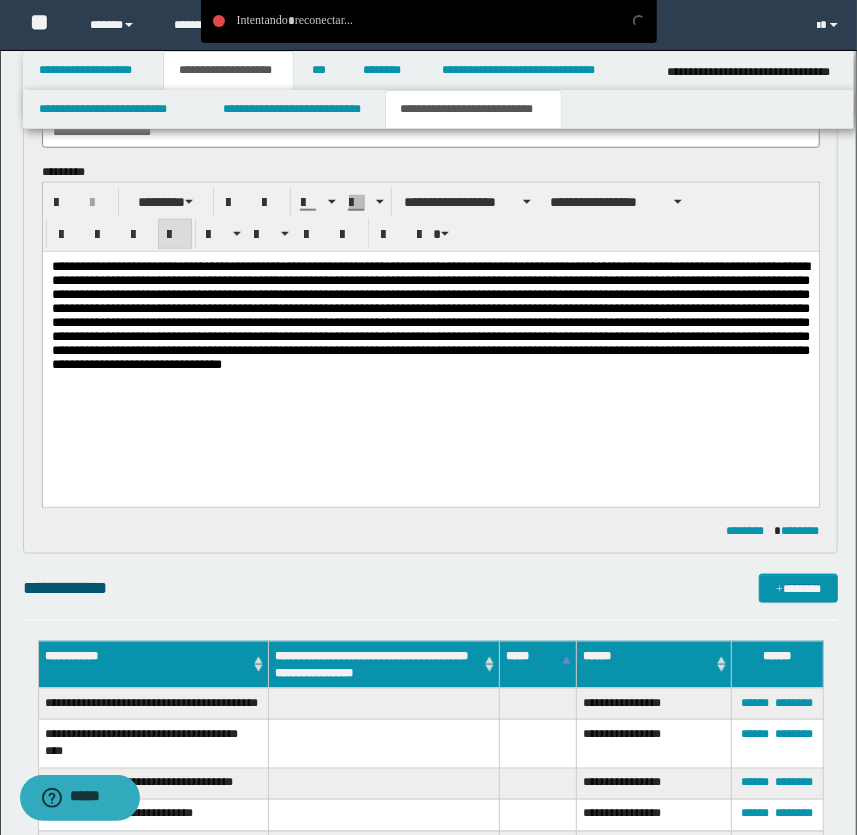 click on "**********" at bounding box center (430, 314) 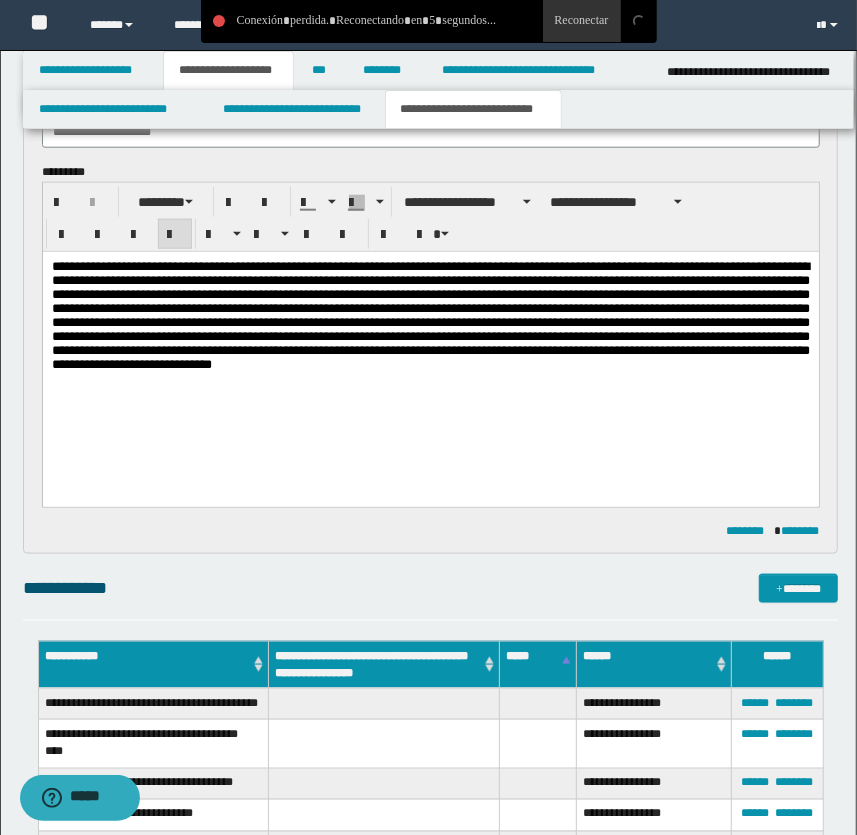 click on "**********" at bounding box center [430, 314] 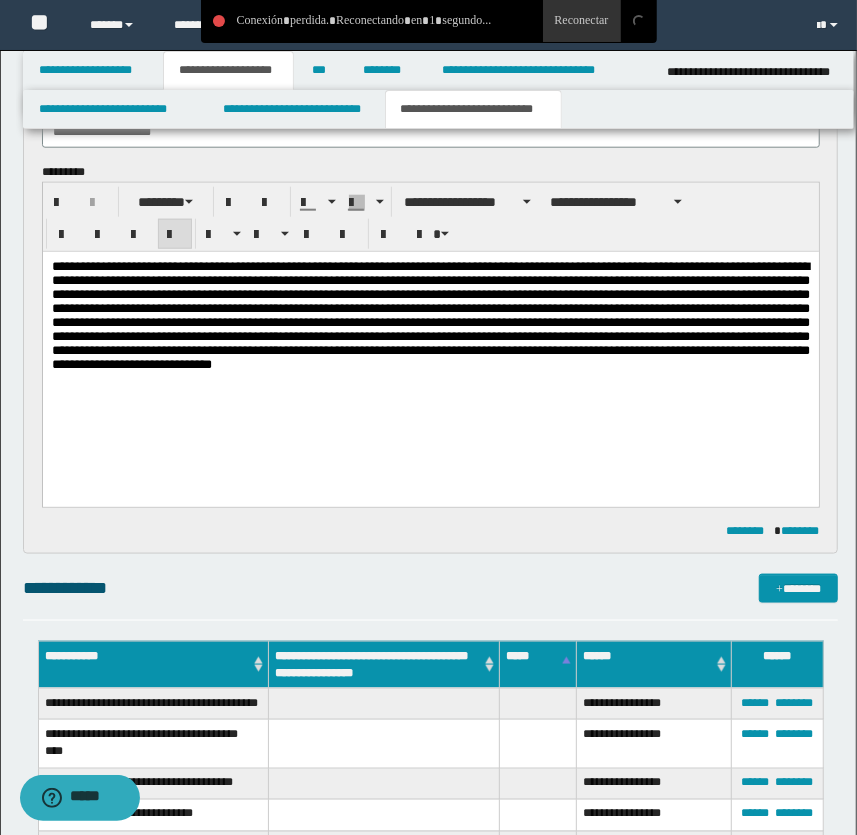 click on "**********" at bounding box center (430, 340) 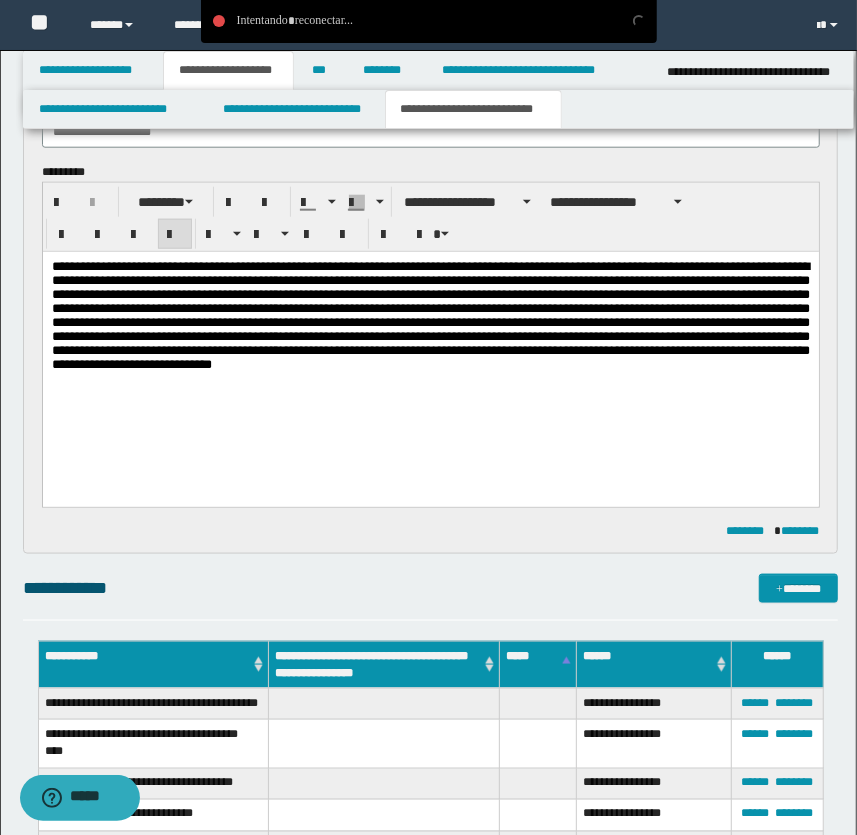 click on "**********" at bounding box center (430, 314) 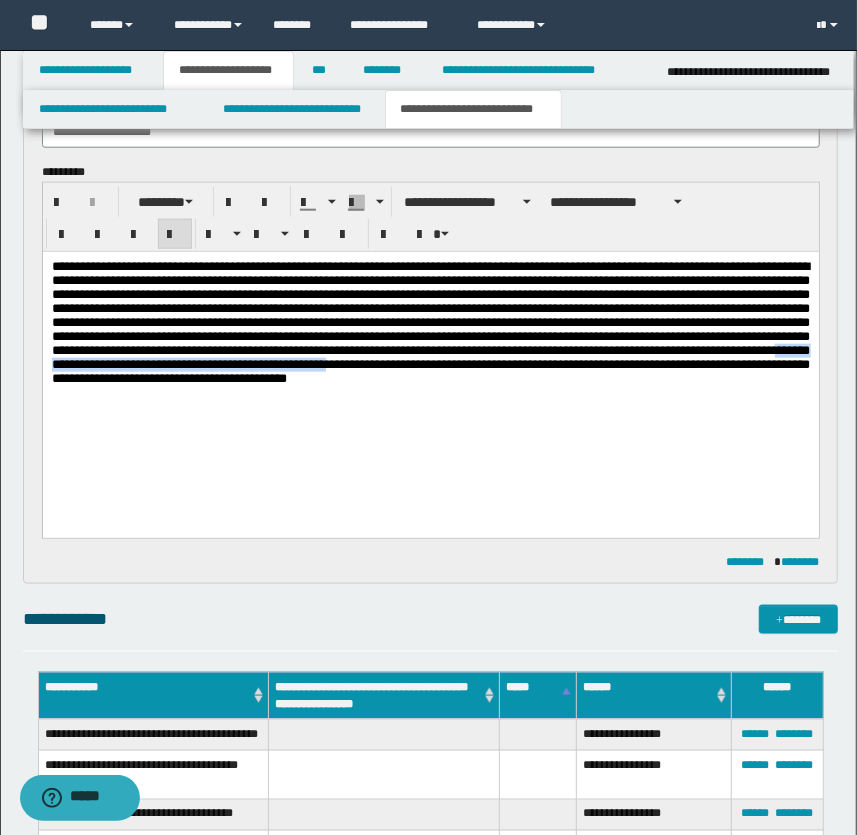 drag, startPoint x: 443, startPoint y: 389, endPoint x: 835, endPoint y: 390, distance: 392.00128 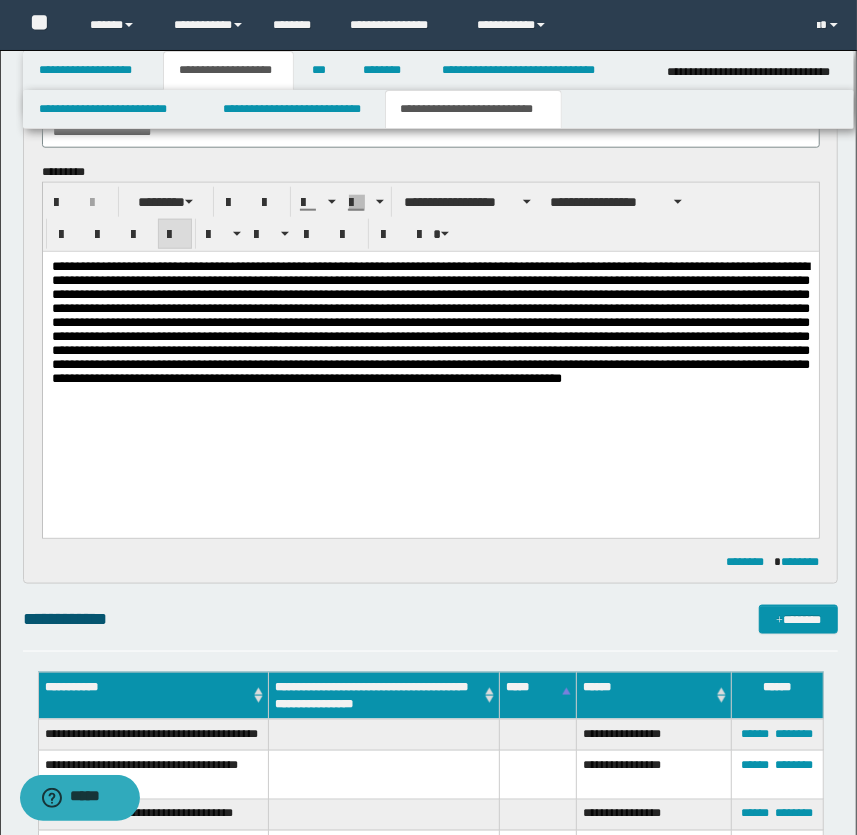 click on "**********" at bounding box center [430, 321] 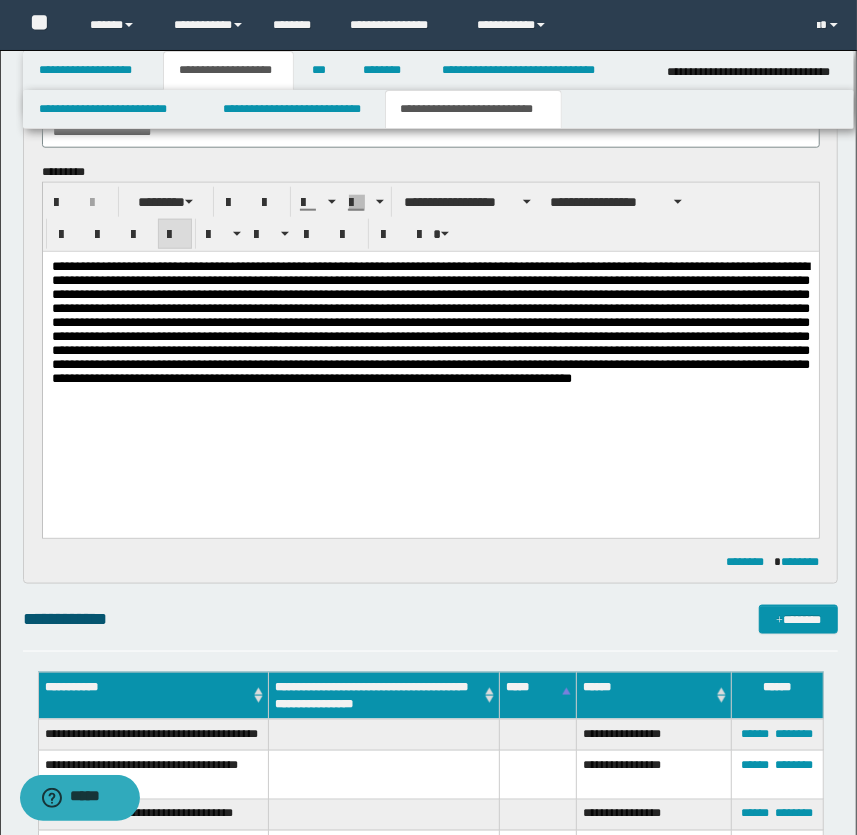drag, startPoint x: 360, startPoint y: 401, endPoint x: 330, endPoint y: 419, distance: 34.98571 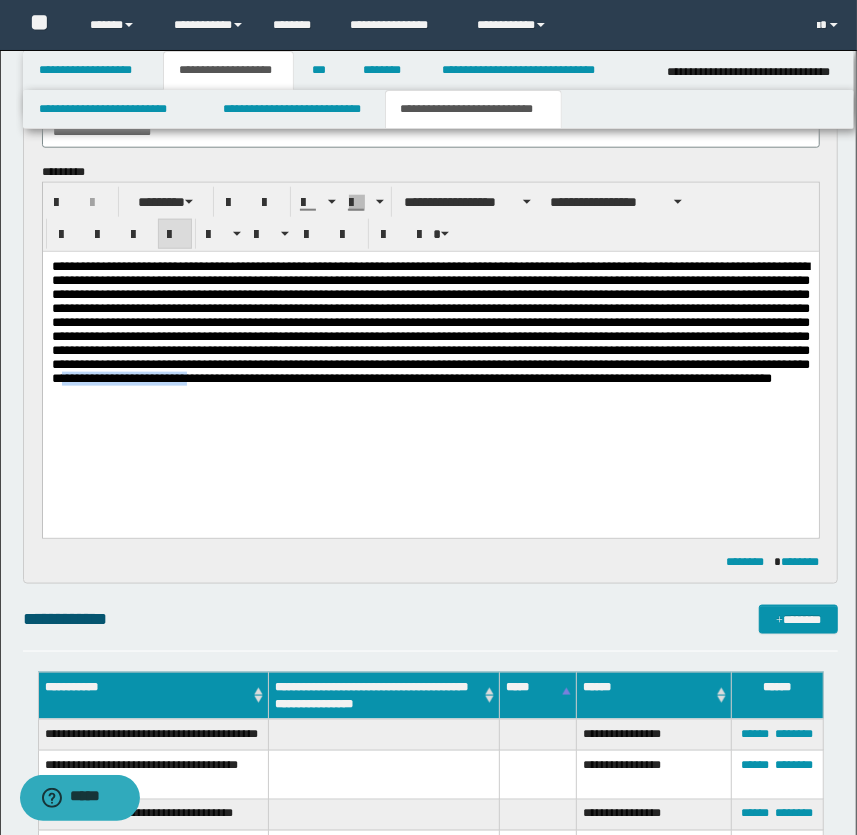 drag, startPoint x: 662, startPoint y: 407, endPoint x: 816, endPoint y: 403, distance: 154.05194 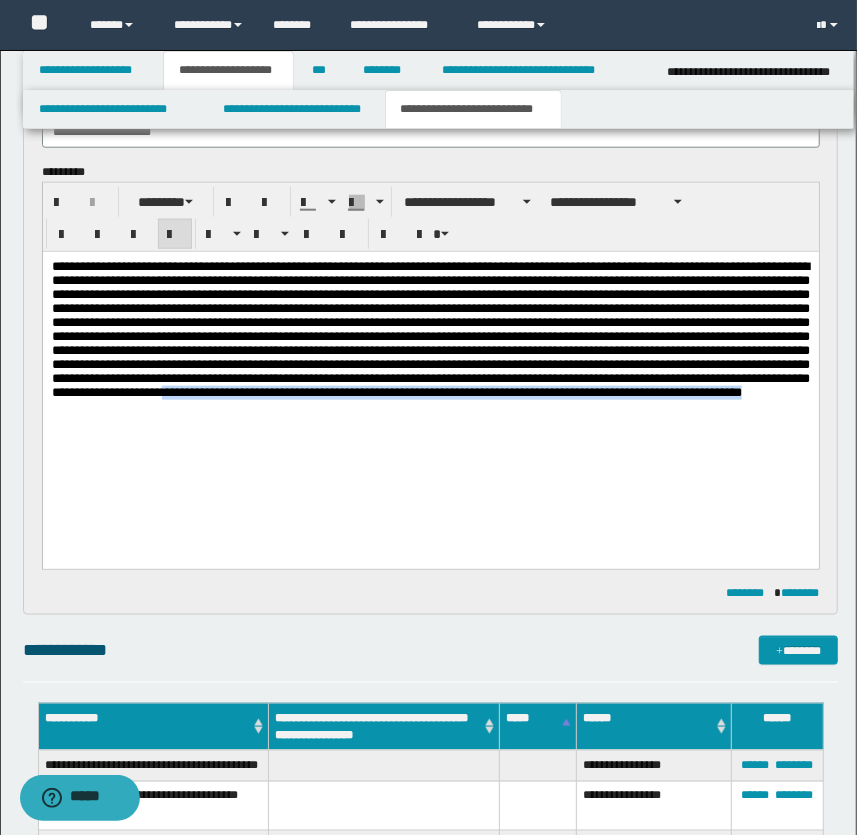 drag, startPoint x: 173, startPoint y: 436, endPoint x: 264, endPoint y: 471, distance: 97.49872 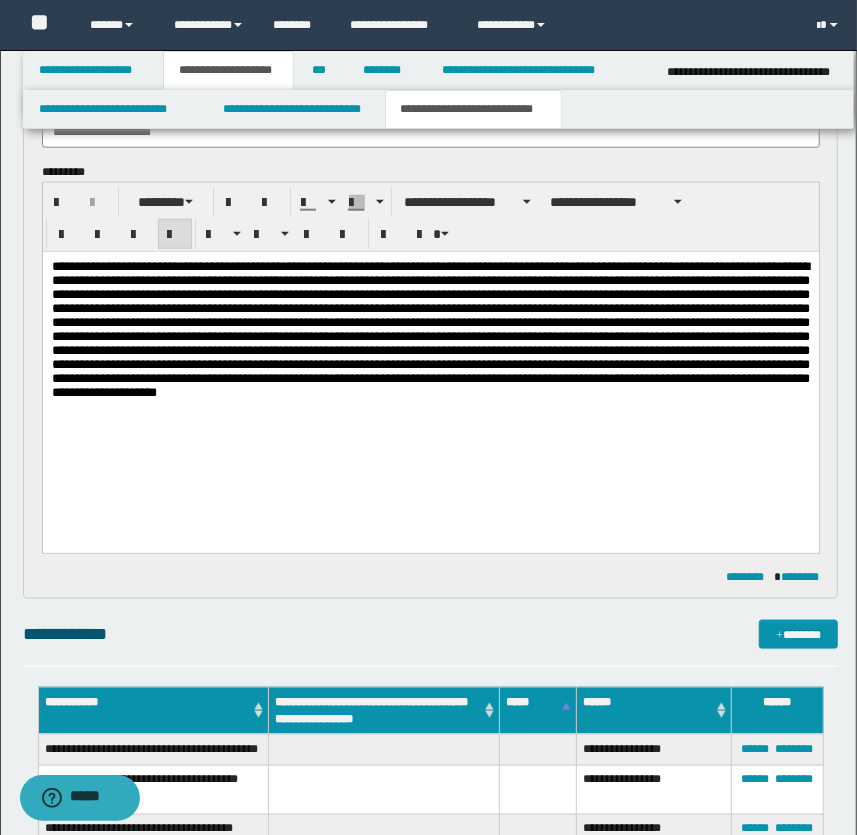 click on "**********" at bounding box center [430, 328] 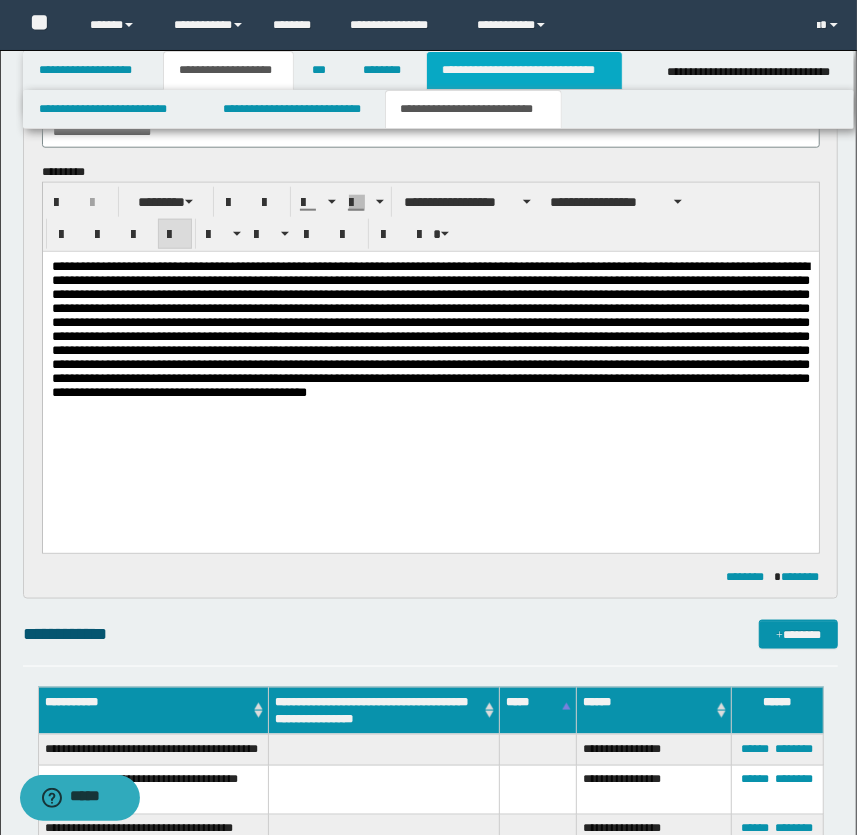 click on "**********" at bounding box center (524, 70) 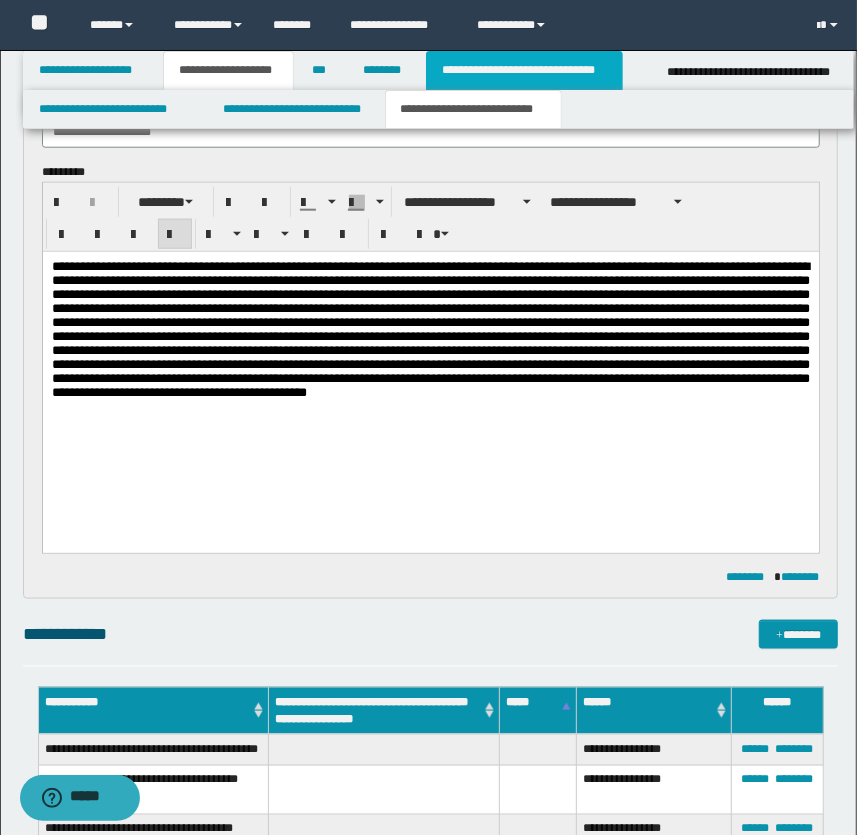 type on "**********" 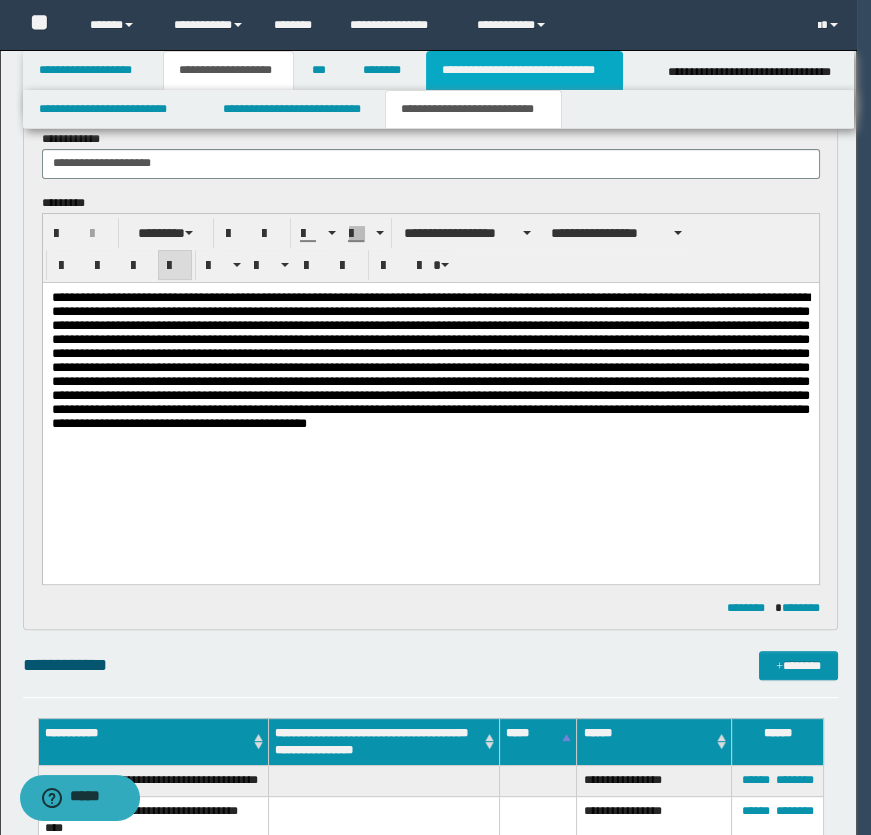 type 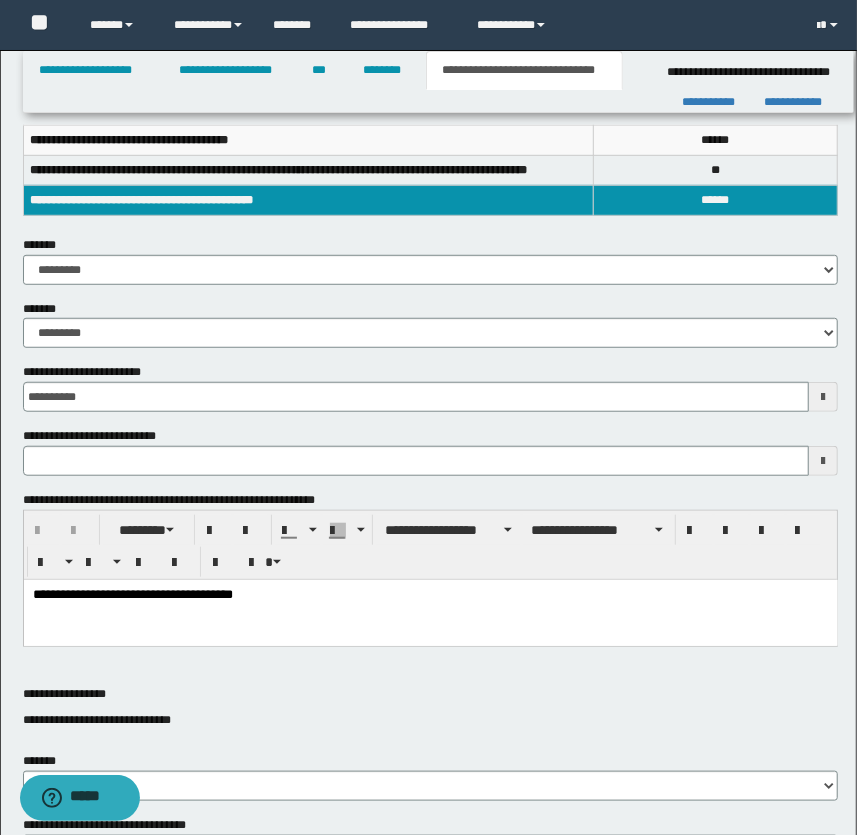 scroll, scrollTop: 216, scrollLeft: 0, axis: vertical 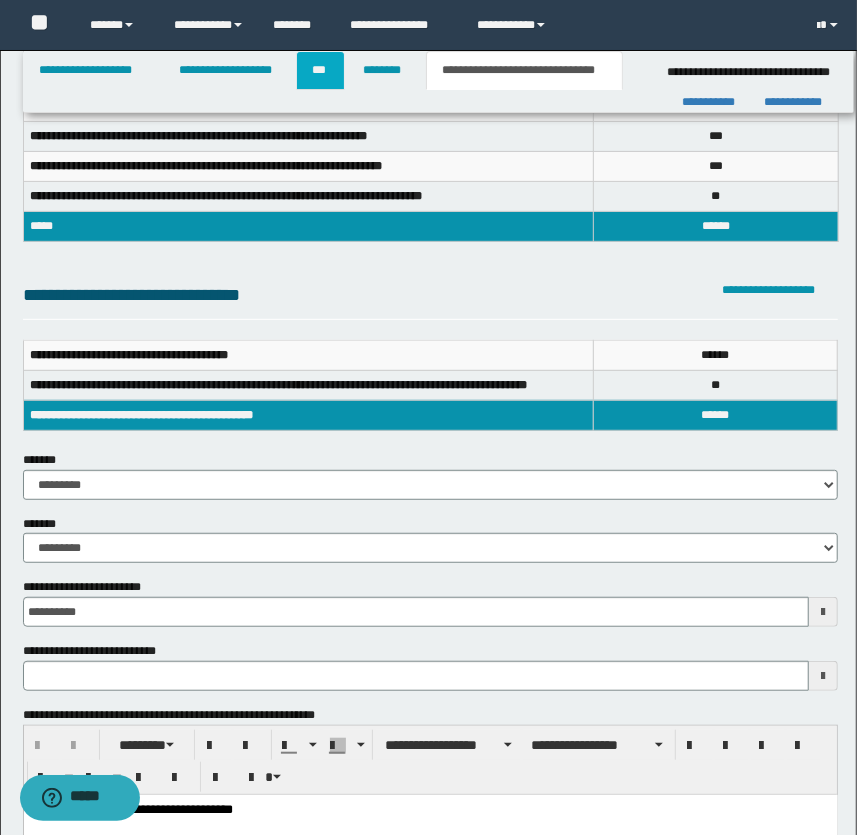 click on "***" at bounding box center (320, 70) 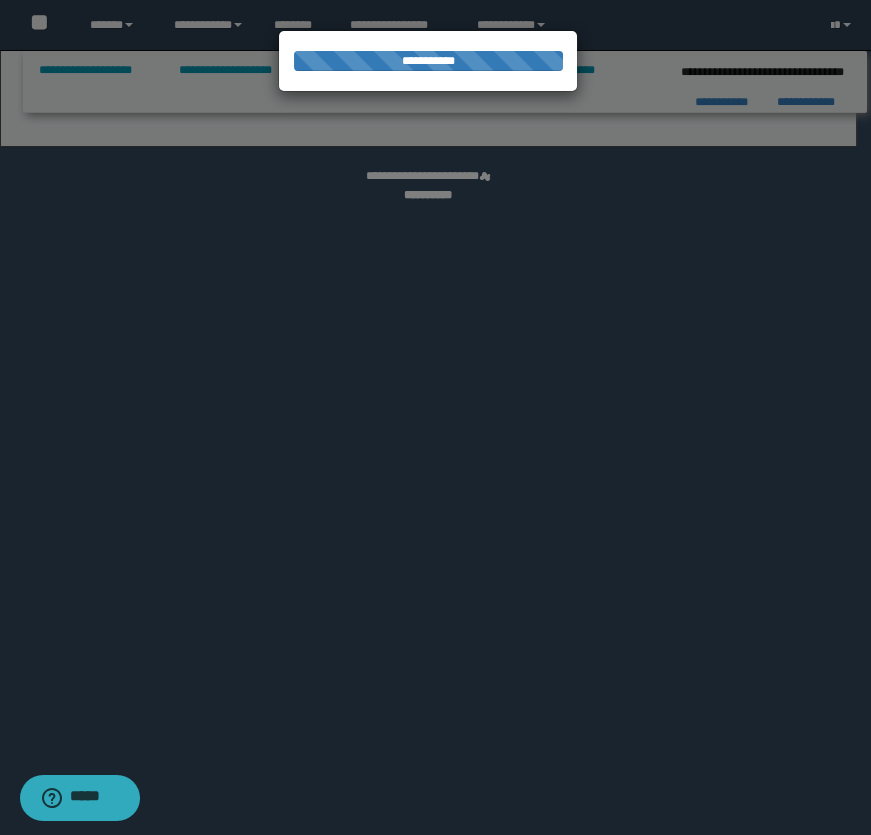 select on "***" 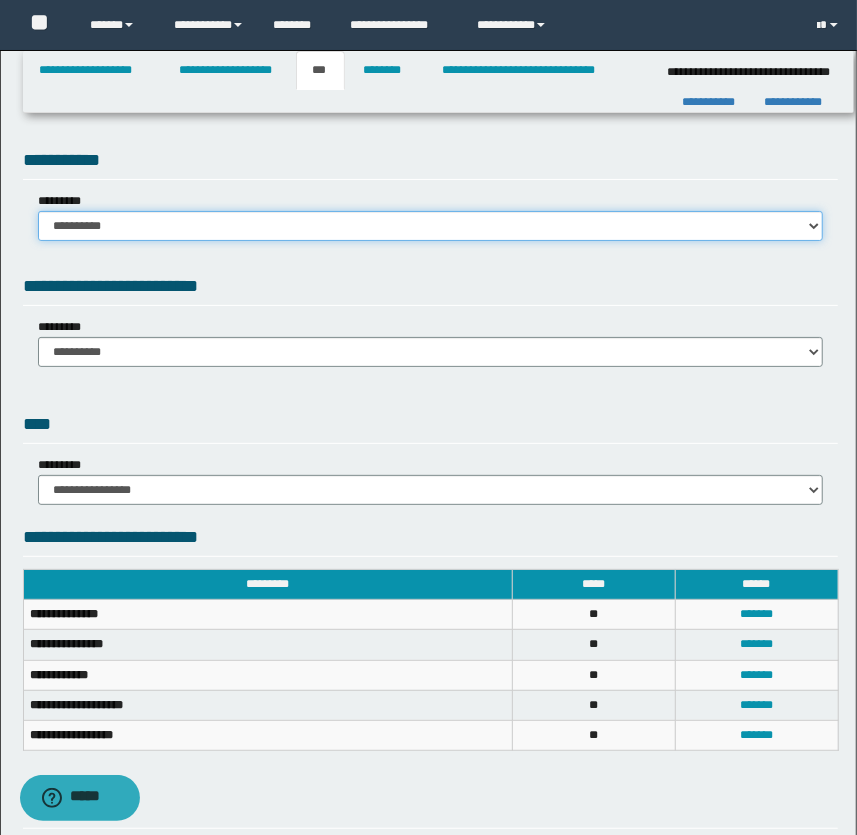 click on "**********" at bounding box center (431, 226) 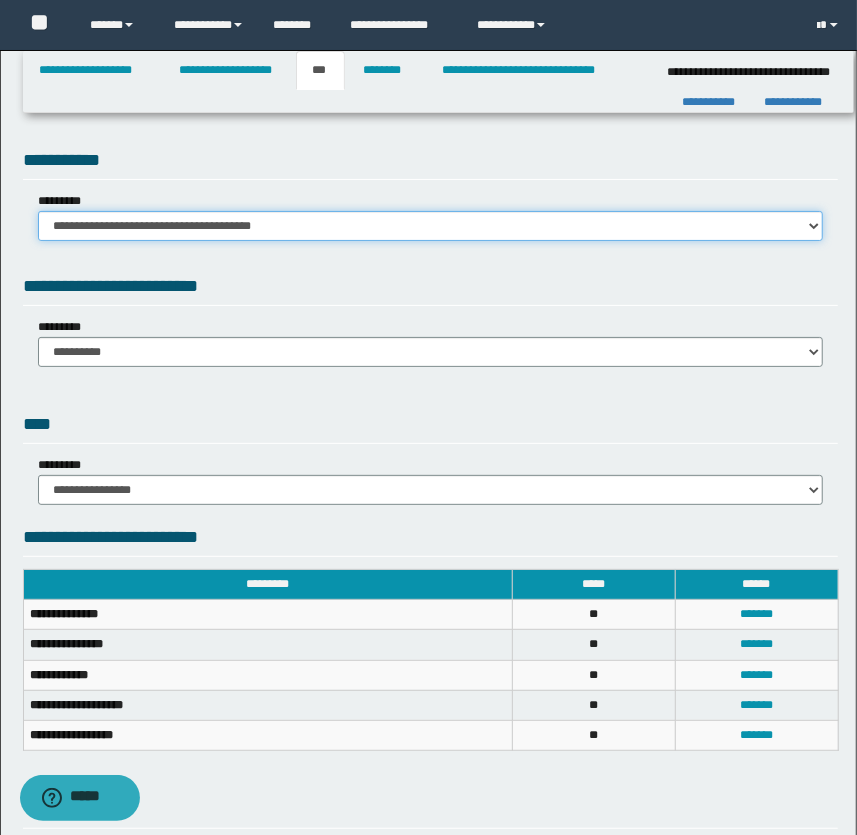 click on "**********" at bounding box center (431, 226) 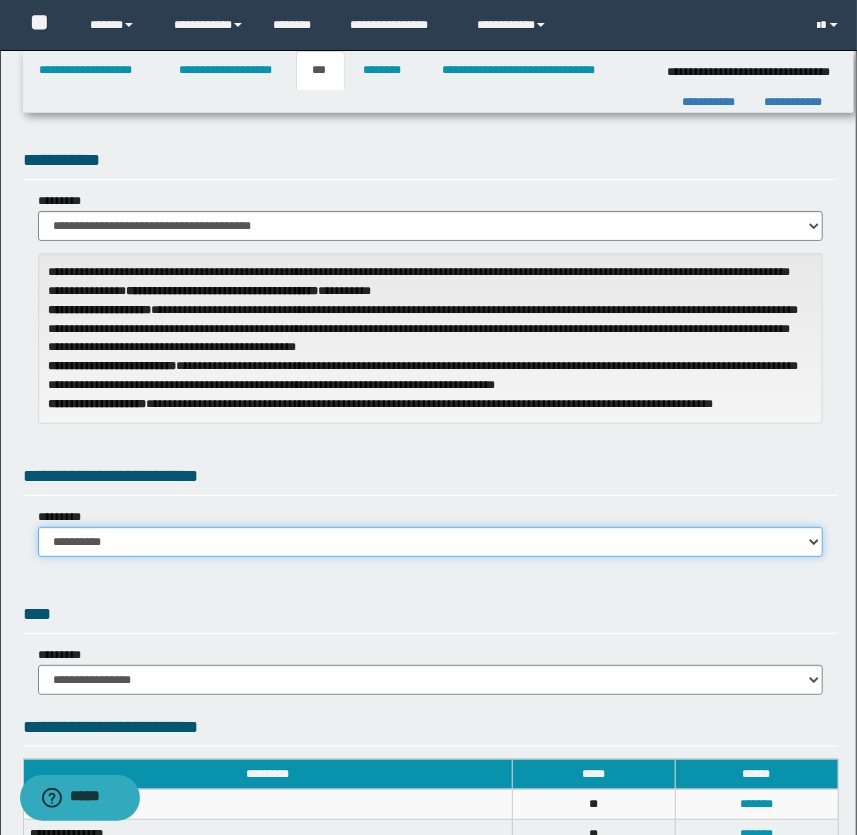 click on "**********" at bounding box center [431, 542] 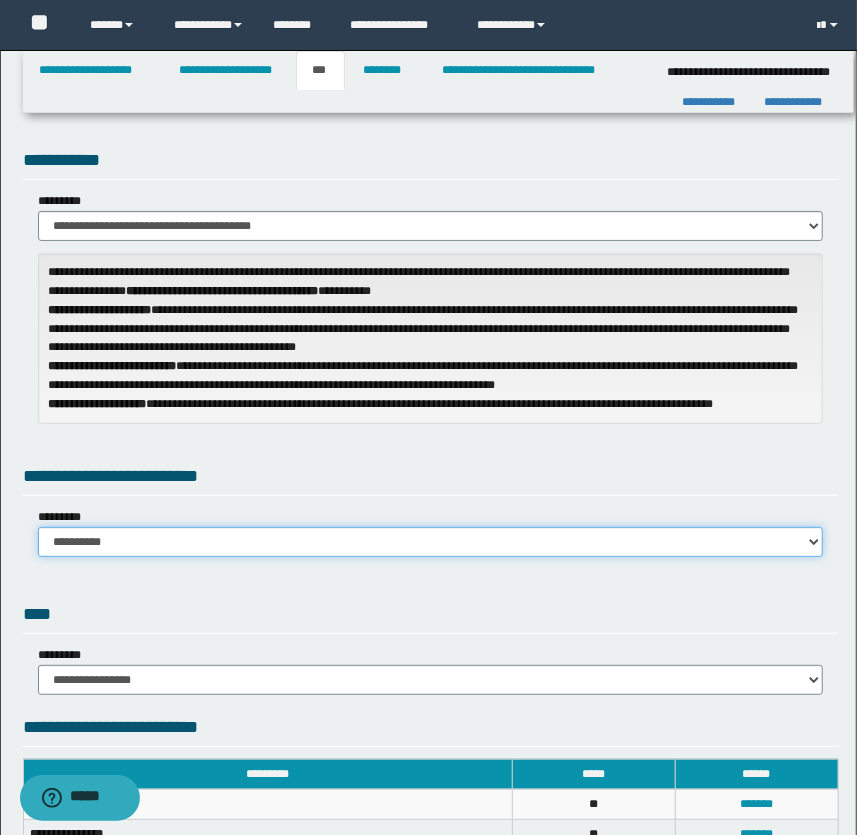 select on "*" 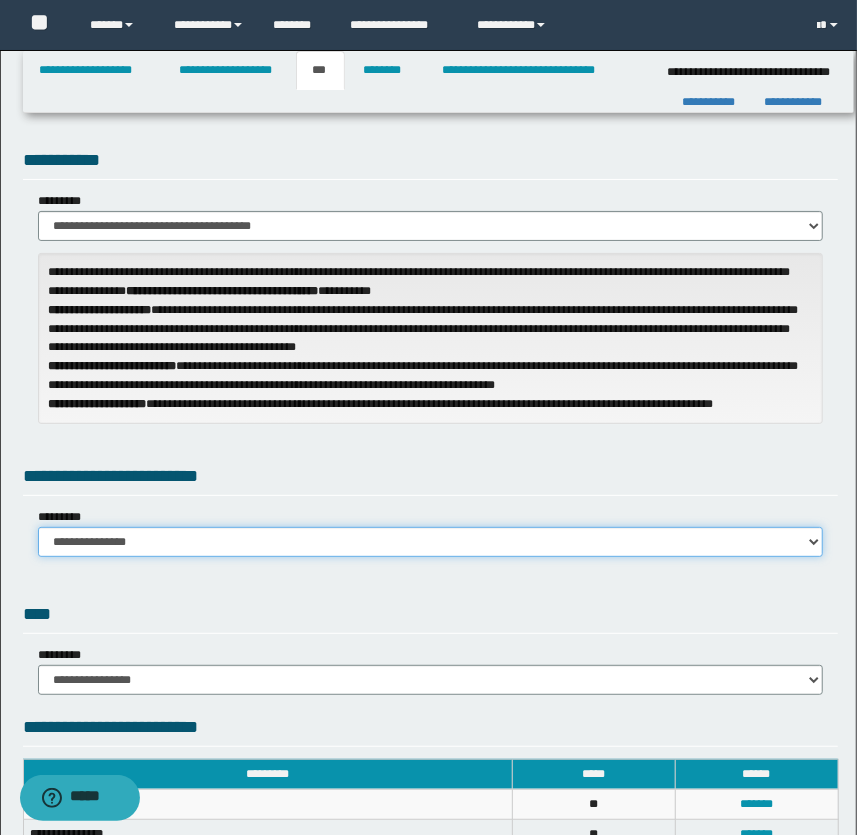 click on "**********" at bounding box center [431, 542] 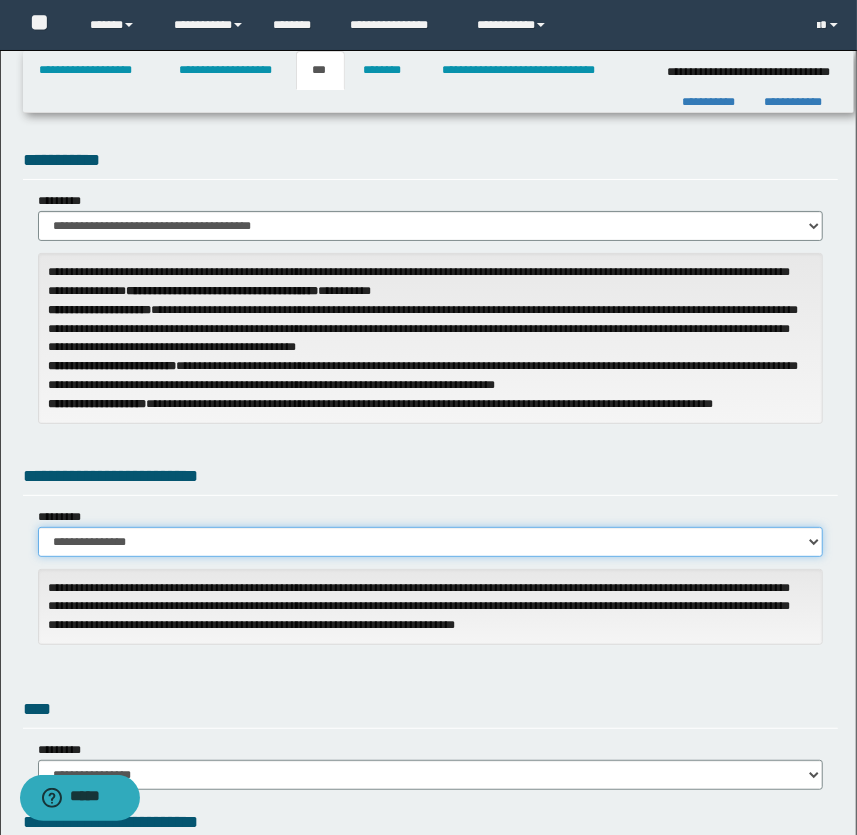 scroll, scrollTop: 272, scrollLeft: 0, axis: vertical 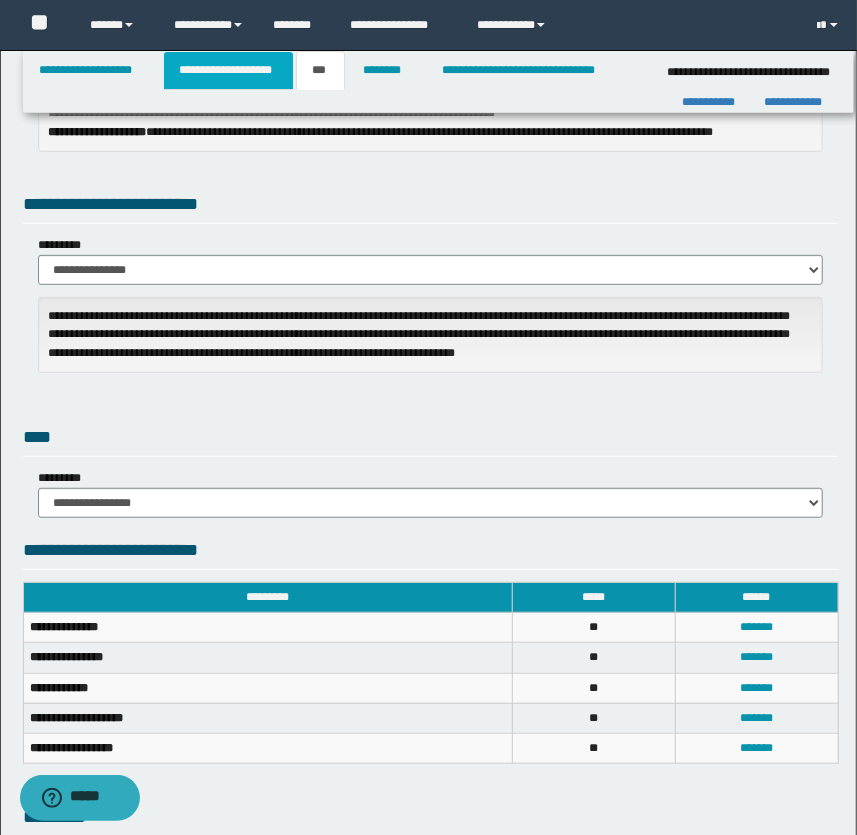 click on "**********" at bounding box center [228, 70] 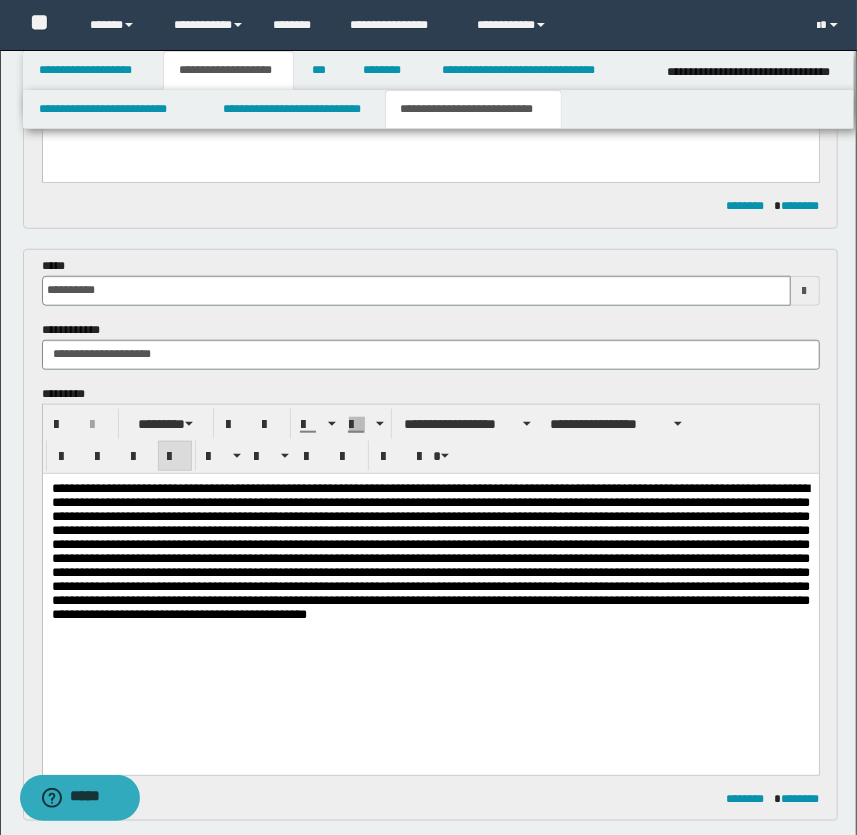 scroll, scrollTop: 576, scrollLeft: 0, axis: vertical 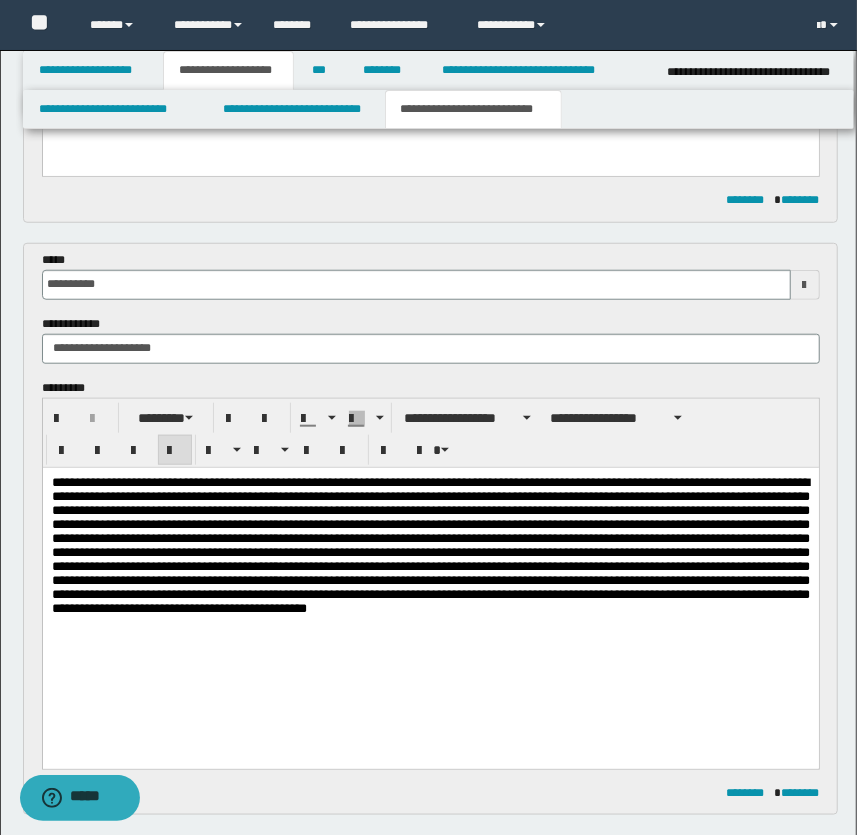 click on "**********" at bounding box center [430, 545] 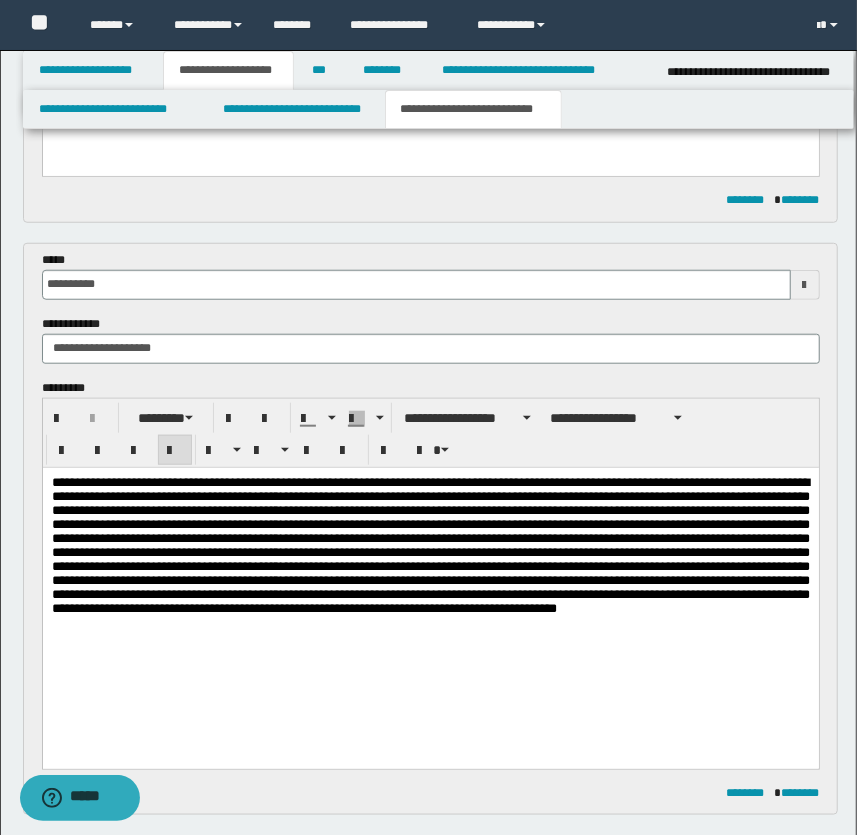 click on "**********" at bounding box center (430, 544) 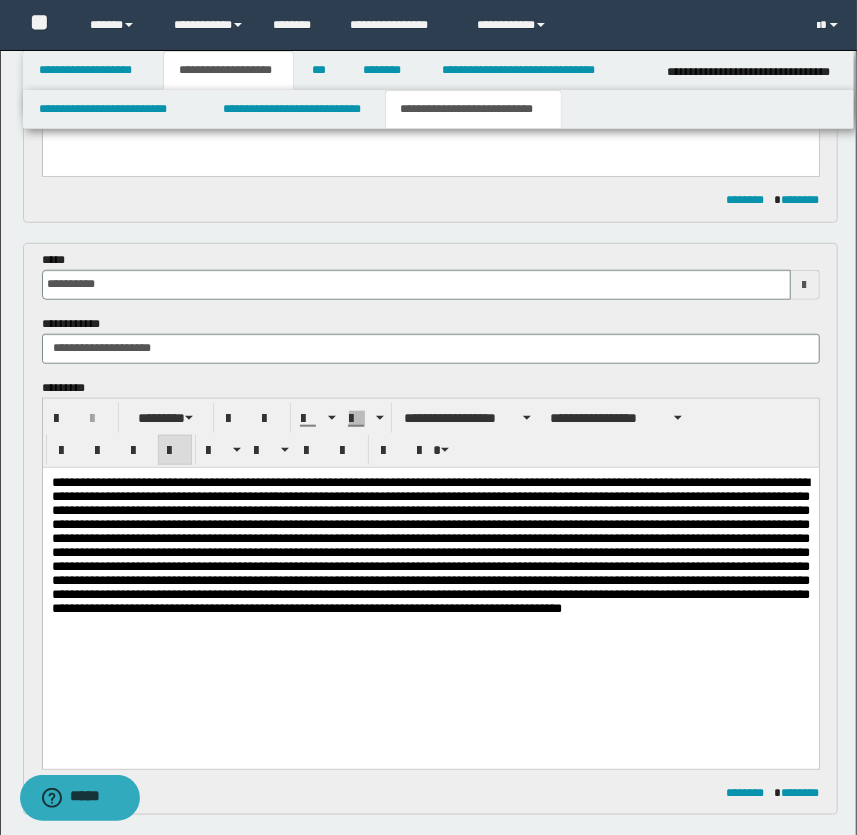 click on "**********" at bounding box center (430, 544) 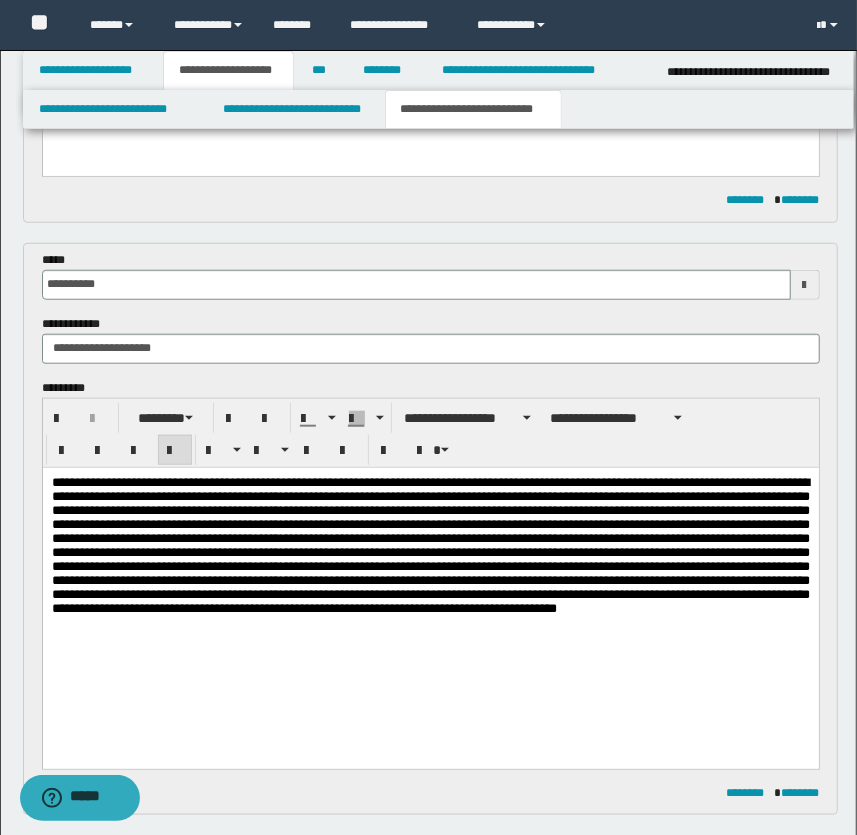 click on "**********" at bounding box center [430, 570] 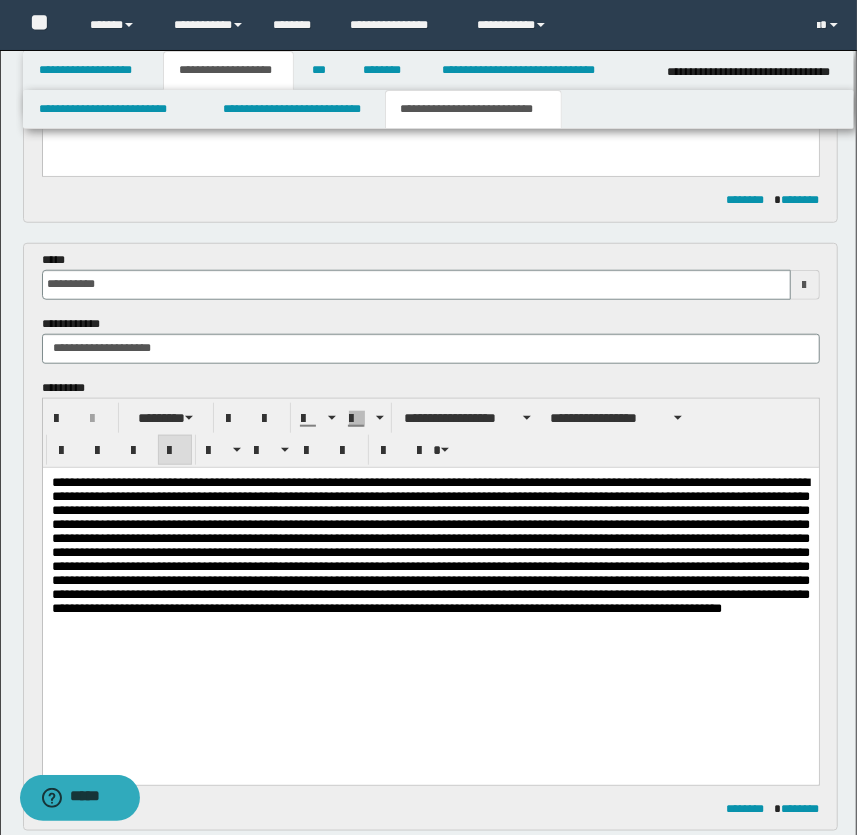 drag, startPoint x: 319, startPoint y: 496, endPoint x: 295, endPoint y: 703, distance: 208.38666 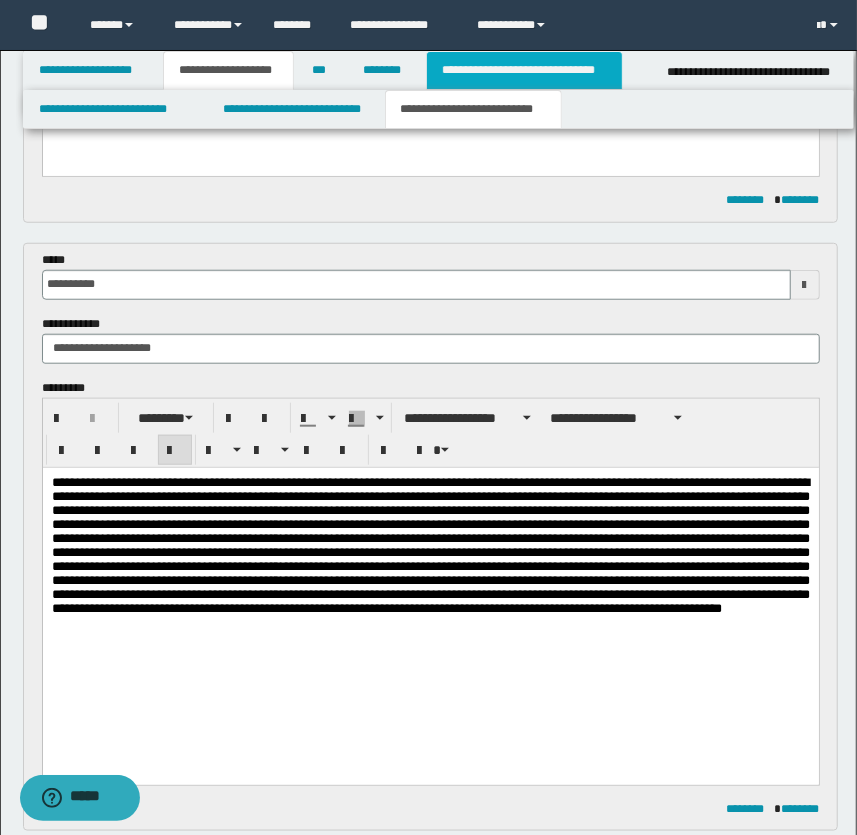 click on "**********" at bounding box center (524, 70) 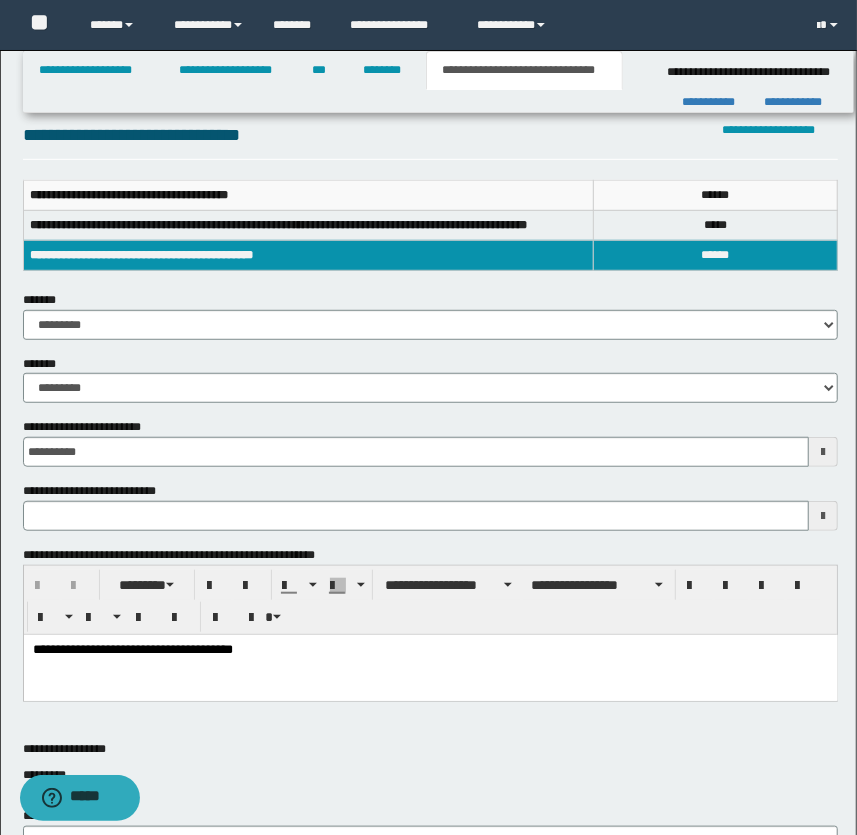 scroll, scrollTop: 181, scrollLeft: 0, axis: vertical 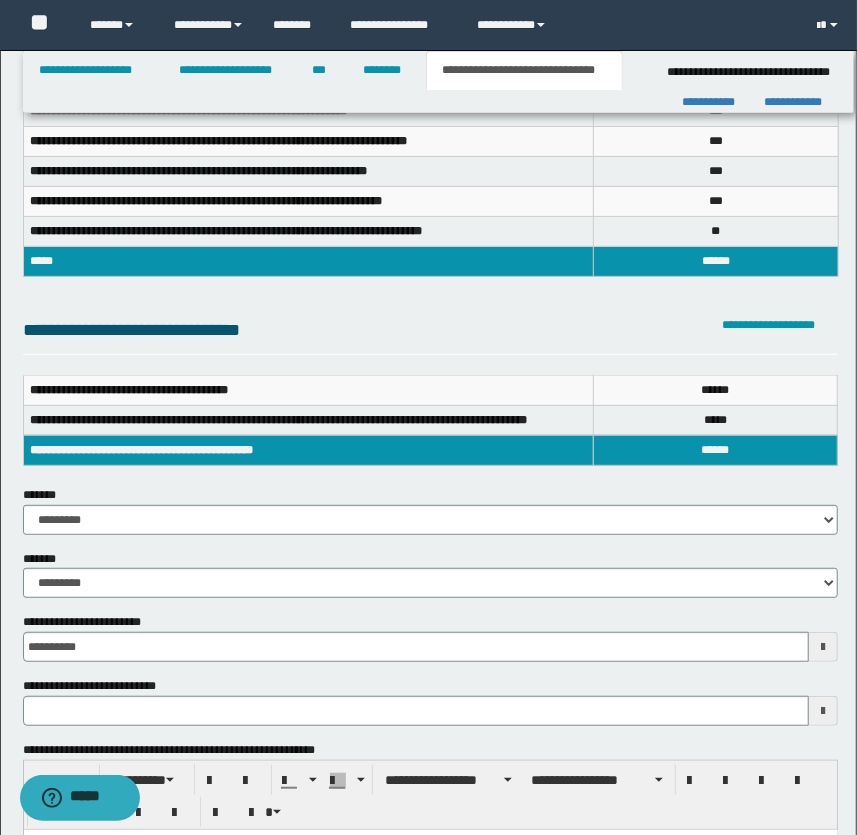 type 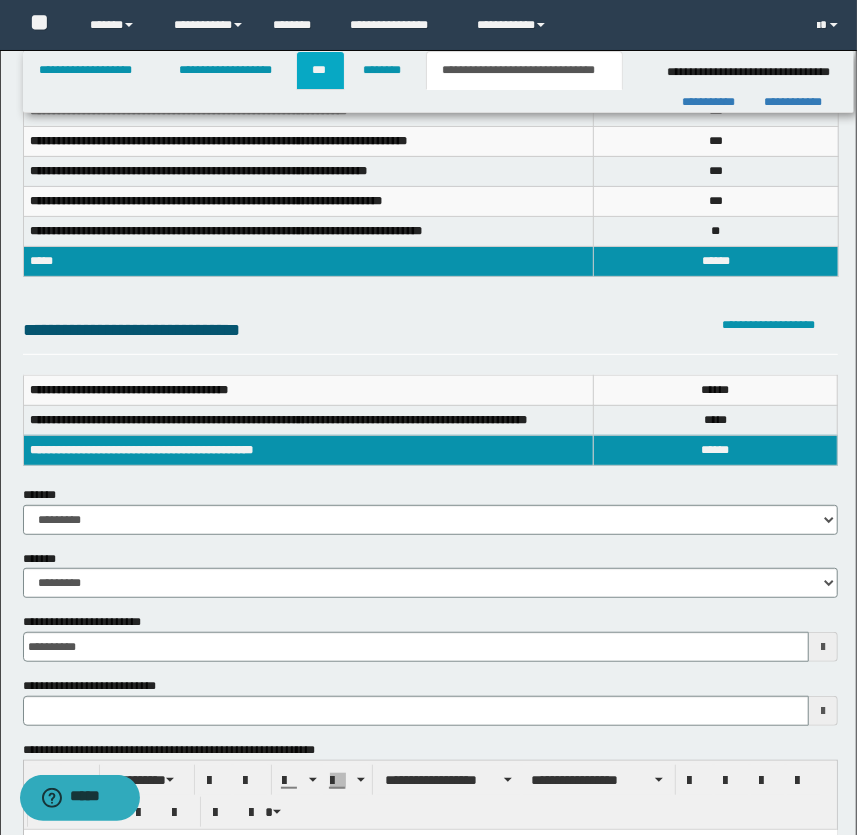 click on "***" at bounding box center (320, 70) 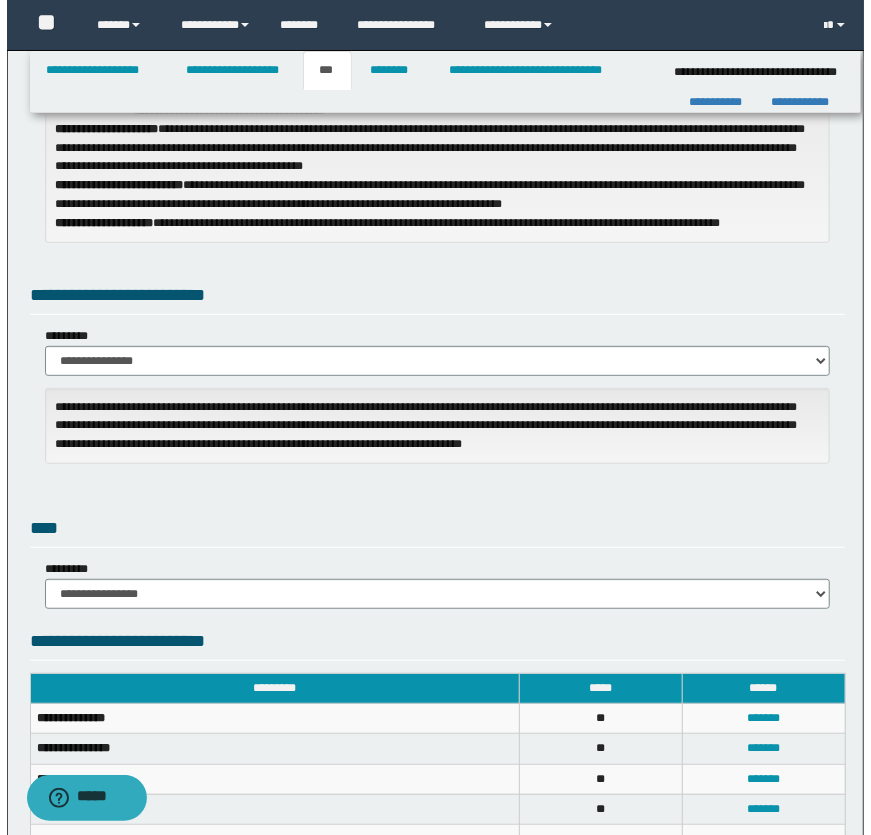 scroll, scrollTop: 545, scrollLeft: 0, axis: vertical 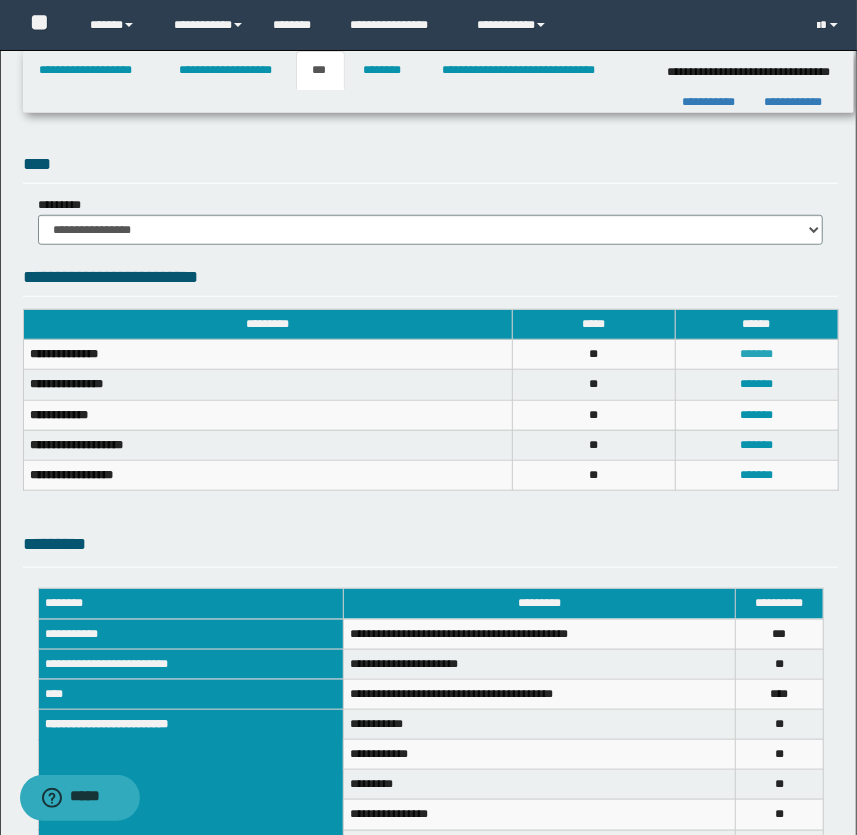 click on "*******" at bounding box center (756, 354) 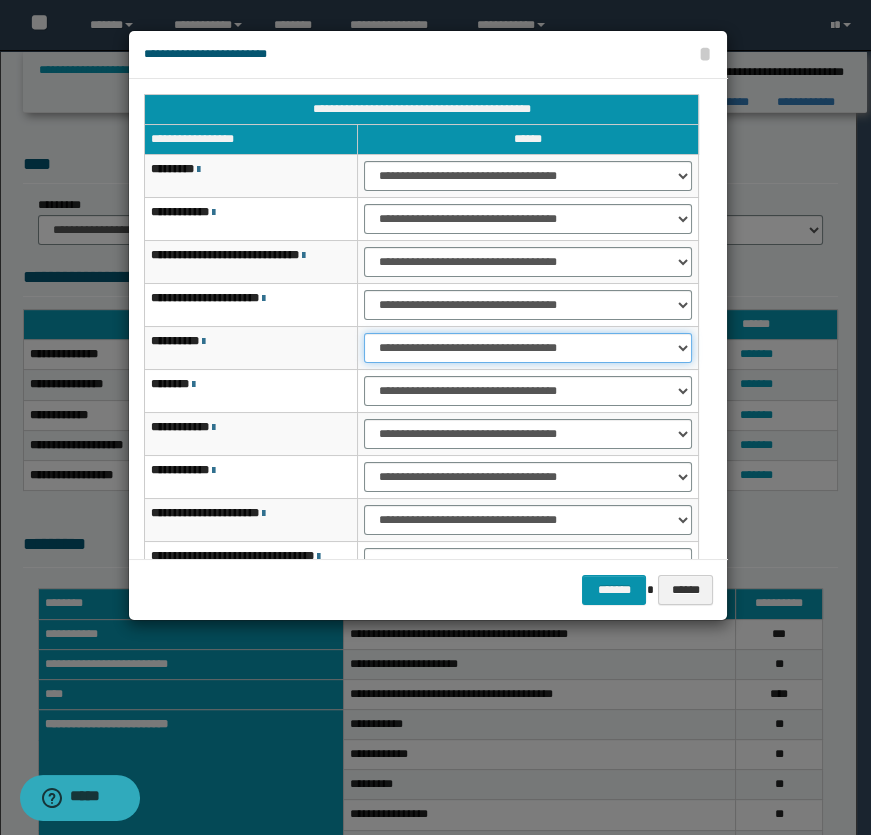 click on "**********" at bounding box center [528, 348] 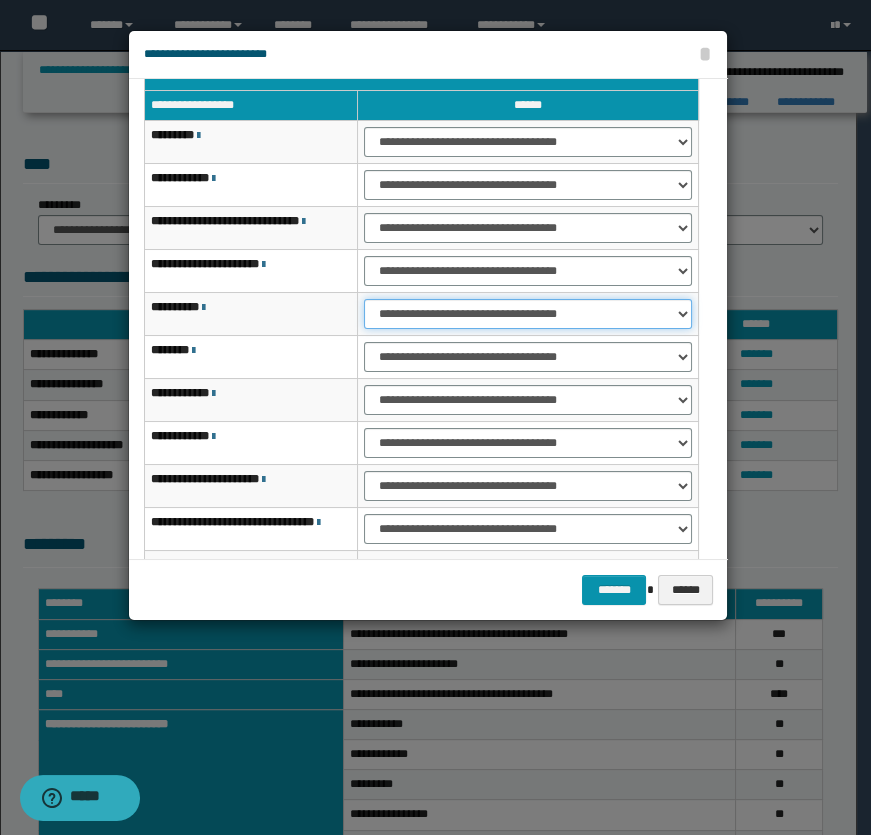 scroll, scrollTop: 90, scrollLeft: 0, axis: vertical 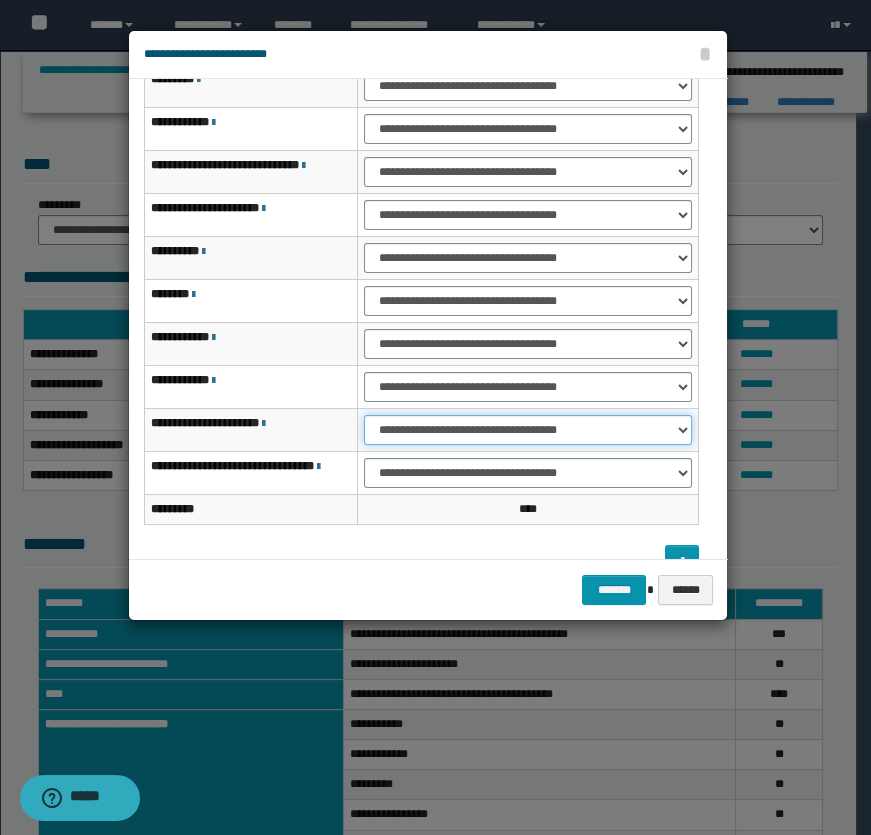 click on "**********" at bounding box center [528, 430] 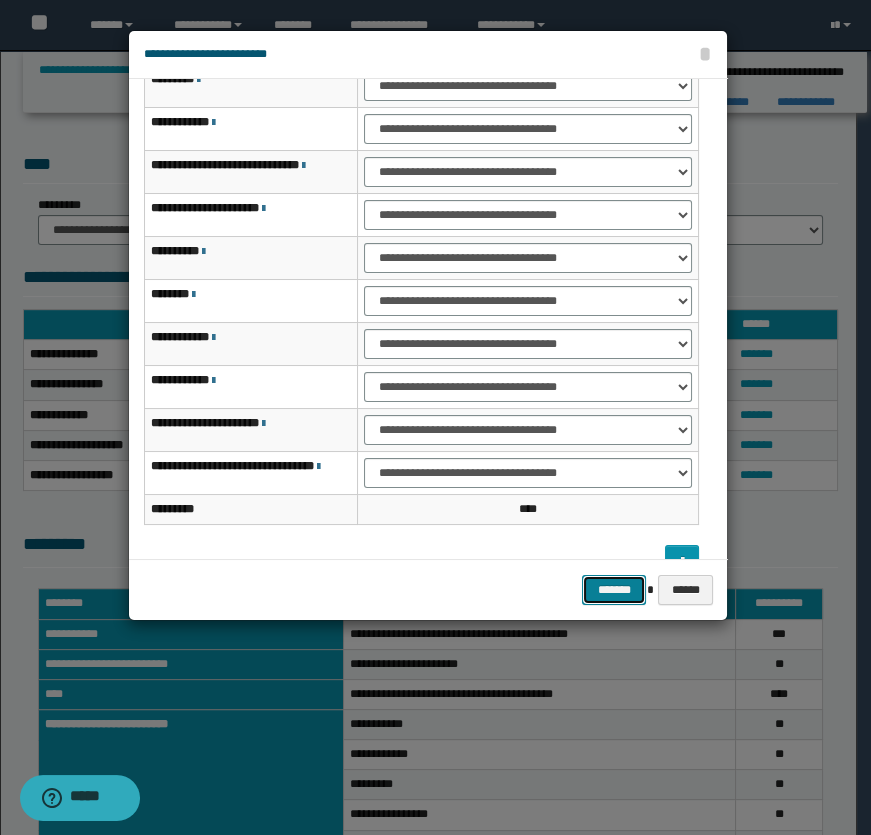 click on "*******" at bounding box center [614, 590] 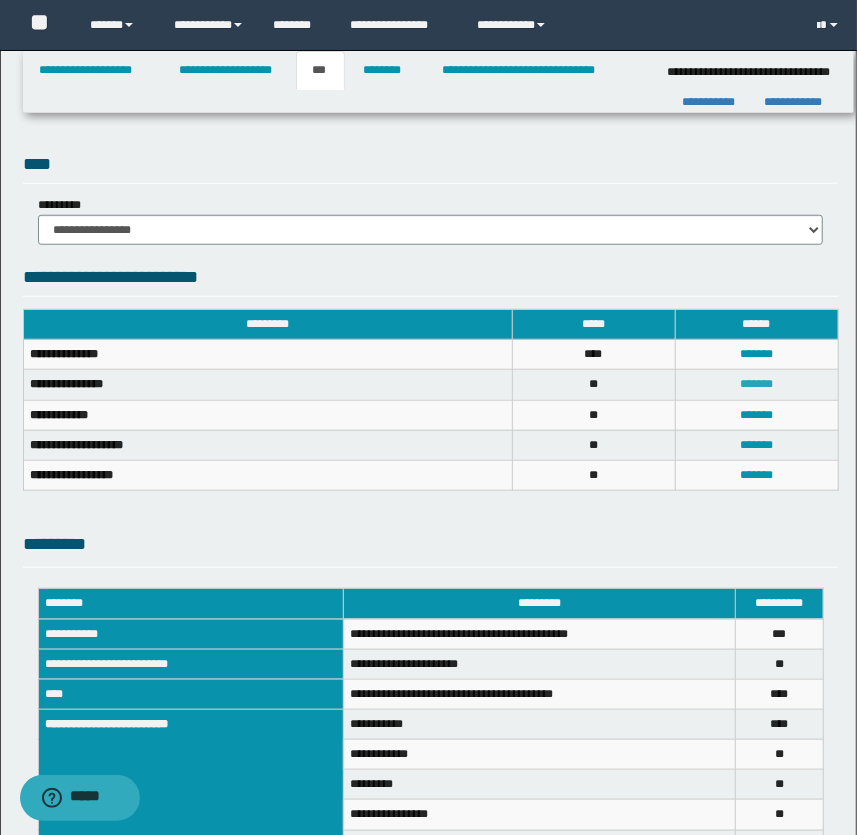 click on "*******" at bounding box center [756, 384] 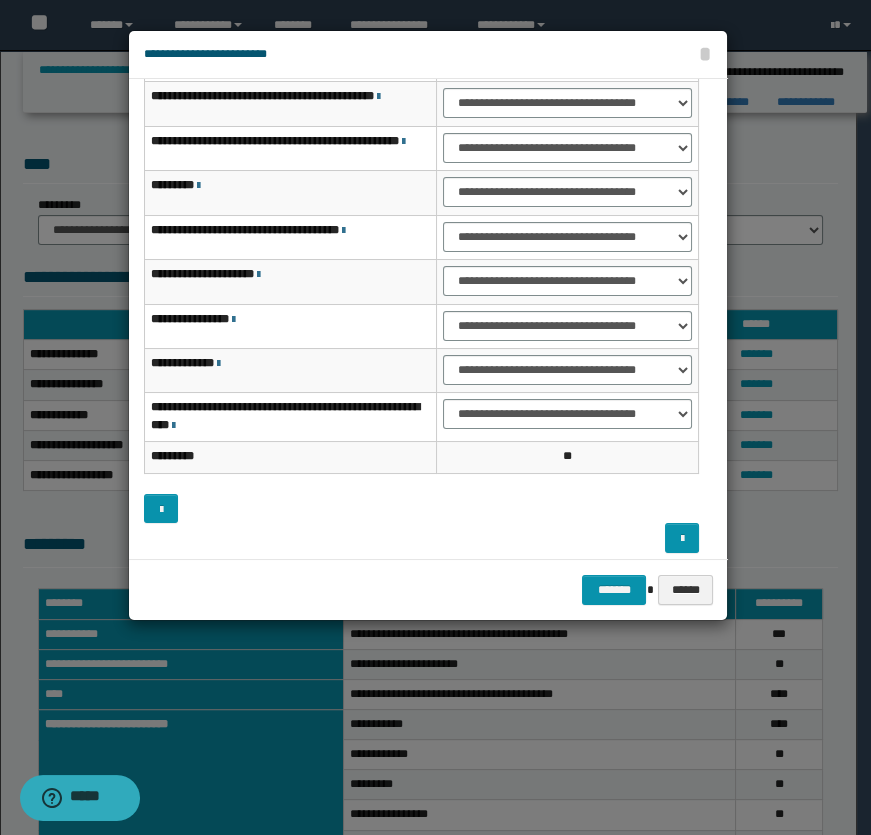 scroll, scrollTop: 170, scrollLeft: 0, axis: vertical 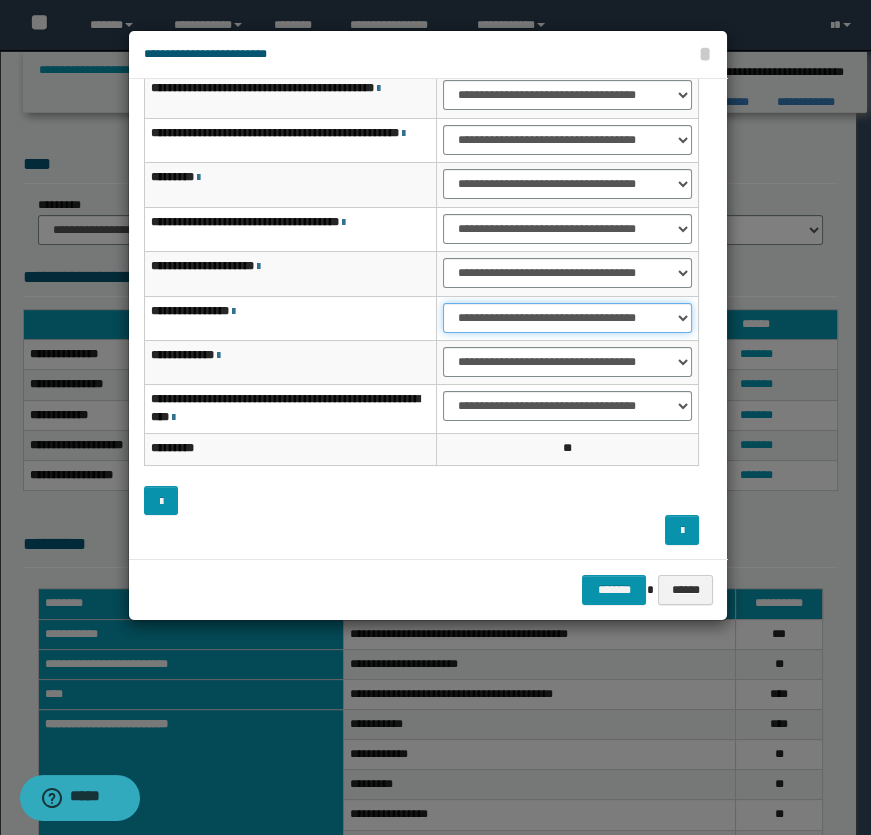 click on "**********" at bounding box center [567, 318] 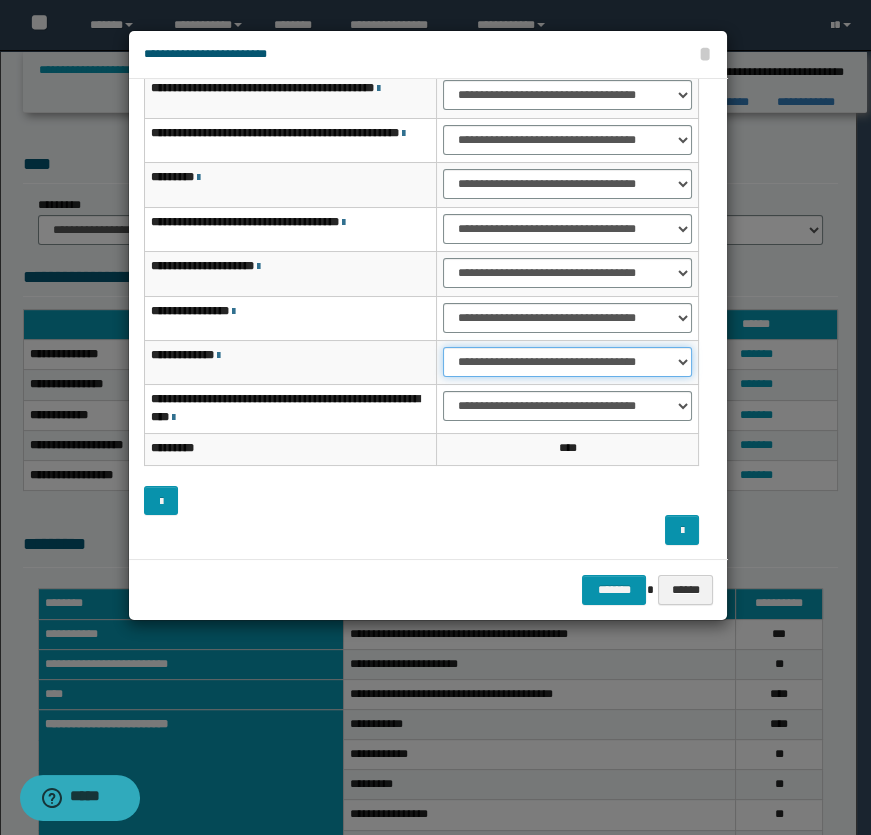 click on "**********" at bounding box center [567, 362] 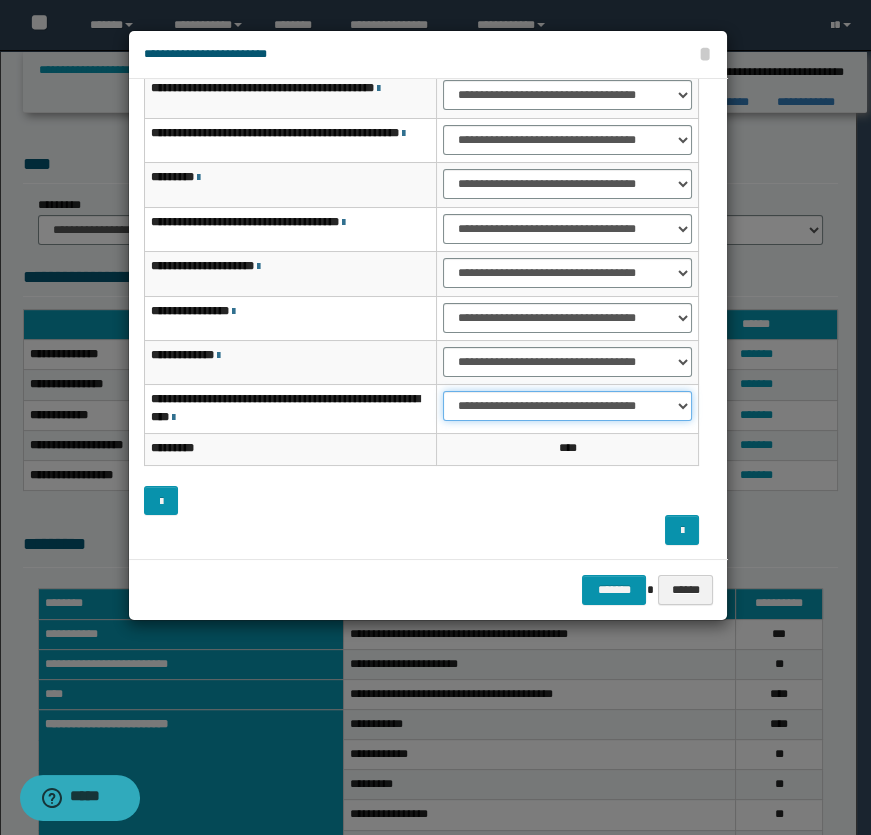 drag, startPoint x: 514, startPoint y: 404, endPoint x: 521, endPoint y: 416, distance: 13.892444 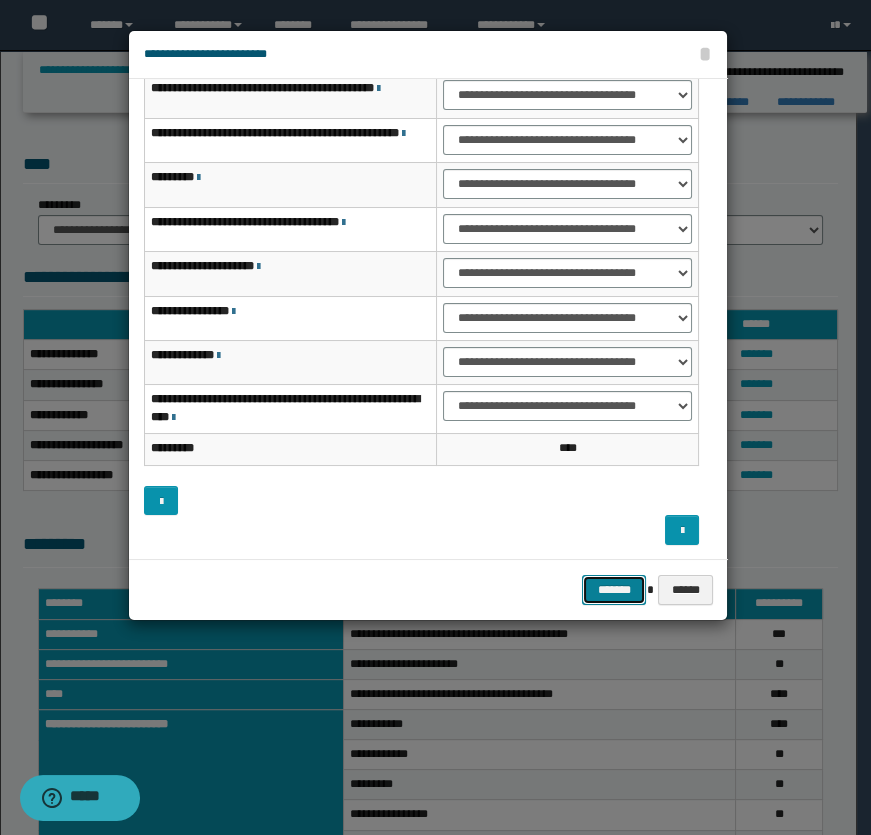 click on "*******" at bounding box center (614, 590) 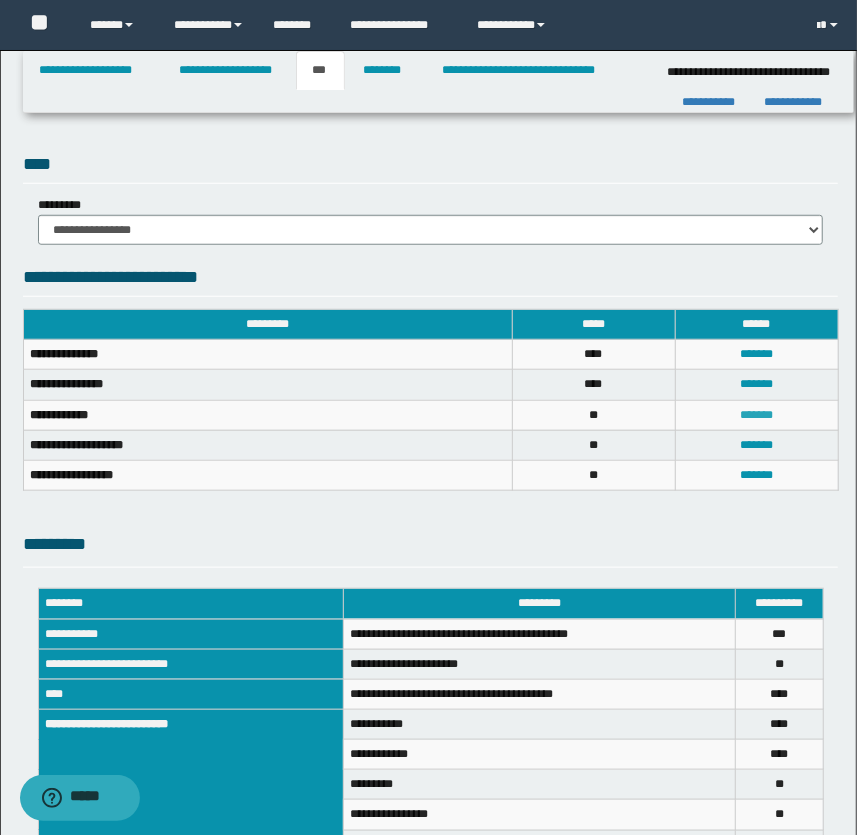 click on "*******" at bounding box center (756, 415) 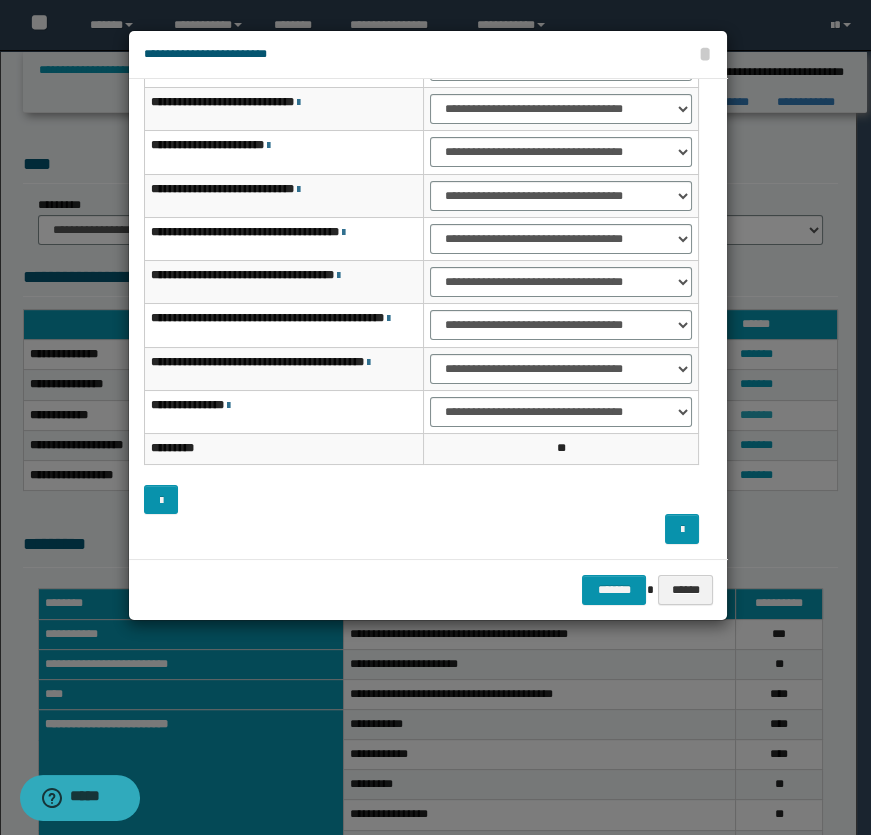 scroll, scrollTop: 158, scrollLeft: 0, axis: vertical 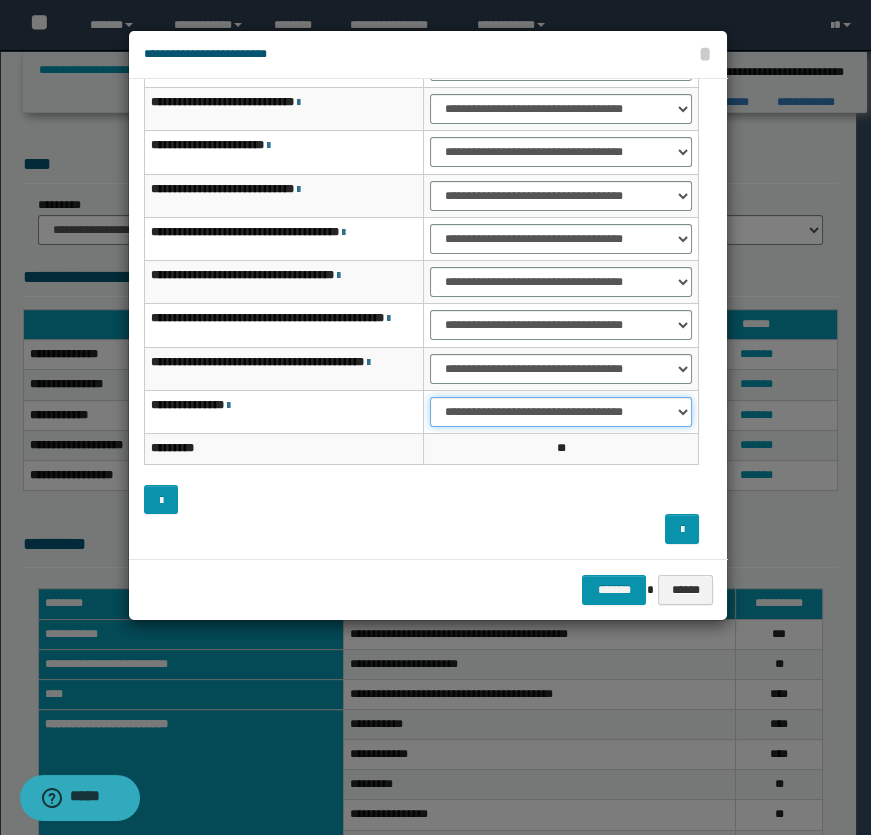click on "**********" at bounding box center (561, 412) 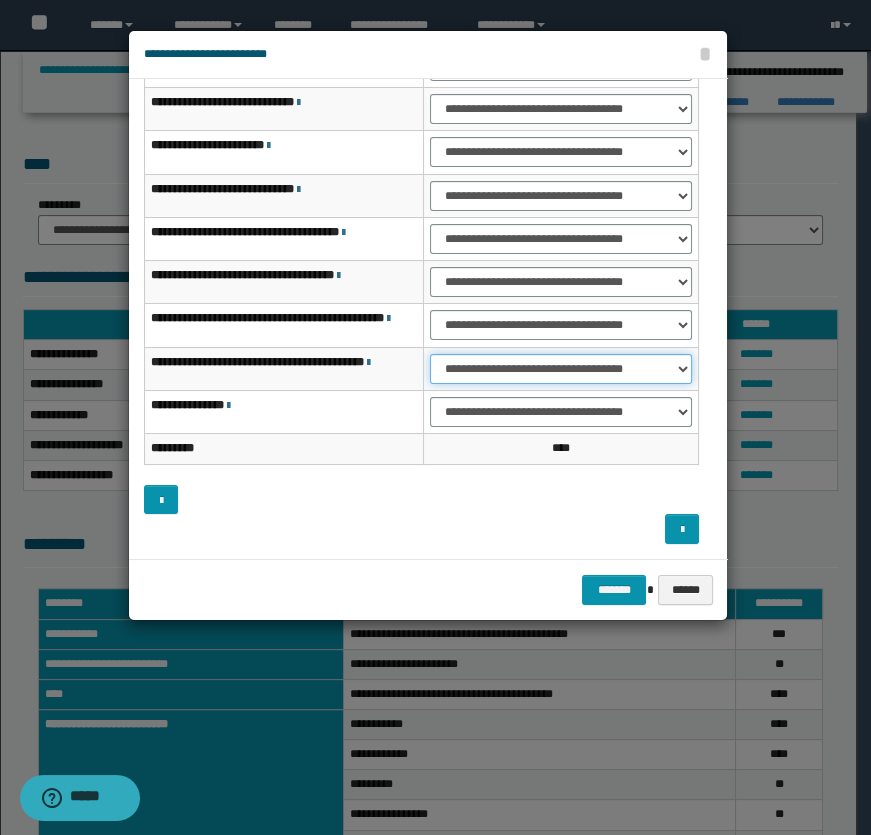 click on "**********" at bounding box center [561, 369] 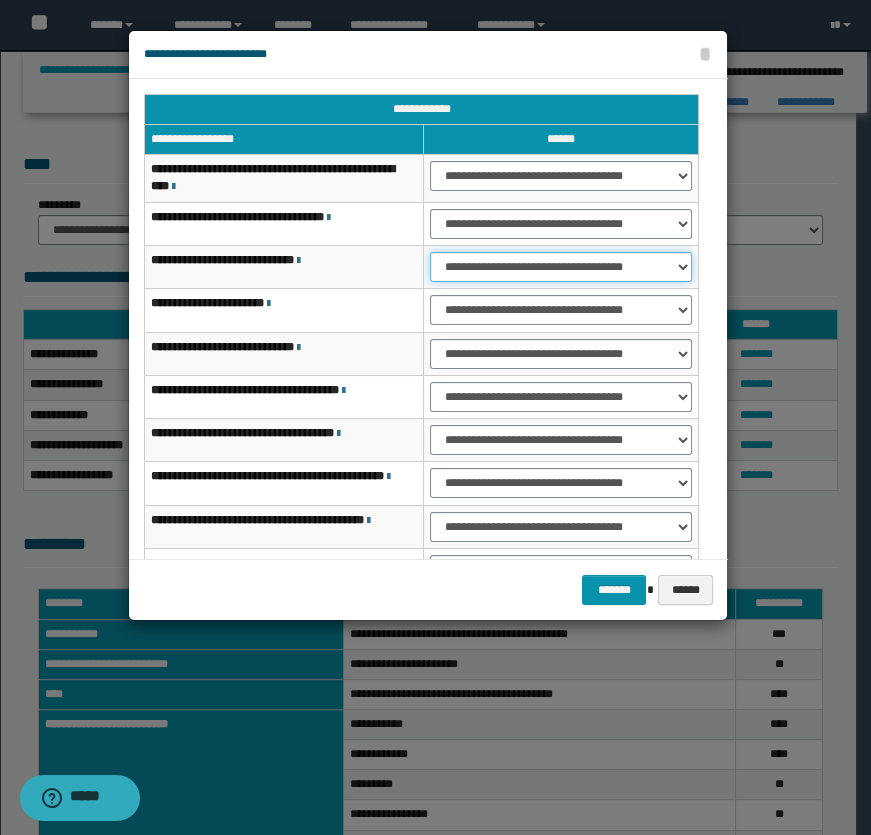 click on "**********" at bounding box center [561, 267] 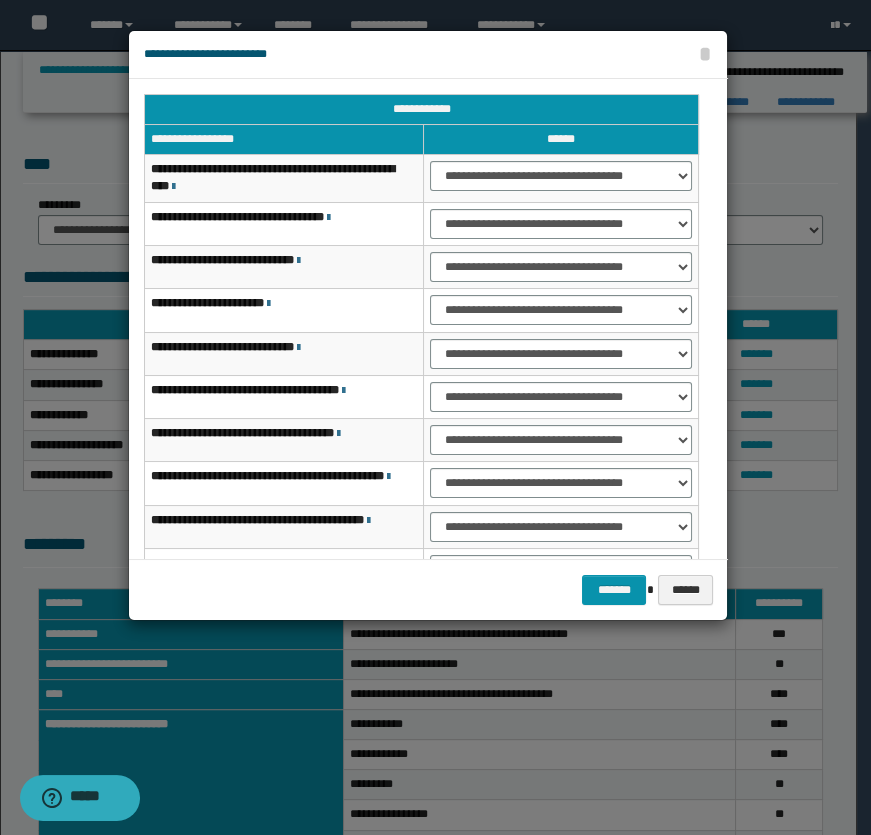 click on "*******
******" at bounding box center (428, 590) 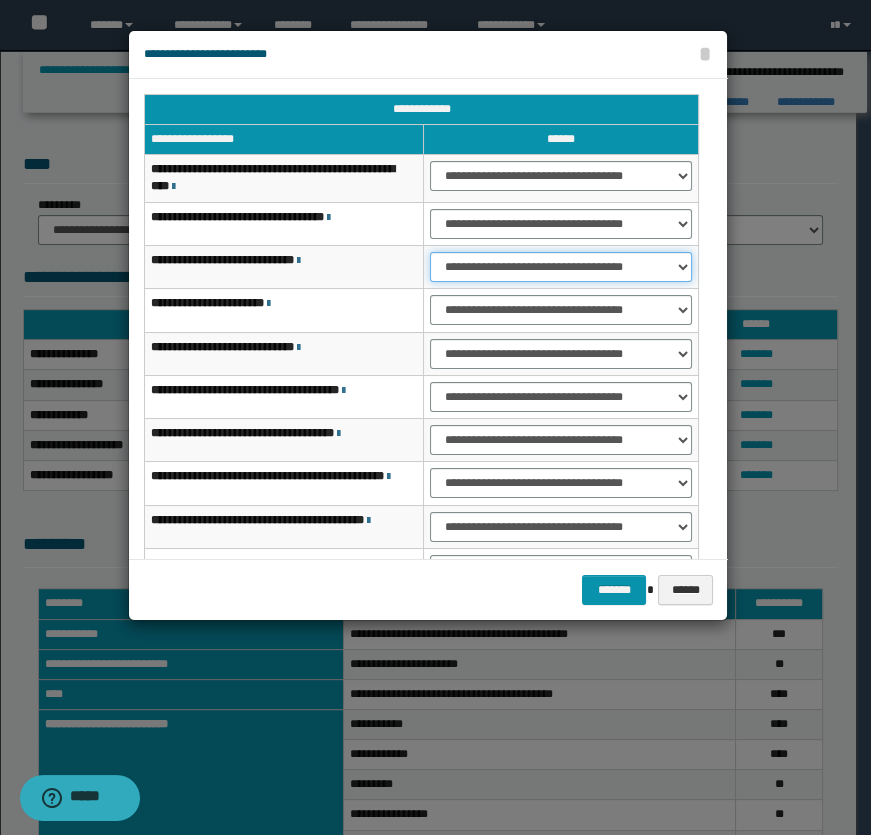 drag, startPoint x: 535, startPoint y: 265, endPoint x: 536, endPoint y: 280, distance: 15.033297 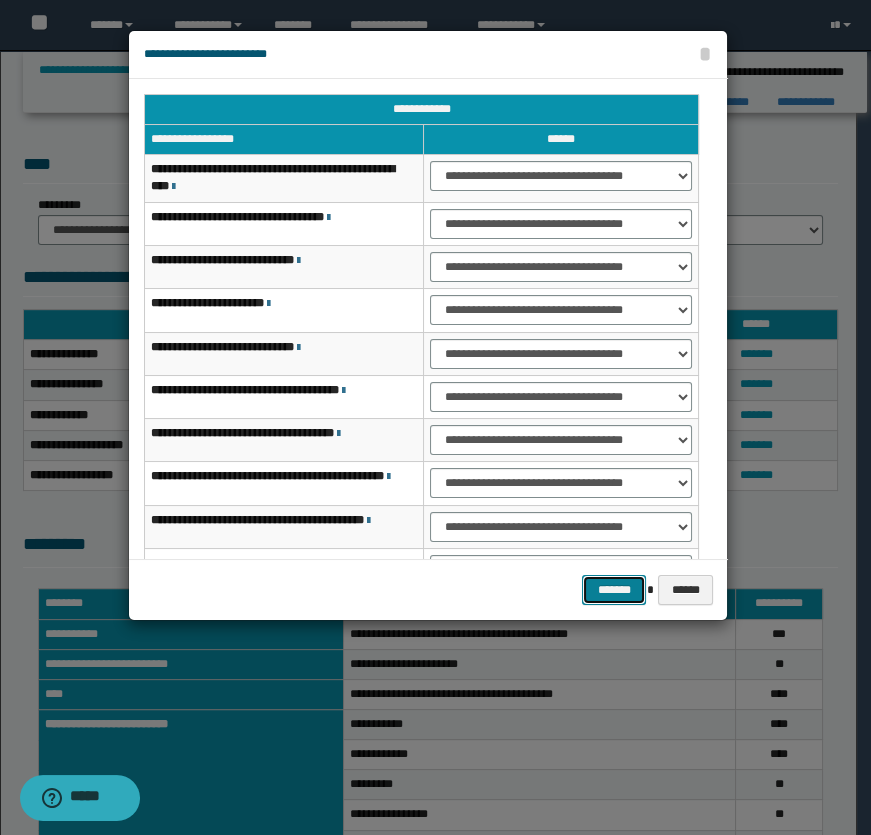 click on "*******" at bounding box center [614, 590] 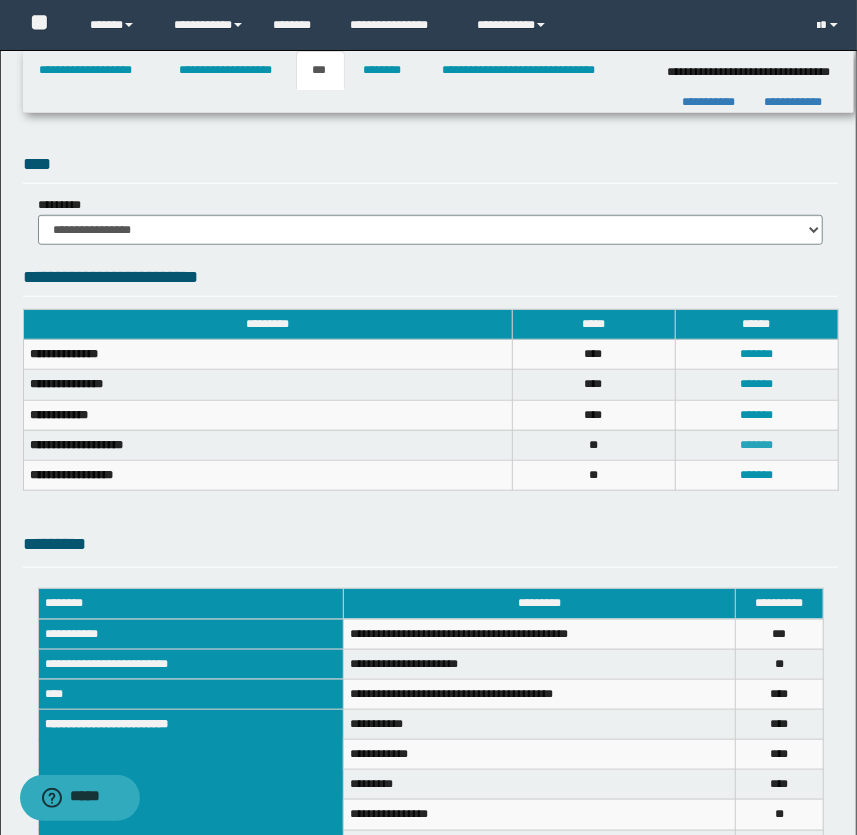click on "*******" at bounding box center (756, 445) 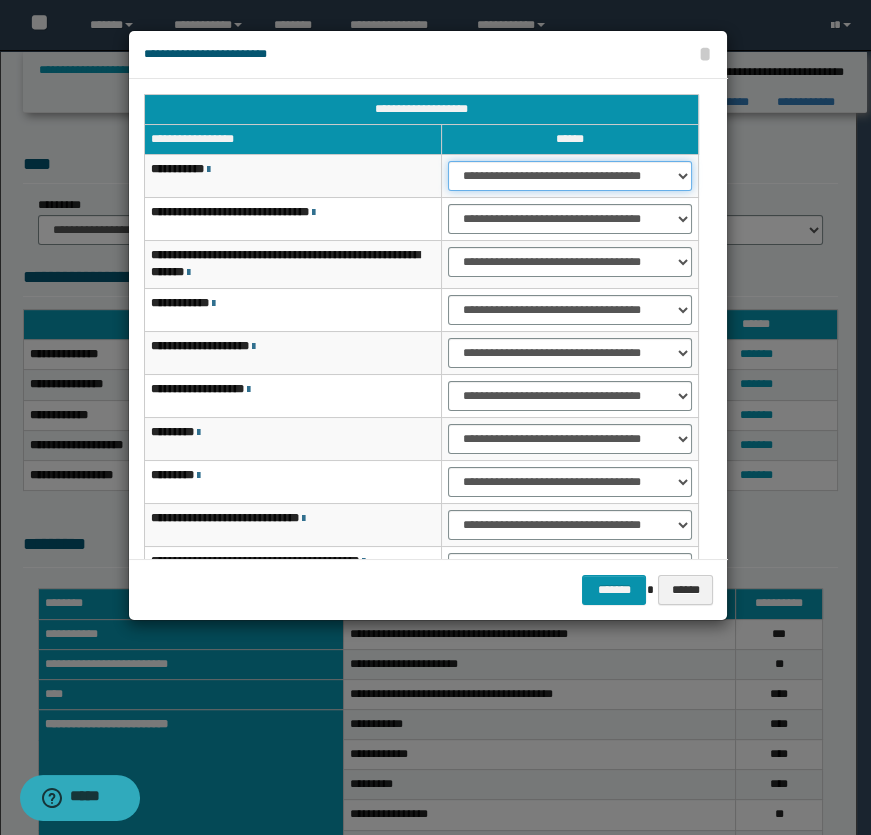 click on "**********" at bounding box center (570, 176) 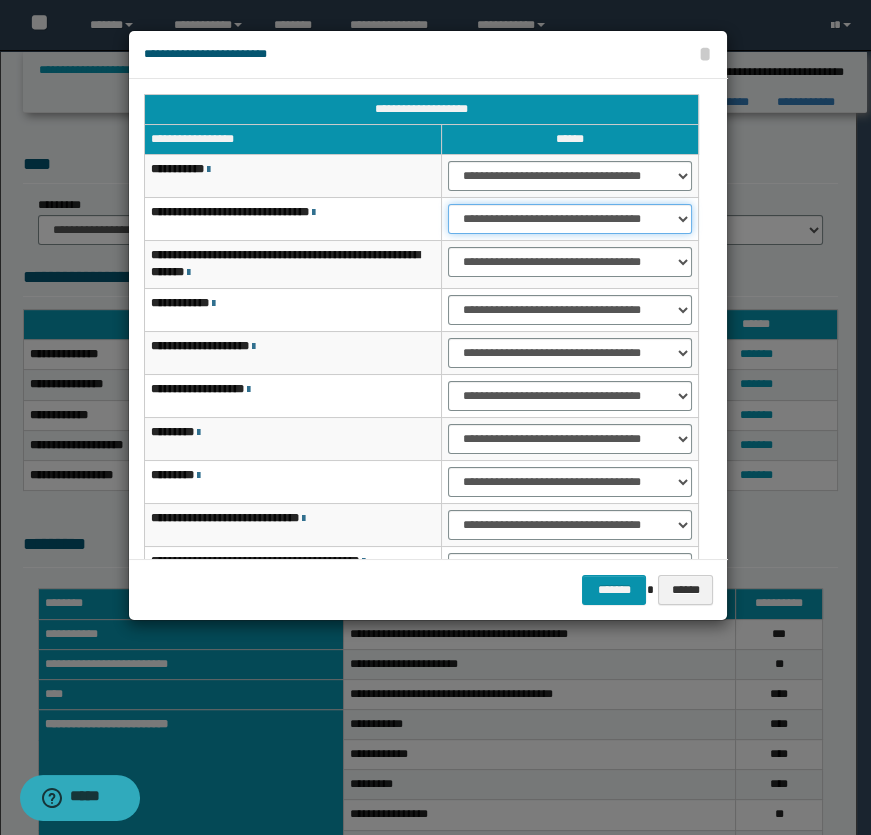 click on "**********" at bounding box center [570, 219] 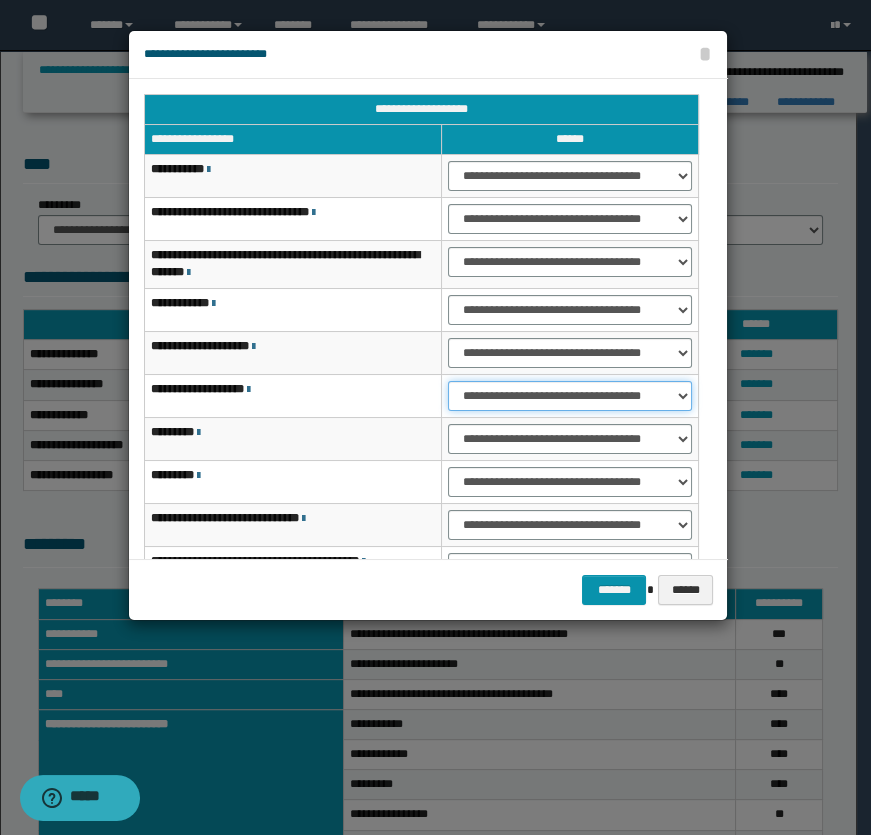 click on "**********" at bounding box center (570, 396) 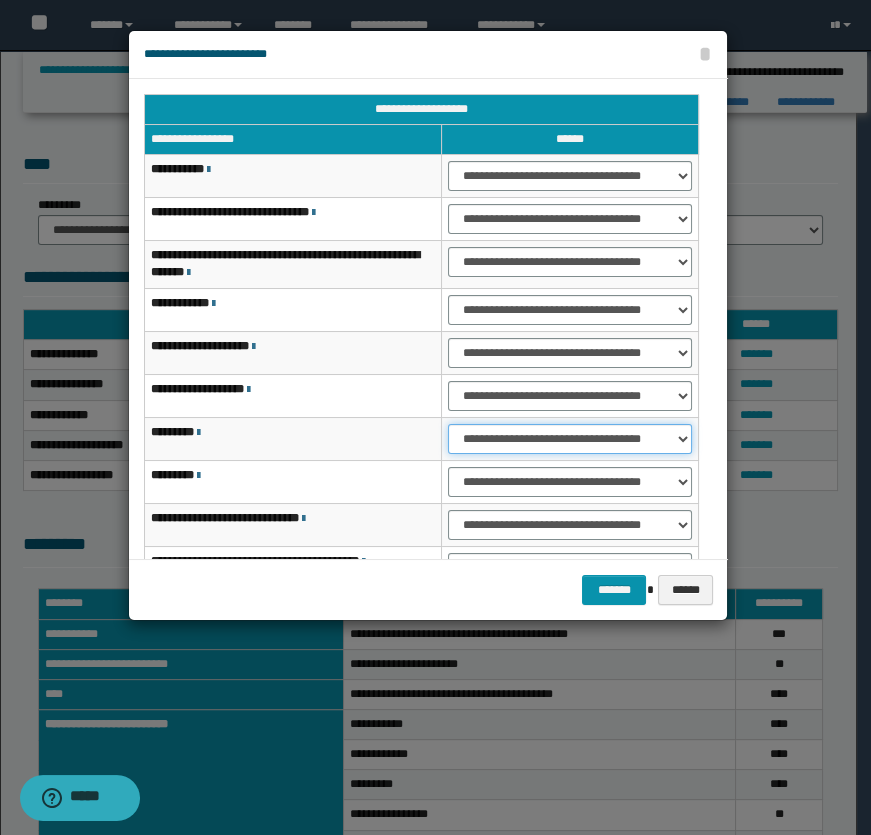 click on "**********" at bounding box center (570, 439) 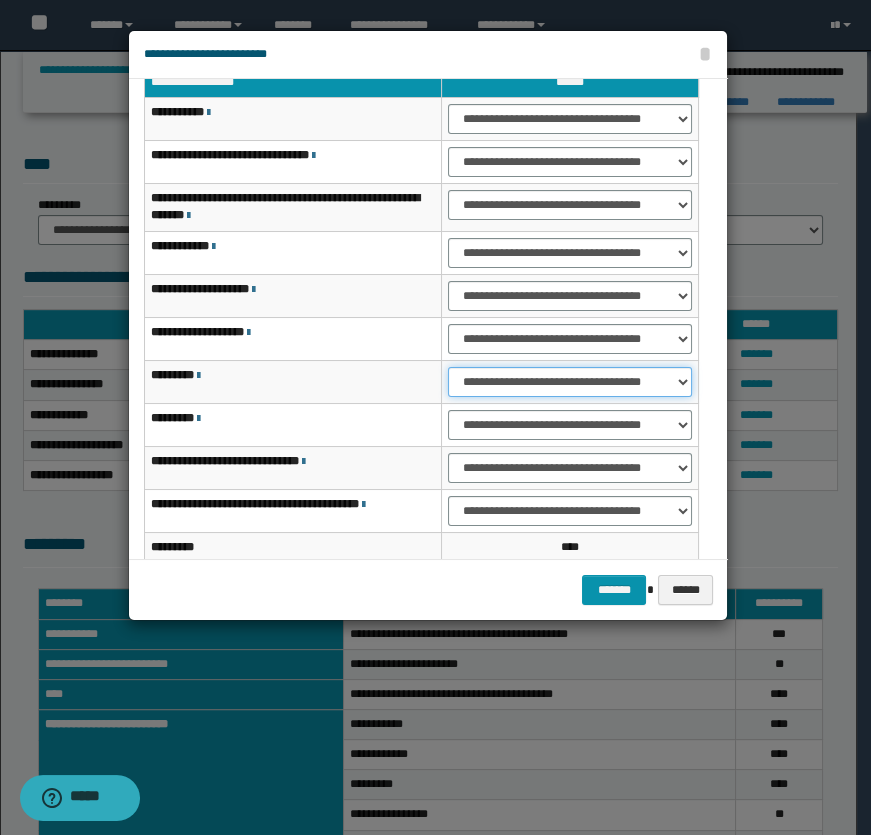 scroll, scrollTop: 153, scrollLeft: 0, axis: vertical 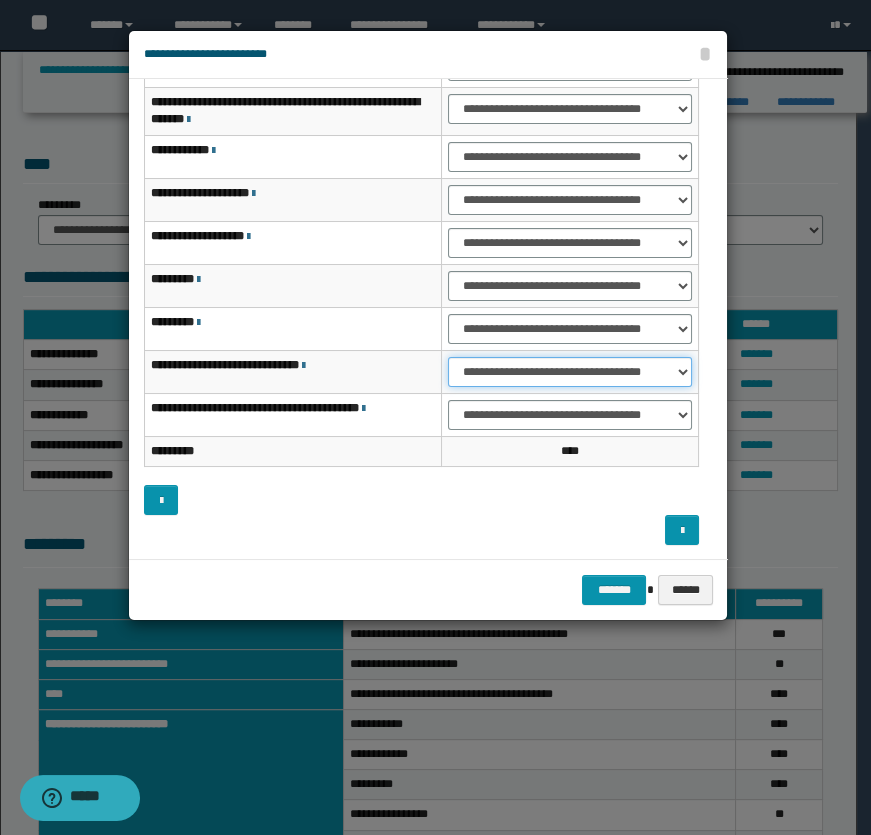 click on "**********" at bounding box center (570, 372) 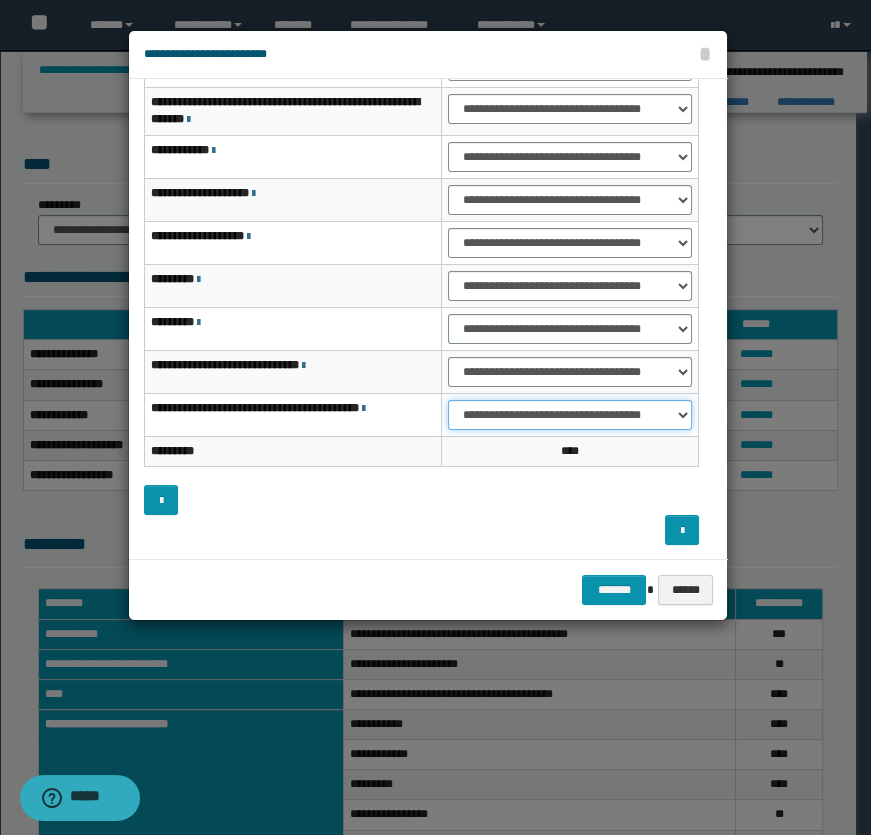 click on "**********" at bounding box center (570, 415) 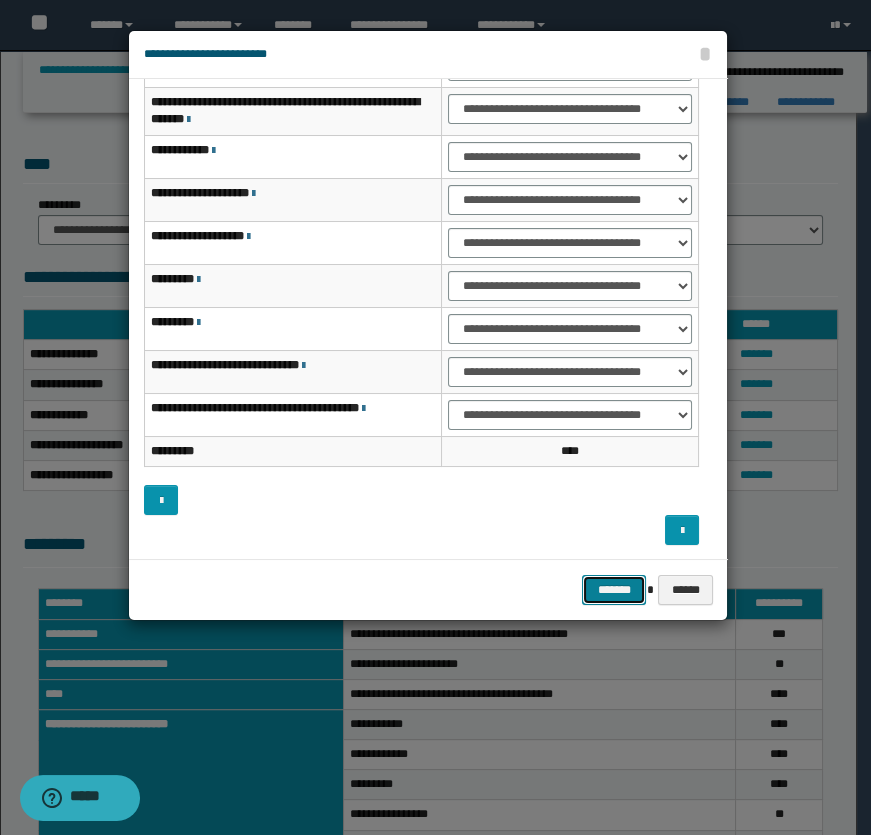 click on "*******" at bounding box center [614, 590] 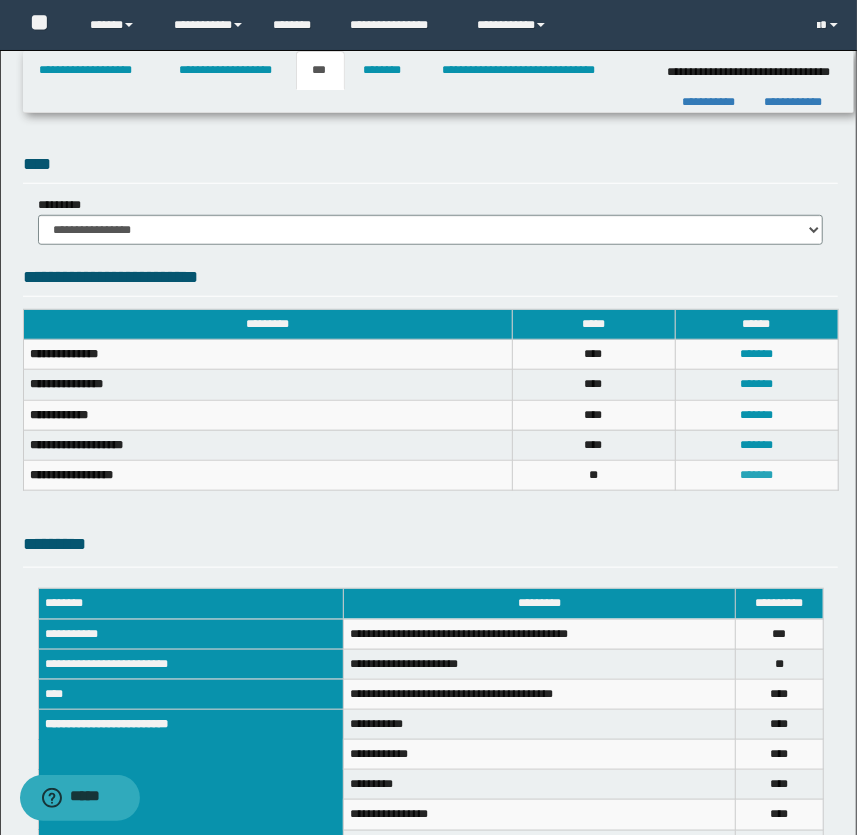 click on "*******" at bounding box center [756, 475] 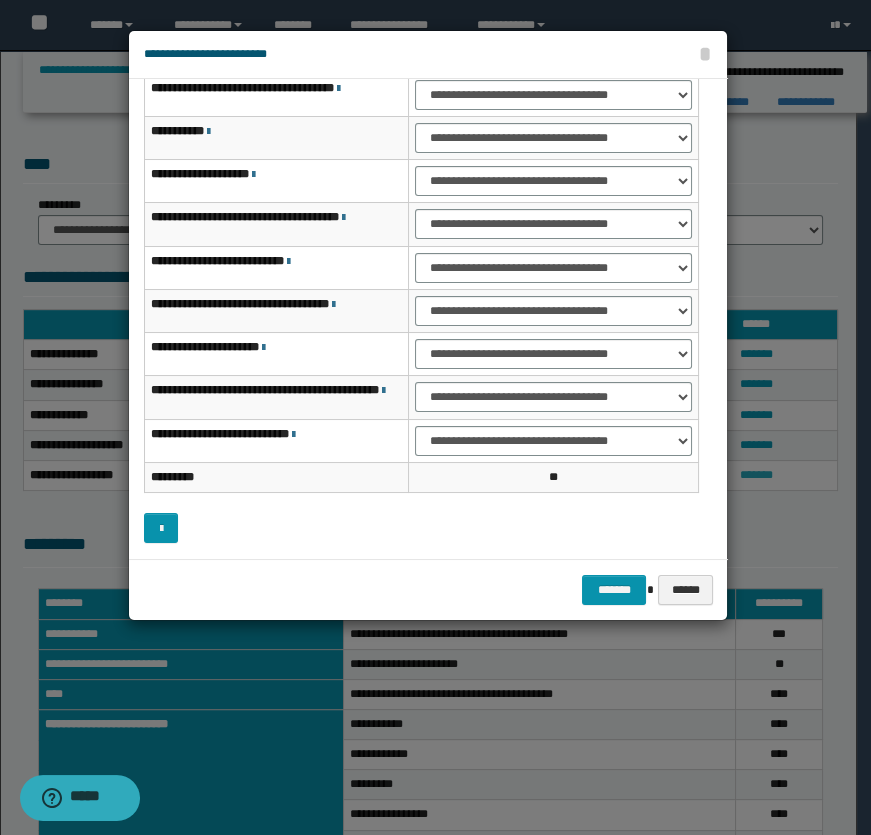 scroll, scrollTop: 125, scrollLeft: 0, axis: vertical 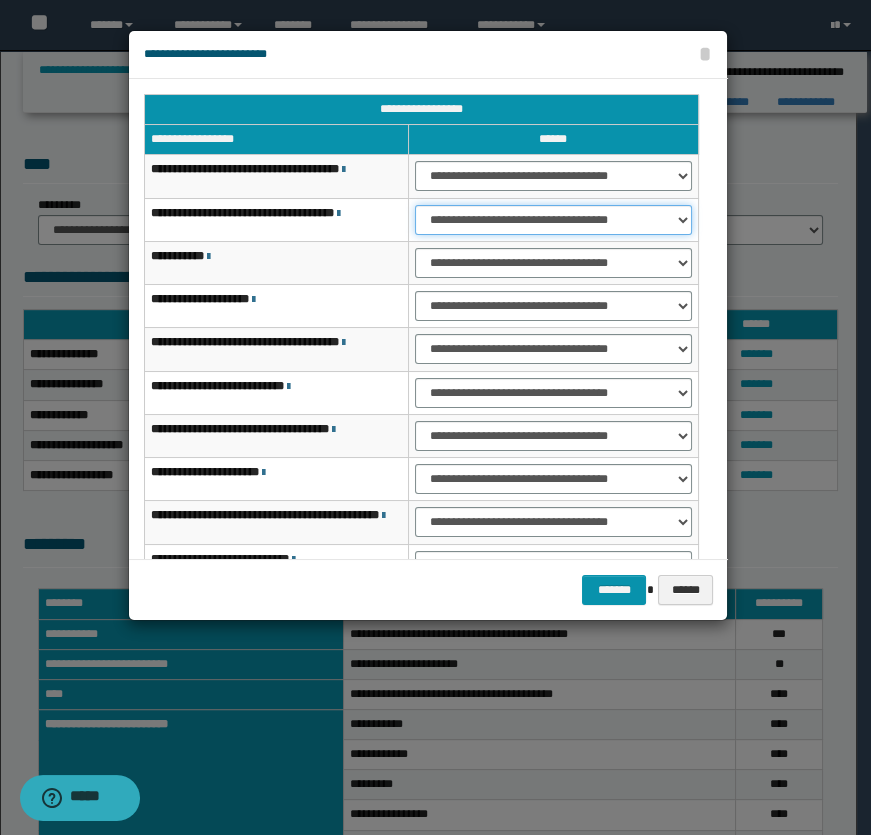click on "**********" at bounding box center (554, 220) 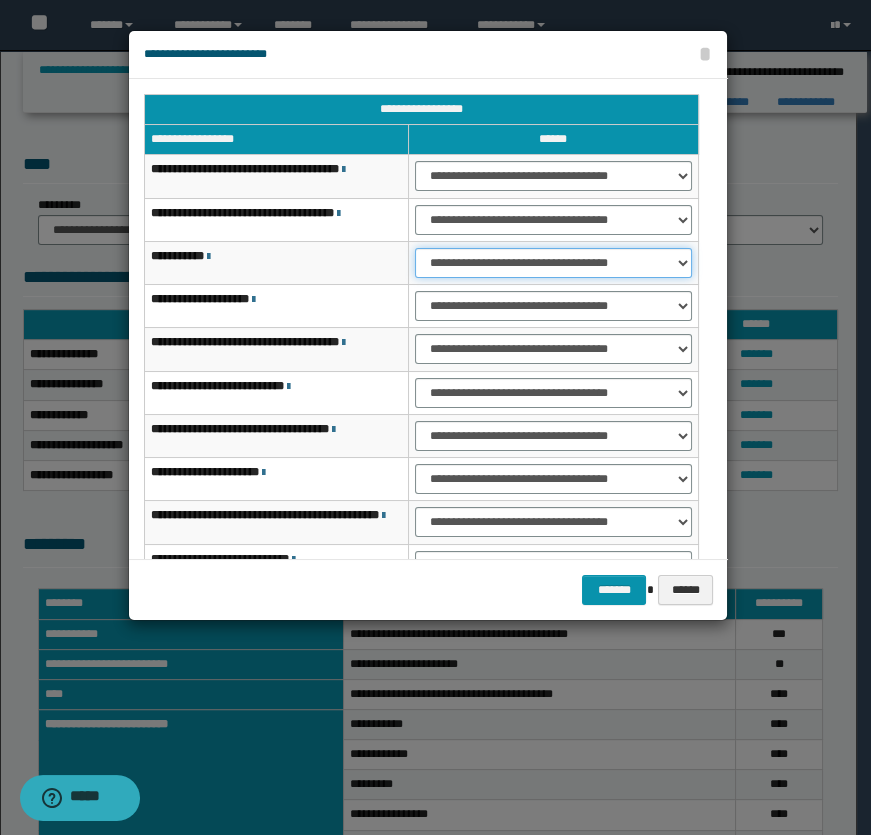 click on "**********" at bounding box center [554, 263] 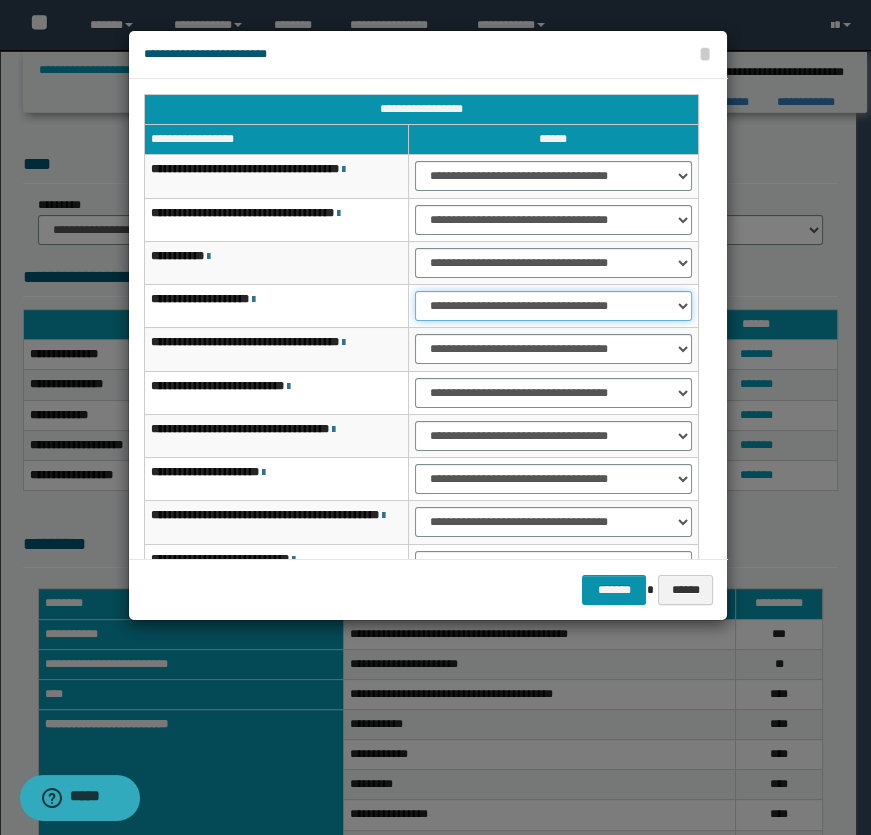 click on "**********" at bounding box center [554, 306] 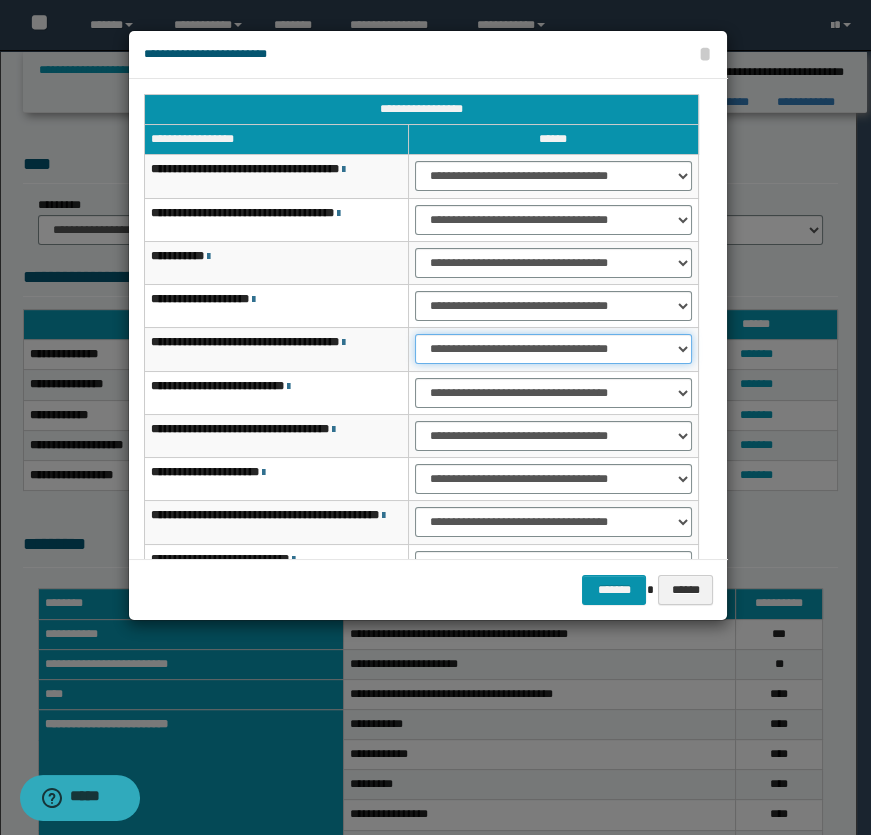 drag, startPoint x: 506, startPoint y: 349, endPoint x: 512, endPoint y: 360, distance: 12.529964 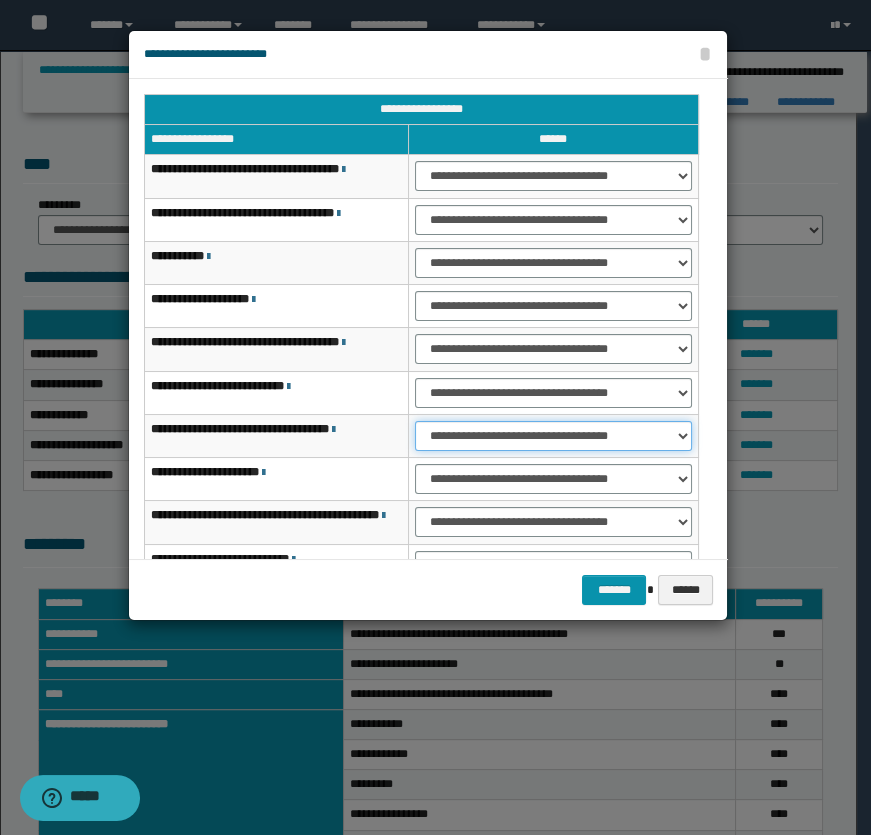 click on "**********" at bounding box center [554, 436] 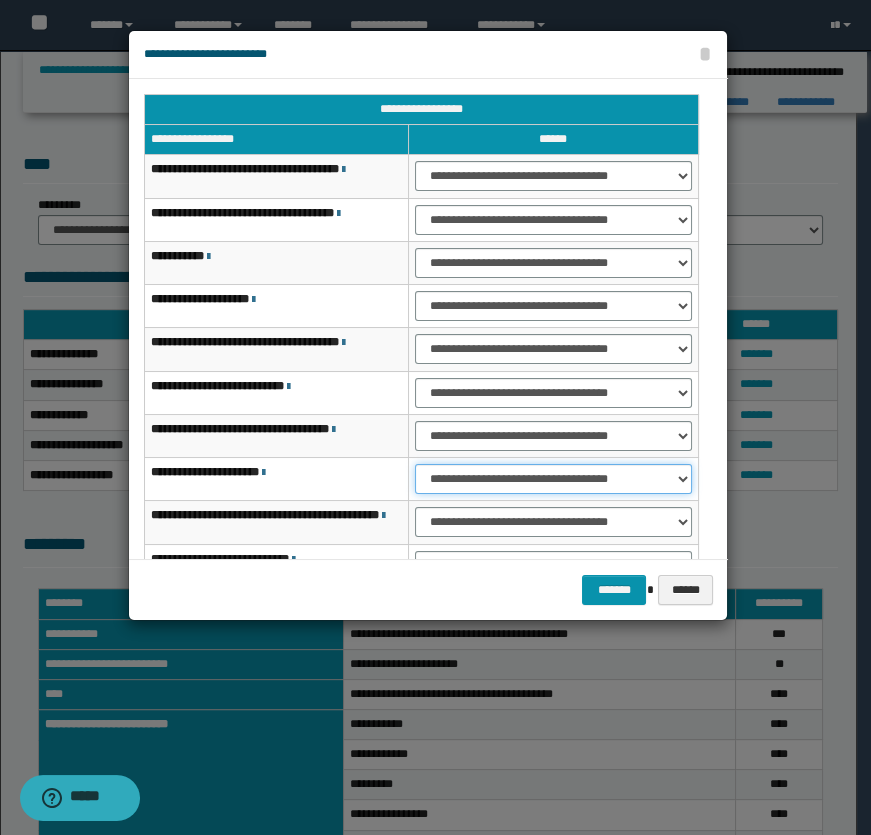 click on "**********" at bounding box center [554, 479] 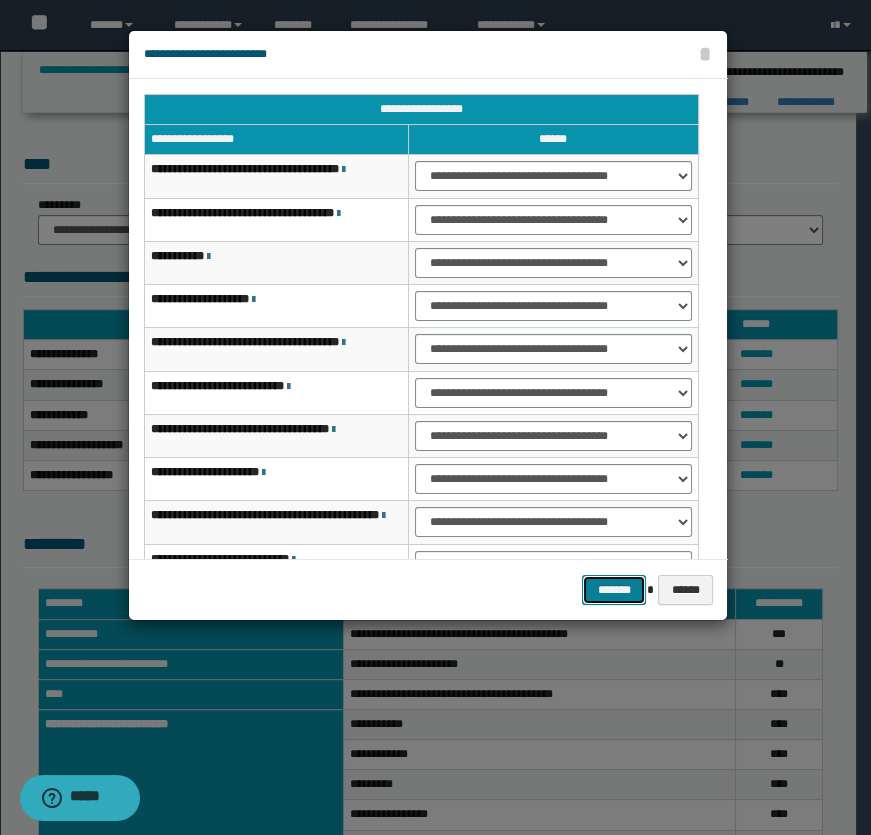 click on "*******" at bounding box center (614, 590) 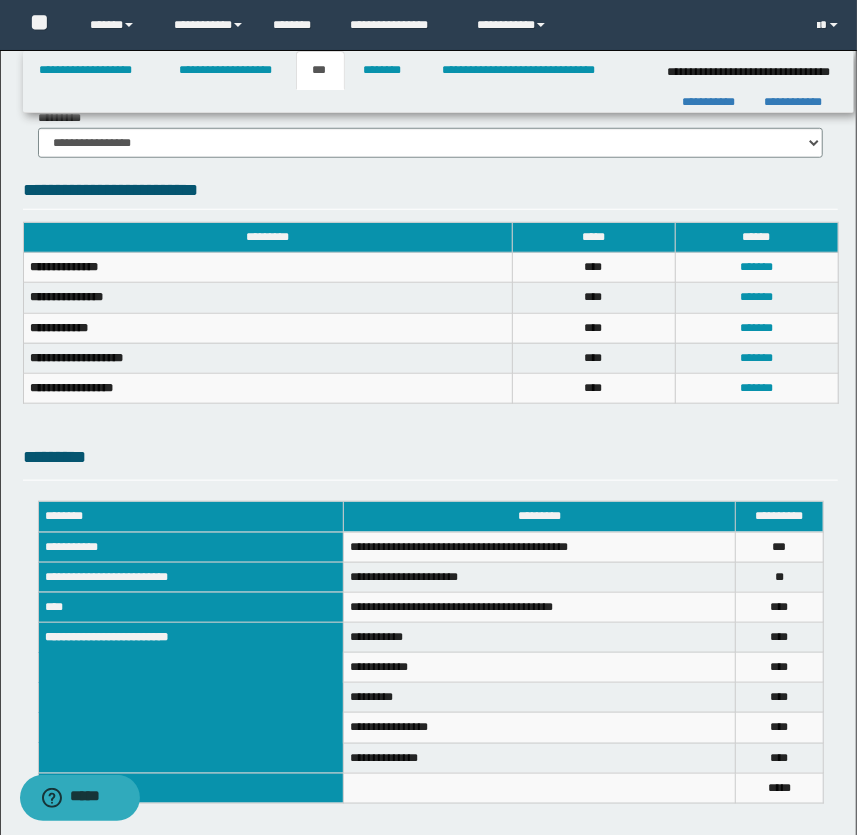 scroll, scrollTop: 729, scrollLeft: 0, axis: vertical 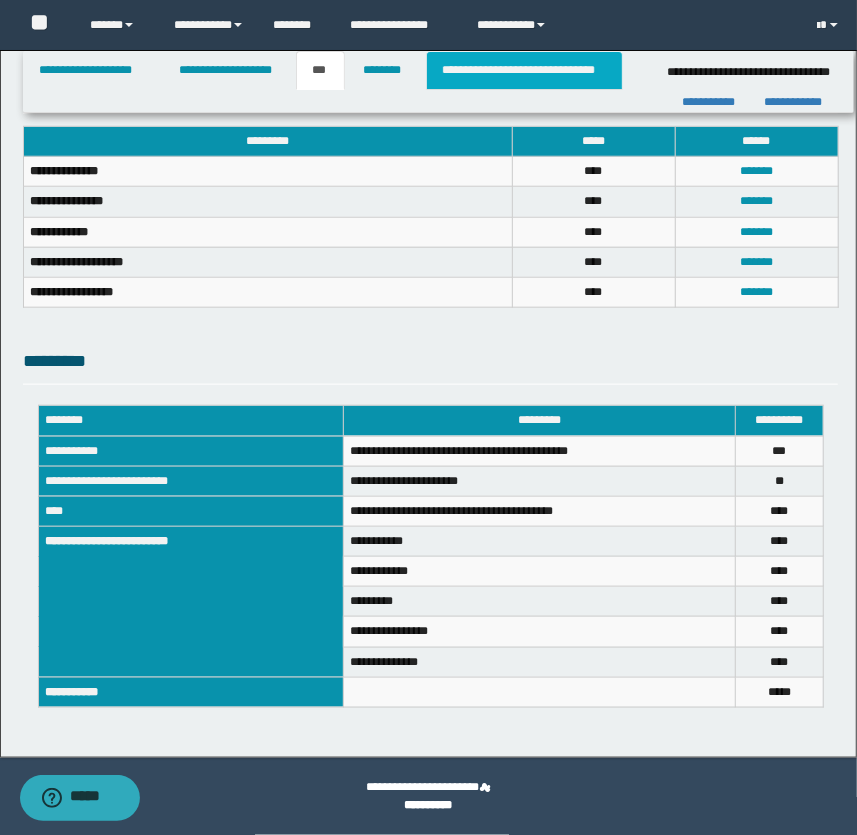 click on "**********" at bounding box center (524, 70) 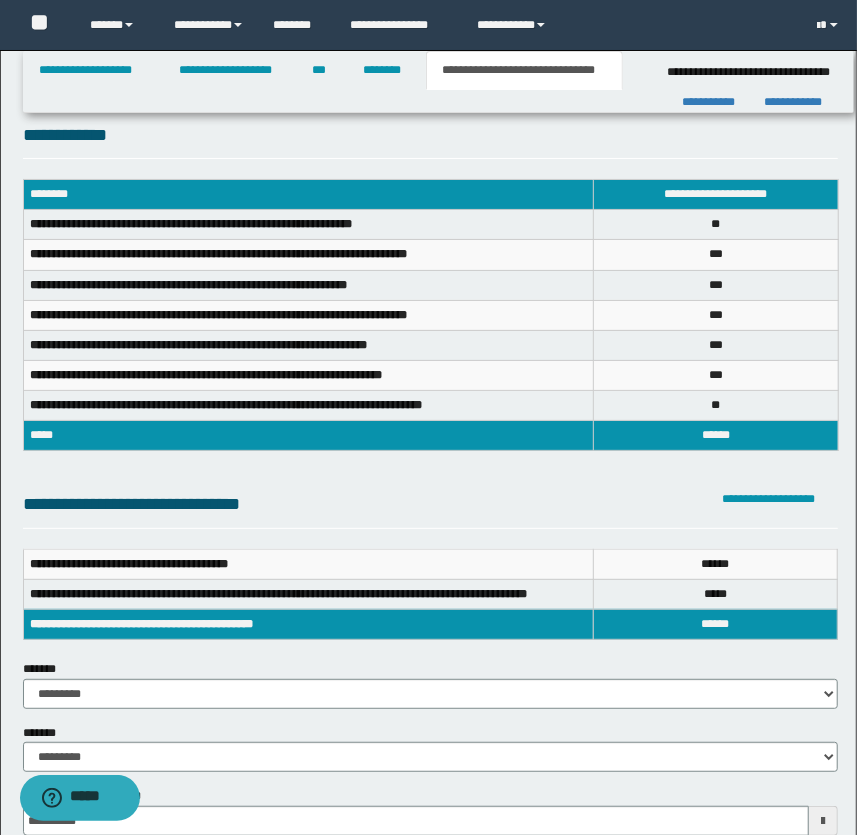 scroll, scrollTop: 0, scrollLeft: 0, axis: both 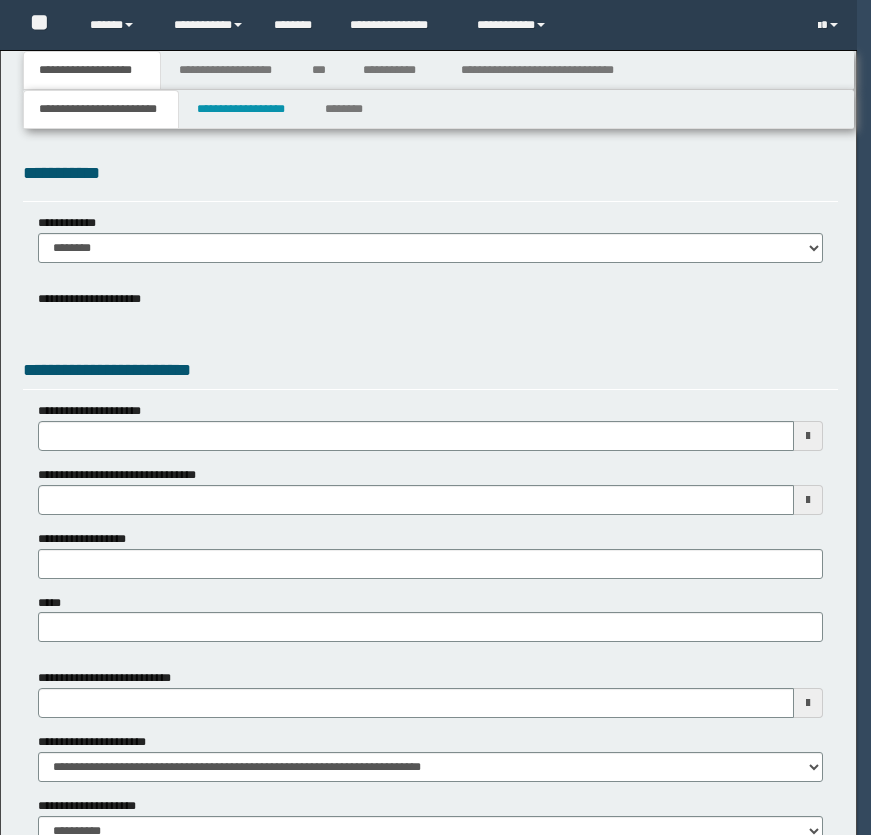 type 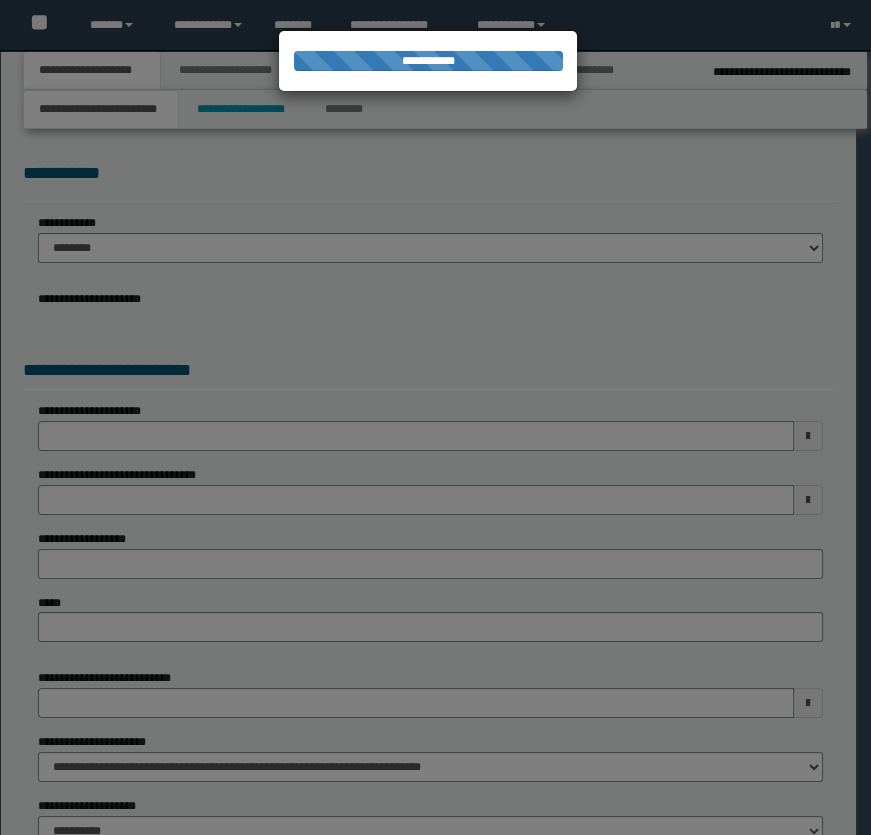 type on "**********" 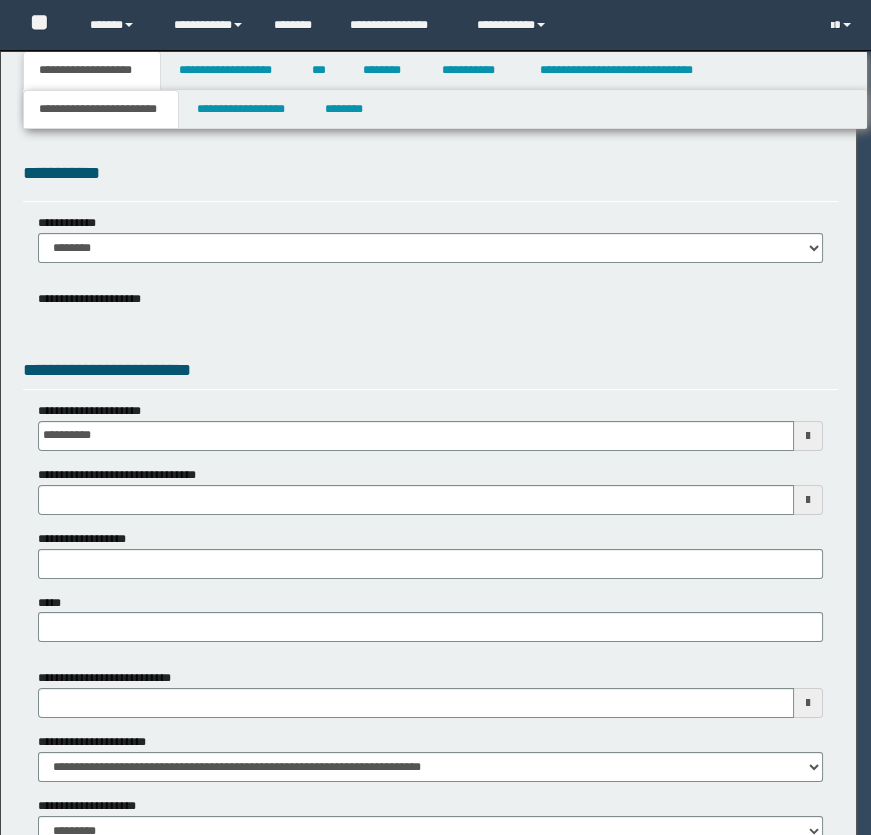 scroll, scrollTop: 0, scrollLeft: 0, axis: both 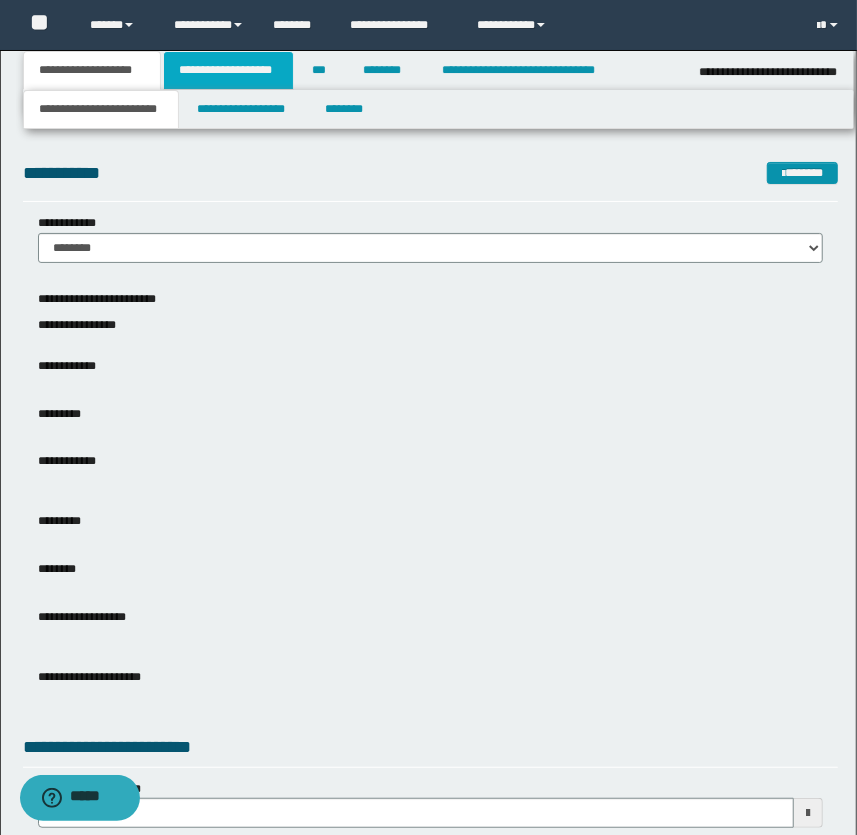 click on "**********" at bounding box center [228, 70] 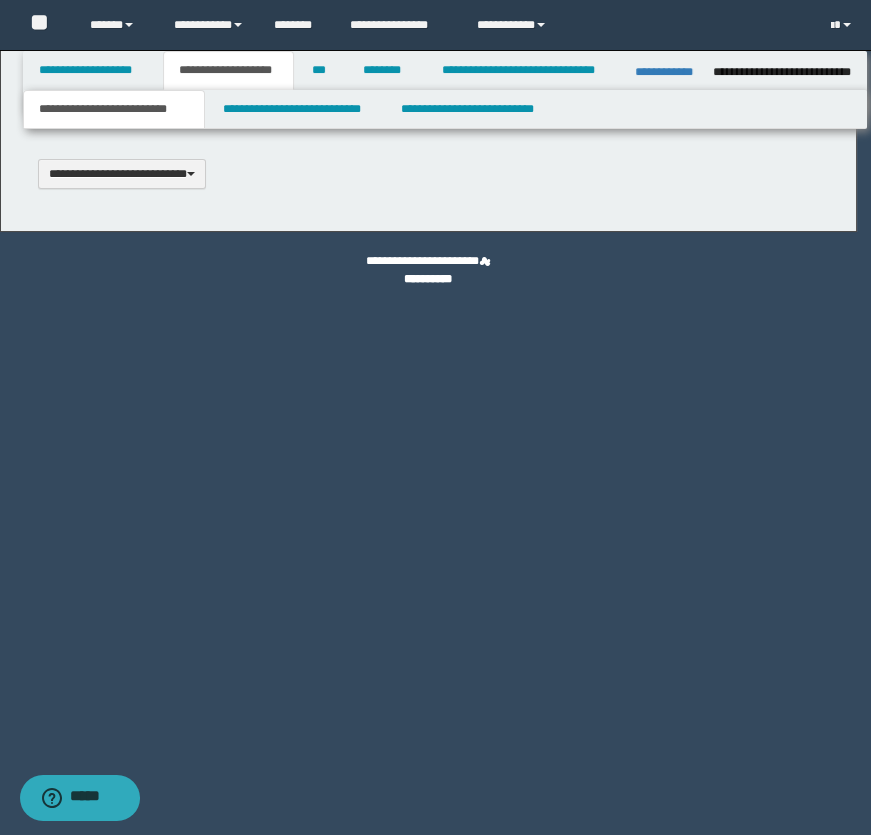 type 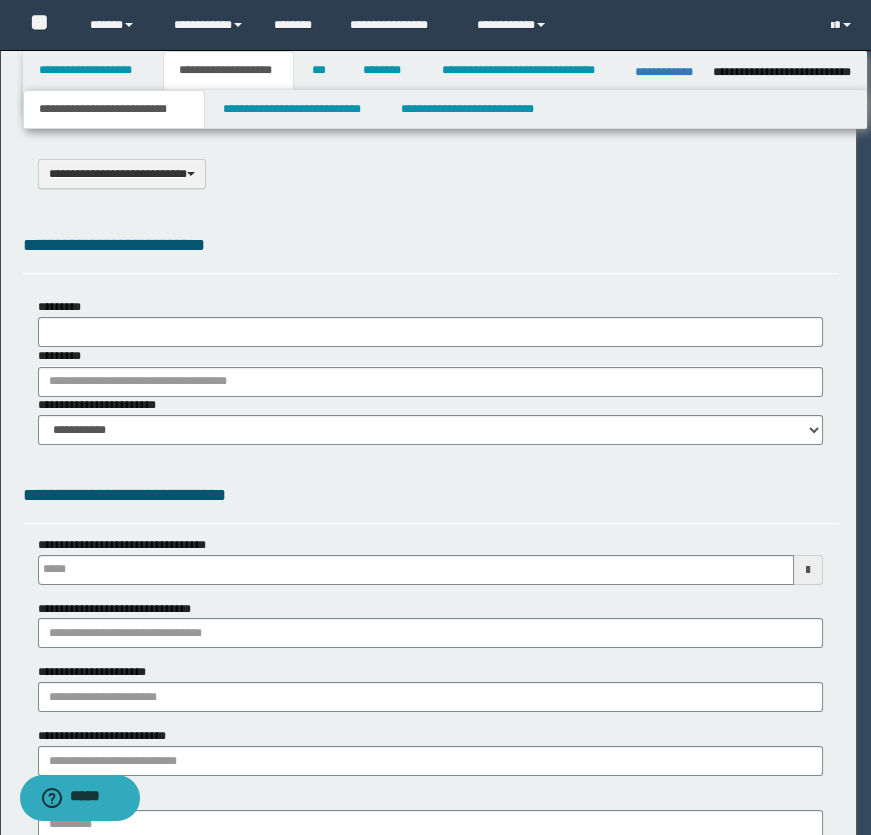 select on "*" 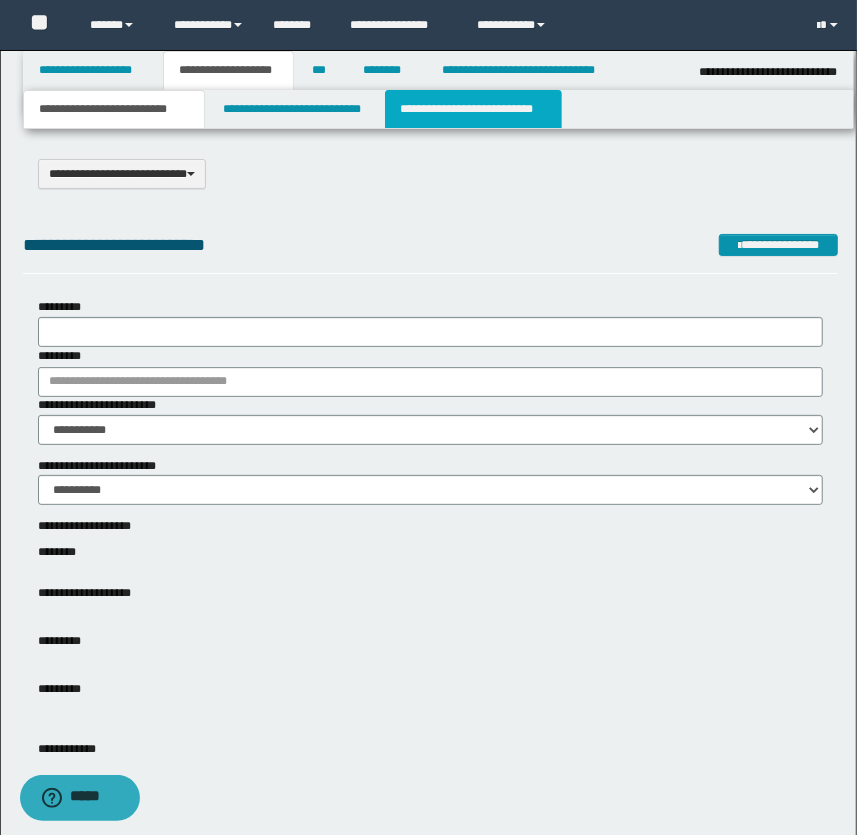click on "**********" at bounding box center [473, 109] 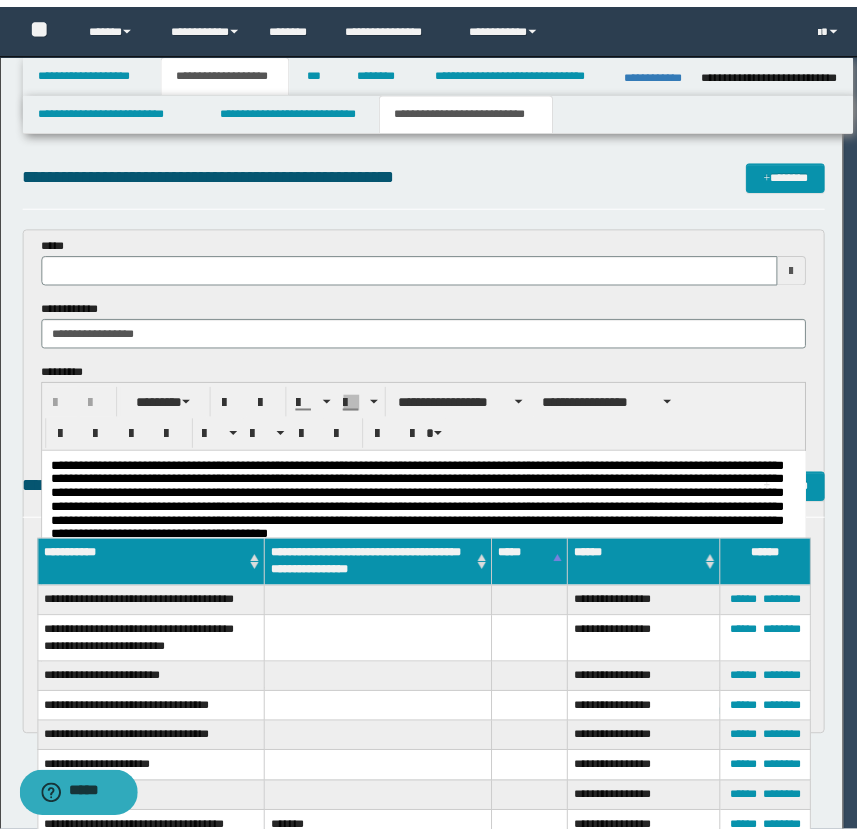 scroll, scrollTop: 0, scrollLeft: 0, axis: both 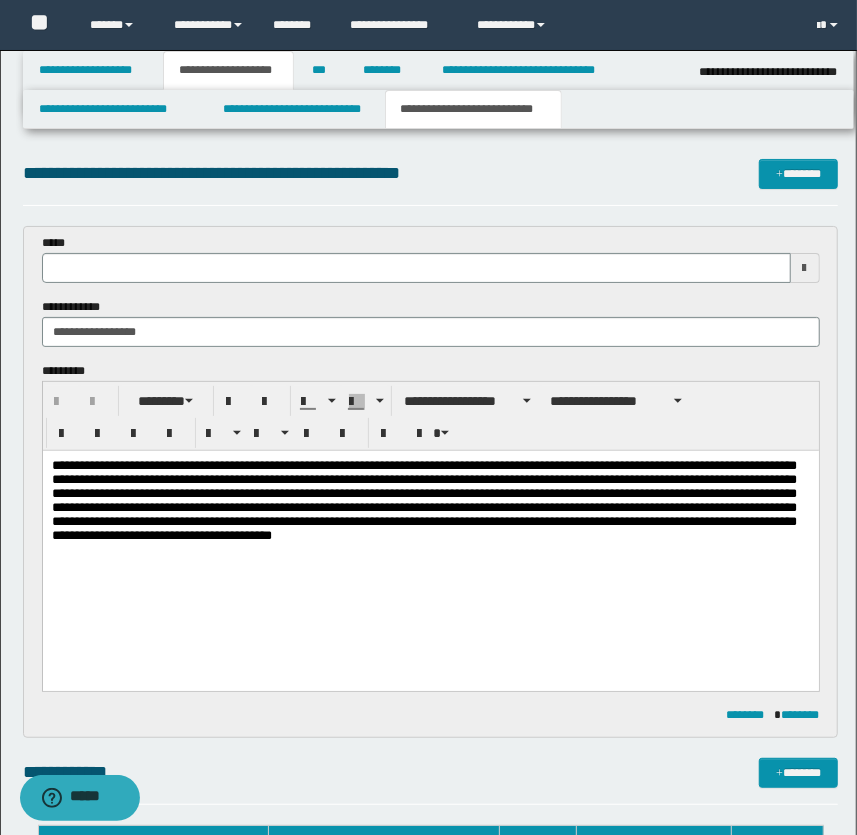 type 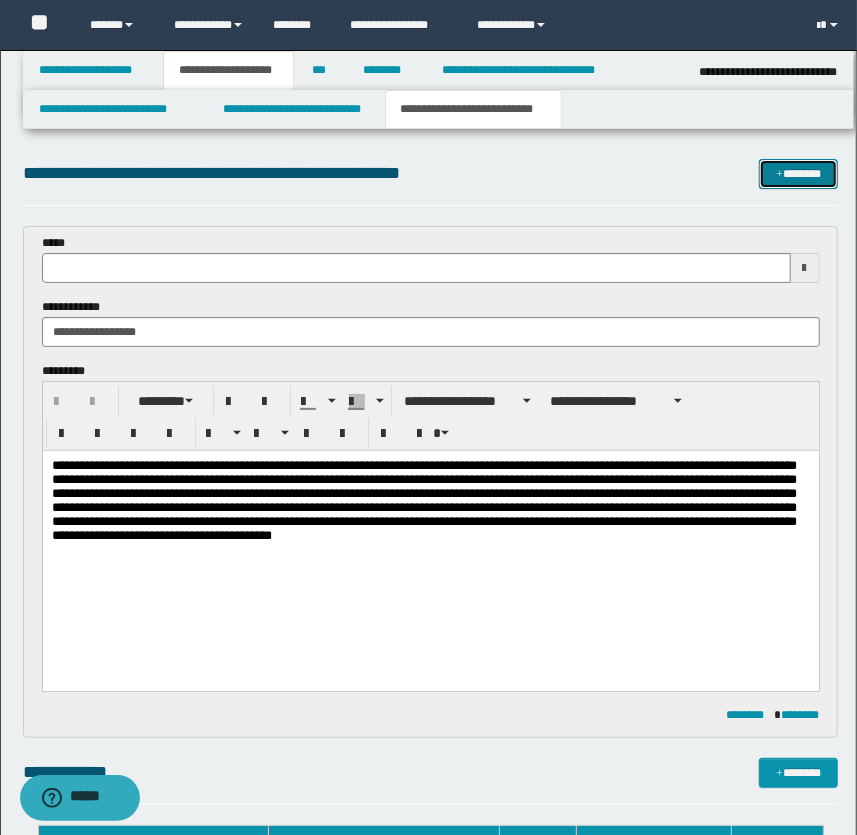 click at bounding box center (779, 175) 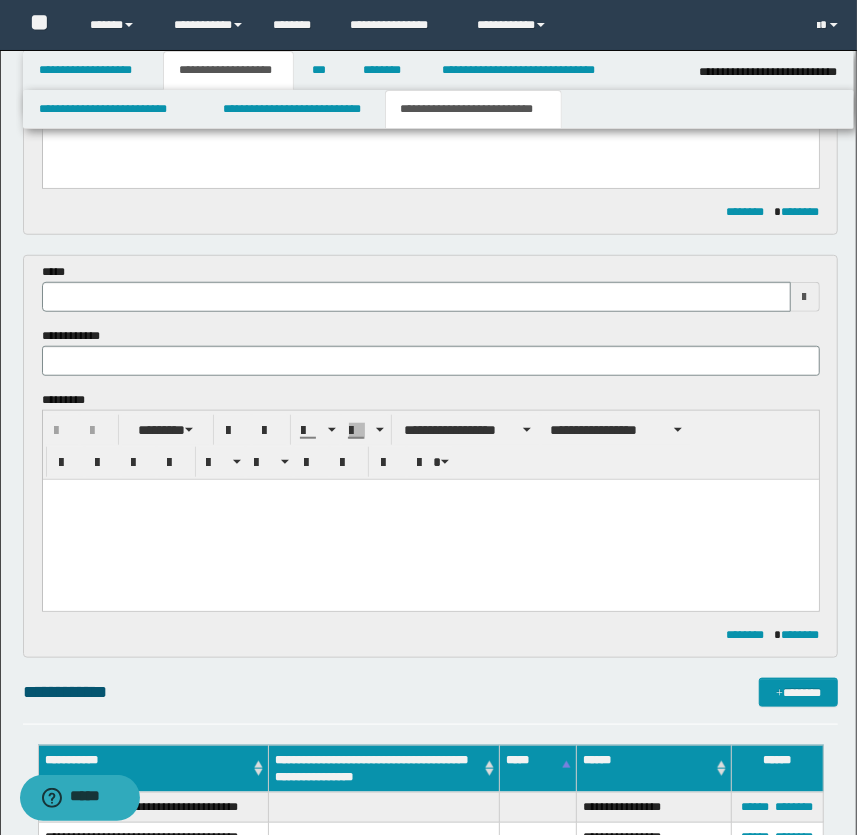 scroll, scrollTop: 502, scrollLeft: 0, axis: vertical 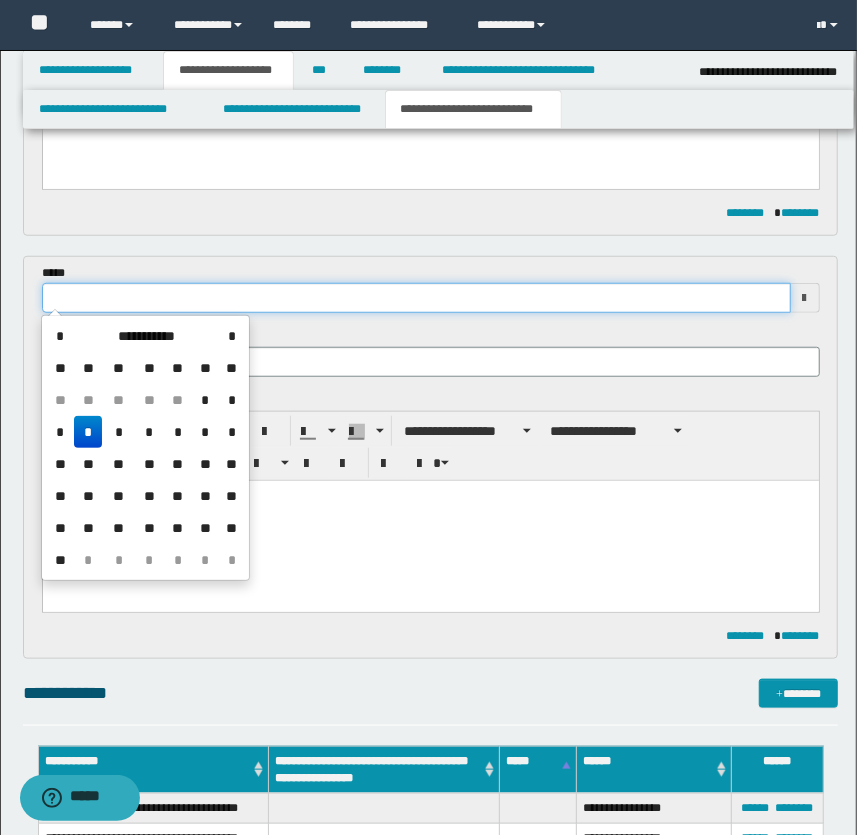 click at bounding box center [416, 298] 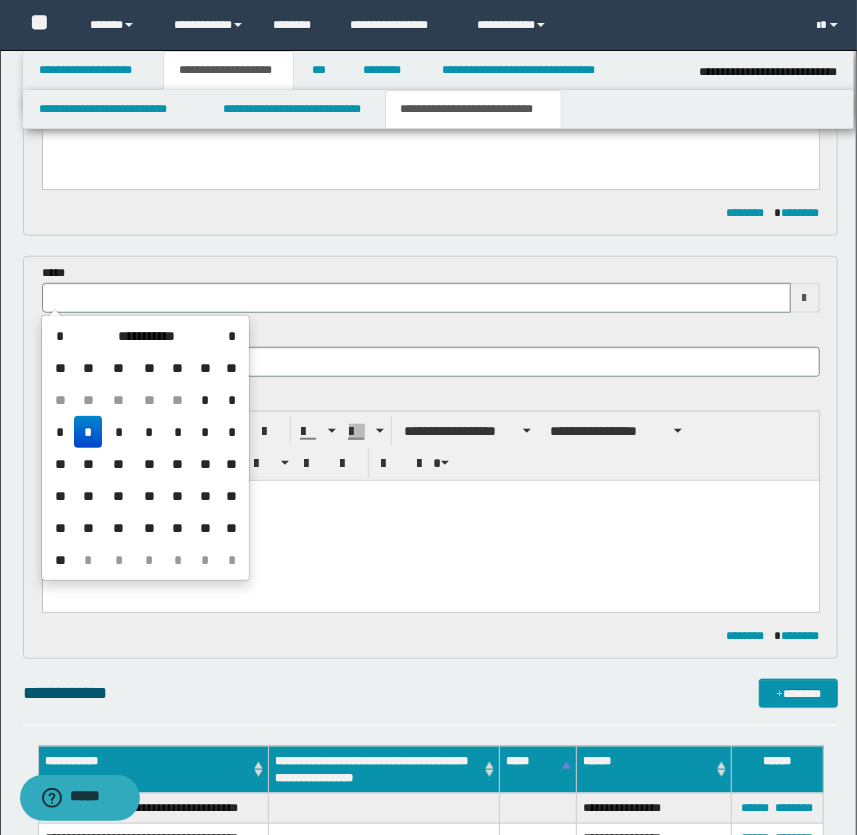 click on "*" at bounding box center (88, 432) 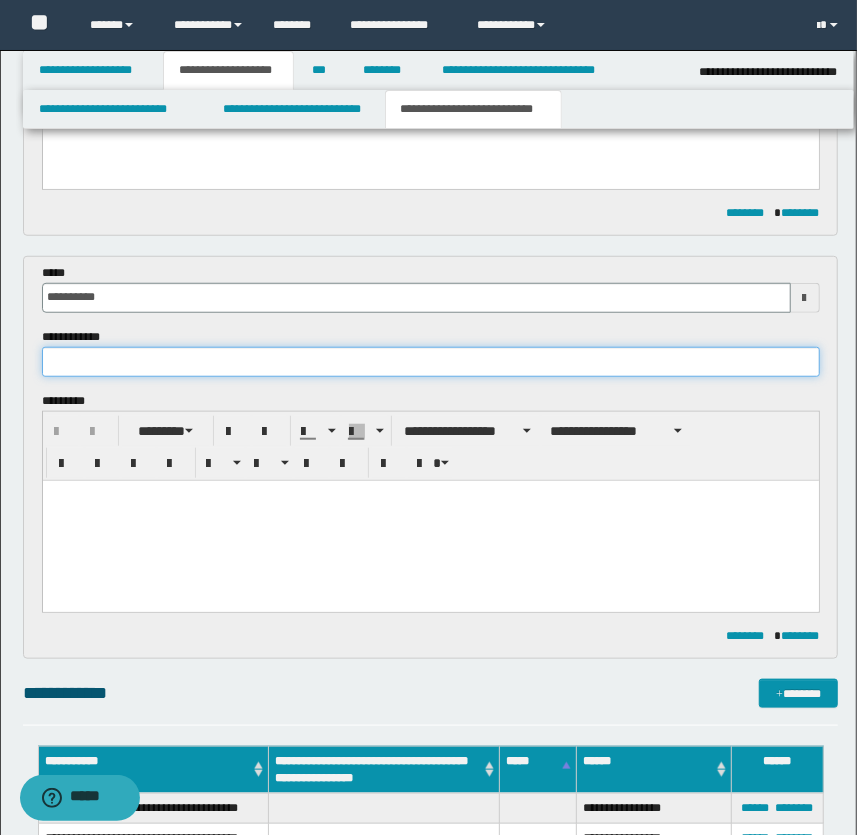 click at bounding box center [431, 362] 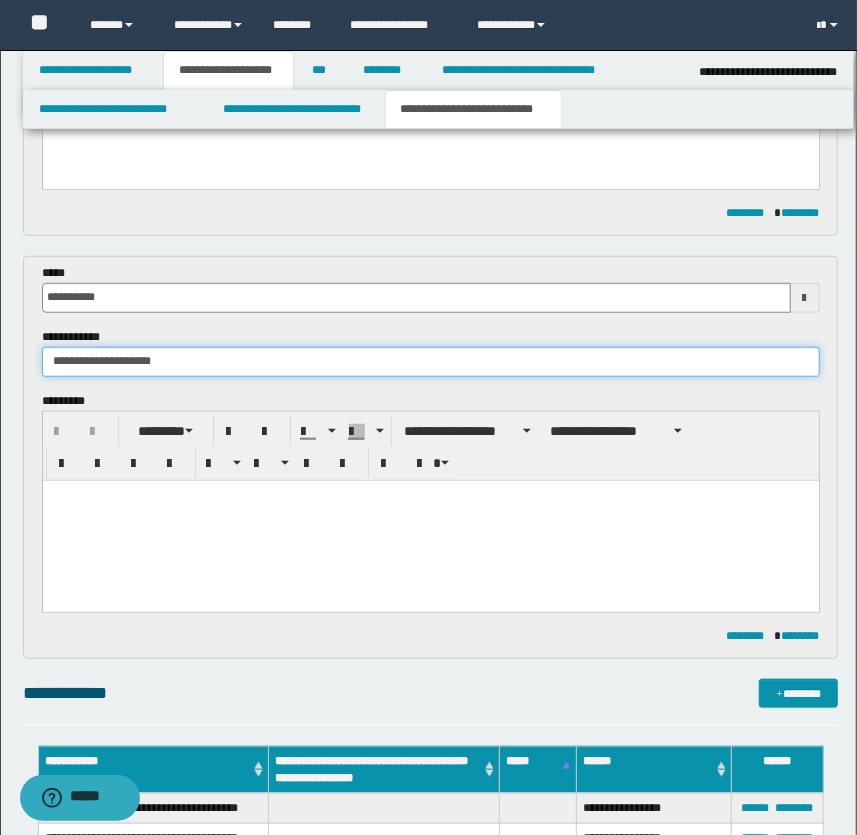 type on "**********" 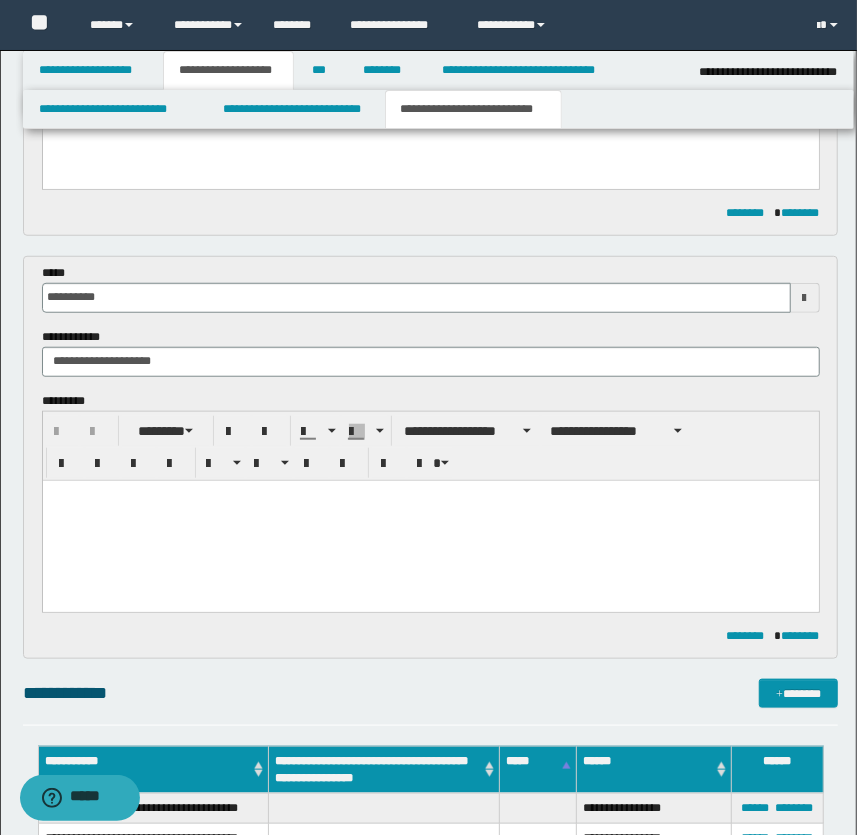 click at bounding box center [430, 520] 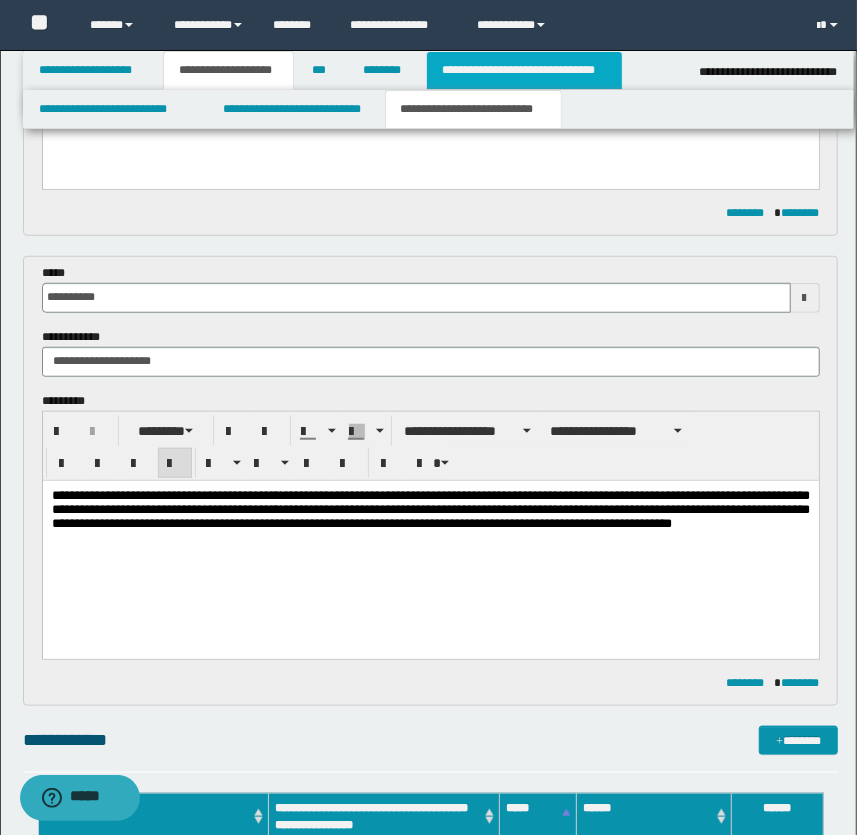 click on "**********" at bounding box center [524, 70] 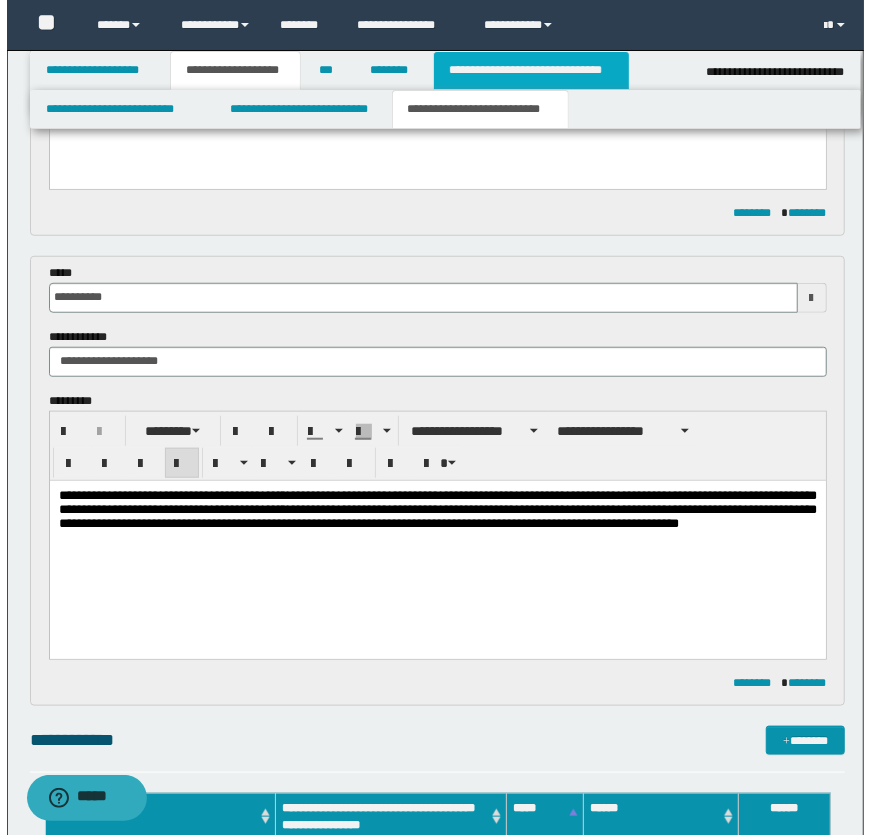 scroll, scrollTop: 0, scrollLeft: 0, axis: both 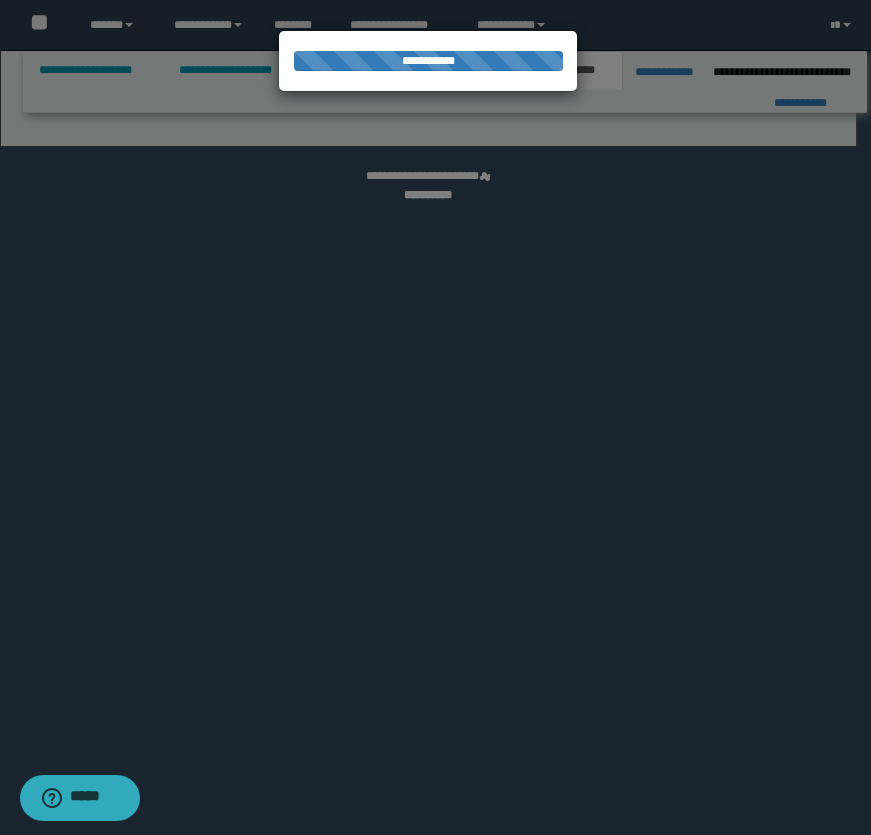 select on "*" 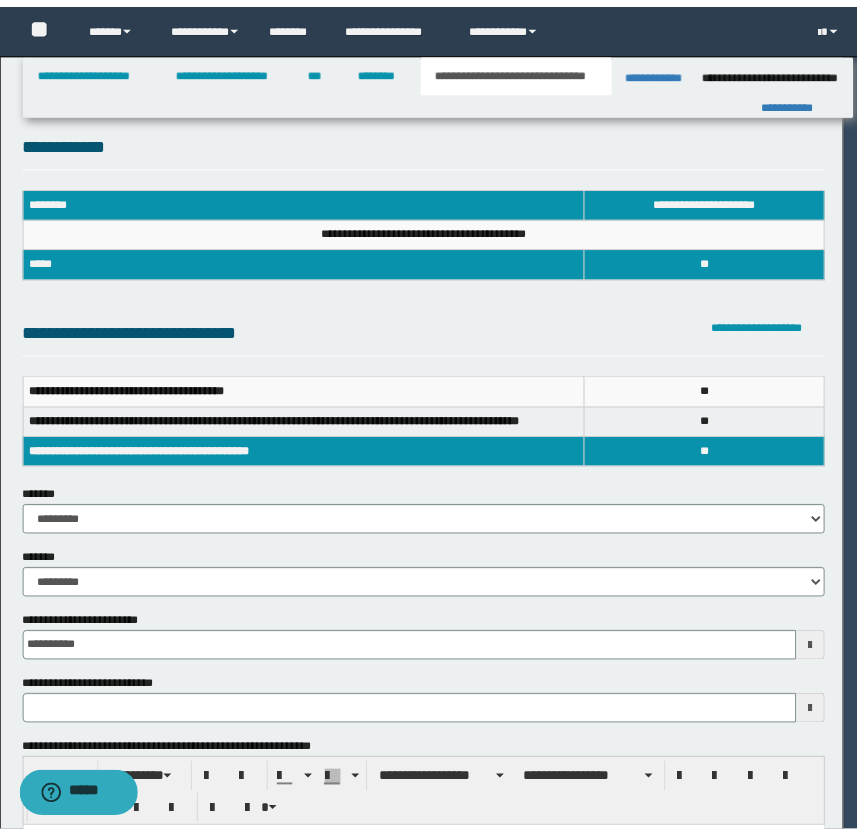 scroll, scrollTop: 0, scrollLeft: 0, axis: both 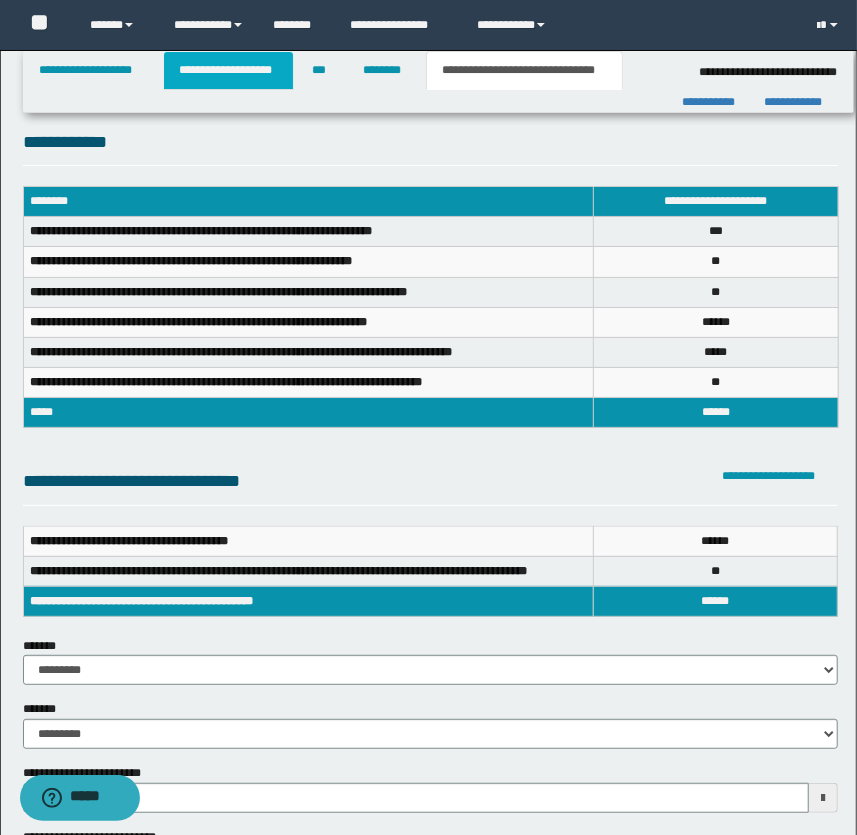 click on "**********" at bounding box center [228, 70] 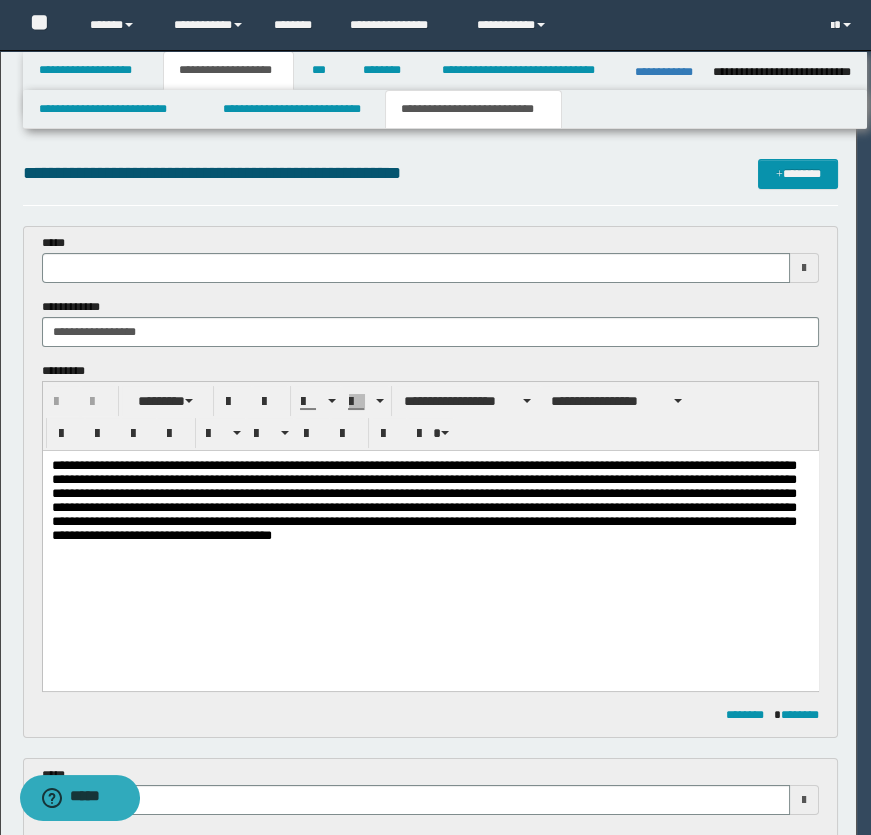 type 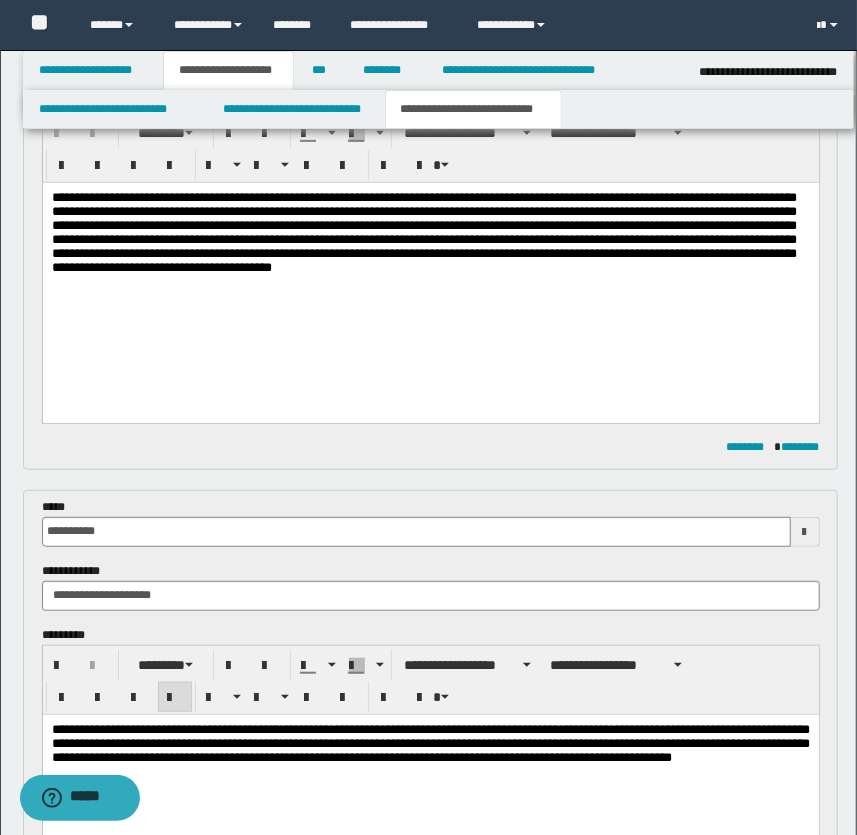 scroll, scrollTop: 272, scrollLeft: 0, axis: vertical 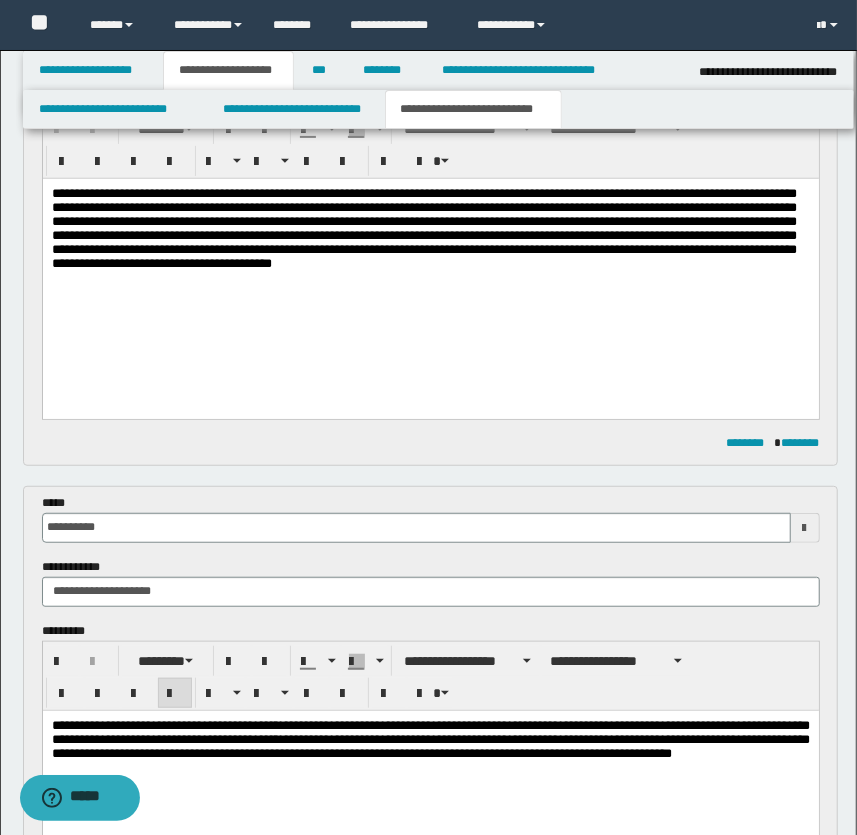 drag, startPoint x: 122, startPoint y: 727, endPoint x: 119, endPoint y: 715, distance: 12.369317 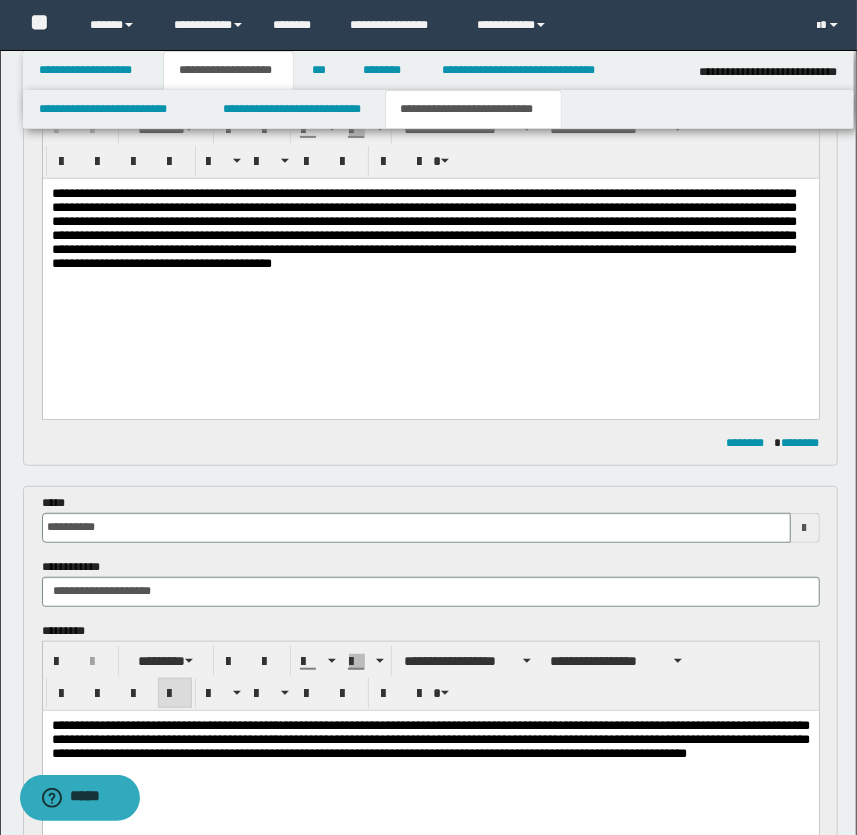 click on "**********" at bounding box center (430, 738) 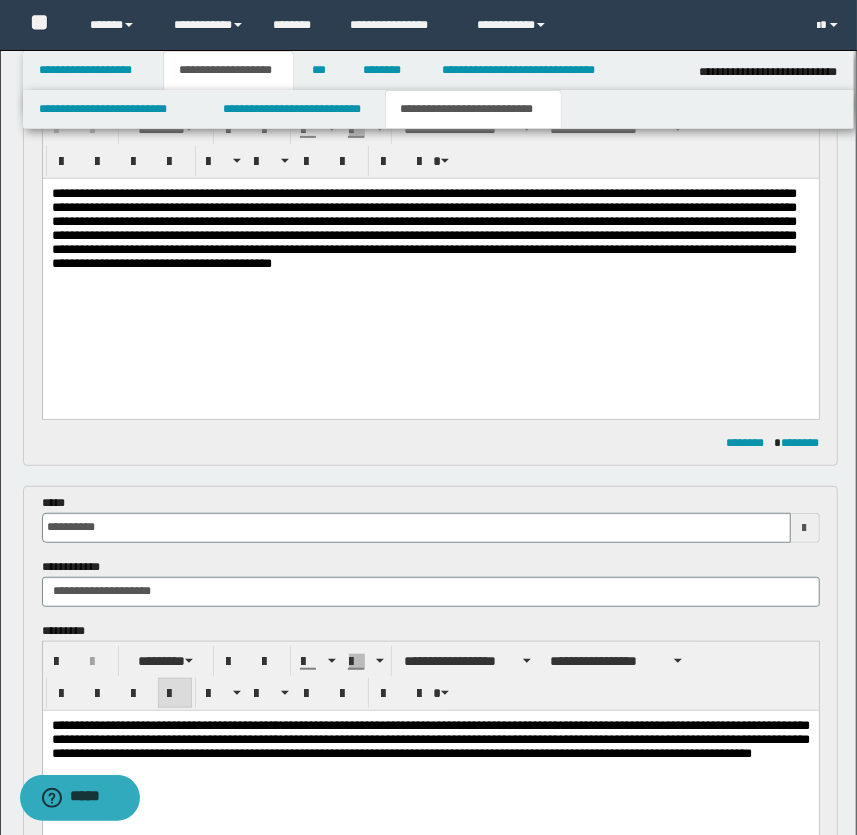 click on "**********" at bounding box center (430, 738) 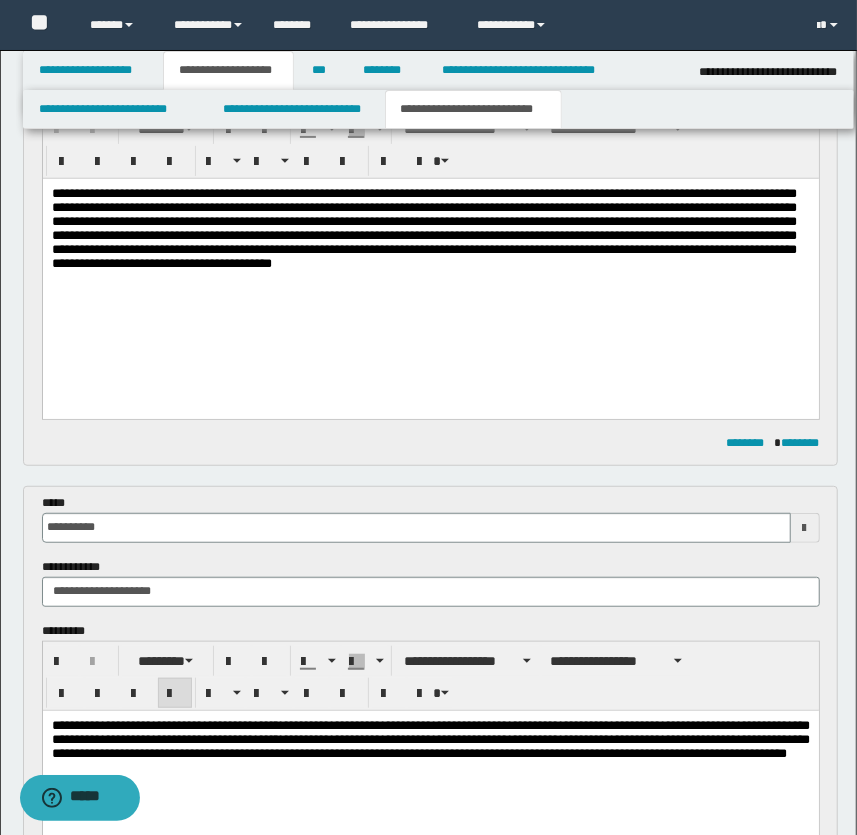 drag, startPoint x: 741, startPoint y: 724, endPoint x: 677, endPoint y: 712, distance: 65.11528 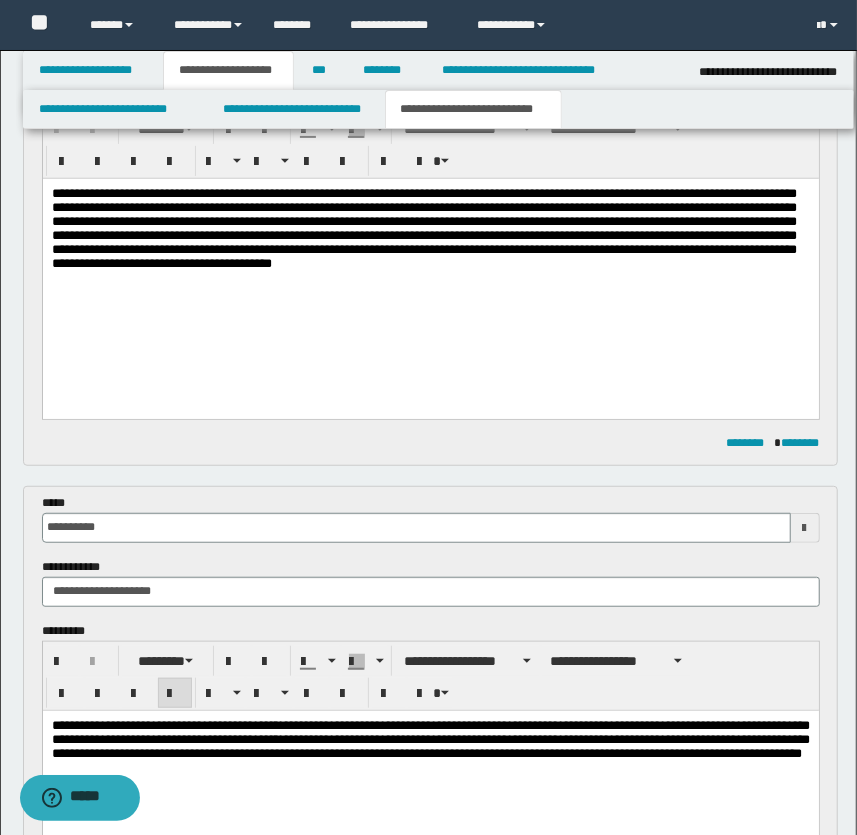 click on "**********" at bounding box center (430, 738) 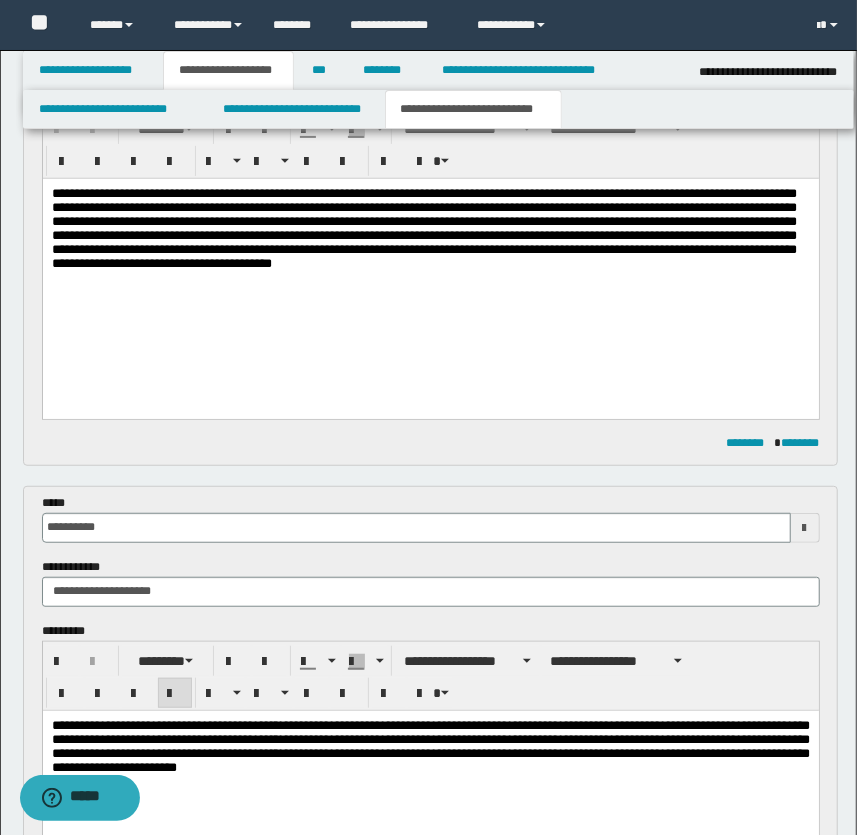 drag, startPoint x: 347, startPoint y: 748, endPoint x: 336, endPoint y: 743, distance: 12.083046 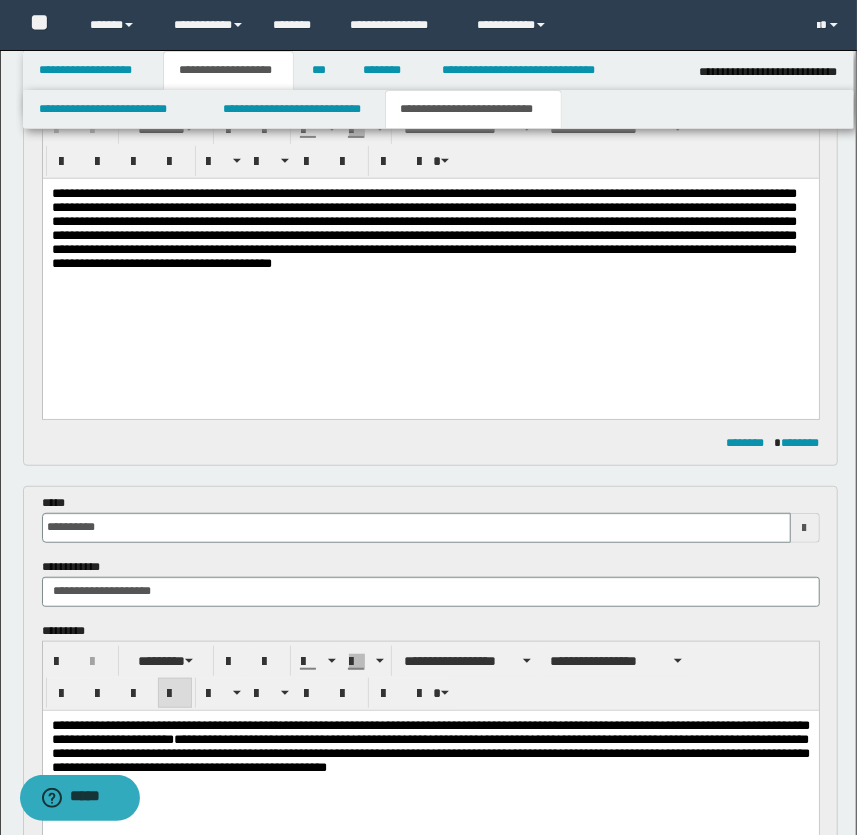 click on "**********" at bounding box center [430, 745] 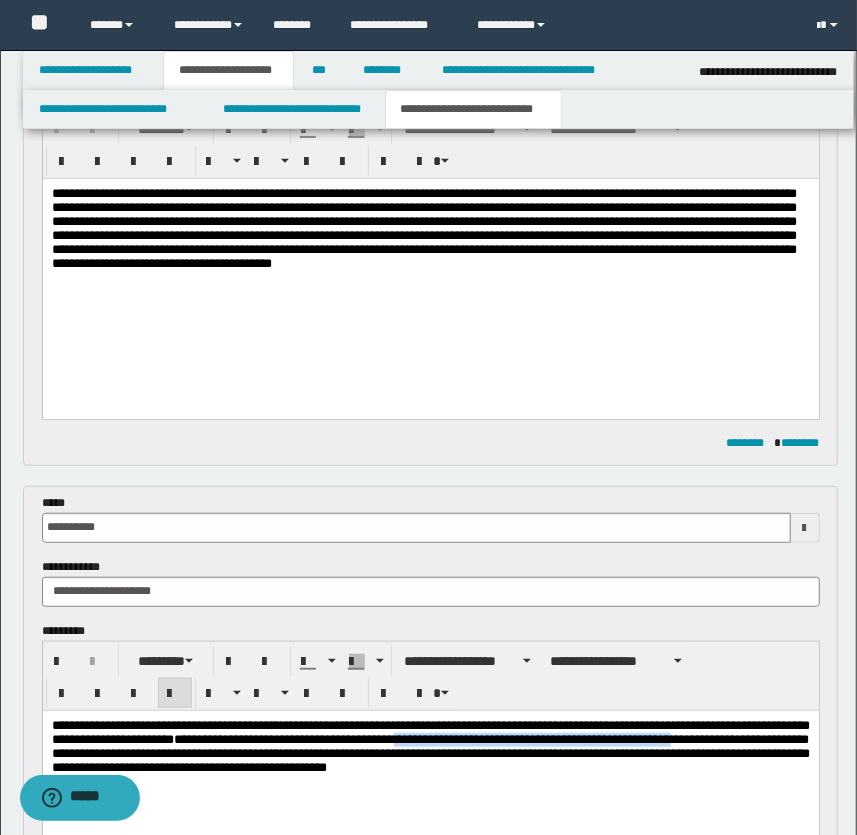 drag, startPoint x: 621, startPoint y: 741, endPoint x: 190, endPoint y: 755, distance: 431.22733 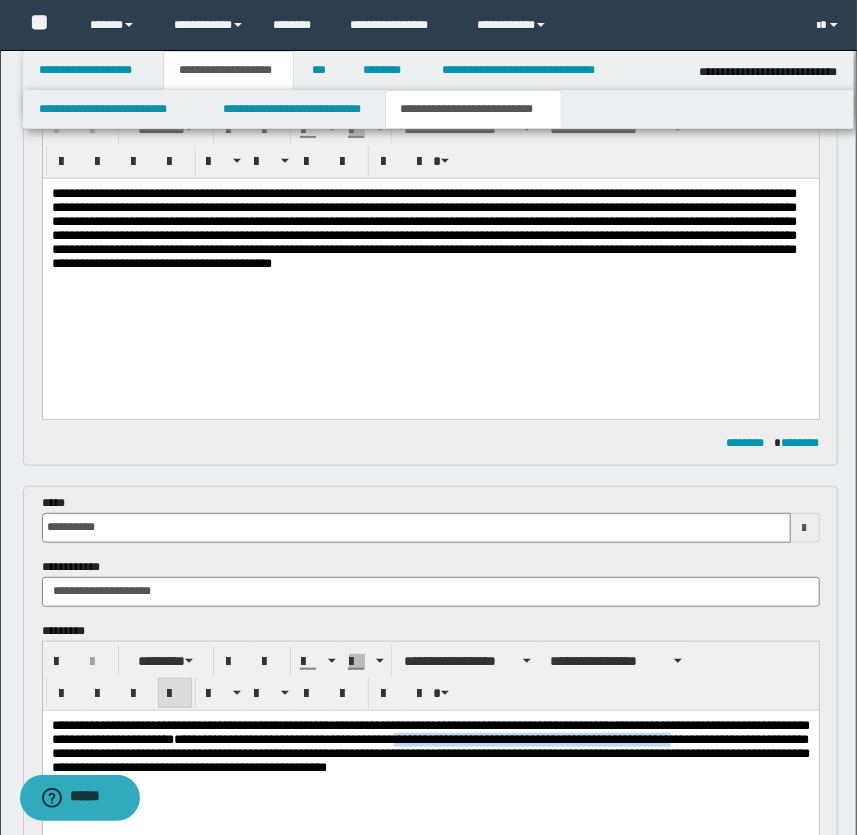 click on "**********" at bounding box center (430, 745) 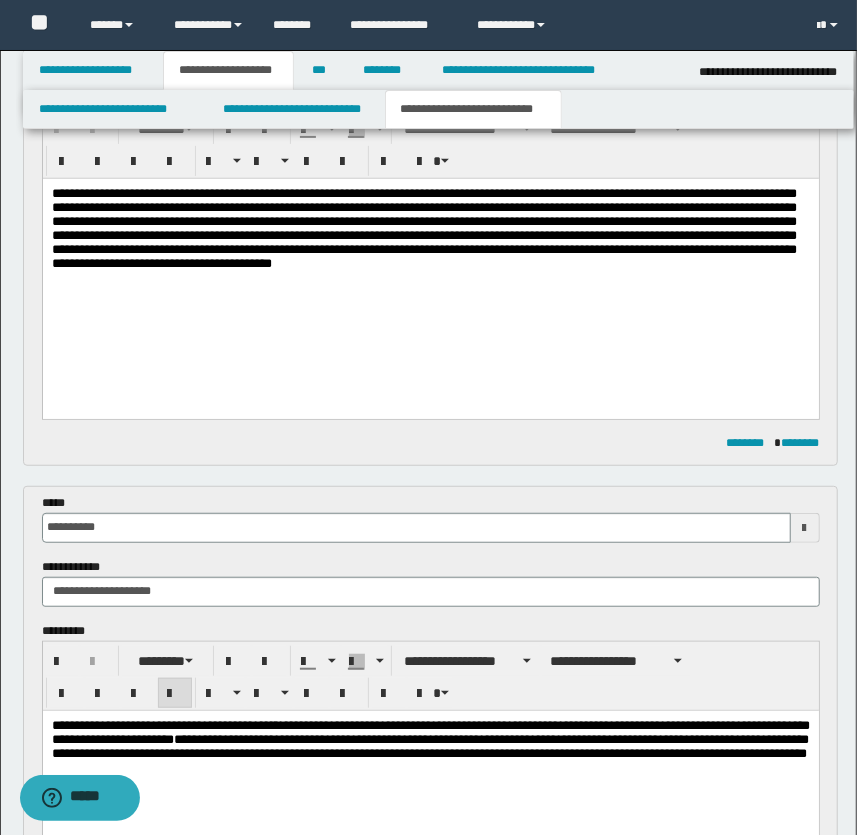 click on "**********" at bounding box center [430, 738] 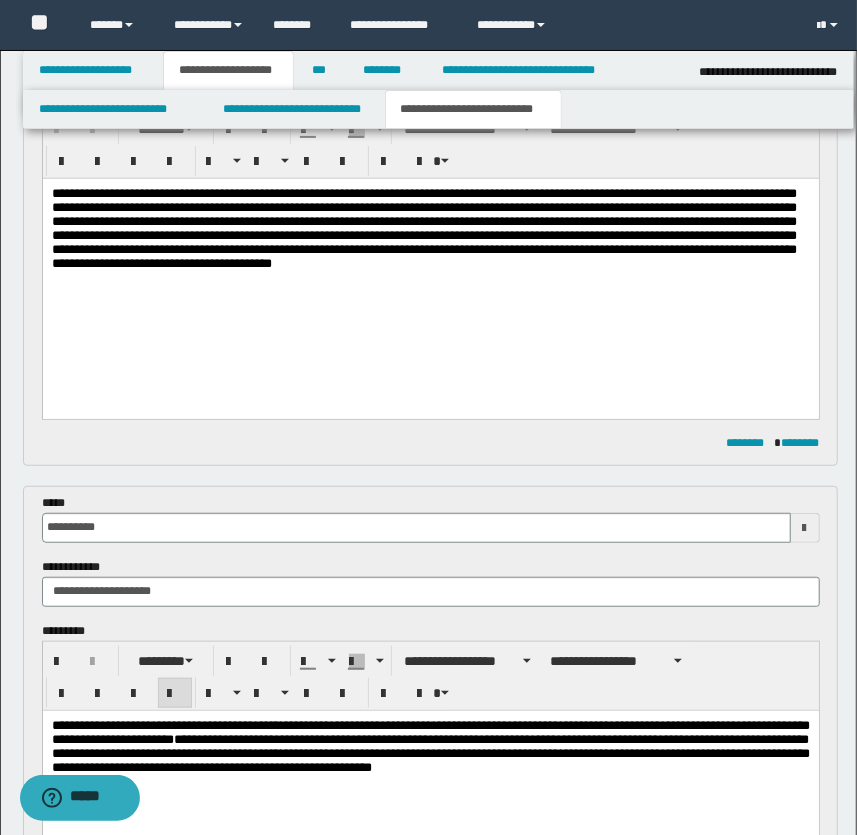 drag, startPoint x: 306, startPoint y: 745, endPoint x: 474, endPoint y: 793, distance: 174.72264 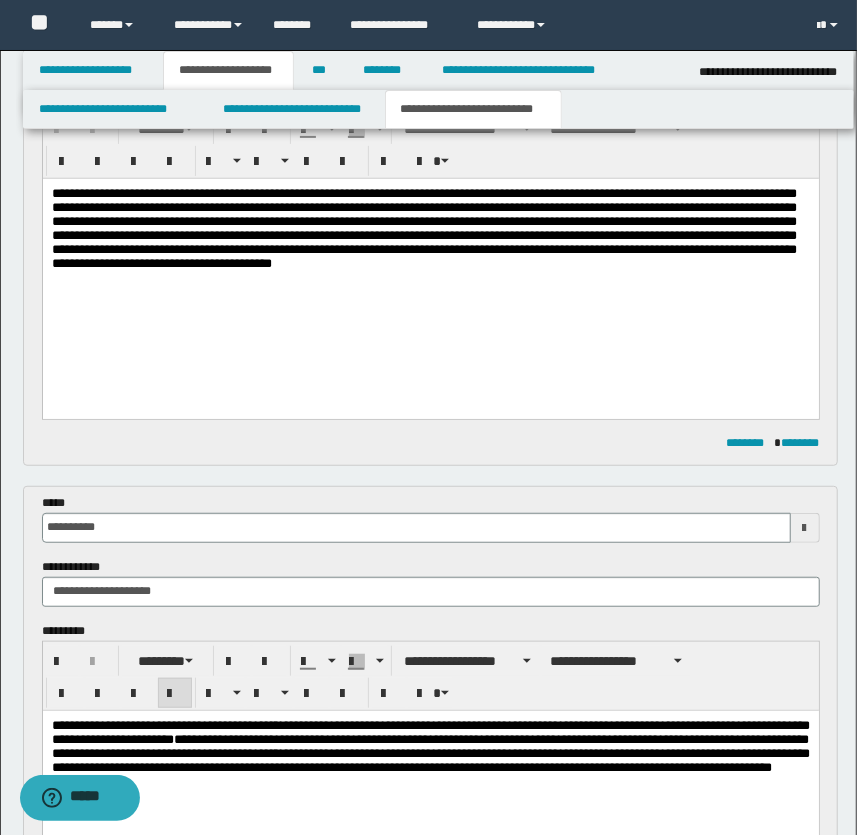 click on "**********" at bounding box center (430, 745) 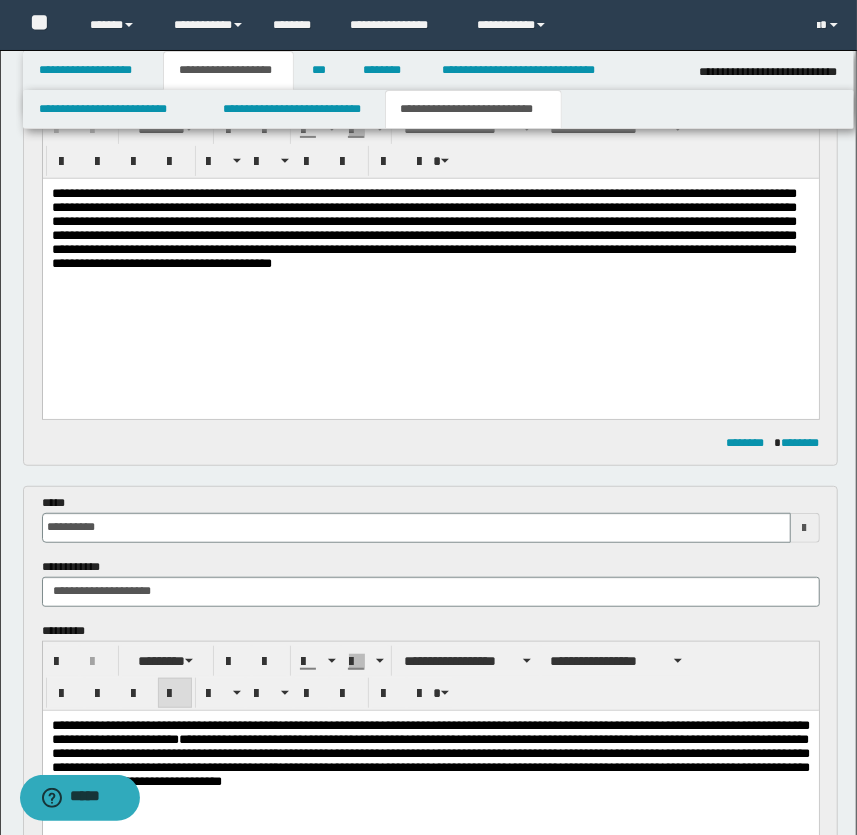 click on "**********" at bounding box center (430, 752) 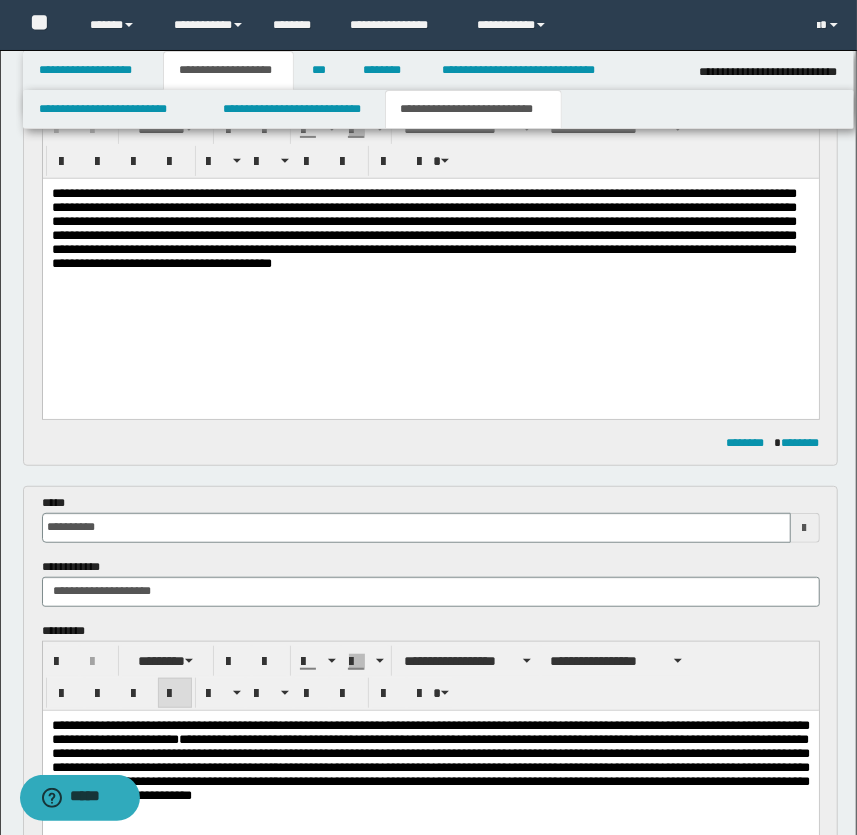 click on "**********" at bounding box center [430, 759] 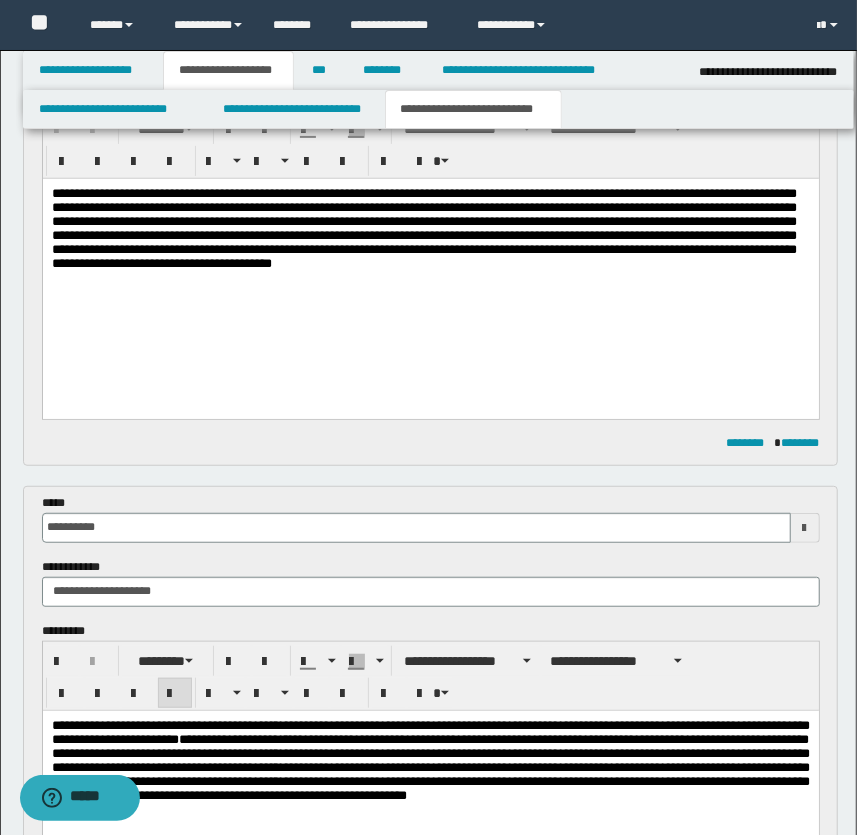 scroll, scrollTop: 545, scrollLeft: 0, axis: vertical 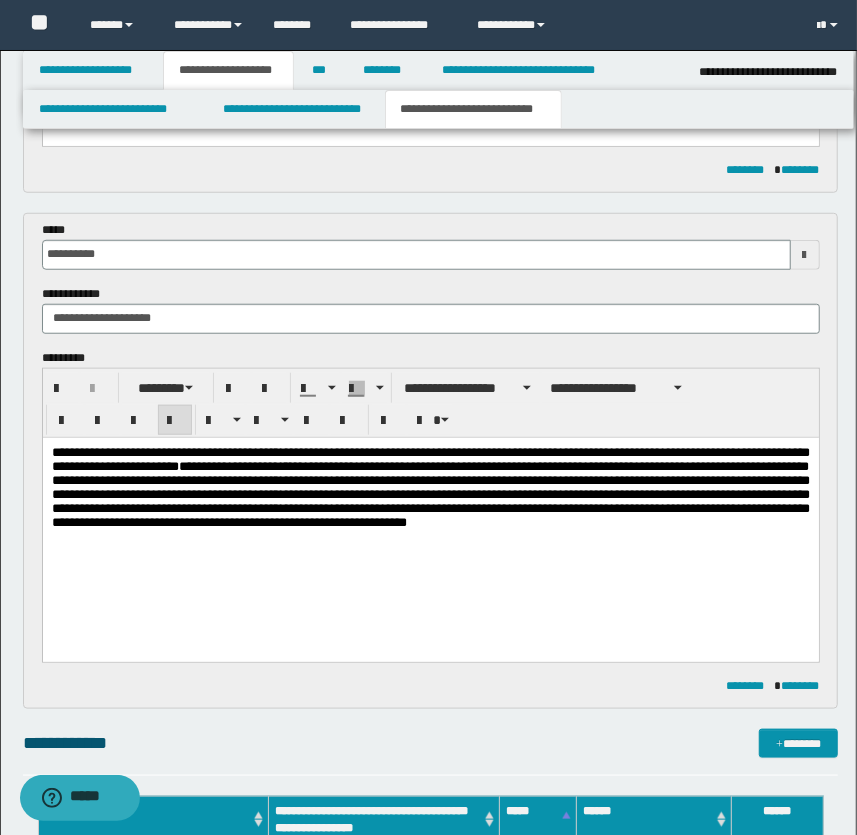 drag, startPoint x: 526, startPoint y: 510, endPoint x: 540, endPoint y: 498, distance: 18.439089 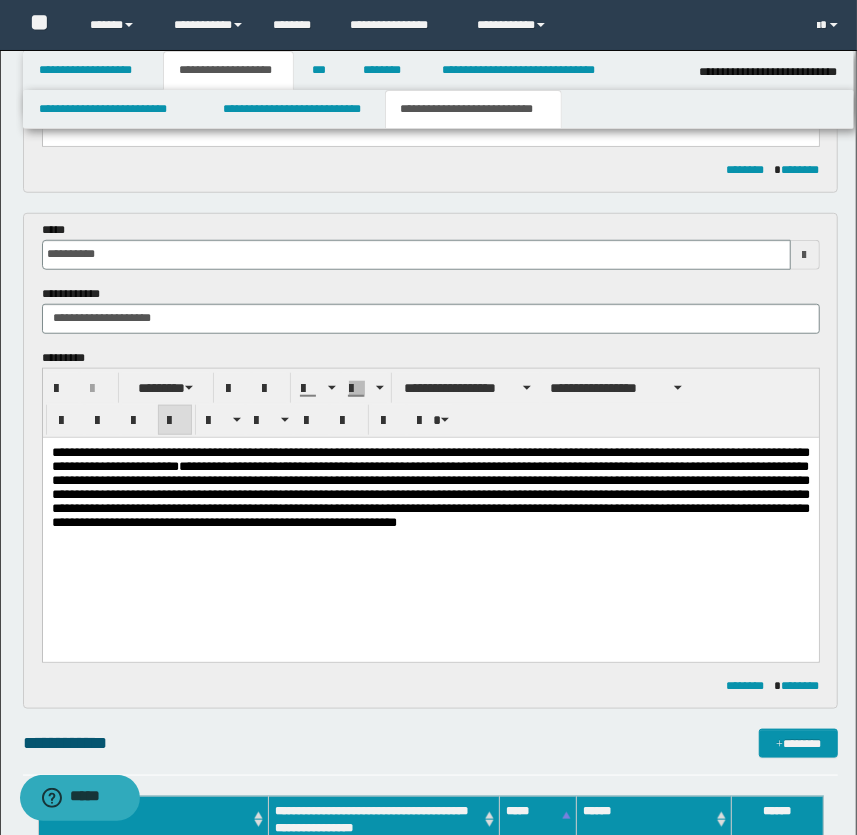 click on "**********" at bounding box center [430, 486] 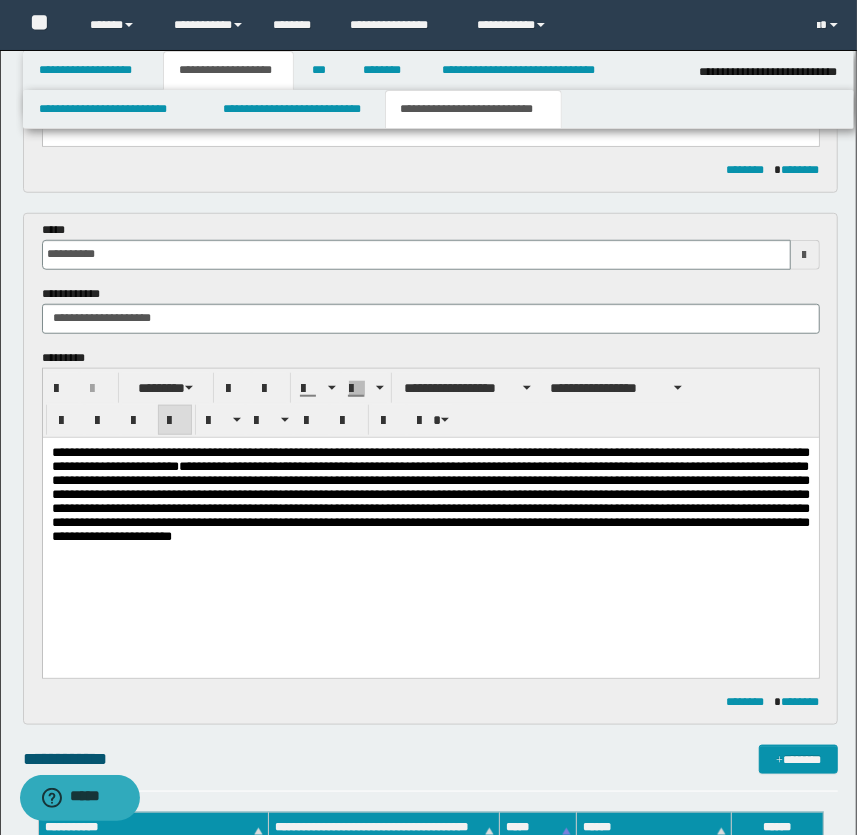 drag, startPoint x: 691, startPoint y: 529, endPoint x: 692, endPoint y: 506, distance: 23.021729 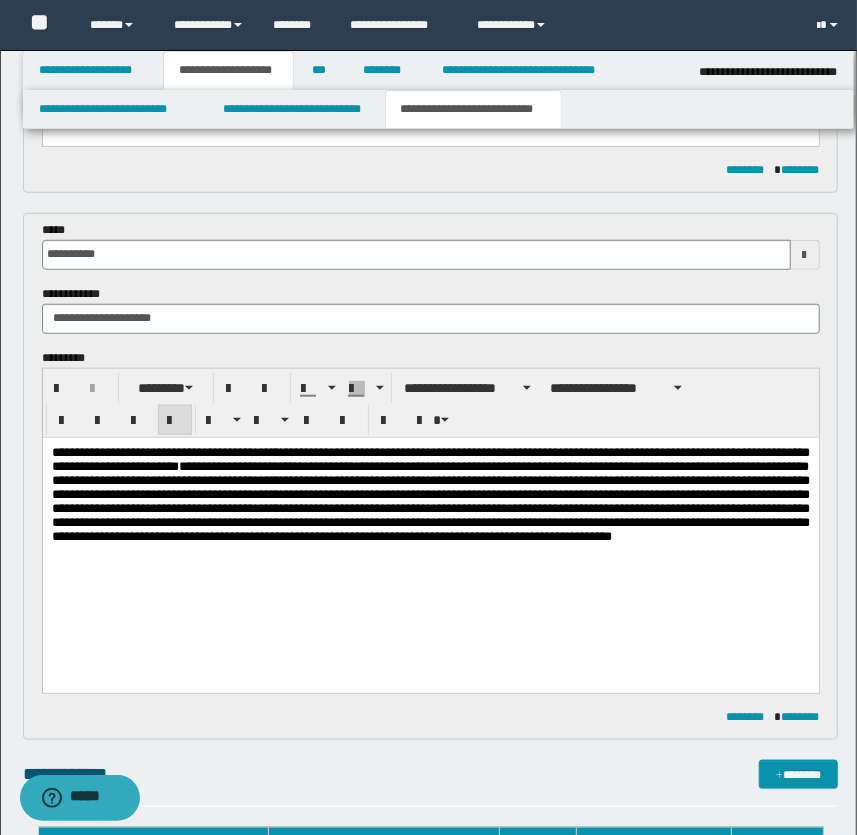 click on "**********" at bounding box center (430, 493) 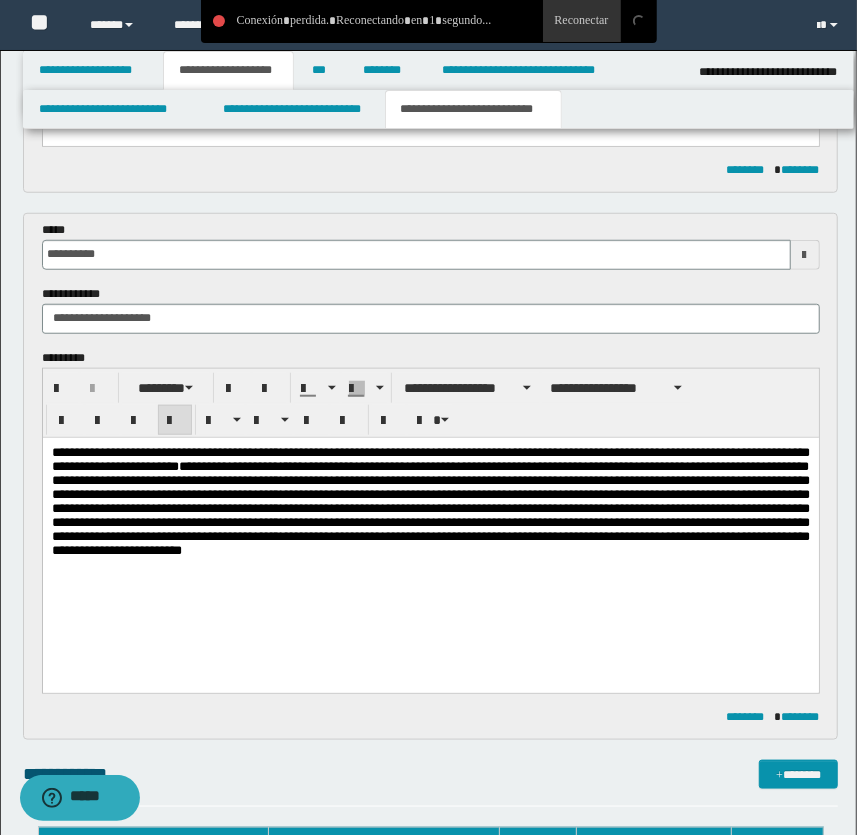 click on "**********" at bounding box center (430, 500) 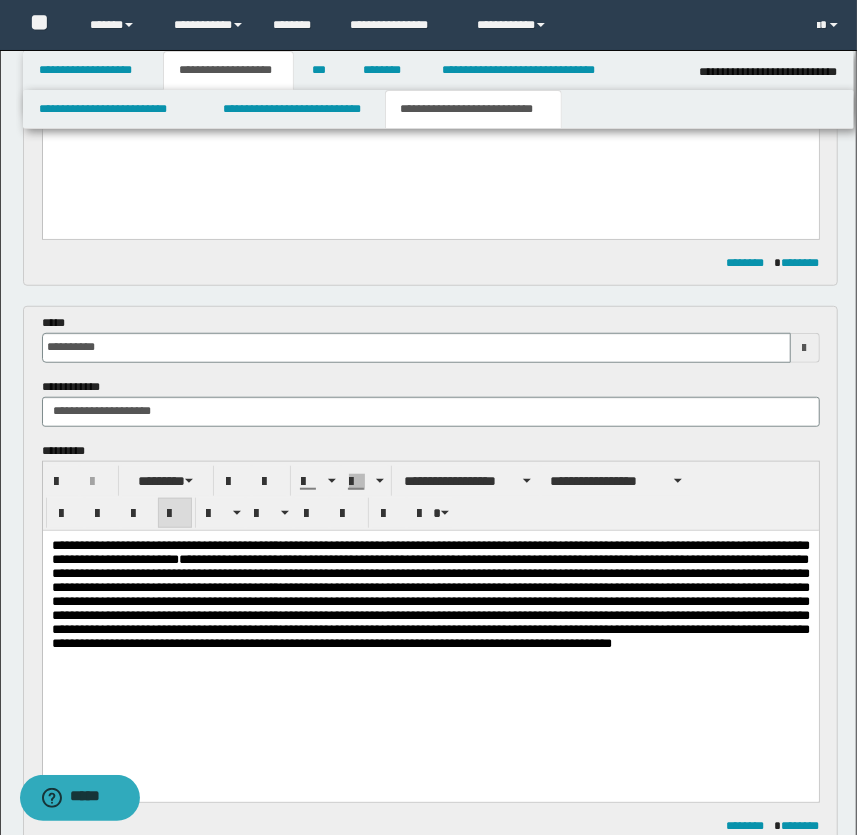 scroll, scrollTop: 454, scrollLeft: 0, axis: vertical 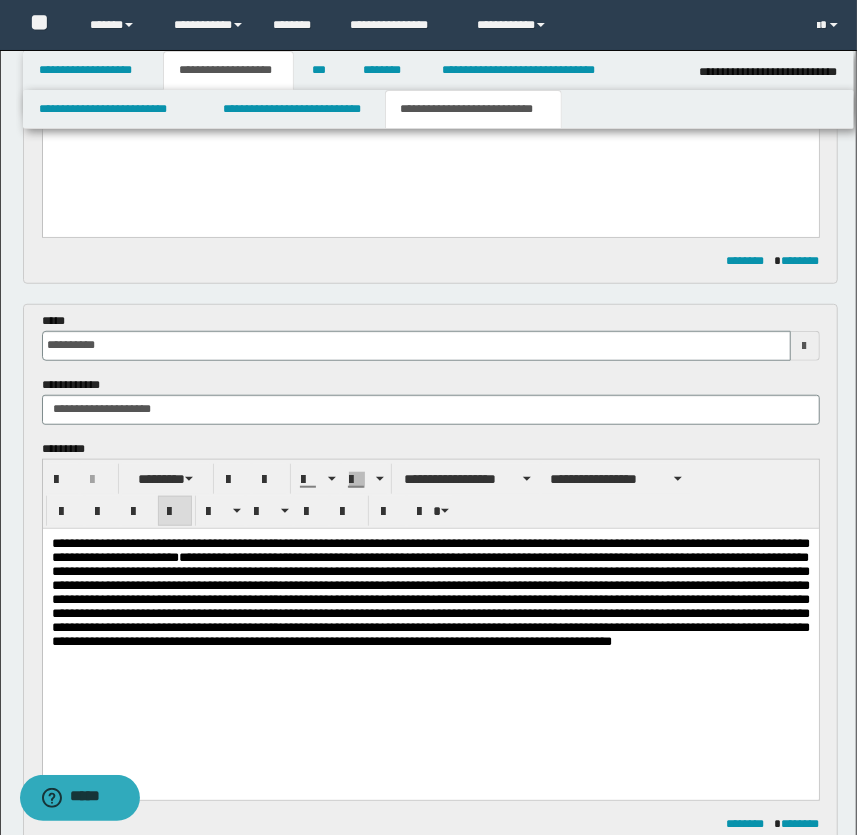 click on "**********" at bounding box center (430, 591) 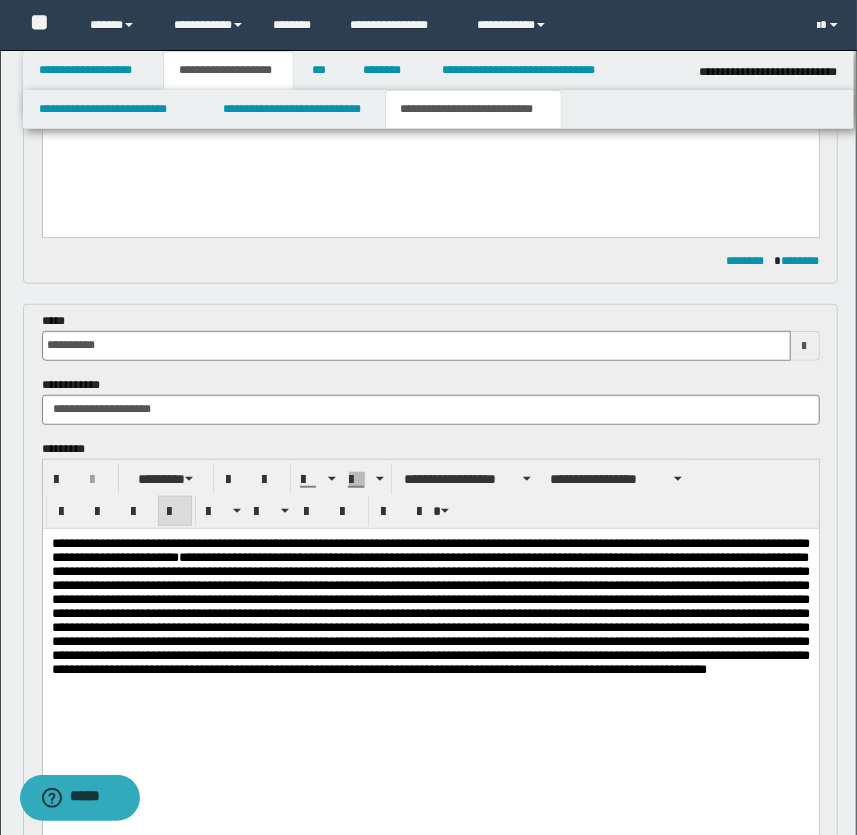 click on "**********" at bounding box center (430, 605) 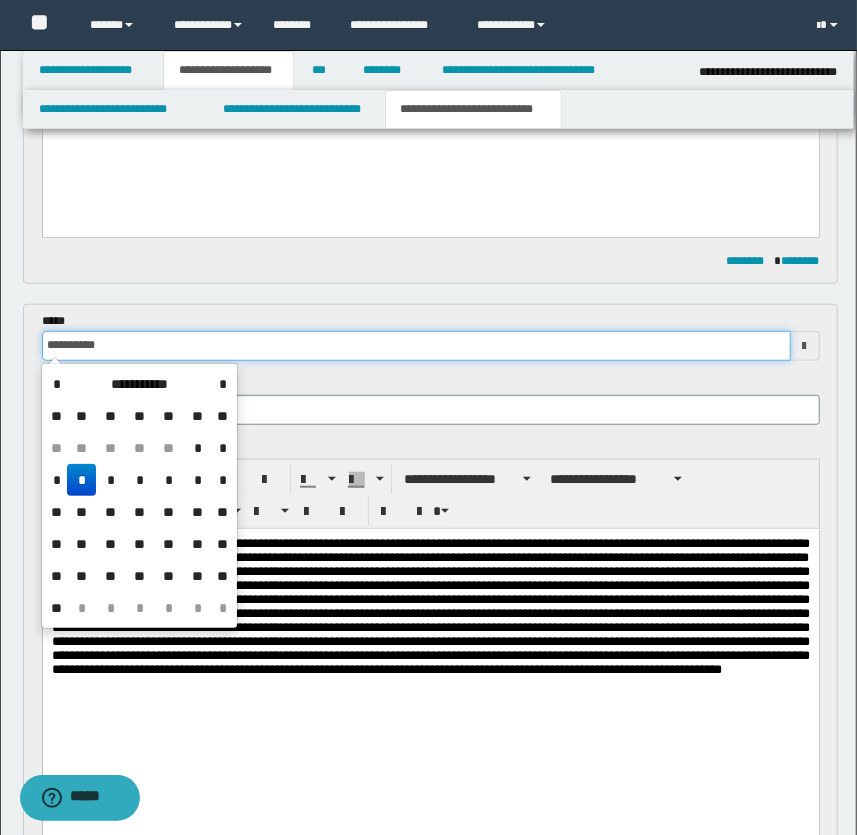 click on "**********" at bounding box center [416, 346] 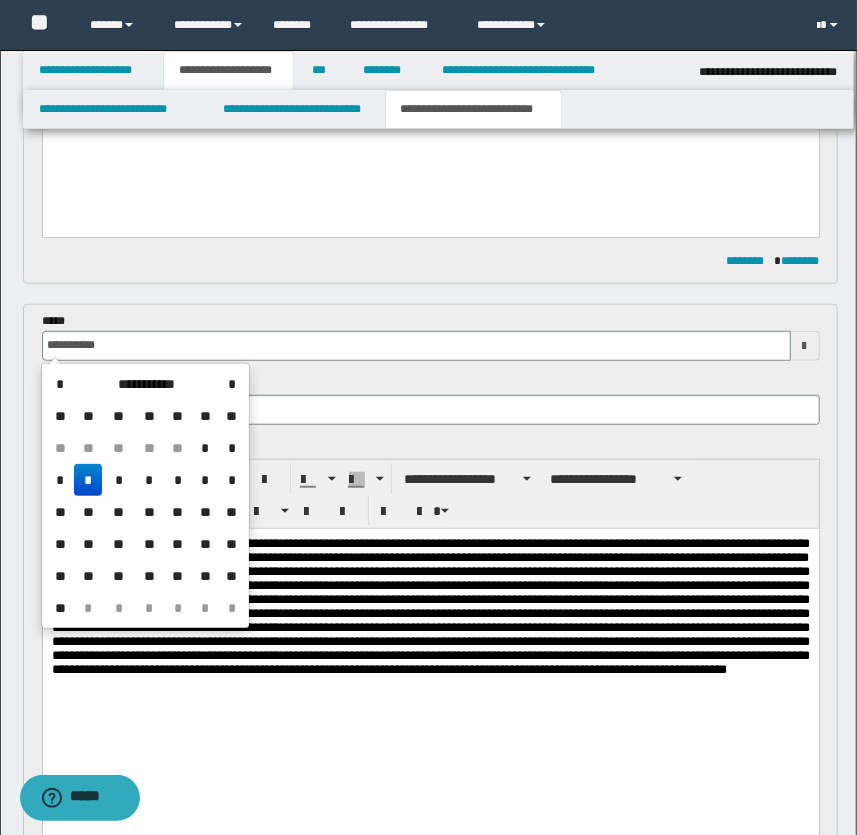 click on "**********" at bounding box center [430, 605] 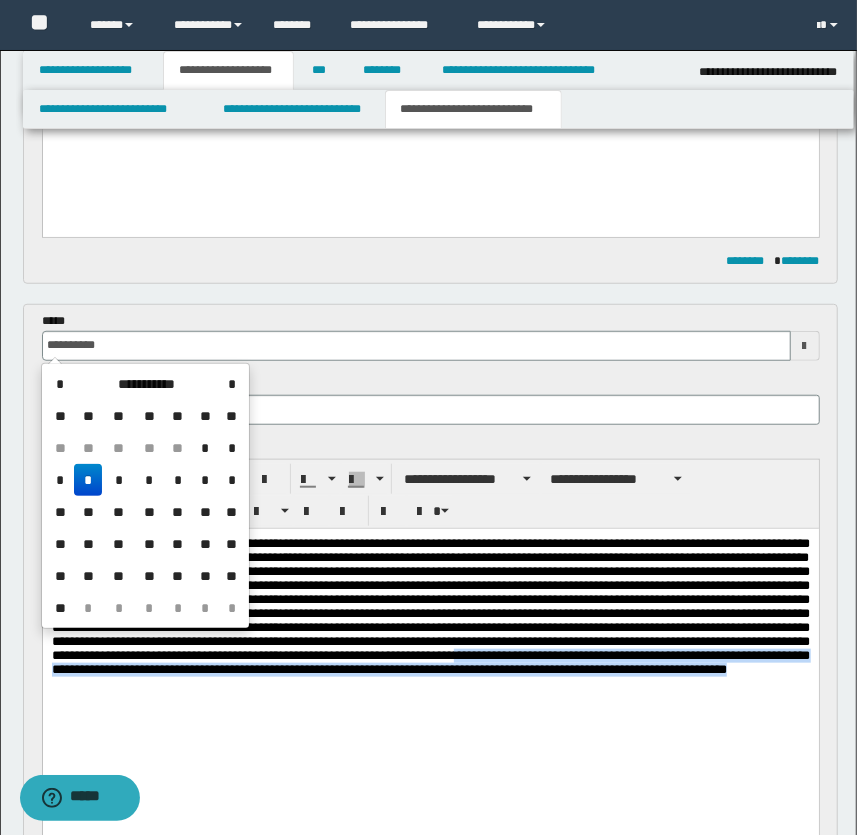 drag, startPoint x: 482, startPoint y: 698, endPoint x: 679, endPoint y: 759, distance: 206.22803 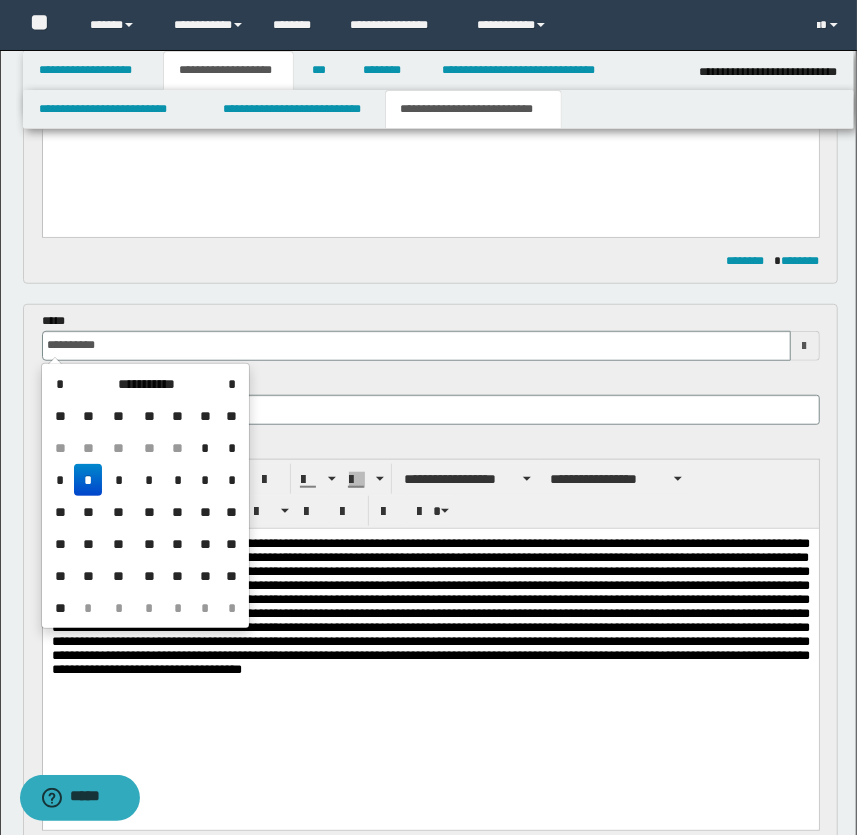 click on "**********" at bounding box center (430, 605) 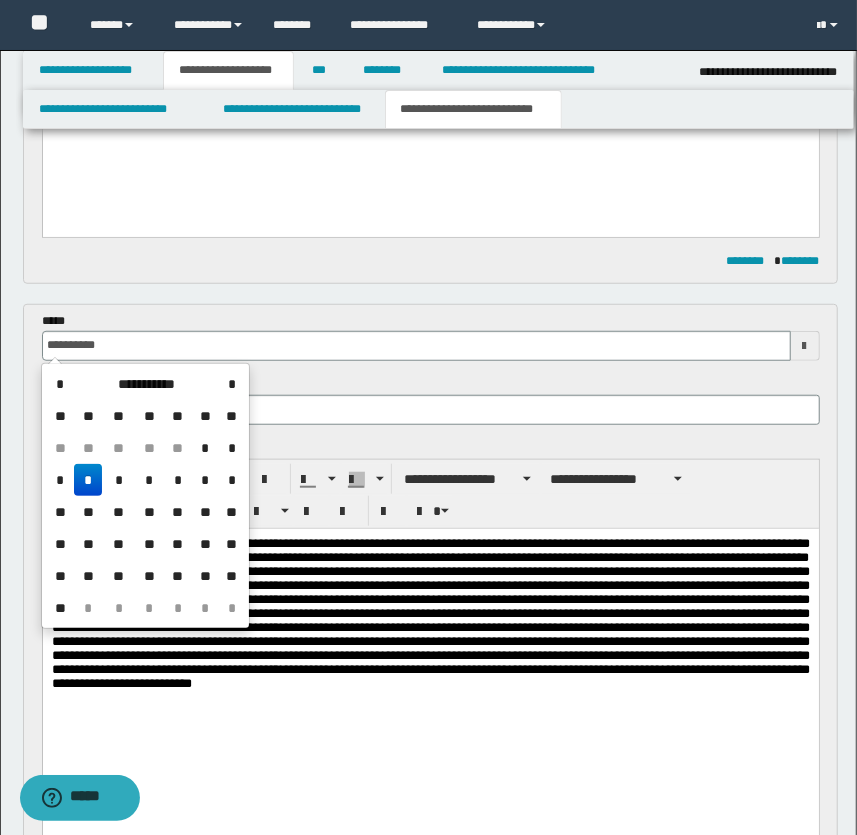 click on "**********" at bounding box center (430, 612) 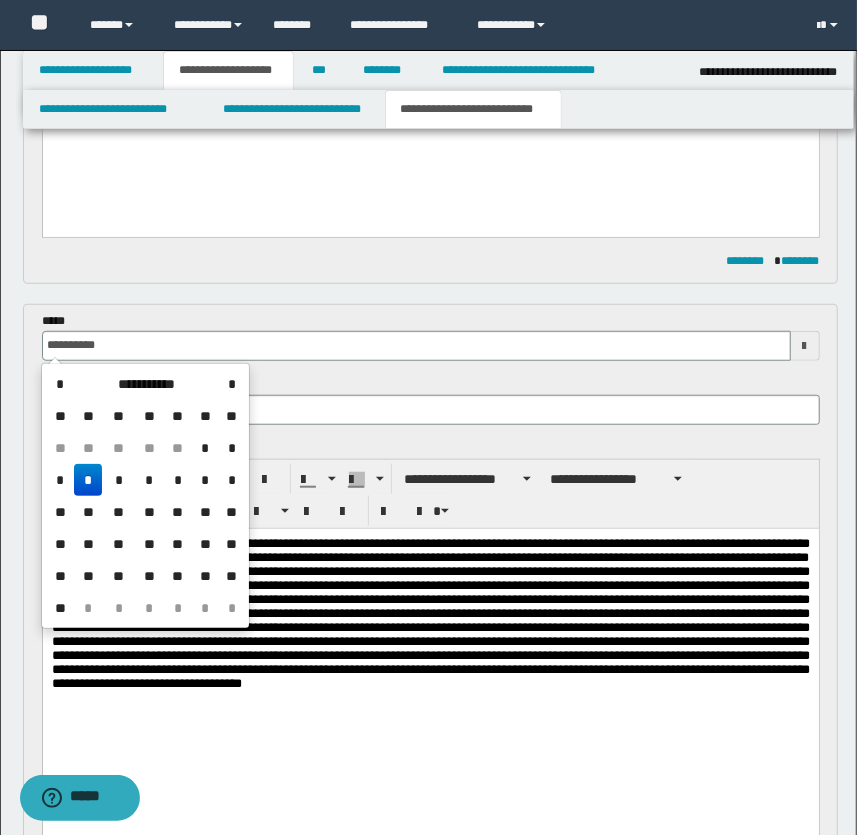click on "**********" at bounding box center [430, 612] 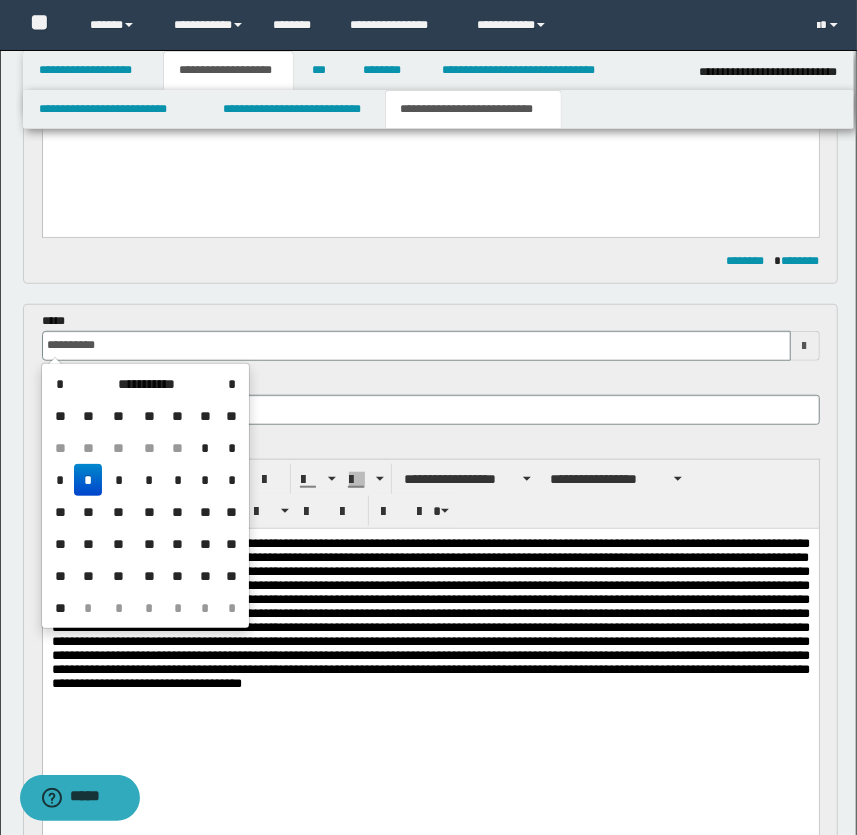click on "**********" at bounding box center (430, 612) 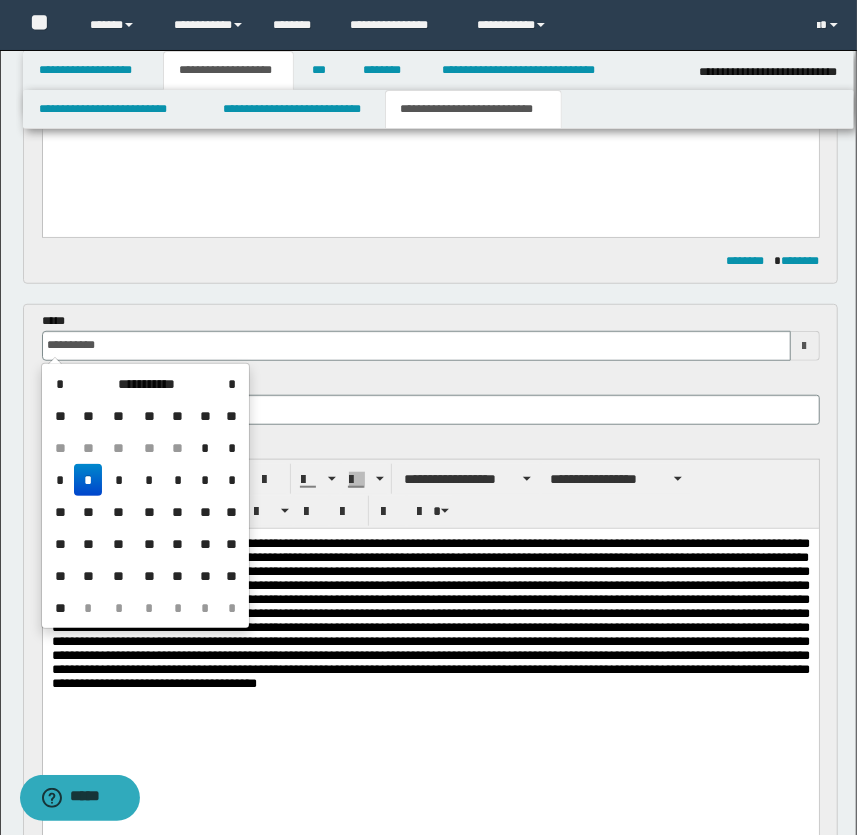 click on "**********" at bounding box center [430, 612] 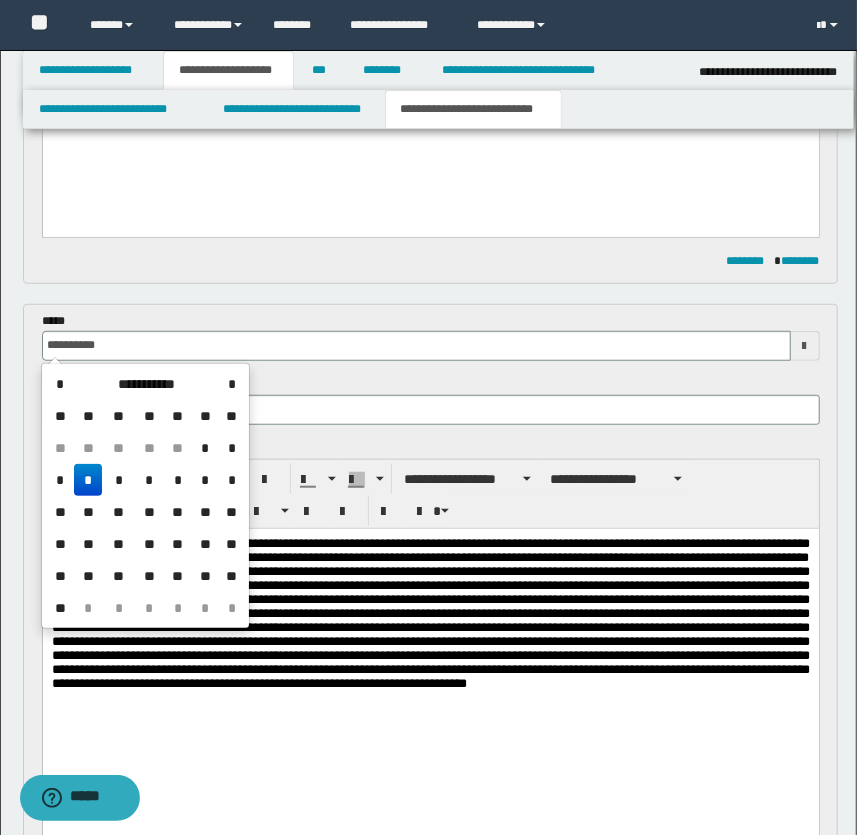drag, startPoint x: 122, startPoint y: 713, endPoint x: 258, endPoint y: 786, distance: 154.35349 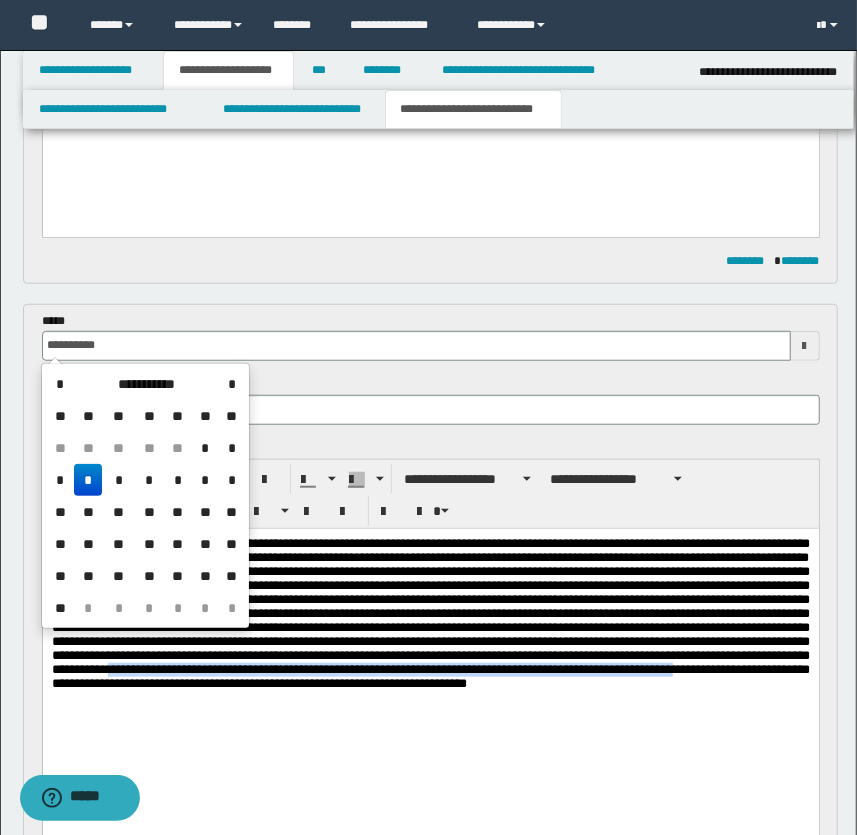 drag, startPoint x: 158, startPoint y: 714, endPoint x: 82, endPoint y: 752, distance: 84.97058 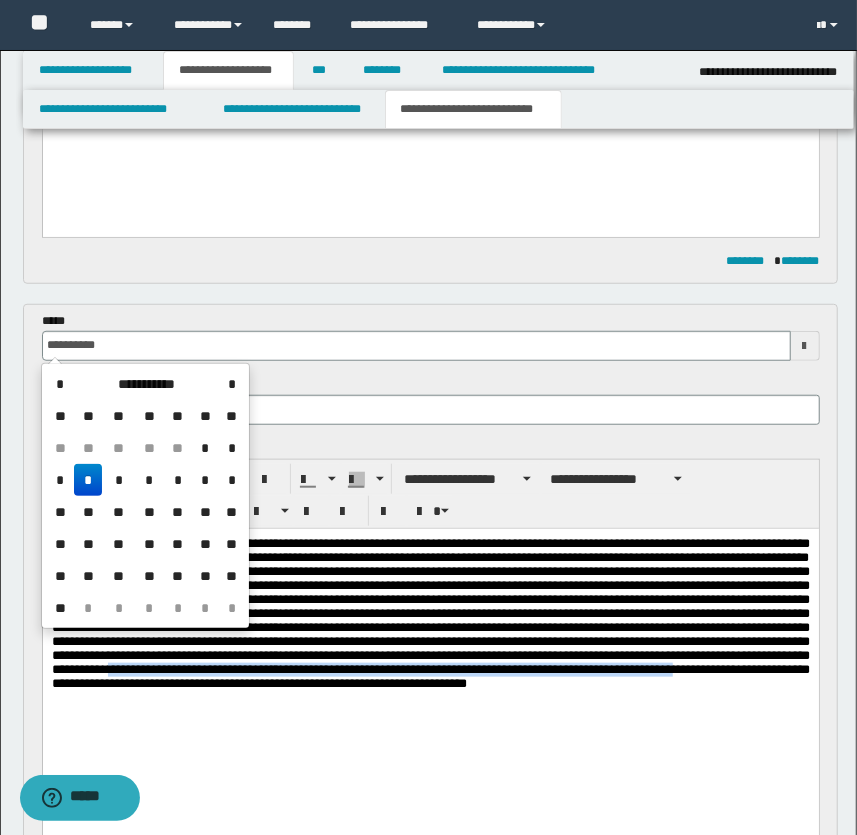 click on "**********" at bounding box center [430, 638] 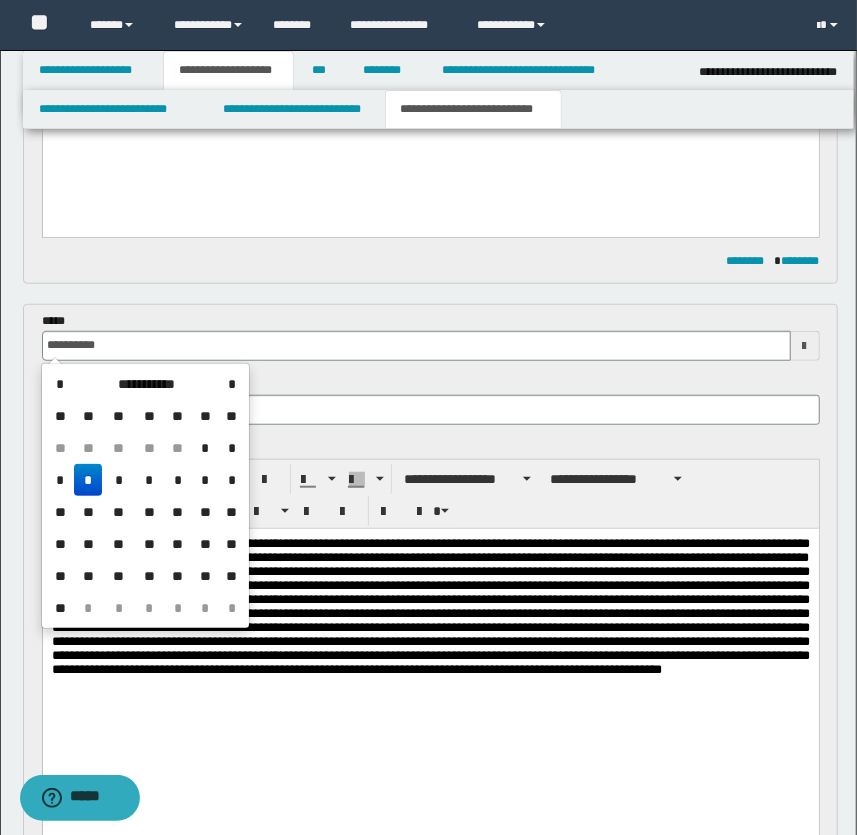 click on "**********" at bounding box center (430, 605) 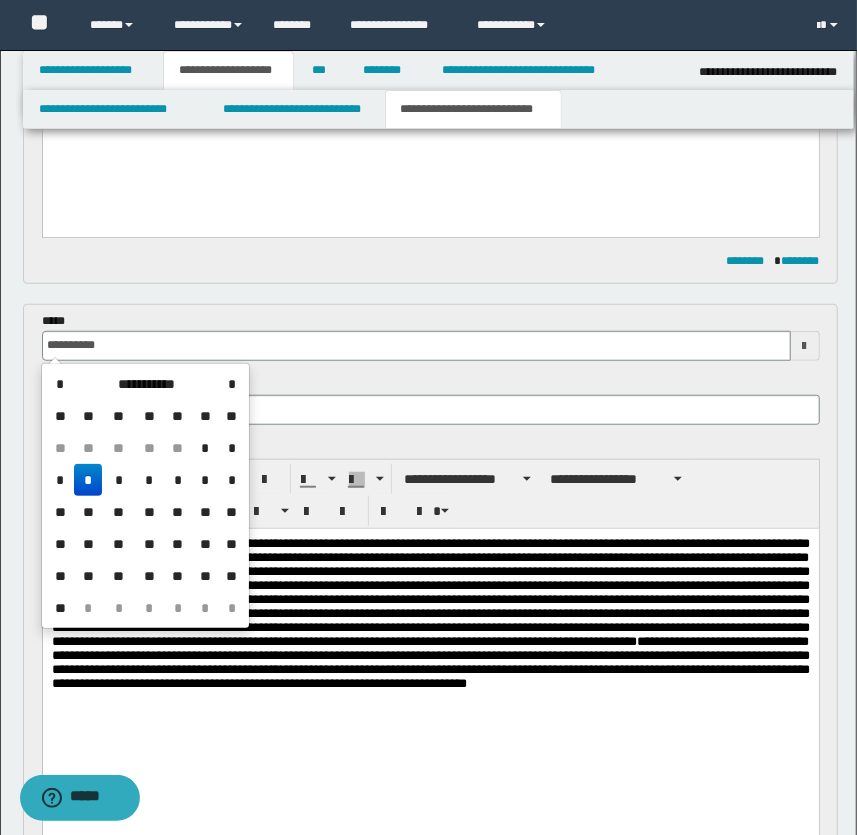 click on "**********" at bounding box center [430, 612] 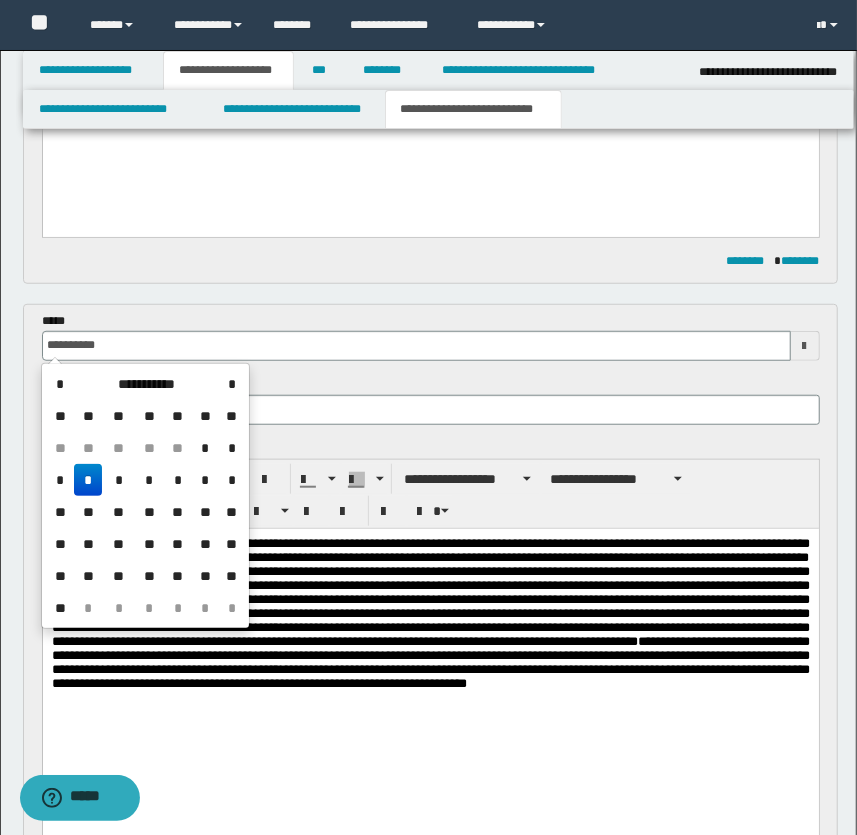 click on "**********" at bounding box center [430, 612] 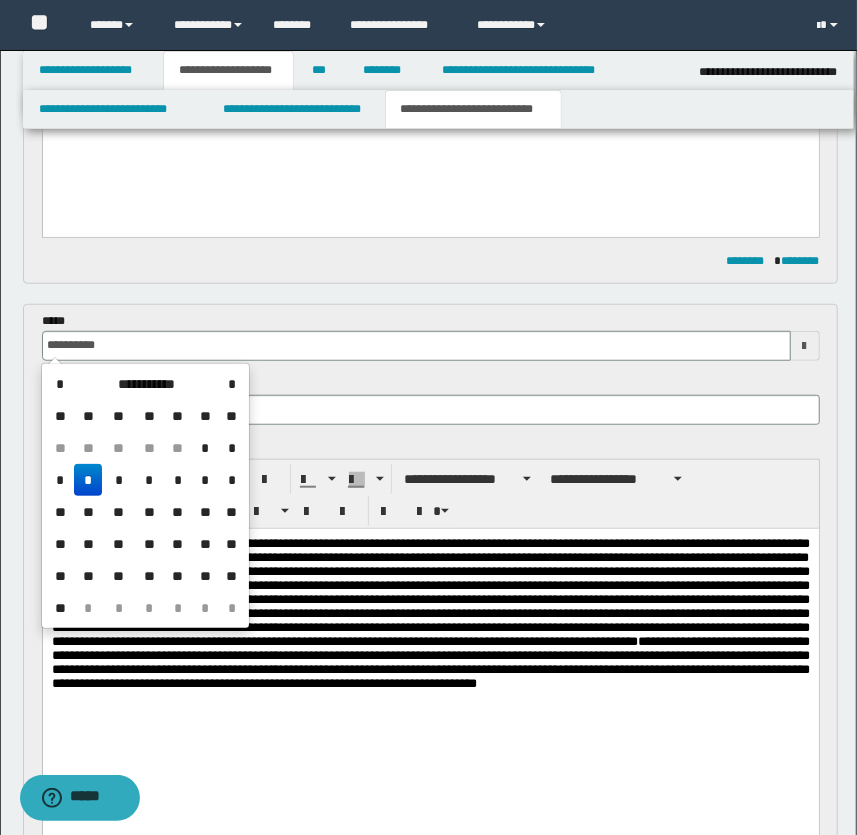 click on "**********" at bounding box center (430, 612) 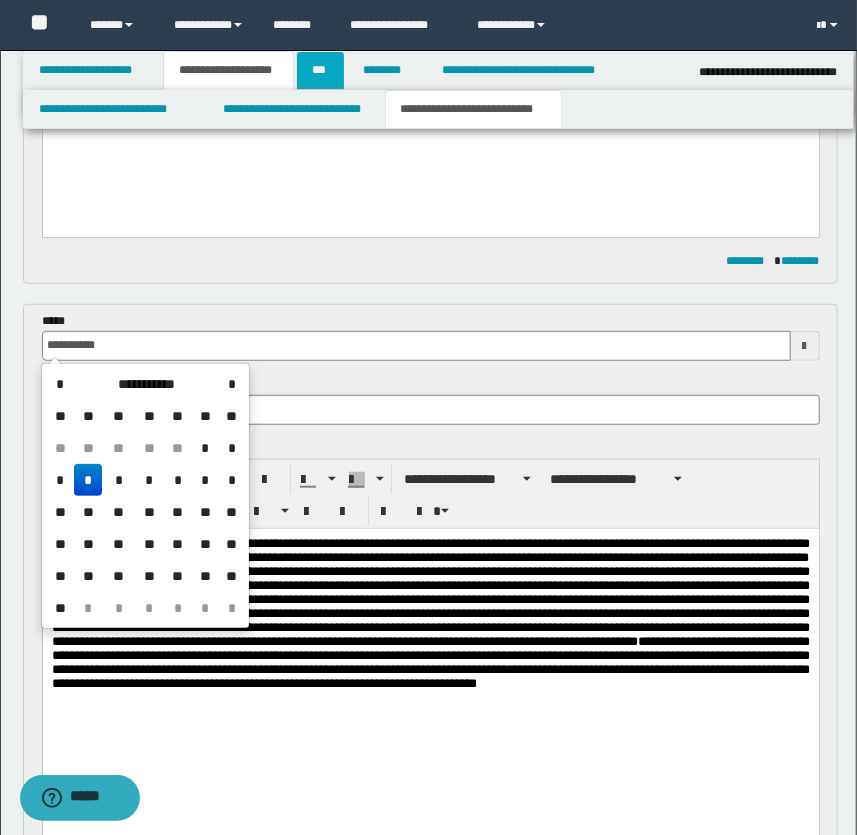 type on "**********" 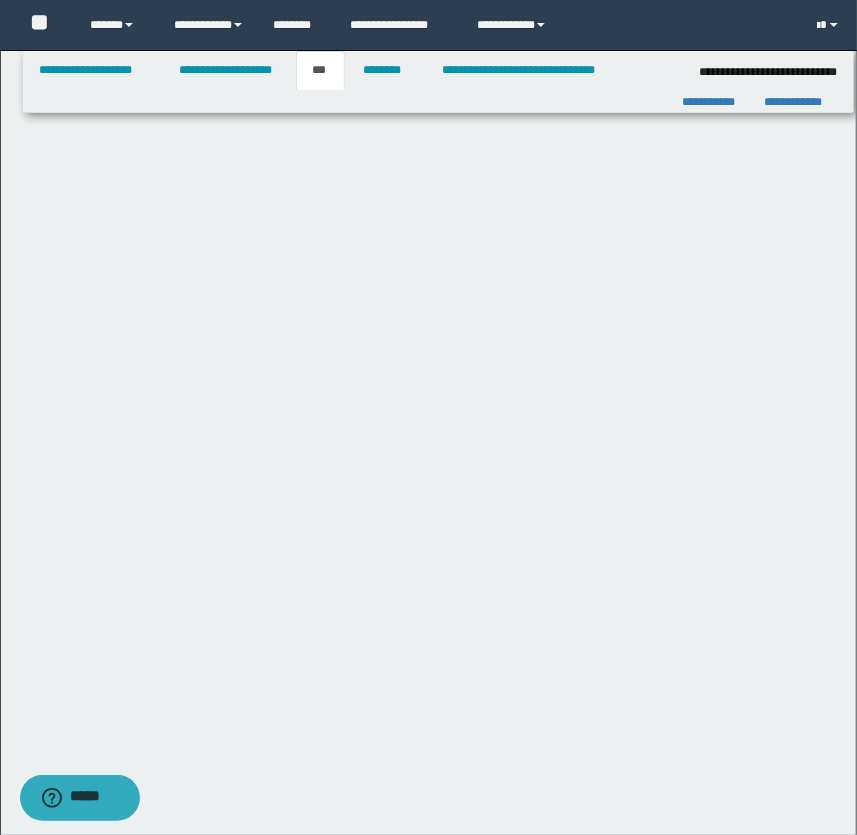 scroll, scrollTop: 0, scrollLeft: 0, axis: both 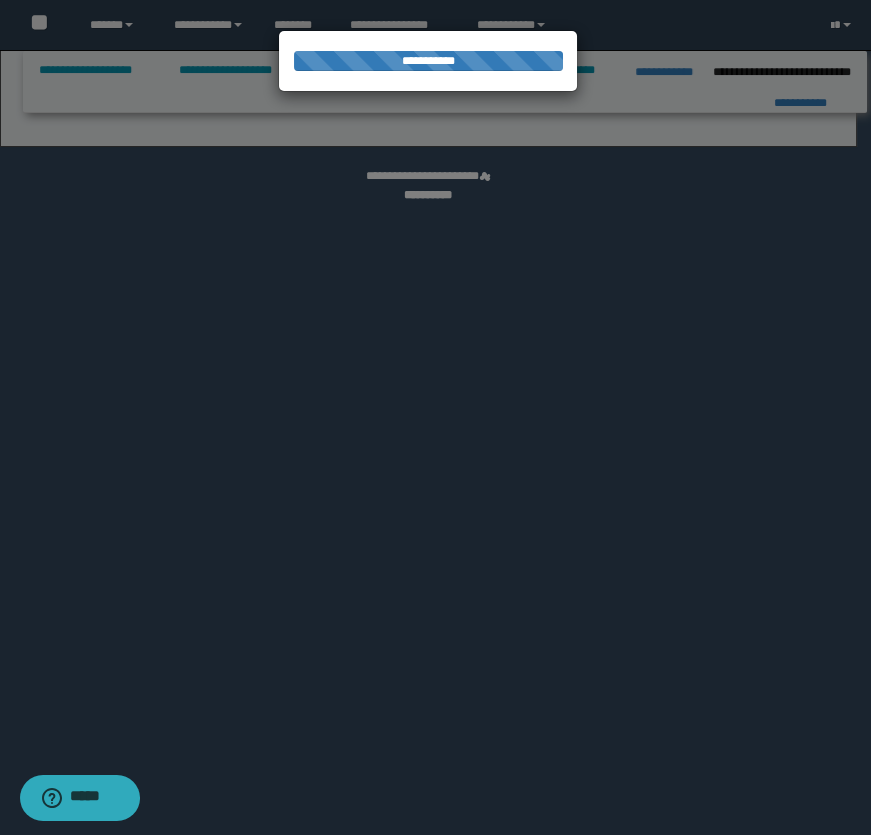 select on "*" 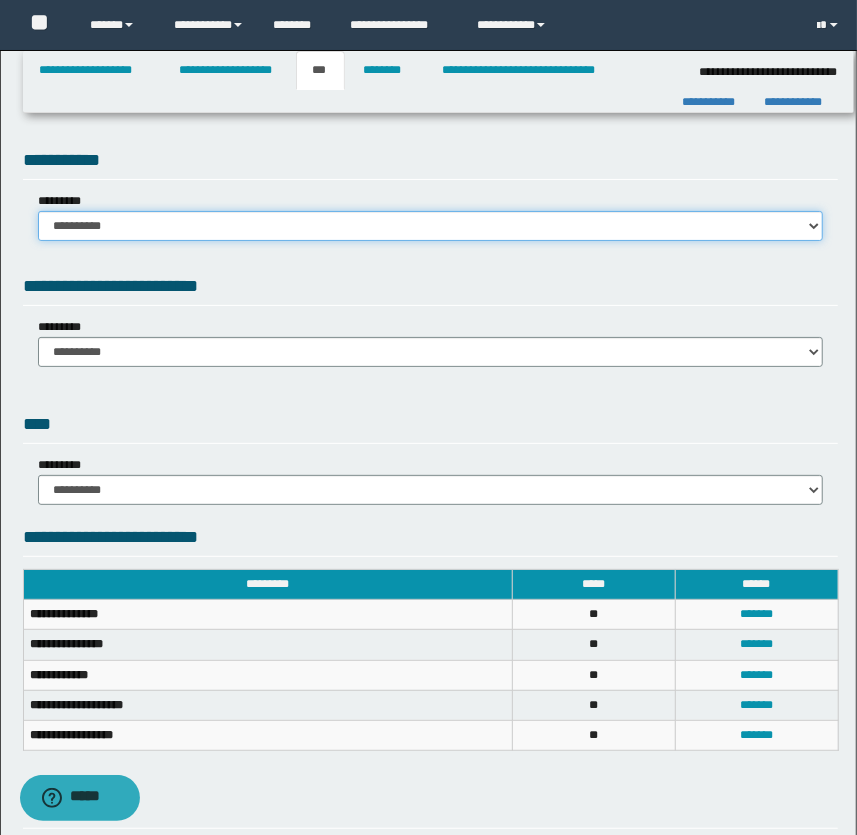 click on "**********" at bounding box center [431, 226] 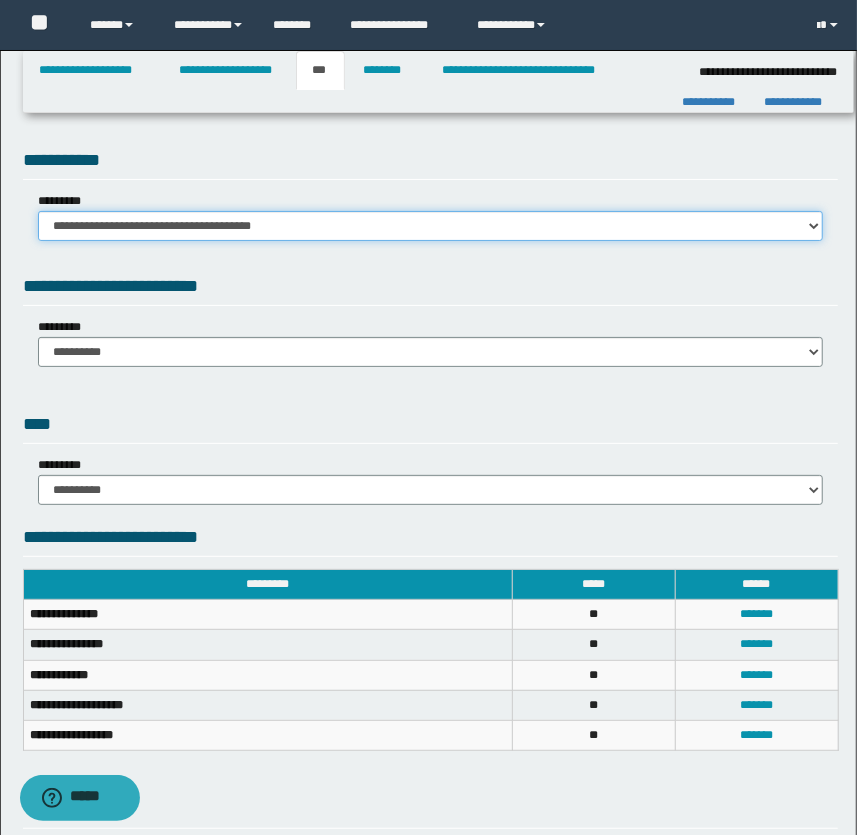 click on "**********" at bounding box center (431, 226) 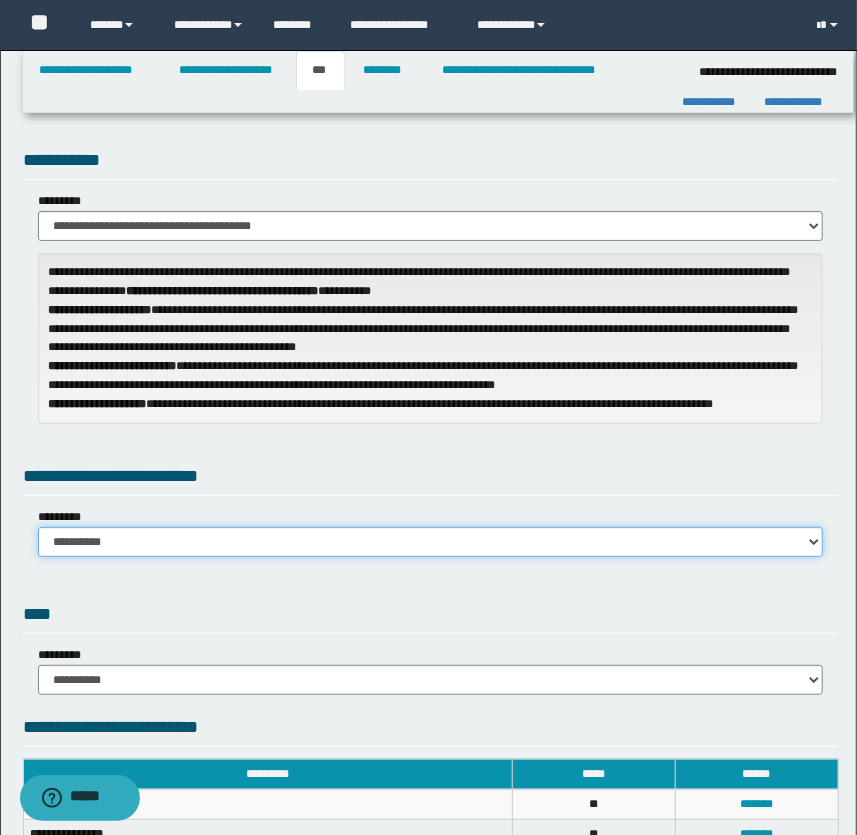 click on "**********" at bounding box center [431, 542] 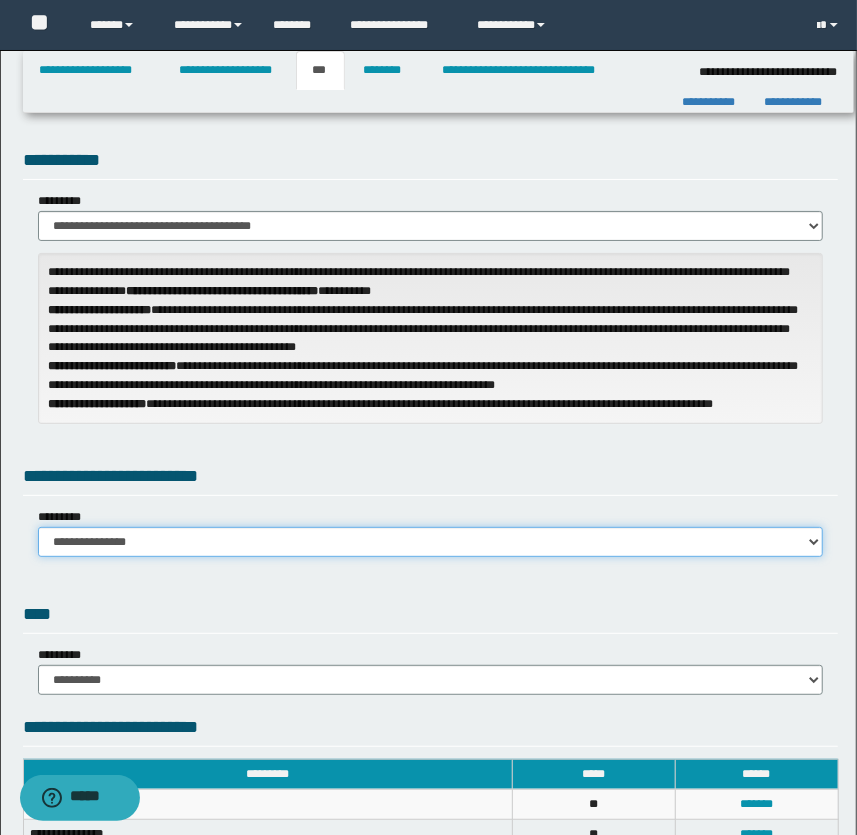 click on "**********" at bounding box center [431, 542] 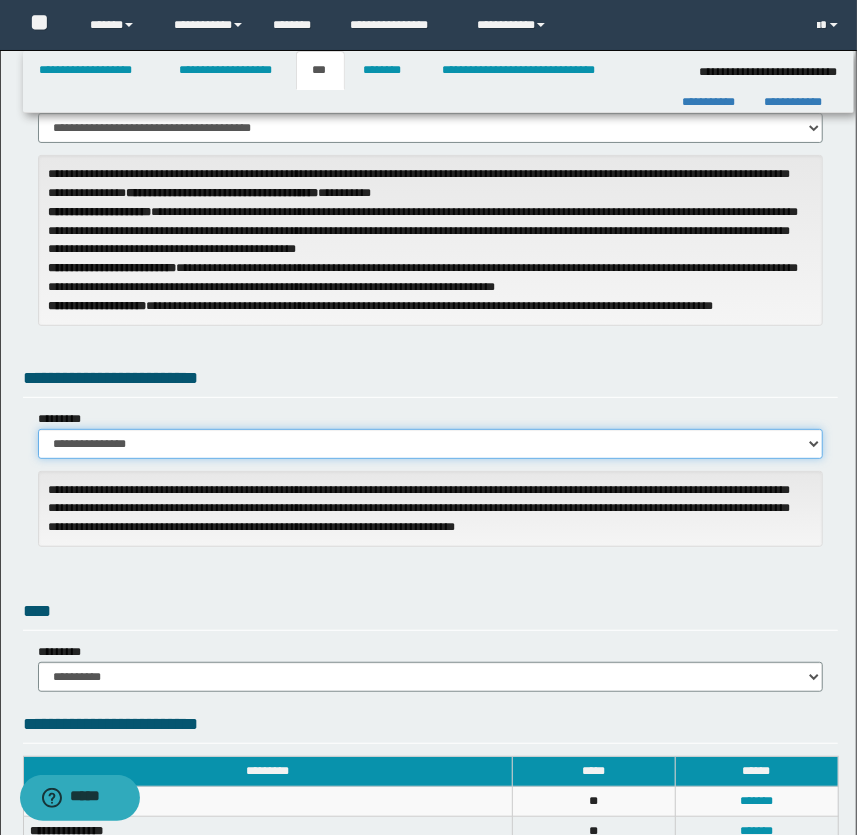 scroll, scrollTop: 272, scrollLeft: 0, axis: vertical 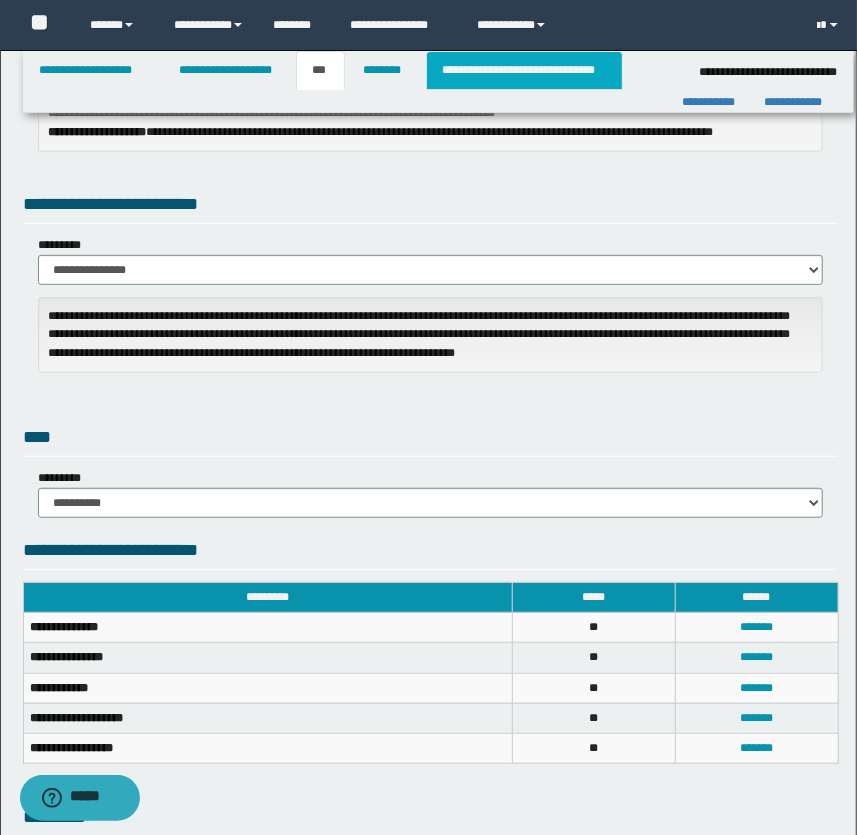 click on "**********" at bounding box center (524, 70) 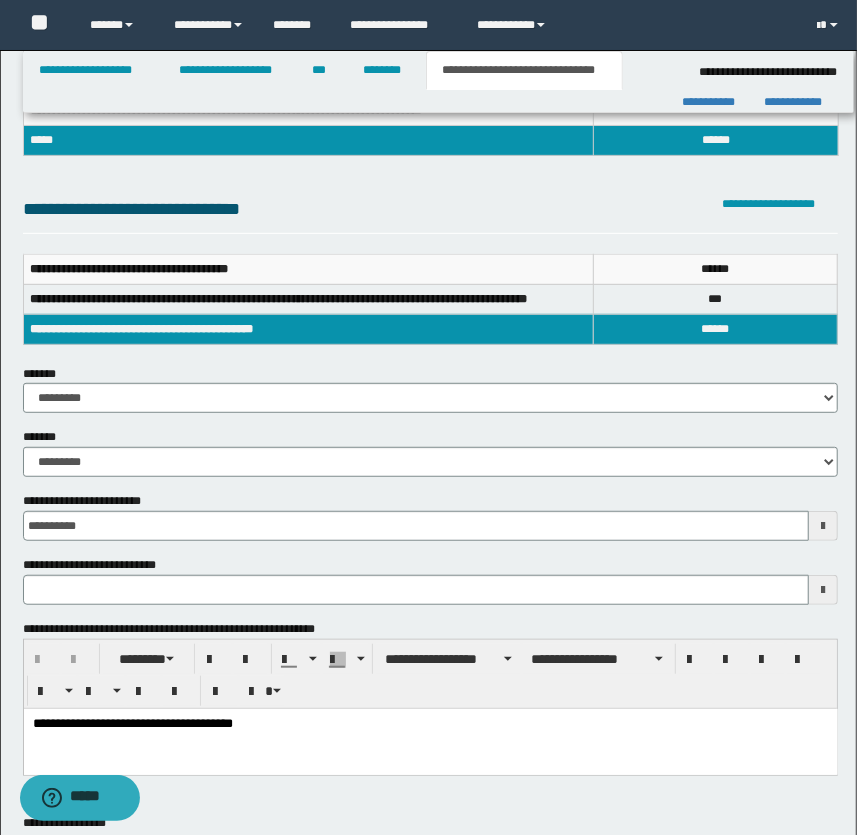type 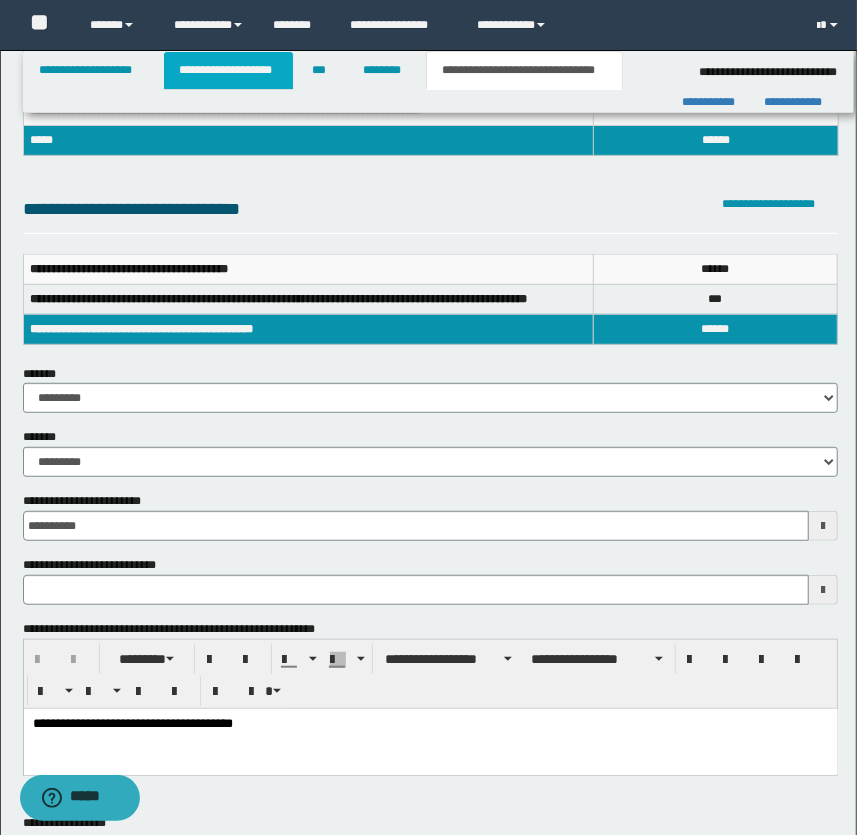 click on "**********" at bounding box center (228, 70) 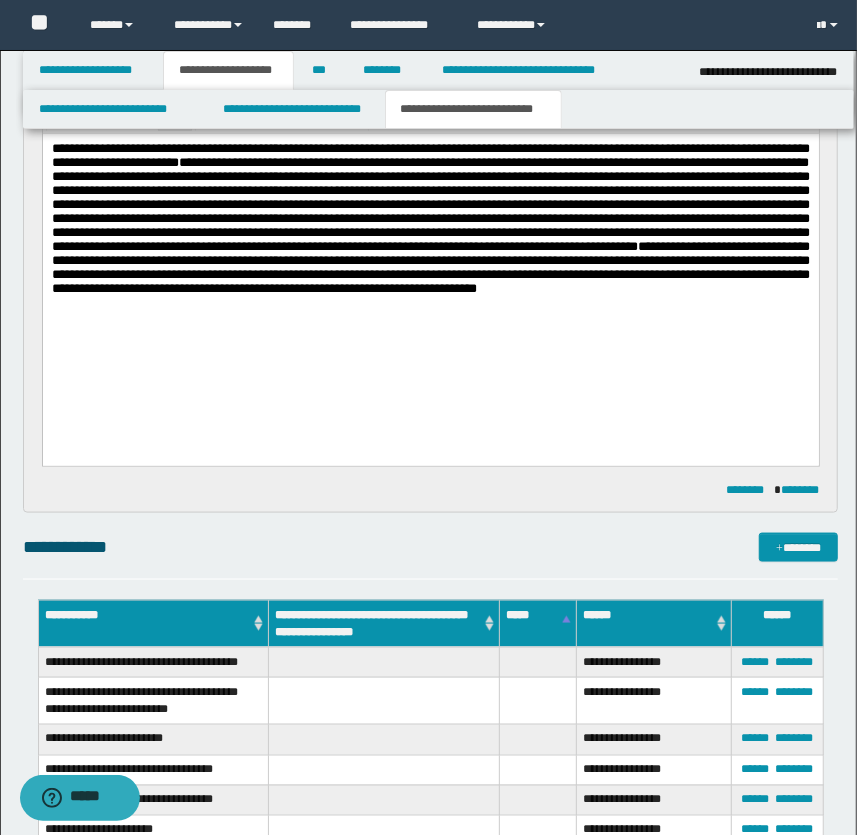 scroll, scrollTop: 667, scrollLeft: 0, axis: vertical 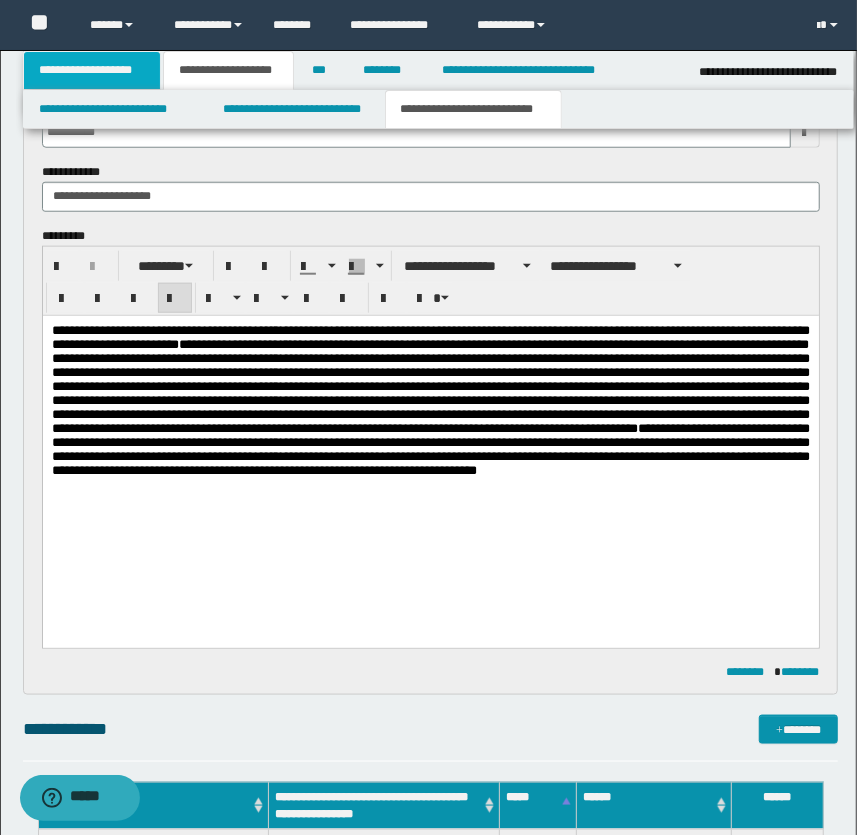 click on "**********" at bounding box center [92, 70] 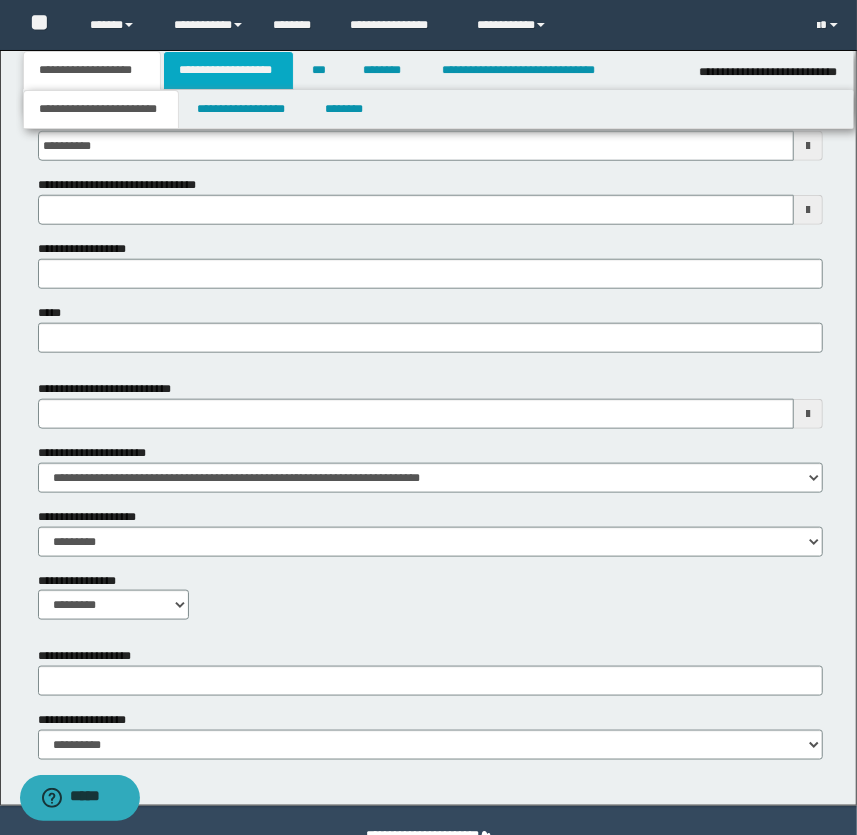 click on "**********" at bounding box center [228, 70] 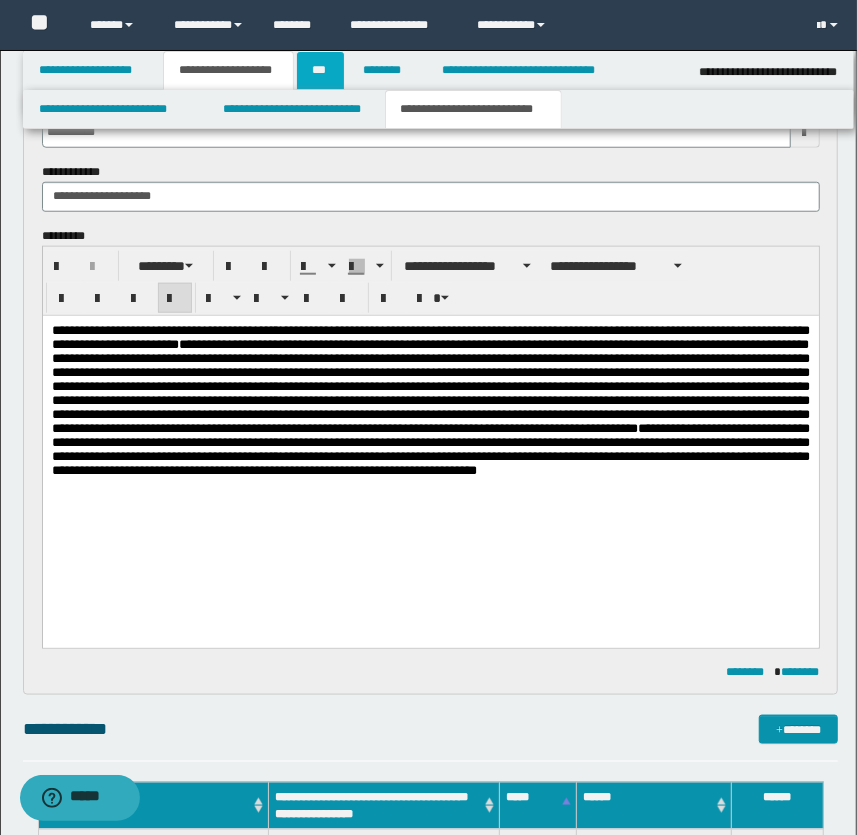 click on "***" at bounding box center (320, 70) 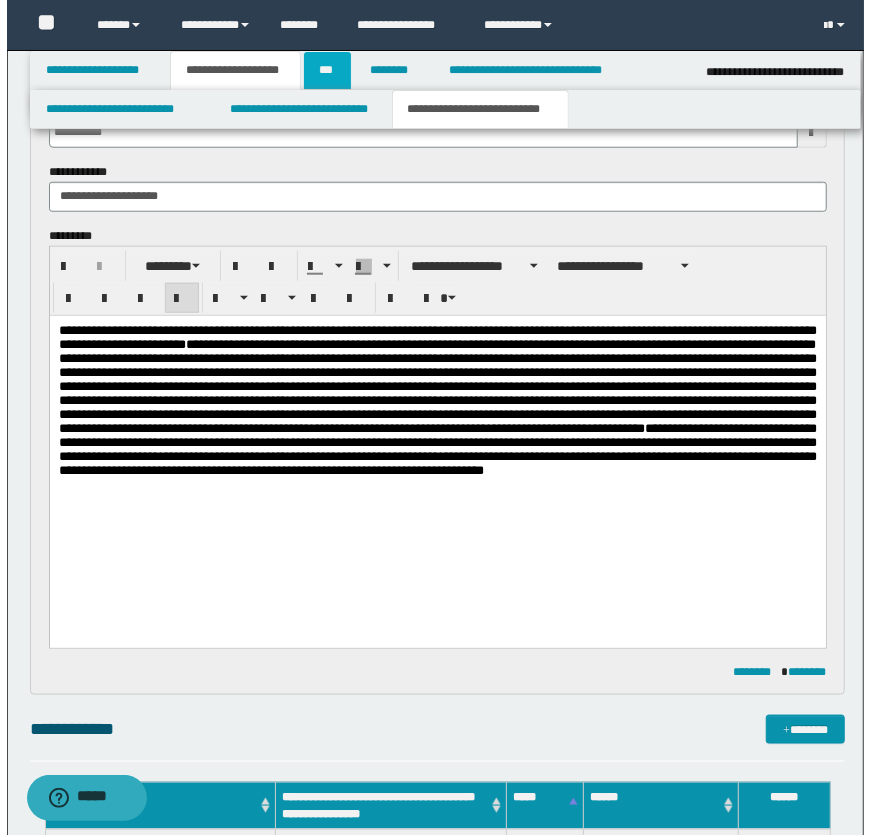 scroll, scrollTop: 636, scrollLeft: 0, axis: vertical 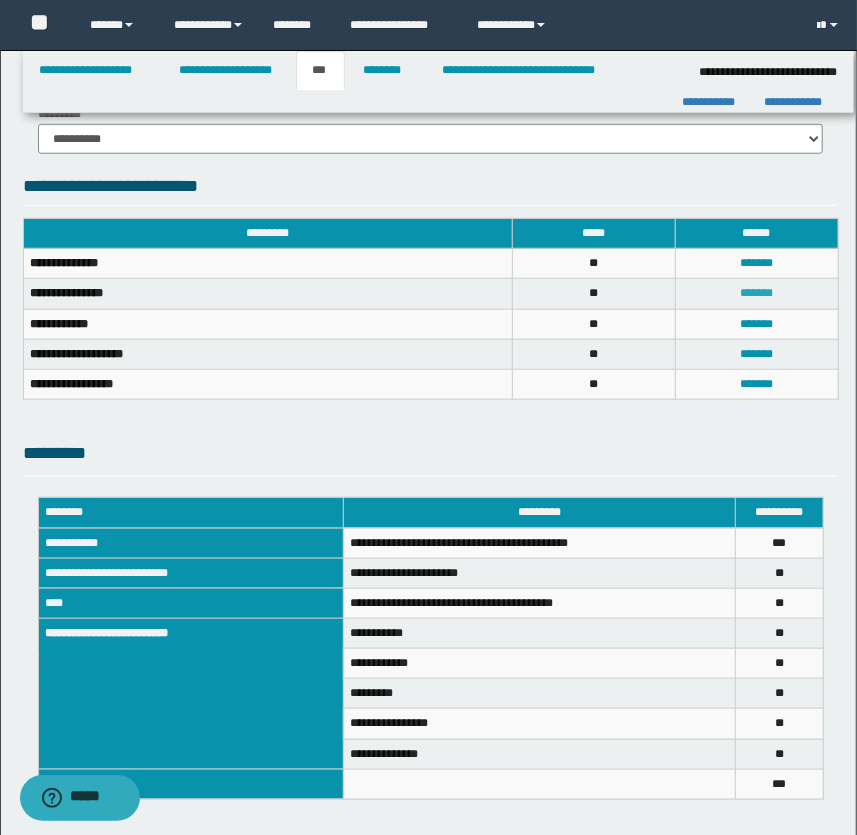 click on "*******" at bounding box center (756, 293) 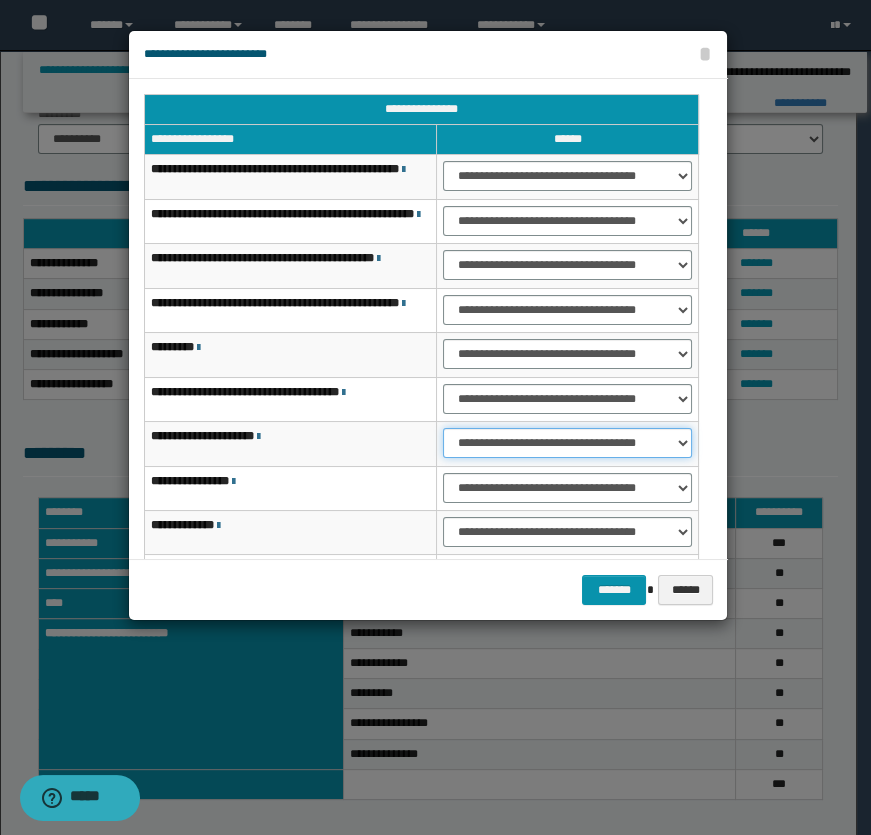 click on "**********" at bounding box center [567, 443] 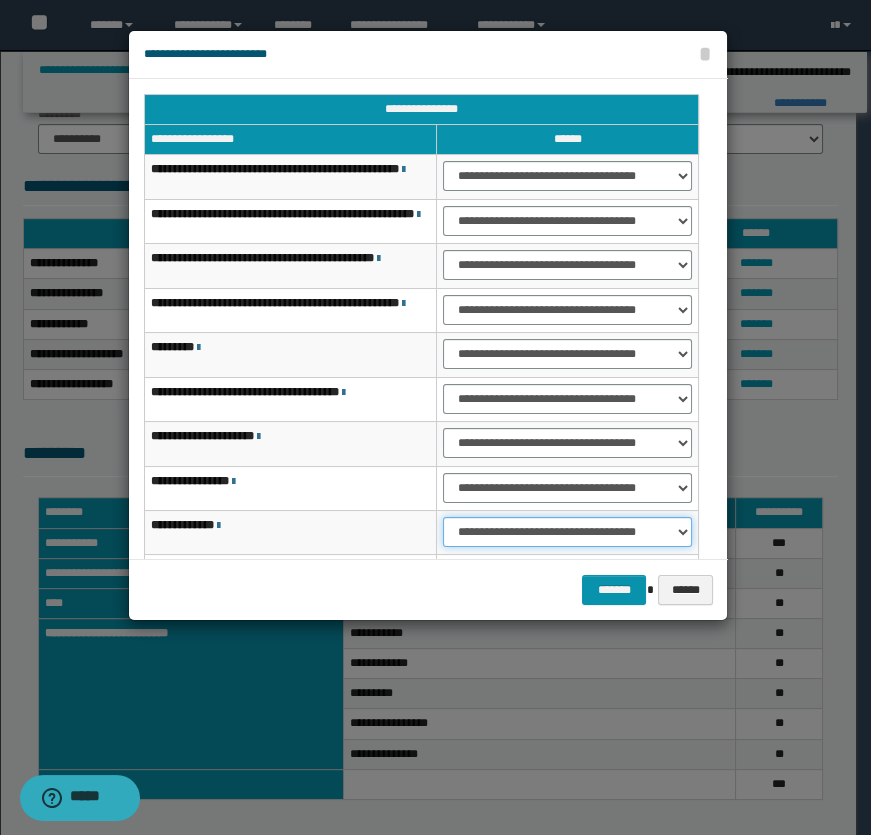 click on "**********" at bounding box center (567, 532) 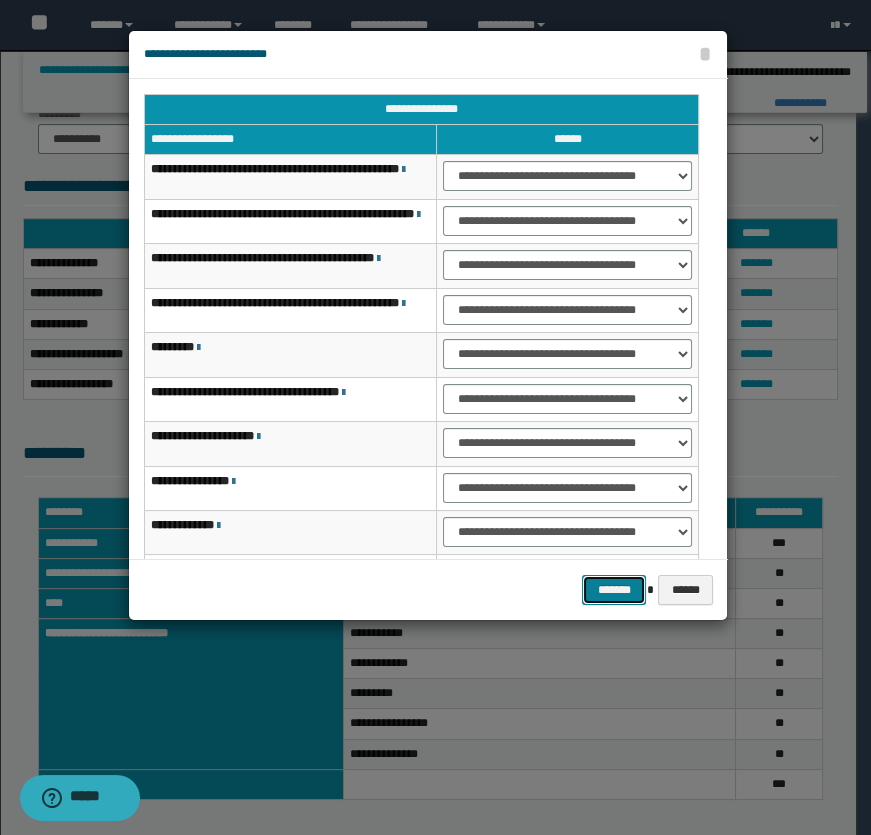 click on "*******" at bounding box center (614, 590) 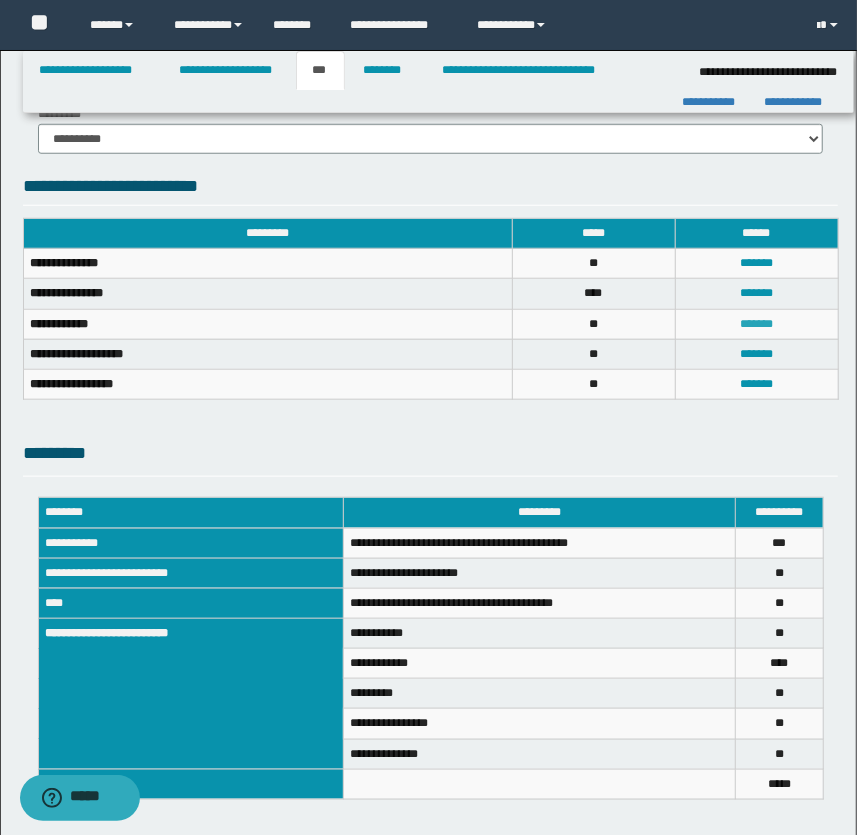 click on "*******" at bounding box center (756, 324) 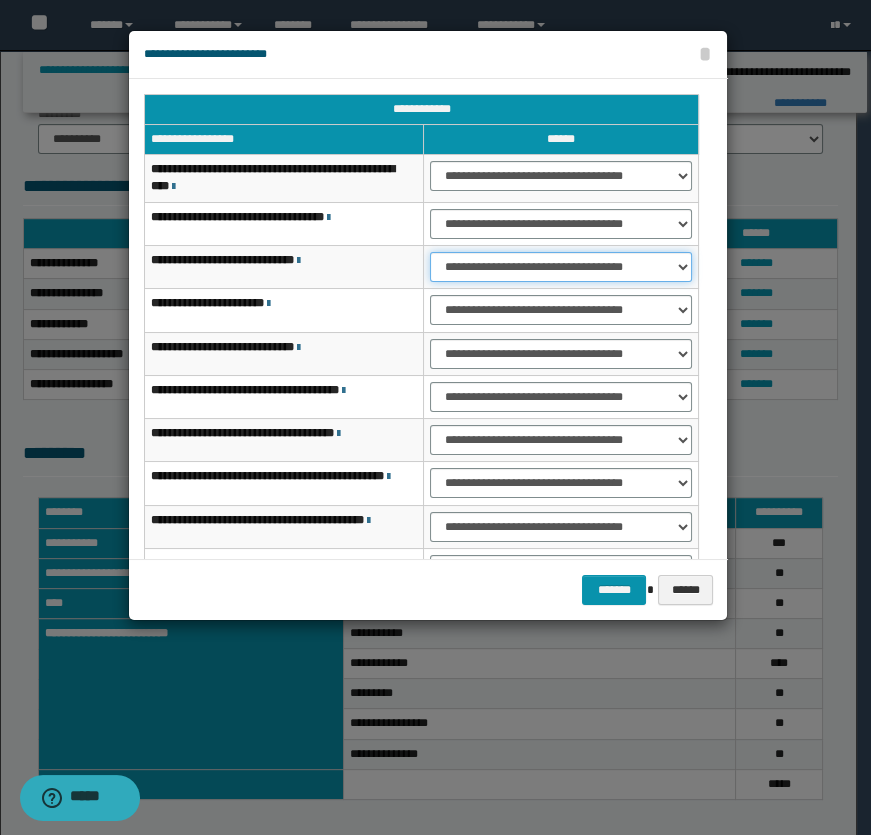 click on "**********" at bounding box center (561, 267) 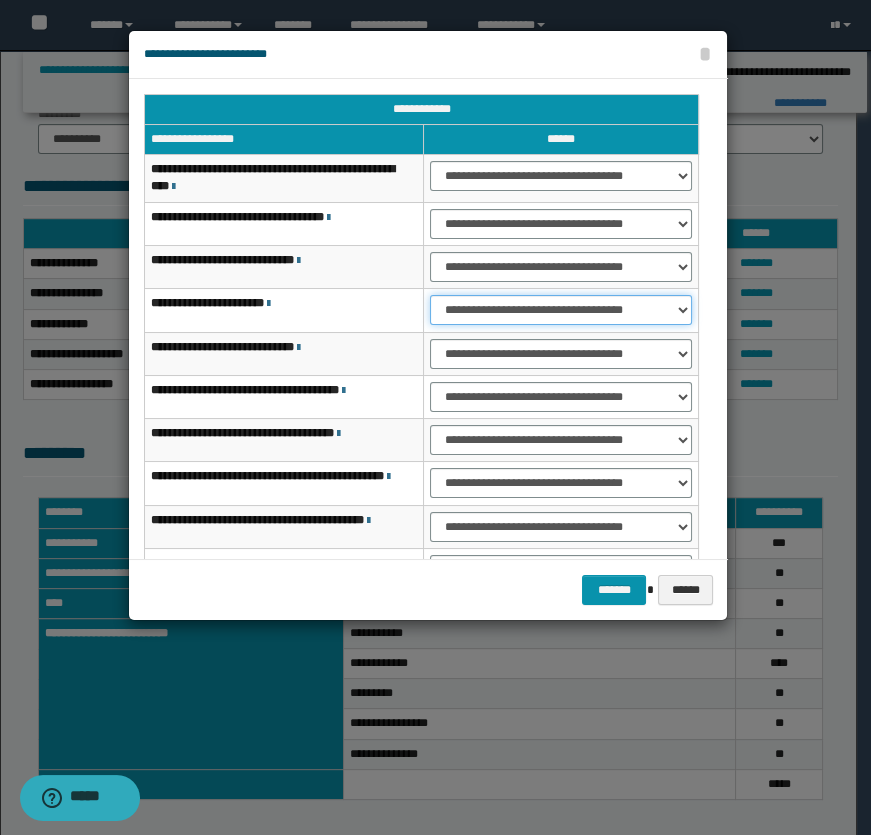 drag, startPoint x: 497, startPoint y: 306, endPoint x: 501, endPoint y: 320, distance: 14.56022 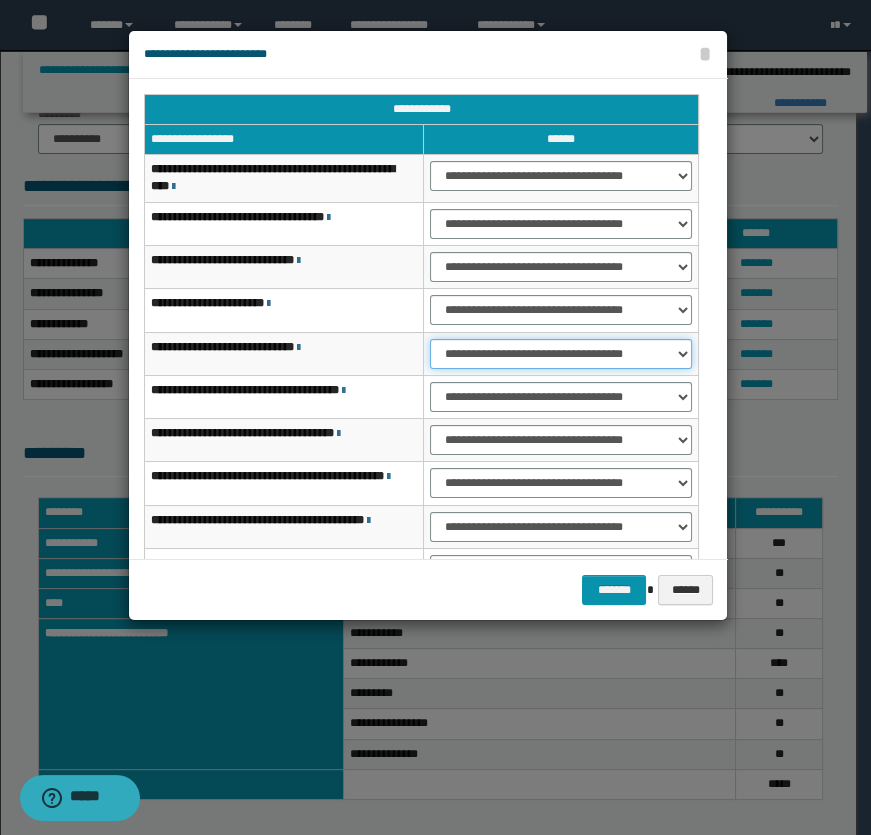 click on "**********" at bounding box center (561, 354) 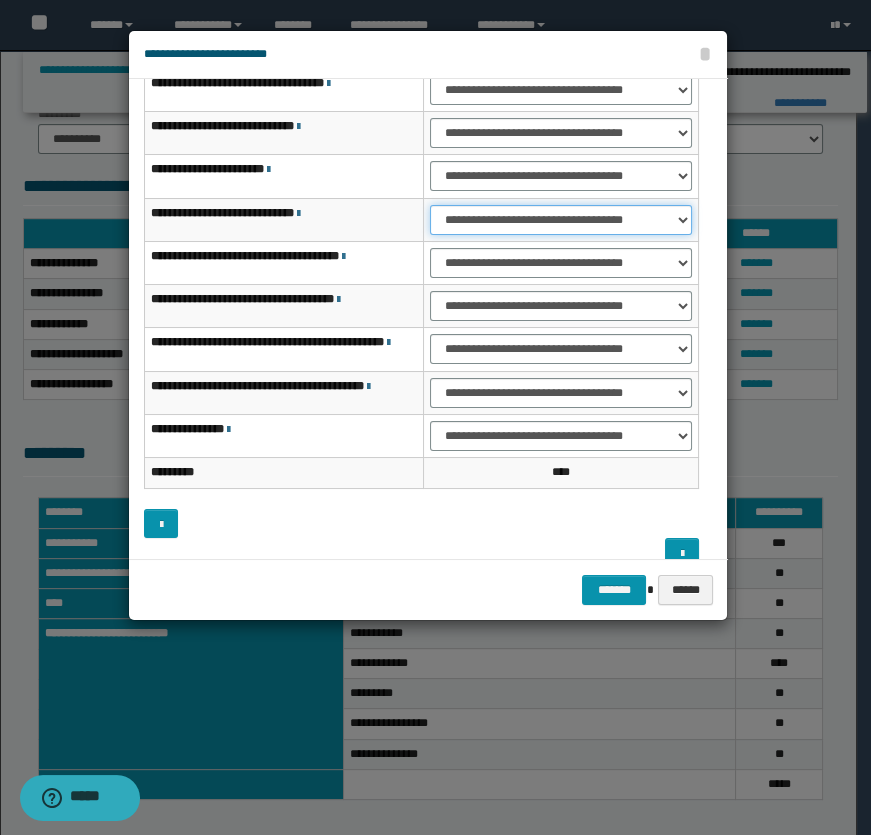 scroll, scrollTop: 158, scrollLeft: 0, axis: vertical 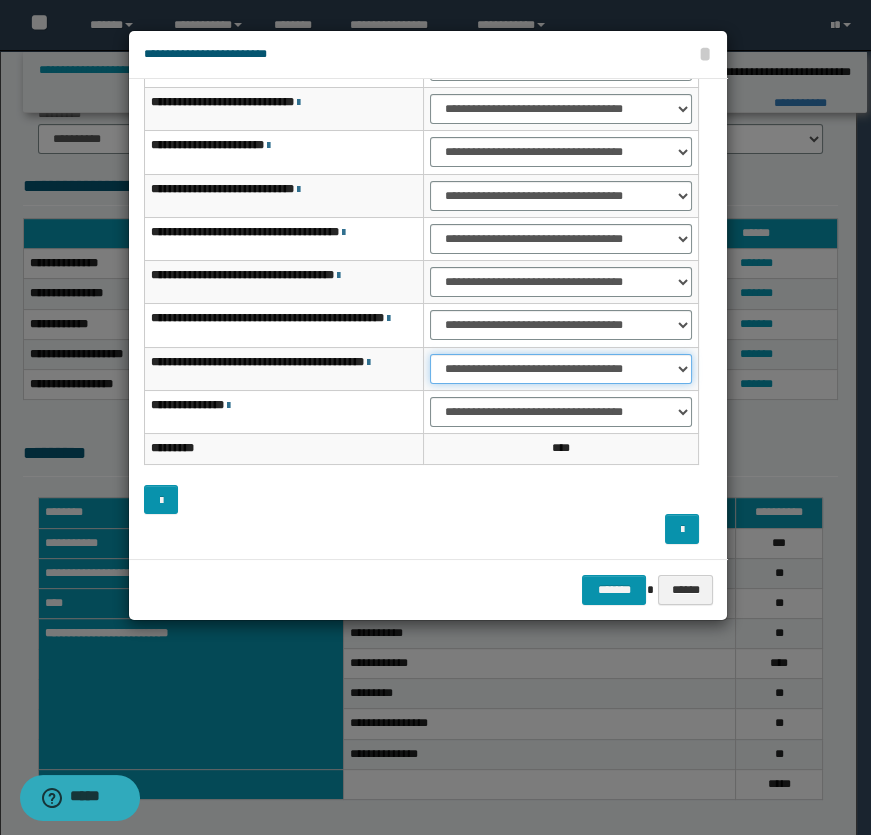 click on "**********" at bounding box center (561, 369) 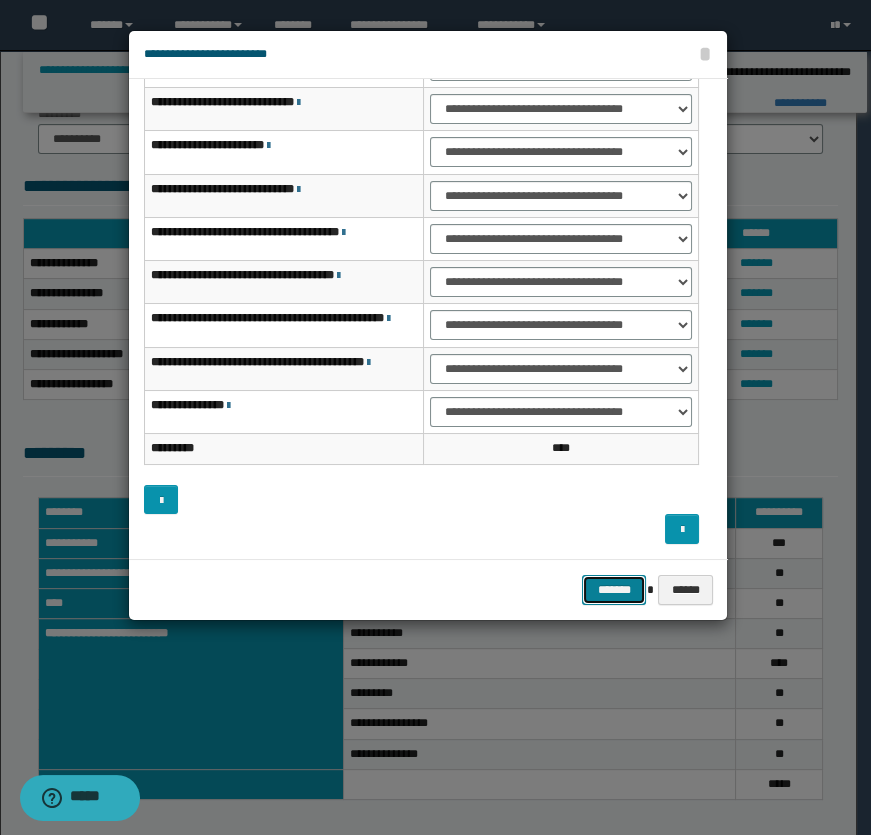 click on "*******" at bounding box center (614, 590) 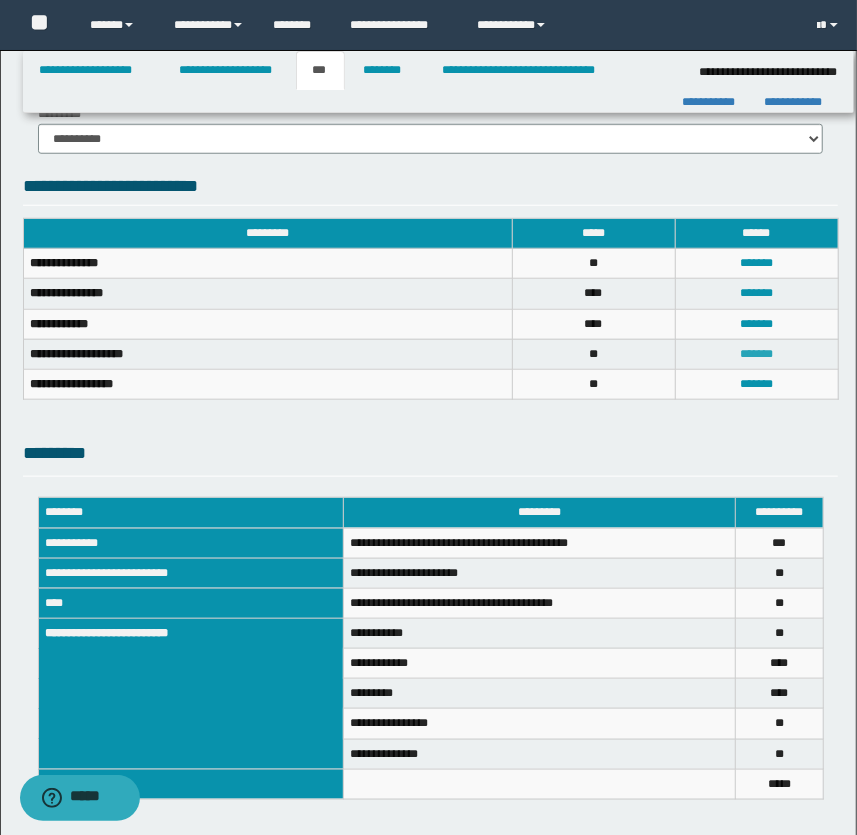 click on "*******" at bounding box center (756, 354) 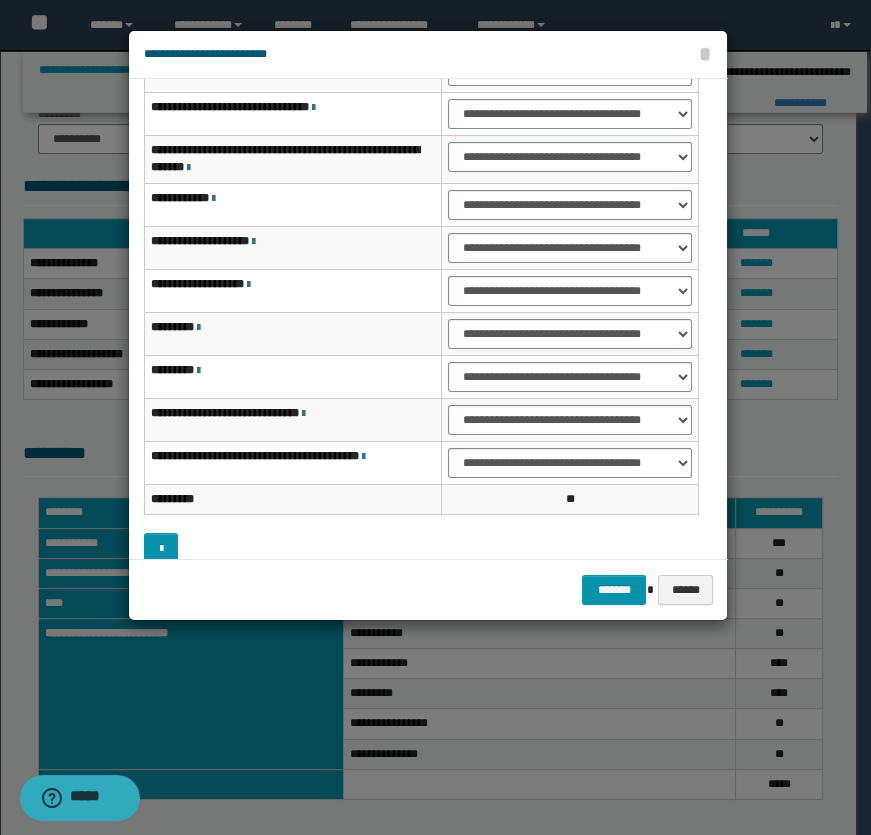 scroll, scrollTop: 62, scrollLeft: 0, axis: vertical 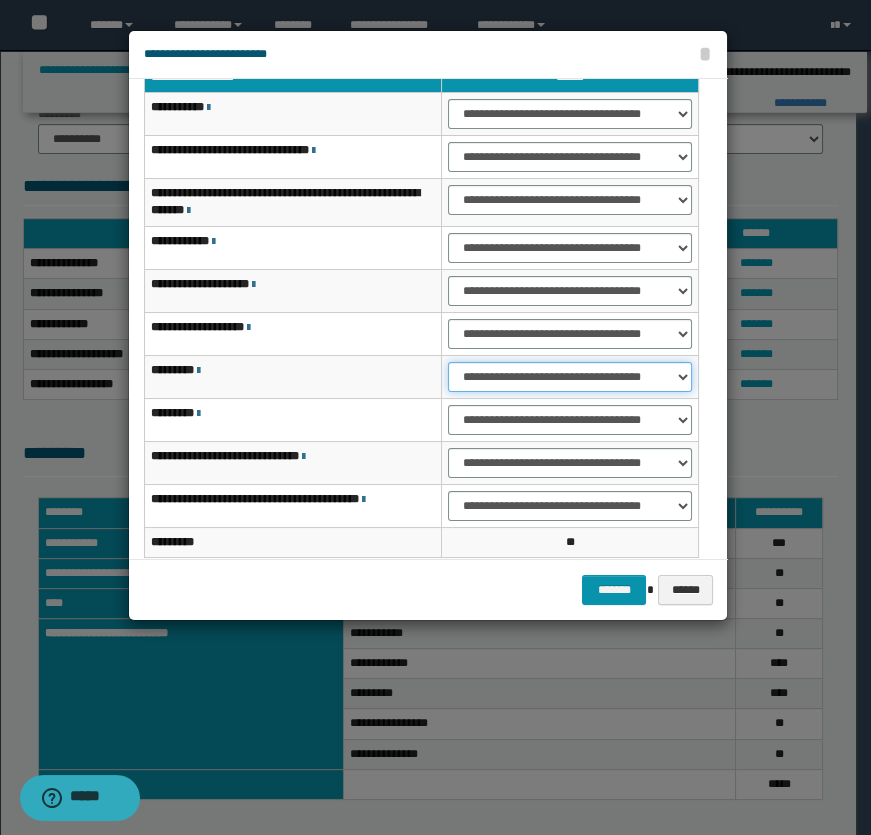 click on "**********" at bounding box center (570, 377) 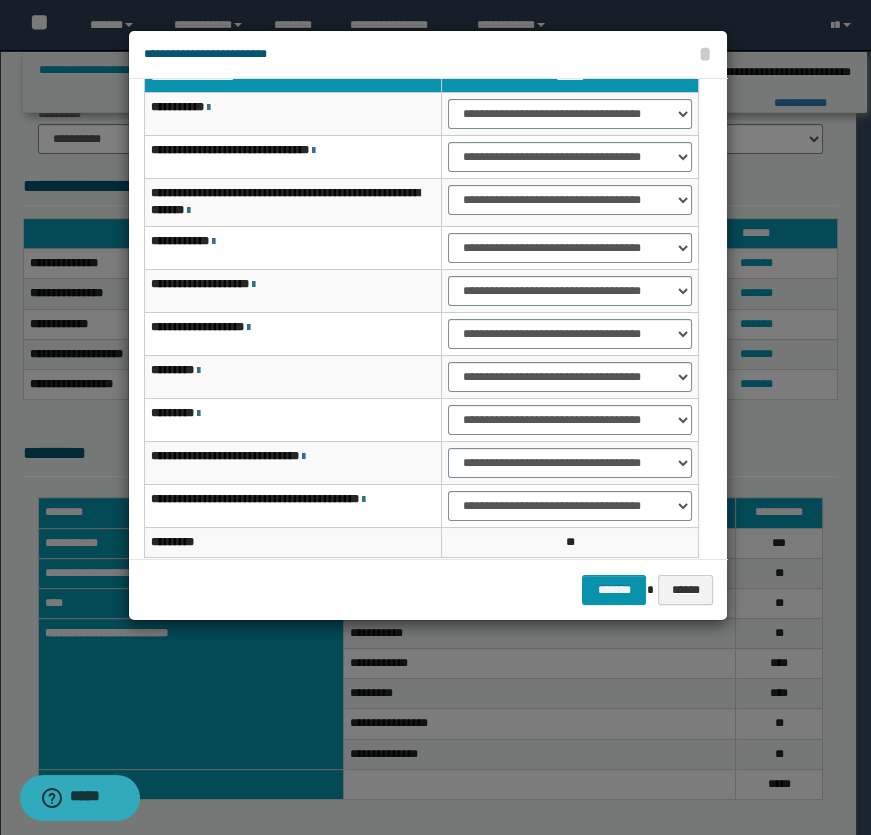 click on "*********" at bounding box center [293, 376] 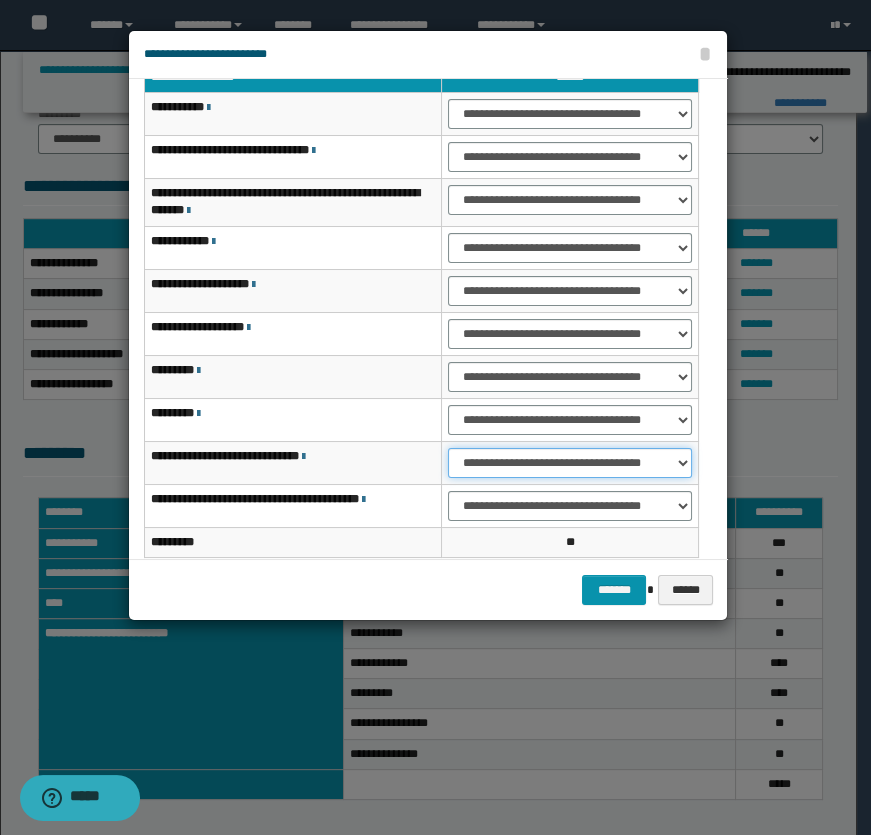 click on "**********" at bounding box center [570, 463] 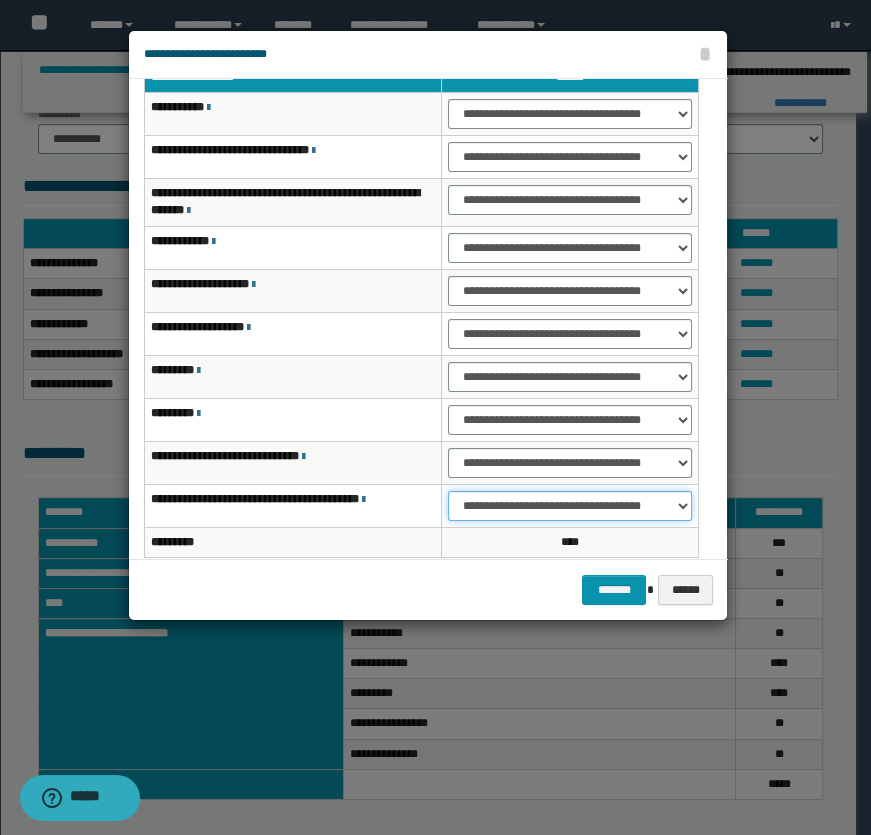 click on "**********" at bounding box center (570, 506) 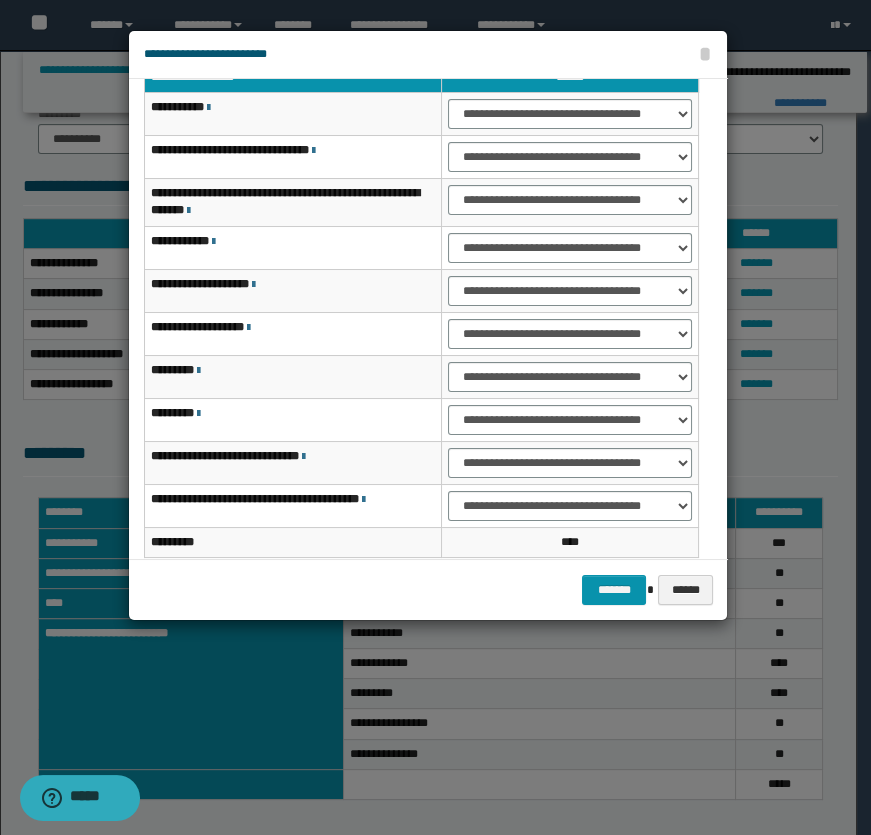 click on "*********" at bounding box center (293, 542) 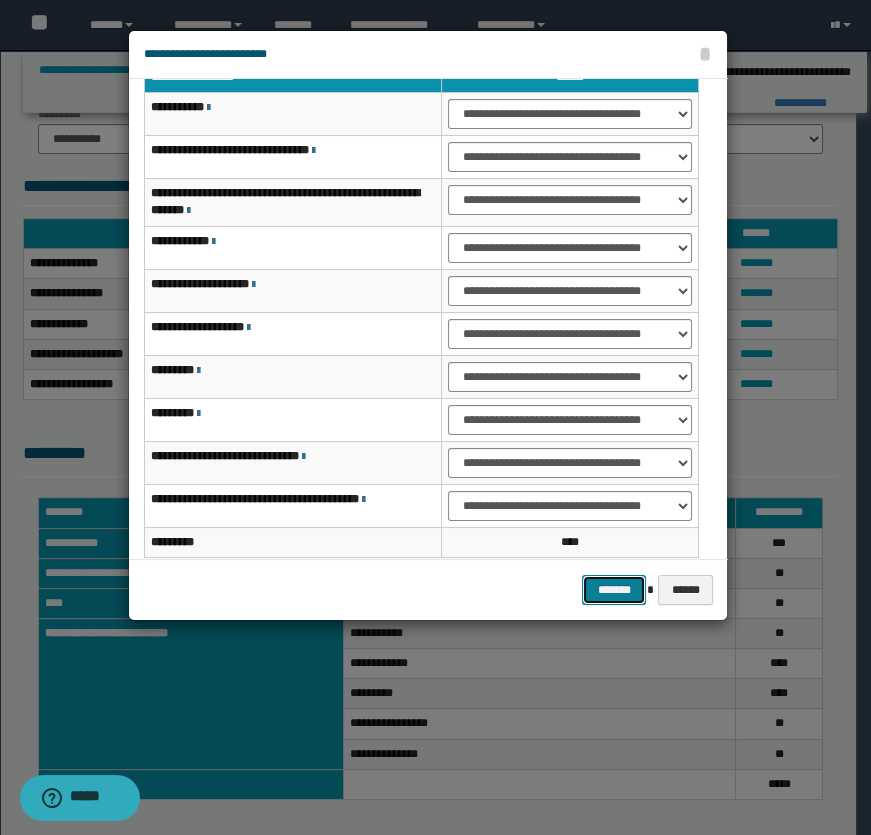 click on "*******" at bounding box center [614, 590] 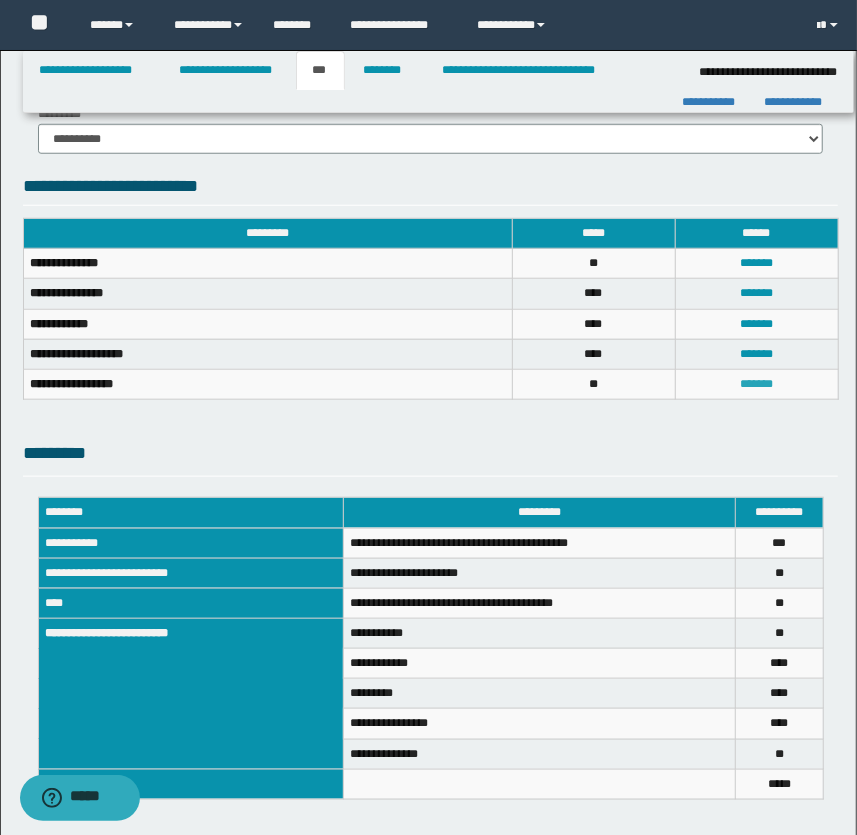 click on "*******" at bounding box center [756, 384] 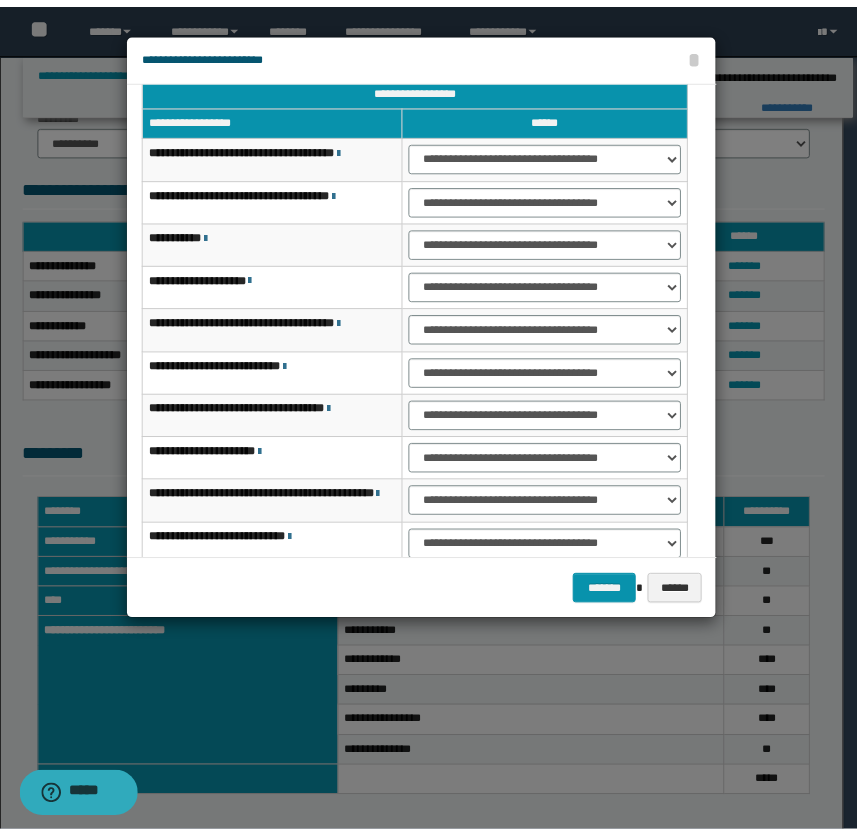 scroll, scrollTop: 0, scrollLeft: 0, axis: both 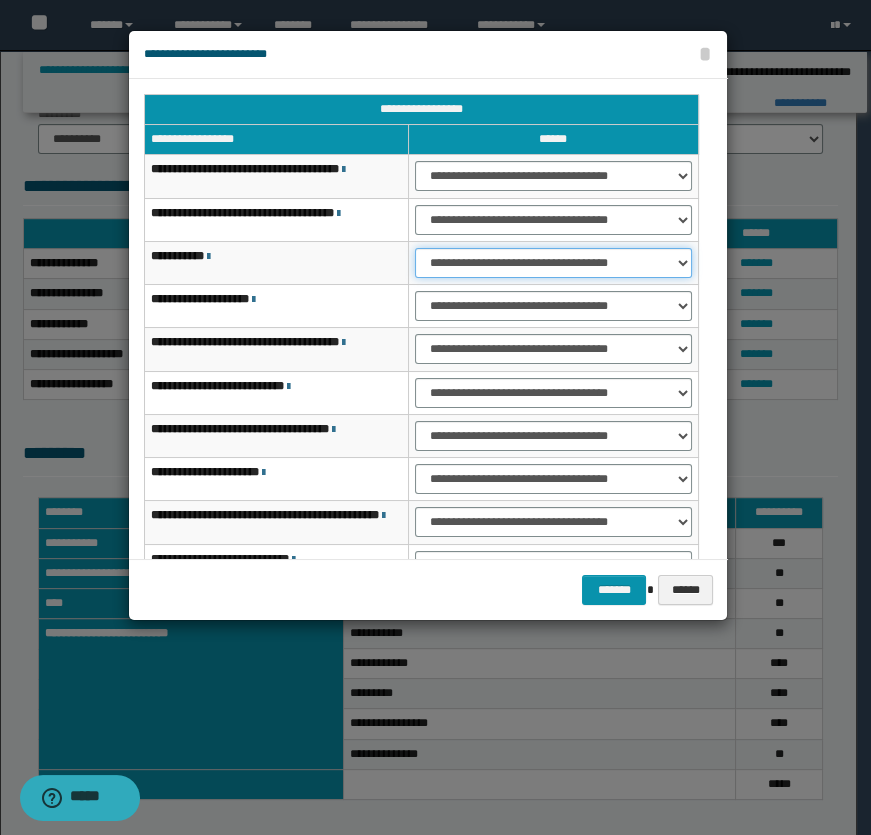 click on "**********" at bounding box center [554, 263] 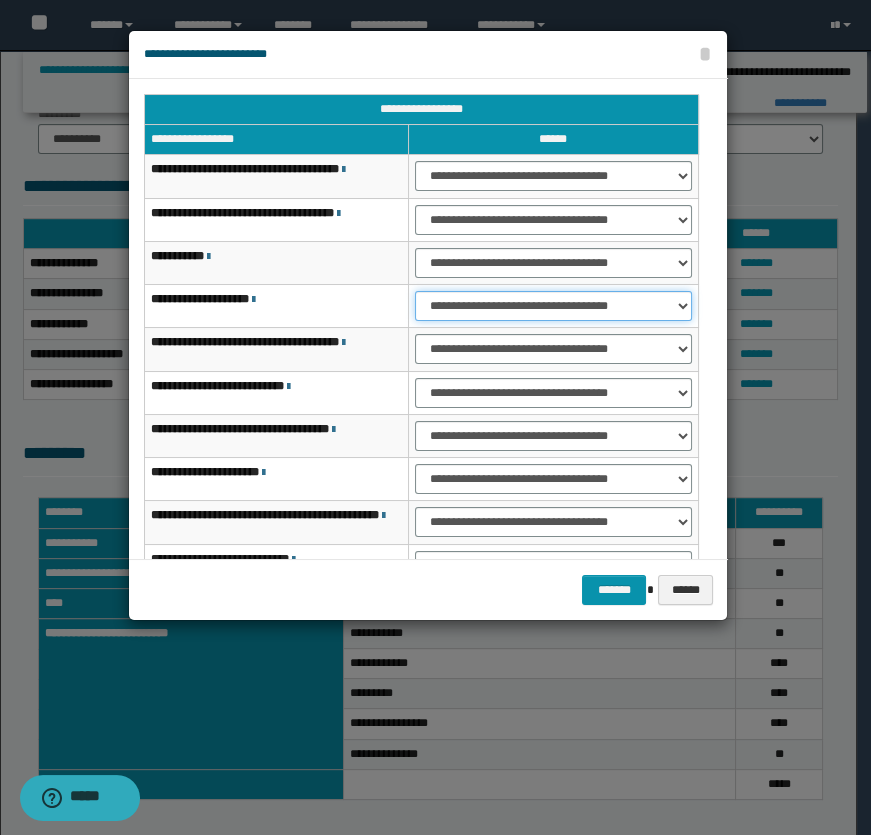 click on "**********" at bounding box center (554, 306) 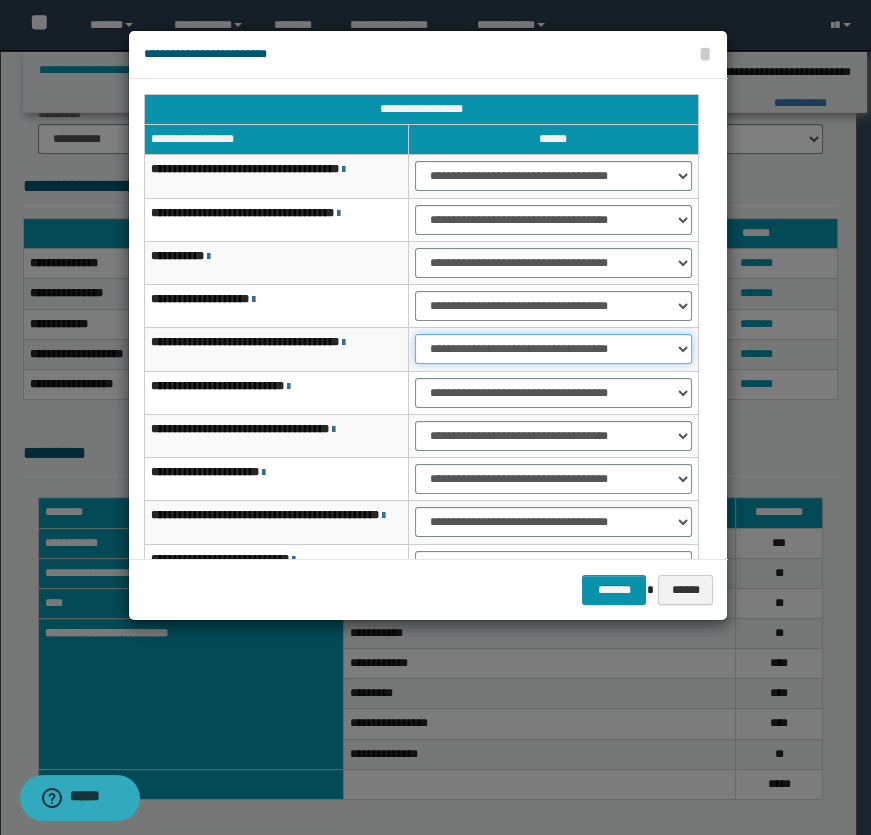 drag, startPoint x: 486, startPoint y: 343, endPoint x: 491, endPoint y: 359, distance: 16.763054 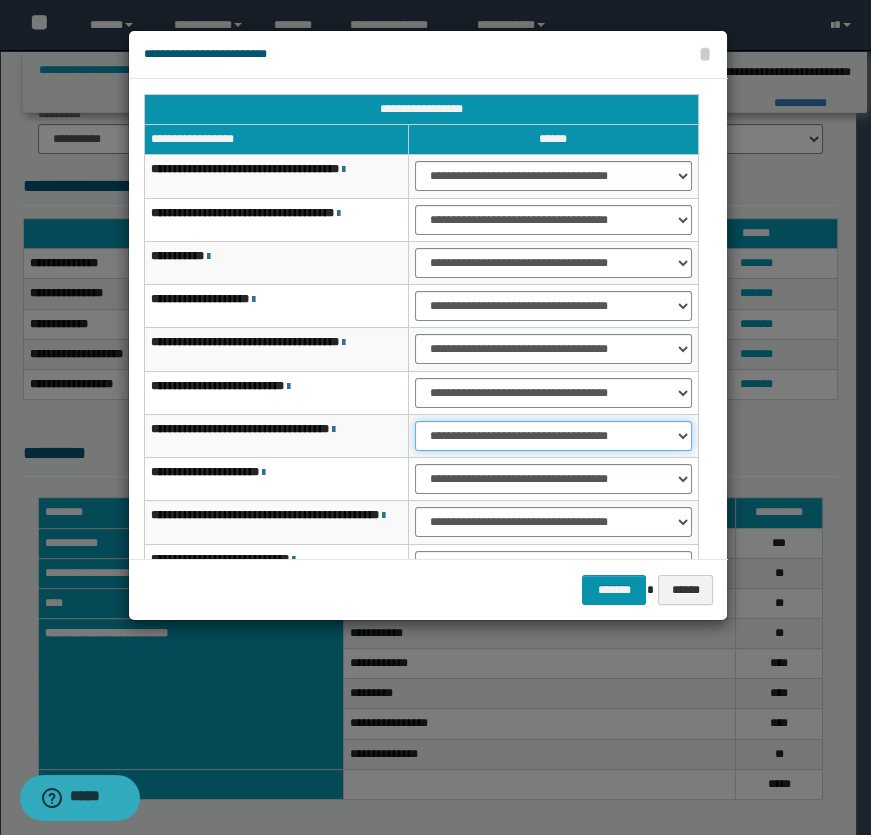 click on "**********" at bounding box center (554, 436) 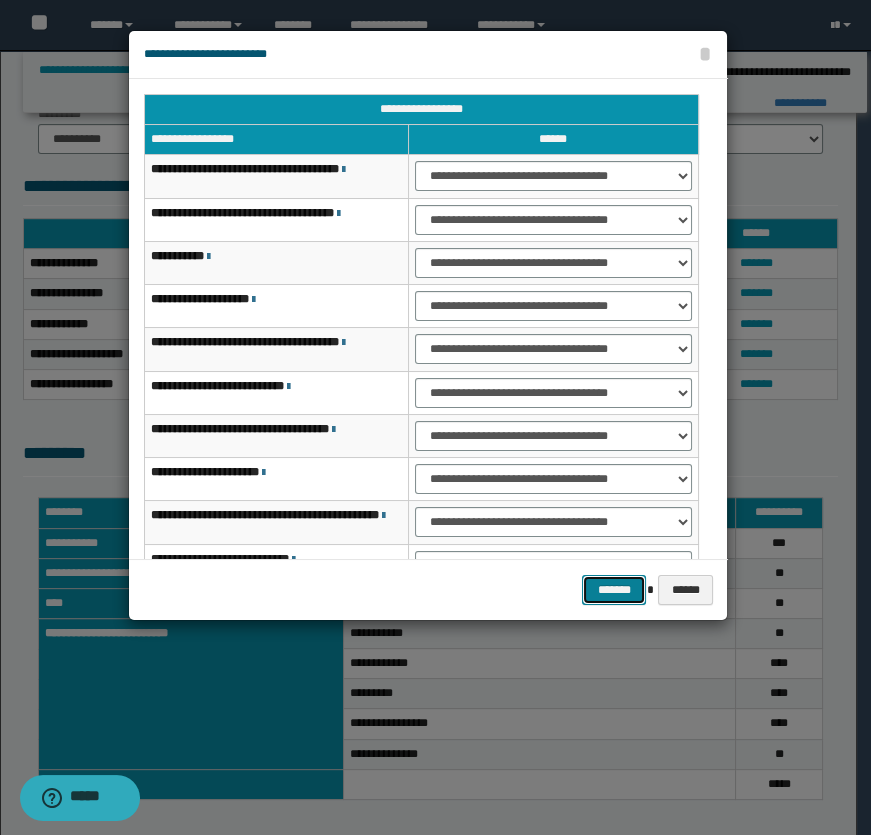 click on "*******" at bounding box center (614, 590) 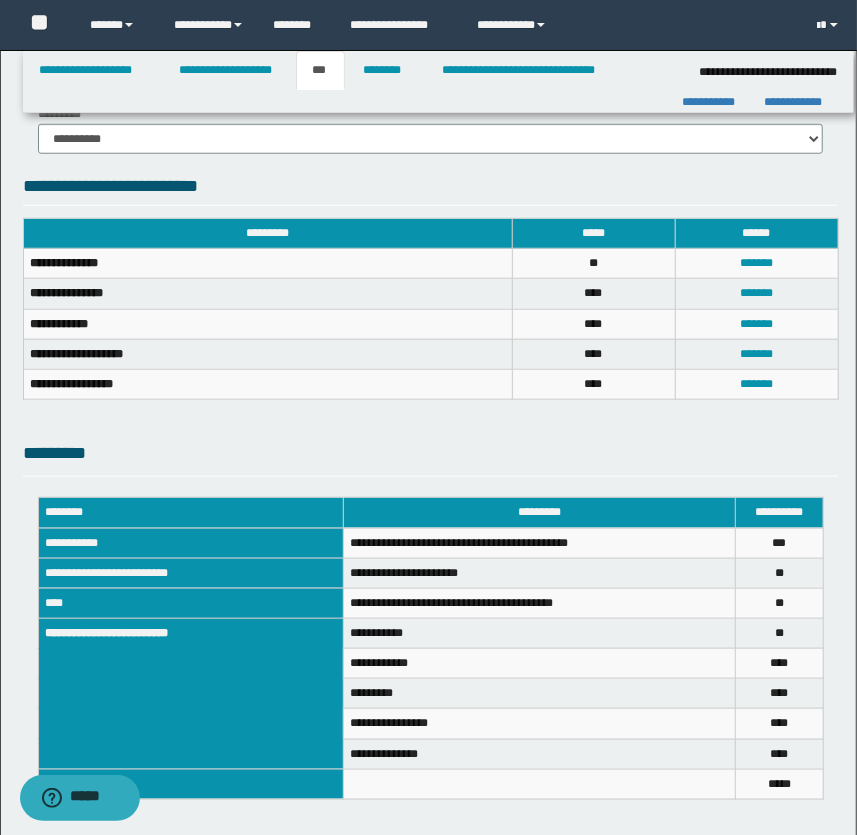 click on "********" at bounding box center (190, 513) 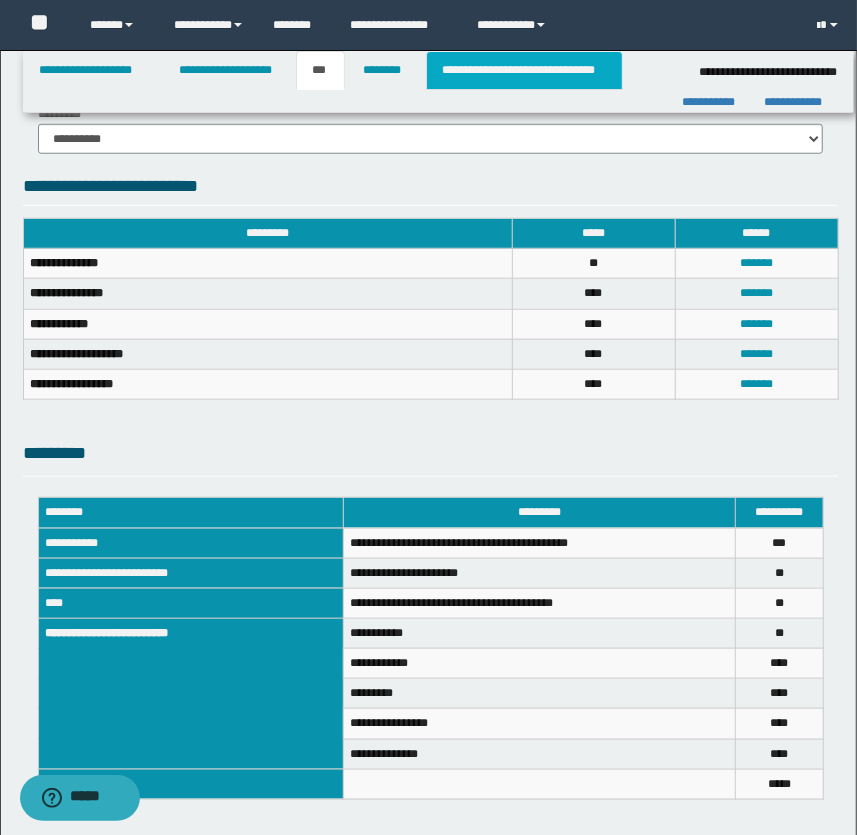 click on "**********" at bounding box center [524, 70] 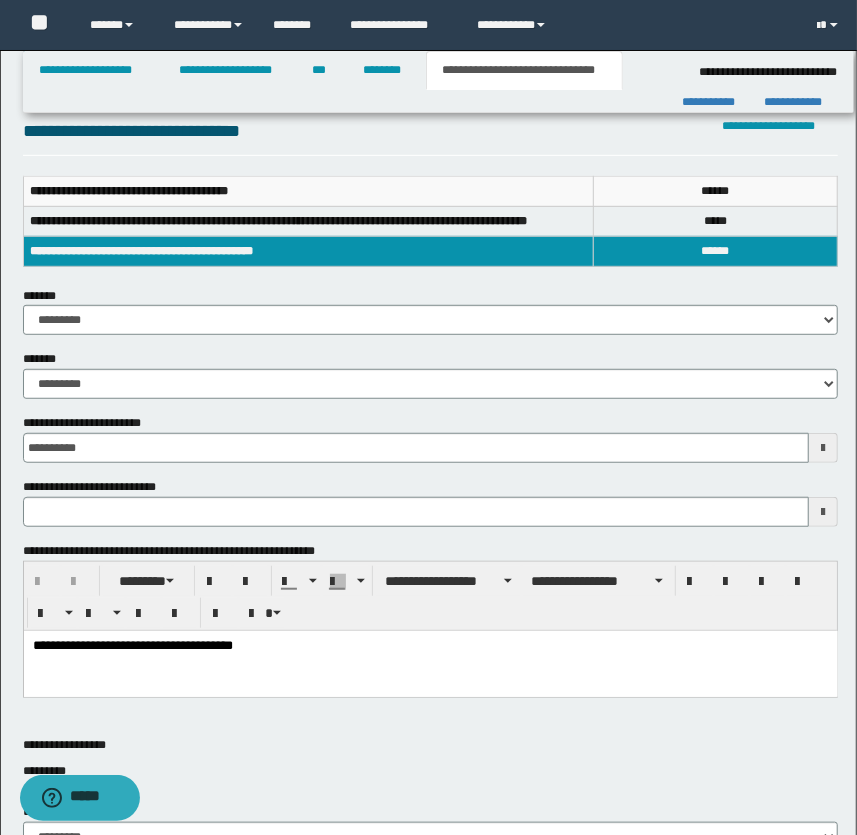 scroll, scrollTop: 181, scrollLeft: 0, axis: vertical 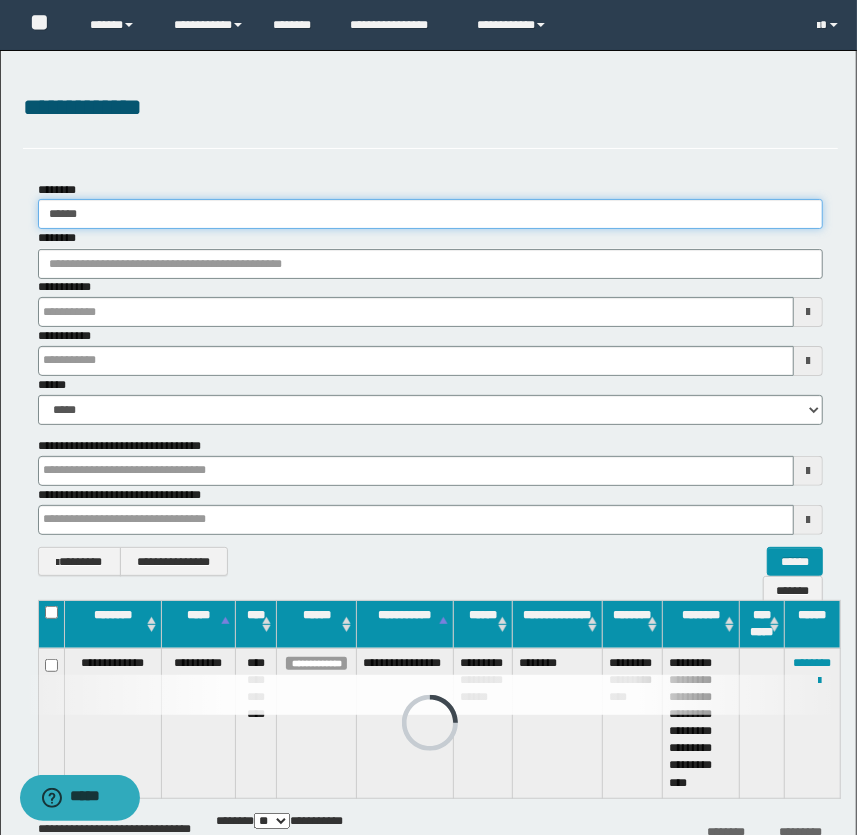 drag, startPoint x: 112, startPoint y: 209, endPoint x: -45, endPoint y: 211, distance: 157.01274 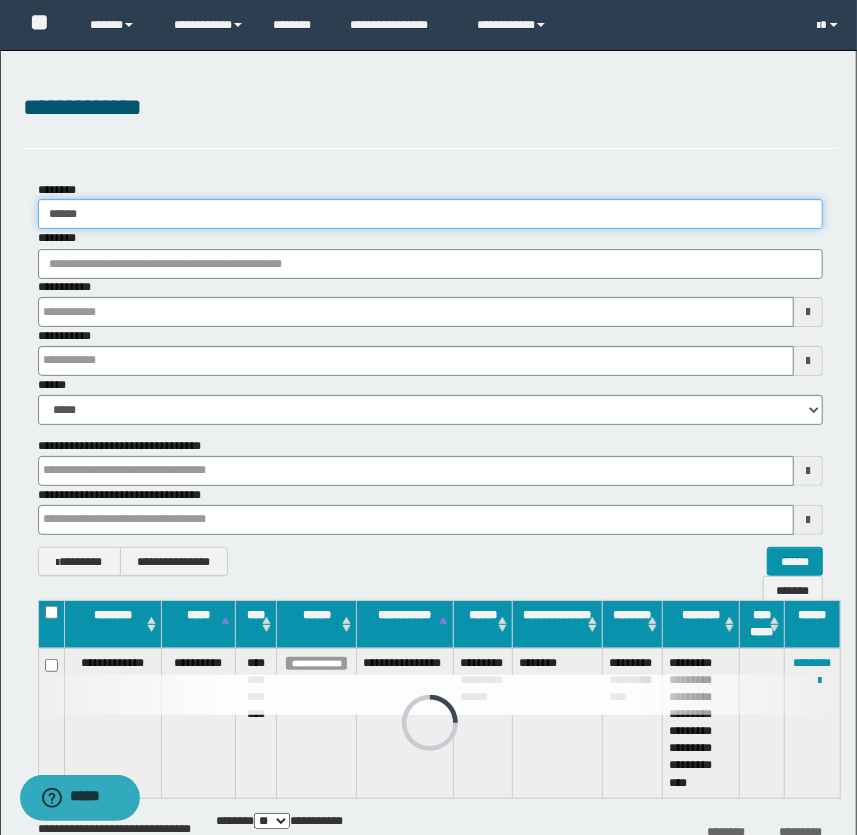 click on "**********" at bounding box center [428, 417] 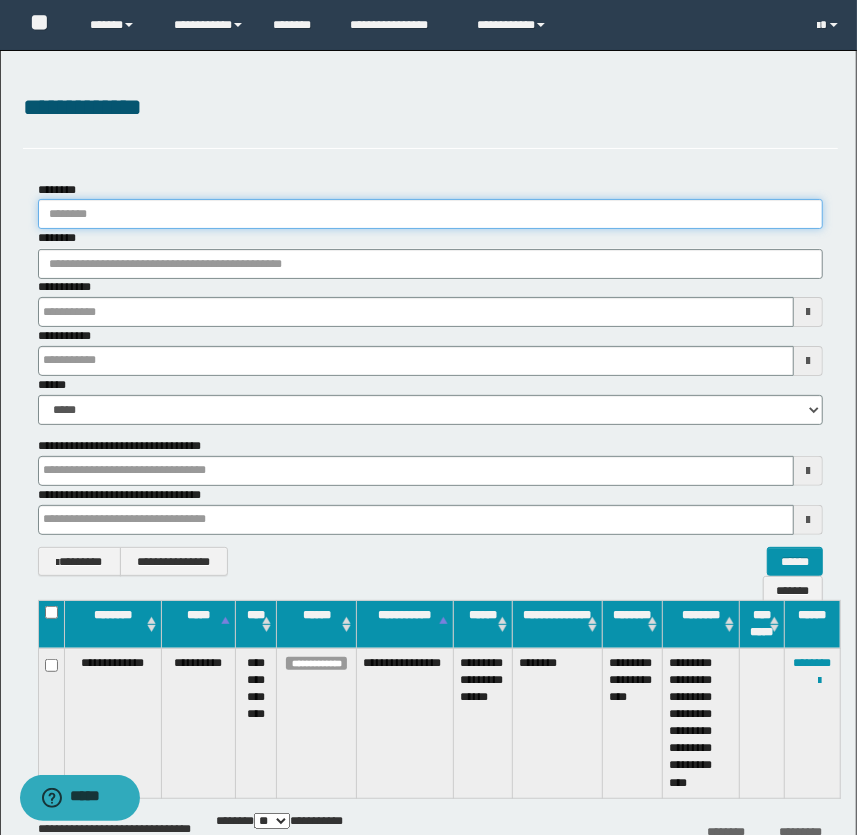 click on "********" at bounding box center [431, 214] 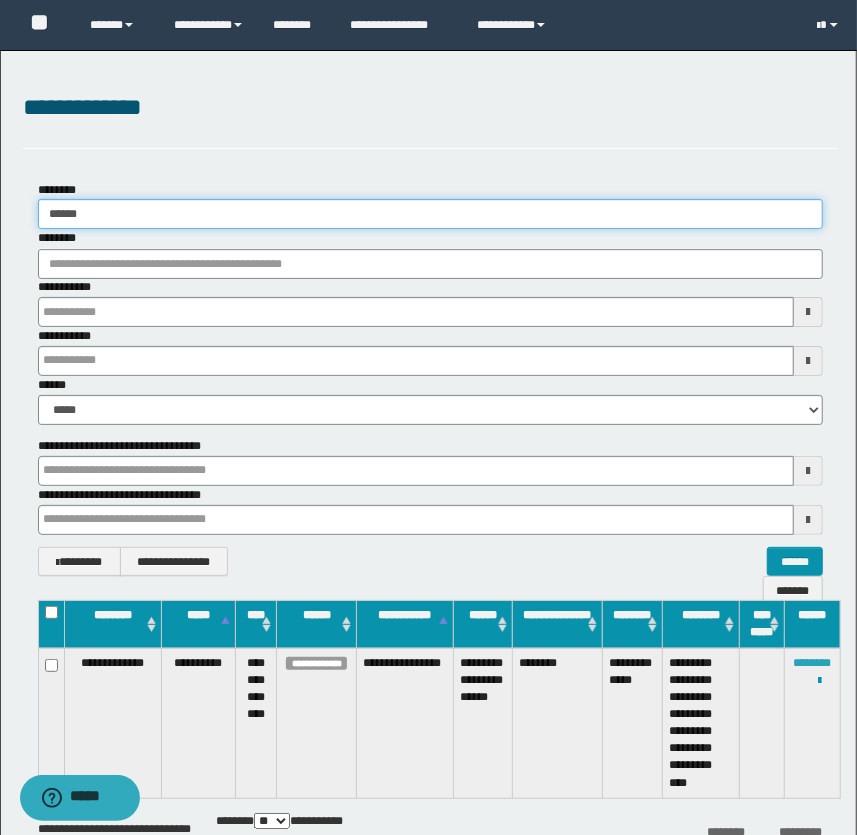 type on "******" 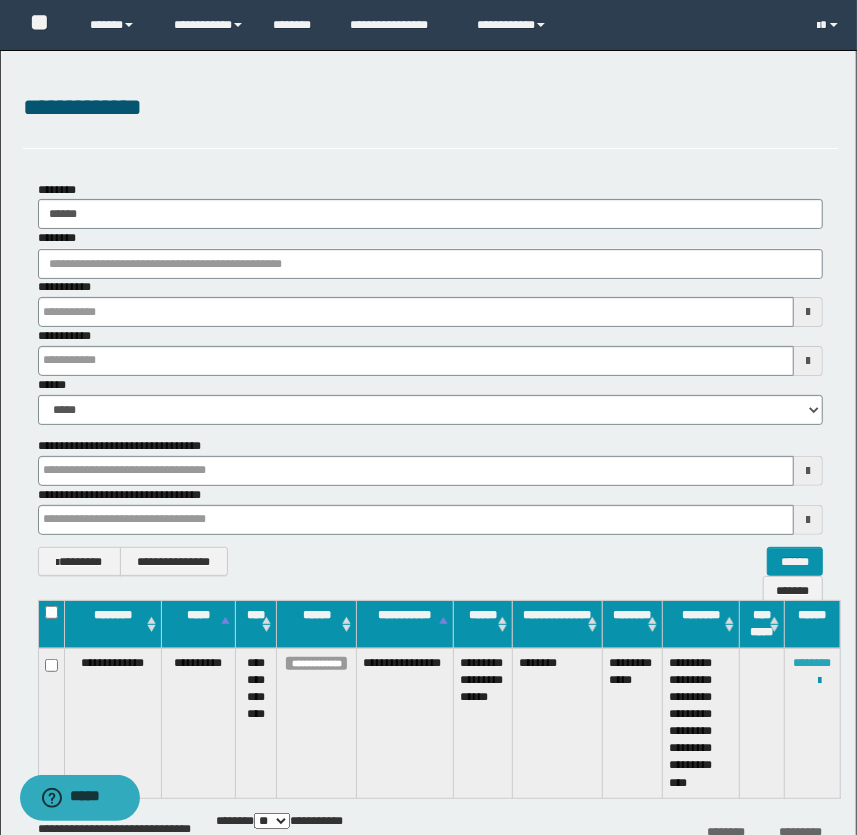 click on "********" at bounding box center [813, 663] 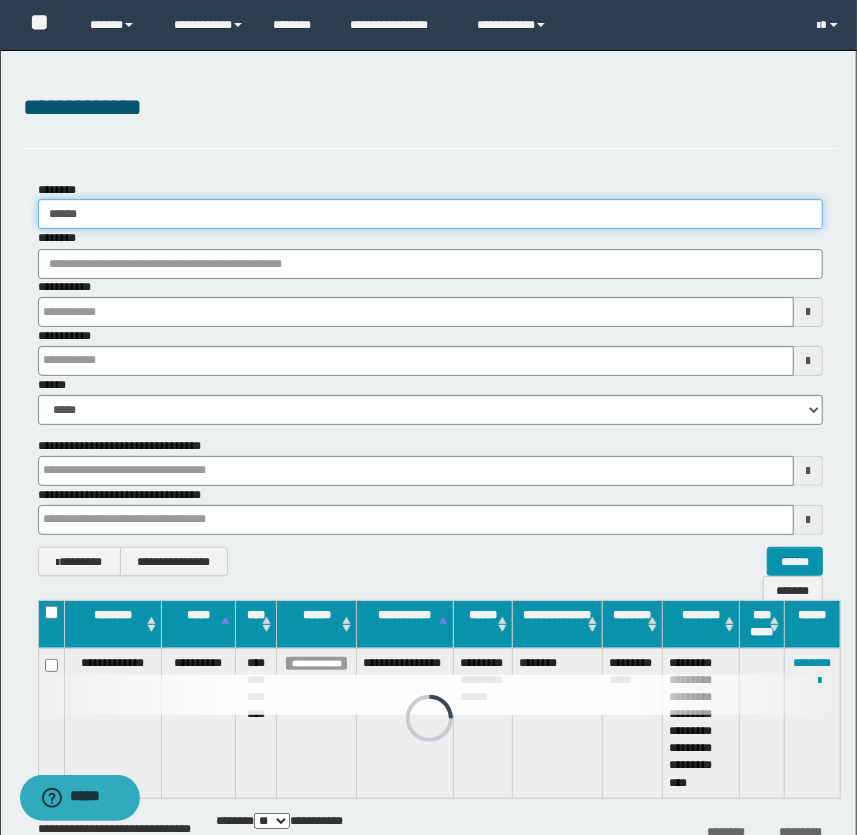 drag, startPoint x: 96, startPoint y: 213, endPoint x: -138, endPoint y: 198, distance: 234.48027 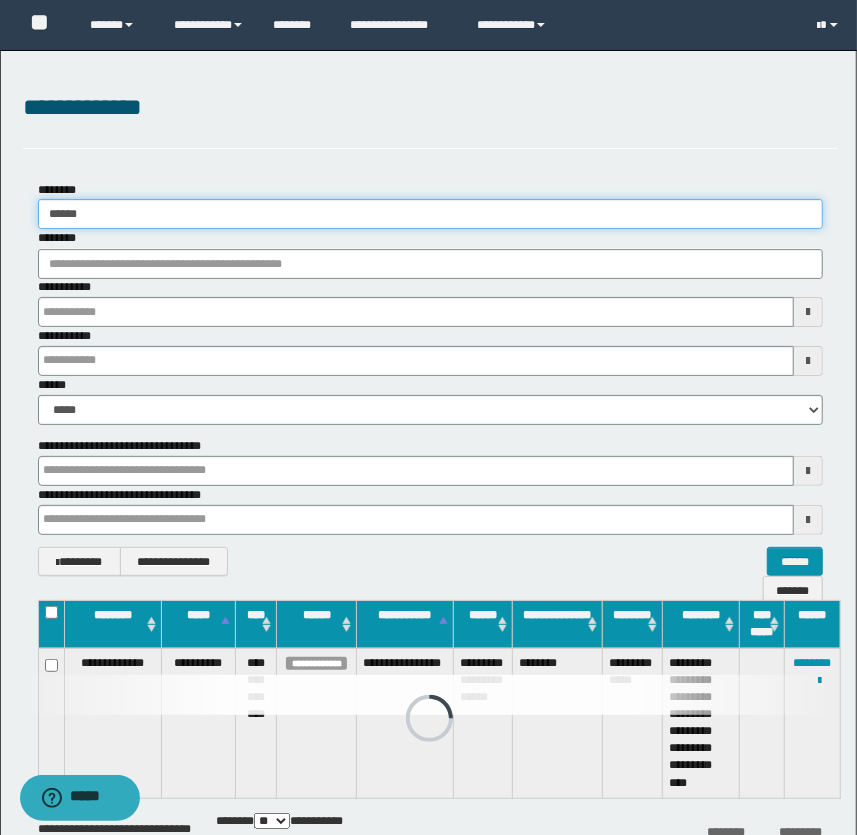 click on "**********" at bounding box center [428, 417] 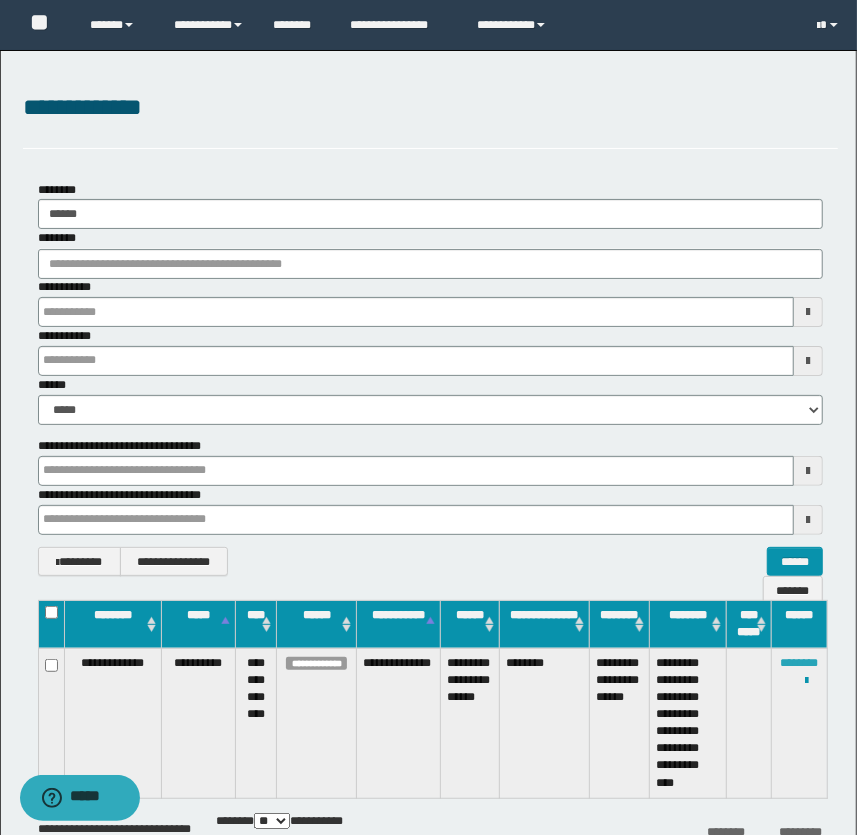 click on "********" at bounding box center (799, 663) 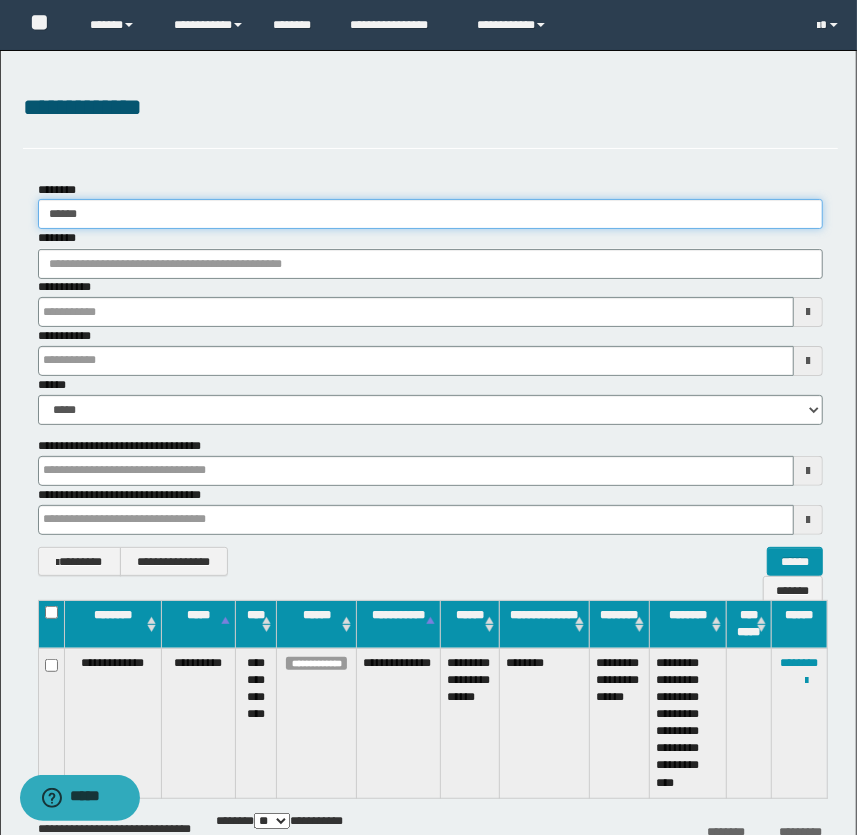drag, startPoint x: 77, startPoint y: 214, endPoint x: 120, endPoint y: 214, distance: 43 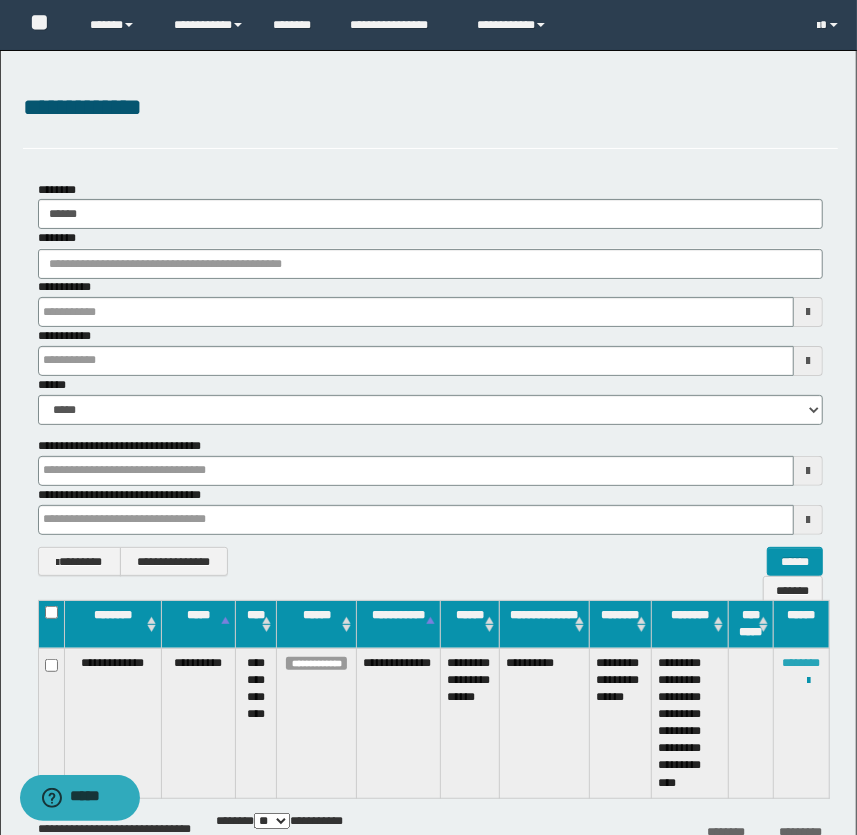 click on "********" at bounding box center [801, 663] 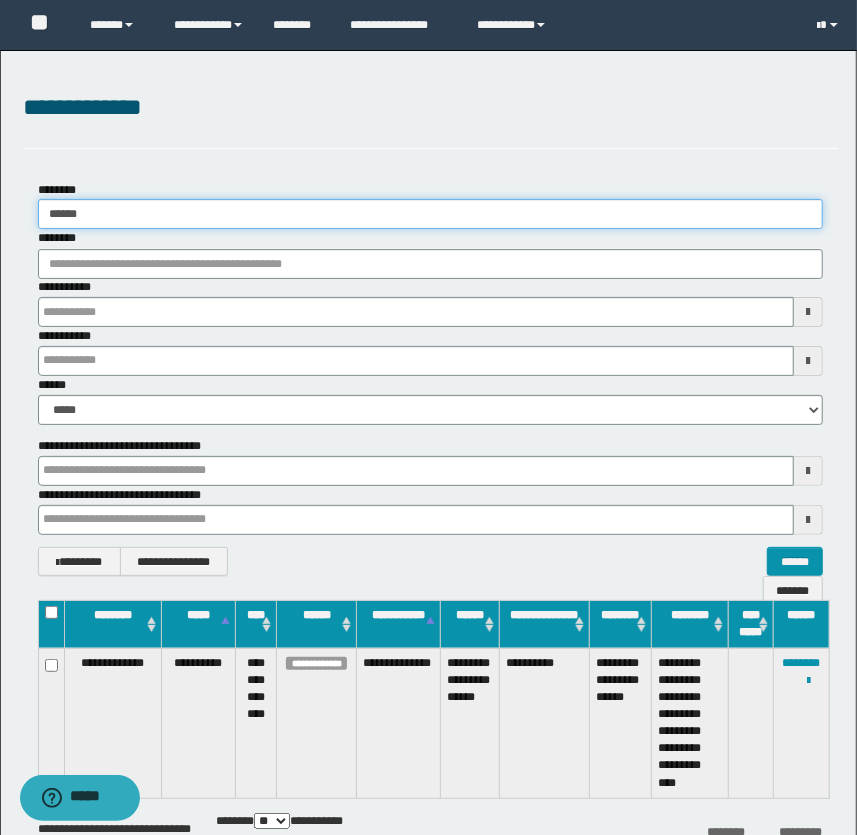 click on "******" at bounding box center (431, 214) 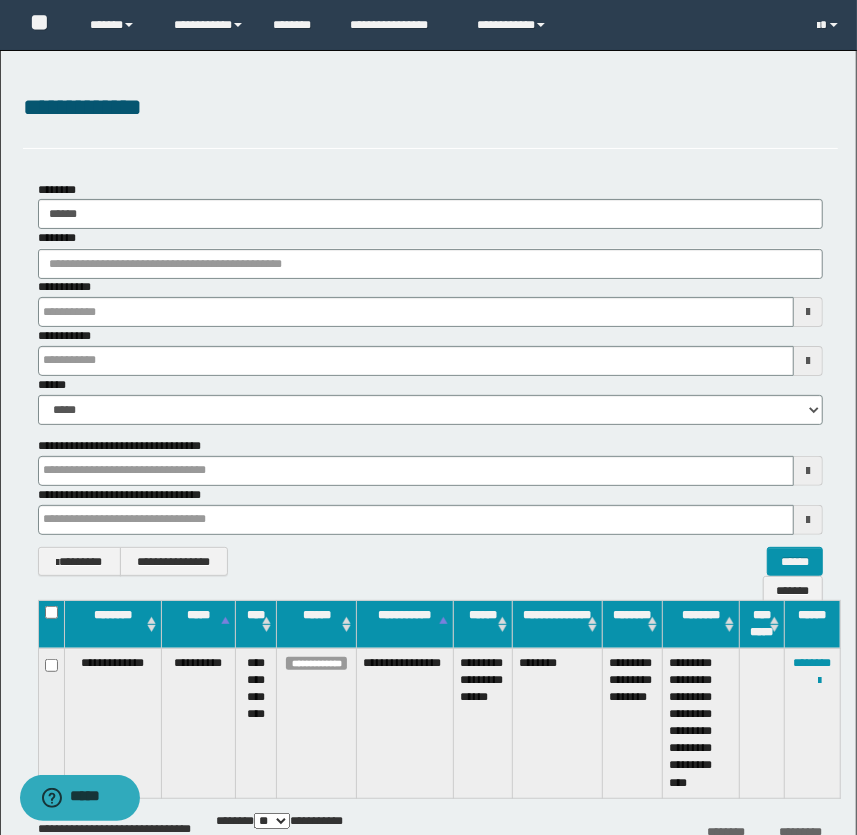 click on "**********" at bounding box center (431, 302) 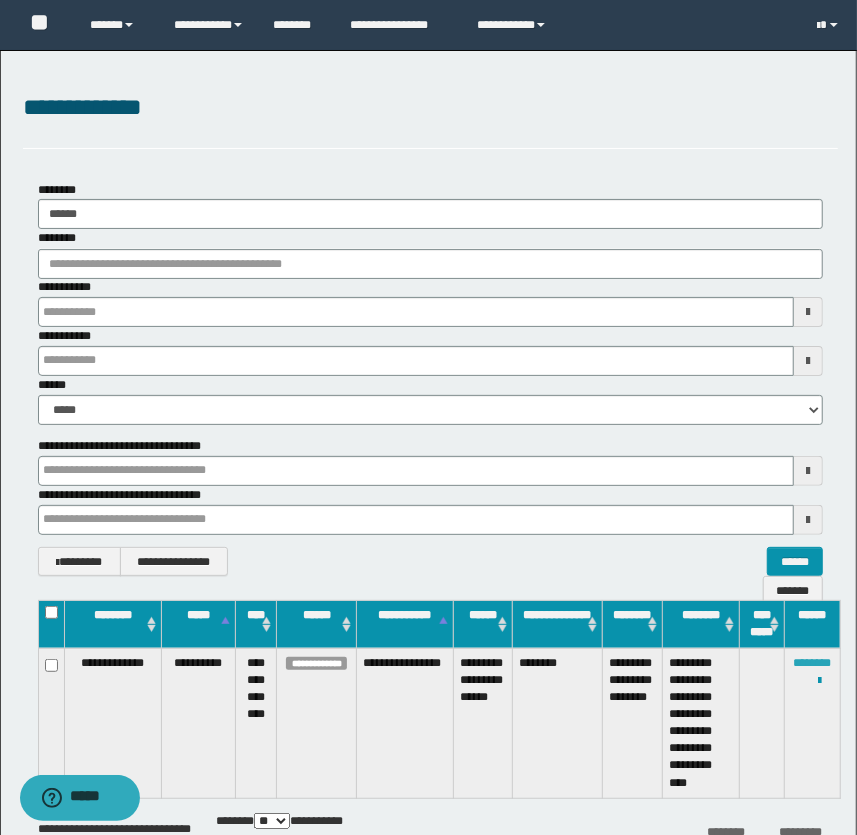 click on "********" at bounding box center [813, 663] 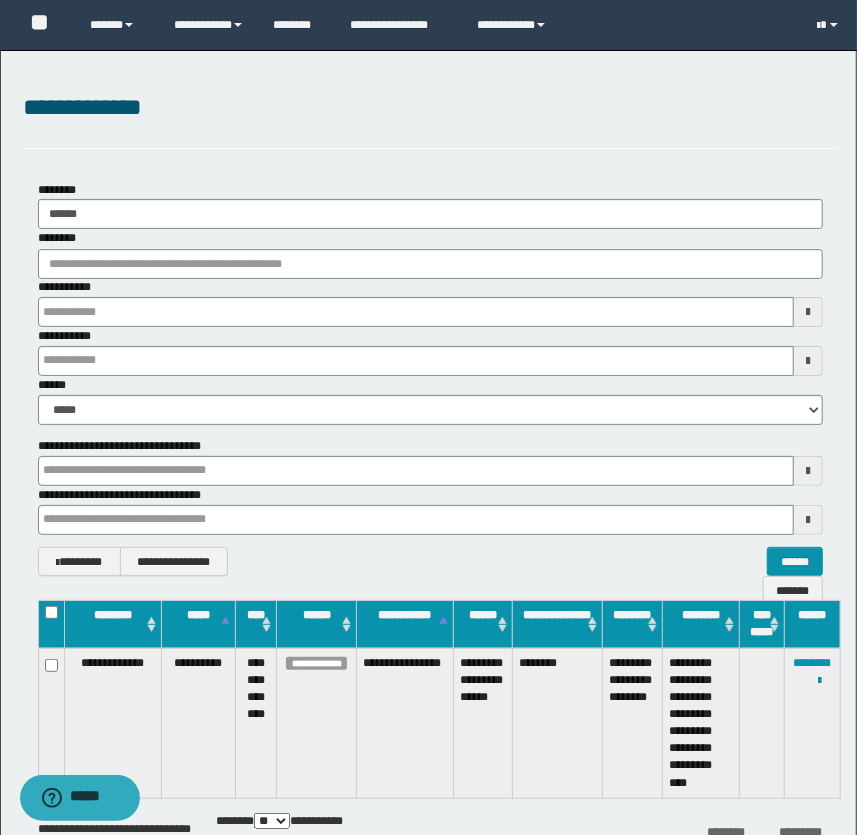 click on "********" at bounding box center (431, 253) 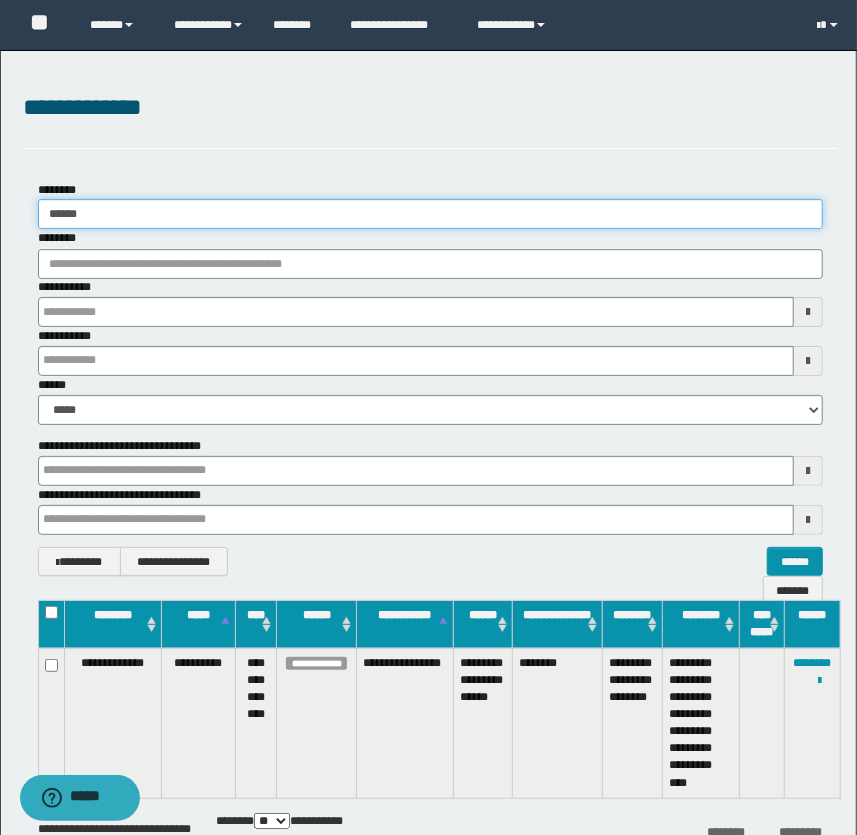drag, startPoint x: 70, startPoint y: 216, endPoint x: 120, endPoint y: 225, distance: 50.803543 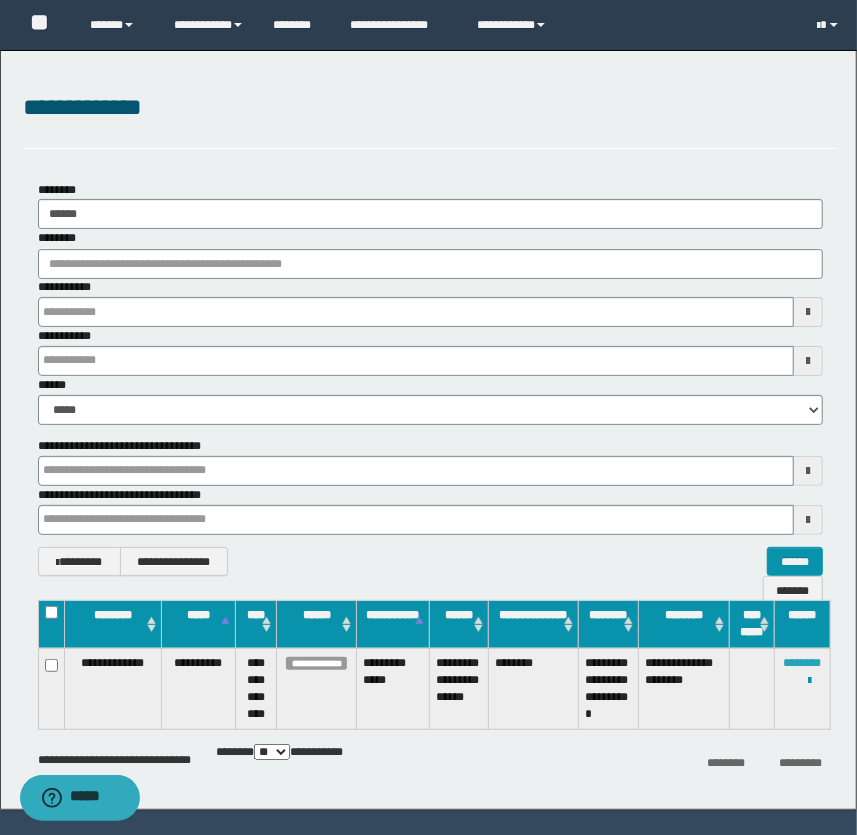 click on "********" at bounding box center (802, 663) 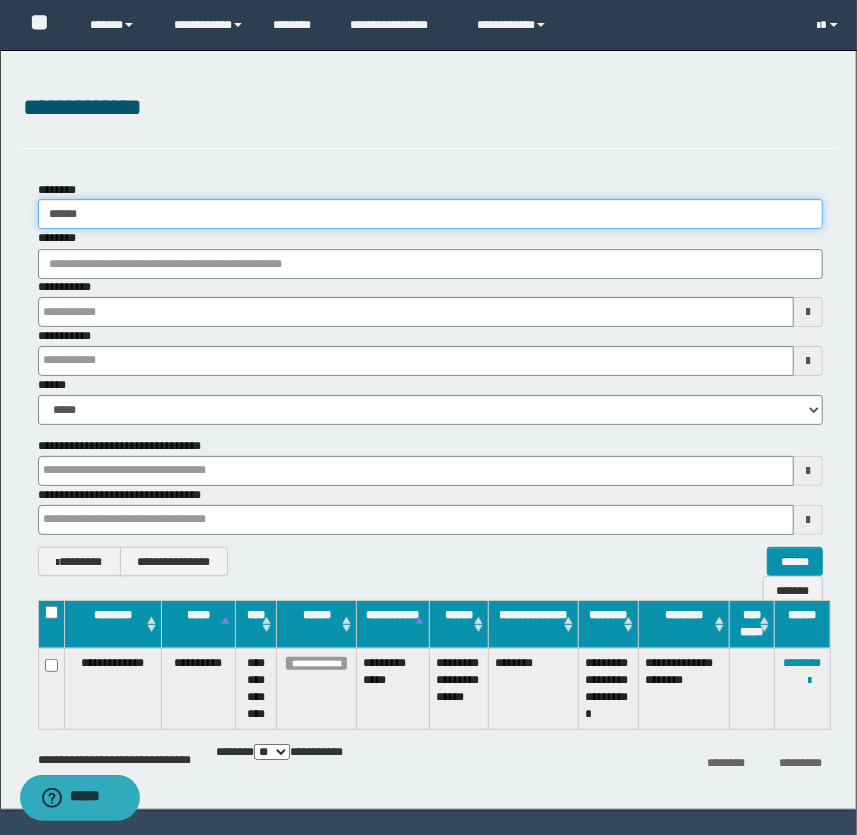 click on "******" at bounding box center (431, 214) 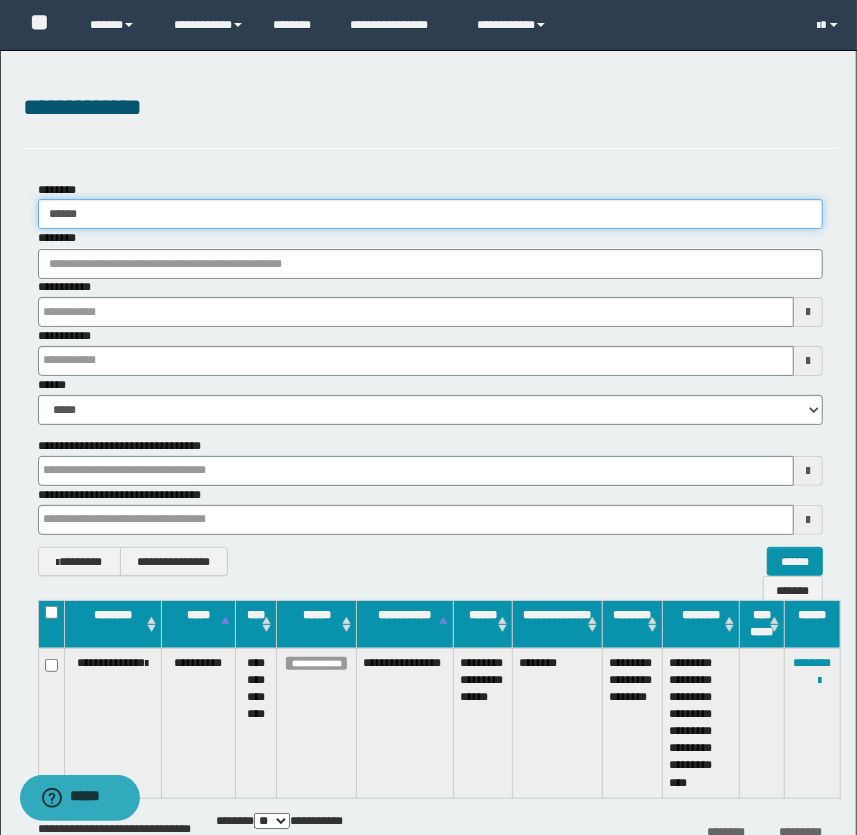 type on "******" 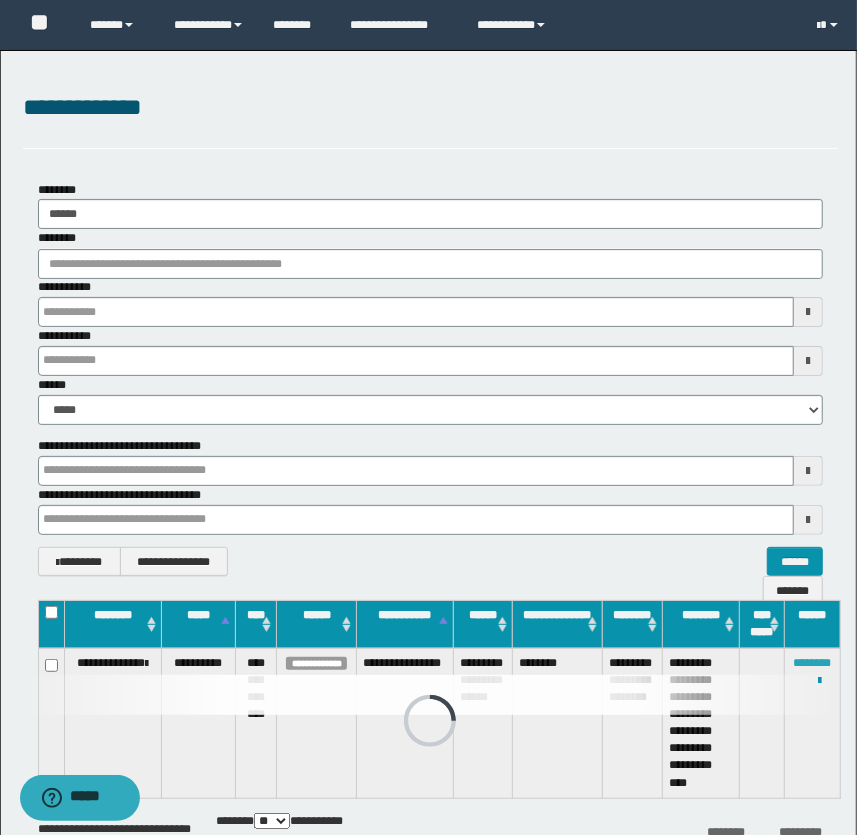click on "********" at bounding box center (813, 663) 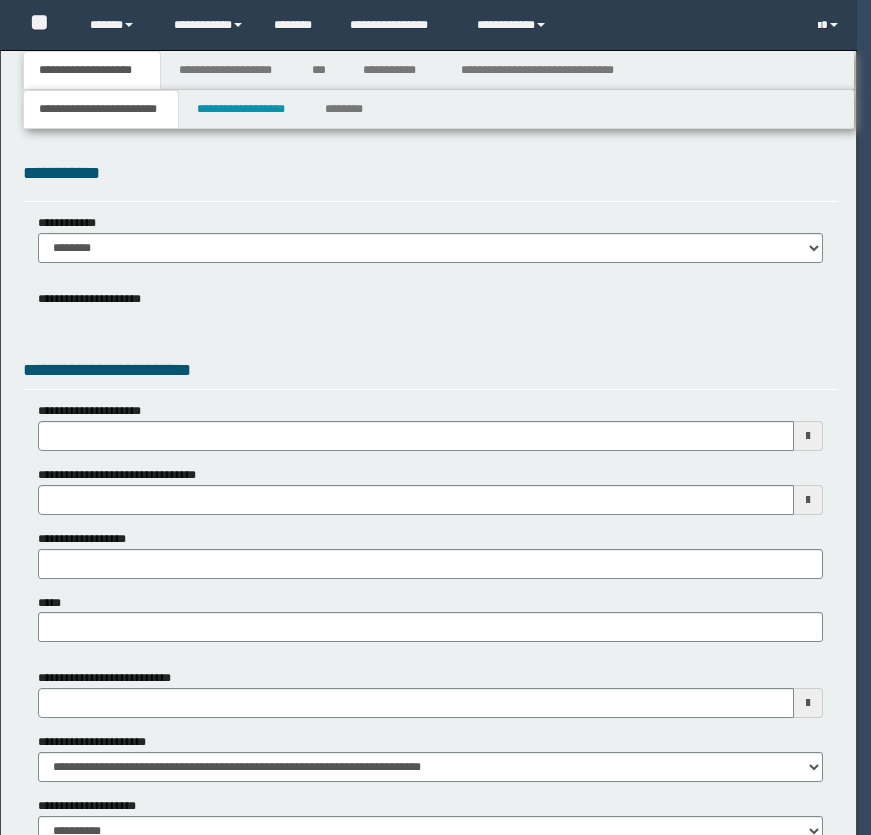 type 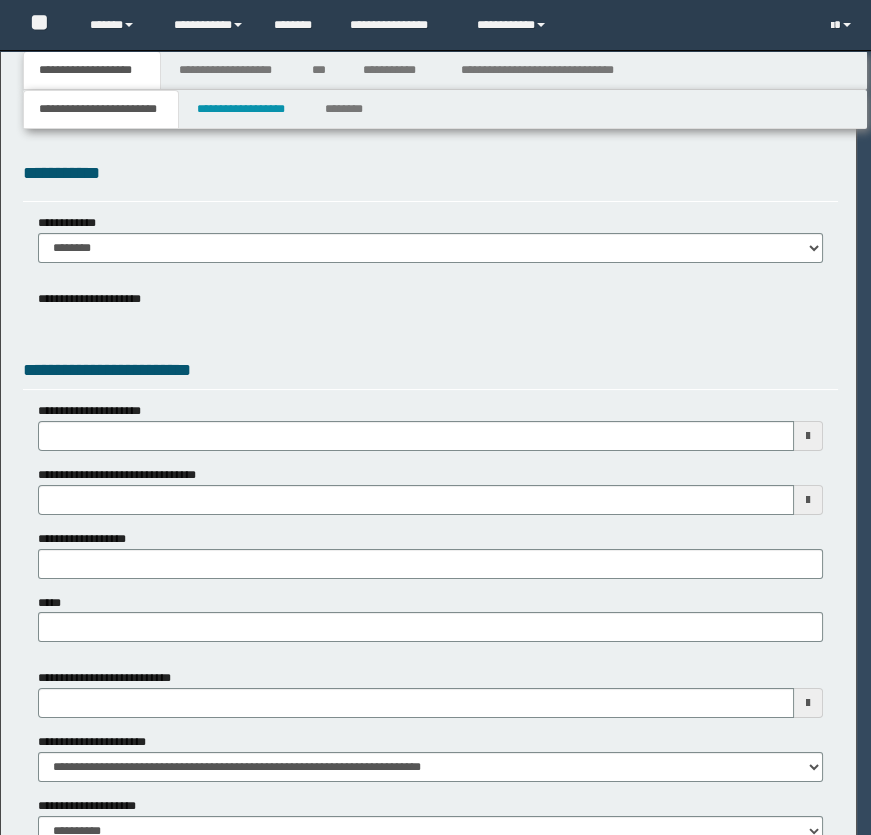 scroll, scrollTop: 0, scrollLeft: 0, axis: both 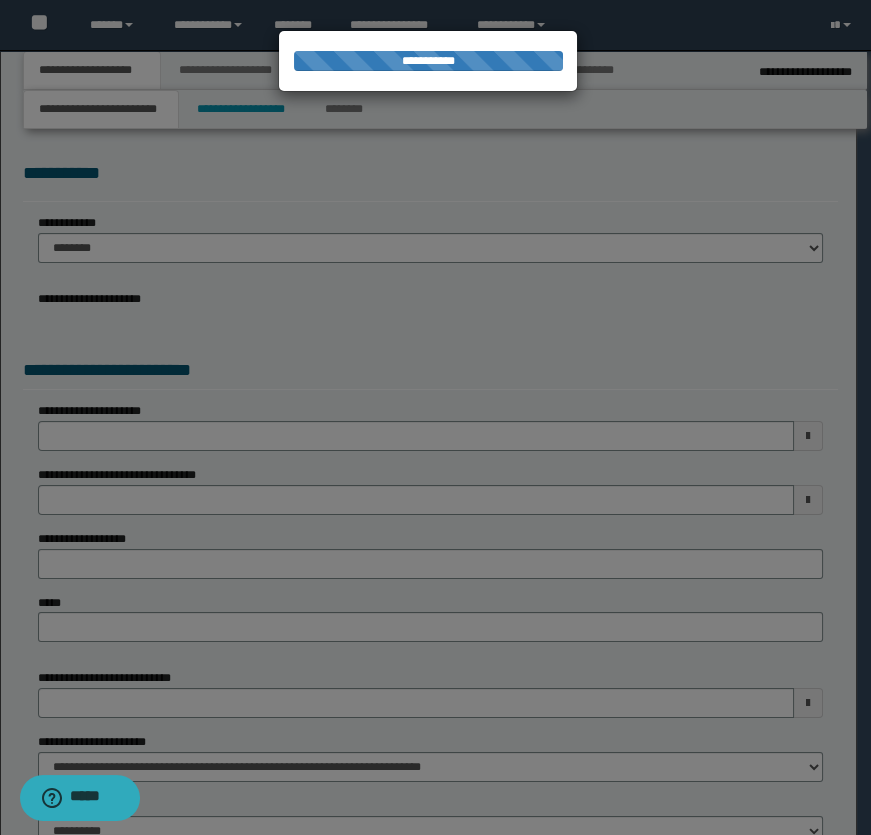 type on "**********" 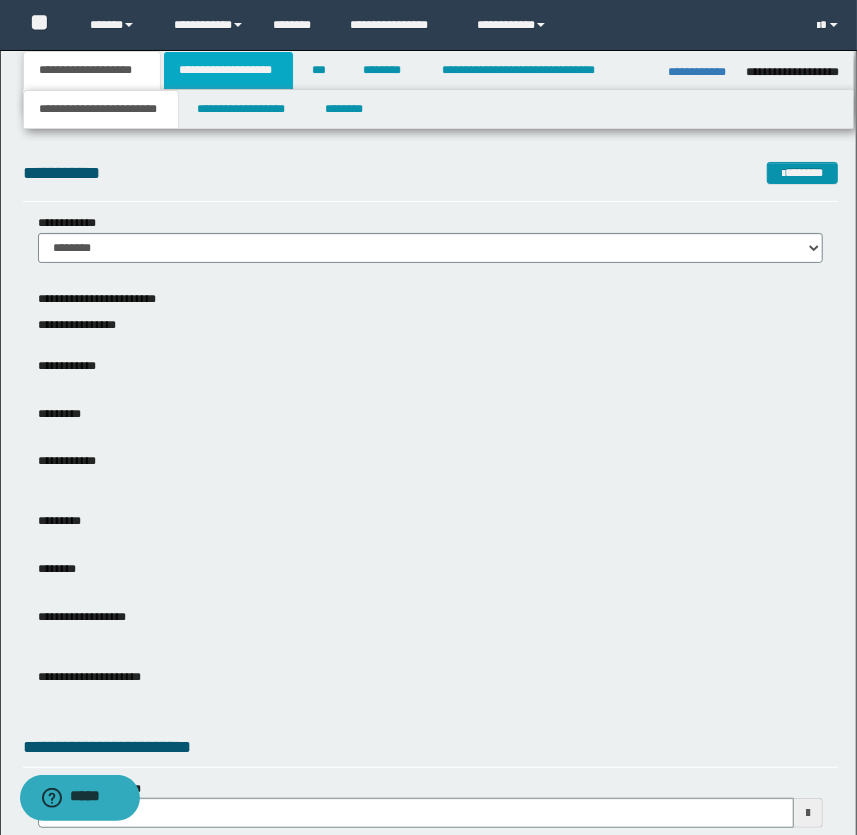 click on "**********" at bounding box center [228, 70] 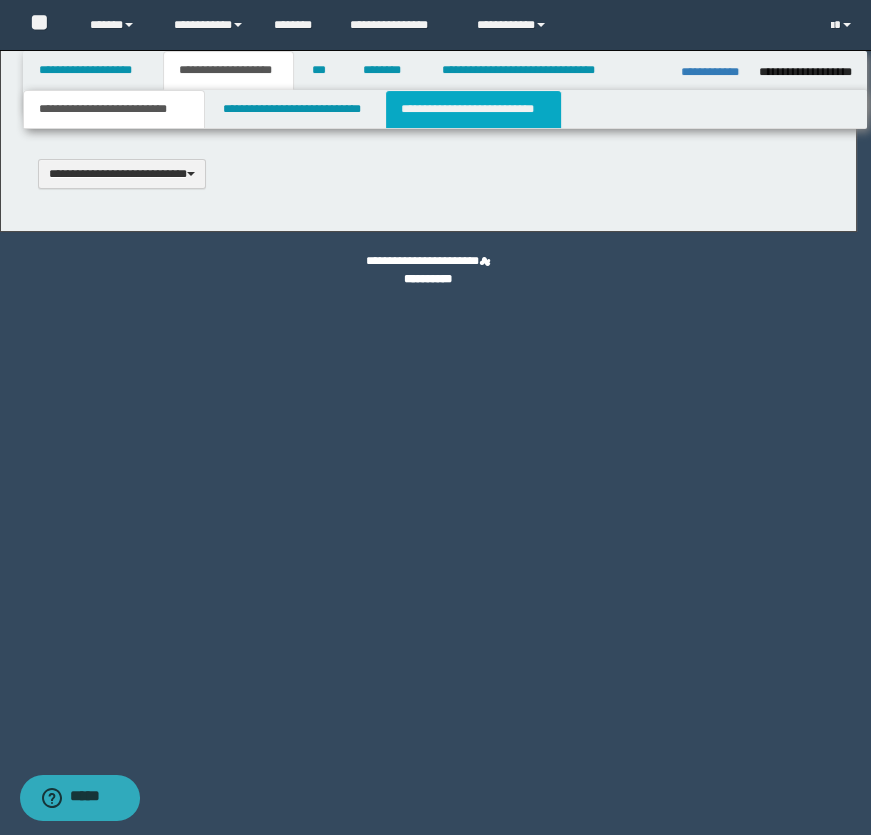 click on "**********" at bounding box center (473, 109) 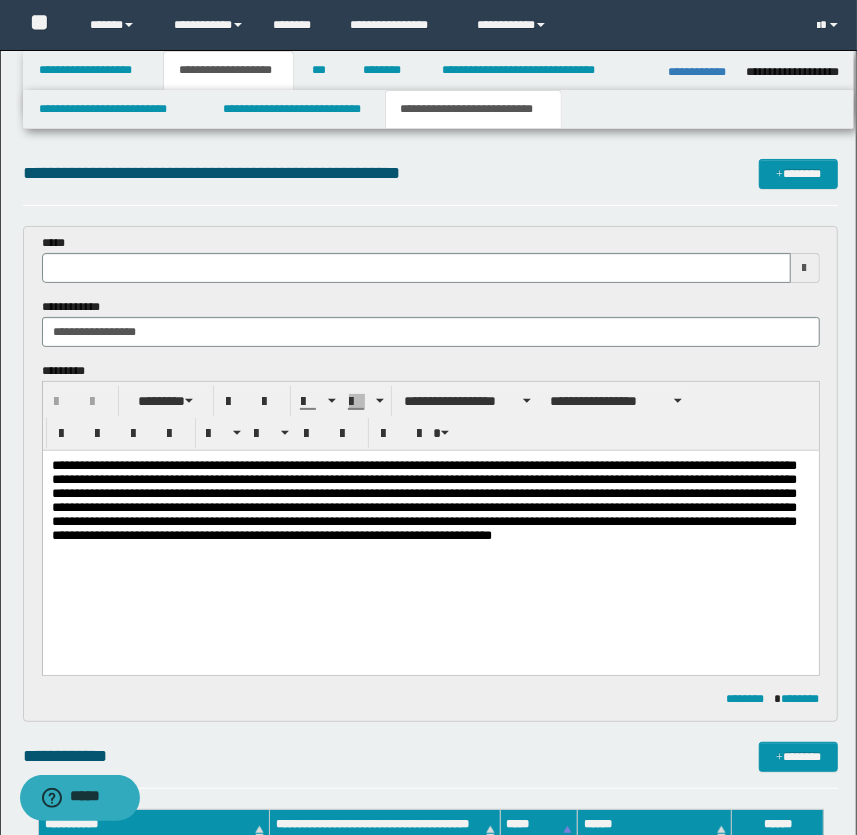 scroll, scrollTop: 0, scrollLeft: 0, axis: both 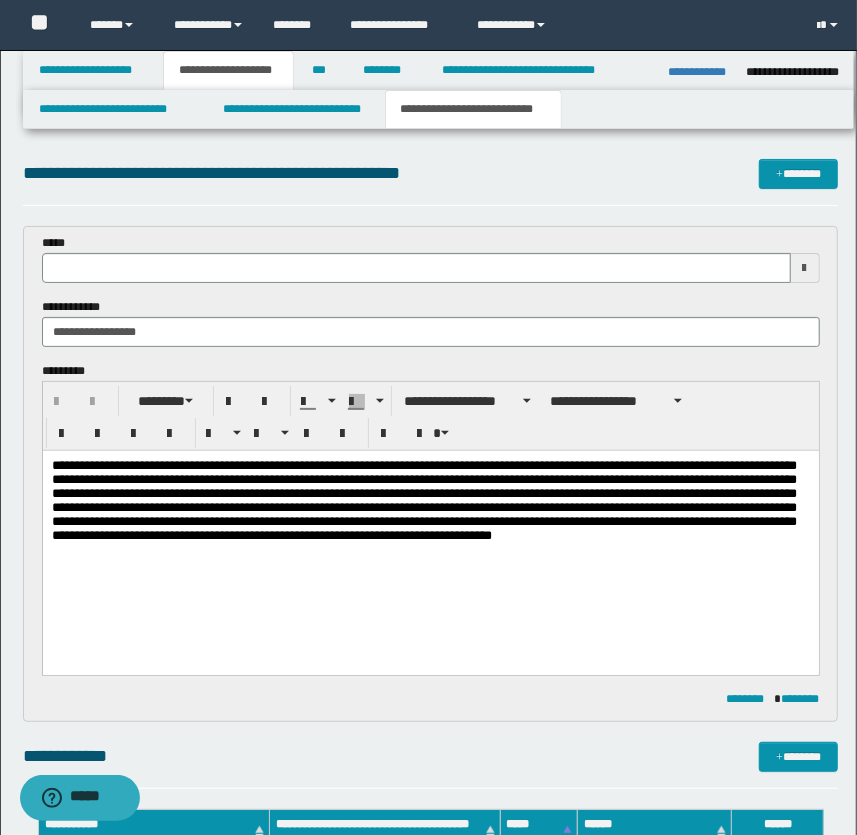 type 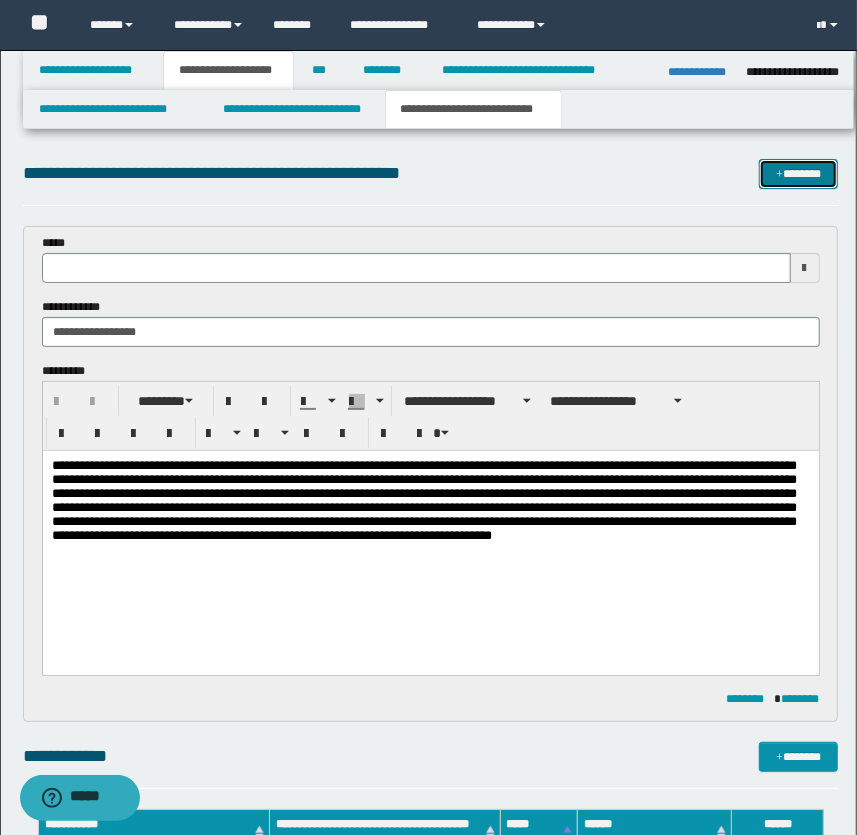 click on "*******" at bounding box center [799, 174] 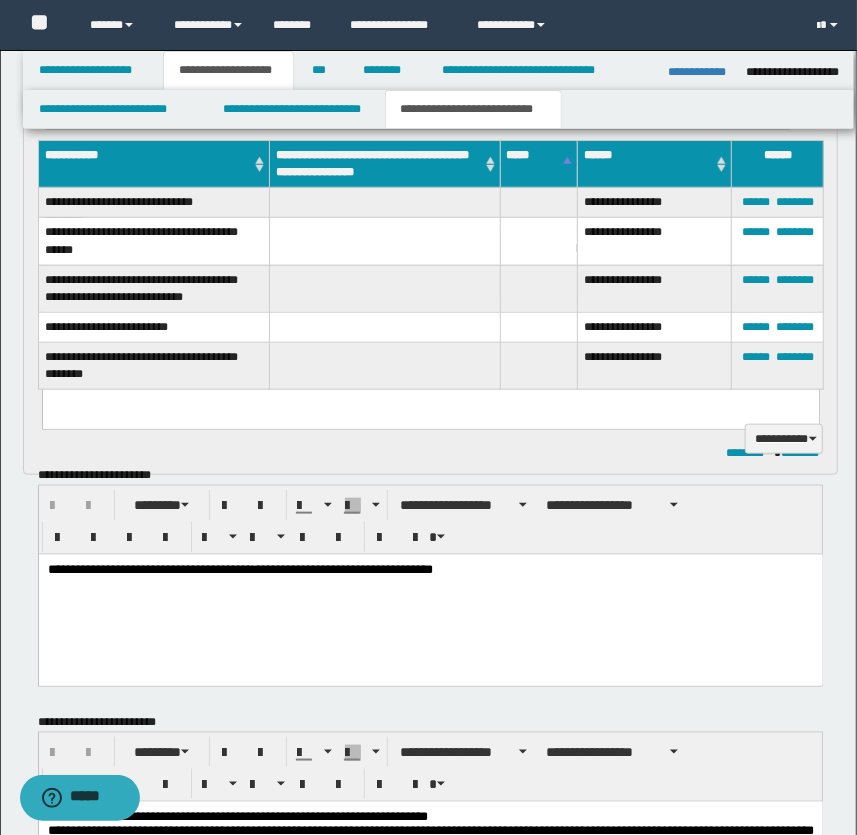 scroll, scrollTop: 0, scrollLeft: 0, axis: both 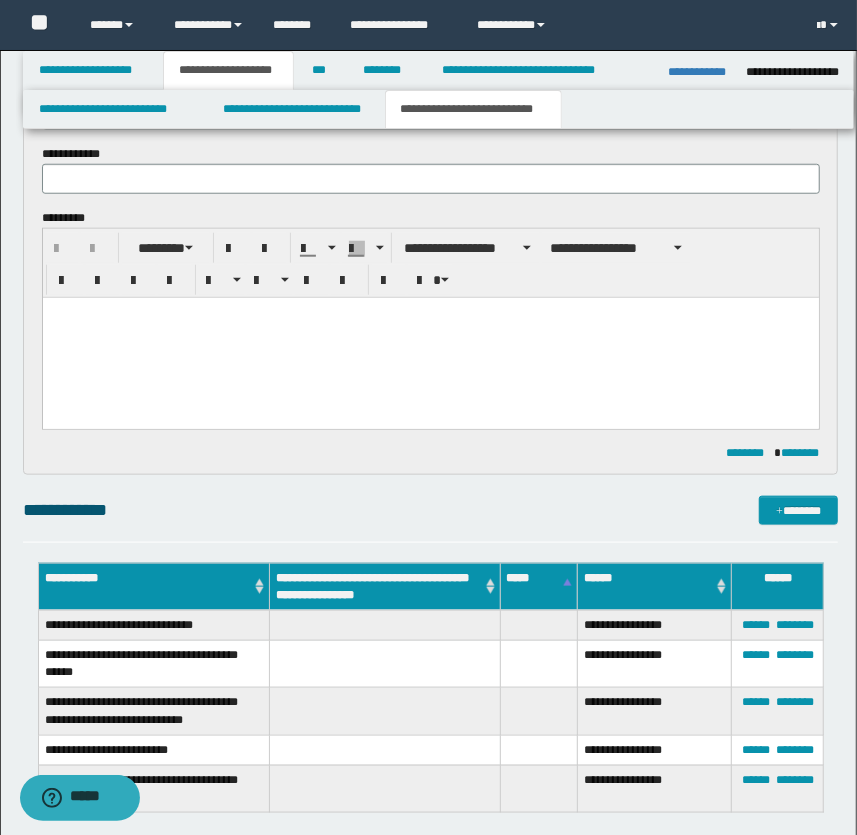 click at bounding box center [430, 337] 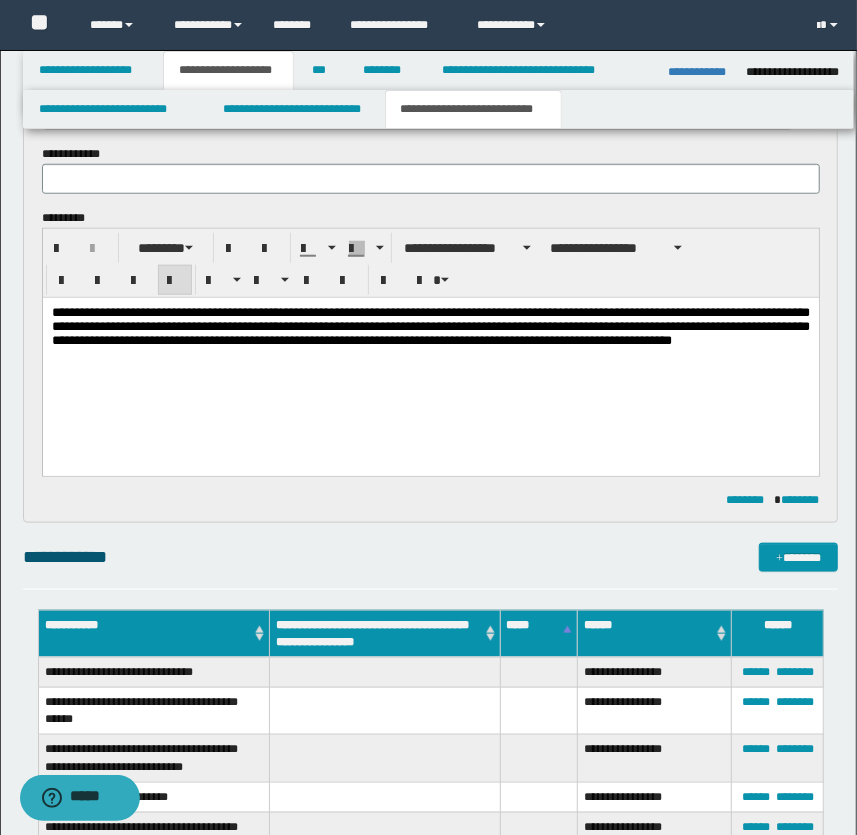 click at bounding box center [431, 179] 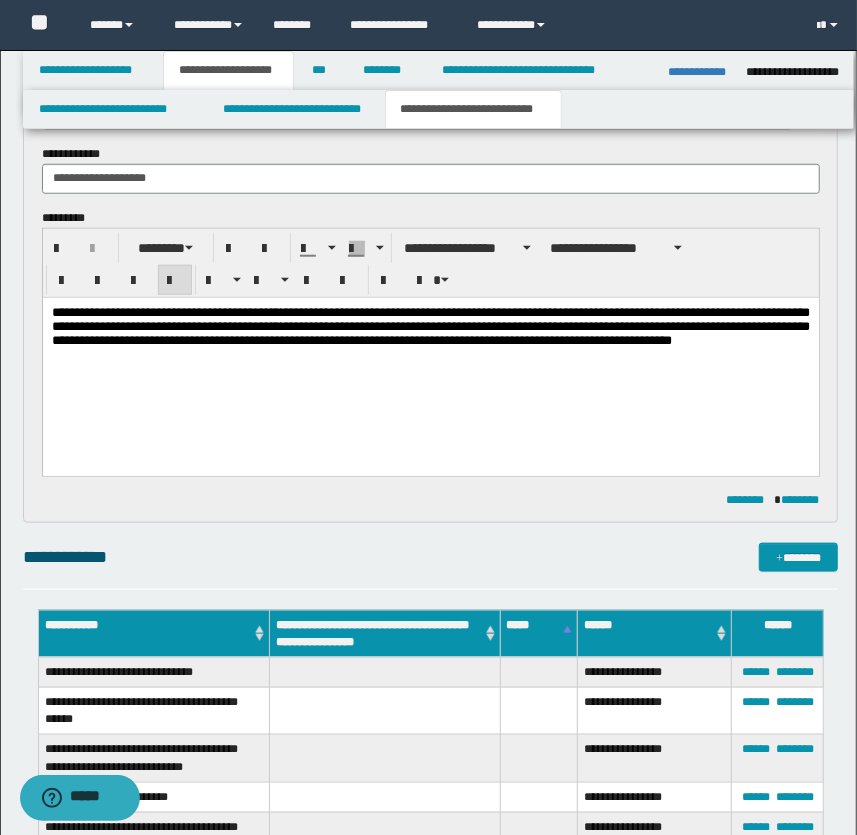 type on "**********" 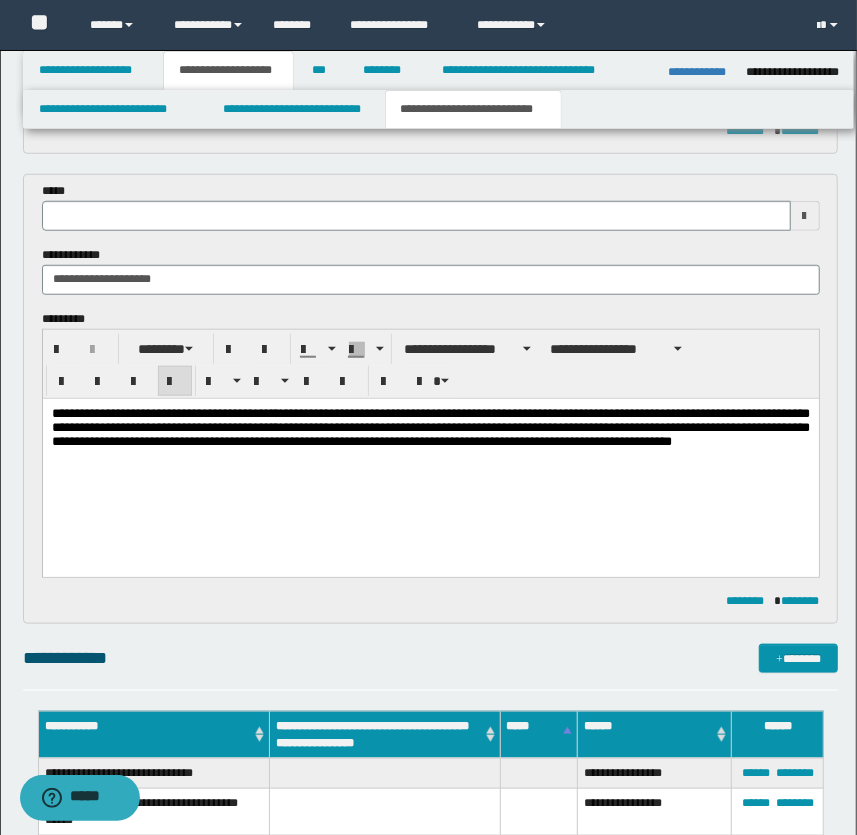 scroll, scrollTop: 487, scrollLeft: 0, axis: vertical 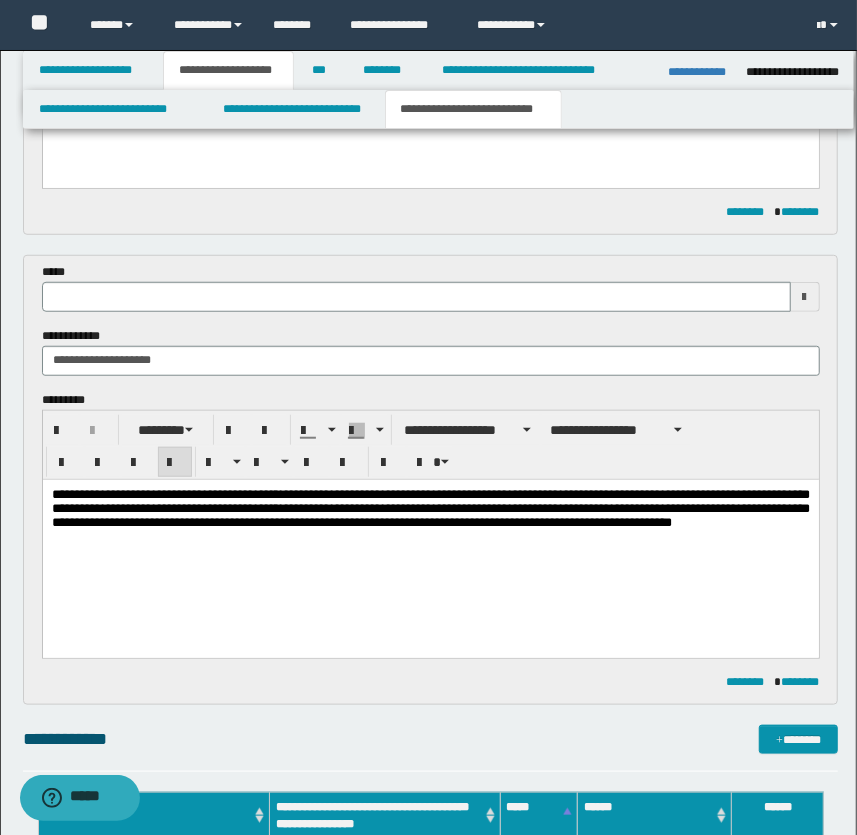 type 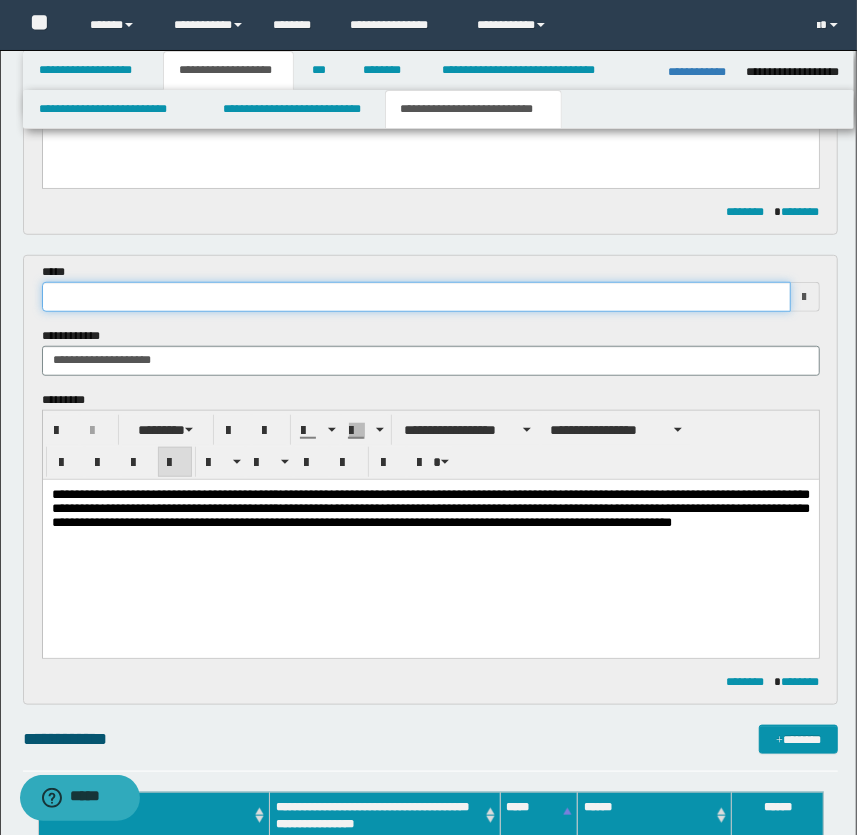 click at bounding box center (416, 297) 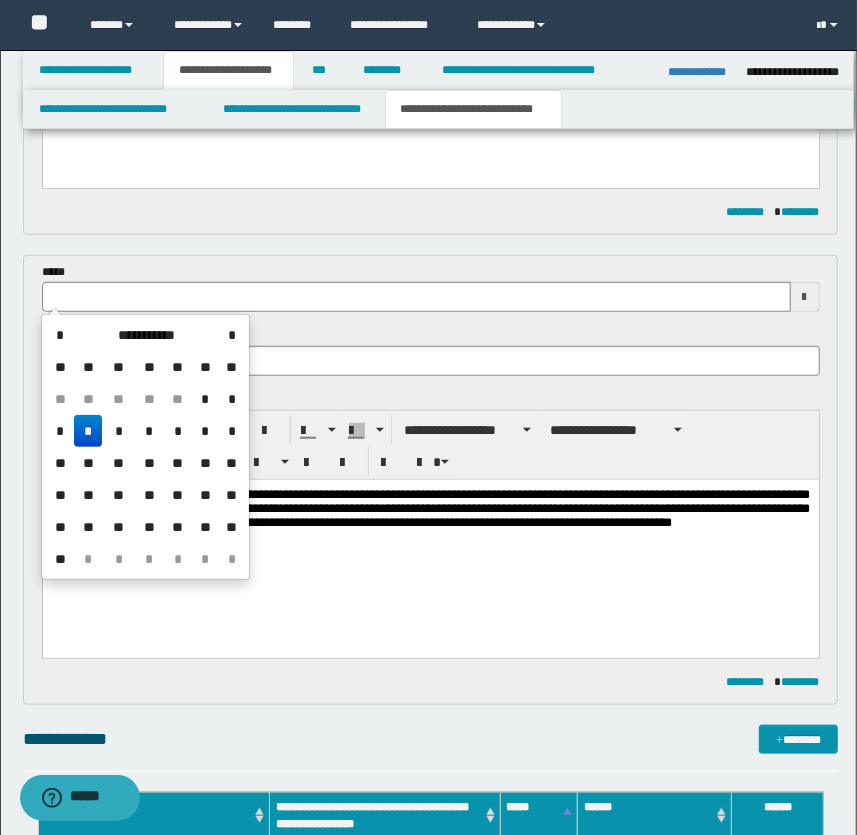 drag, startPoint x: 87, startPoint y: 426, endPoint x: 100, endPoint y: 425, distance: 13.038404 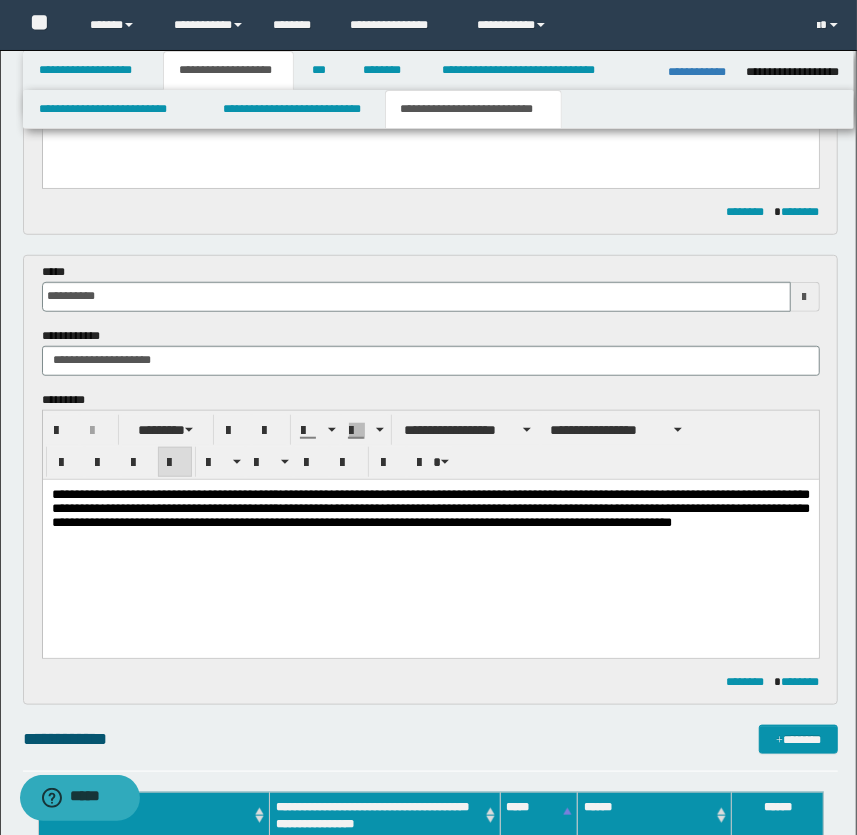 click on "**********" at bounding box center (430, 533) 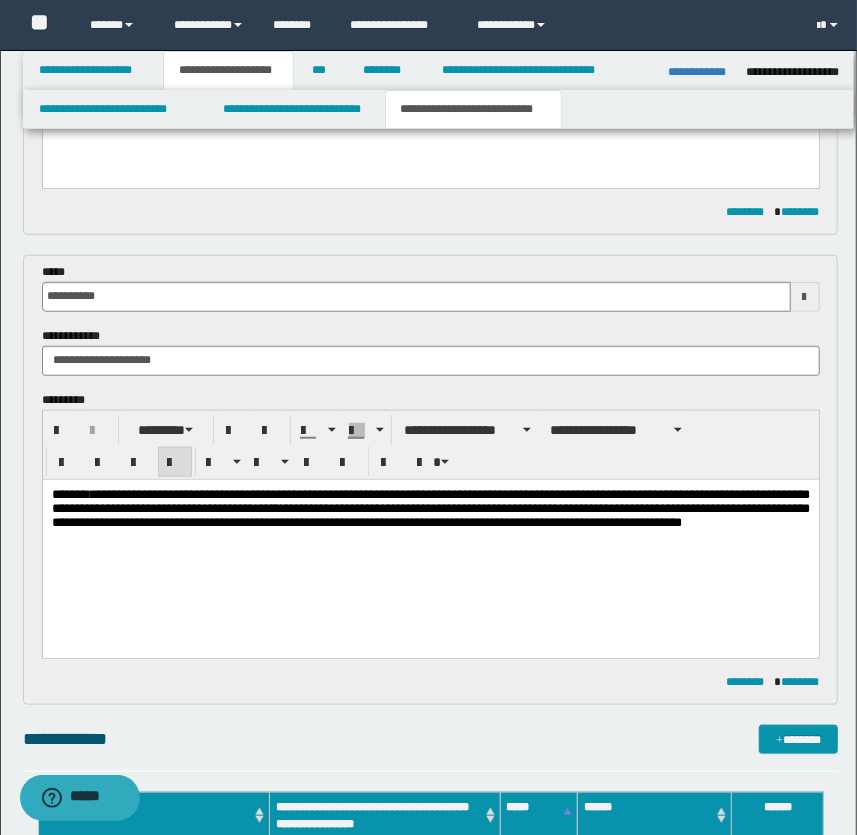 click on "**********" at bounding box center [430, 507] 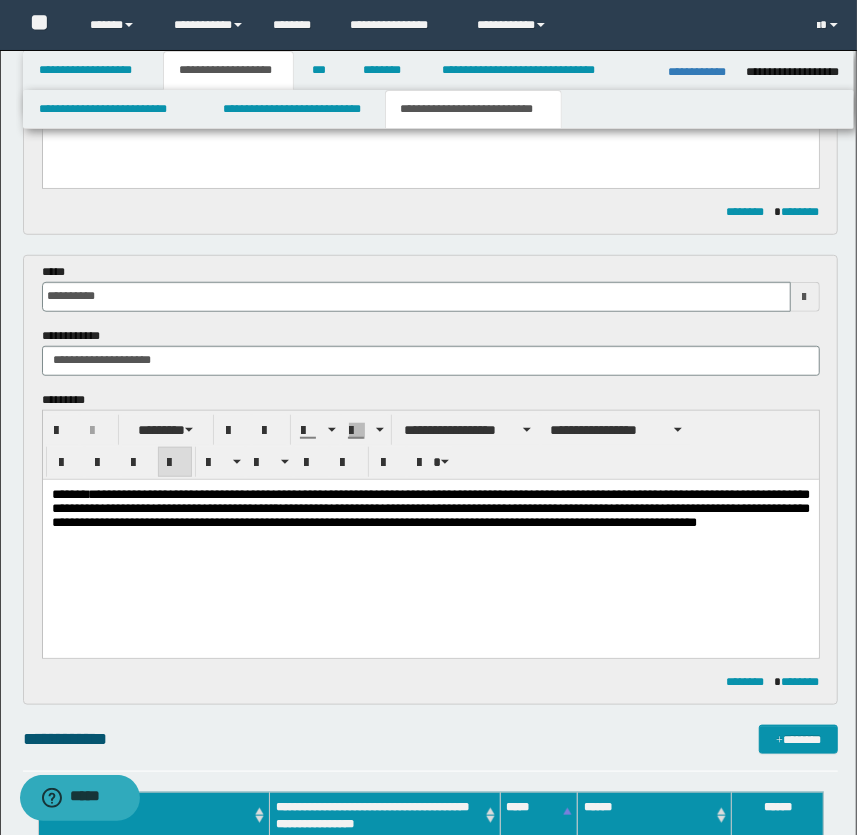 click on "**********" at bounding box center (430, 507) 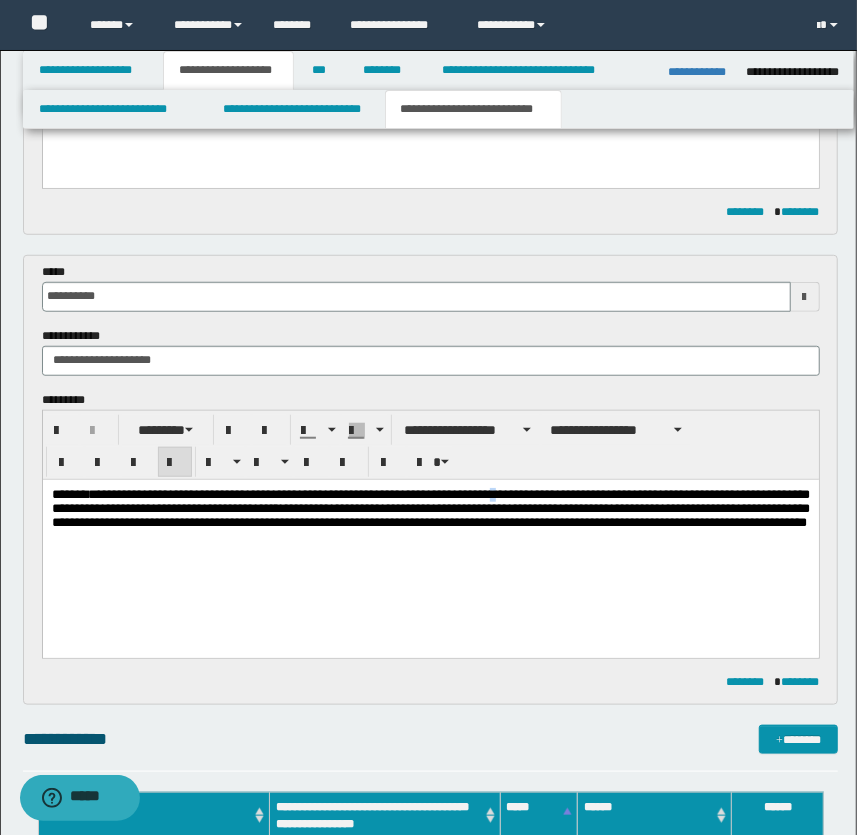 click on "**********" at bounding box center (430, 507) 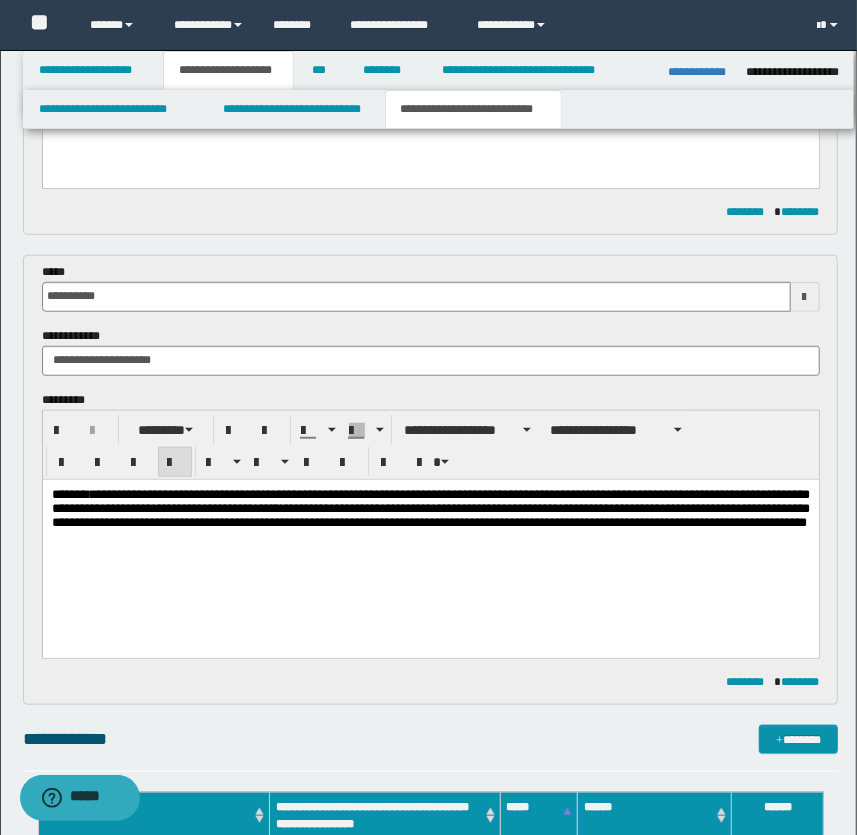 click on "**********" at bounding box center (430, 507) 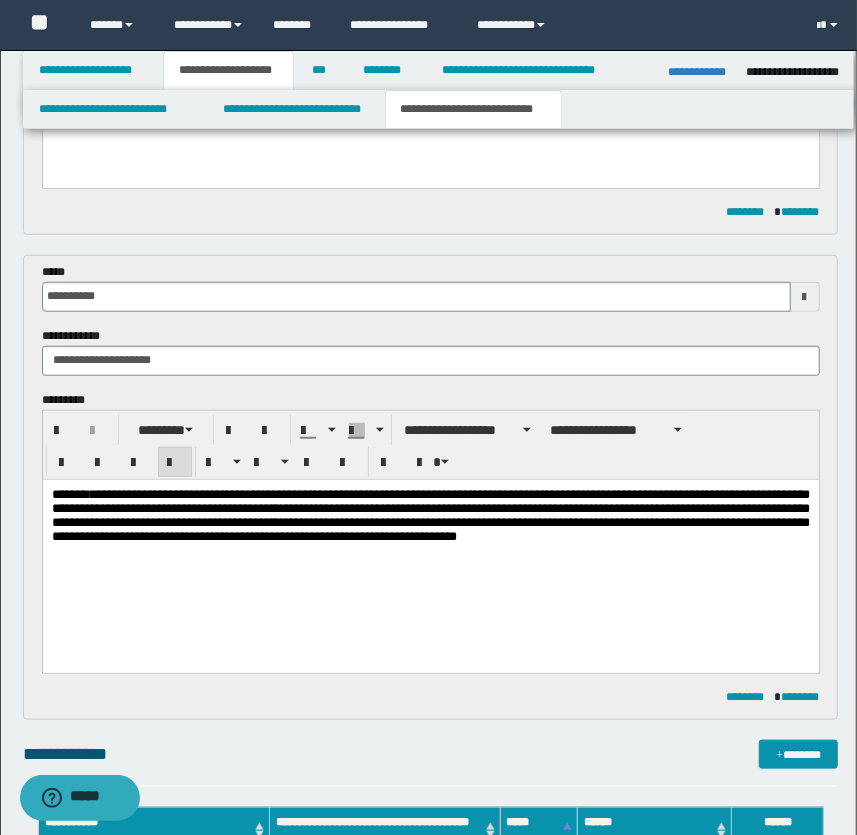 drag, startPoint x: 182, startPoint y: 501, endPoint x: 193, endPoint y: 532, distance: 32.89377 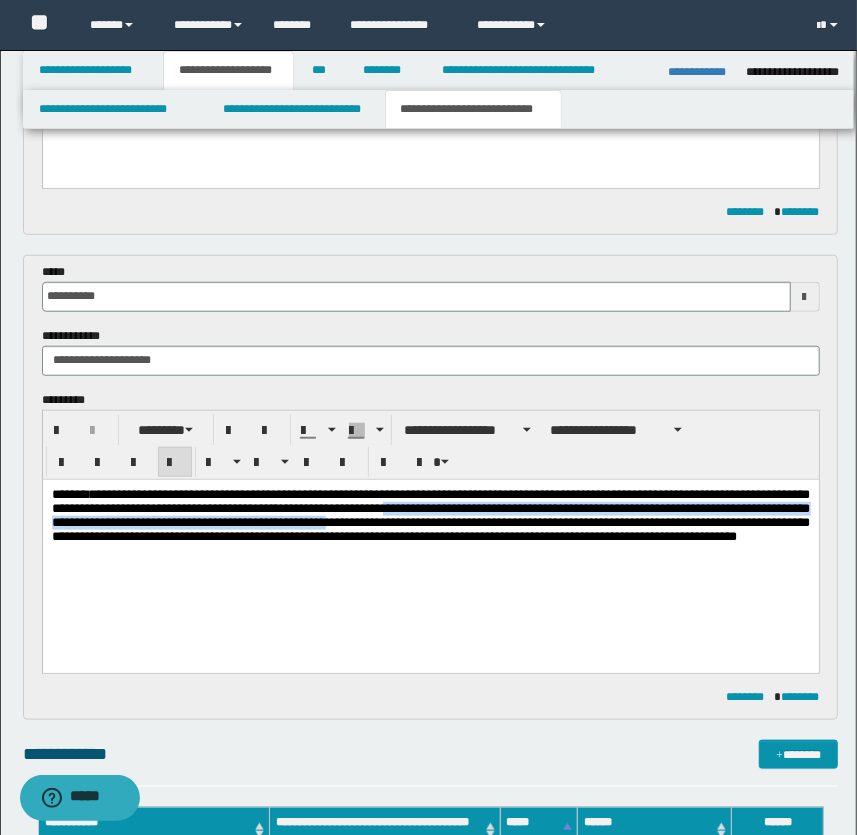 drag, startPoint x: 533, startPoint y: 512, endPoint x: 633, endPoint y: 530, distance: 101.607086 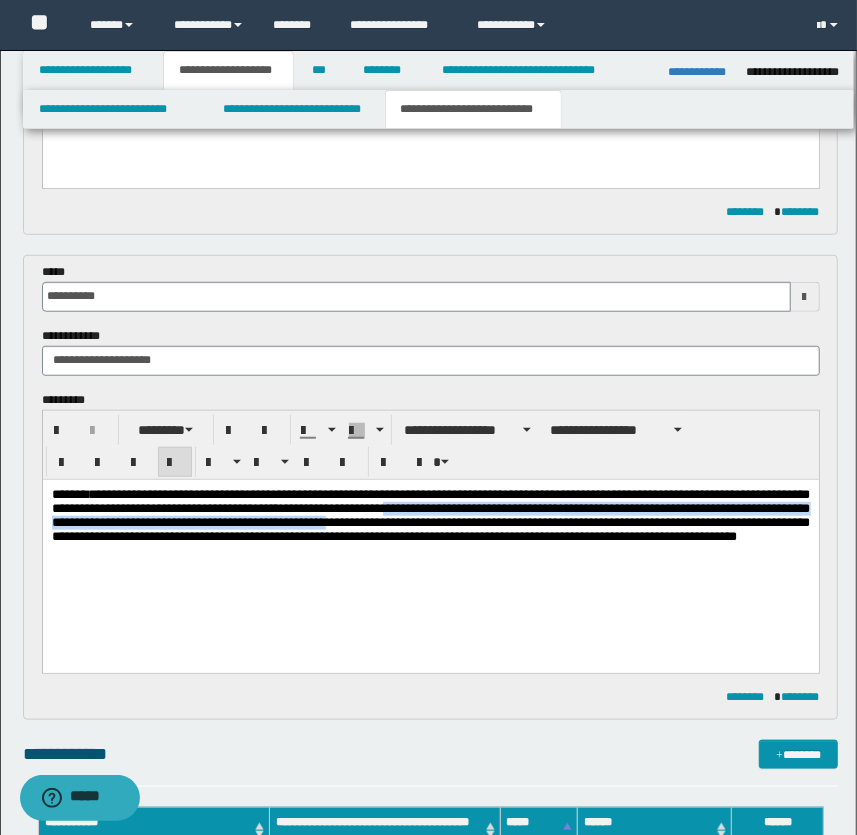 click on "**********" at bounding box center (430, 514) 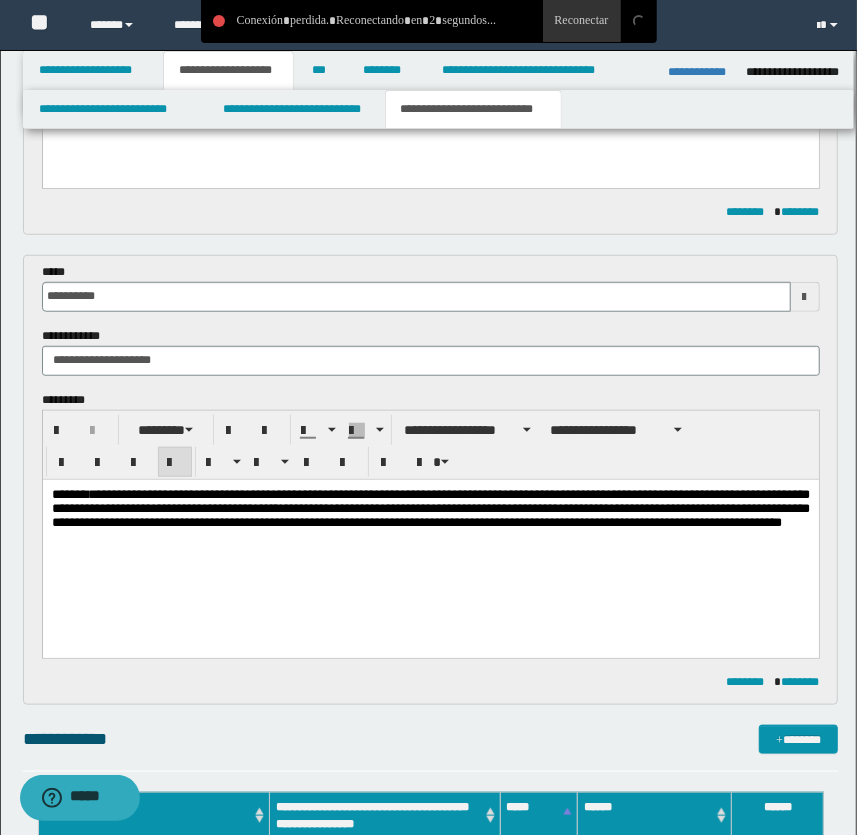 click on "**********" at bounding box center (430, 507) 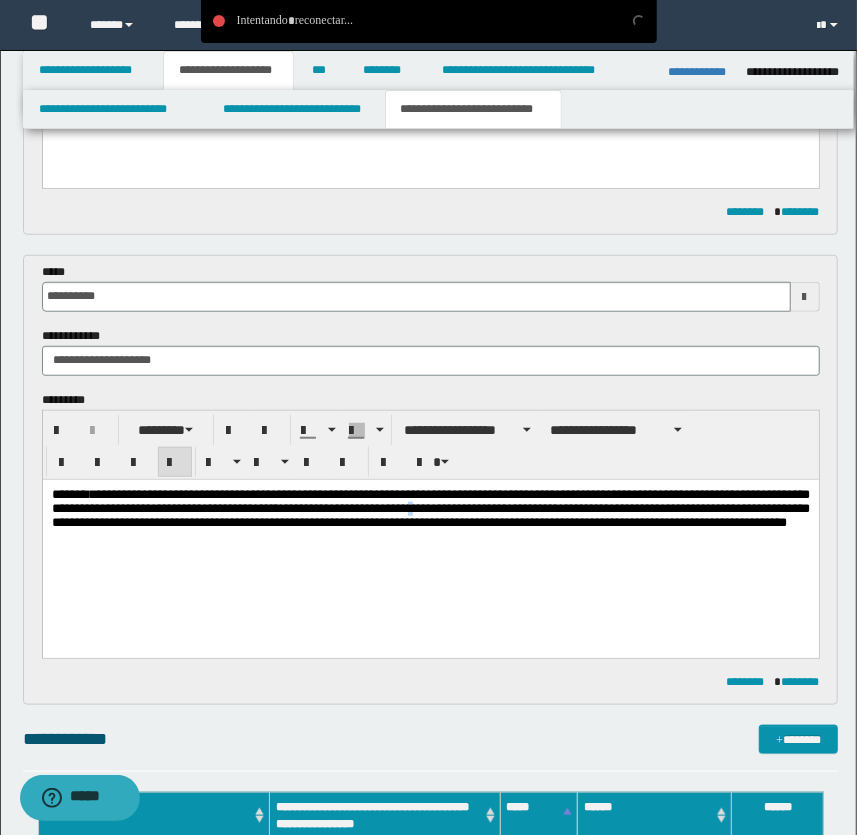 click on "**********" at bounding box center [430, 507] 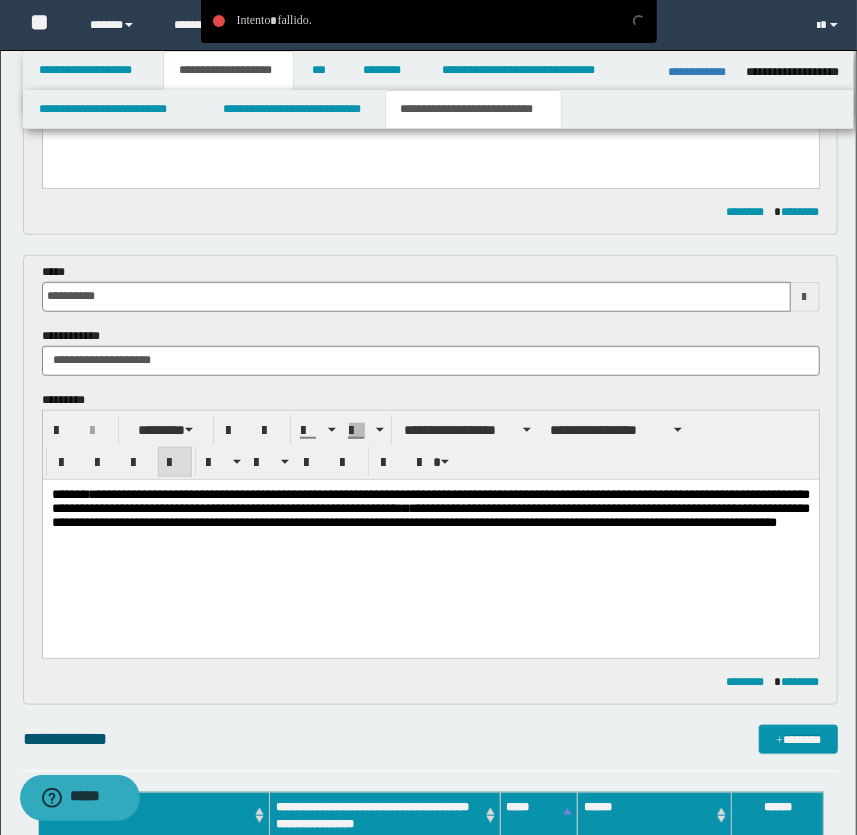 click on "**********" at bounding box center (430, 507) 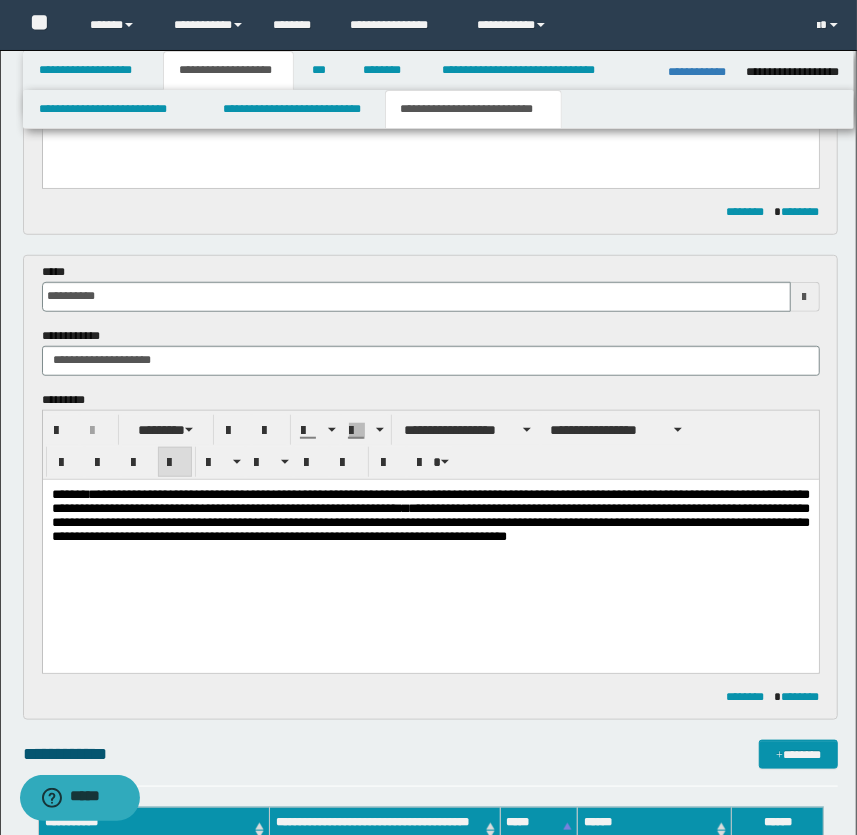 click on "**********" at bounding box center [430, 514] 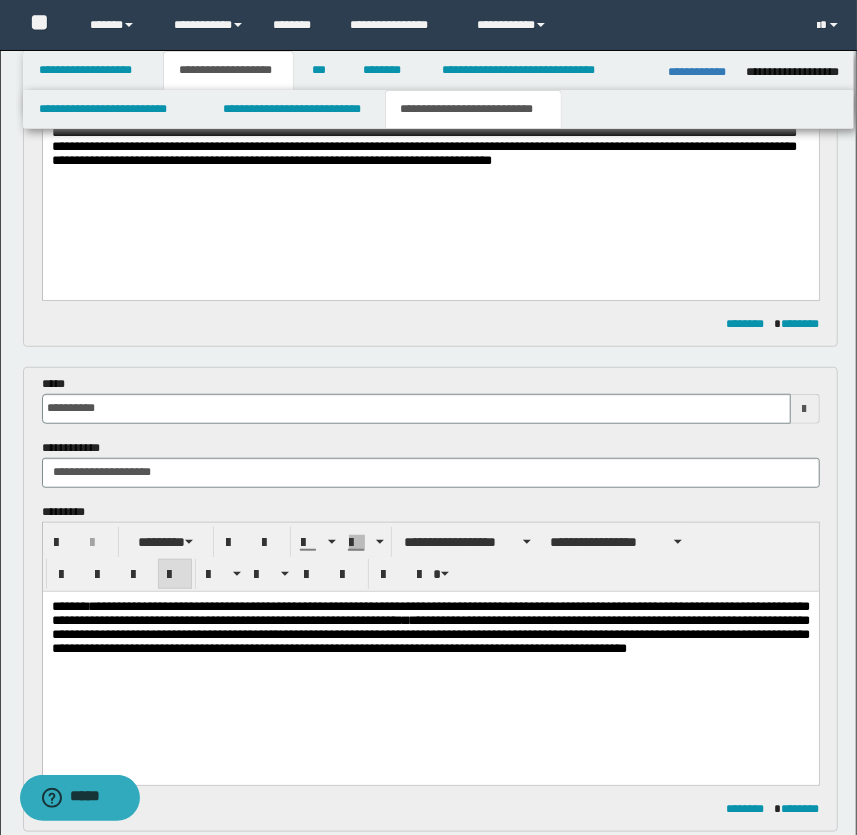 scroll, scrollTop: 396, scrollLeft: 0, axis: vertical 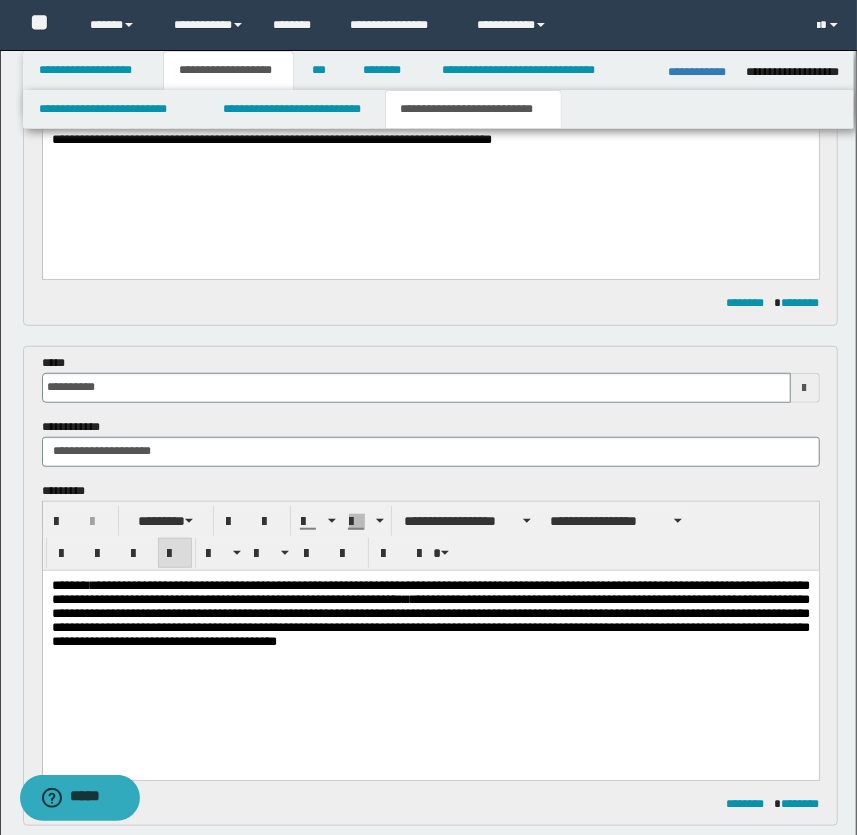 click on "**********" at bounding box center (430, 612) 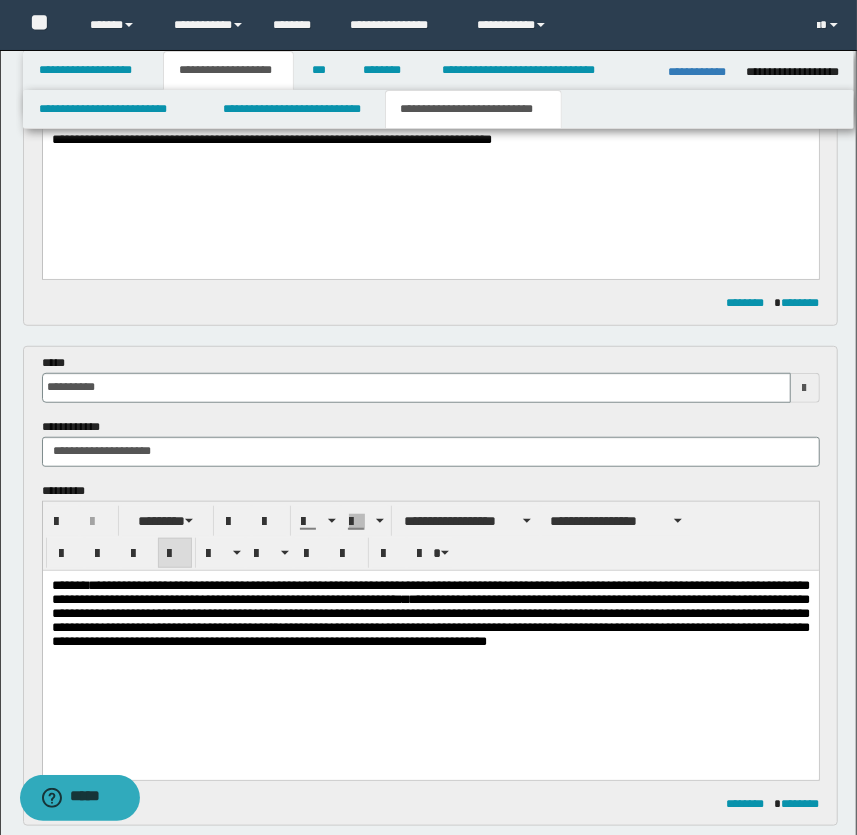 click on "**********" at bounding box center [430, 612] 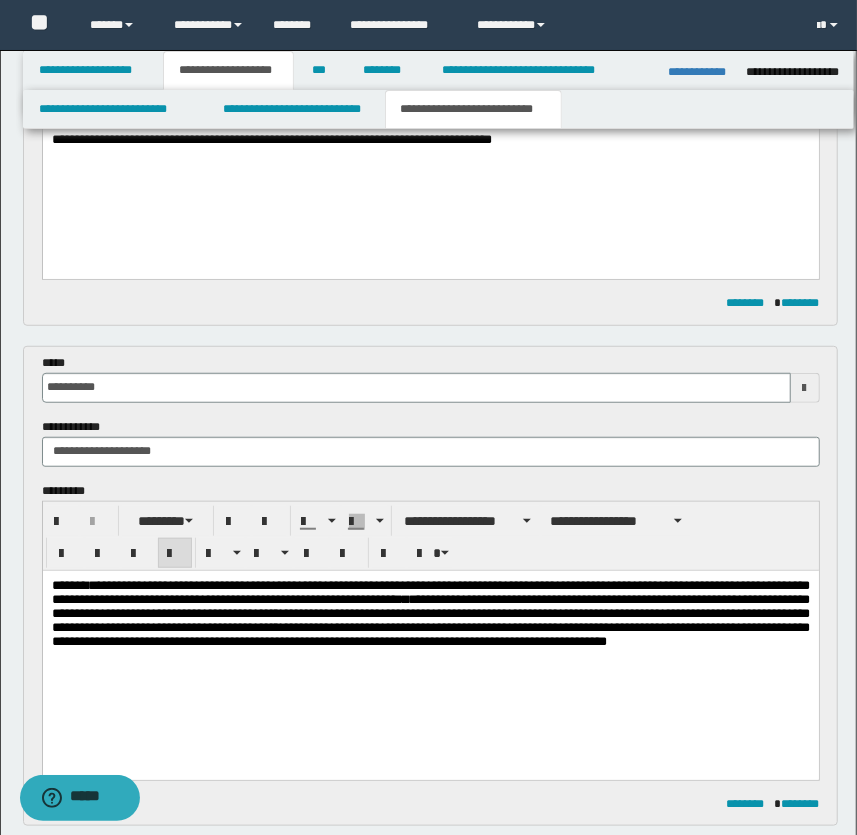 click on "**********" at bounding box center [430, 612] 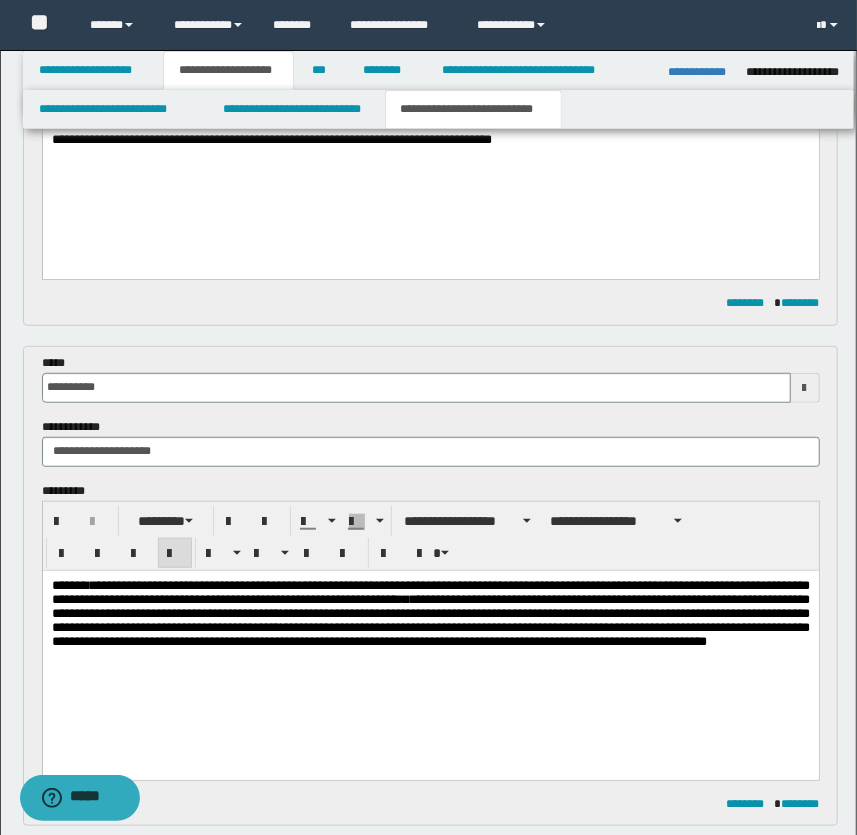 click on "**********" at bounding box center (430, 612) 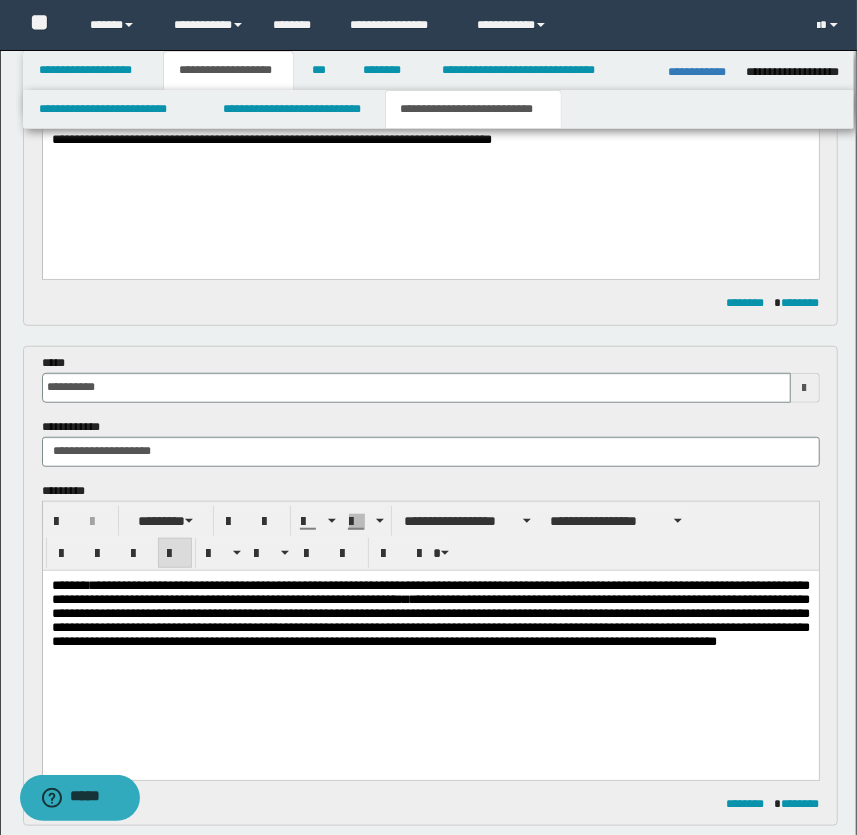 click on "**********" at bounding box center (430, 612) 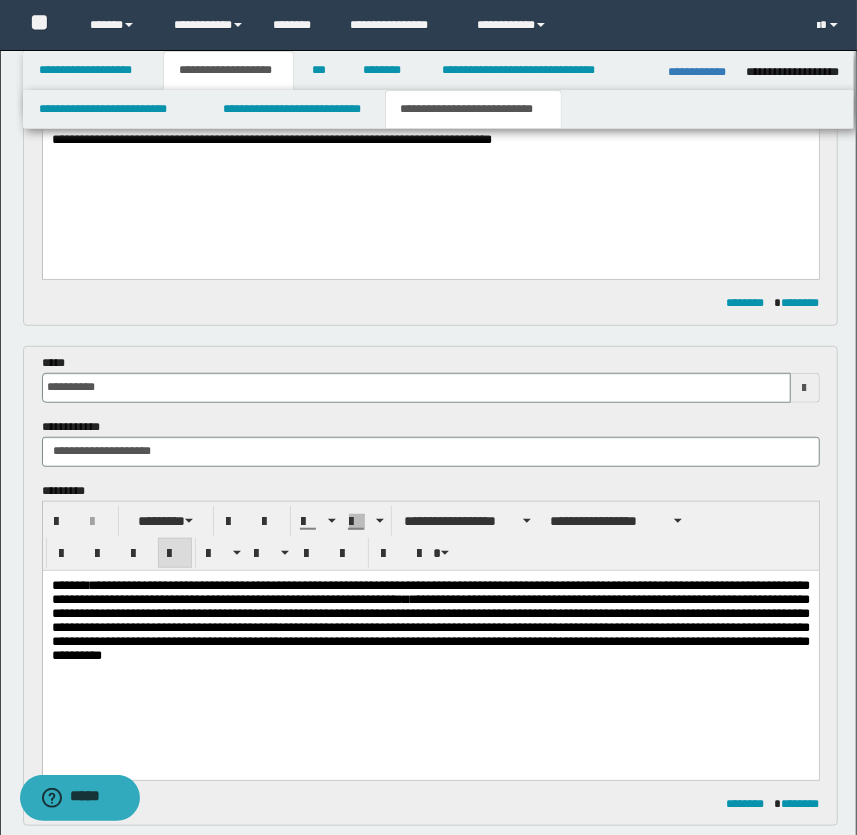 click on "**********" at bounding box center [430, 619] 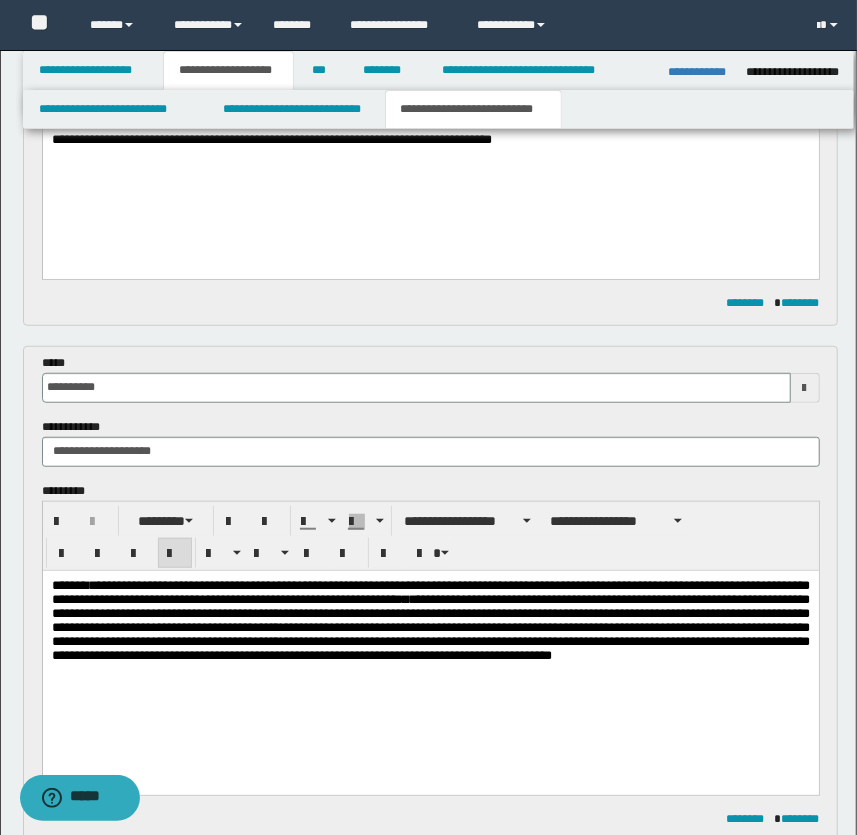 click on "**********" at bounding box center [430, 619] 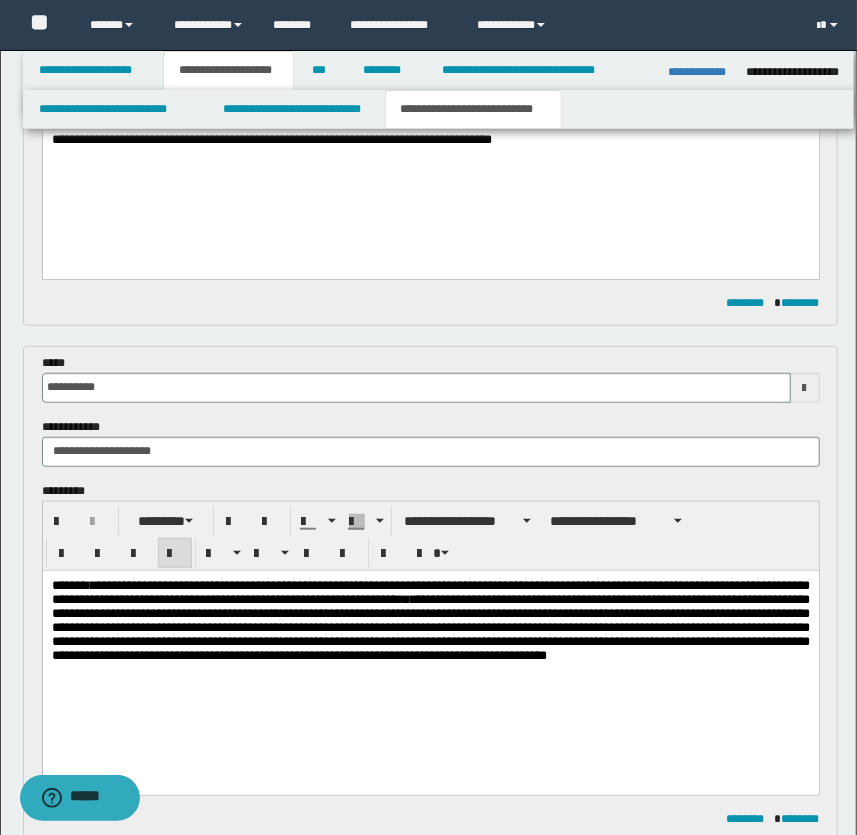click on "**********" at bounding box center (430, 619) 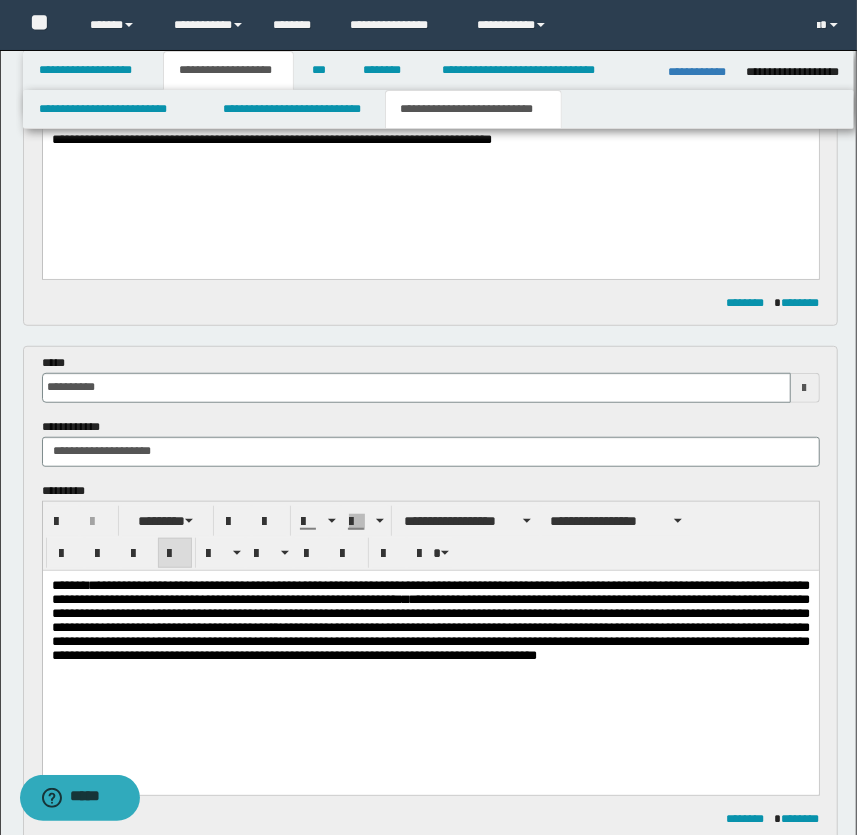 click on "**********" at bounding box center [430, 619] 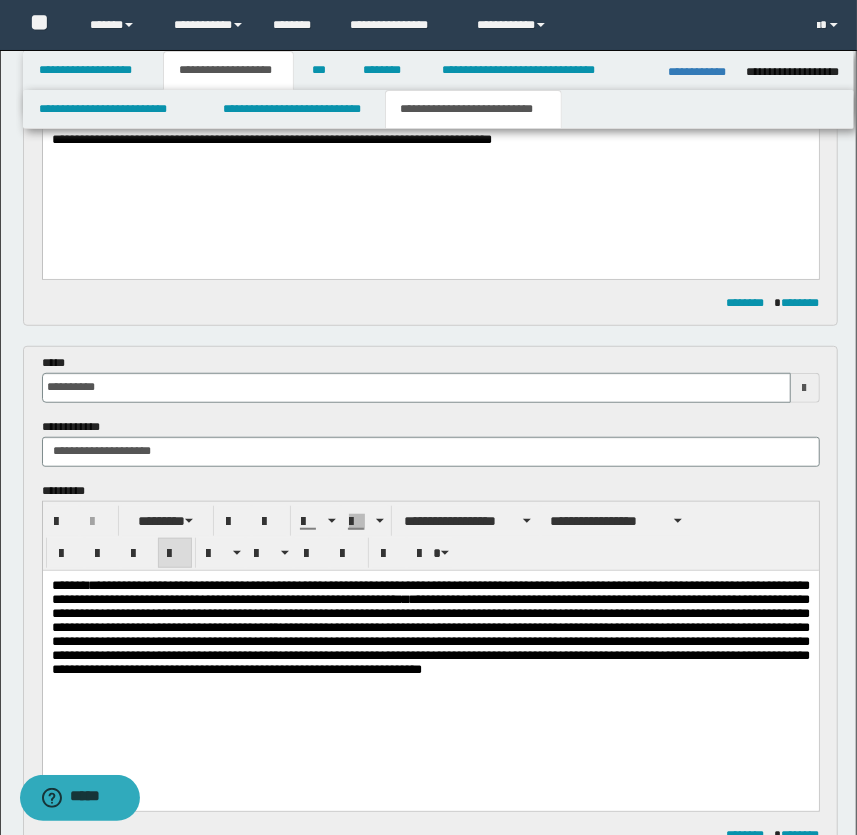 click on "**********" at bounding box center [430, 626] 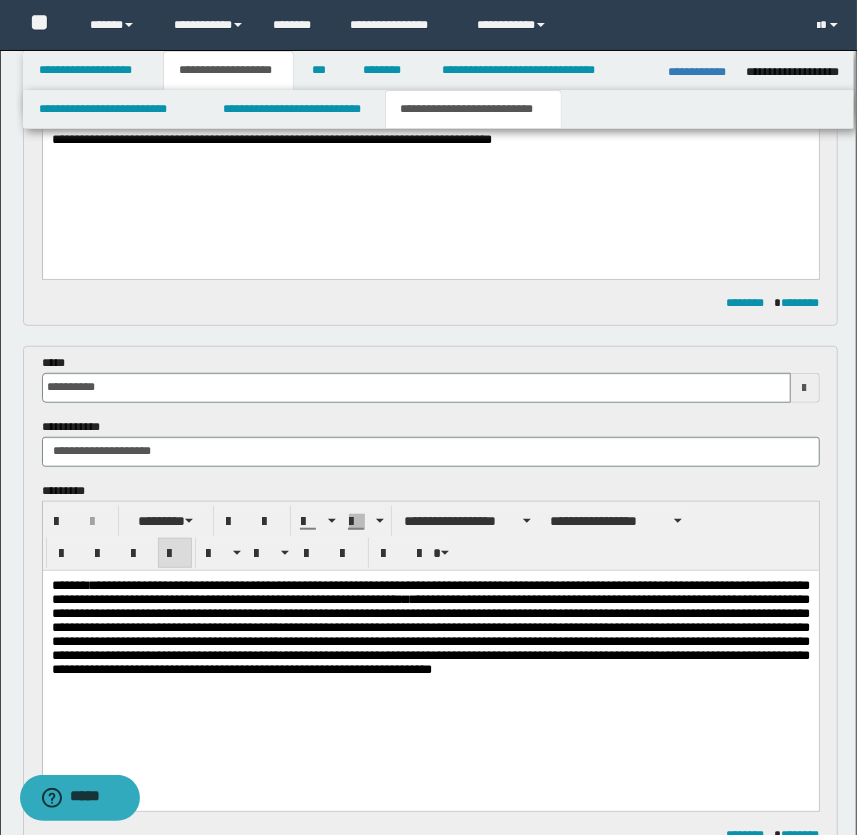 click on "**********" at bounding box center (430, 626) 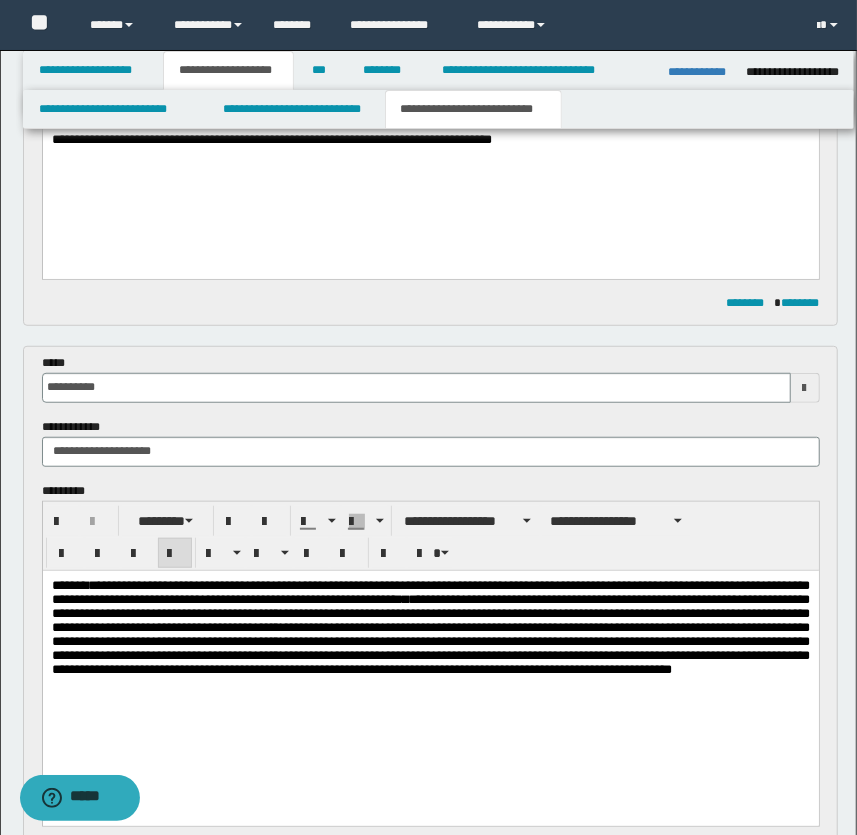 drag, startPoint x: 151, startPoint y: 676, endPoint x: 286, endPoint y: 749, distance: 153.47313 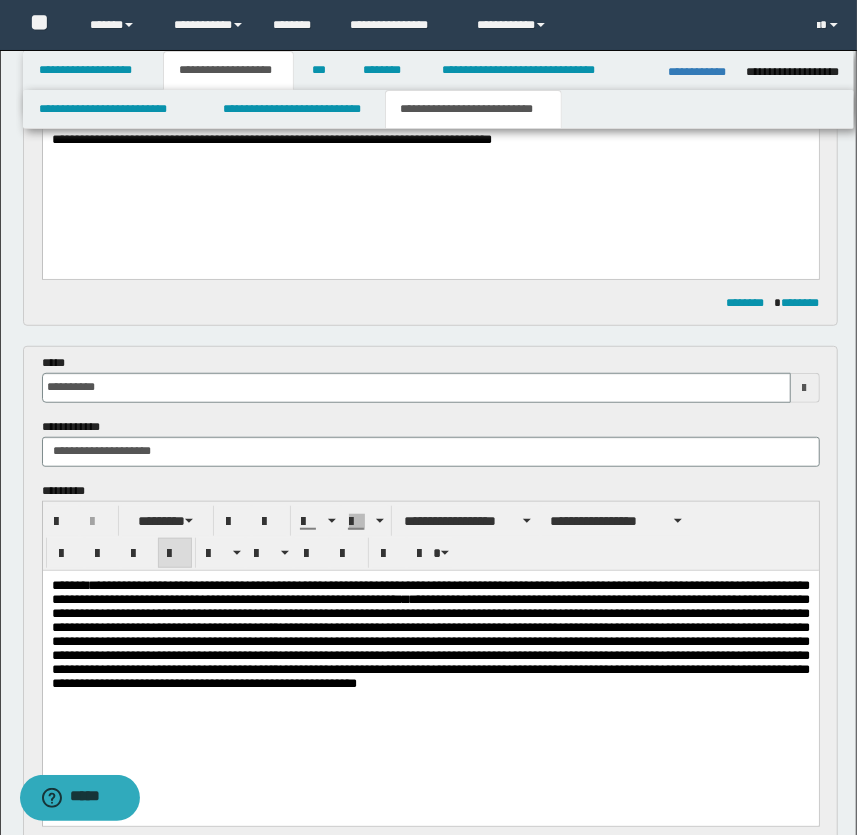 click on "**********" at bounding box center [430, 633] 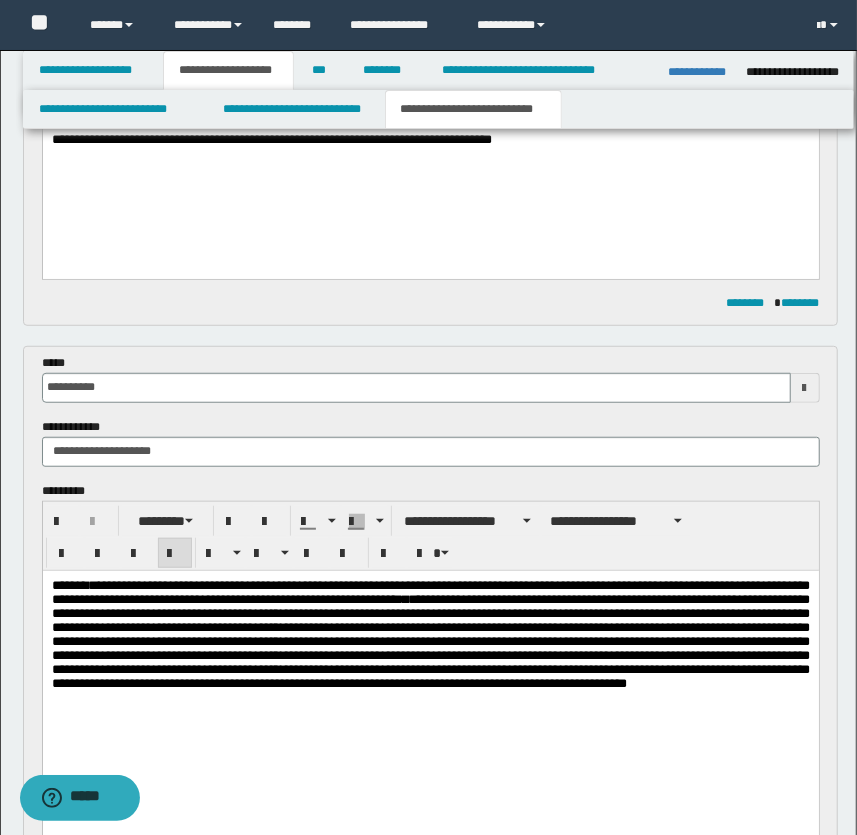 click on "**********" at bounding box center (430, 633) 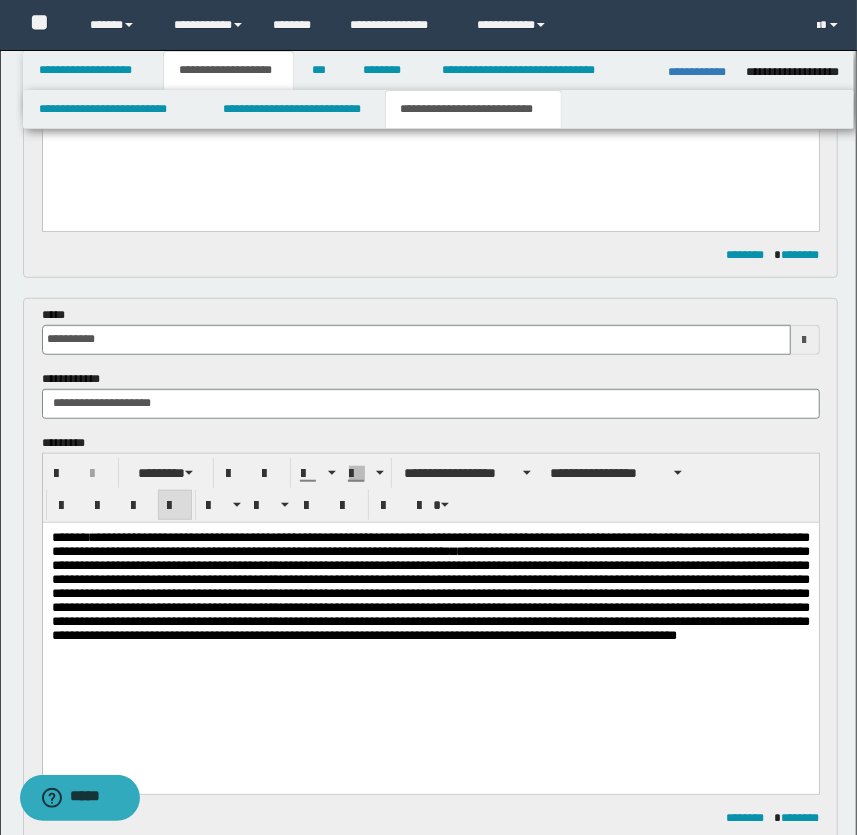 scroll, scrollTop: 487, scrollLeft: 0, axis: vertical 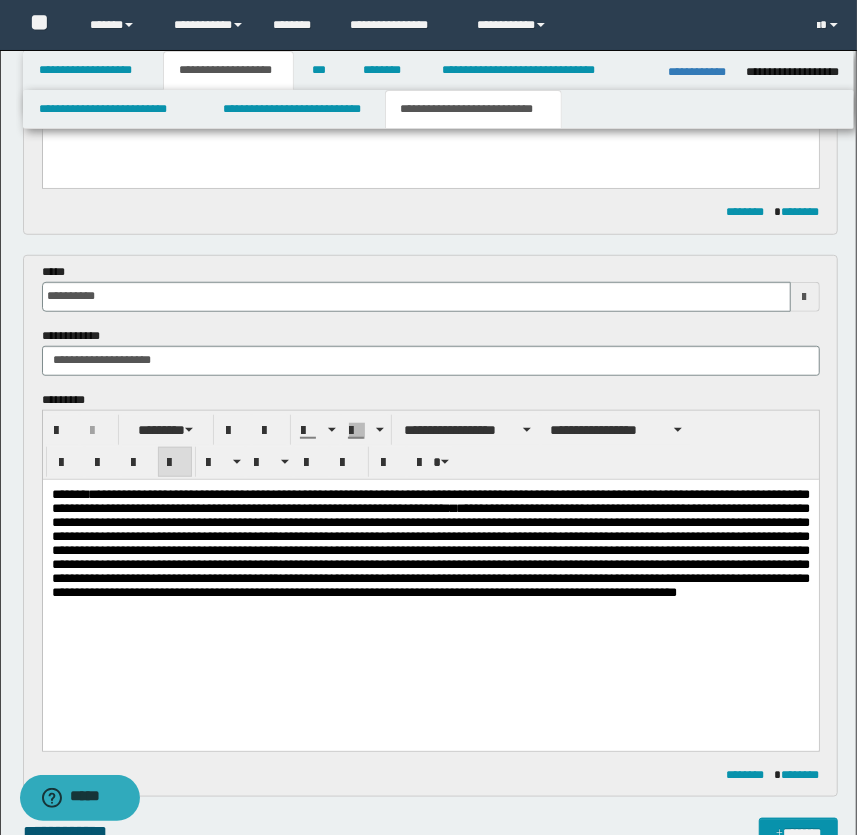 click on "**********" at bounding box center [430, 542] 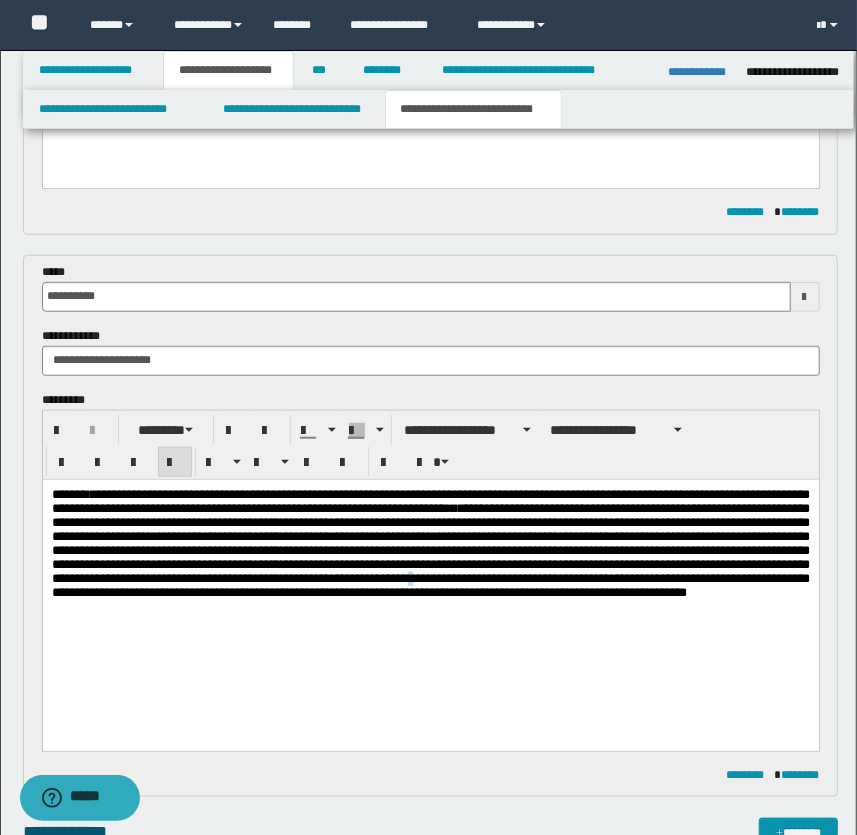 click on "**********" at bounding box center [430, 542] 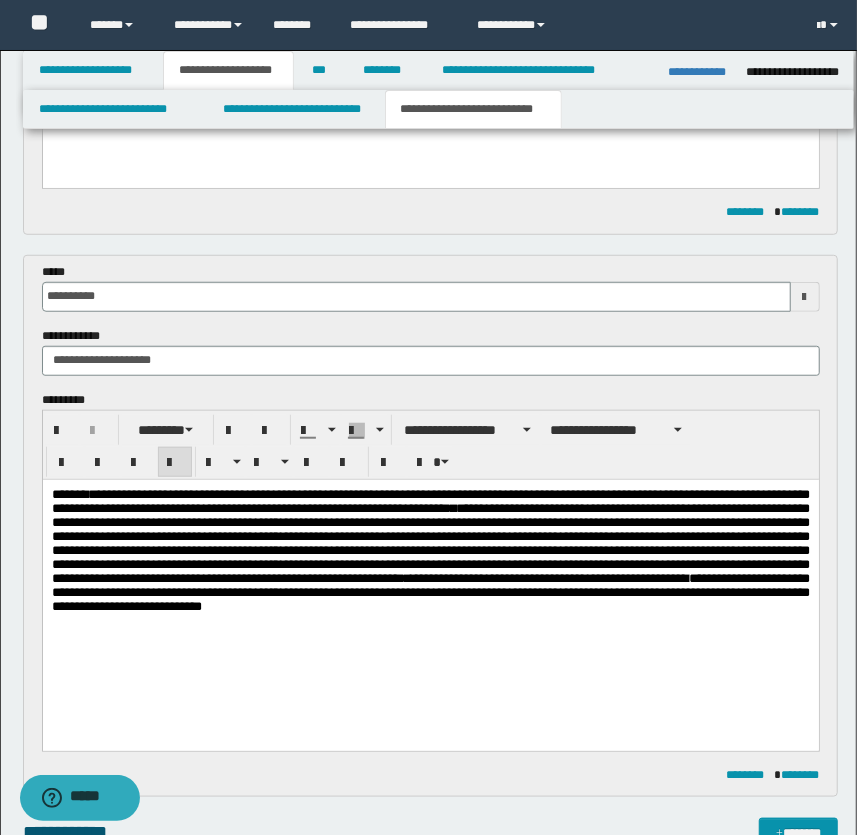 click on "**********" at bounding box center [430, 549] 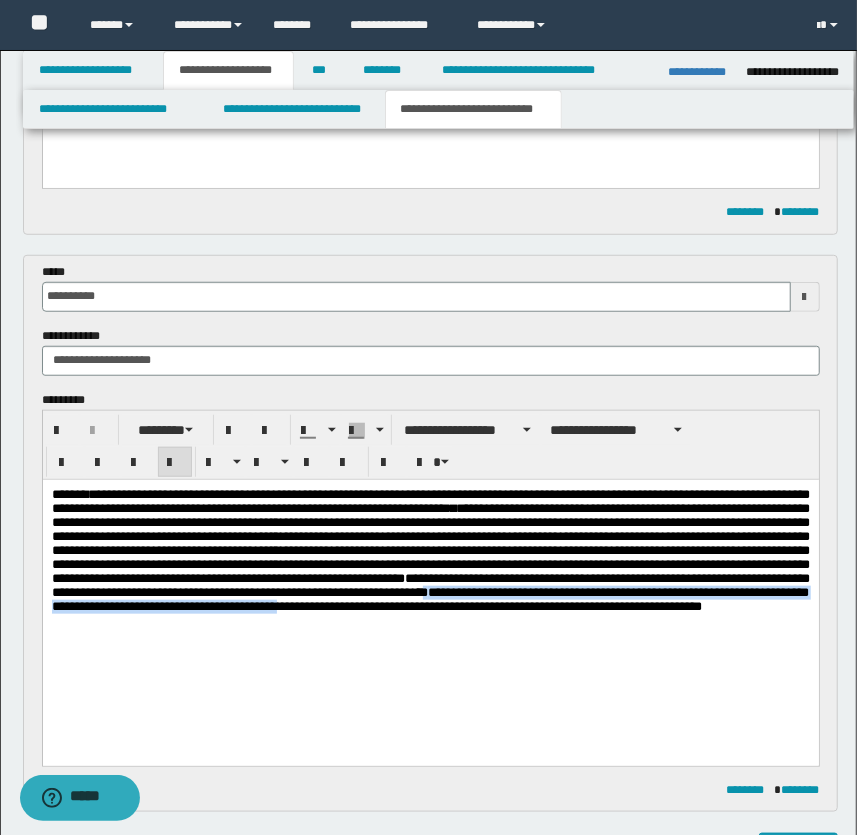 drag, startPoint x: 750, startPoint y: 617, endPoint x: 695, endPoint y: 635, distance: 57.870544 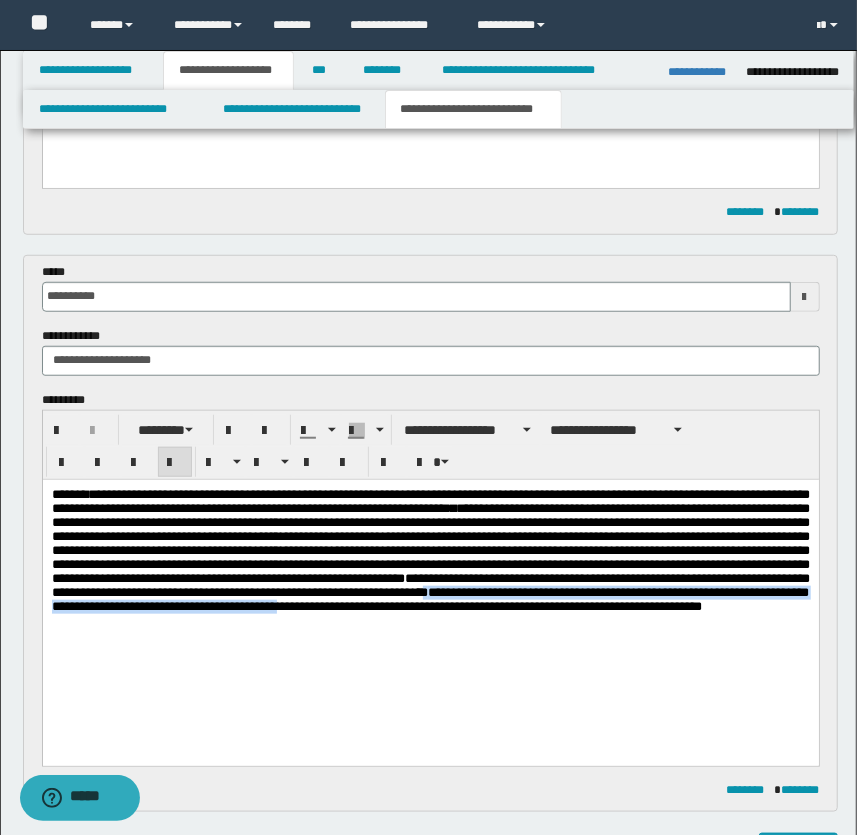 click on "**********" at bounding box center [430, 549] 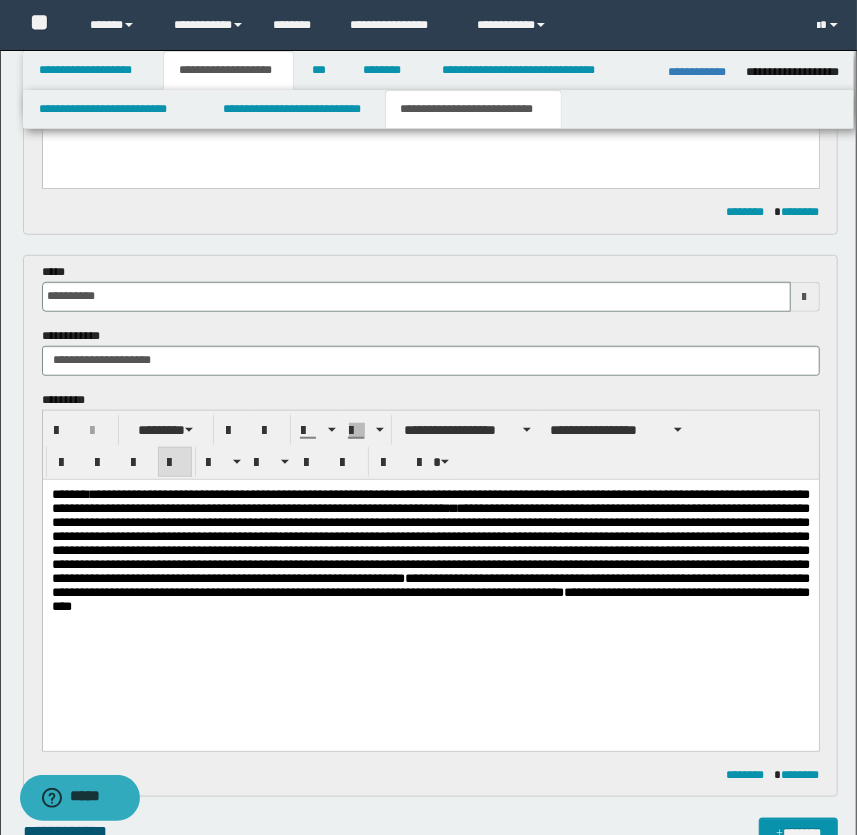 click on "**********" at bounding box center [430, 549] 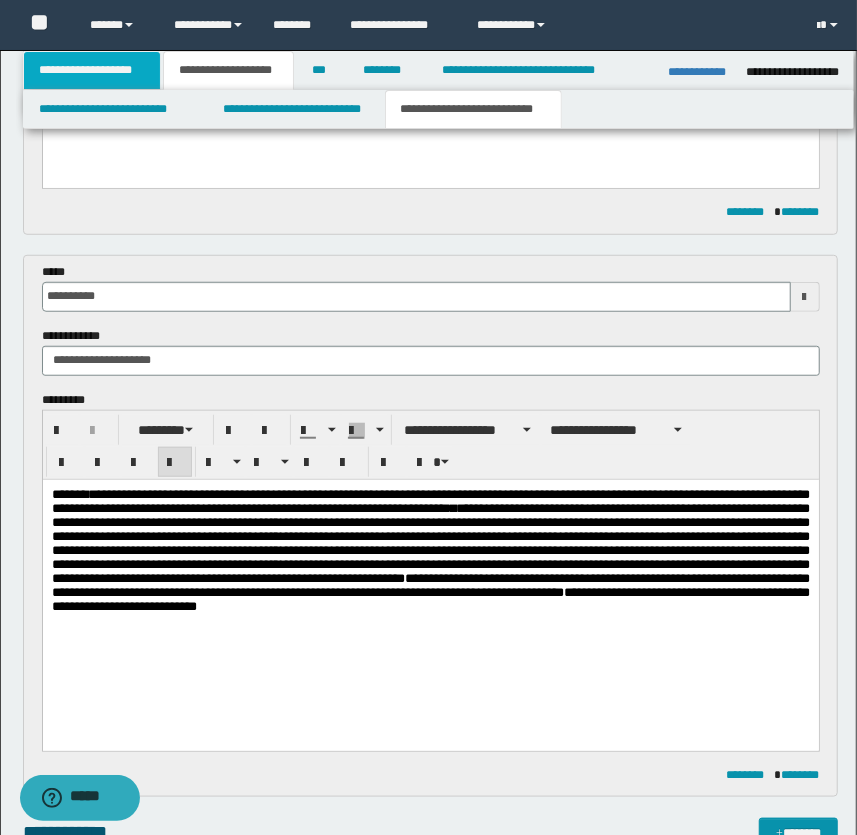click on "**********" at bounding box center [92, 70] 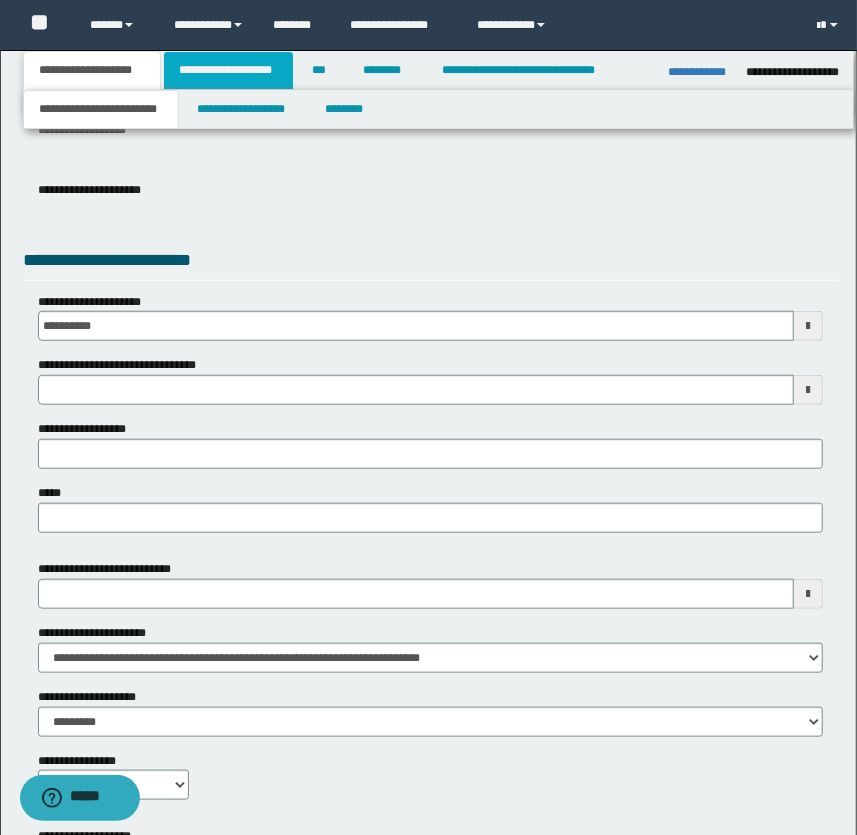 click on "**********" at bounding box center (228, 70) 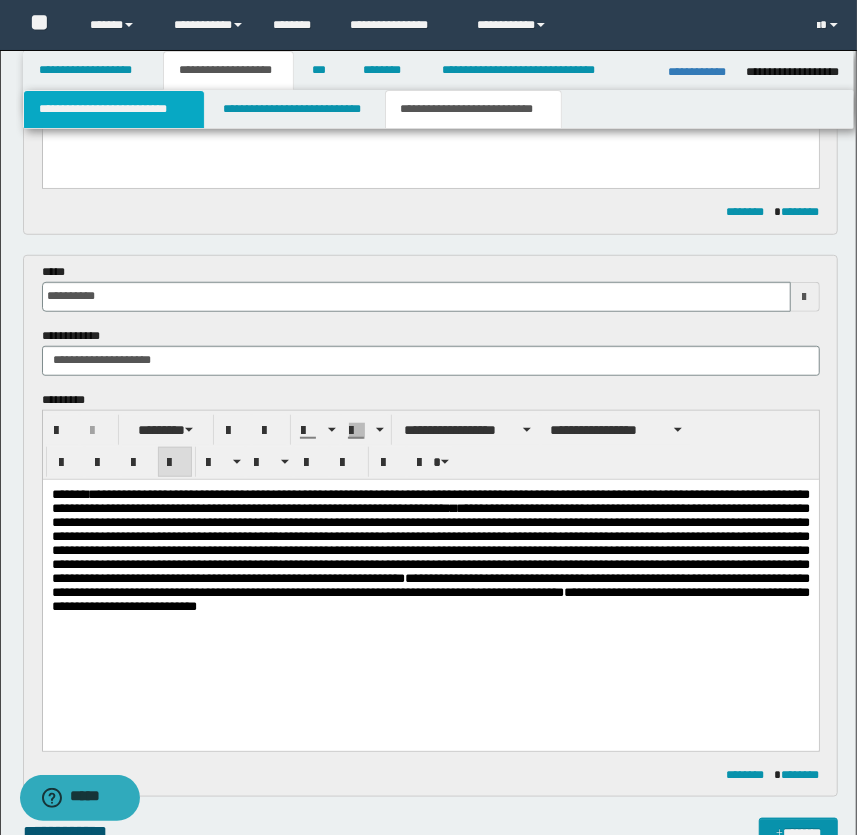 click on "**********" at bounding box center [114, 109] 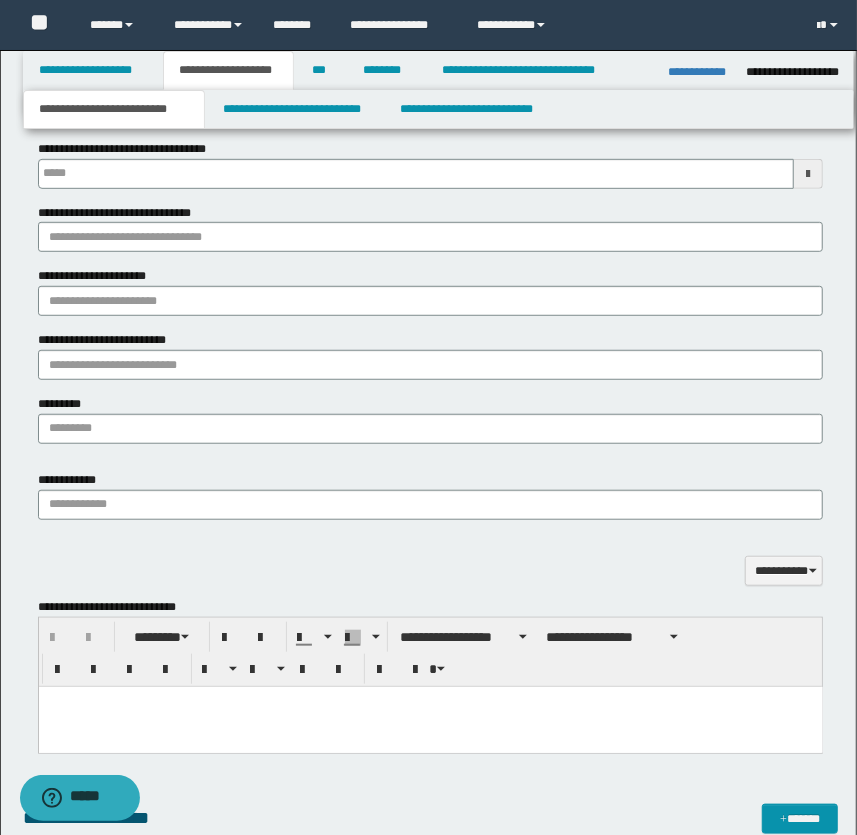 scroll, scrollTop: 32, scrollLeft: 0, axis: vertical 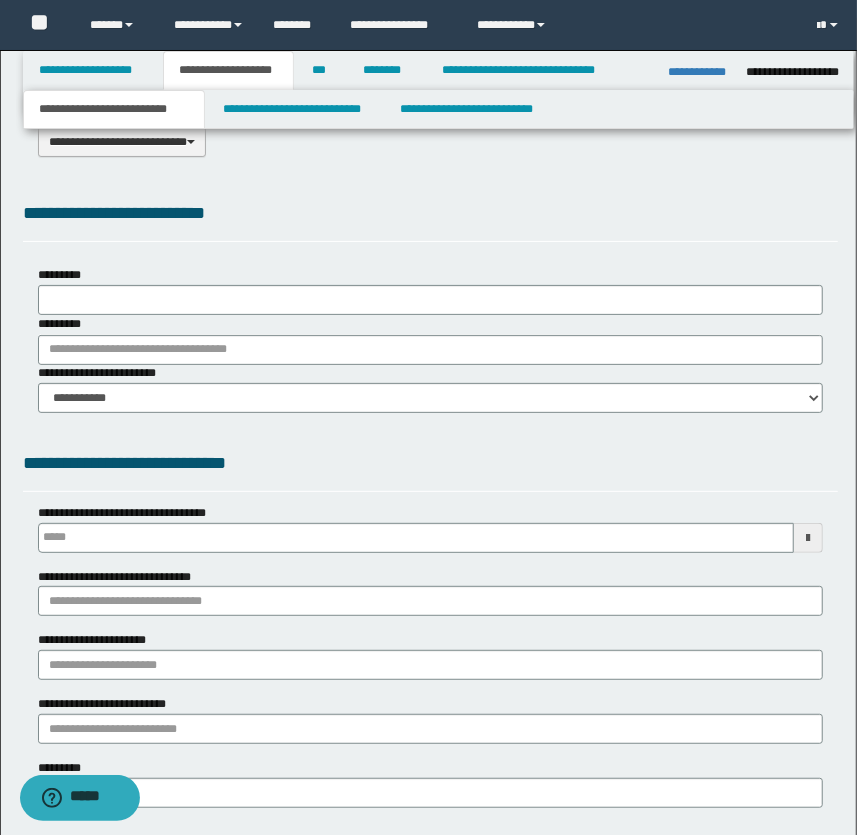 click on "**********" at bounding box center [122, 142] 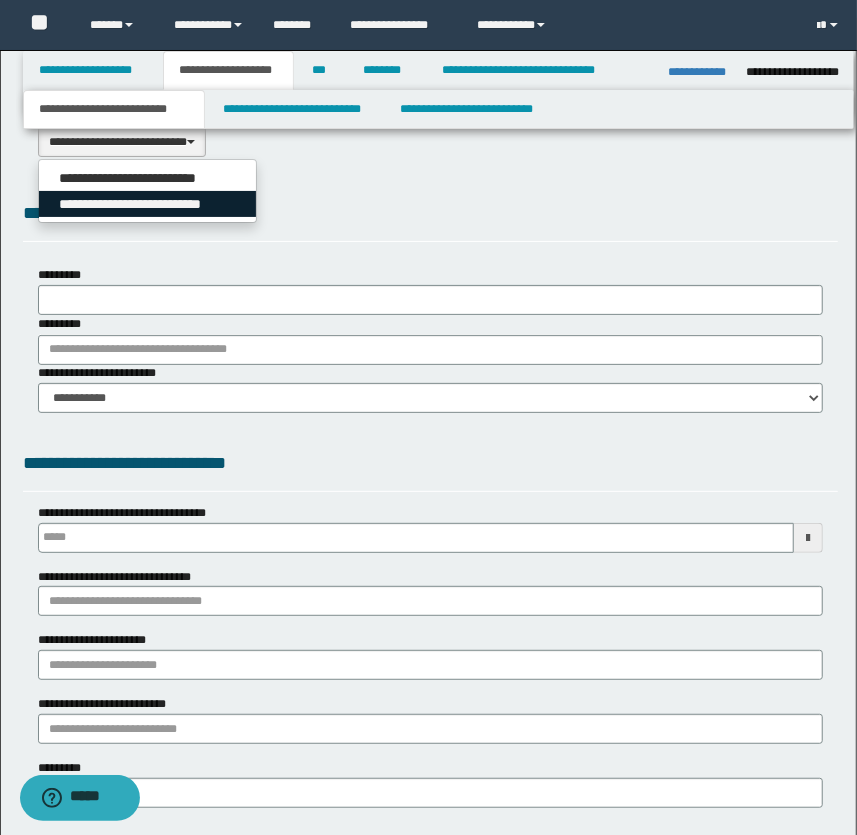 drag, startPoint x: 140, startPoint y: 203, endPoint x: 262, endPoint y: 126, distance: 144.26712 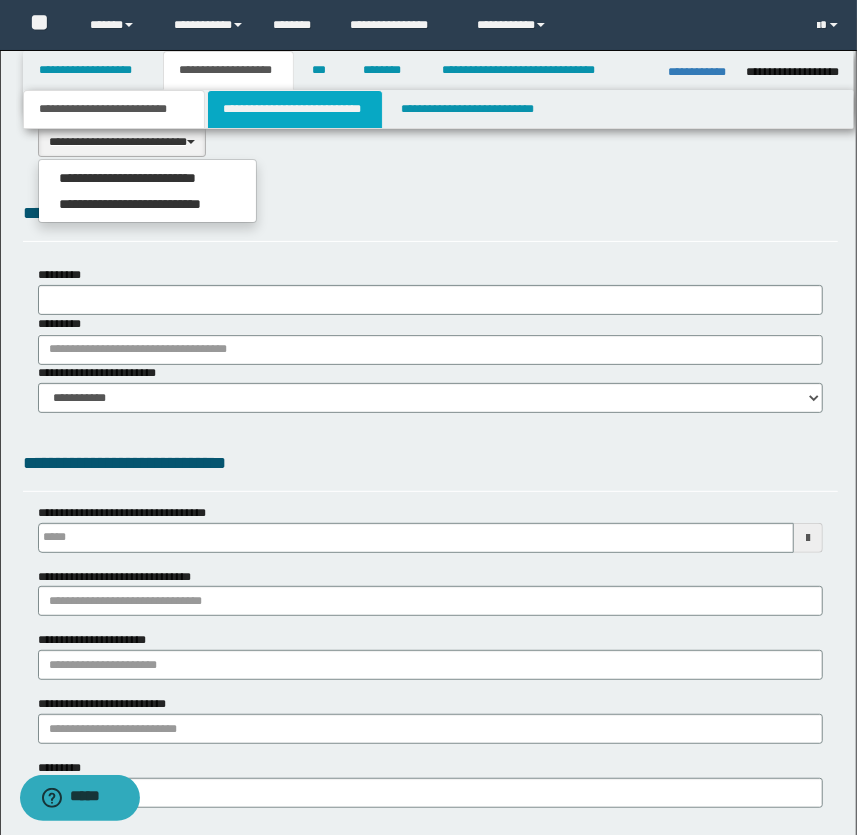 click on "**********" at bounding box center [148, 204] 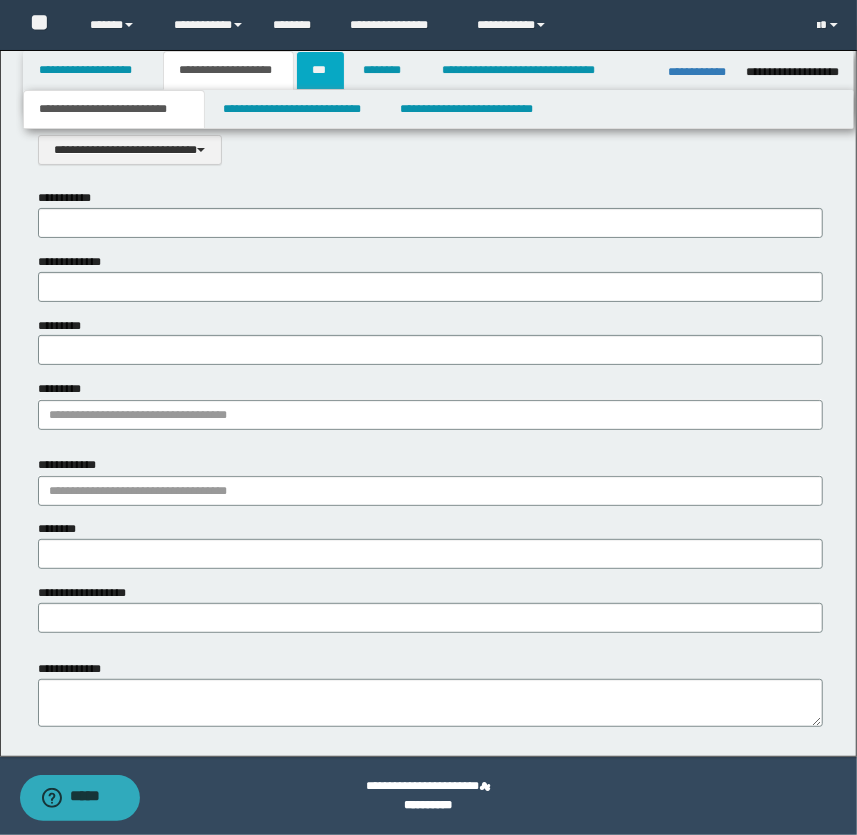 click on "***" at bounding box center [320, 70] 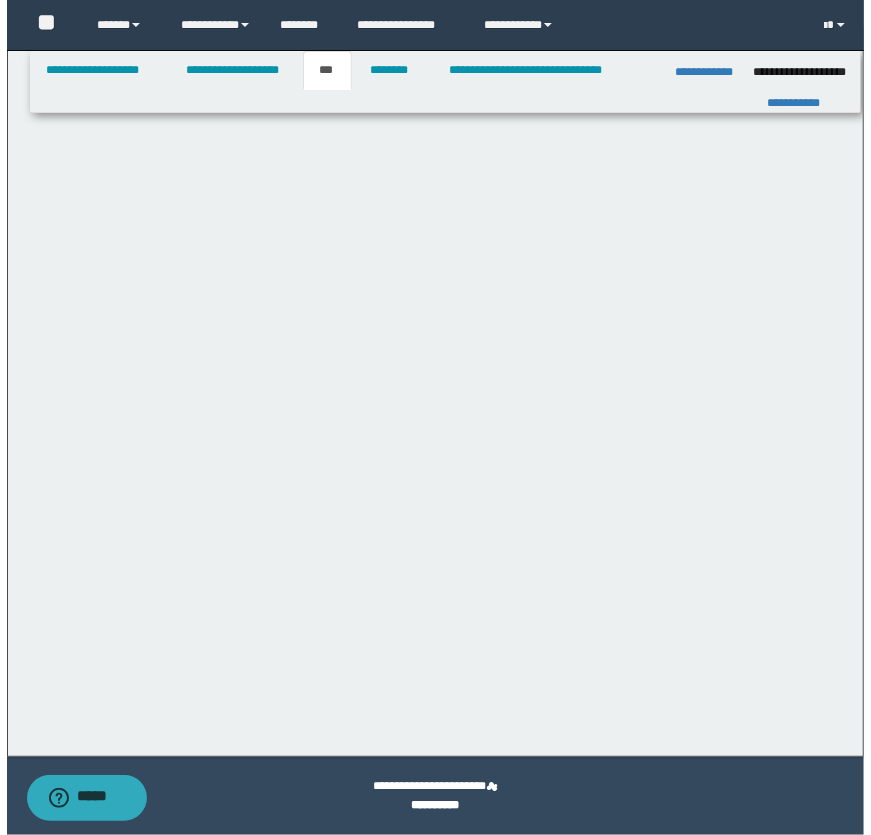 scroll, scrollTop: 0, scrollLeft: 0, axis: both 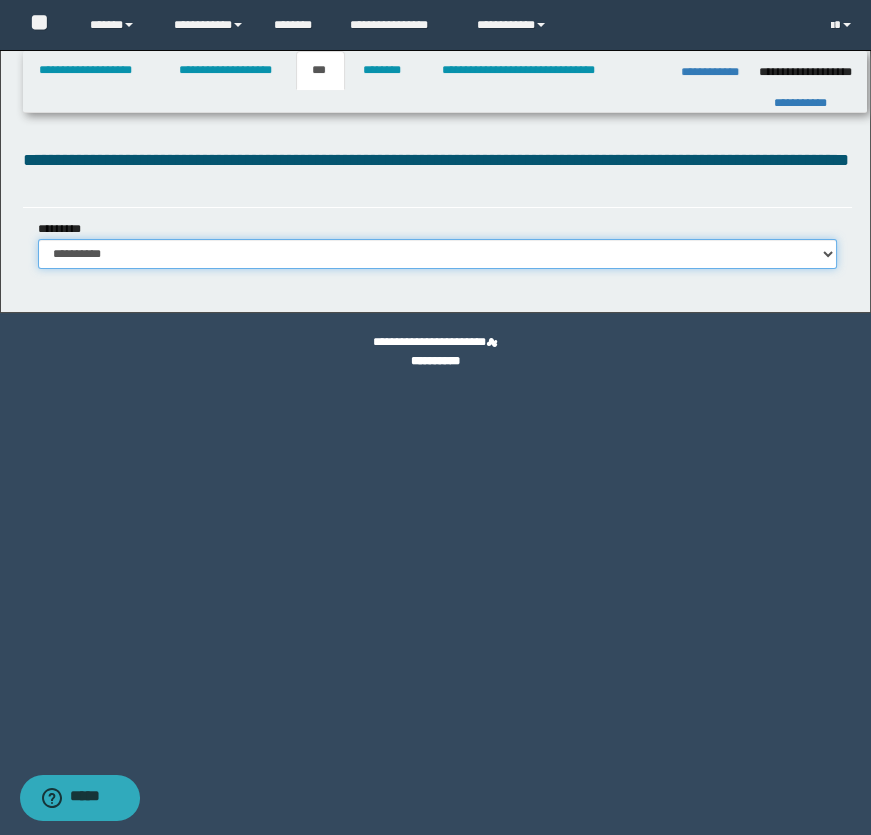 click on "**********" at bounding box center (438, 254) 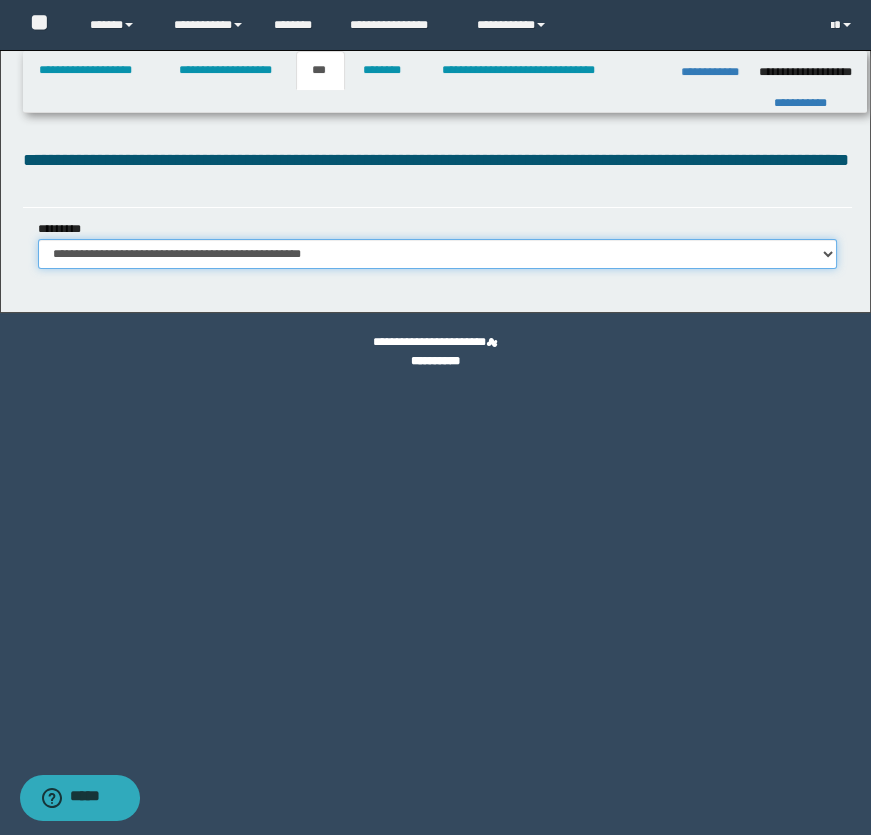 click on "**********" at bounding box center (438, 254) 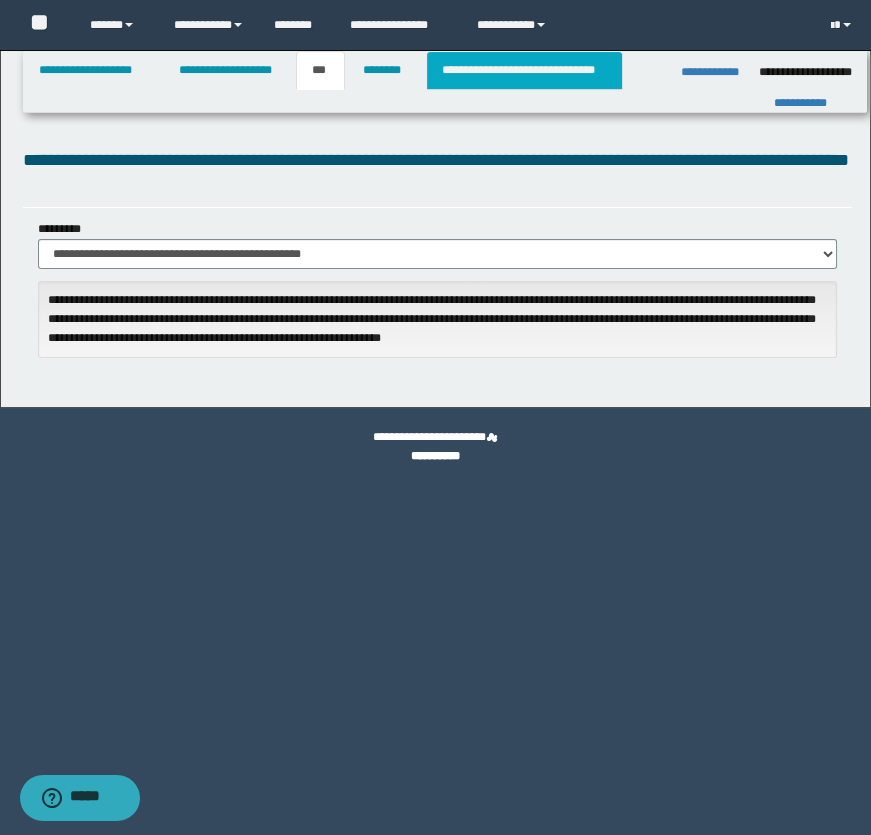 drag, startPoint x: 494, startPoint y: 75, endPoint x: 507, endPoint y: 81, distance: 14.3178215 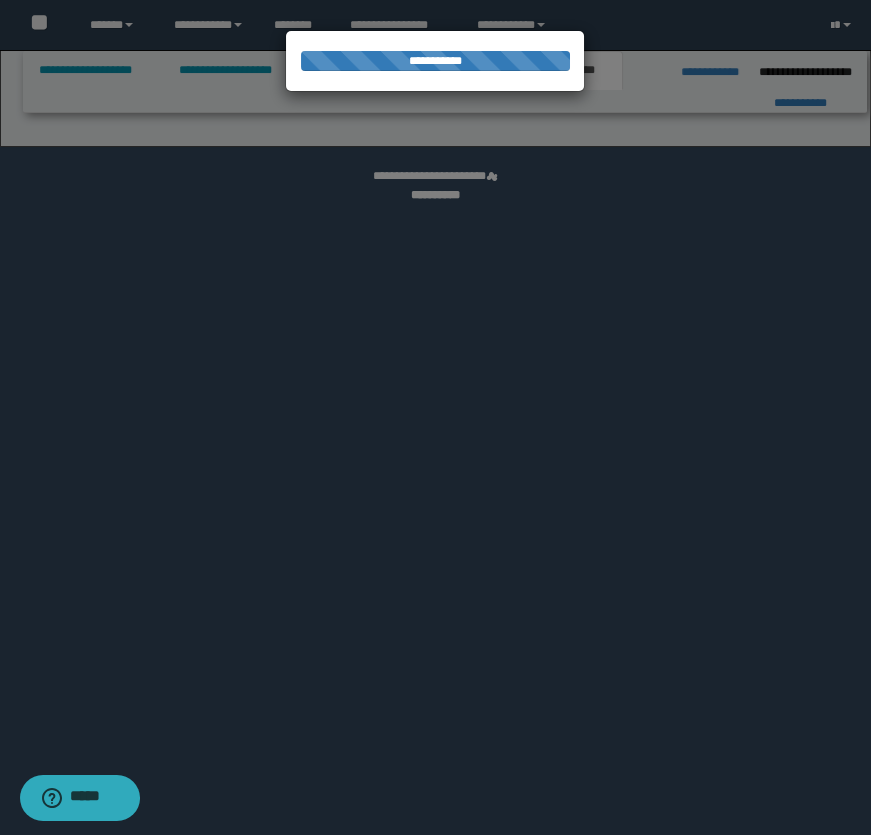 select on "*" 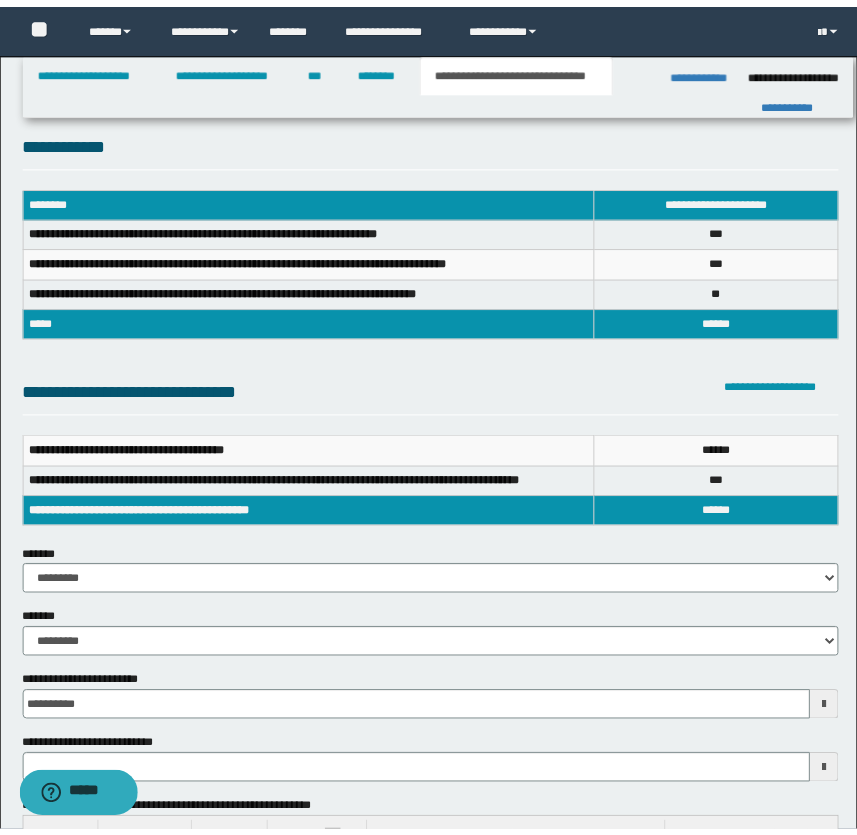 scroll, scrollTop: 0, scrollLeft: 0, axis: both 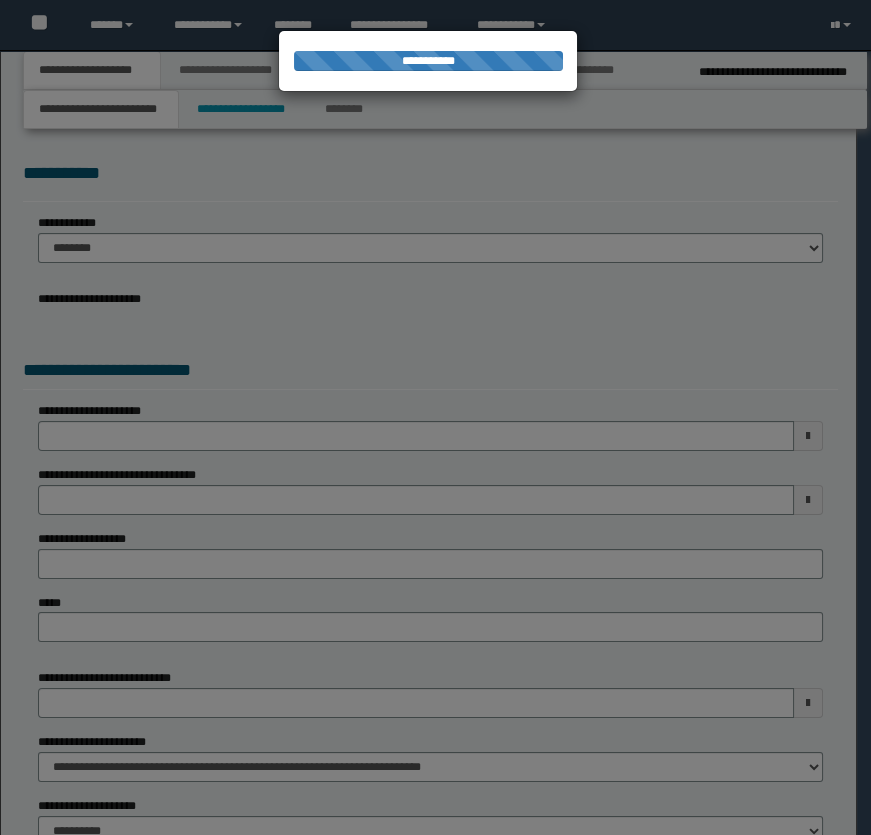select on "*" 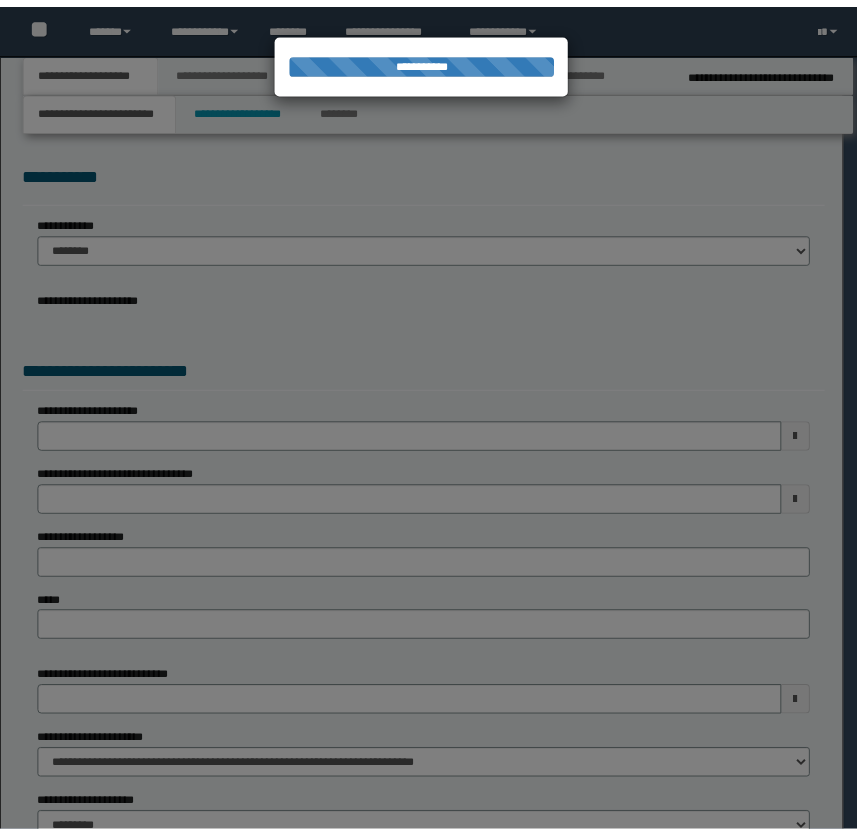 scroll, scrollTop: 0, scrollLeft: 0, axis: both 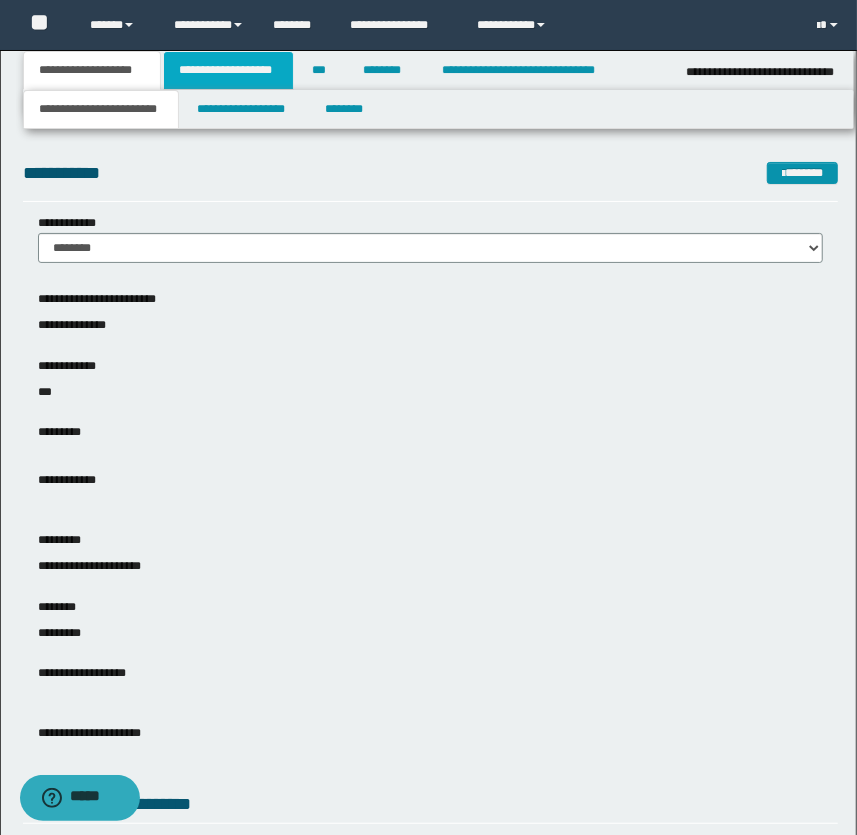 click on "**********" at bounding box center (228, 70) 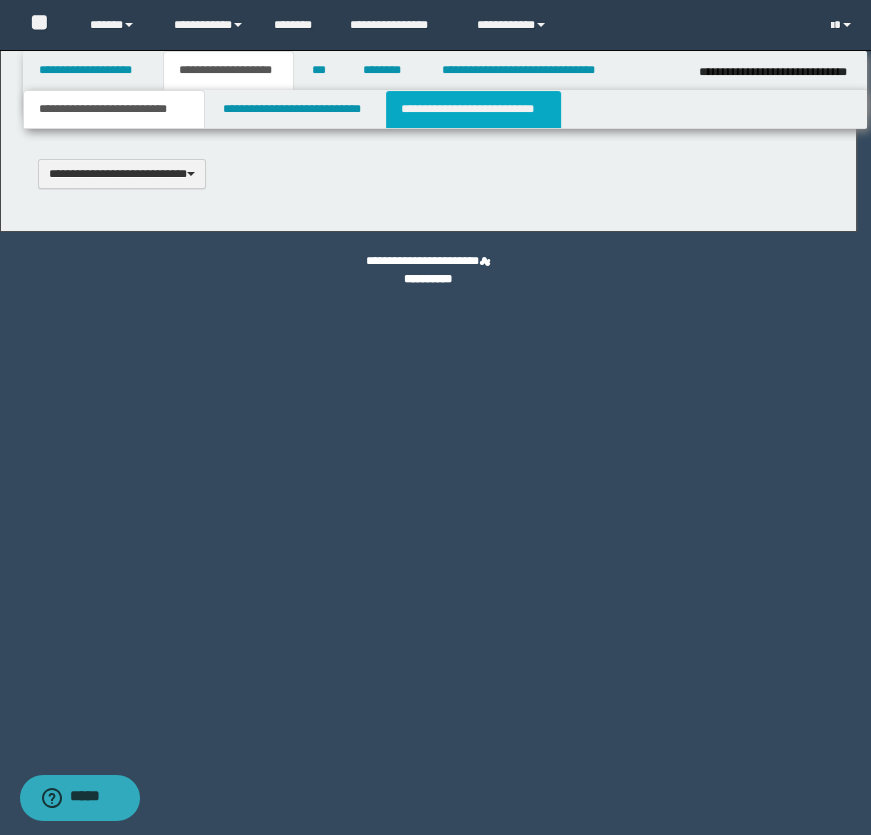 type 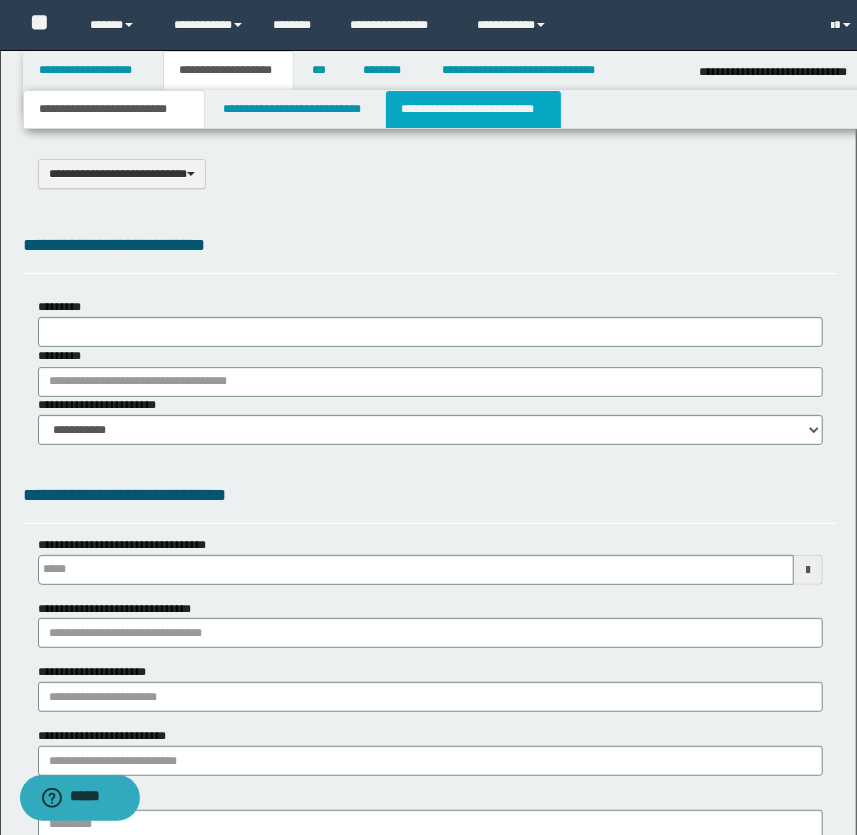 select on "*" 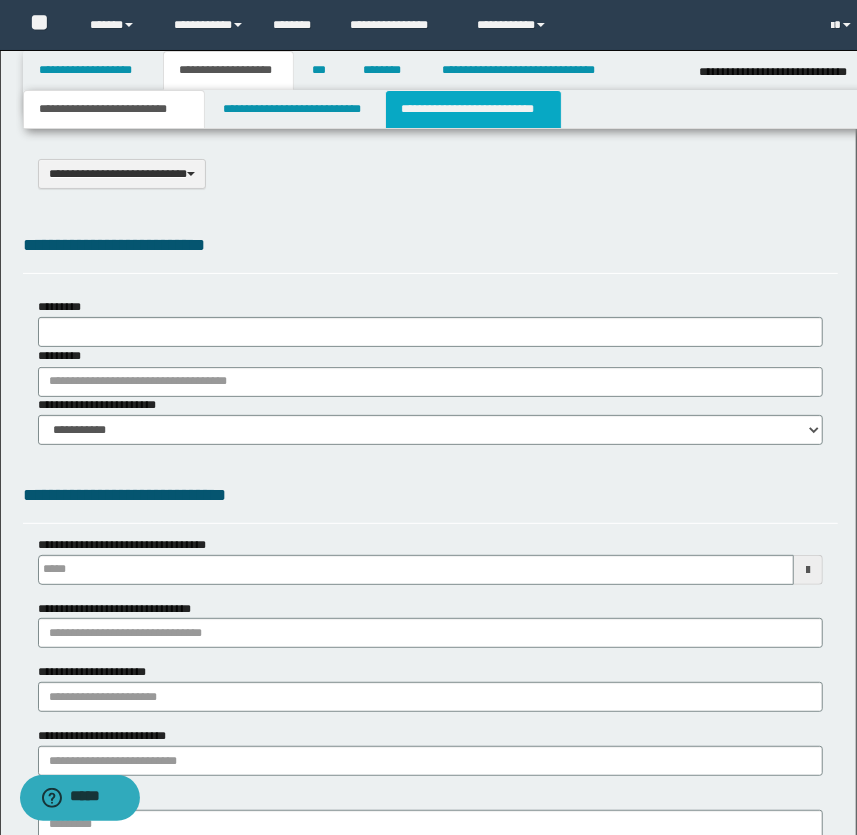 type 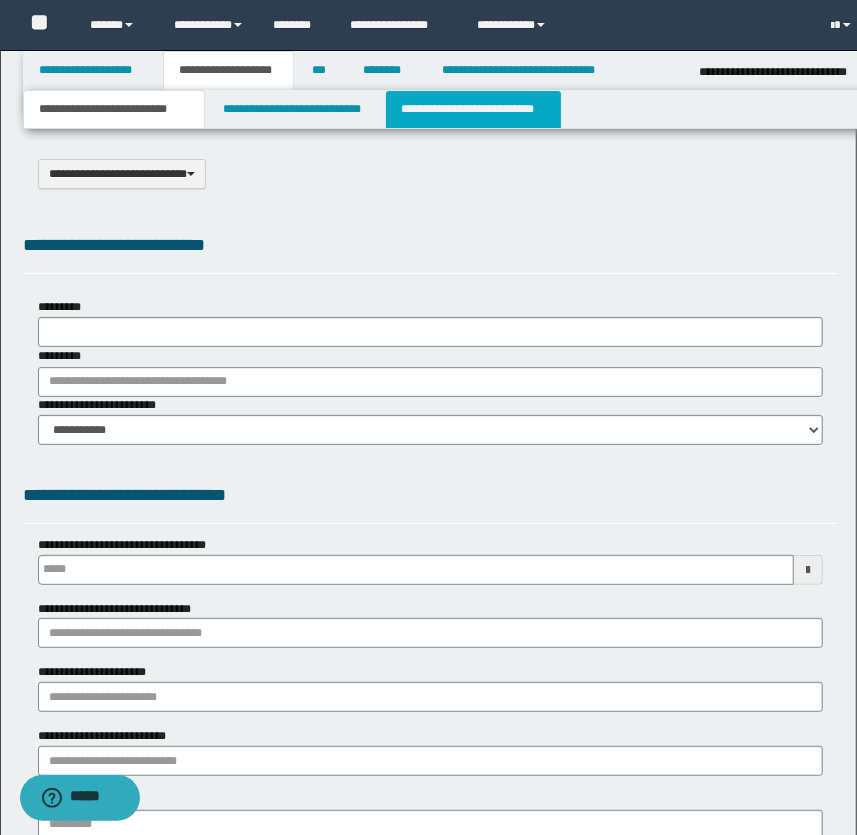 scroll, scrollTop: 0, scrollLeft: 0, axis: both 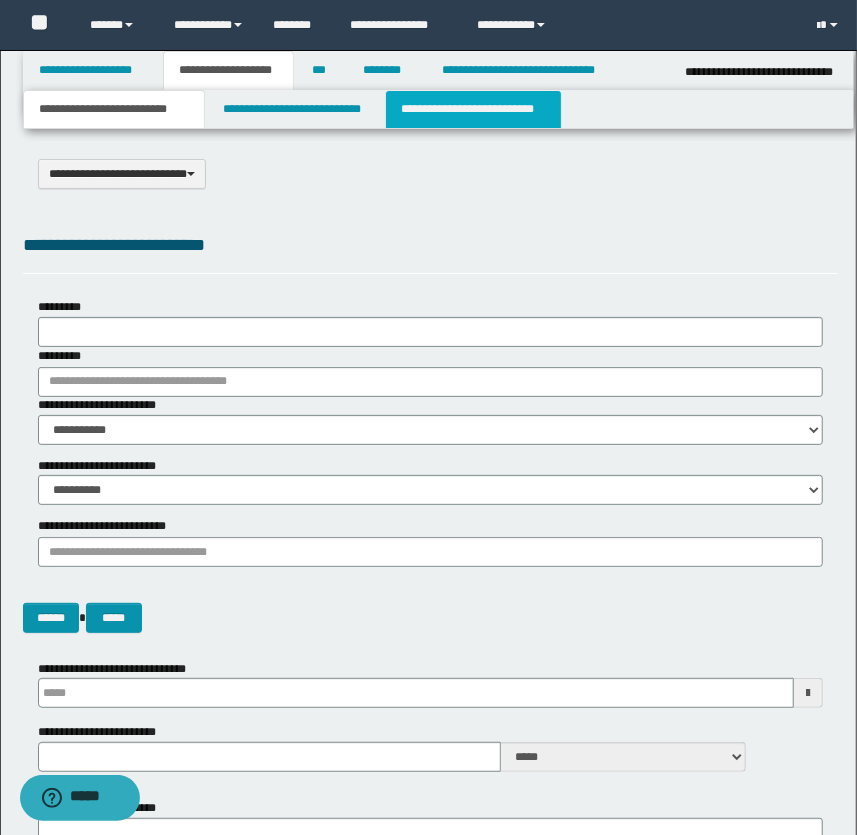 click on "**********" at bounding box center [473, 109] 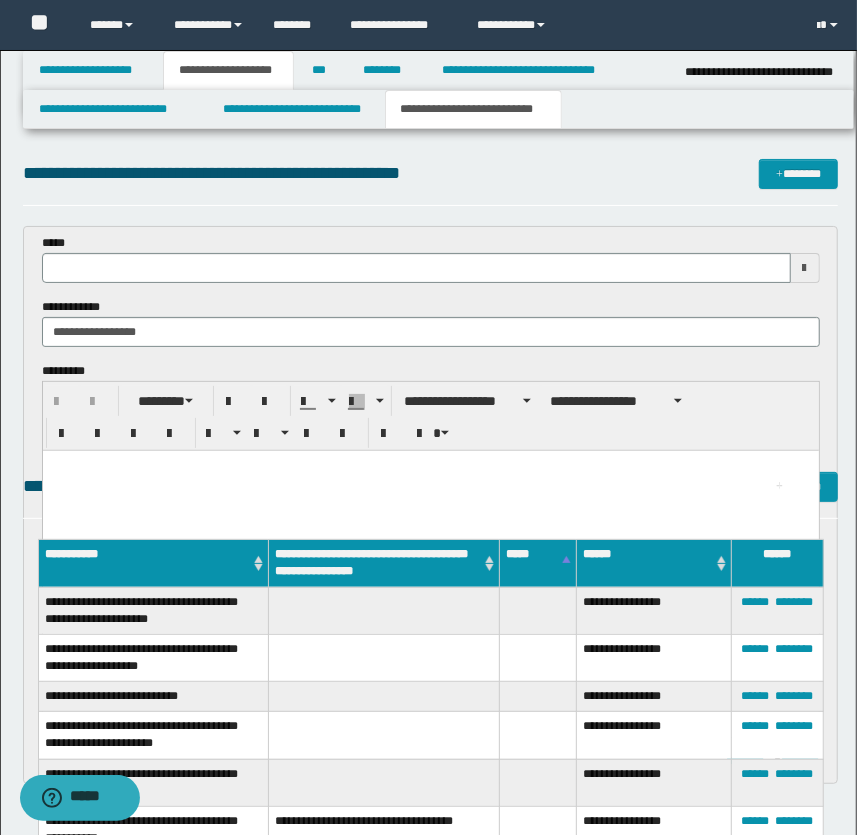 scroll, scrollTop: 0, scrollLeft: 0, axis: both 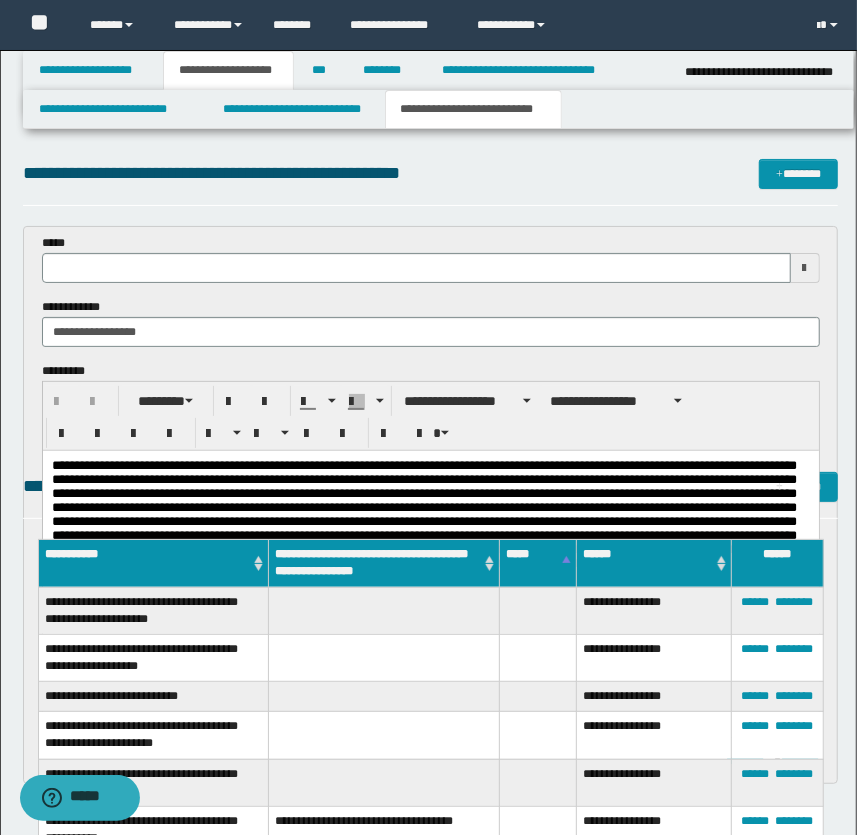type 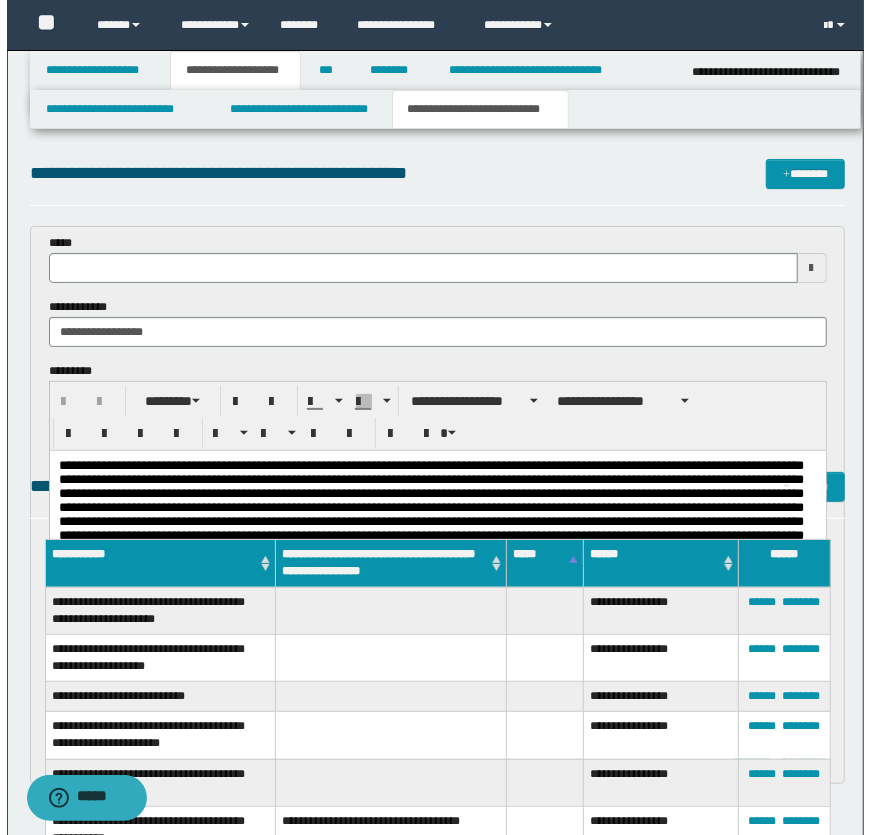 scroll, scrollTop: 0, scrollLeft: 0, axis: both 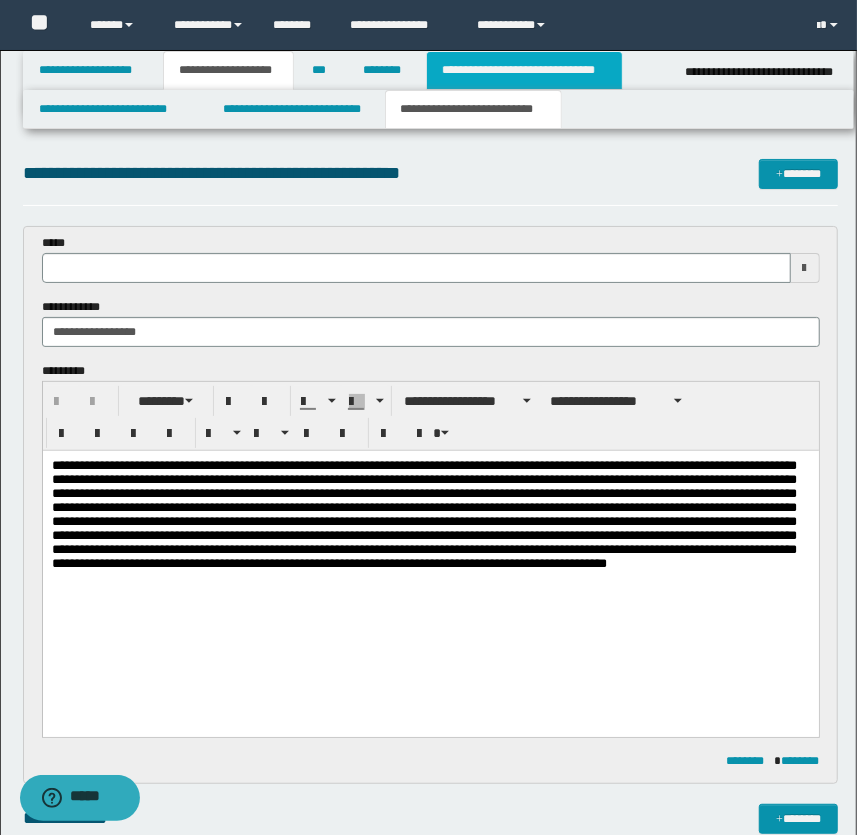 click on "**********" at bounding box center (524, 70) 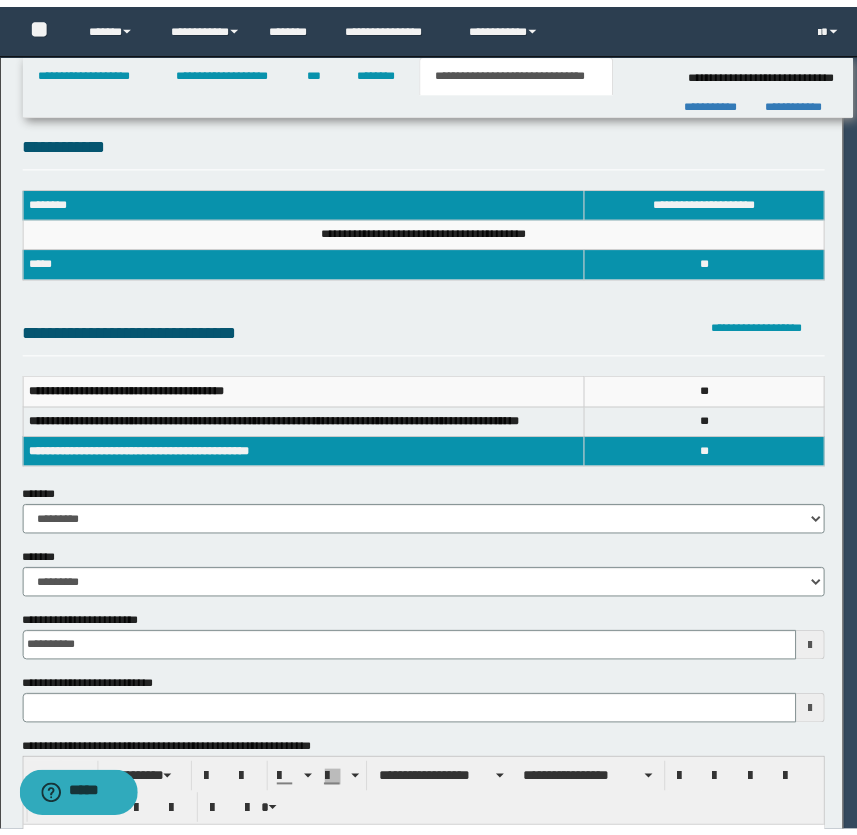 scroll, scrollTop: 0, scrollLeft: 0, axis: both 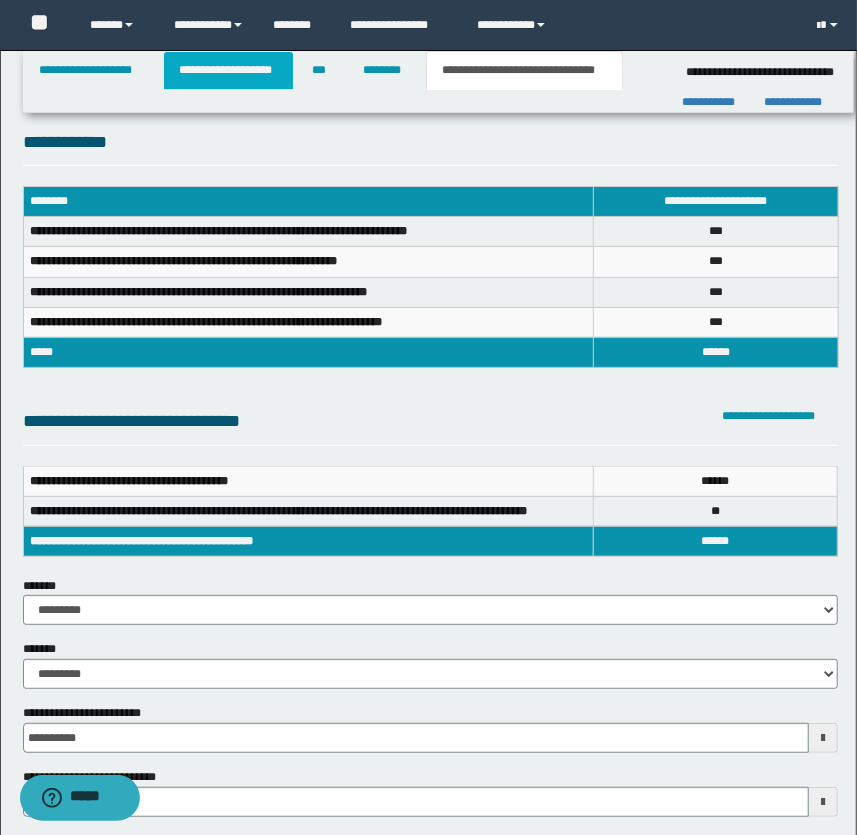 click on "**********" at bounding box center [228, 70] 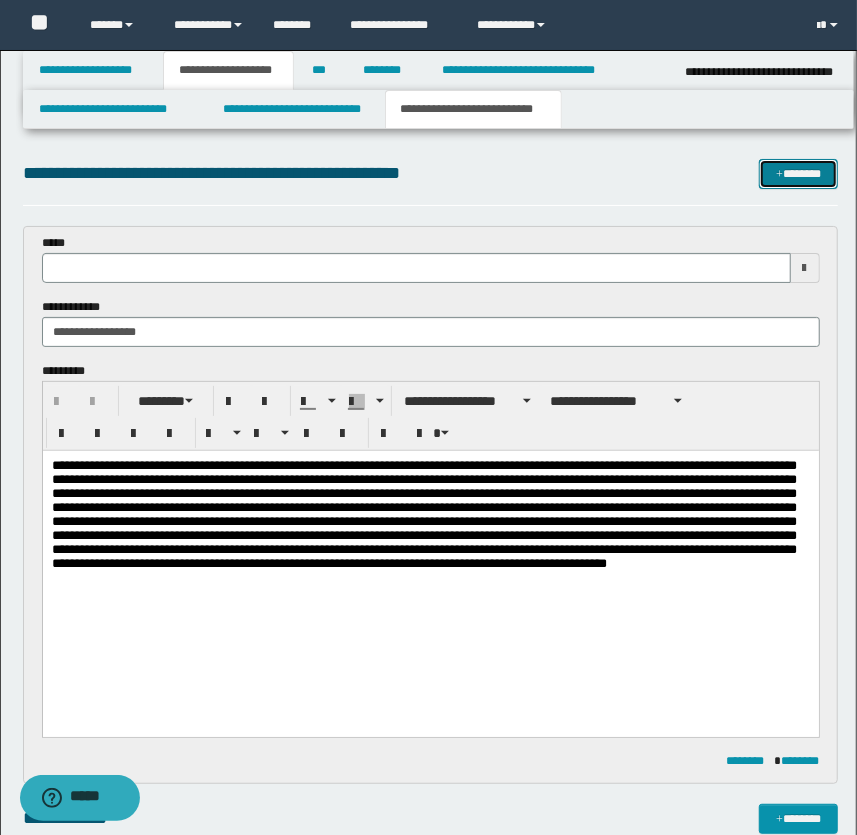 click on "*******" at bounding box center [799, 174] 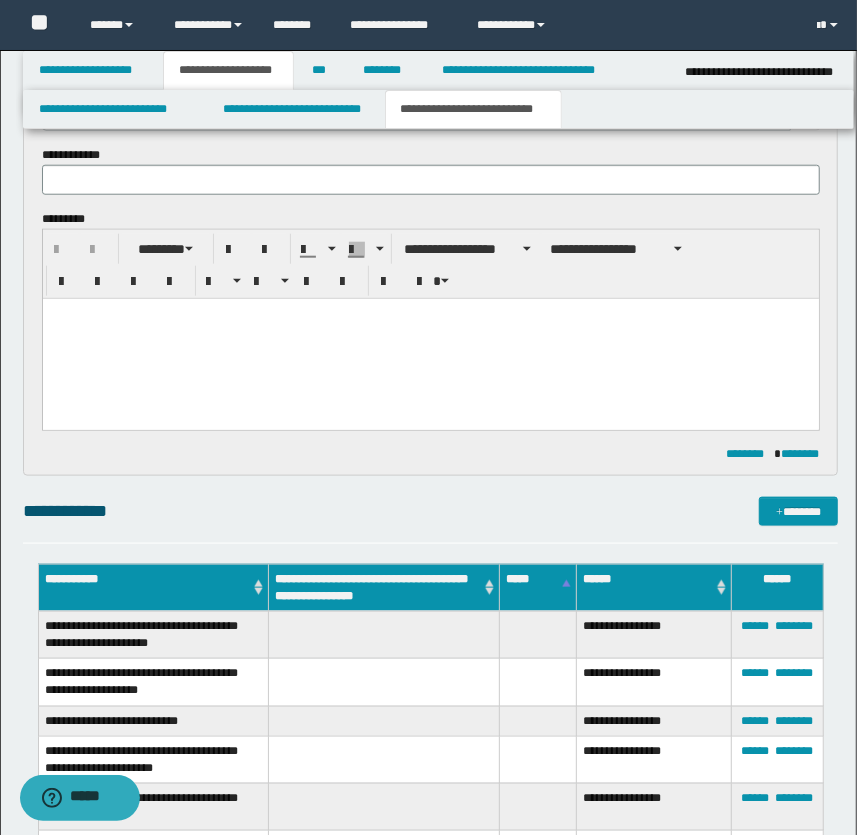 scroll, scrollTop: 458, scrollLeft: 0, axis: vertical 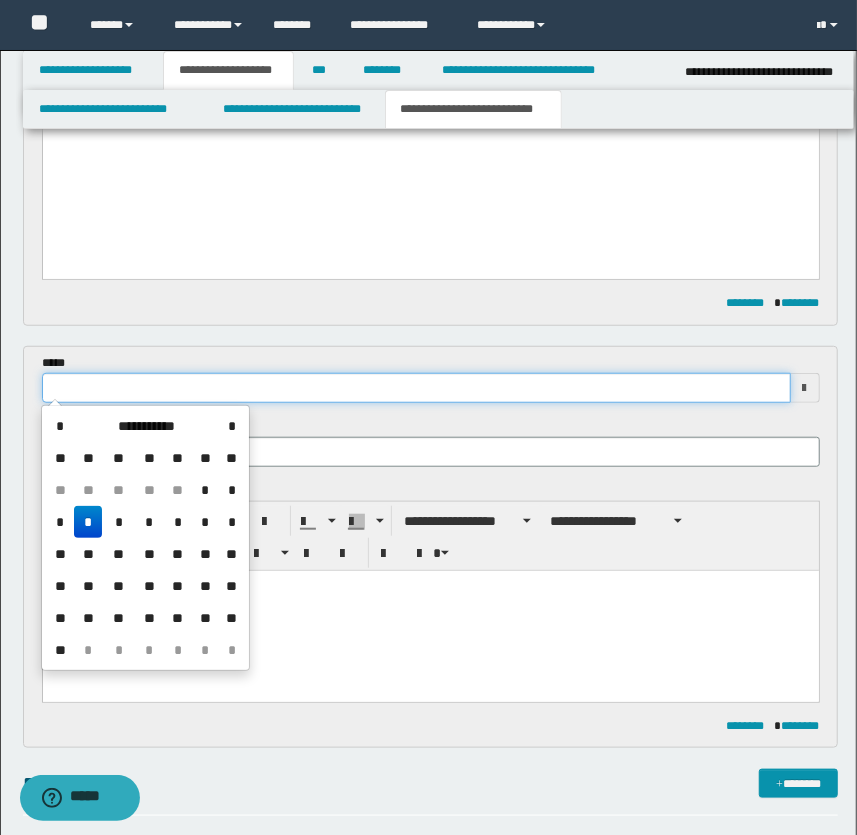 click at bounding box center [416, 388] 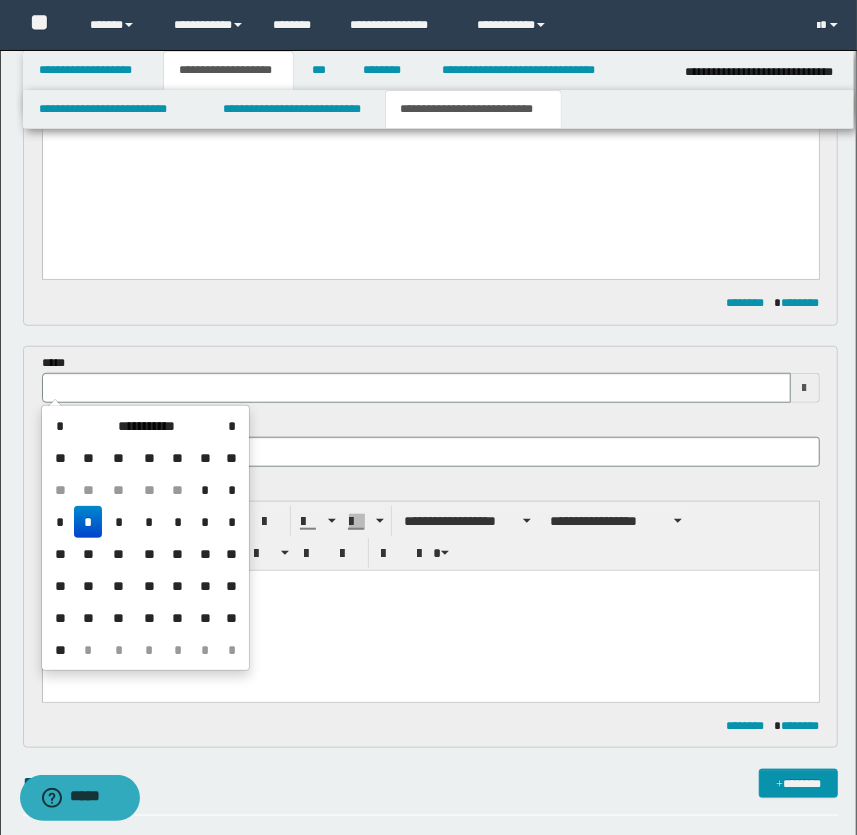 click on "*" at bounding box center [88, 522] 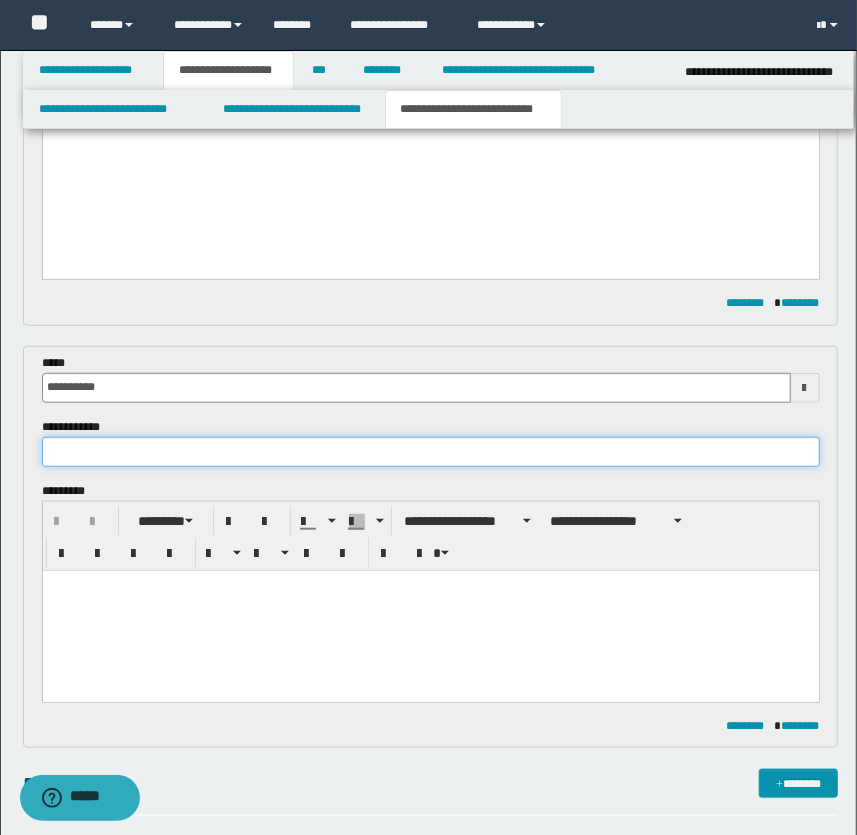 click at bounding box center (431, 452) 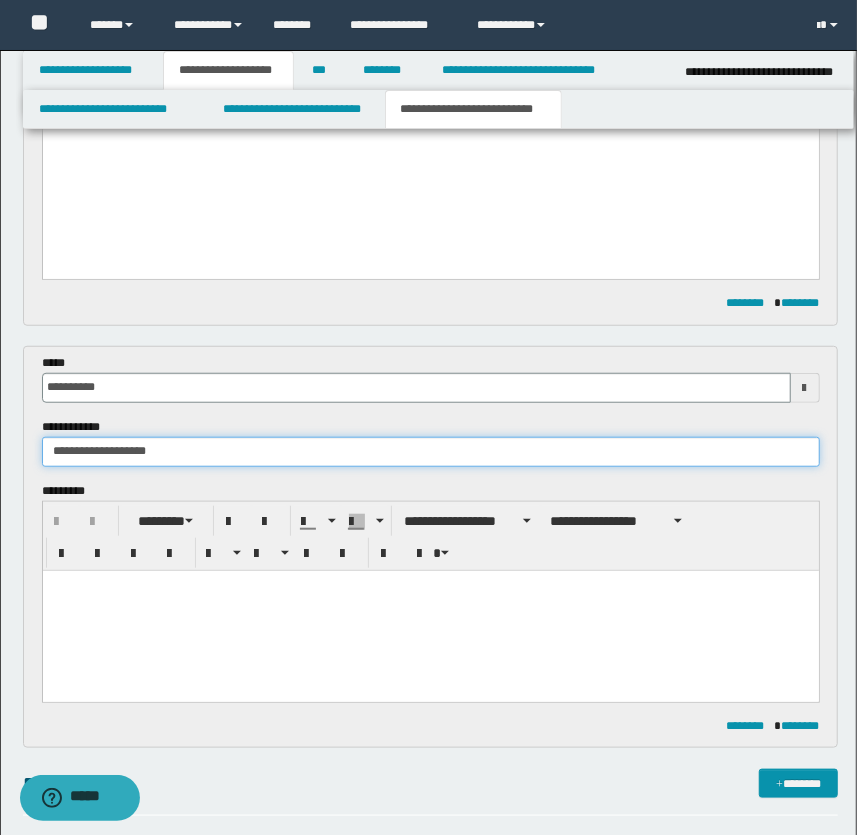 type on "**********" 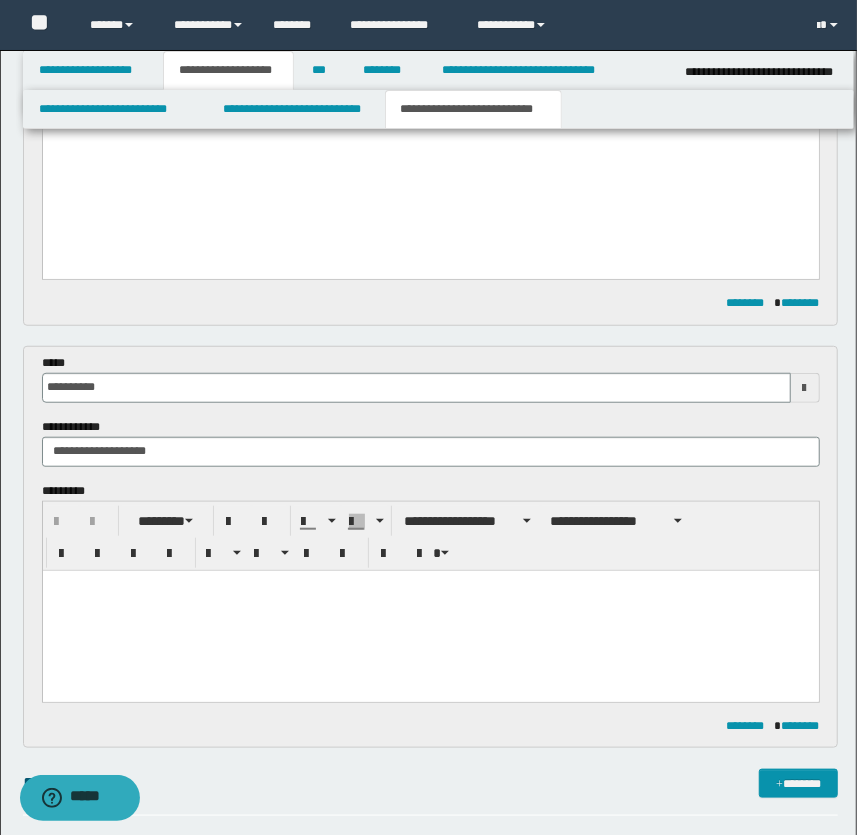 click at bounding box center [430, 585] 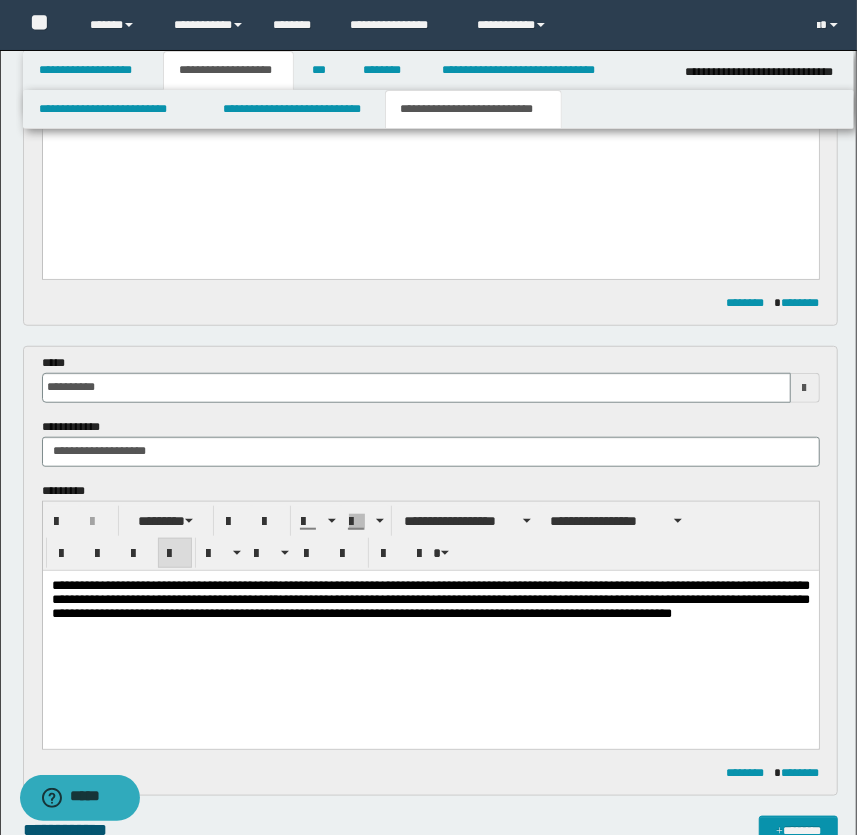 click on "**********" at bounding box center (430, 598) 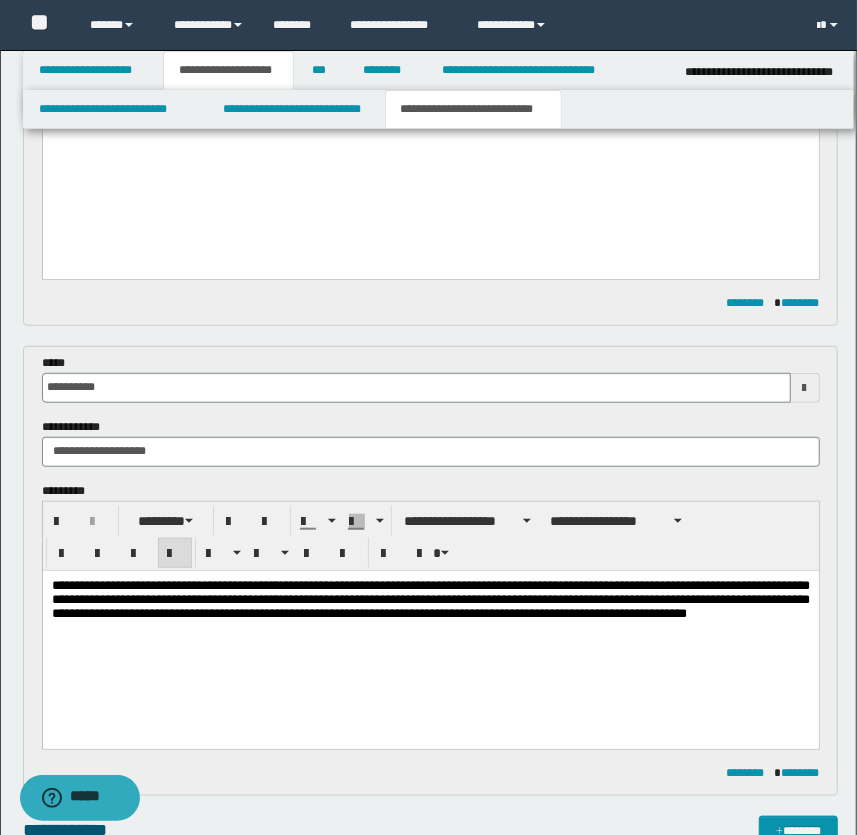 click on "**********" at bounding box center [430, 598] 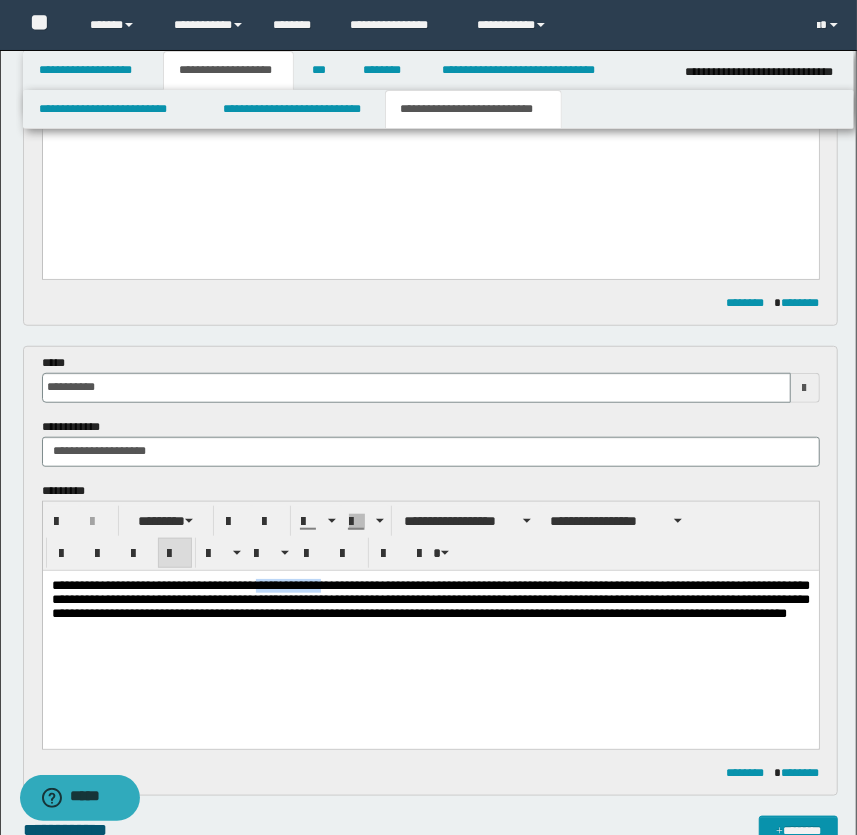 drag, startPoint x: 291, startPoint y: 586, endPoint x: 361, endPoint y: 586, distance: 70 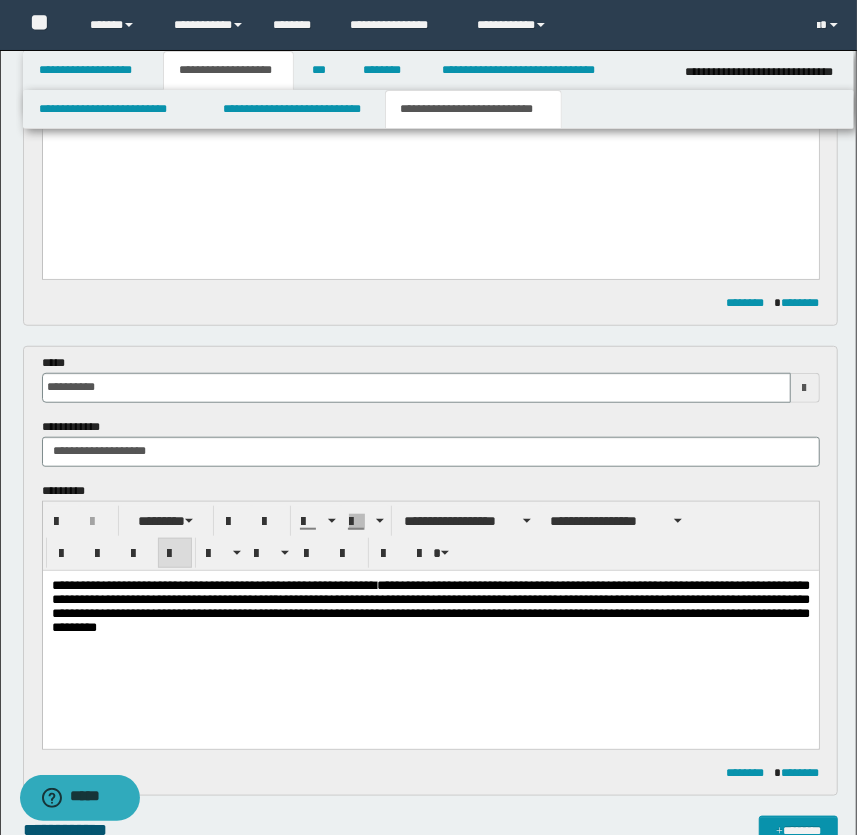 click on "**********" at bounding box center (430, 605) 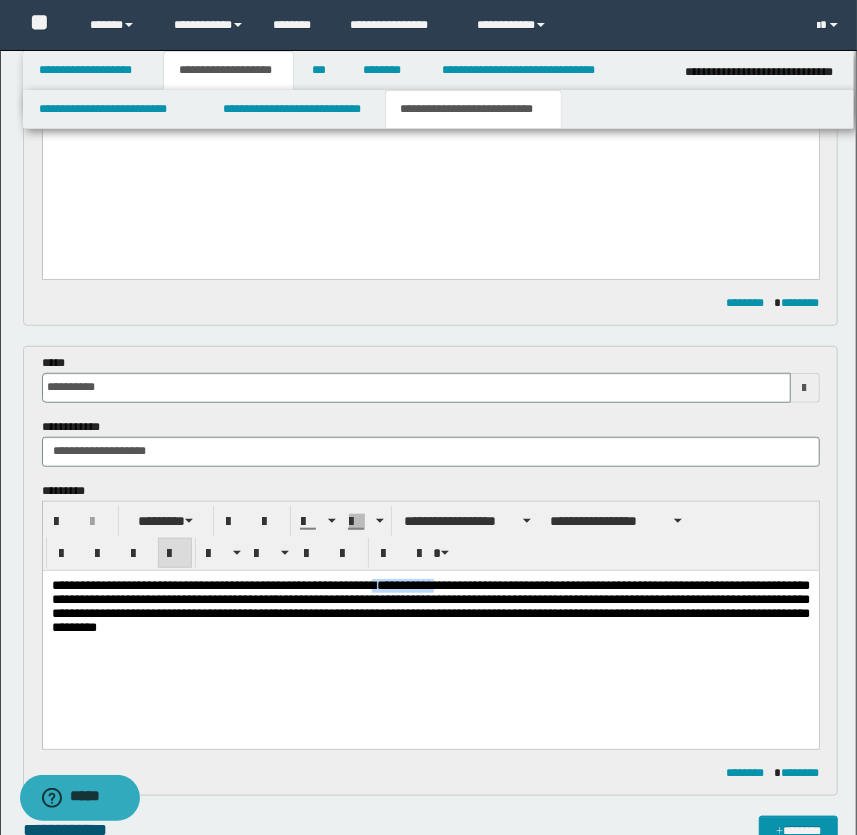 drag, startPoint x: 410, startPoint y: 585, endPoint x: 467, endPoint y: 584, distance: 57.00877 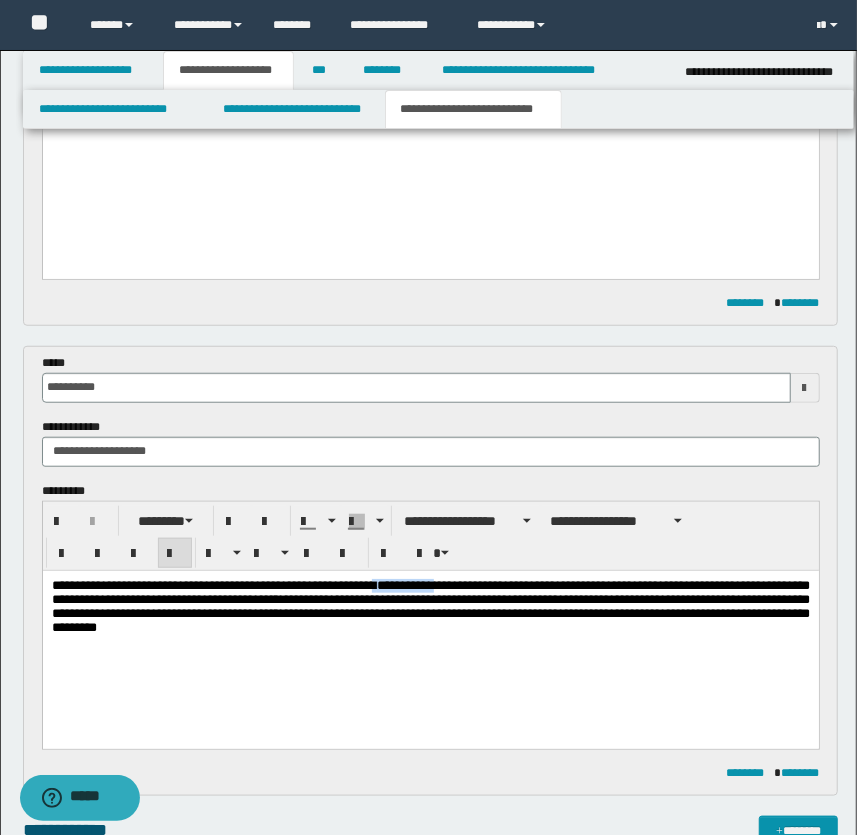 click on "**********" at bounding box center [430, 605] 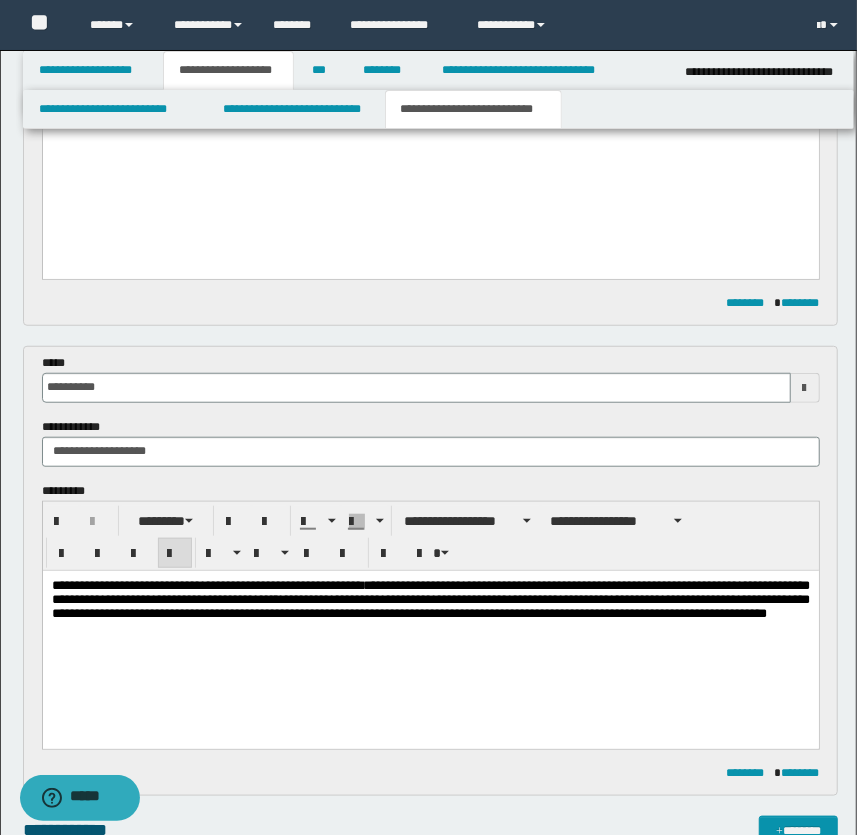 click on "**********" at bounding box center [430, 598] 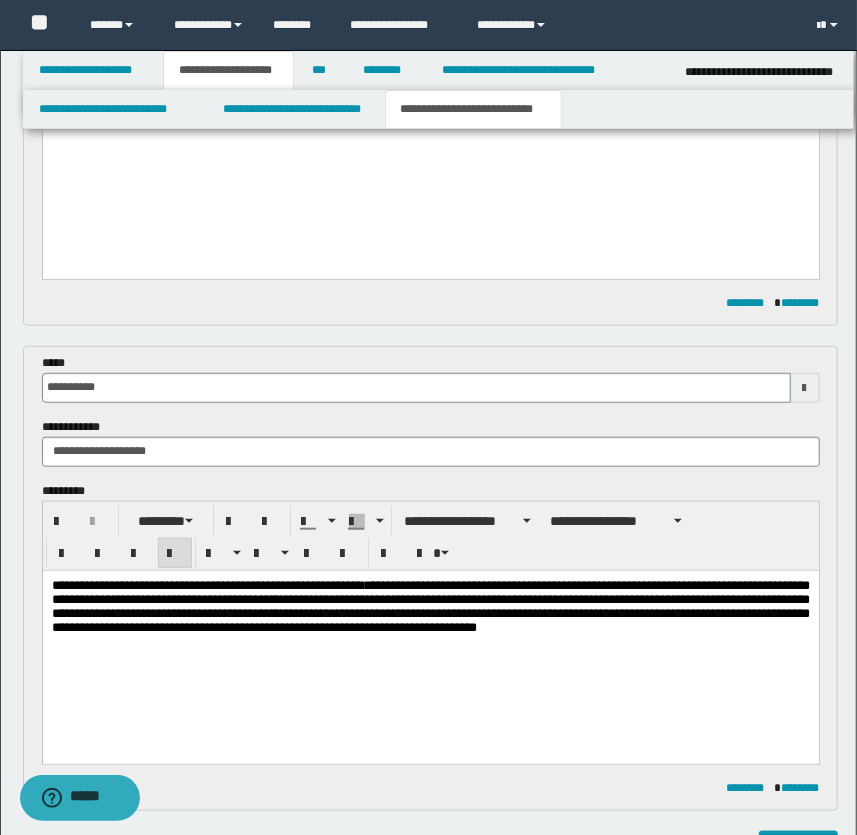 drag, startPoint x: 375, startPoint y: 576, endPoint x: 340, endPoint y: 622, distance: 57.801384 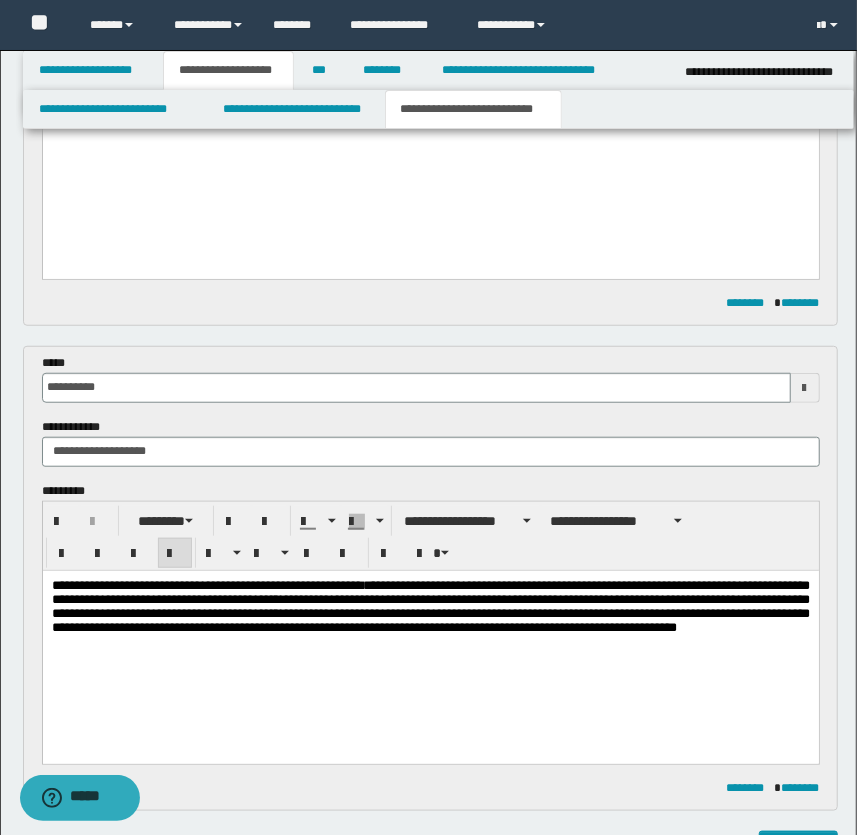 click on "**********" at bounding box center (430, 605) 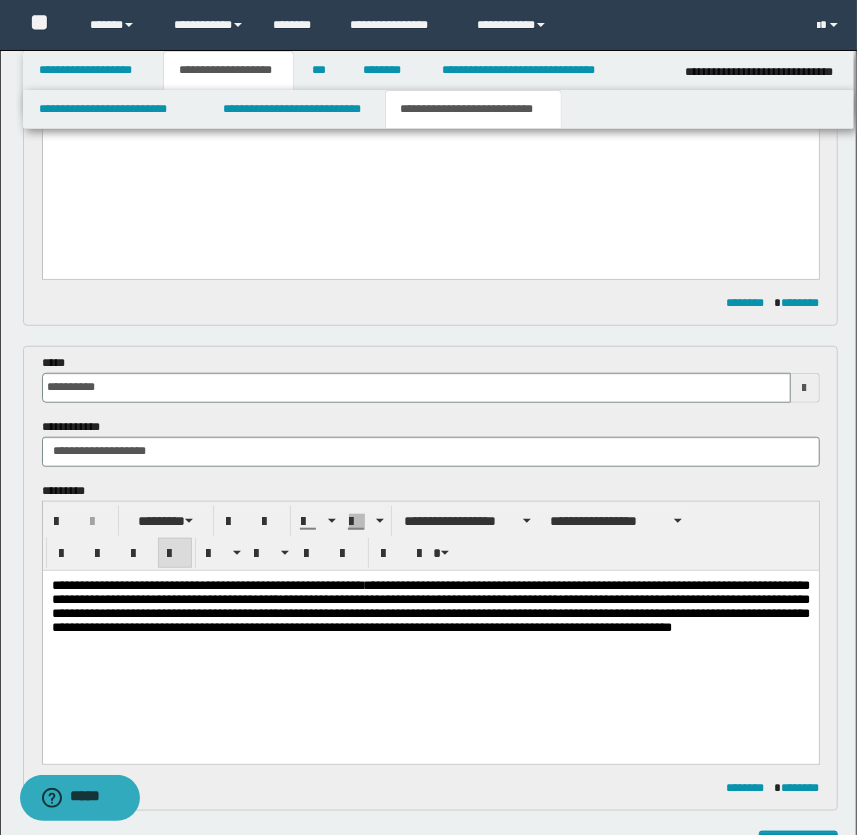 click on "**********" at bounding box center [430, 605] 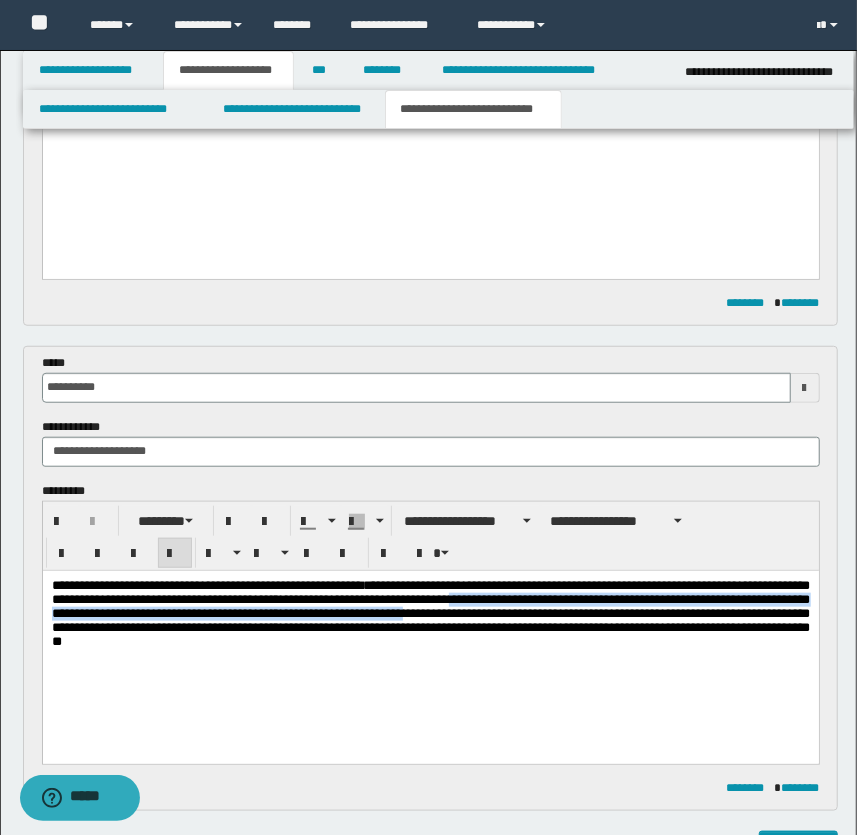 drag, startPoint x: 746, startPoint y: 597, endPoint x: 169, endPoint y: 632, distance: 578.06055 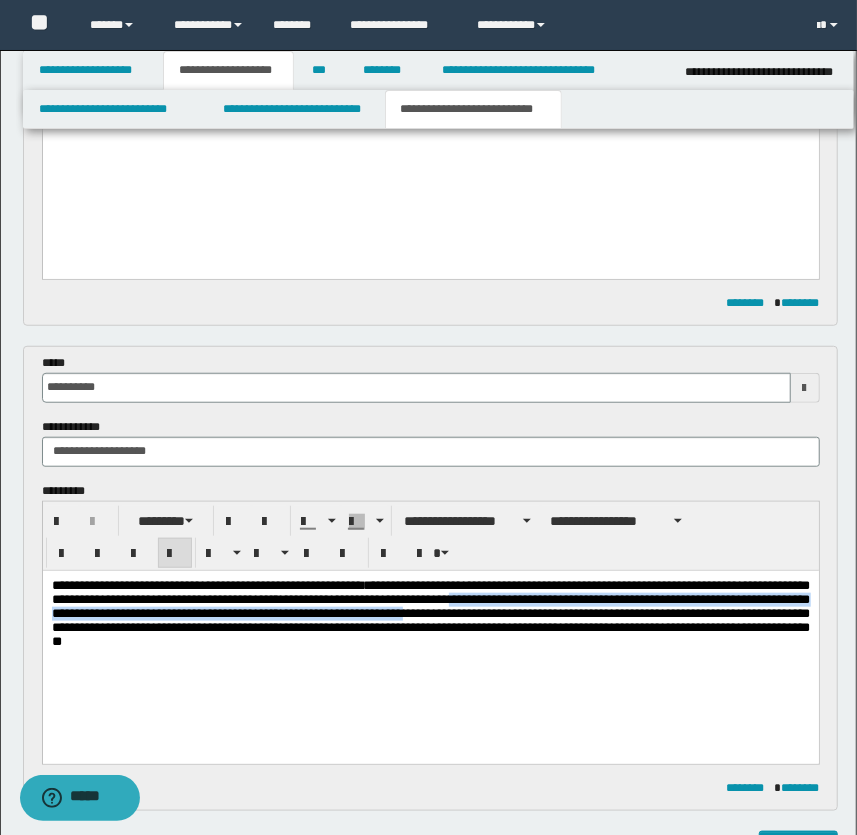 click on "**********" at bounding box center [430, 612] 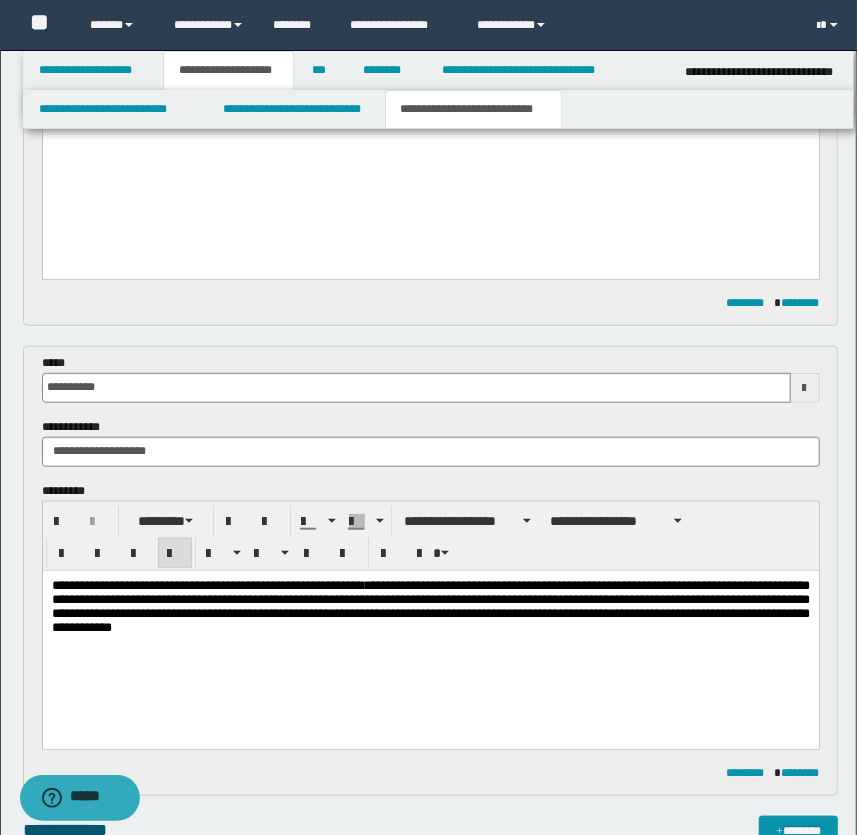 click on "**********" at bounding box center (430, 605) 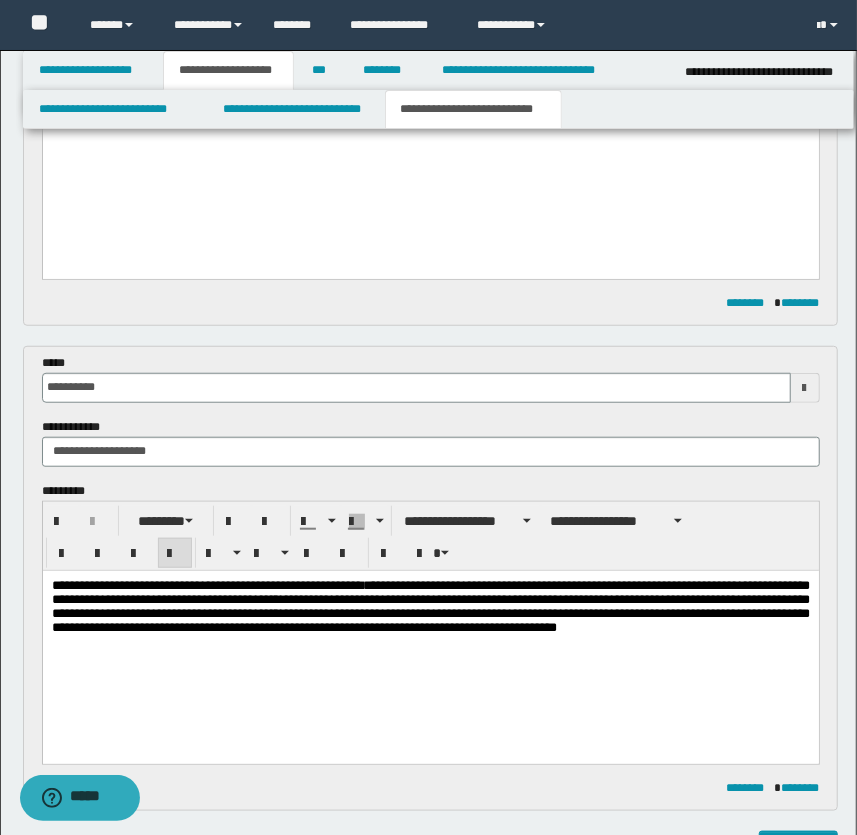 click on "**********" at bounding box center [430, 605] 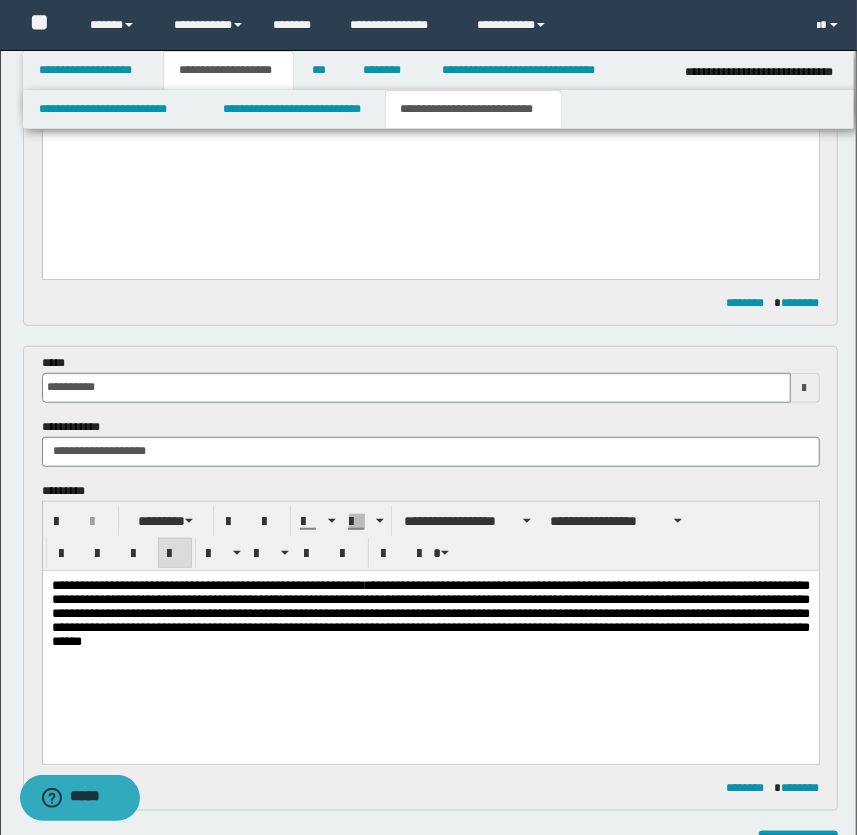 drag, startPoint x: 732, startPoint y: 602, endPoint x: 743, endPoint y: 586, distance: 19.416489 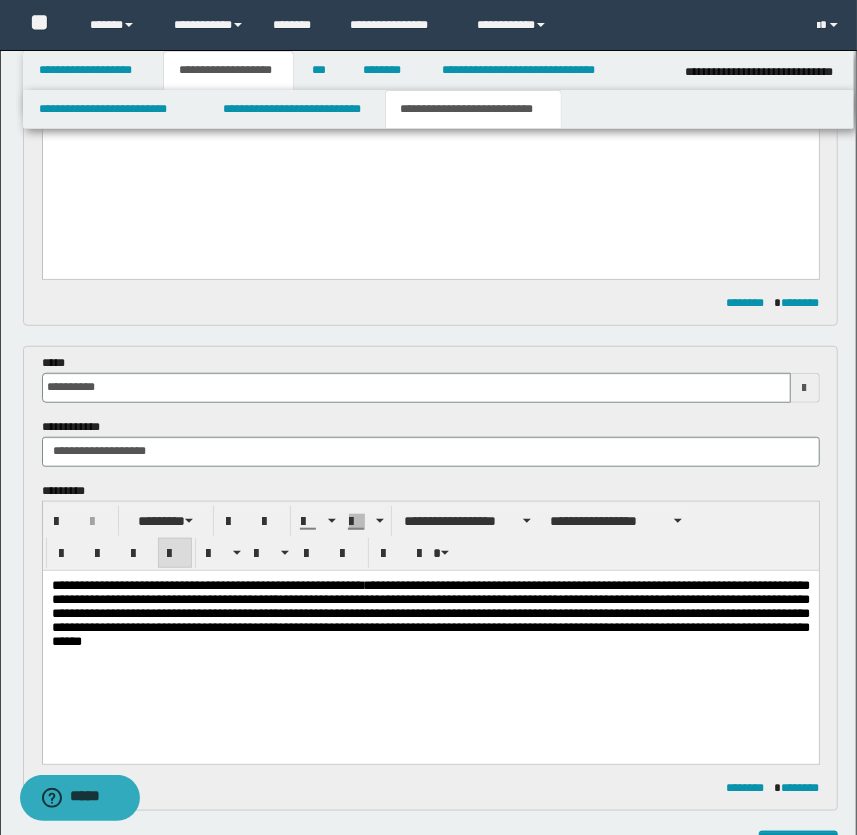 click on "**********" at bounding box center (430, 612) 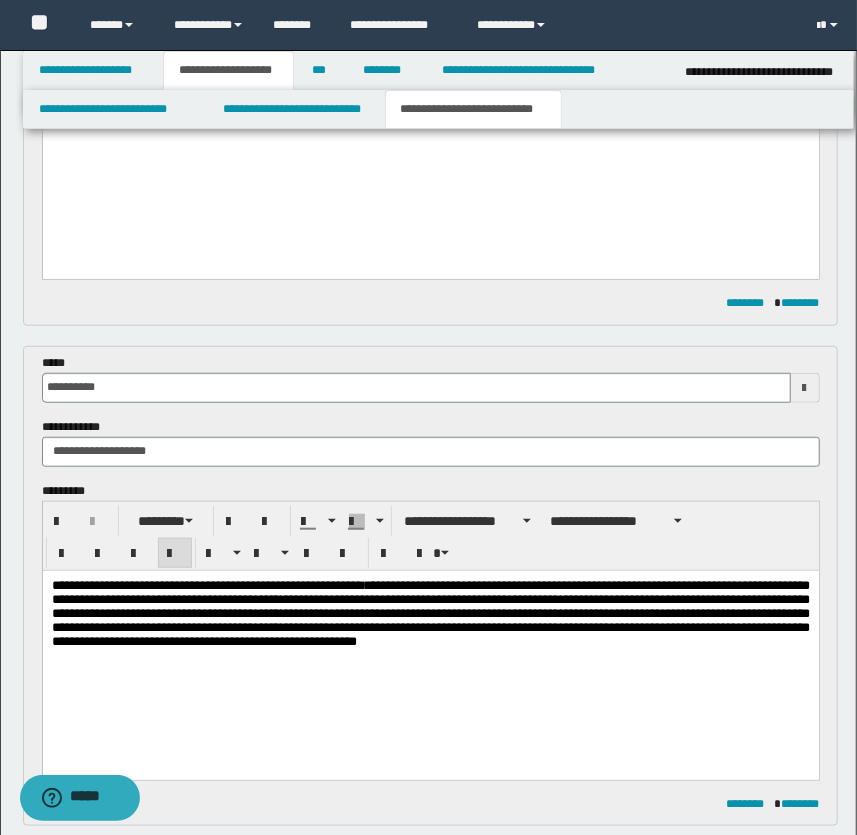 drag, startPoint x: 136, startPoint y: 47, endPoint x: 435, endPoint y: 780, distance: 791.6376 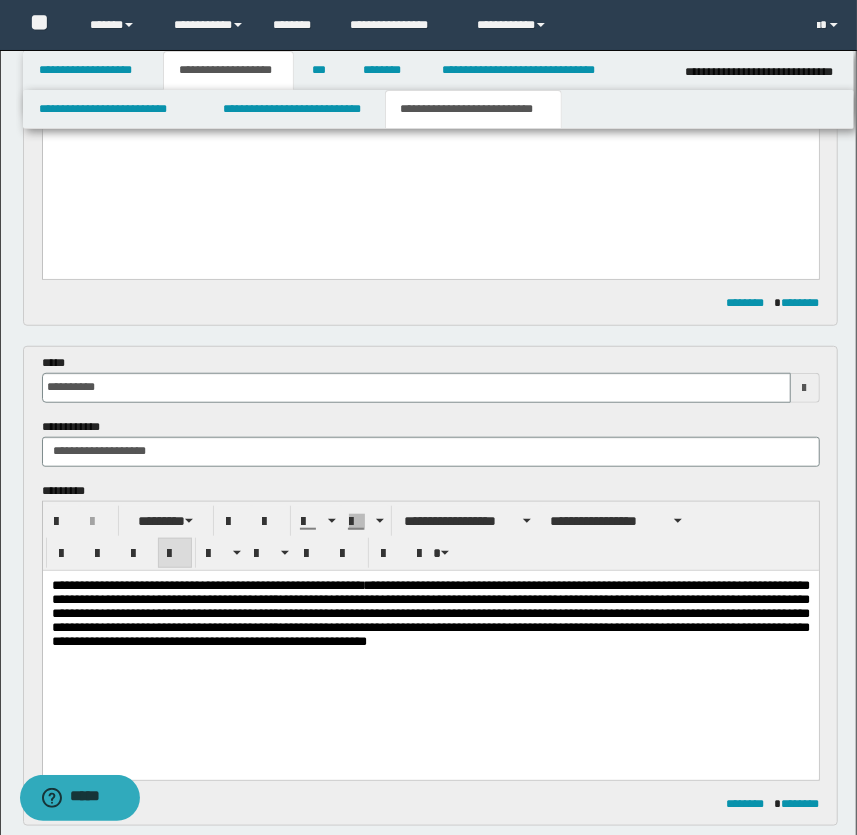 click on "**********" at bounding box center (430, 612) 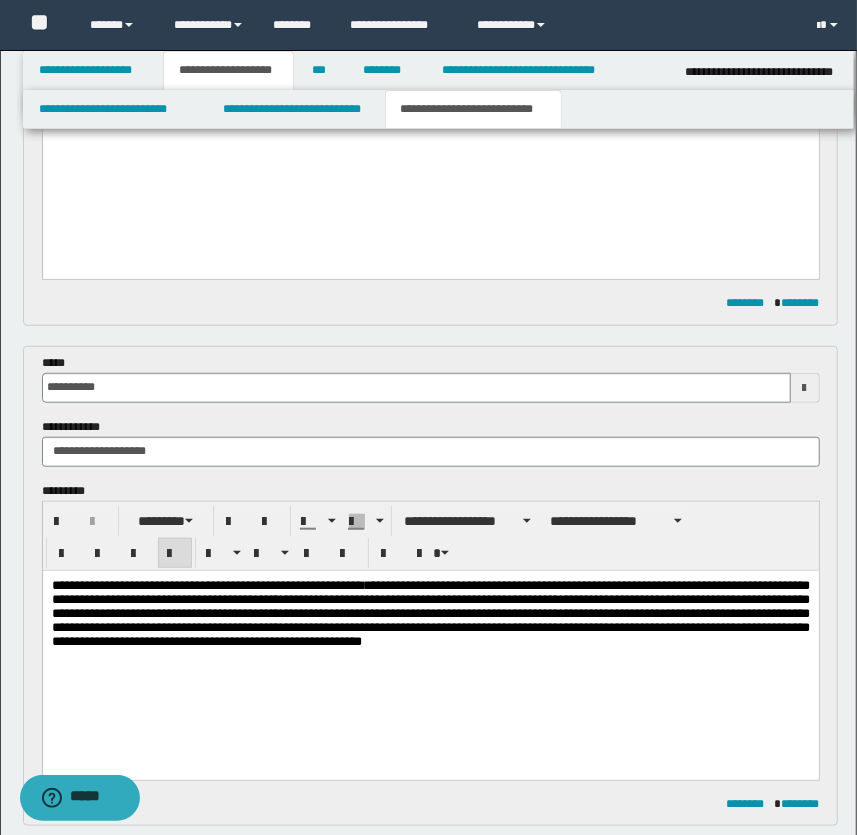 click on "**********" at bounding box center [430, 612] 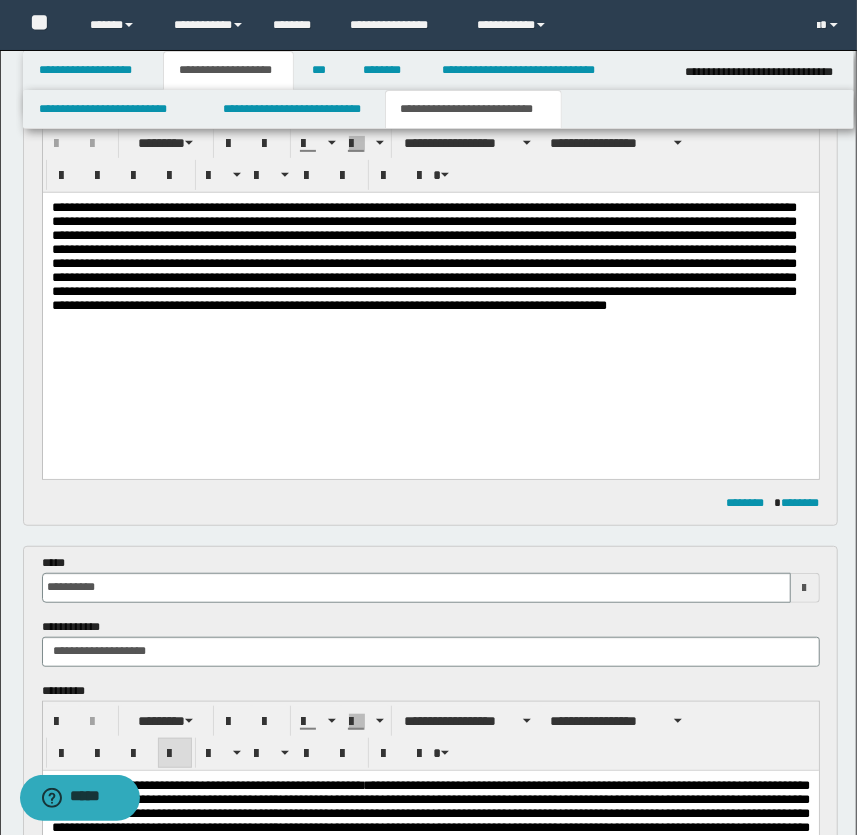 scroll, scrollTop: 549, scrollLeft: 0, axis: vertical 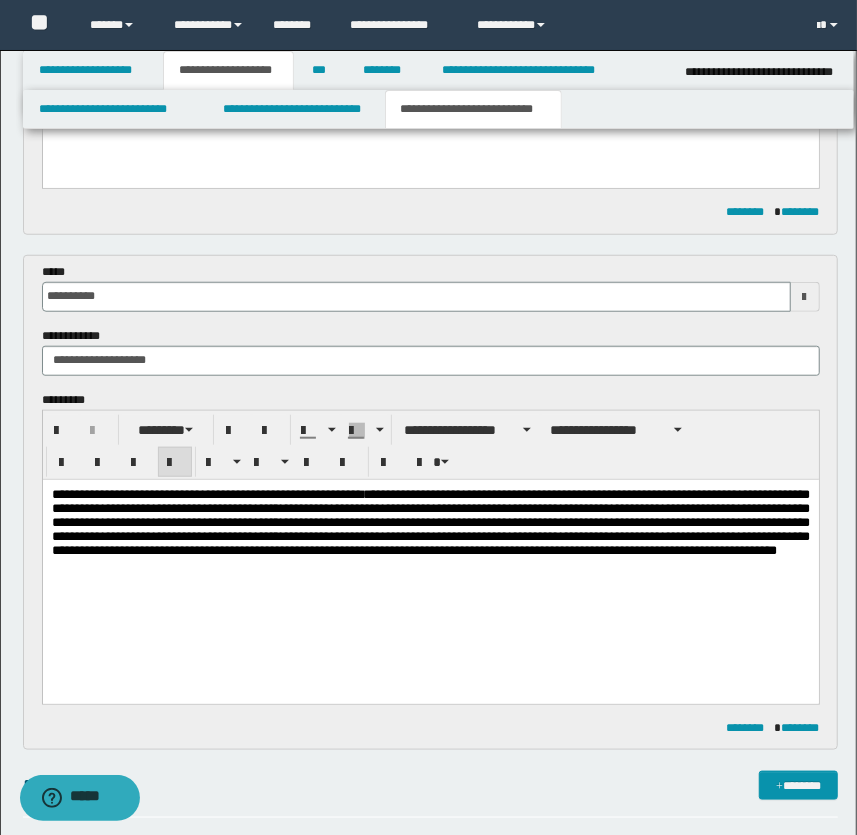 click on "**********" at bounding box center (430, 521) 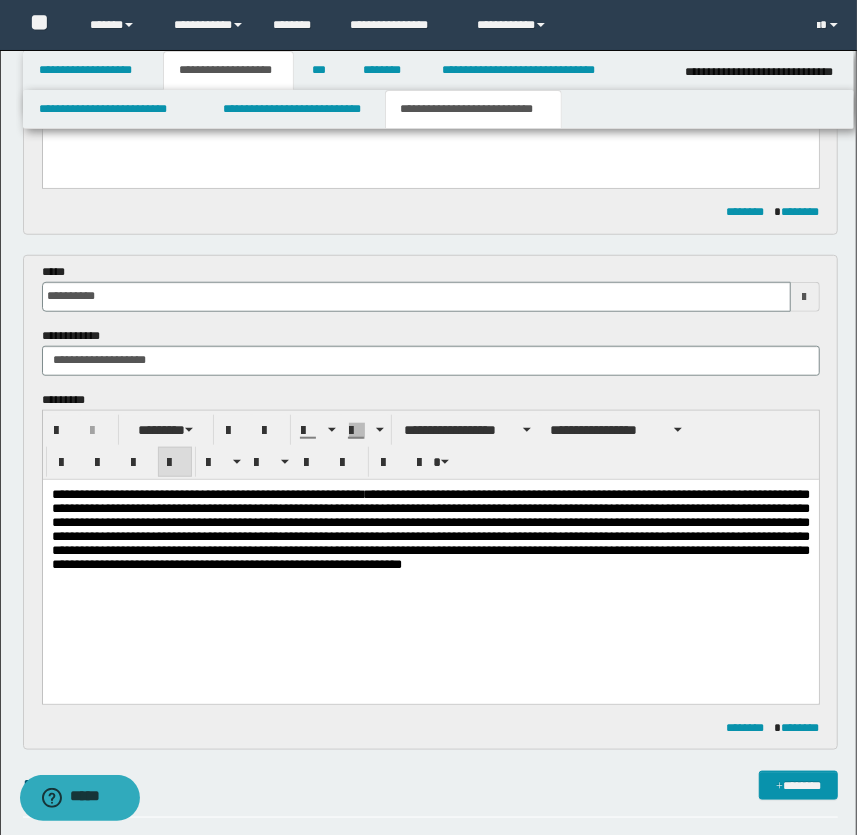 click on "**********" at bounding box center [430, 528] 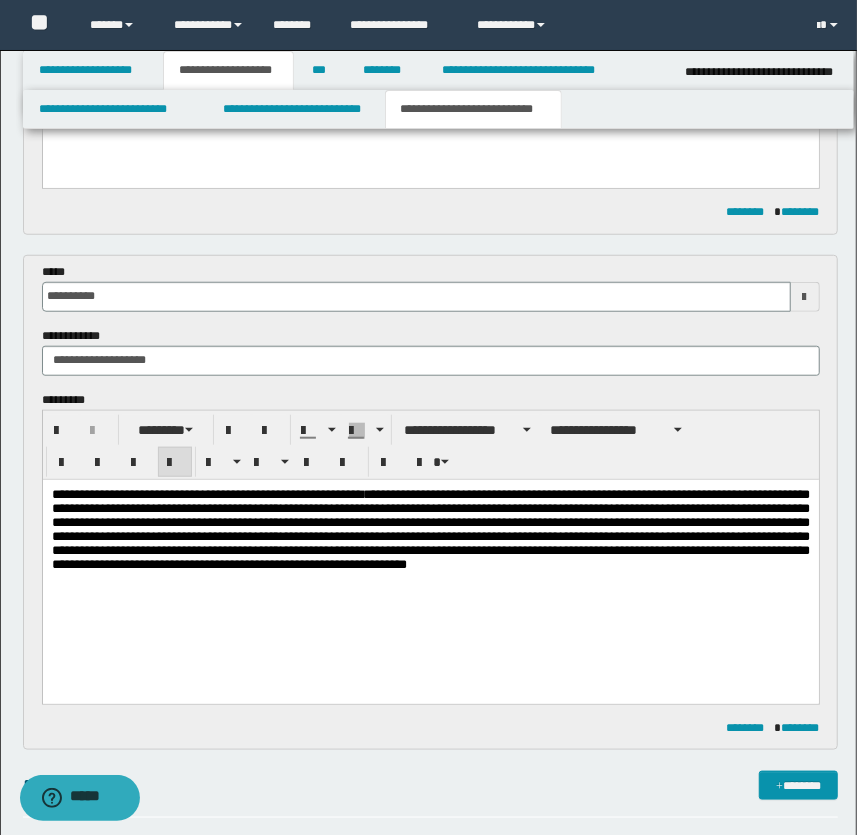 click on "**********" at bounding box center (430, 528) 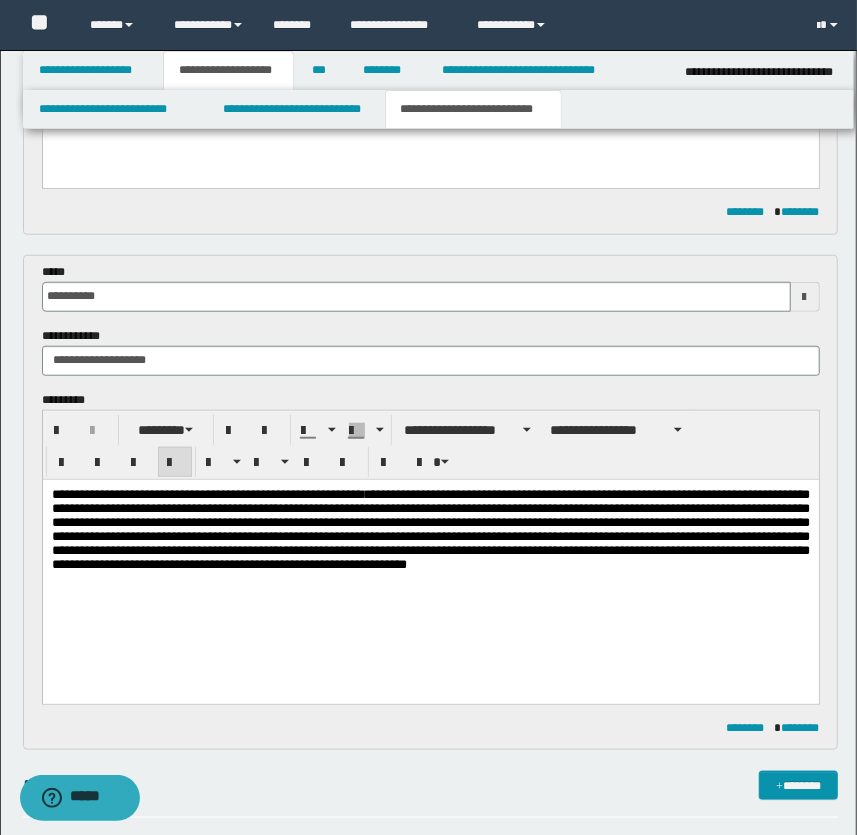 click on "**********" at bounding box center [430, 528] 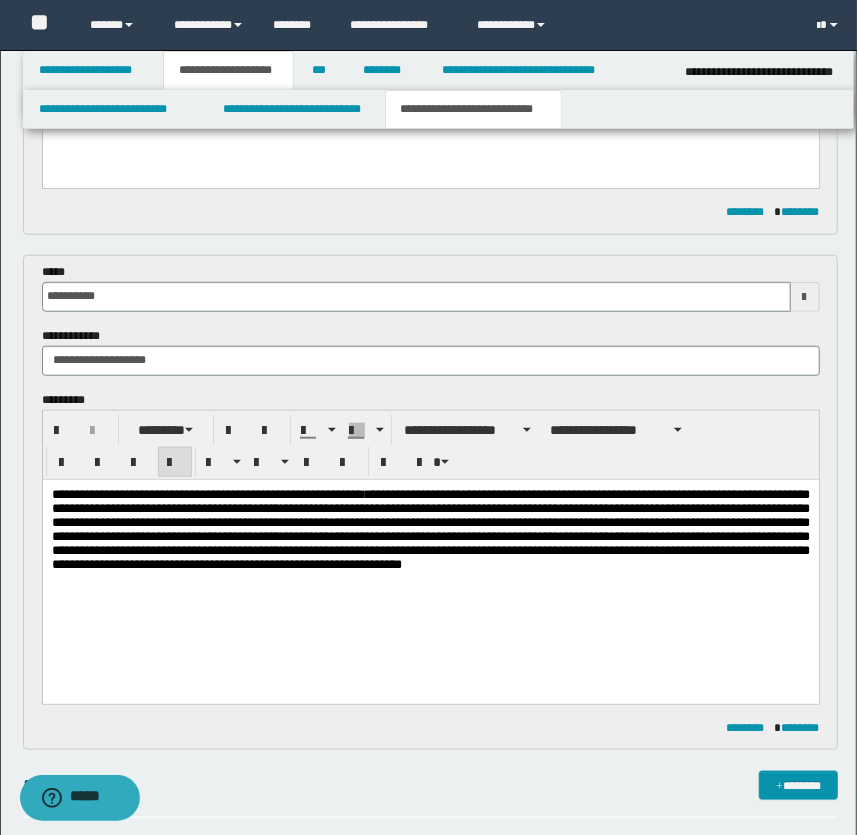 click on "**********" at bounding box center (430, 528) 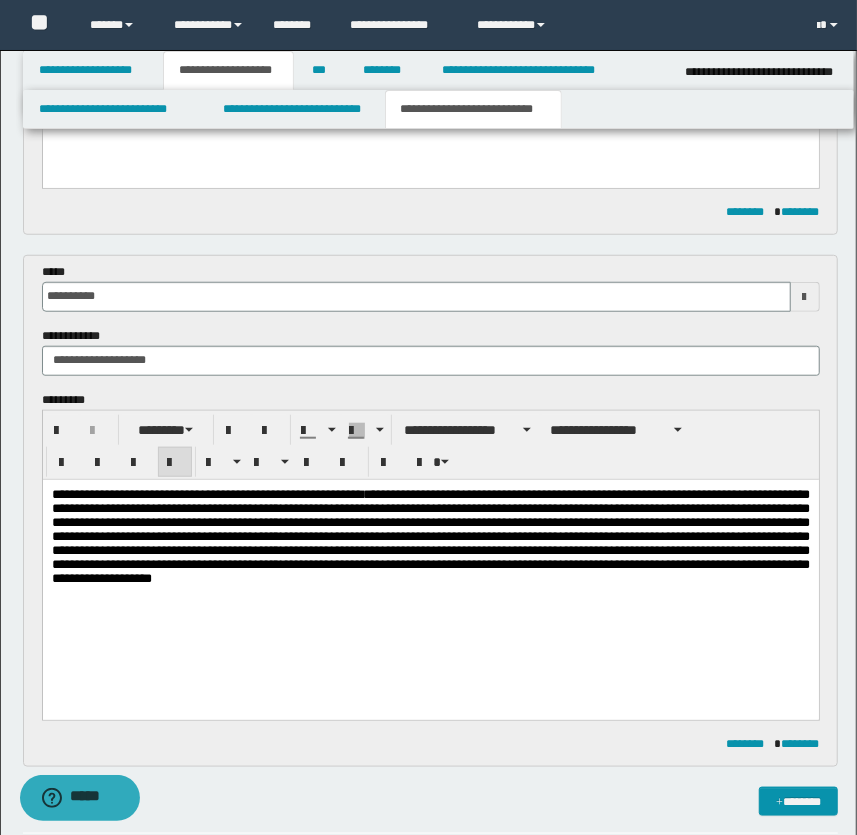 click on "**********" at bounding box center [430, 535] 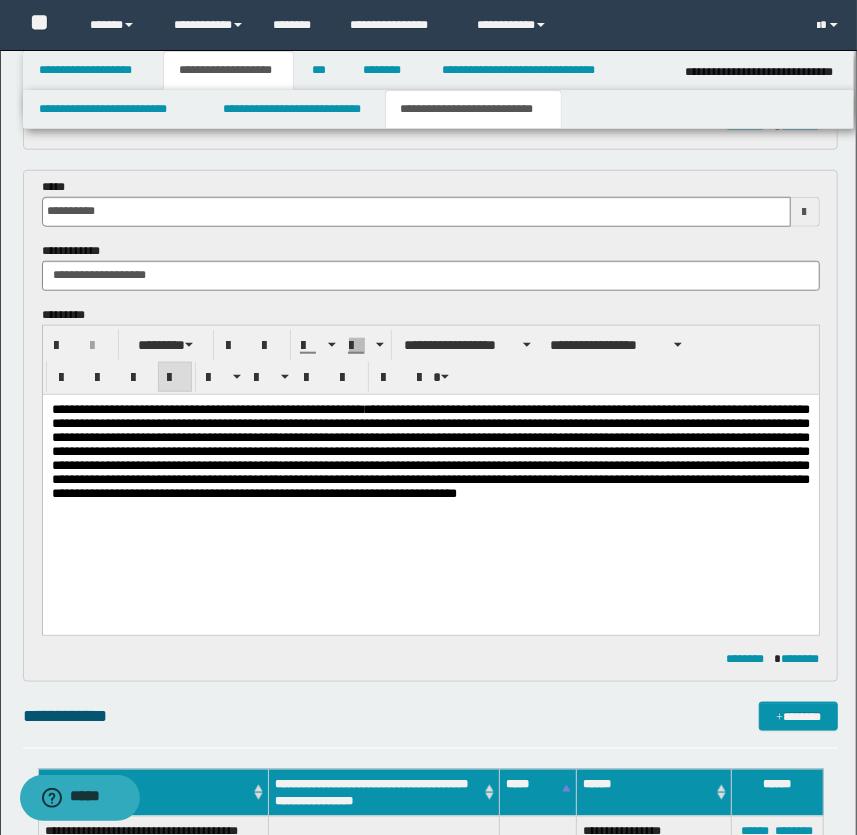 scroll, scrollTop: 640, scrollLeft: 0, axis: vertical 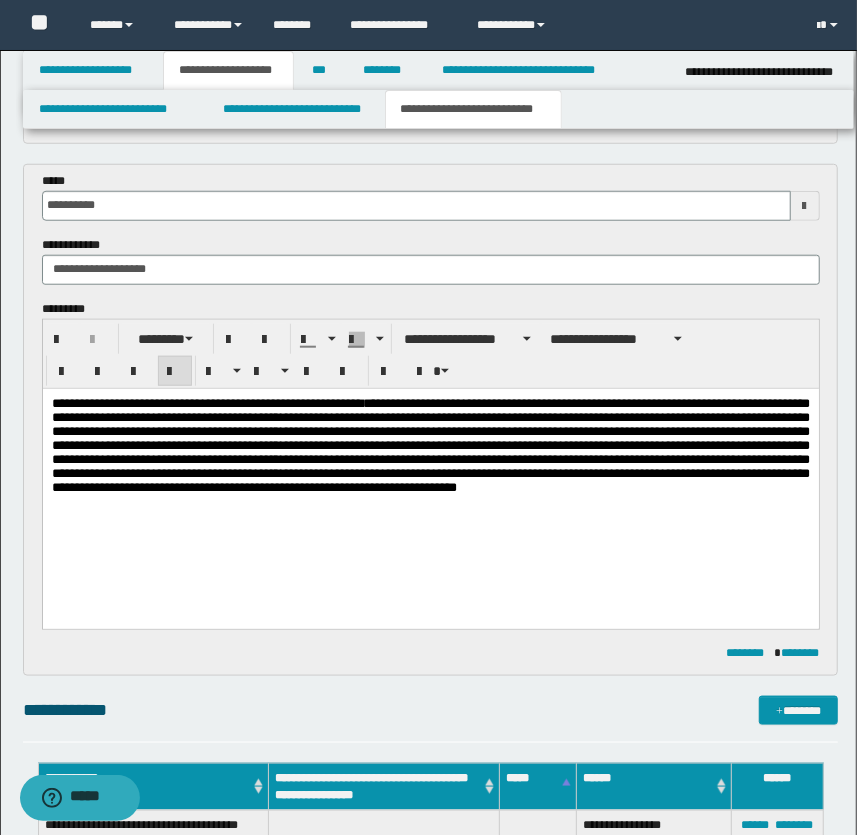 click on "**********" at bounding box center [430, 444] 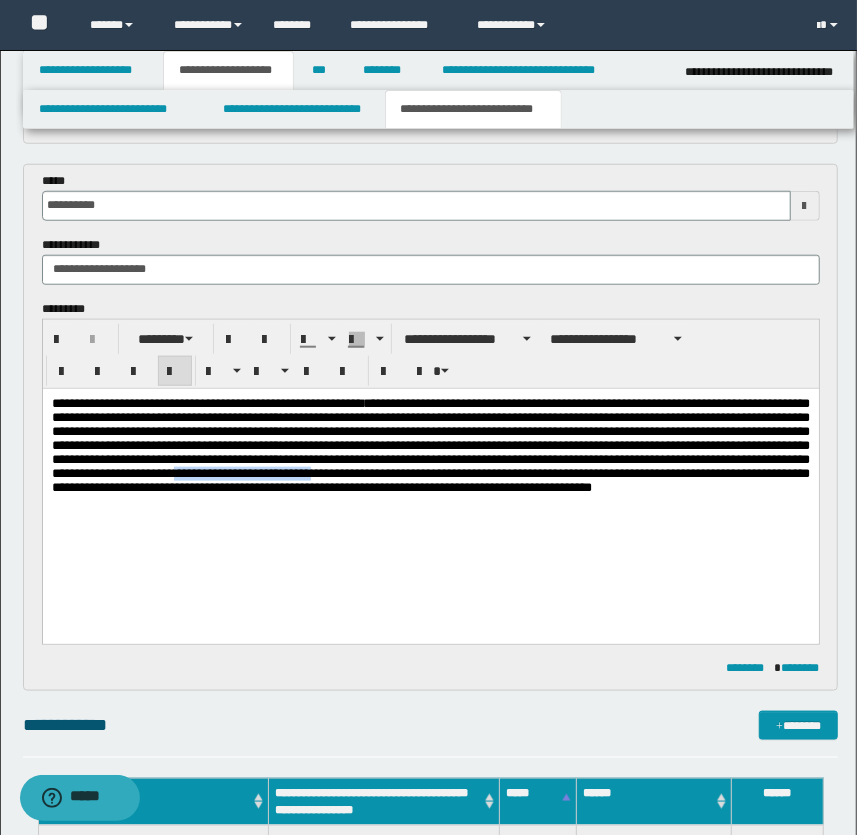drag, startPoint x: 326, startPoint y: 495, endPoint x: 484, endPoint y: 498, distance: 158.02847 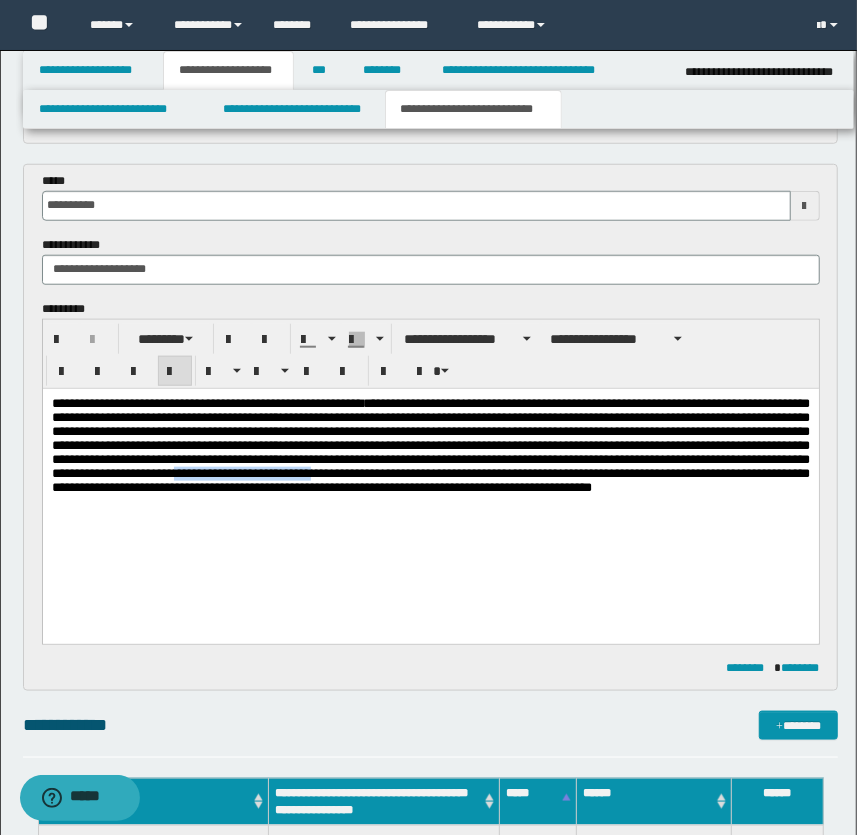 click on "**********" at bounding box center [430, 444] 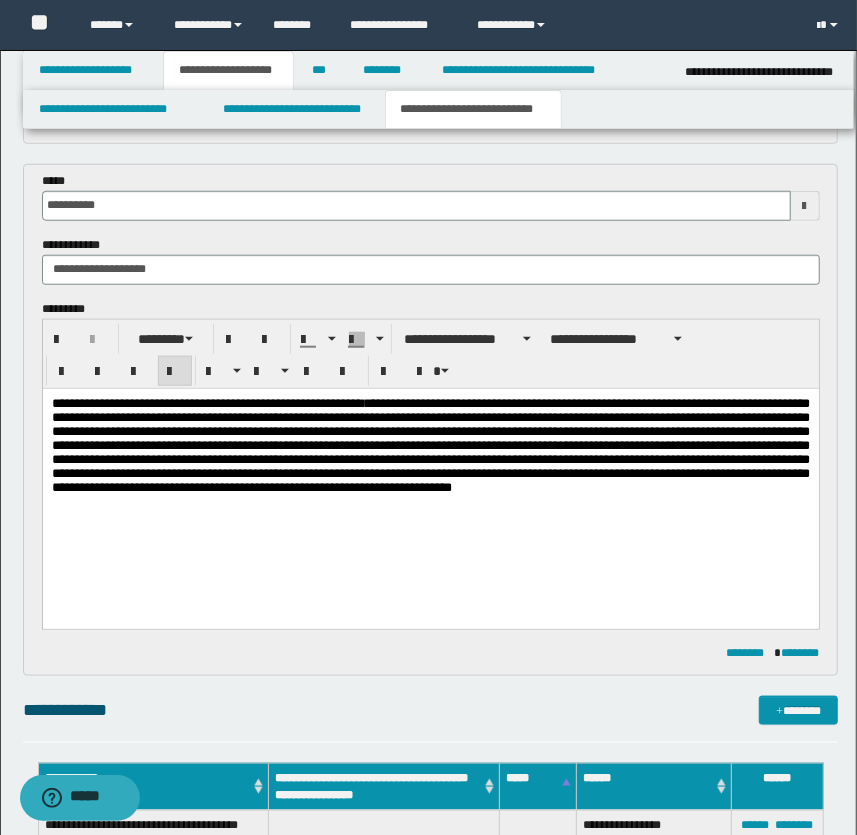 click on "**********" at bounding box center (430, 444) 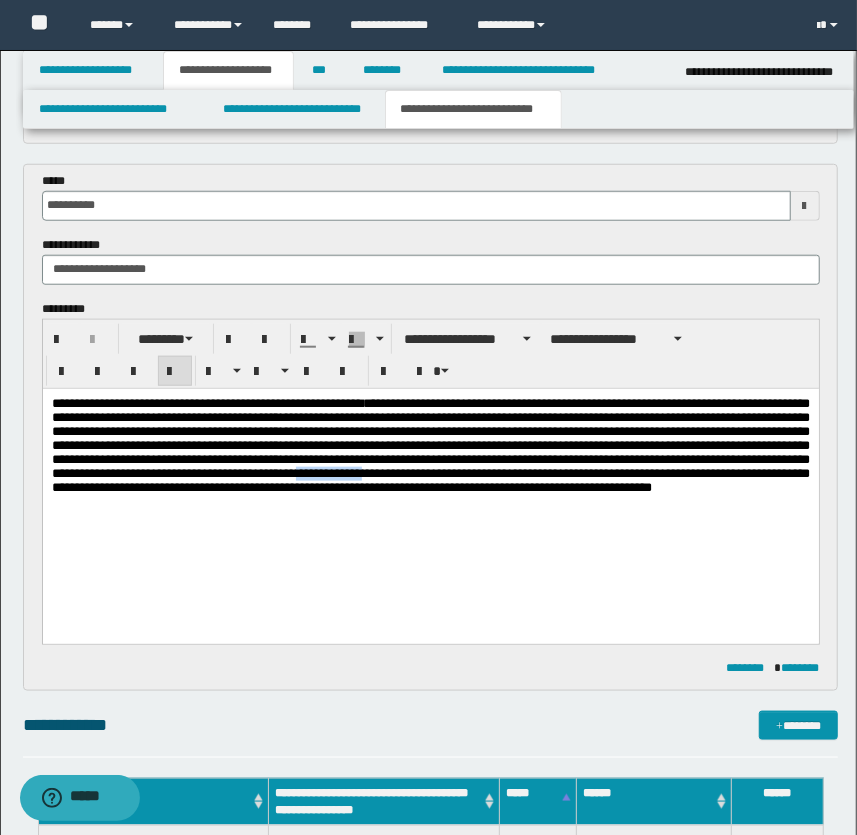 drag, startPoint x: 467, startPoint y: 492, endPoint x: 571, endPoint y: 495, distance: 104.04326 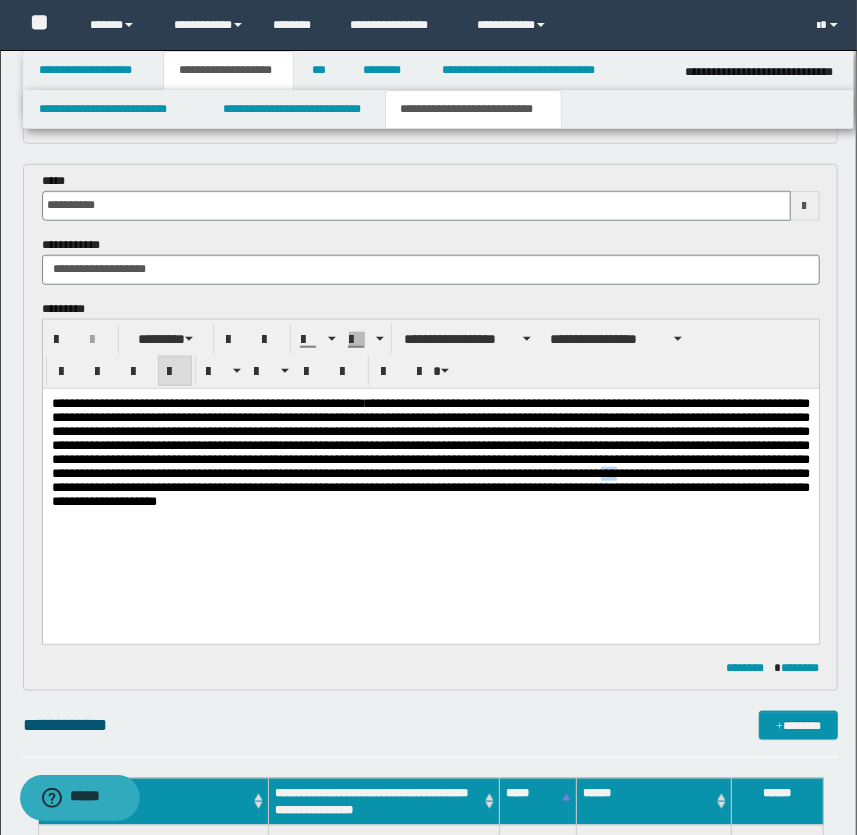 drag, startPoint x: 789, startPoint y: 493, endPoint x: 808, endPoint y: 496, distance: 19.235384 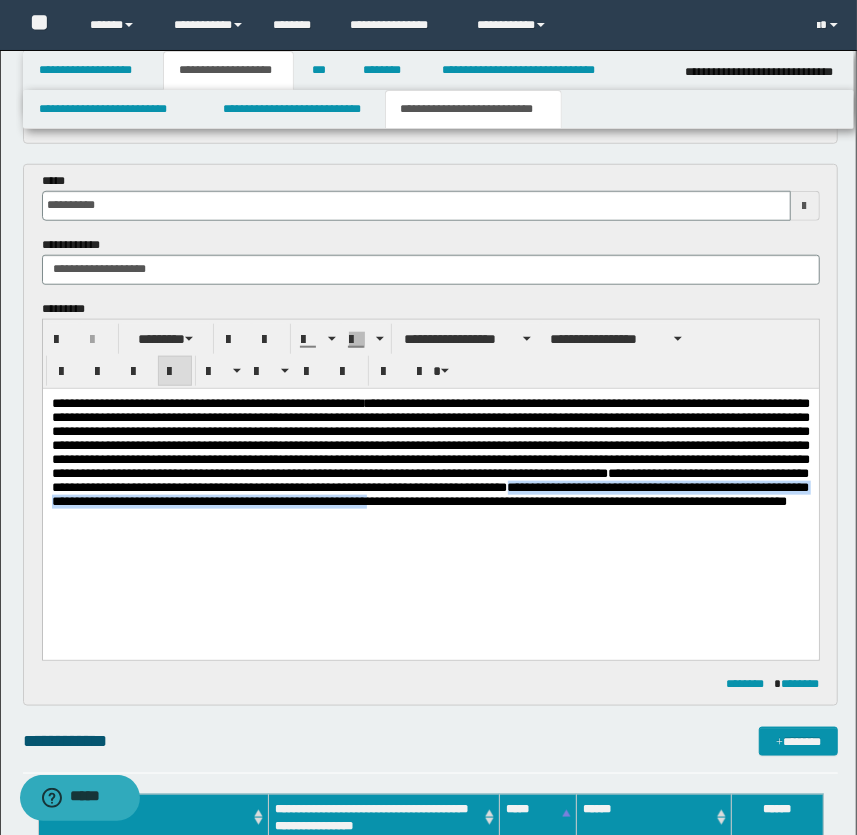 drag, startPoint x: 130, startPoint y: 530, endPoint x: 102, endPoint y: 552, distance: 35.608986 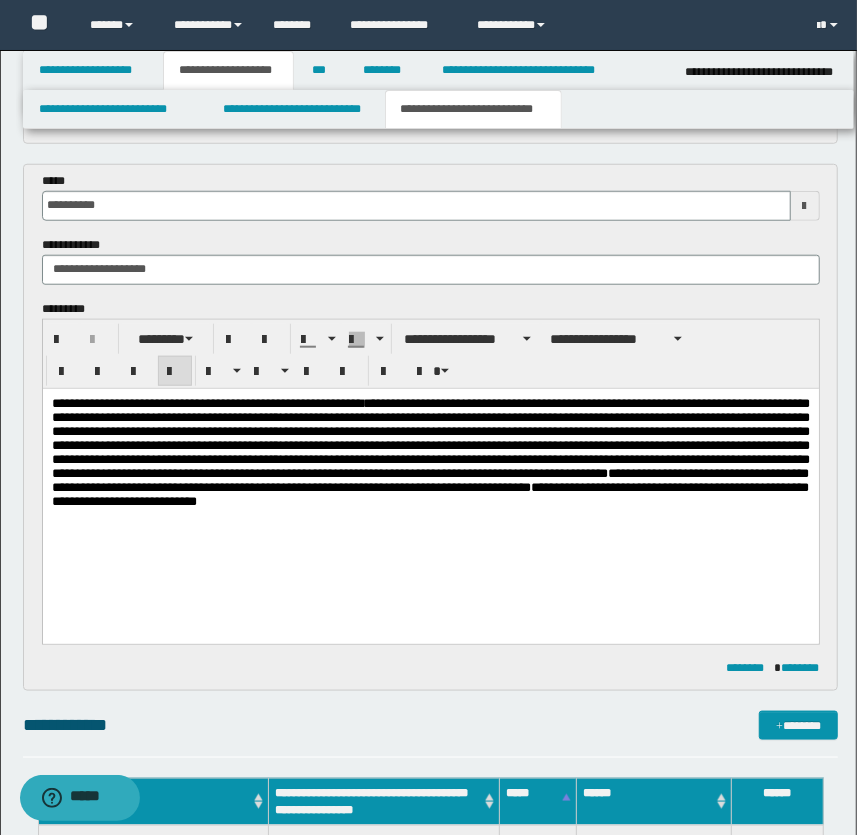 click on "**********" at bounding box center (430, 451) 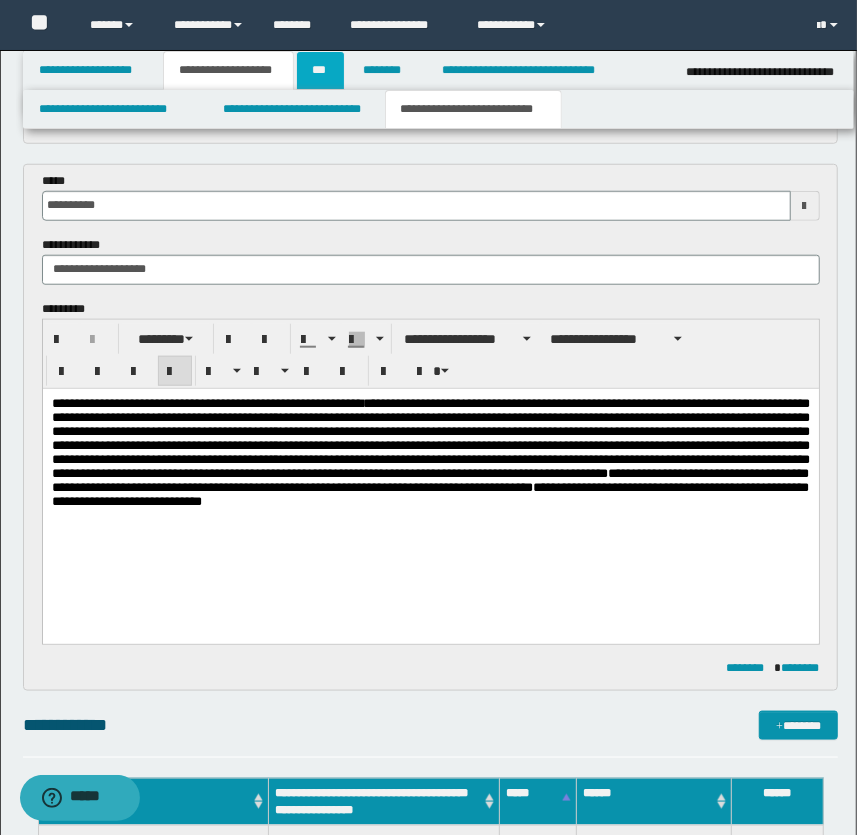 click on "***" at bounding box center (320, 70) 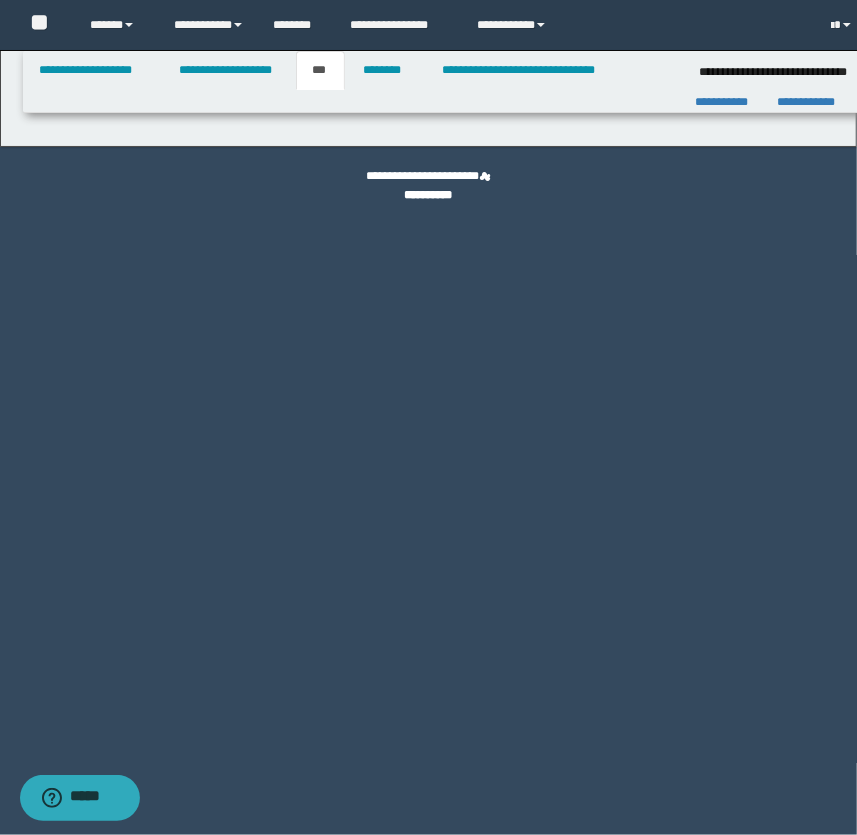 scroll, scrollTop: 0, scrollLeft: 0, axis: both 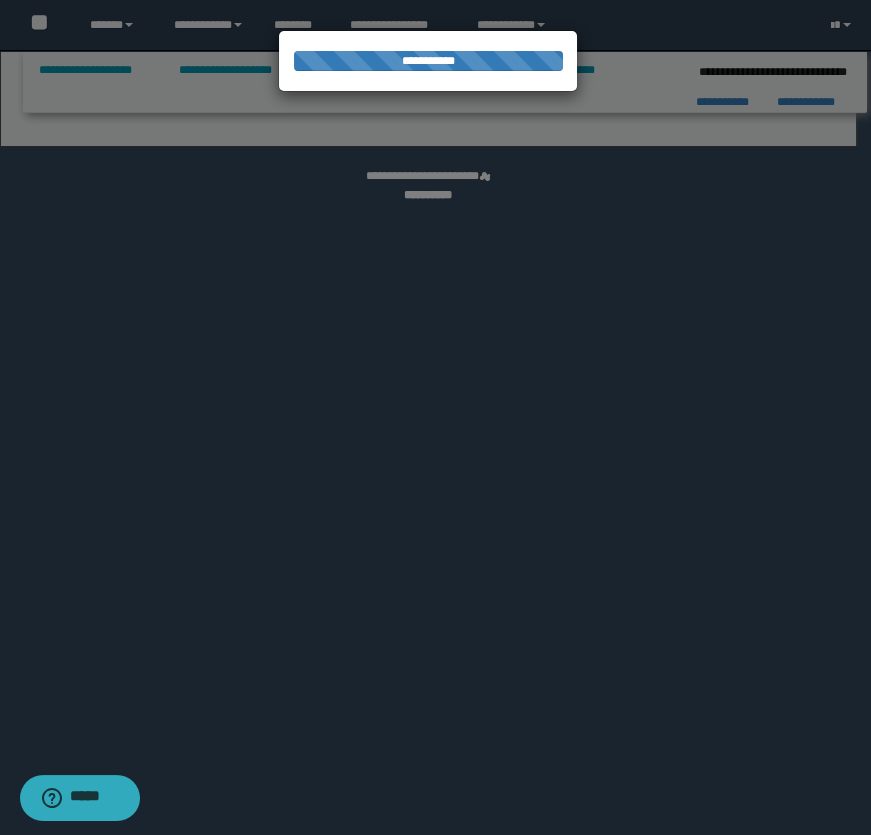 select on "*" 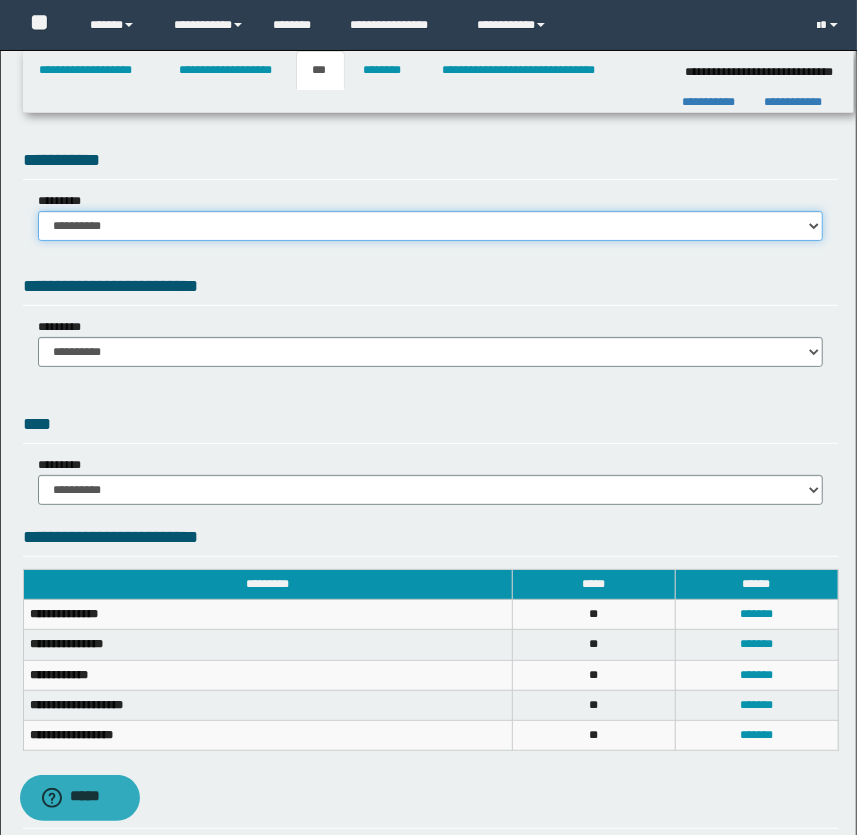 click on "**********" at bounding box center (431, 226) 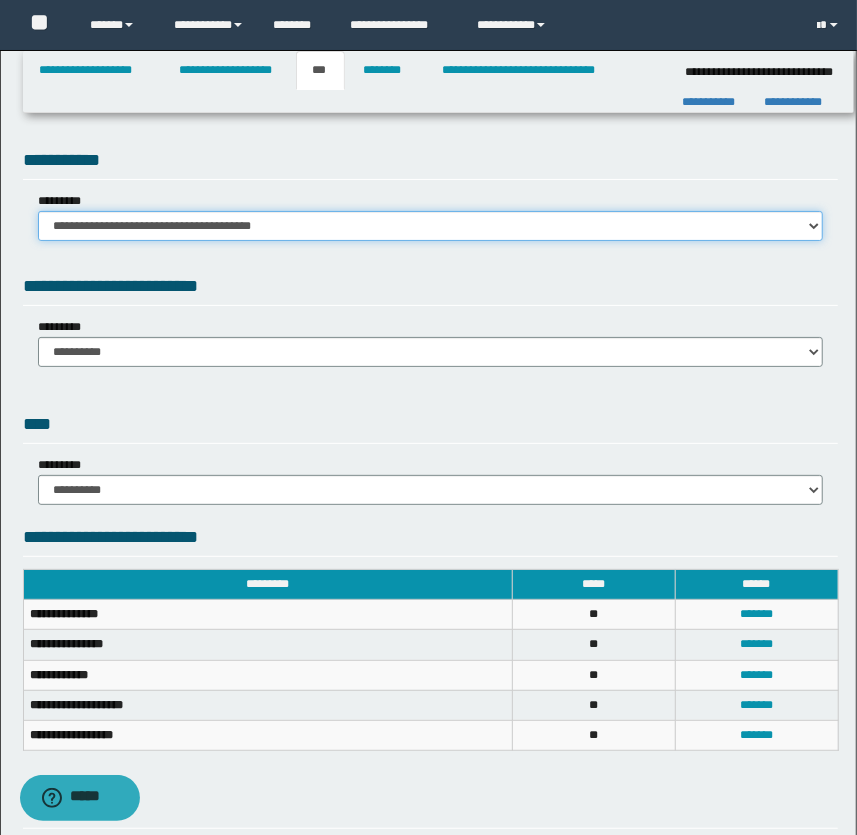 click on "**********" at bounding box center (431, 226) 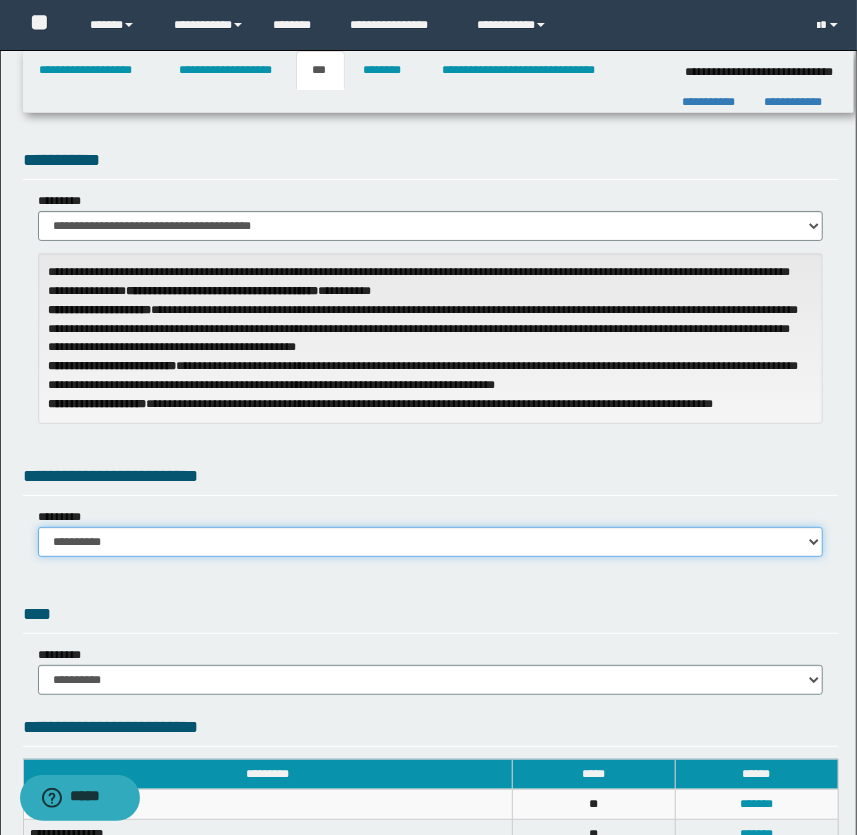 click on "**********" at bounding box center [431, 542] 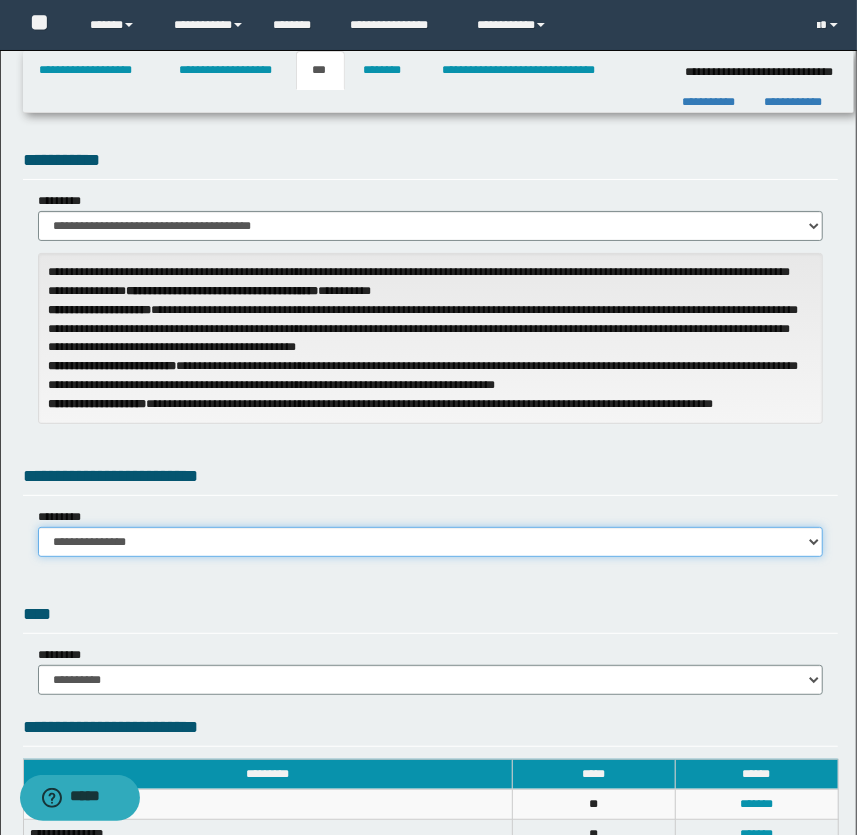 click on "**********" at bounding box center [431, 542] 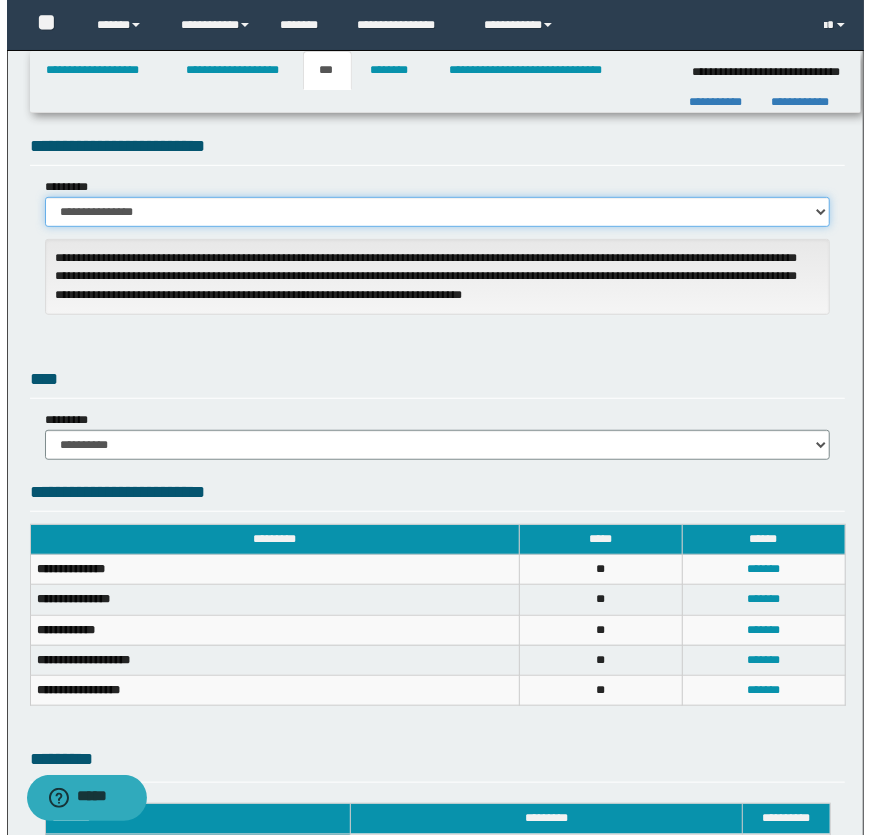 scroll, scrollTop: 363, scrollLeft: 0, axis: vertical 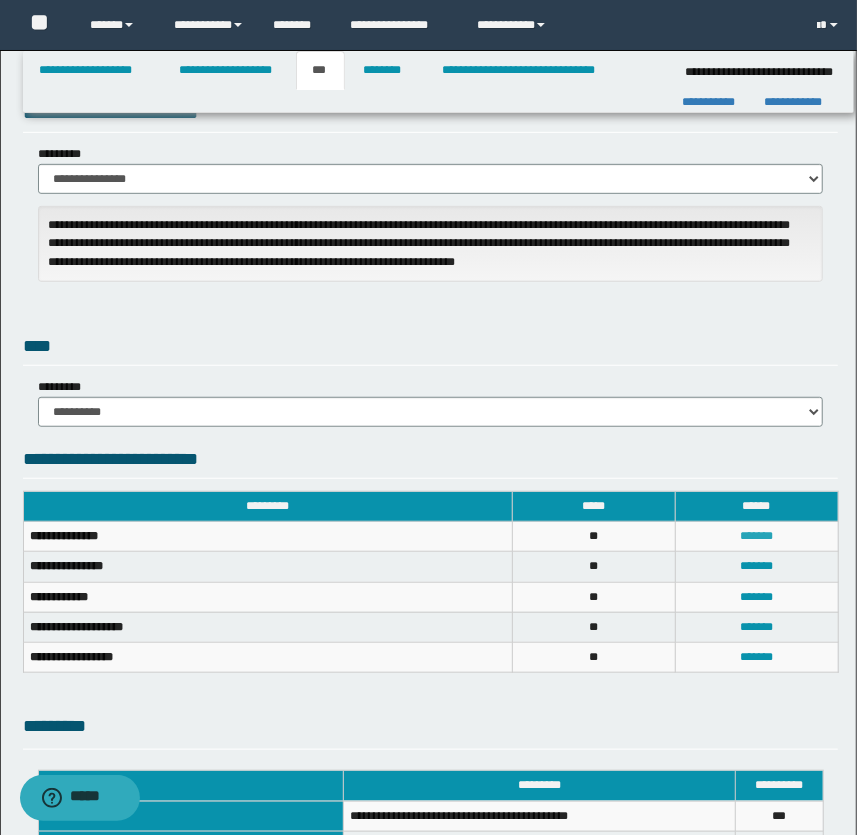 click on "*******" at bounding box center [756, 536] 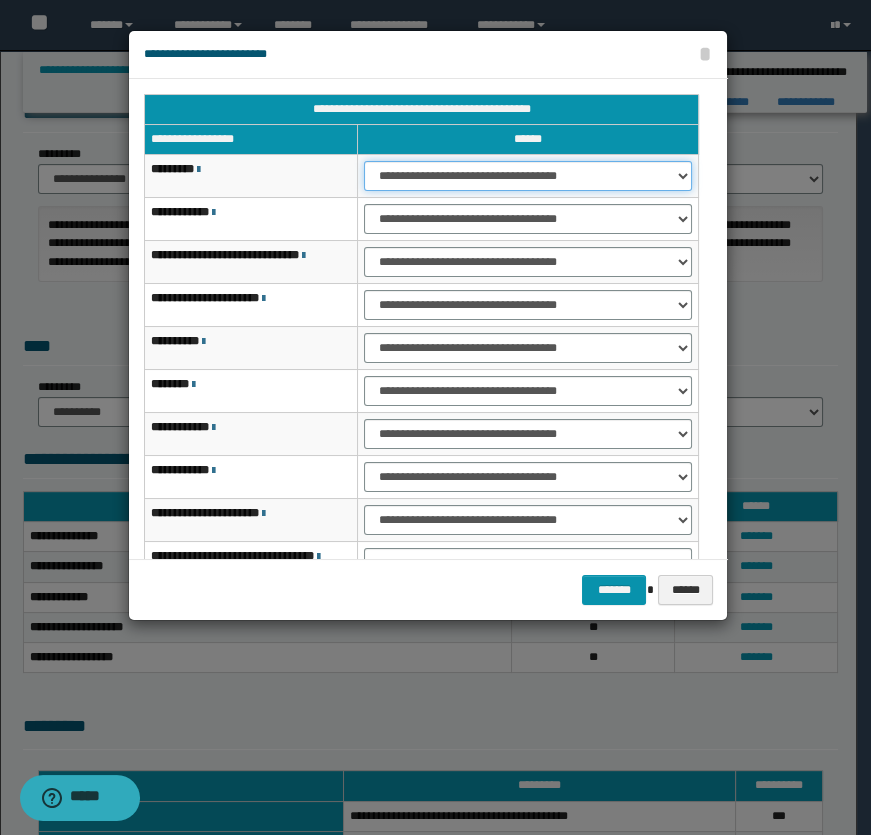 click on "**********" at bounding box center (528, 176) 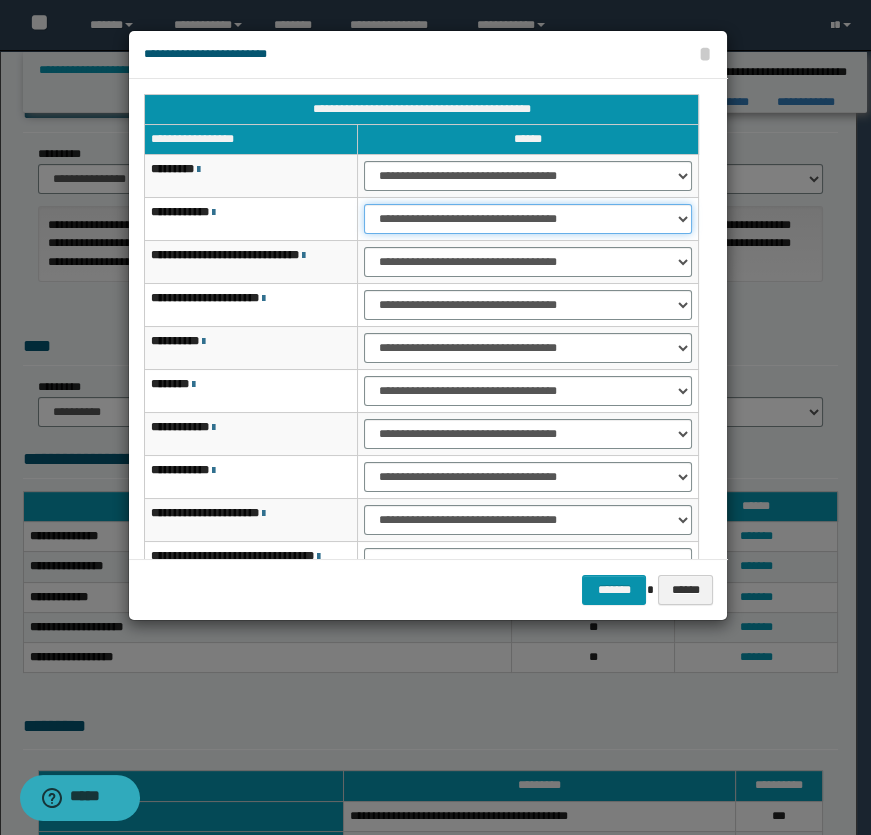click on "**********" at bounding box center [528, 219] 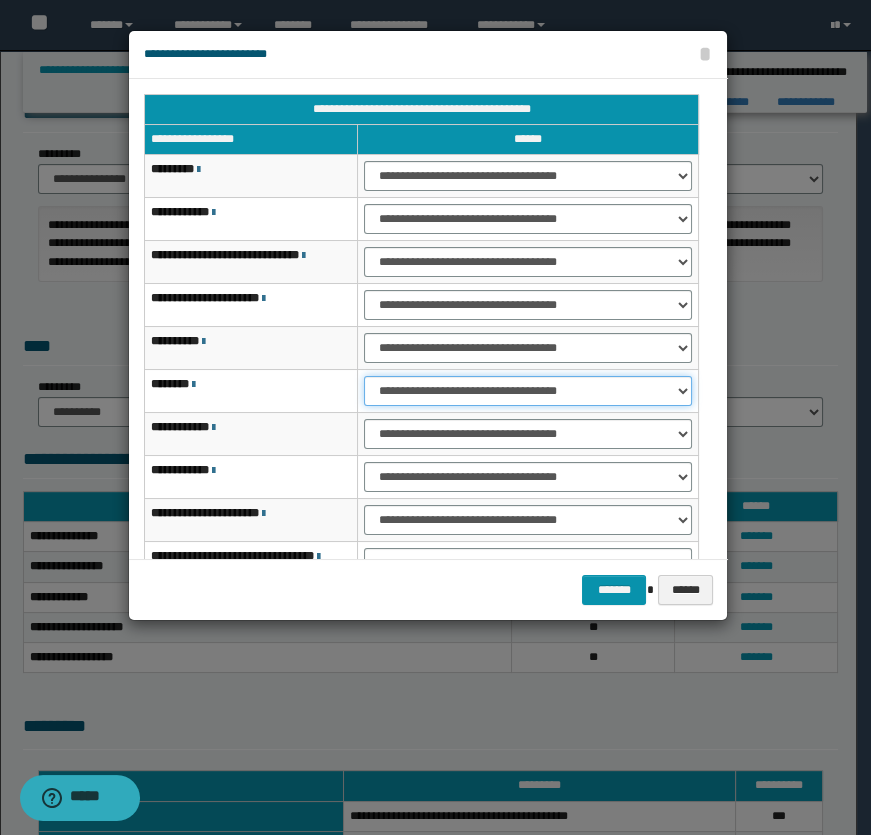 drag, startPoint x: 463, startPoint y: 393, endPoint x: 464, endPoint y: 404, distance: 11.045361 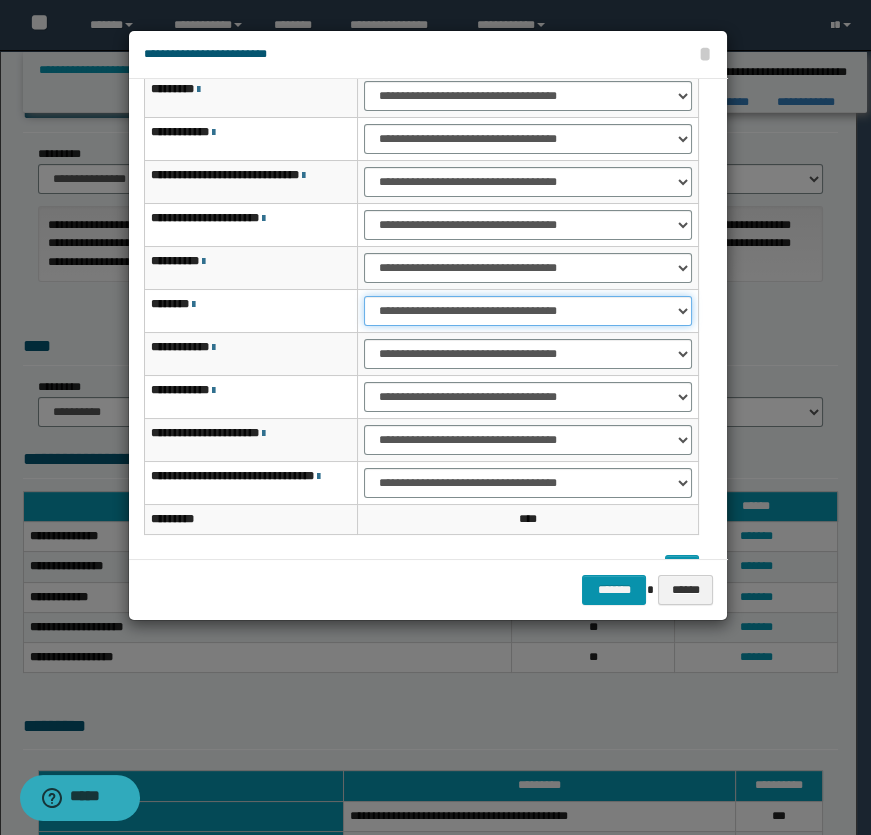 scroll, scrollTop: 120, scrollLeft: 0, axis: vertical 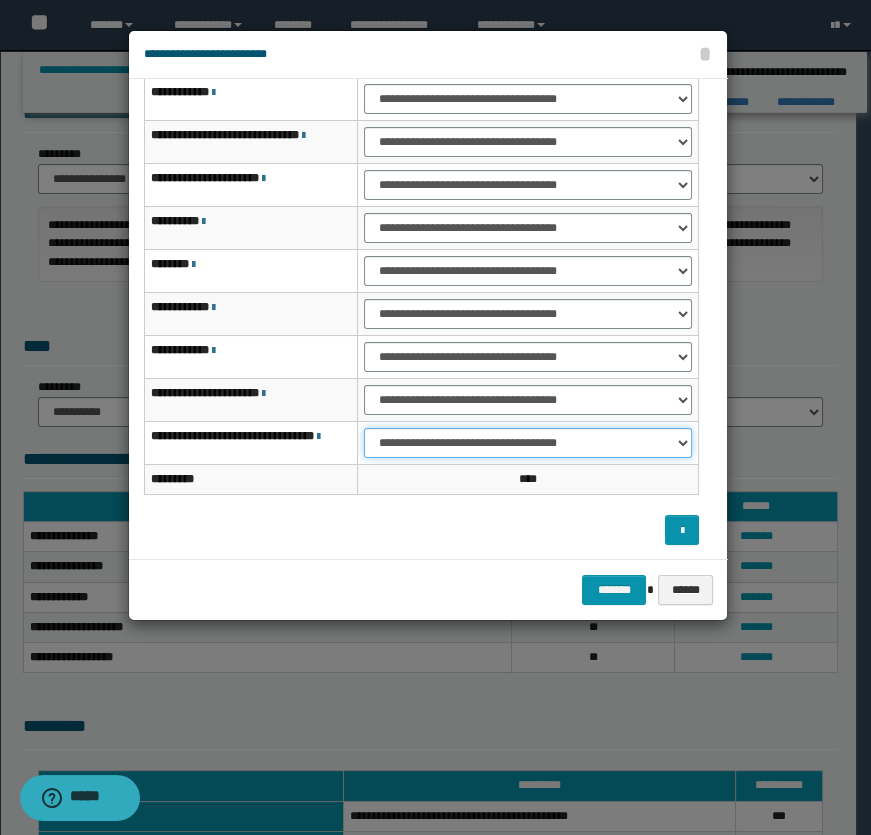click on "**********" at bounding box center (528, 443) 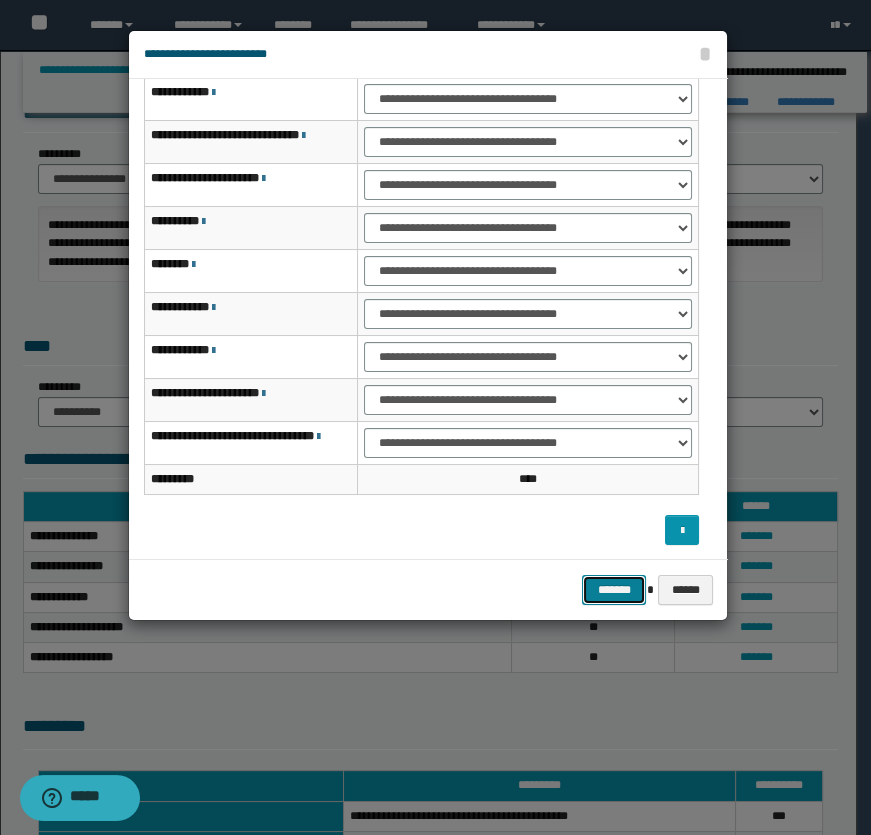 click on "*******" at bounding box center [614, 590] 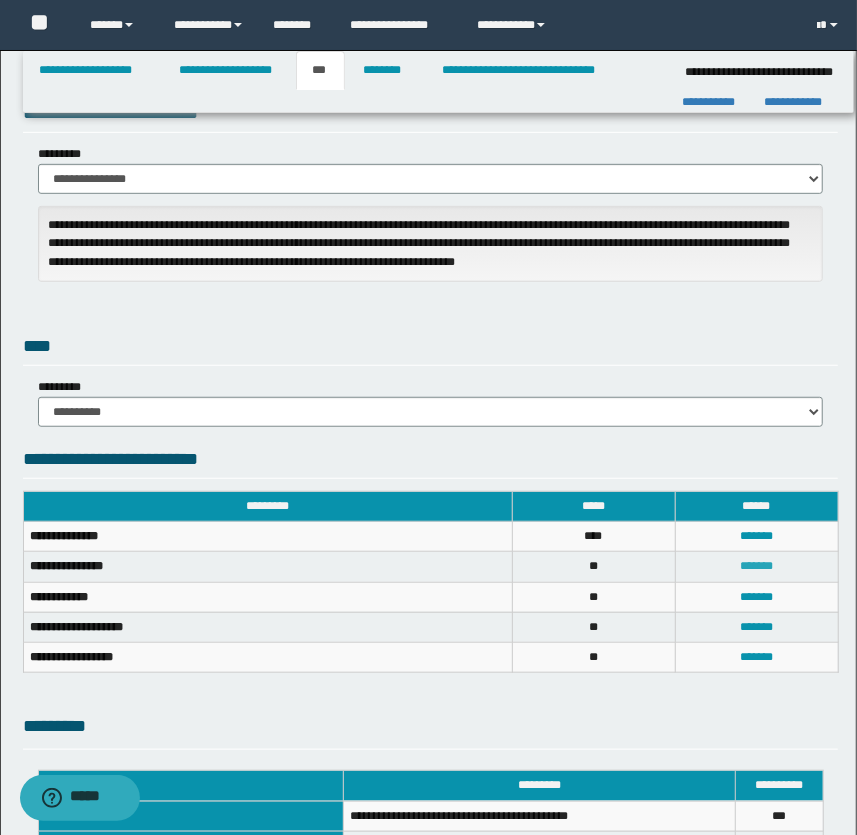 click on "*******" at bounding box center [756, 566] 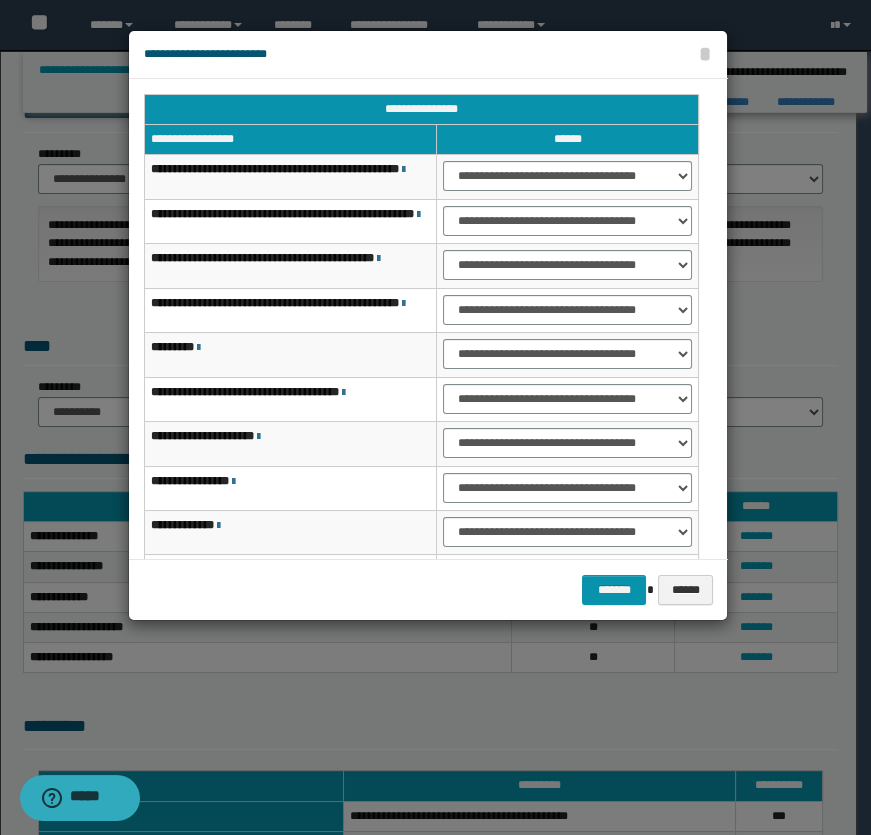 scroll, scrollTop: 0, scrollLeft: 0, axis: both 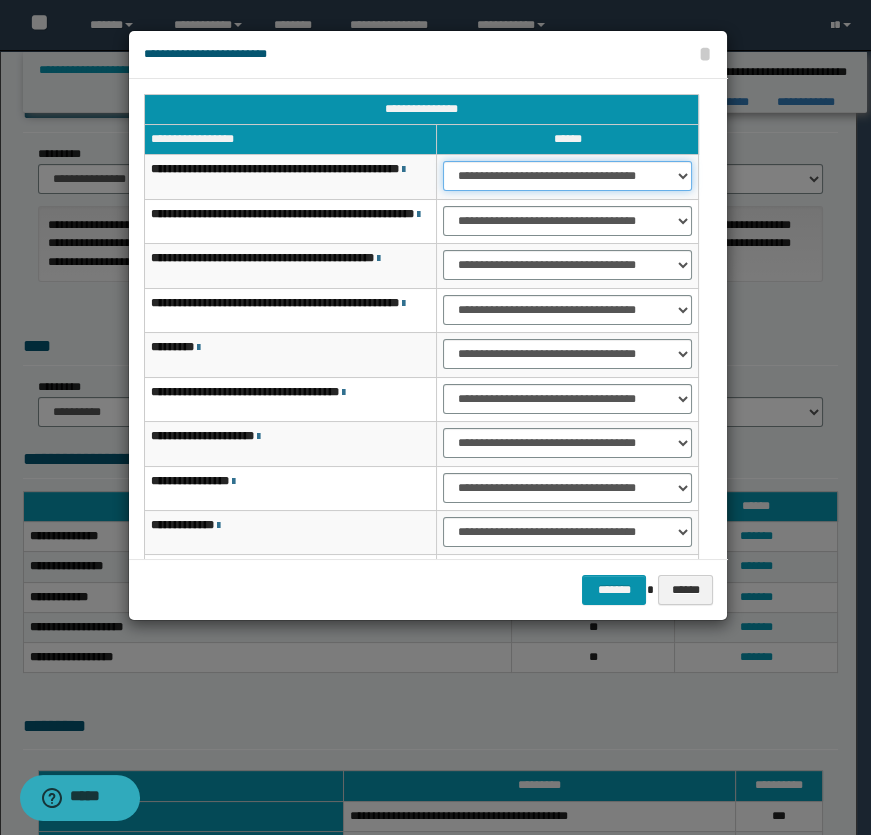 click on "**********" at bounding box center [567, 176] 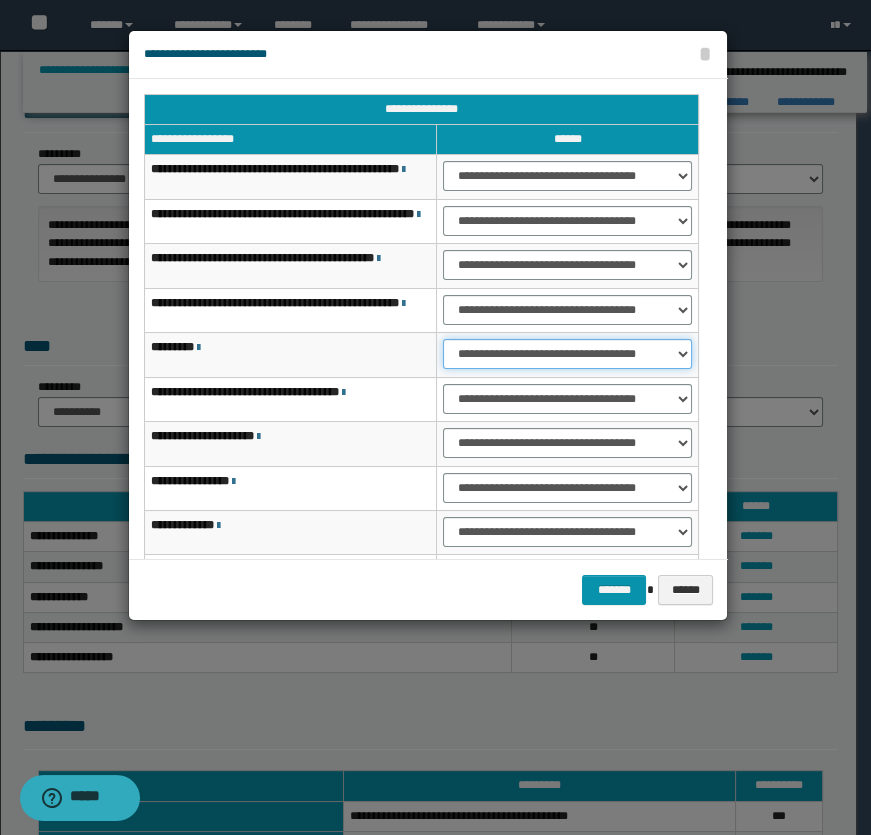 click on "**********" at bounding box center (567, 354) 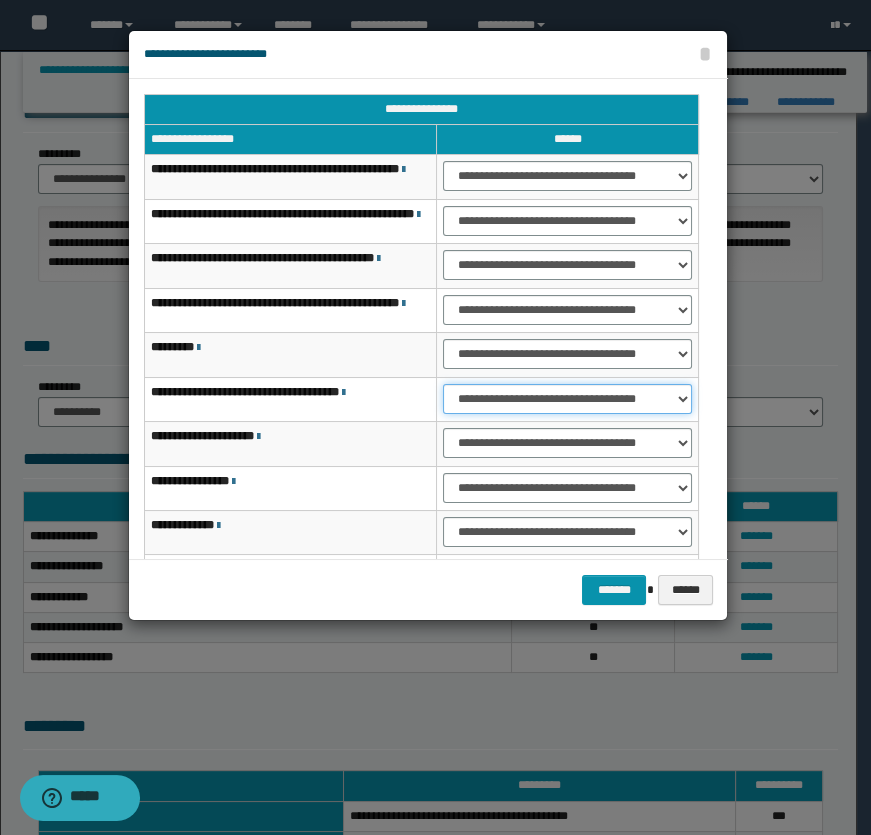 click on "**********" at bounding box center (567, 399) 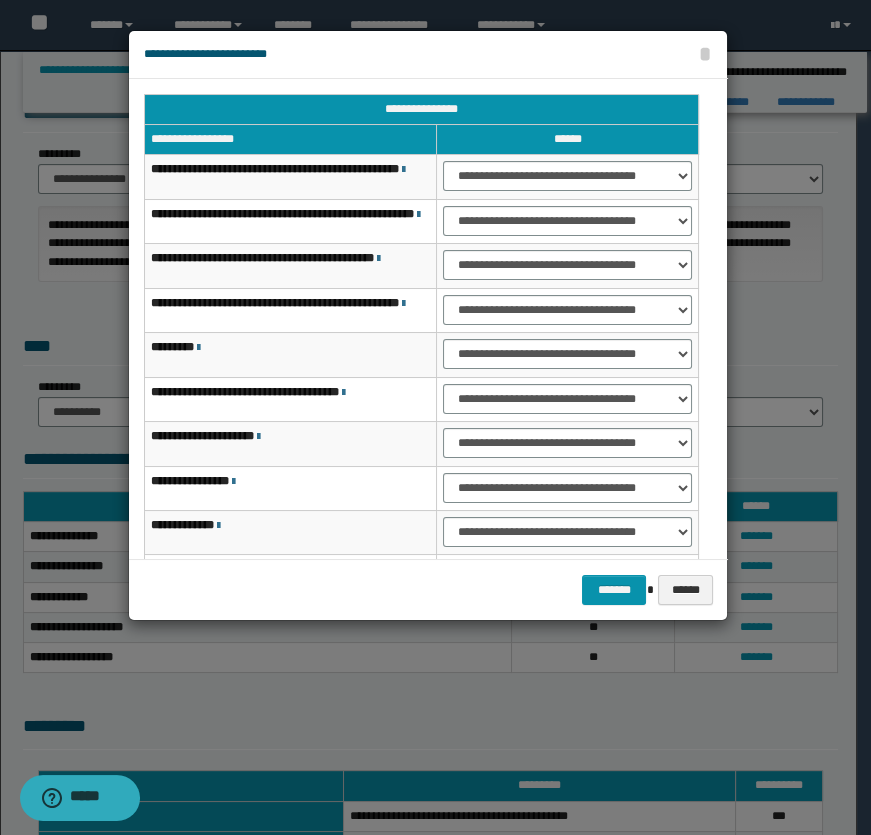 click on "**********" at bounding box center [290, 444] 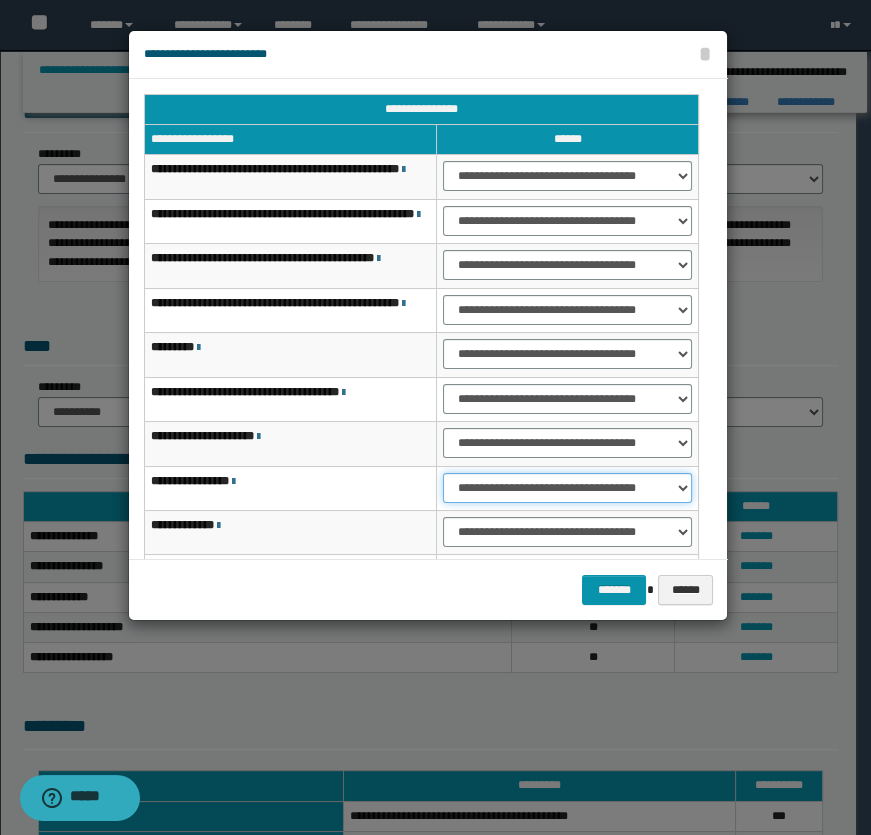 click on "**********" at bounding box center (567, 488) 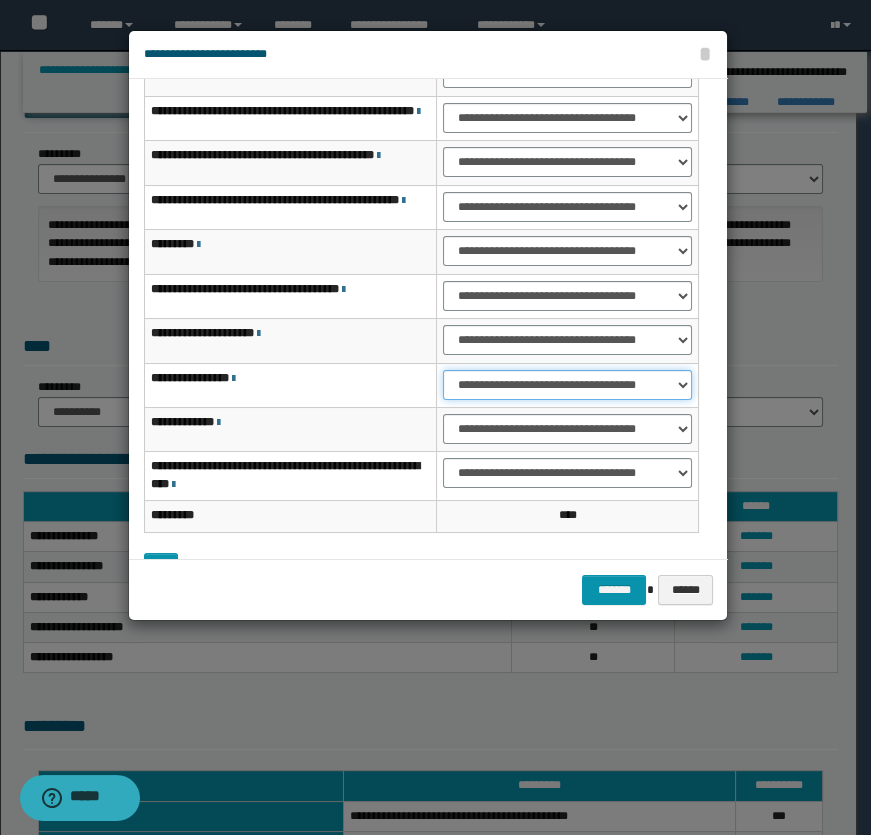 scroll, scrollTop: 170, scrollLeft: 0, axis: vertical 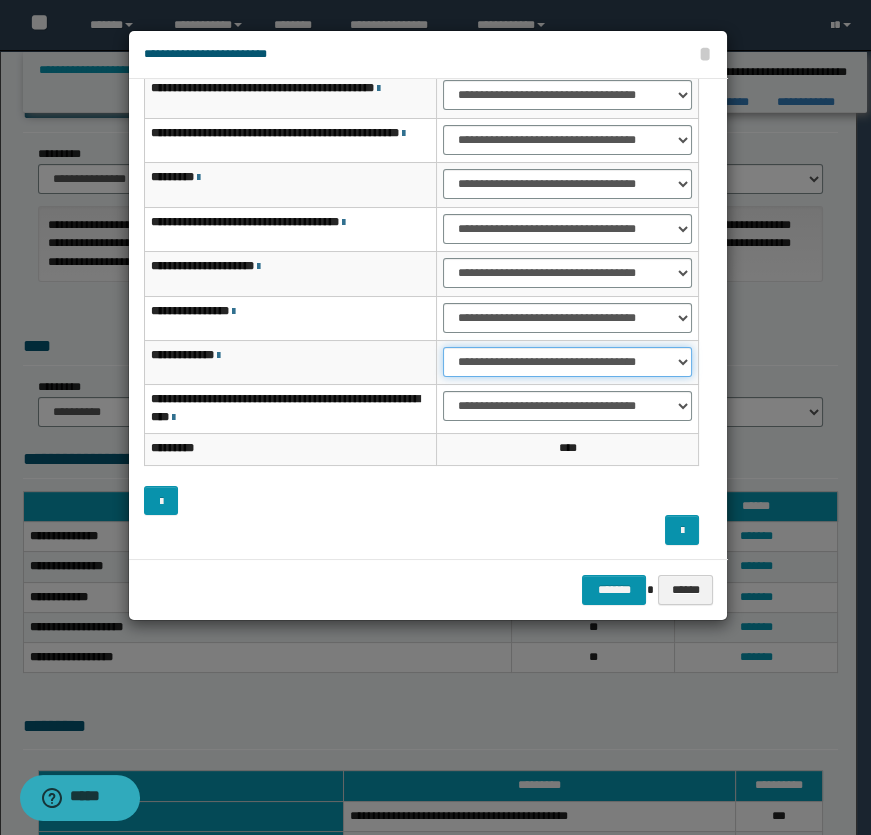 drag, startPoint x: 515, startPoint y: 362, endPoint x: 513, endPoint y: 372, distance: 10.198039 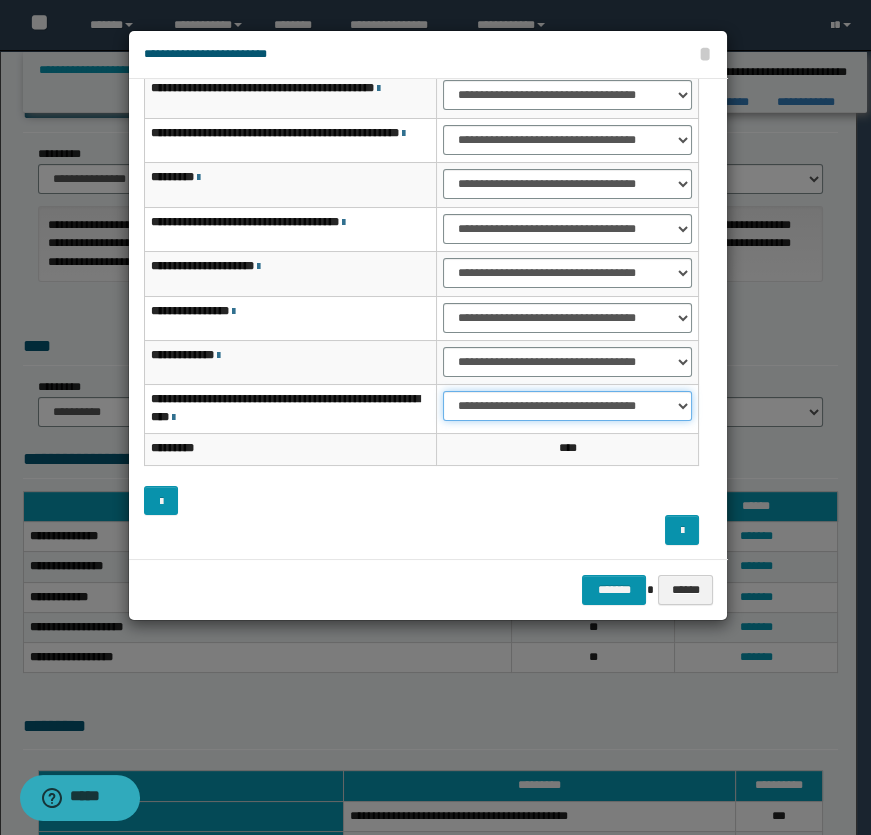 drag, startPoint x: 509, startPoint y: 410, endPoint x: 512, endPoint y: 420, distance: 10.440307 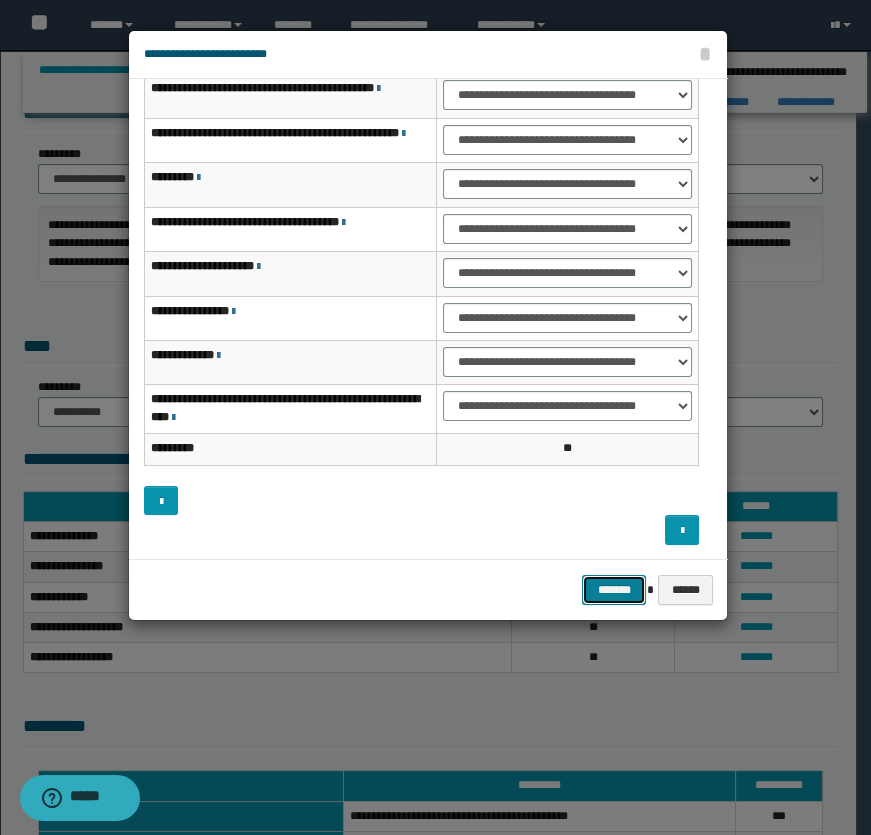 click on "*******" at bounding box center (614, 590) 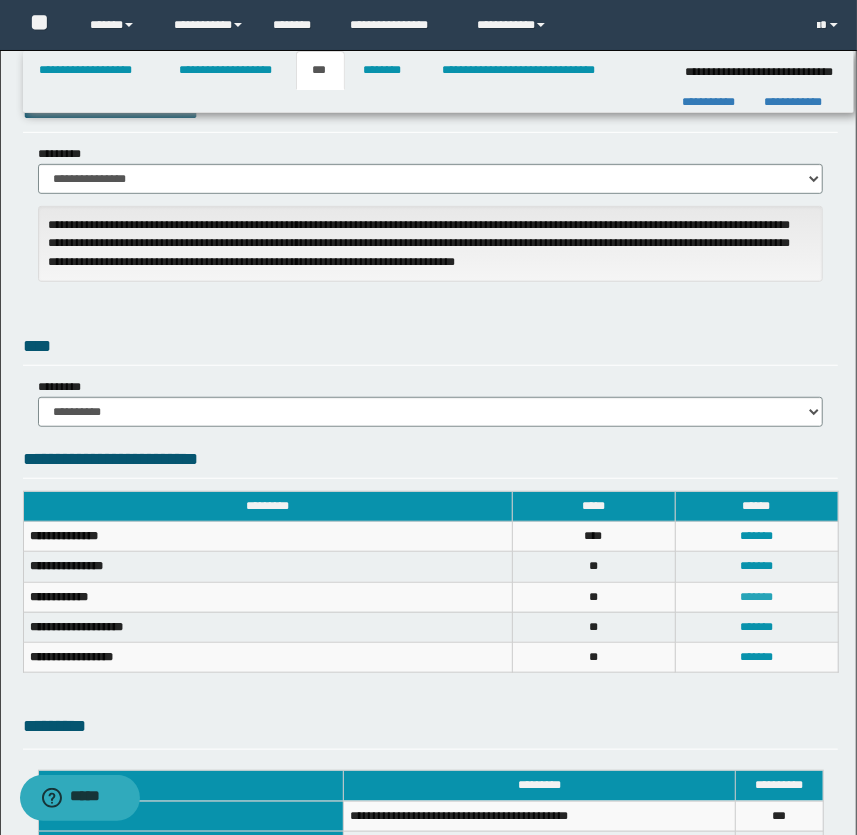click on "*******" at bounding box center (756, 597) 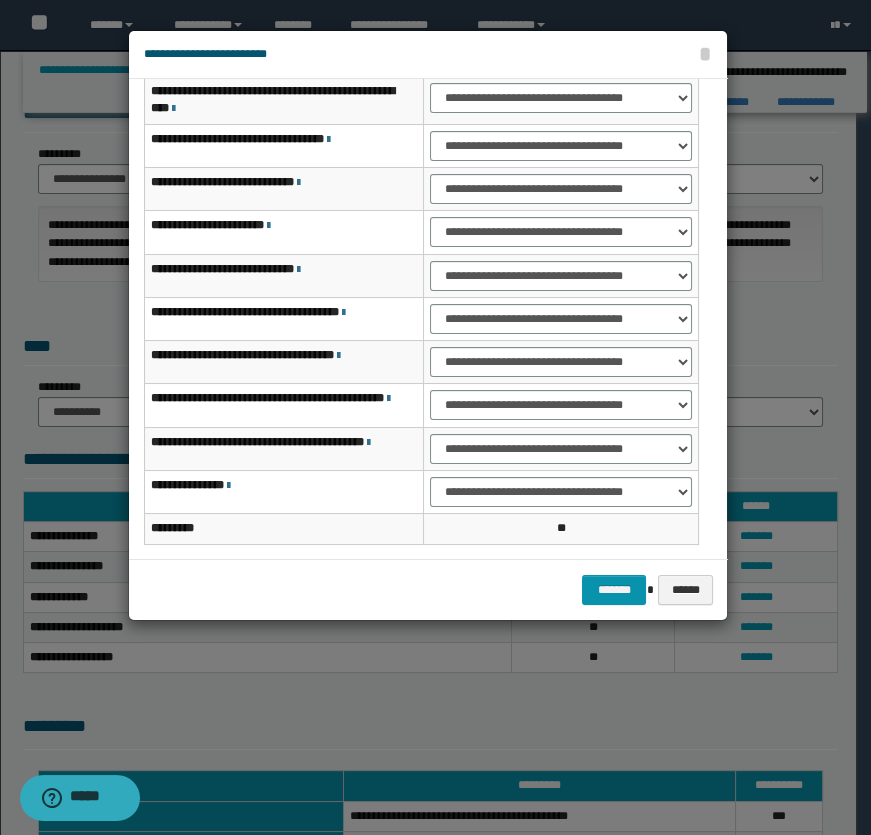 scroll, scrollTop: 0, scrollLeft: 0, axis: both 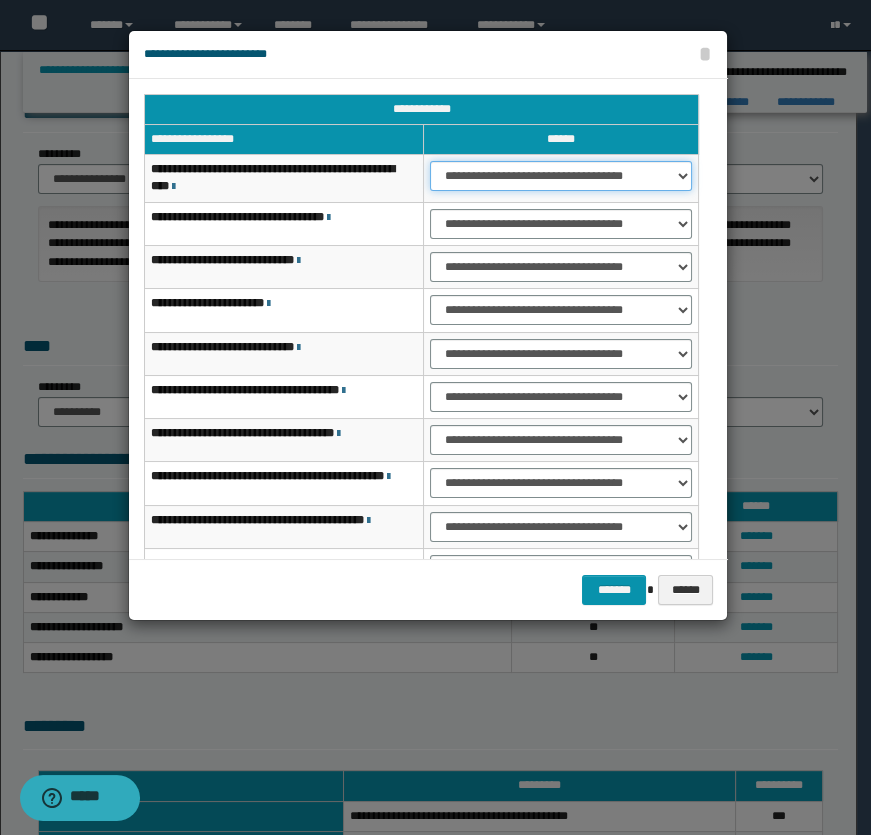click on "**********" at bounding box center (561, 176) 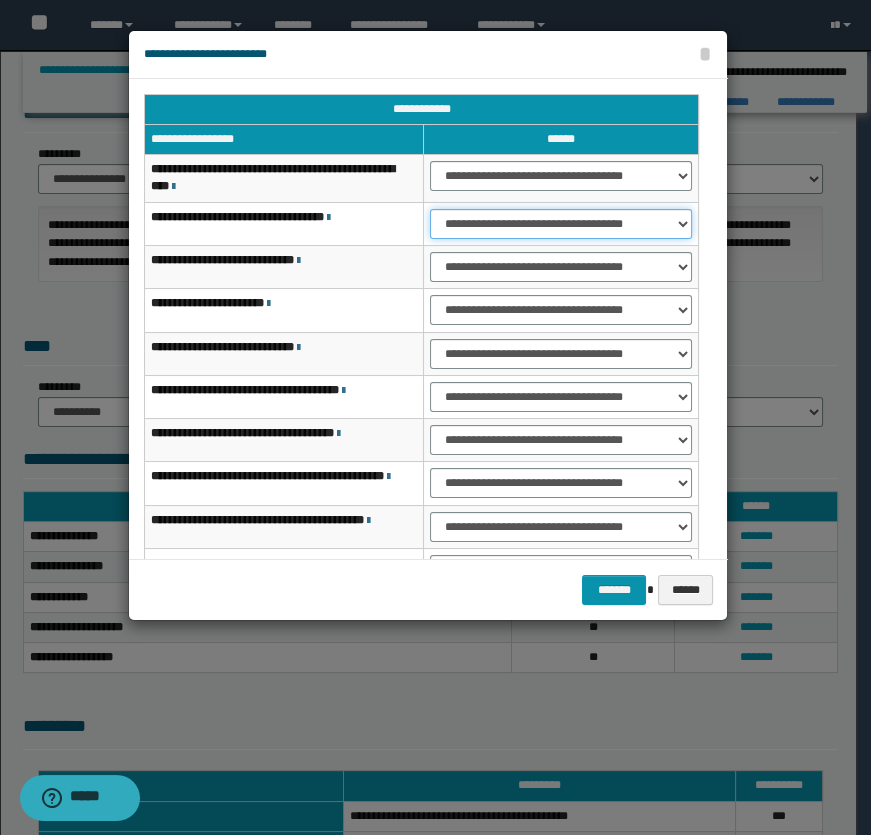 click on "**********" at bounding box center (561, 224) 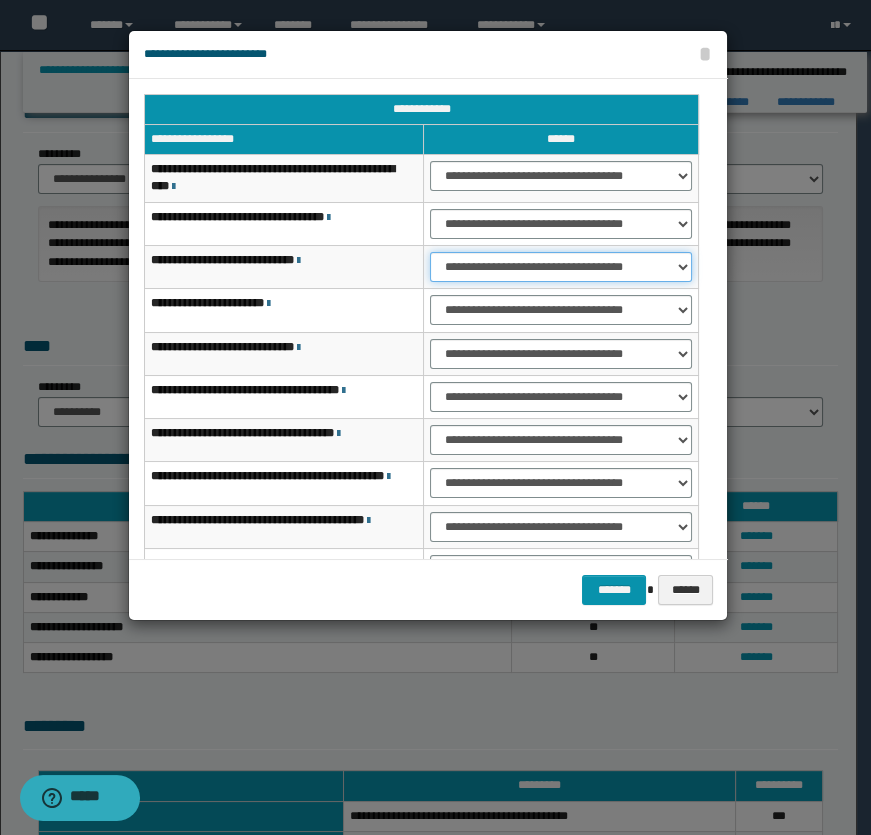 click on "**********" at bounding box center (561, 267) 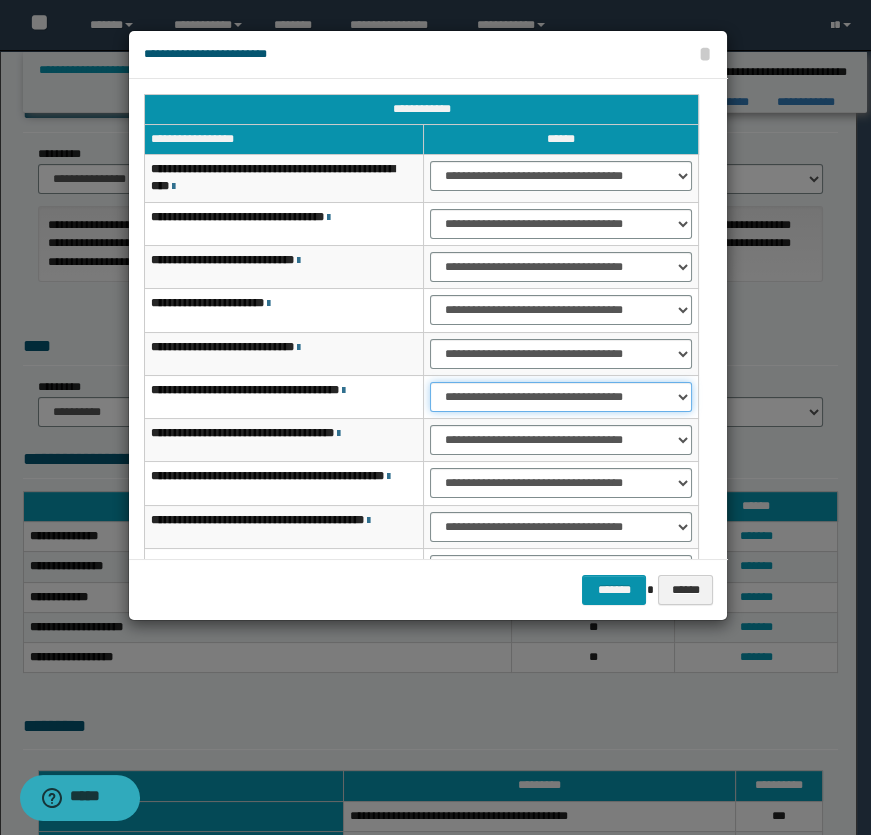 click on "**********" at bounding box center (561, 397) 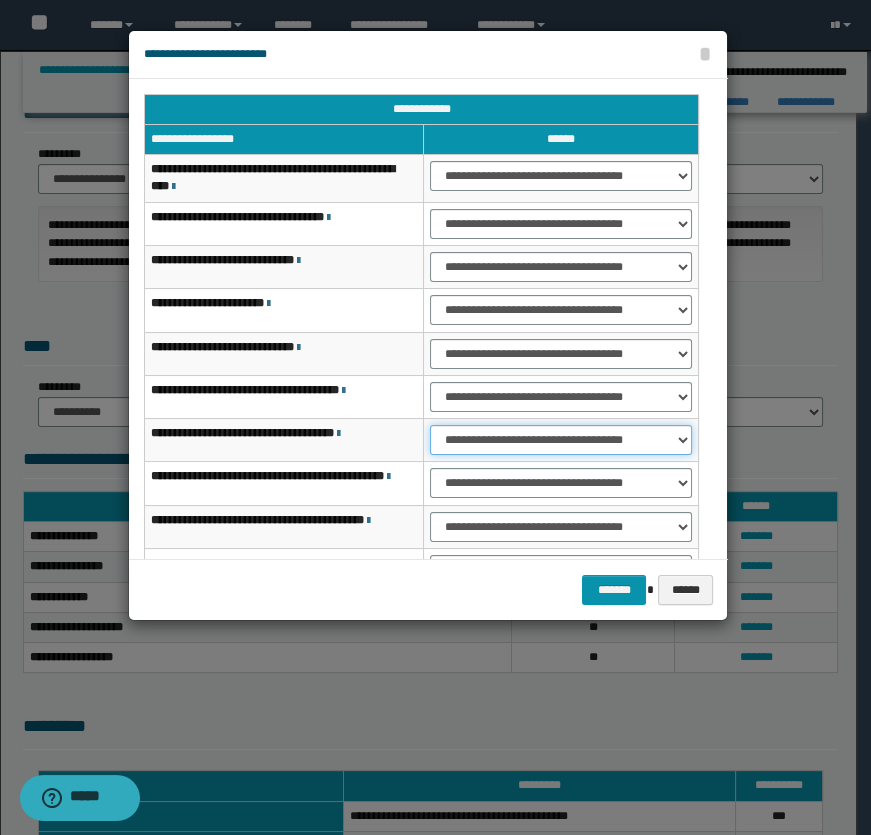 drag, startPoint x: 477, startPoint y: 439, endPoint x: 487, endPoint y: 449, distance: 14.142136 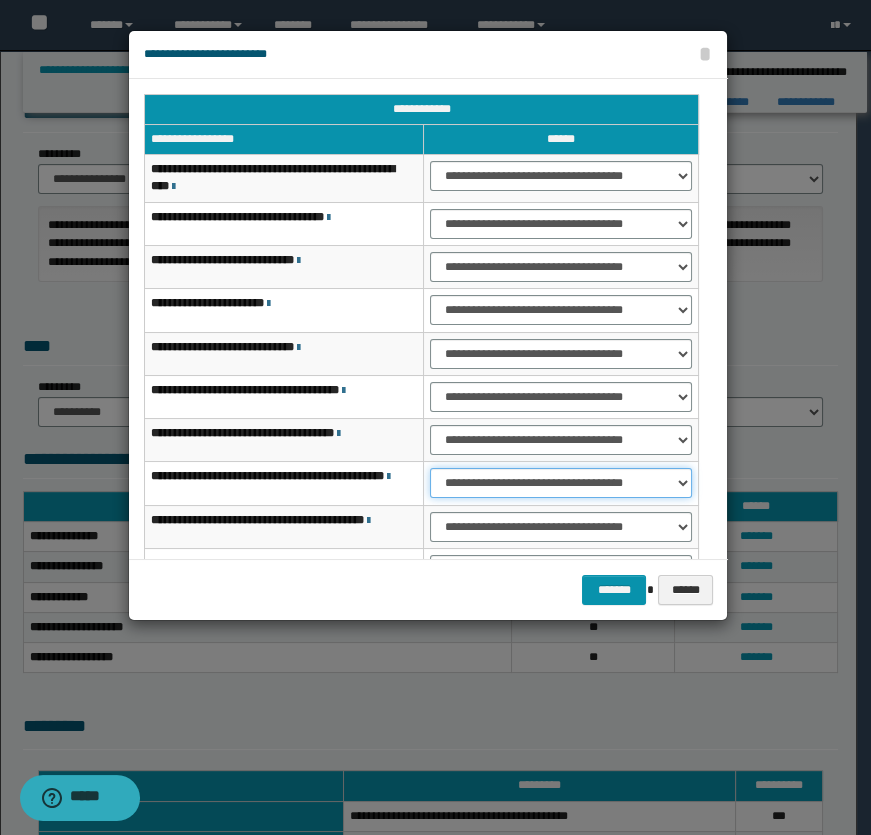 drag, startPoint x: 495, startPoint y: 479, endPoint x: 499, endPoint y: 489, distance: 10.770329 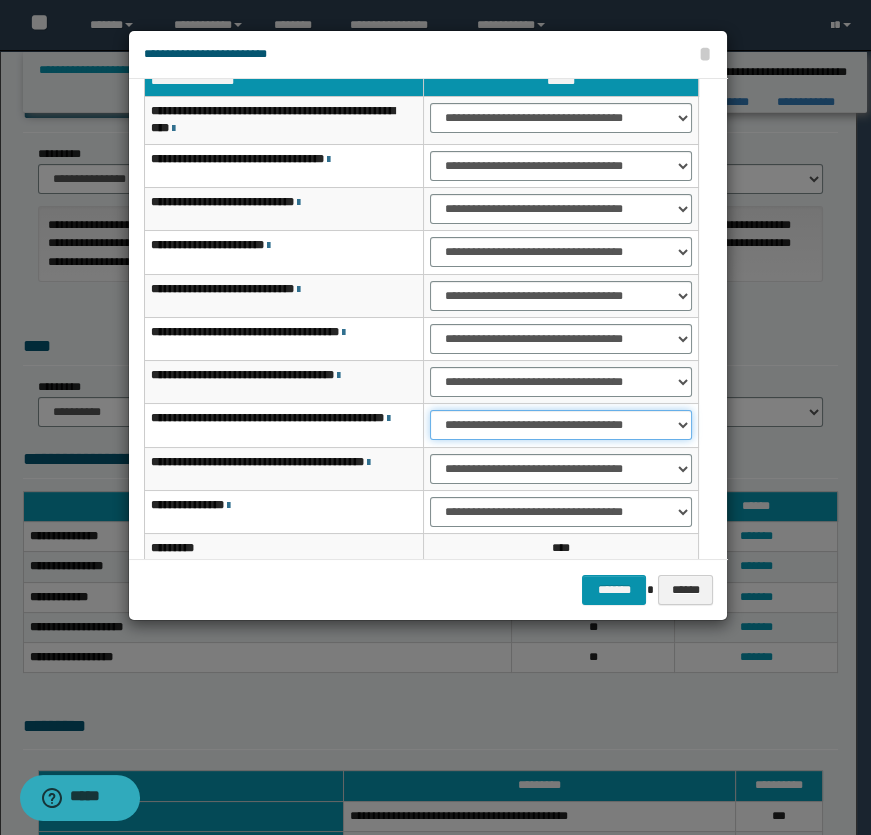 scroll, scrollTop: 158, scrollLeft: 0, axis: vertical 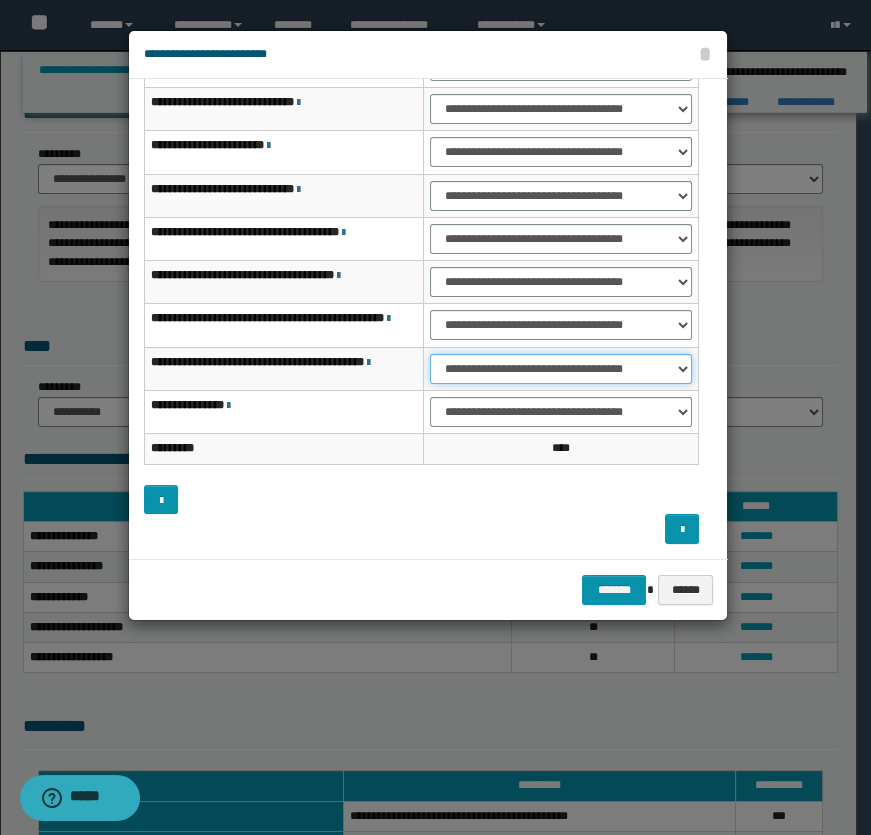 click on "**********" at bounding box center (561, 369) 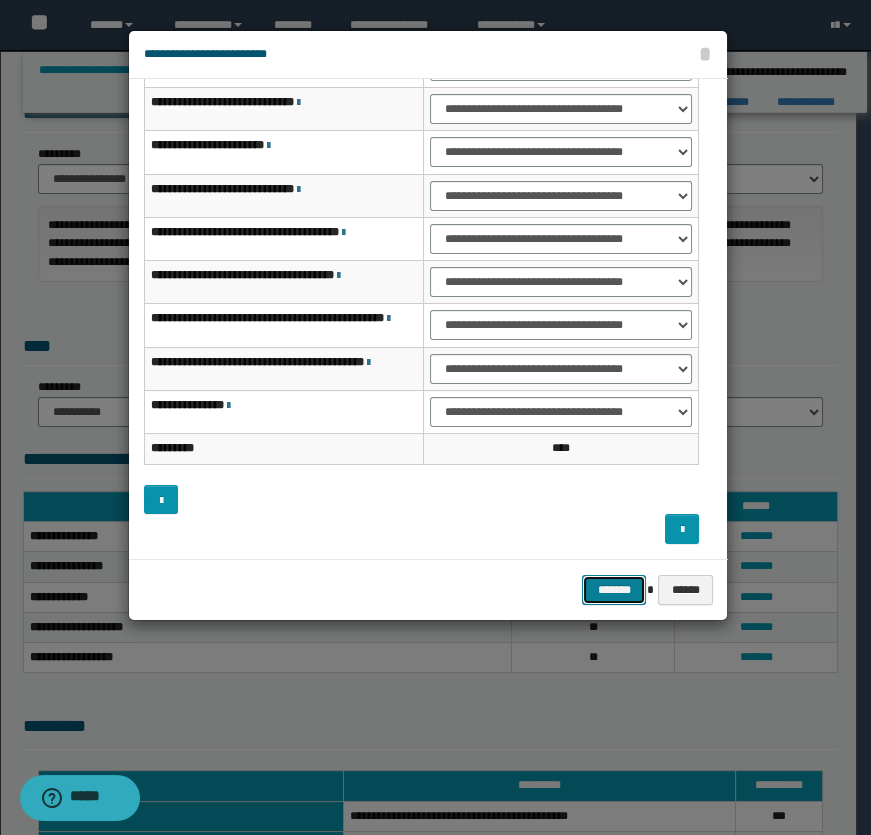 click on "*******" at bounding box center (614, 590) 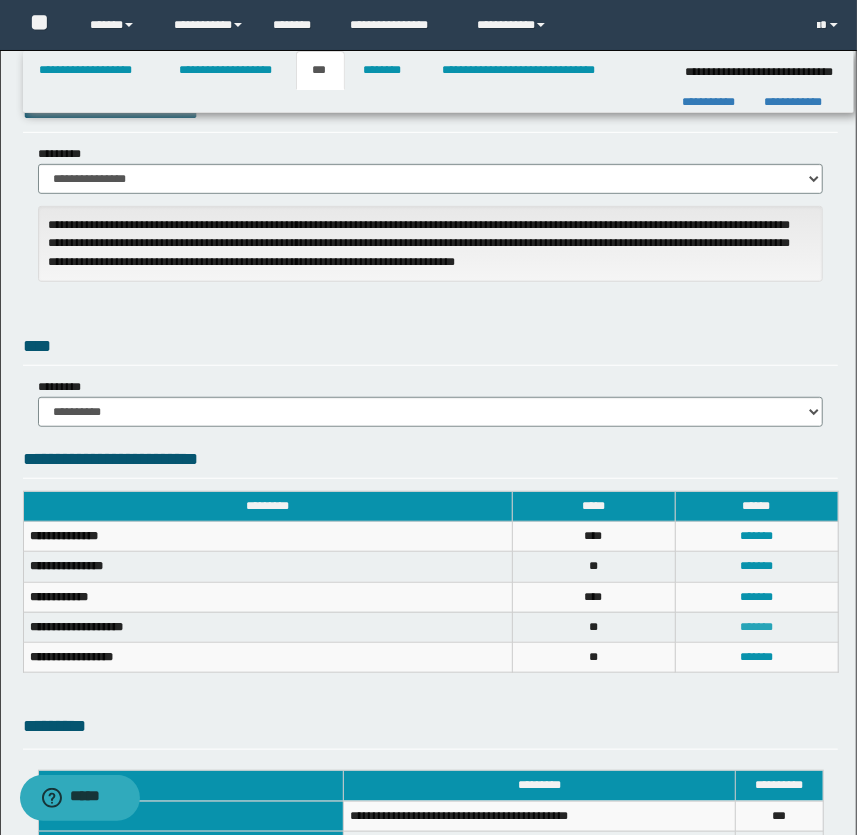click on "*******" at bounding box center [756, 627] 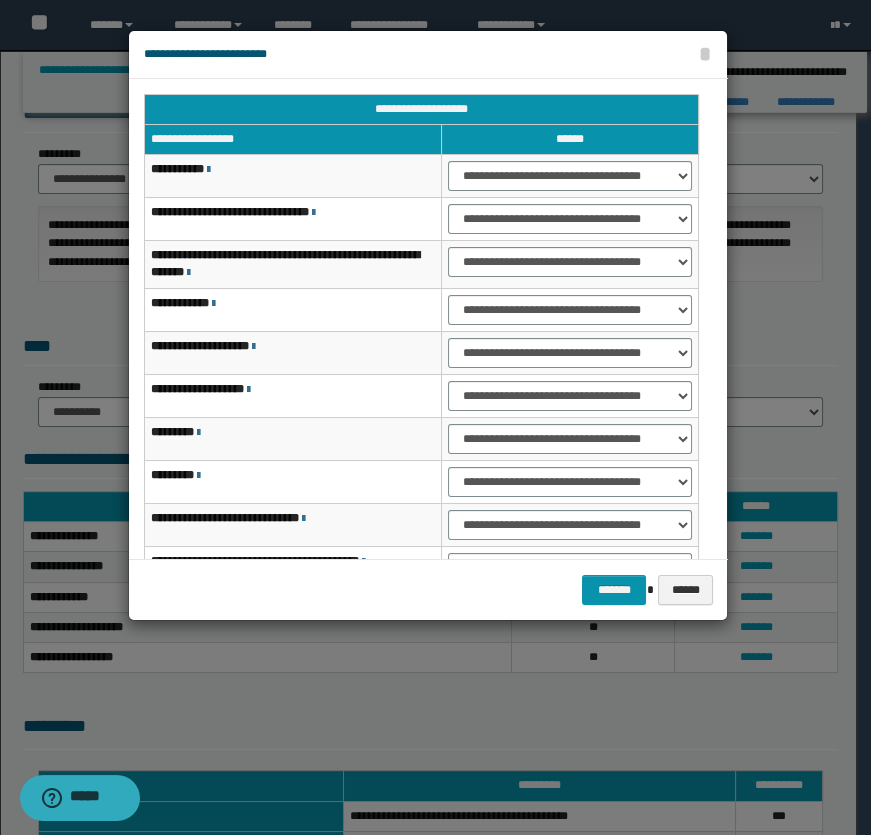 scroll, scrollTop: 0, scrollLeft: 0, axis: both 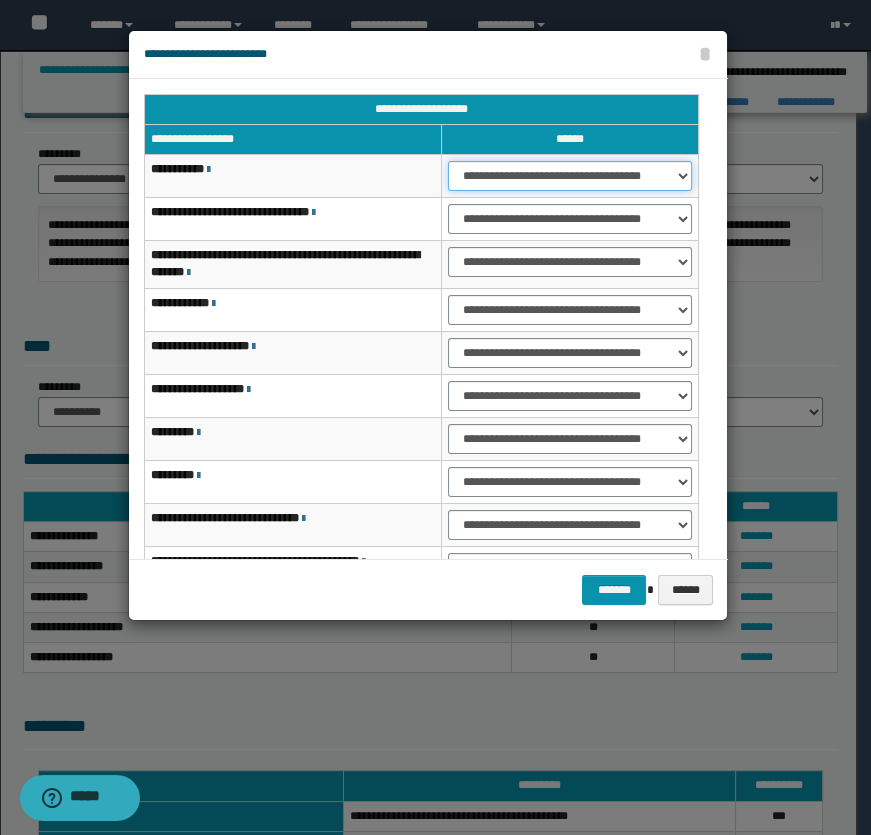 click on "**********" at bounding box center [570, 176] 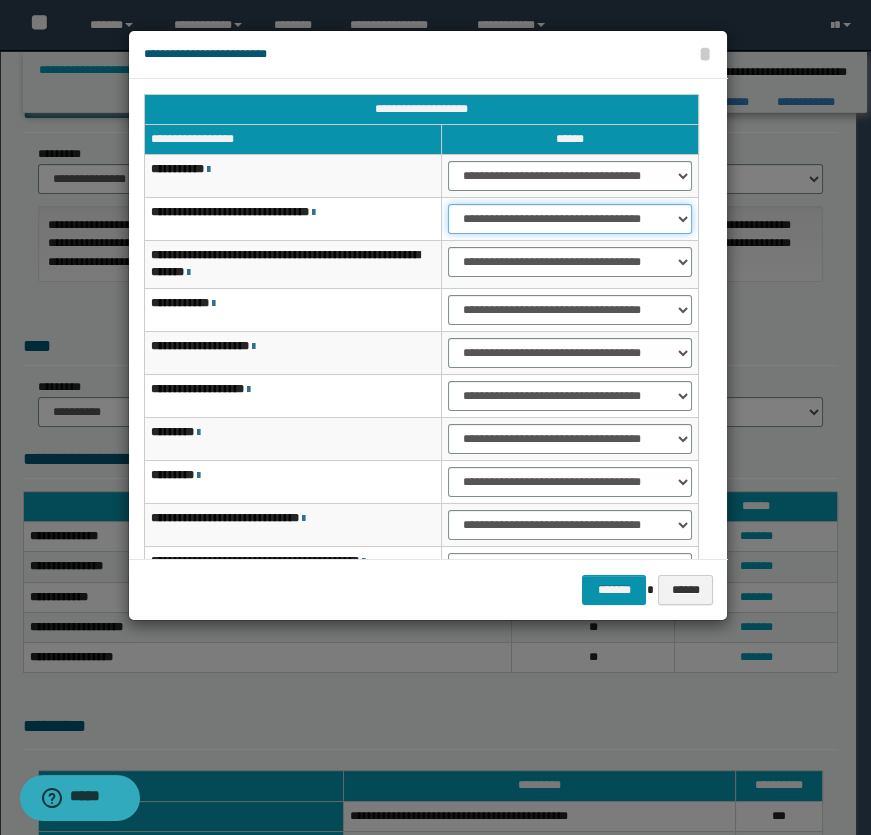 click on "**********" at bounding box center [570, 219] 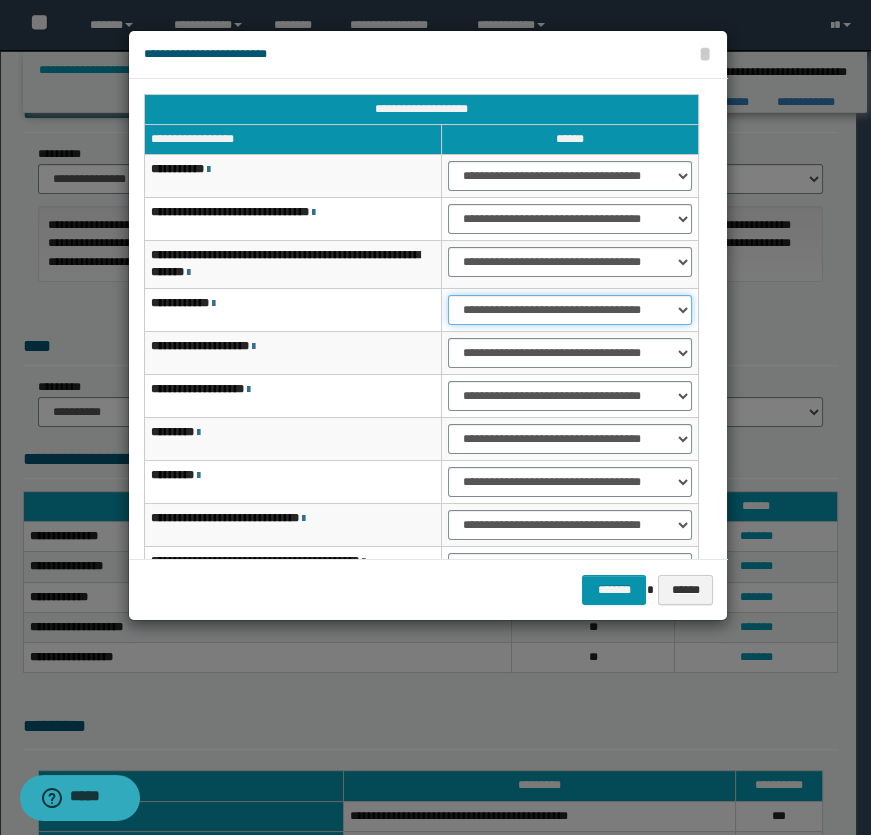 click on "**********" at bounding box center [570, 310] 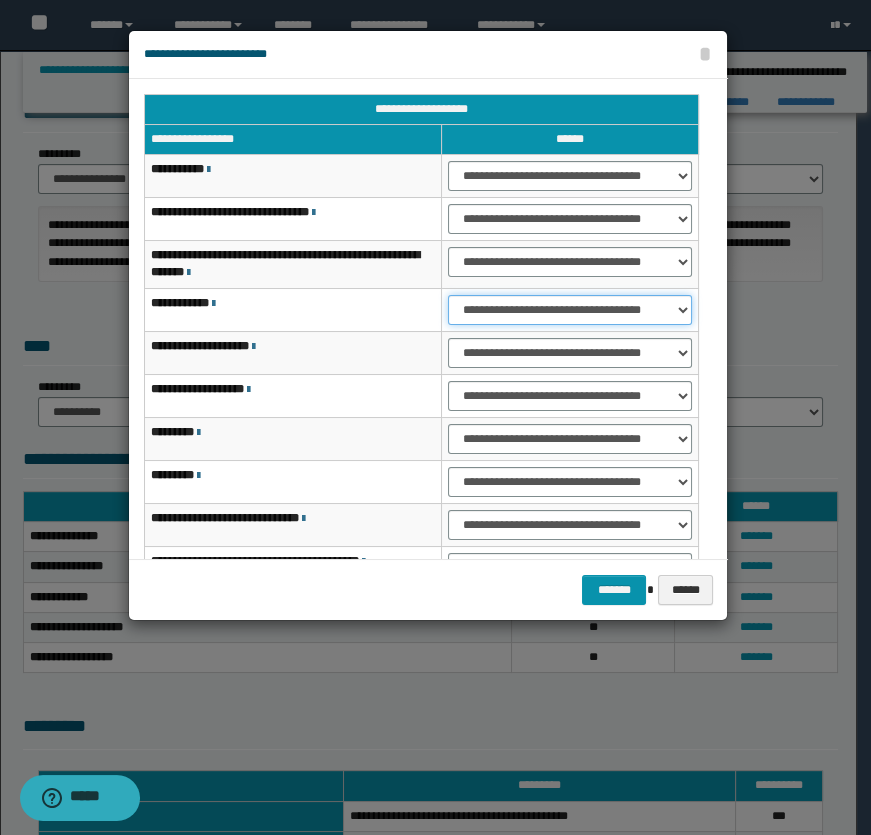 select on "***" 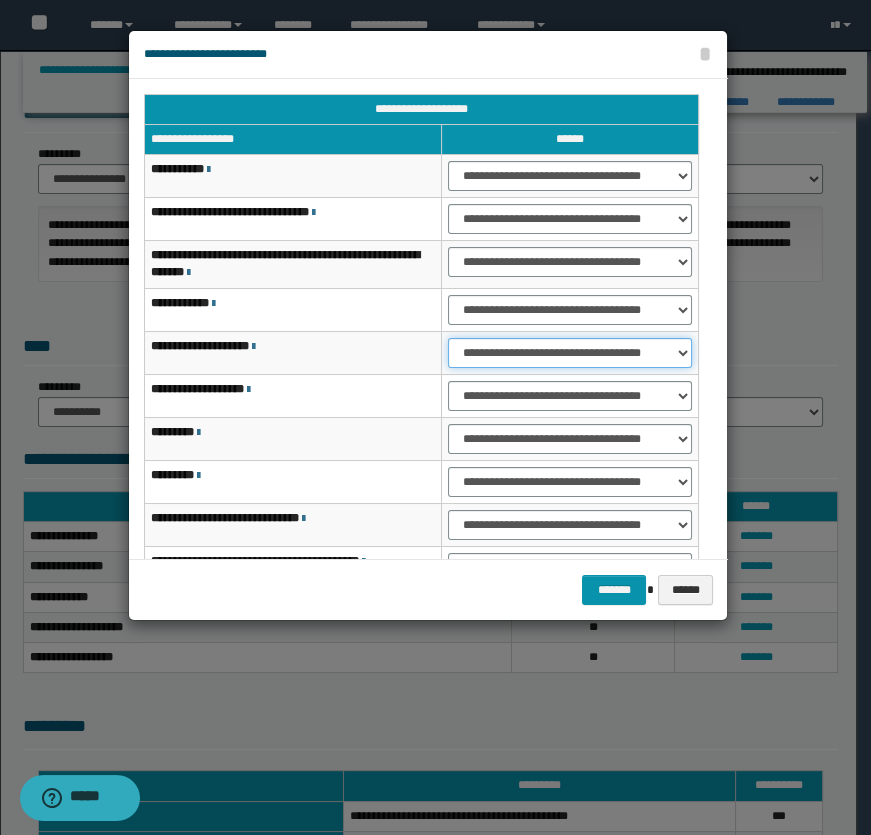 click on "**********" at bounding box center (570, 353) 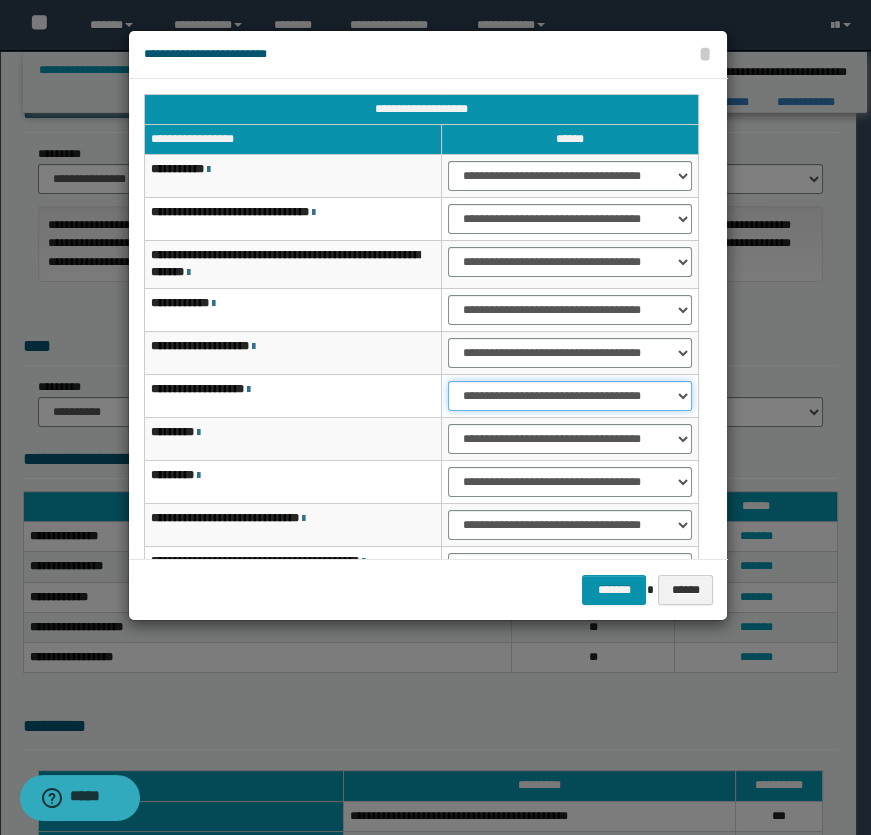 click on "**********" at bounding box center (570, 396) 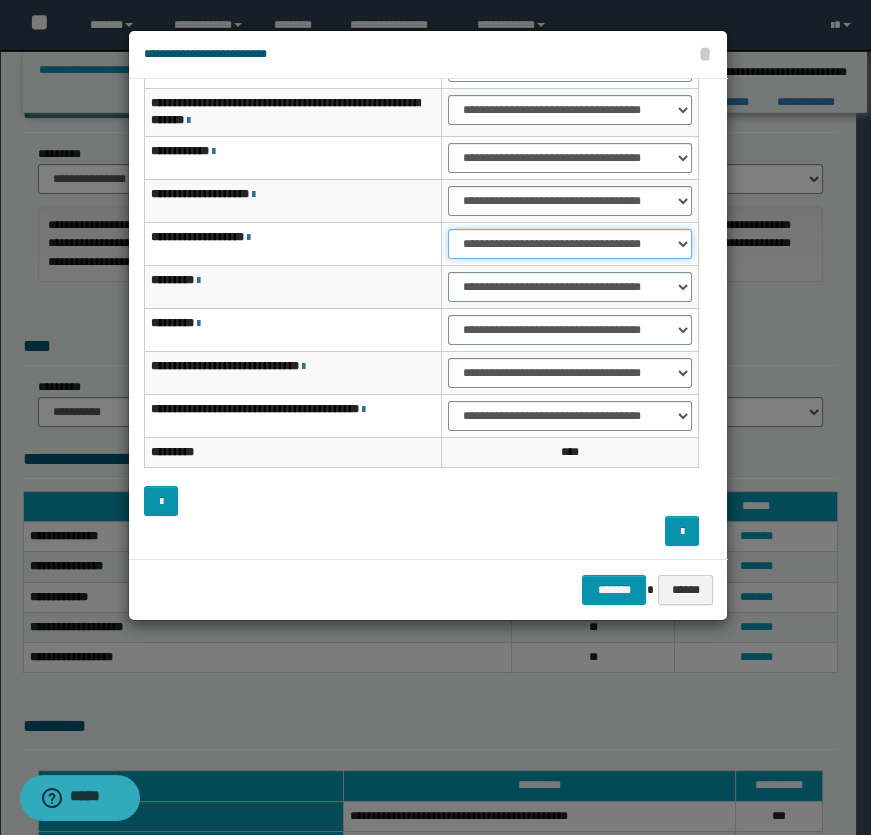 scroll, scrollTop: 153, scrollLeft: 0, axis: vertical 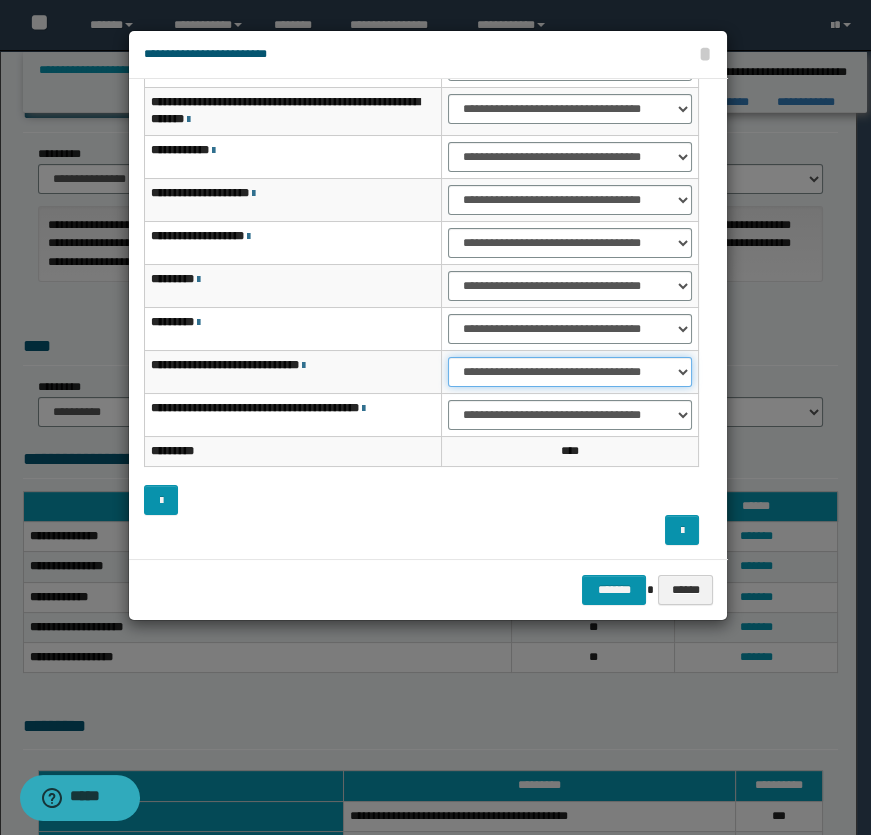 click on "**********" at bounding box center [570, 372] 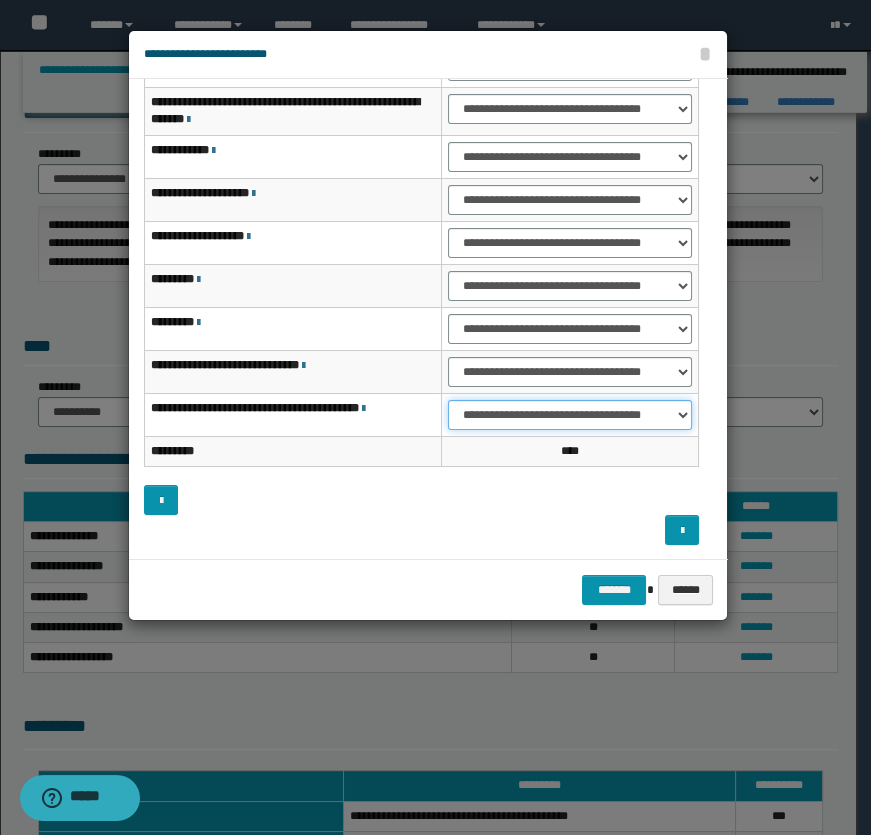 click on "**********" at bounding box center (570, 415) 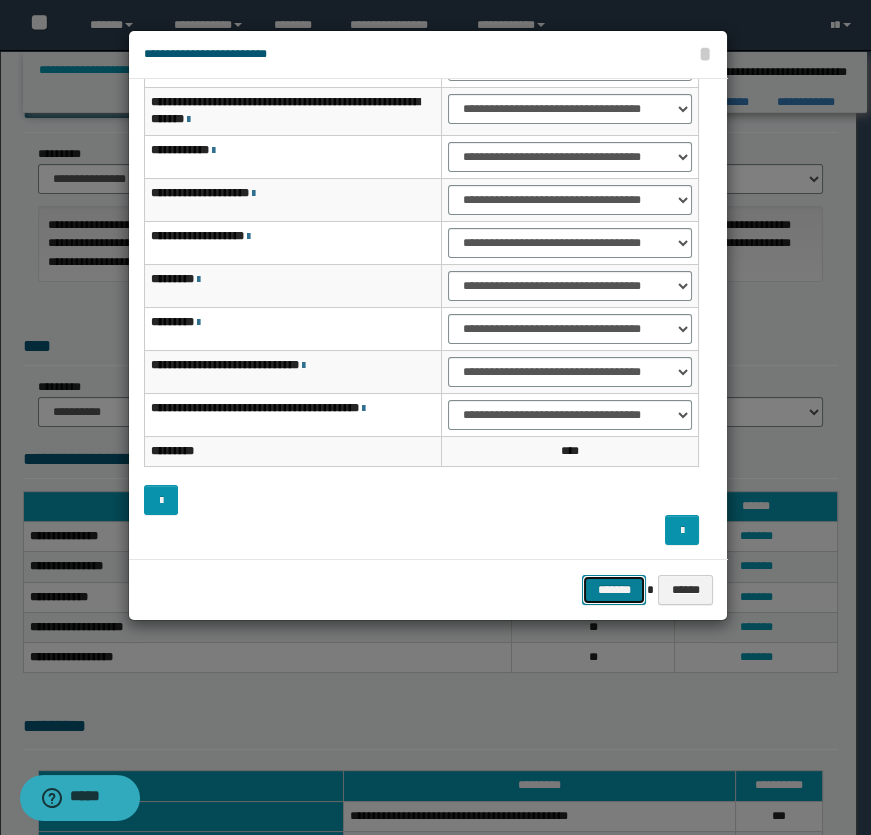 click on "*******" at bounding box center (614, 590) 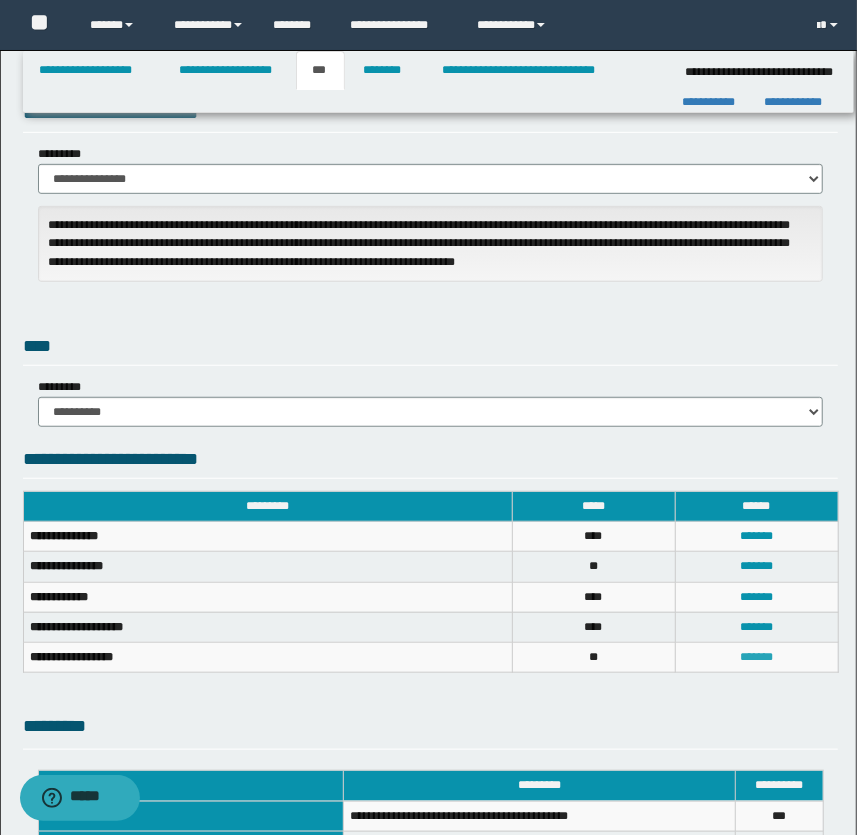 click on "*******" at bounding box center [756, 657] 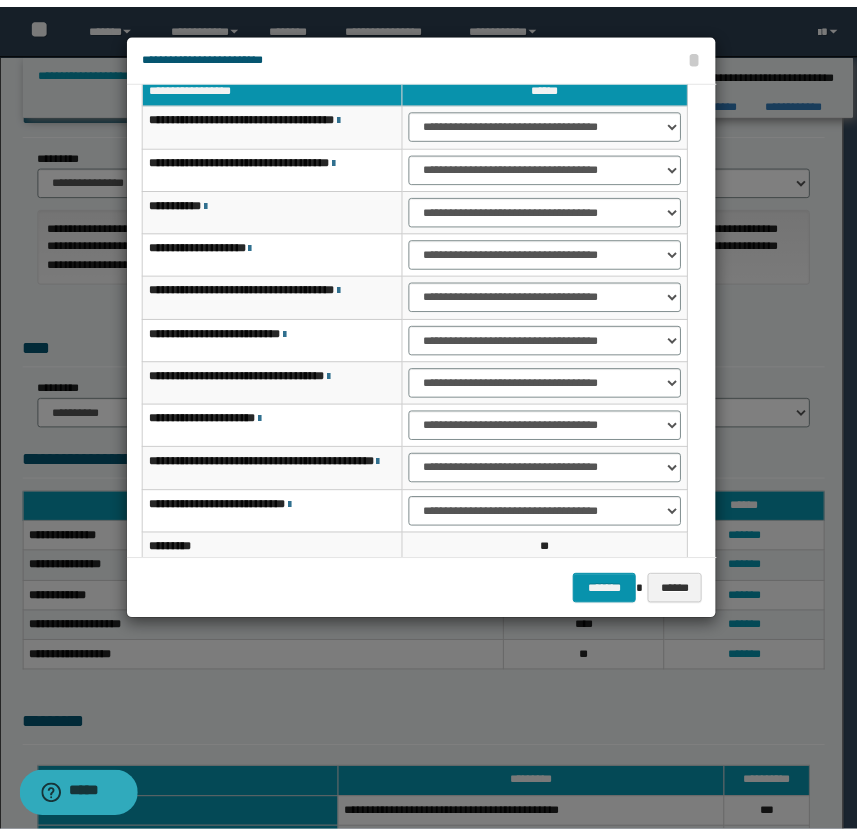 scroll, scrollTop: 0, scrollLeft: 0, axis: both 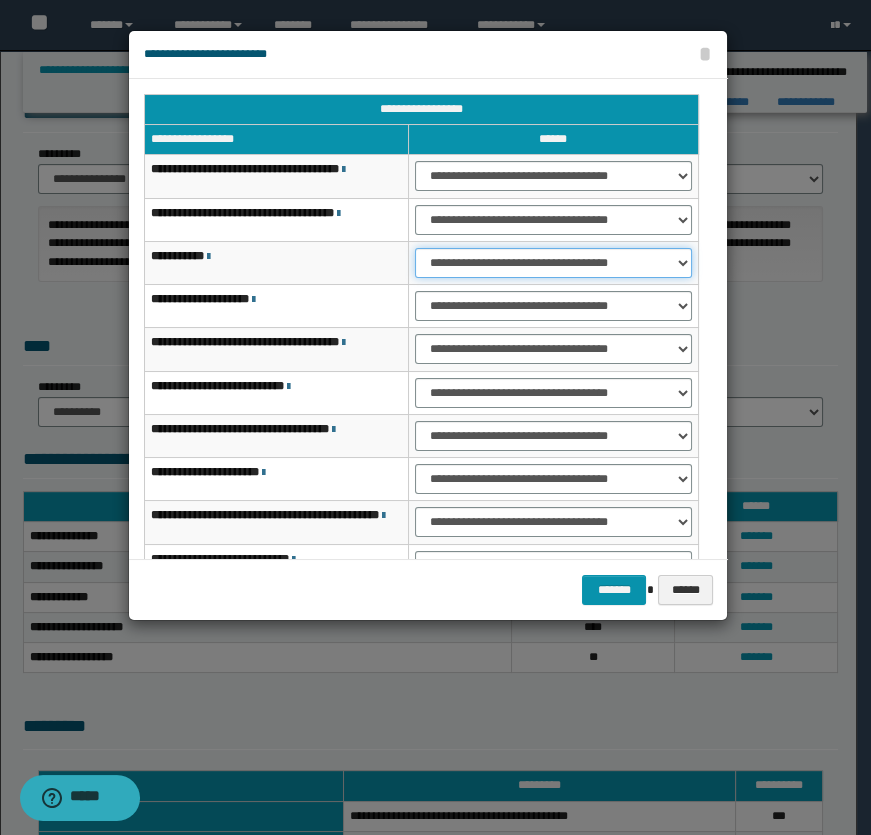 click on "**********" at bounding box center (554, 263) 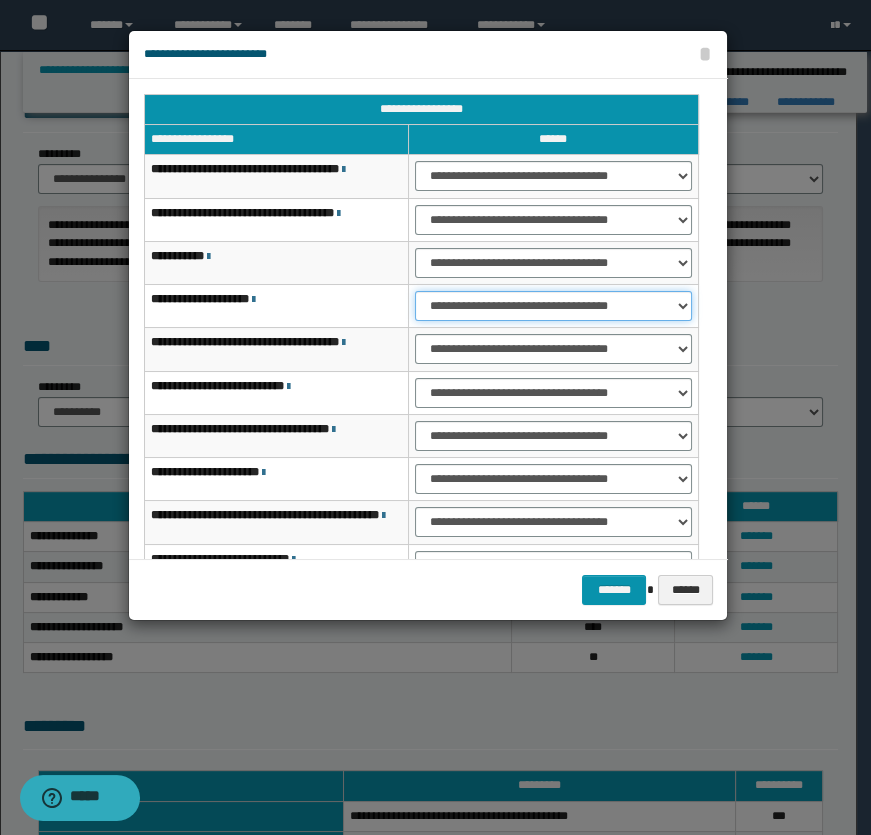 drag, startPoint x: 469, startPoint y: 302, endPoint x: 472, endPoint y: 317, distance: 15.297058 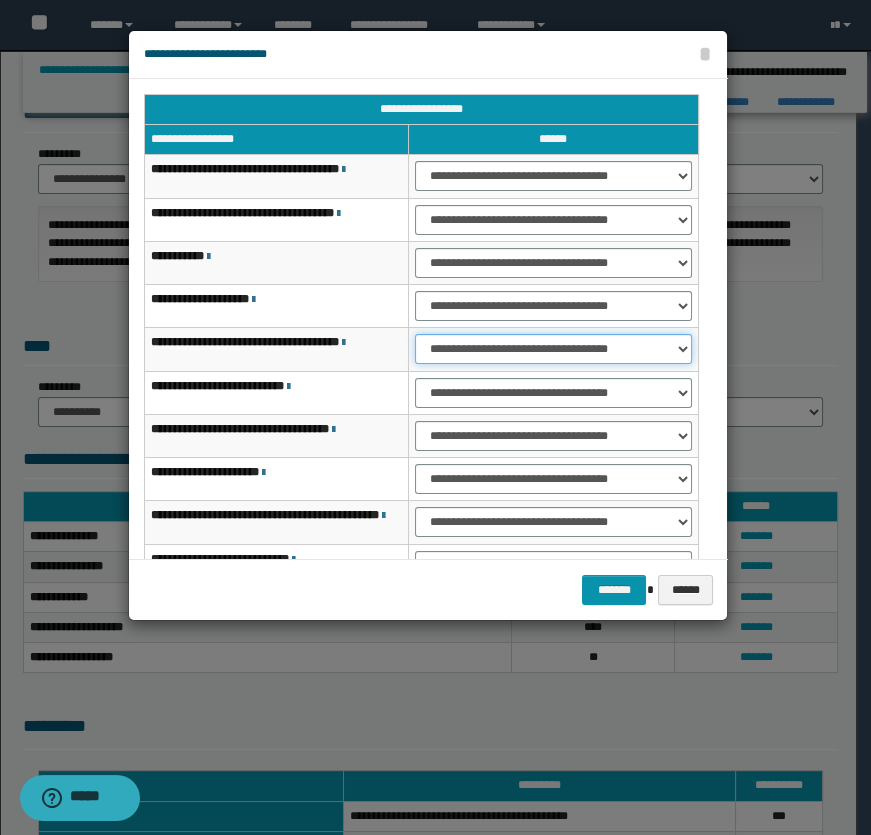 click on "**********" at bounding box center [554, 349] 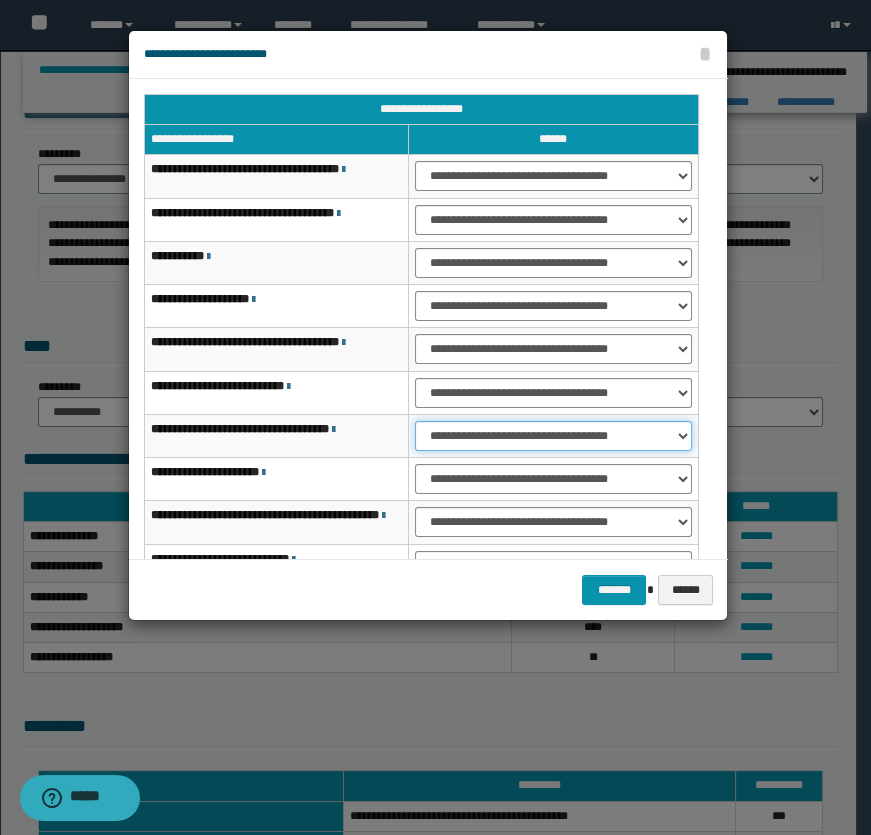 click on "**********" at bounding box center [554, 436] 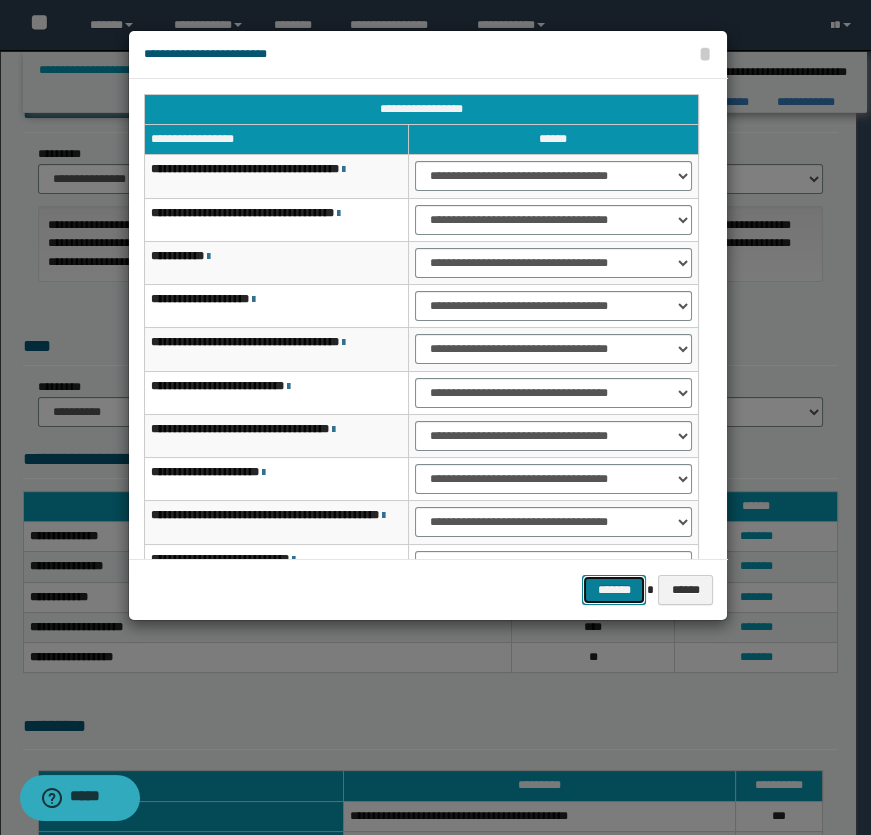 click on "*******" at bounding box center [614, 590] 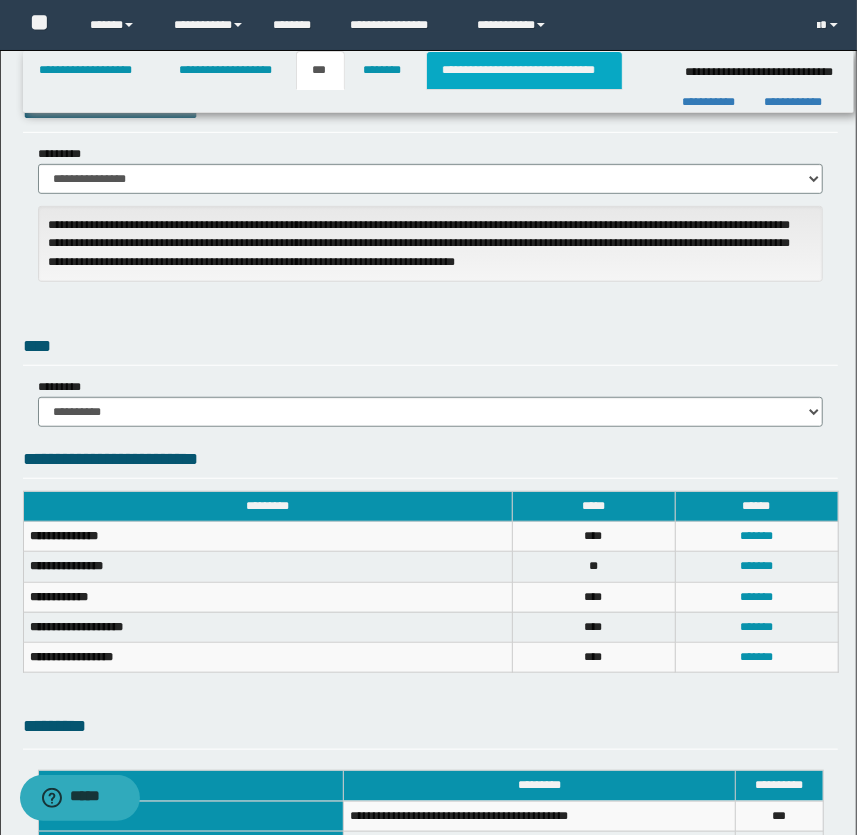 click on "**********" at bounding box center [524, 70] 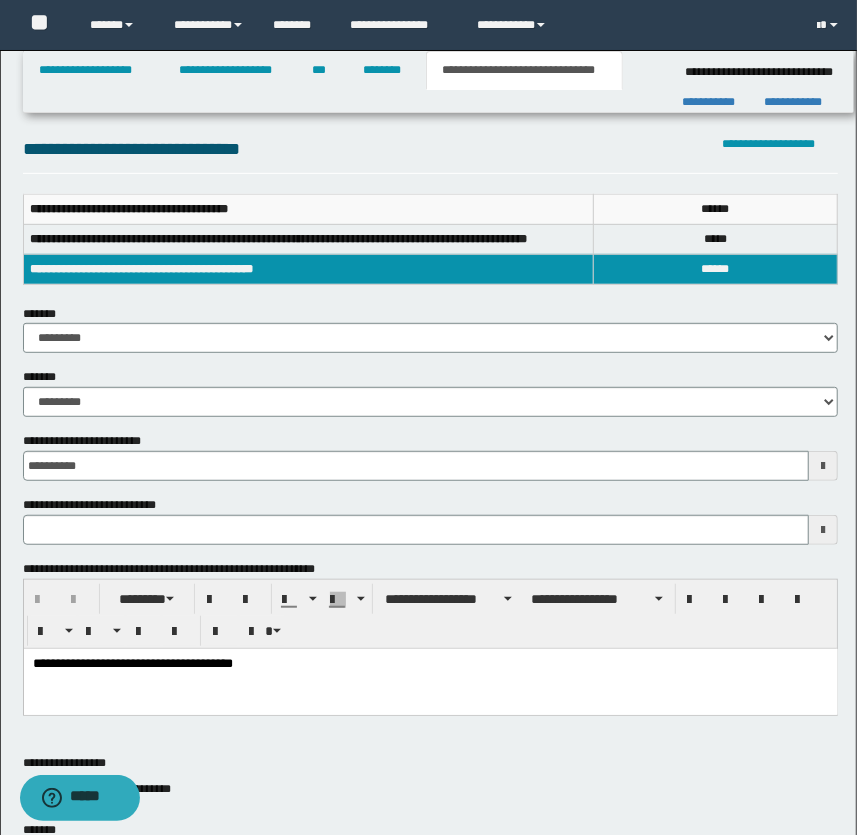 scroll, scrollTop: 90, scrollLeft: 0, axis: vertical 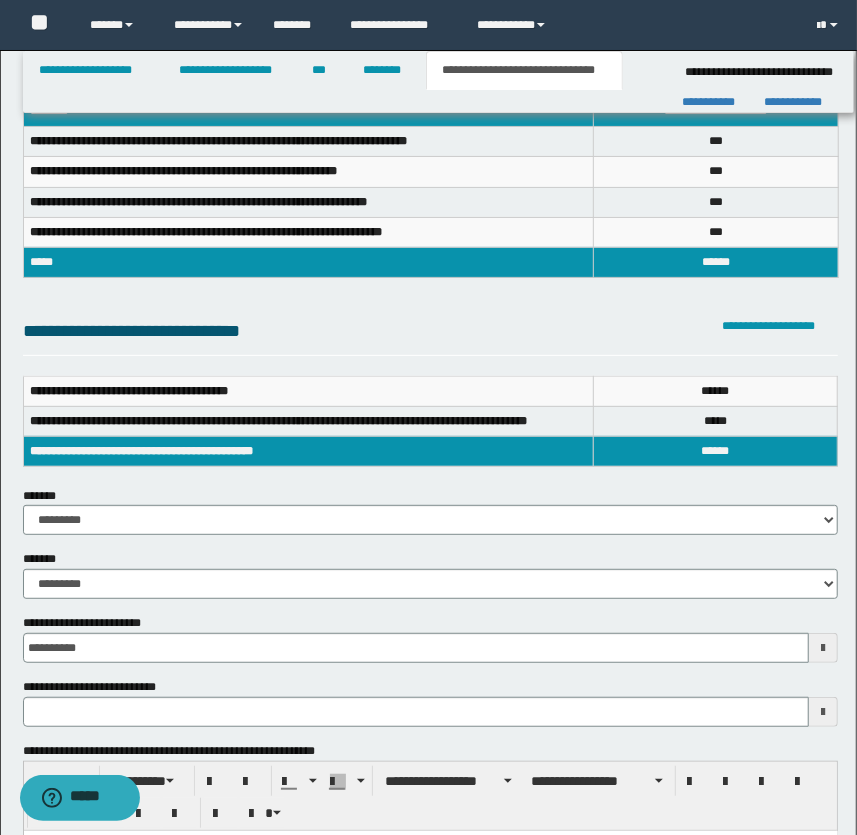 type 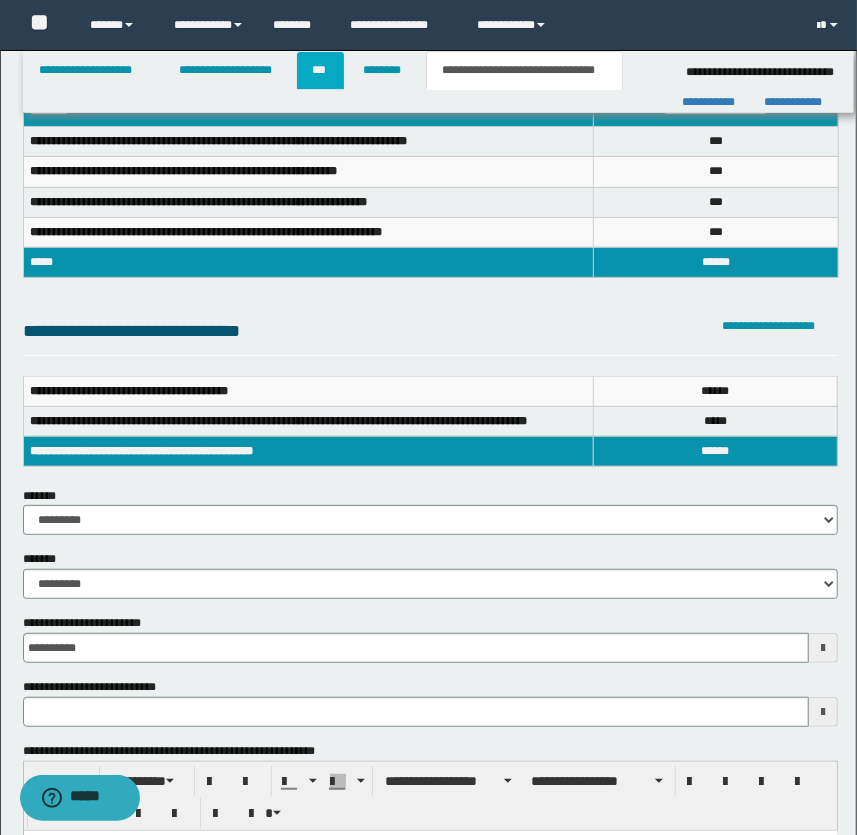 click on "***" at bounding box center (320, 70) 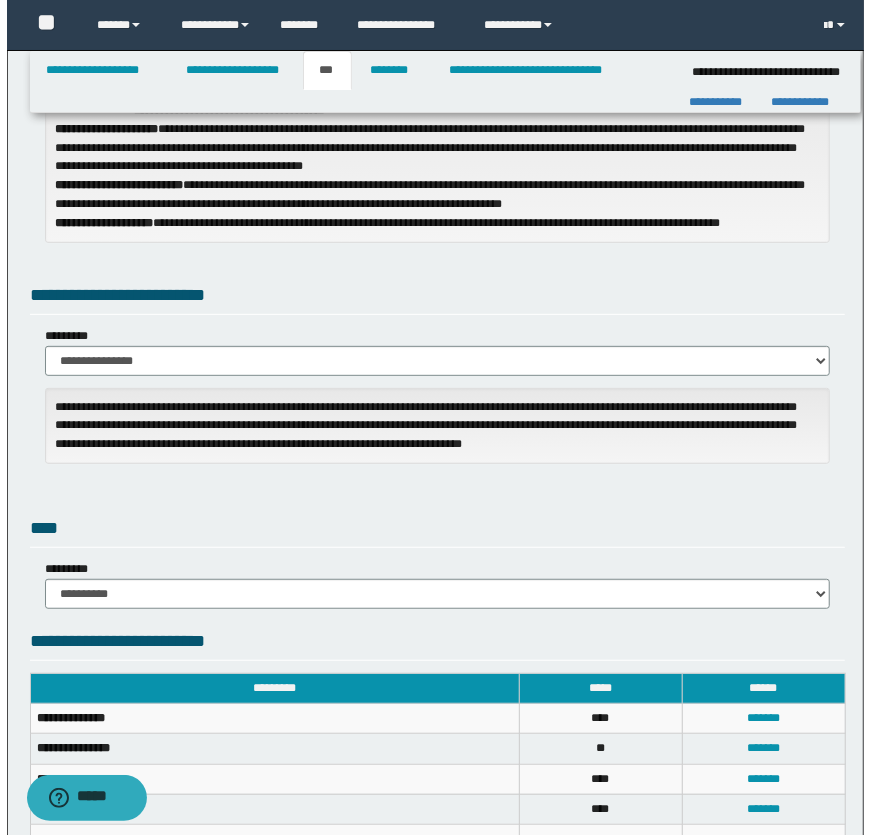 scroll, scrollTop: 454, scrollLeft: 0, axis: vertical 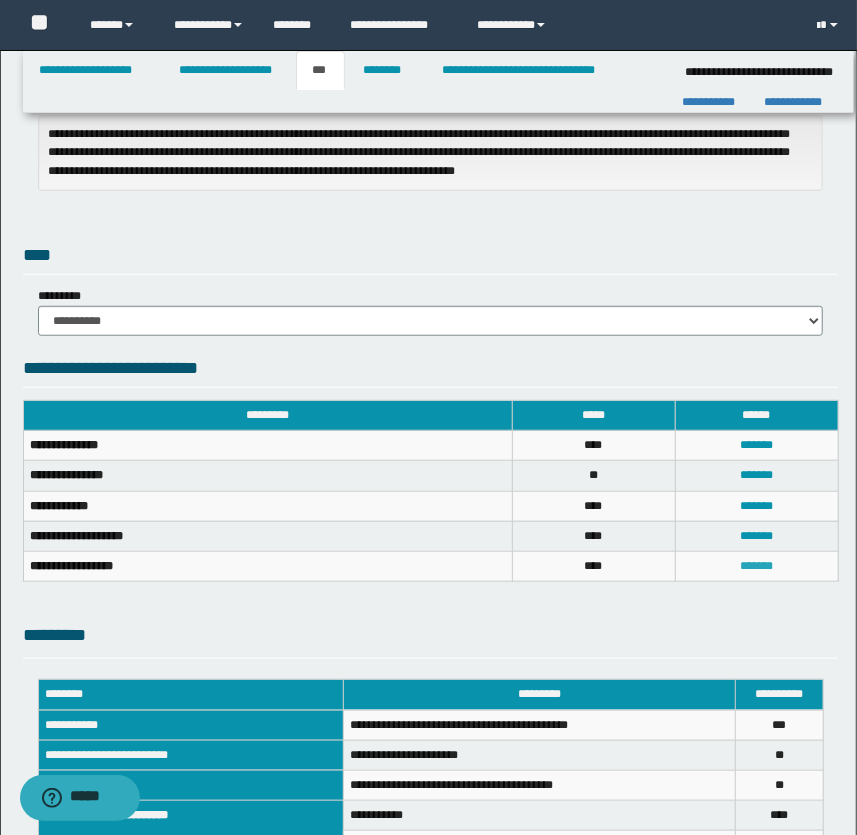 click on "*******" at bounding box center [756, 566] 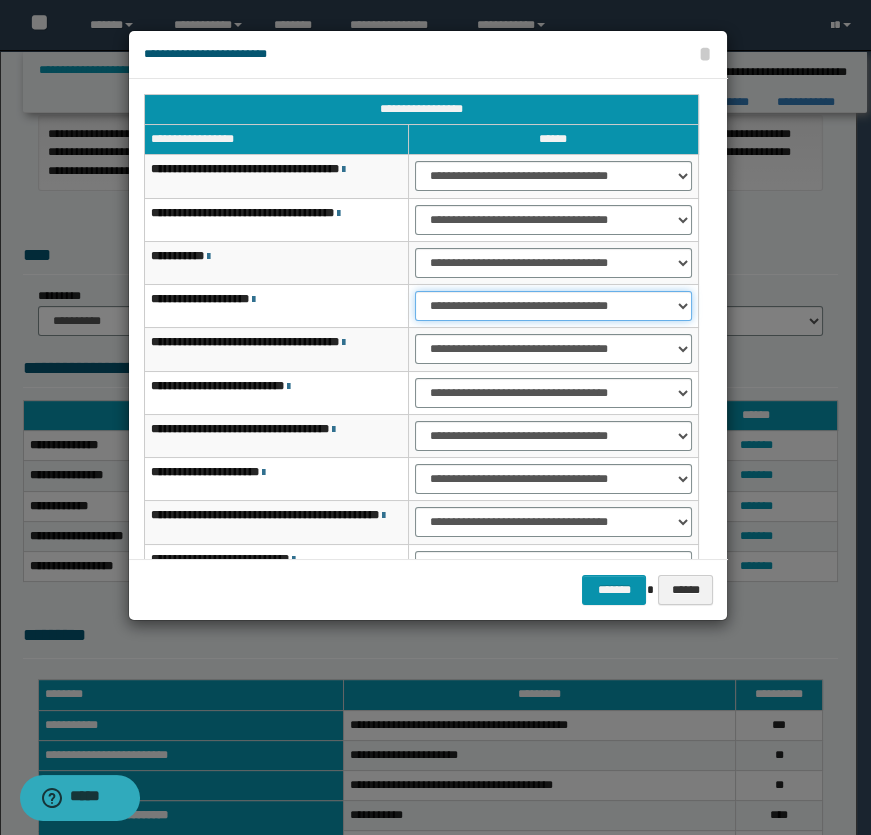 click on "**********" at bounding box center [554, 306] 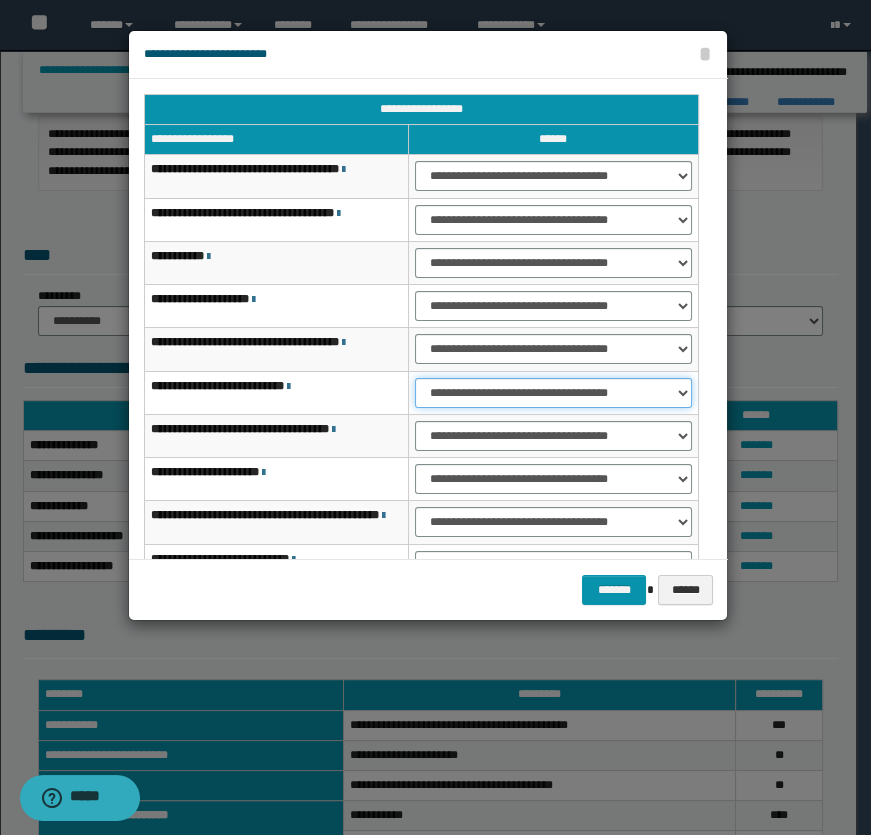 click on "**********" at bounding box center [554, 393] 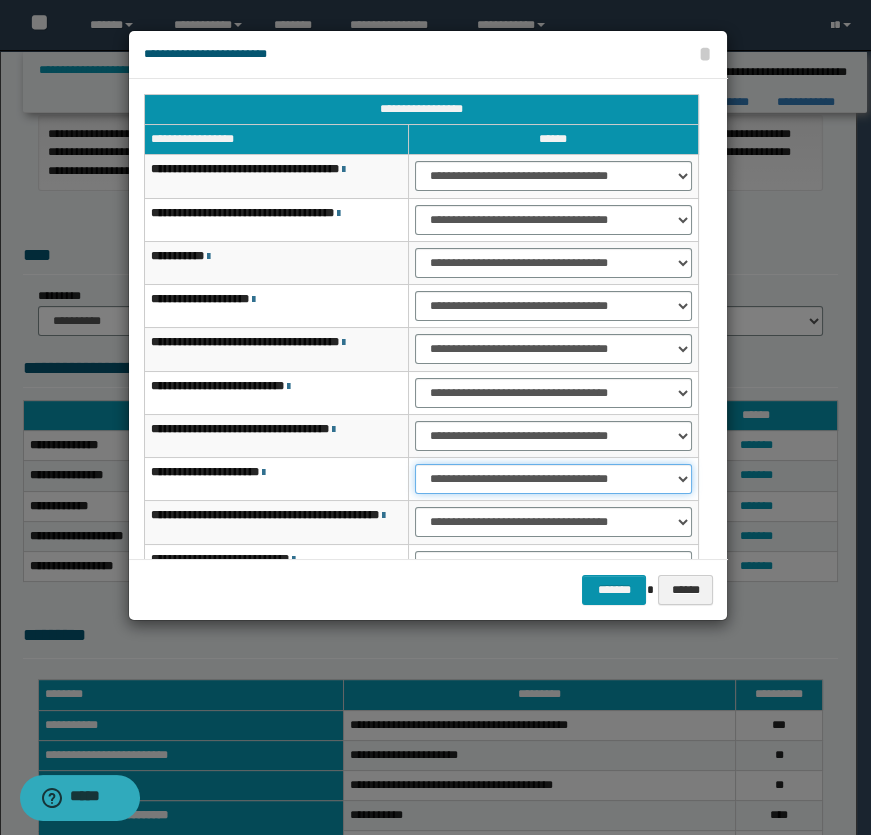 click on "**********" at bounding box center [554, 479] 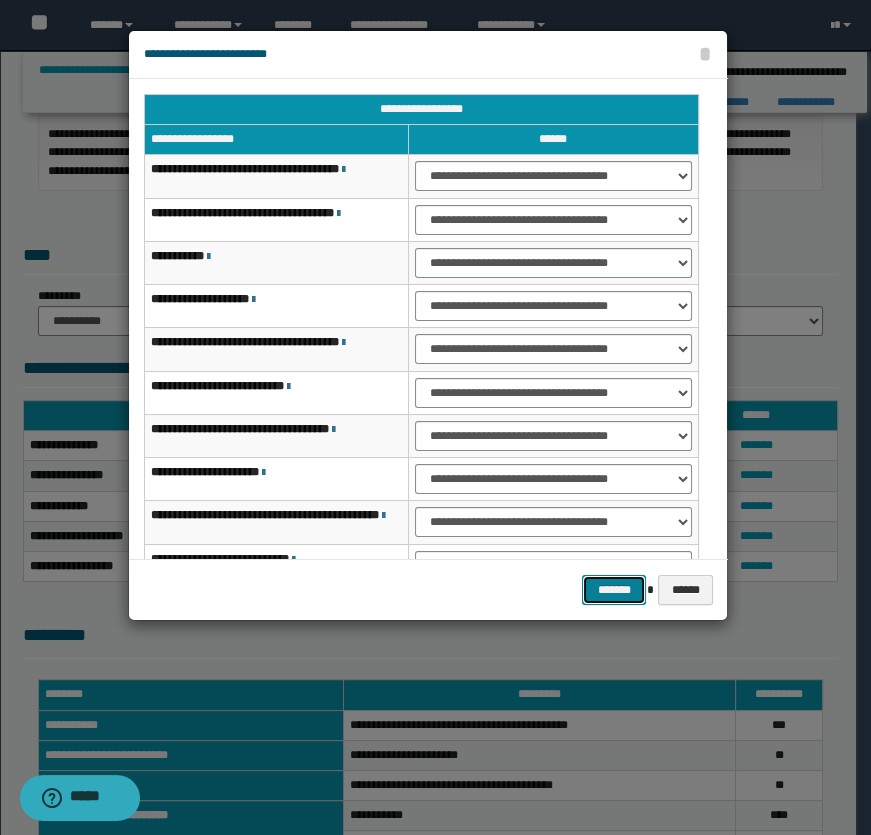 click on "*******" at bounding box center [614, 590] 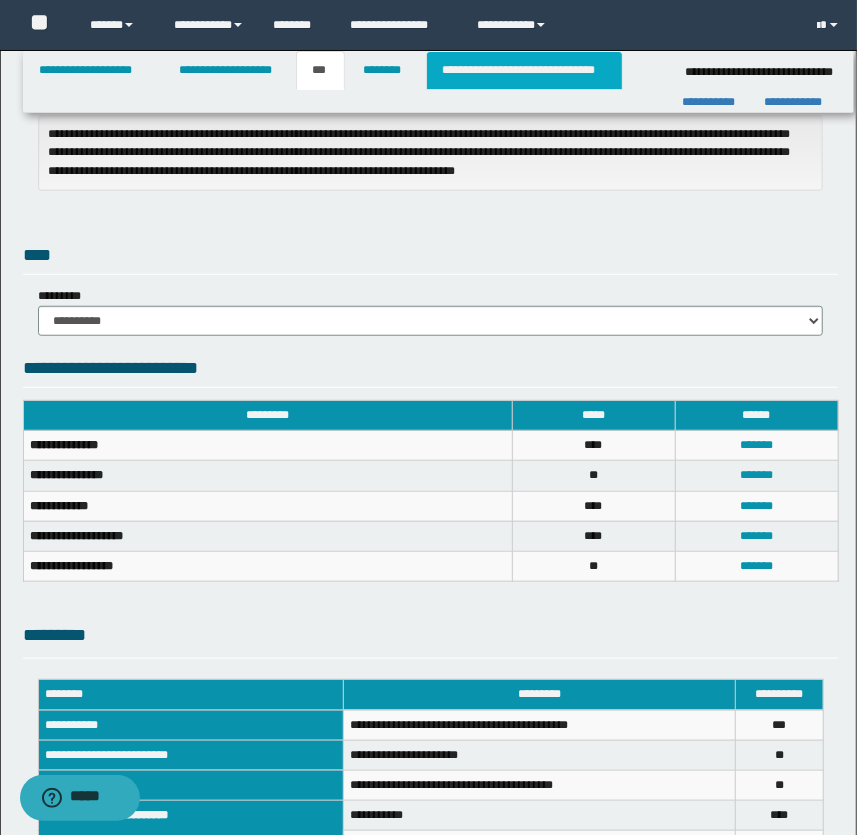 click on "**********" at bounding box center [524, 70] 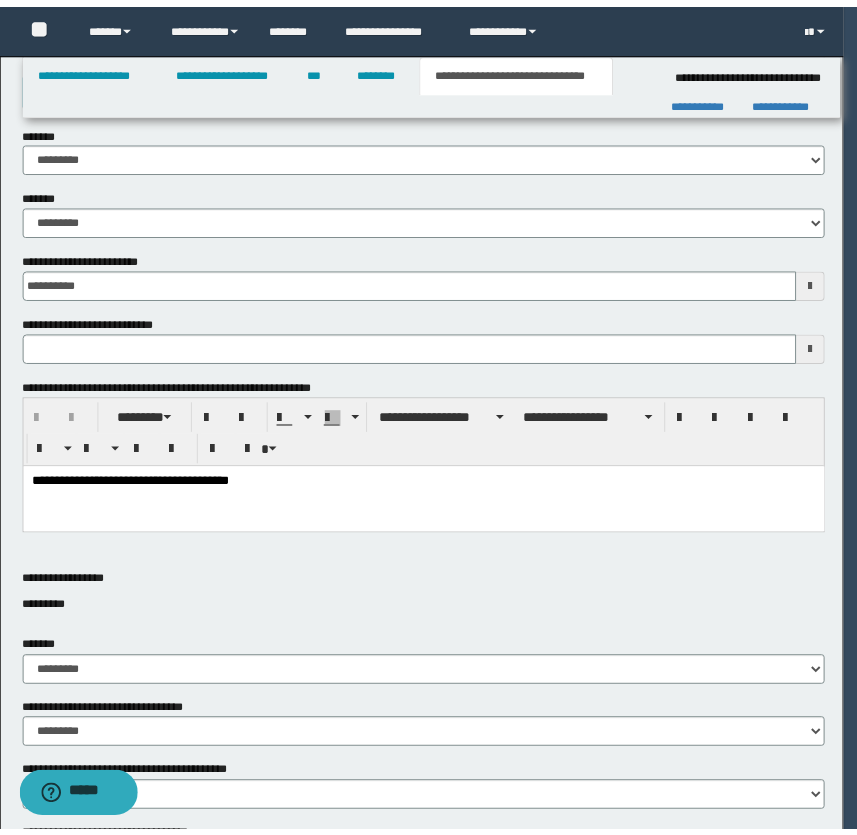 scroll, scrollTop: 0, scrollLeft: 0, axis: both 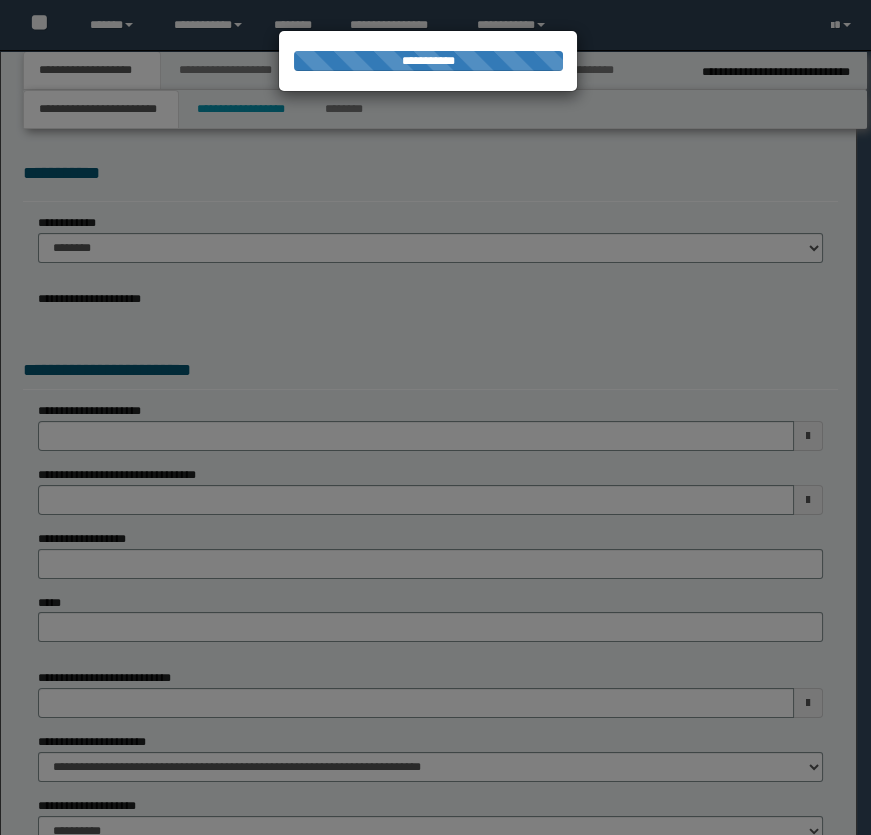 select on "*" 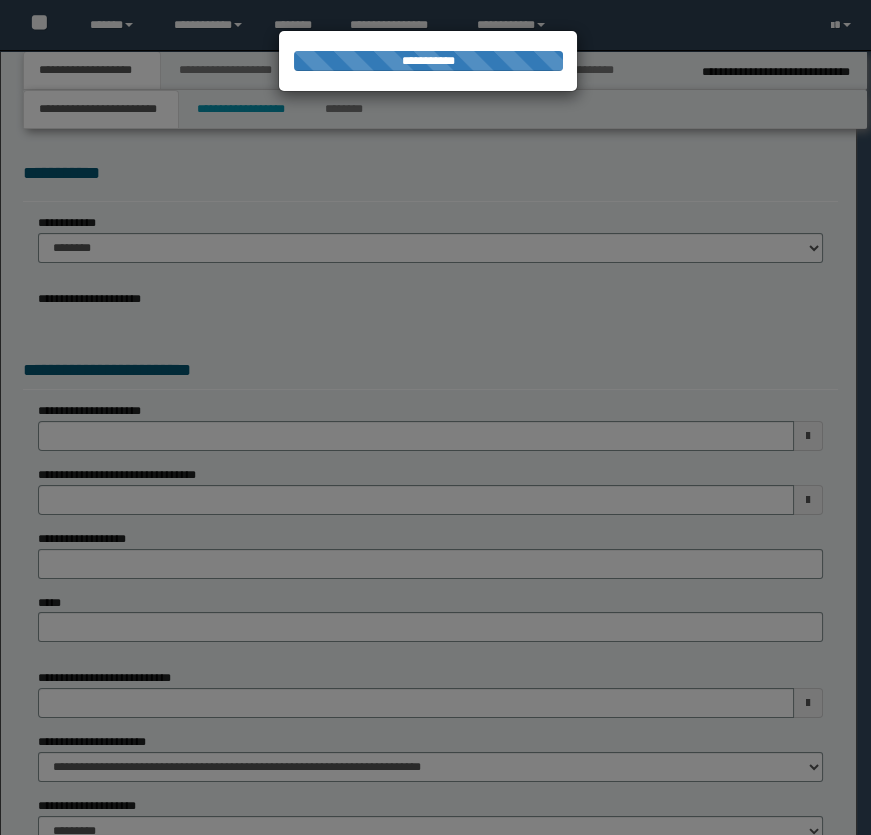 scroll, scrollTop: 0, scrollLeft: 0, axis: both 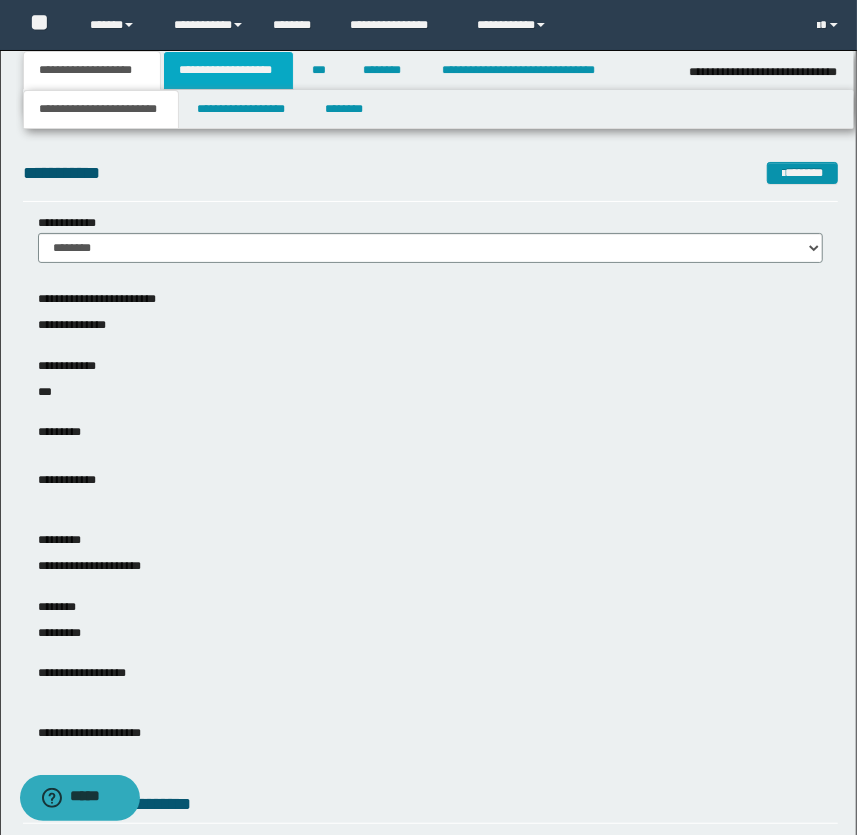 click on "**********" at bounding box center (228, 70) 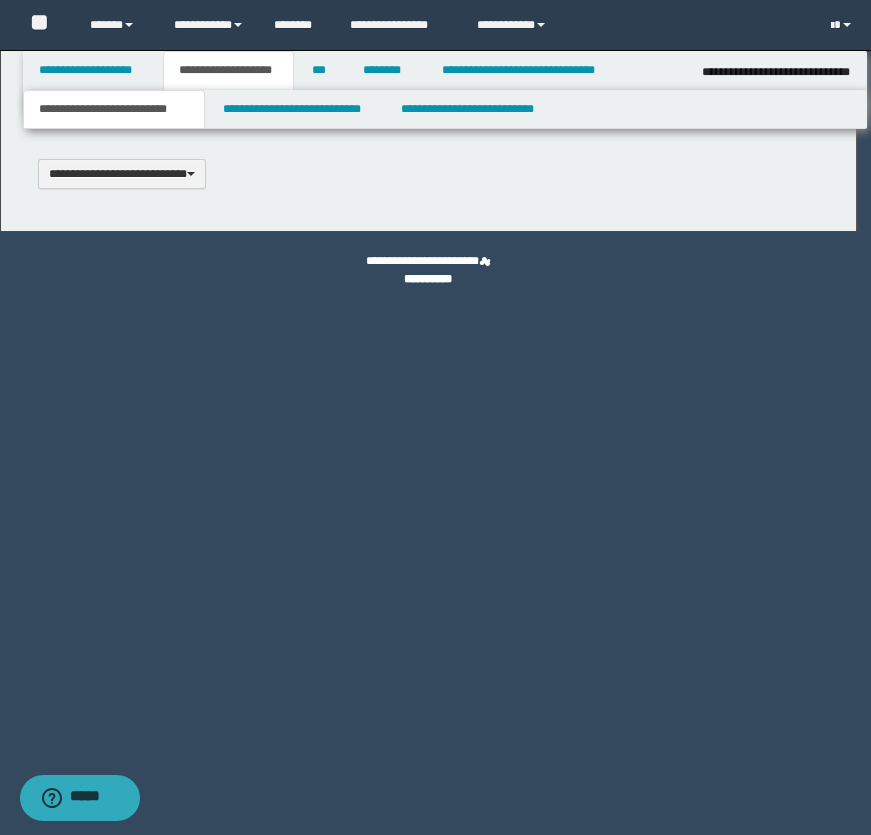 type 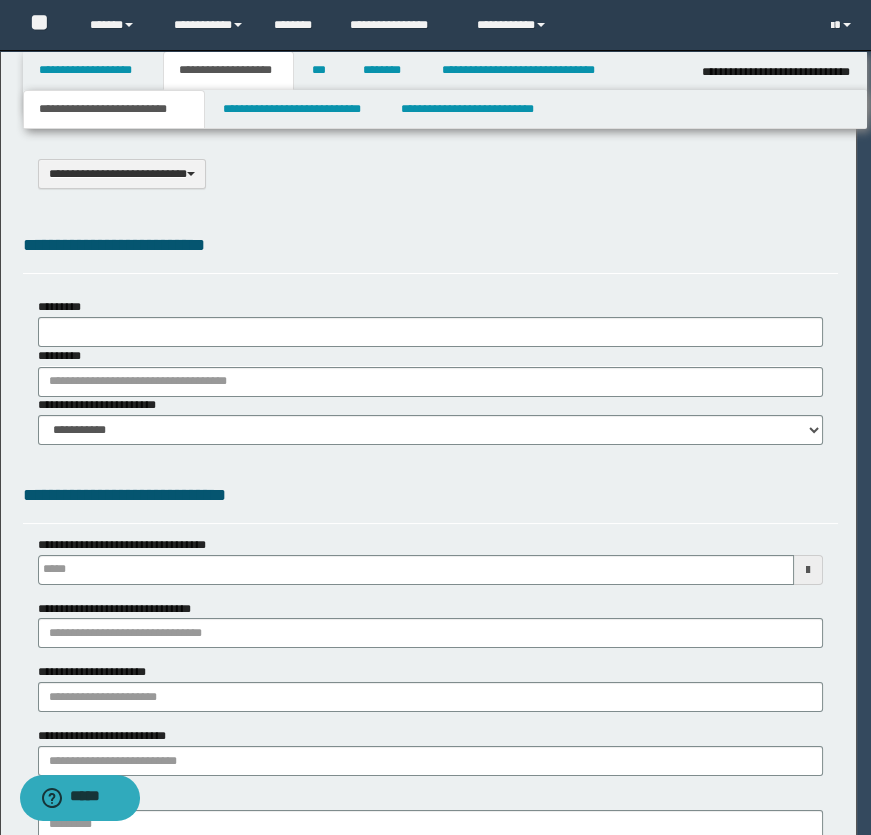 scroll, scrollTop: 0, scrollLeft: 0, axis: both 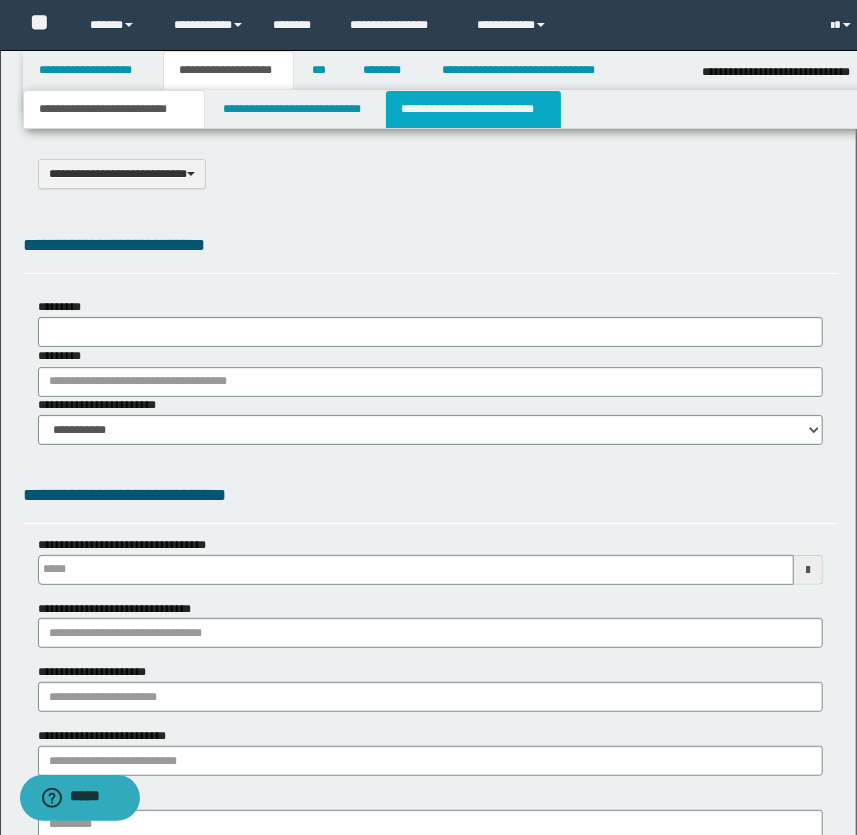 select on "*" 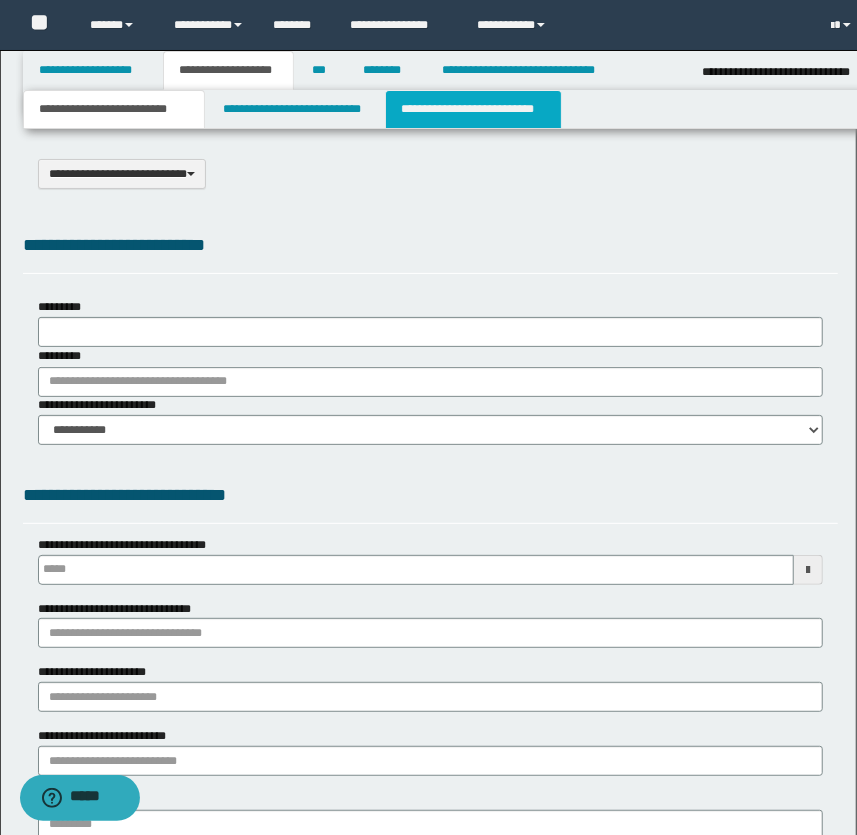 type 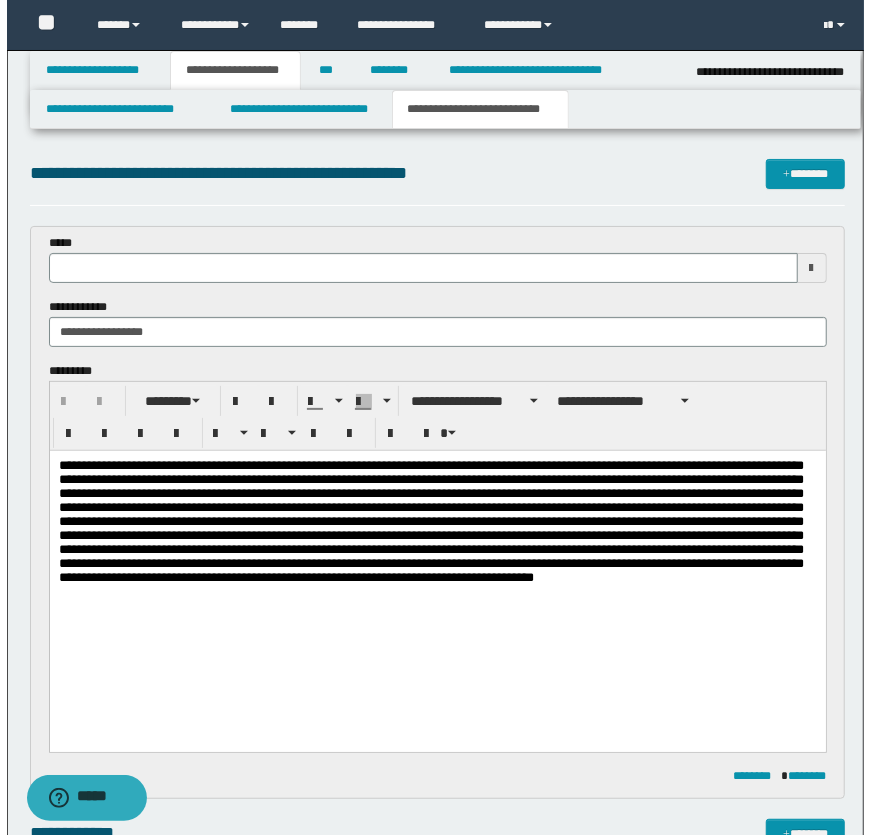scroll, scrollTop: 0, scrollLeft: 0, axis: both 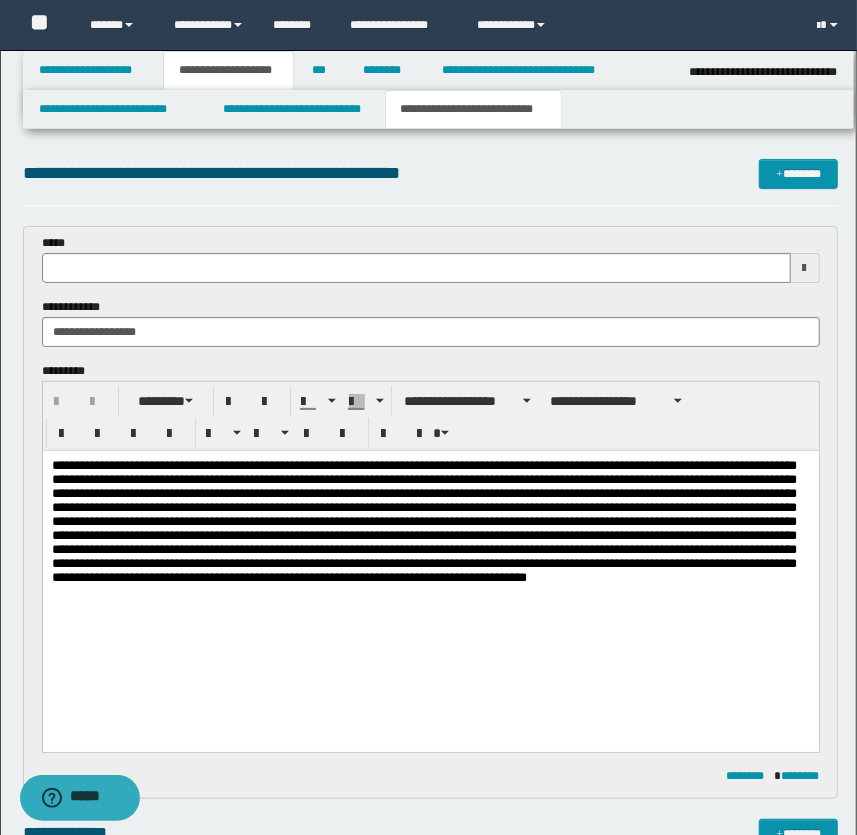 type 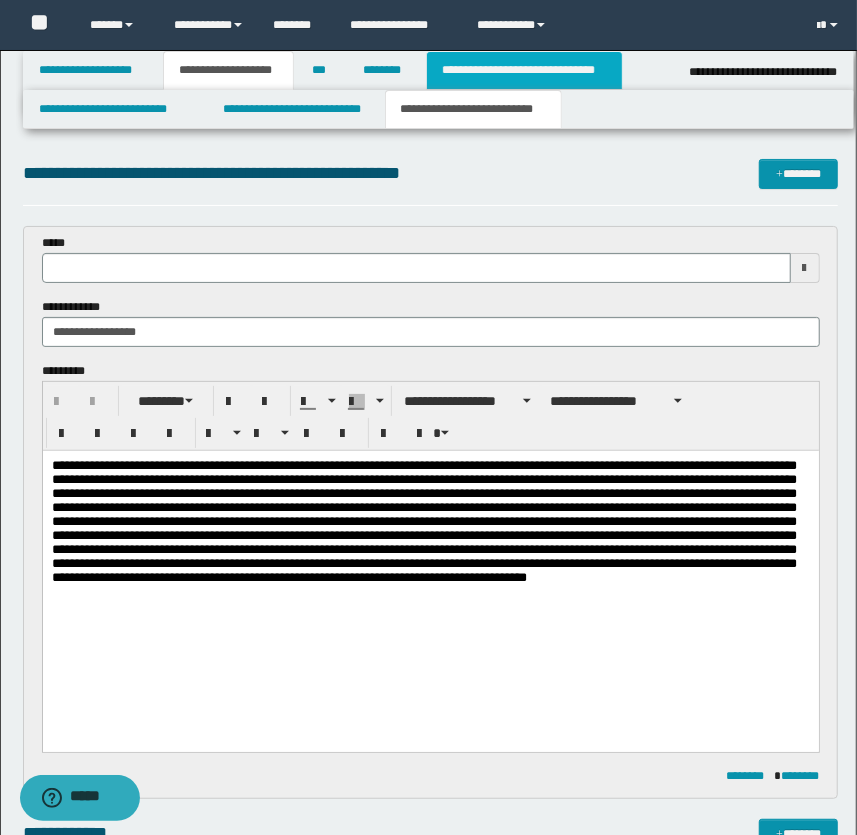 click on "**********" at bounding box center [524, 70] 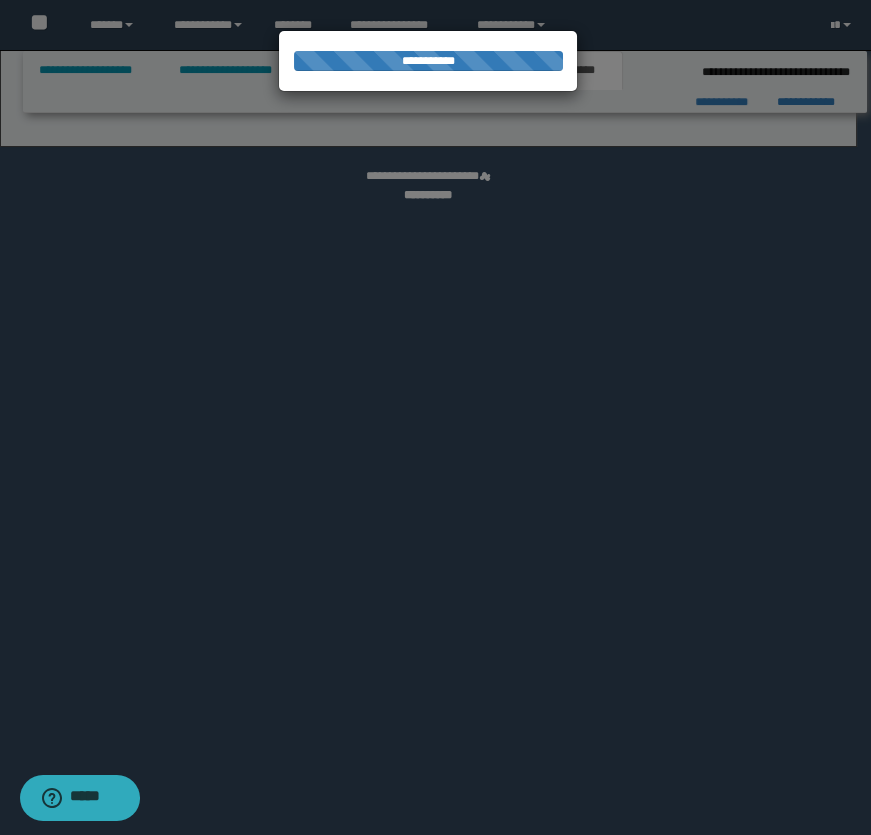 select on "*" 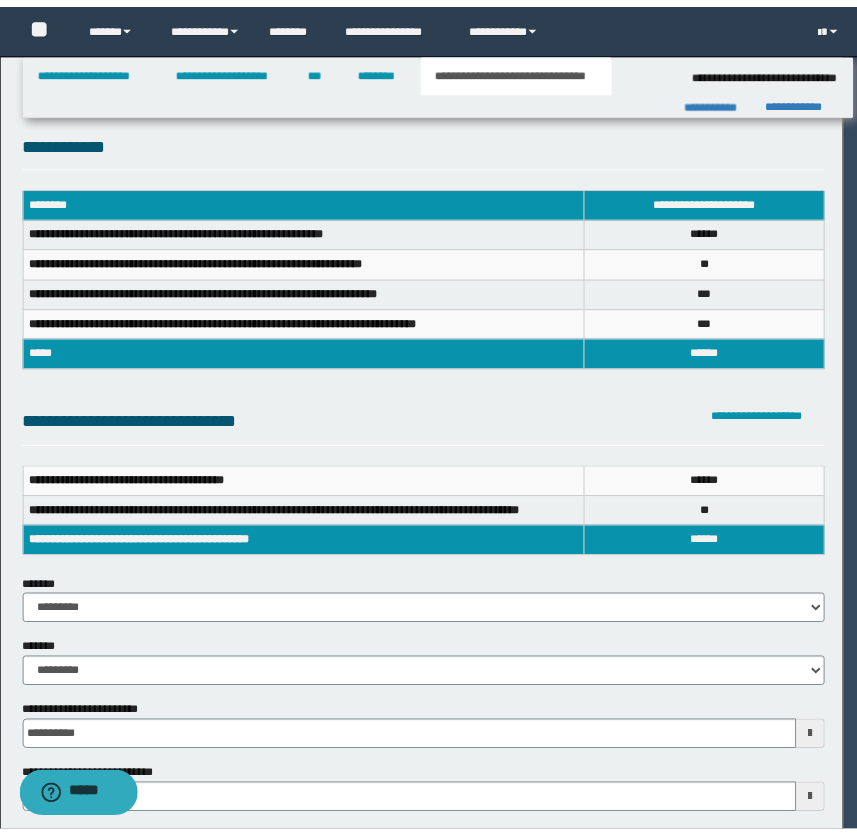 scroll, scrollTop: 0, scrollLeft: 0, axis: both 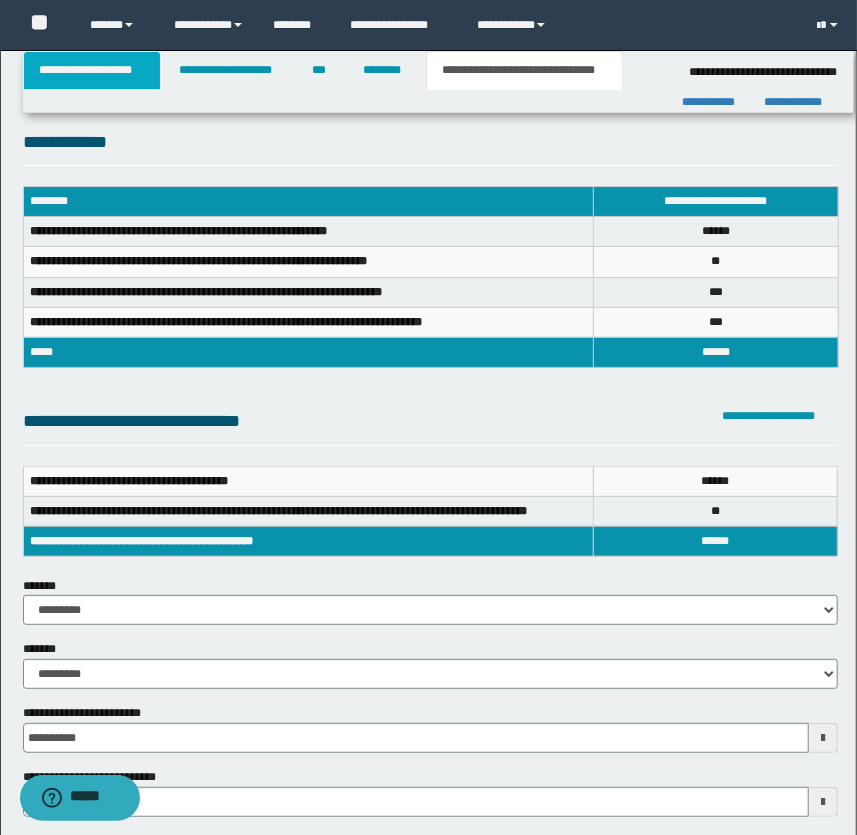 click on "**********" at bounding box center [92, 70] 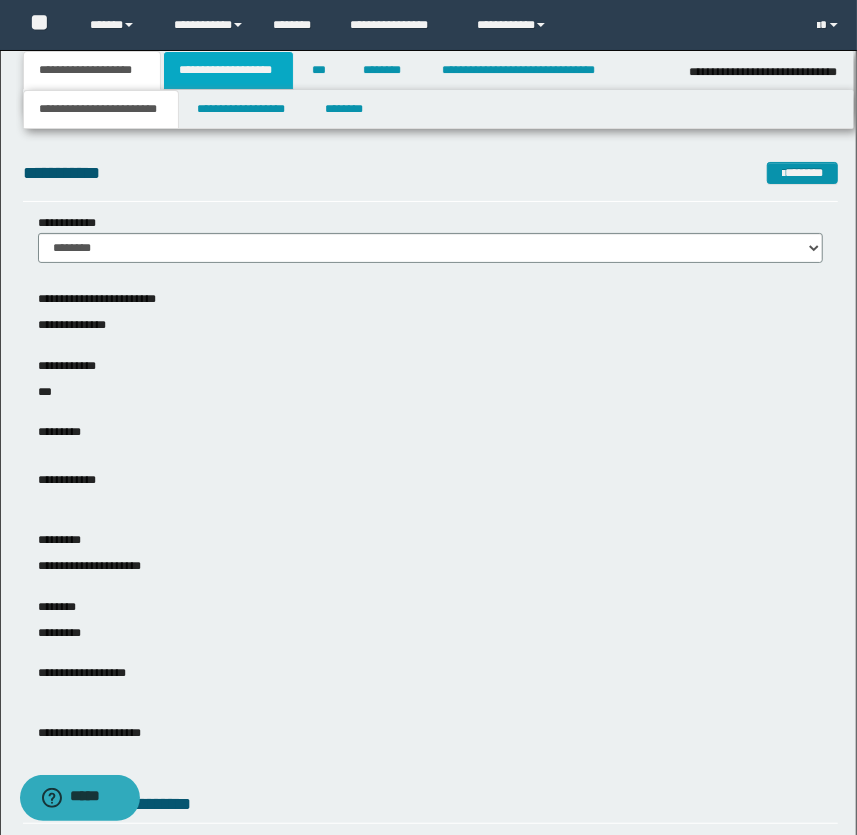 click on "**********" at bounding box center [228, 70] 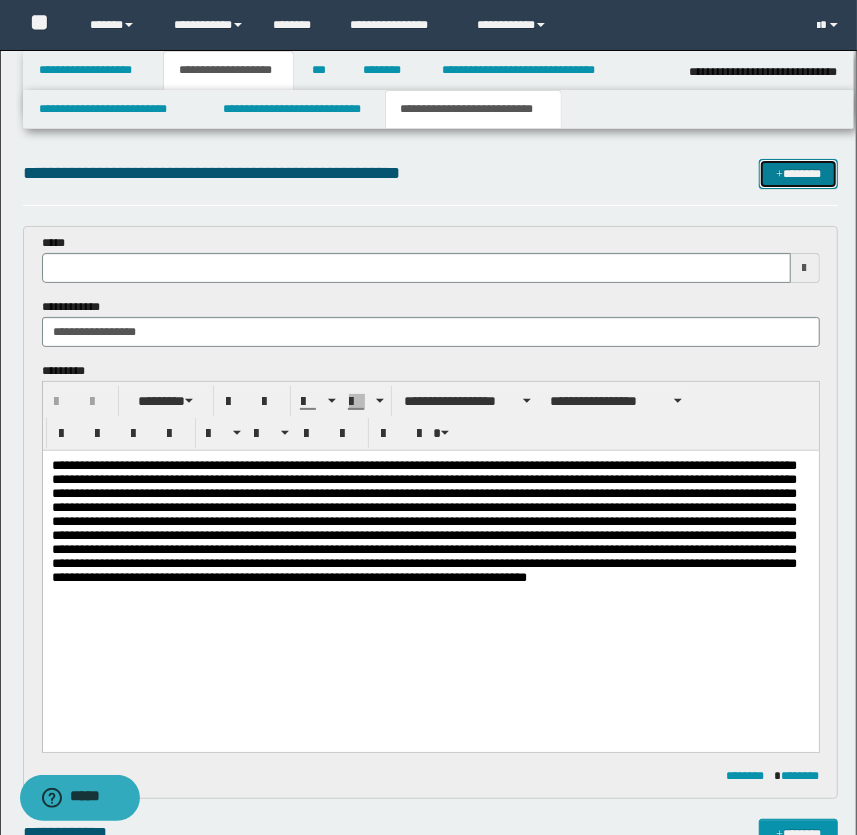 click on "*******" at bounding box center [799, 174] 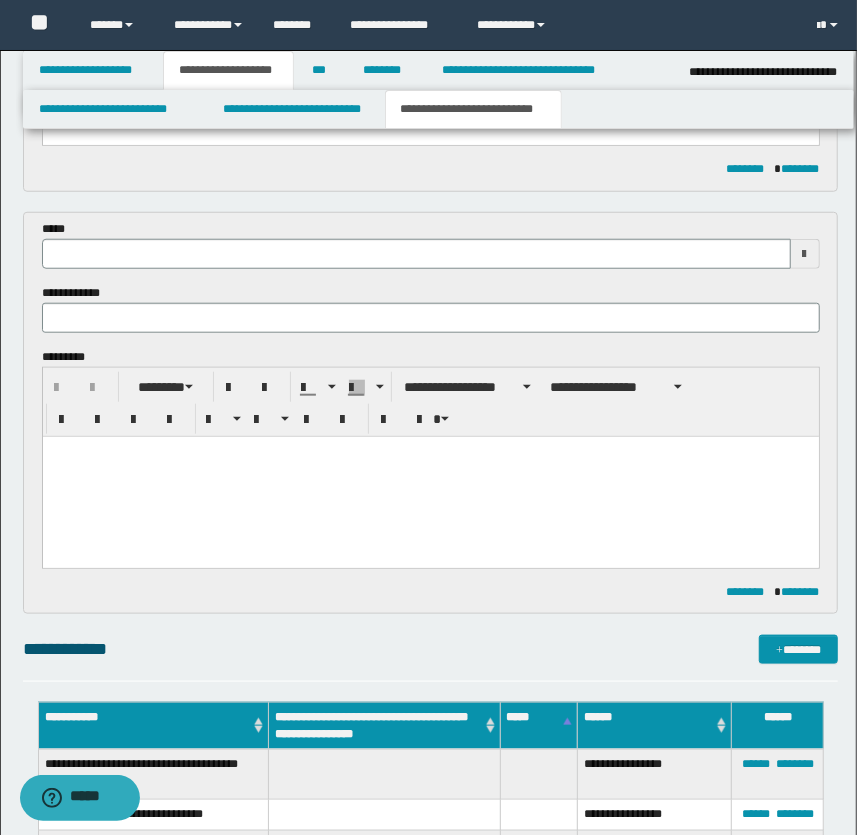 scroll, scrollTop: 472, scrollLeft: 0, axis: vertical 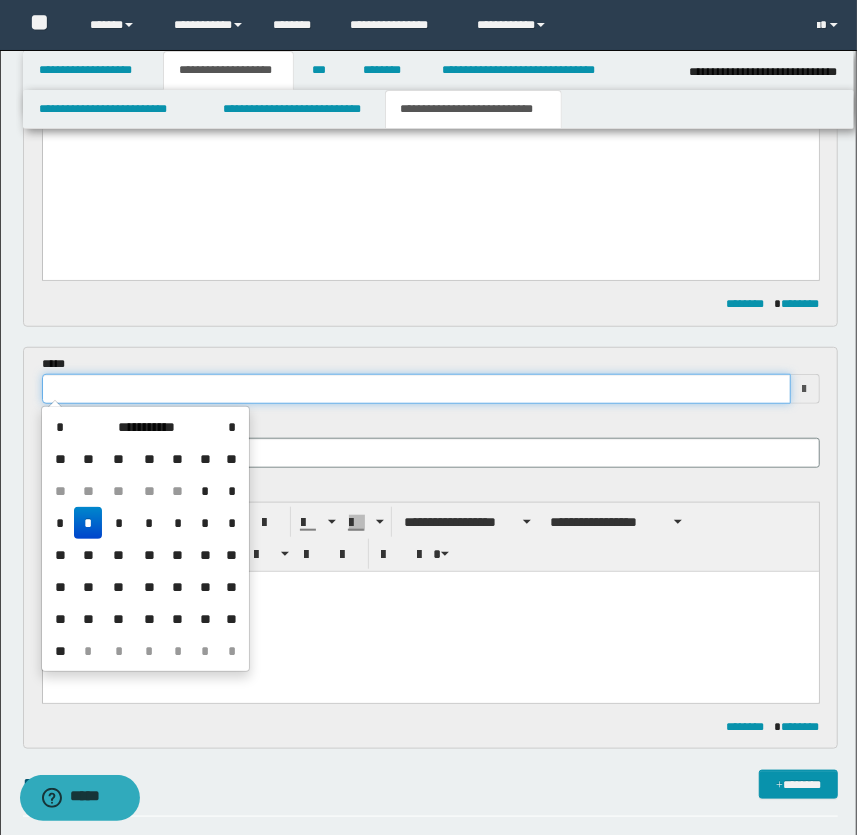 click at bounding box center [416, 389] 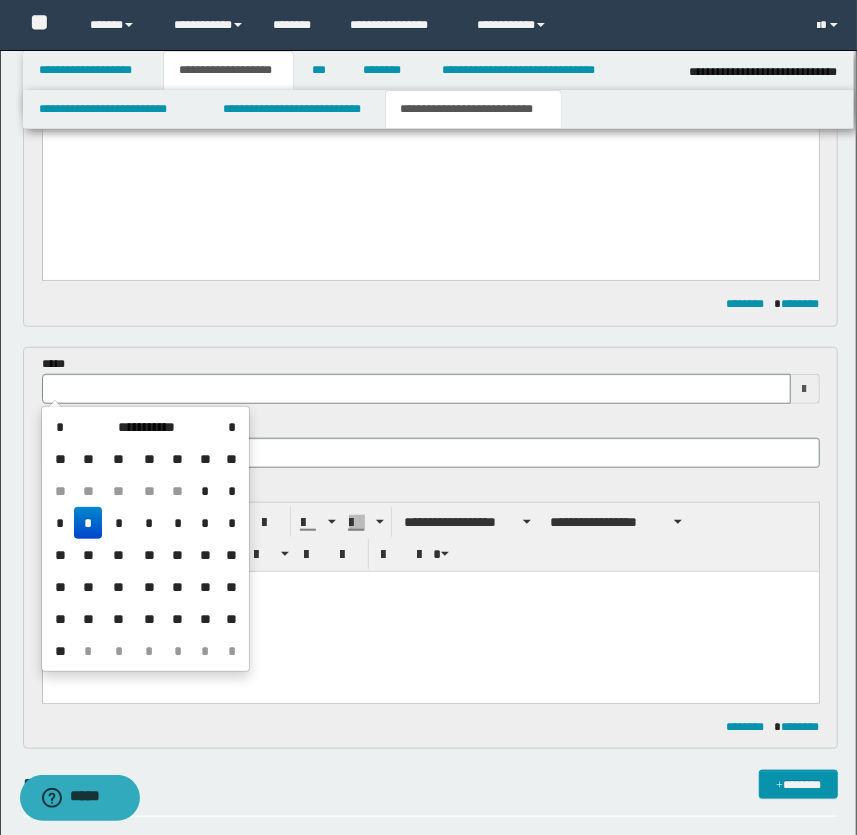 click on "*" at bounding box center (88, 523) 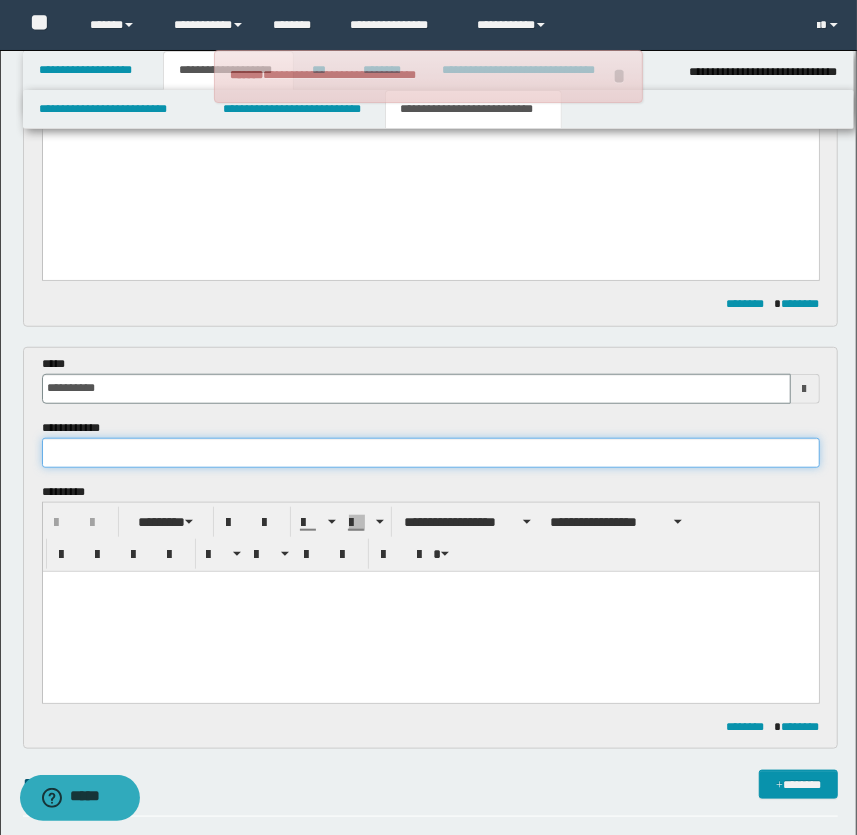 click at bounding box center (431, 453) 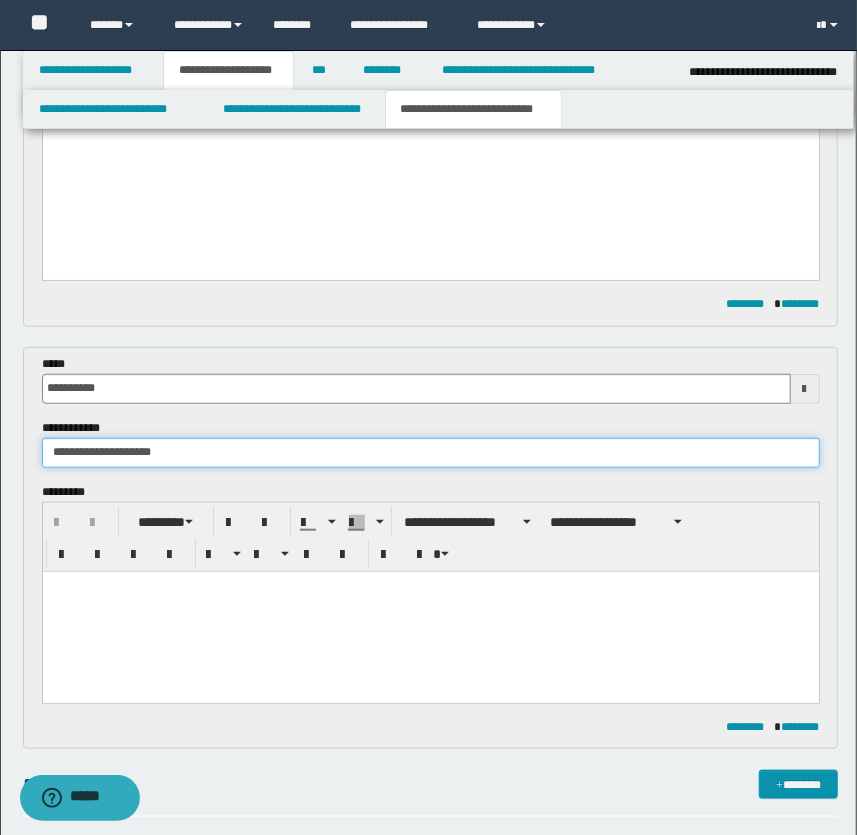 type on "**********" 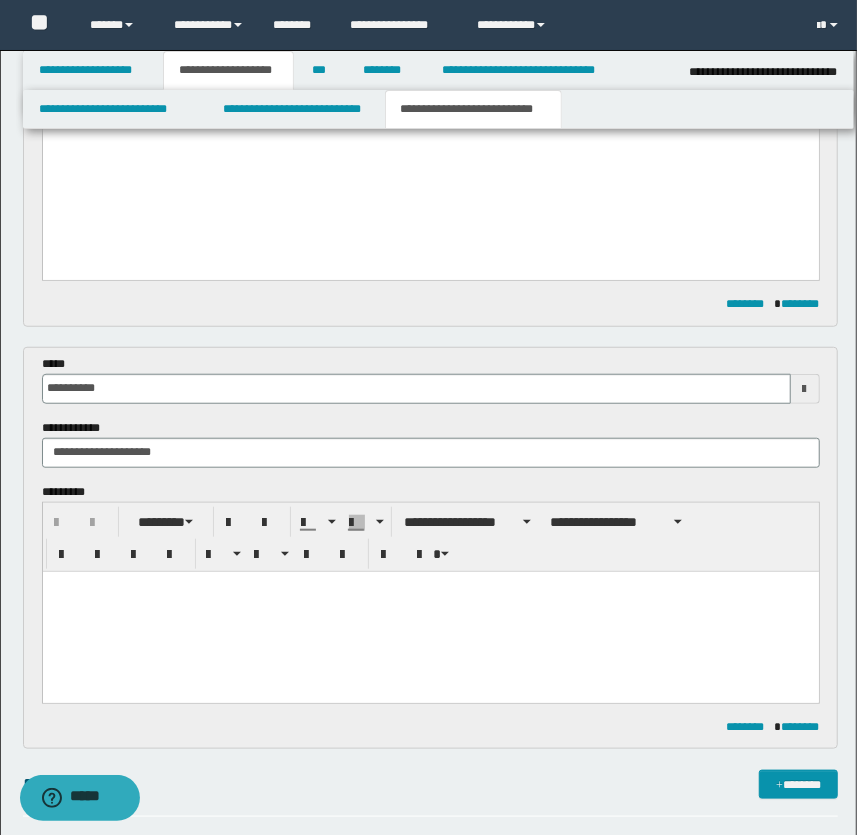 click at bounding box center (430, 586) 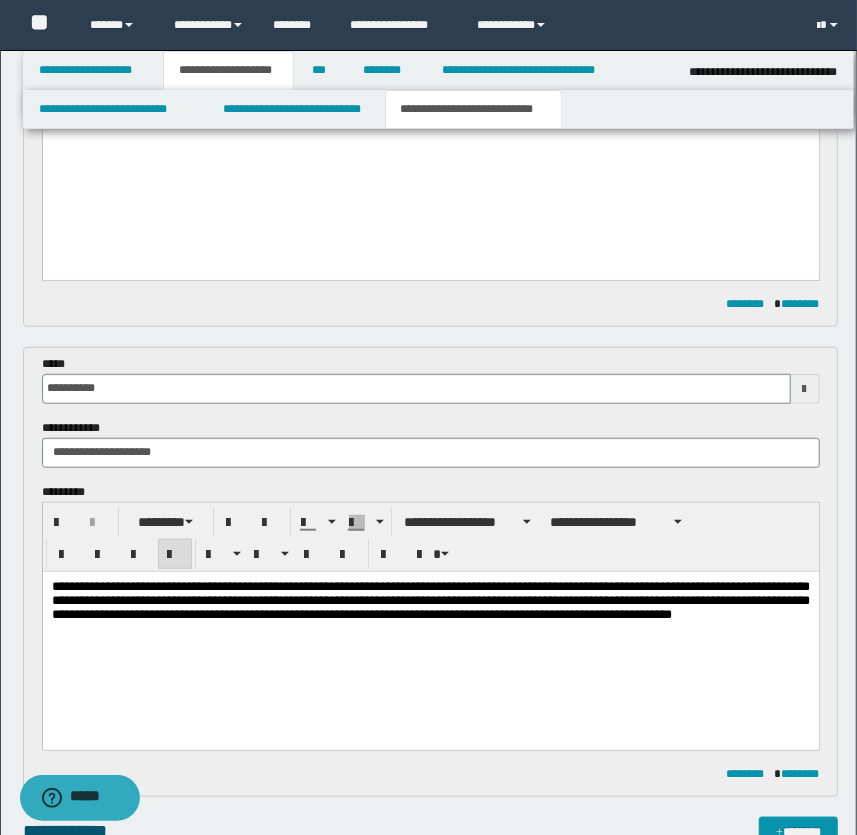 click on "**********" at bounding box center [430, 625] 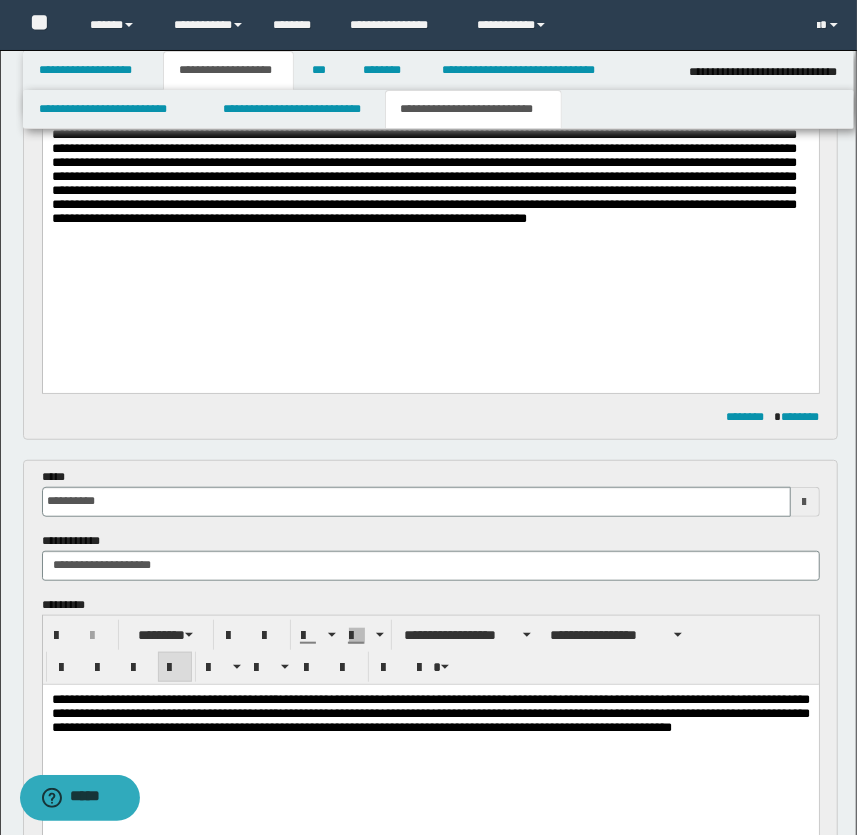 scroll, scrollTop: 563, scrollLeft: 0, axis: vertical 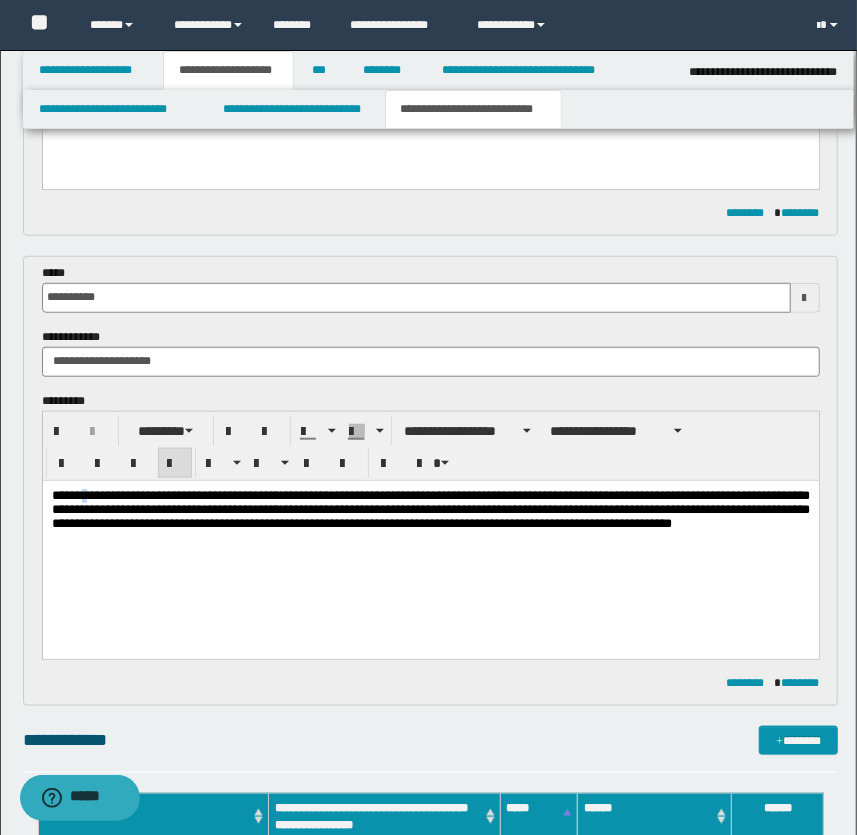 click on "**********" at bounding box center (430, 508) 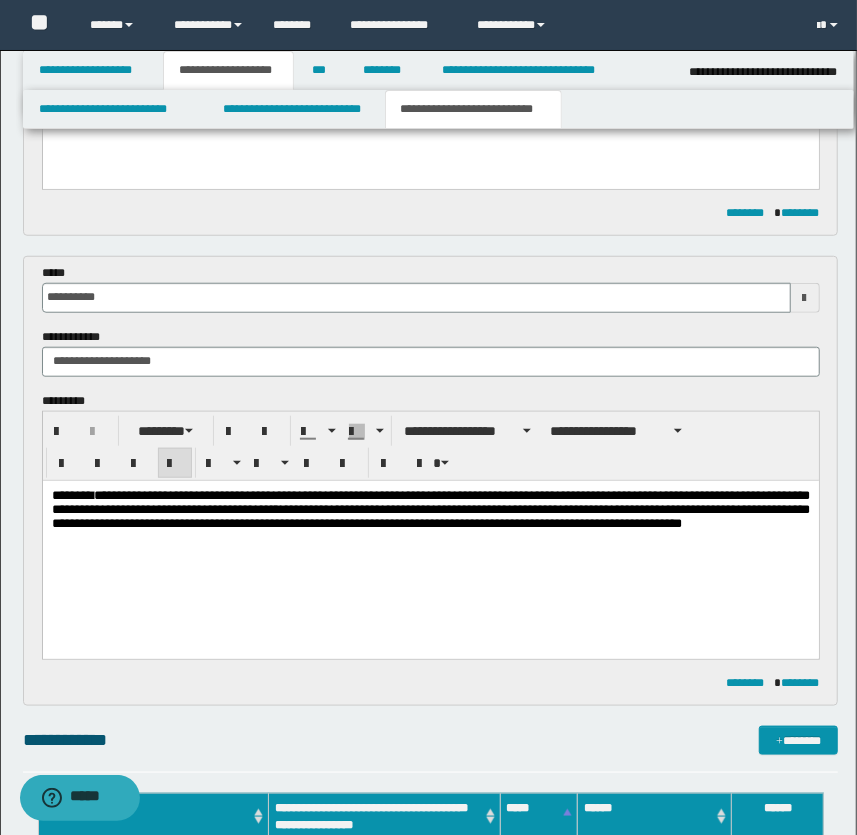click on "**********" at bounding box center [430, 508] 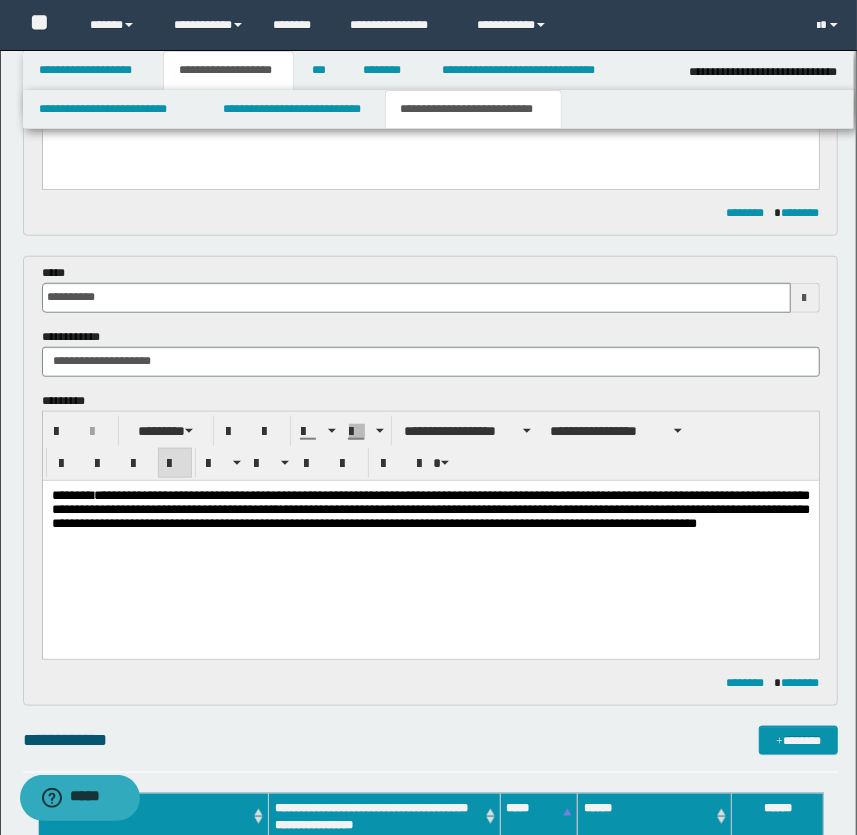 click on "**********" at bounding box center [430, 508] 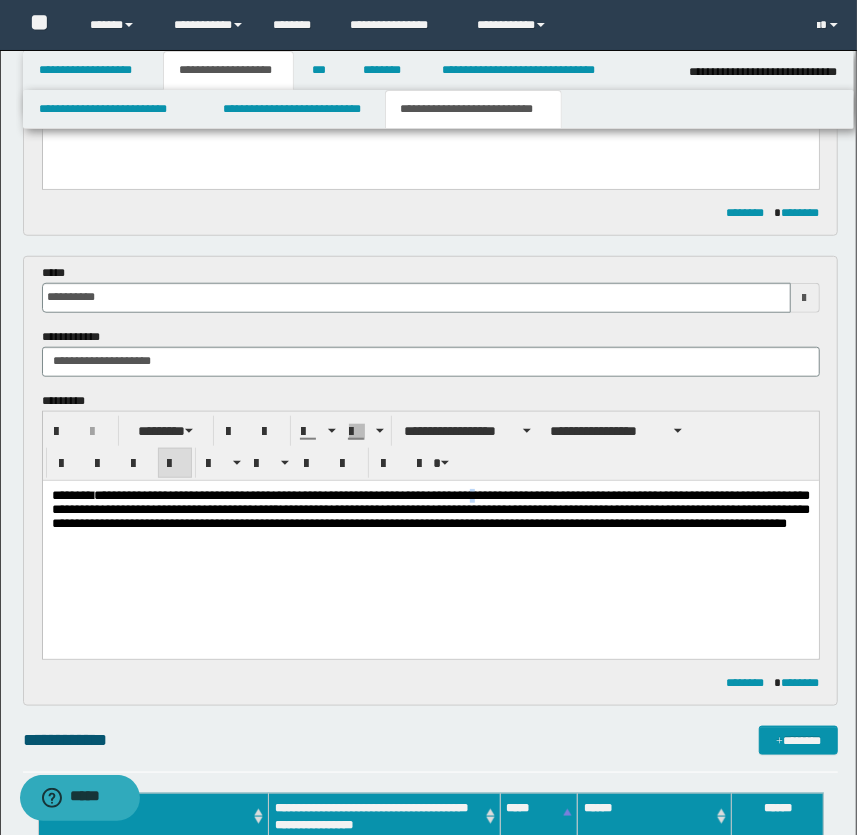 click on "**********" at bounding box center (430, 508) 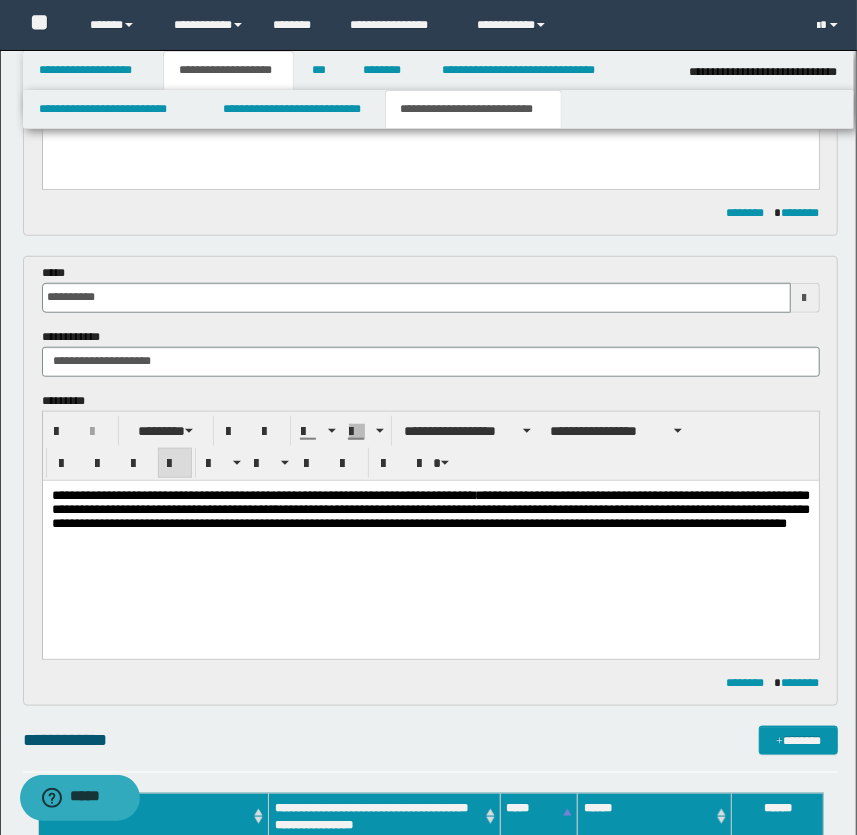 click on "**********" at bounding box center [430, 508] 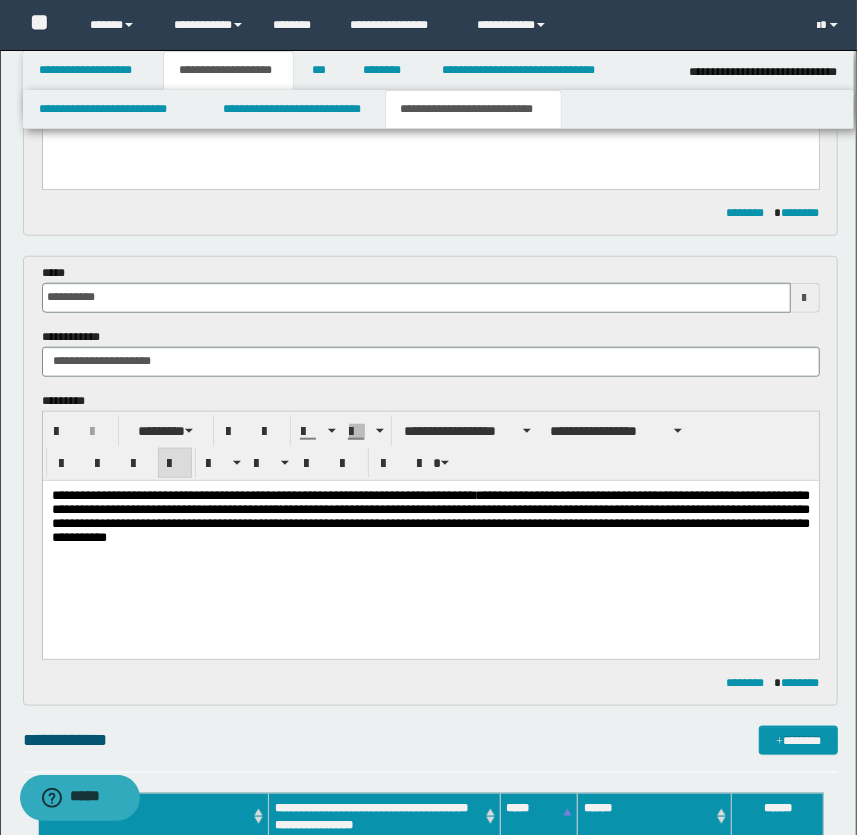 click on "**********" at bounding box center (430, 515) 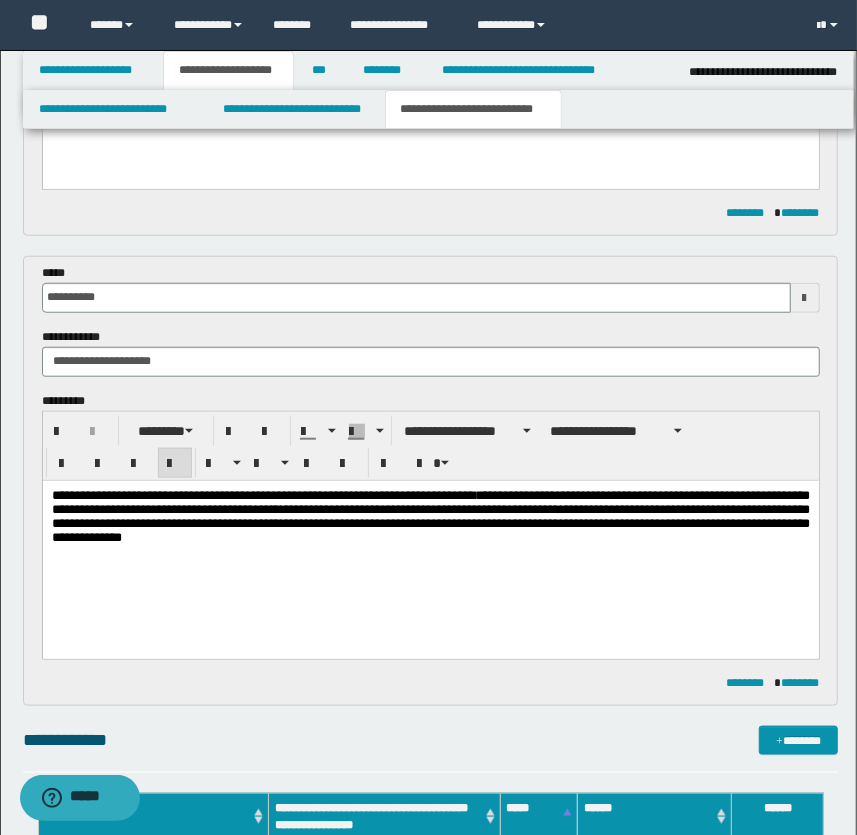 click on "**********" at bounding box center [430, 515] 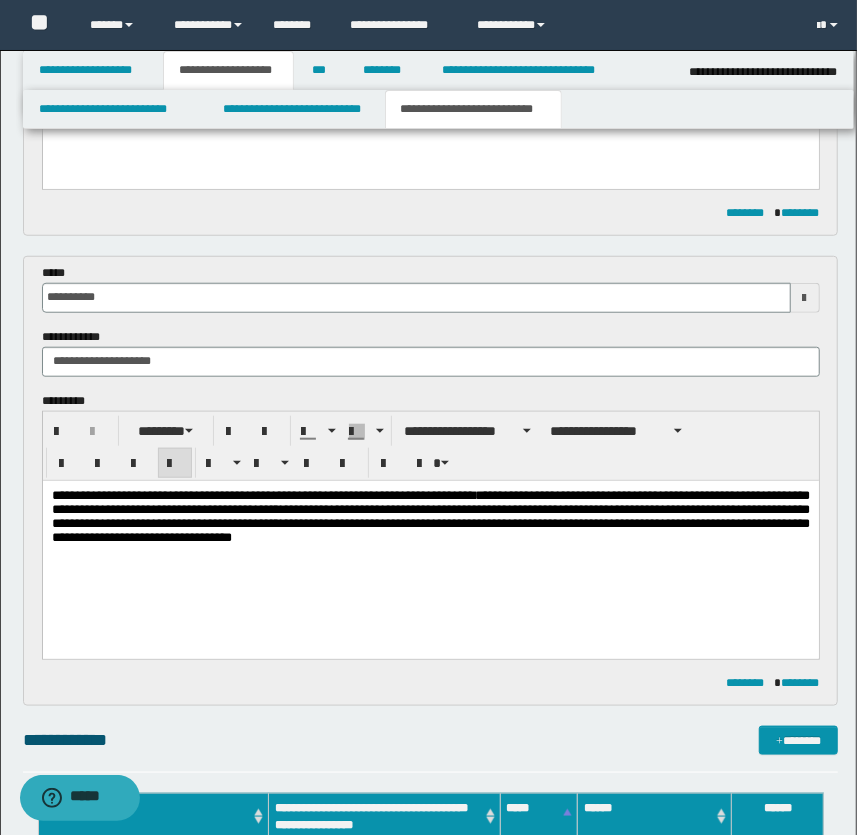 click on "**********" at bounding box center [430, 515] 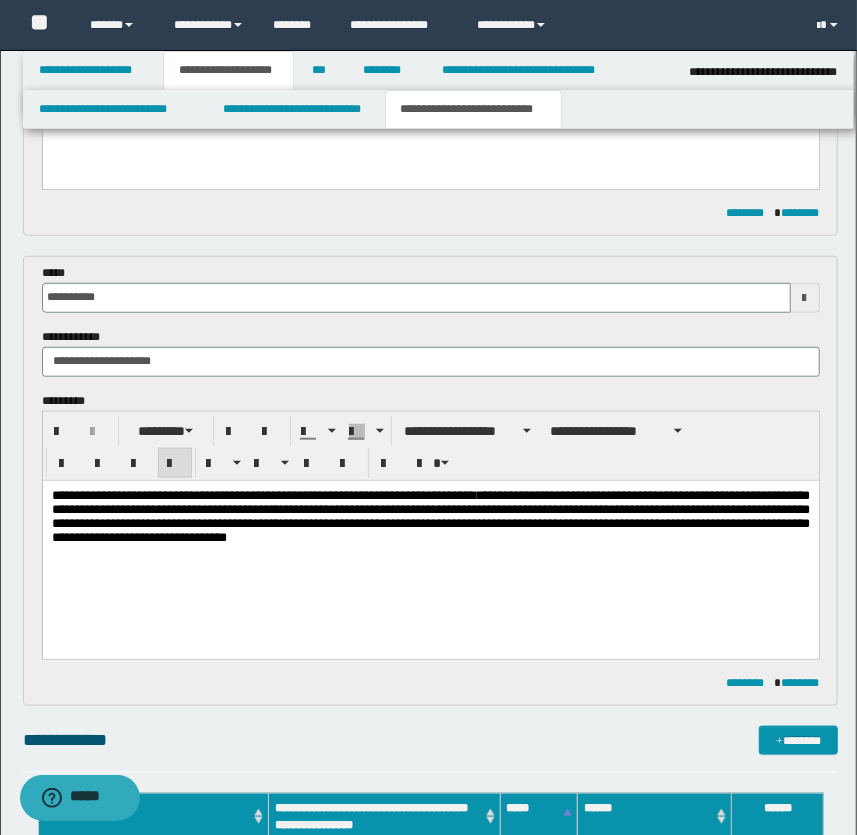 click on "**********" at bounding box center [430, 515] 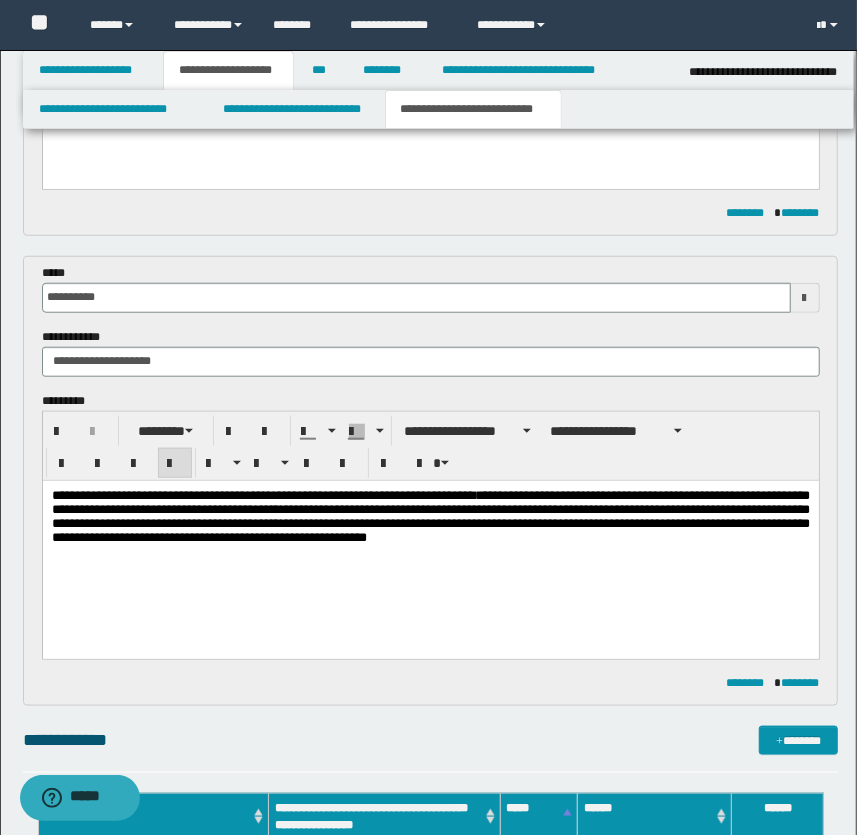 click on "**********" at bounding box center (430, 515) 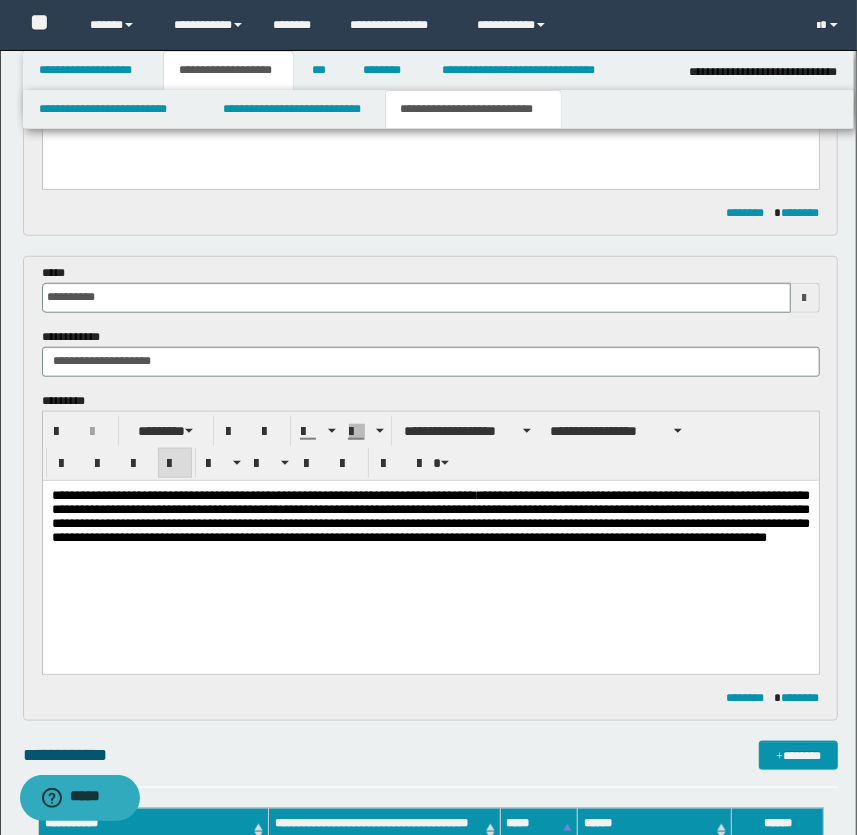 click on "**********" at bounding box center (430, 515) 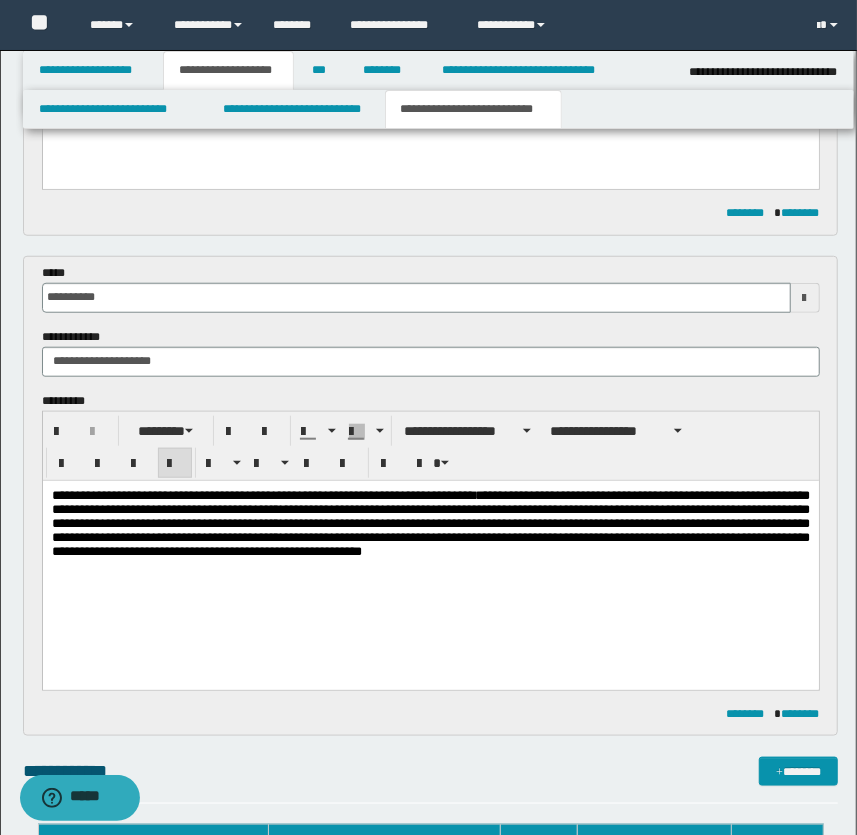 click on "**********" at bounding box center (430, 548) 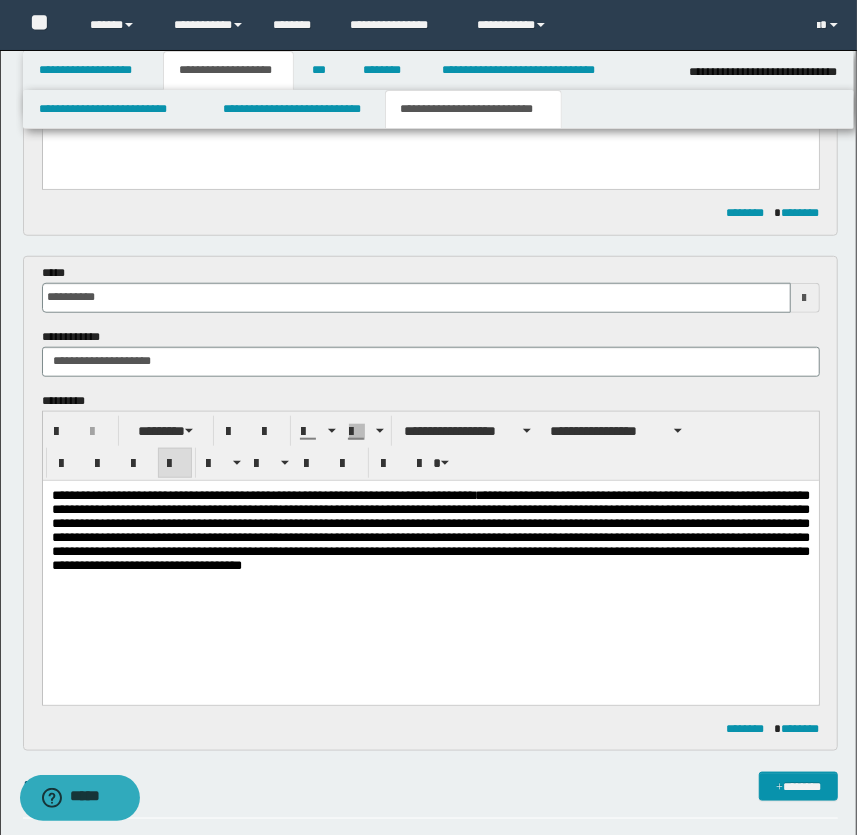 click on "**********" at bounding box center [430, 529] 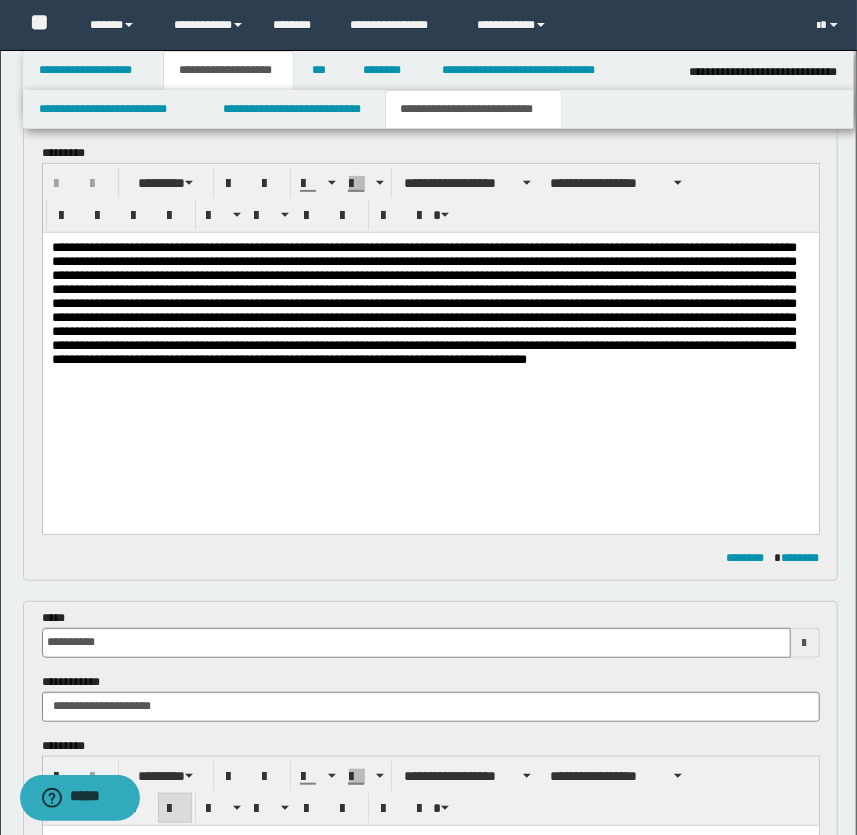 scroll, scrollTop: 381, scrollLeft: 0, axis: vertical 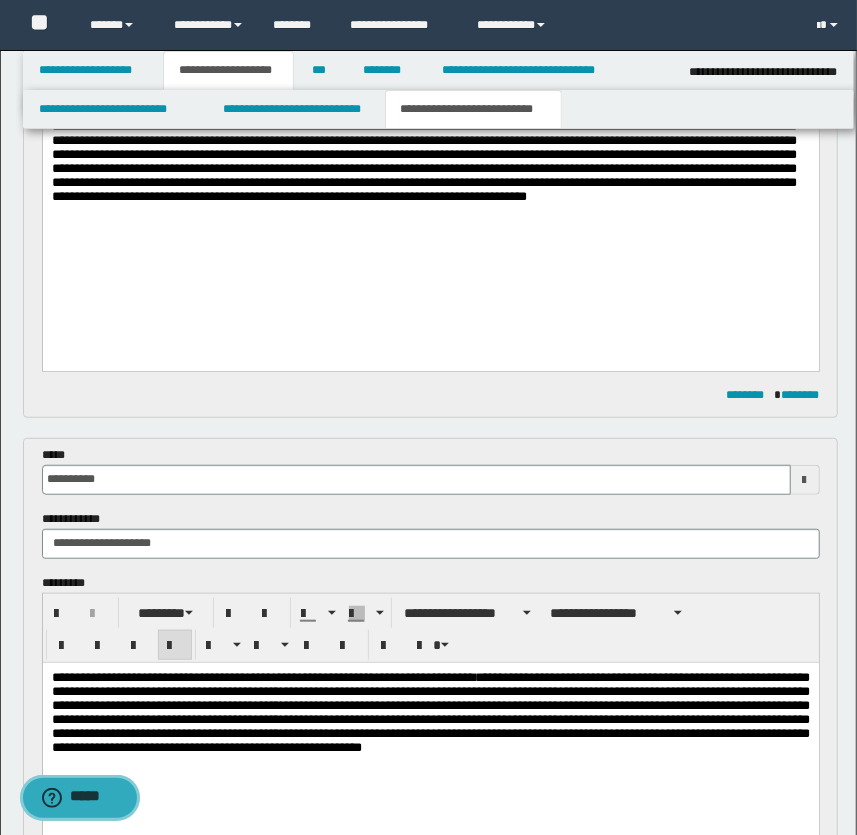 drag, startPoint x: 73, startPoint y: 837, endPoint x: 122, endPoint y: 787, distance: 70.00714 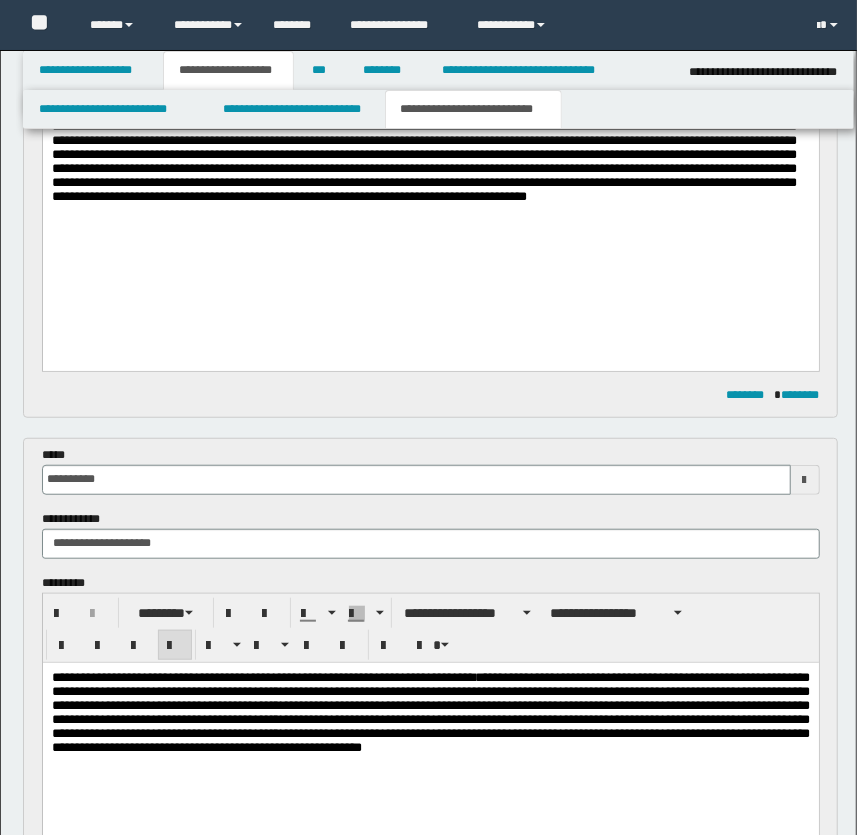 scroll, scrollTop: 0, scrollLeft: 0, axis: both 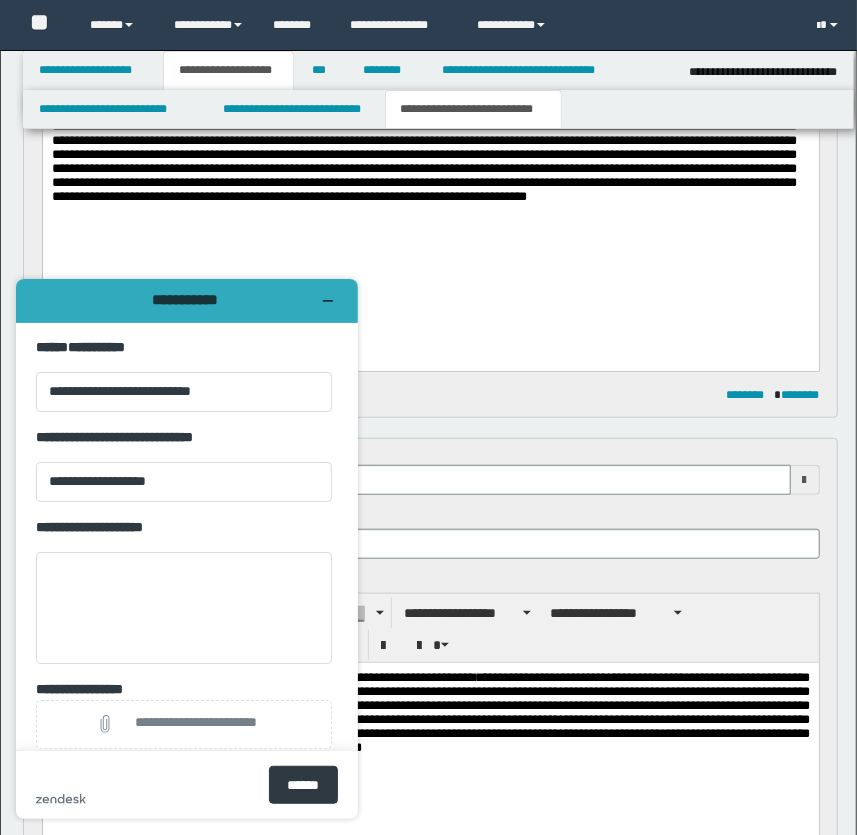 click at bounding box center [430, 165] 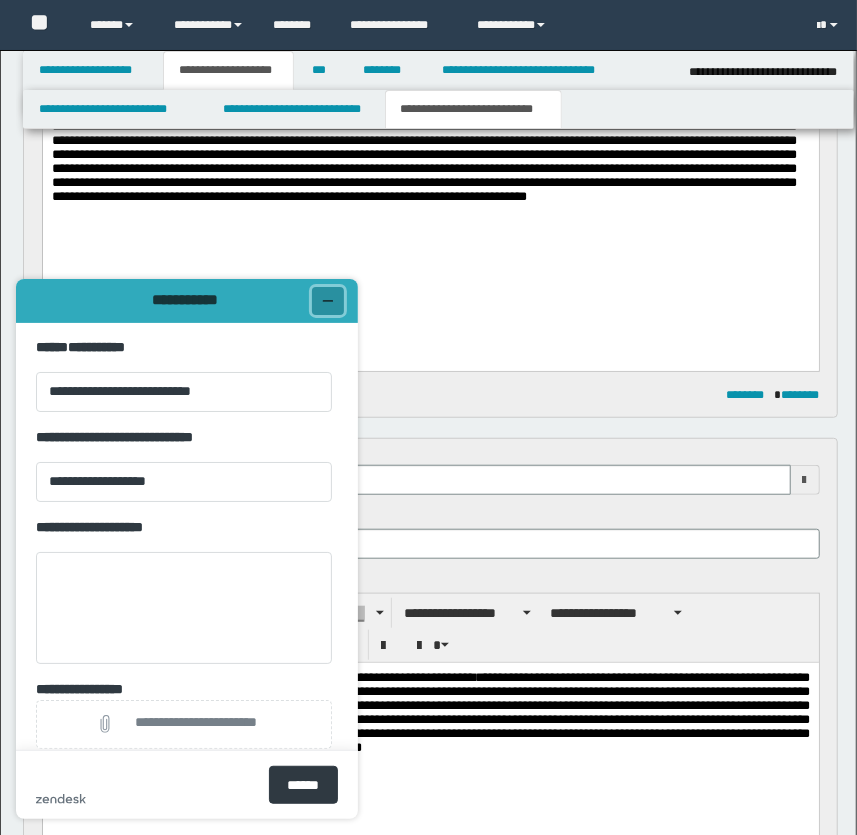click 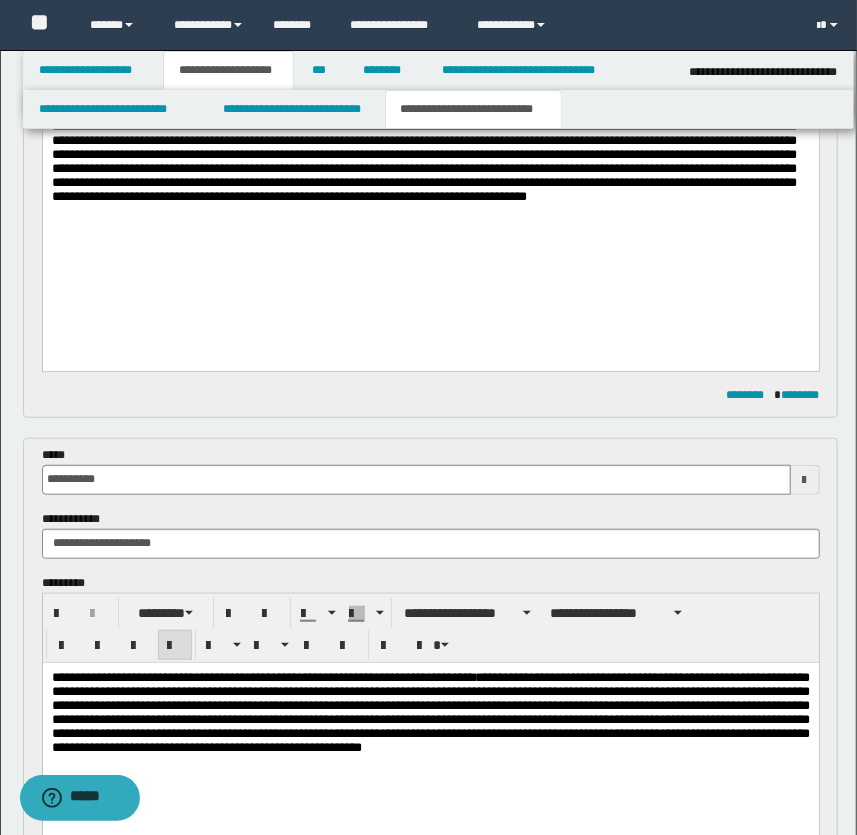 click on "**********" at bounding box center [430, 711] 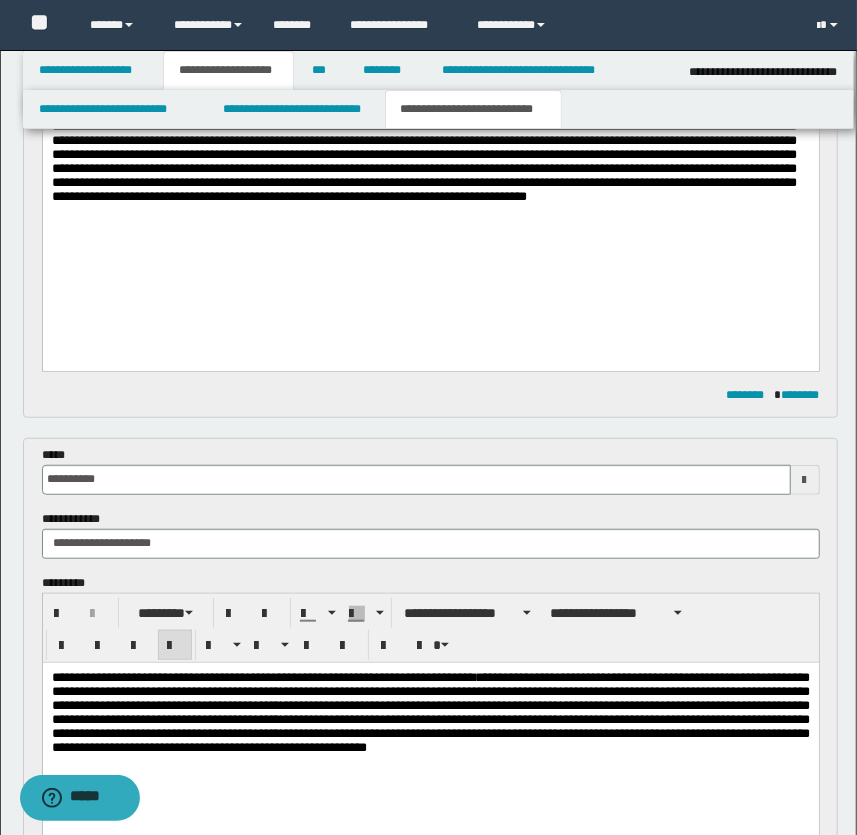 click on "**********" at bounding box center [430, 711] 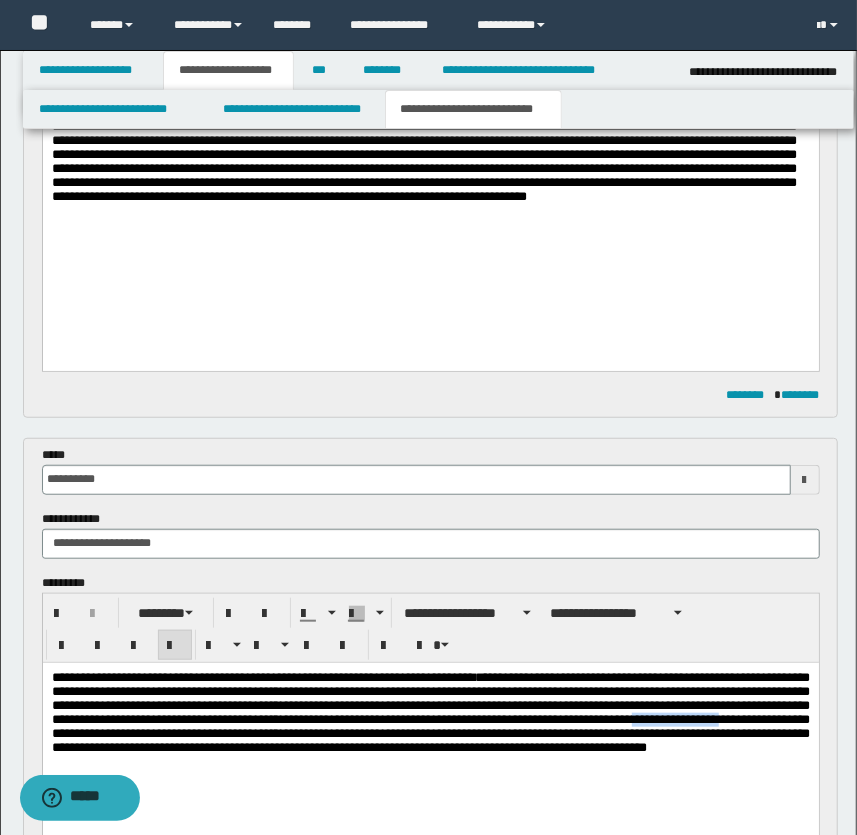 drag, startPoint x: 485, startPoint y: 739, endPoint x: 586, endPoint y: 735, distance: 101.07918 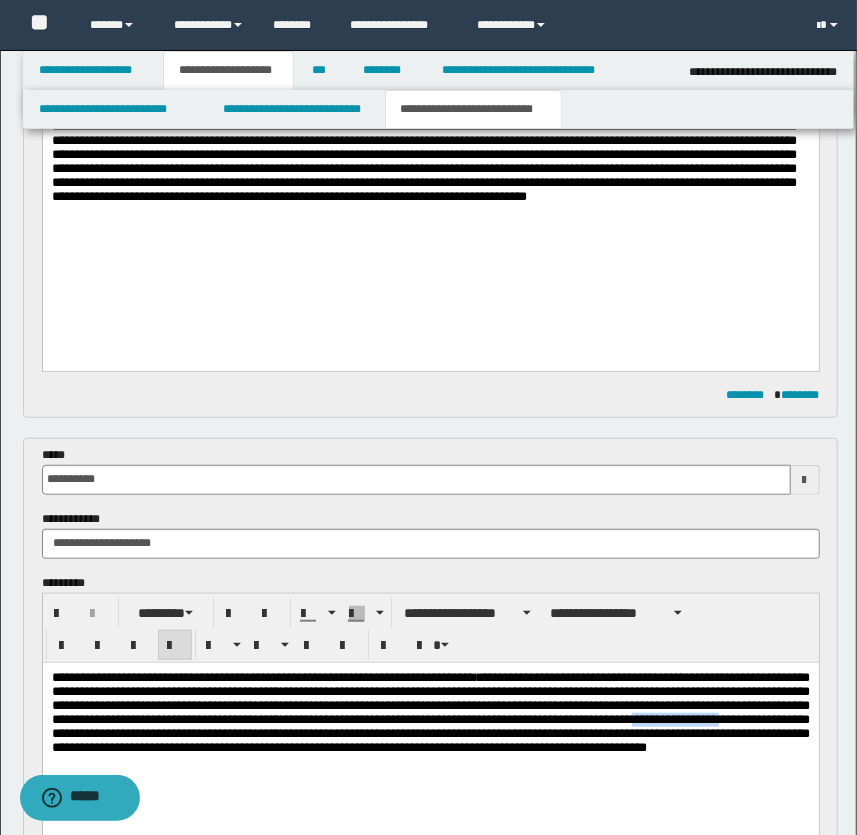 click on "**********" at bounding box center [430, 711] 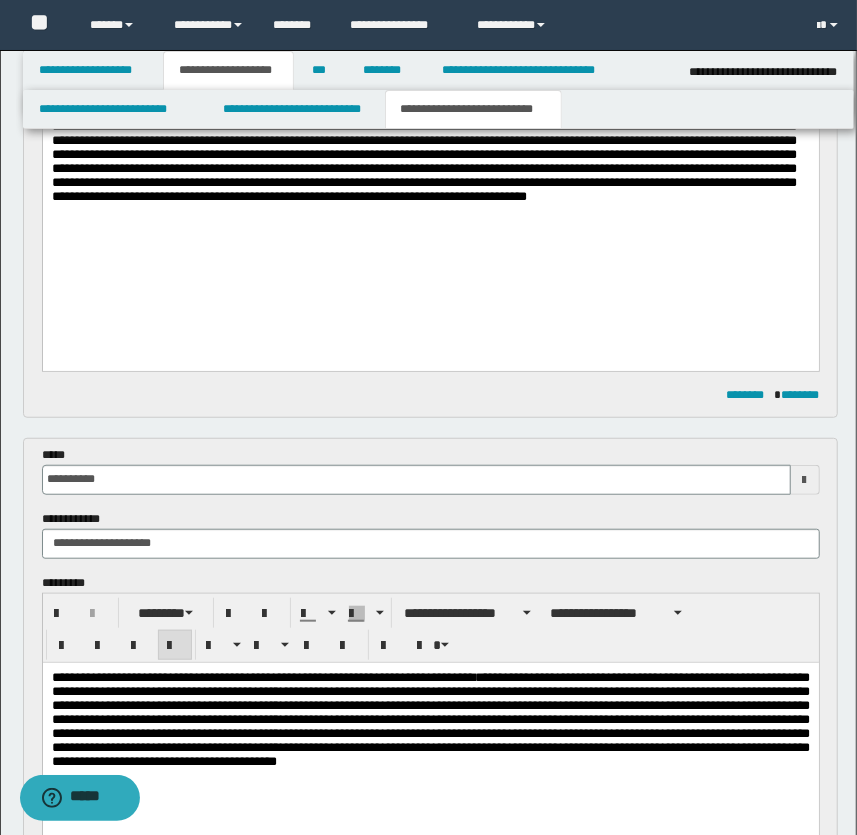 click on "**********" at bounding box center [430, 718] 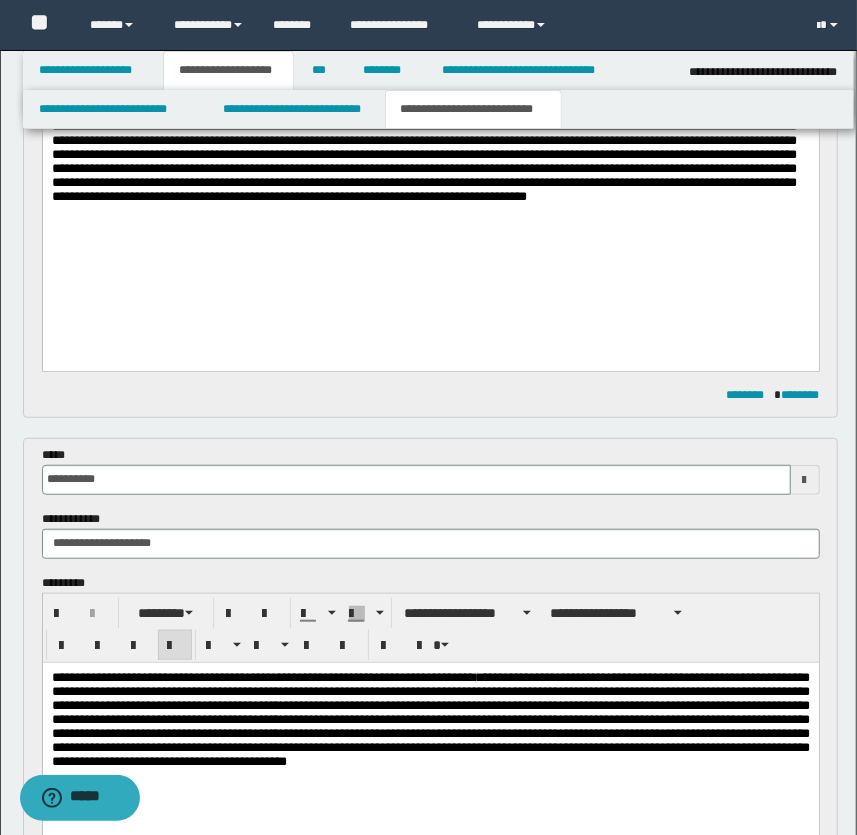 click on "**********" at bounding box center [430, 718] 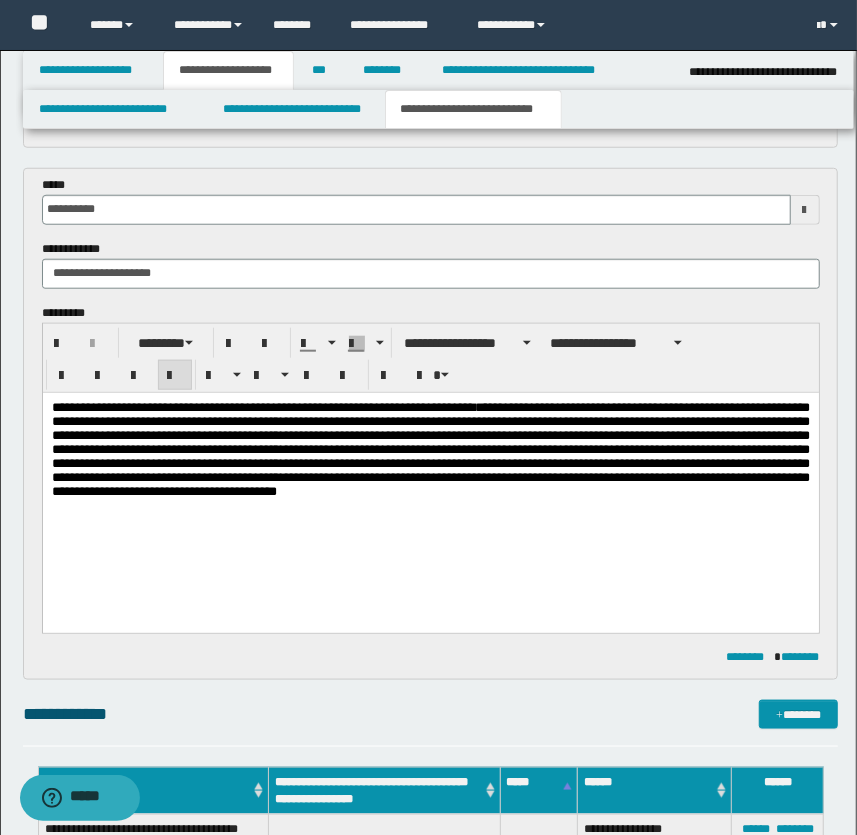 scroll, scrollTop: 654, scrollLeft: 0, axis: vertical 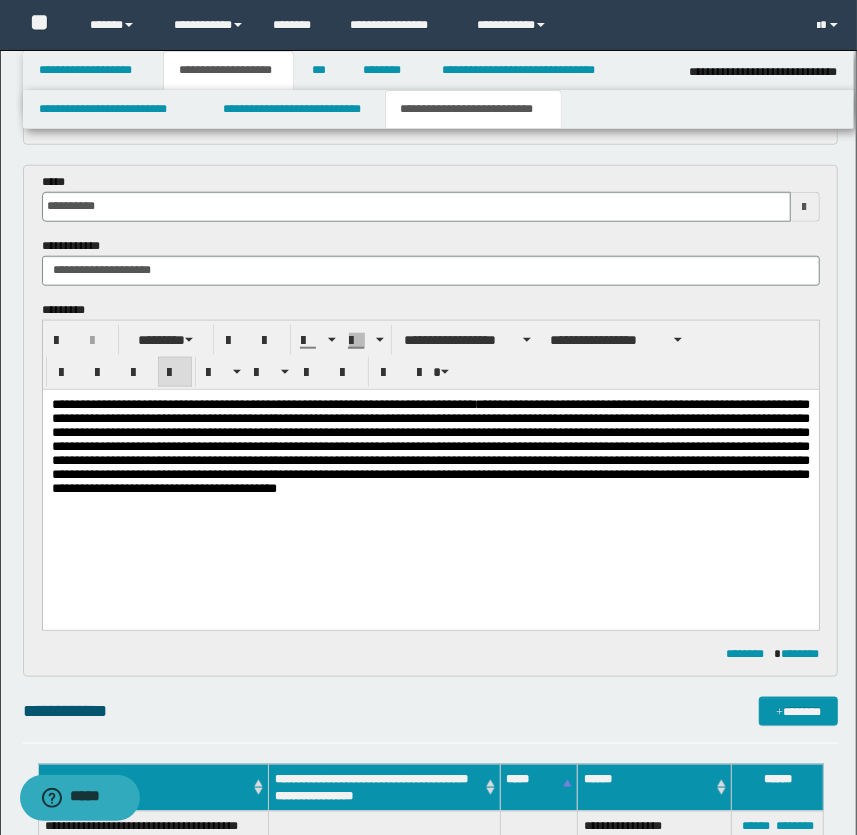 click on "**********" at bounding box center (430, 445) 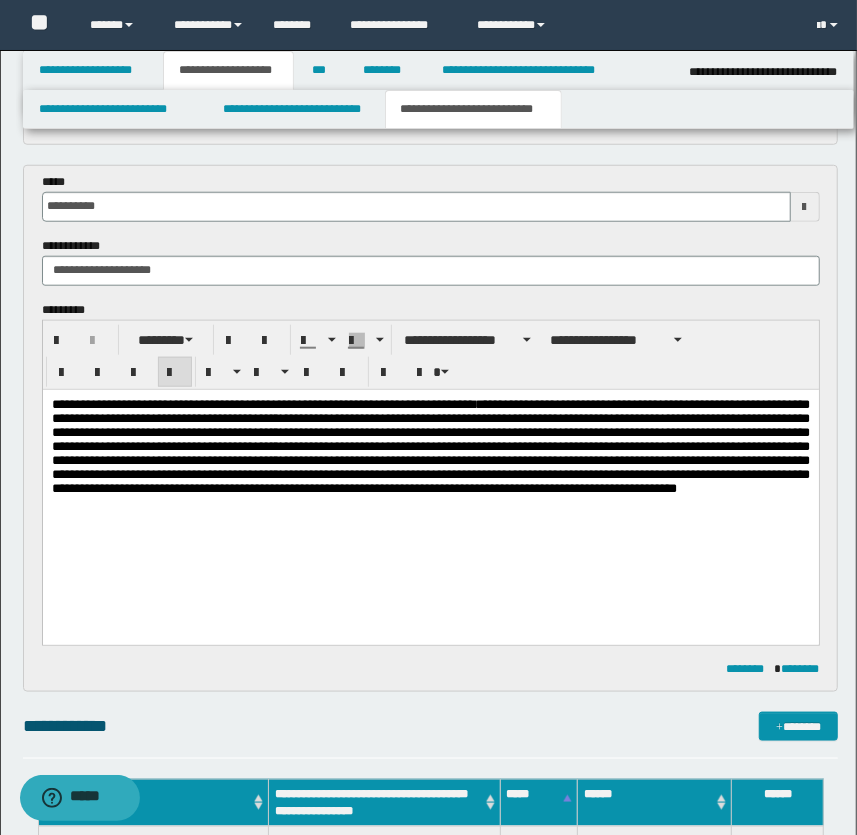 click on "**********" at bounding box center (430, 445) 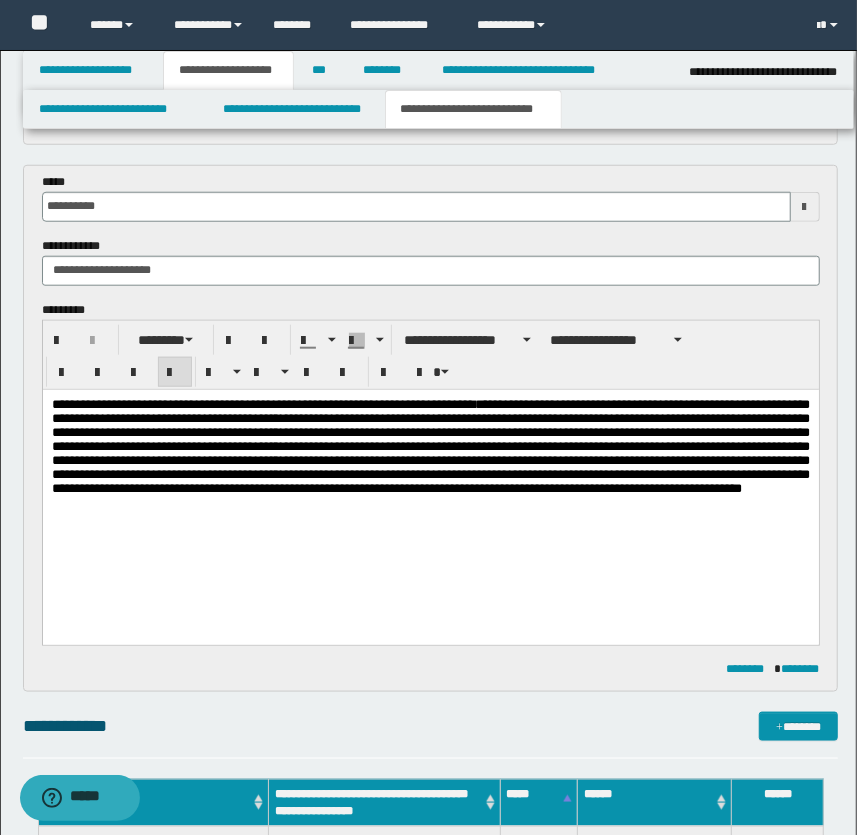click on "**********" at bounding box center [430, 445] 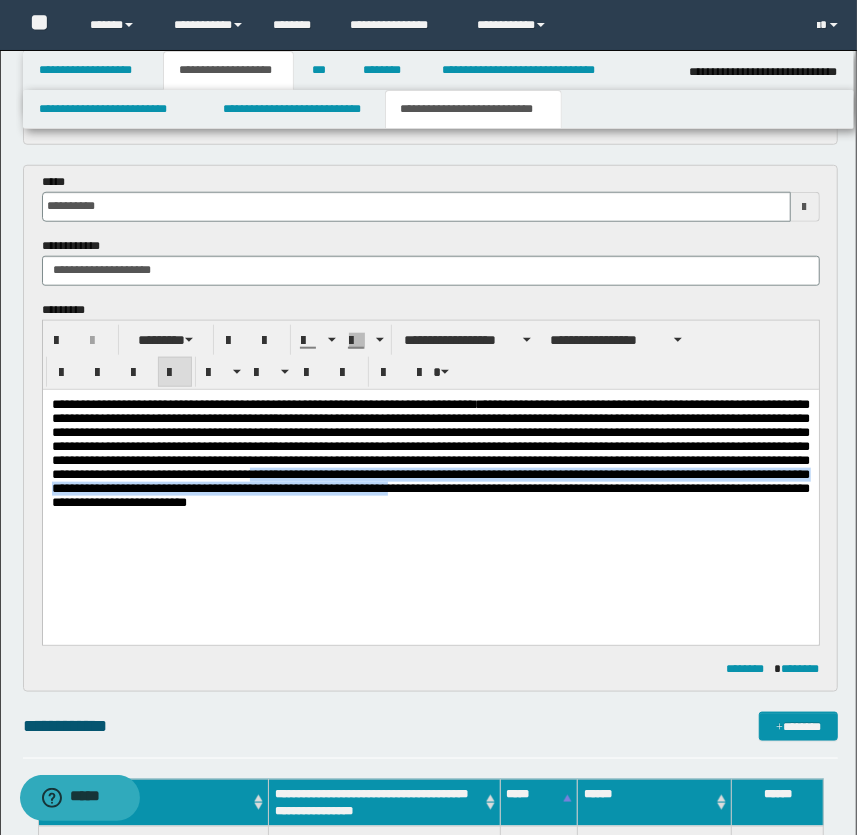 drag, startPoint x: 382, startPoint y: 495, endPoint x: 704, endPoint y: 518, distance: 322.82037 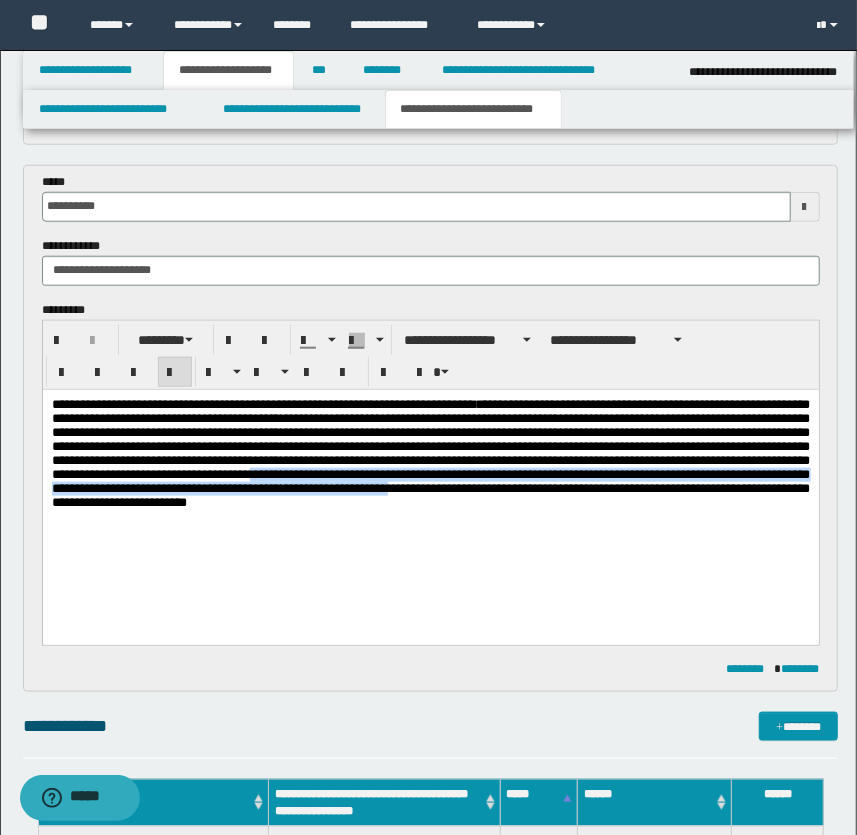 click on "**********" at bounding box center [430, 452] 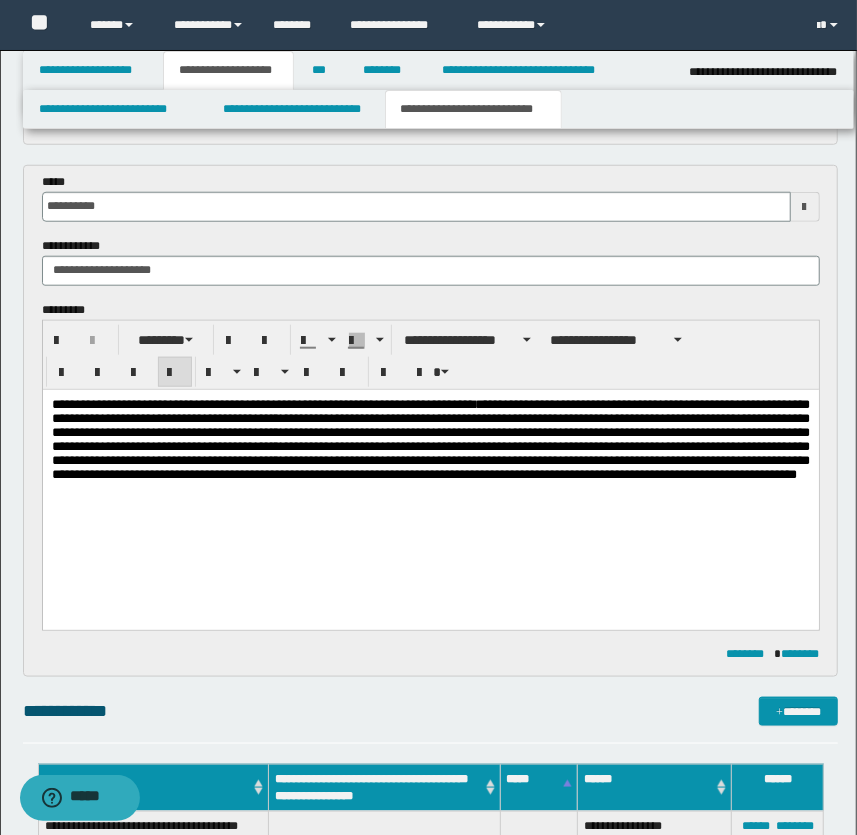 click on "**********" at bounding box center [430, 438] 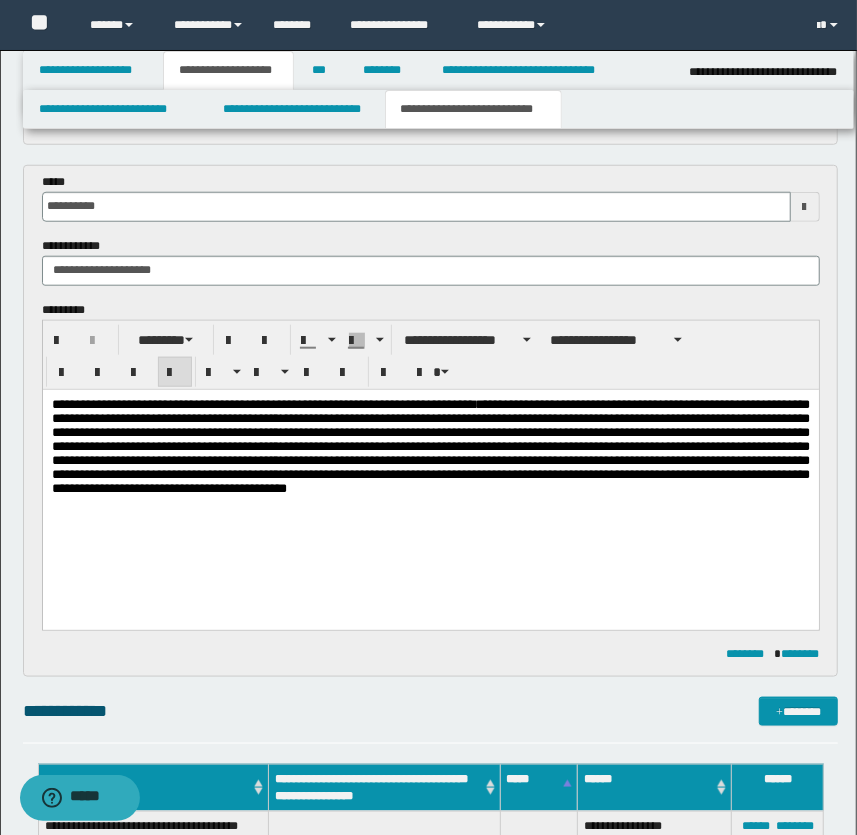 click on "**********" at bounding box center (430, 445) 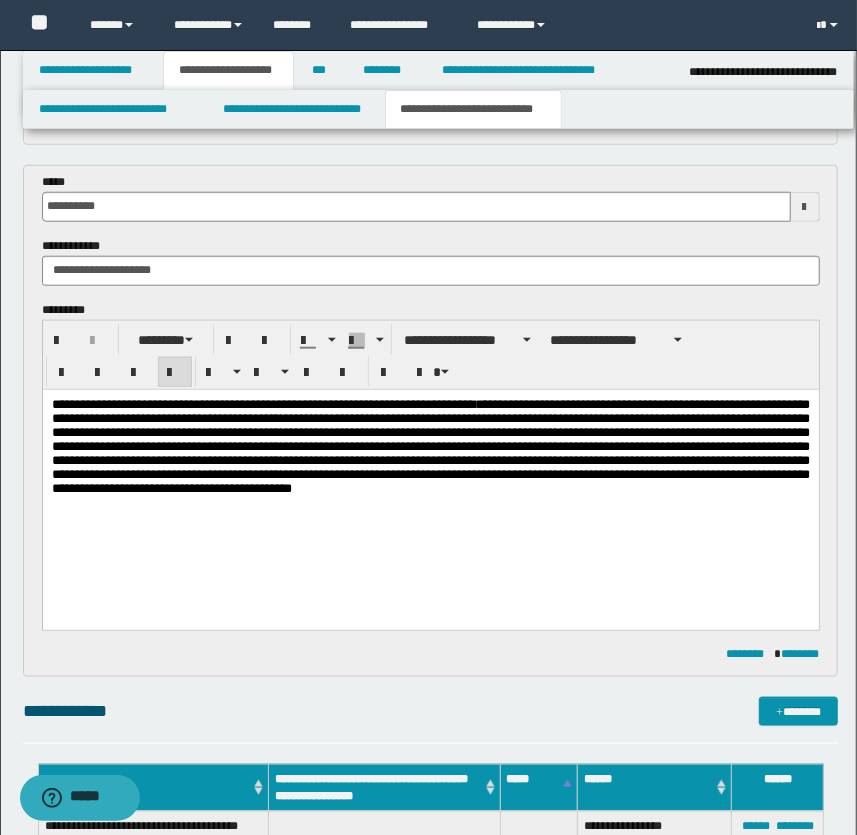 click on "**********" at bounding box center [430, 445] 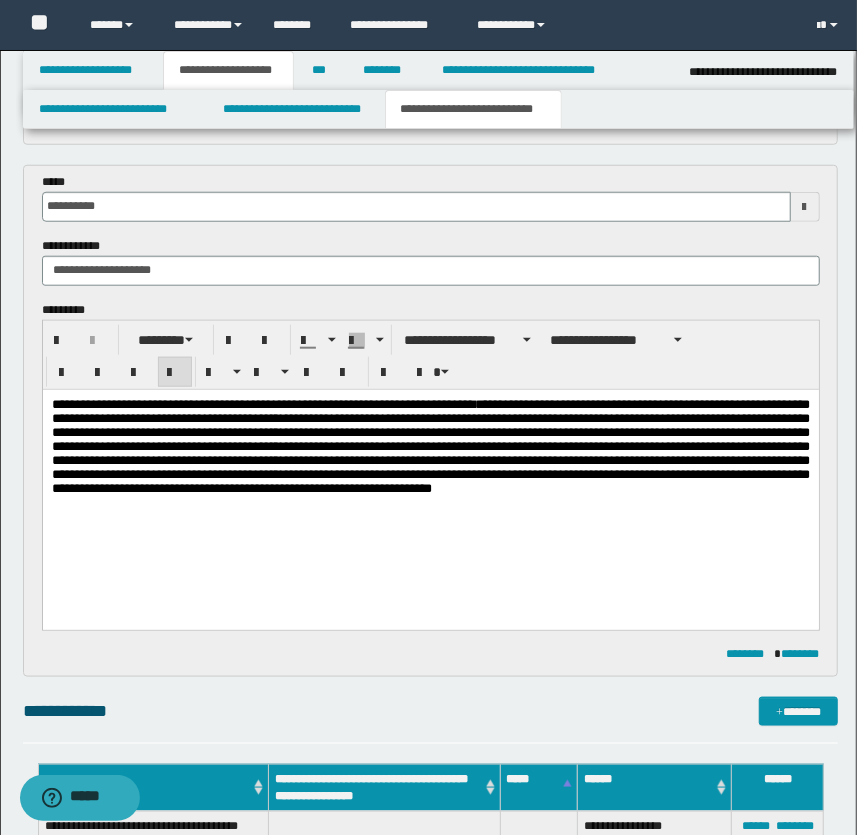 click on "**********" at bounding box center (430, 445) 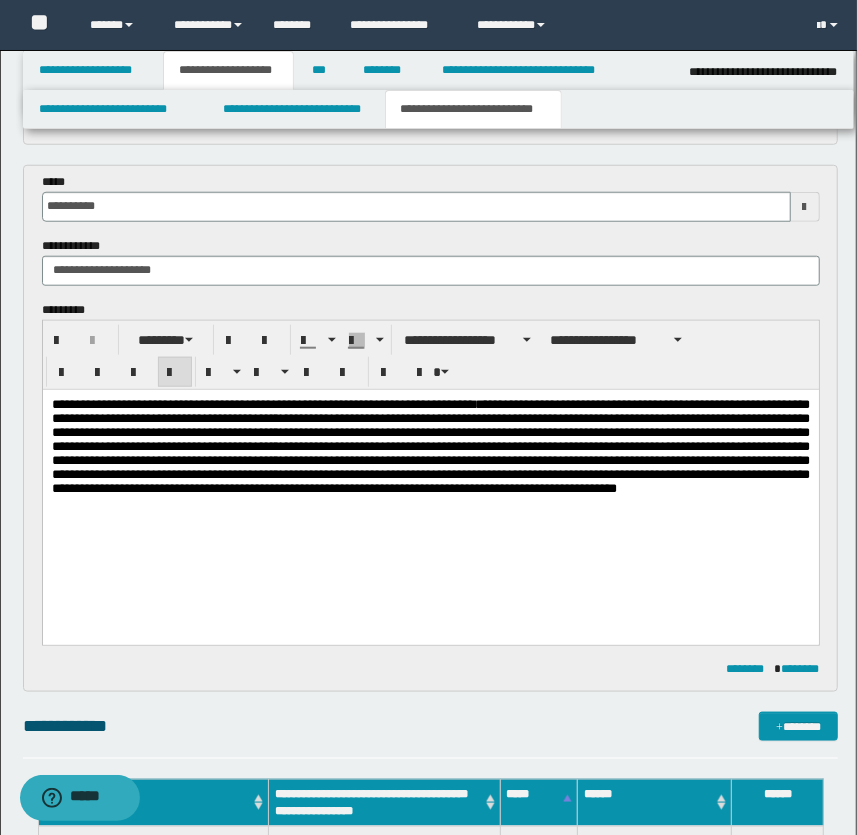 click on "**********" at bounding box center (430, 445) 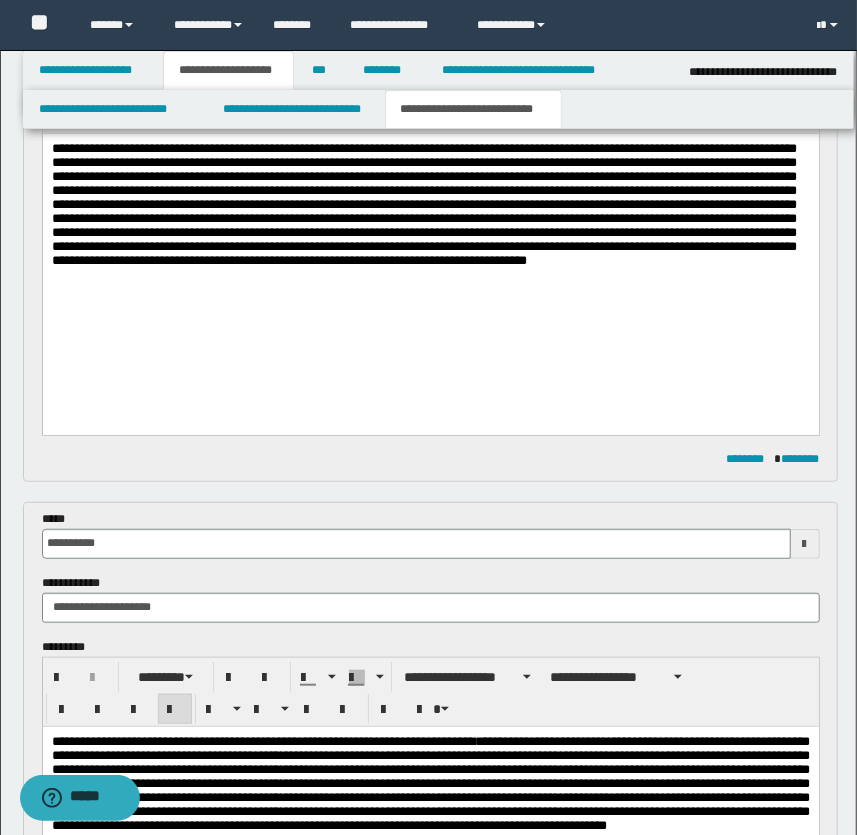 scroll, scrollTop: 472, scrollLeft: 0, axis: vertical 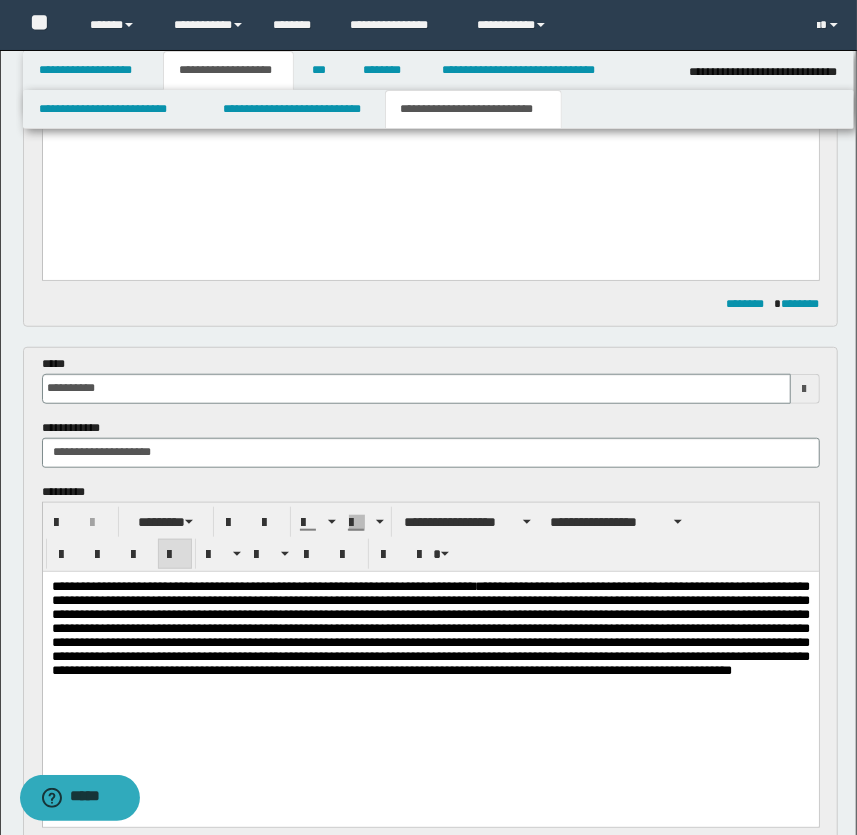 click on "**********" at bounding box center (430, 627) 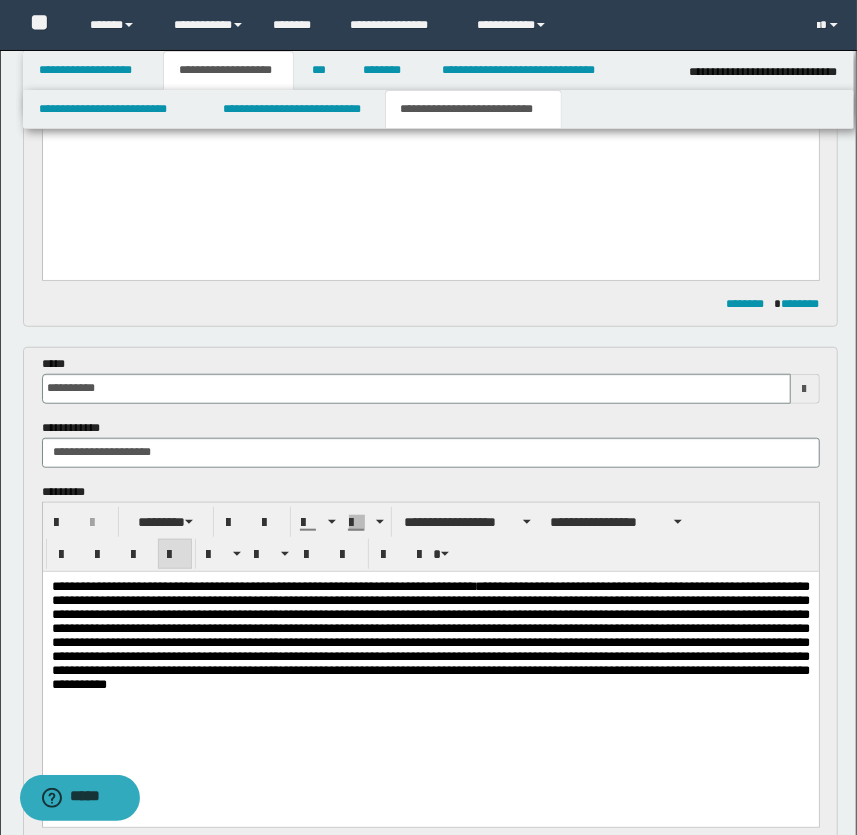 click on "**********" at bounding box center [430, 634] 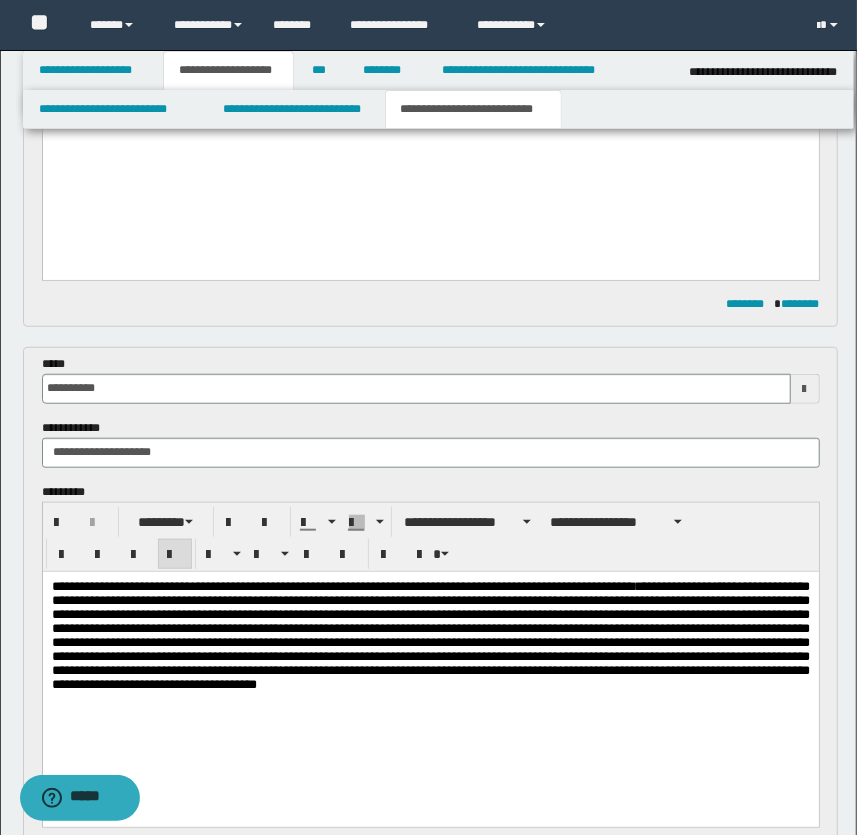 click on "**********" at bounding box center (430, 634) 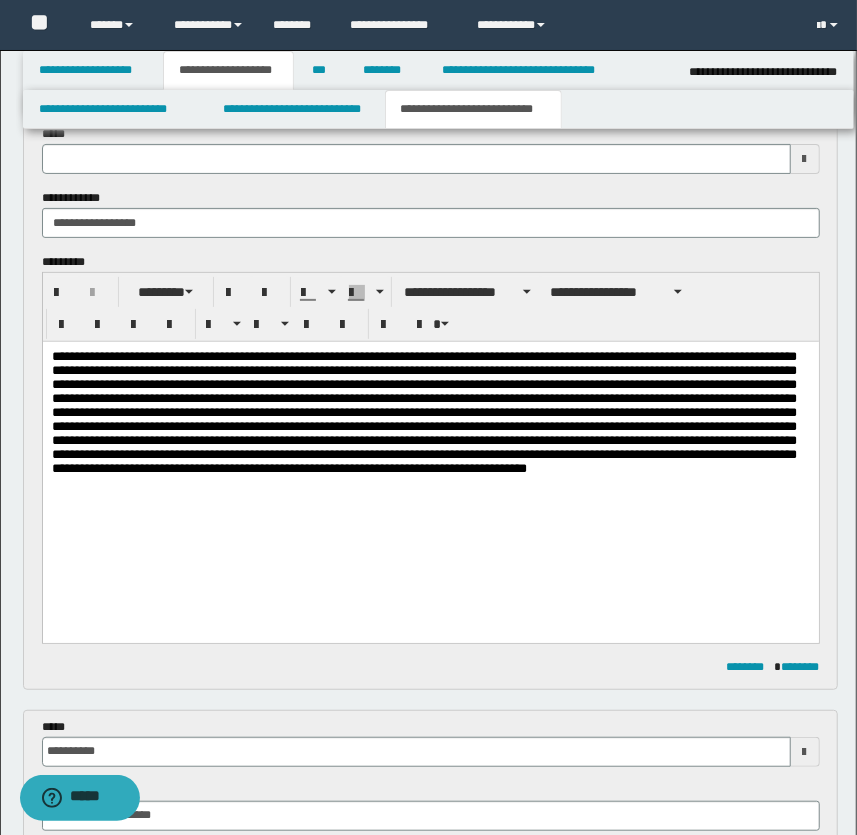 scroll, scrollTop: 472, scrollLeft: 0, axis: vertical 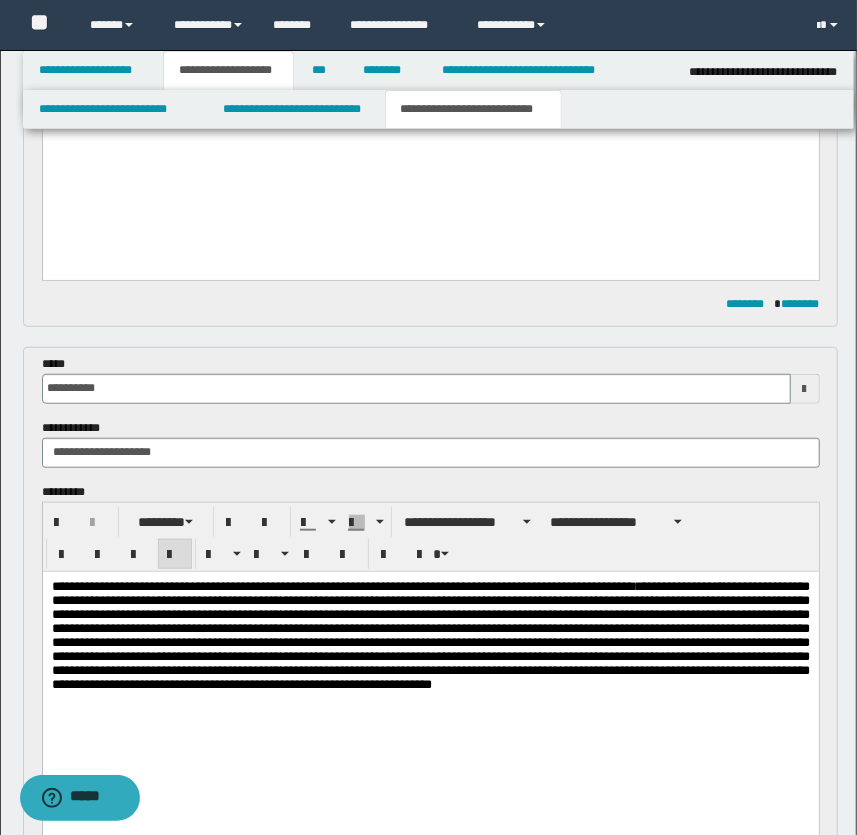 click on "**********" at bounding box center [430, 634] 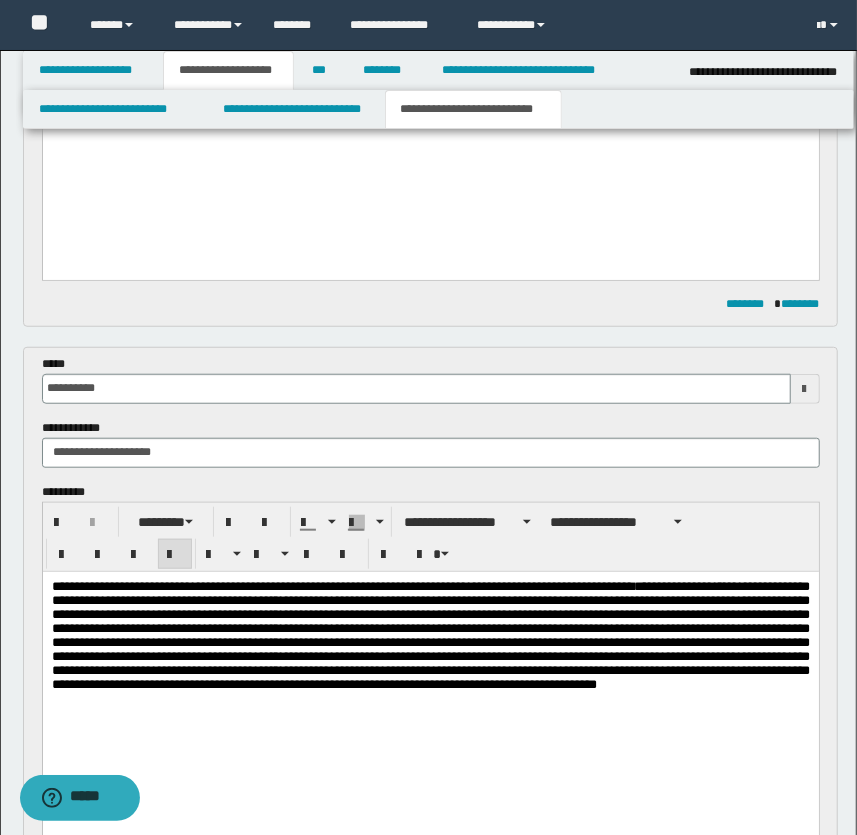 click on "**********" at bounding box center [430, 660] 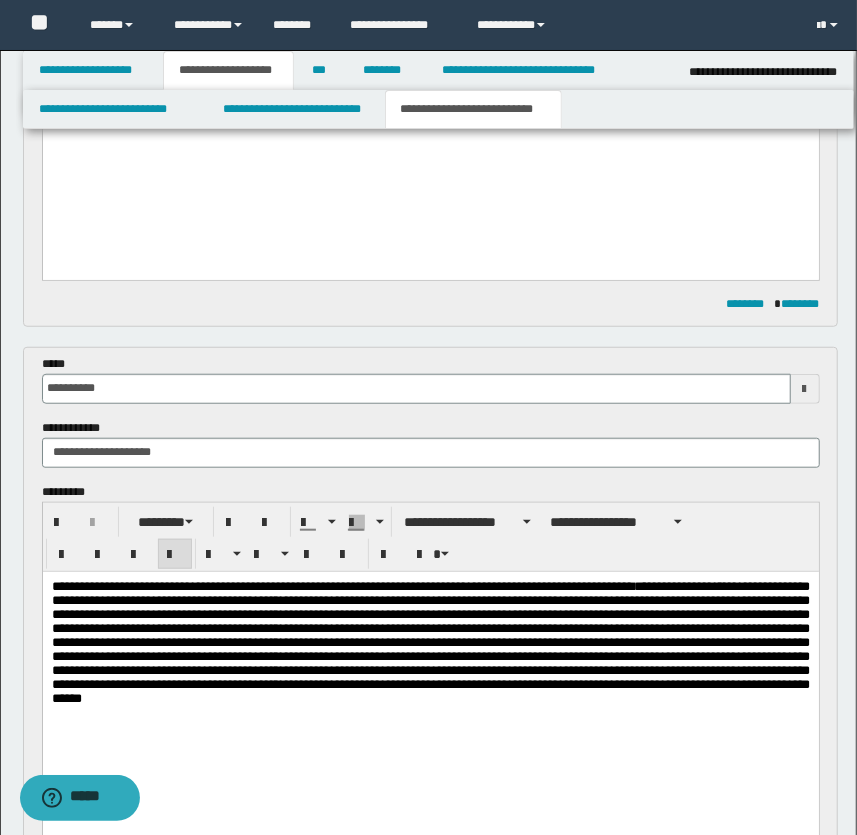 click on "**********" at bounding box center (430, 641) 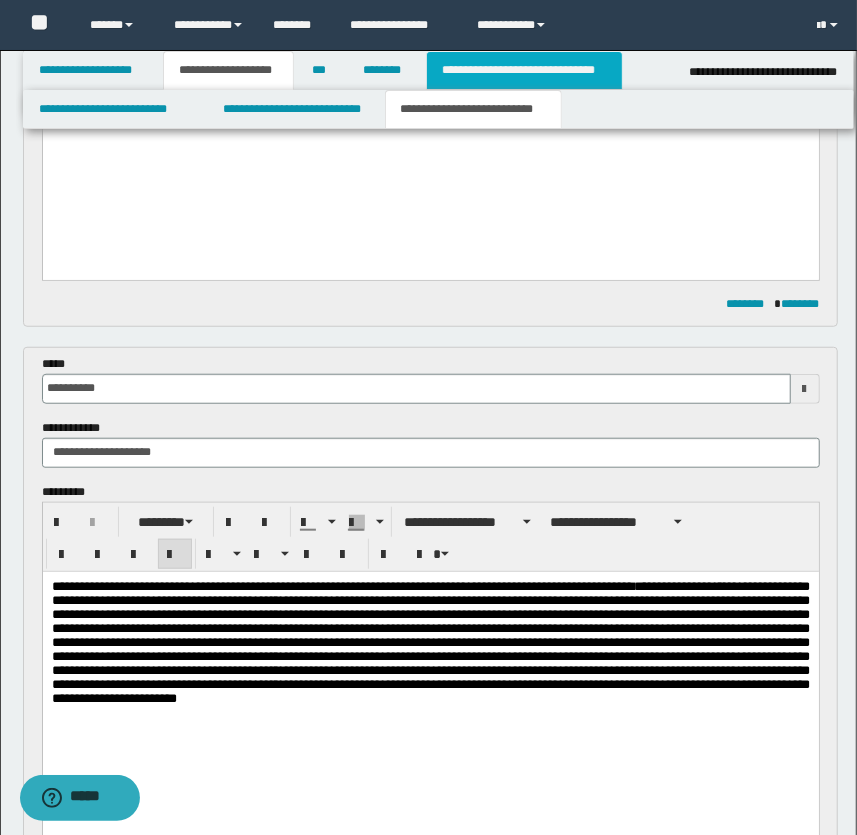 click on "**********" at bounding box center (524, 70) 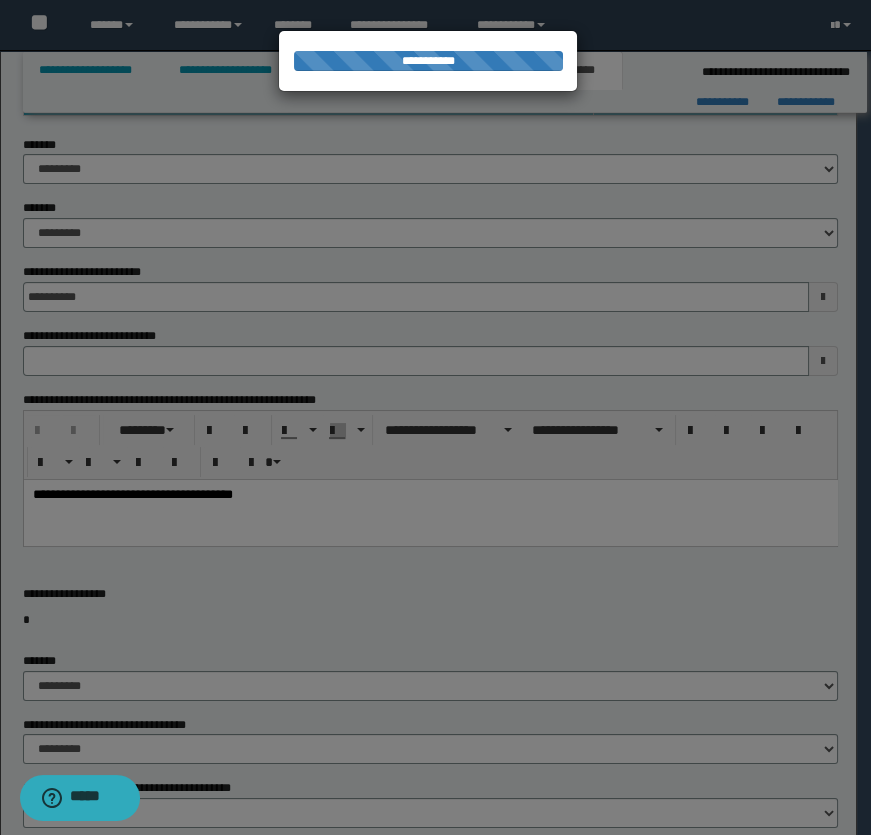 type 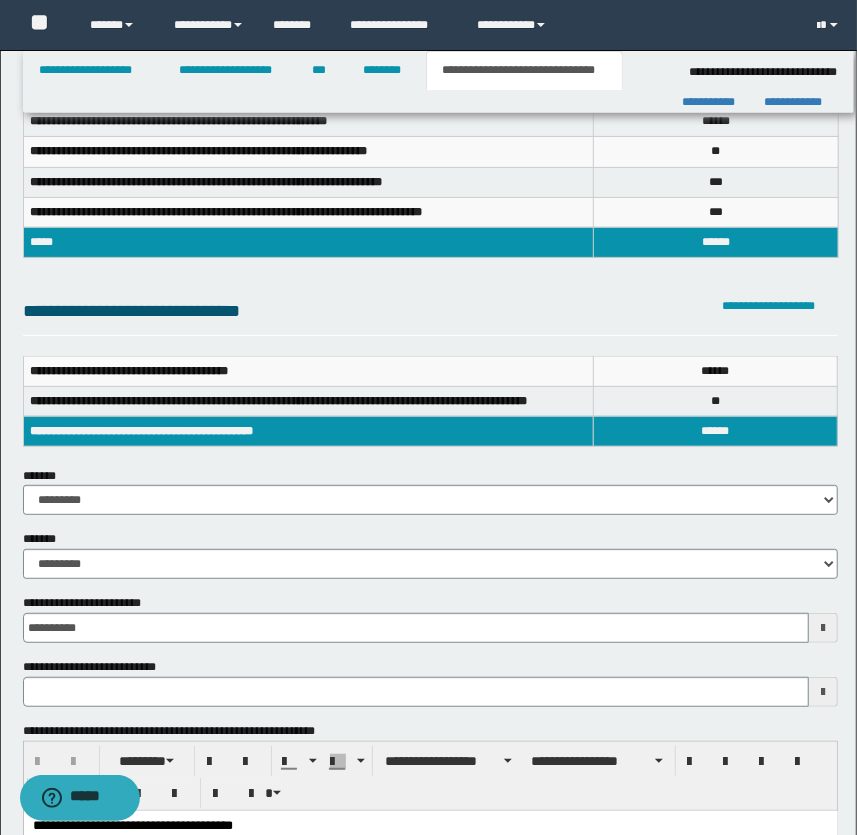 scroll, scrollTop: 78, scrollLeft: 0, axis: vertical 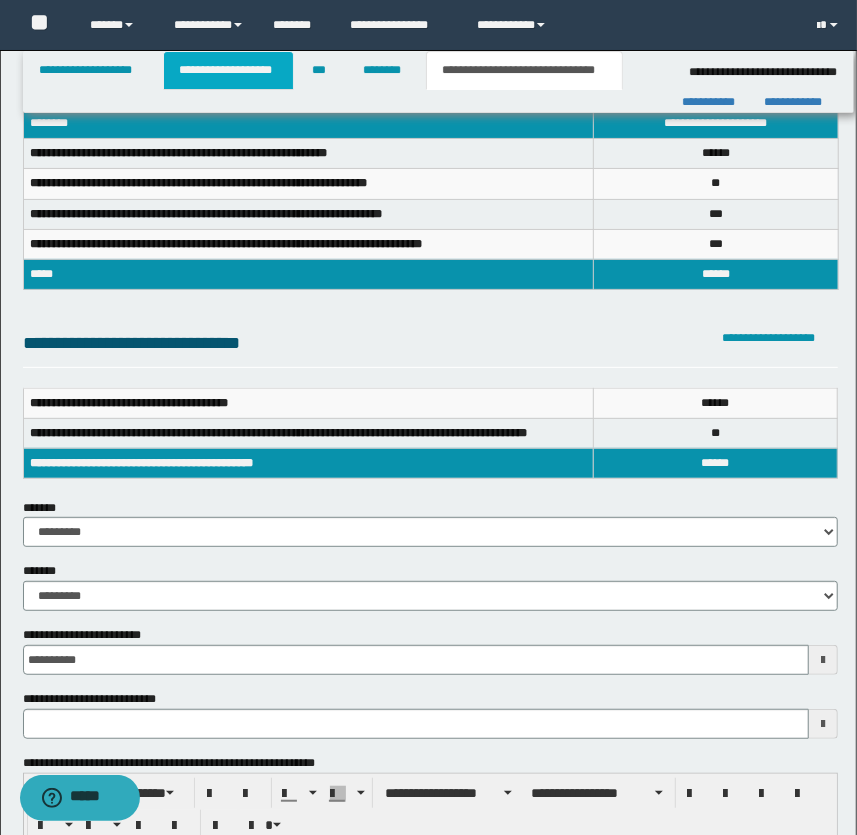 click on "**********" at bounding box center (228, 70) 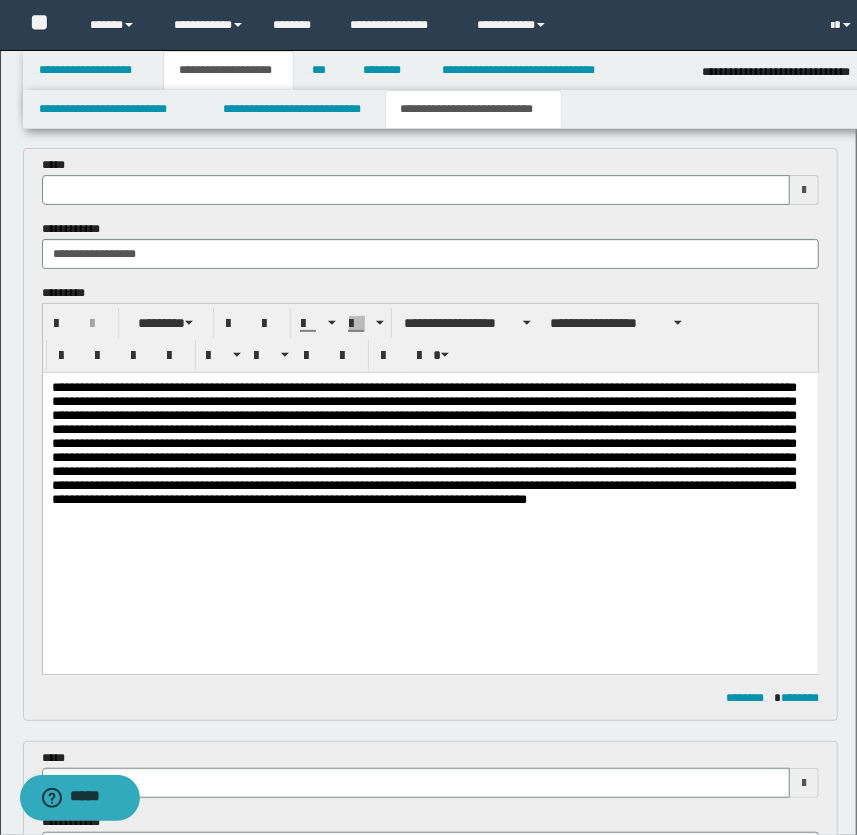 scroll, scrollTop: 109, scrollLeft: 0, axis: vertical 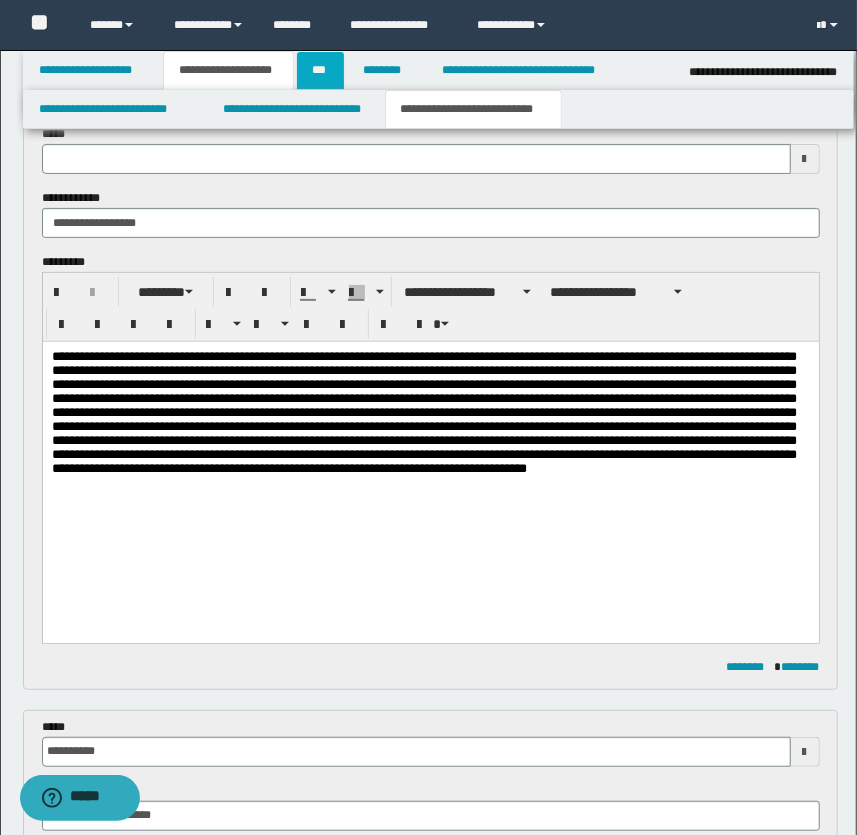 click on "***" at bounding box center (320, 70) 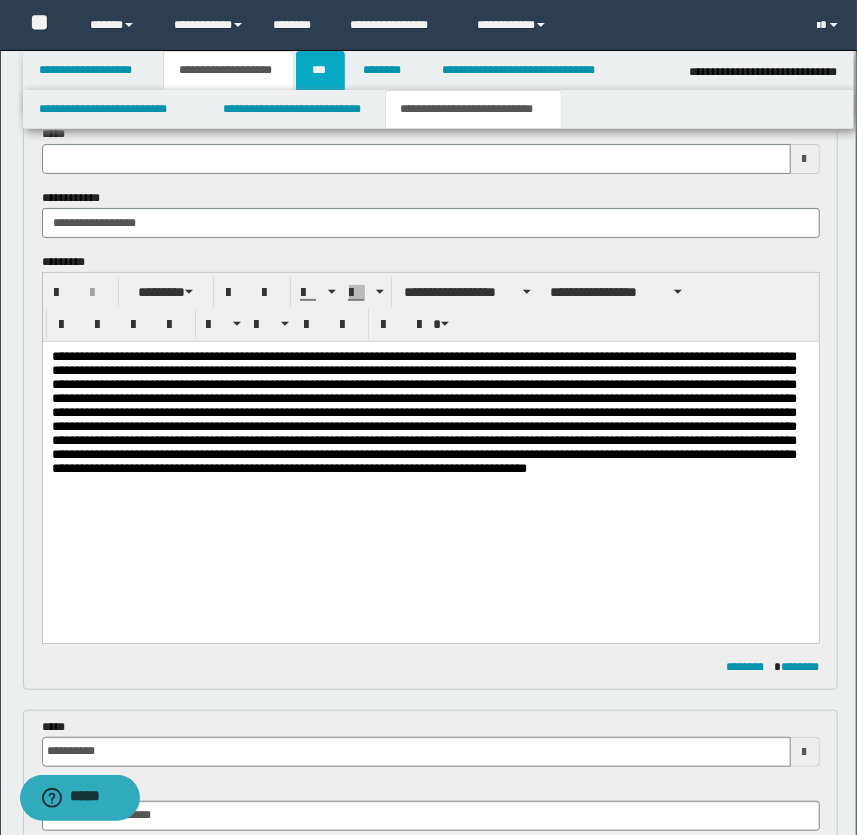 scroll, scrollTop: 0, scrollLeft: 0, axis: both 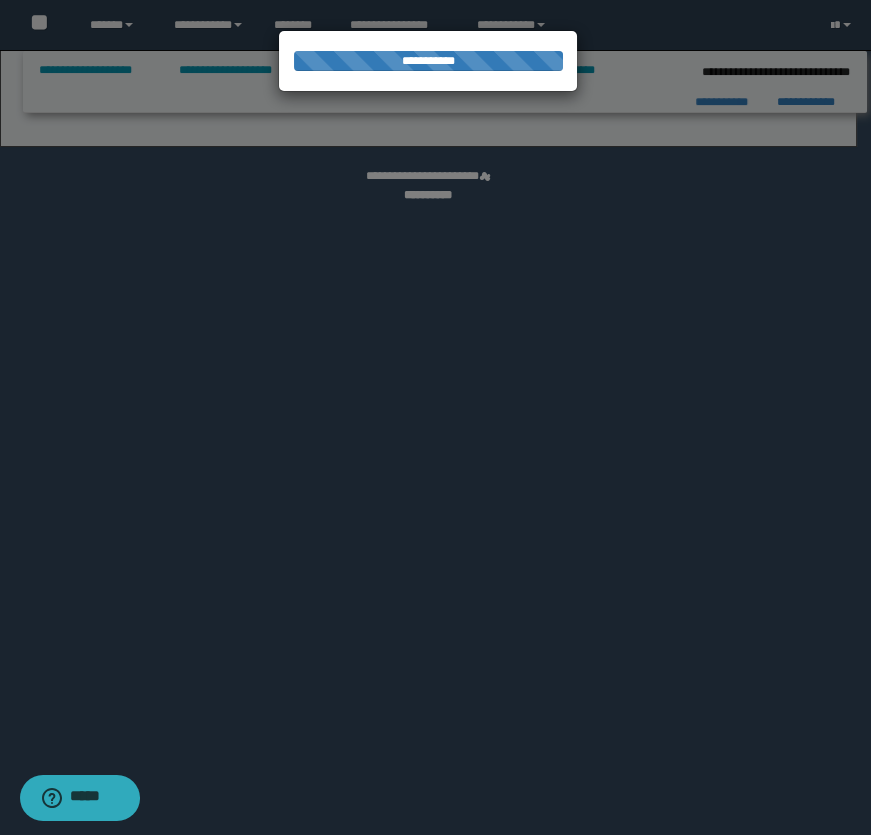 select on "***" 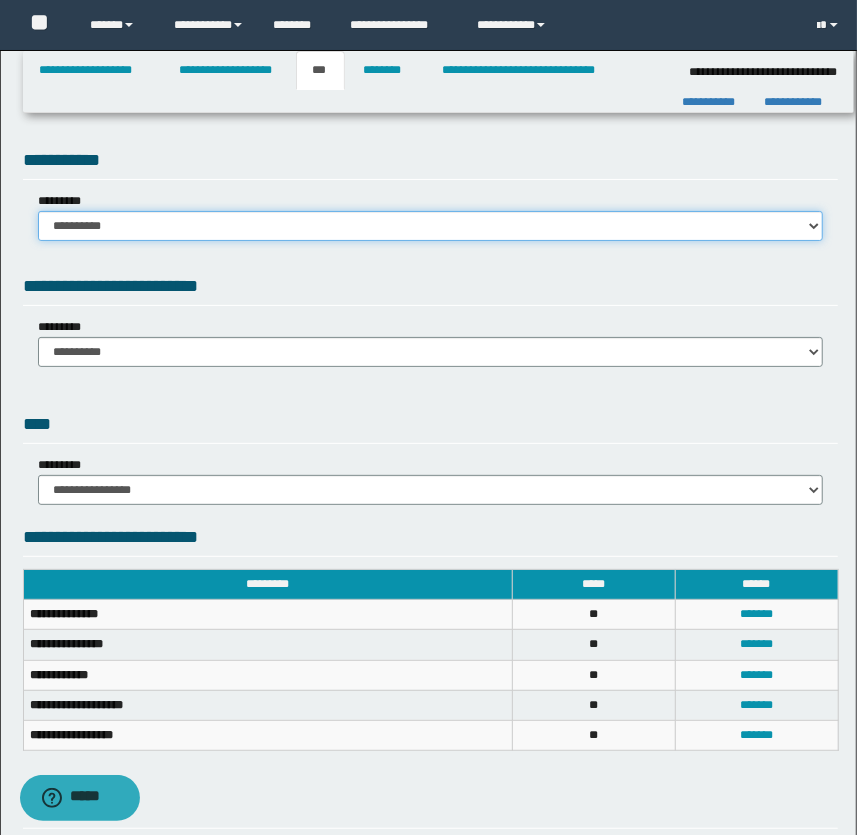 click on "**********" at bounding box center (431, 226) 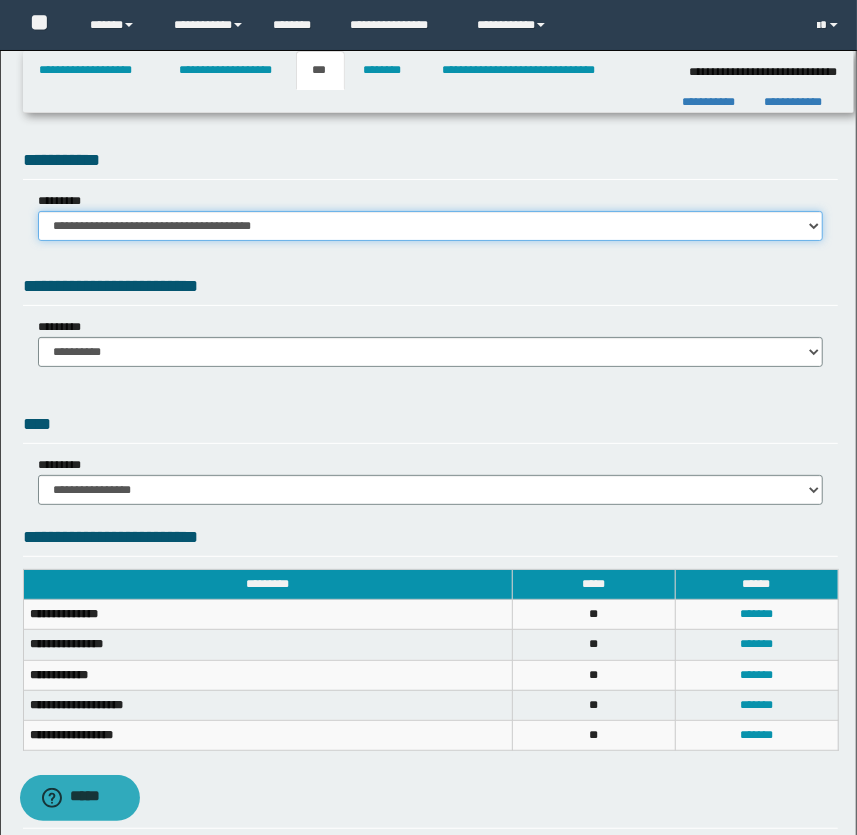 click on "**********" at bounding box center (431, 226) 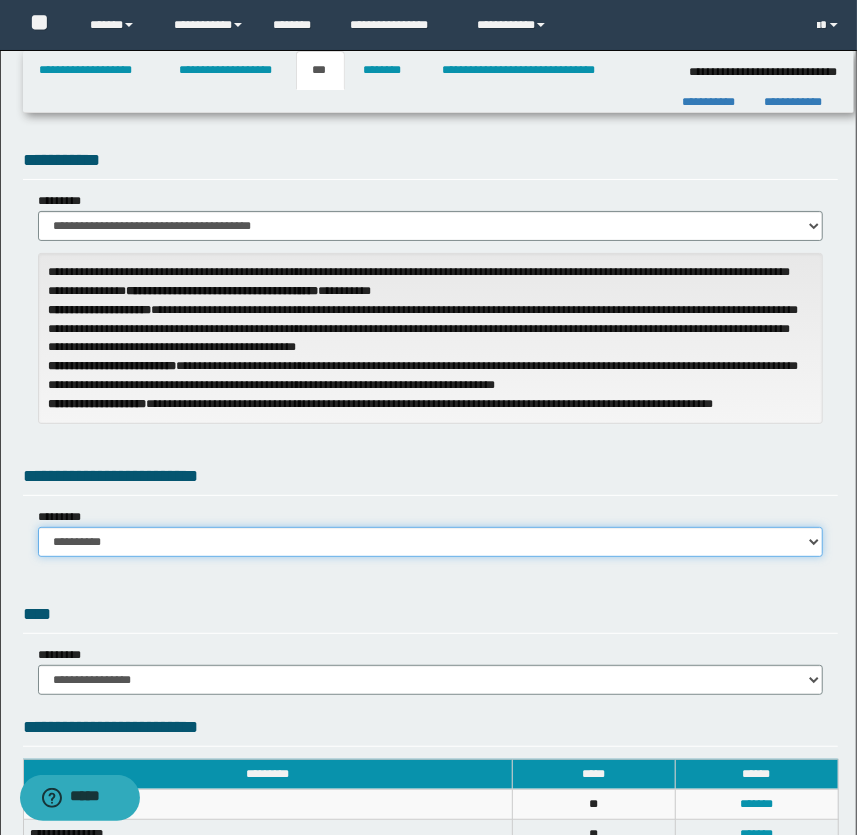 click on "**********" at bounding box center [431, 542] 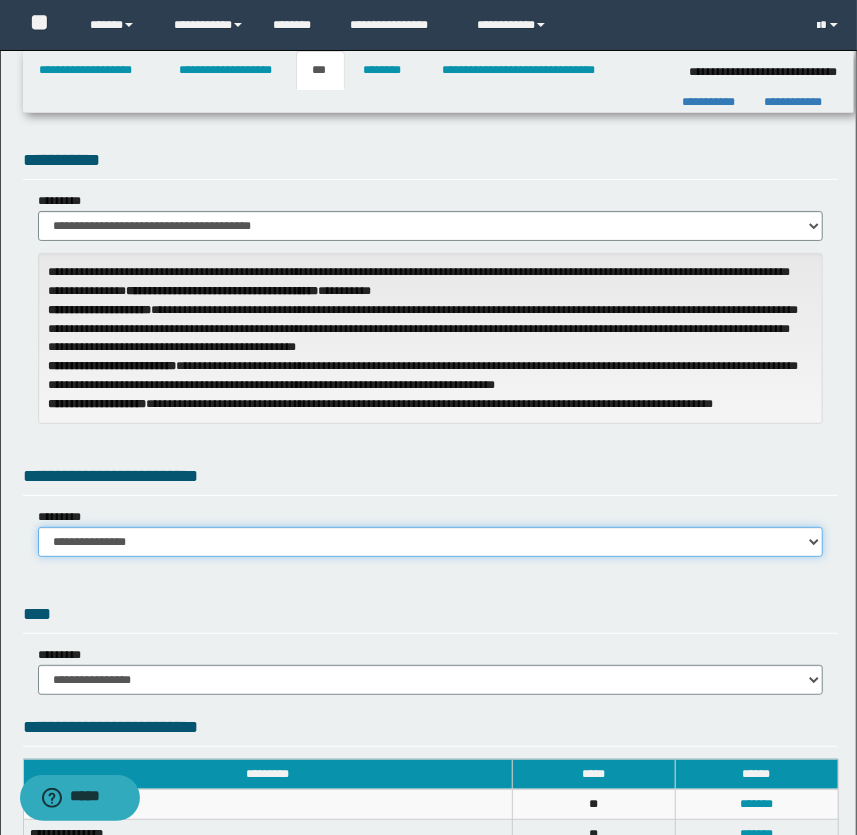 click on "**********" at bounding box center [431, 542] 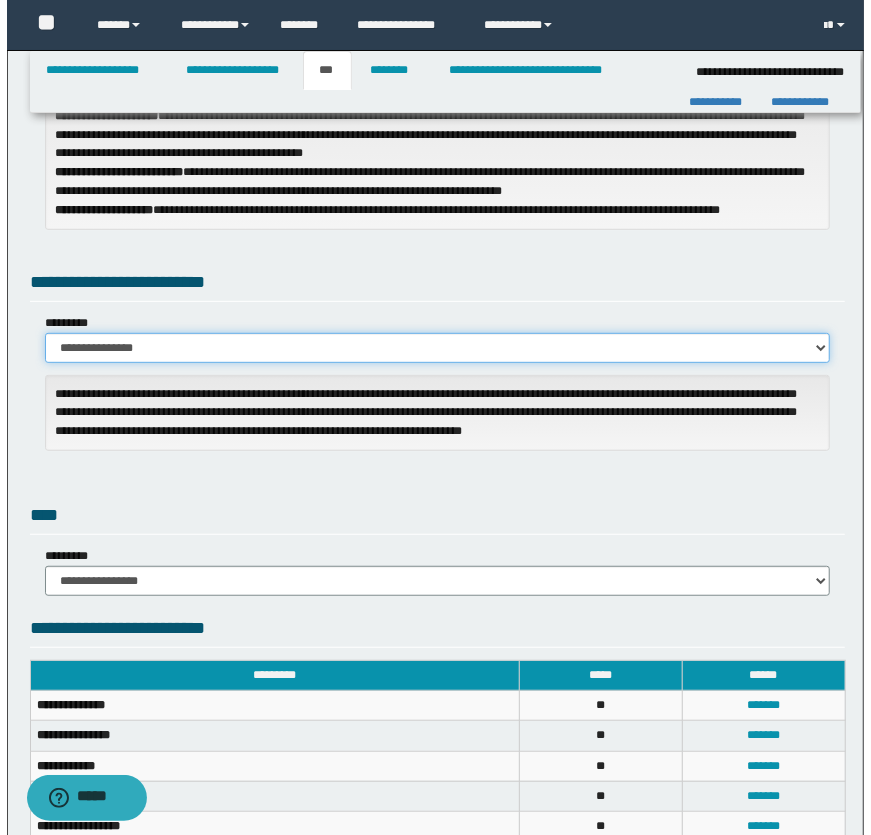 scroll, scrollTop: 363, scrollLeft: 0, axis: vertical 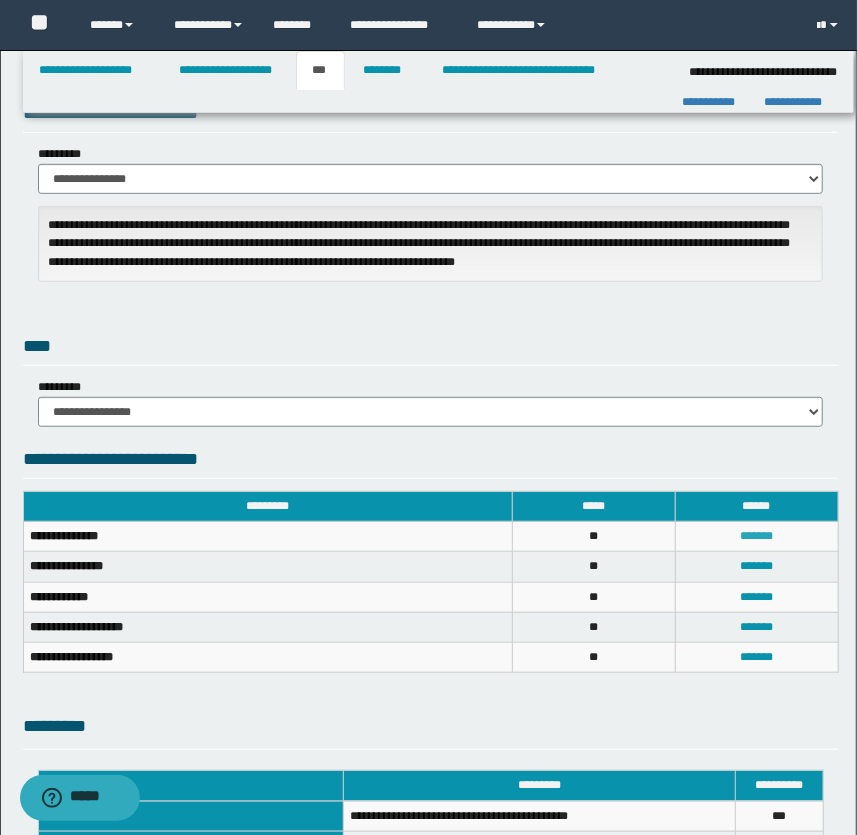 click on "*******" at bounding box center [756, 536] 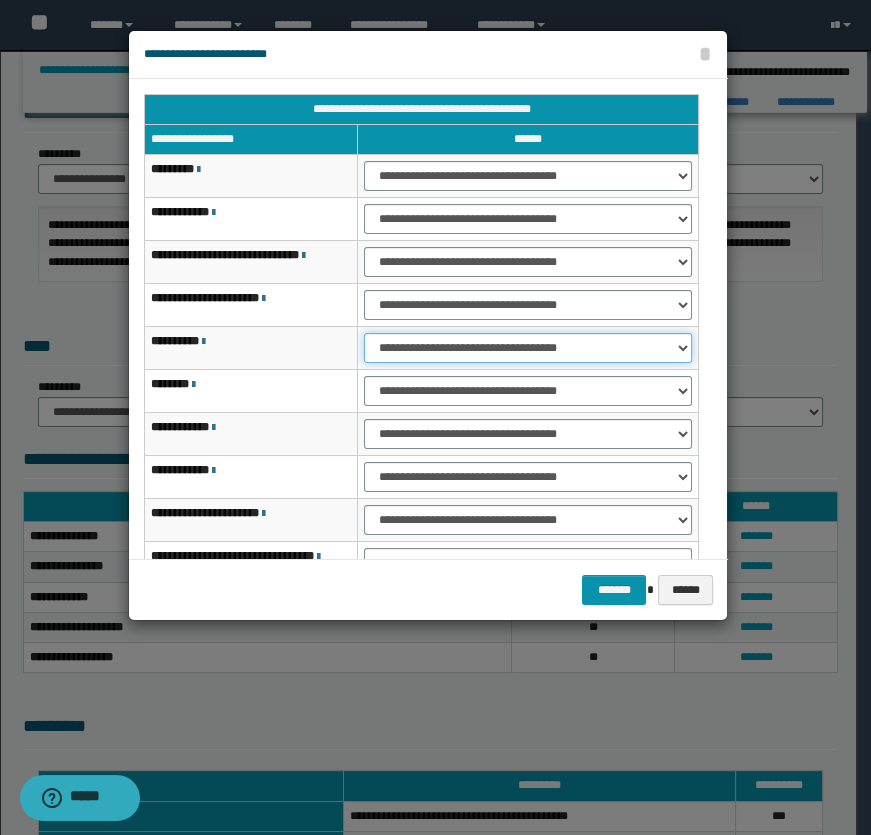 drag, startPoint x: 448, startPoint y: 342, endPoint x: 449, endPoint y: 352, distance: 10.049875 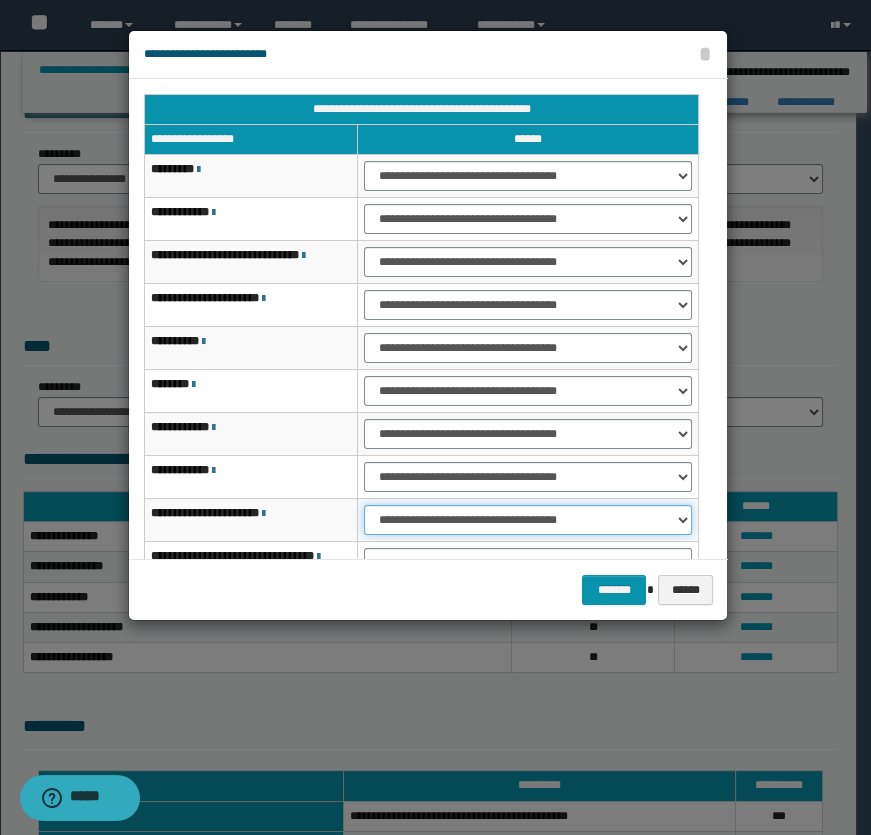 click on "**********" at bounding box center [528, 520] 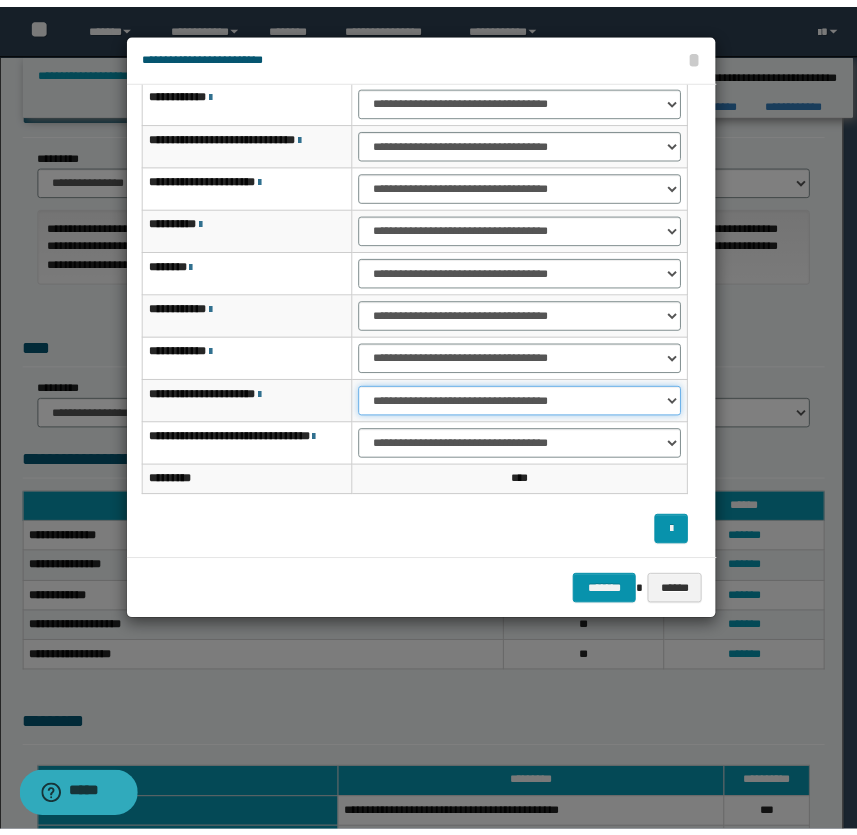 scroll, scrollTop: 120, scrollLeft: 0, axis: vertical 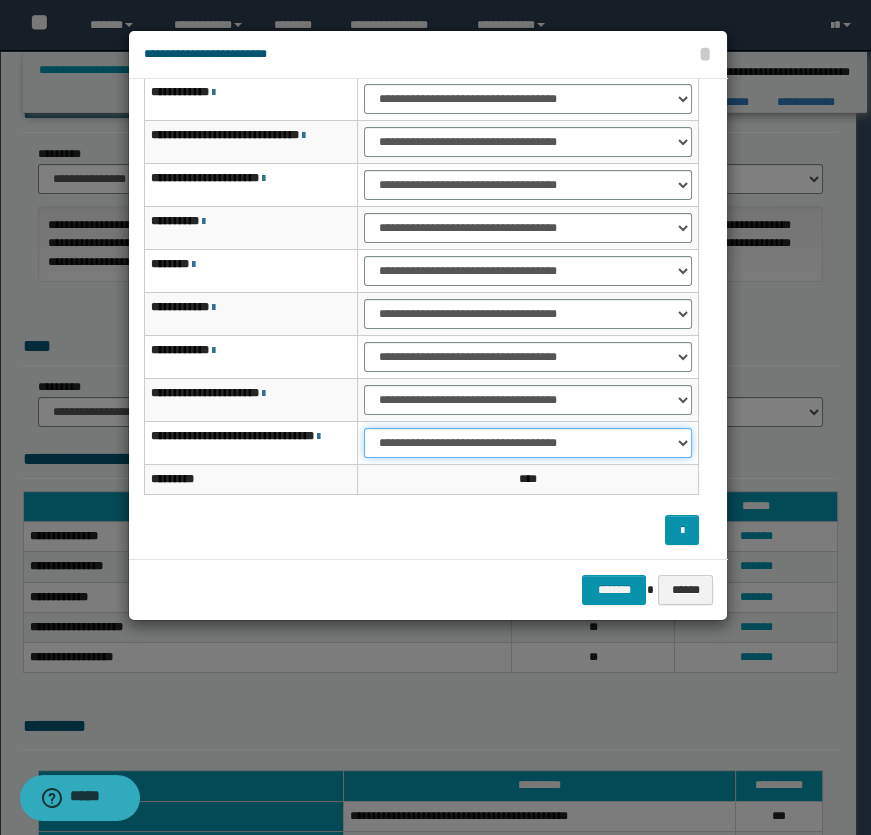 click on "**********" at bounding box center (528, 443) 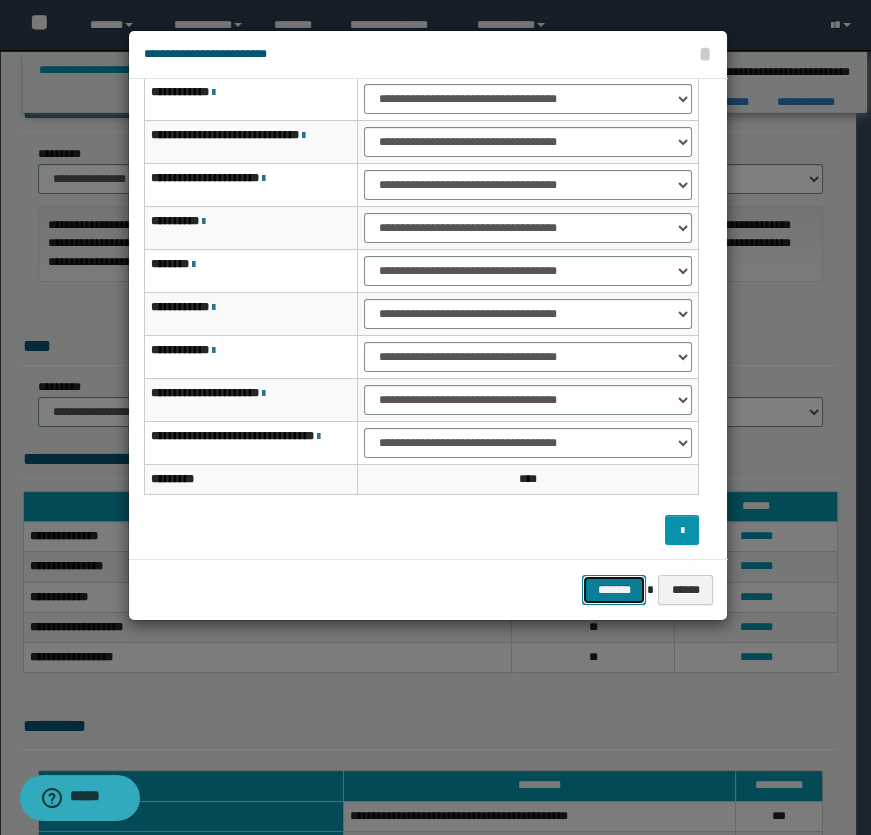 click on "*******" at bounding box center (614, 590) 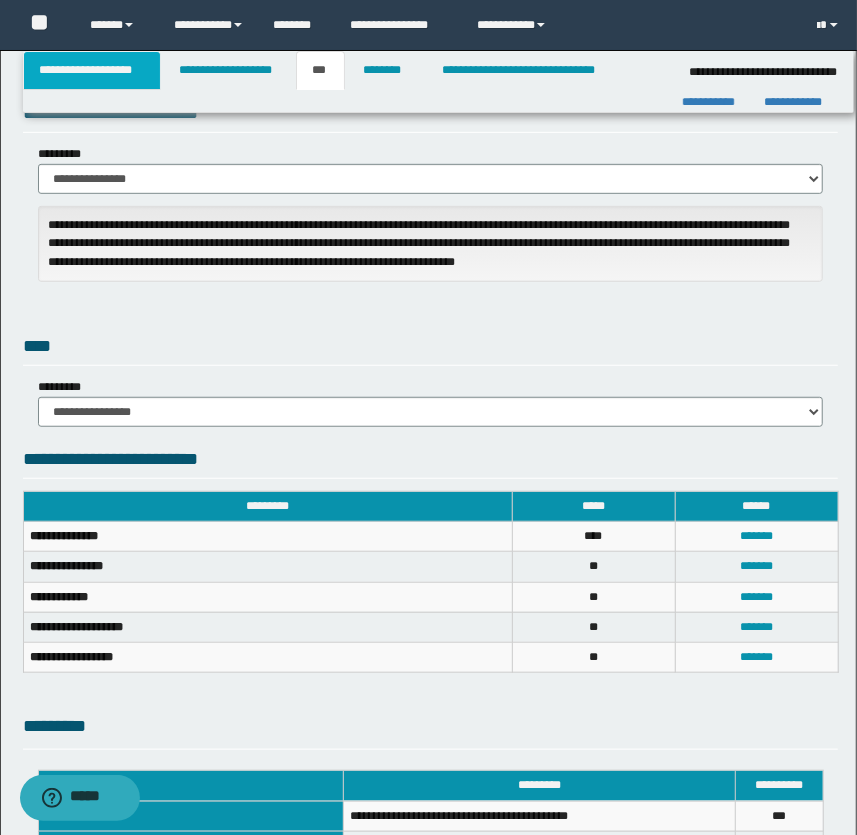 click on "**********" at bounding box center (92, 70) 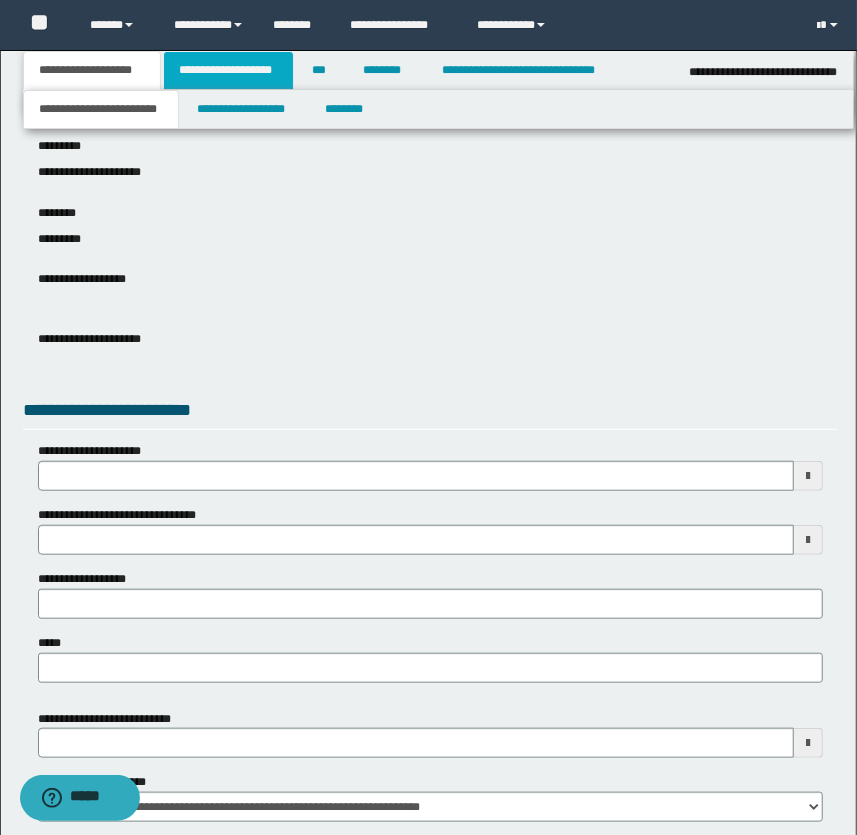 click on "**********" at bounding box center [228, 70] 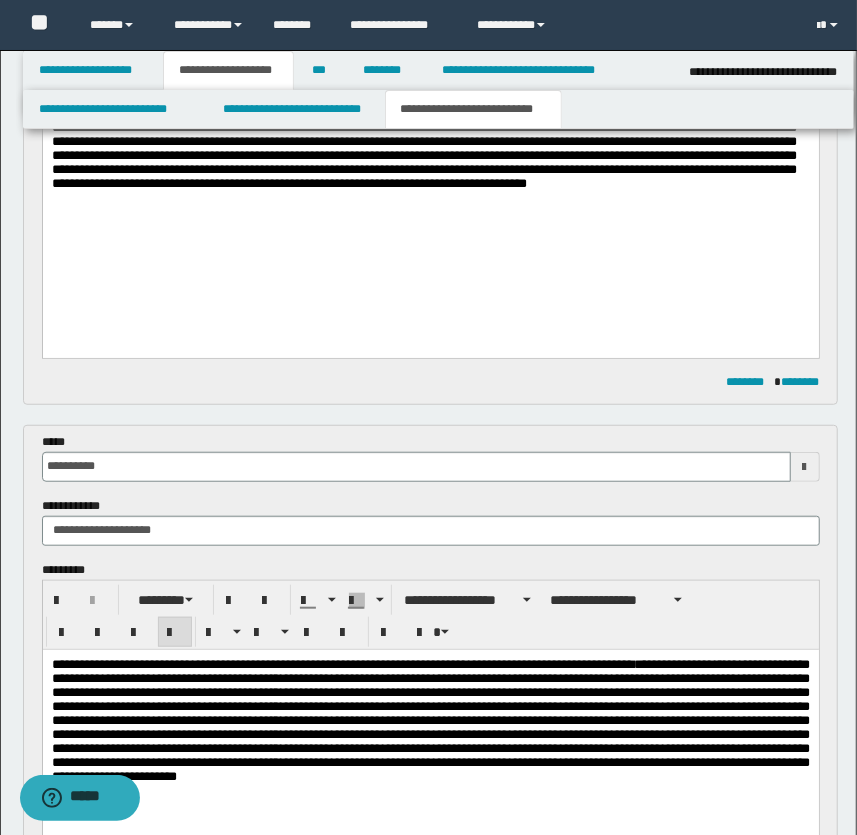 scroll, scrollTop: 485, scrollLeft: 0, axis: vertical 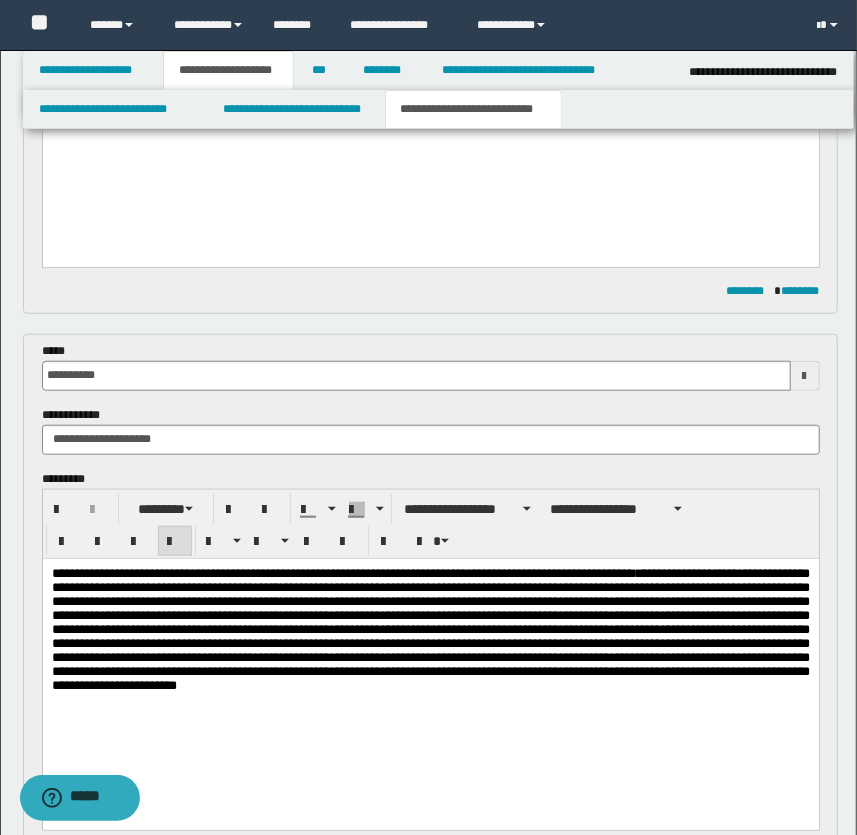 click on "**********" at bounding box center [430, 629] 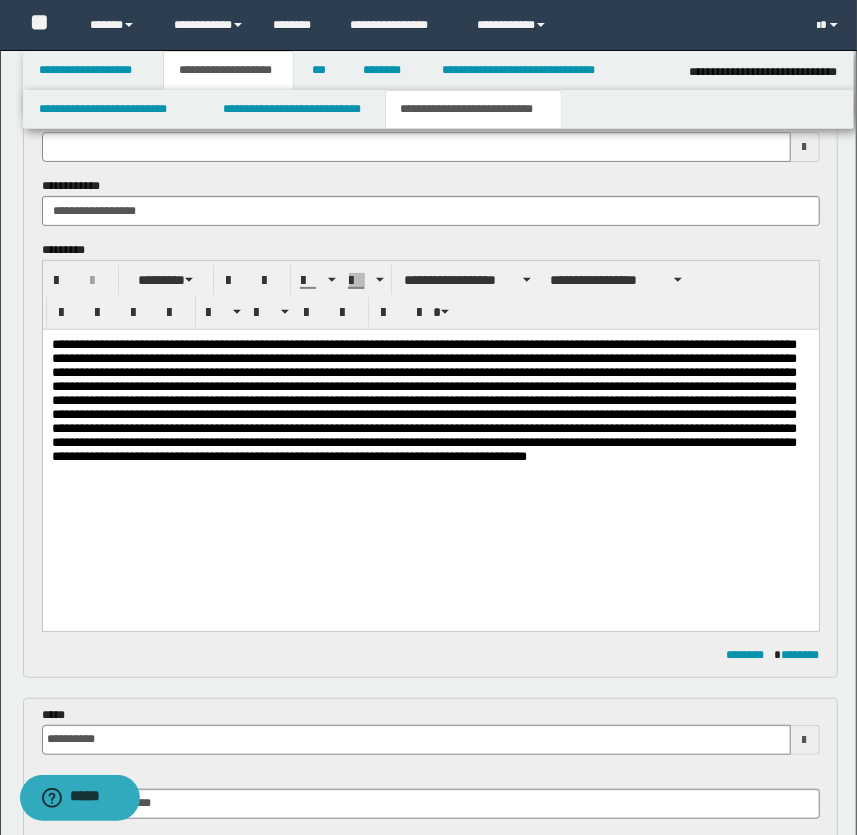 scroll, scrollTop: 0, scrollLeft: 0, axis: both 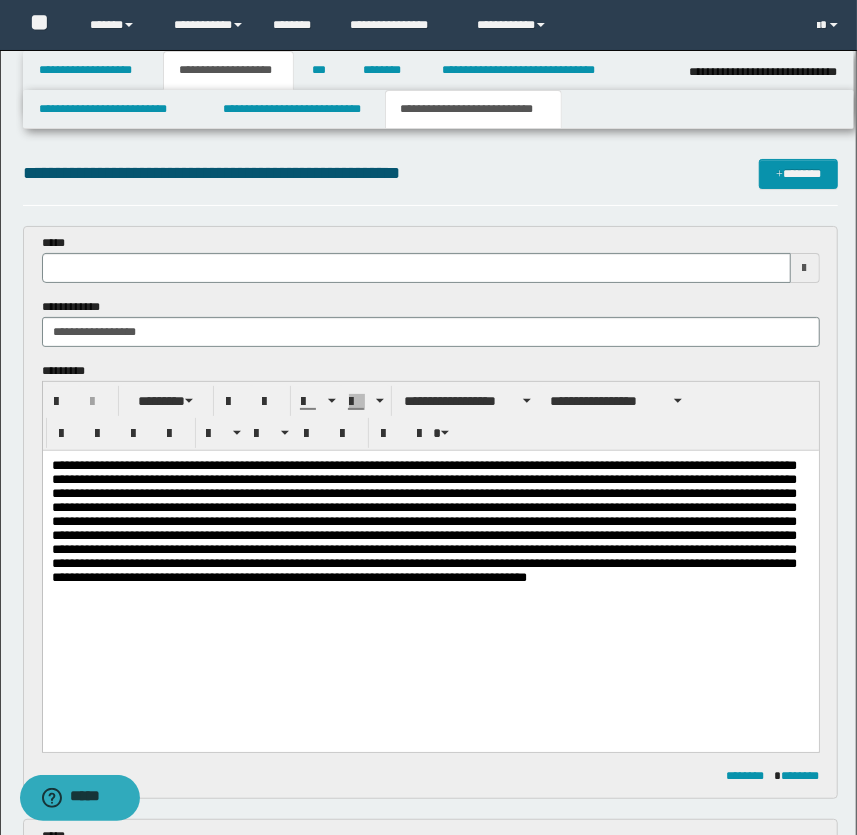 type 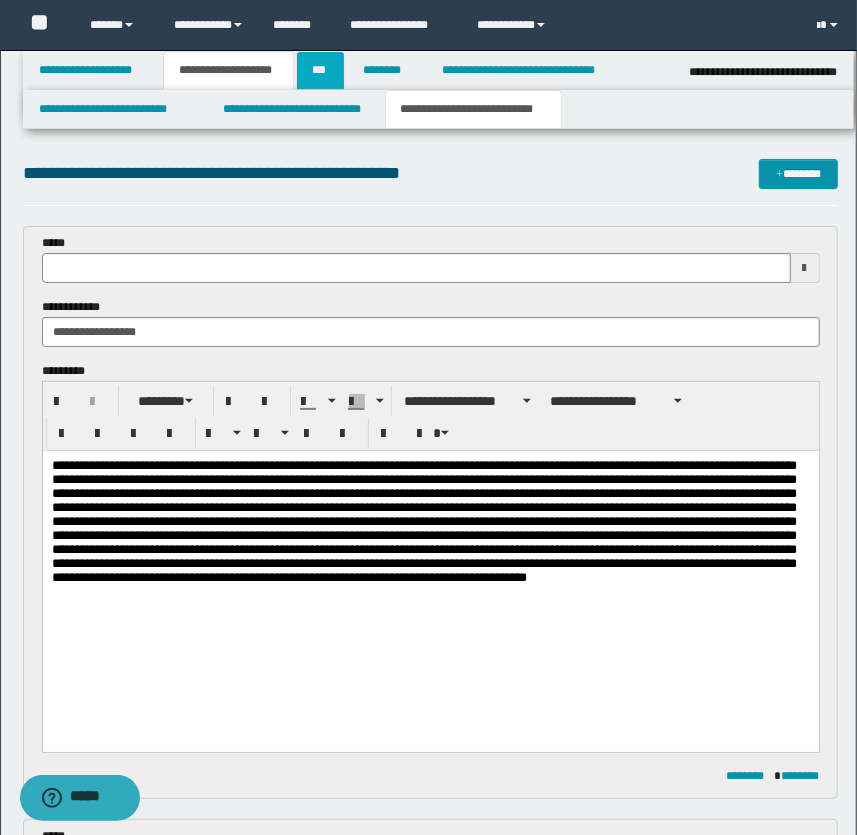 click on "***" at bounding box center [320, 70] 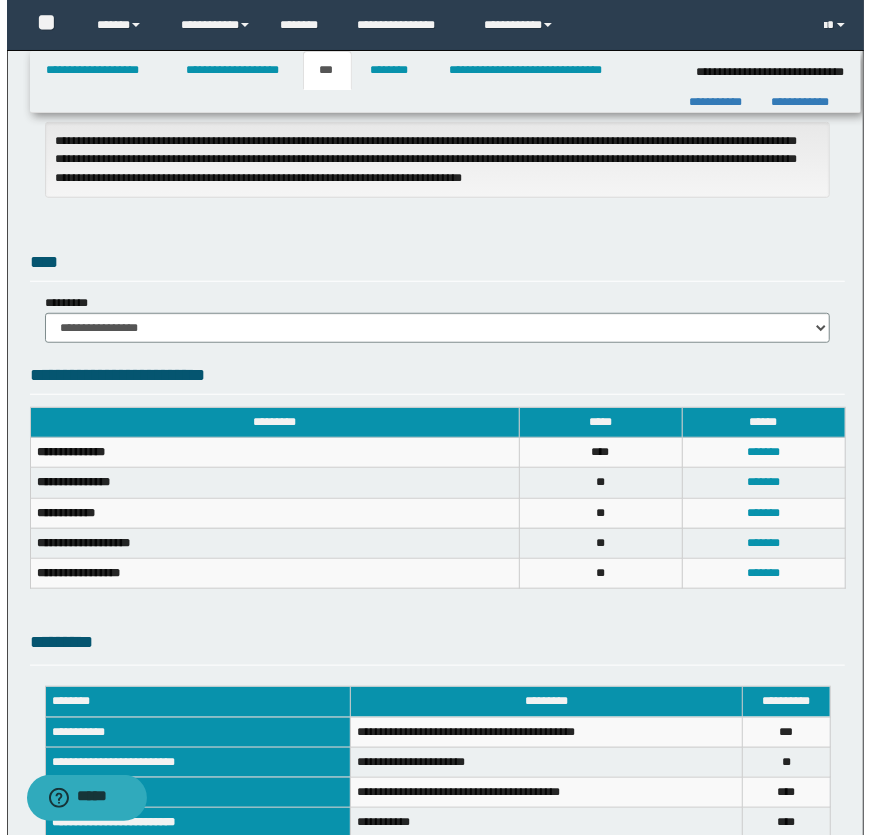 scroll, scrollTop: 454, scrollLeft: 0, axis: vertical 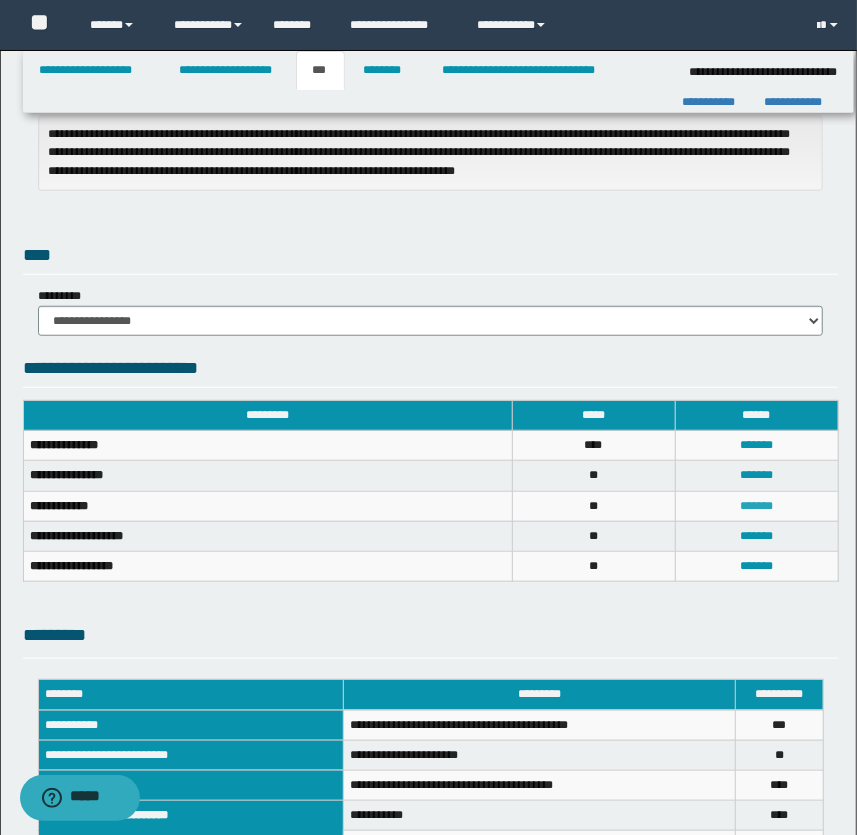 click on "*******" at bounding box center [756, 506] 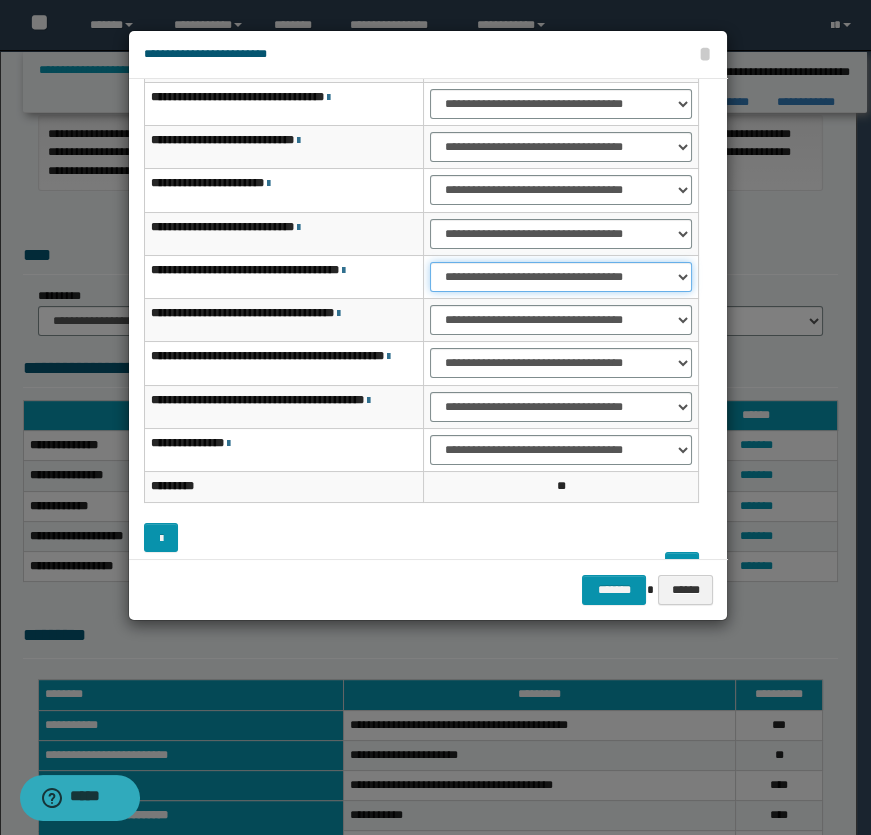click on "**********" at bounding box center [561, 277] 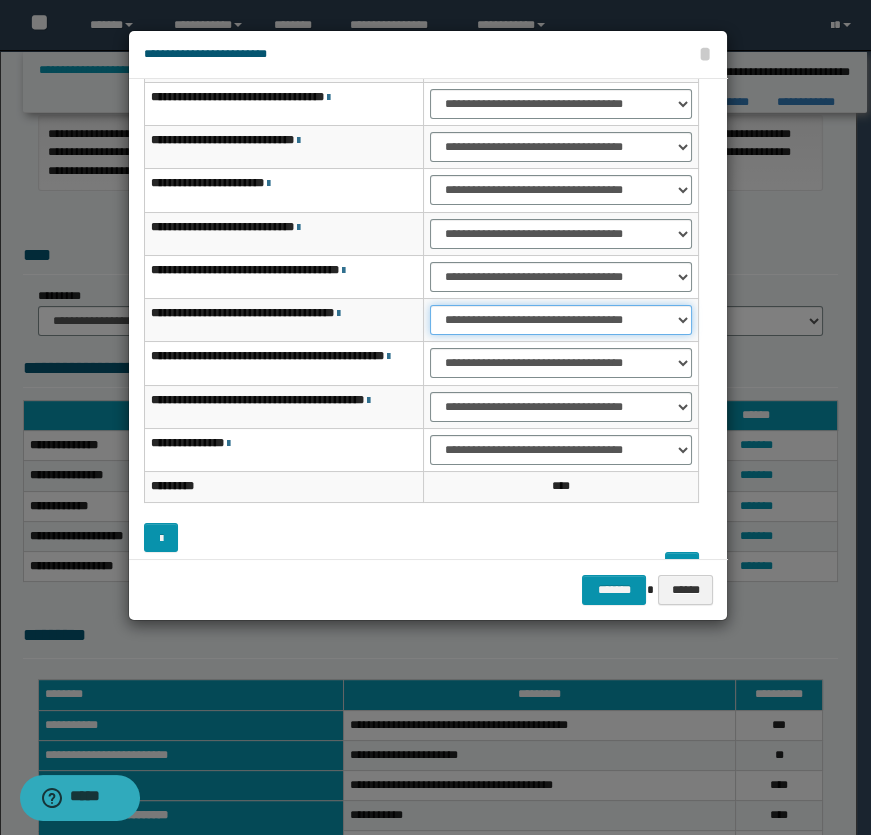 drag, startPoint x: 492, startPoint y: 316, endPoint x: 490, endPoint y: 330, distance: 14.142136 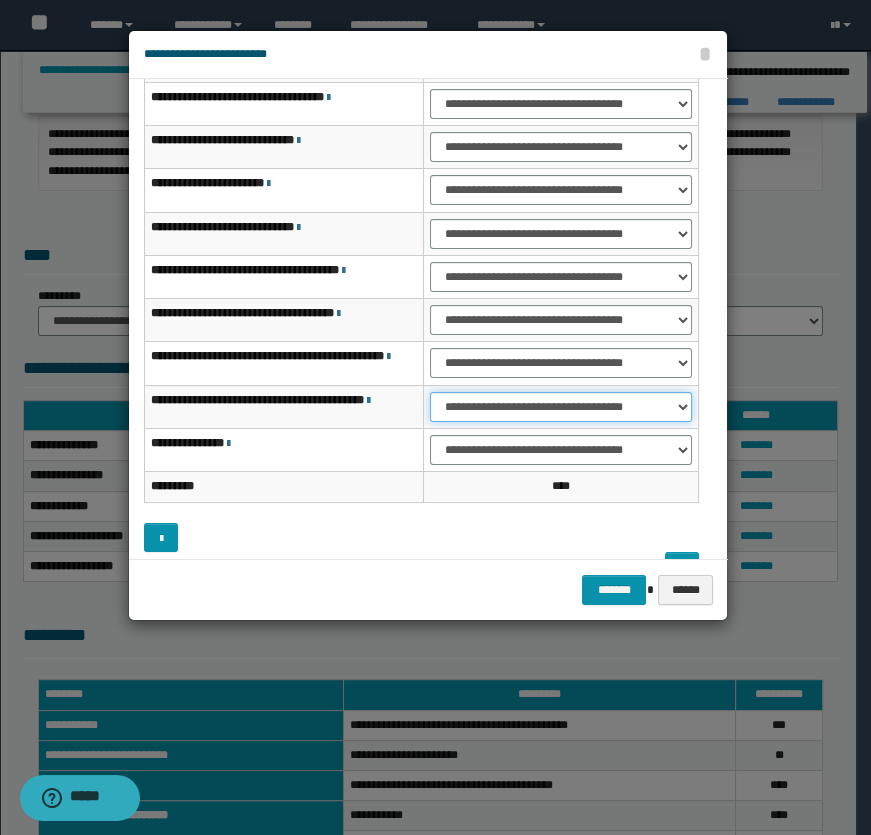 drag, startPoint x: 501, startPoint y: 405, endPoint x: 509, endPoint y: 418, distance: 15.264338 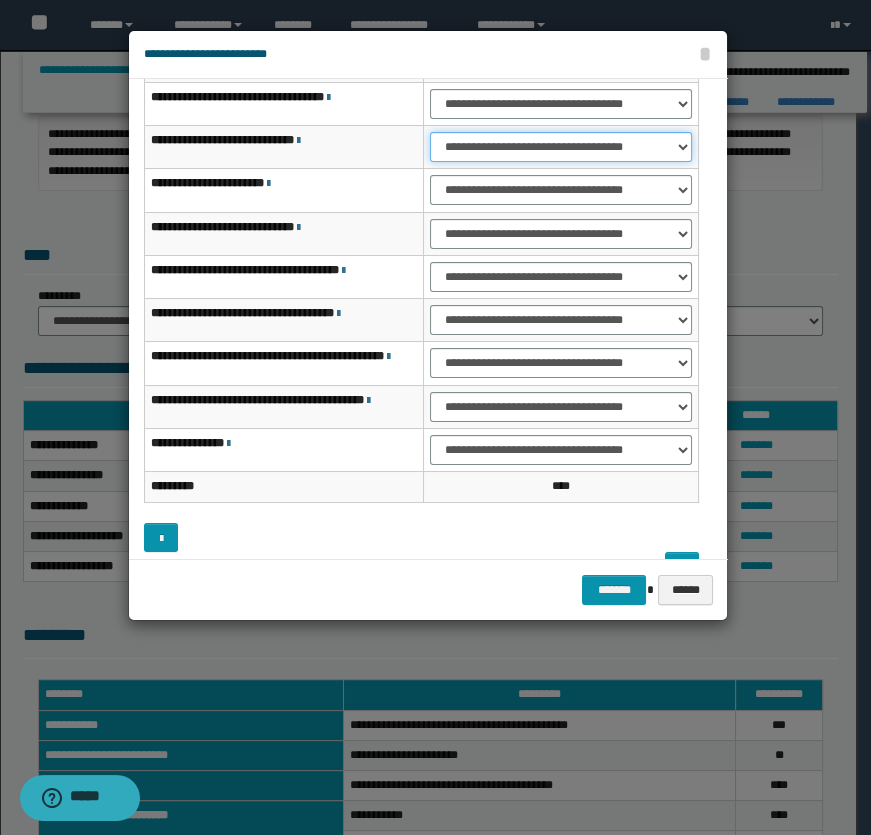 click on "**********" at bounding box center (561, 147) 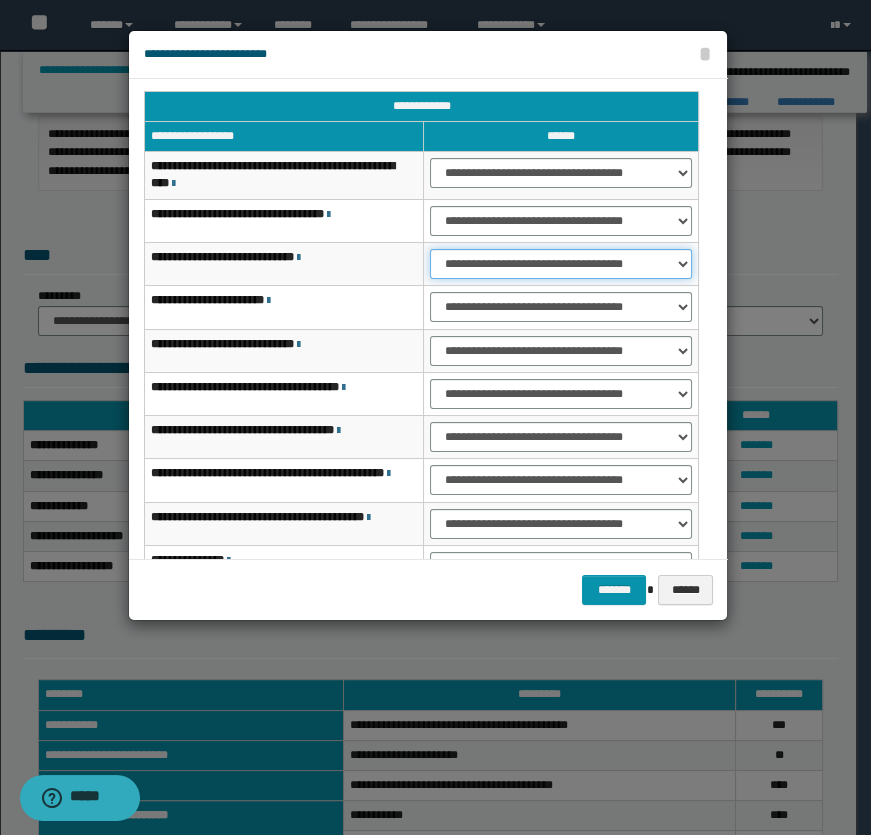 scroll, scrollTop: 0, scrollLeft: 0, axis: both 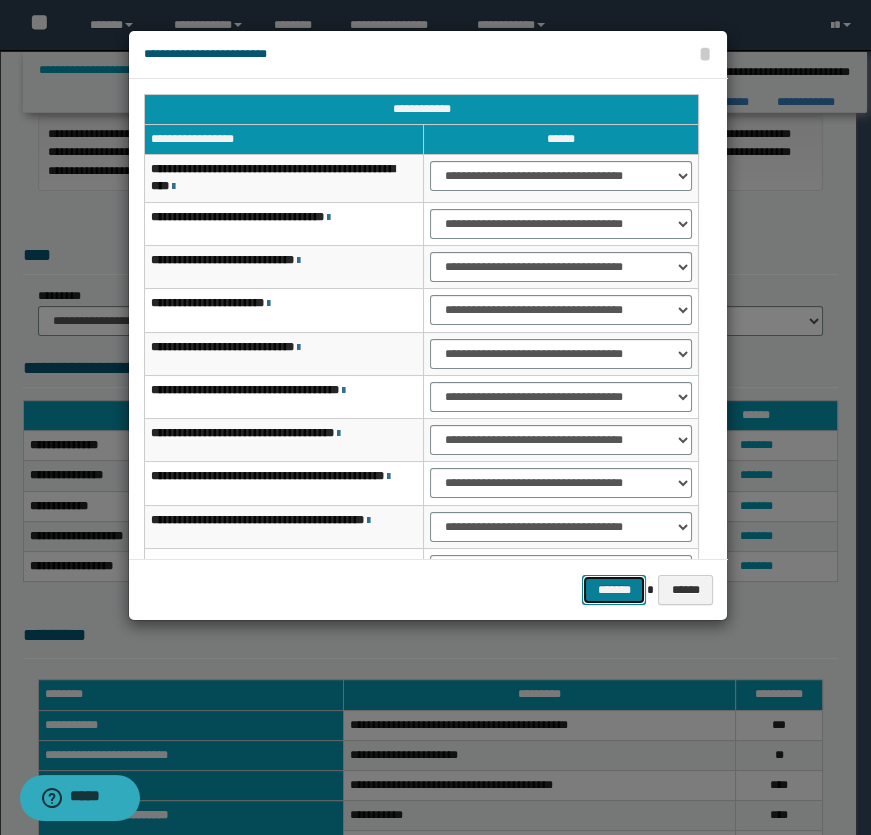drag, startPoint x: 617, startPoint y: 588, endPoint x: 666, endPoint y: 580, distance: 49.648766 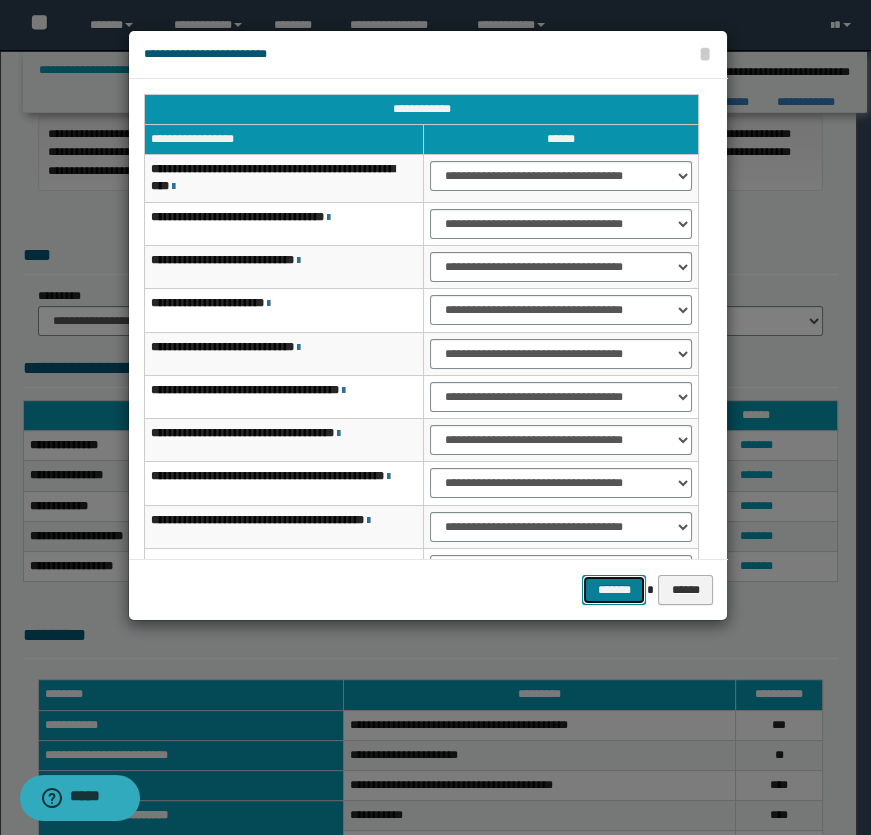 click on "*******" at bounding box center (614, 590) 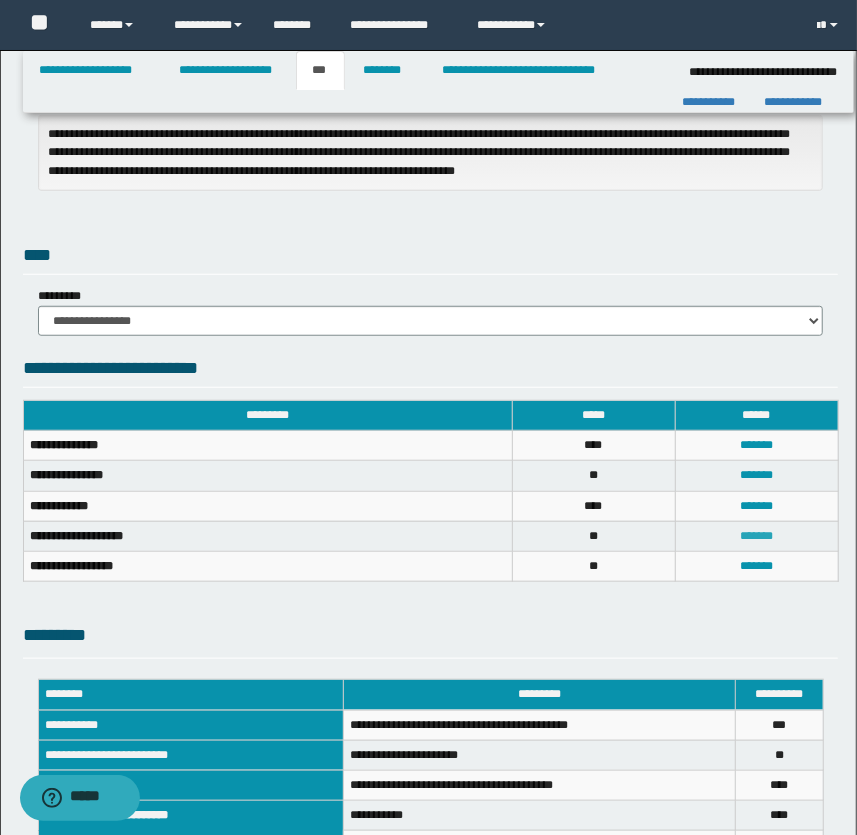 click on "*******" at bounding box center (756, 536) 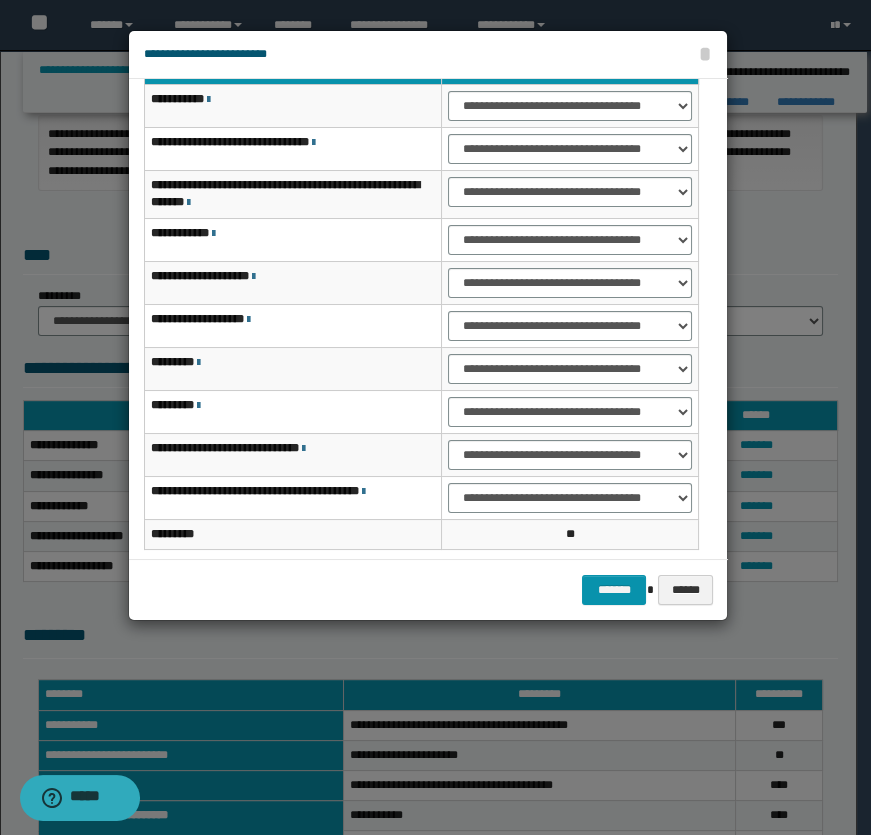 scroll, scrollTop: 0, scrollLeft: 0, axis: both 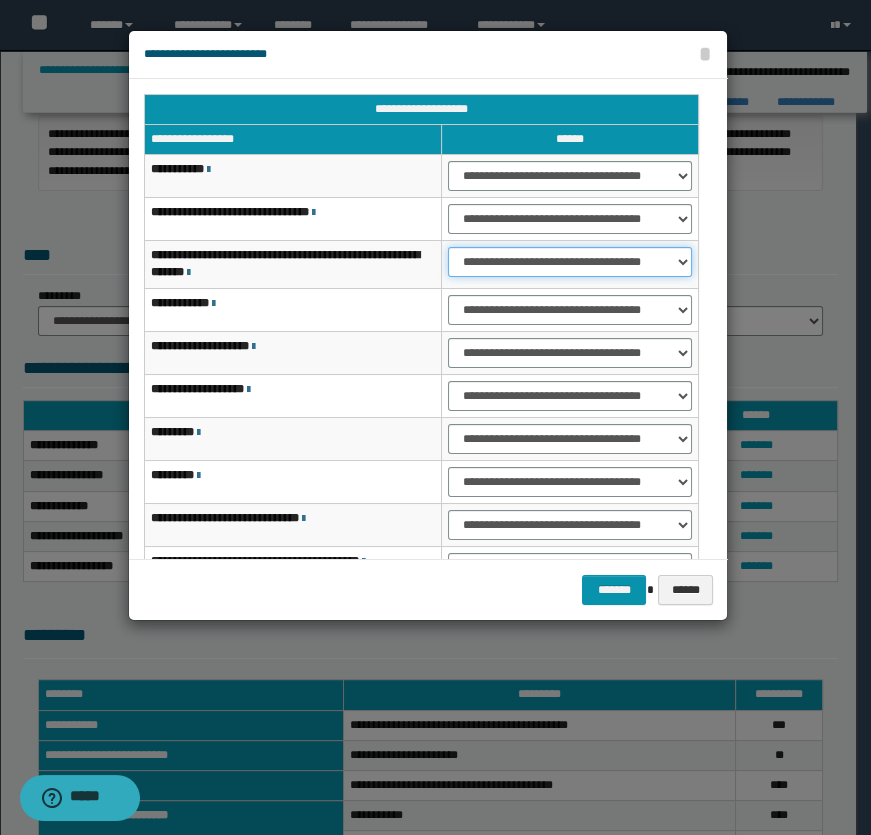 click on "**********" at bounding box center [570, 262] 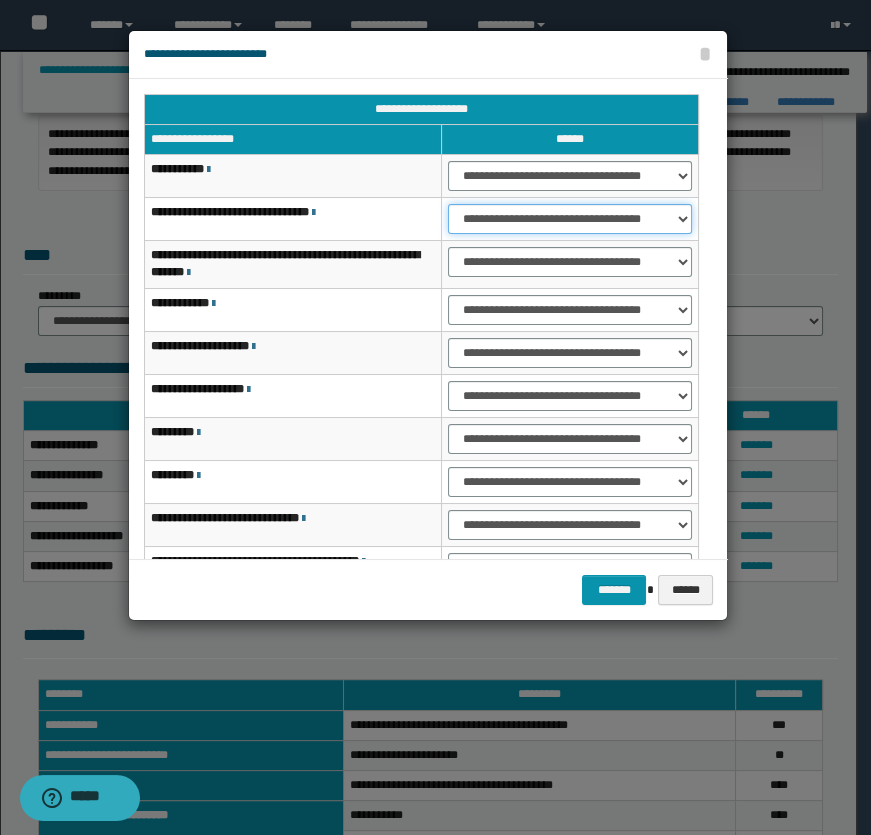 click on "**********" at bounding box center (570, 219) 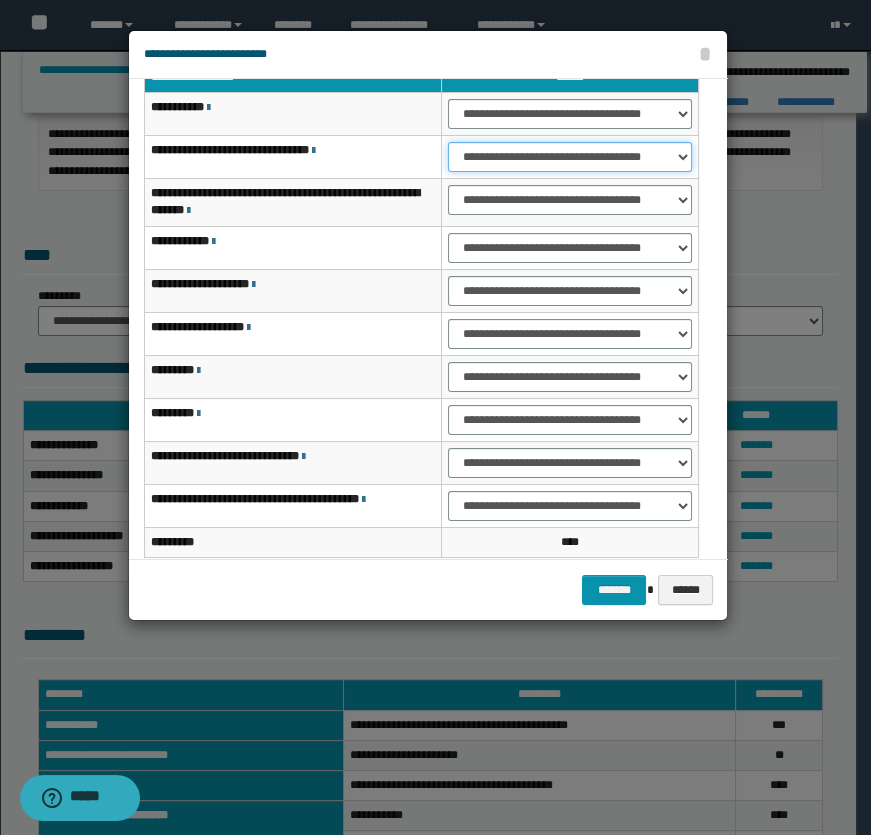 scroll, scrollTop: 153, scrollLeft: 0, axis: vertical 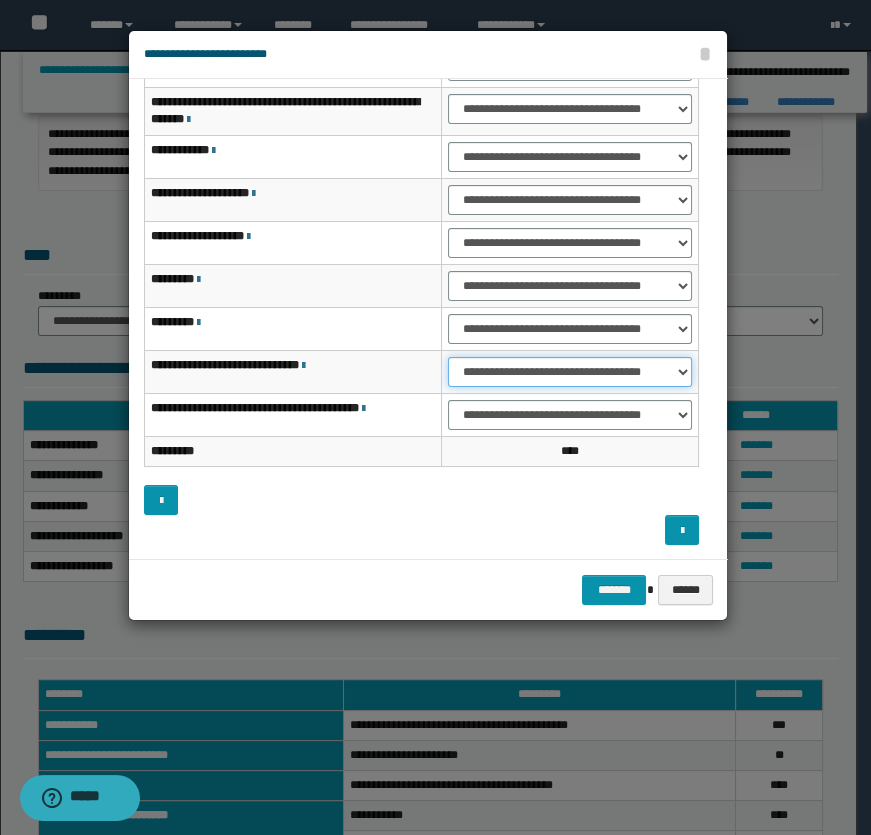 click on "**********" at bounding box center [570, 372] 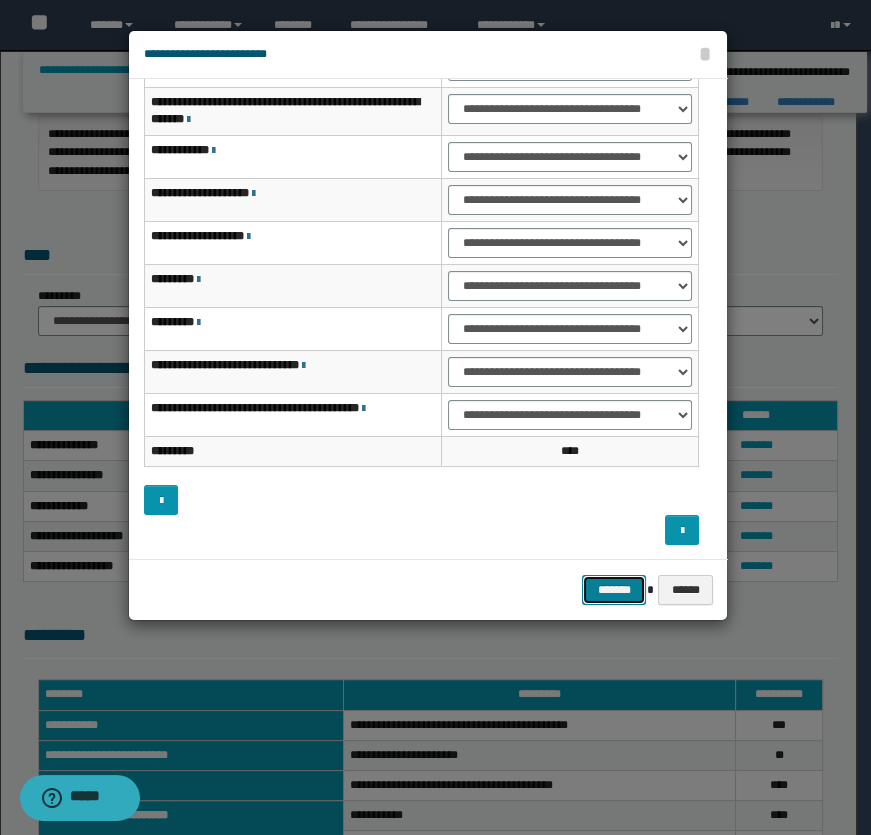 click on "*******" at bounding box center [614, 590] 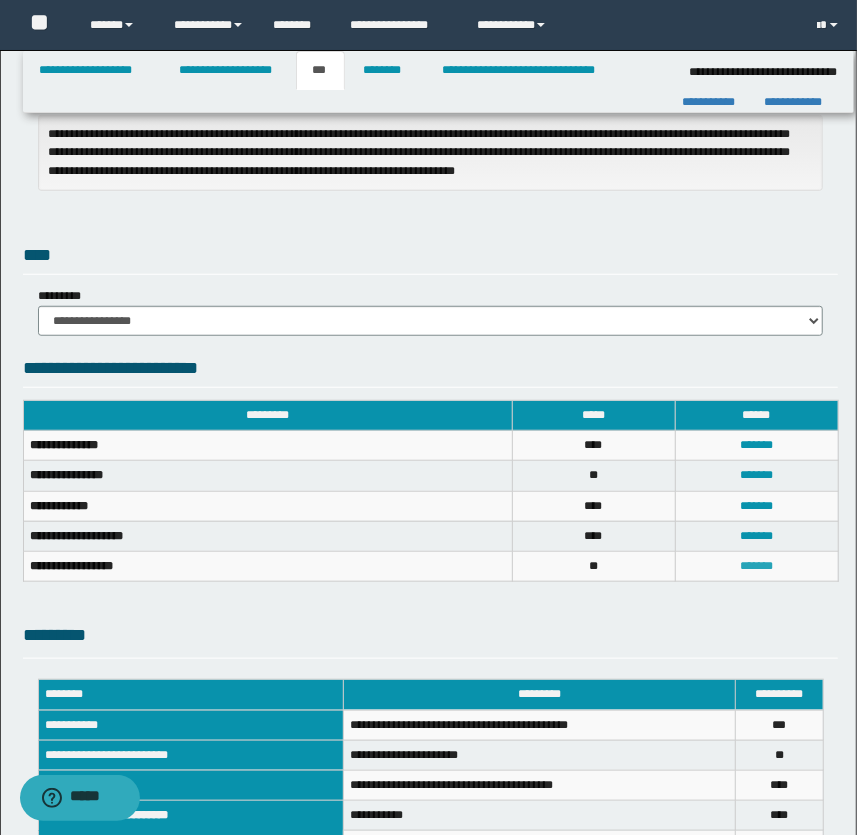 click on "*******" at bounding box center [756, 566] 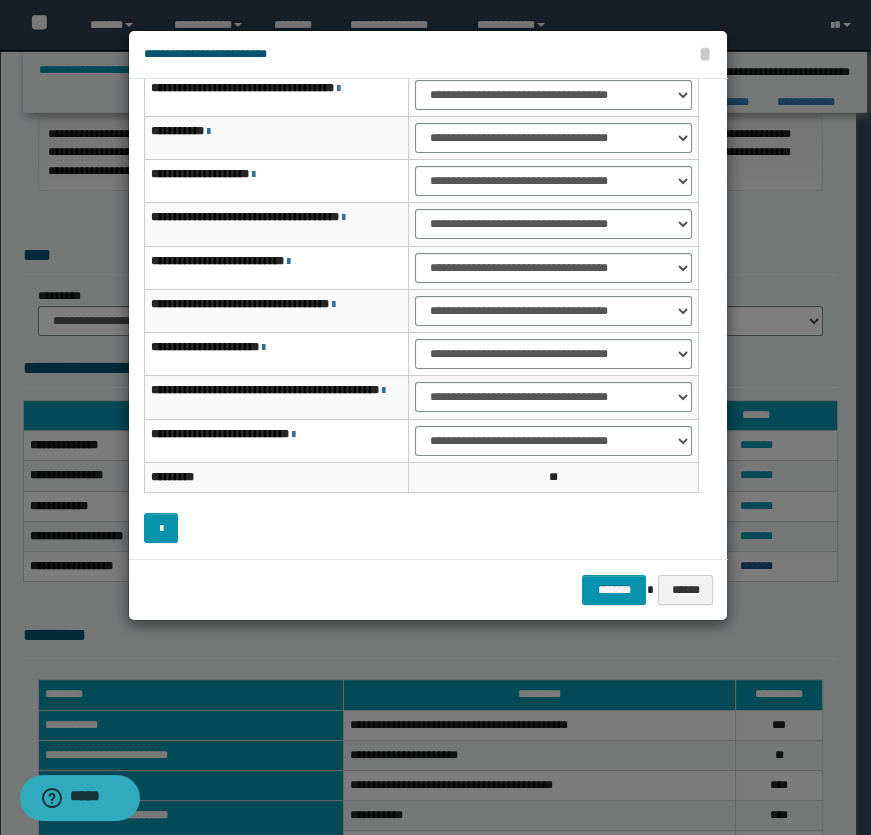 scroll, scrollTop: 125, scrollLeft: 0, axis: vertical 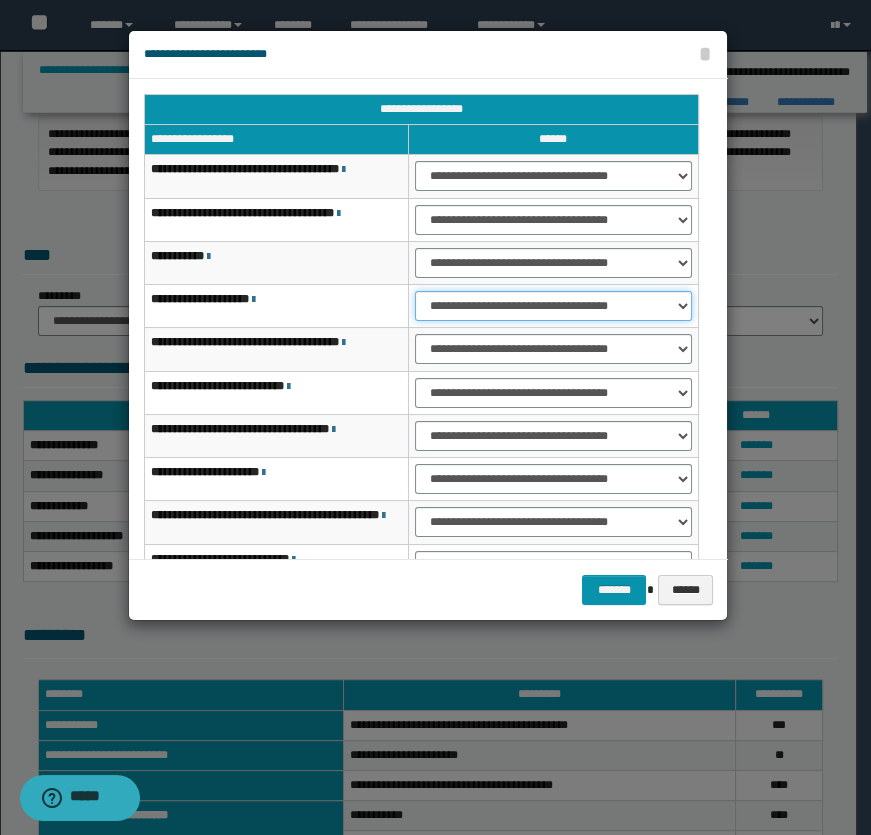 click on "**********" at bounding box center (554, 306) 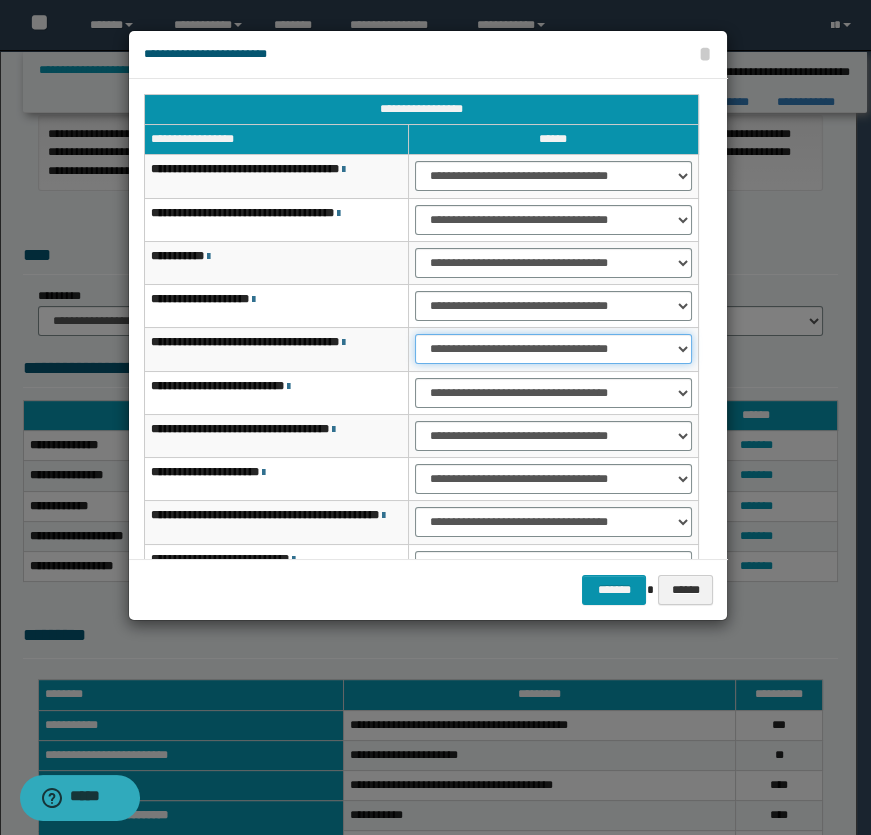 drag, startPoint x: 479, startPoint y: 345, endPoint x: 495, endPoint y: 359, distance: 21.260292 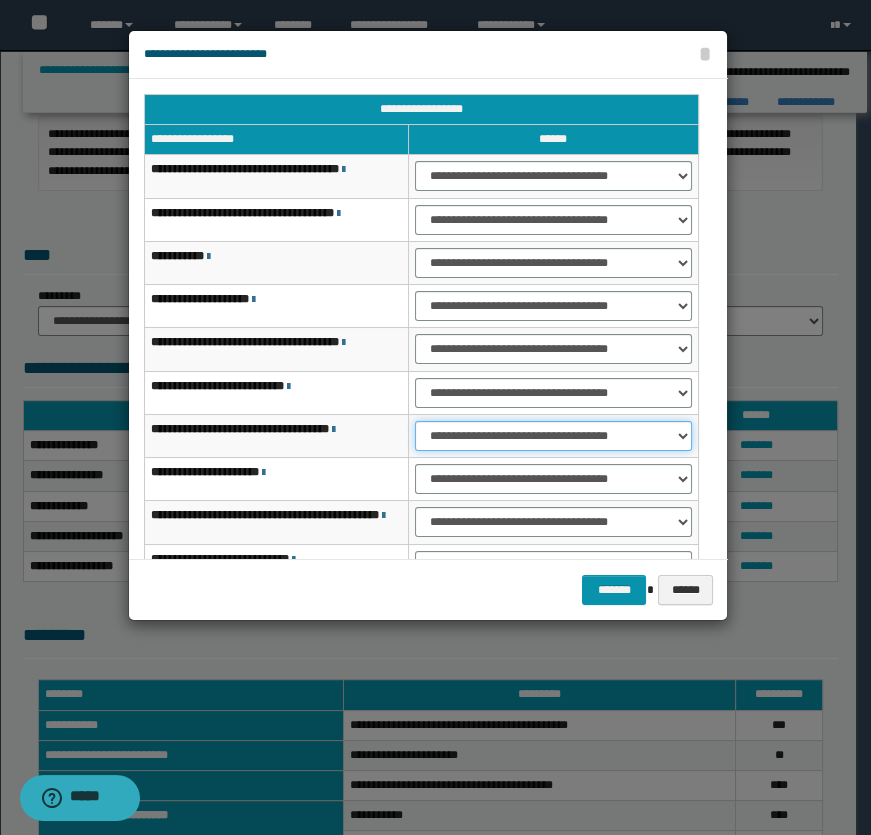 drag, startPoint x: 507, startPoint y: 430, endPoint x: 521, endPoint y: 445, distance: 20.518284 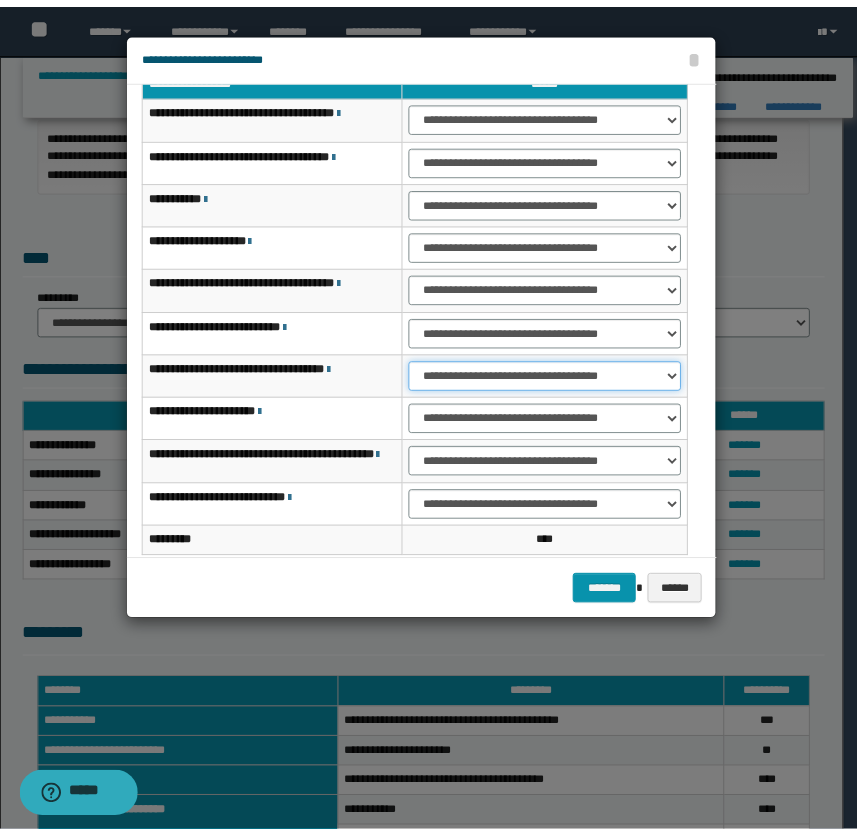 scroll, scrollTop: 124, scrollLeft: 0, axis: vertical 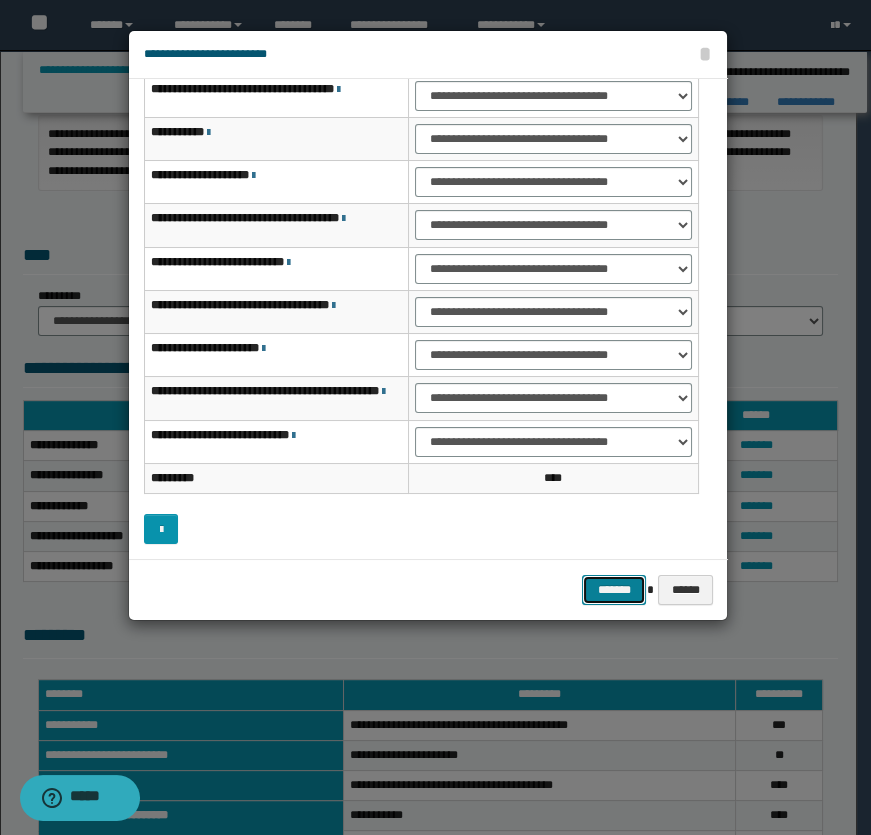 click on "*******" at bounding box center [614, 590] 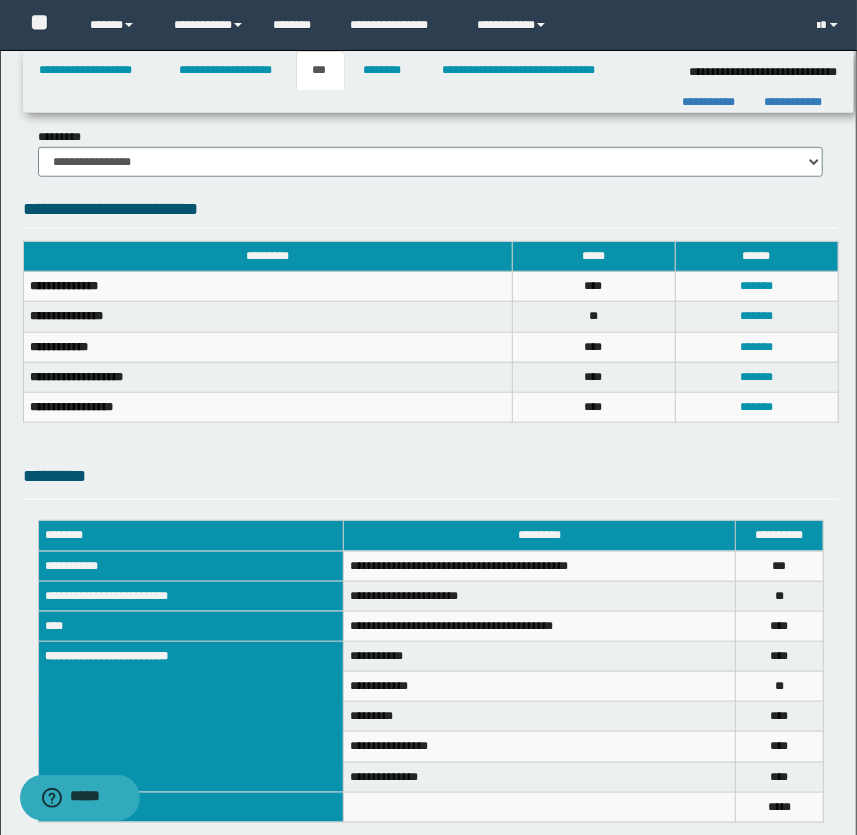 scroll, scrollTop: 729, scrollLeft: 0, axis: vertical 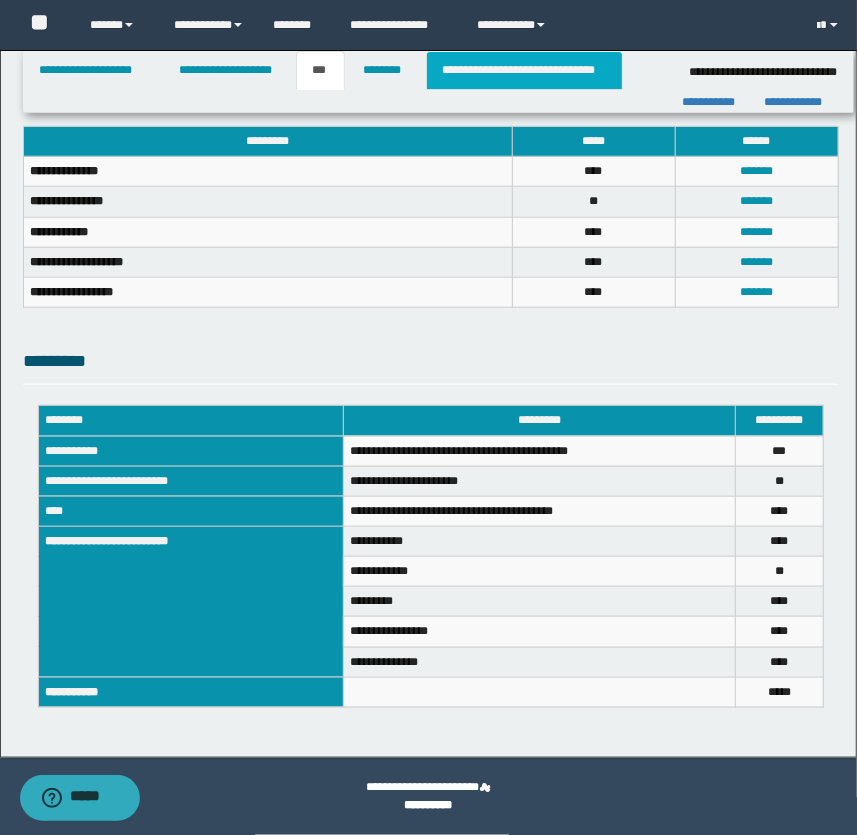 click on "**********" at bounding box center (524, 70) 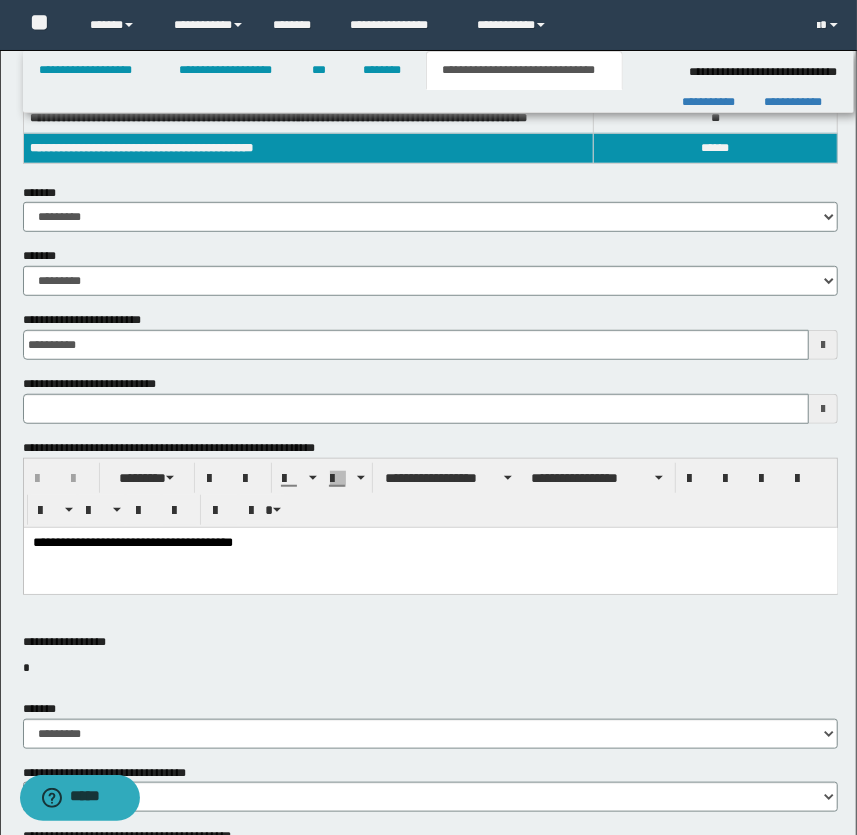 scroll, scrollTop: 183, scrollLeft: 0, axis: vertical 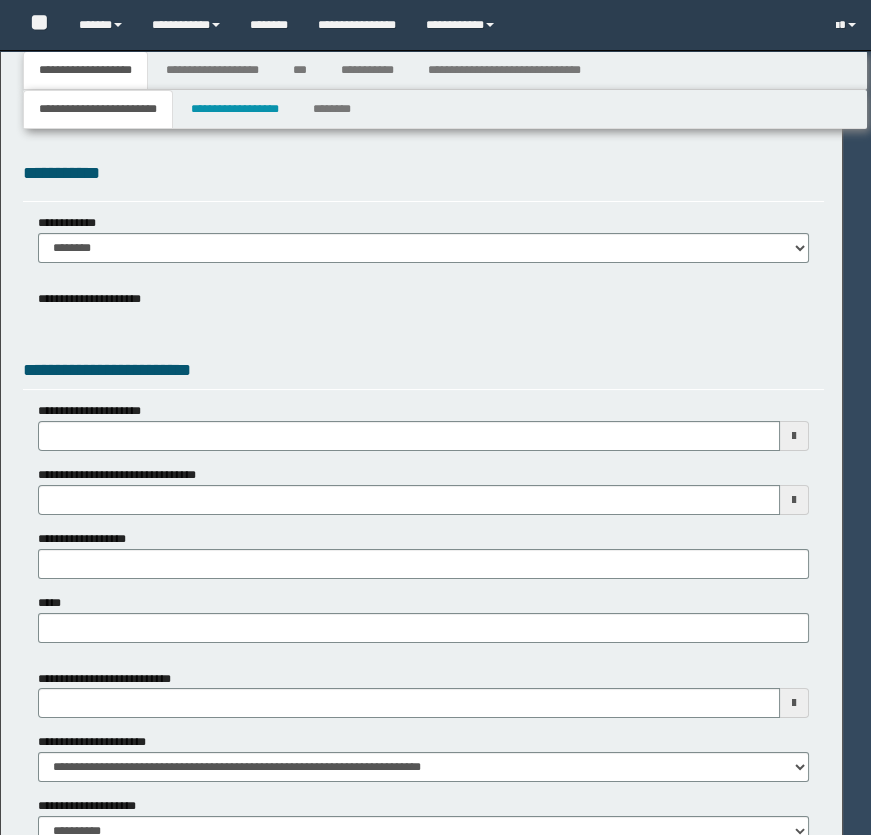 type 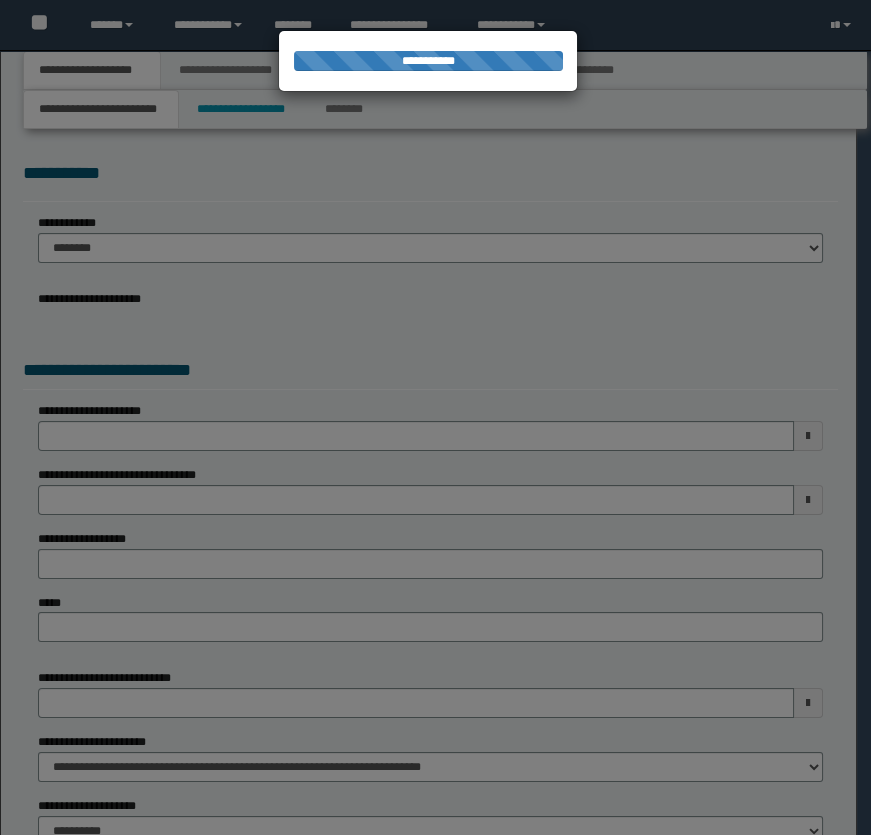 scroll, scrollTop: 0, scrollLeft: 0, axis: both 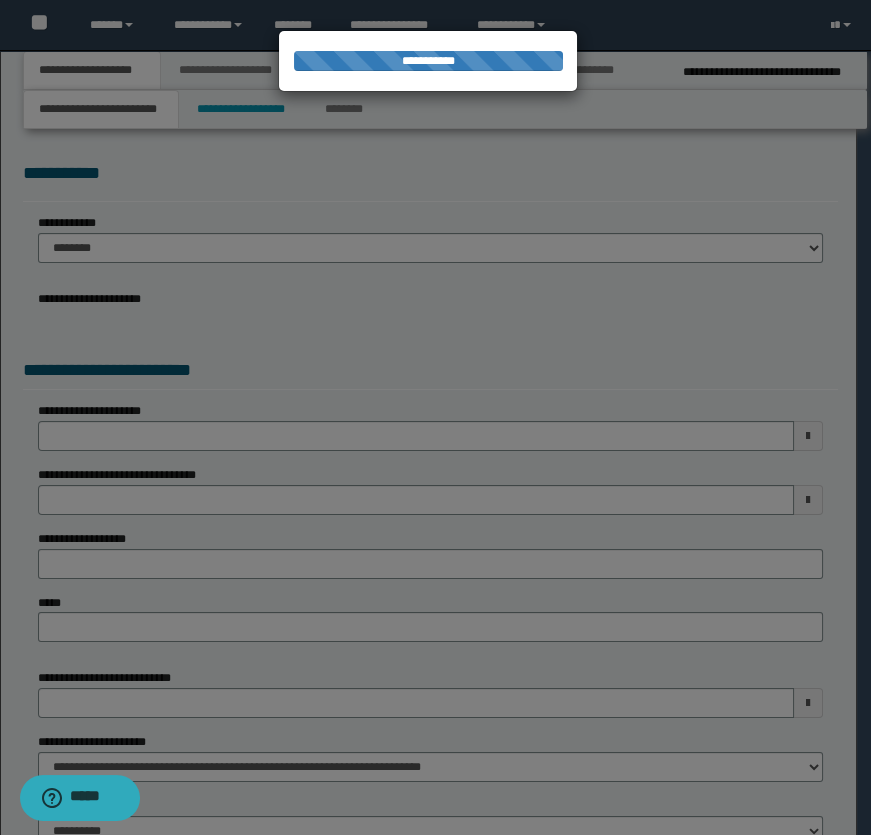 type on "**********" 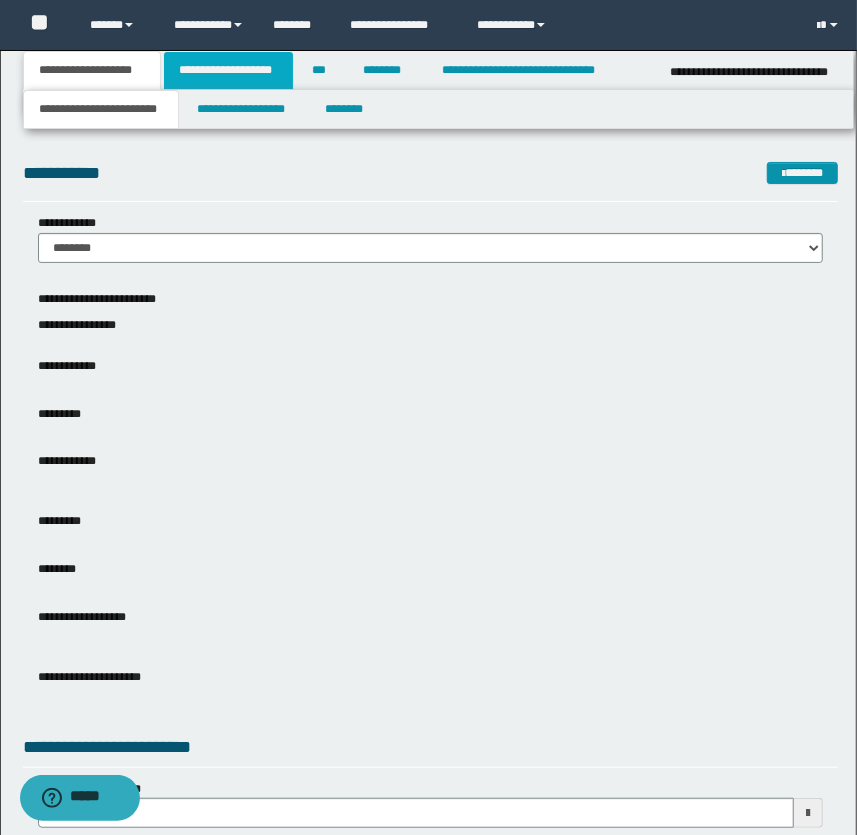 click on "**********" at bounding box center [228, 70] 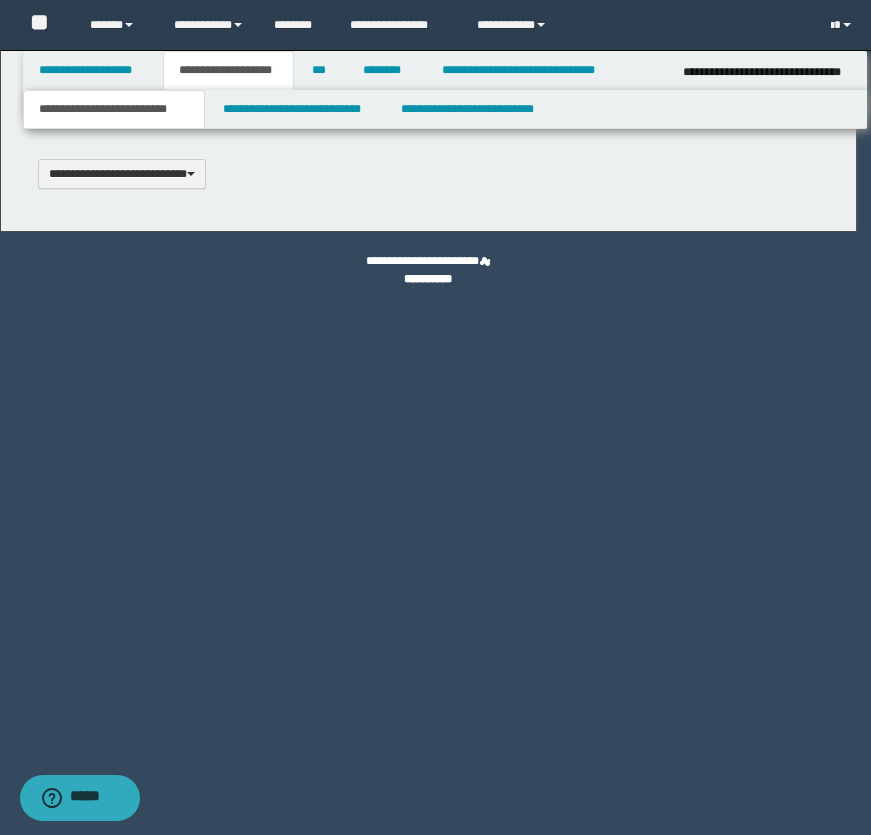 type 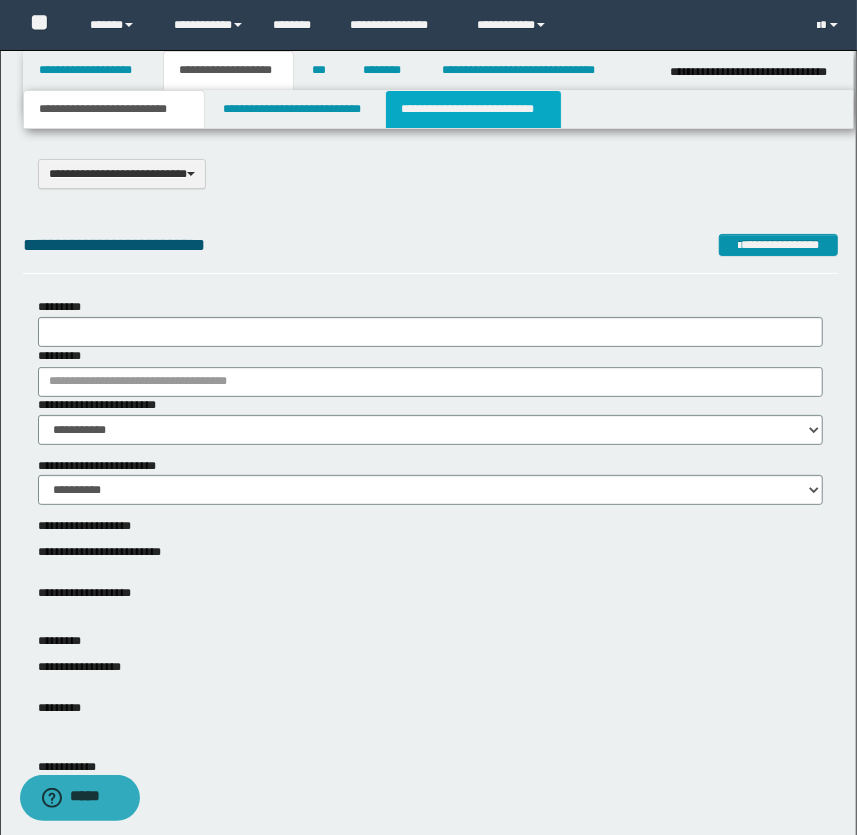 click on "**********" at bounding box center [473, 109] 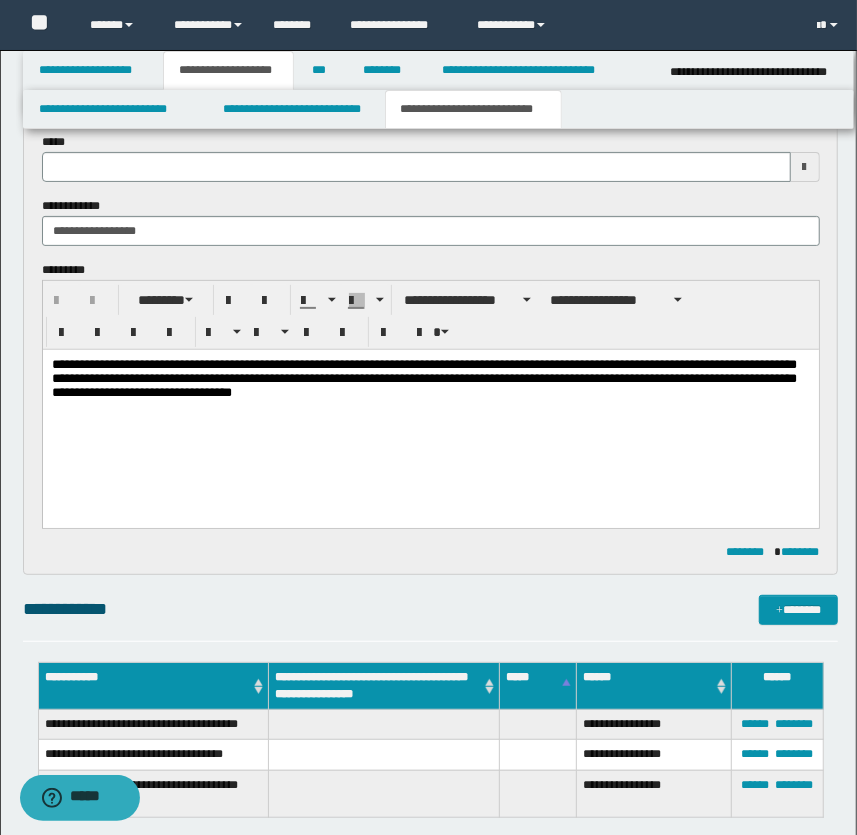 scroll, scrollTop: 272, scrollLeft: 0, axis: vertical 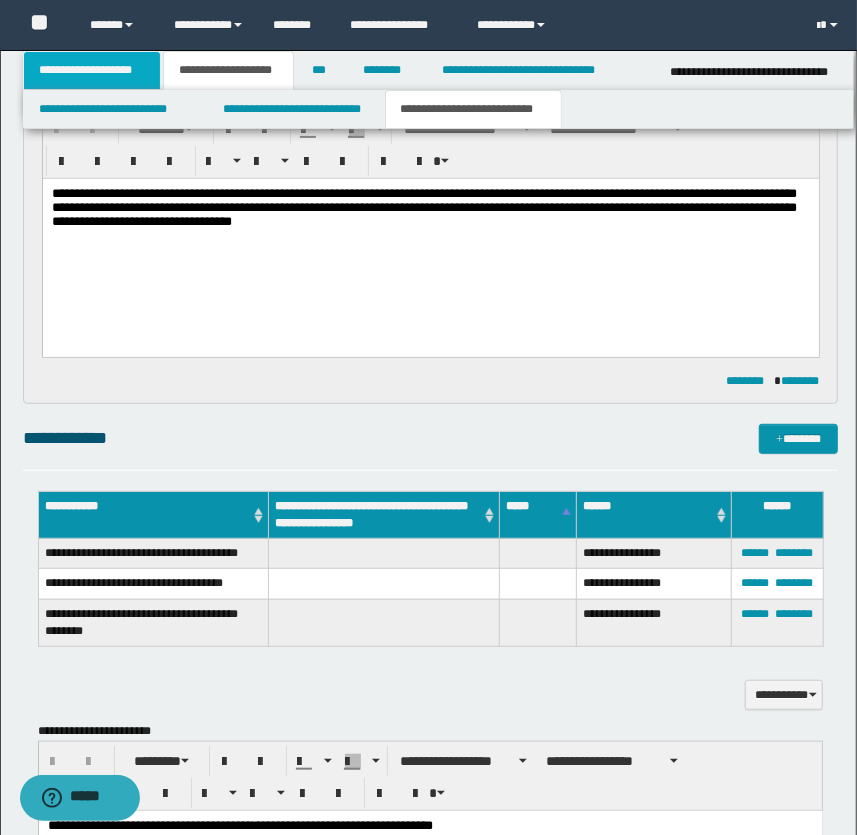 click on "**********" at bounding box center (92, 70) 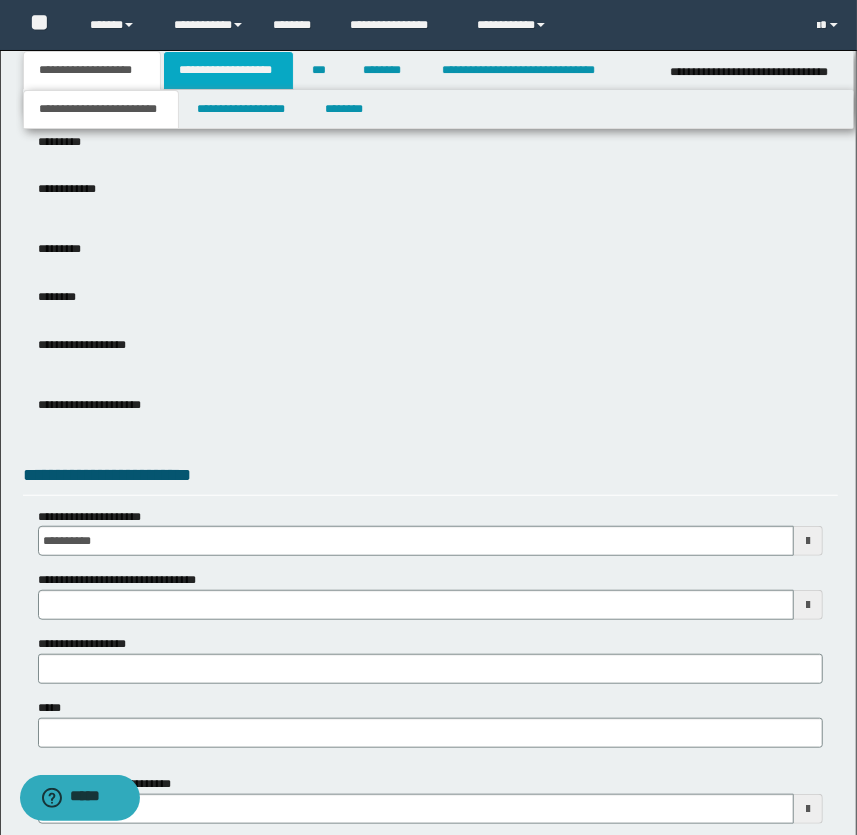 click on "**********" at bounding box center [228, 70] 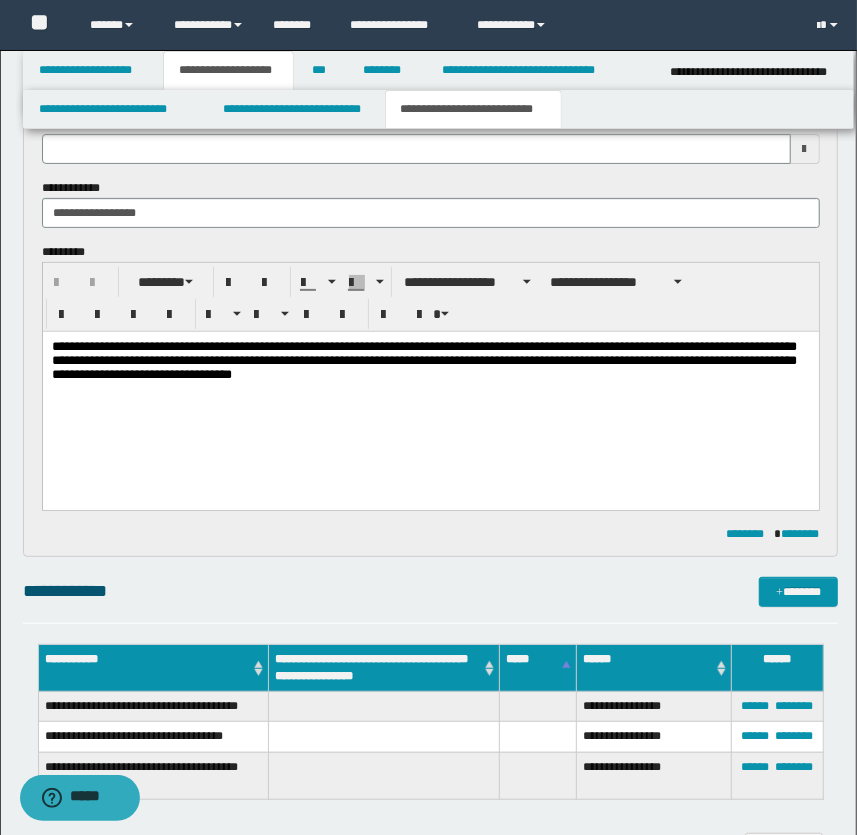 scroll, scrollTop: 0, scrollLeft: 0, axis: both 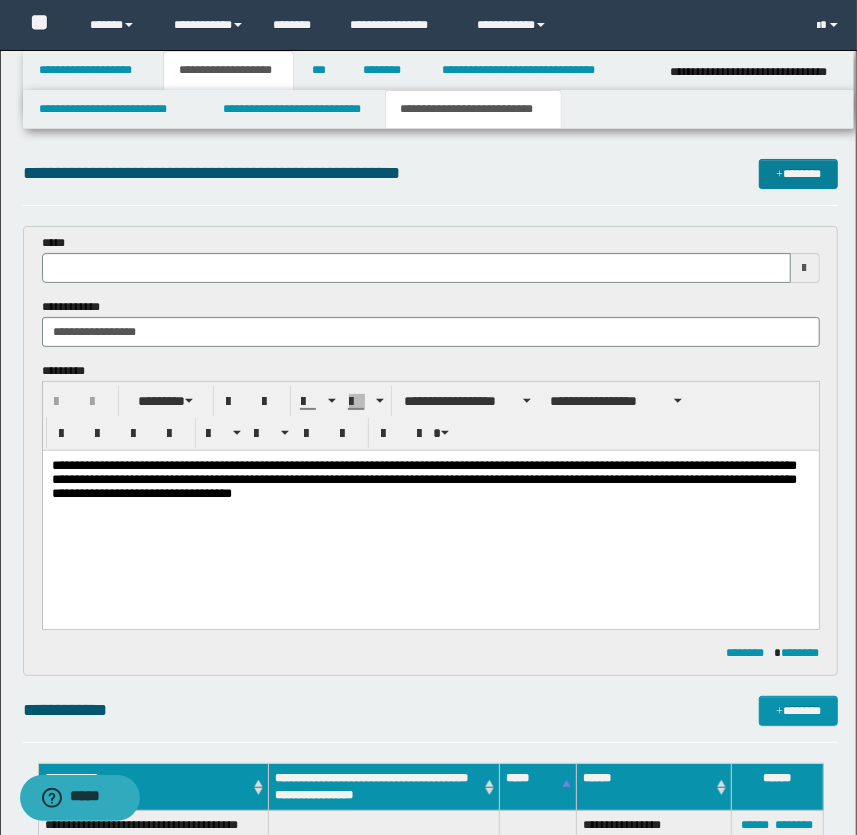 type 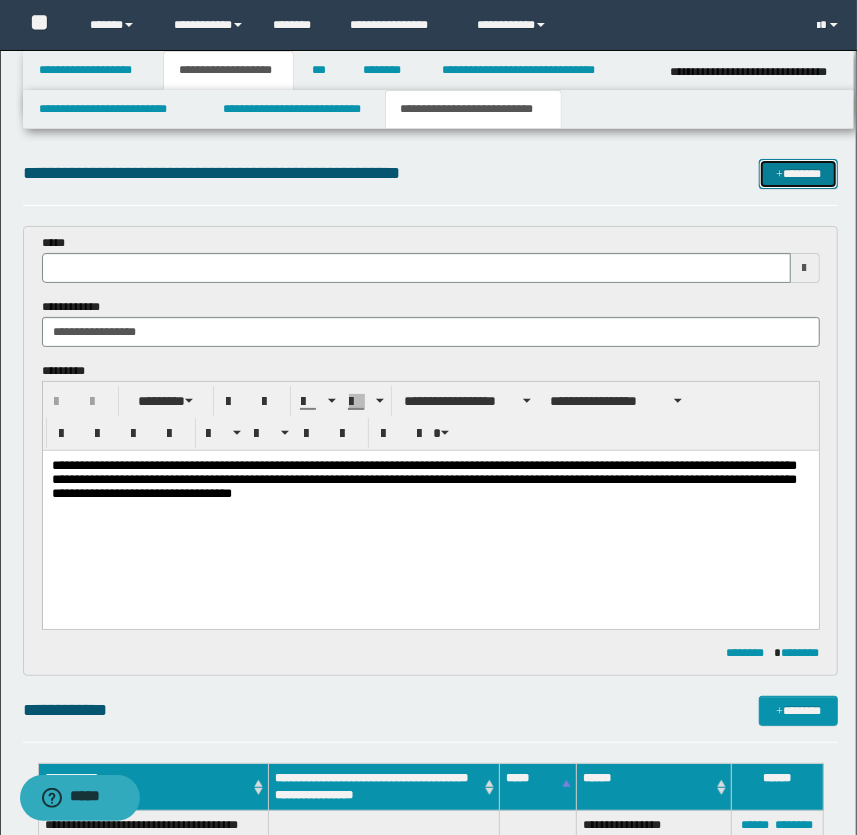 click on "*******" at bounding box center [799, 174] 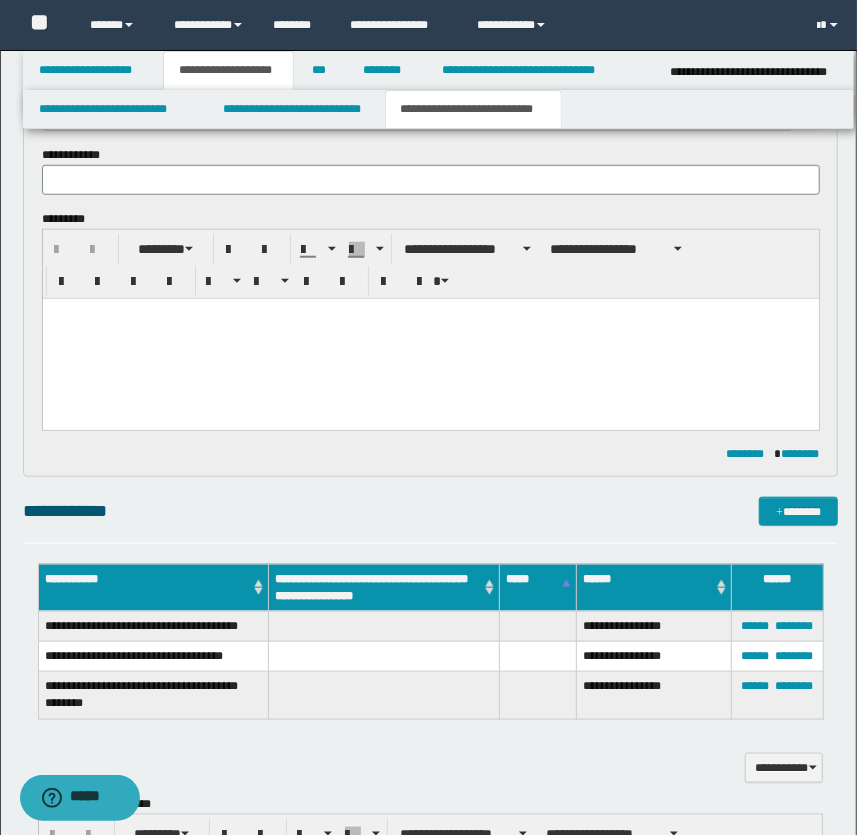 scroll, scrollTop: 350, scrollLeft: 0, axis: vertical 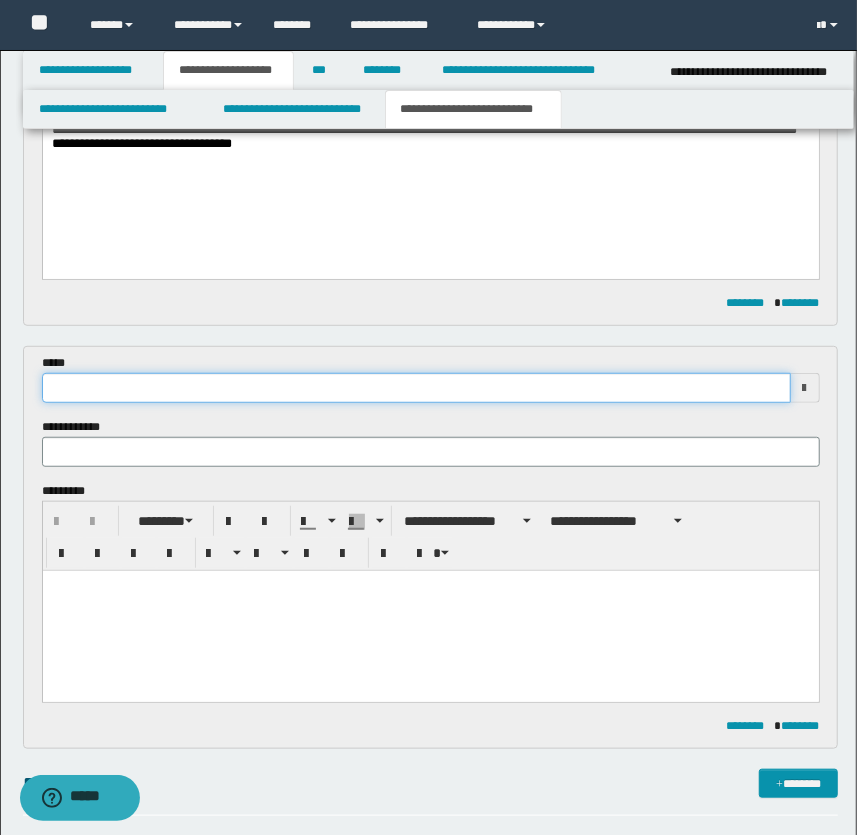 click at bounding box center [416, 388] 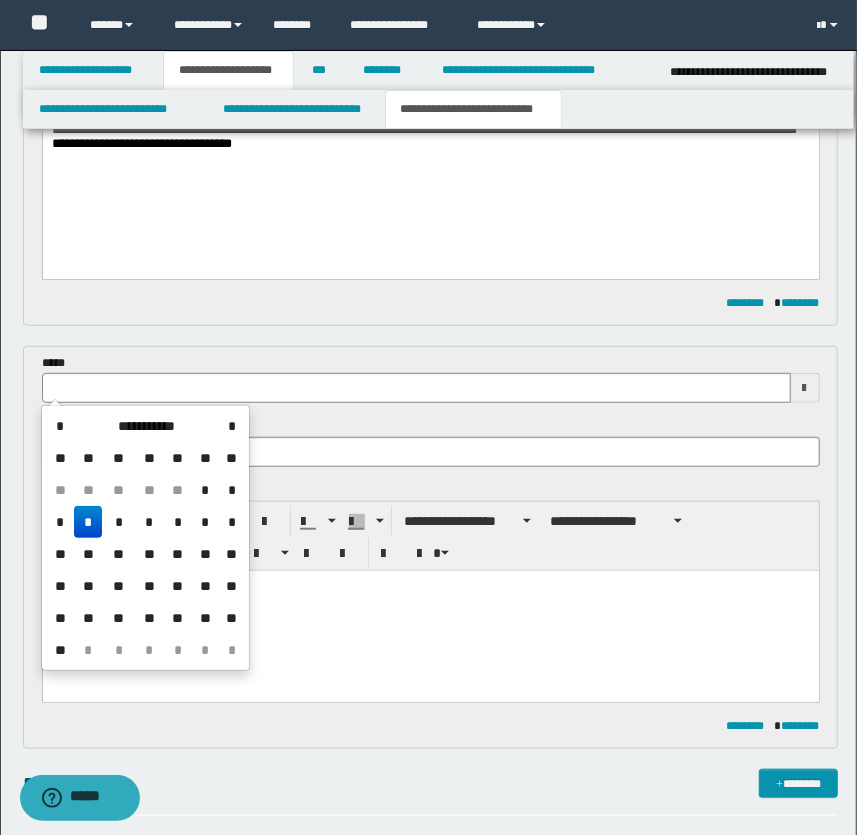 click on "*" at bounding box center (88, 522) 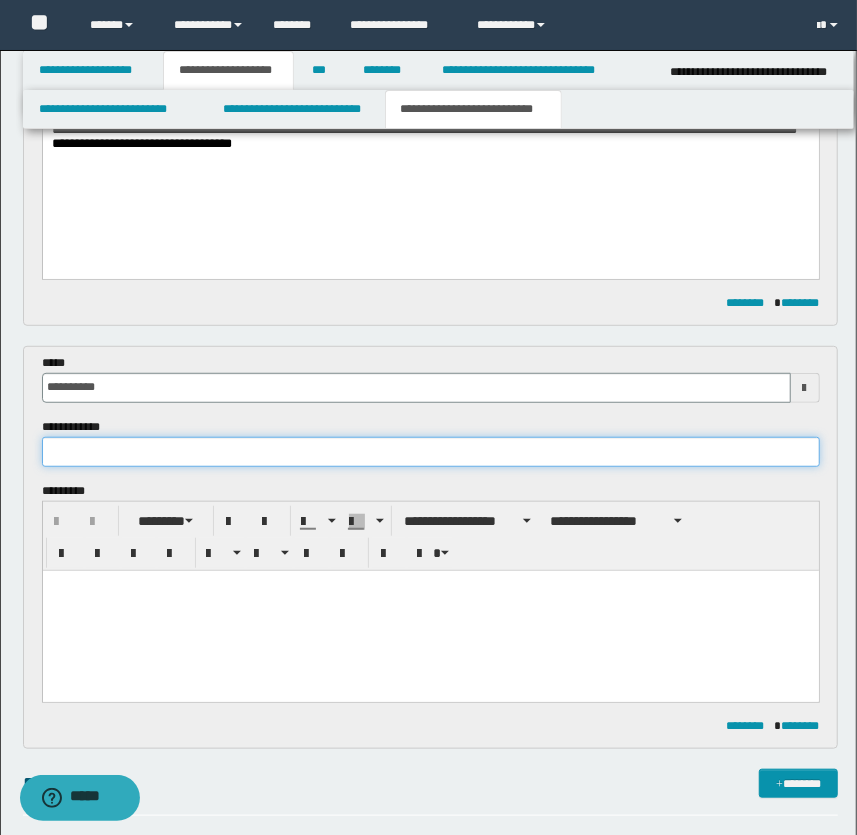 click at bounding box center [431, 452] 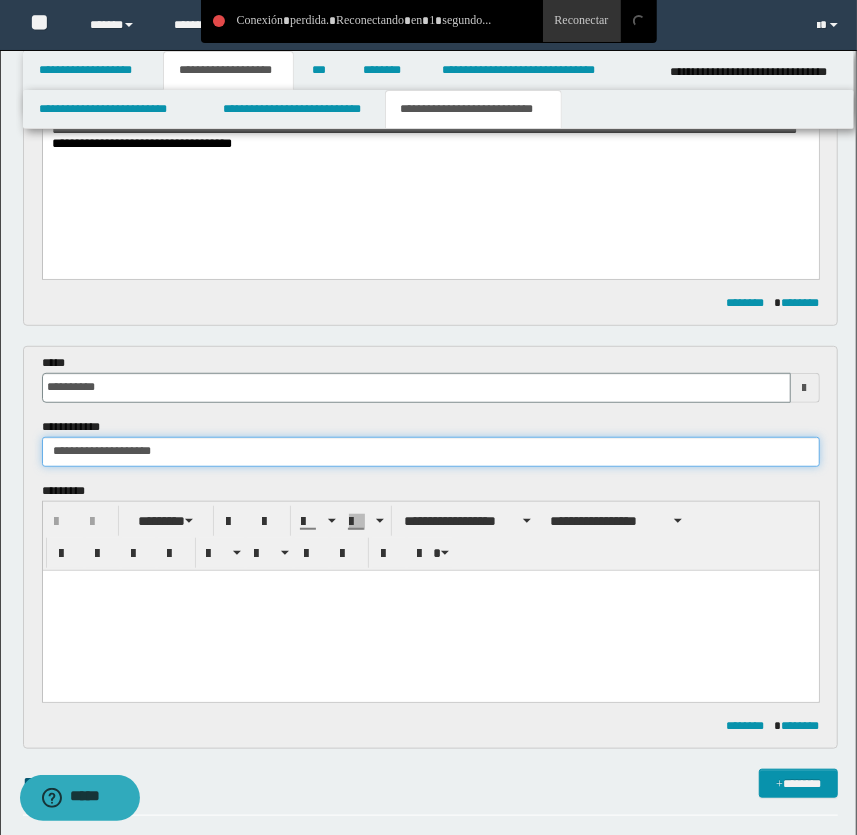 type on "**********" 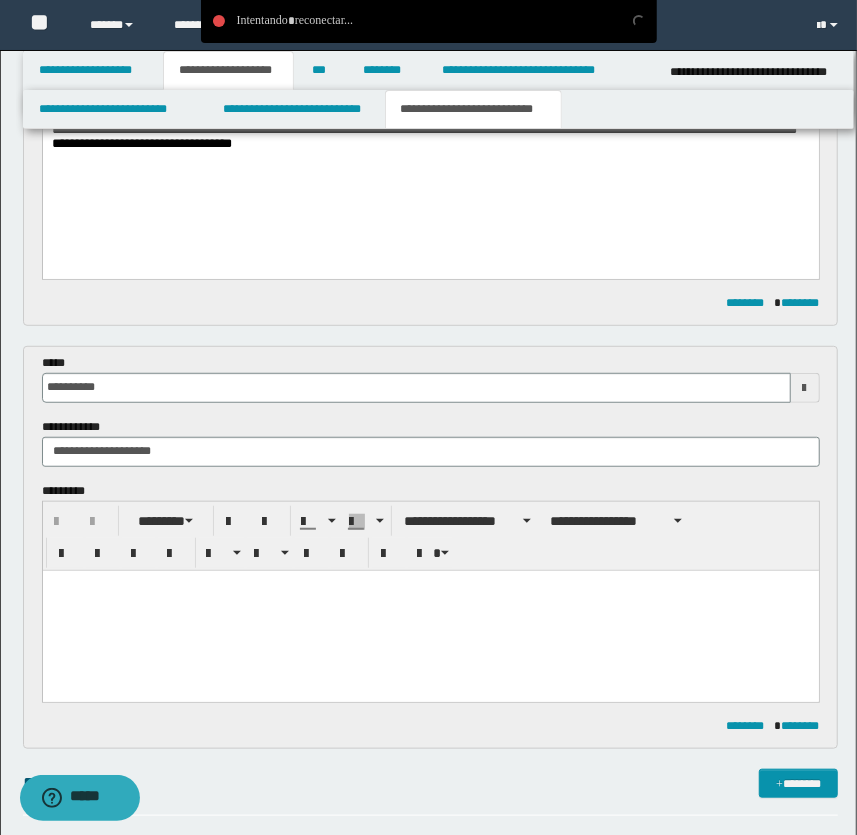 click at bounding box center (430, 610) 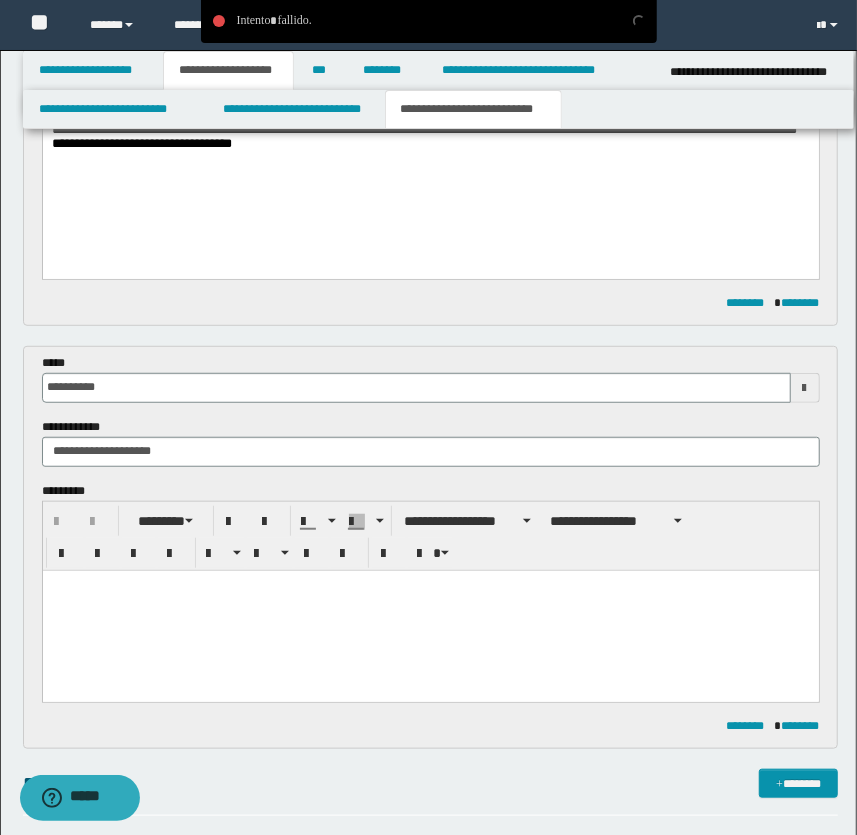 type 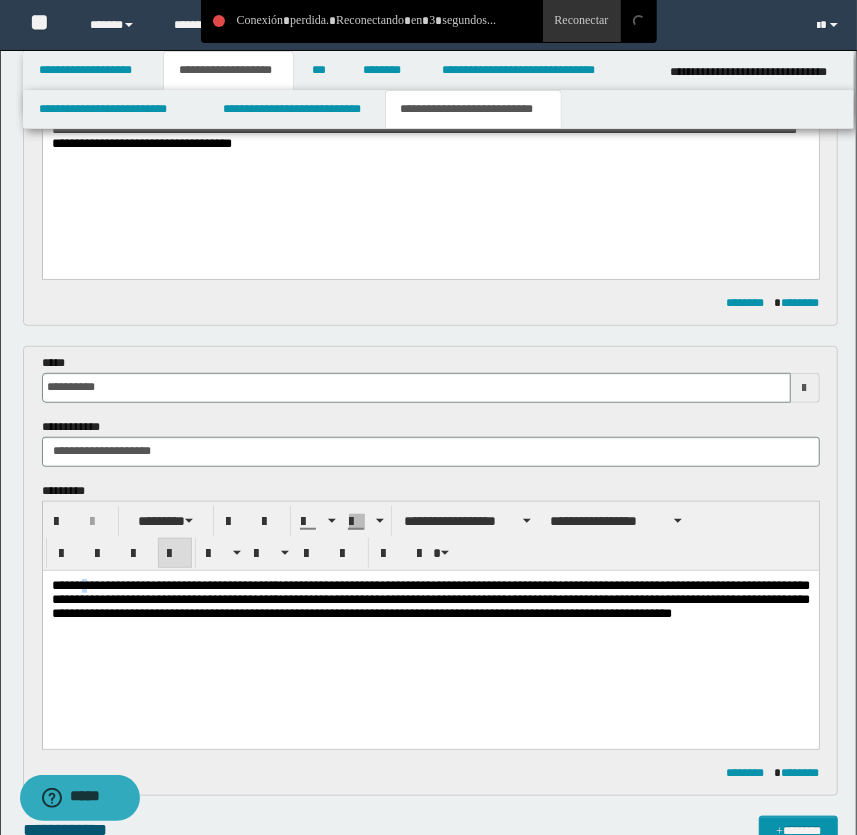 click on "**********" at bounding box center [430, 598] 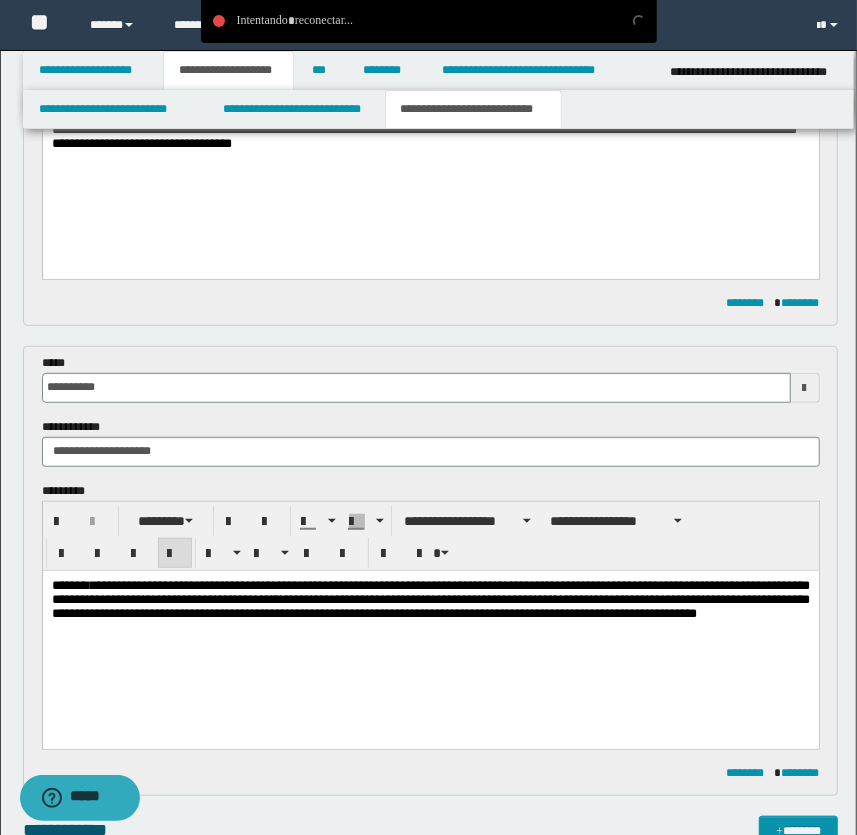 click on "**********" at bounding box center (430, 598) 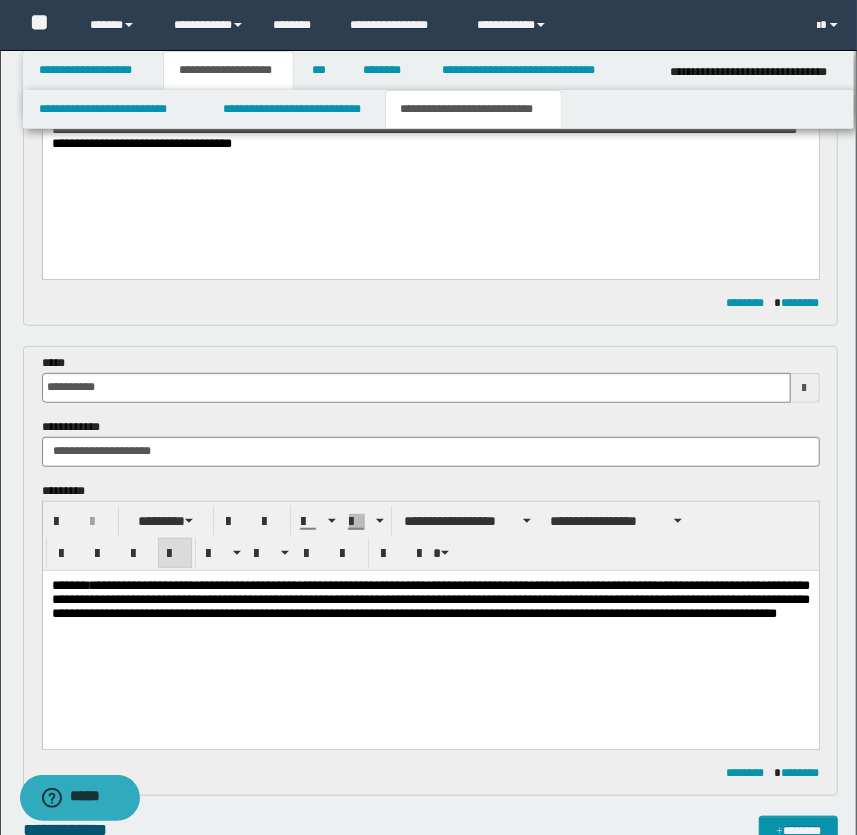 click on "**********" at bounding box center [430, 598] 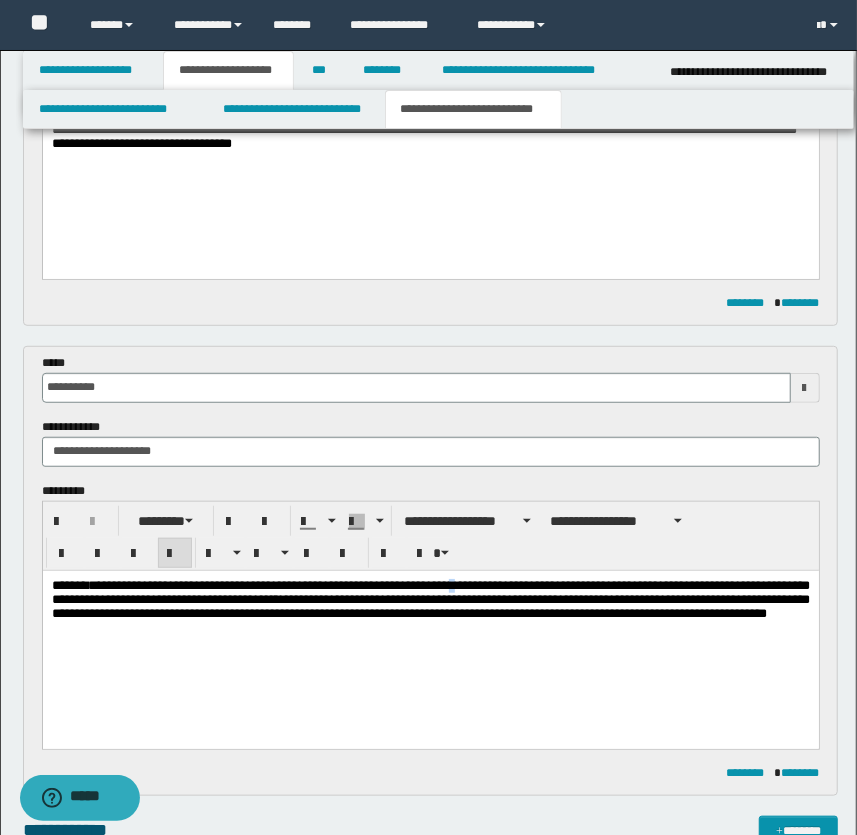 click on "**********" at bounding box center [430, 598] 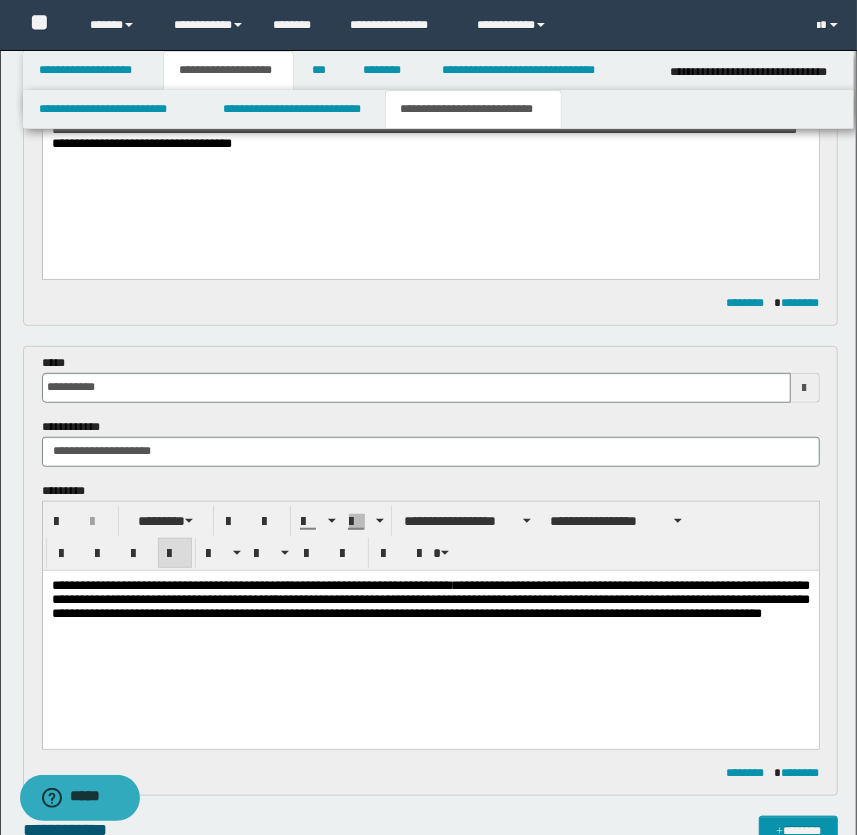 click on "**********" at bounding box center [430, 598] 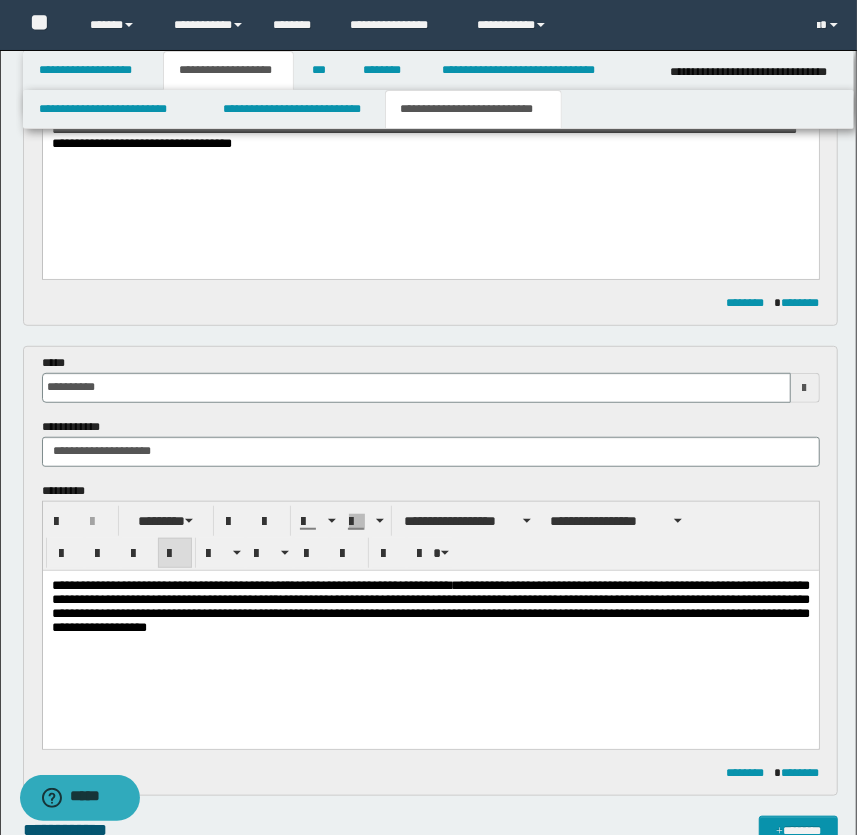 click on "**********" at bounding box center [430, 605] 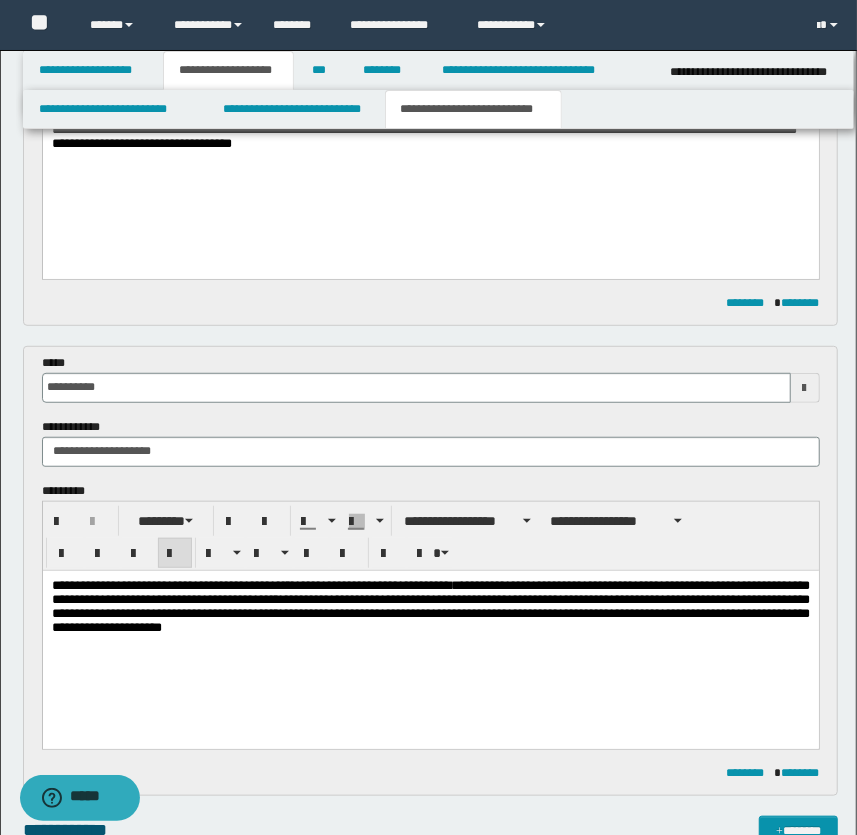 click on "**********" at bounding box center (430, 605) 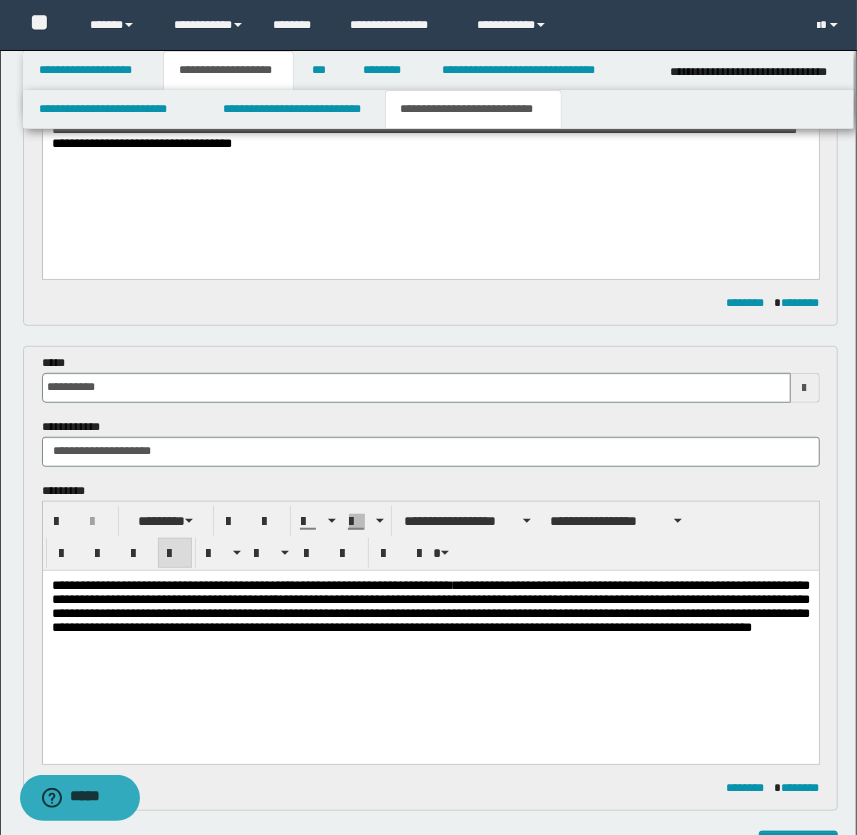click on "**********" at bounding box center (430, 605) 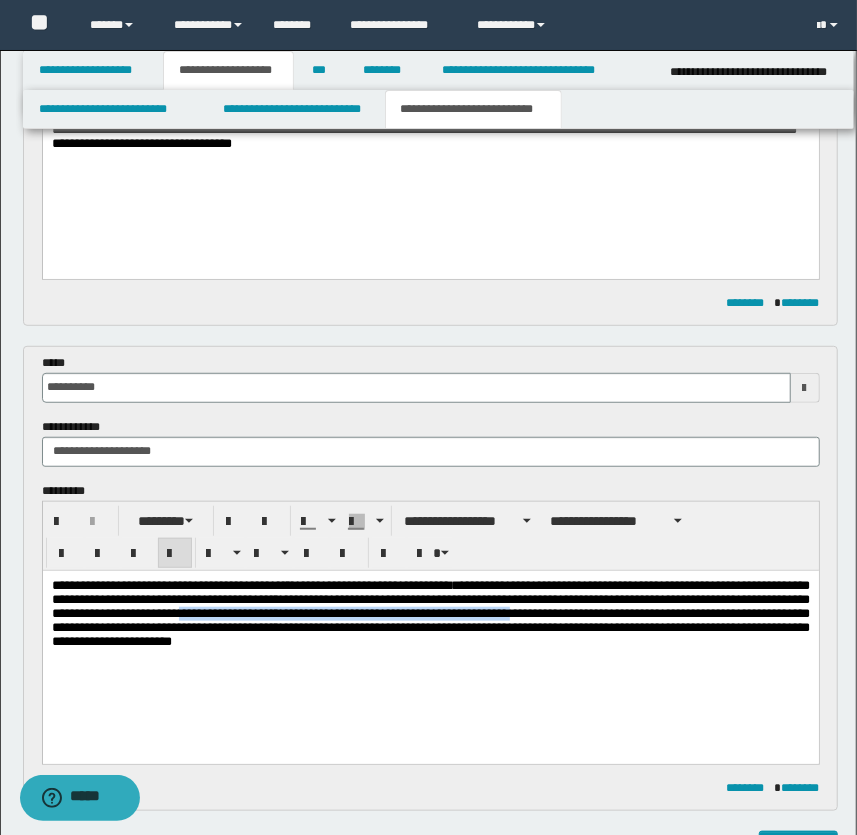 drag, startPoint x: 517, startPoint y: 616, endPoint x: 160, endPoint y: 634, distance: 357.4535 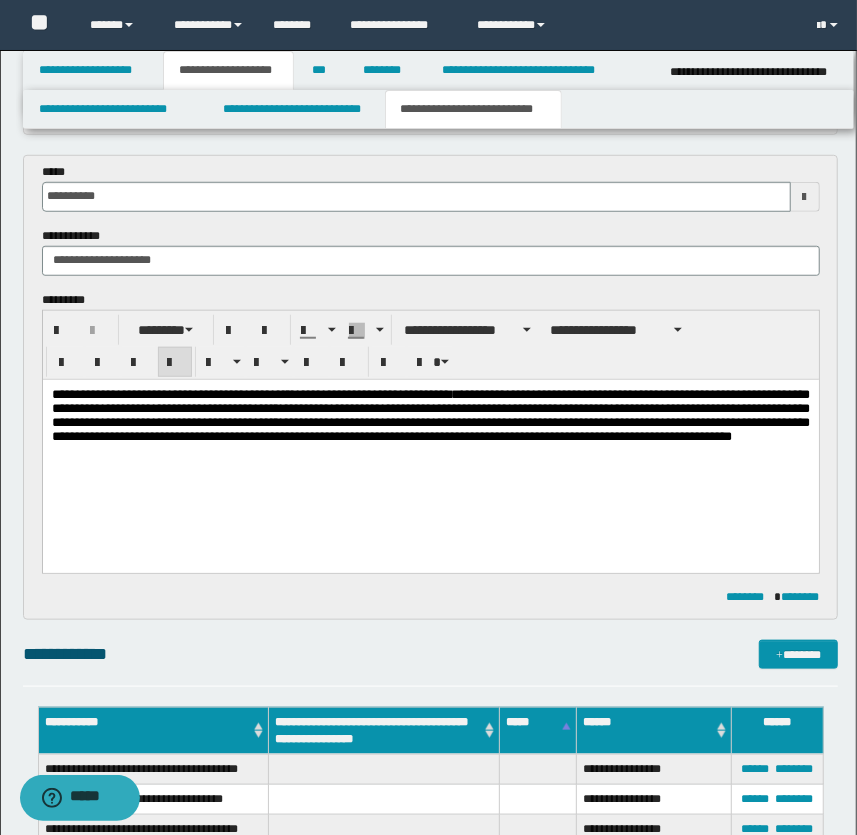scroll, scrollTop: 545, scrollLeft: 0, axis: vertical 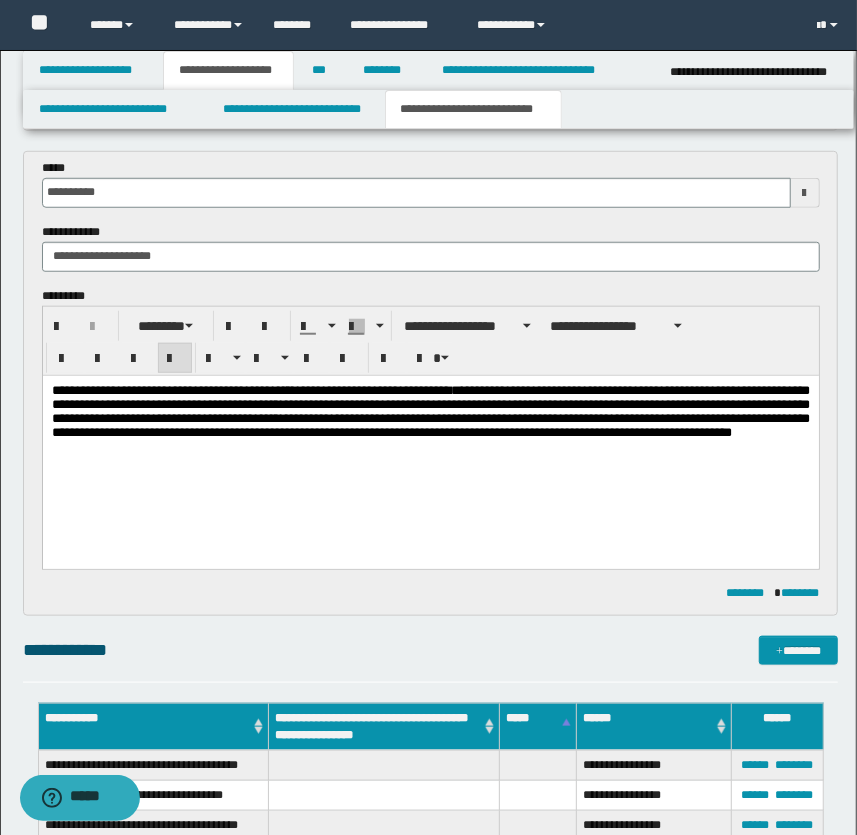 click on "**********" at bounding box center (430, 410) 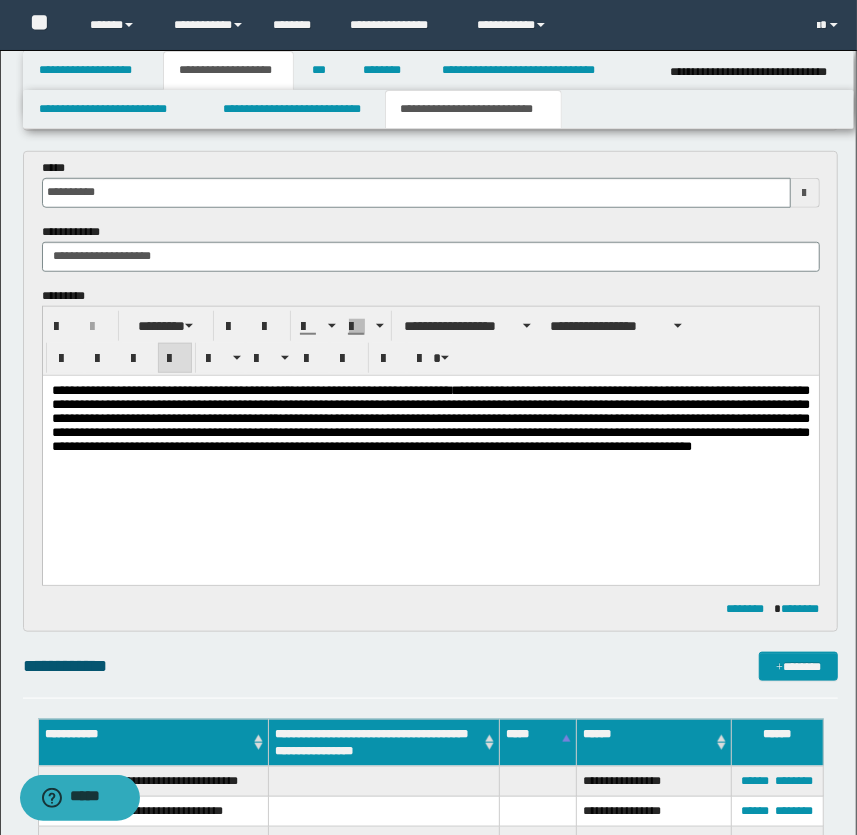 click on "**********" at bounding box center [430, 417] 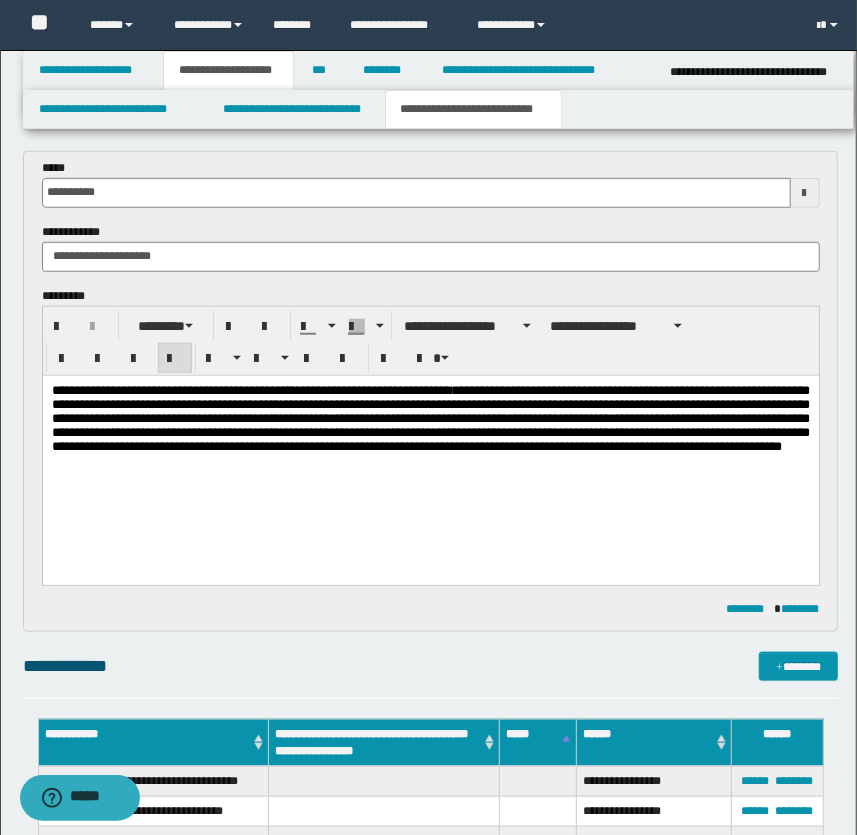 click on "**********" at bounding box center (430, 417) 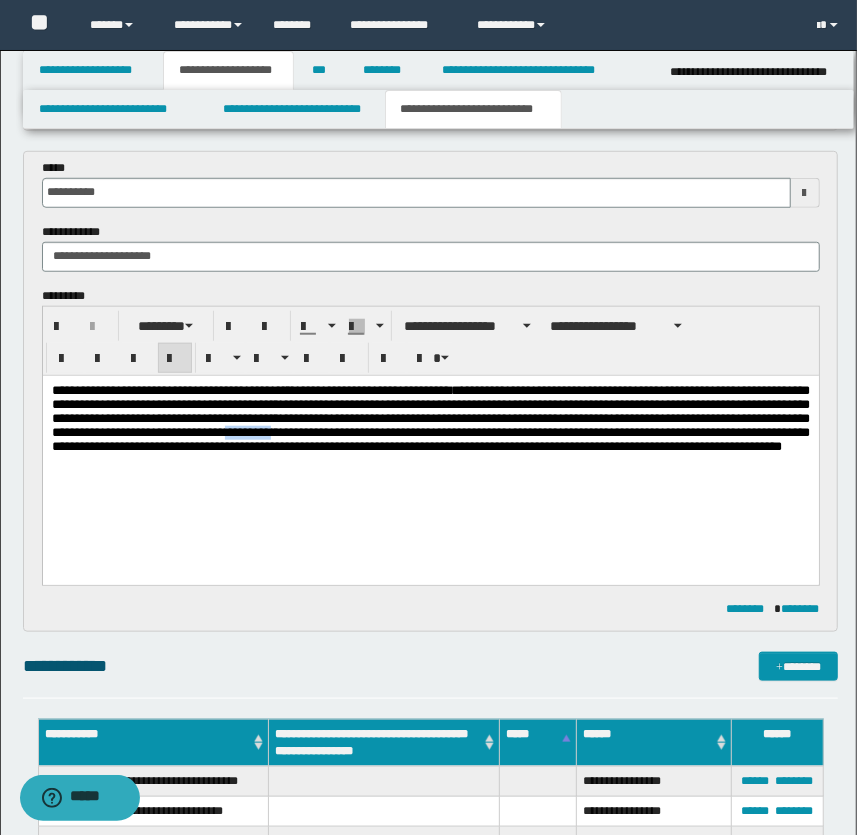 drag, startPoint x: 723, startPoint y: 437, endPoint x: 778, endPoint y: 437, distance: 55 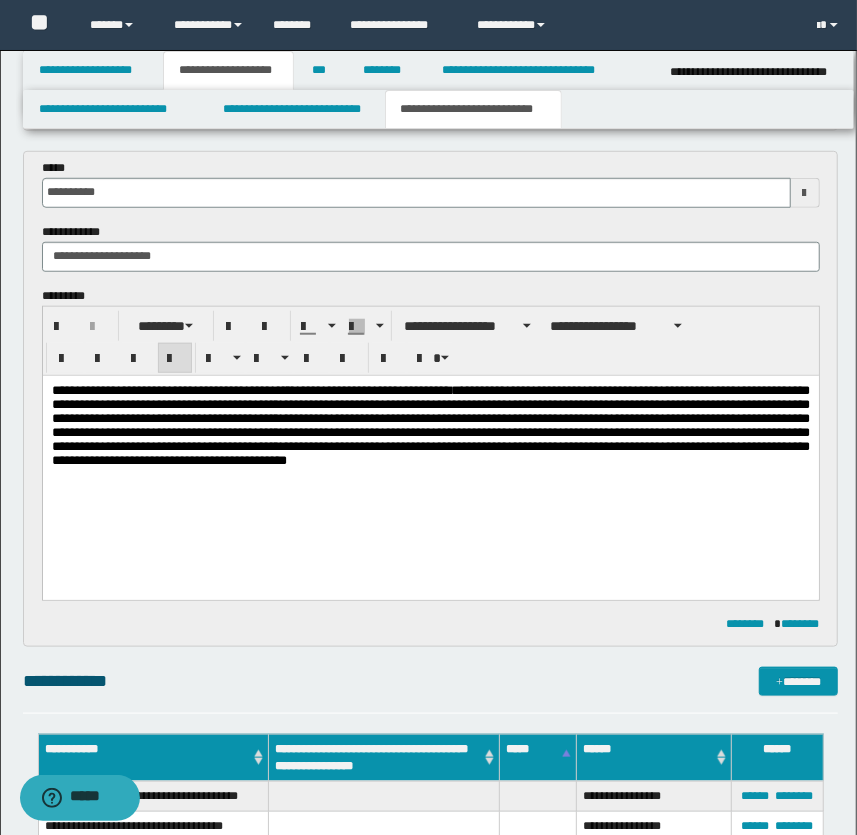 click on "**********" at bounding box center (430, 424) 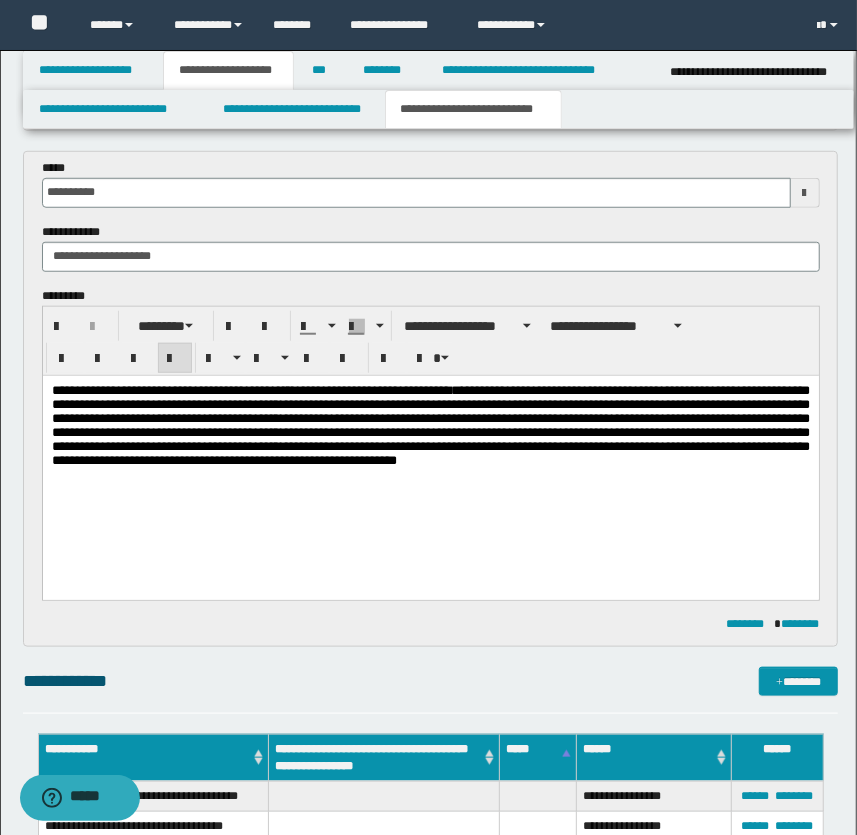 click on "**********" at bounding box center (430, 424) 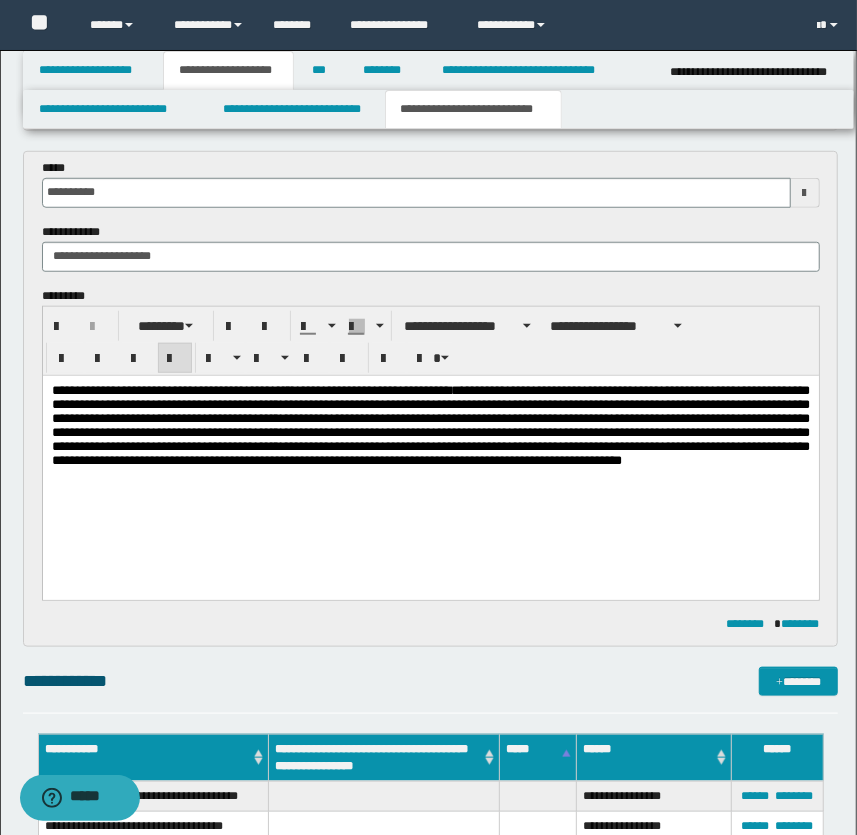 click on "**********" at bounding box center [430, 424] 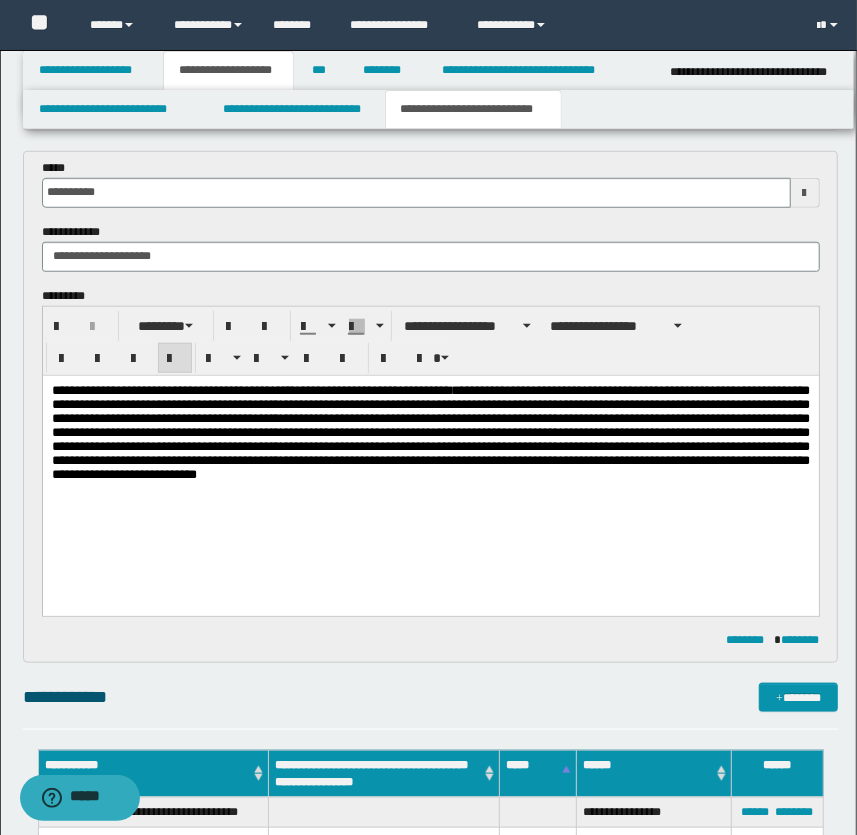 click on "**********" at bounding box center (430, 431) 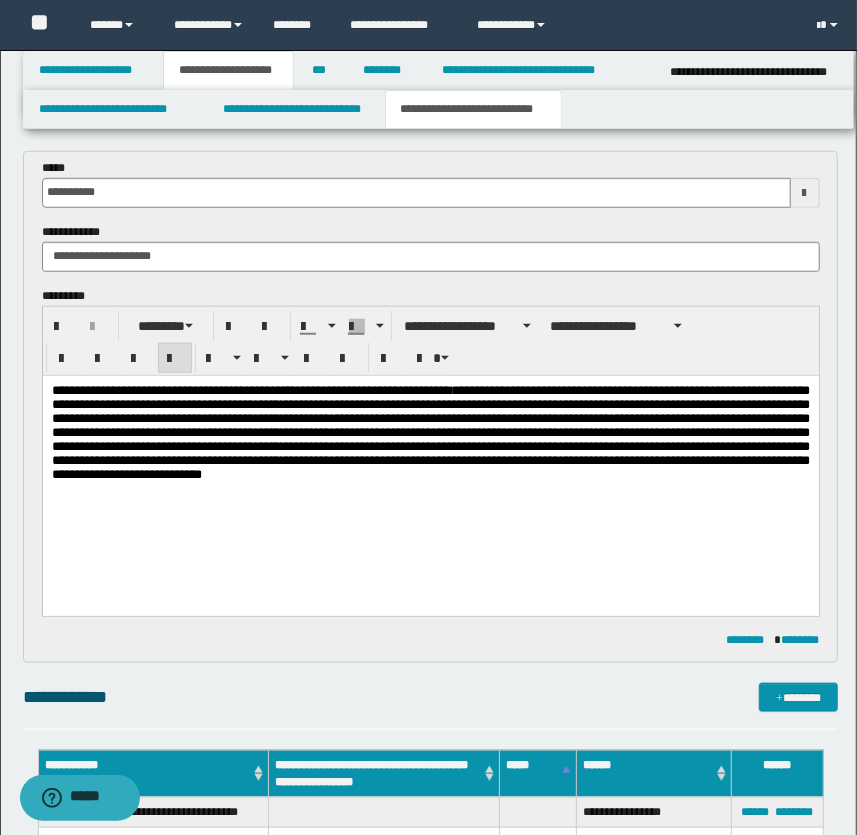 drag, startPoint x: 552, startPoint y: 467, endPoint x: 192, endPoint y: 507, distance: 362.2154 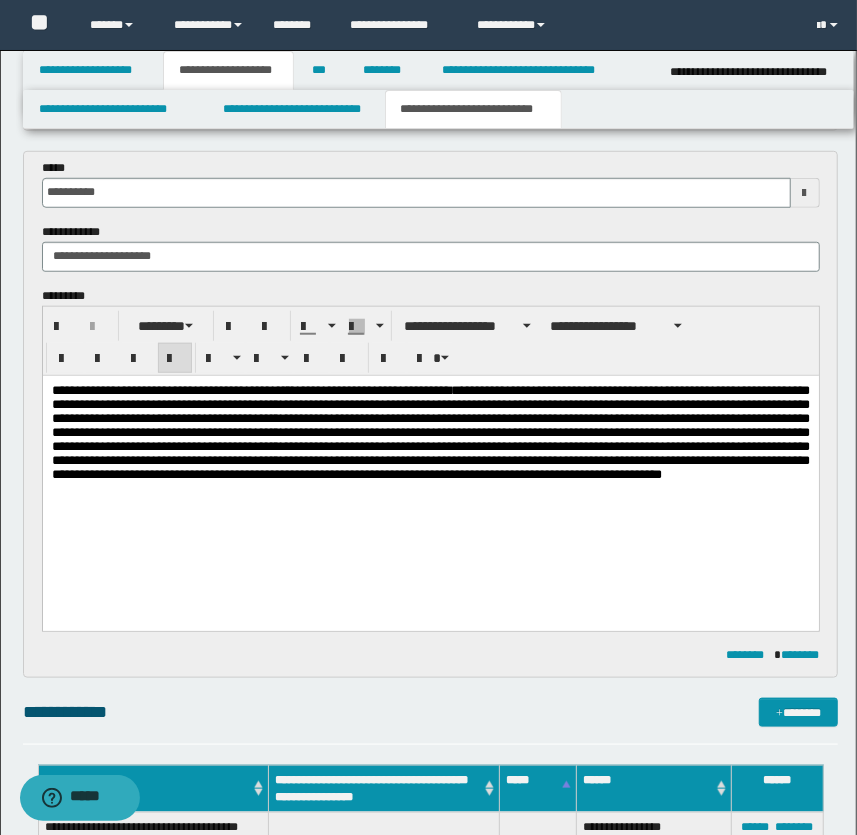 click on "**********" at bounding box center [430, 431] 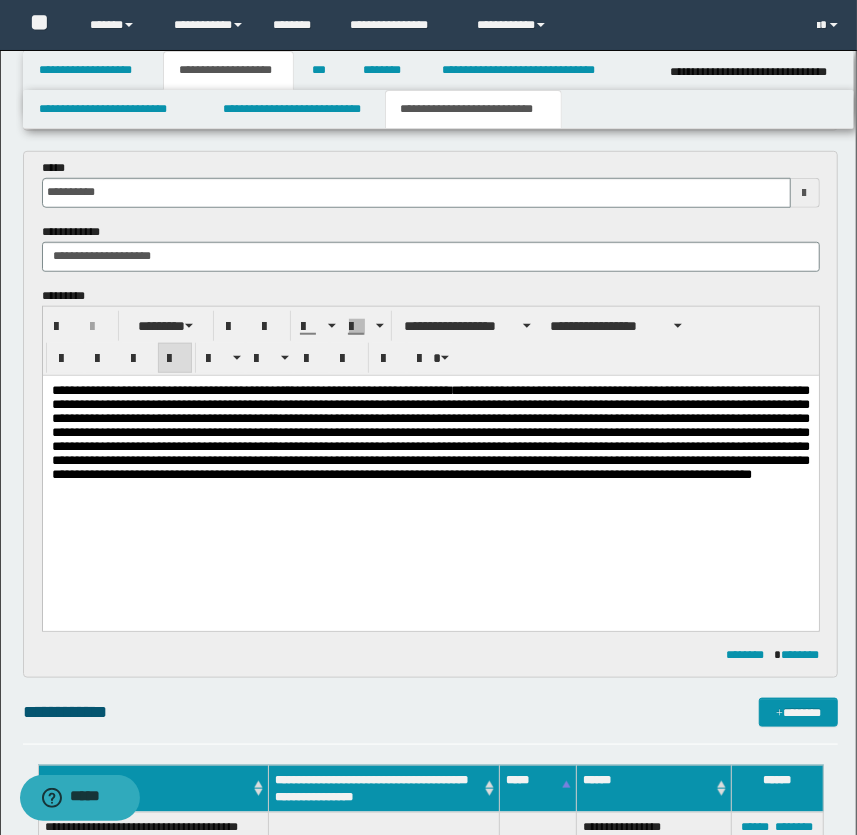 click on "**********" at bounding box center [430, 431] 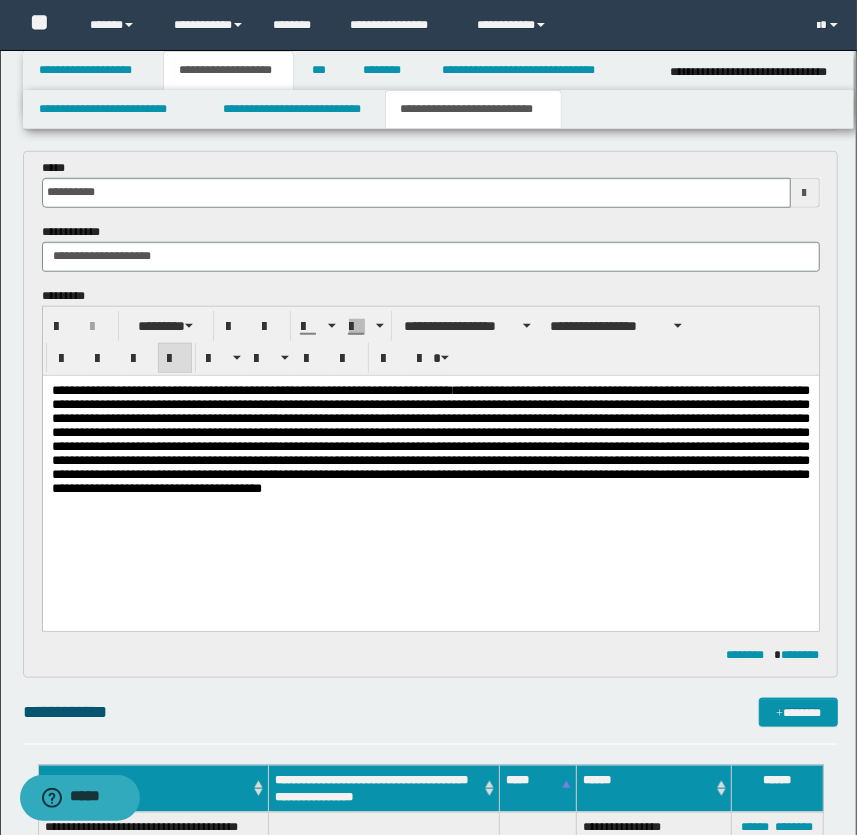 click on "**********" at bounding box center [430, 438] 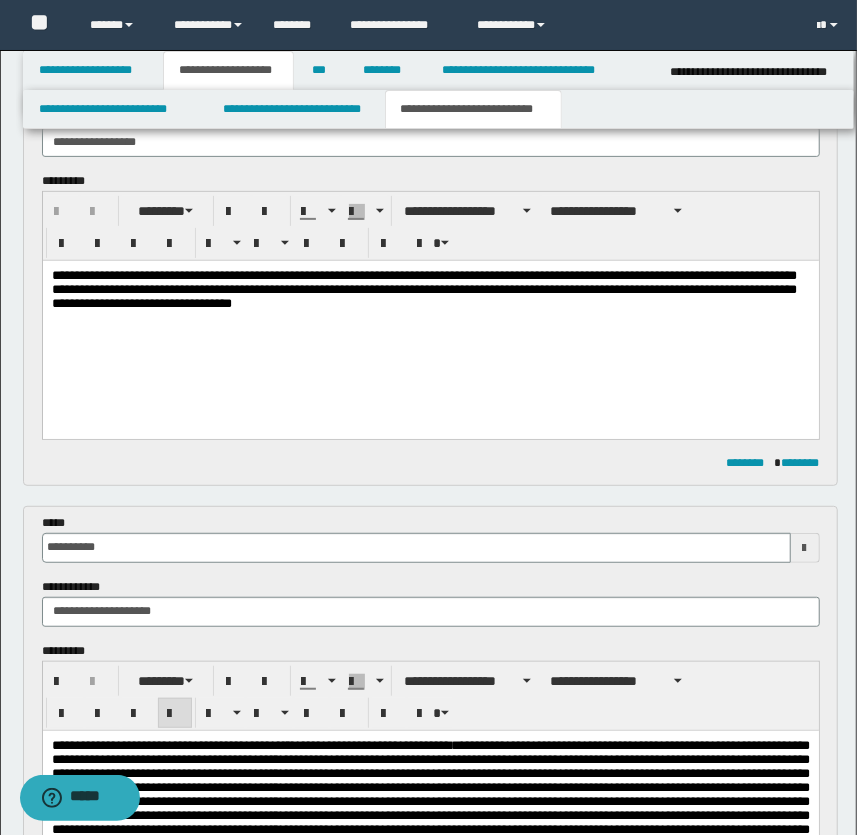 scroll, scrollTop: 454, scrollLeft: 0, axis: vertical 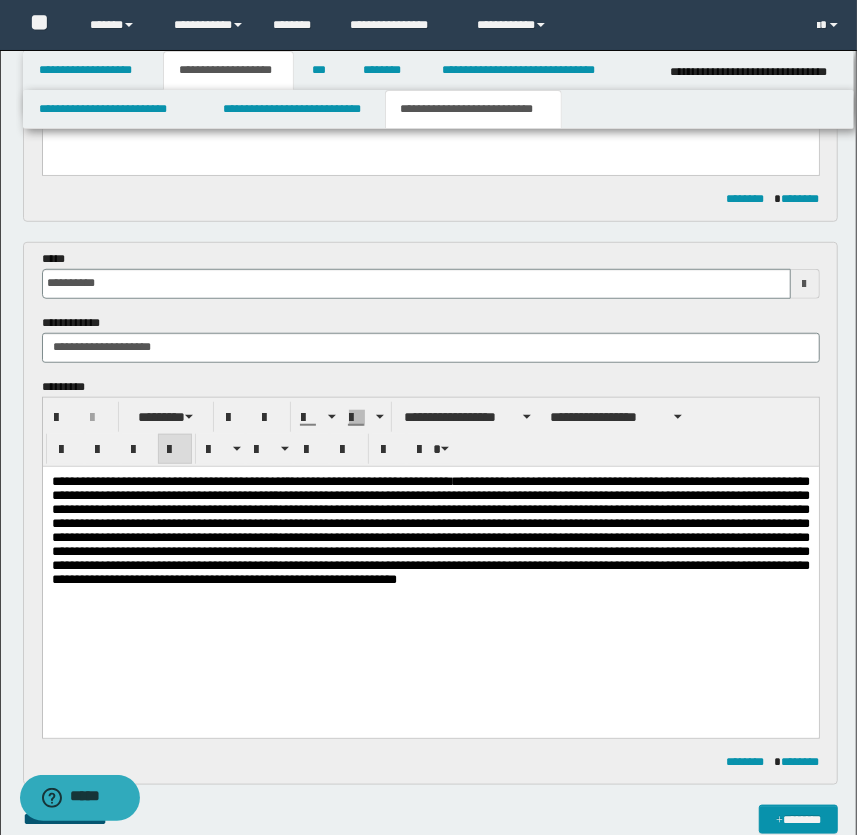 click on "**********" at bounding box center (430, 529) 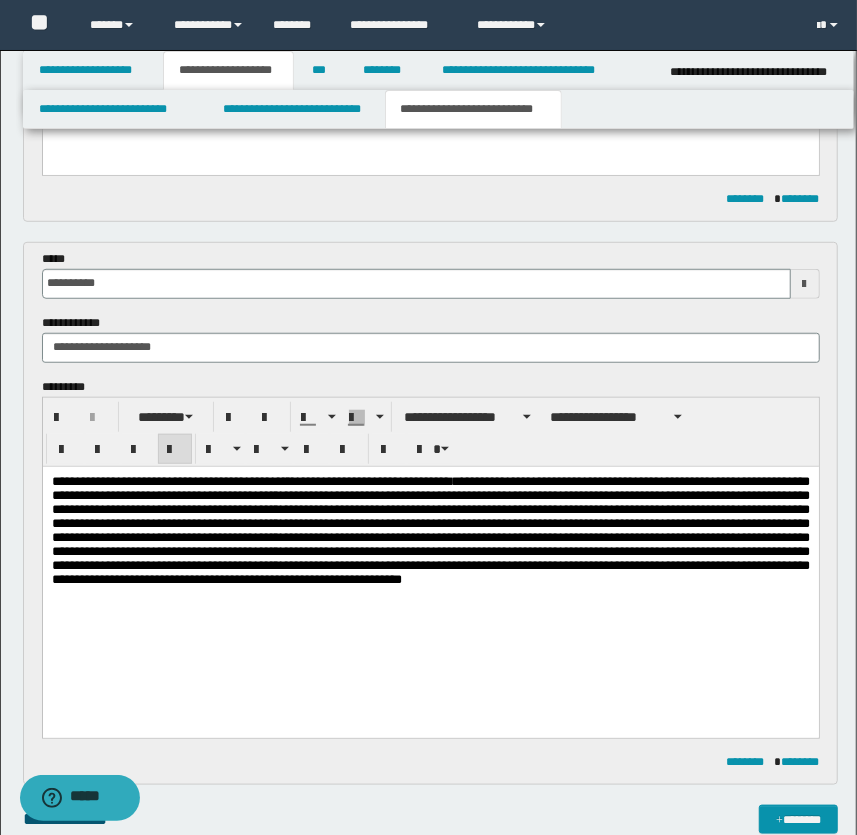 click on "**********" at bounding box center [430, 529] 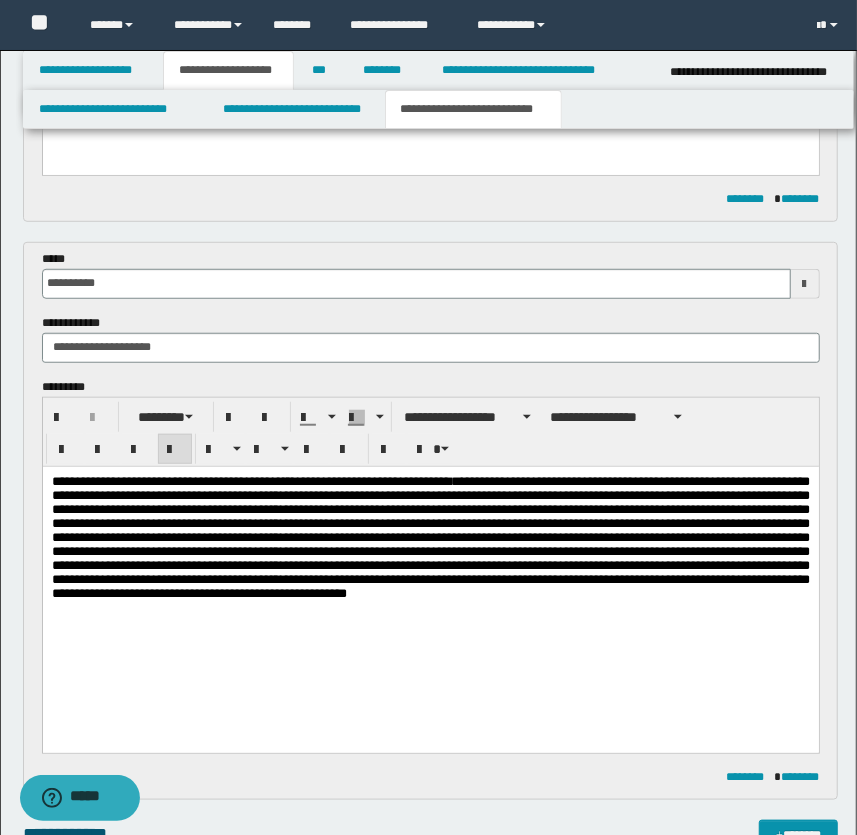 click on "**********" at bounding box center [430, 536] 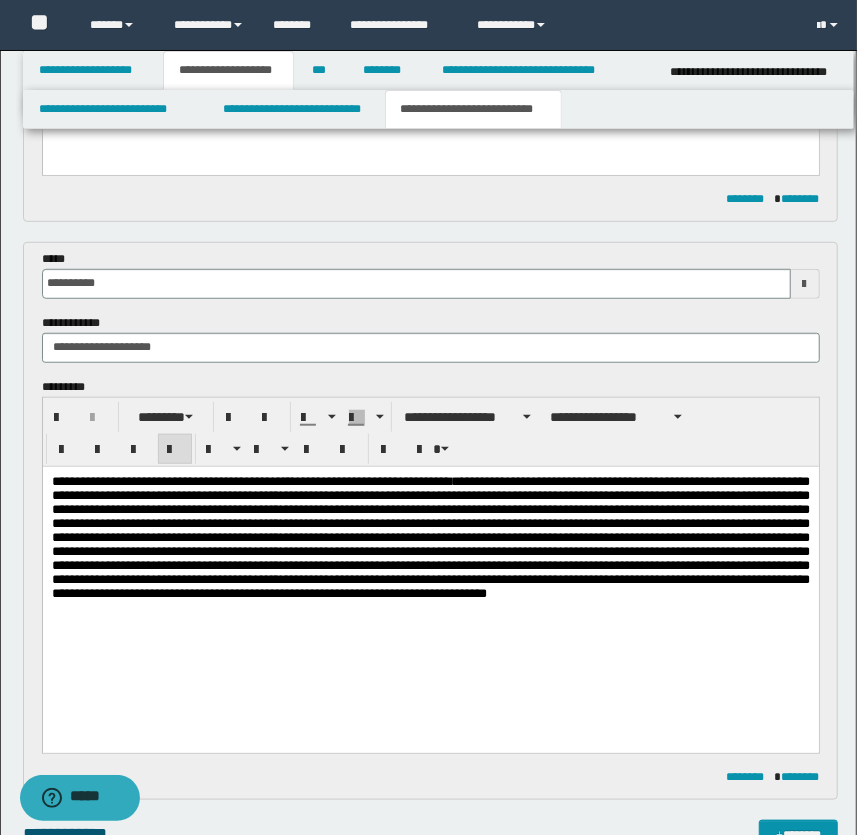 click on "**********" at bounding box center [430, 536] 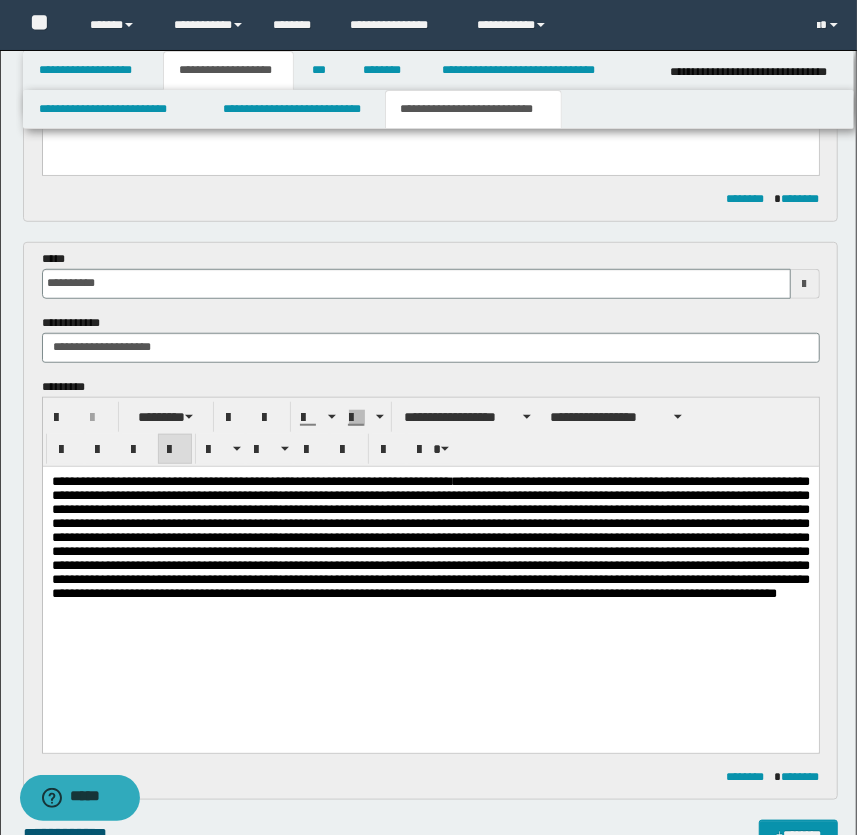 click on "**********" at bounding box center [430, 536] 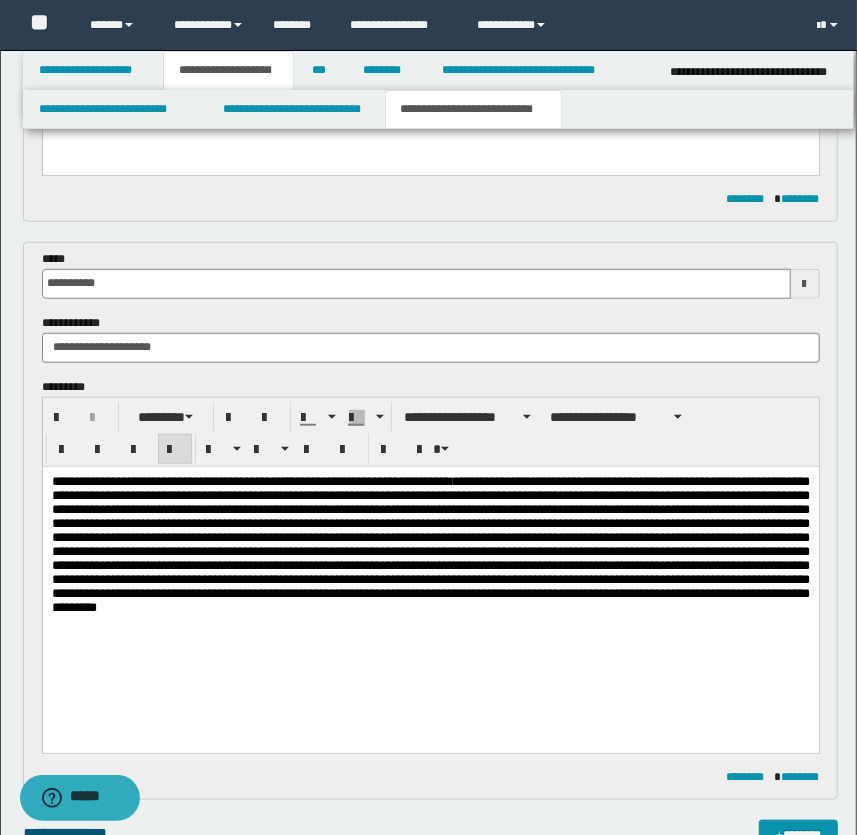 click on "**********" at bounding box center [430, 543] 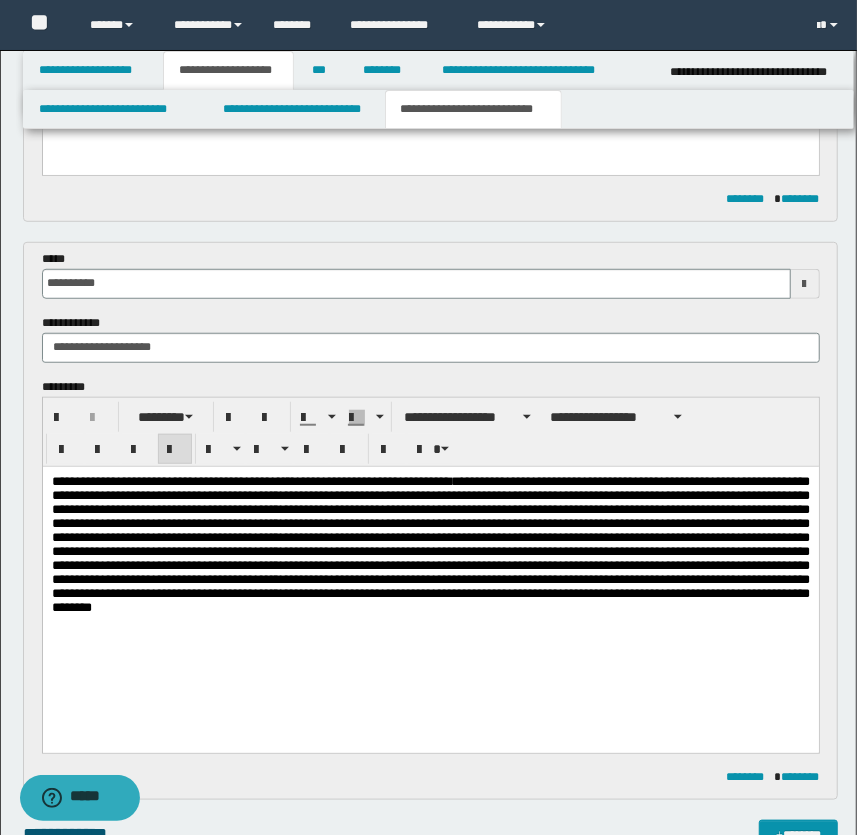 click on "**********" at bounding box center (430, 543) 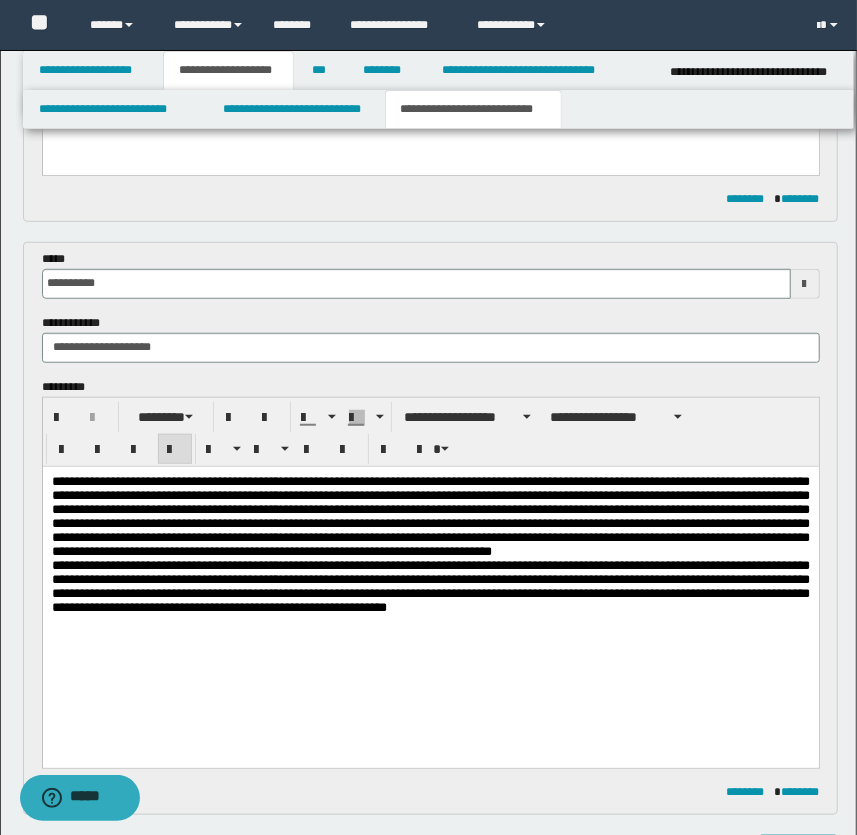 click on "**********" at bounding box center (430, 585) 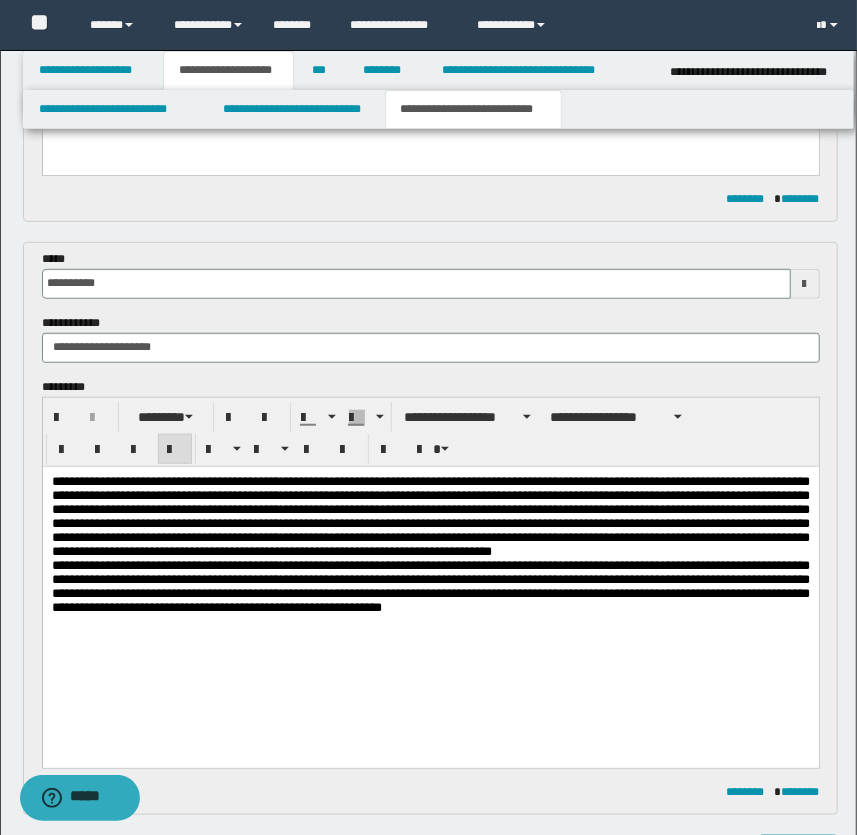 click on "**********" at bounding box center (430, 585) 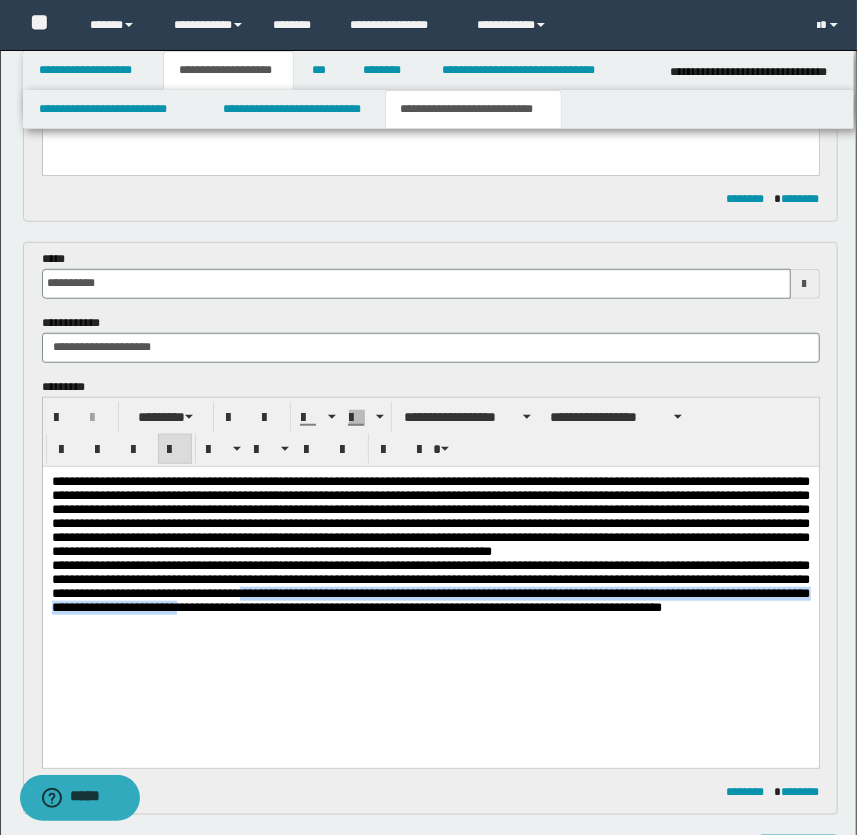 drag, startPoint x: 631, startPoint y: 619, endPoint x: 726, endPoint y: 636, distance: 96.50906 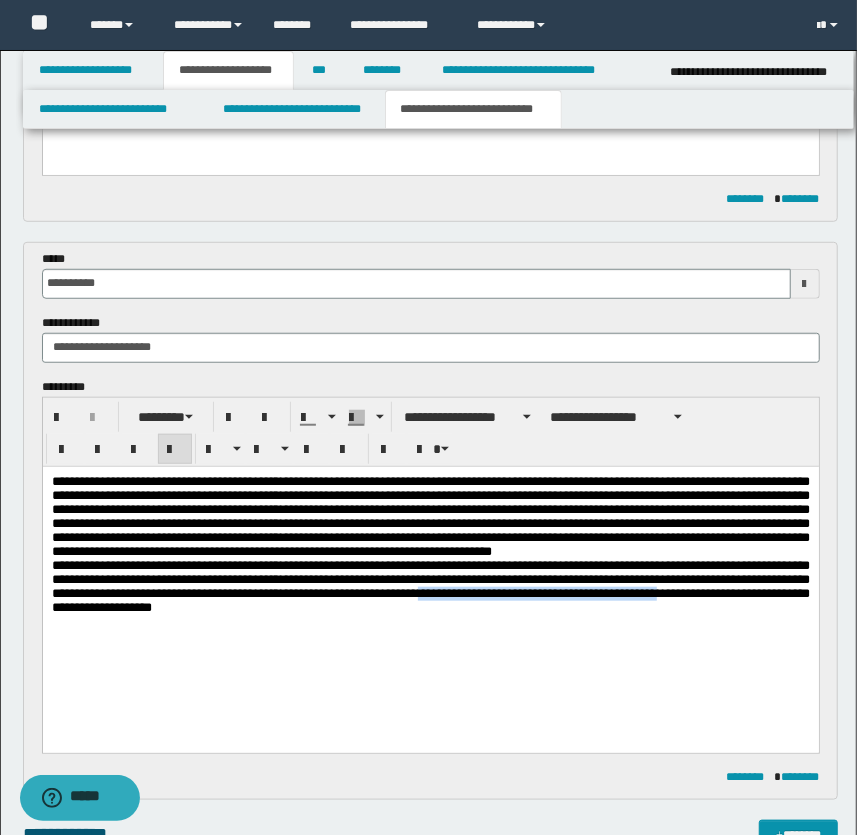drag, startPoint x: 103, startPoint y: 639, endPoint x: 359, endPoint y: 636, distance: 256.01758 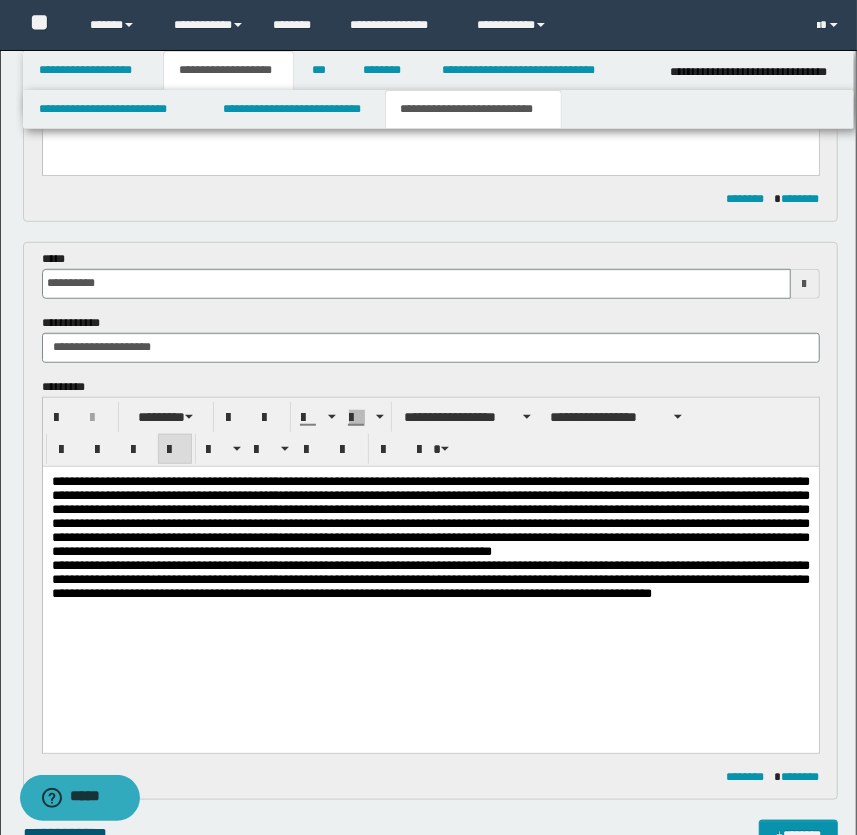 click on "**********" at bounding box center [430, 579] 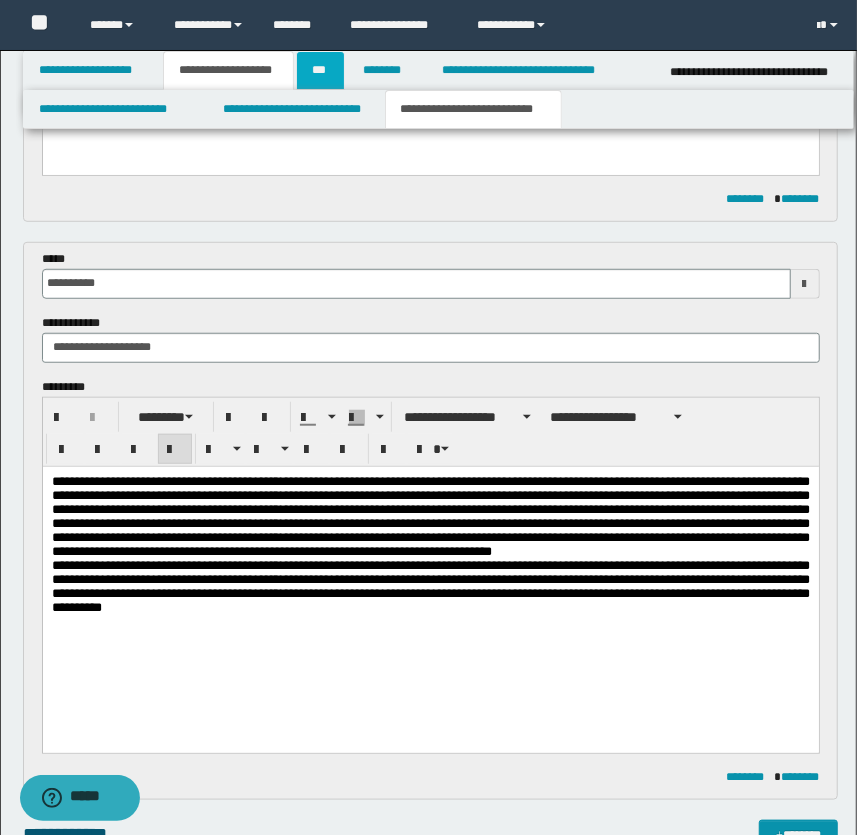 click on "***" at bounding box center (320, 70) 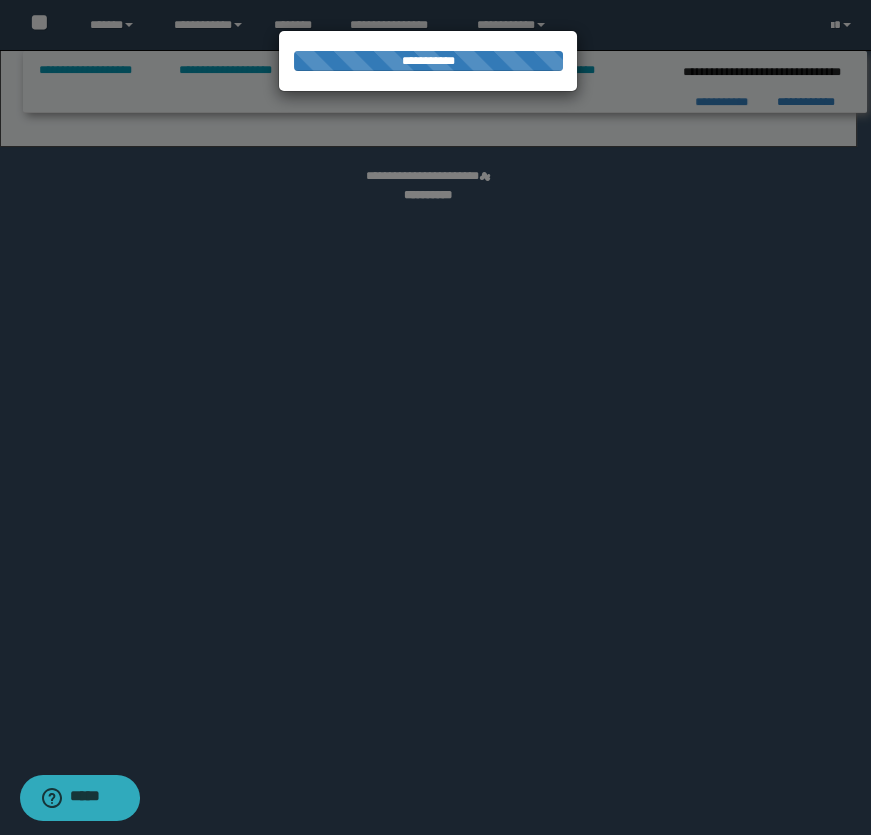 select on "***" 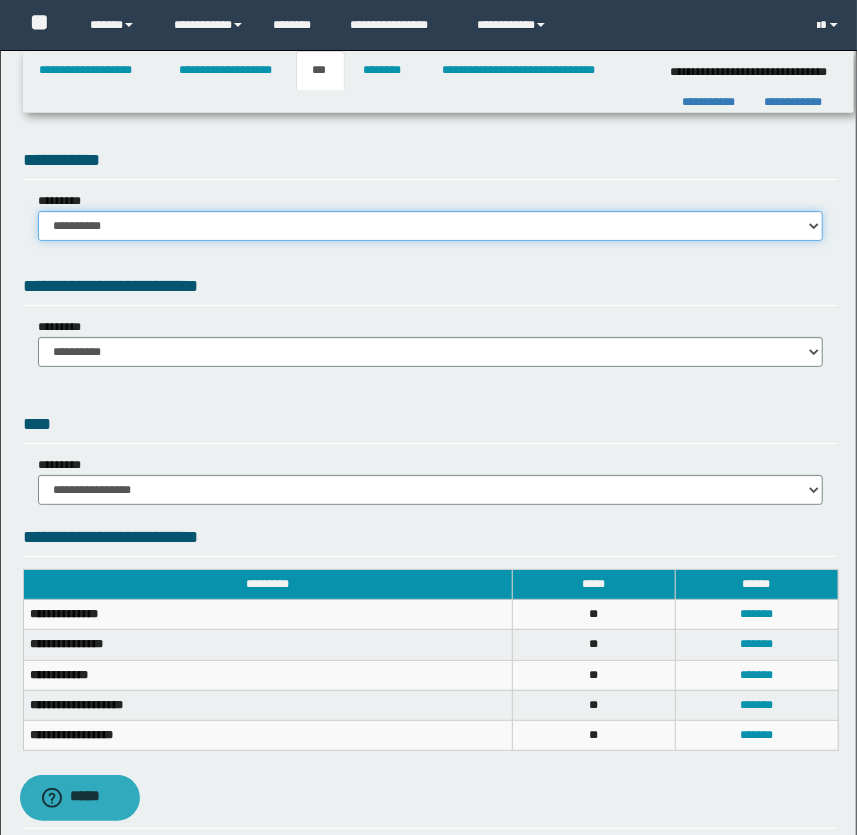 click on "**********" at bounding box center [431, 226] 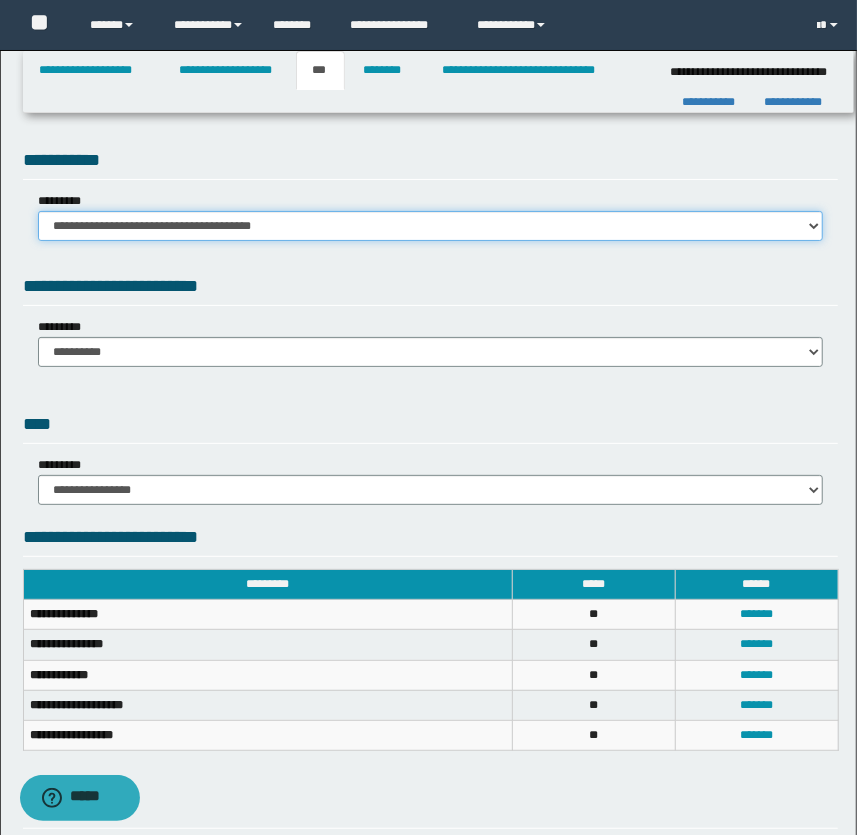 click on "**********" at bounding box center [431, 226] 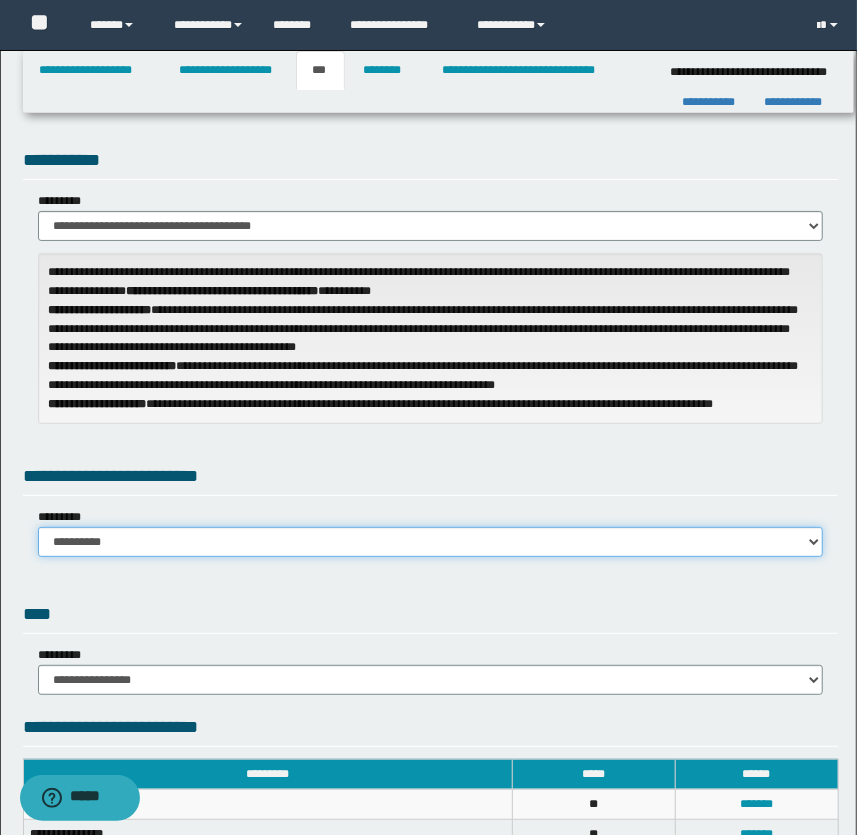 click on "**********" at bounding box center (431, 542) 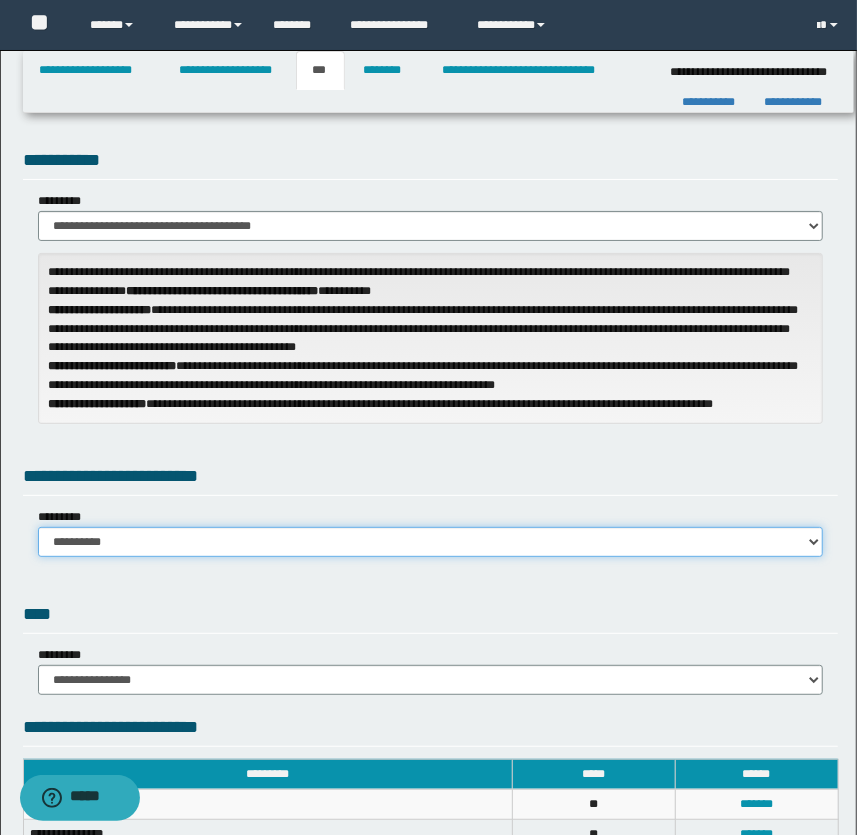select on "*" 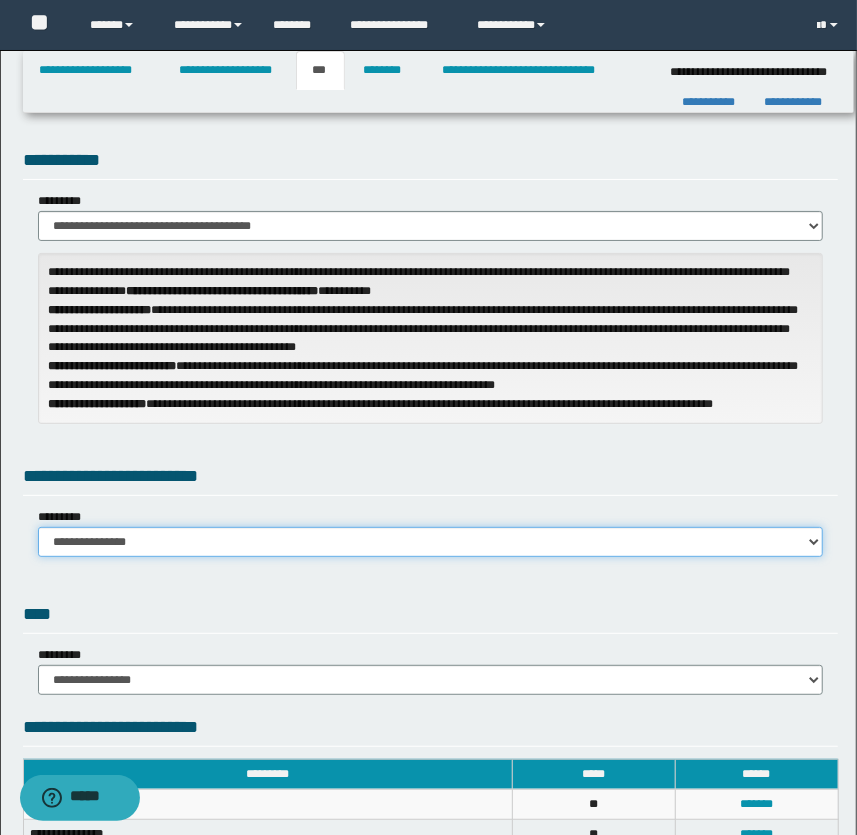 click on "**********" at bounding box center [431, 542] 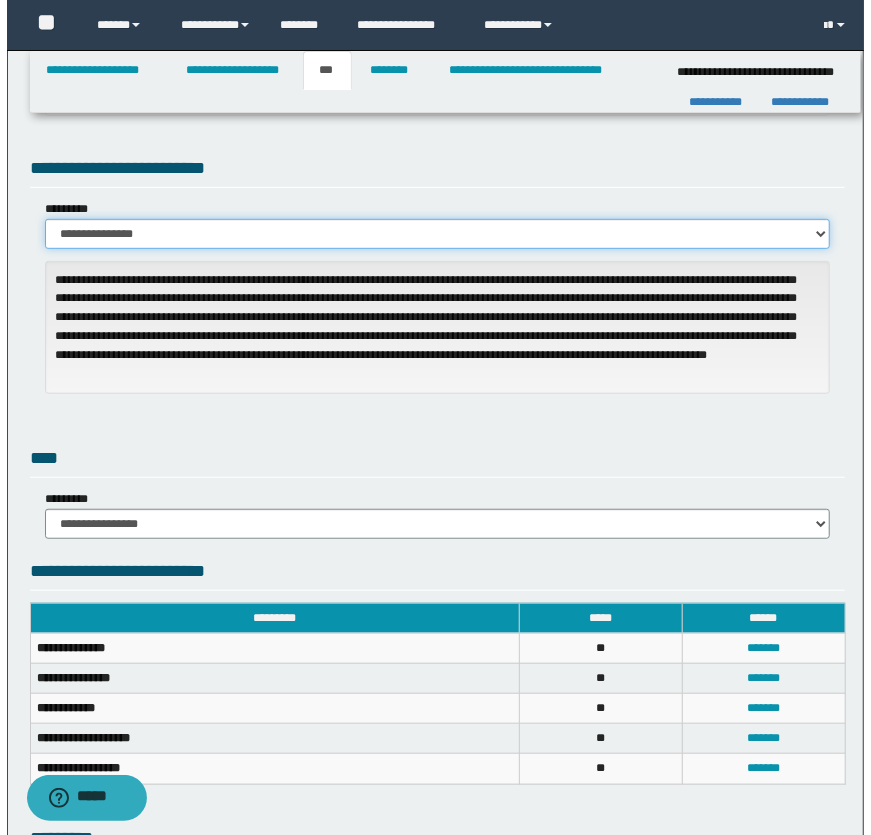 scroll, scrollTop: 454, scrollLeft: 0, axis: vertical 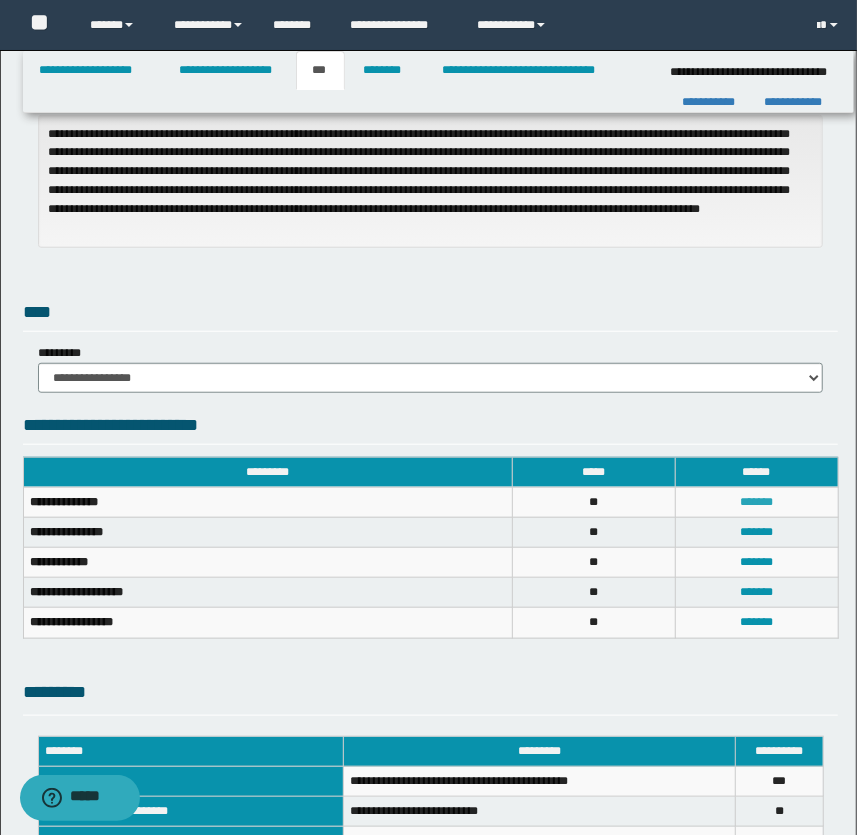 click on "*******" at bounding box center [756, 502] 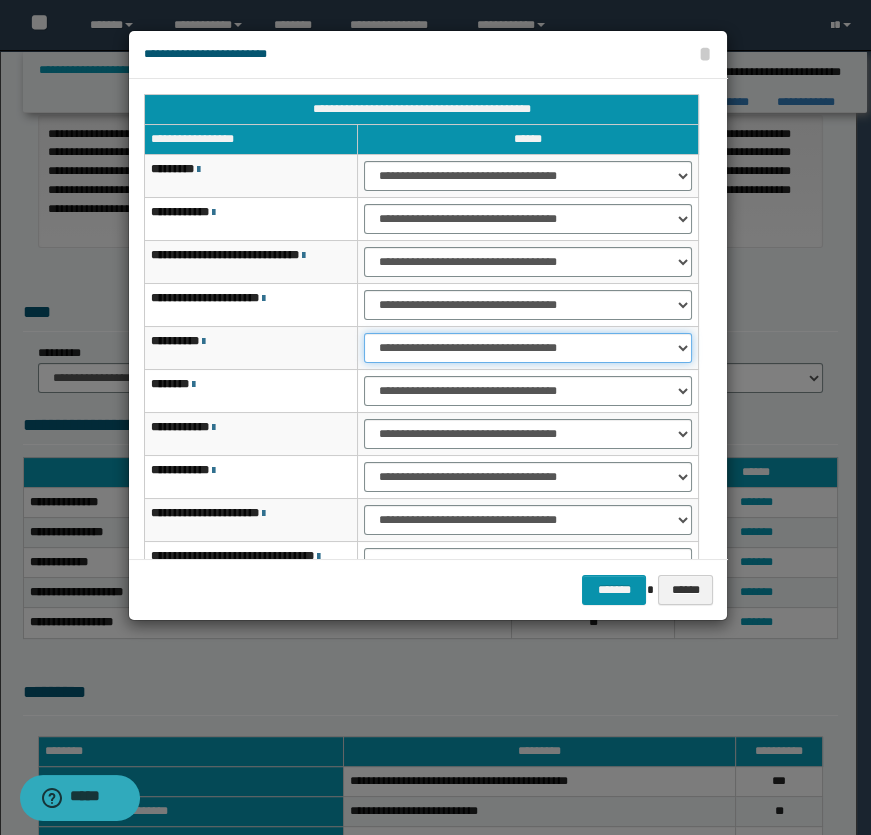 click on "**********" at bounding box center (528, 348) 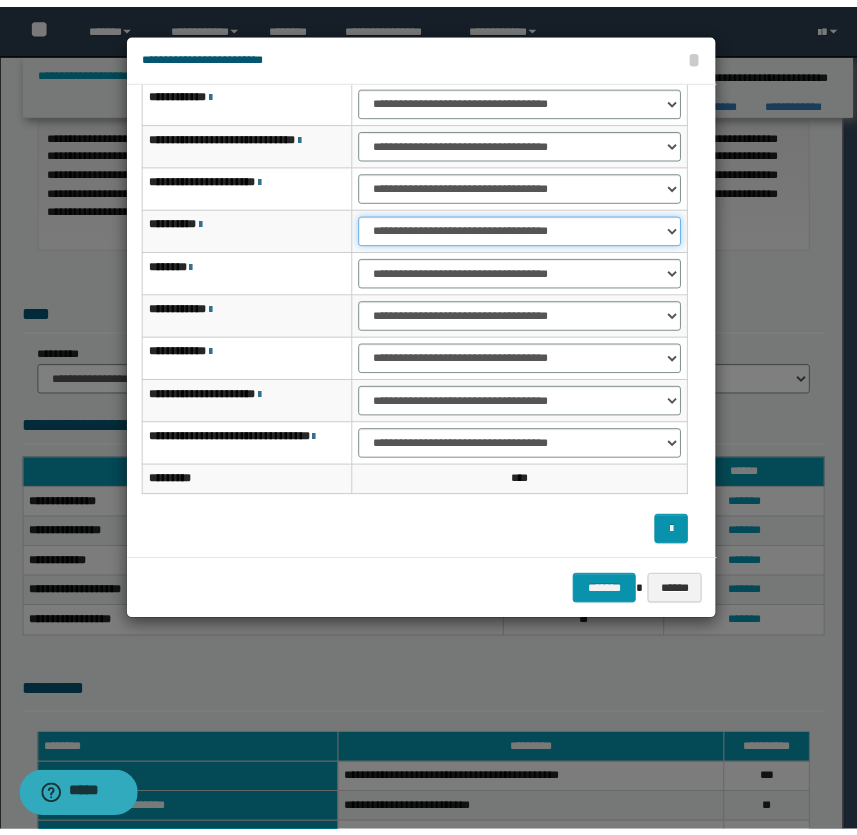 scroll, scrollTop: 120, scrollLeft: 0, axis: vertical 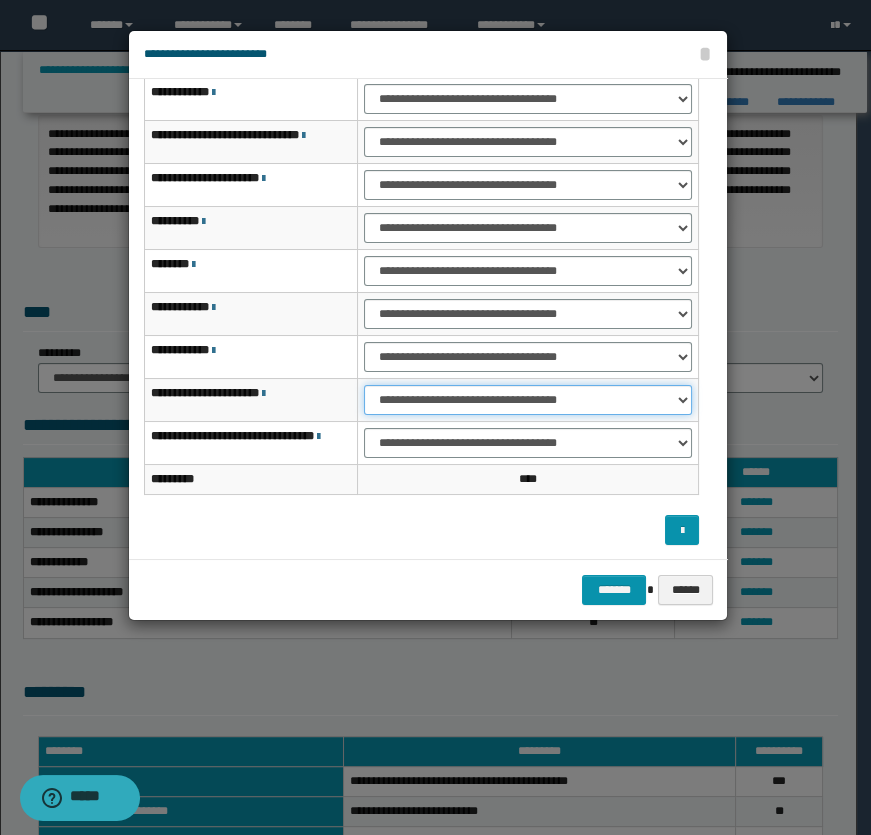 click on "**********" at bounding box center [528, 400] 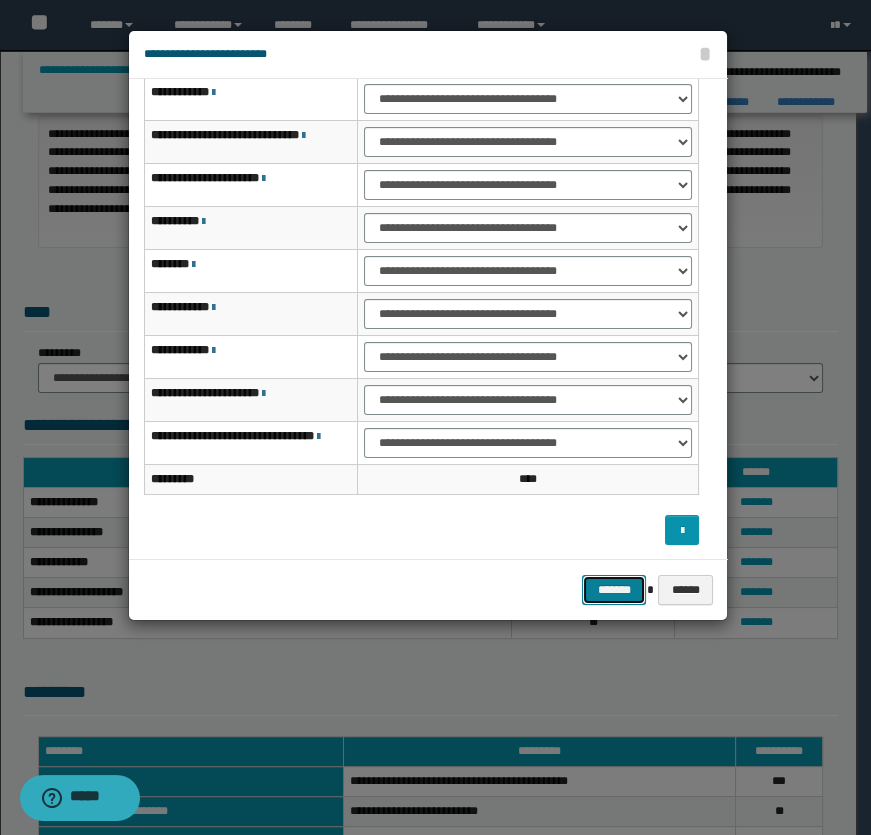 click on "*******" at bounding box center (614, 590) 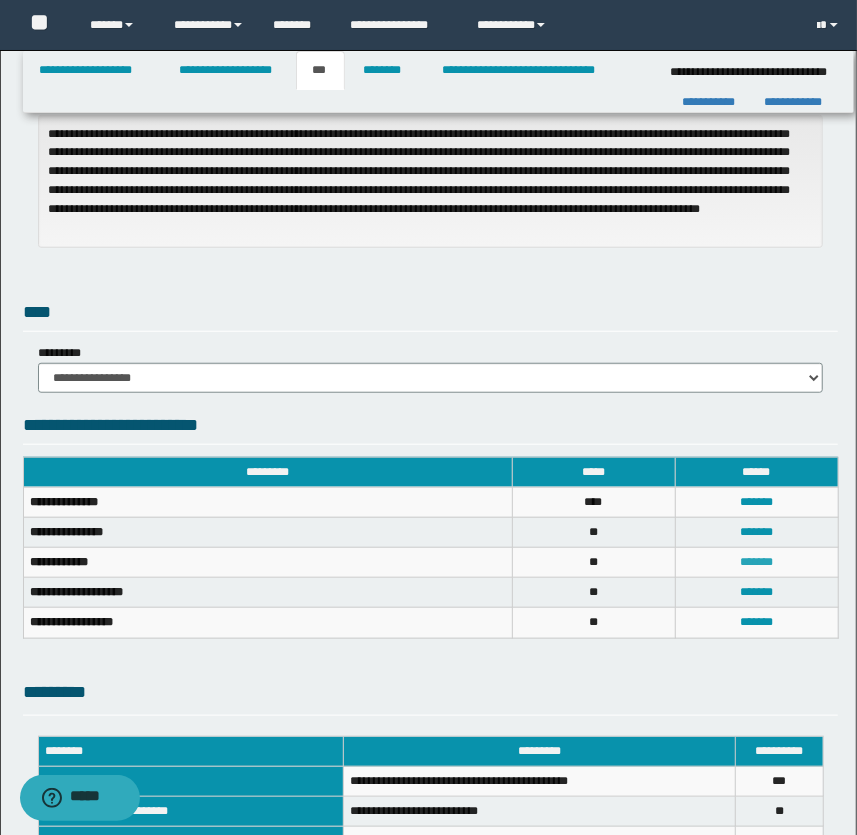 click on "*******" at bounding box center (756, 562) 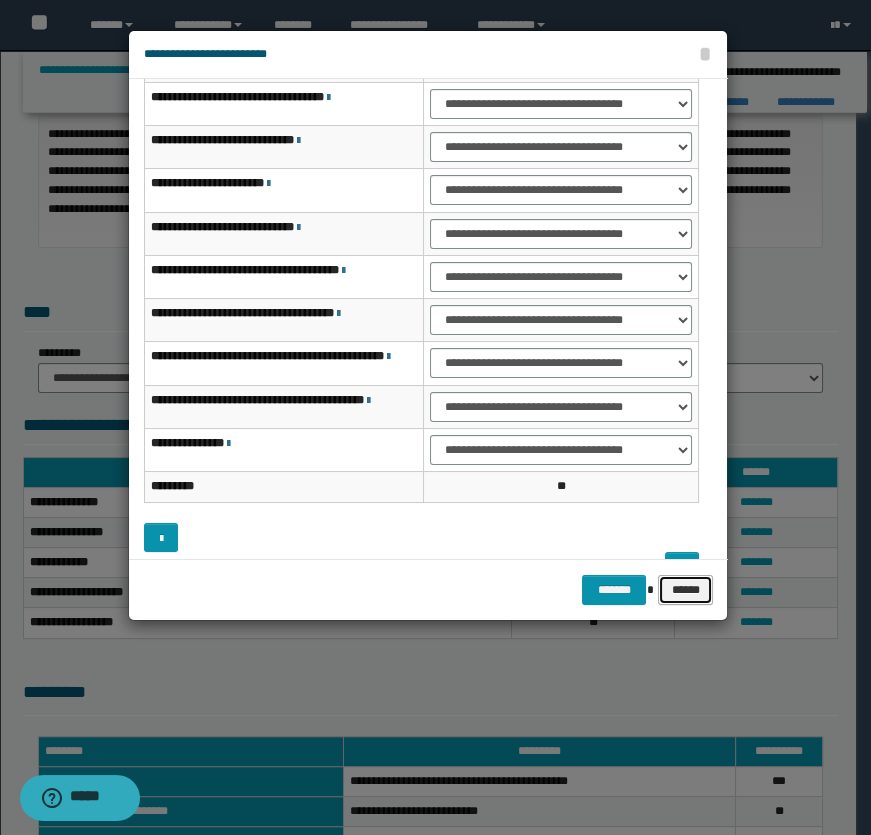 click on "******" at bounding box center (685, 590) 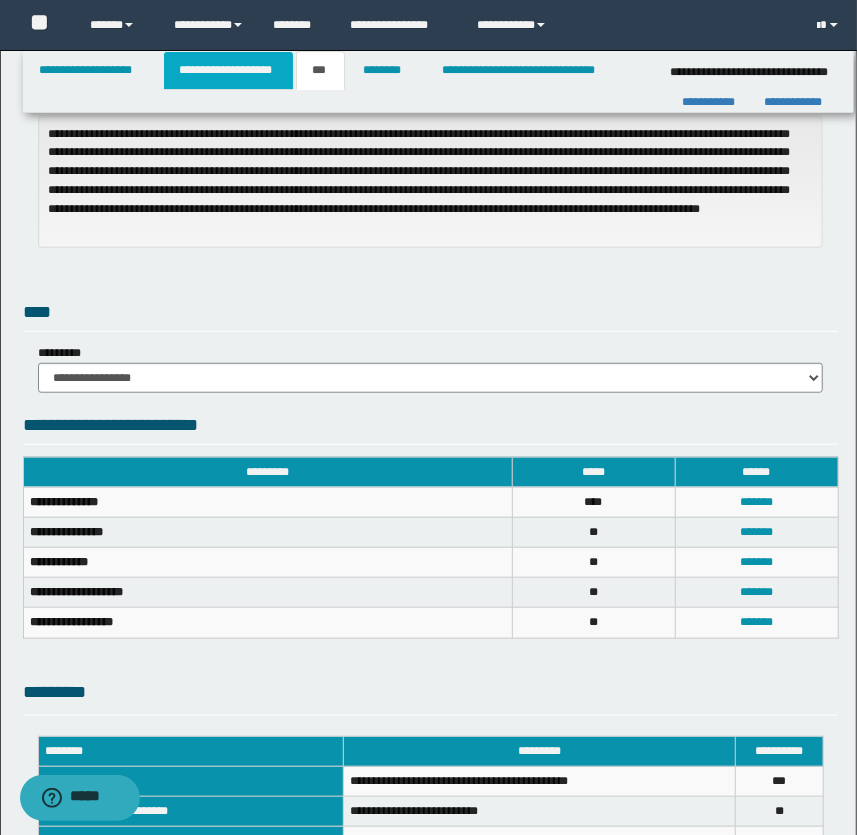 click on "**********" at bounding box center [228, 70] 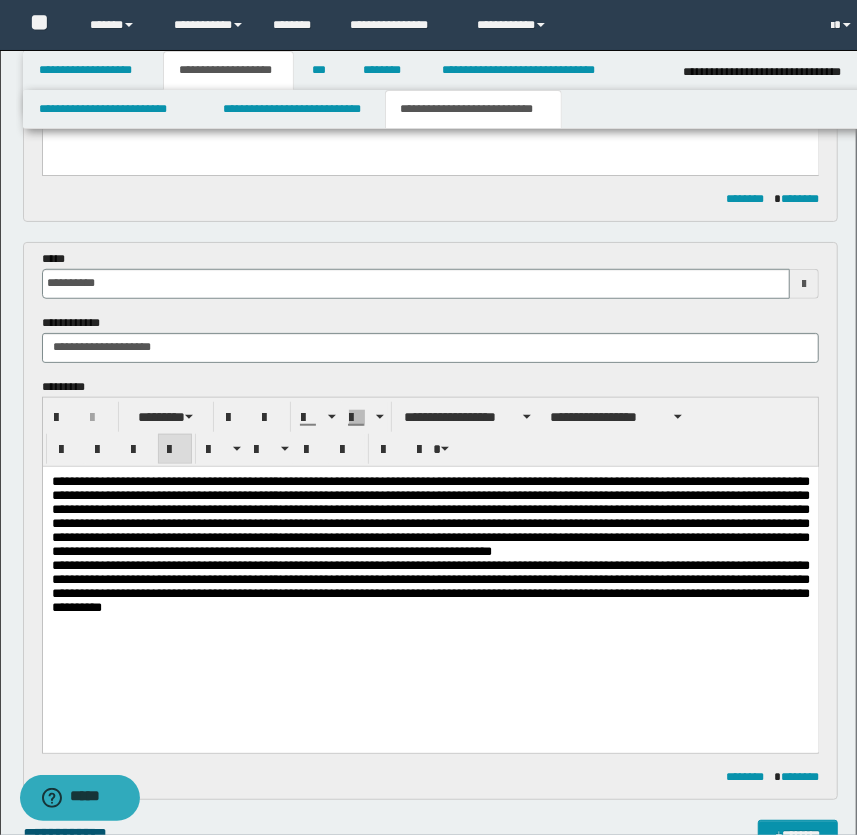 scroll, scrollTop: 485, scrollLeft: 0, axis: vertical 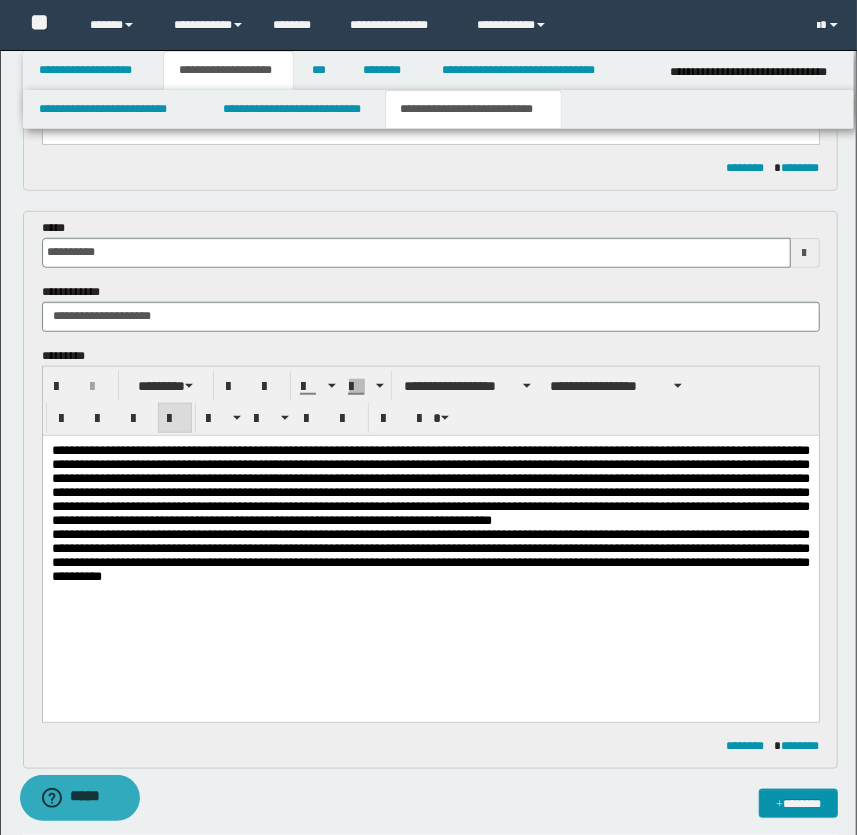 click on "**********" at bounding box center [430, 555] 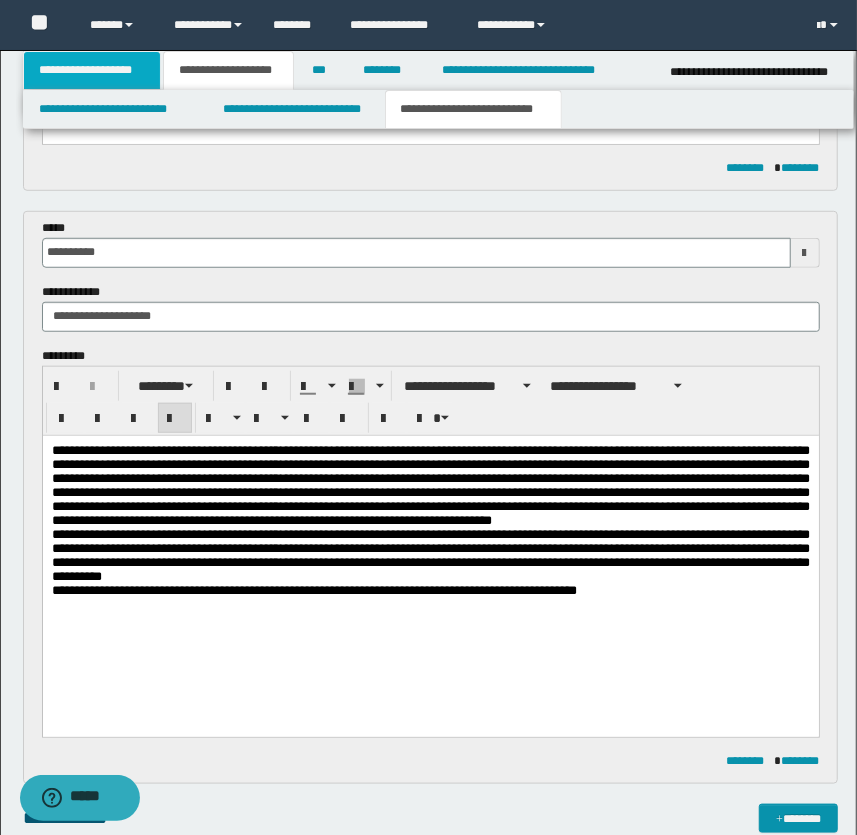 click on "**********" at bounding box center (92, 70) 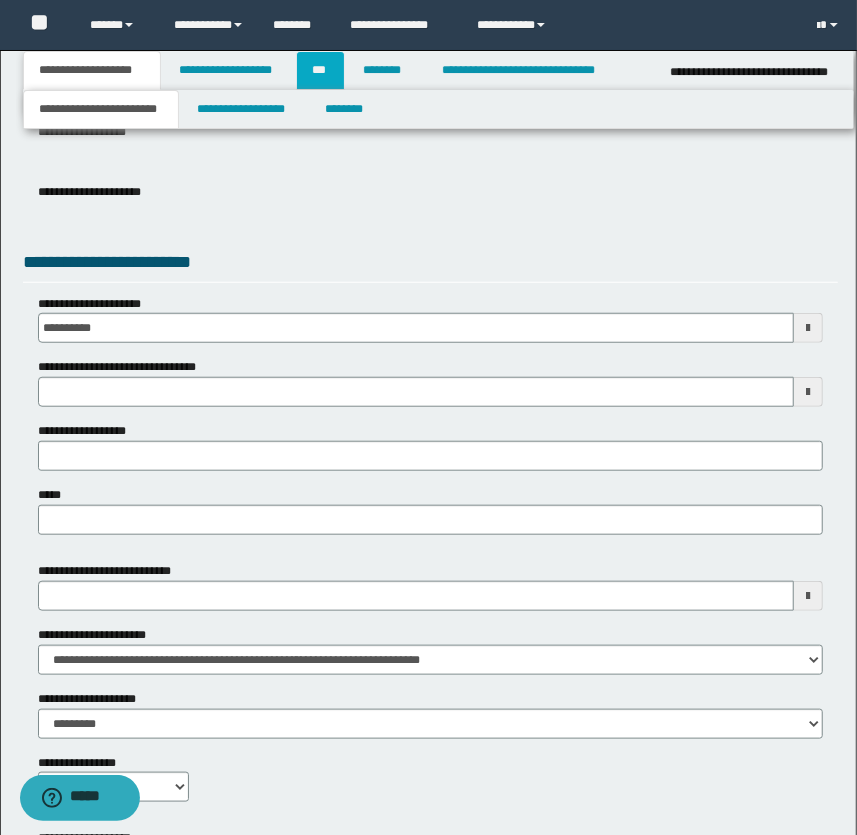 click on "***" at bounding box center (320, 70) 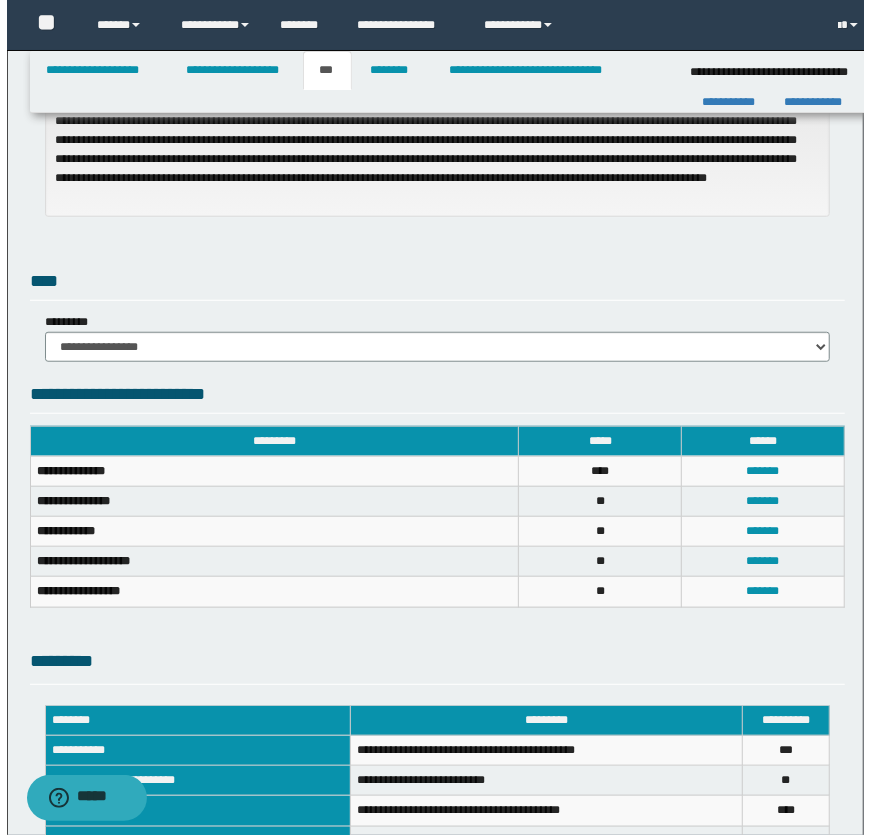 scroll, scrollTop: 454, scrollLeft: 0, axis: vertical 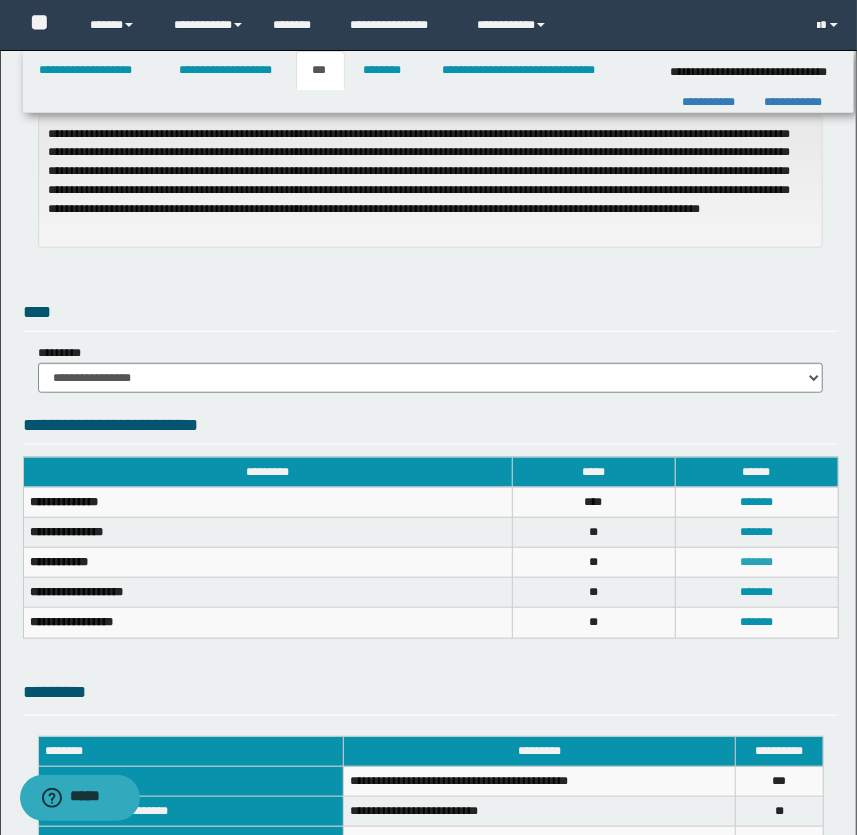 click on "*******" at bounding box center [756, 562] 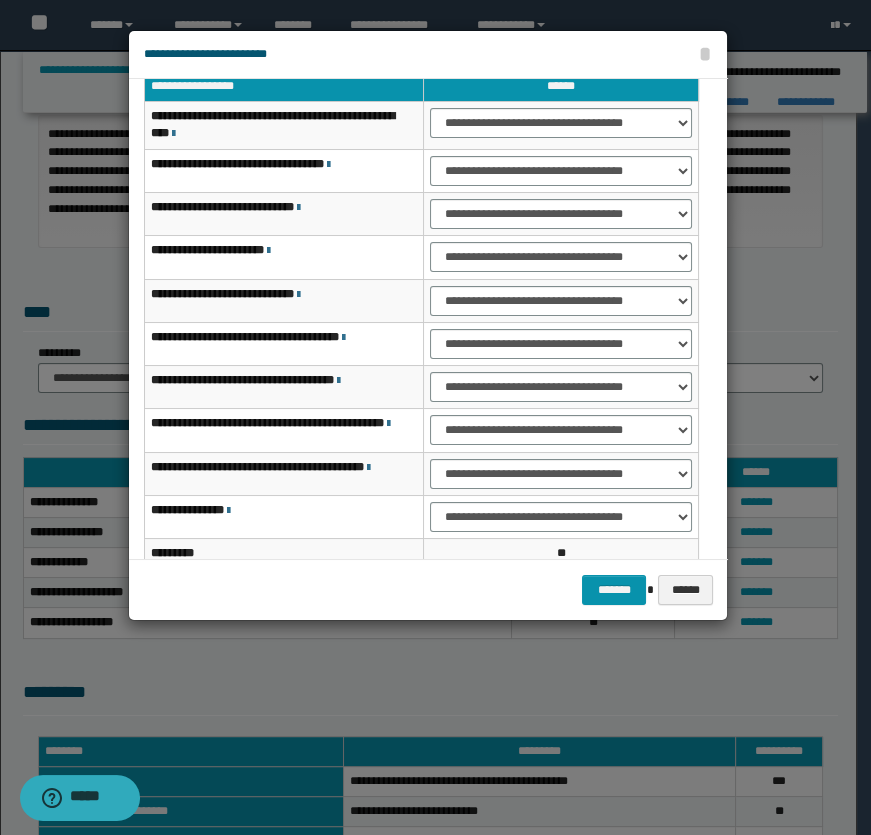 scroll, scrollTop: 0, scrollLeft: 0, axis: both 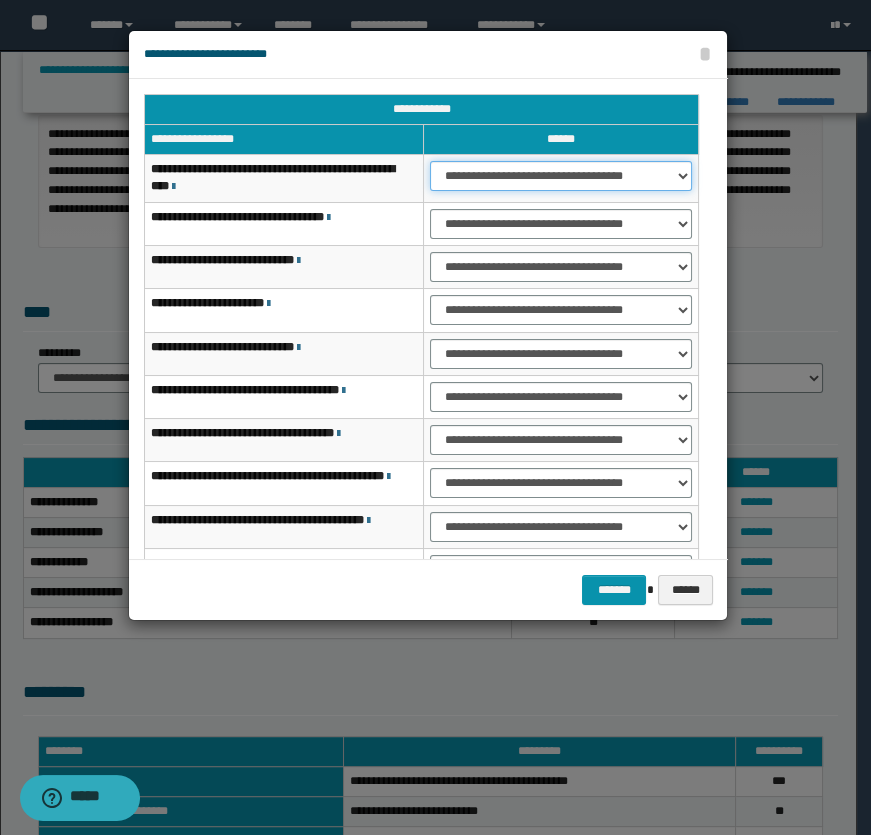 click on "**********" at bounding box center [561, 176] 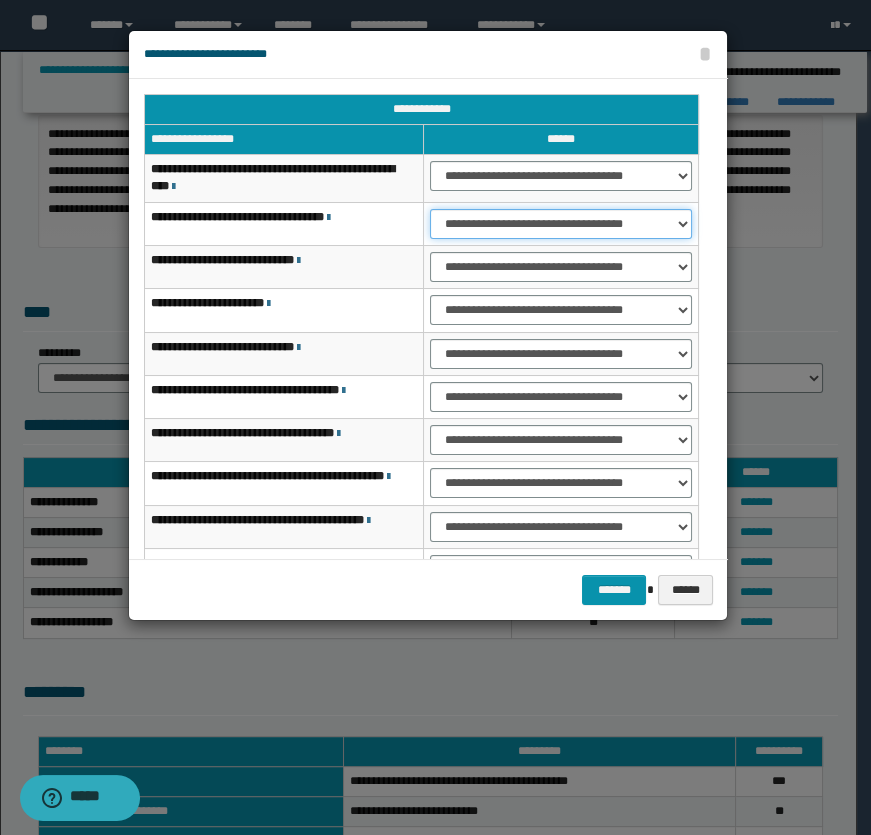 click on "**********" at bounding box center (561, 224) 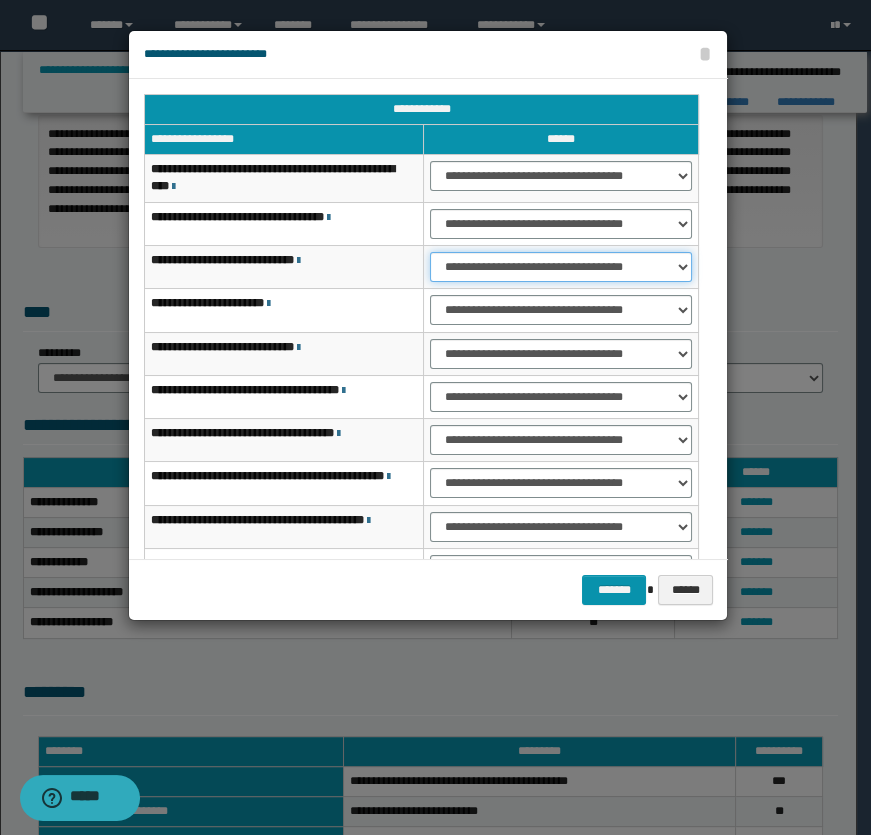 click on "**********" at bounding box center (561, 267) 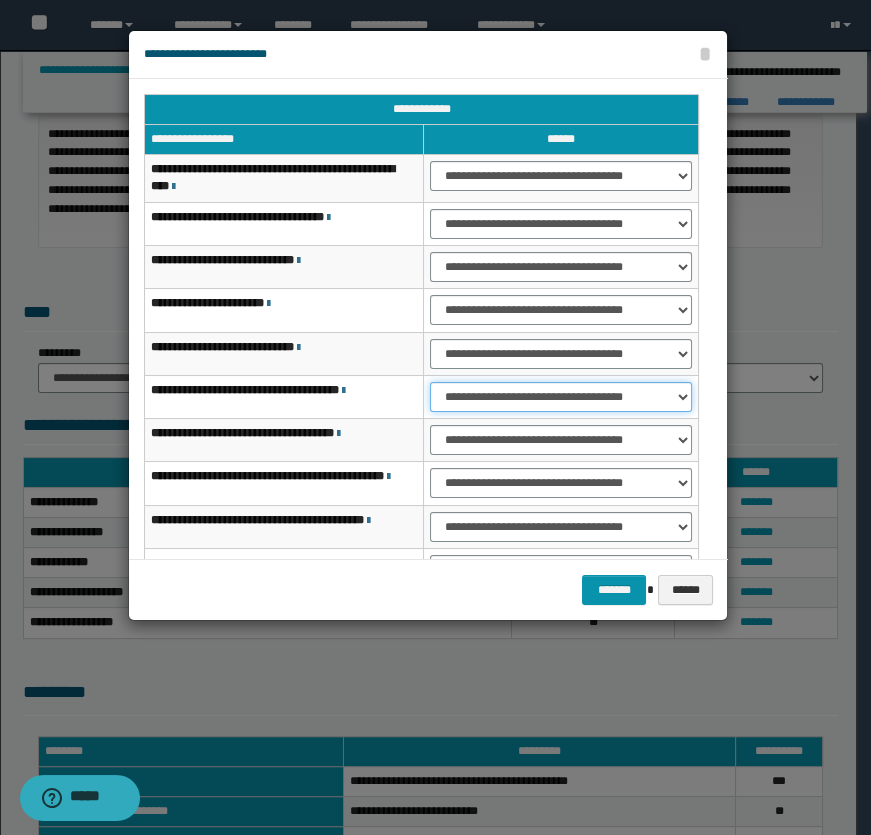 click on "**********" at bounding box center [561, 397] 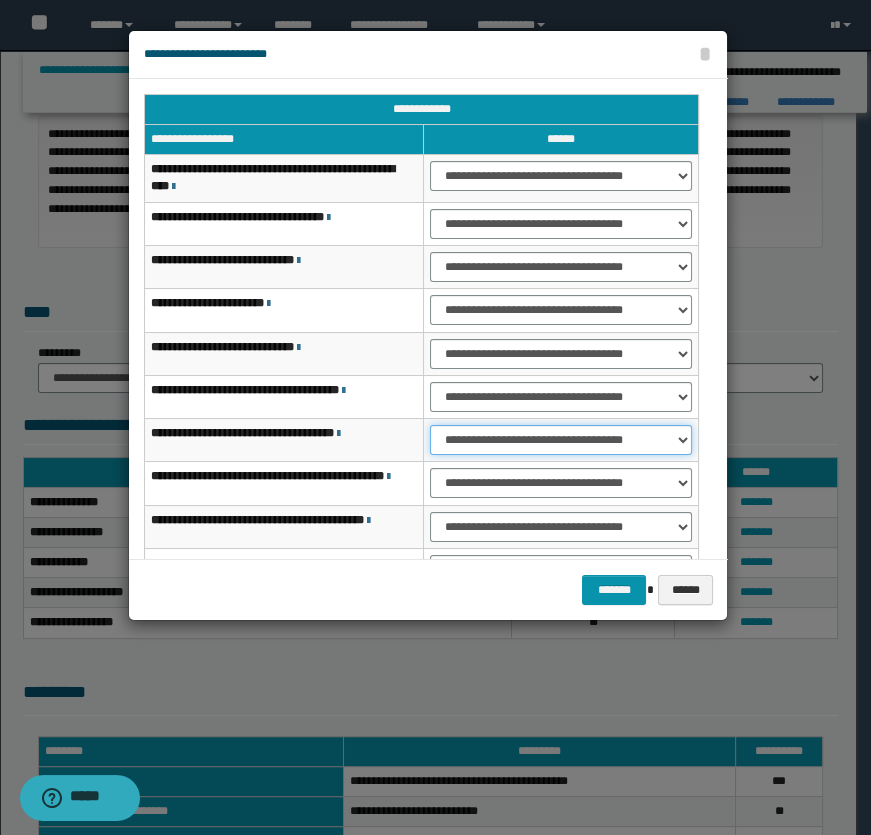 drag, startPoint x: 504, startPoint y: 434, endPoint x: 513, endPoint y: 449, distance: 17.492855 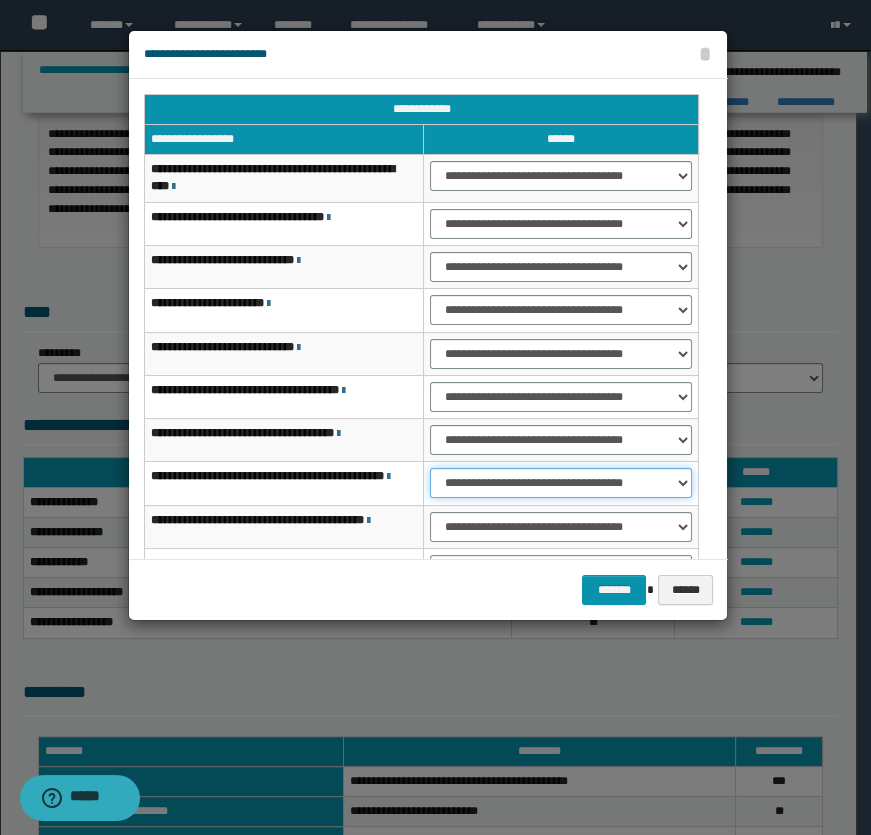 drag, startPoint x: 506, startPoint y: 482, endPoint x: 509, endPoint y: 492, distance: 10.440307 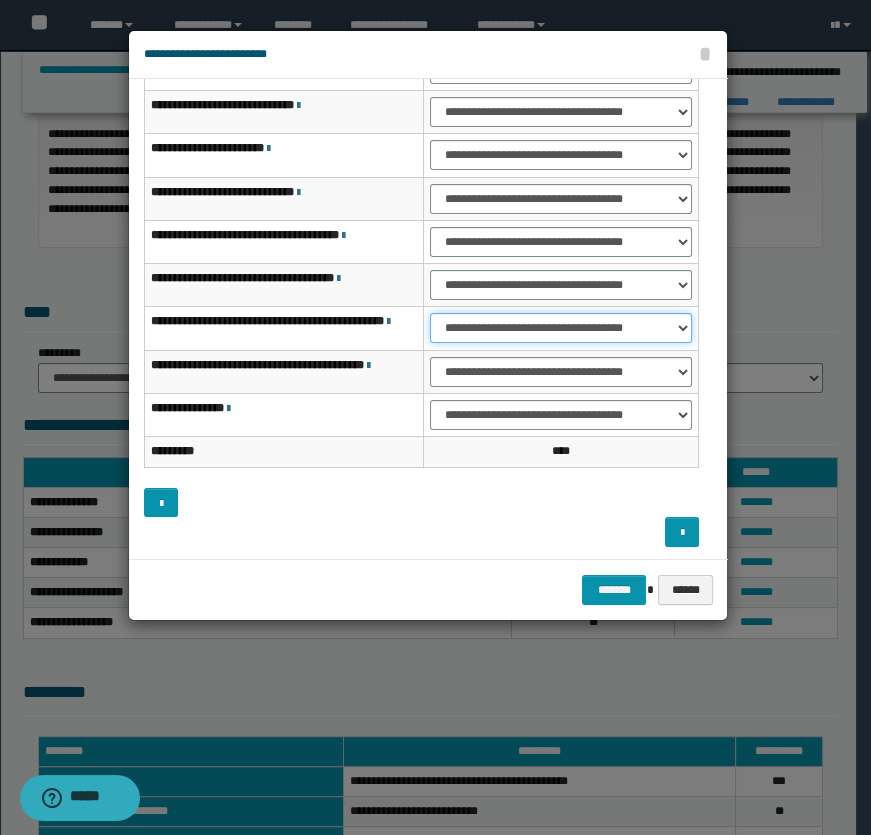 scroll, scrollTop: 158, scrollLeft: 0, axis: vertical 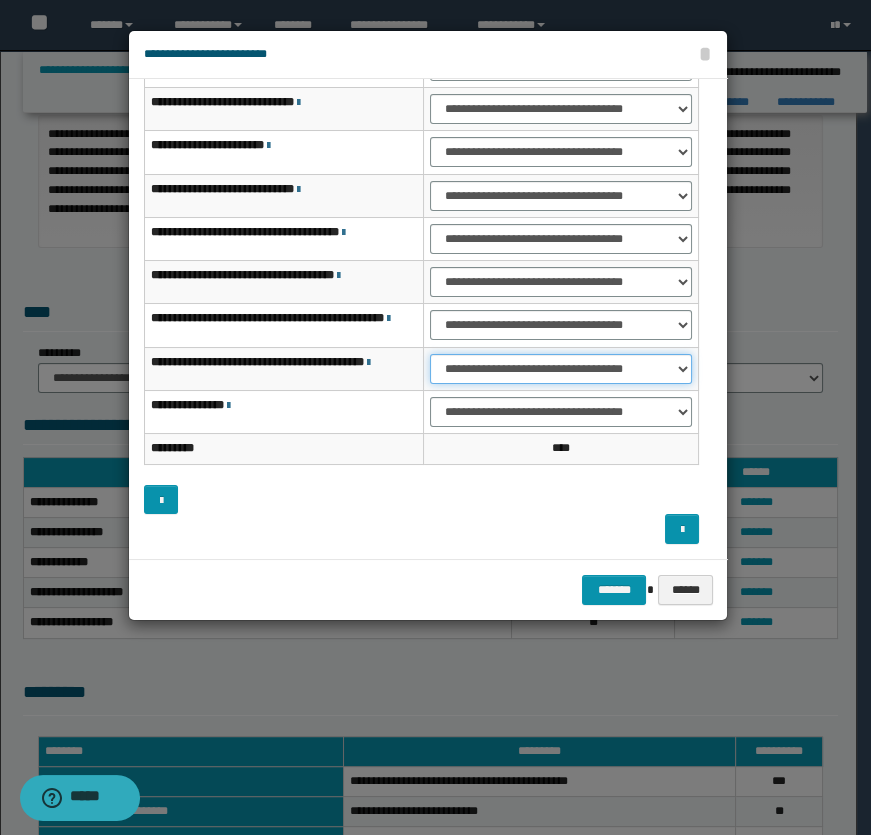 click on "**********" at bounding box center [561, 369] 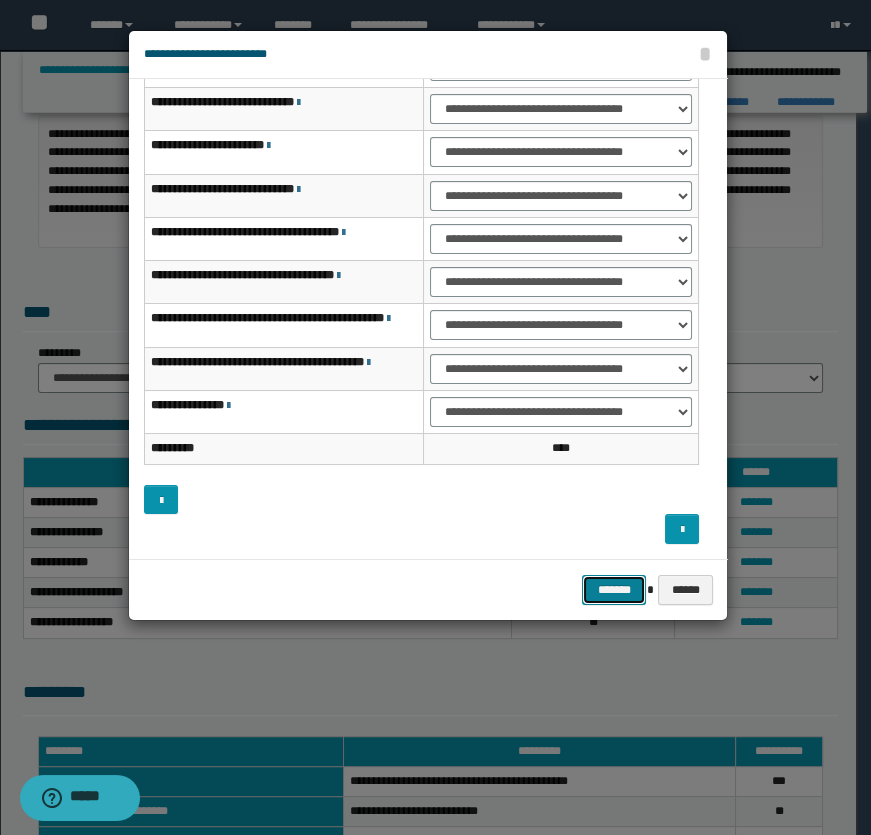 drag, startPoint x: 614, startPoint y: 582, endPoint x: 590, endPoint y: 556, distance: 35.383614 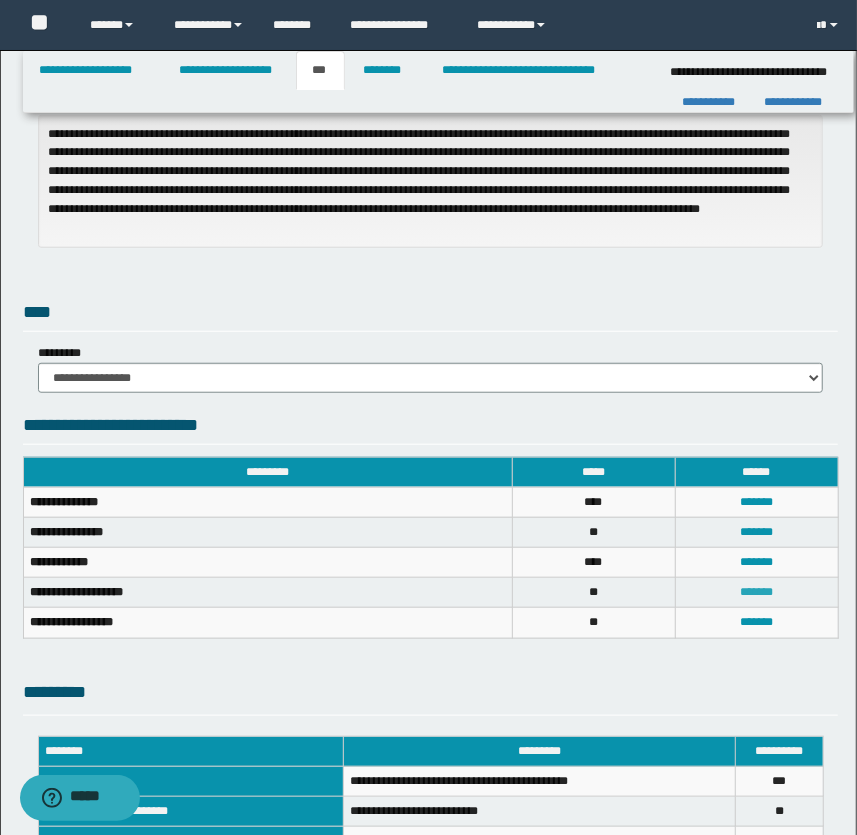 click on "*******" at bounding box center [756, 592] 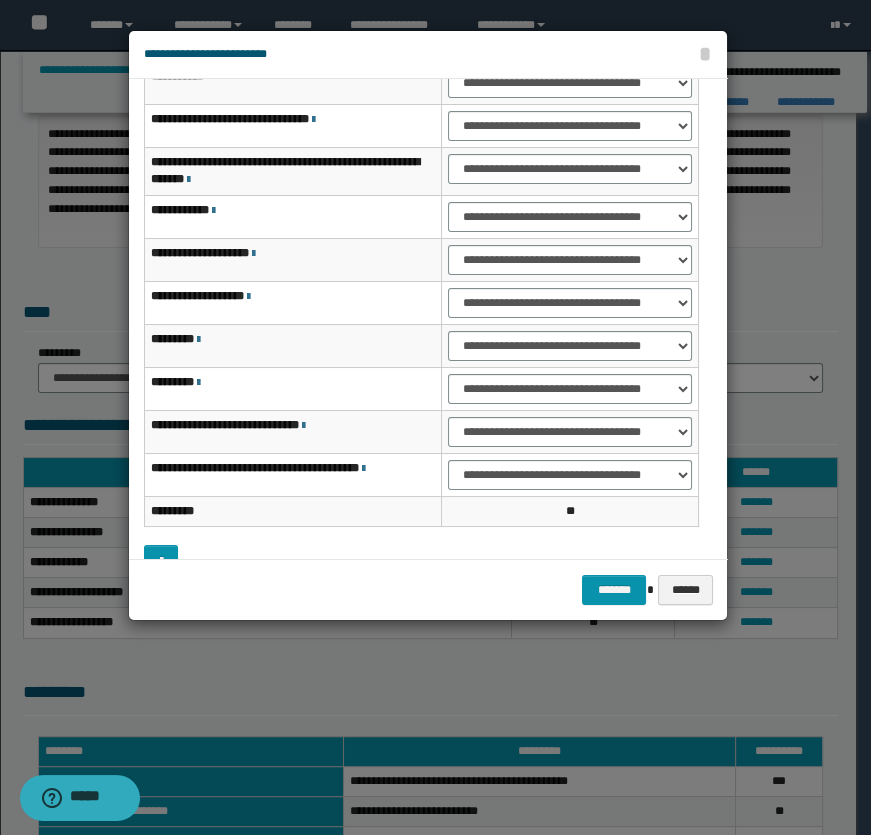scroll, scrollTop: 0, scrollLeft: 0, axis: both 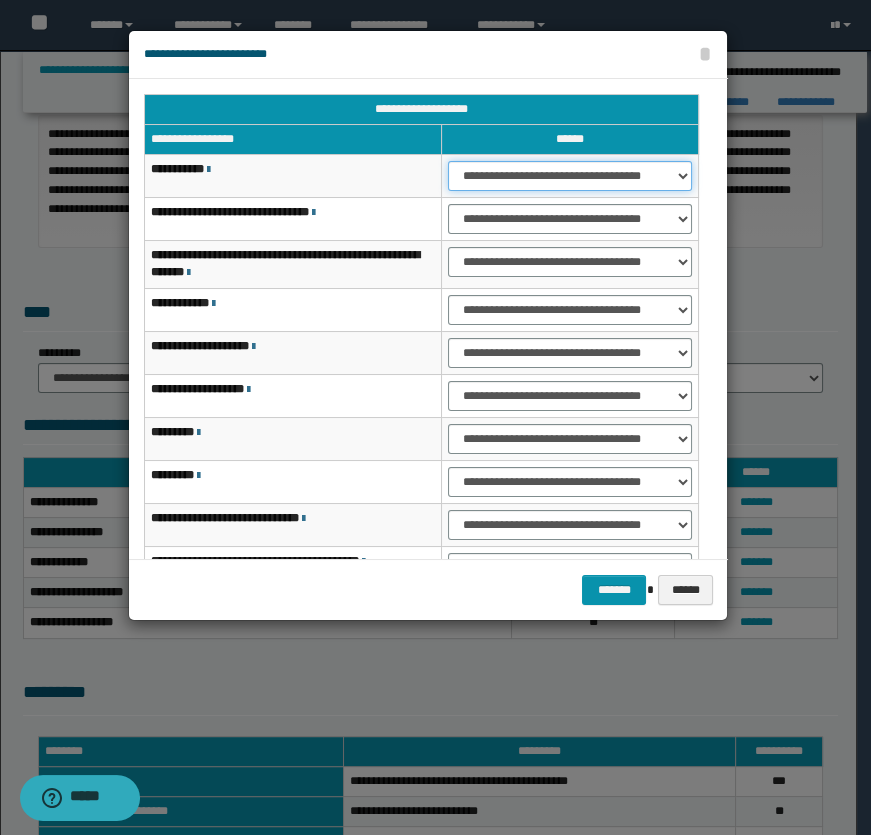 click on "**********" at bounding box center [570, 176] 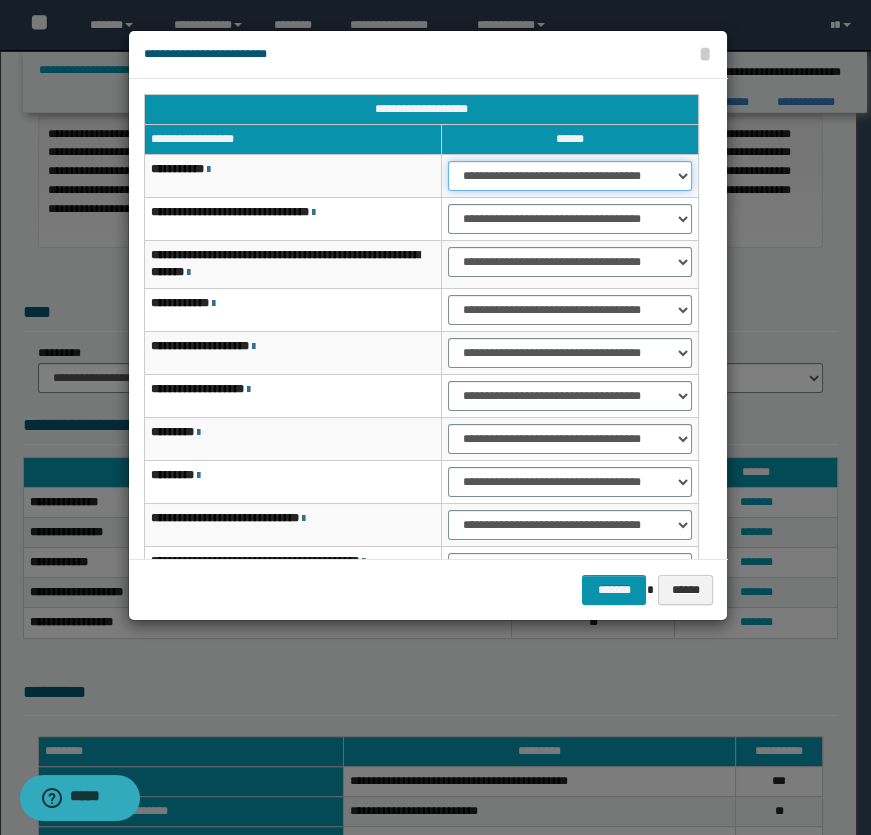select on "***" 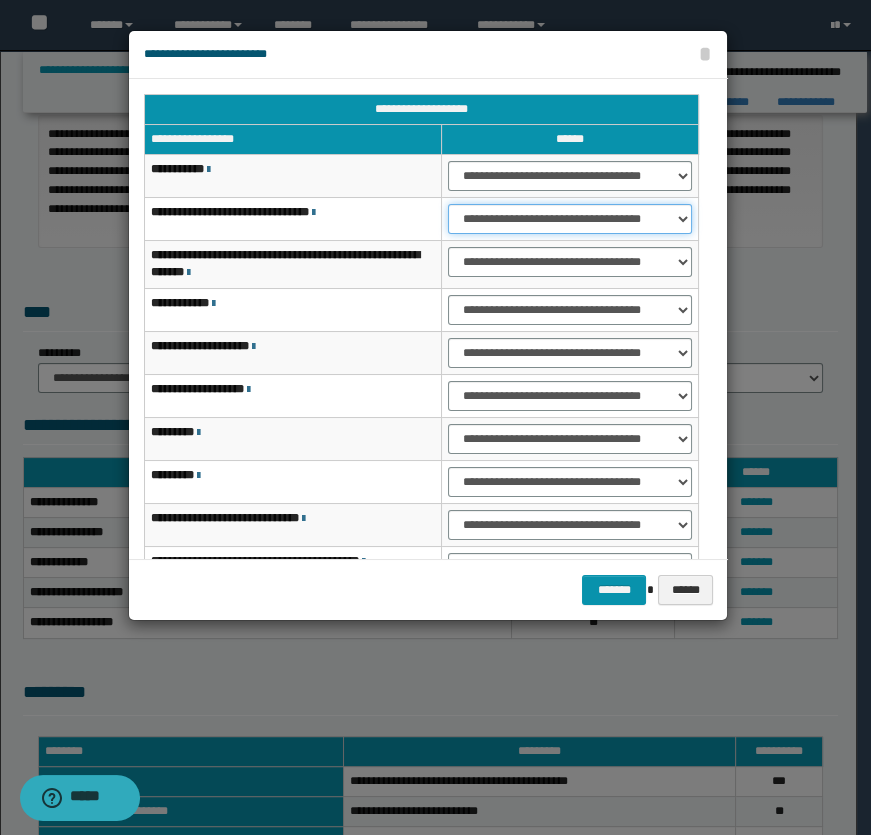 click on "**********" at bounding box center (570, 219) 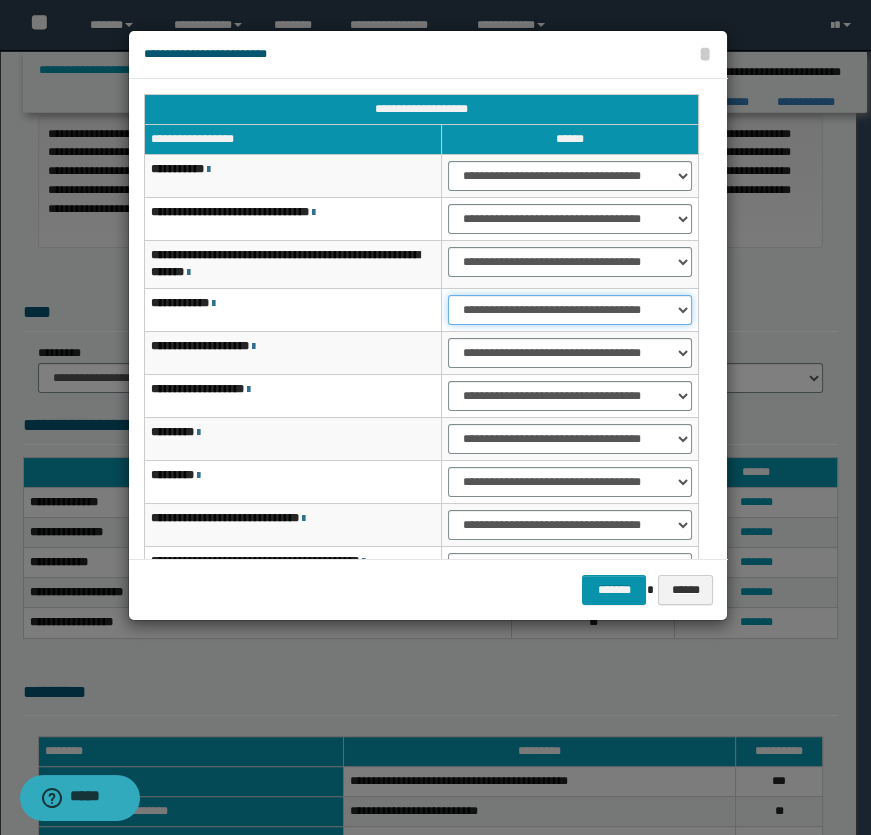 click on "**********" at bounding box center [570, 310] 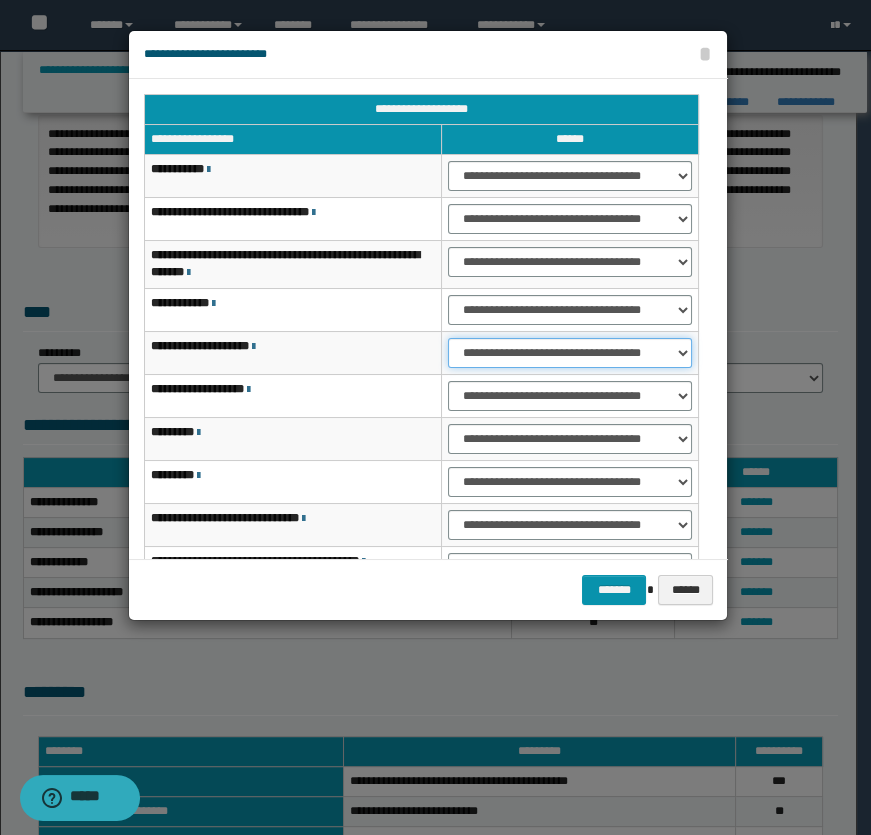 click on "**********" at bounding box center (570, 353) 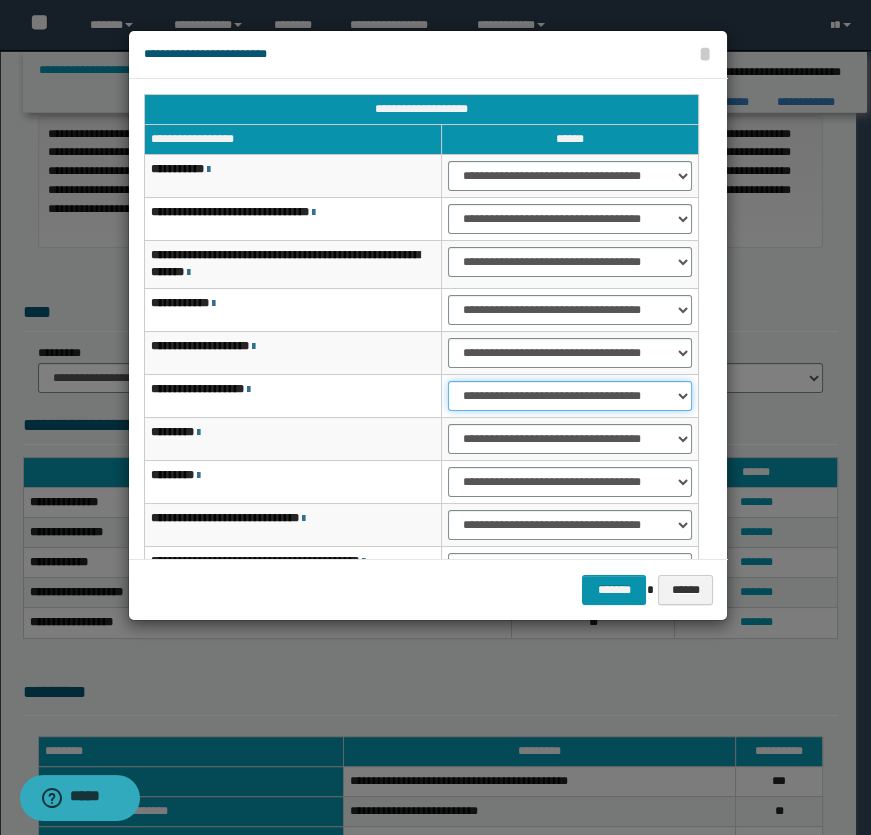 click on "**********" at bounding box center [570, 396] 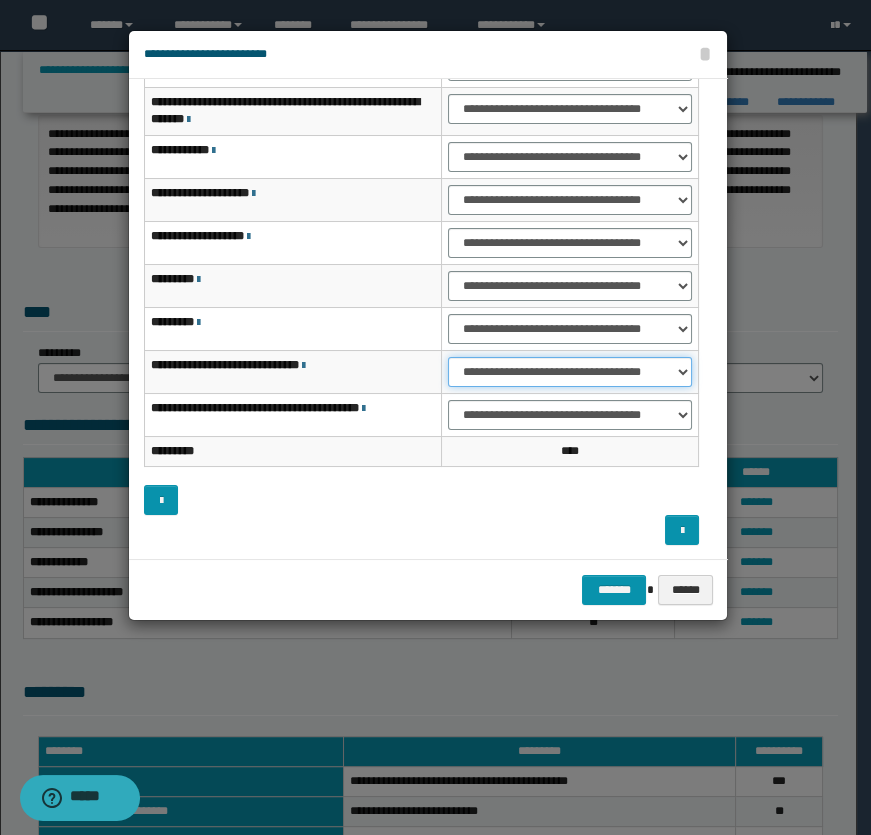 drag, startPoint x: 509, startPoint y: 368, endPoint x: 523, endPoint y: 382, distance: 19.79899 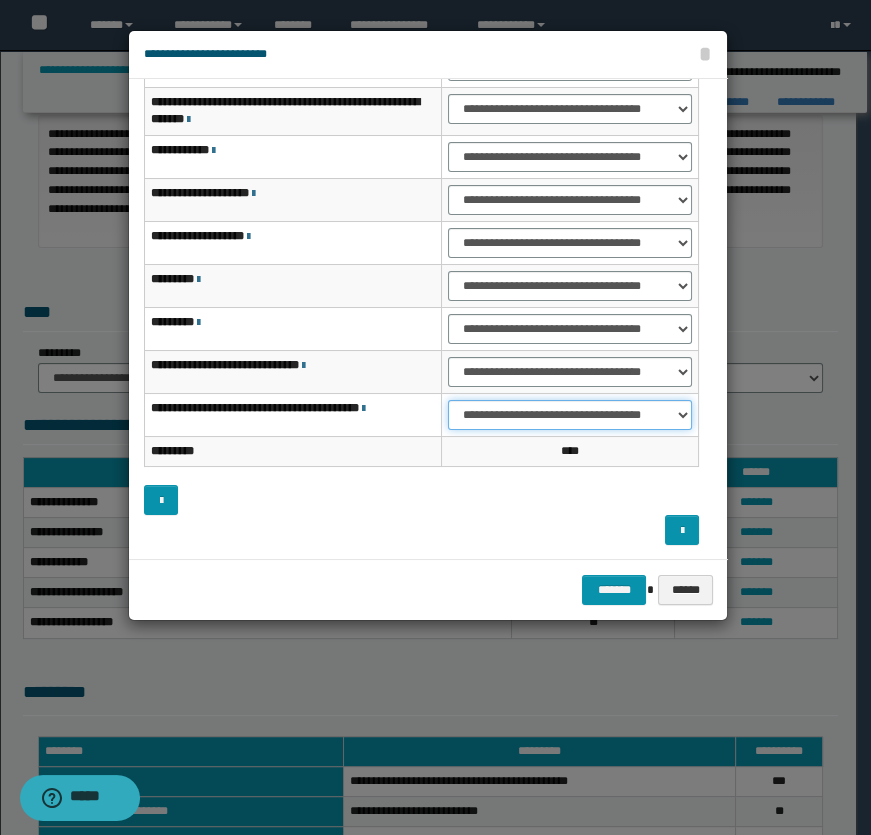 drag, startPoint x: 513, startPoint y: 412, endPoint x: 522, endPoint y: 425, distance: 15.811388 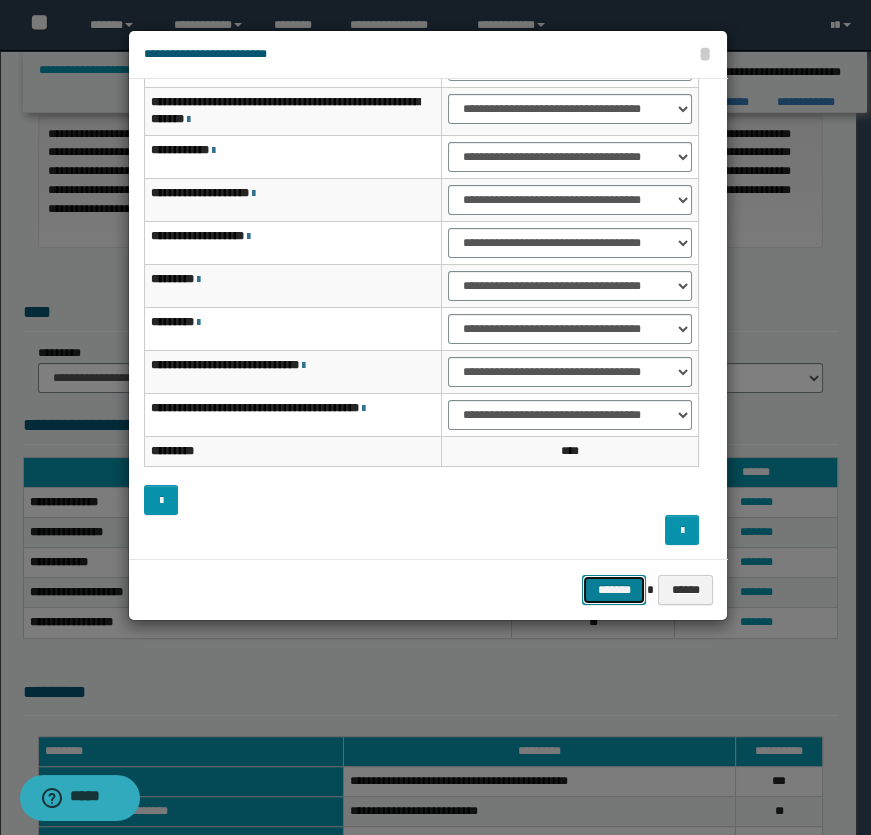 click on "*******" at bounding box center (614, 590) 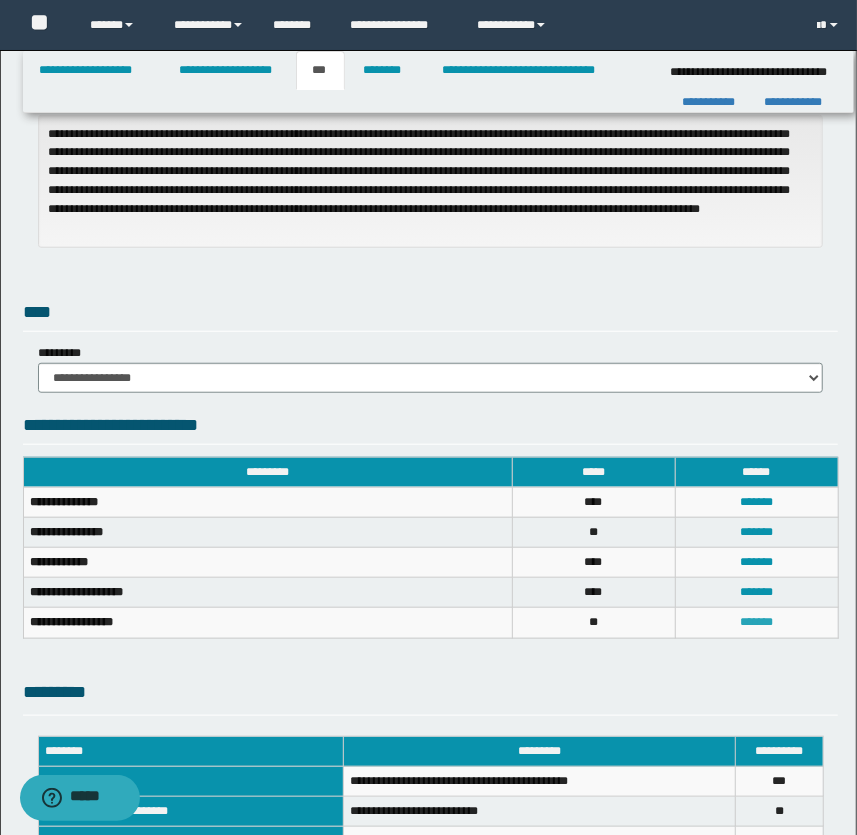 click on "*******" at bounding box center (756, 622) 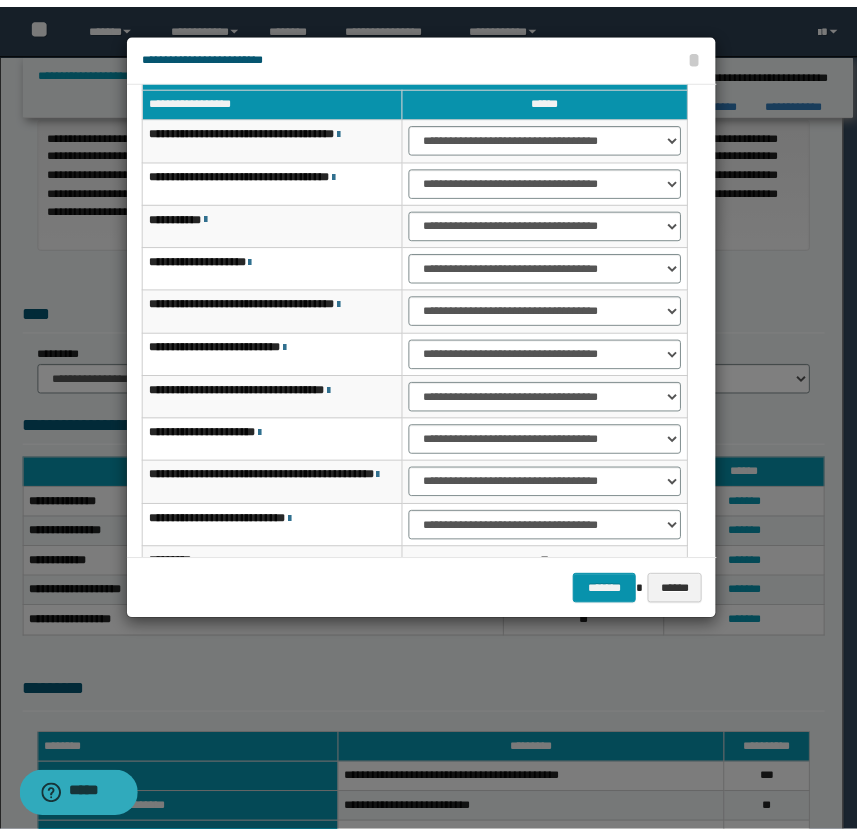 scroll, scrollTop: 0, scrollLeft: 0, axis: both 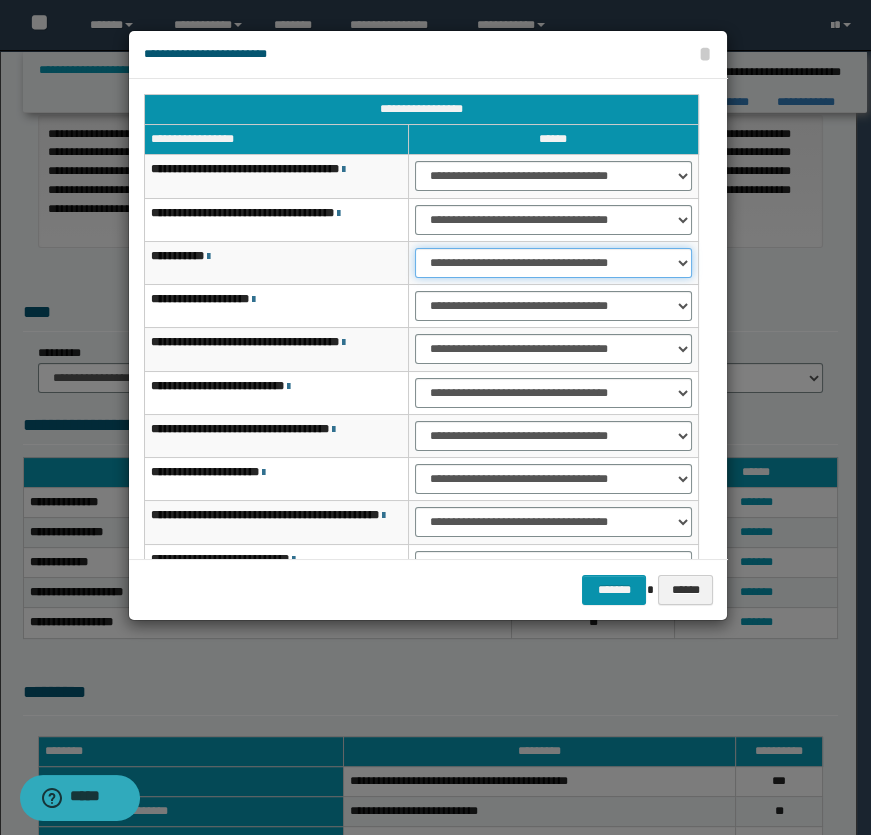 click on "**********" at bounding box center (554, 263) 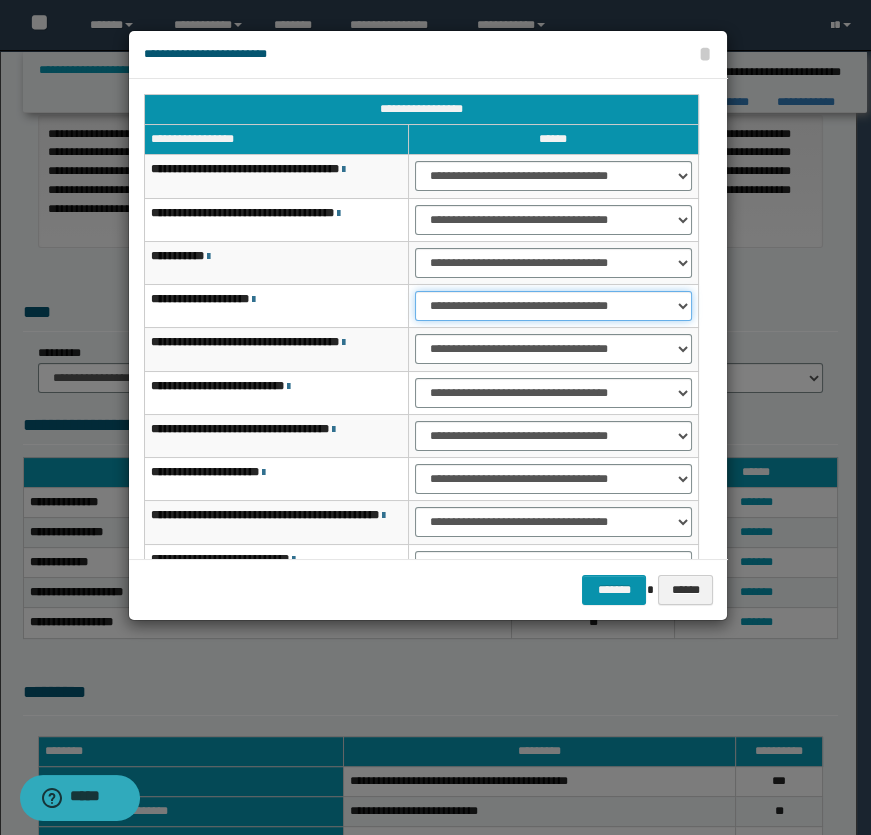 drag, startPoint x: 470, startPoint y: 300, endPoint x: 483, endPoint y: 317, distance: 21.400934 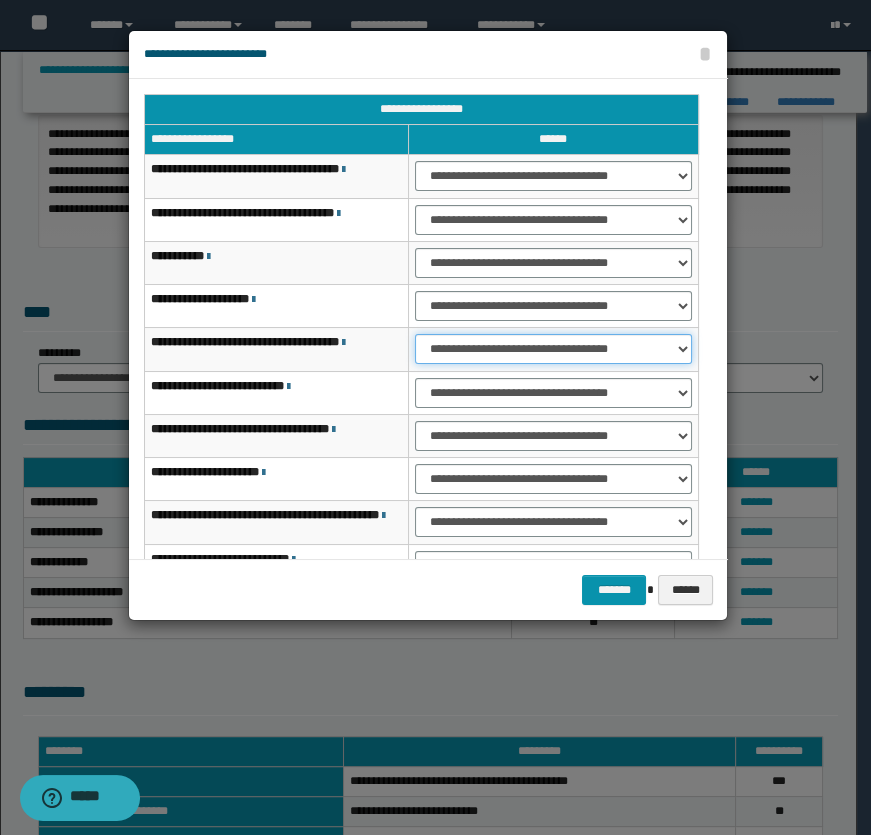 drag, startPoint x: 486, startPoint y: 348, endPoint x: 492, endPoint y: 360, distance: 13.416408 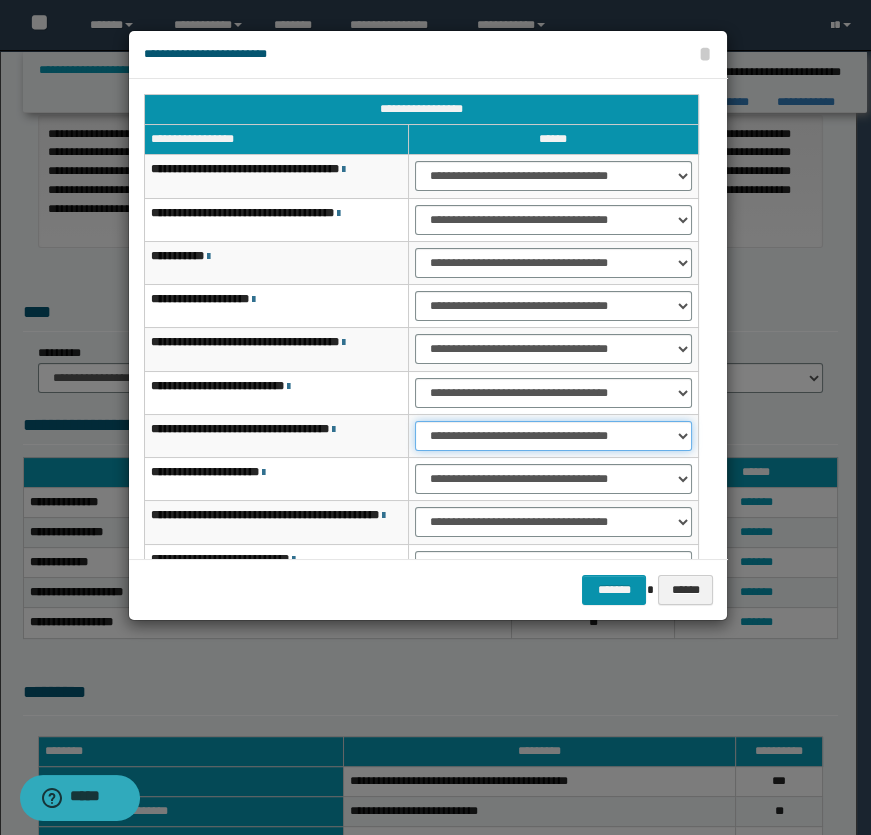 drag, startPoint x: 505, startPoint y: 430, endPoint x: 510, endPoint y: 443, distance: 13.928389 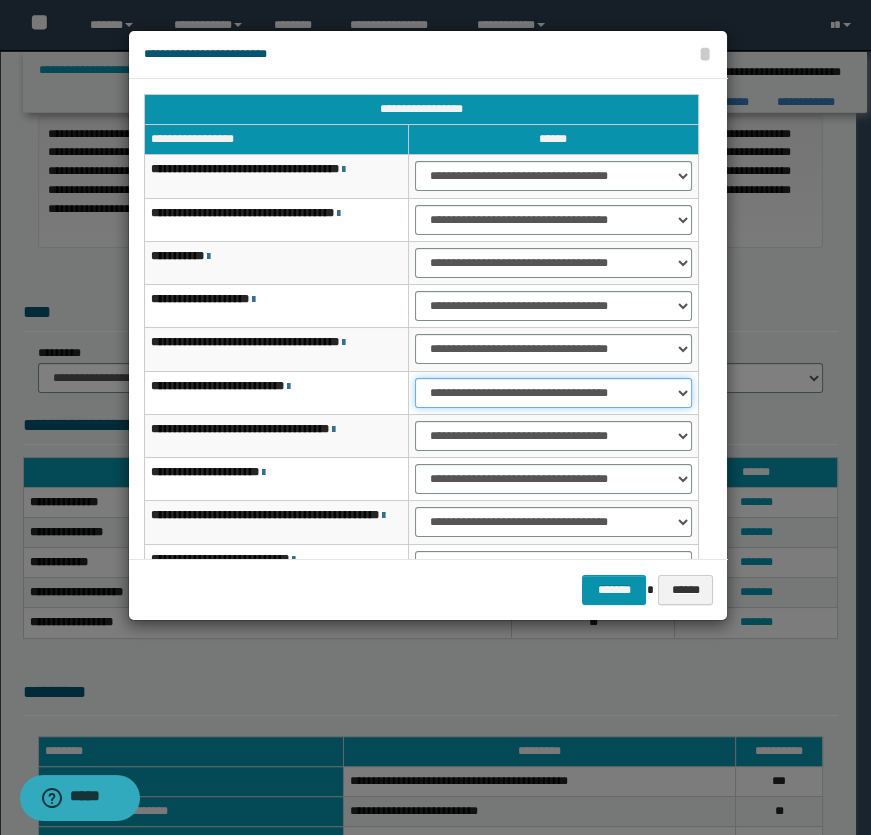 click on "**********" at bounding box center [554, 393] 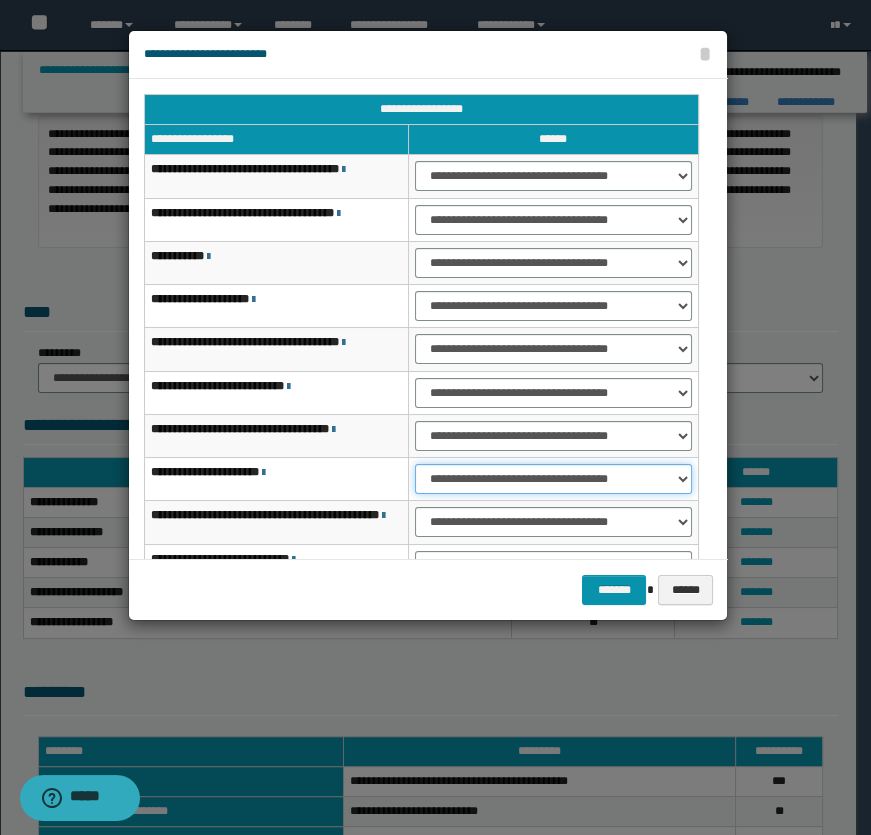 click on "**********" at bounding box center (554, 479) 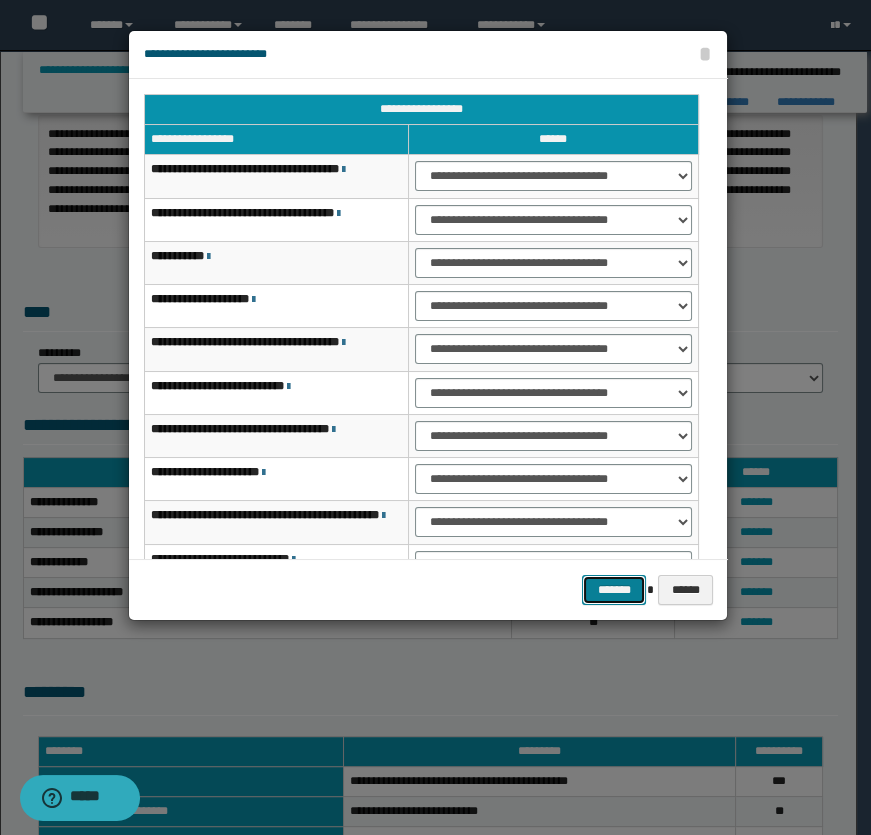 click on "*******" at bounding box center [614, 590] 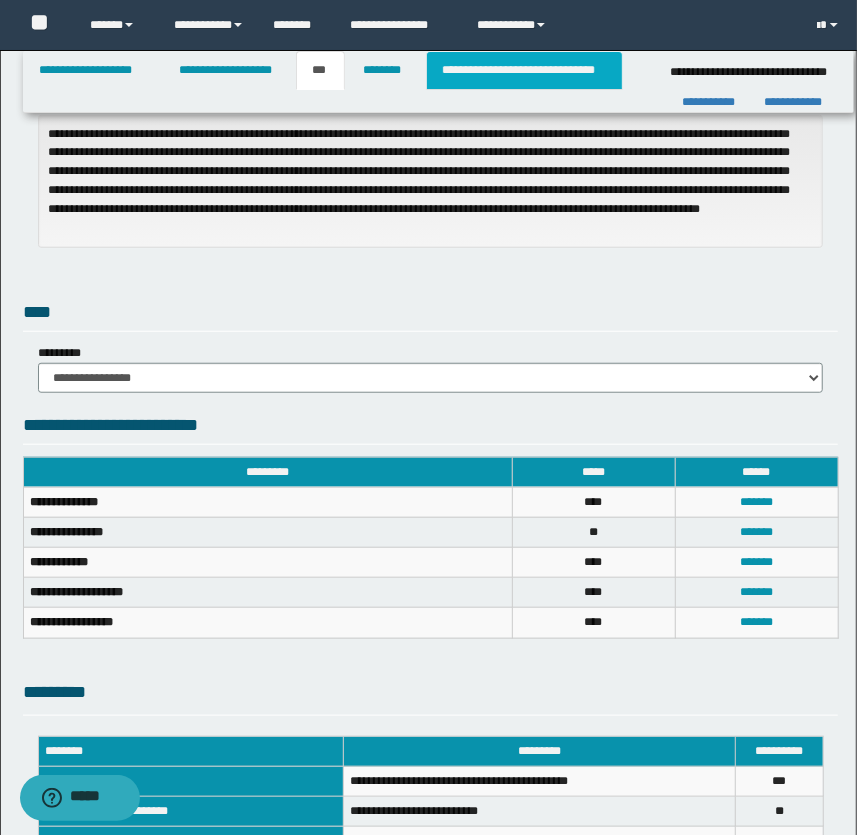 click on "**********" at bounding box center [524, 70] 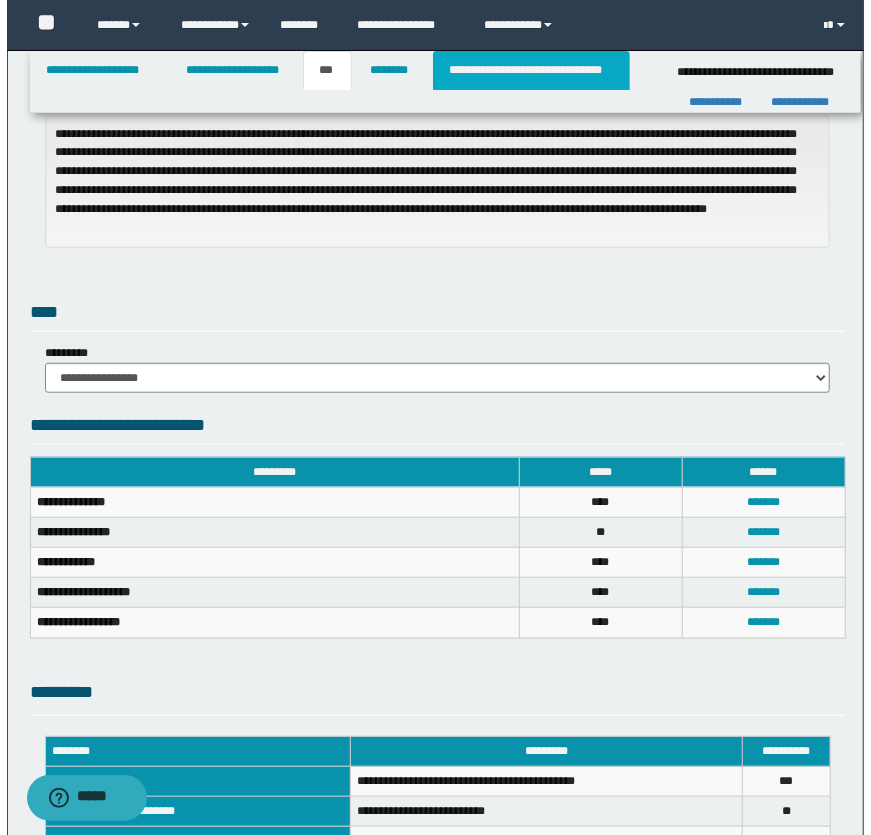scroll, scrollTop: 0, scrollLeft: 0, axis: both 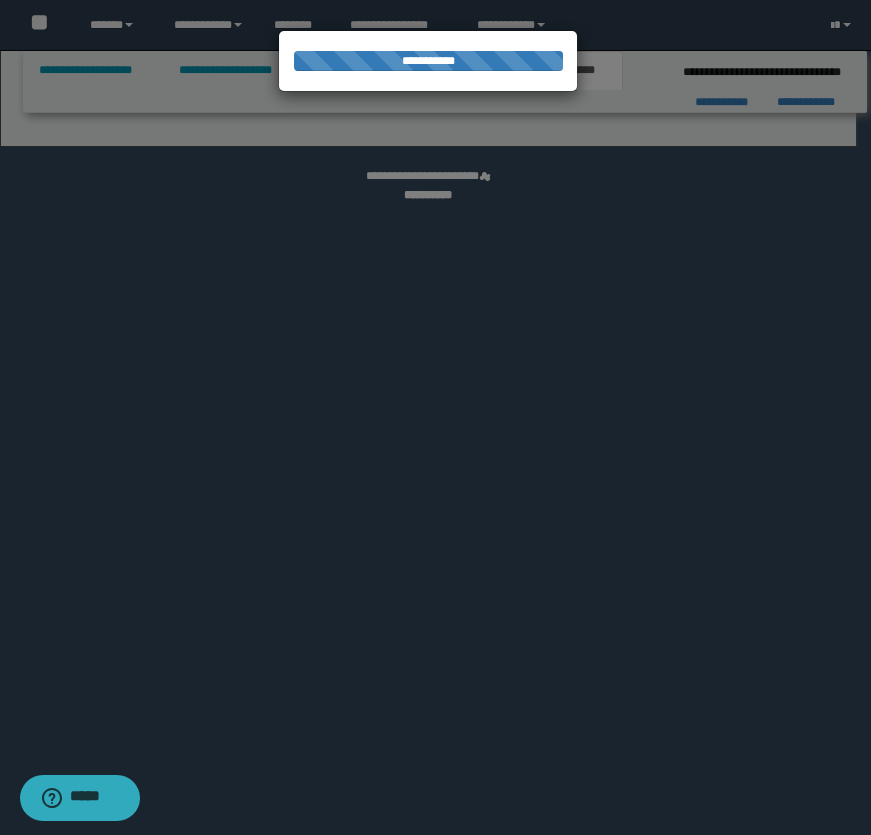 select on "*" 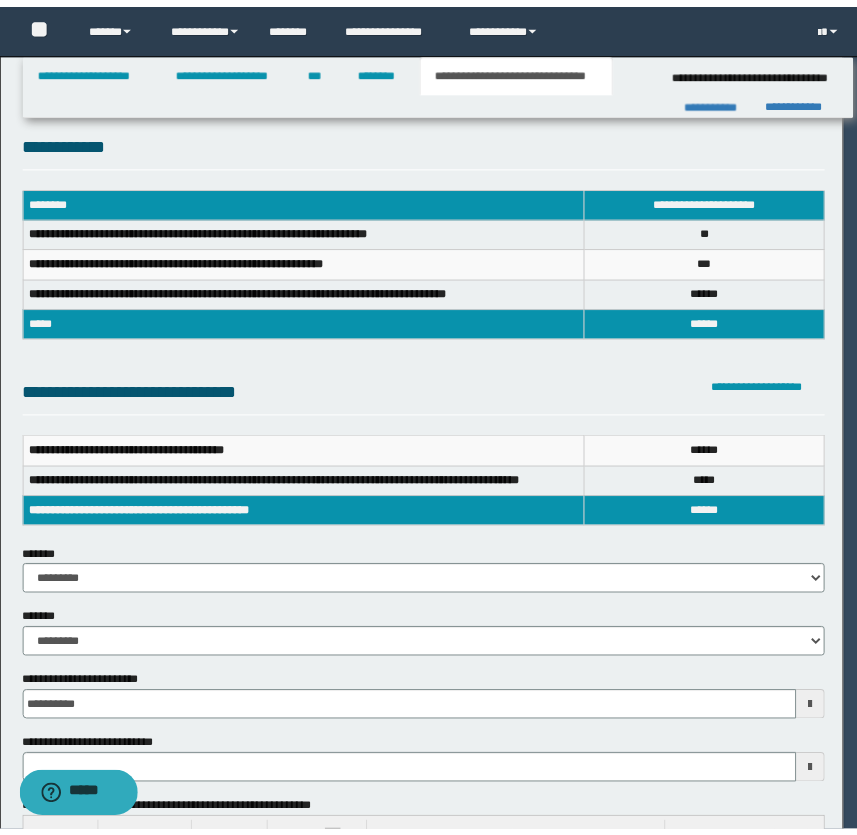scroll, scrollTop: 0, scrollLeft: 0, axis: both 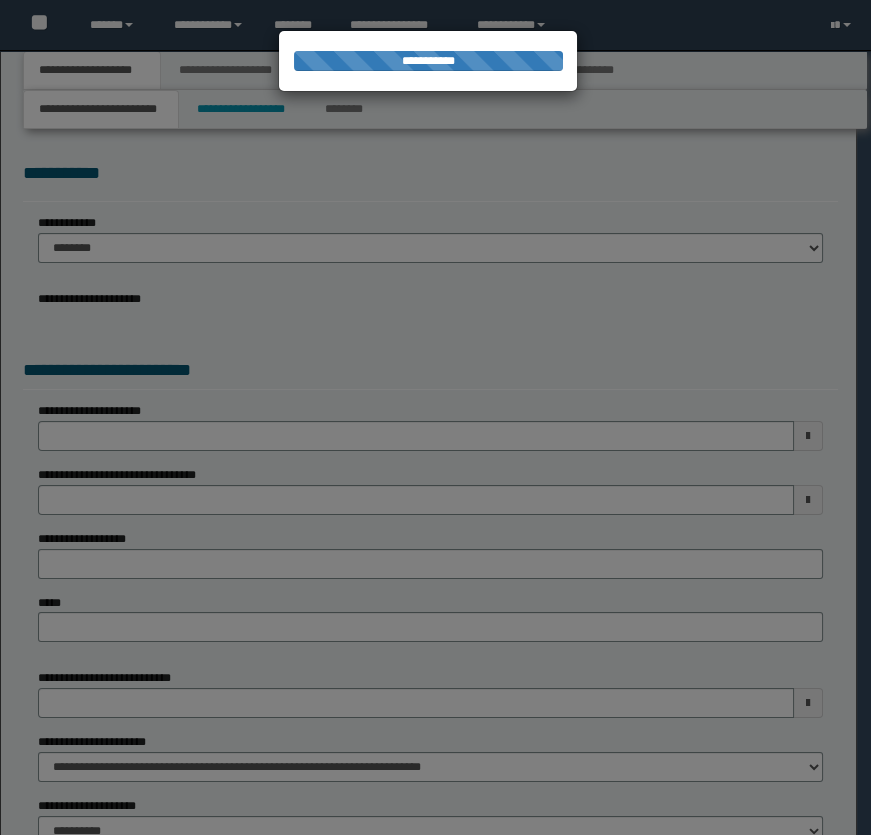 select on "*" 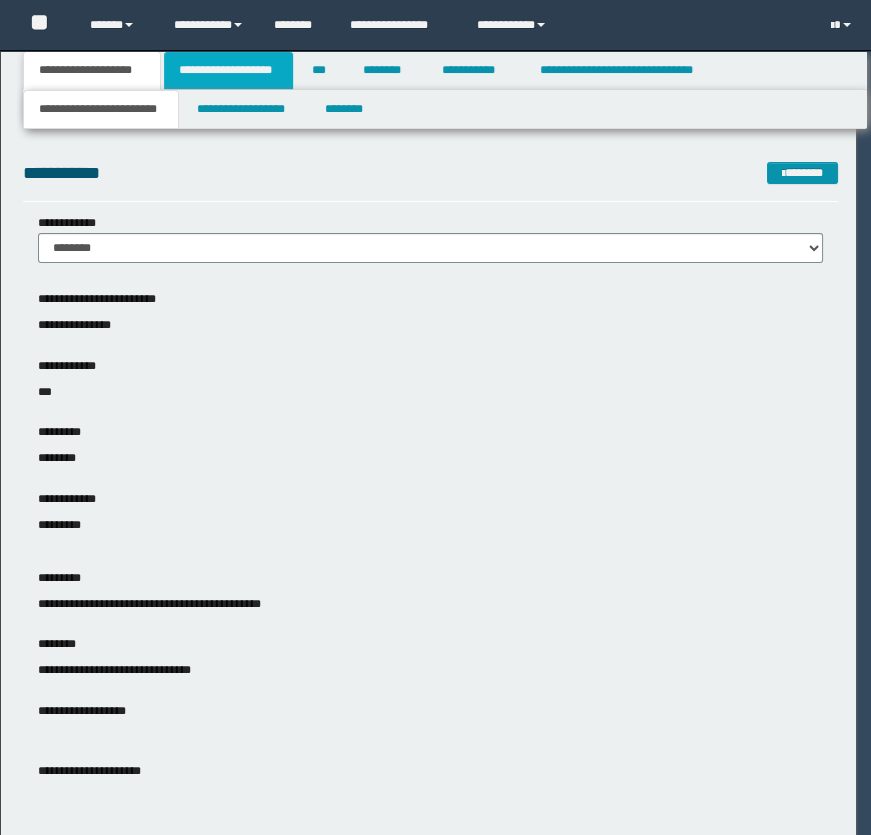 scroll, scrollTop: 0, scrollLeft: 0, axis: both 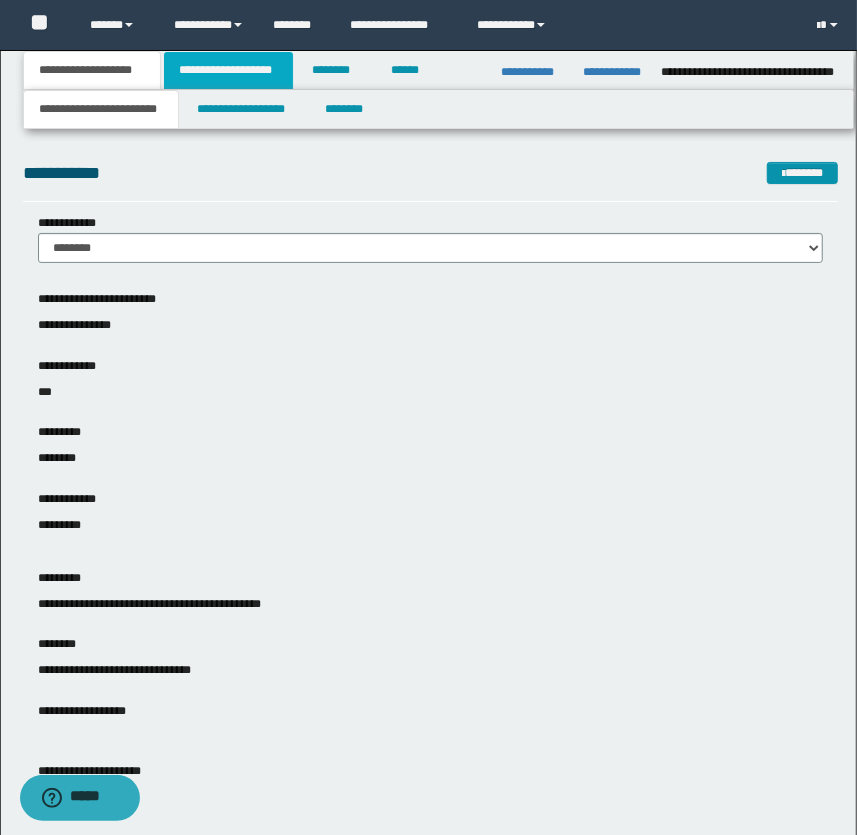 click on "**********" at bounding box center (228, 70) 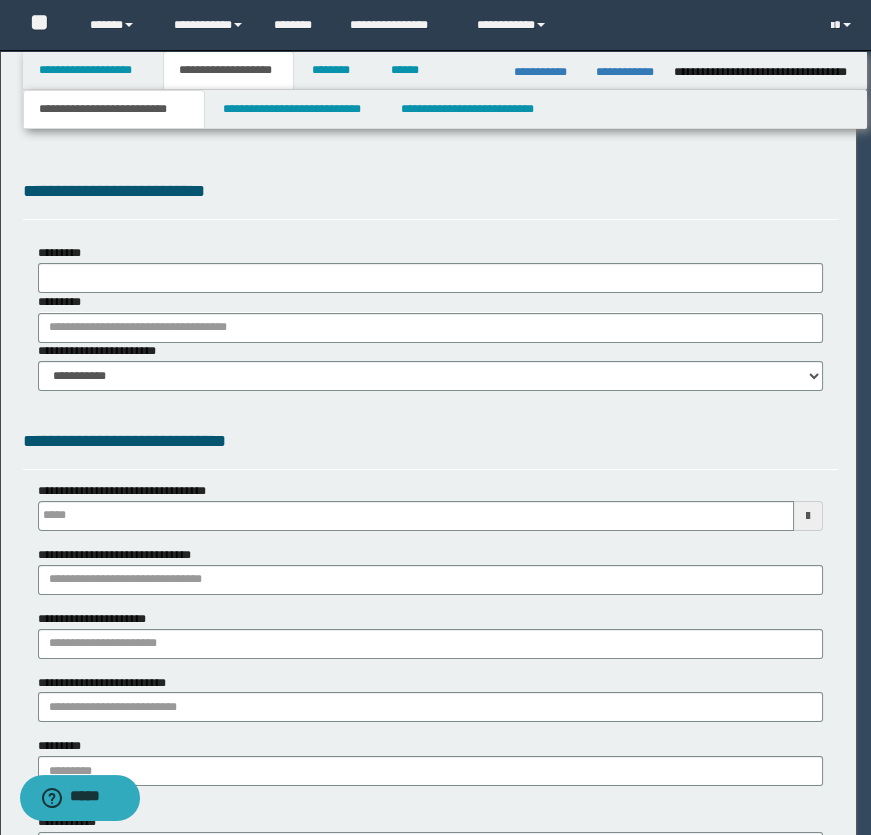 type 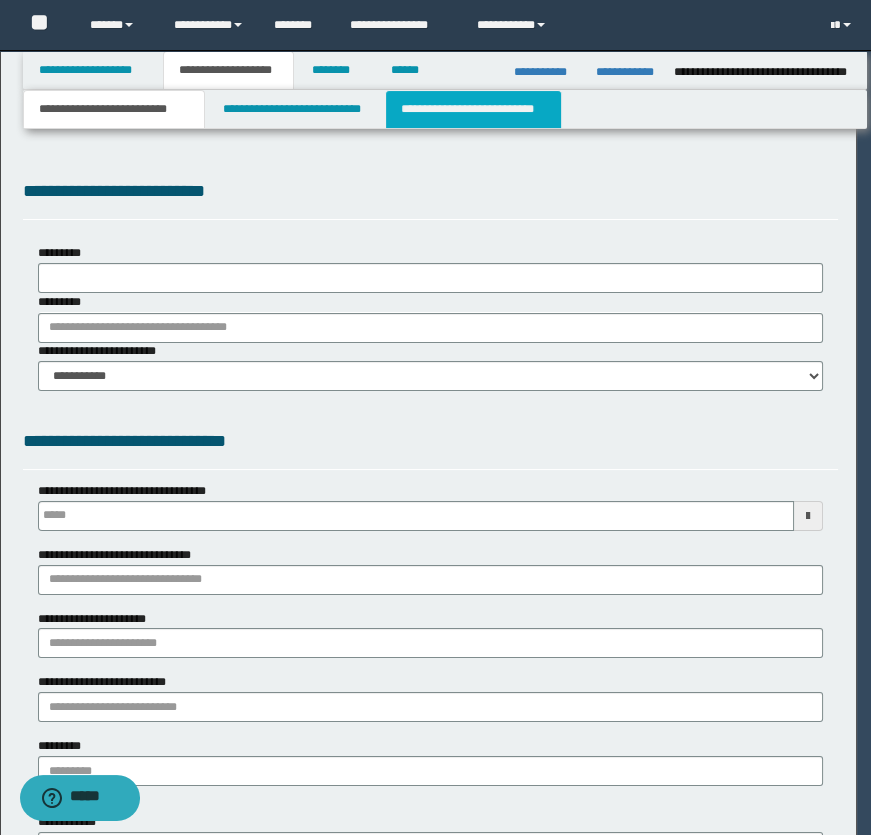 select on "*" 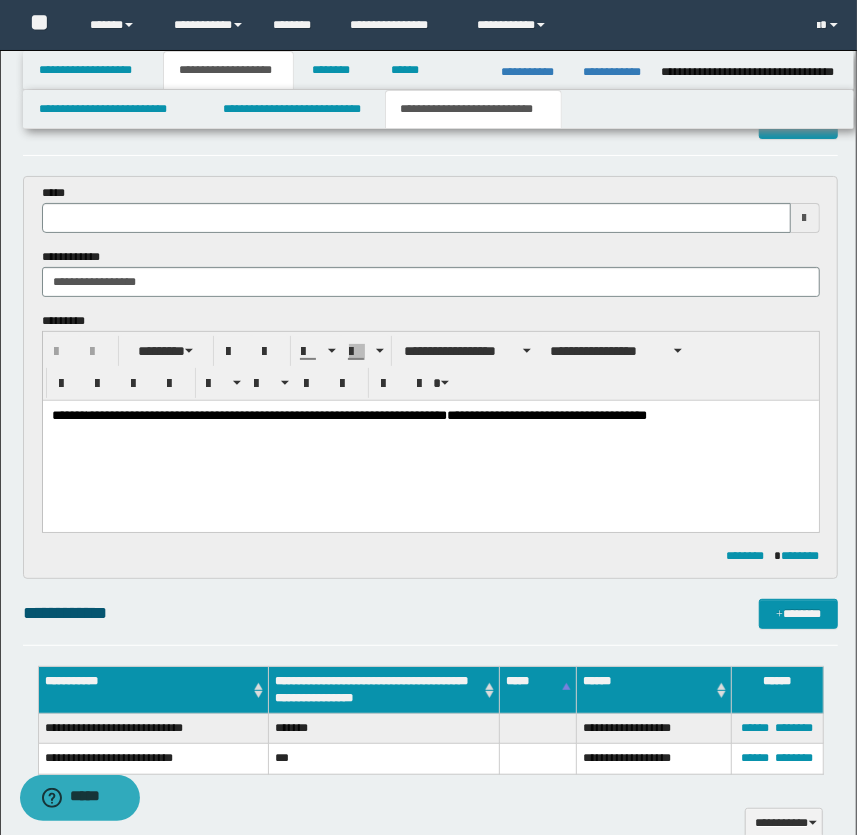 scroll, scrollTop: 90, scrollLeft: 0, axis: vertical 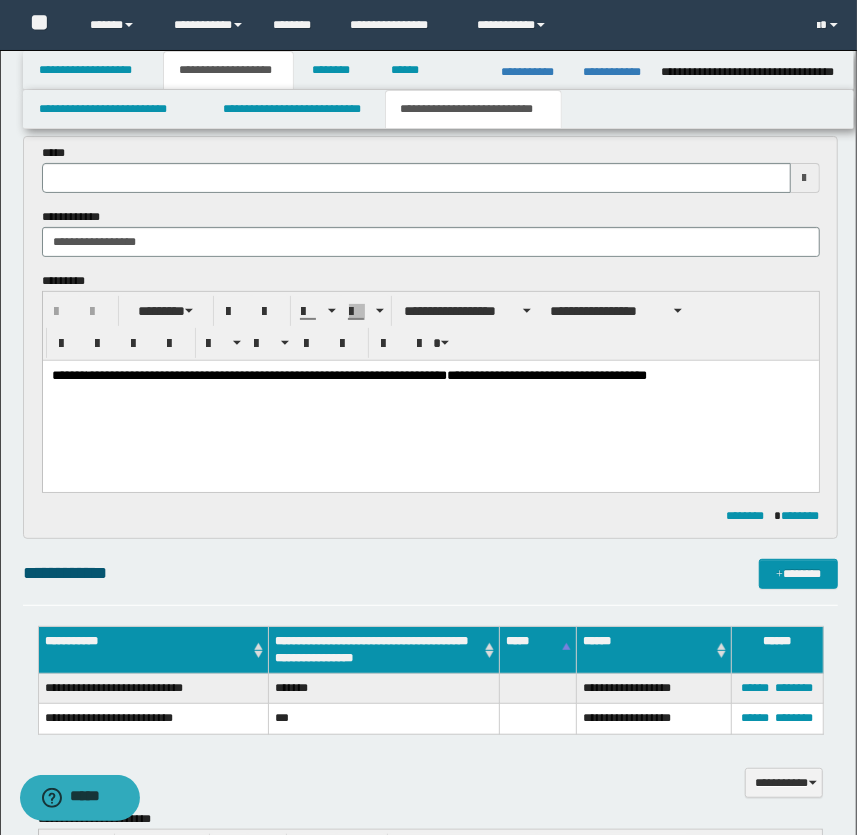 type 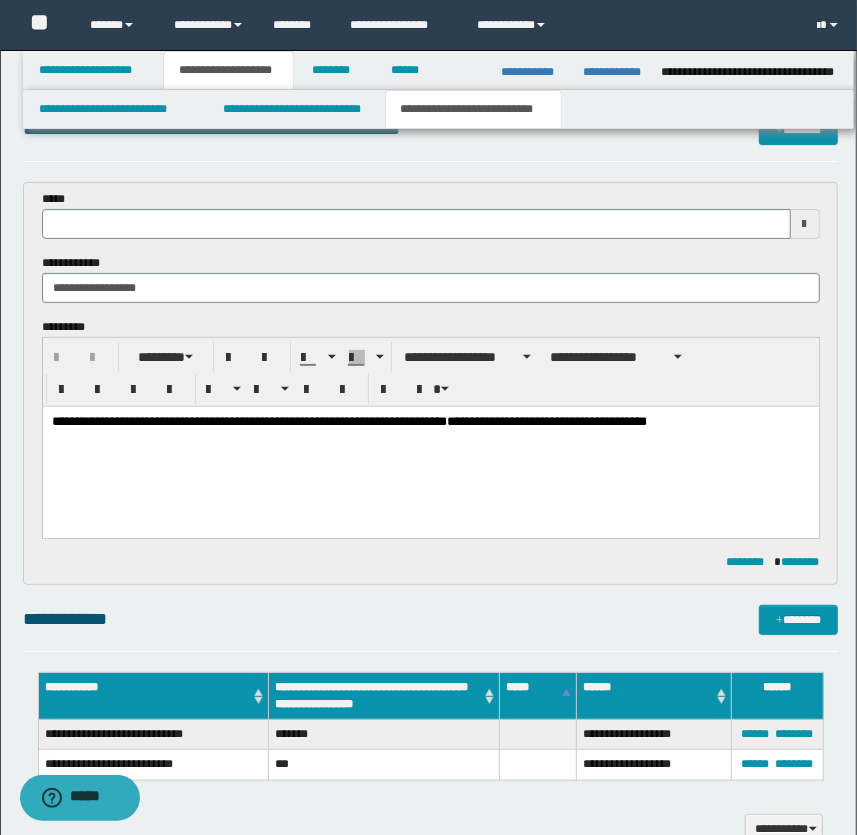 scroll, scrollTop: 0, scrollLeft: 0, axis: both 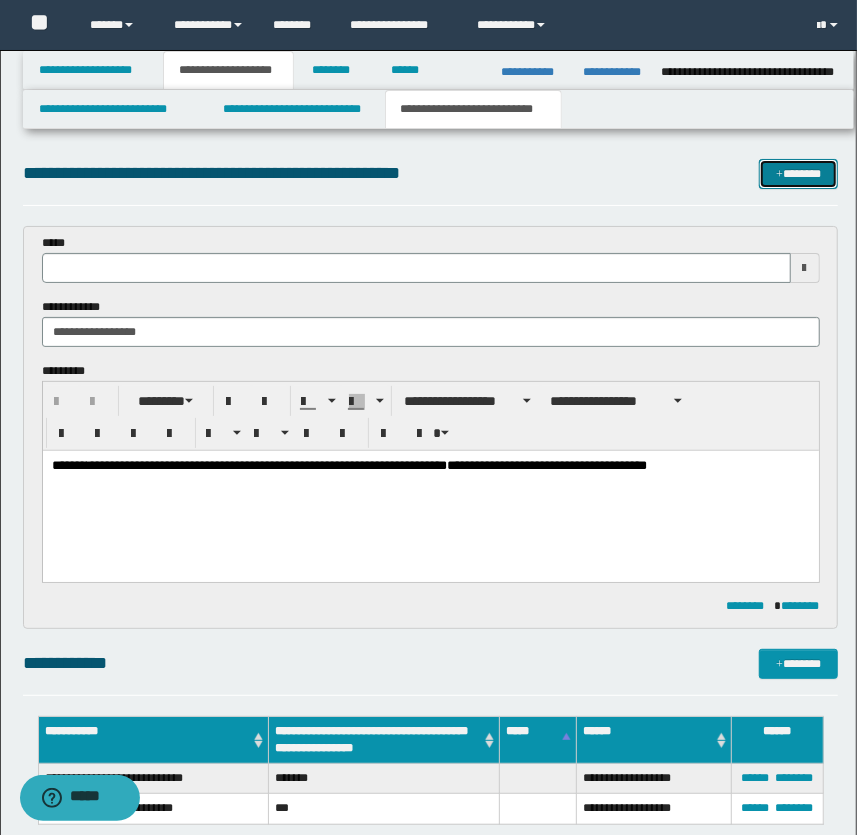 click on "*******" at bounding box center [799, 174] 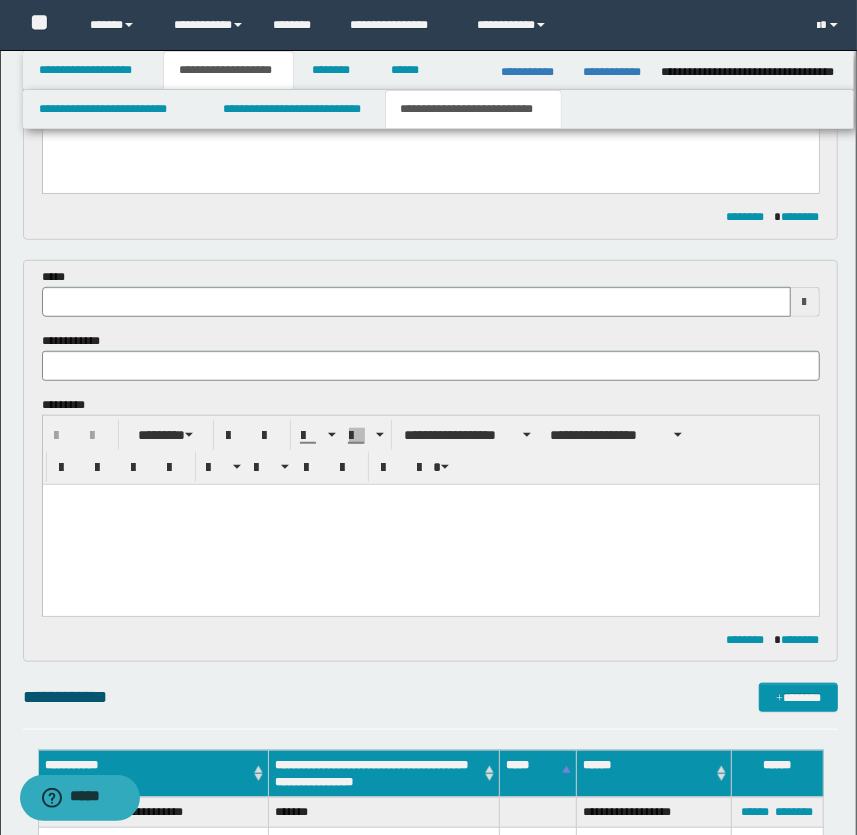 scroll, scrollTop: 302, scrollLeft: 0, axis: vertical 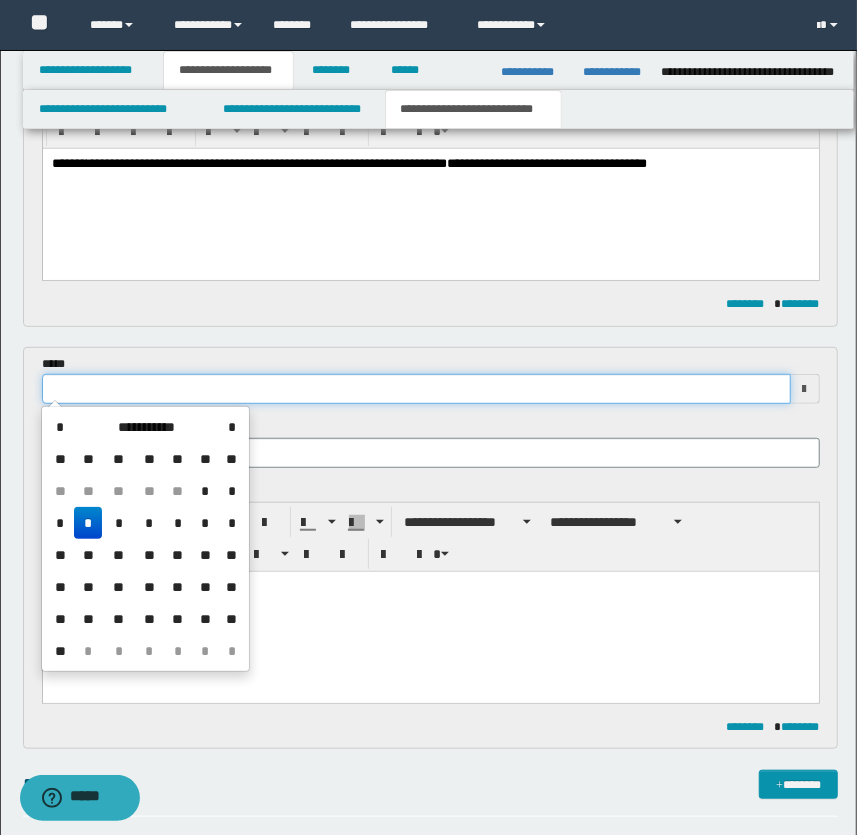 click at bounding box center (416, 389) 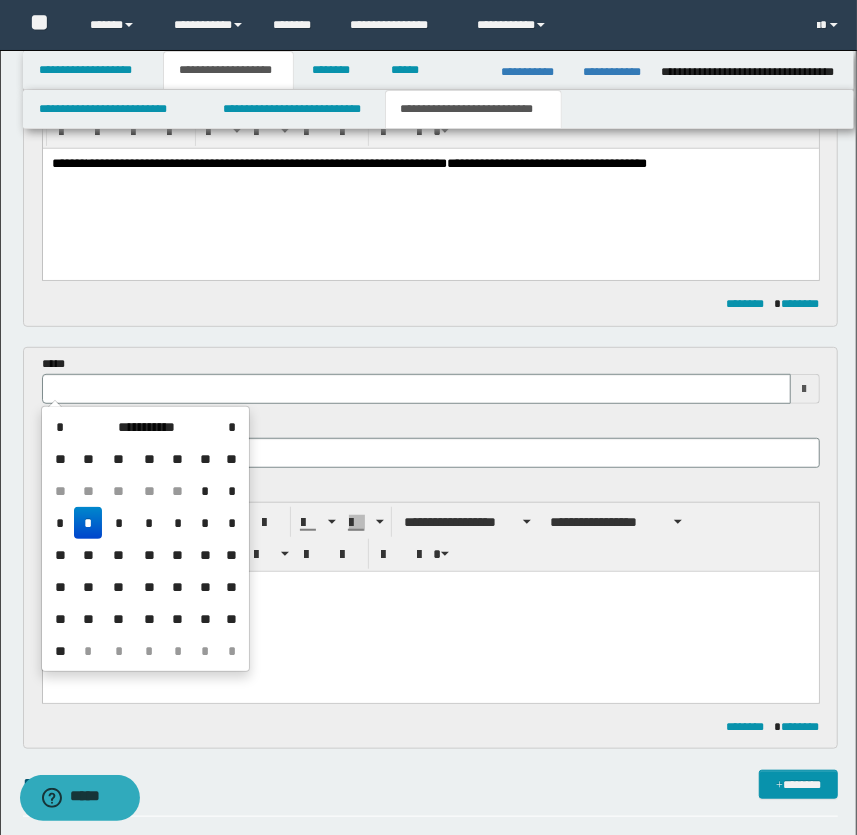 drag, startPoint x: 86, startPoint y: 514, endPoint x: 80, endPoint y: 490, distance: 24.738634 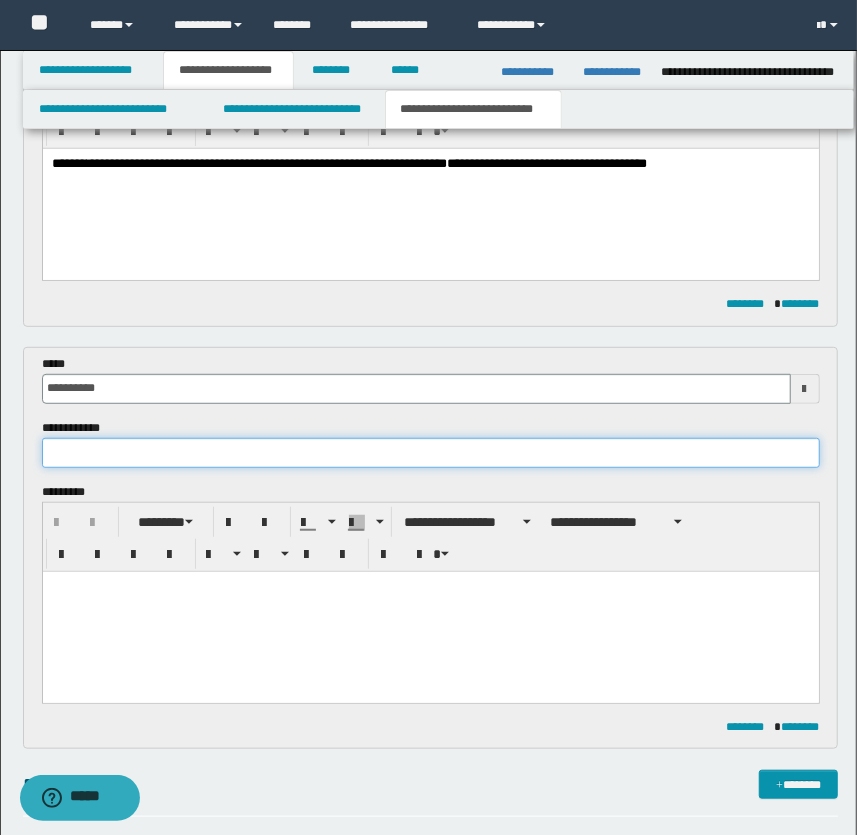click at bounding box center (431, 453) 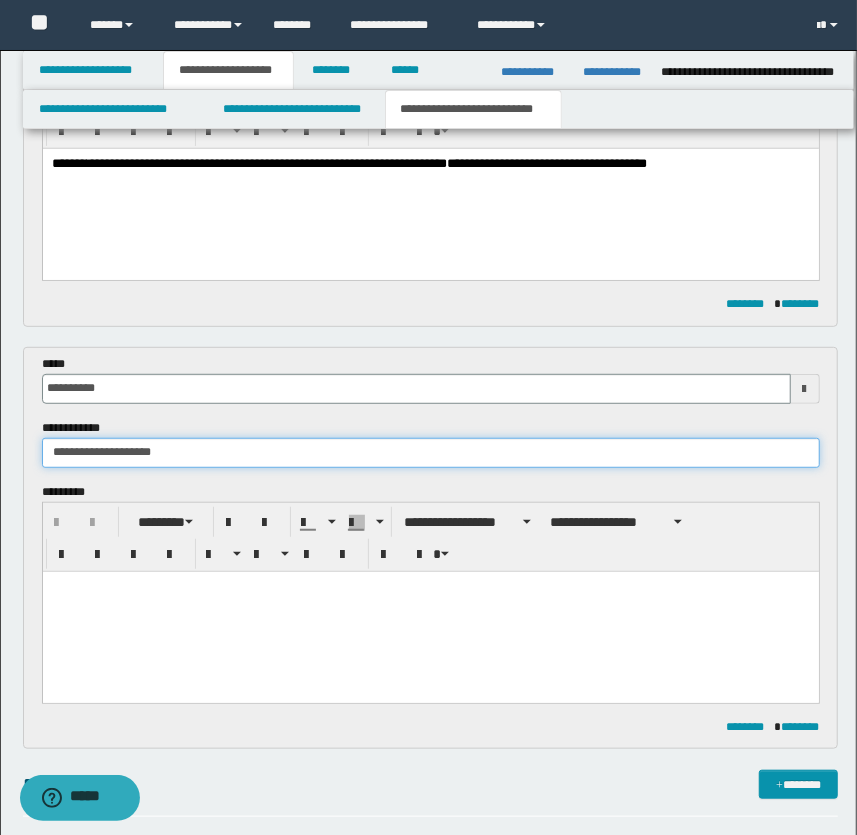 type on "**********" 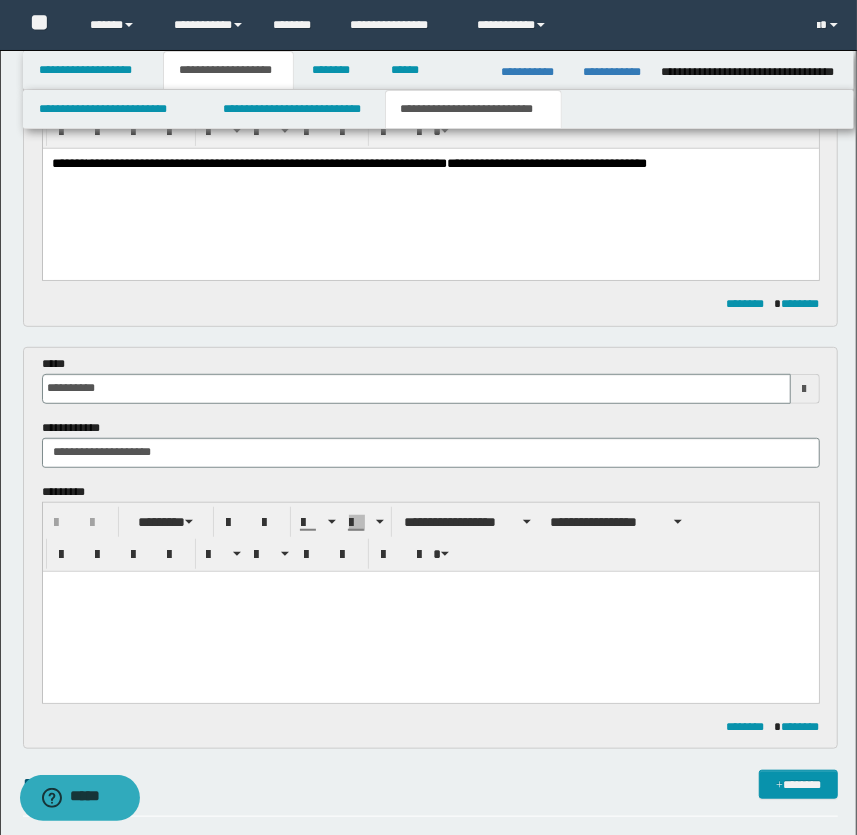 click at bounding box center [430, 611] 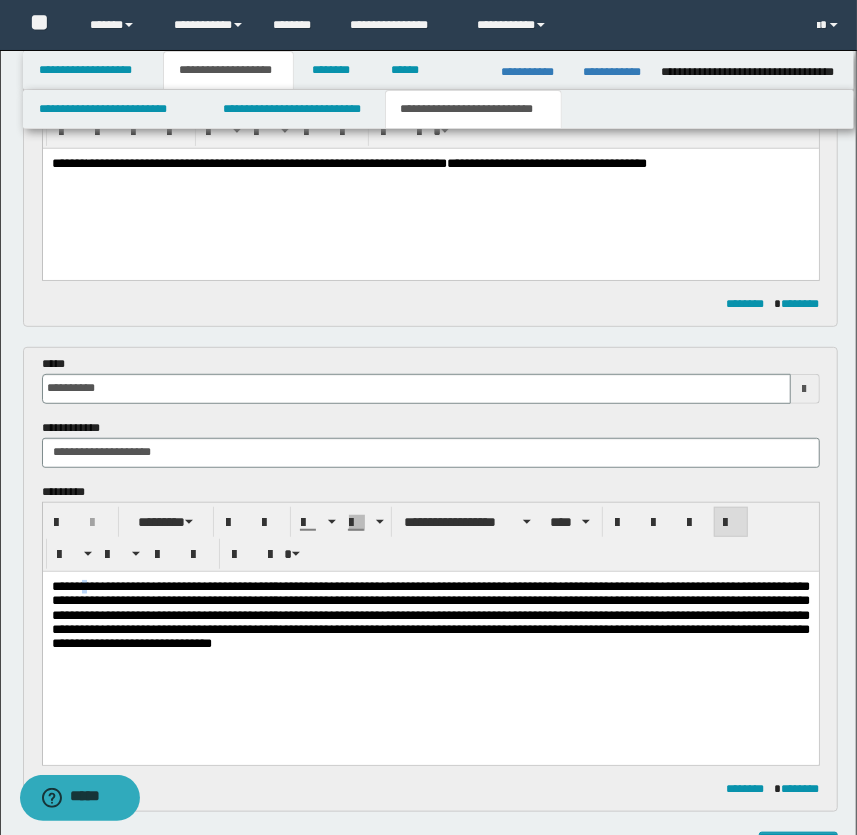 click on "**********" at bounding box center [430, 614] 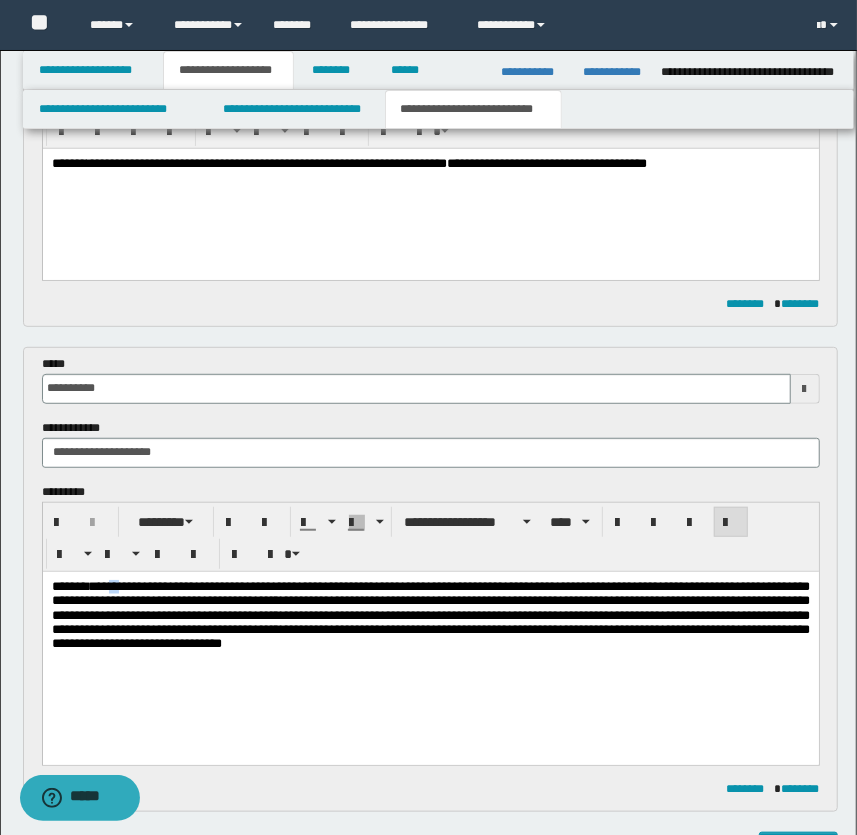 drag, startPoint x: 121, startPoint y: 588, endPoint x: 136, endPoint y: 586, distance: 15.132746 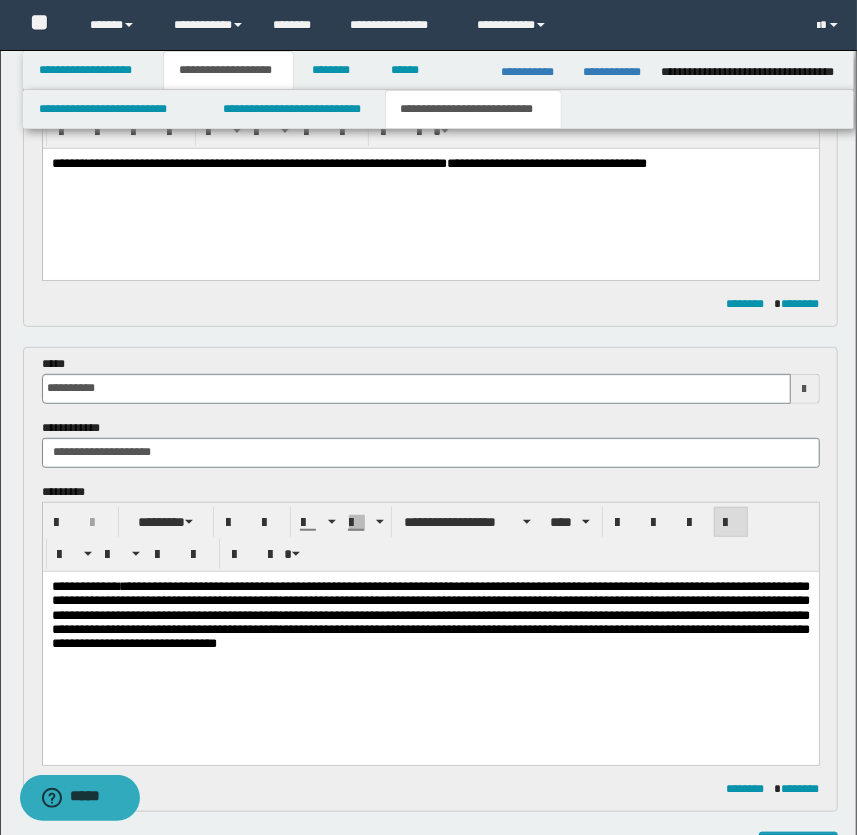 click on "**********" at bounding box center (430, 614) 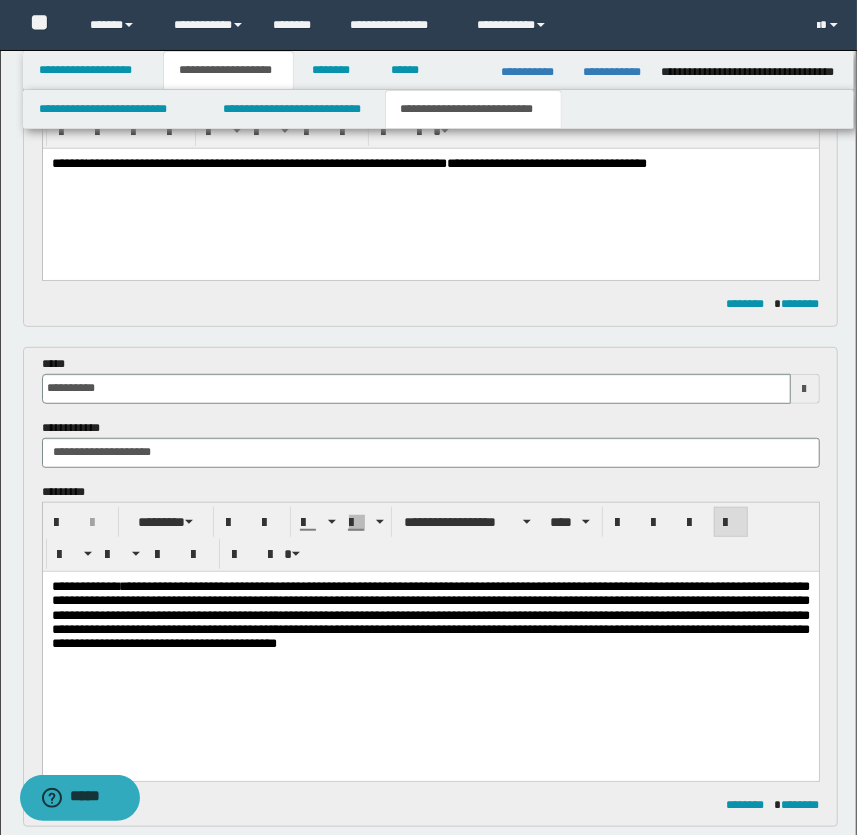 click on "**********" at bounding box center [430, 614] 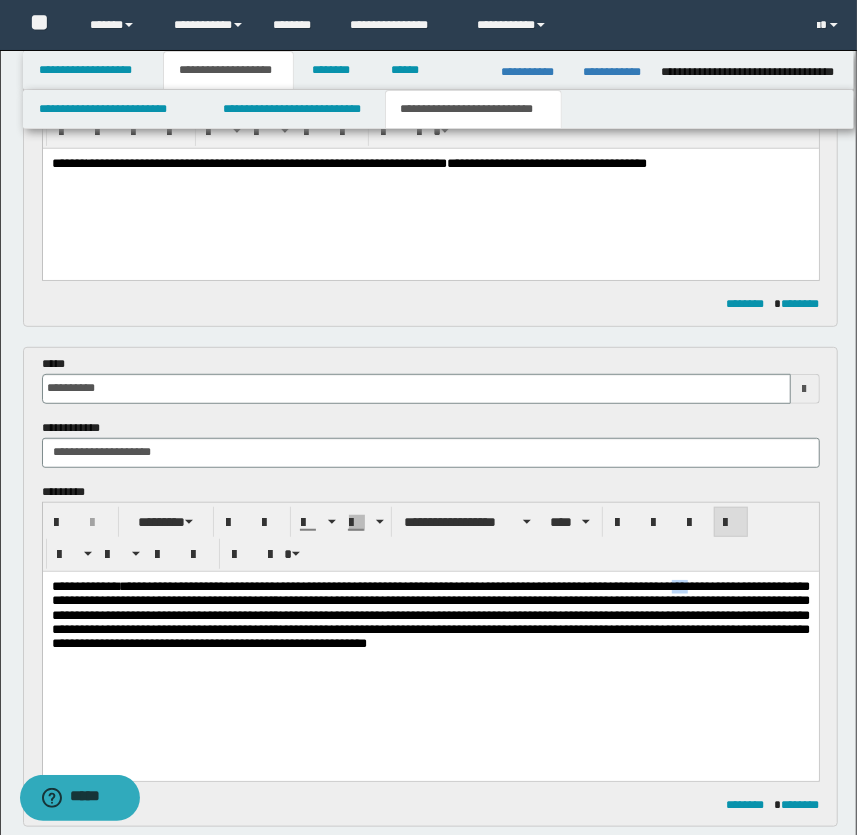 drag, startPoint x: 767, startPoint y: 585, endPoint x: 784, endPoint y: 587, distance: 17.117243 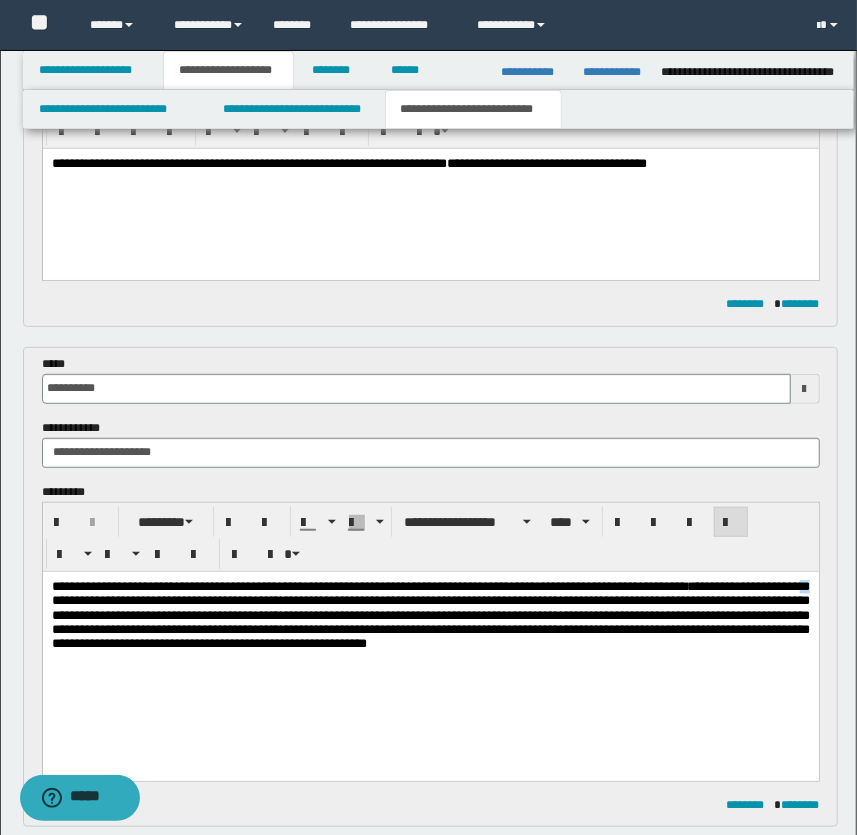 drag, startPoint x: 139, startPoint y: 604, endPoint x: 155, endPoint y: 605, distance: 16.03122 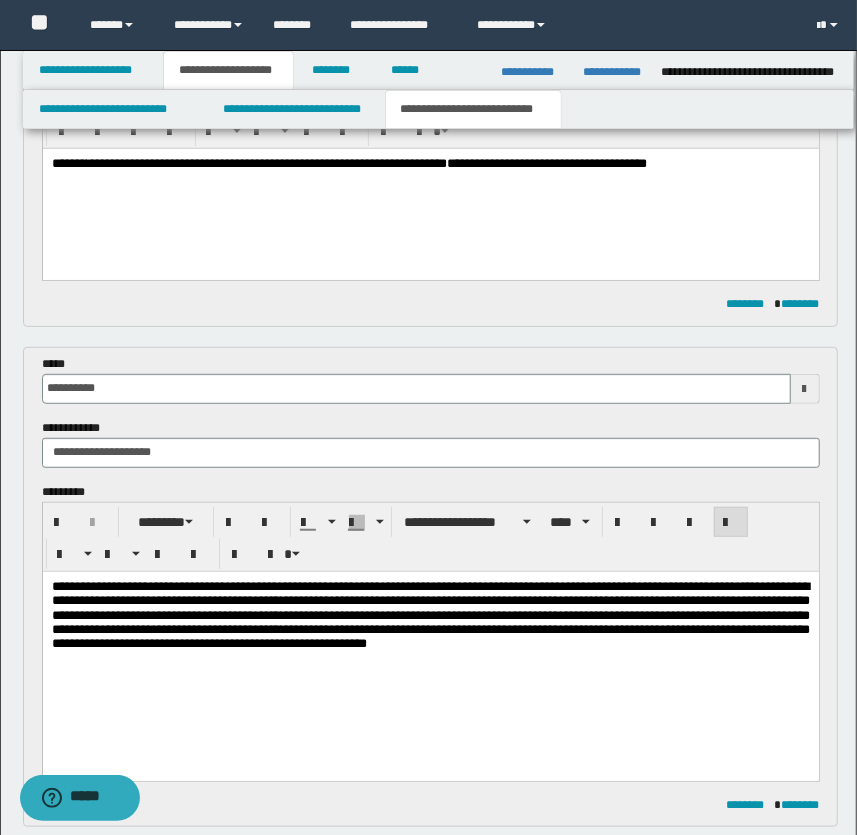 click on "**********" at bounding box center (430, 614) 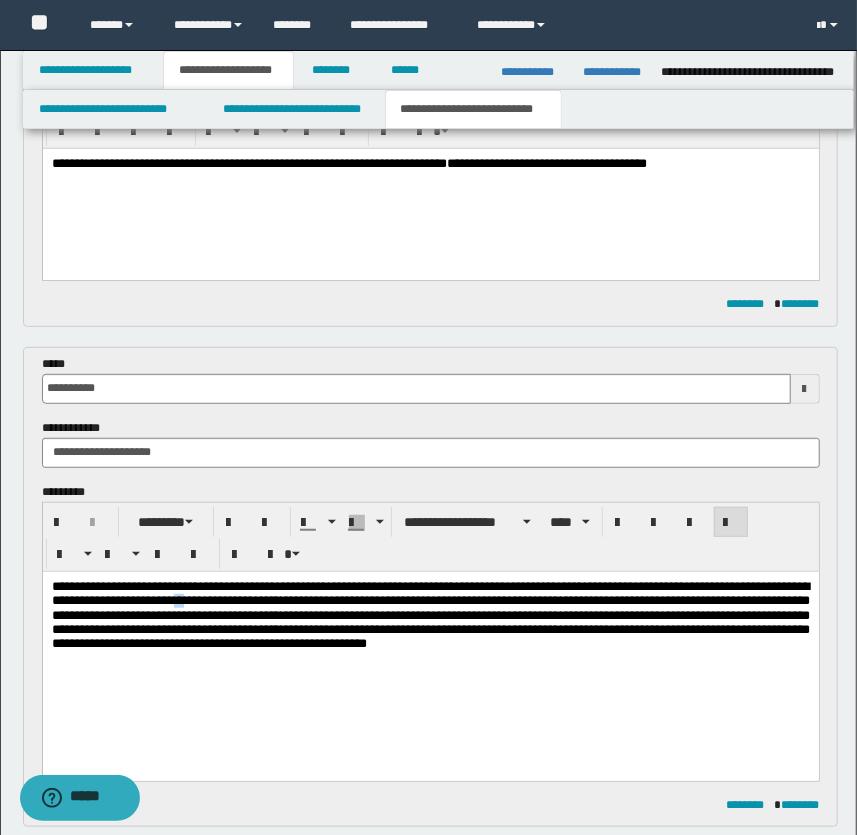 drag, startPoint x: 346, startPoint y: 601, endPoint x: 358, endPoint y: 599, distance: 12.165525 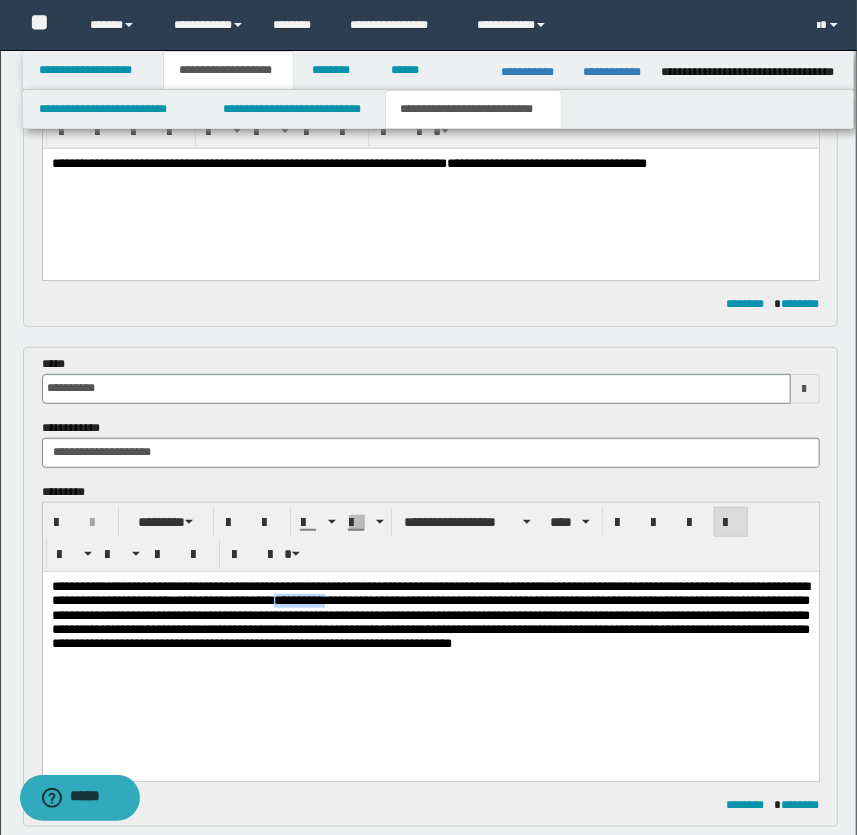 drag, startPoint x: 460, startPoint y: 602, endPoint x: 526, endPoint y: 606, distance: 66.1211 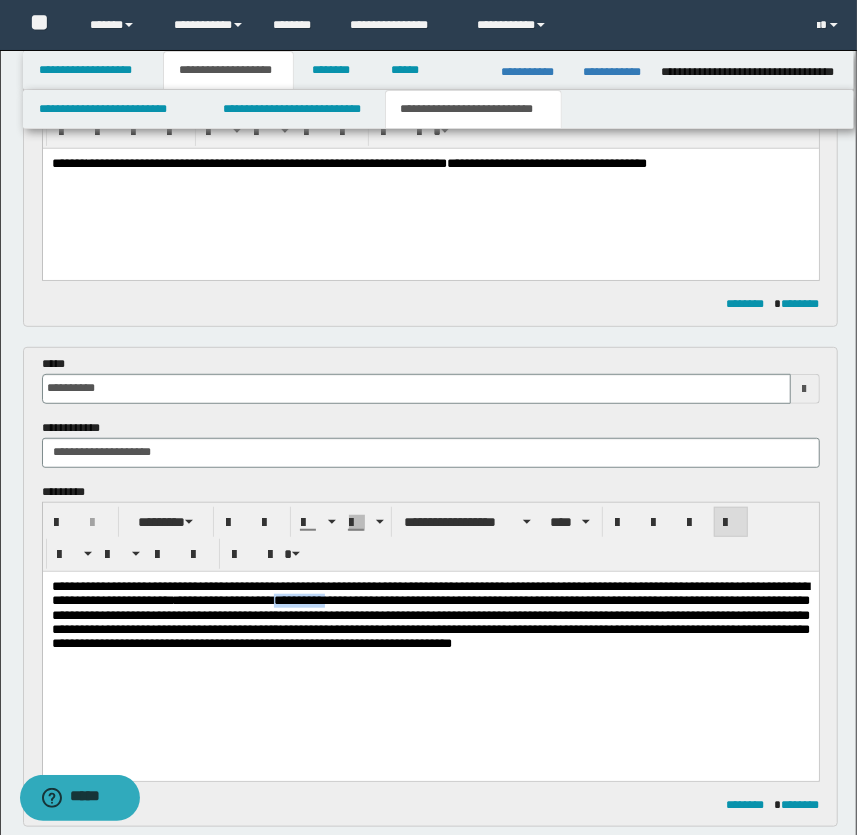 click on "**********" at bounding box center [430, 614] 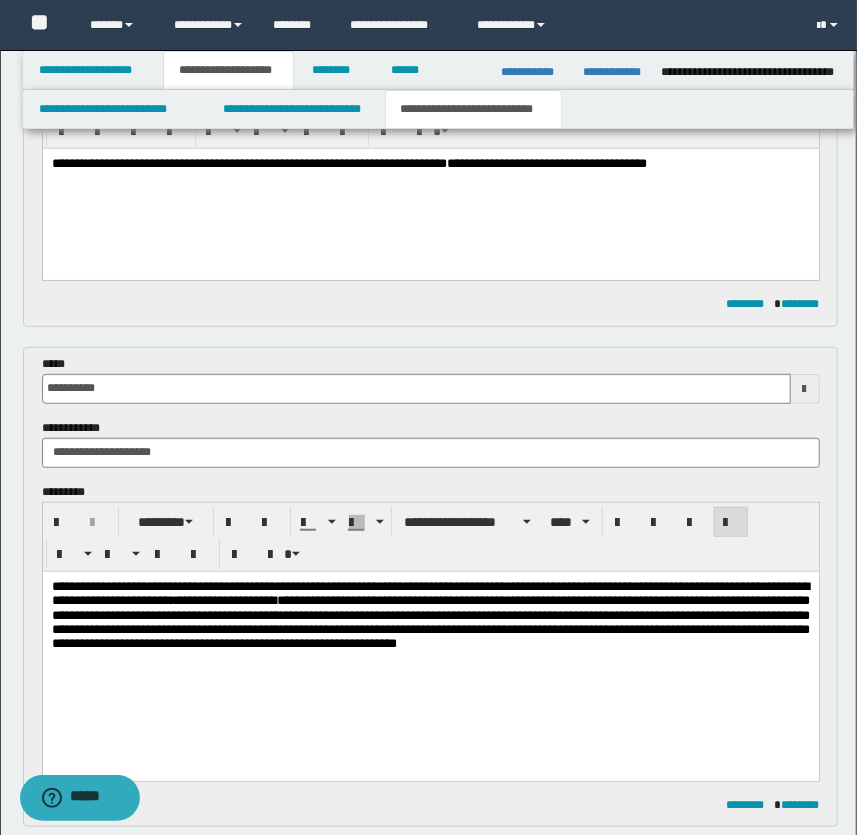 click on "**********" at bounding box center [430, 614] 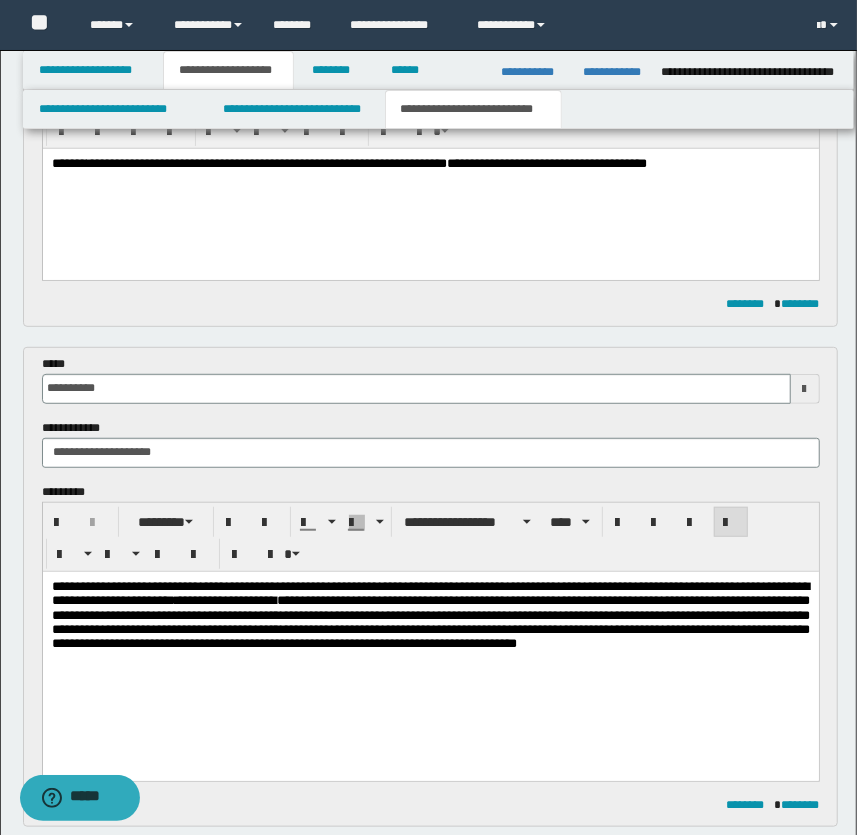 click on "**********" at bounding box center [430, 614] 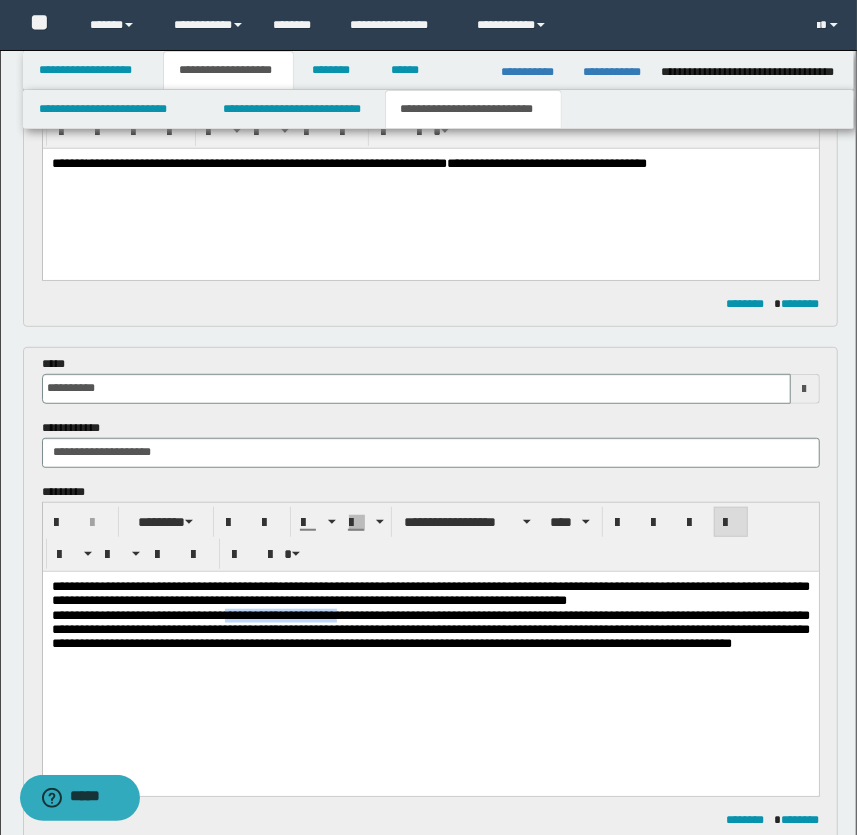 drag, startPoint x: 264, startPoint y: 631, endPoint x: 409, endPoint y: 630, distance: 145.00345 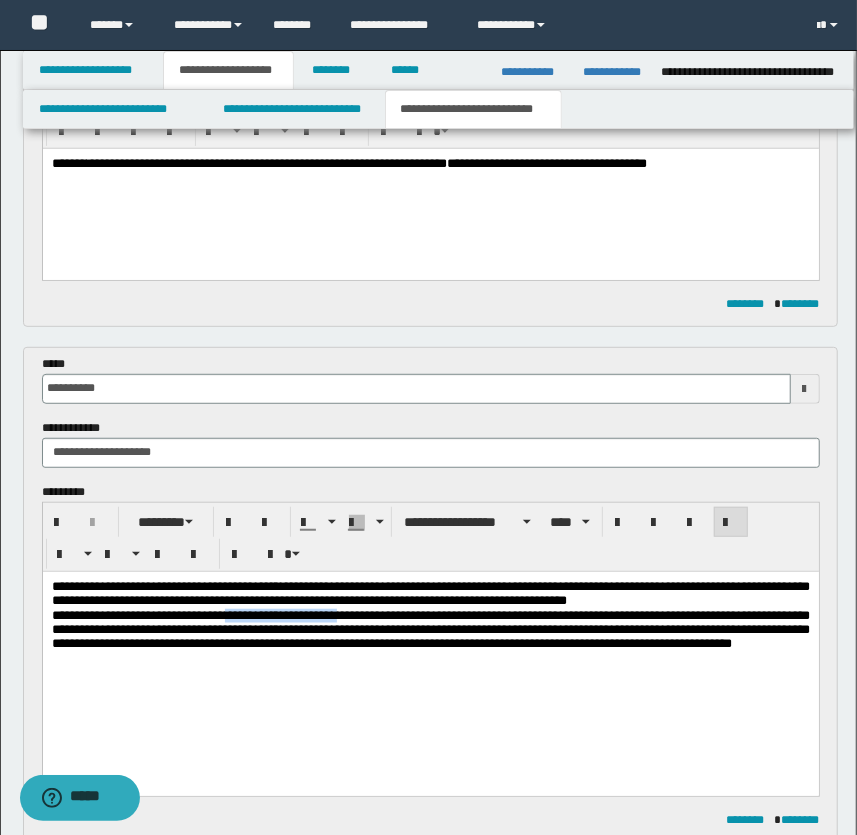 click on "**********" at bounding box center (430, 629) 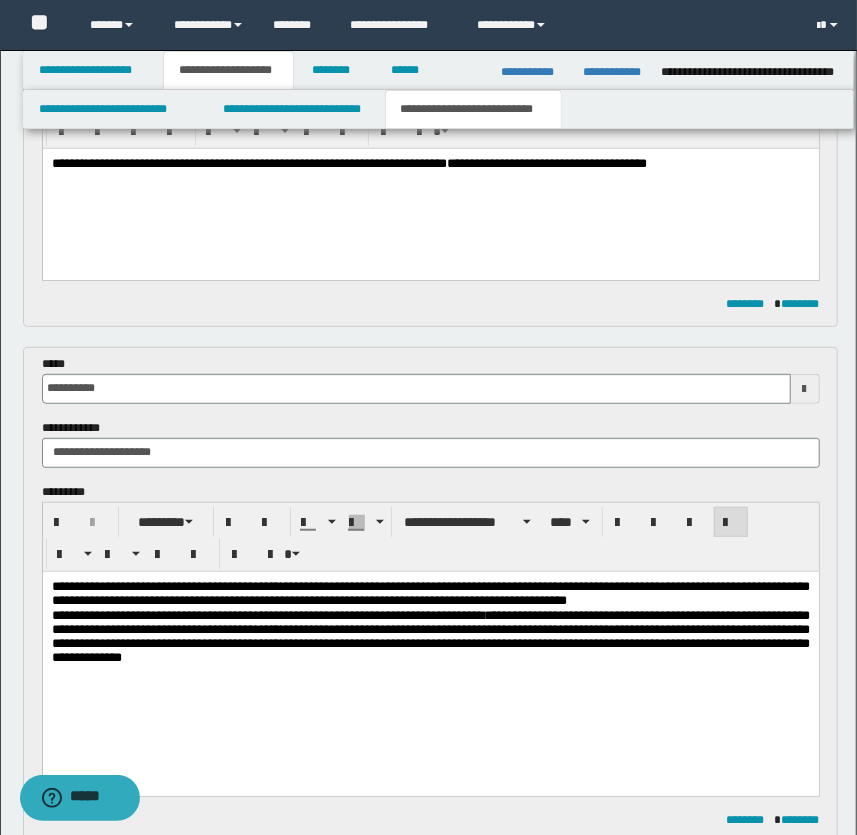 click on "**********" at bounding box center [430, 593] 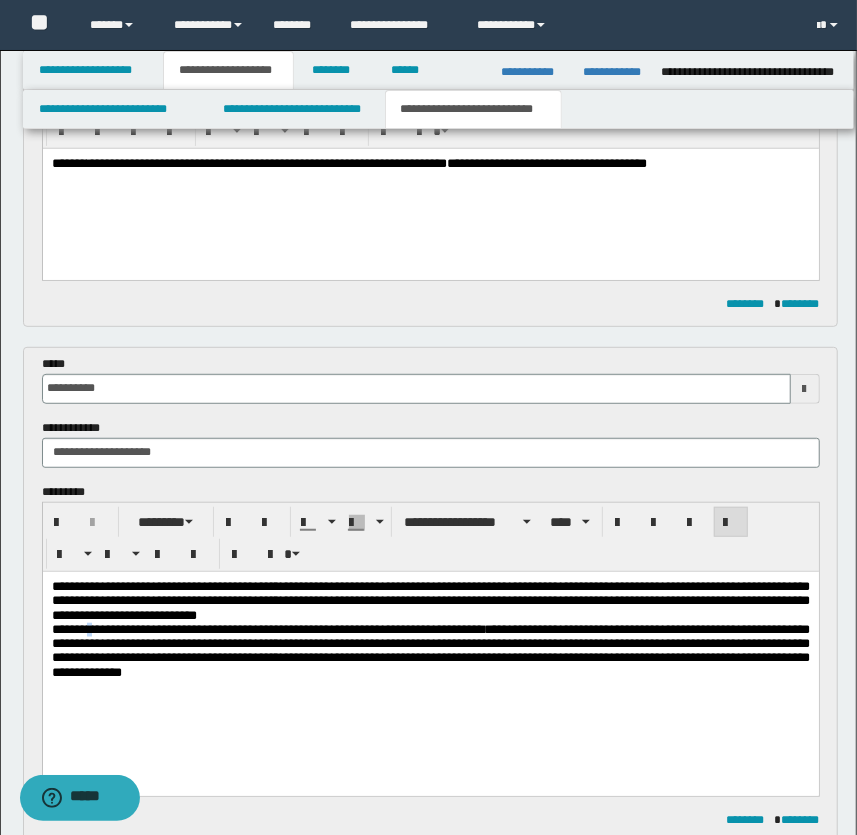click on "**********" at bounding box center [430, 650] 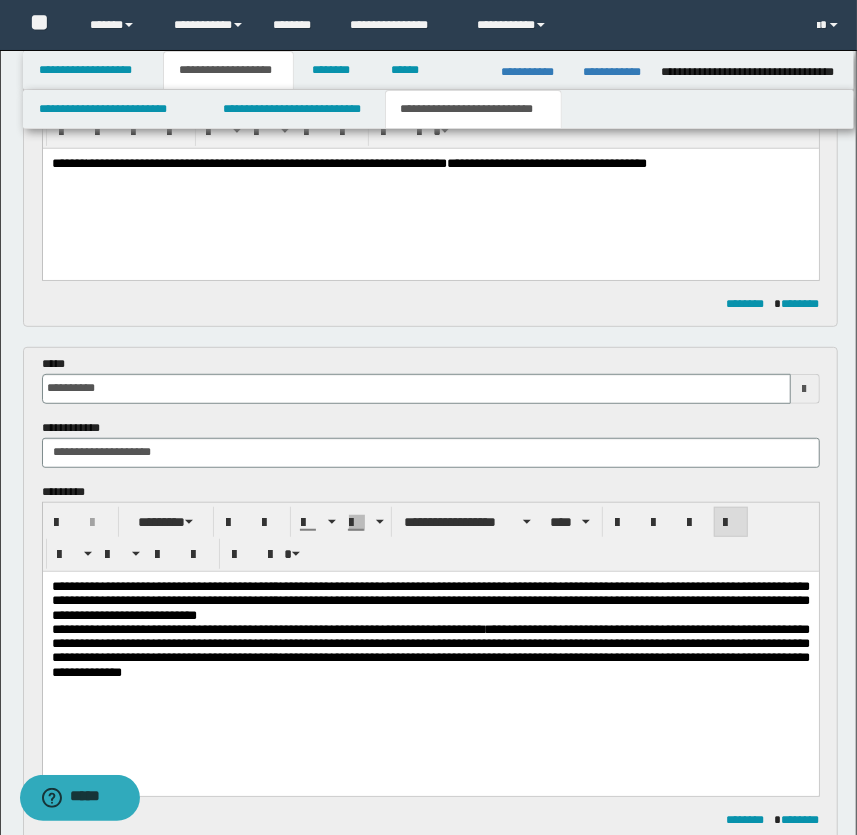 click on "**********" at bounding box center [430, 650] 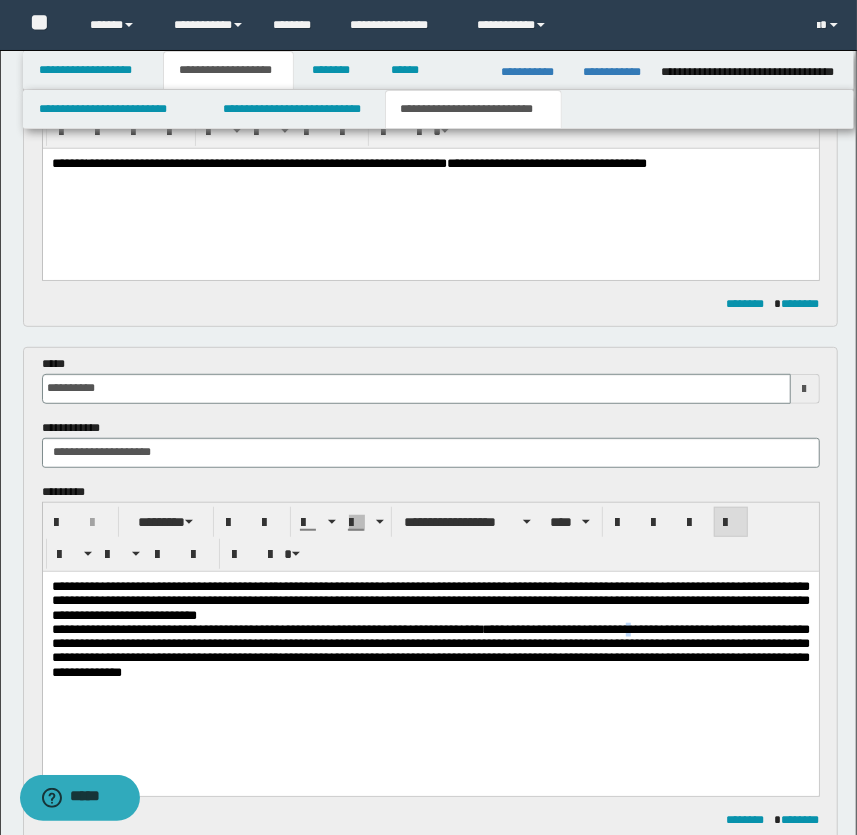 click on "**********" at bounding box center (430, 650) 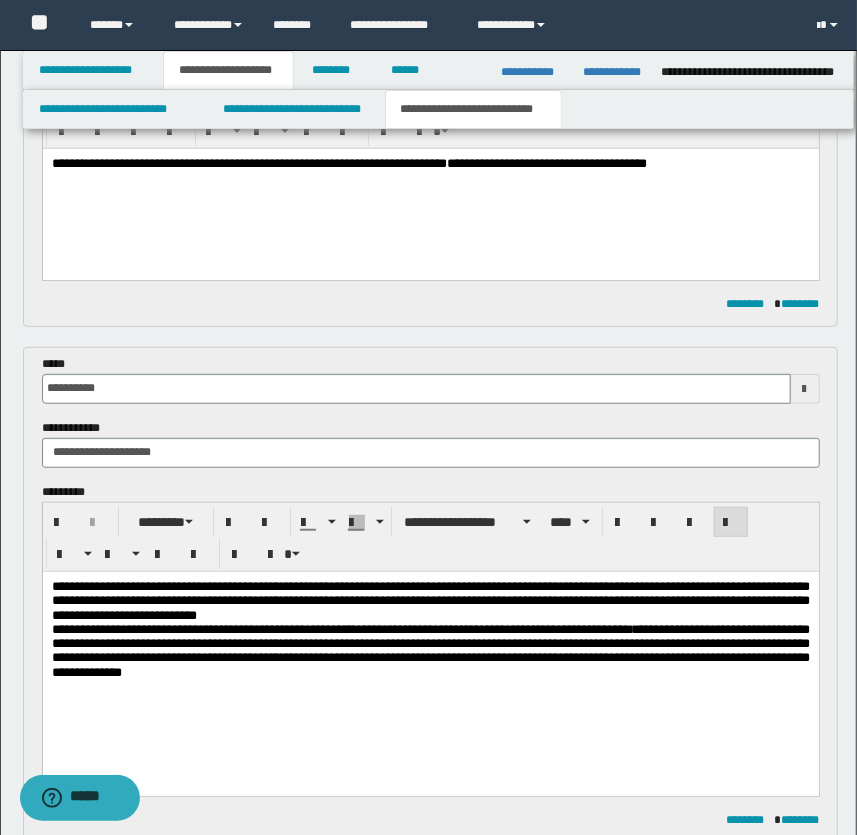 click on "**********" at bounding box center (430, 650) 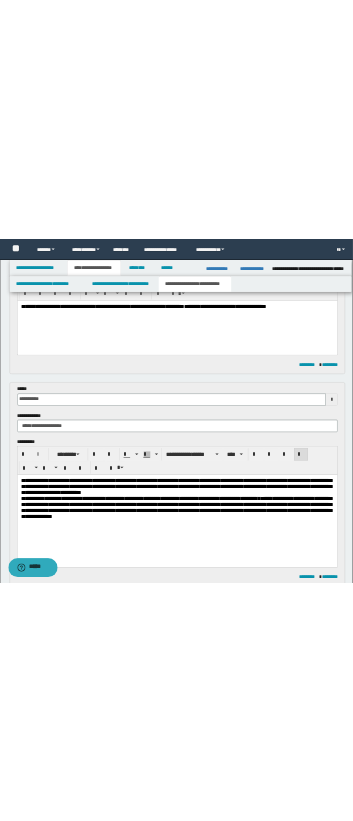 scroll, scrollTop: 330, scrollLeft: 0, axis: vertical 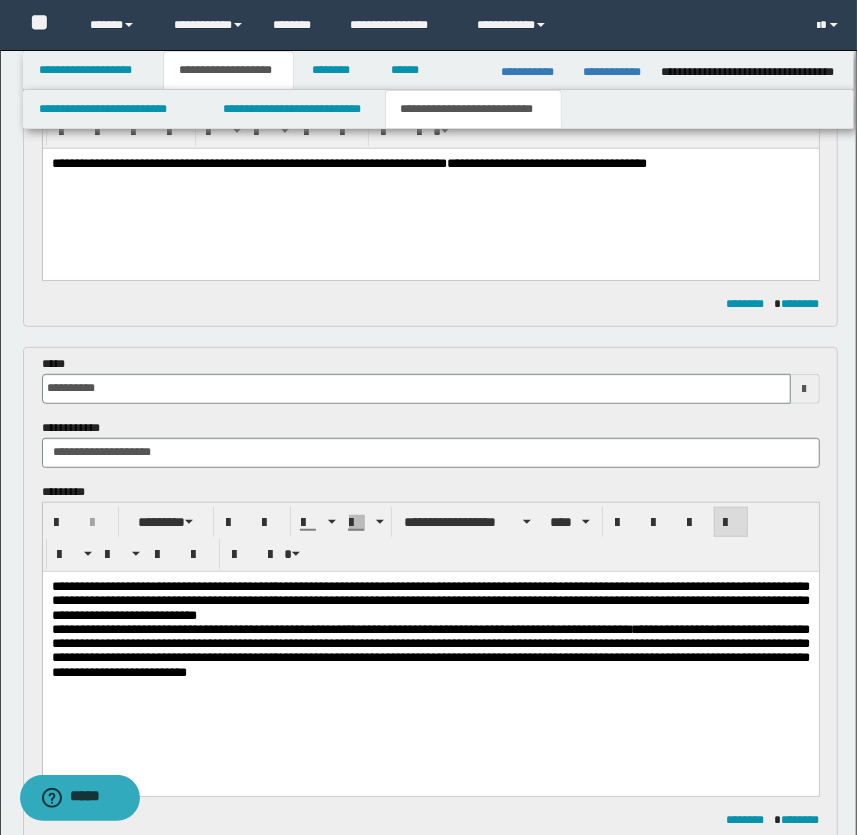 click on "**********" at bounding box center (430, 650) 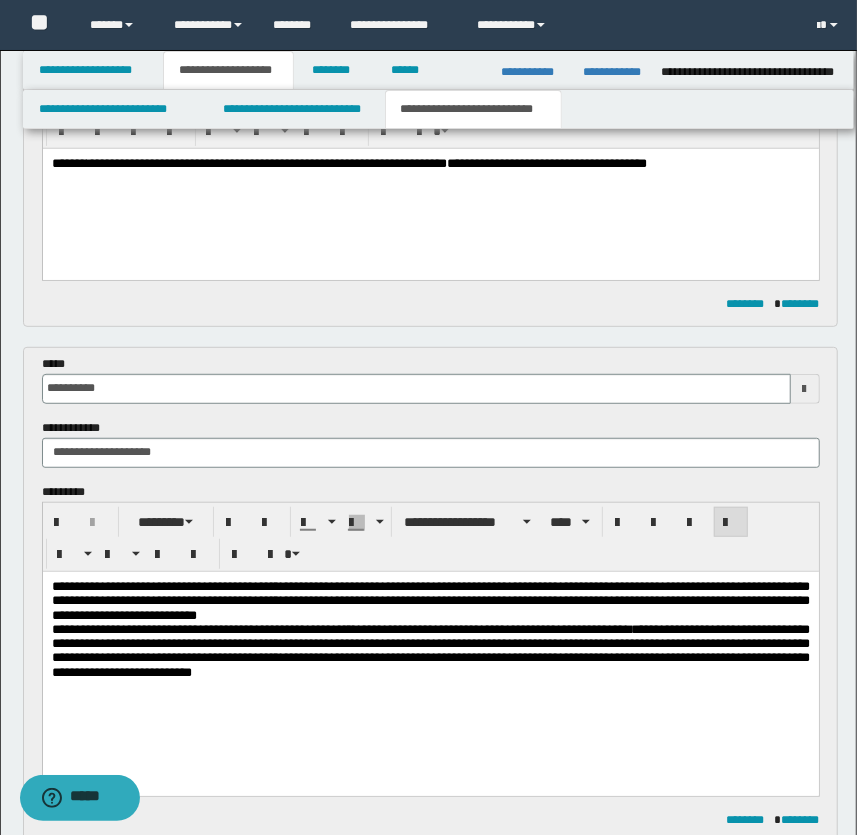 click on "**********" at bounding box center (430, 650) 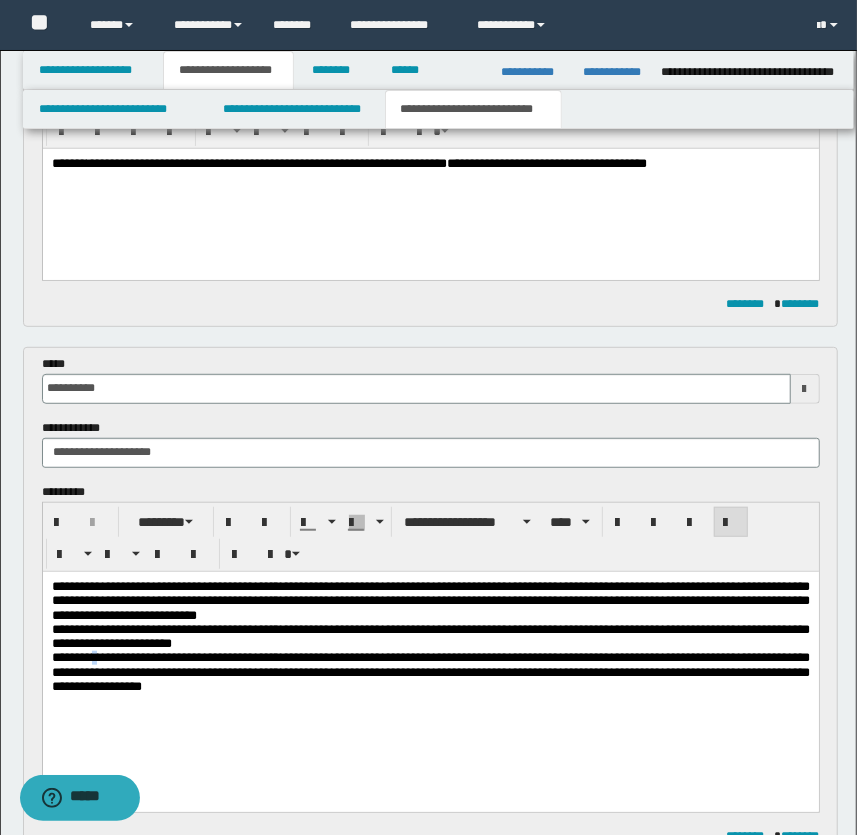 click on "**********" at bounding box center (430, 671) 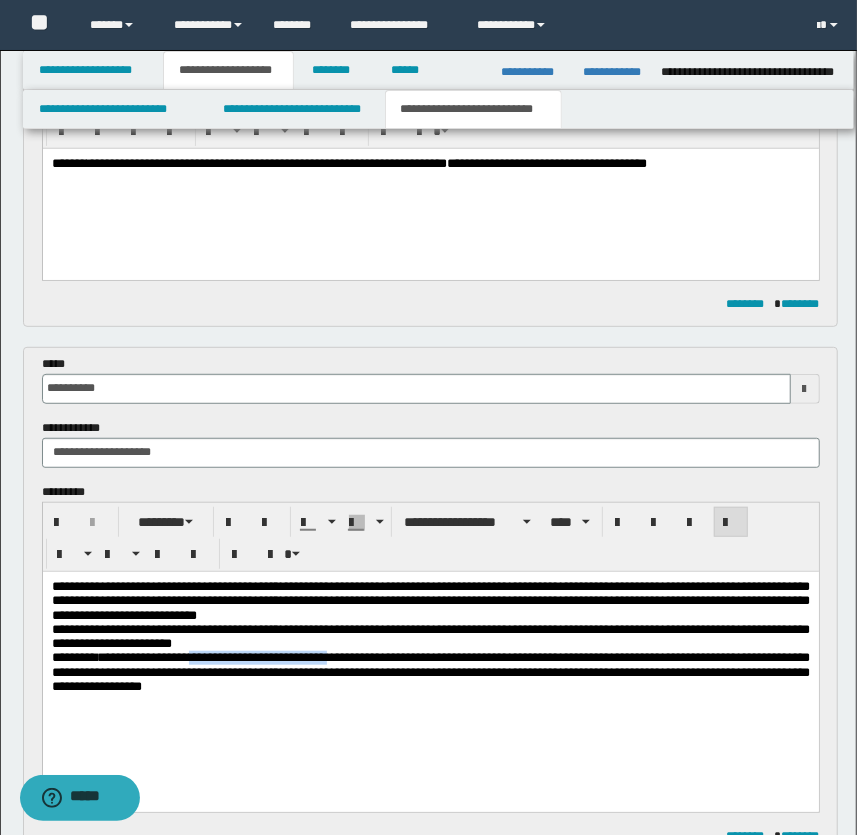 drag, startPoint x: 219, startPoint y: 661, endPoint x: 376, endPoint y: 669, distance: 157.20369 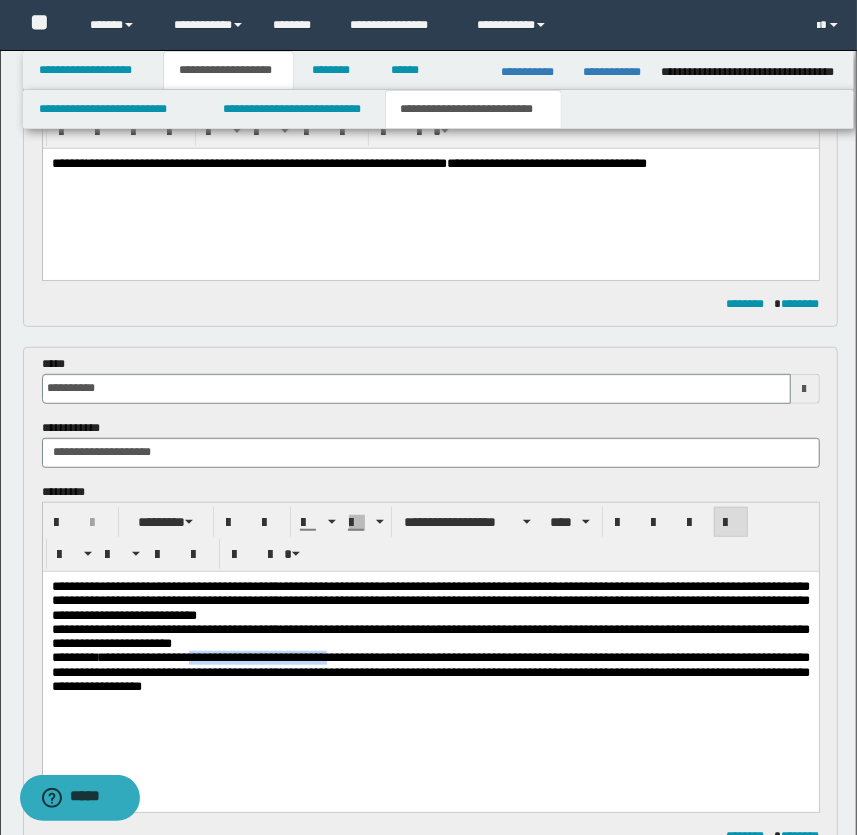 click on "**********" at bounding box center [430, 671] 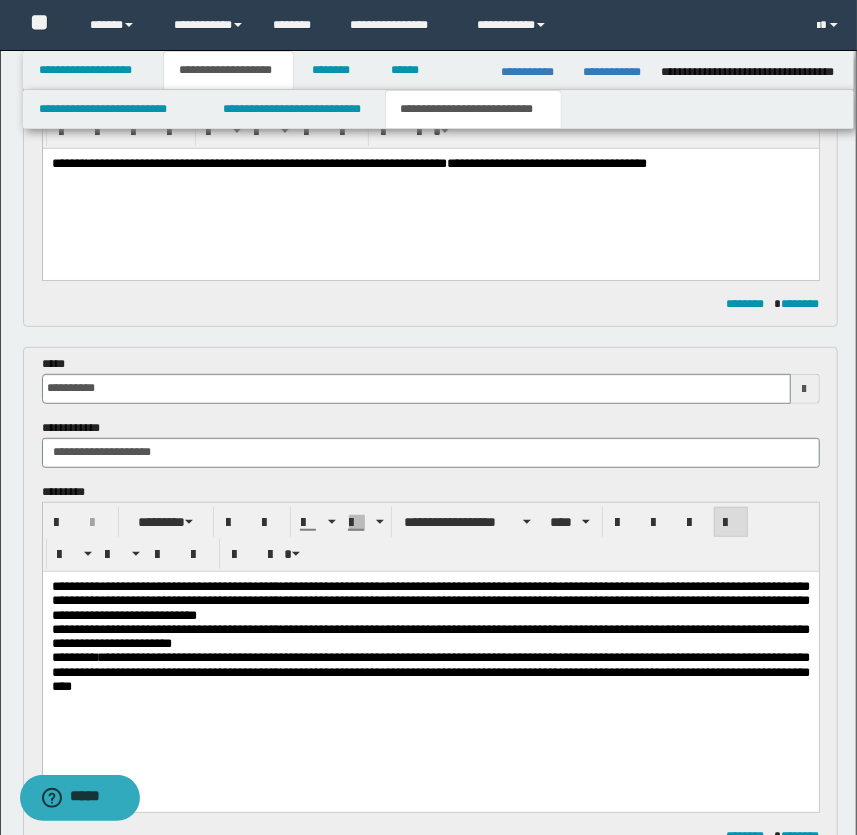 click on "**********" at bounding box center [430, 671] 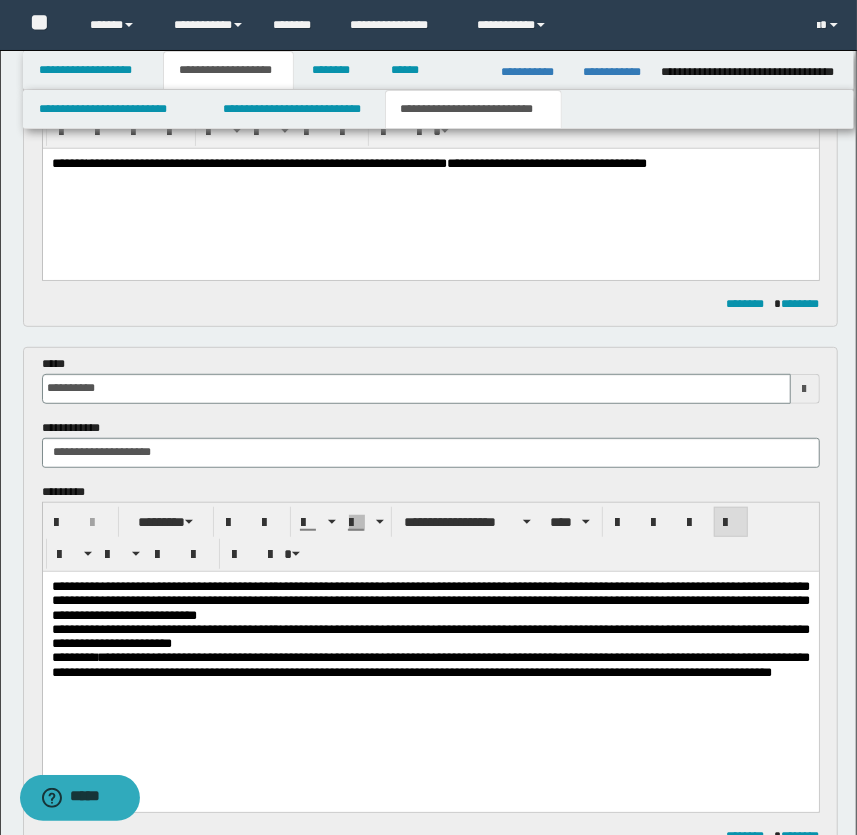 click on "**********" at bounding box center (430, 663) 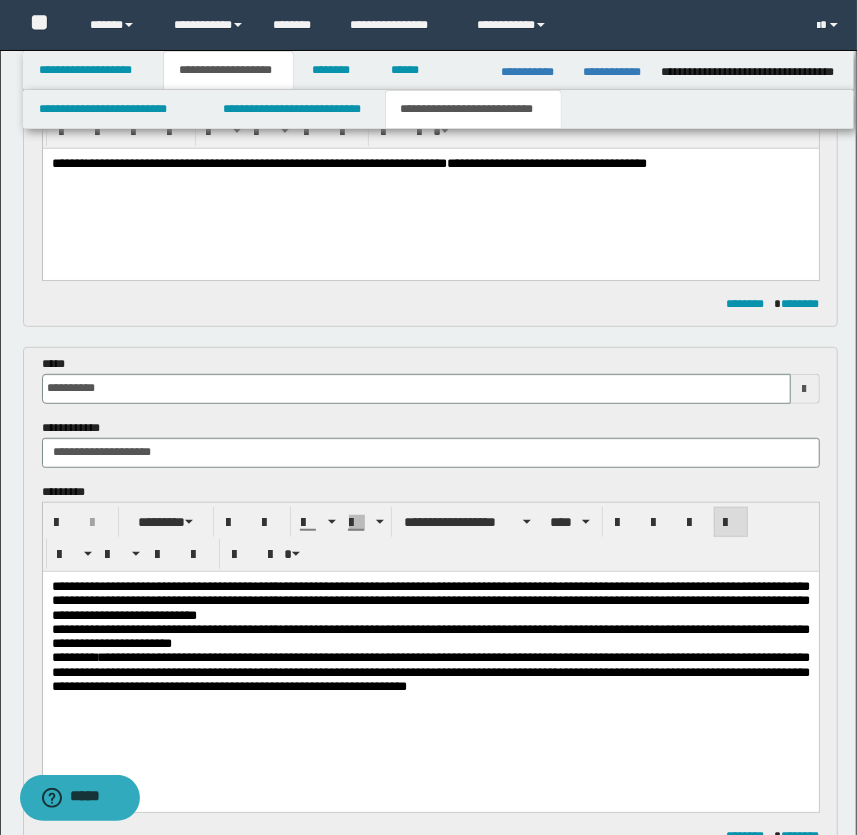 click on "**********" at bounding box center [430, 671] 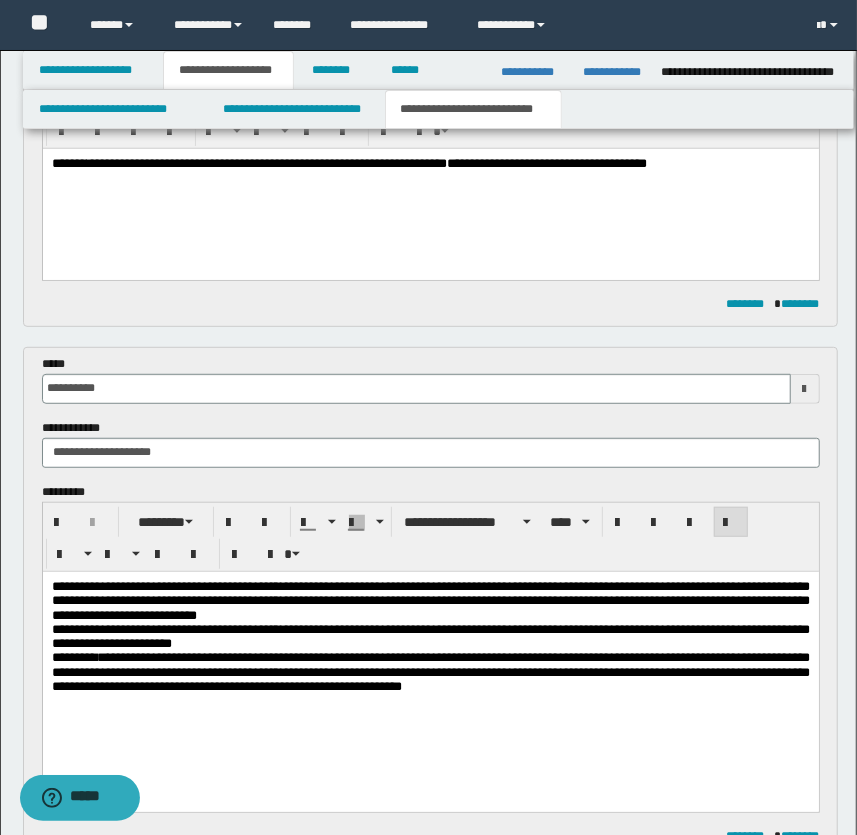 click on "**********" at bounding box center (430, 671) 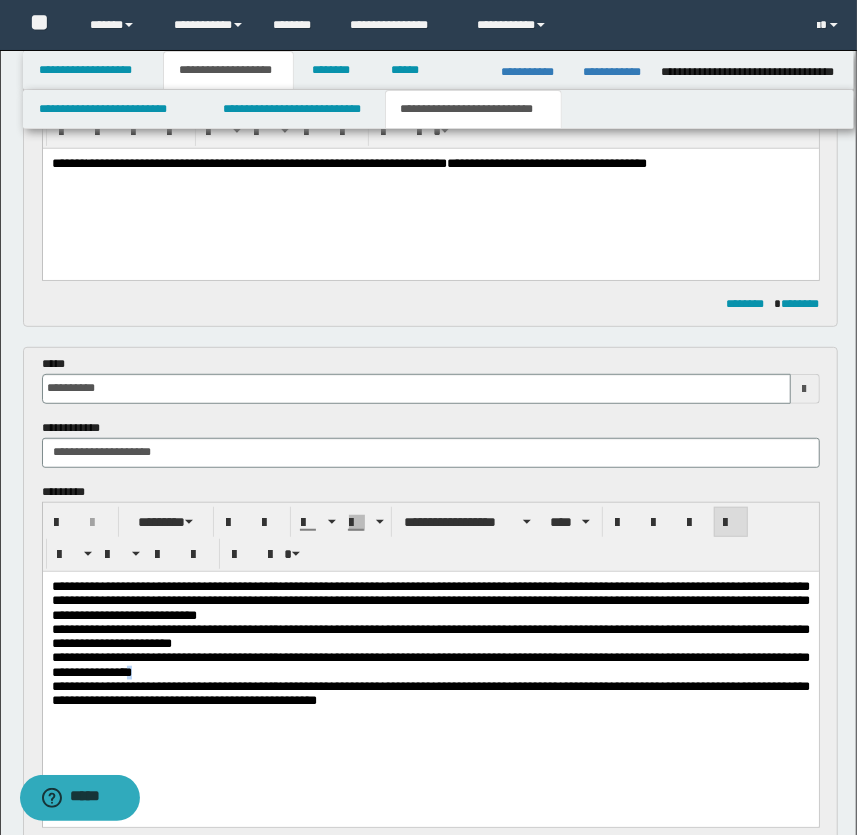 click on "**********" at bounding box center [430, 663] 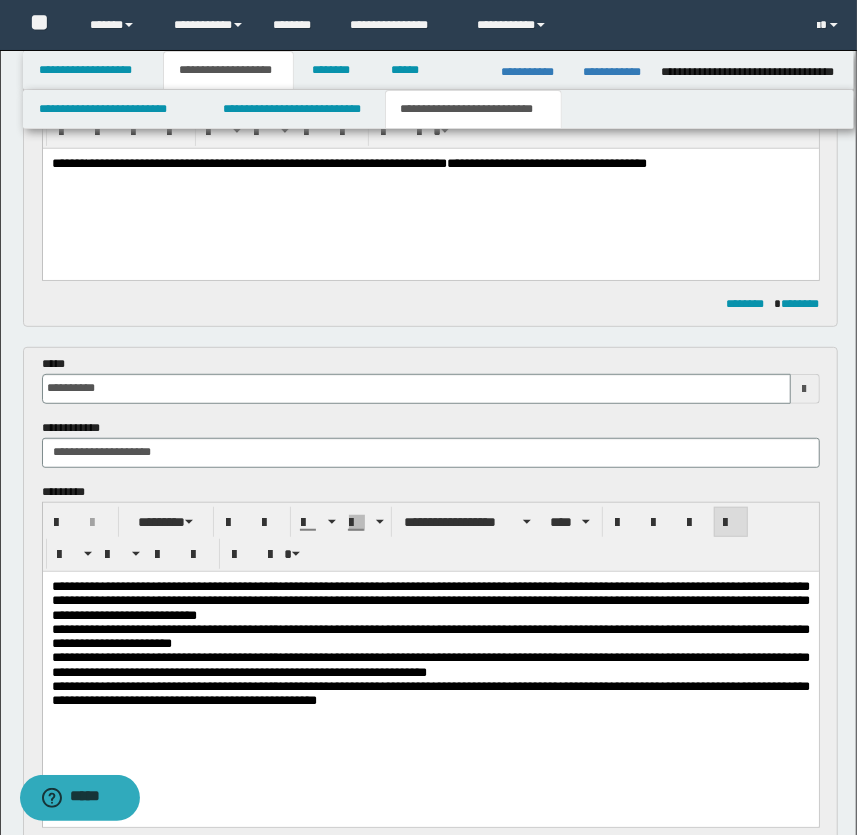 drag, startPoint x: 290, startPoint y: 693, endPoint x: 309, endPoint y: 693, distance: 19 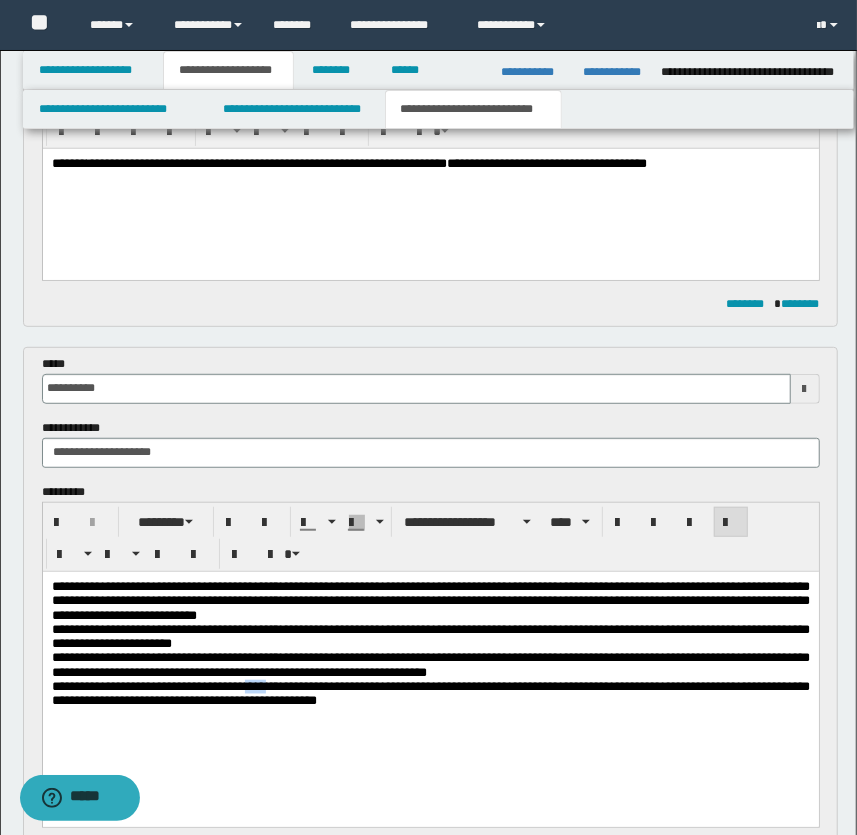 drag, startPoint x: 314, startPoint y: 693, endPoint x: 288, endPoint y: 690, distance: 26.172504 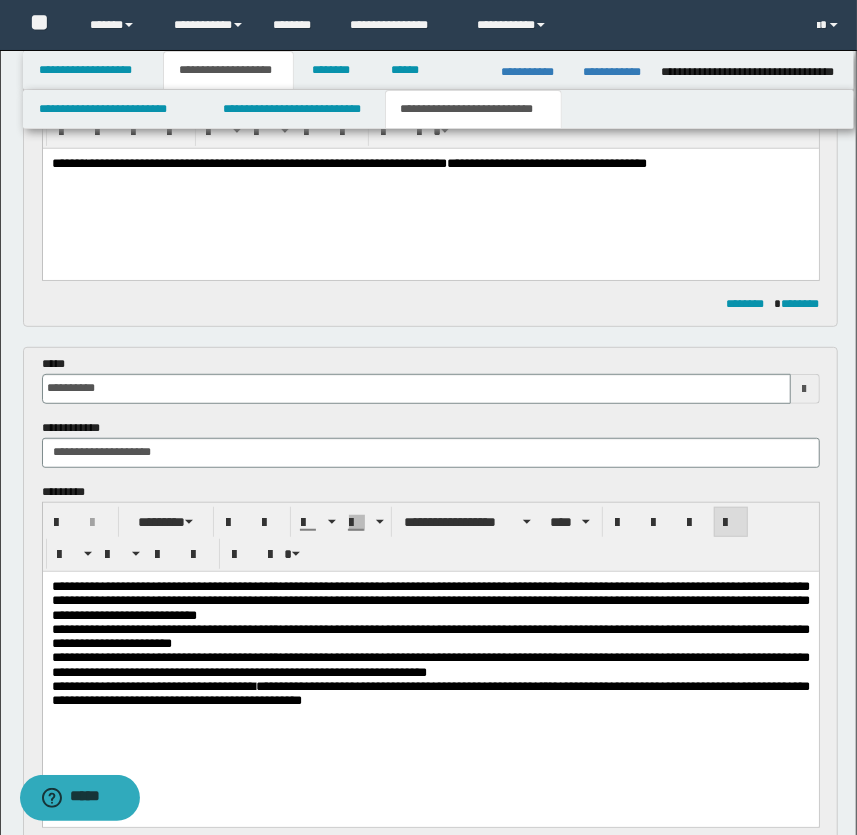 click on "**********" at bounding box center (430, 692) 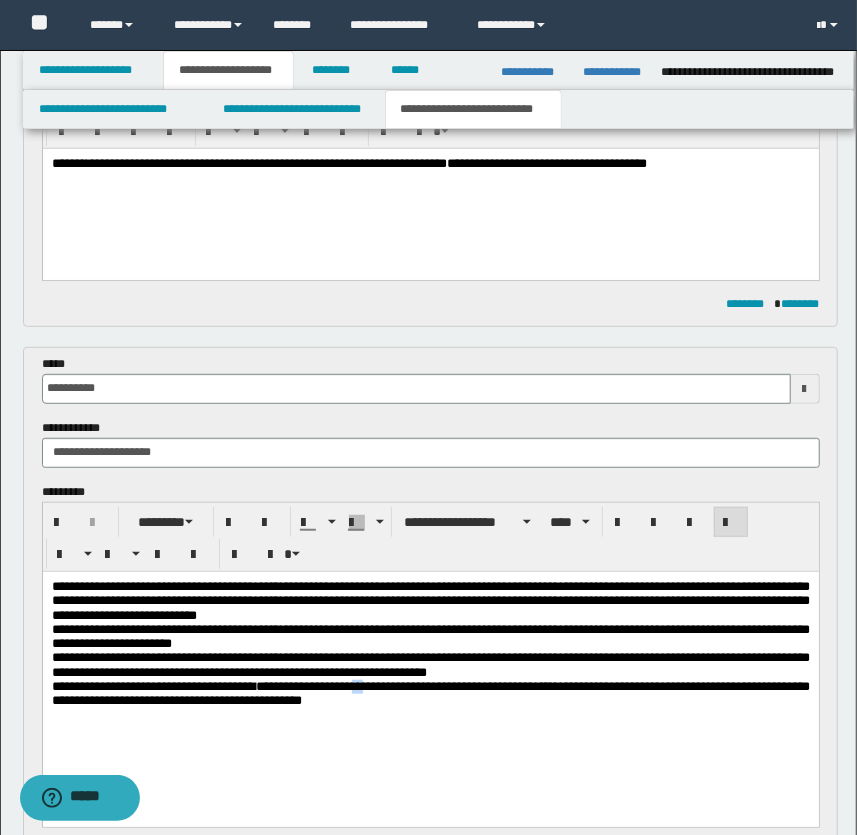 drag, startPoint x: 420, startPoint y: 691, endPoint x: 432, endPoint y: 694, distance: 12.369317 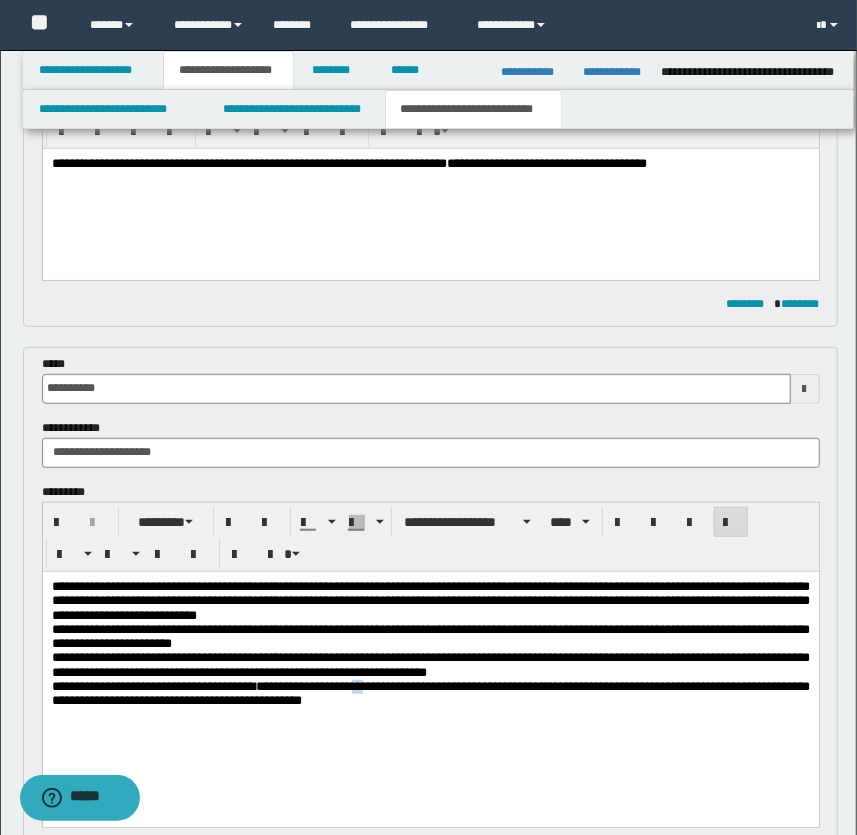 click on "**********" at bounding box center [430, 692] 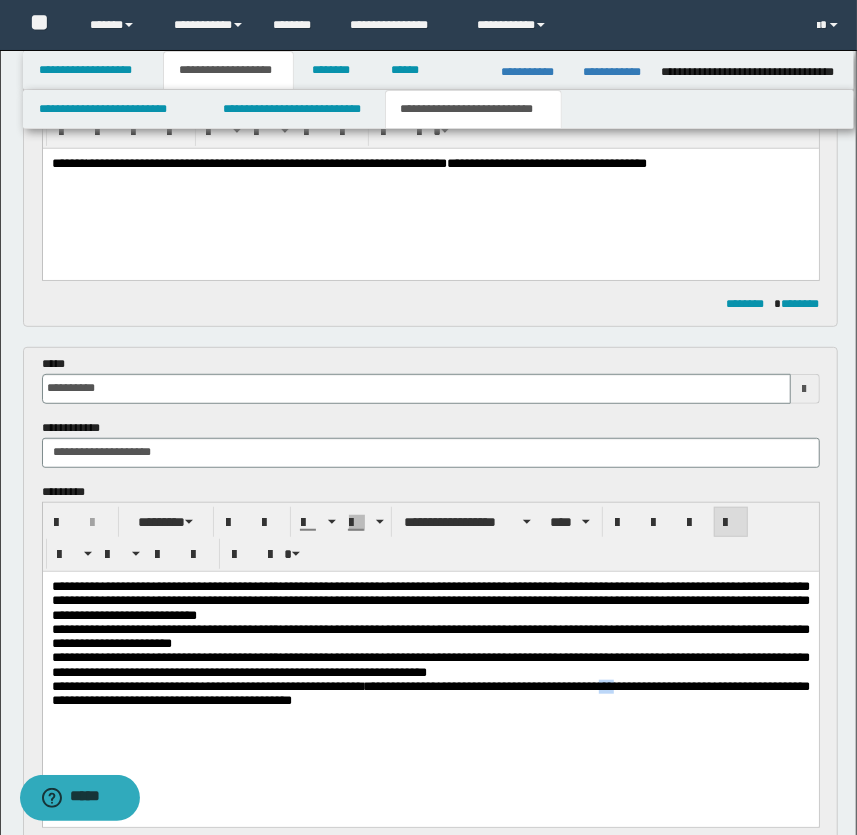 drag, startPoint x: 717, startPoint y: 691, endPoint x: 736, endPoint y: 694, distance: 19.235384 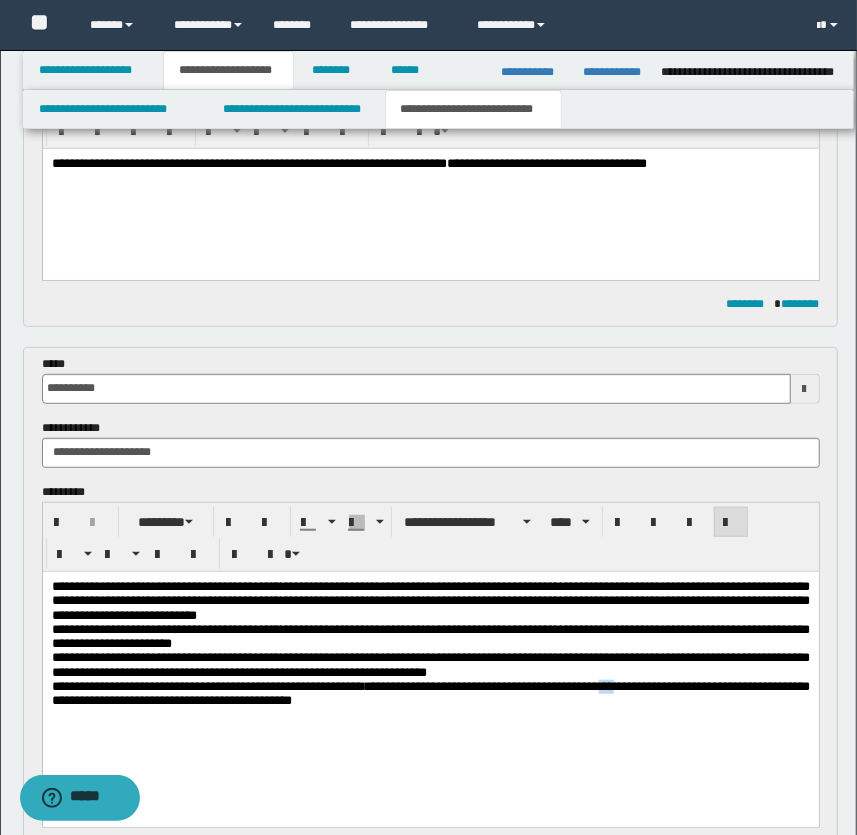 click on "**********" at bounding box center (430, 692) 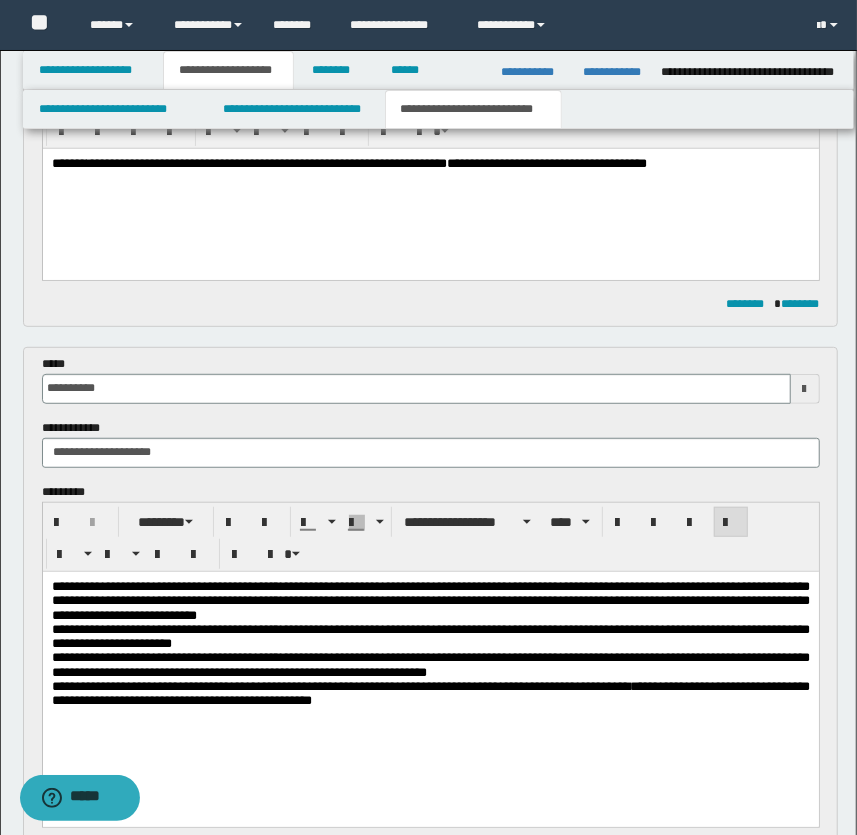 click on "**********" at bounding box center (430, 692) 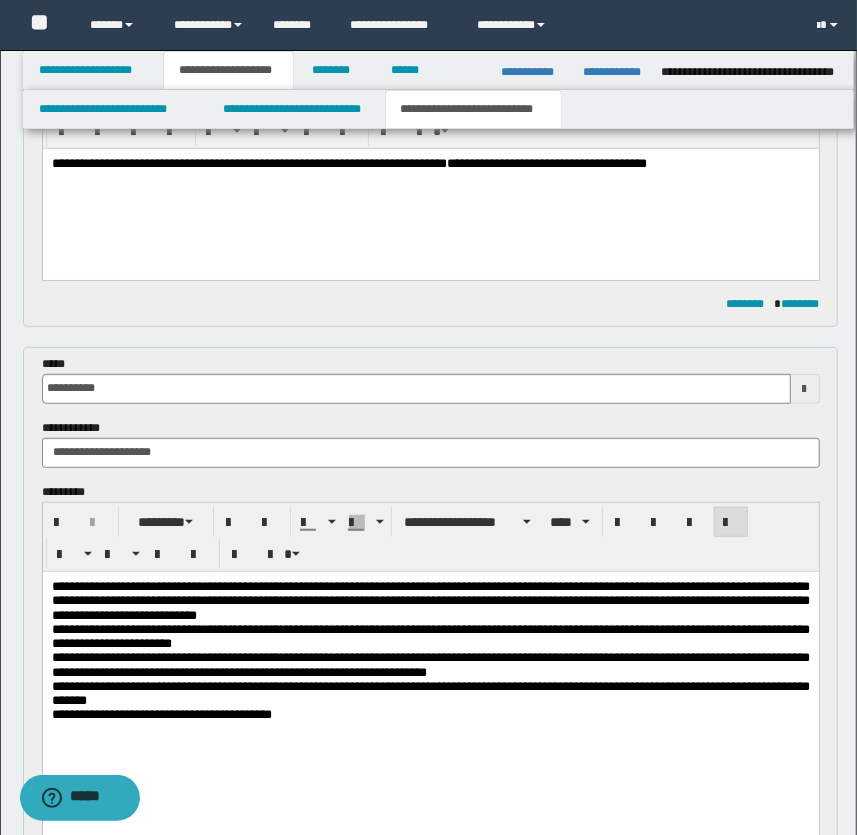 click on "**********" at bounding box center [430, 600] 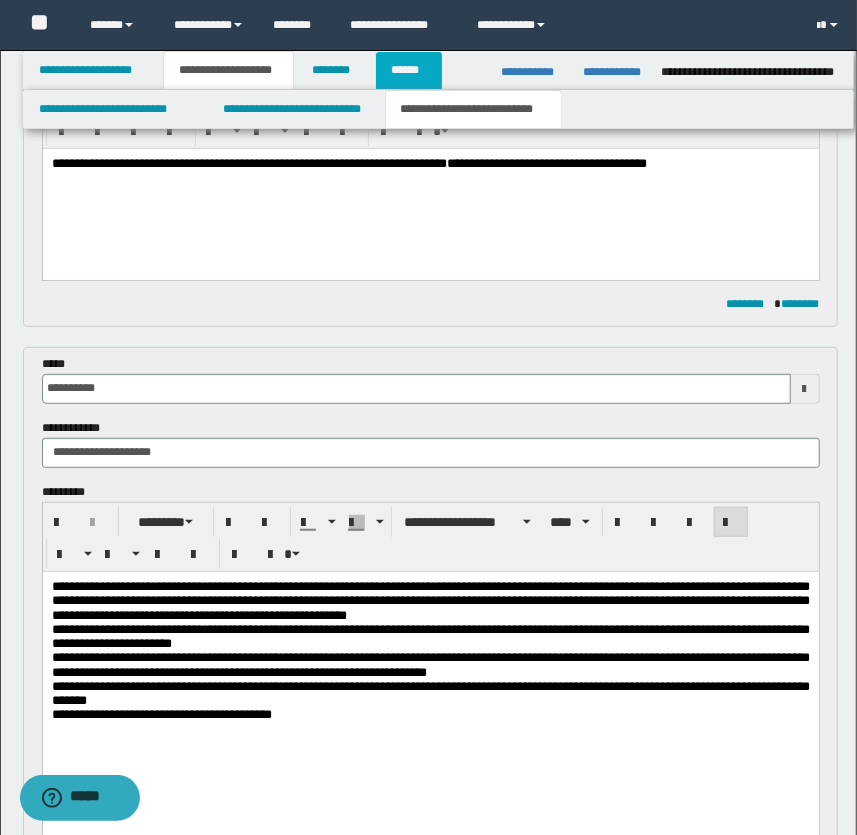 click on "******" at bounding box center [409, 70] 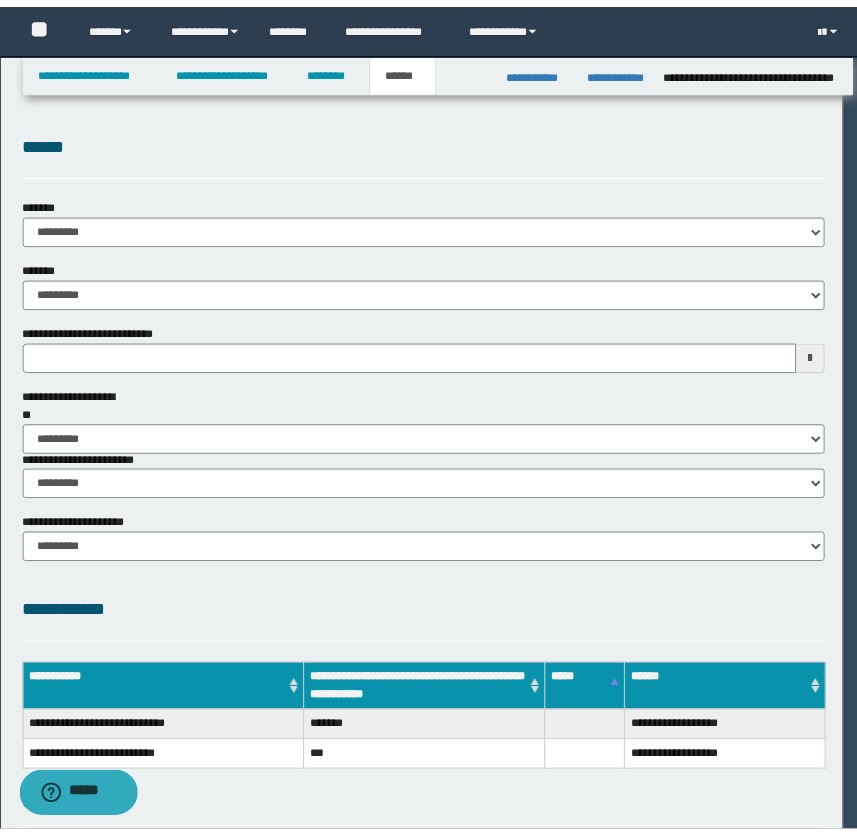 scroll, scrollTop: 0, scrollLeft: 0, axis: both 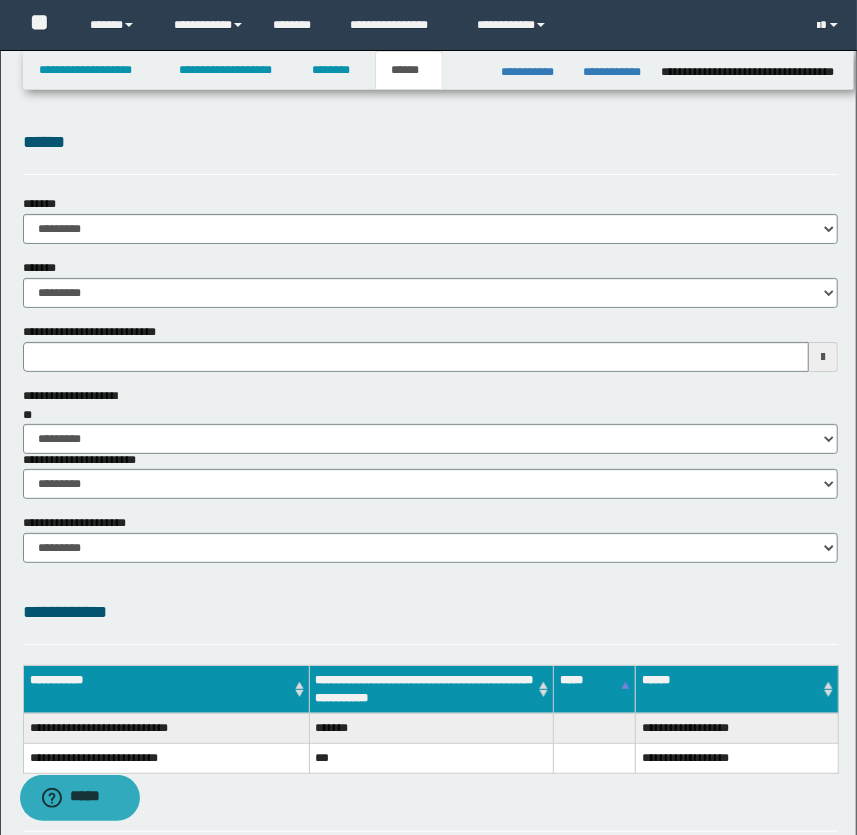 type 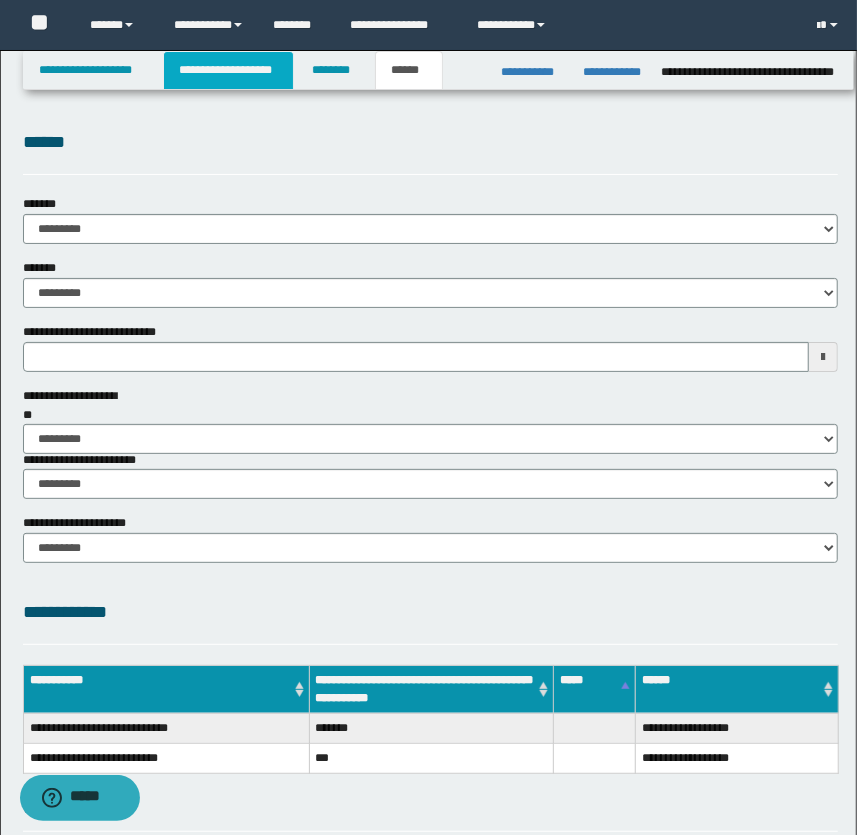 click on "**********" at bounding box center (228, 70) 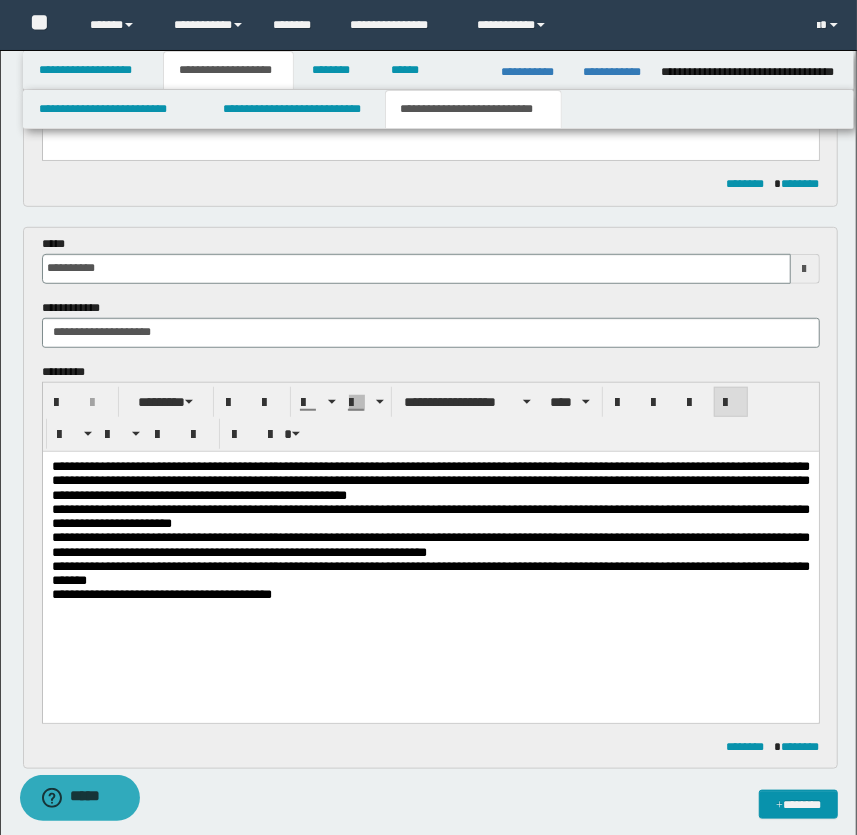 scroll, scrollTop: 454, scrollLeft: 0, axis: vertical 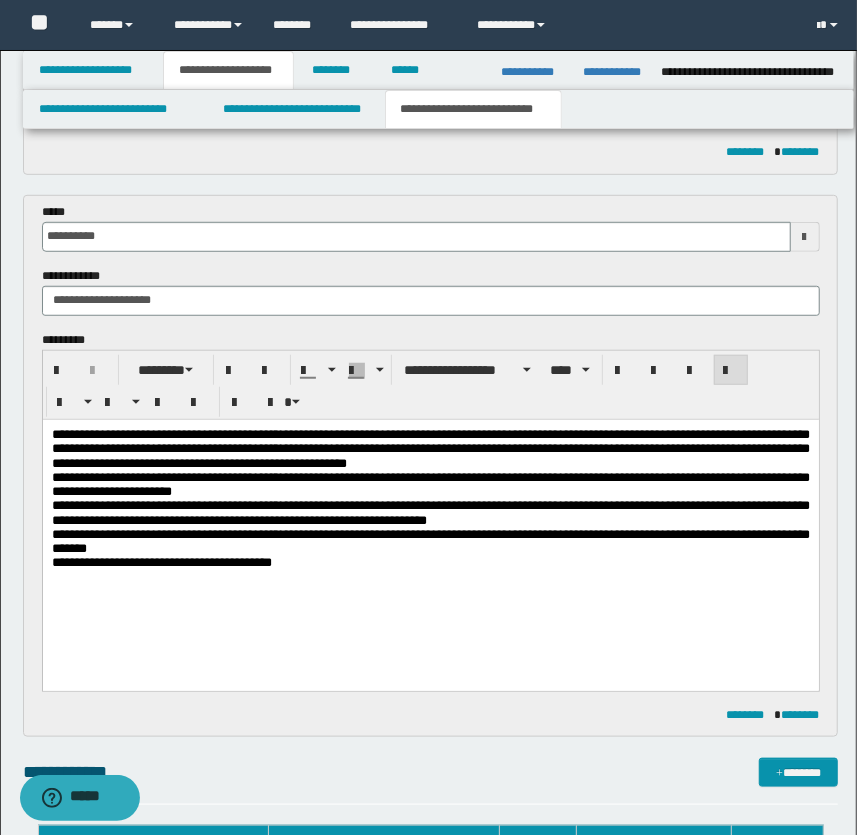 click on "**********" at bounding box center (430, 562) 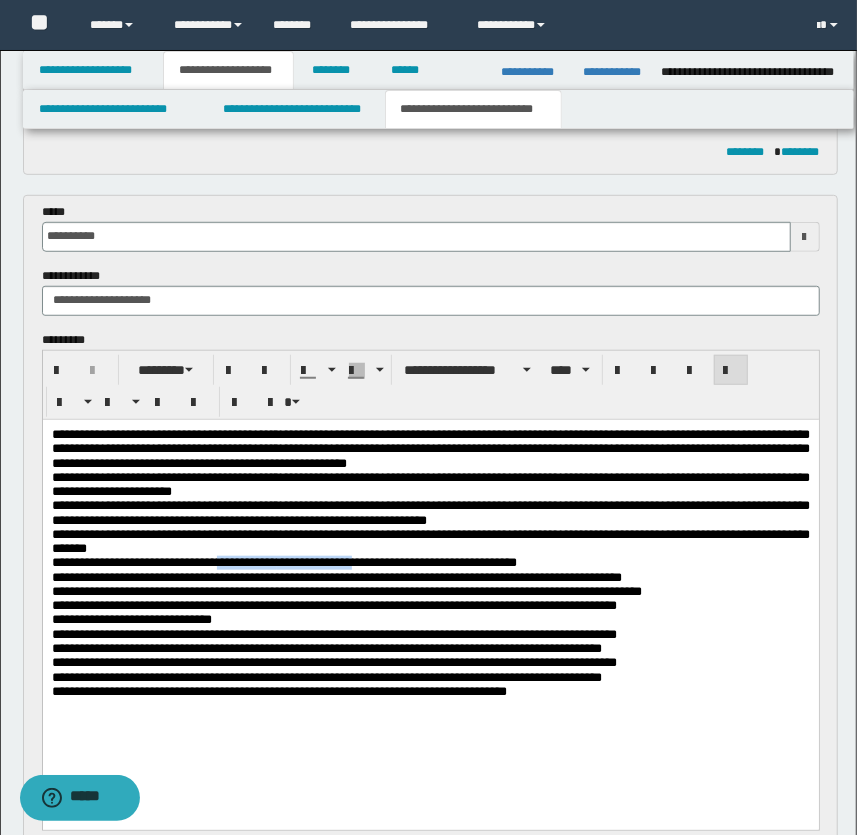 drag, startPoint x: 245, startPoint y: 576, endPoint x: 421, endPoint y: 575, distance: 176.00284 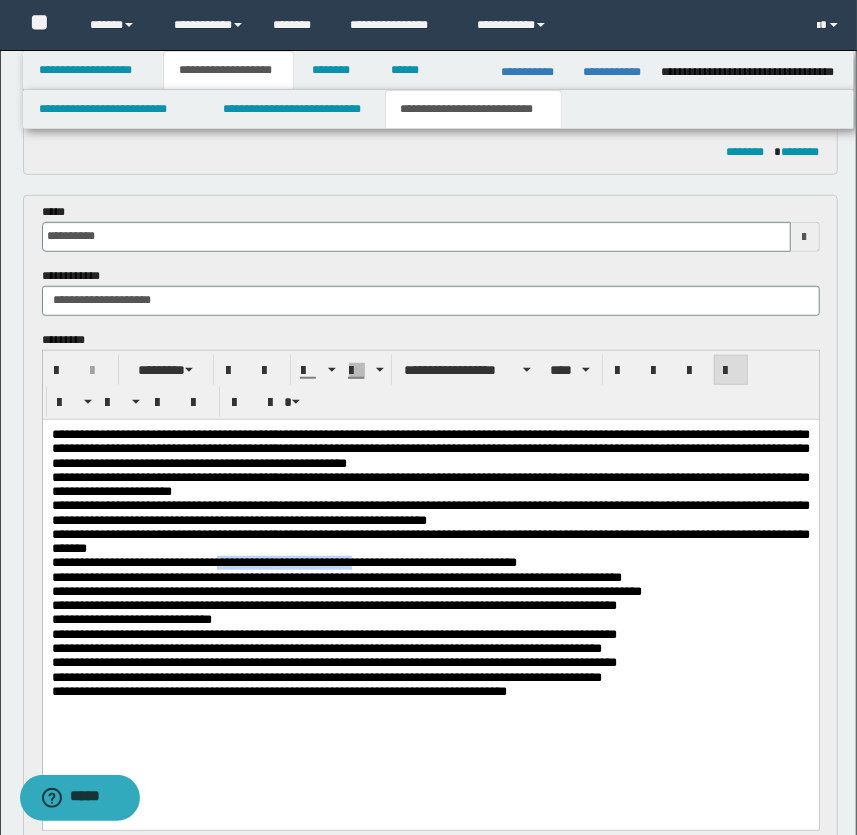 click on "**********" at bounding box center (346, 625) 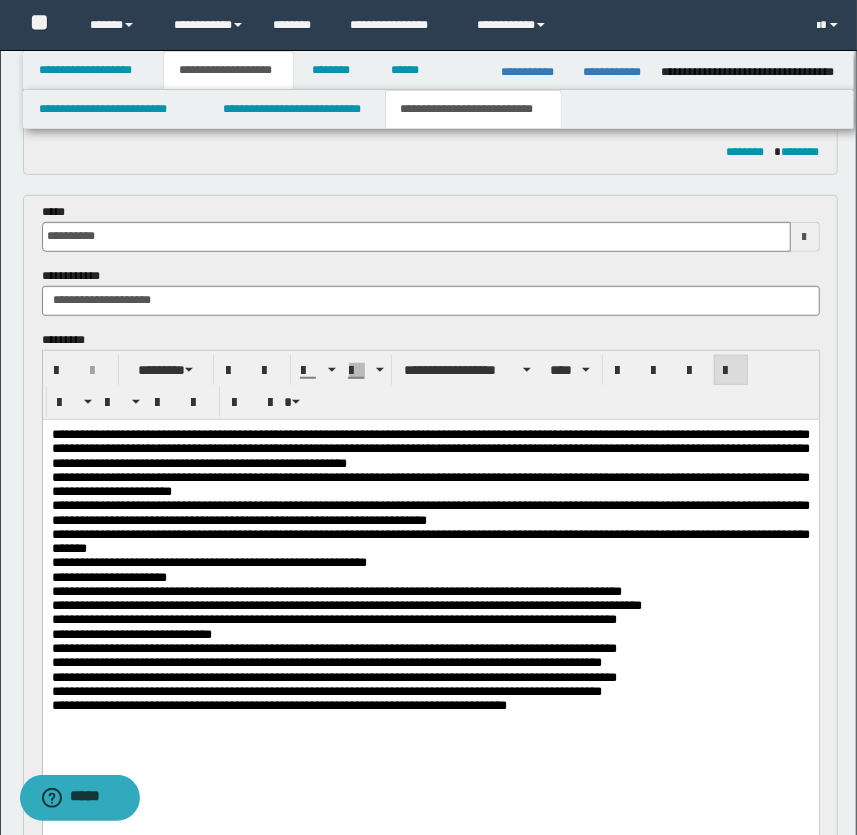 click on "**********" at bounding box center (208, 561) 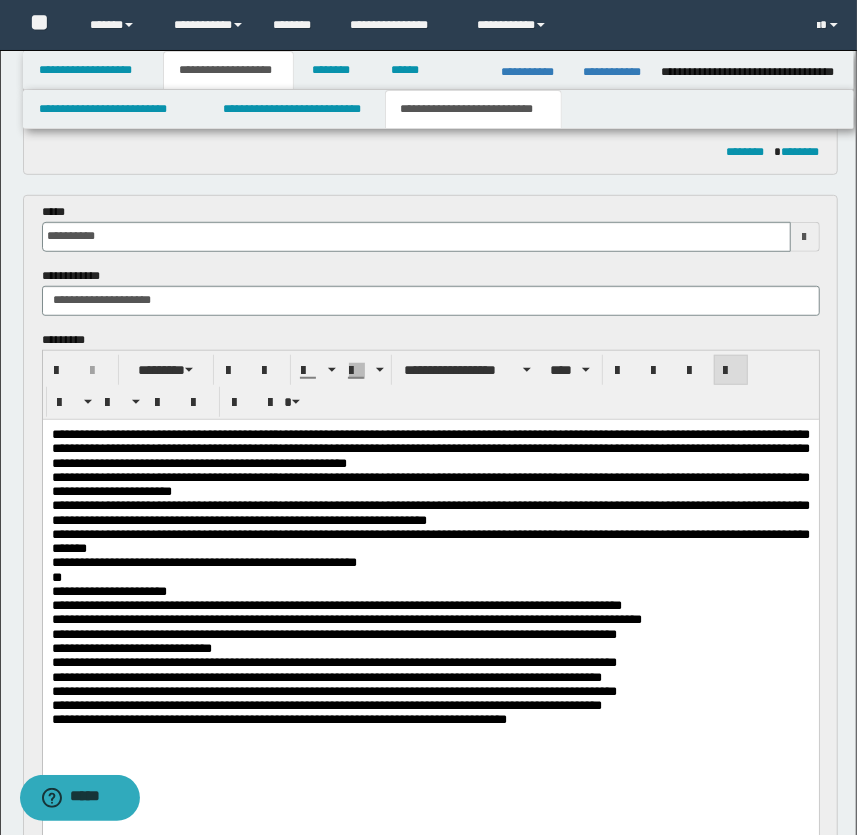 click on "**********" at bounding box center [346, 654] 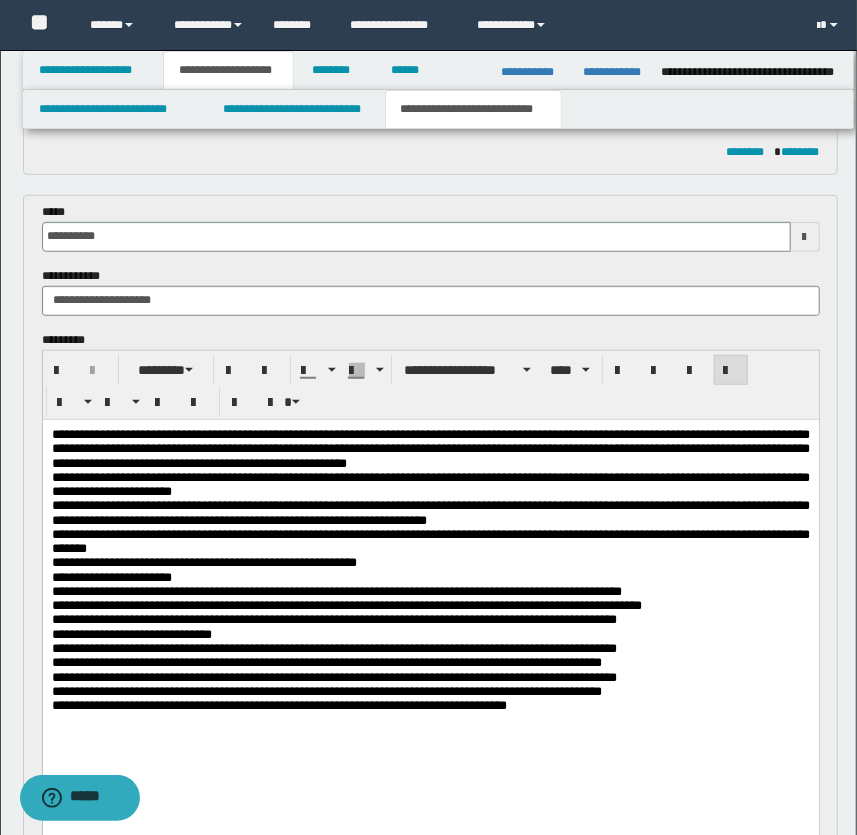 click on "**********" at bounding box center [346, 640] 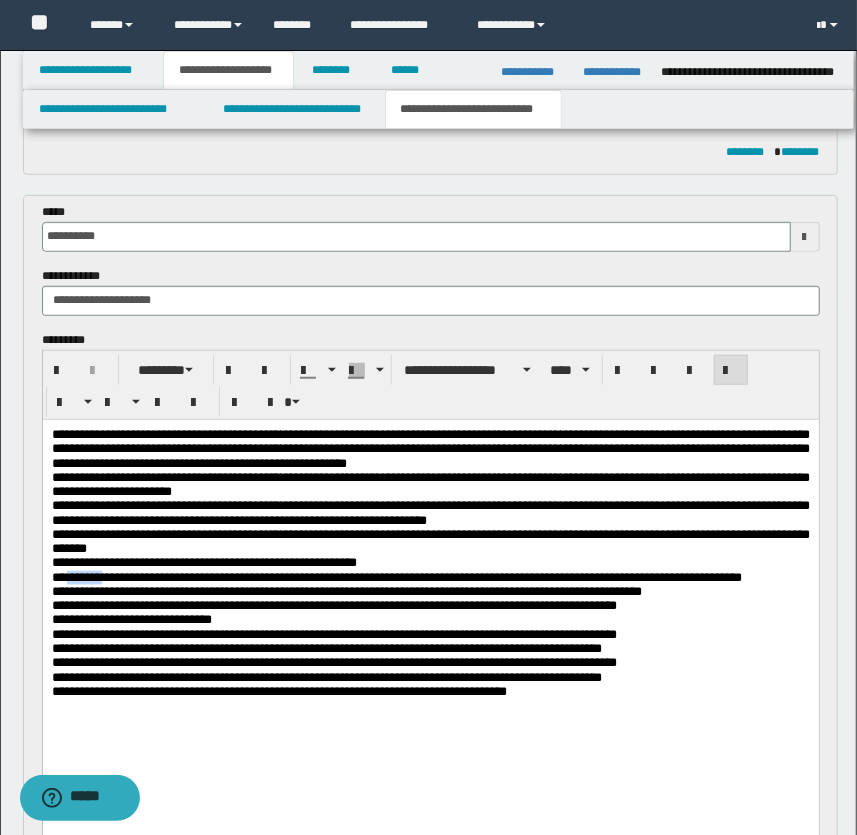 drag, startPoint x: 106, startPoint y: 592, endPoint x: 66, endPoint y: 590, distance: 40.04997 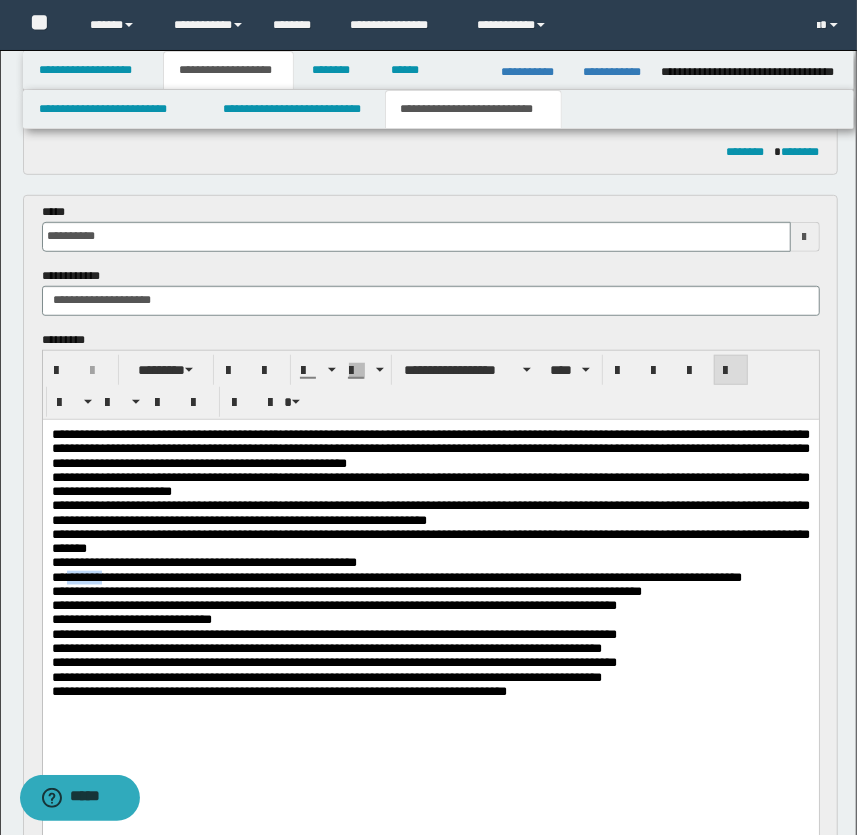 click on "**********" at bounding box center (396, 633) 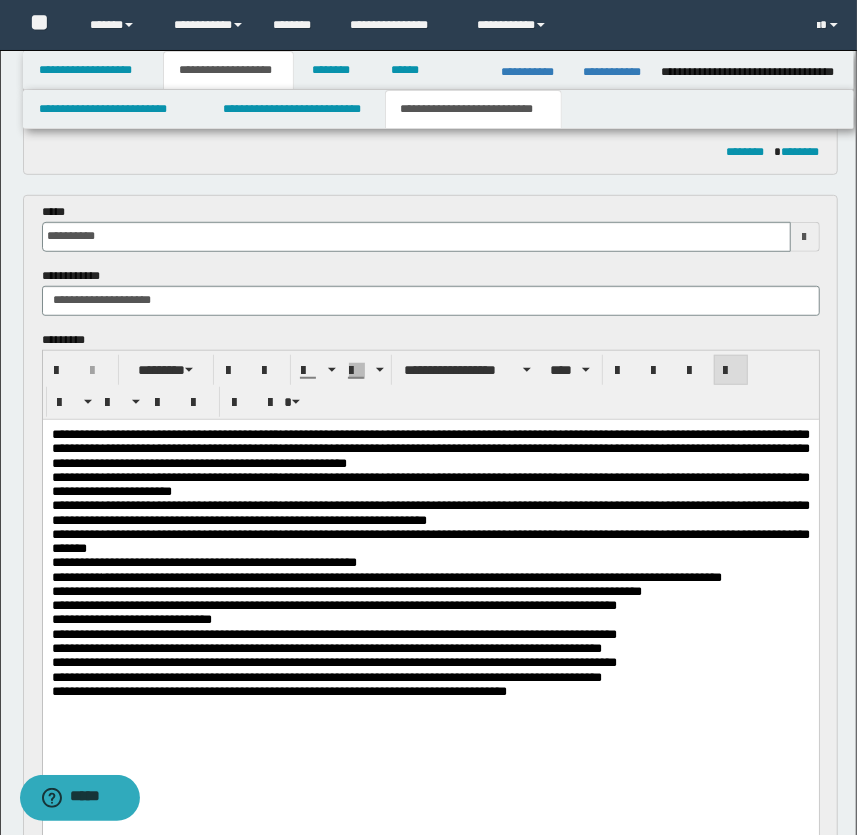 click on "**********" at bounding box center (386, 633) 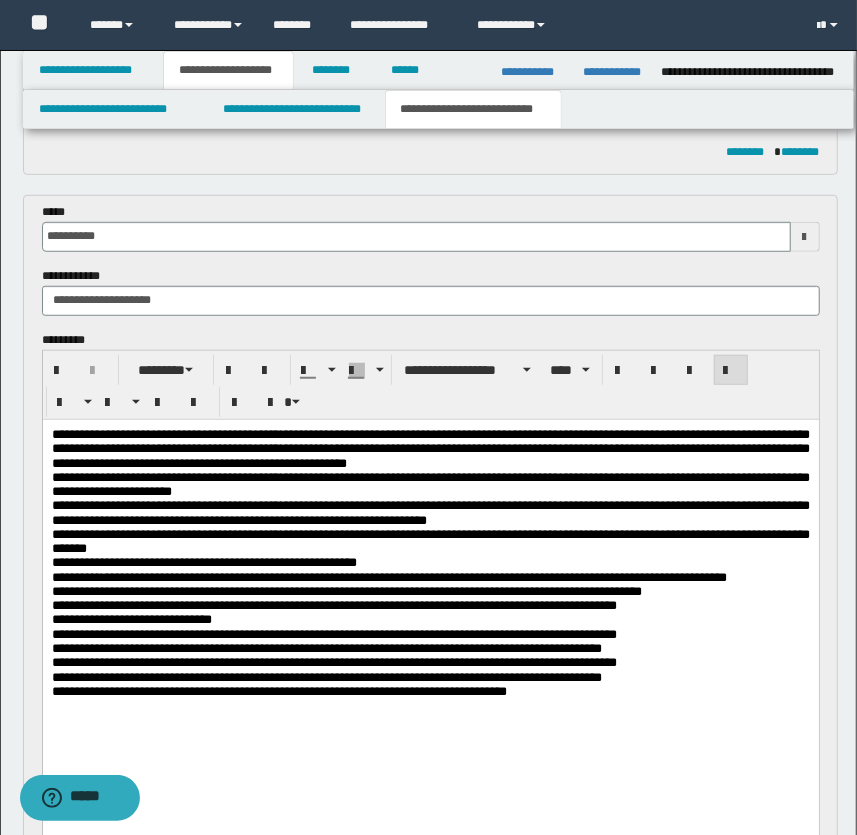 click on "**********" at bounding box center [388, 633] 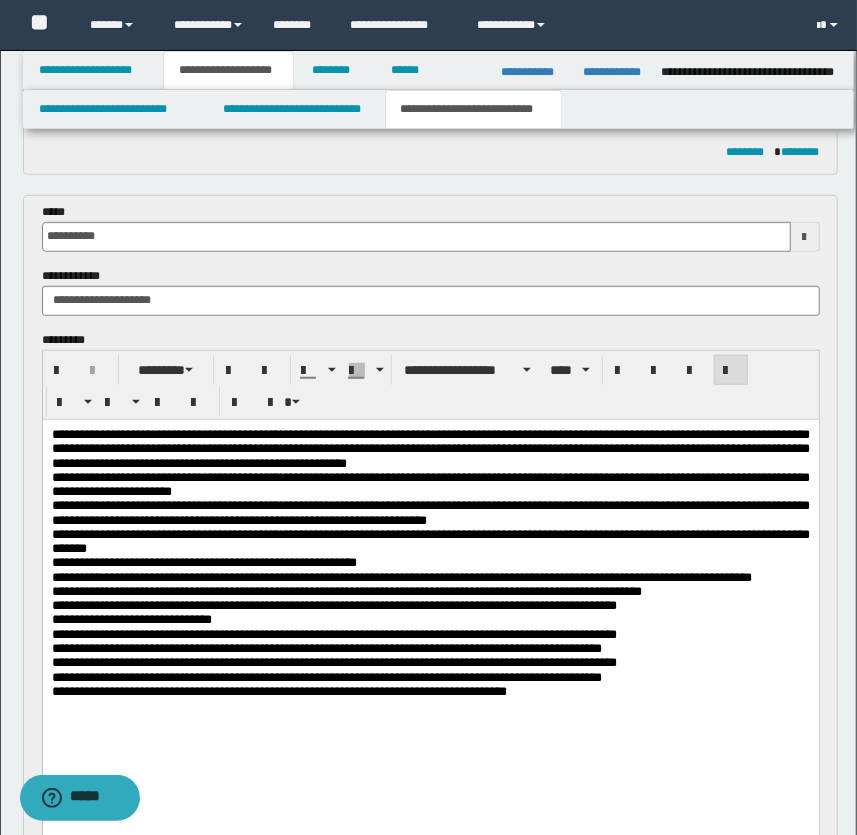 click on "**********" at bounding box center [430, 634] 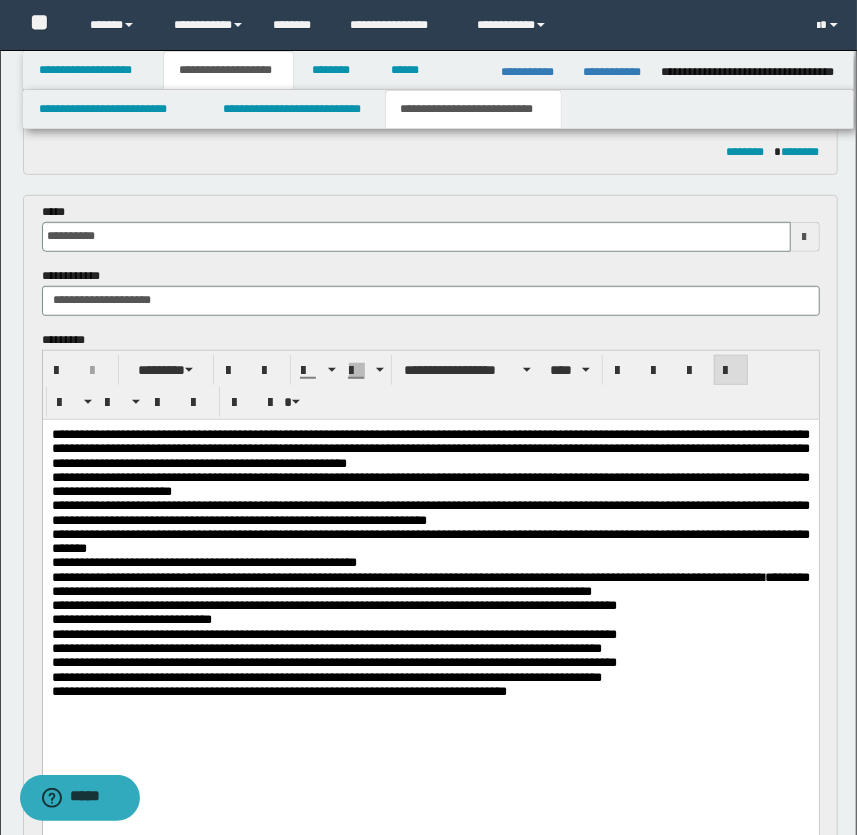 click on "**********" at bounding box center (430, 634) 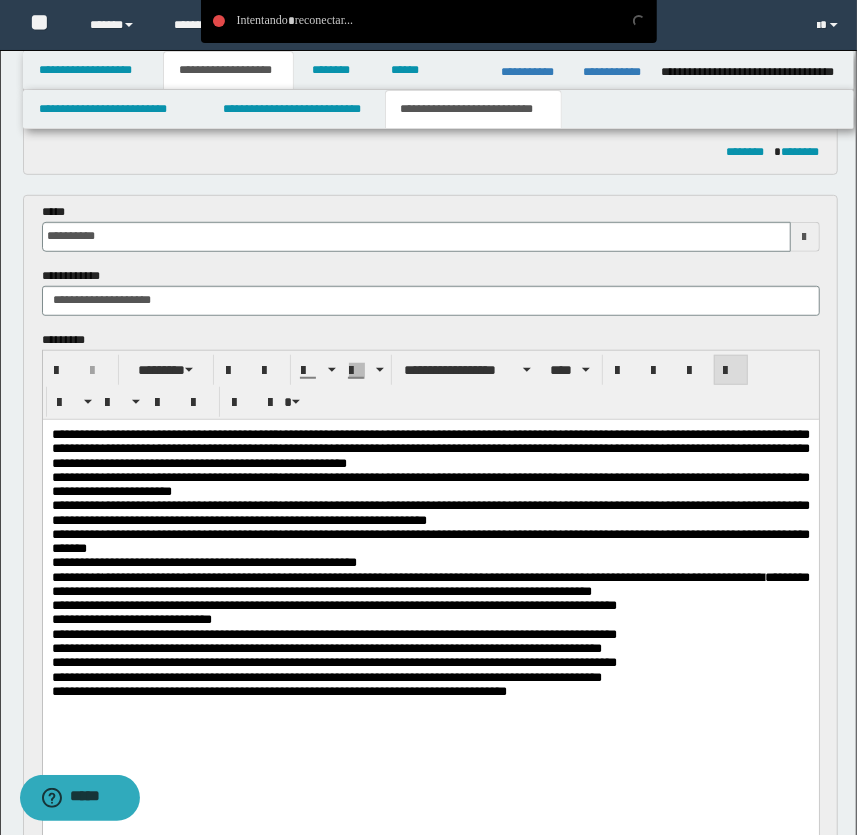 click on "**********" at bounding box center [430, 633] 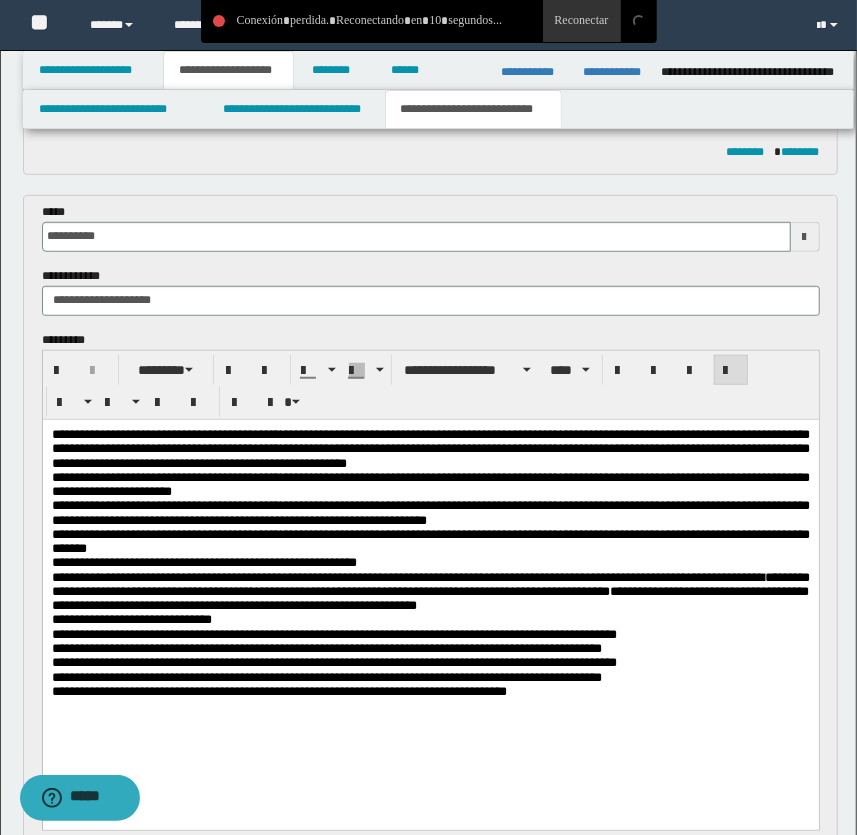 click on "**********" at bounding box center (430, 633) 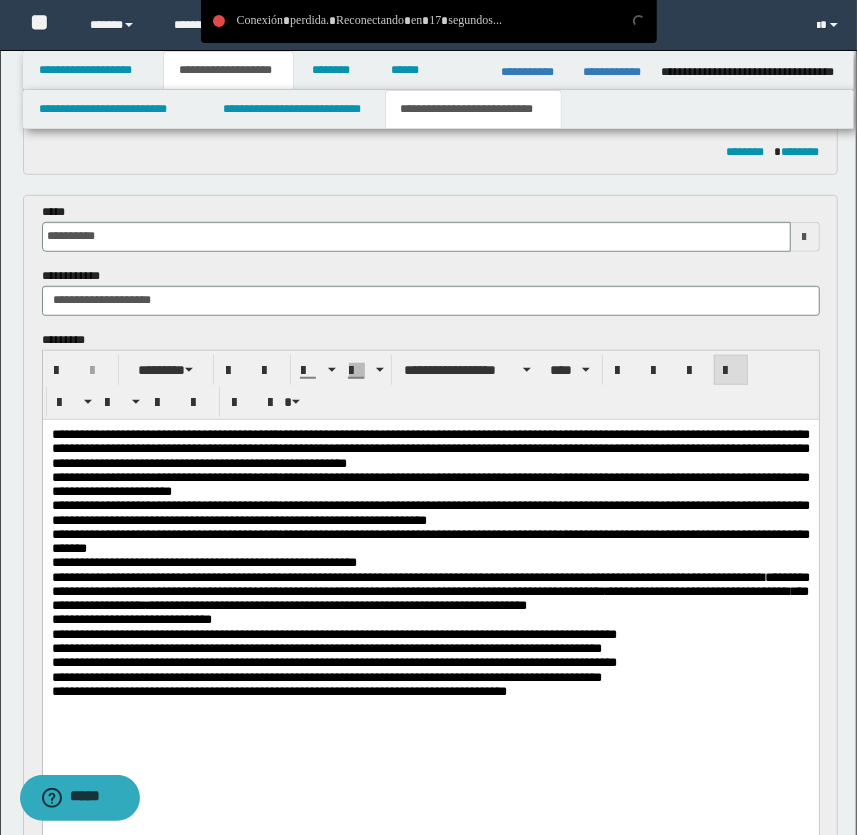click on "**********" at bounding box center [430, 633] 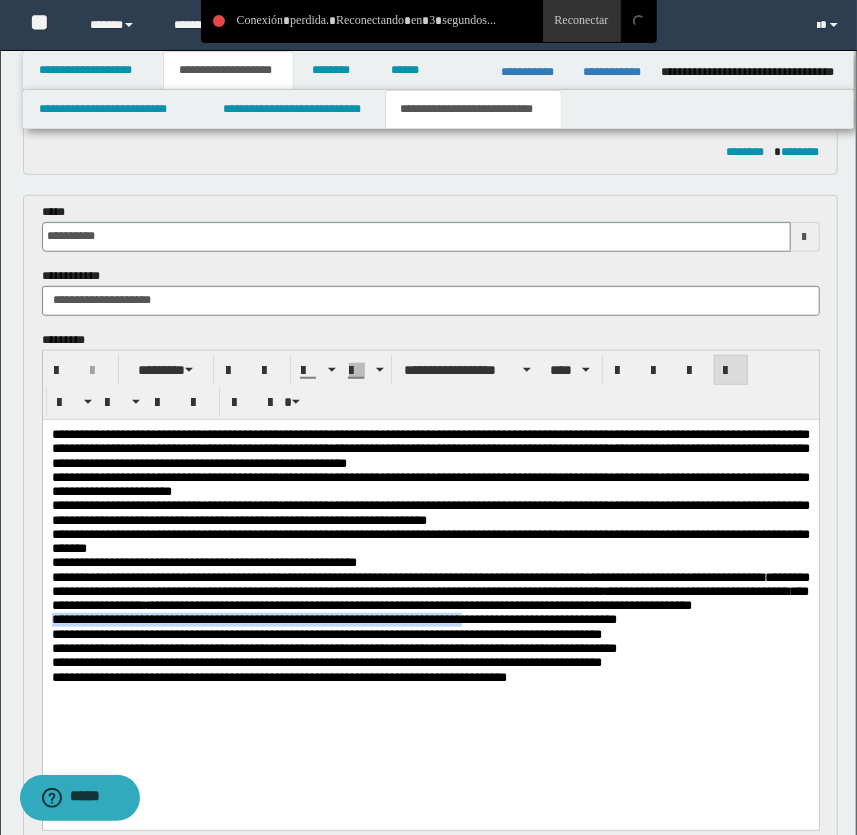 drag, startPoint x: 51, startPoint y: 650, endPoint x: 556, endPoint y: 650, distance: 505 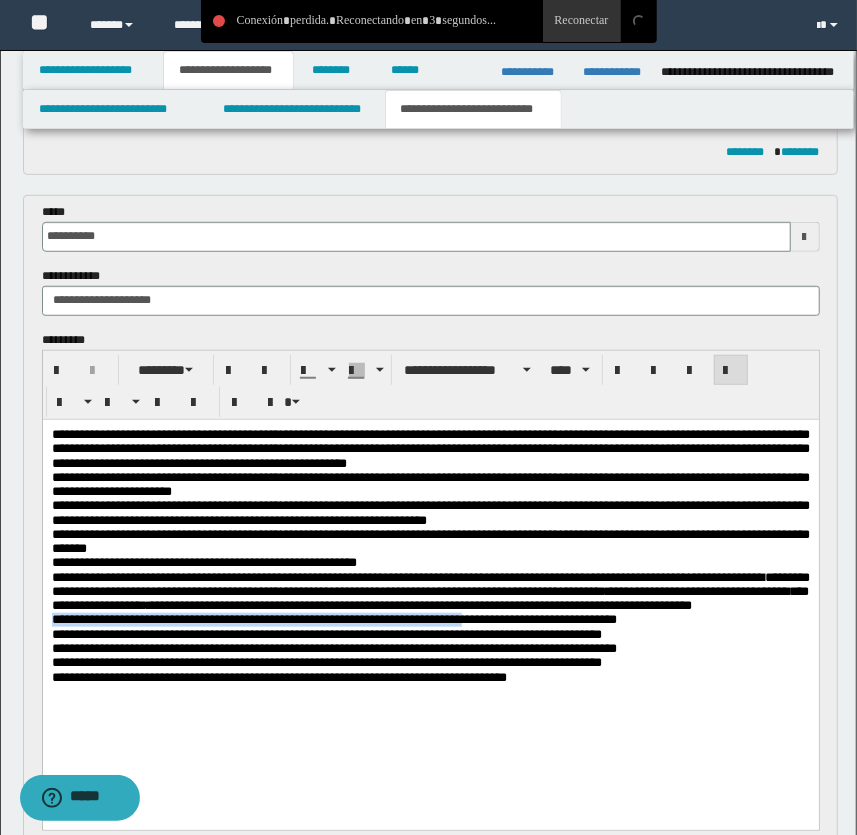 click on "**********" at bounding box center (430, 626) 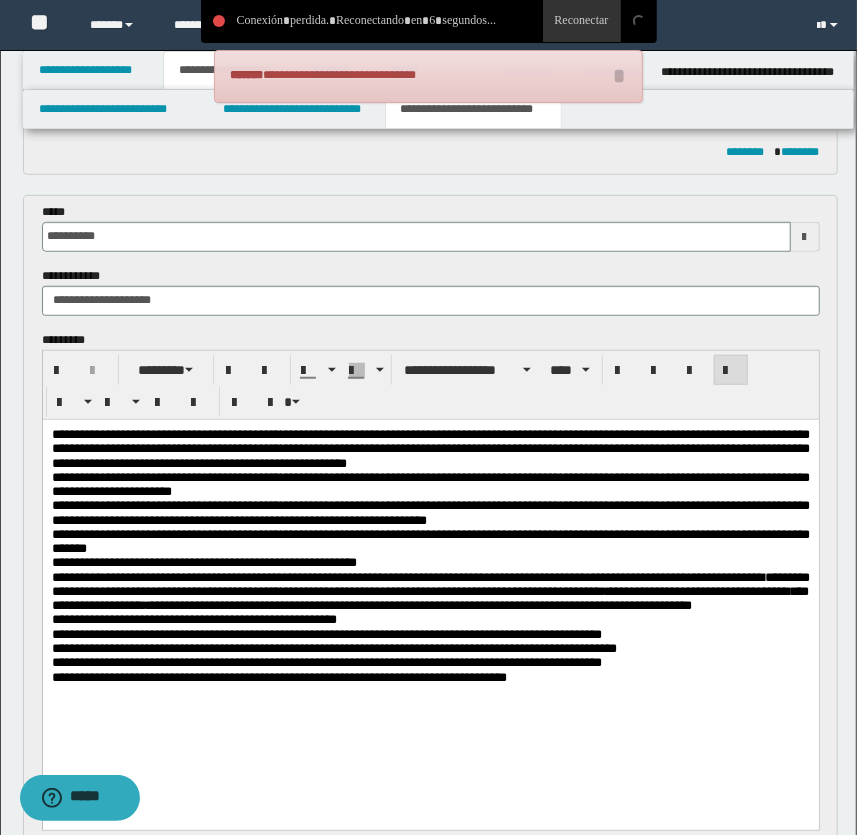 click on "**********" at bounding box center (430, 626) 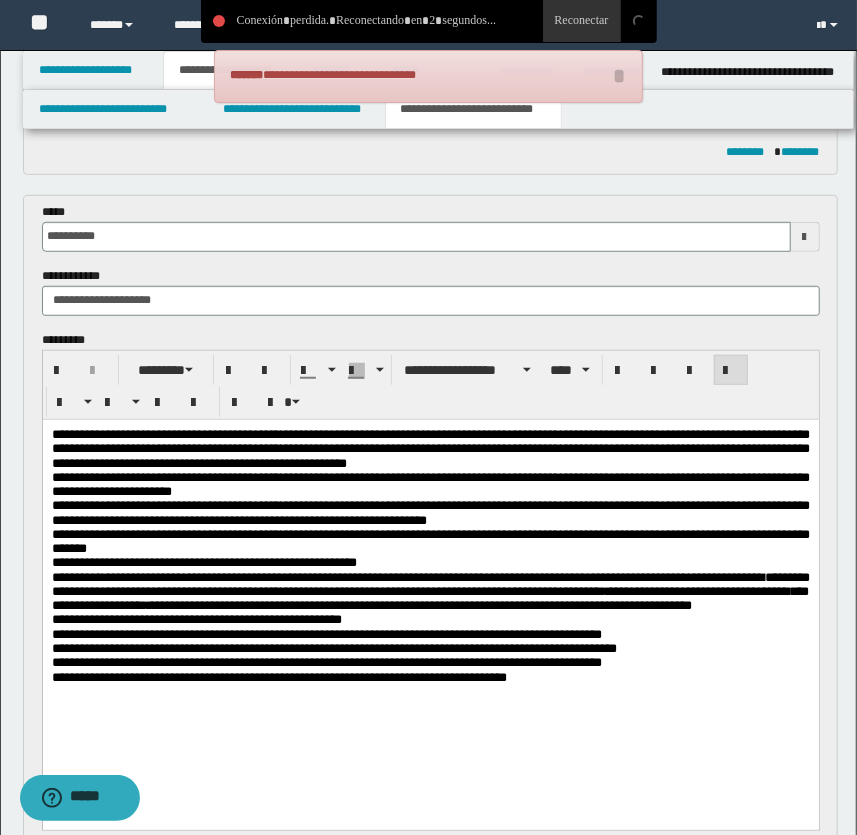 click on "**********" at bounding box center (430, 580) 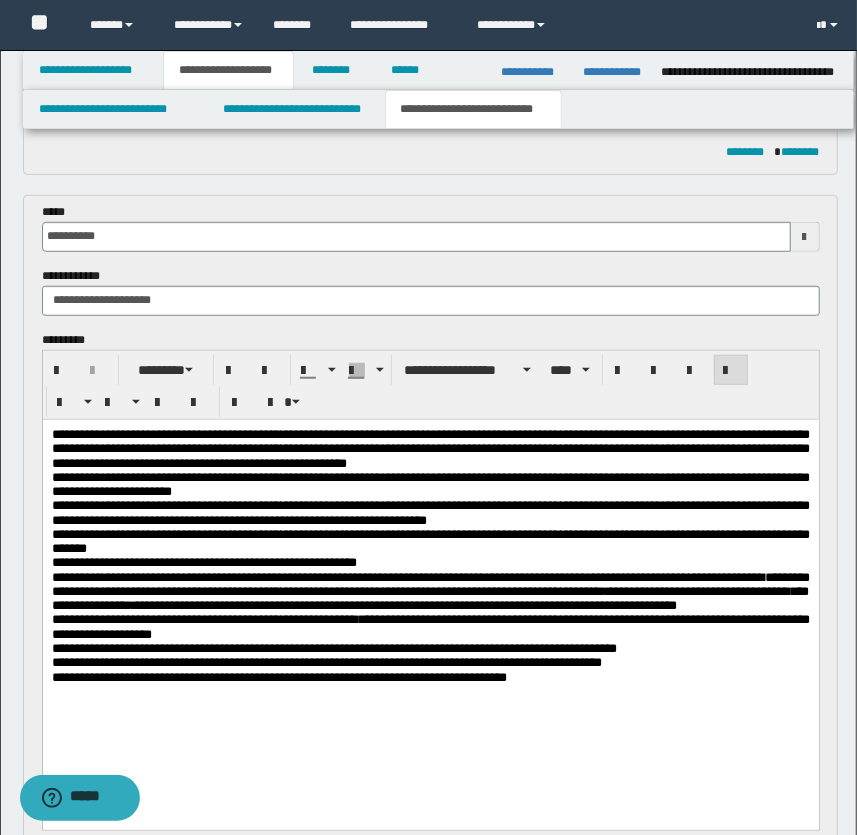 click on "**********" at bounding box center [430, 626] 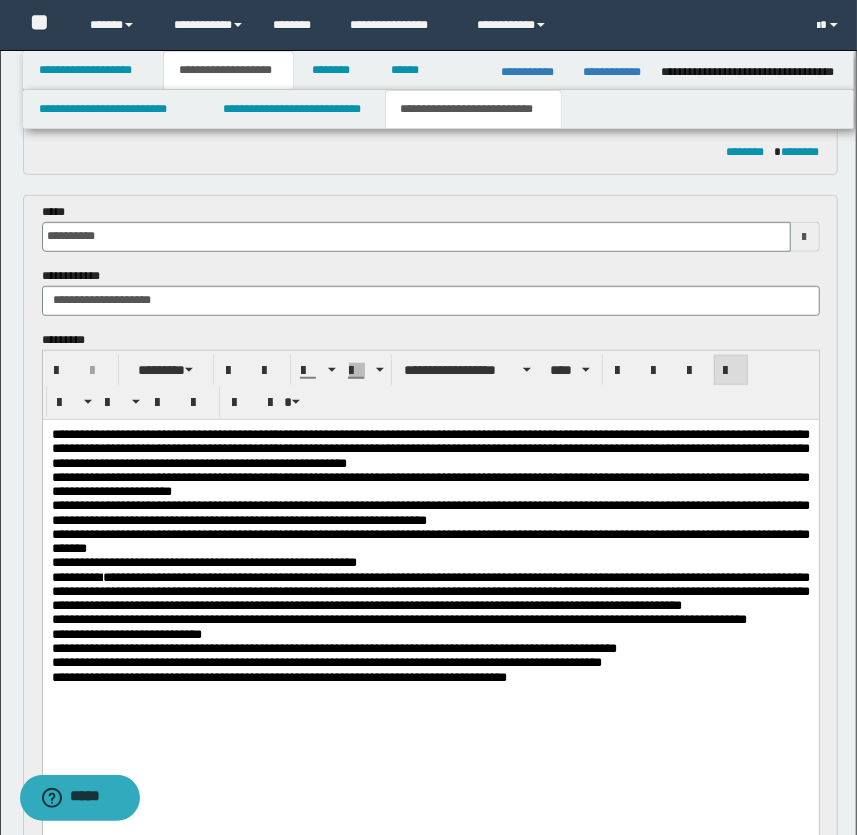 click on "**********" at bounding box center [333, 655] 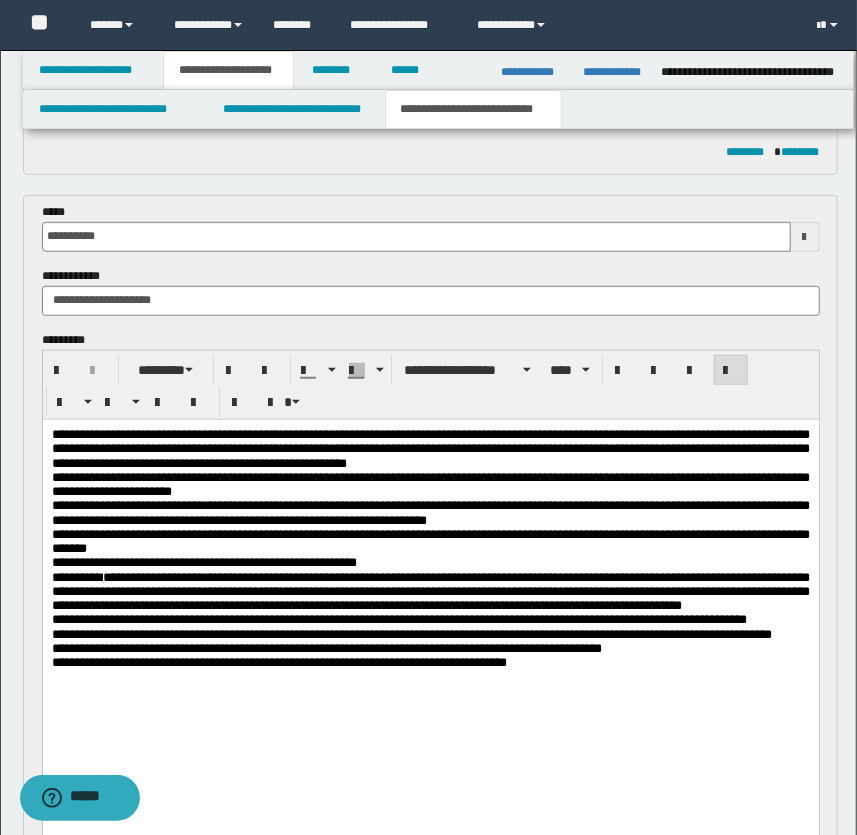 click on "**********" at bounding box center (411, 648) 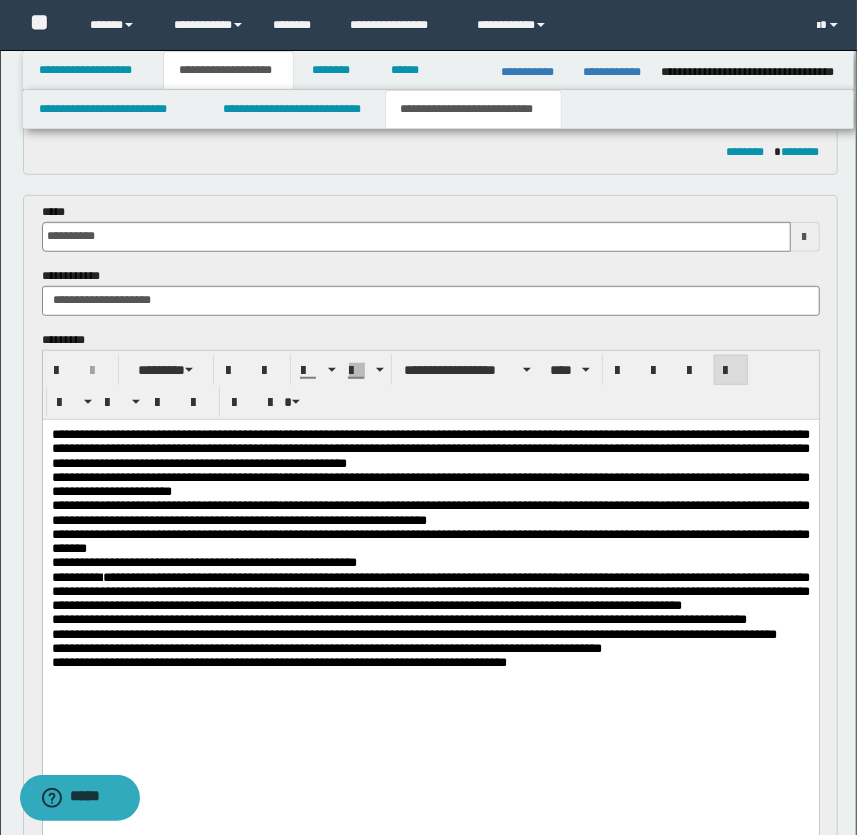 click on "**********" at bounding box center (413, 648) 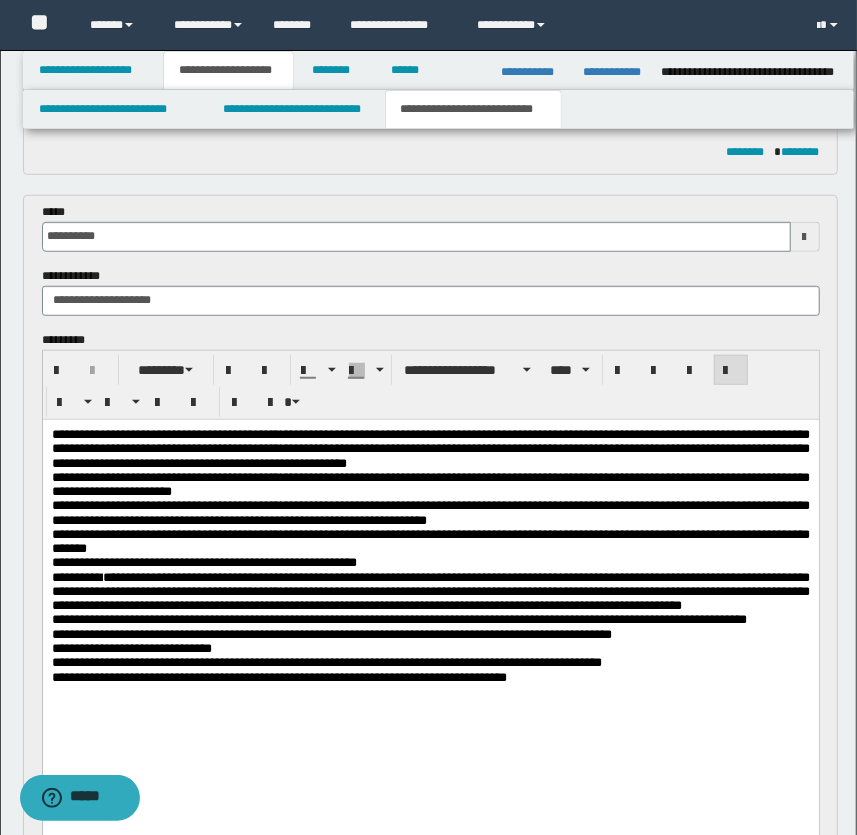 click on "**********" at bounding box center [430, 580] 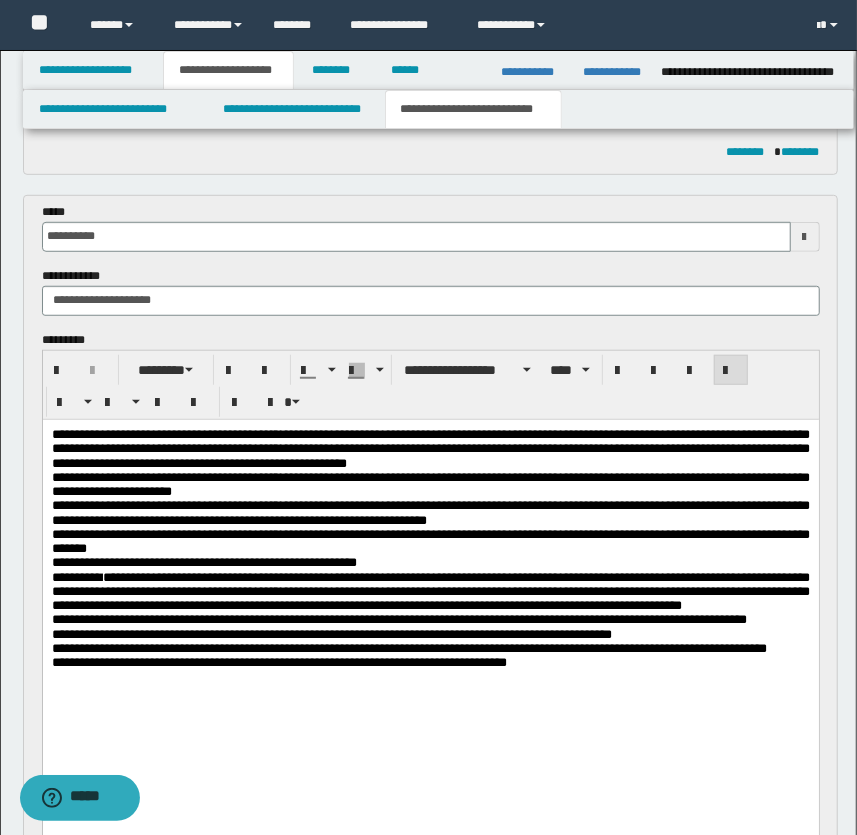 click on "**********" at bounding box center (430, 598) 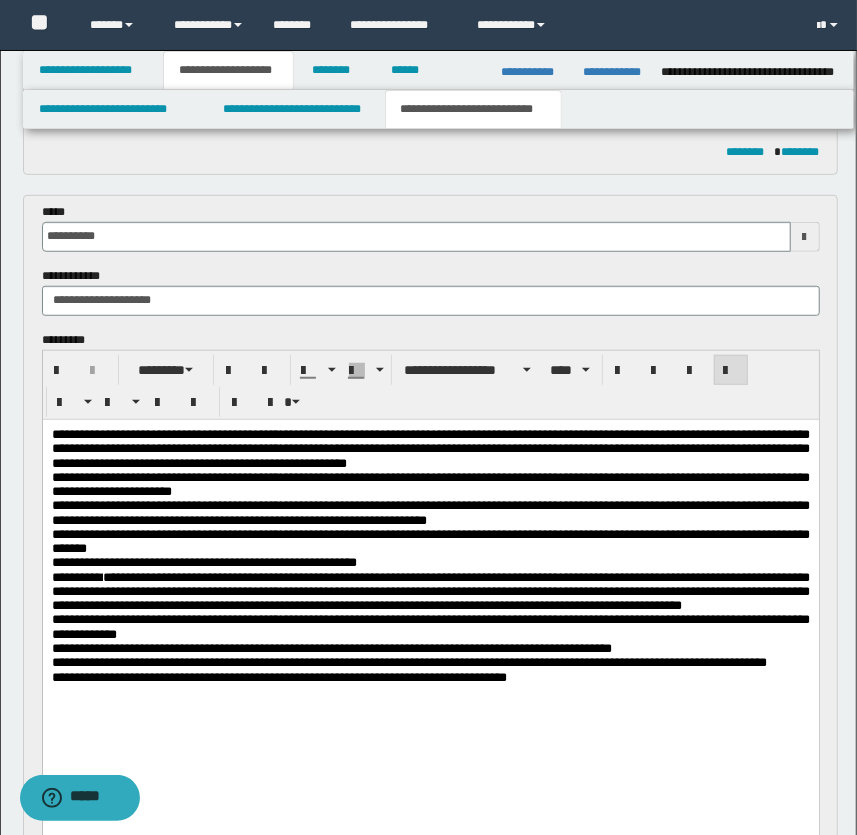 click on "**********" at bounding box center (408, 668) 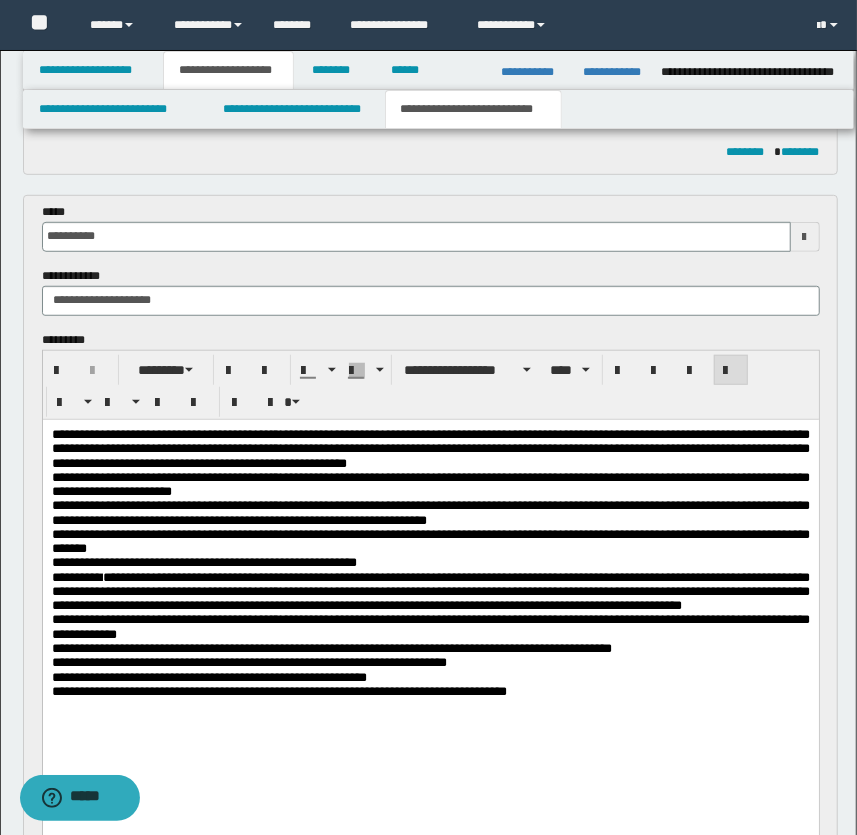 click on "**********" at bounding box center [331, 647] 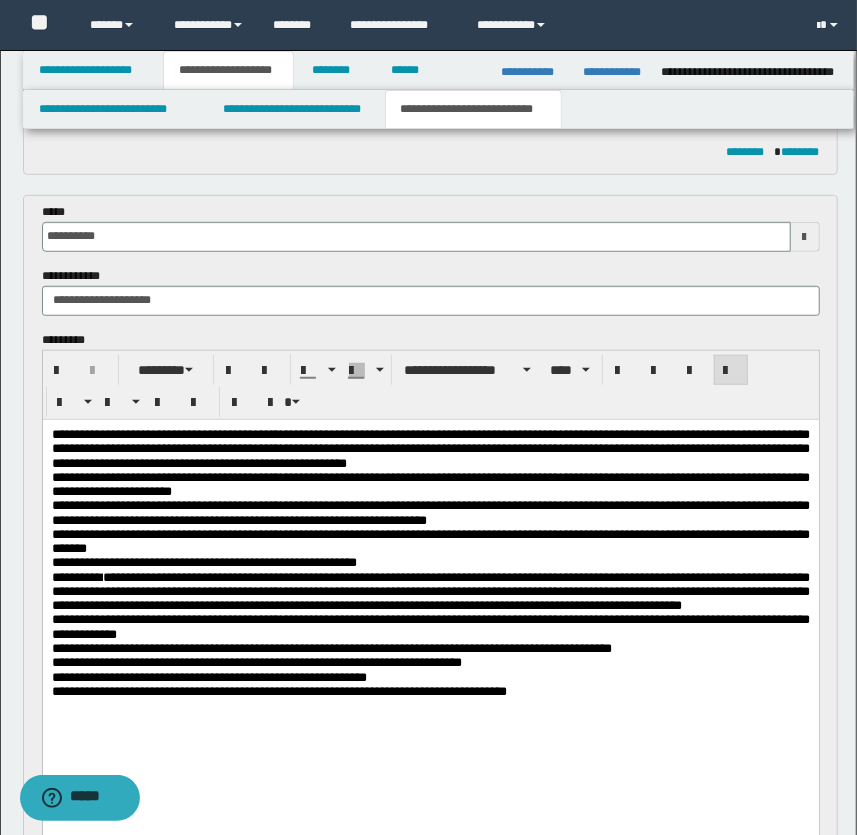 click on "**********" at bounding box center [430, 587] 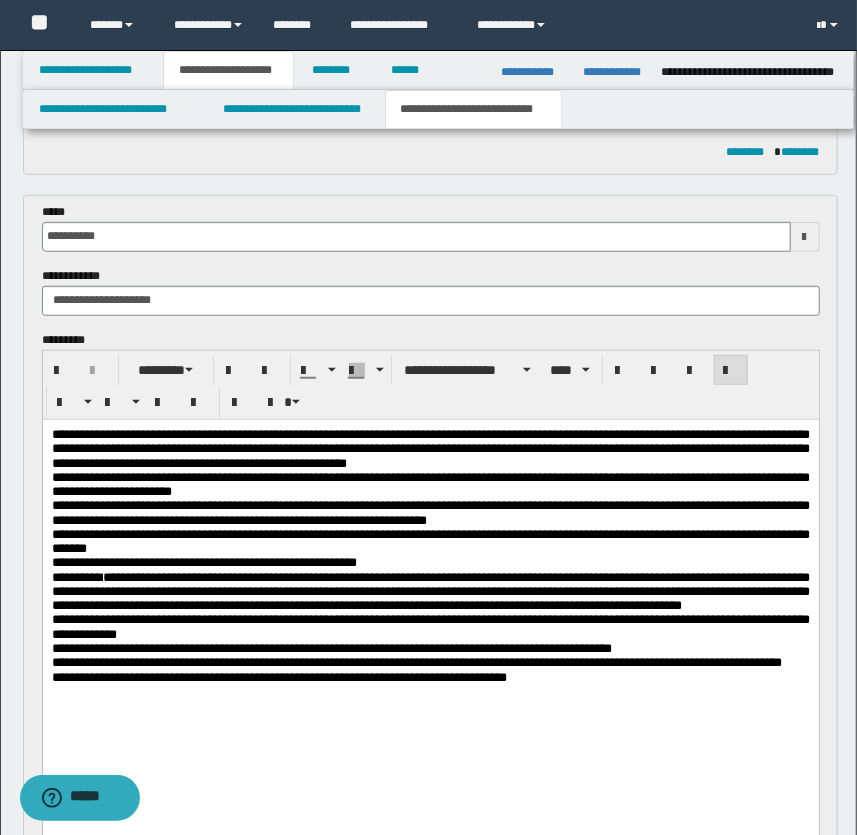 click on "**********" at bounding box center [416, 668] 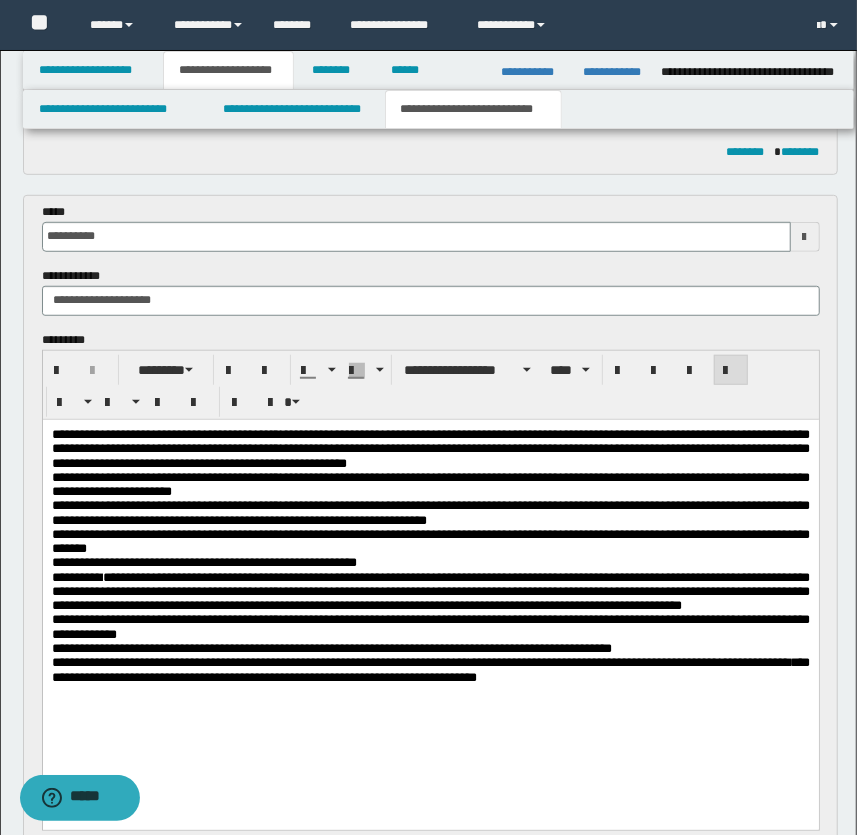 click on "**********" at bounding box center [430, 580] 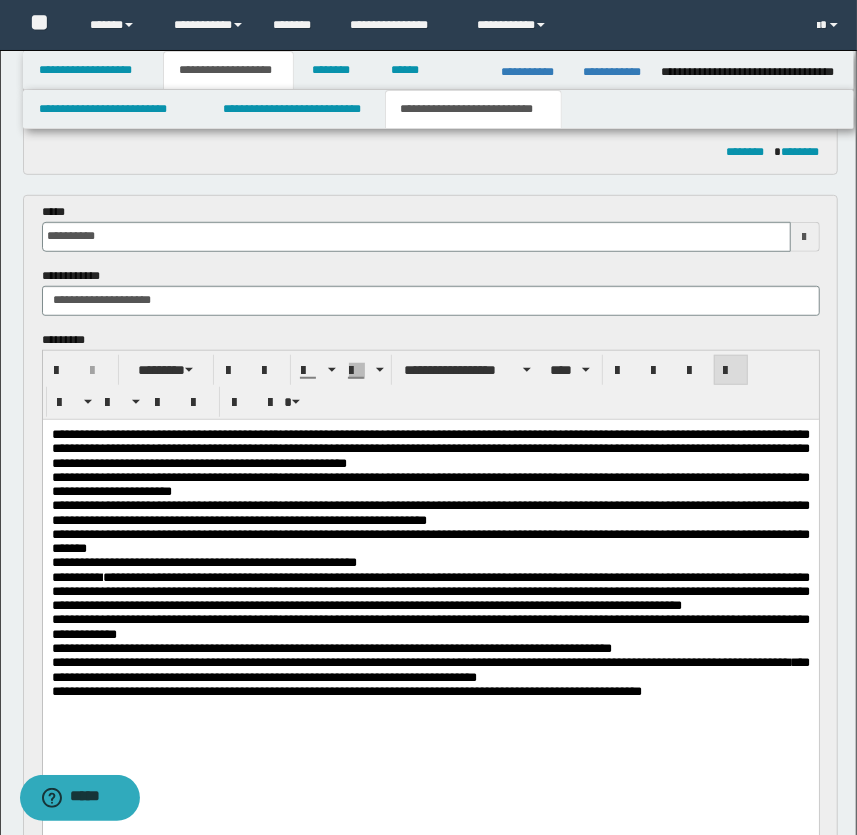 click on "**********" at bounding box center (430, 691) 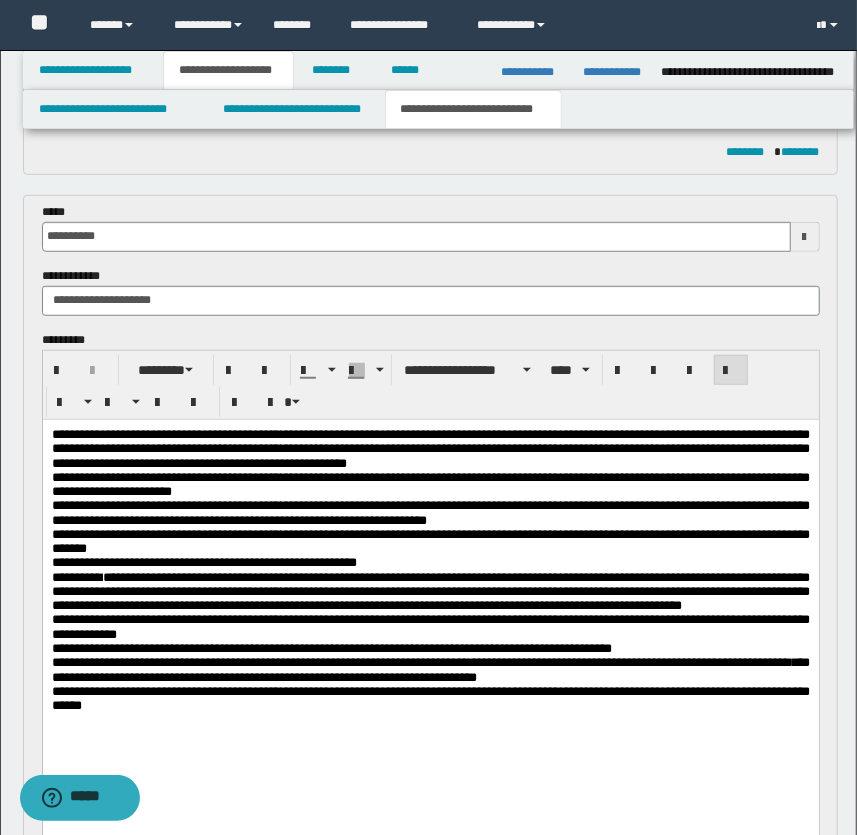 click on "**********" at bounding box center [430, 697] 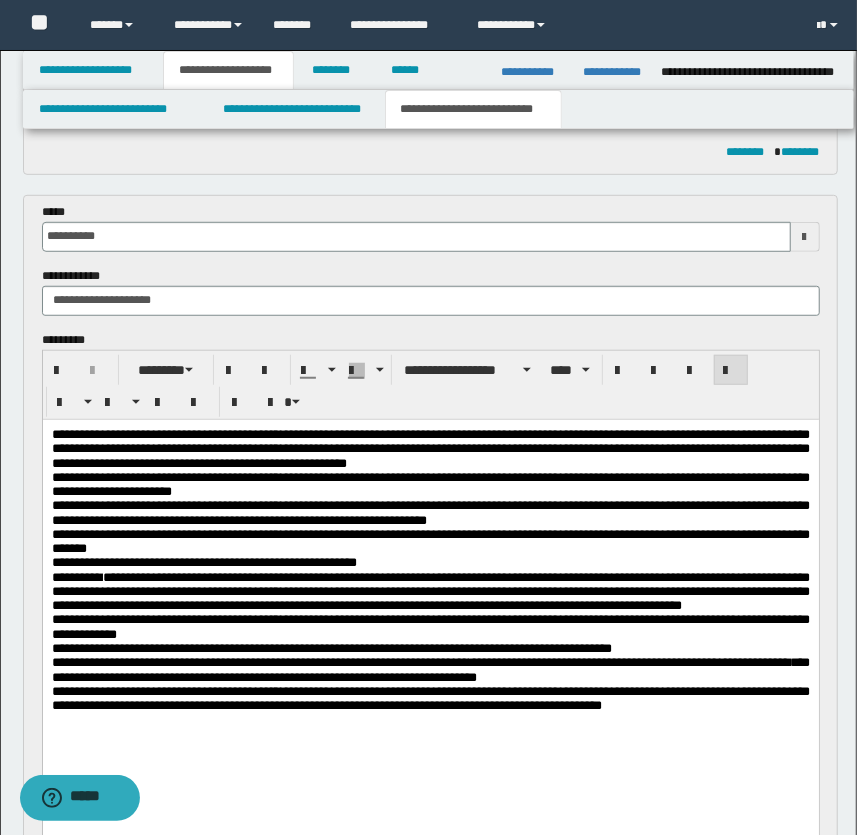 click on "**********" at bounding box center (430, 697) 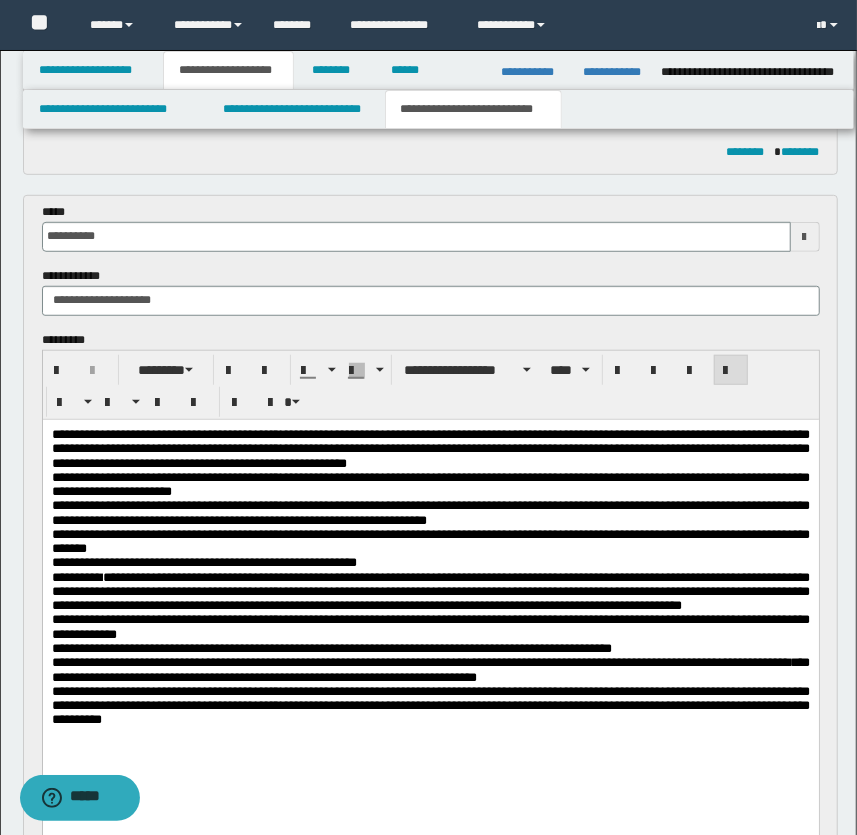 click on "**********" at bounding box center (430, 705) 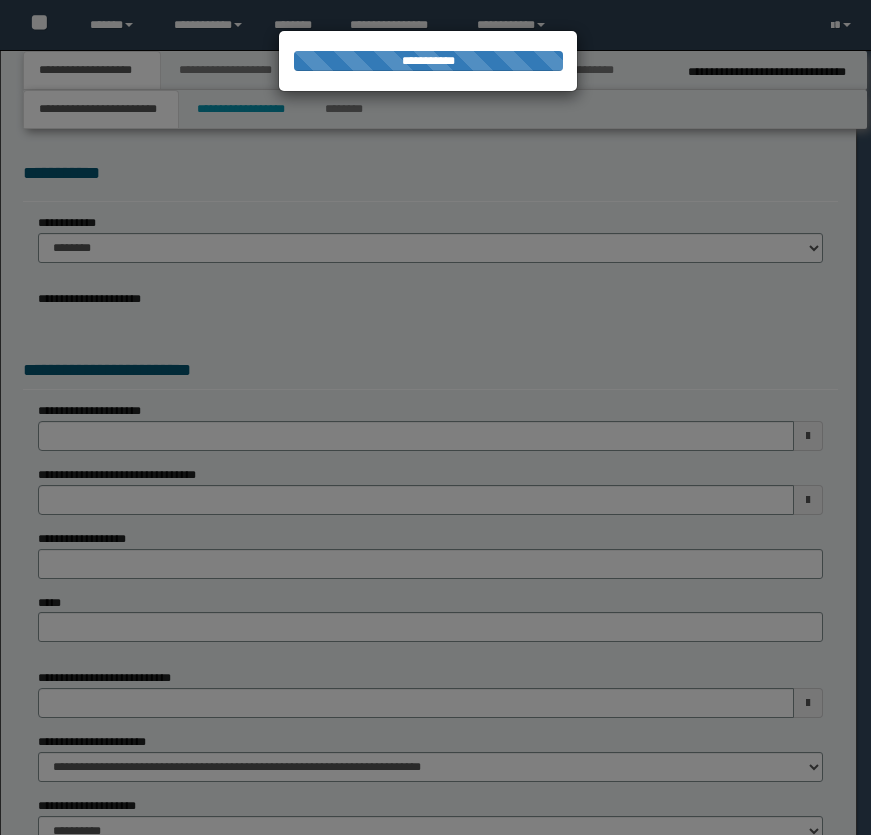 scroll, scrollTop: 0, scrollLeft: 0, axis: both 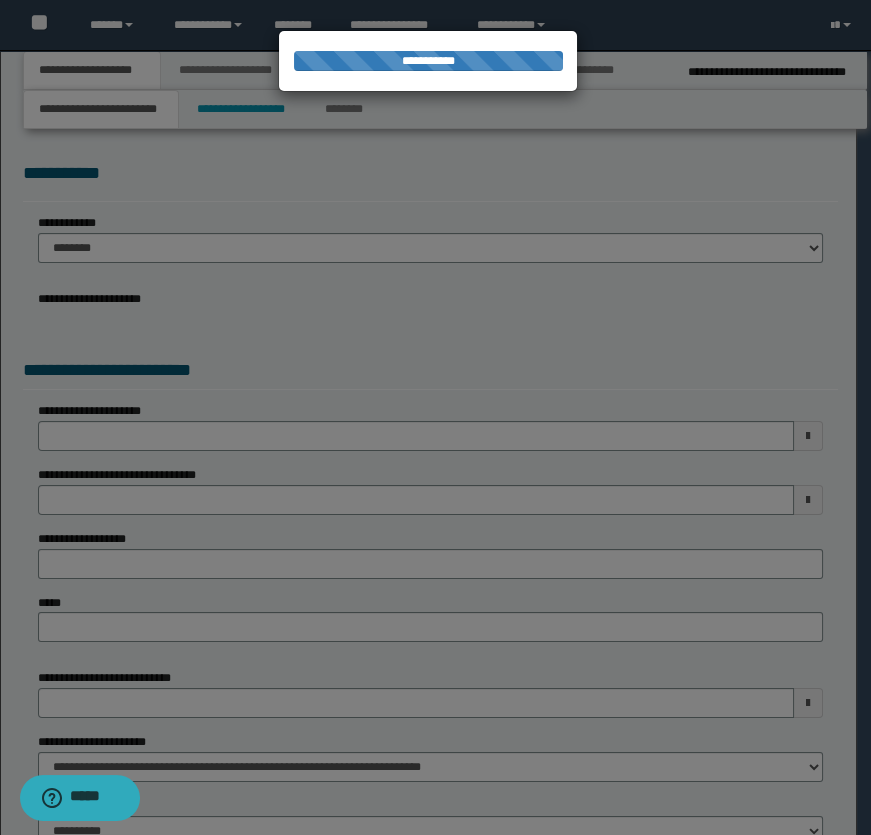 select on "*" 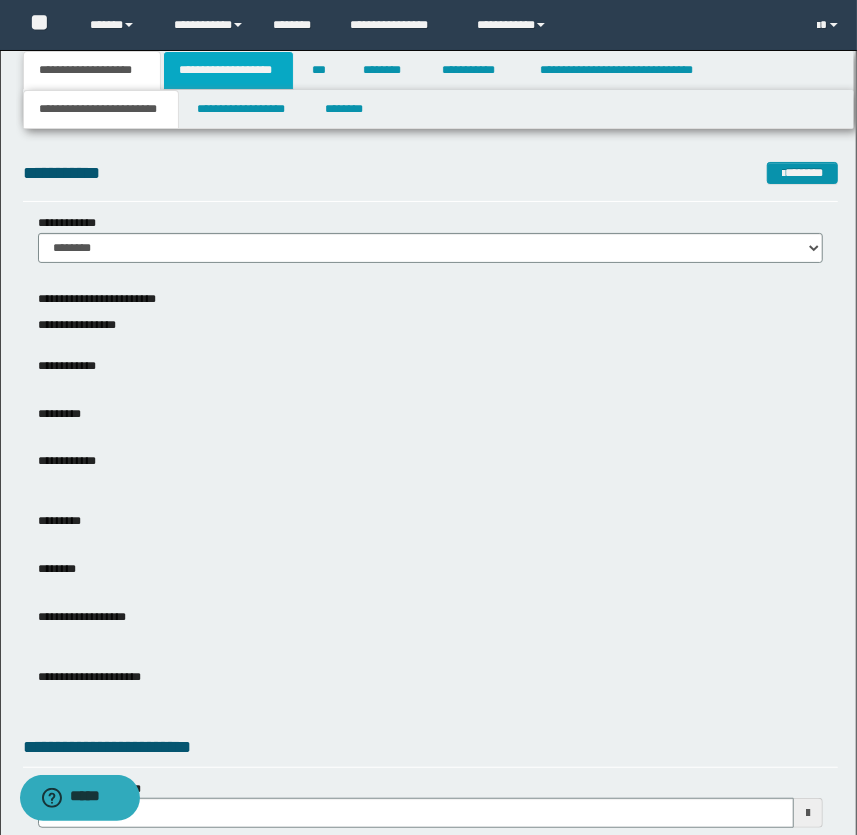 click on "**********" at bounding box center (228, 70) 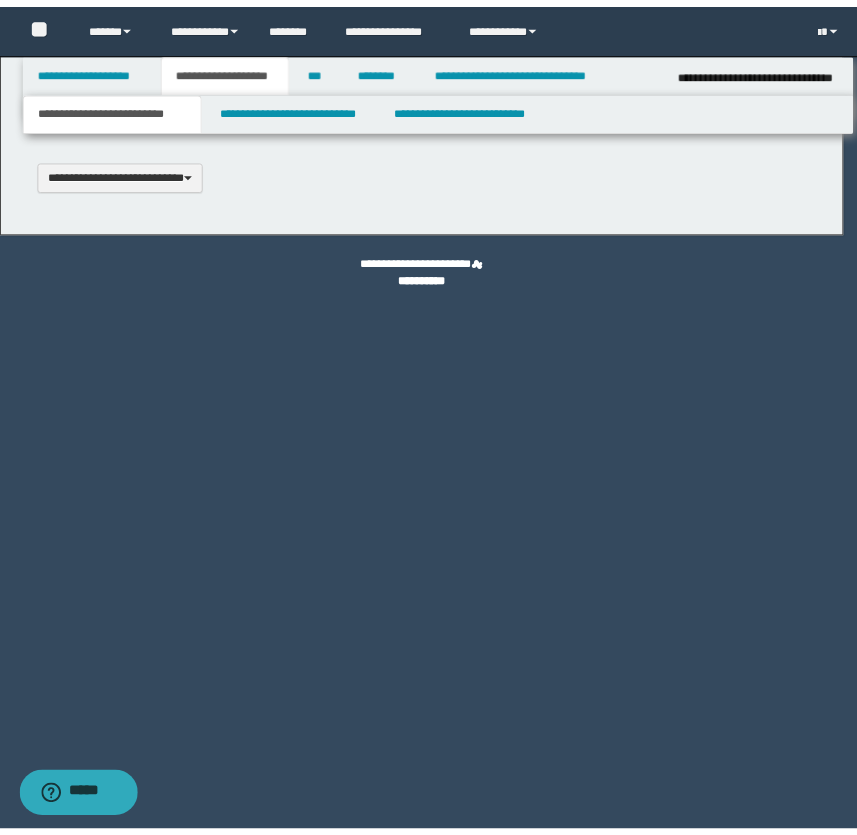 scroll, scrollTop: 0, scrollLeft: 0, axis: both 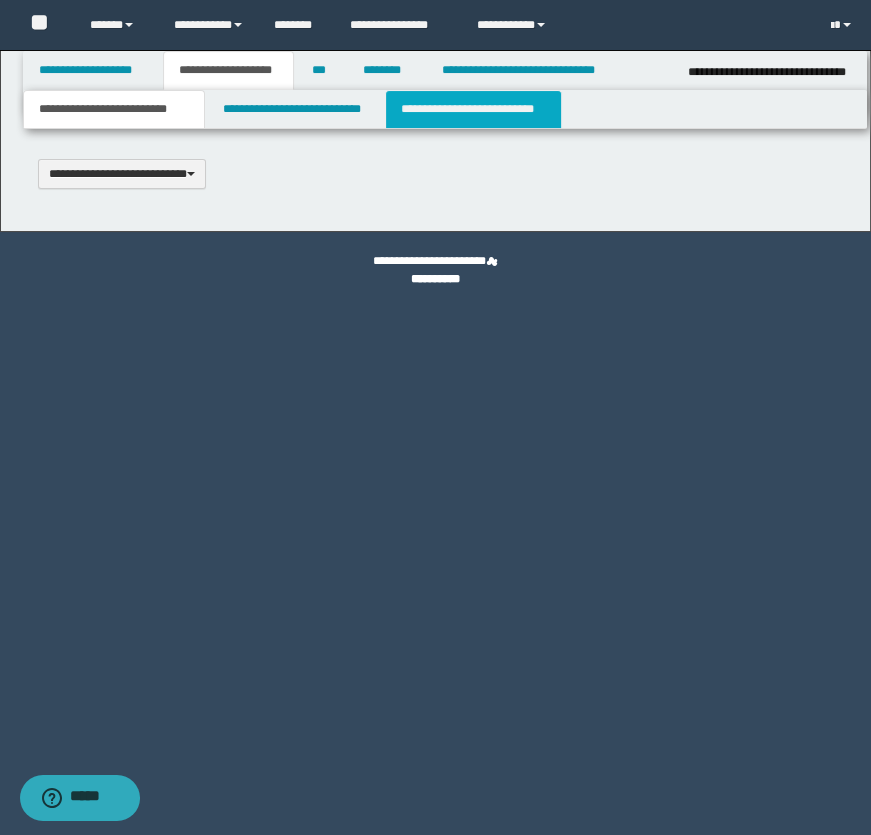 click on "**********" at bounding box center [473, 109] 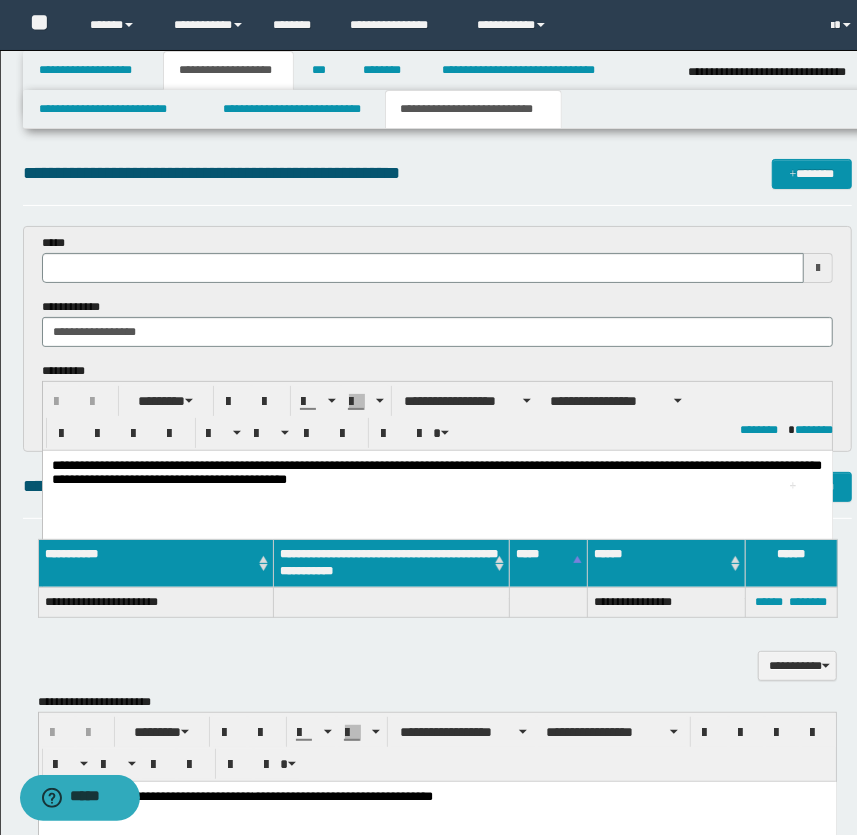 scroll, scrollTop: 0, scrollLeft: 0, axis: both 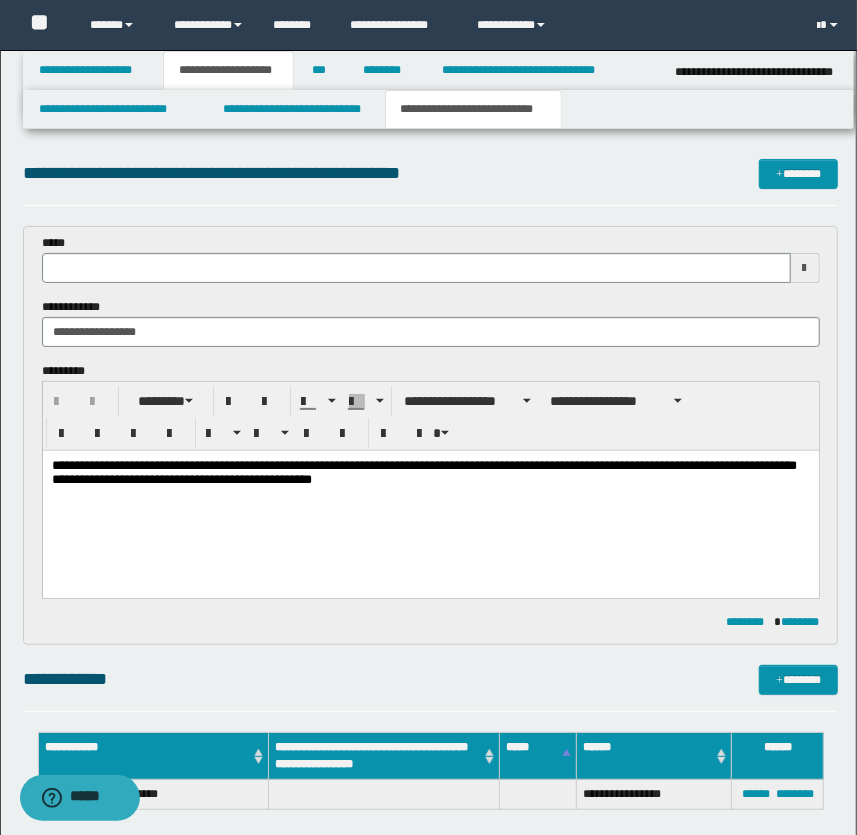 type 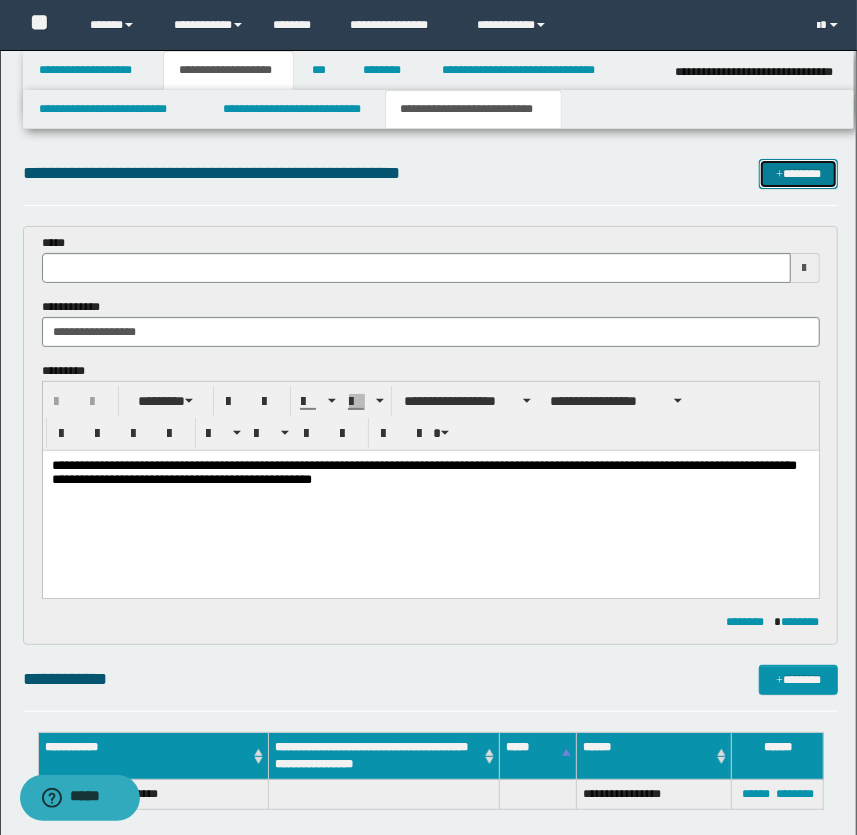 click on "*******" at bounding box center [799, 174] 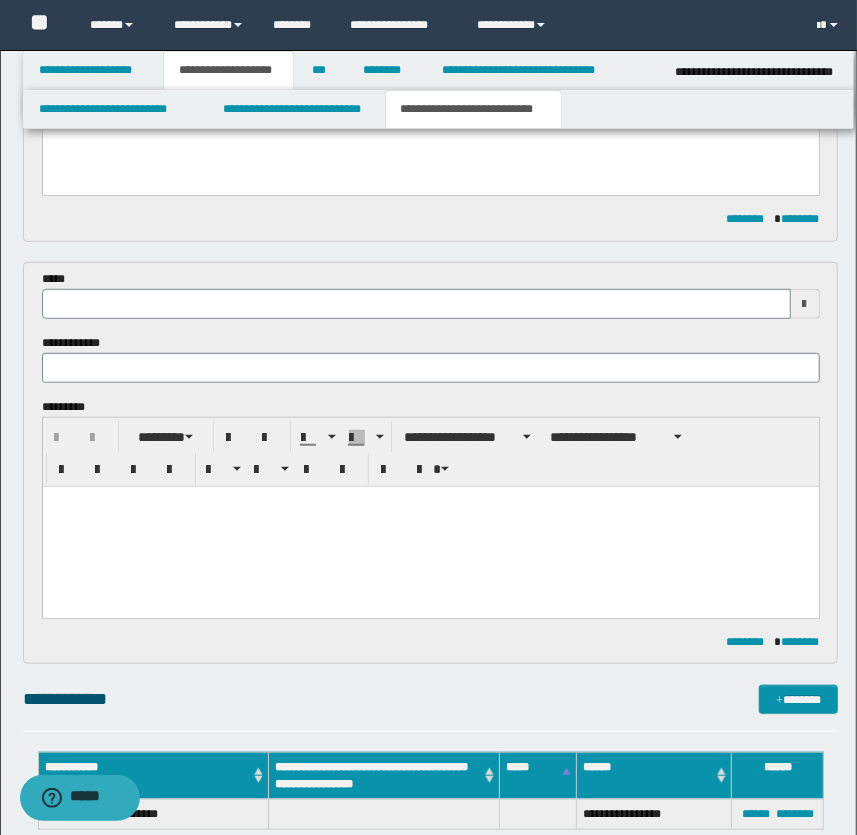 scroll, scrollTop: 228, scrollLeft: 0, axis: vertical 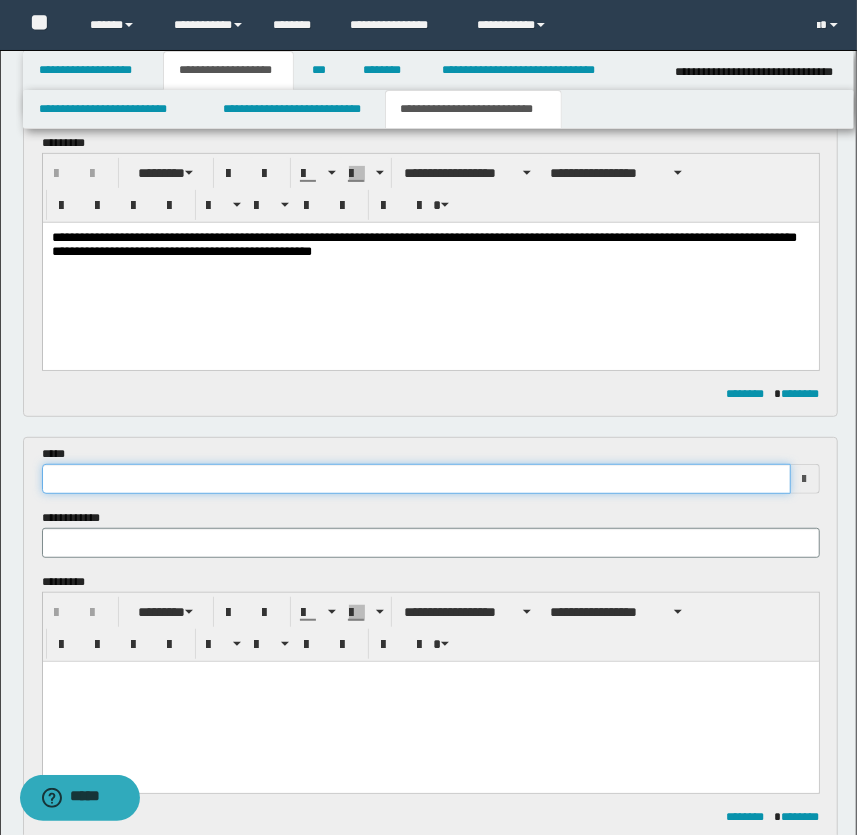 click at bounding box center [416, 479] 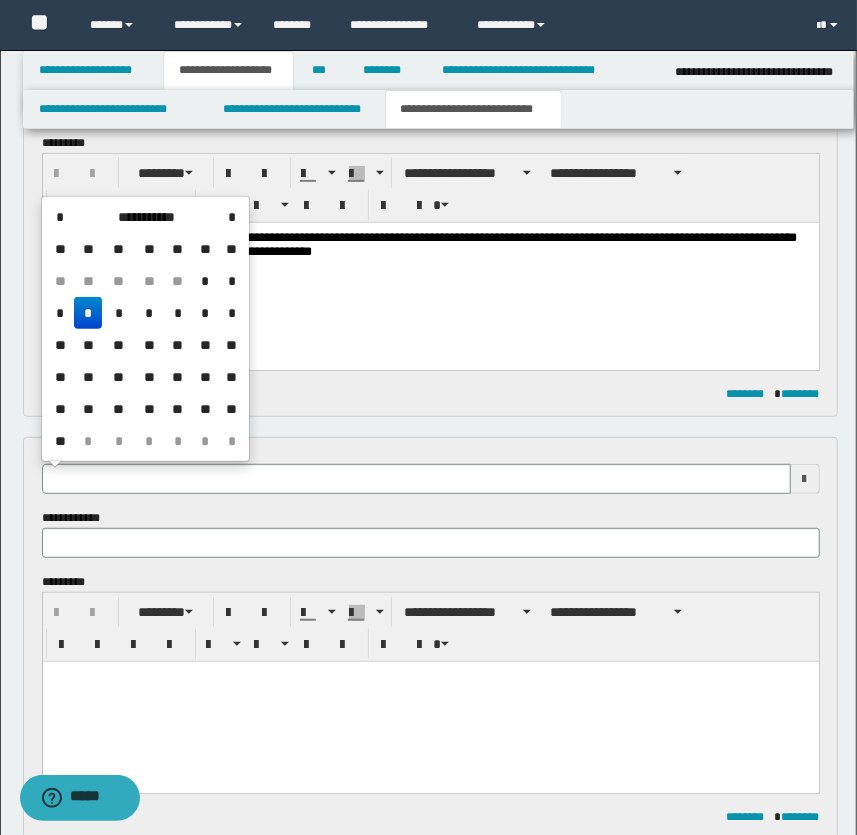 click on "*" at bounding box center (88, 313) 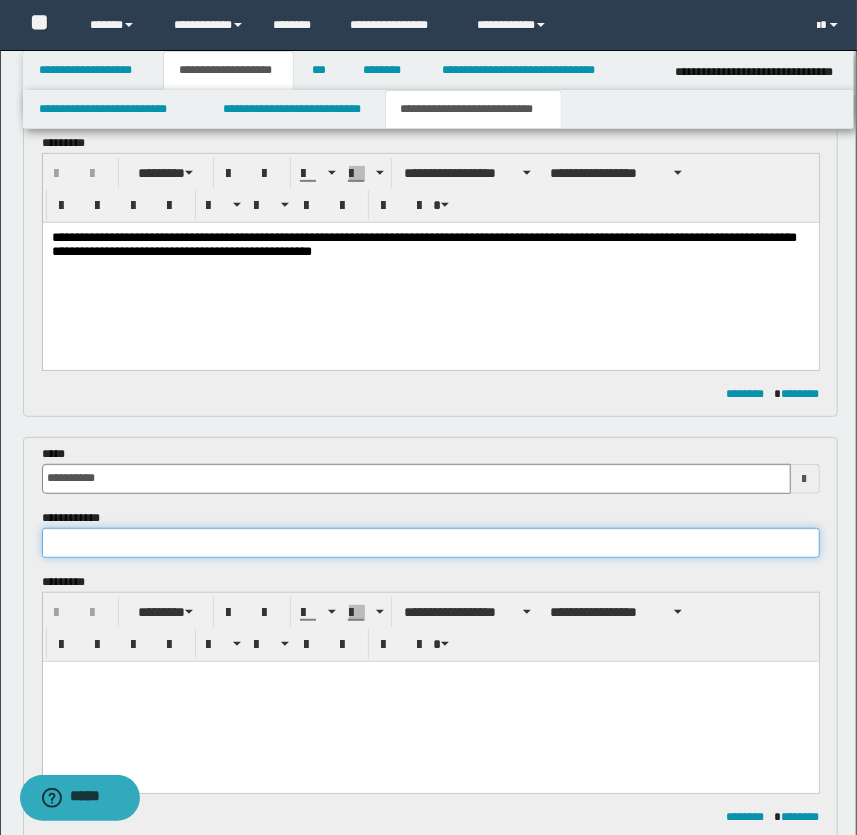 click at bounding box center [431, 543] 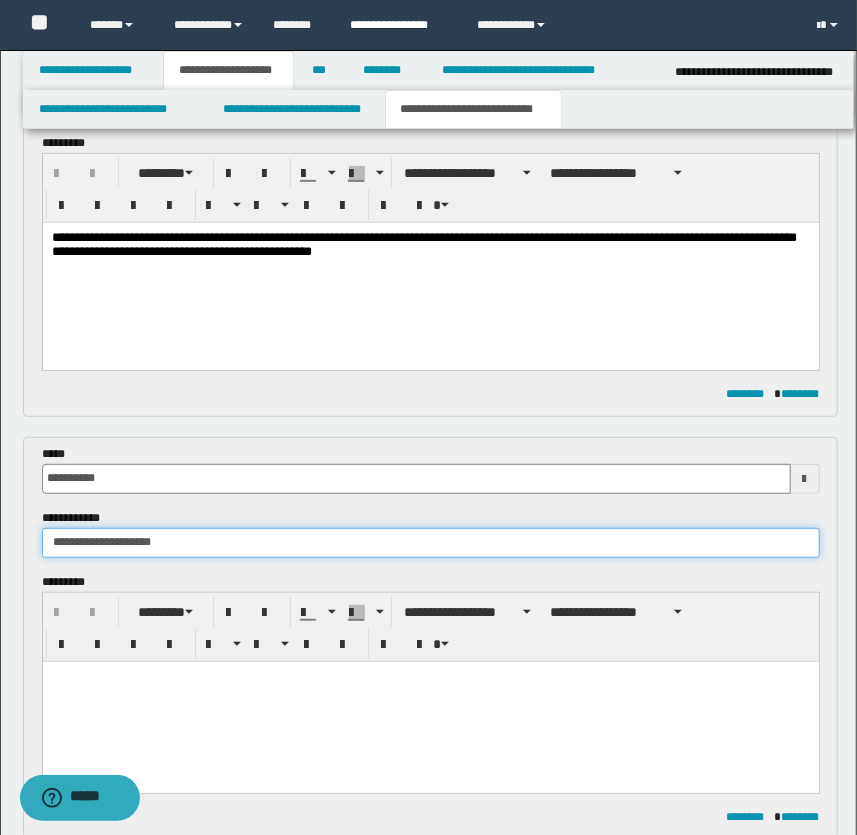 type on "**********" 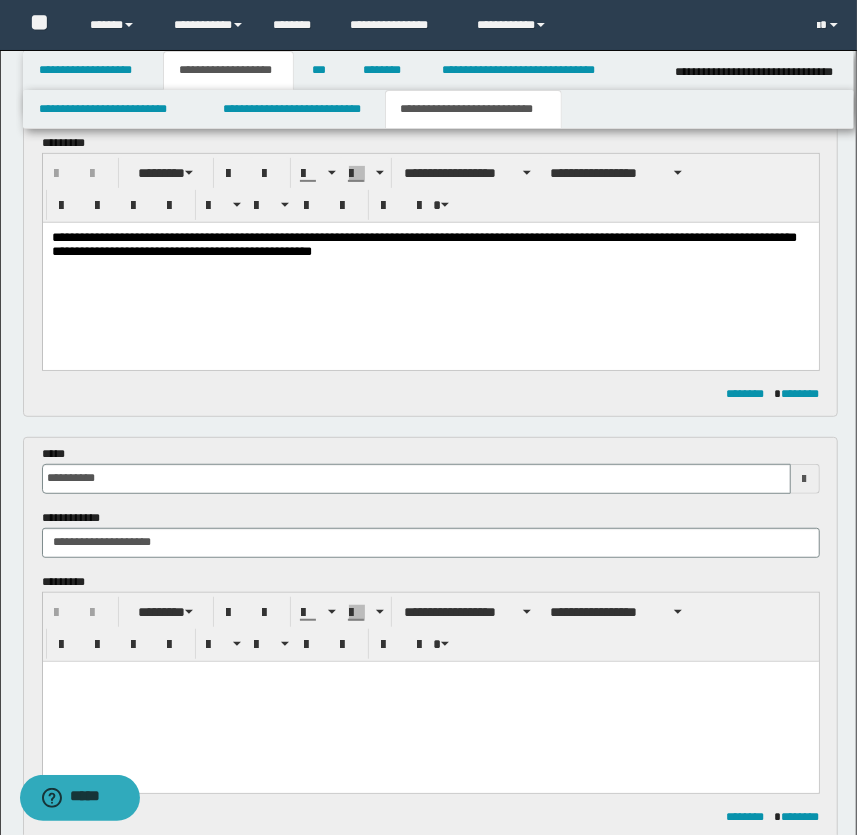click at bounding box center (430, 701) 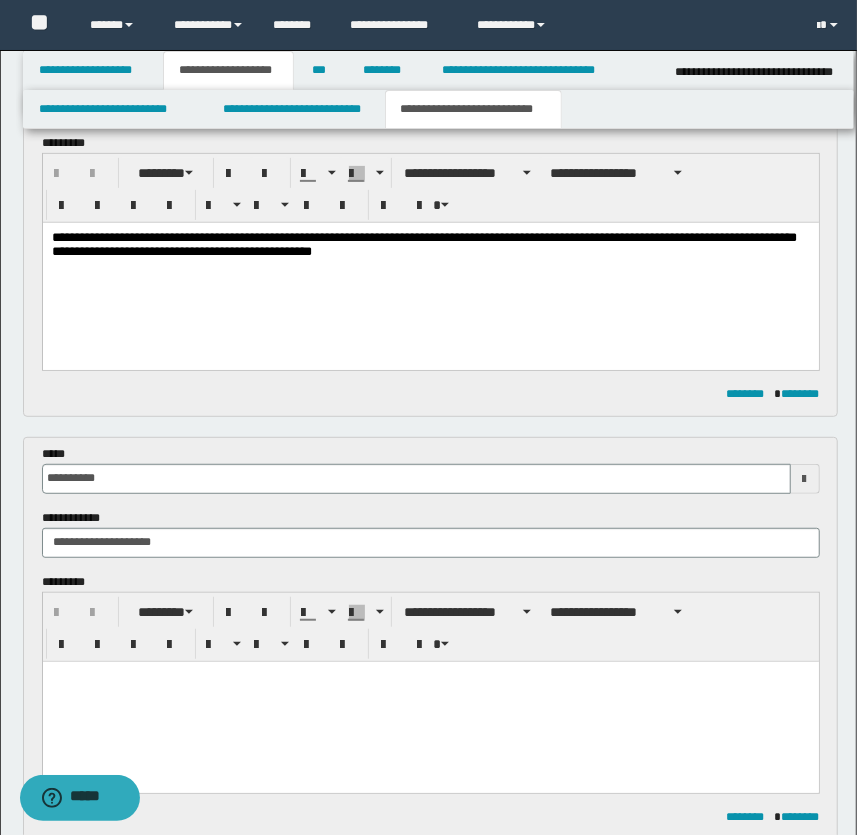 paste 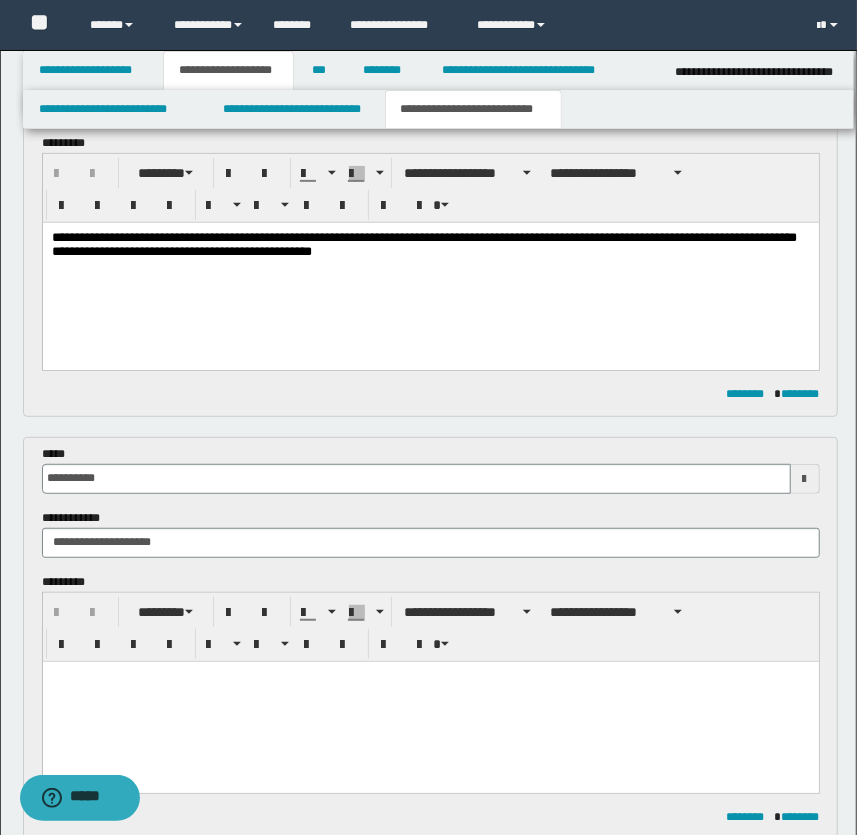type 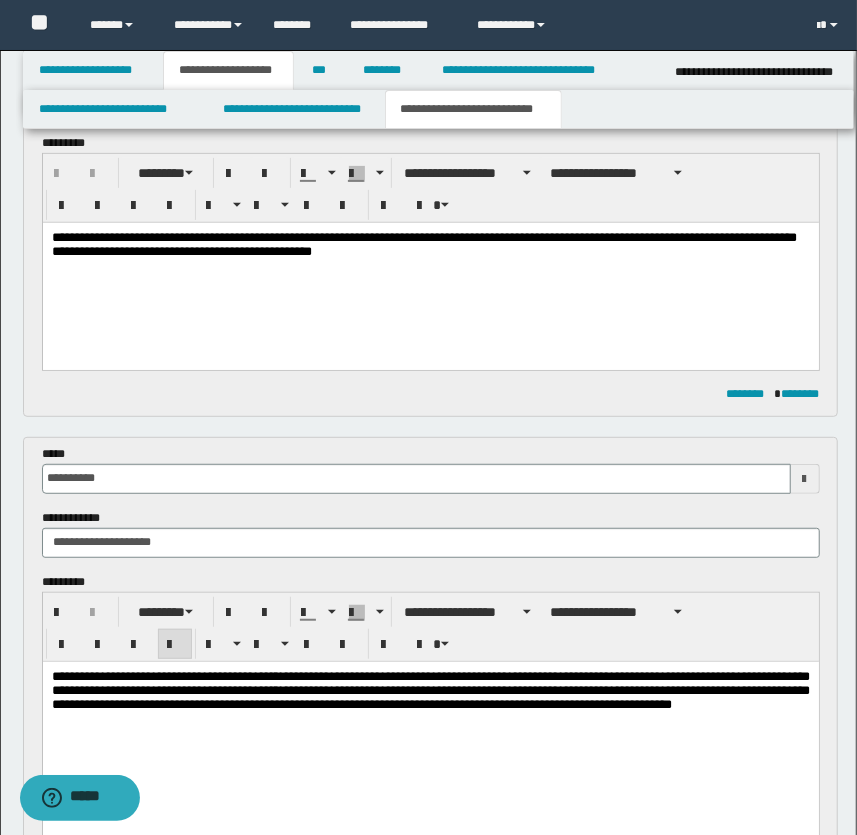 drag, startPoint x: 384, startPoint y: 798, endPoint x: 333, endPoint y: 772, distance: 57.245087 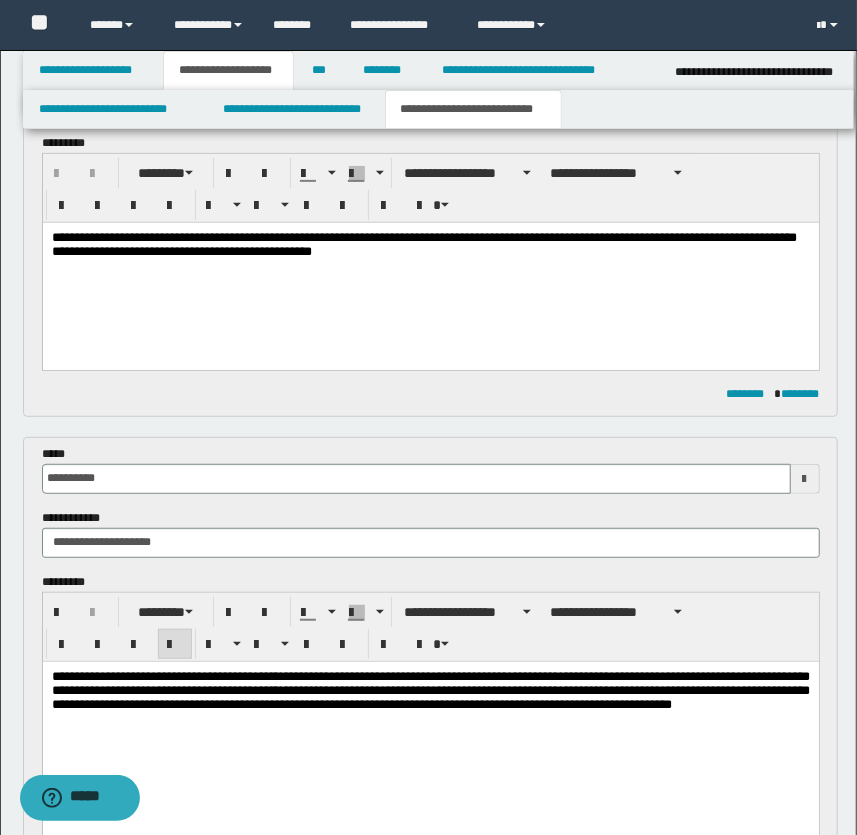 click on "**********" at bounding box center [430, 715] 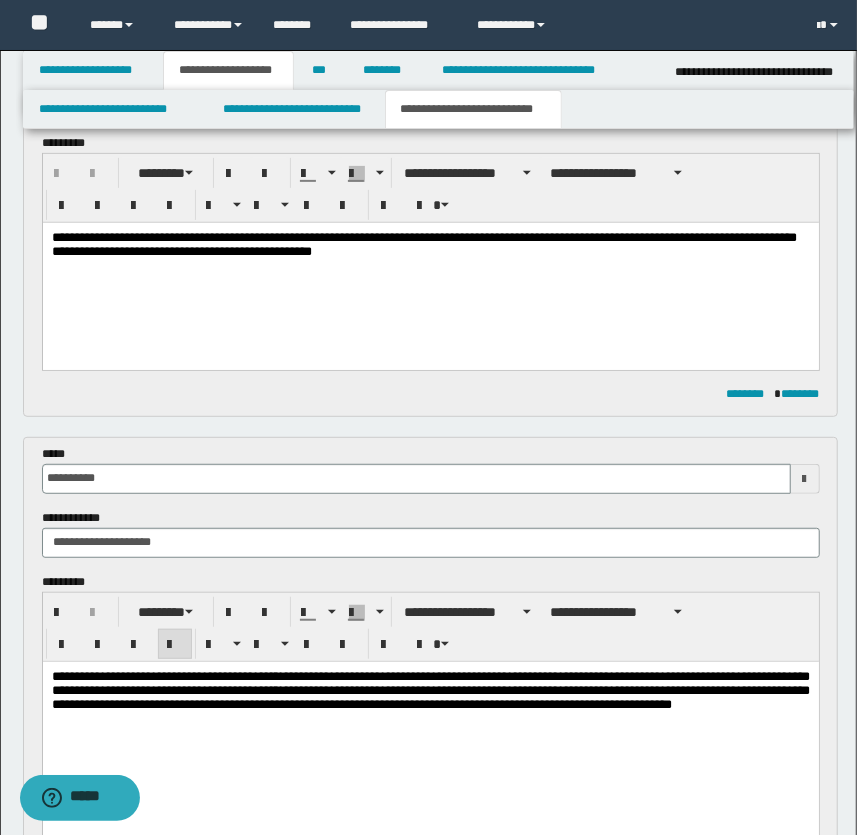 click on "**********" at bounding box center (430, 689) 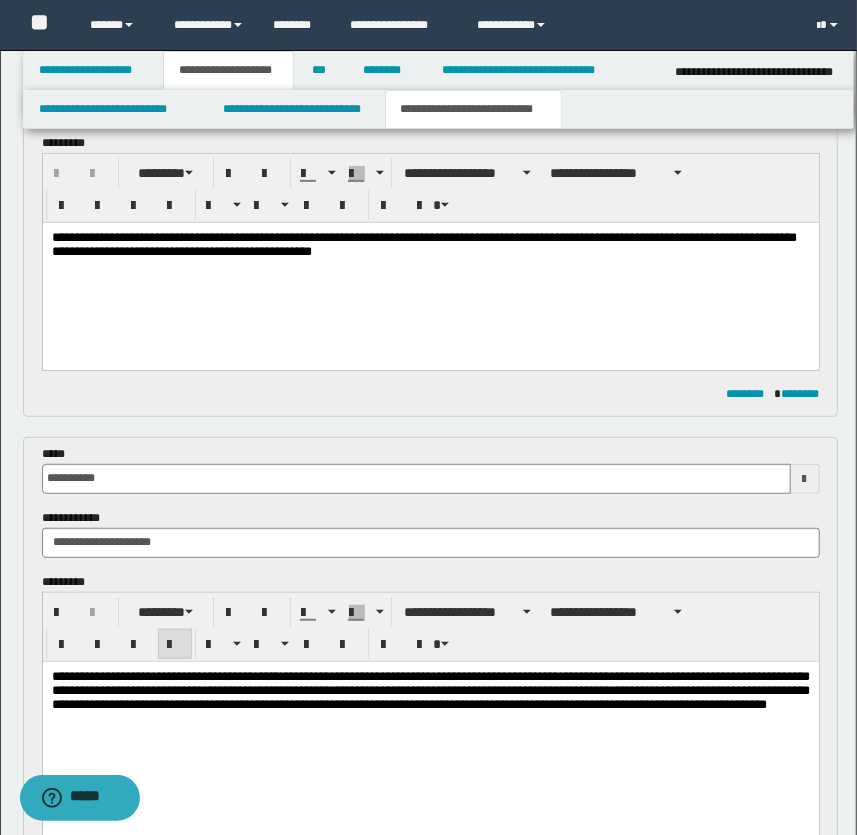 click on "**********" at bounding box center [430, 689] 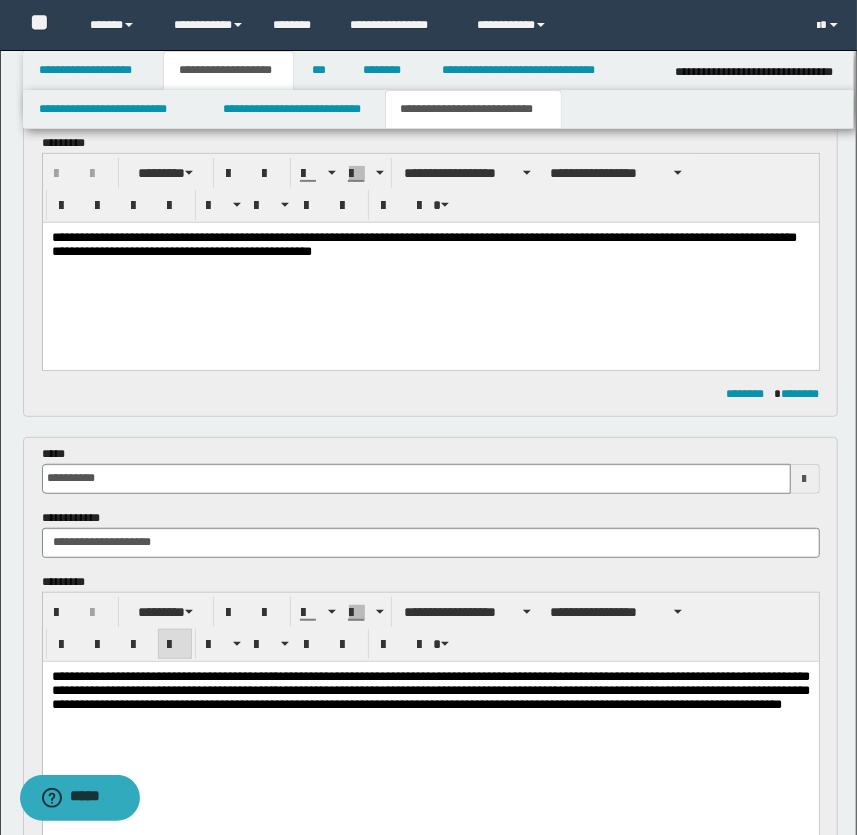 click on "**********" at bounding box center [430, 689] 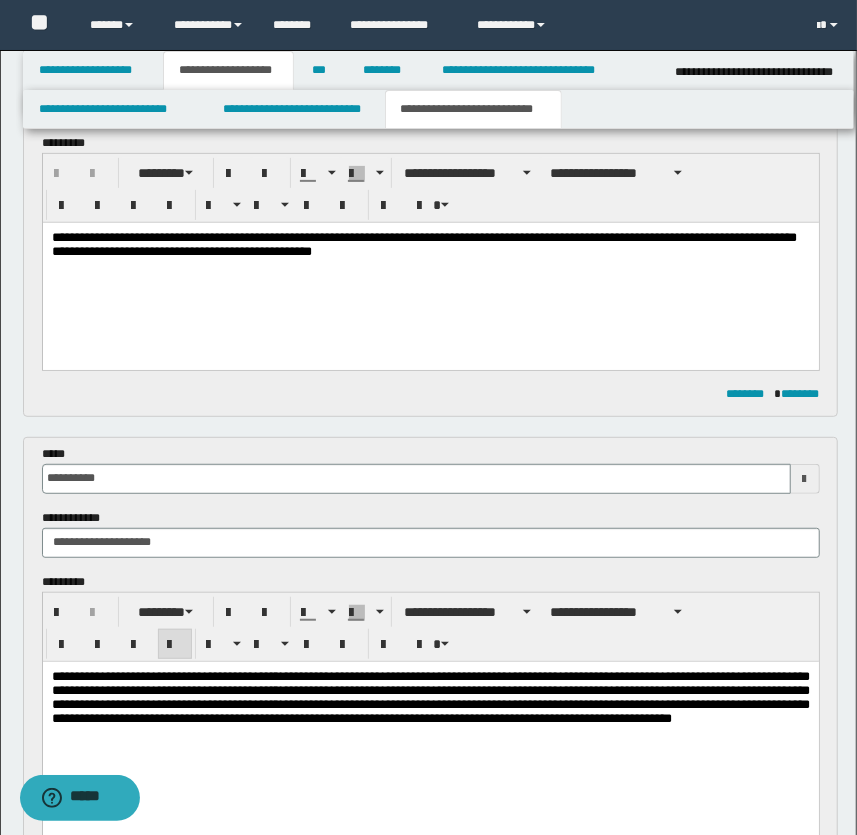 click on "**********" at bounding box center [430, 696] 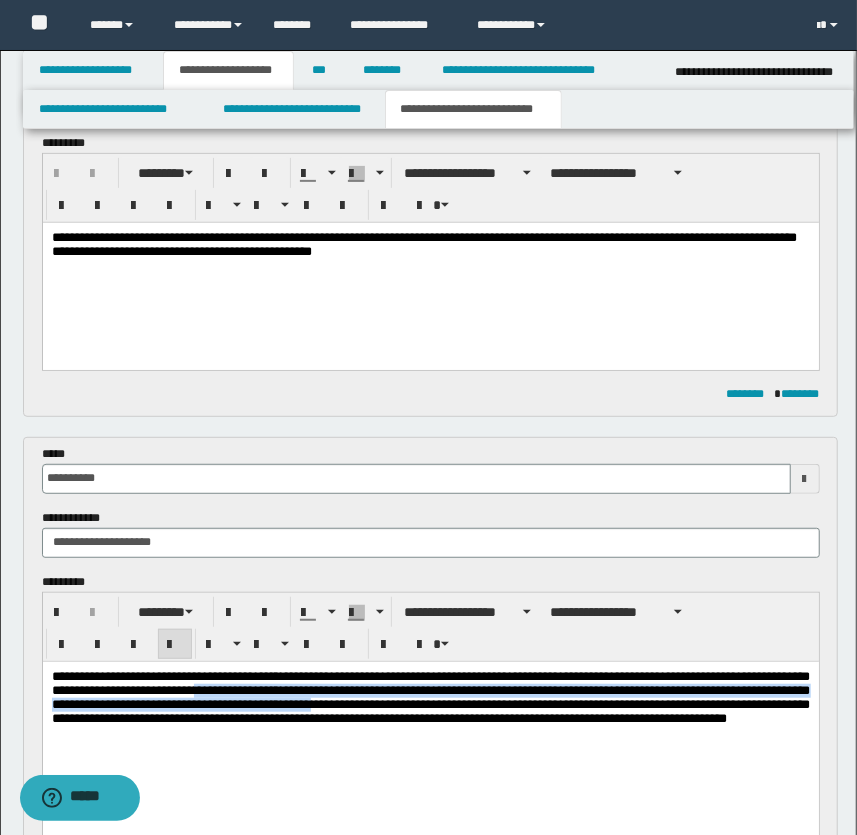 drag, startPoint x: 417, startPoint y: 692, endPoint x: 732, endPoint y: 701, distance: 315.12854 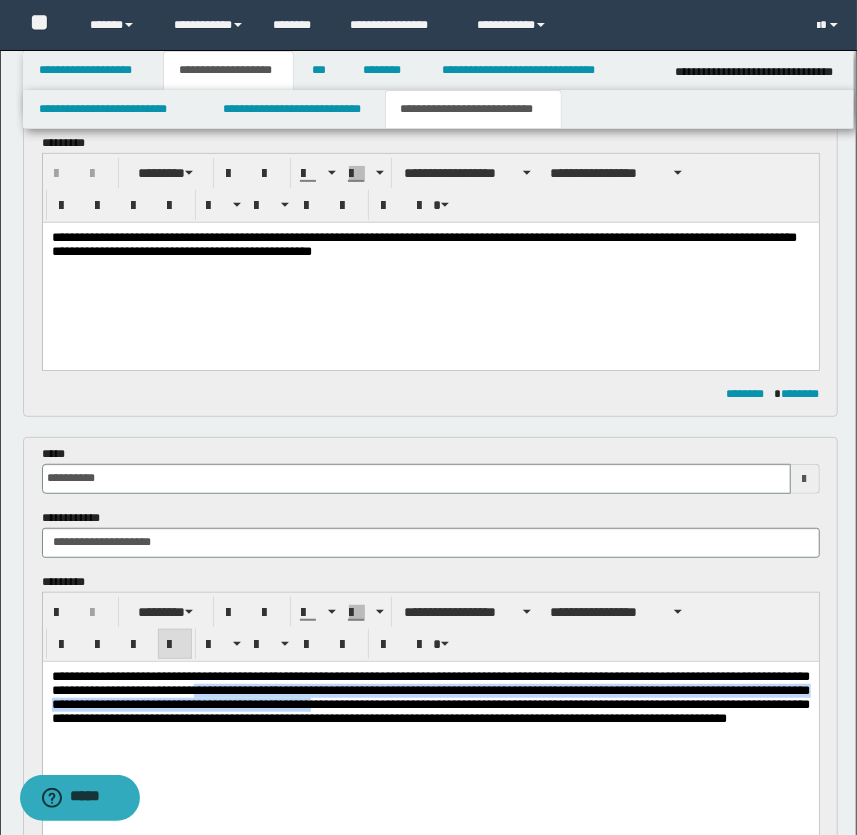 click on "**********" at bounding box center (430, 696) 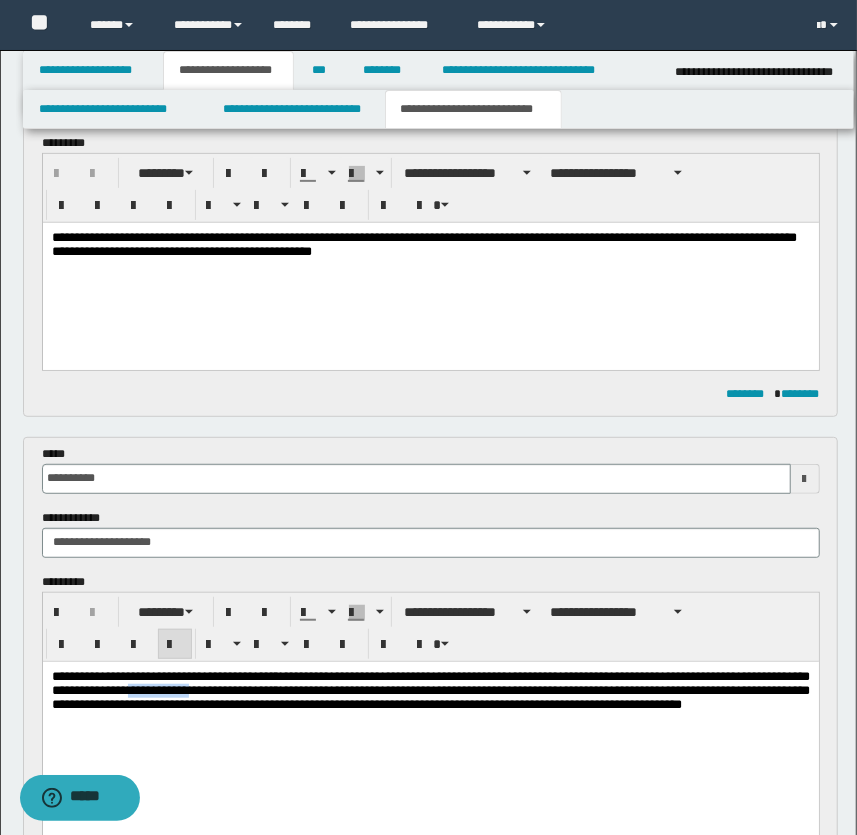 drag, startPoint x: 366, startPoint y: 695, endPoint x: 425, endPoint y: 692, distance: 59.07622 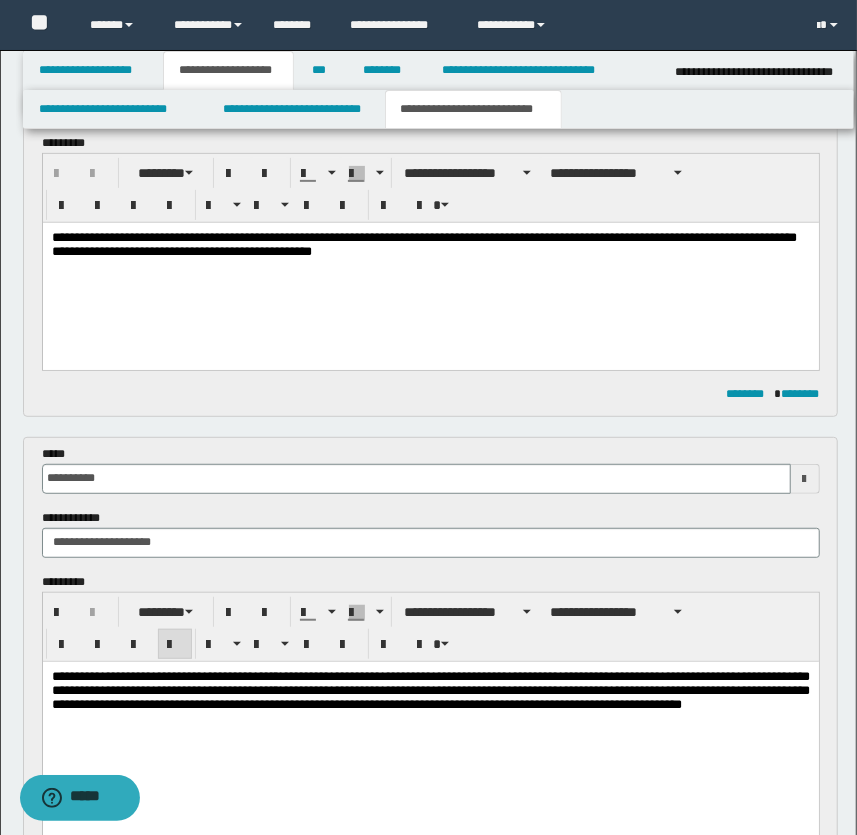 click on "**********" at bounding box center (430, 689) 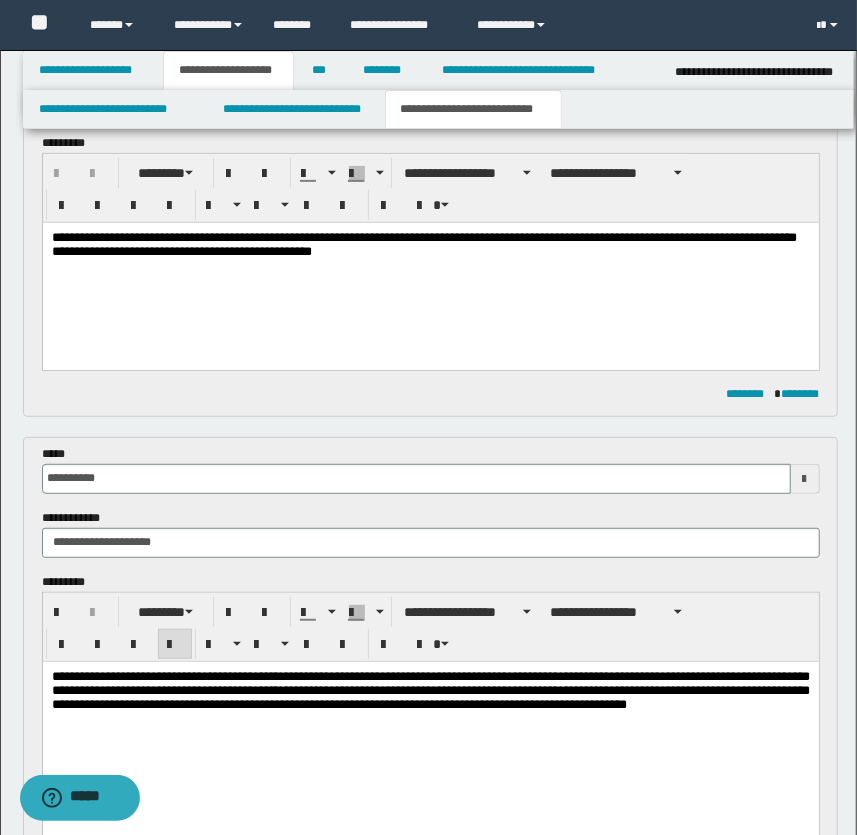 click on "**********" at bounding box center (430, 715) 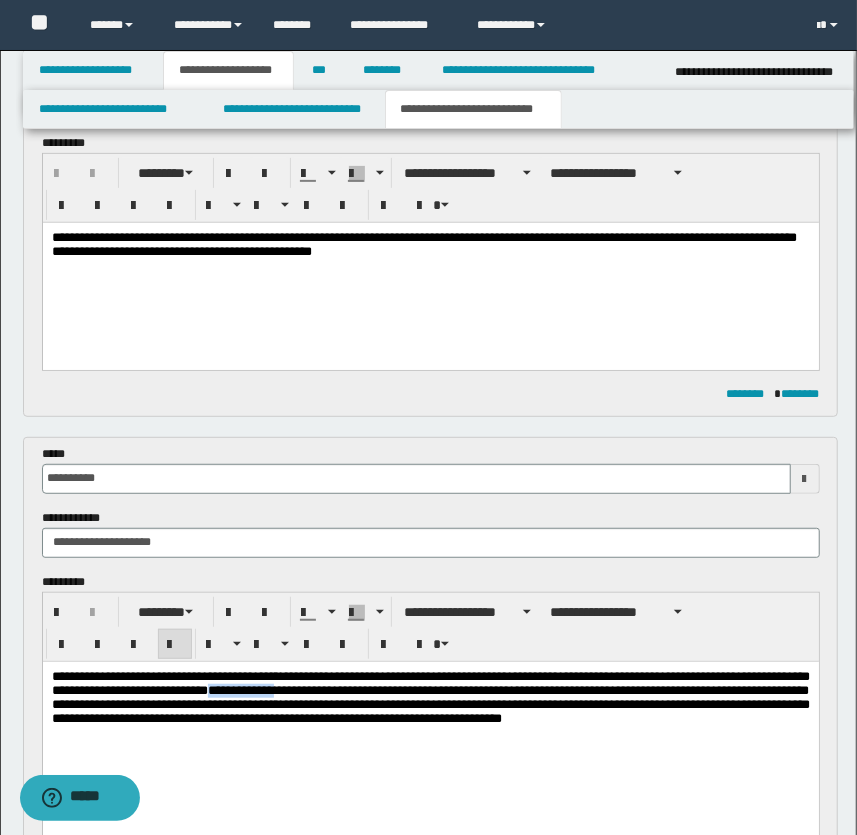 drag, startPoint x: 463, startPoint y: 692, endPoint x: 549, endPoint y: 684, distance: 86.37129 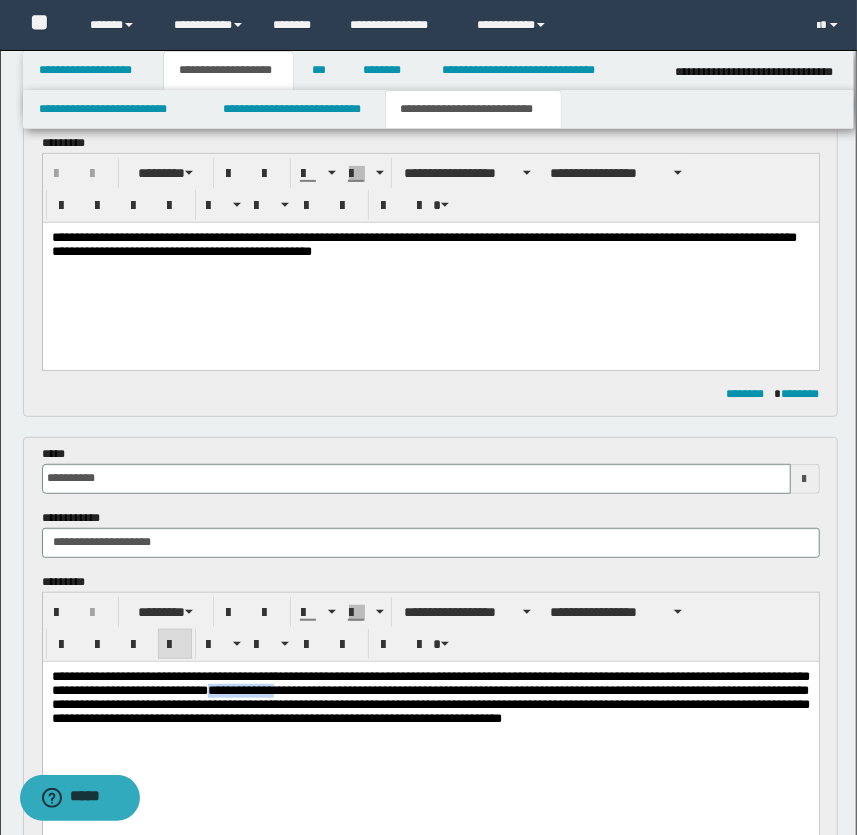 click on "**********" at bounding box center [430, 696] 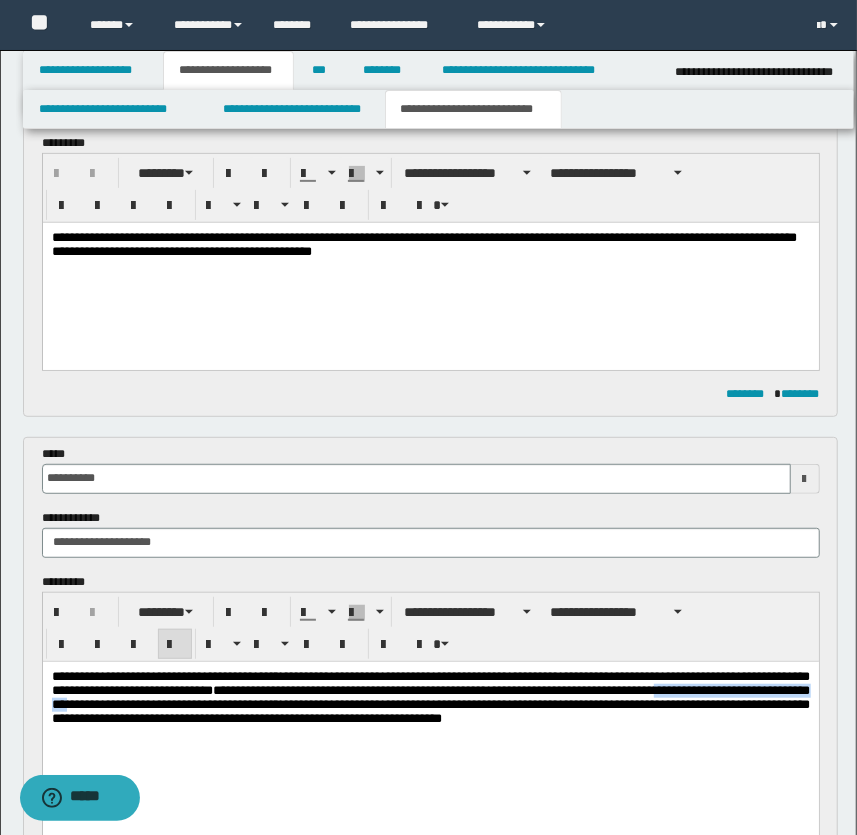 drag, startPoint x: 239, startPoint y: 708, endPoint x: 461, endPoint y: 705, distance: 222.02026 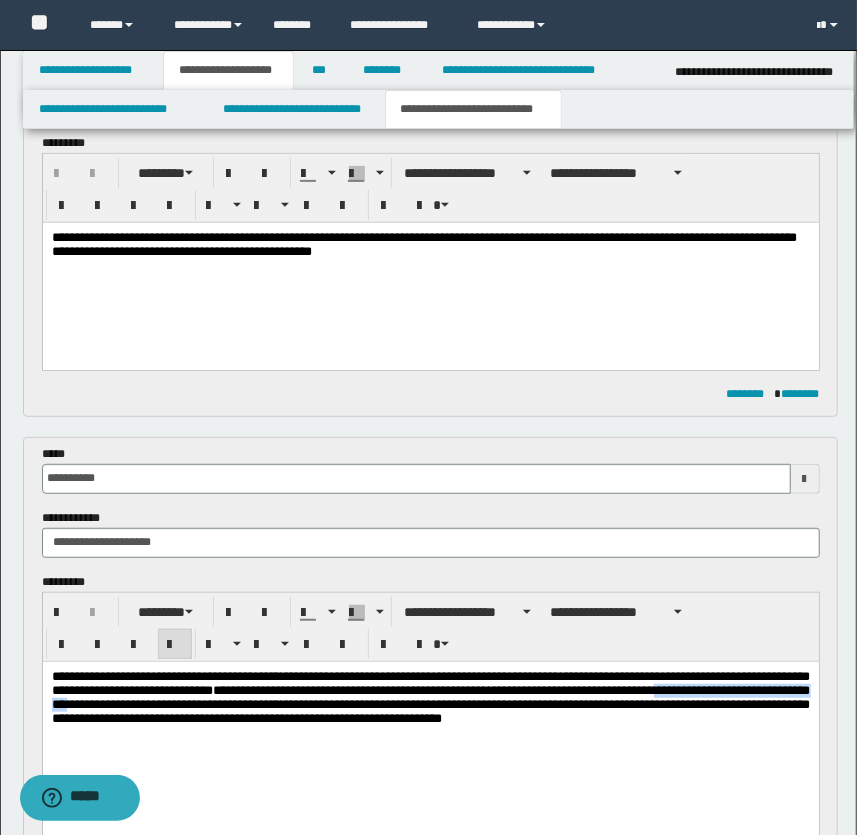 click on "**********" at bounding box center [430, 696] 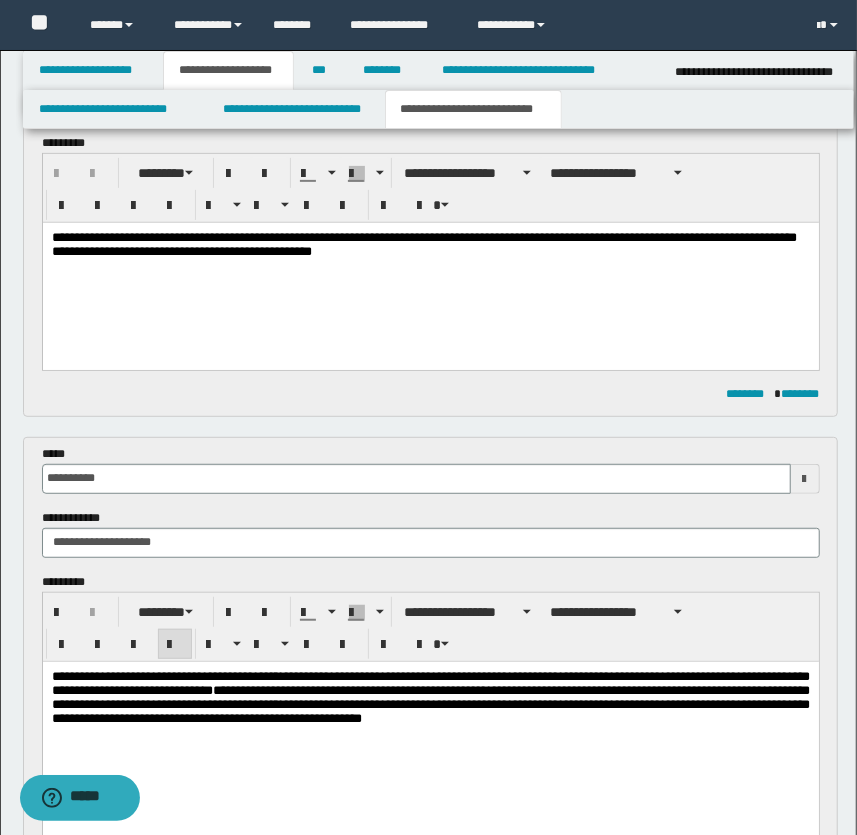 click on "**********" at bounding box center [430, 722] 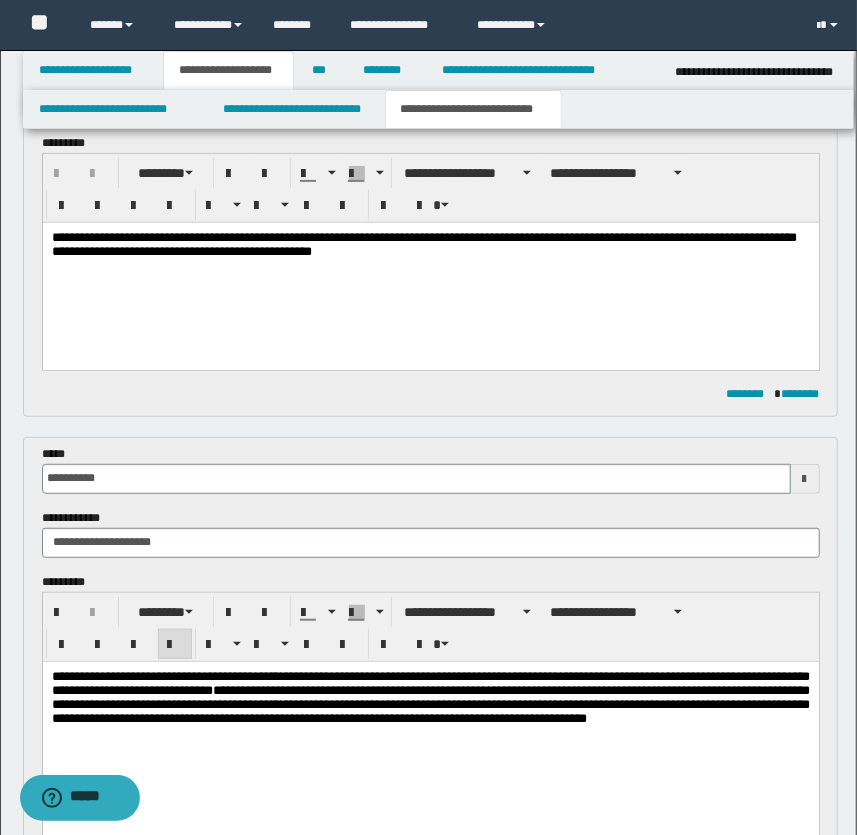 click on "**********" at bounding box center (430, 722) 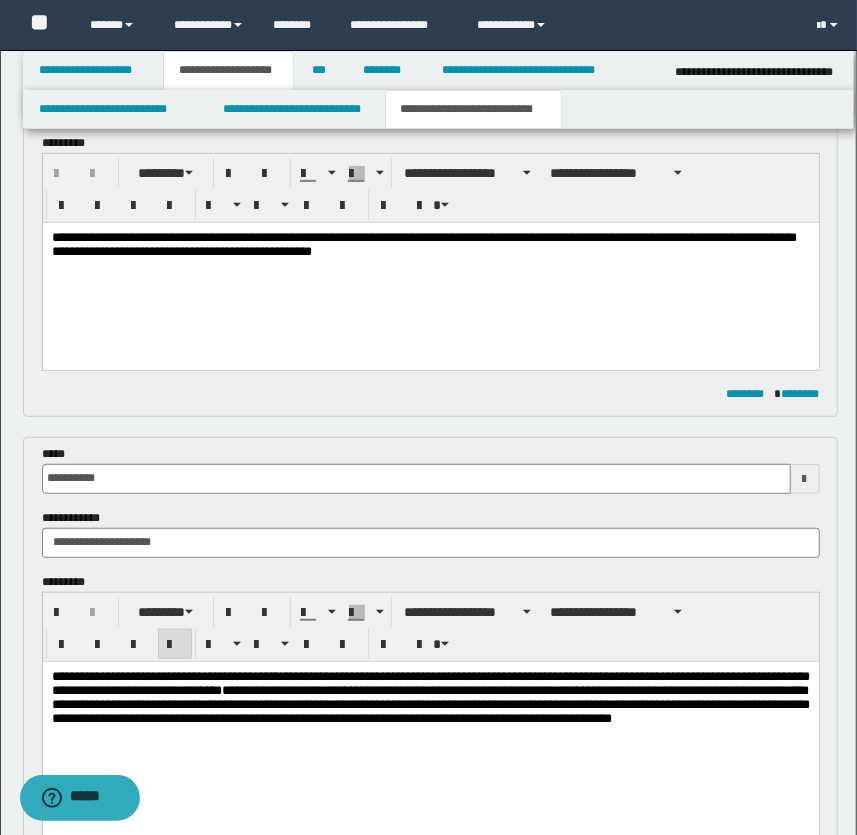click on "**********" at bounding box center (430, 696) 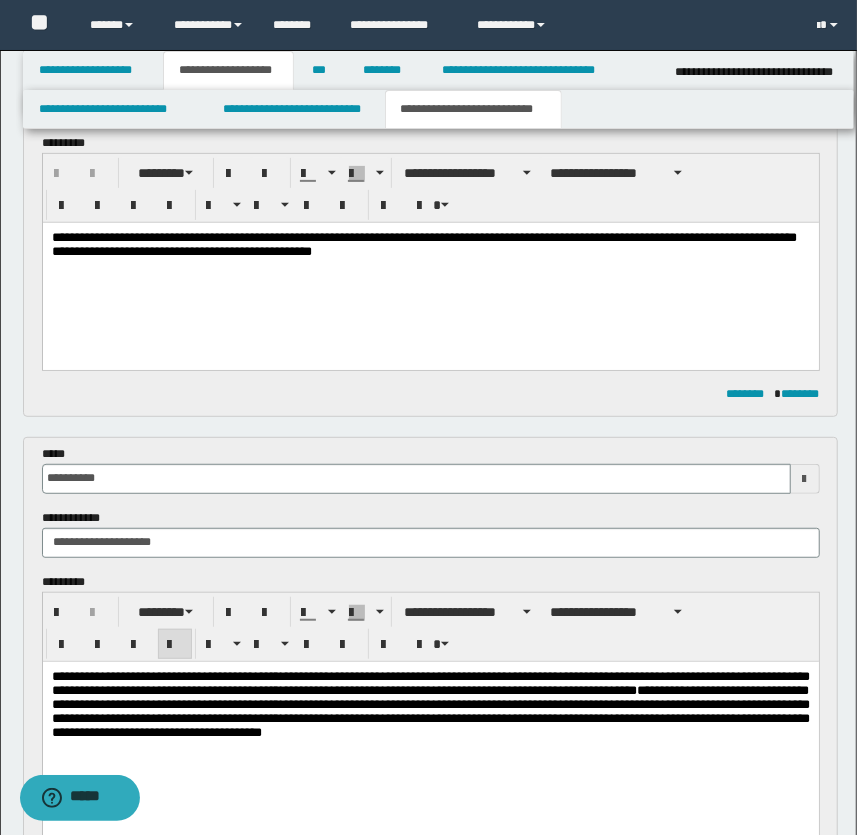 click on "**********" at bounding box center [430, 703] 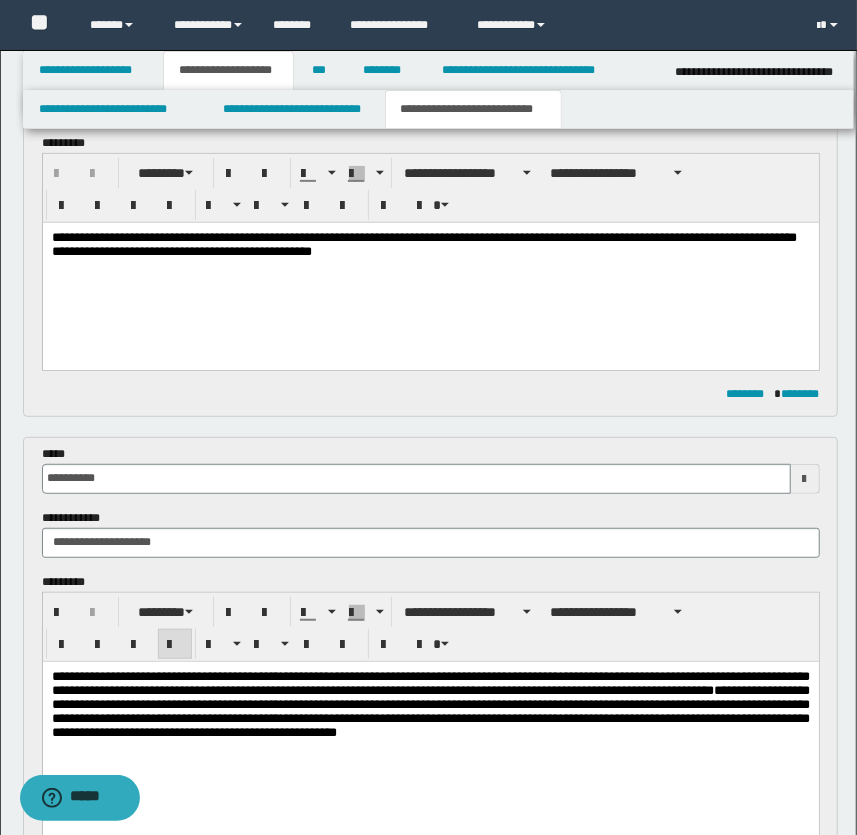click on "**********" at bounding box center [430, 703] 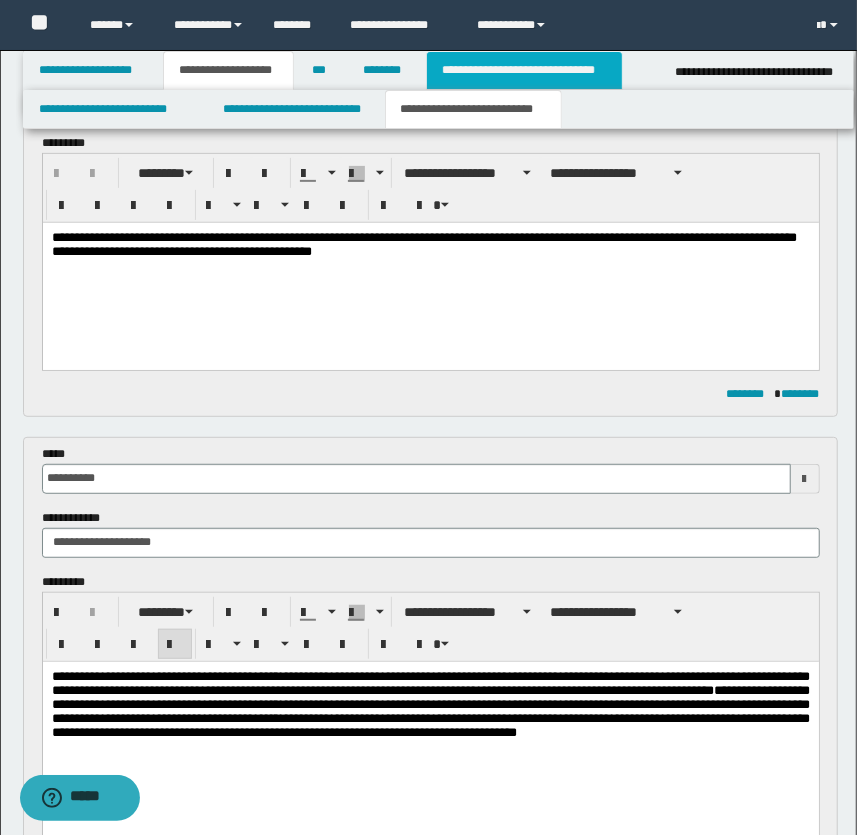 click on "**********" at bounding box center [524, 70] 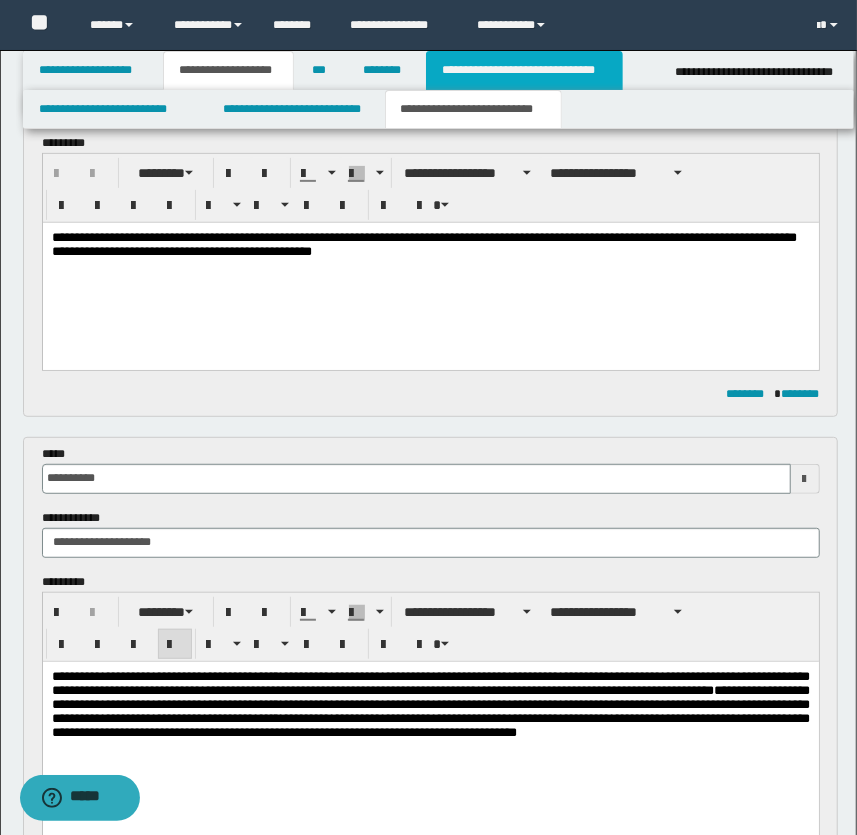 scroll, scrollTop: 0, scrollLeft: 0, axis: both 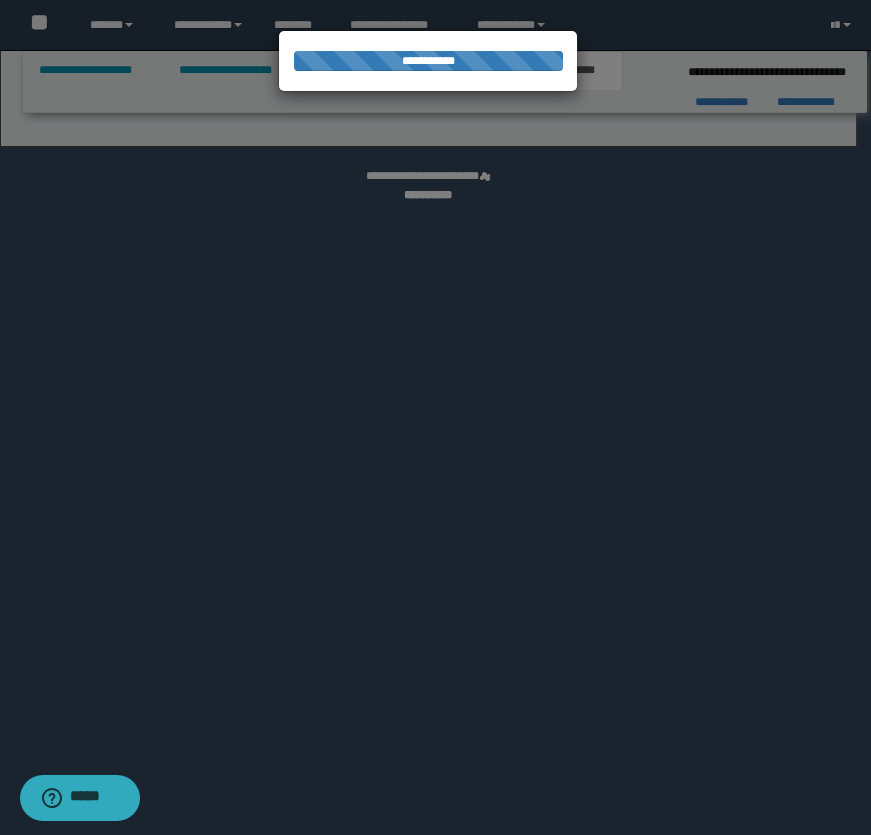 select on "*" 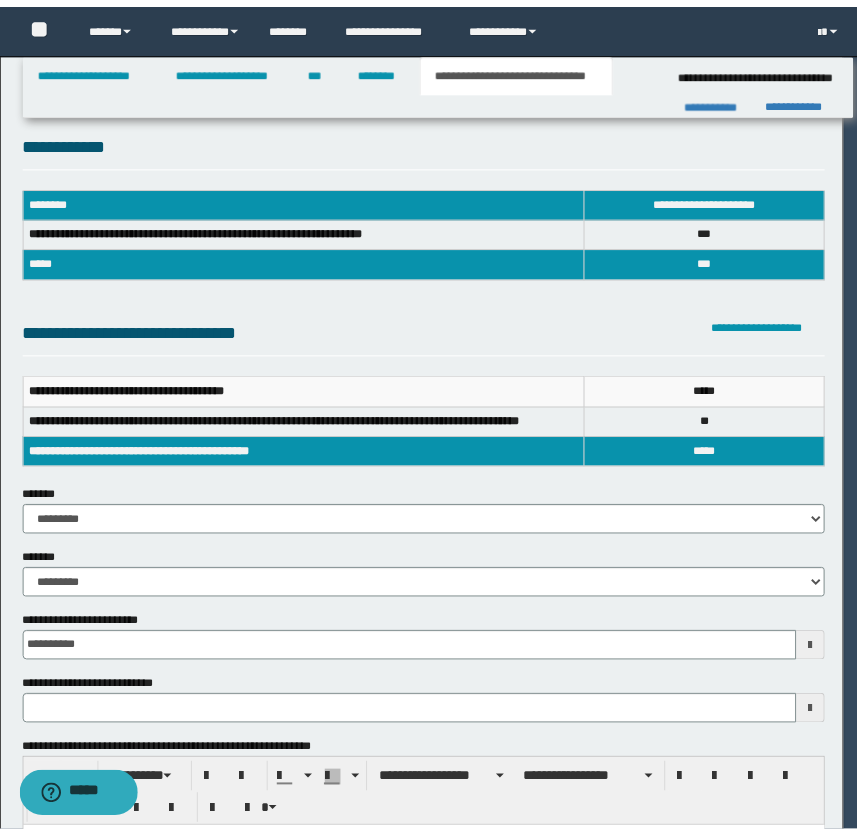 scroll, scrollTop: 0, scrollLeft: 0, axis: both 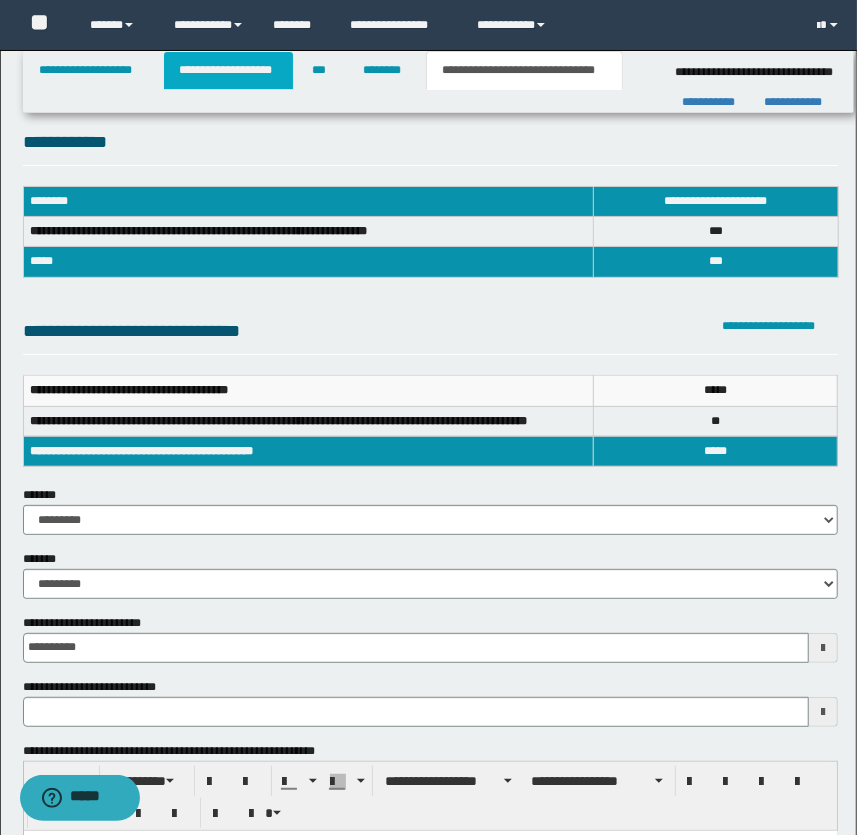 click on "**********" at bounding box center [228, 70] 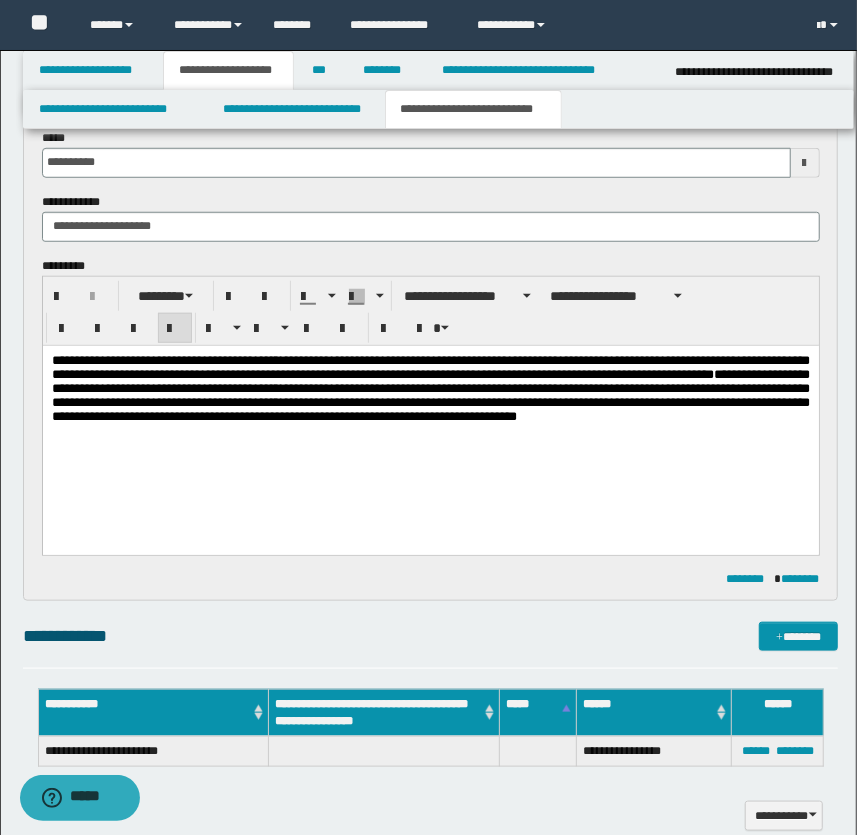 scroll, scrollTop: 545, scrollLeft: 0, axis: vertical 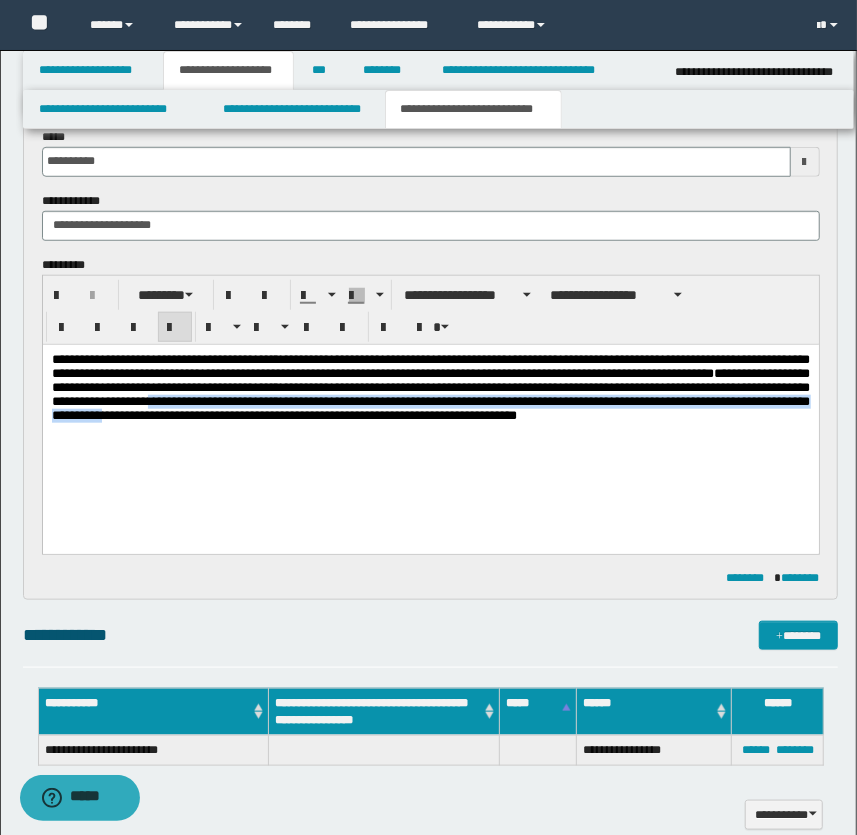 drag, startPoint x: 634, startPoint y: 408, endPoint x: 702, endPoint y: 423, distance: 69.63476 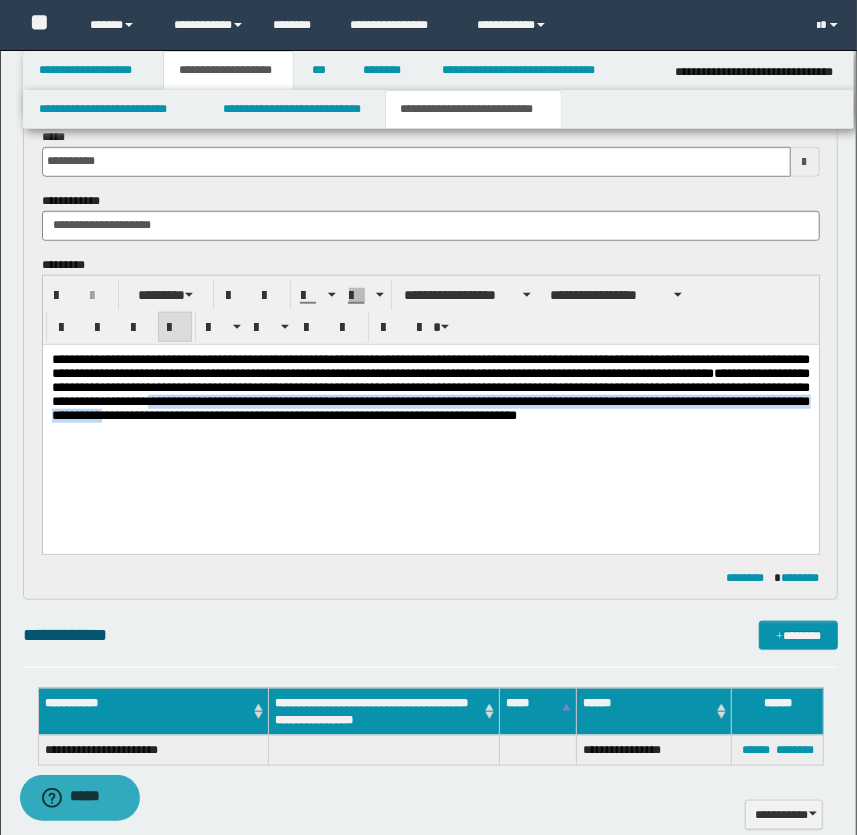 click on "**********" at bounding box center [430, 386] 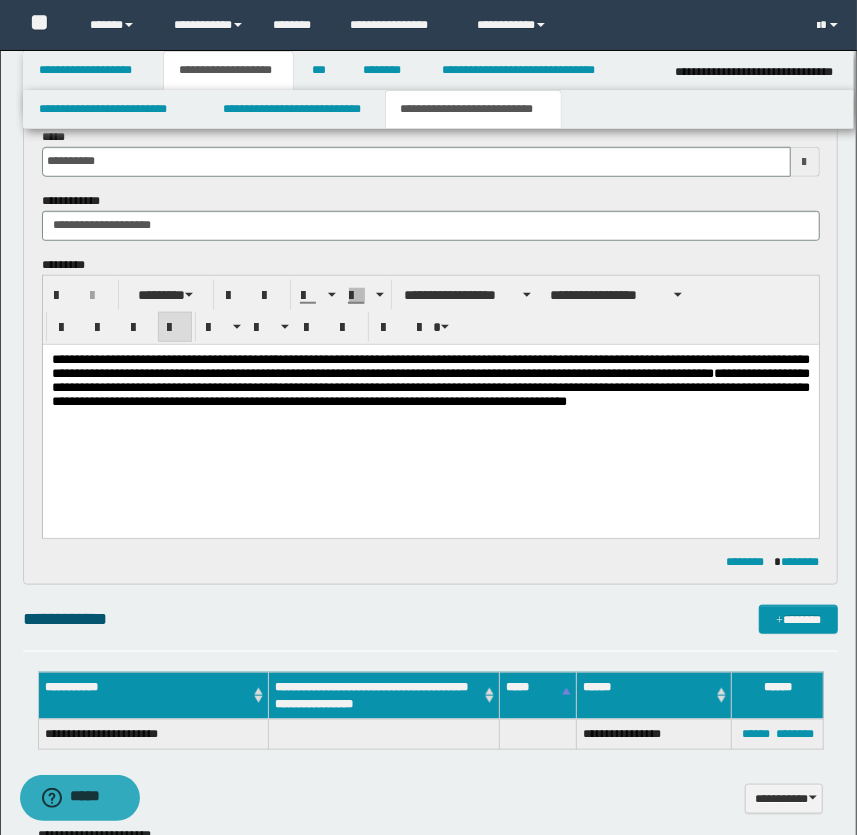 drag, startPoint x: 357, startPoint y: 427, endPoint x: 364, endPoint y: 414, distance: 14.764823 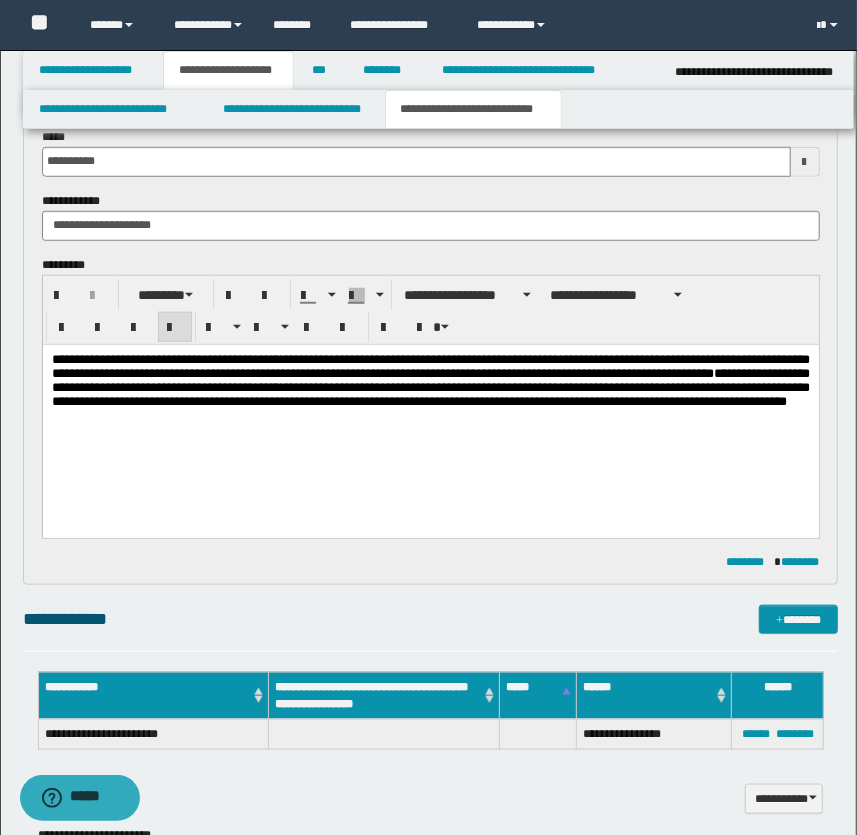 click on "**********" at bounding box center (430, 379) 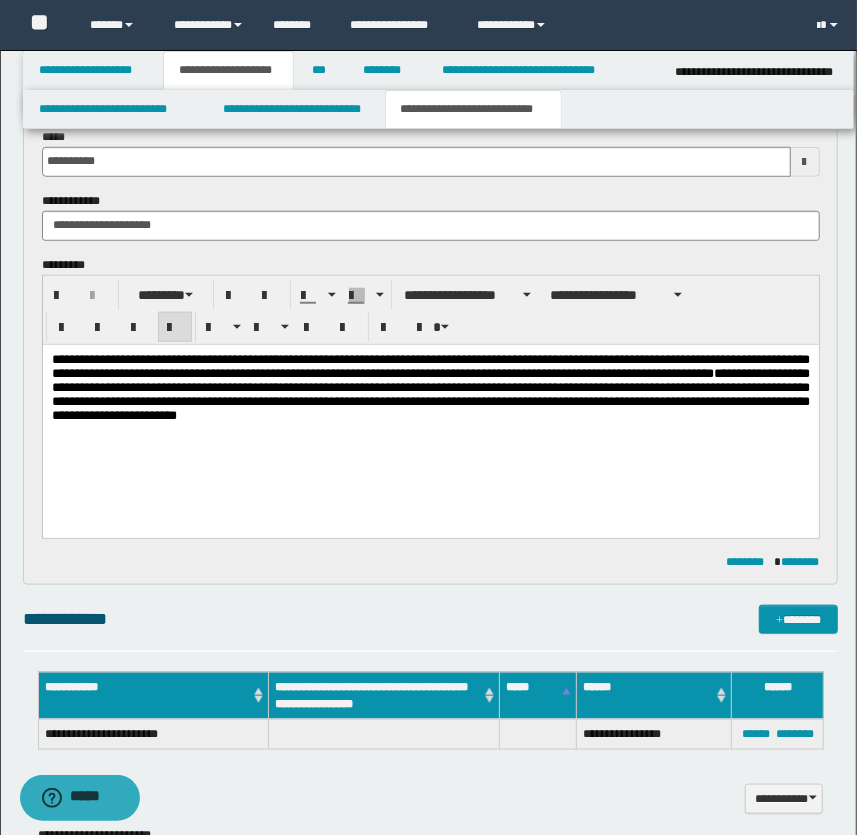 click on "**********" at bounding box center [430, 386] 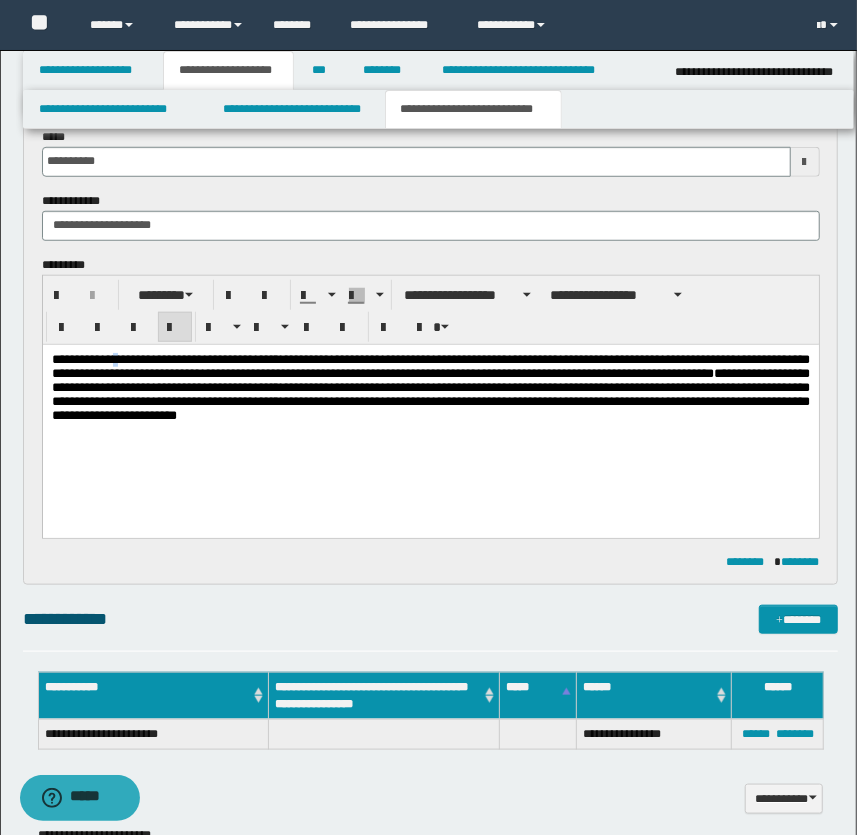 click on "**********" at bounding box center [430, 386] 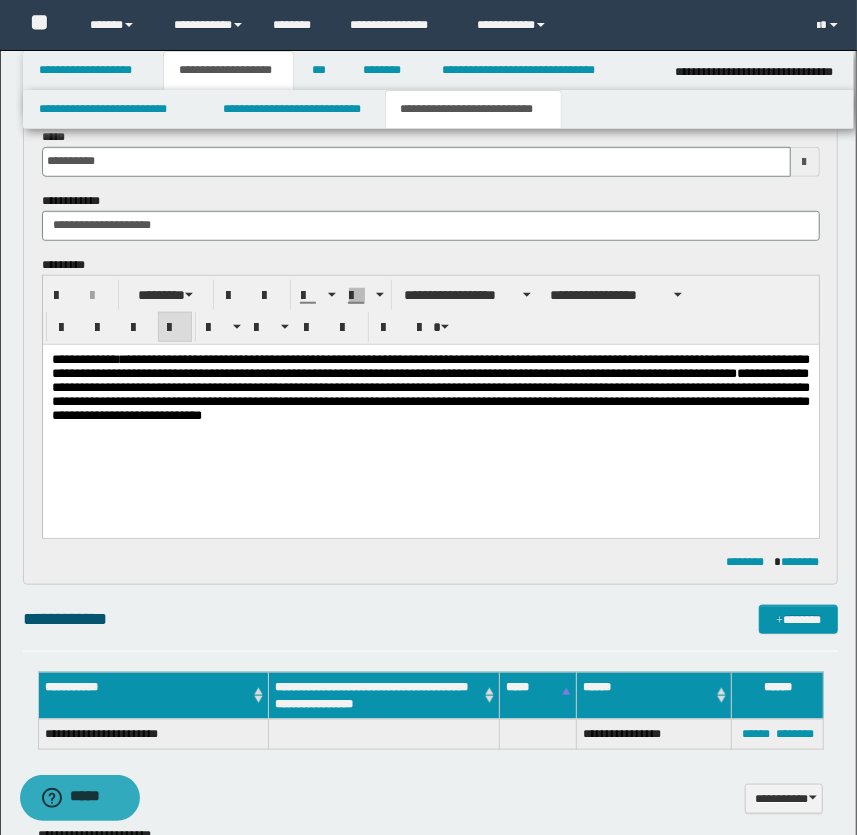 click on "**********" at bounding box center [430, 386] 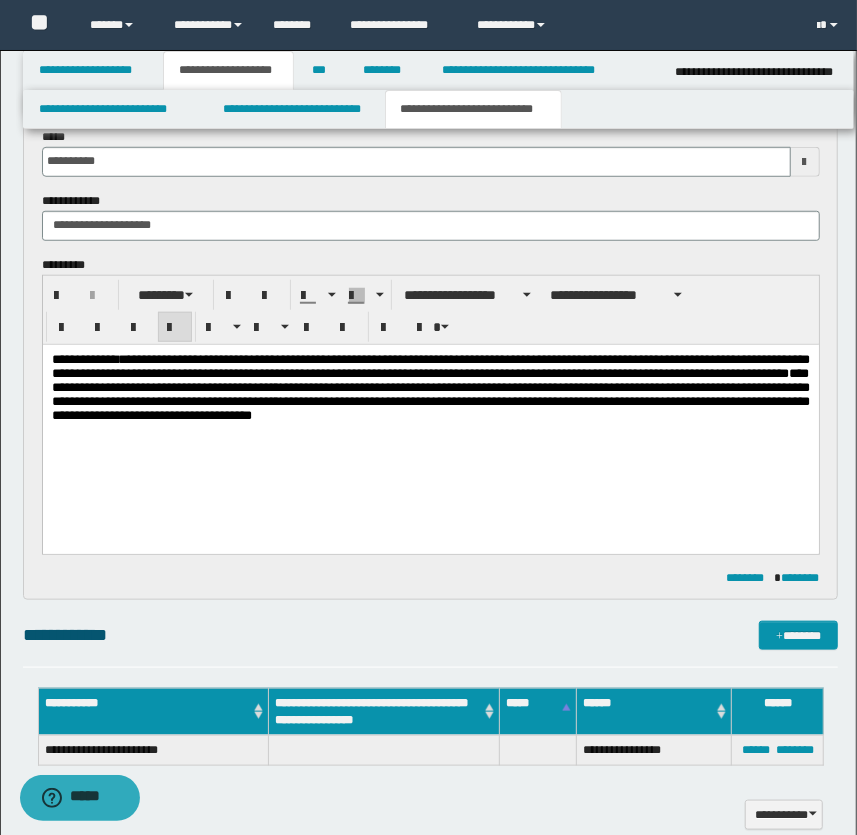 click on "**********" at bounding box center [430, 386] 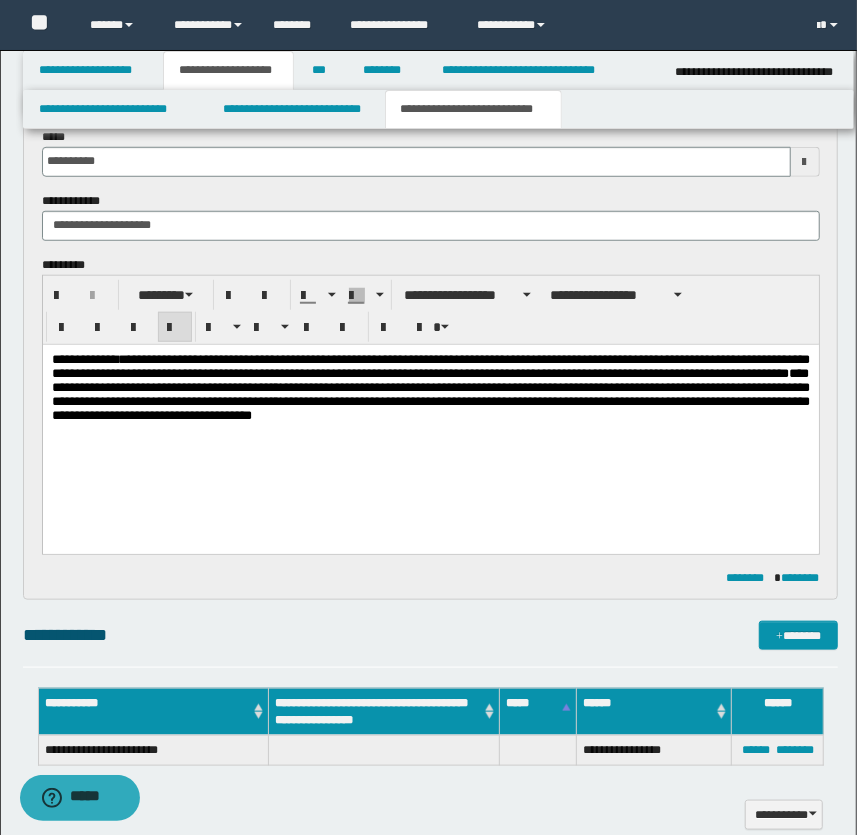 click on "**********" at bounding box center (430, 386) 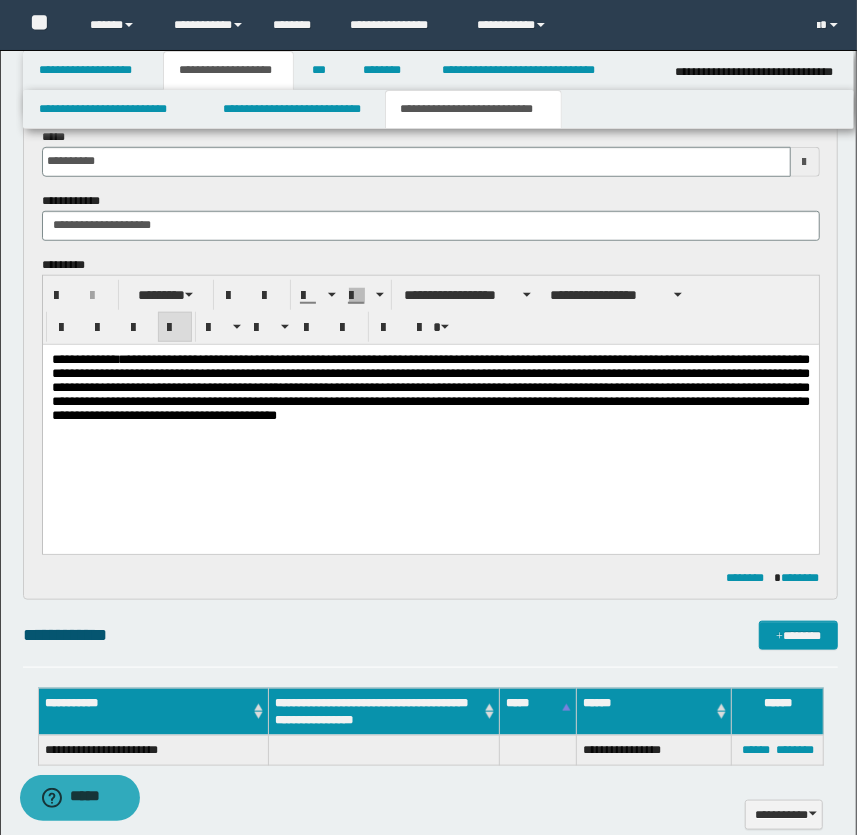 click on "**********" at bounding box center (430, 386) 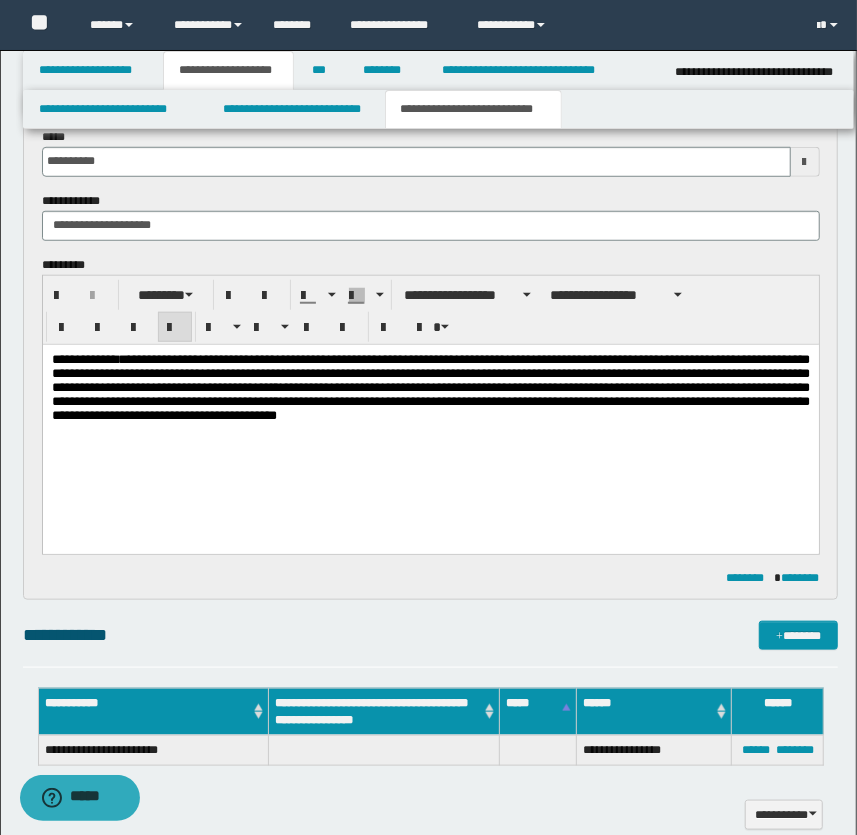 click on "**********" at bounding box center (430, 386) 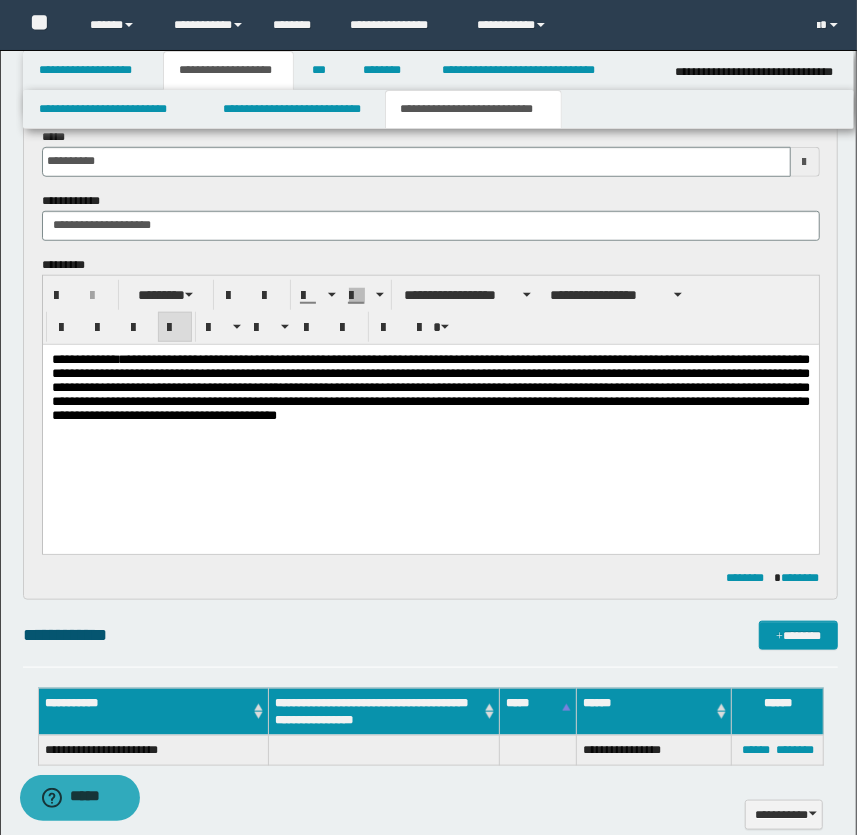 click on "**********" at bounding box center (430, 386) 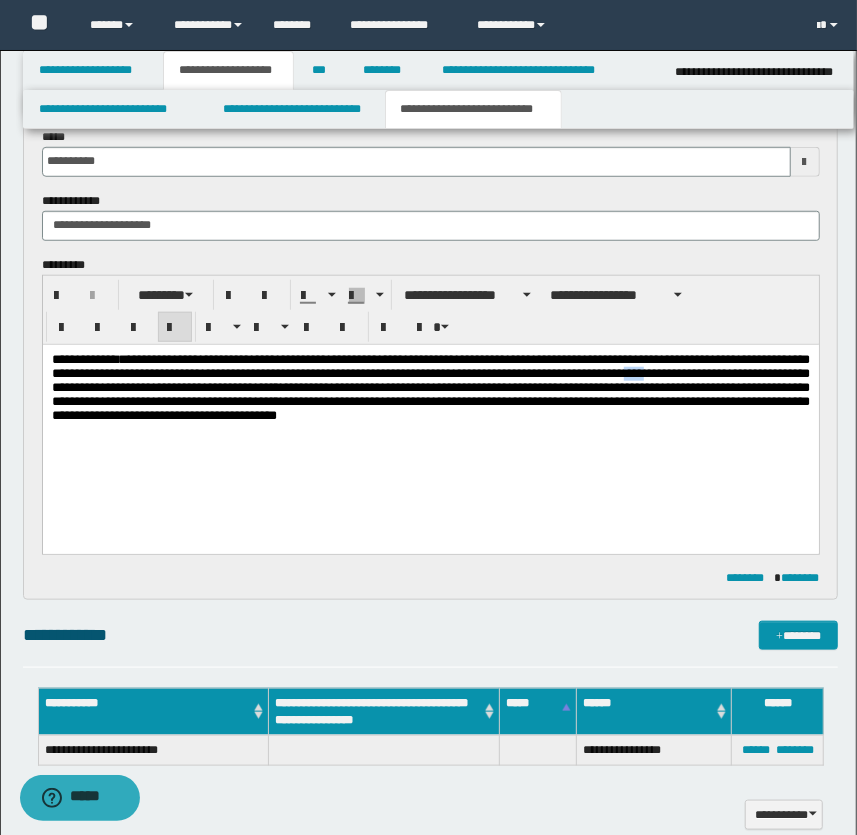 drag, startPoint x: 118, startPoint y: 390, endPoint x: 144, endPoint y: 388, distance: 26.076809 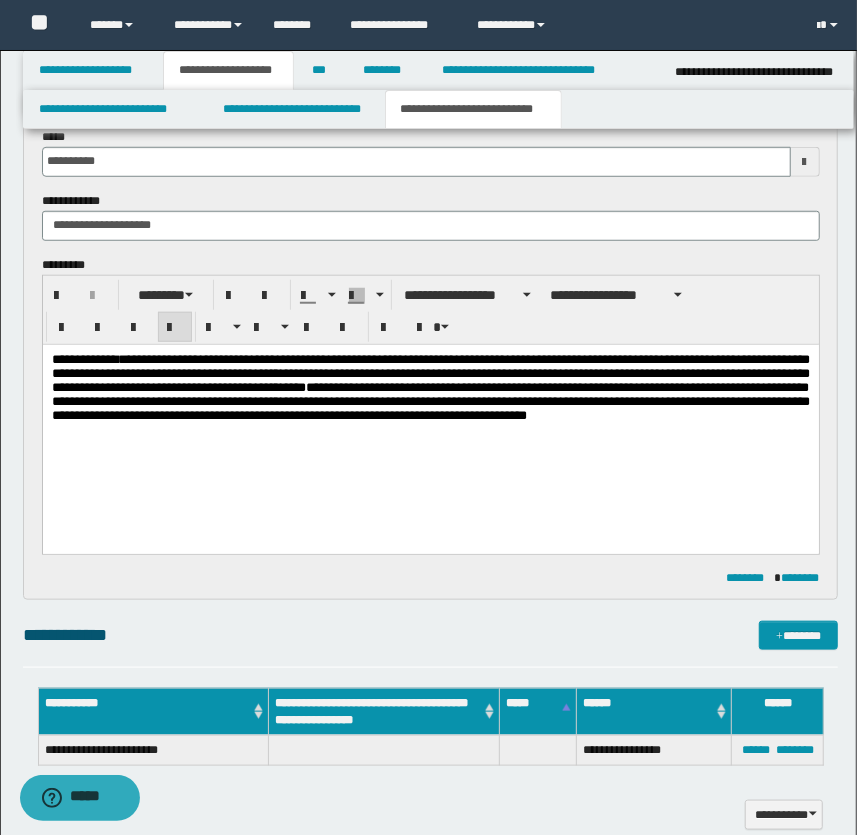 drag, startPoint x: 449, startPoint y: 387, endPoint x: 455, endPoint y: 376, distance: 12.529964 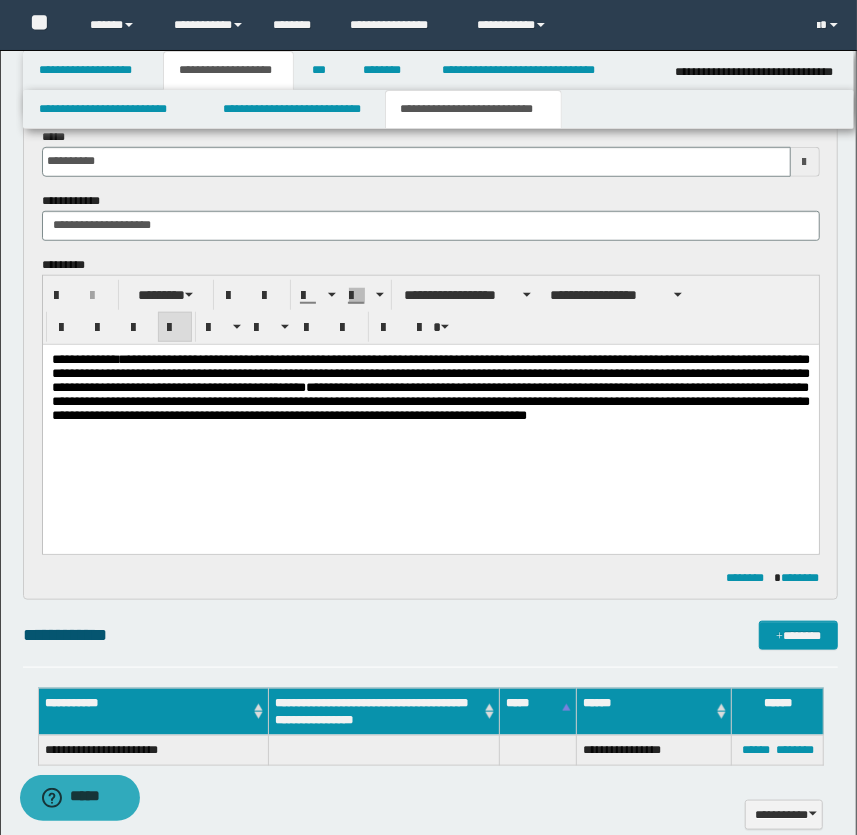 click on "**********" at bounding box center [430, 386] 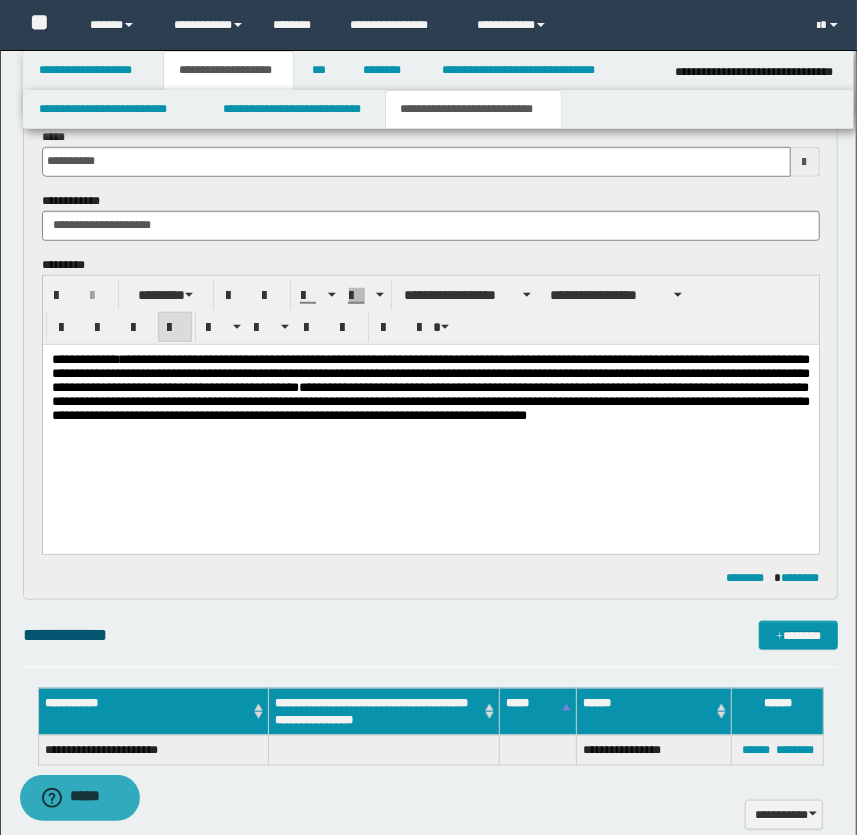 click on "**********" at bounding box center (430, 386) 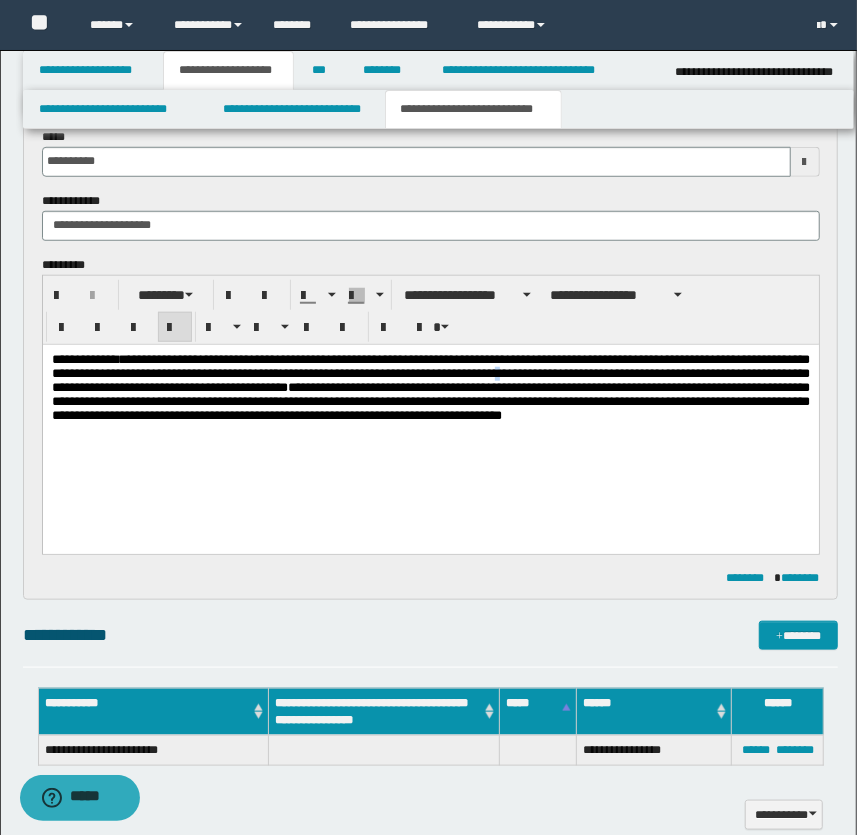click on "**********" at bounding box center [430, 386] 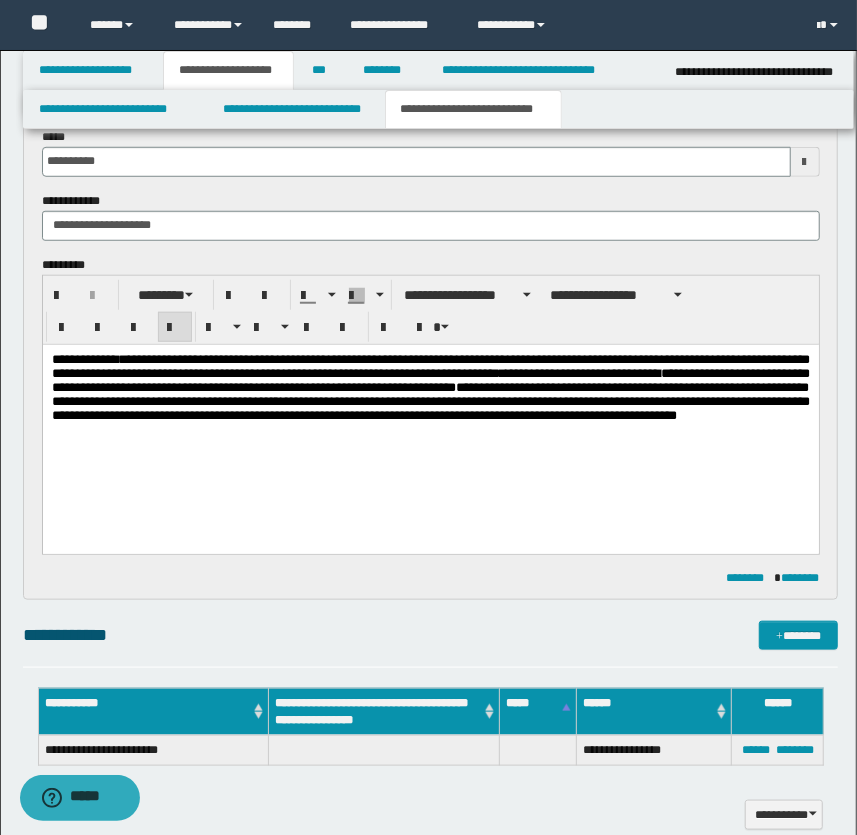 click on "**********" at bounding box center (430, 386) 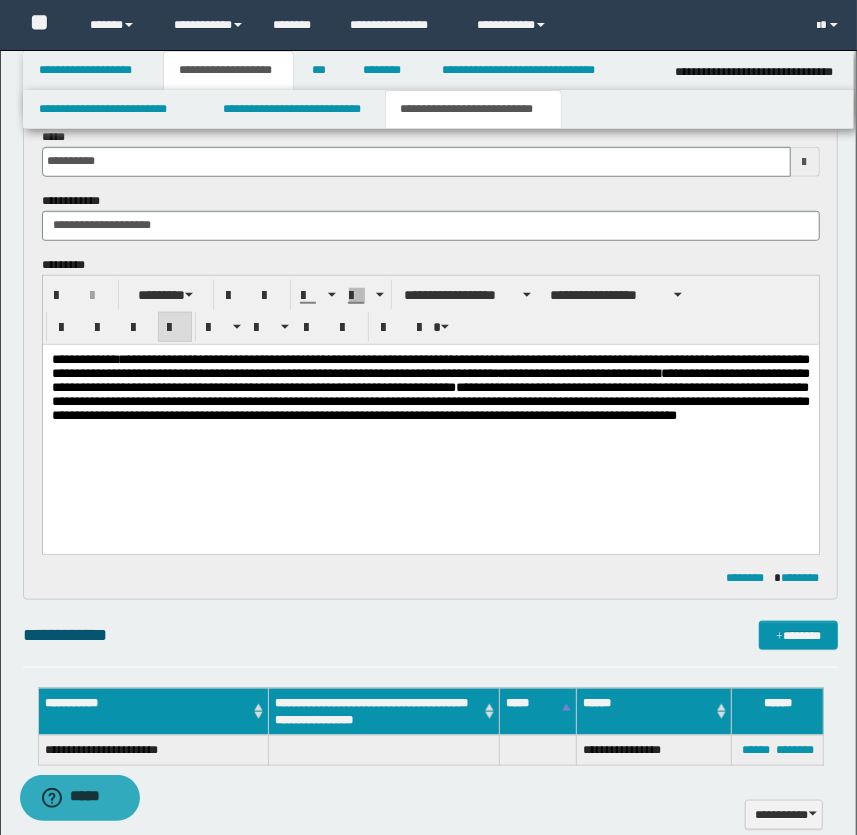 click on "**********" at bounding box center (430, 386) 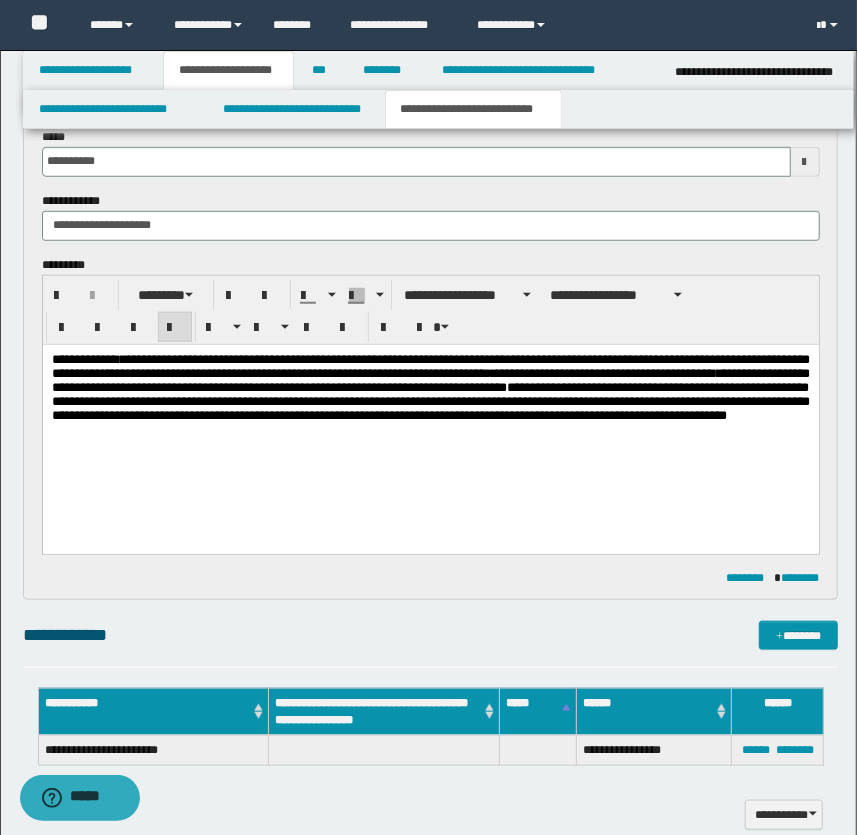click on "**********" at bounding box center [430, 386] 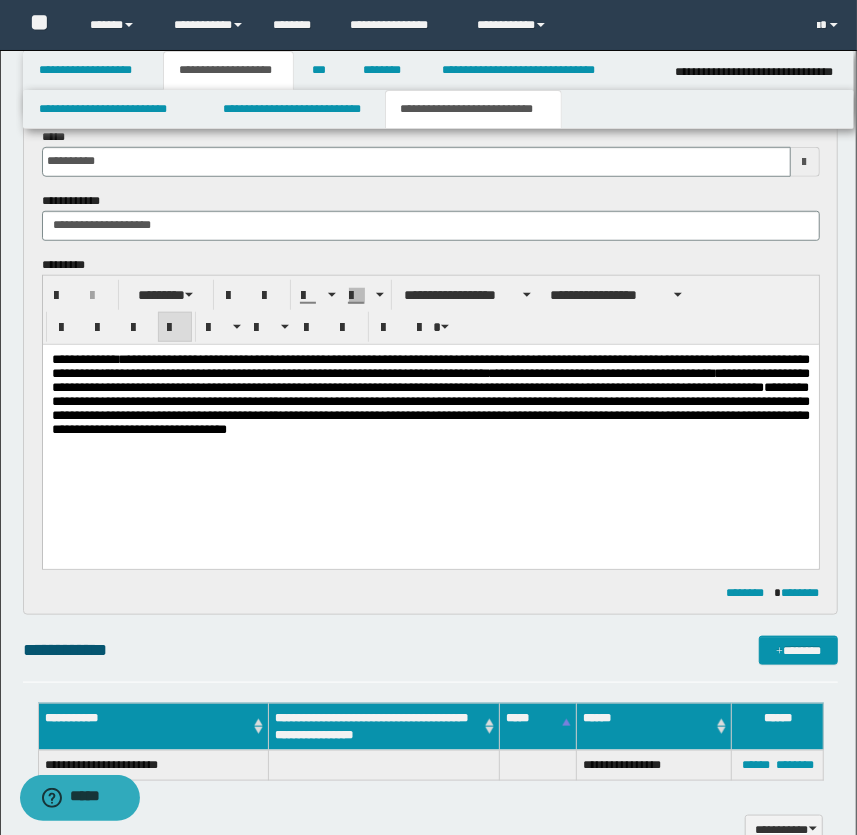 click on "**********" at bounding box center (430, 393) 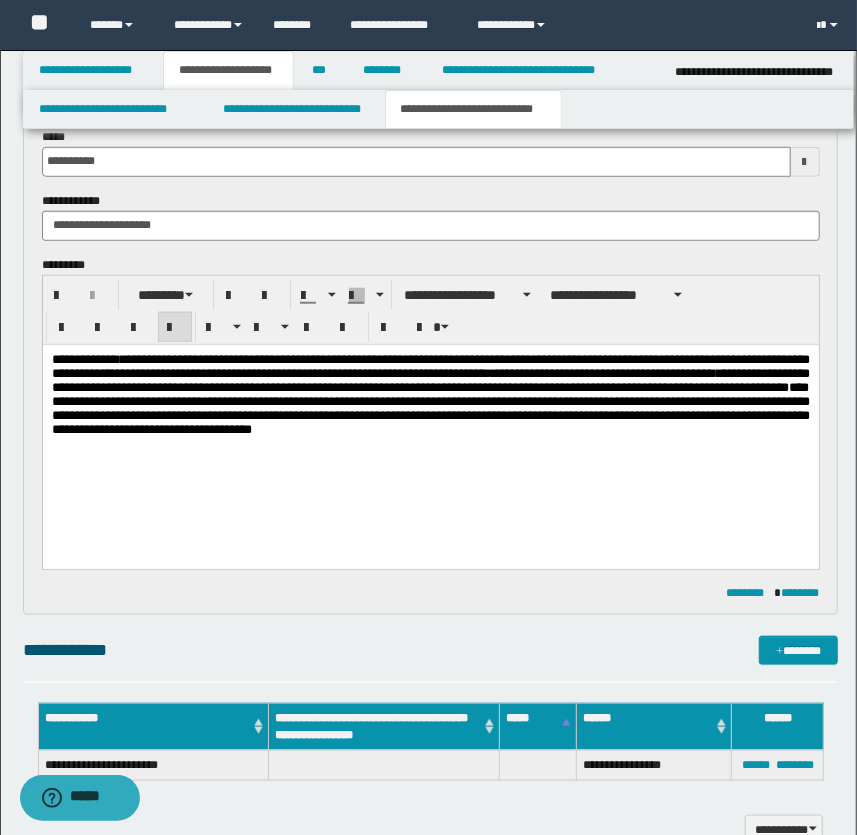 click on "**********" at bounding box center [430, 393] 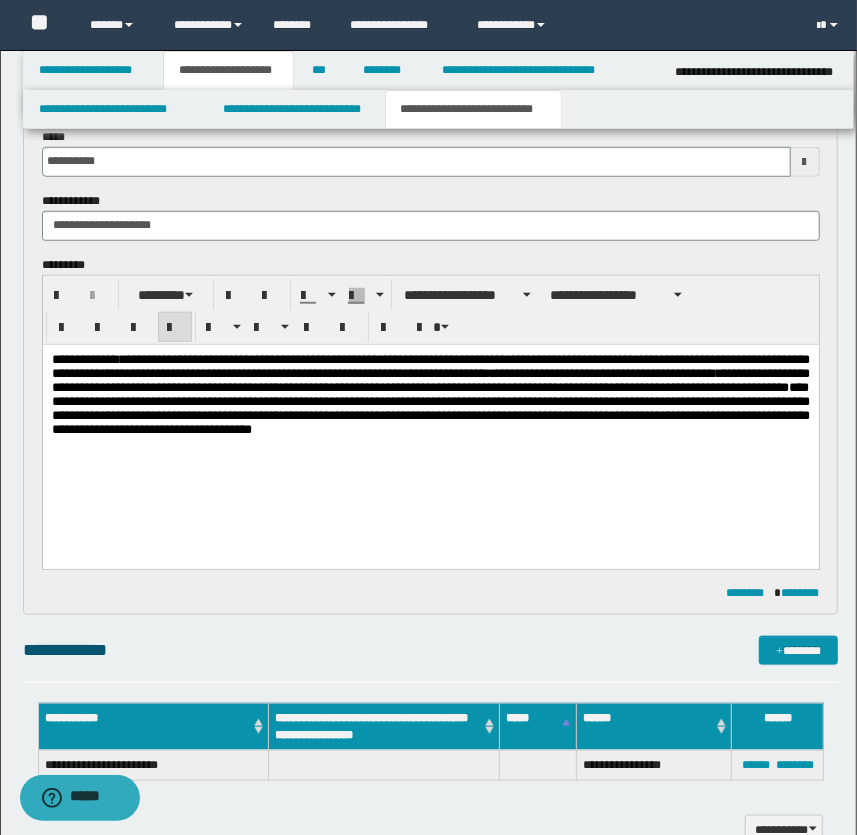 click on "**********" at bounding box center (430, 419) 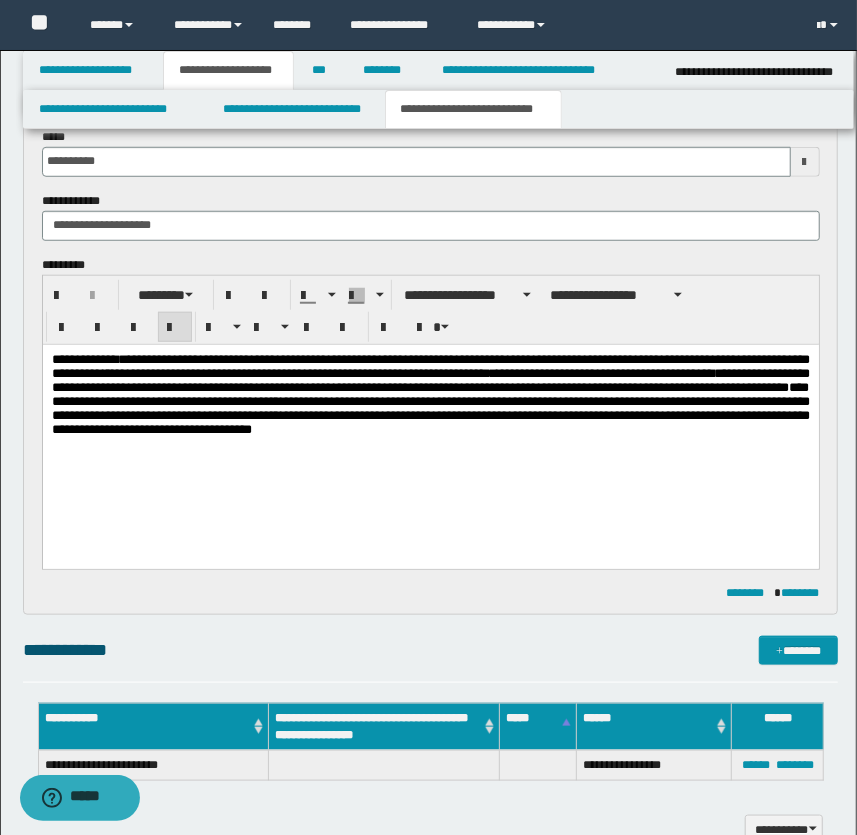 drag, startPoint x: 313, startPoint y: 440, endPoint x: 319, endPoint y: 430, distance: 11.661903 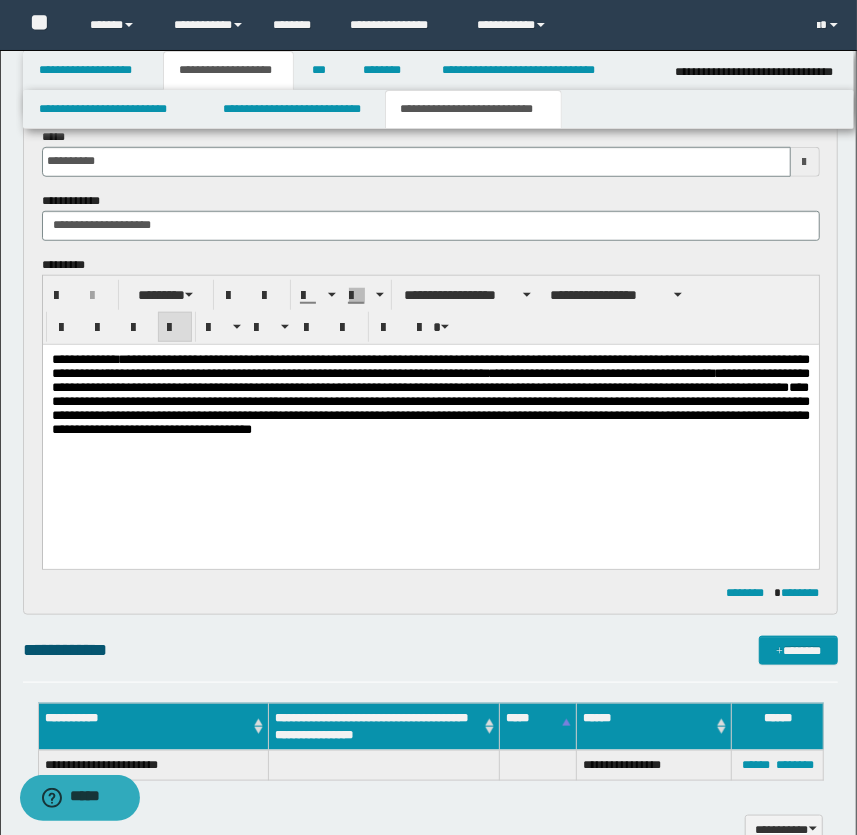click on "**********" at bounding box center [430, 419] 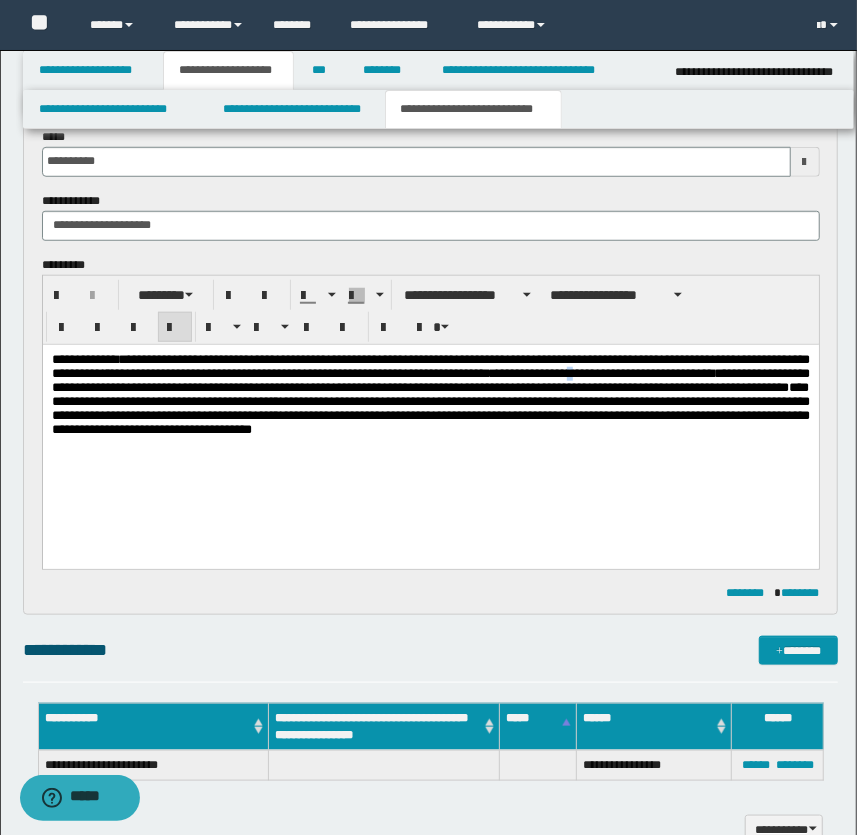 click on "**********" at bounding box center [430, 393] 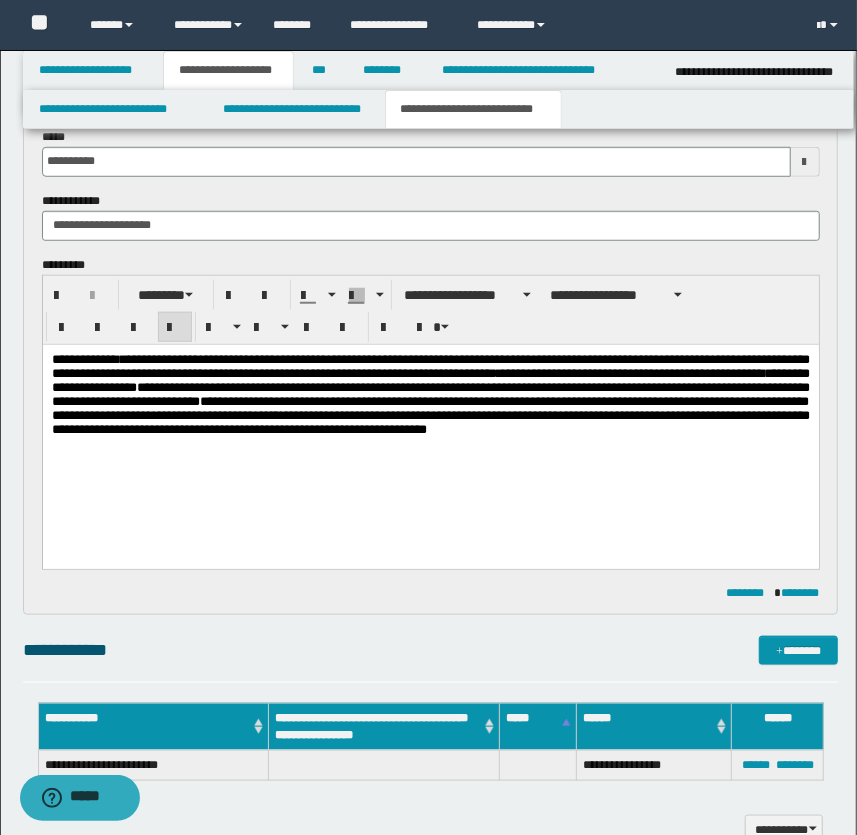 click on "**********" at bounding box center (430, 419) 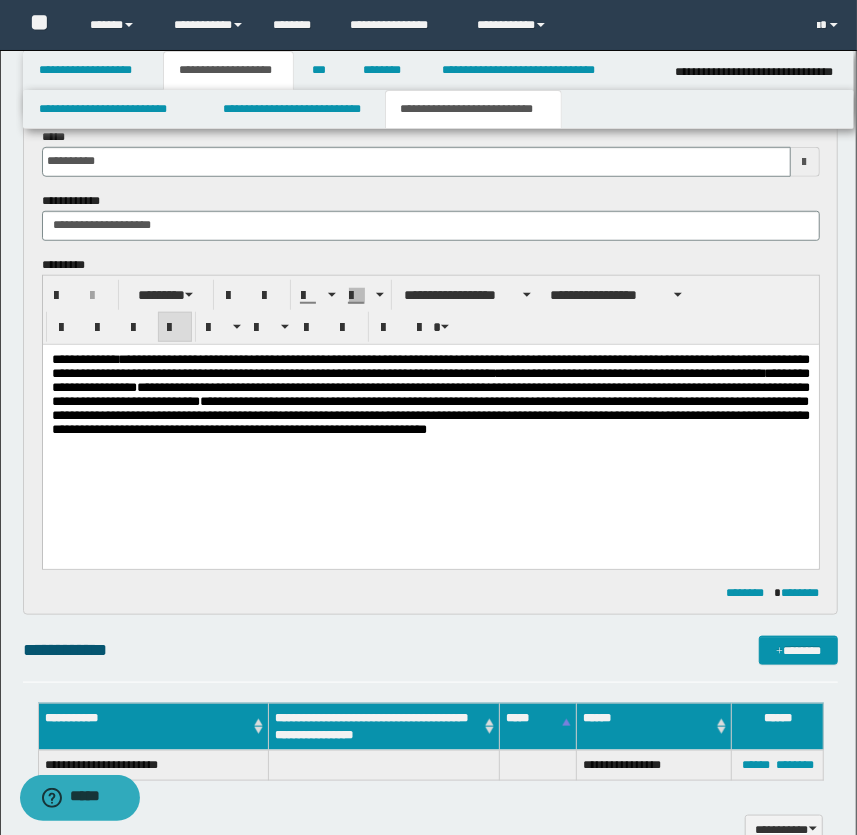 click on "**********" at bounding box center (430, 393) 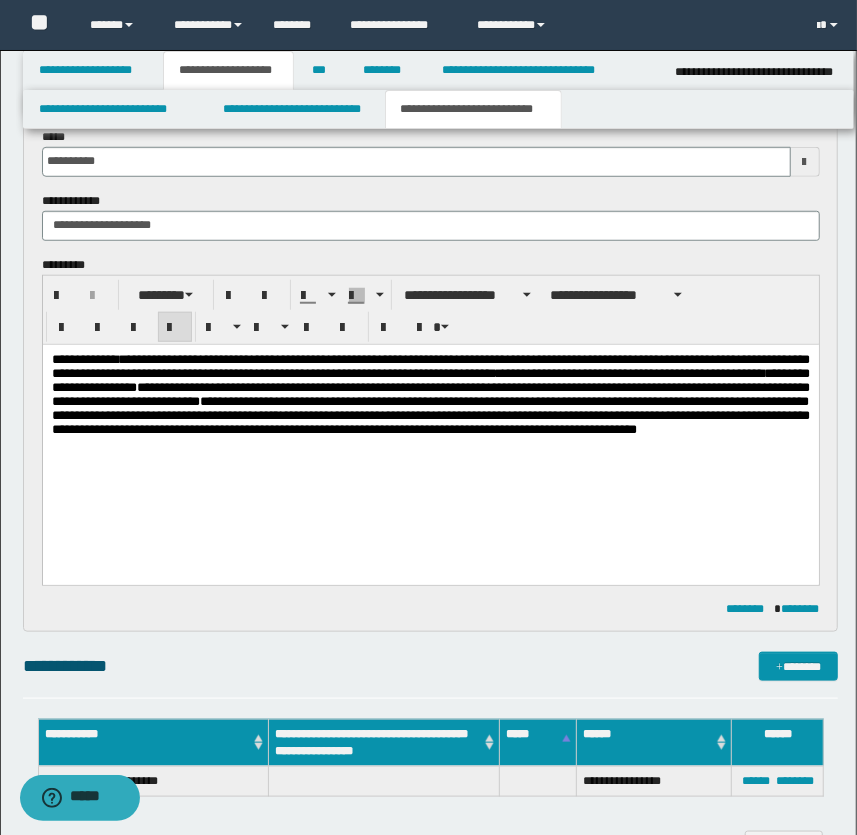 click on "**********" at bounding box center (430, 393) 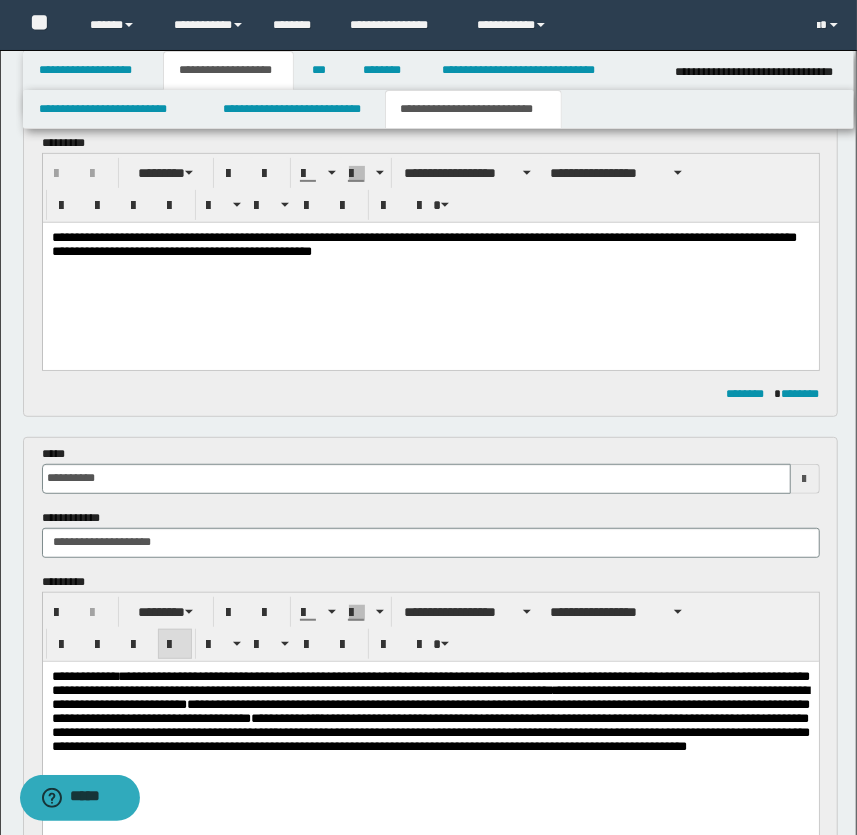 scroll, scrollTop: 272, scrollLeft: 0, axis: vertical 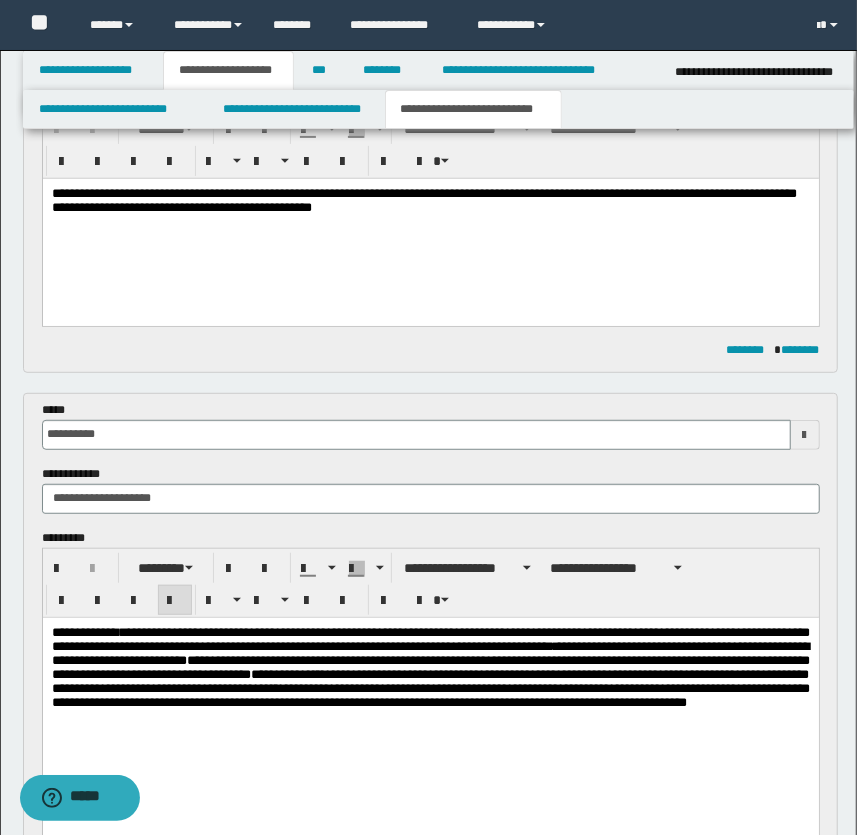 click on "**********" at bounding box center [430, 666] 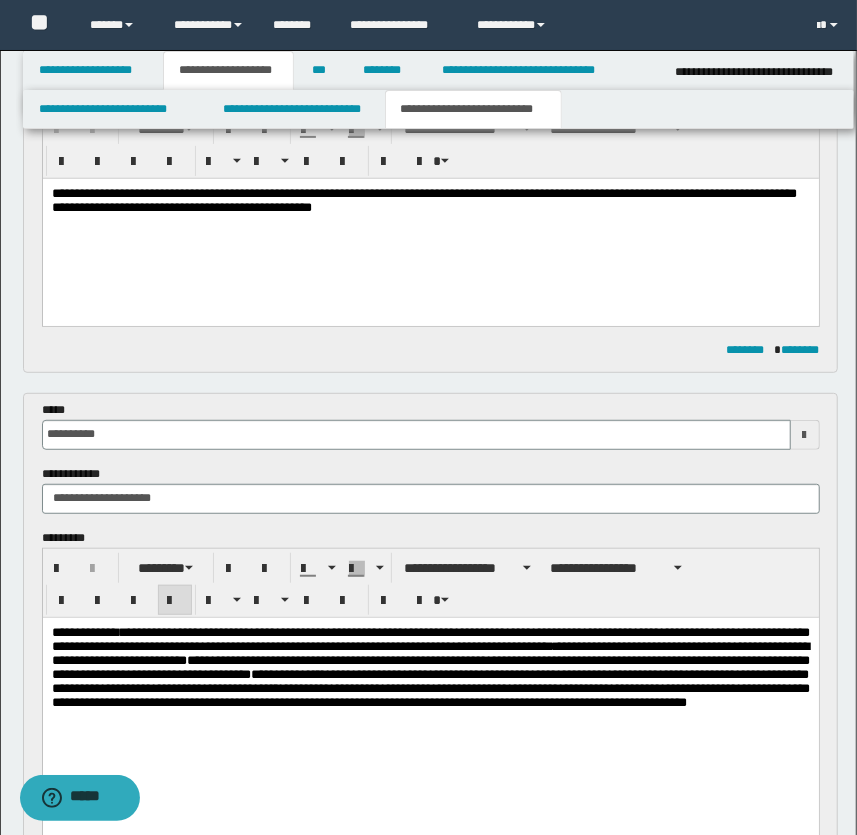 click on "**********" at bounding box center [430, 666] 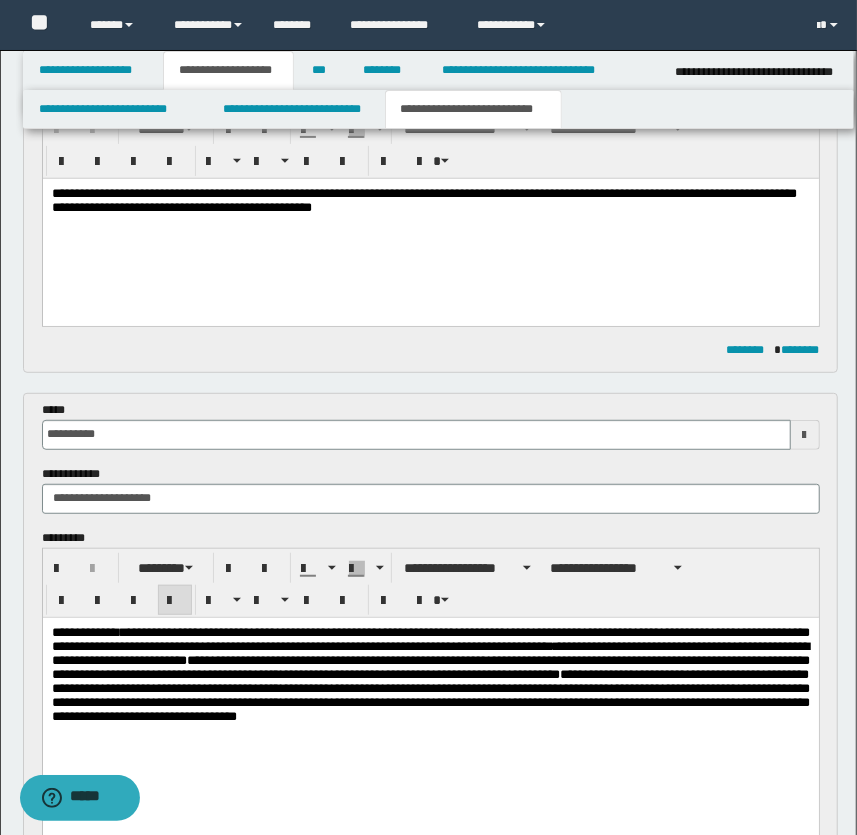 click on "**********" at bounding box center (430, 673) 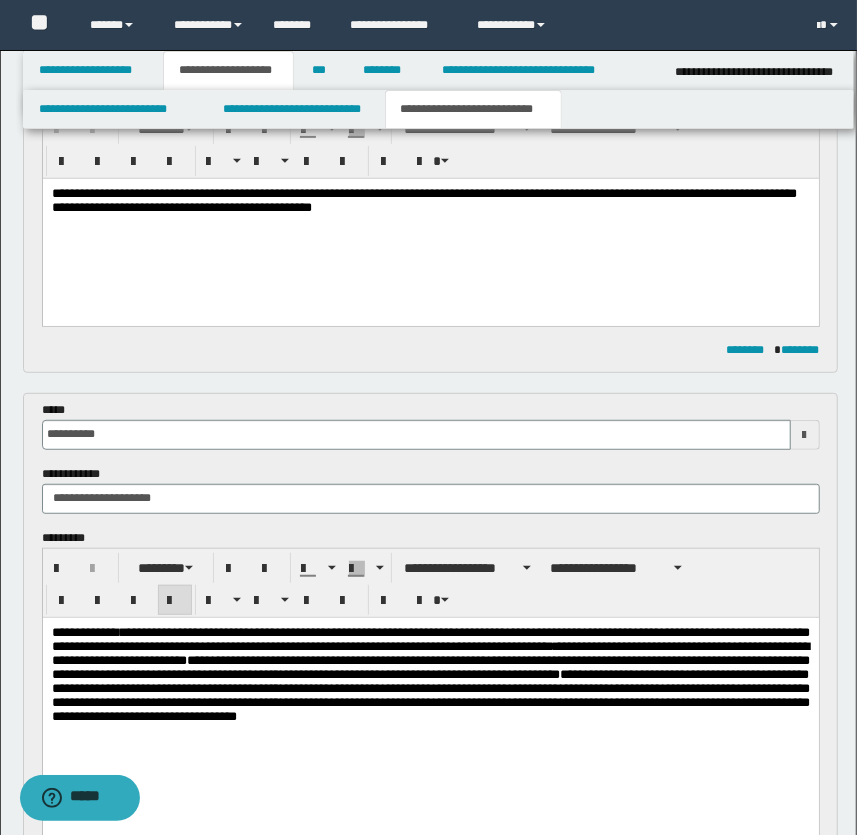 click on "**********" at bounding box center (430, 673) 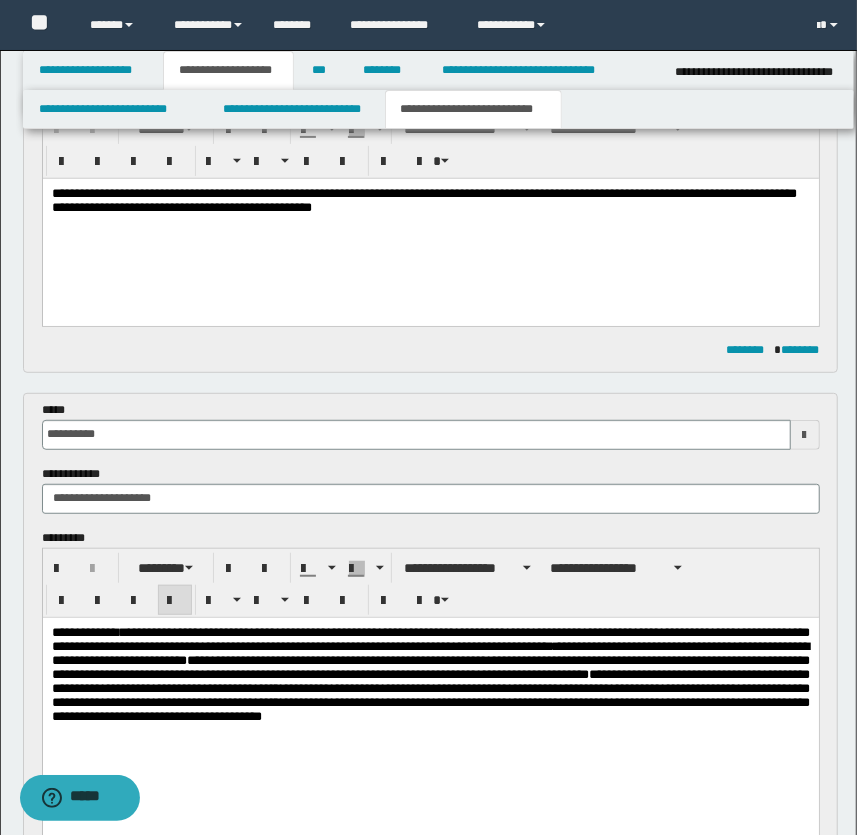 click on "**********" at bounding box center (430, 673) 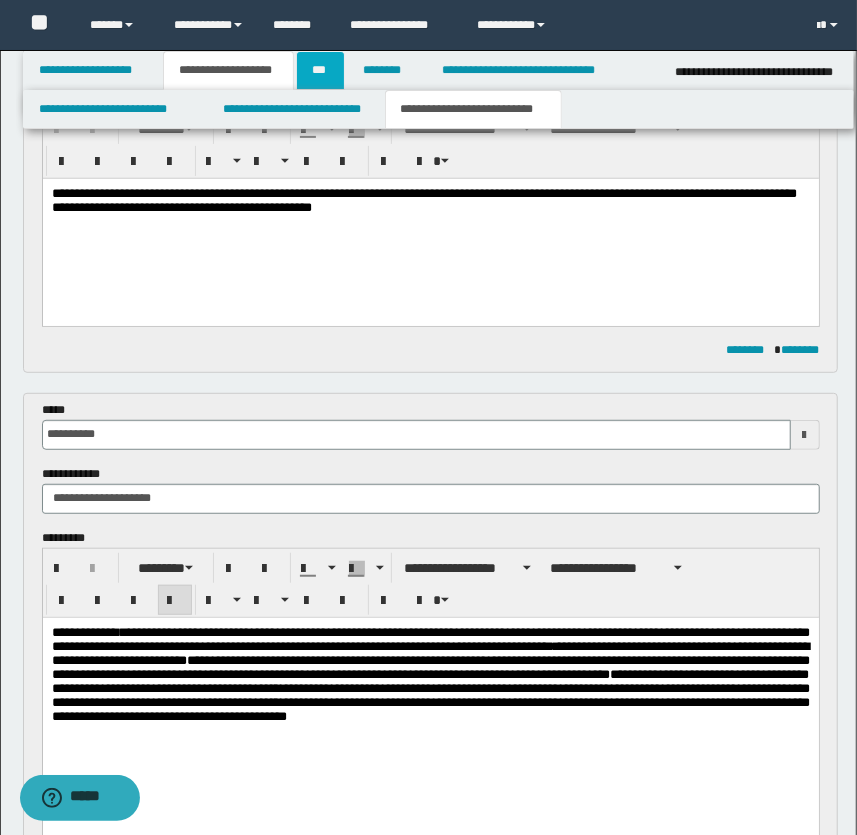click on "***" at bounding box center [320, 70] 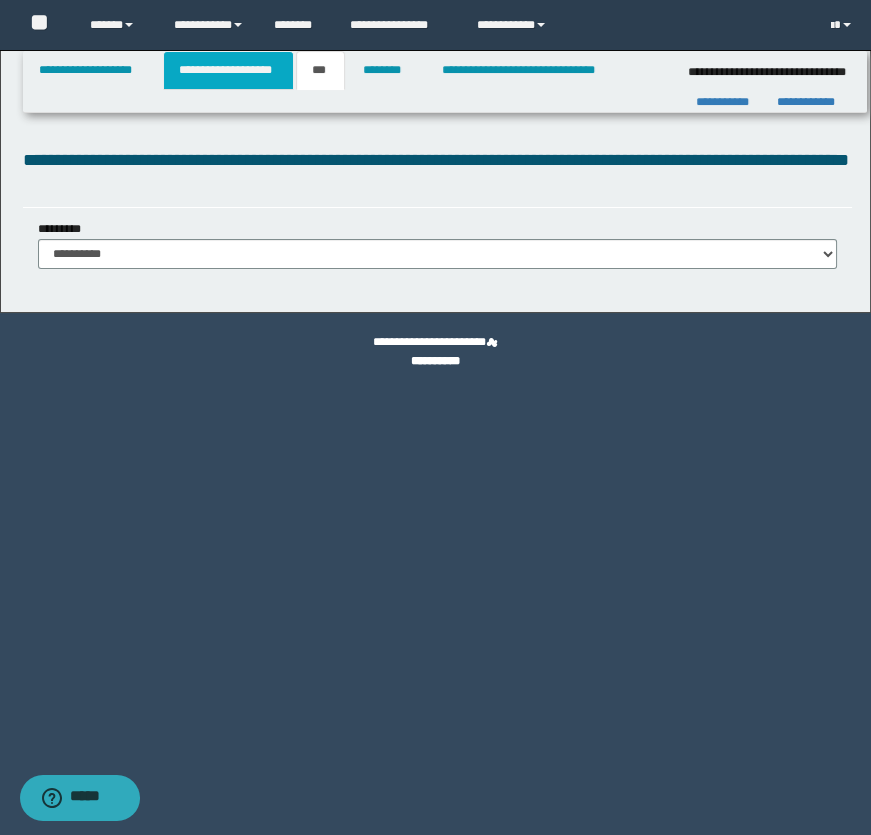 click on "**********" at bounding box center (228, 70) 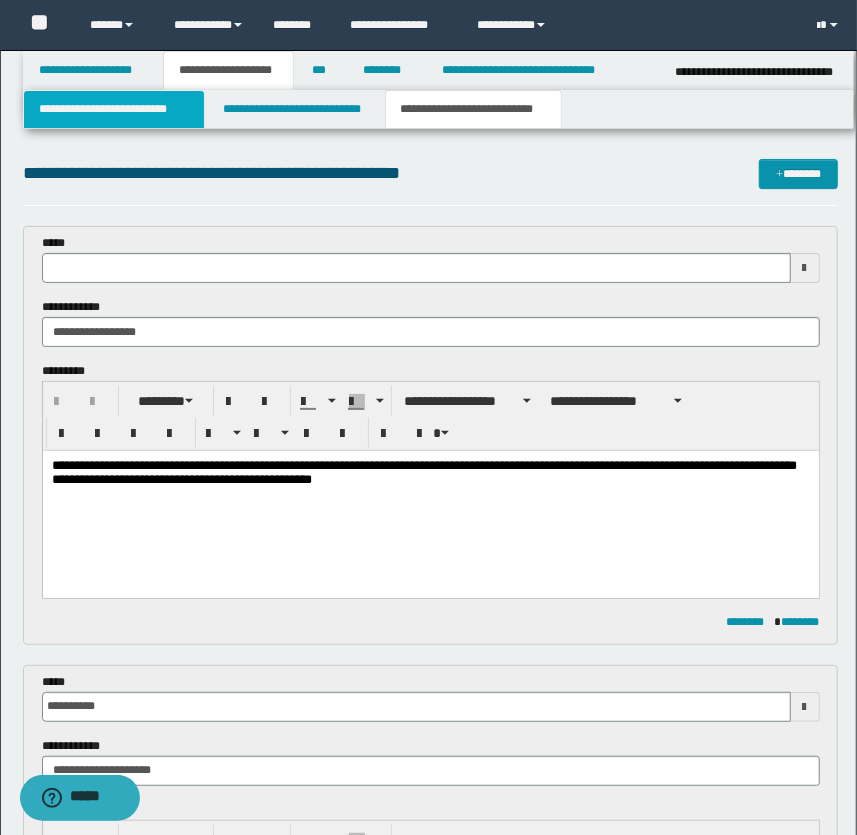 click on "**********" at bounding box center [114, 109] 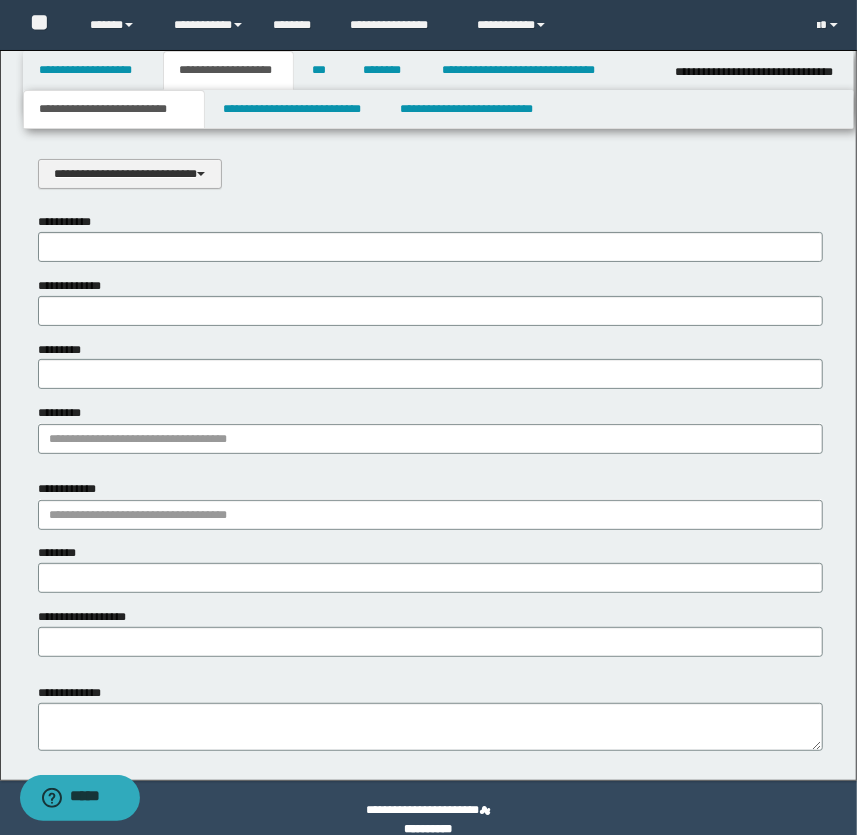 click on "**********" at bounding box center [130, 174] 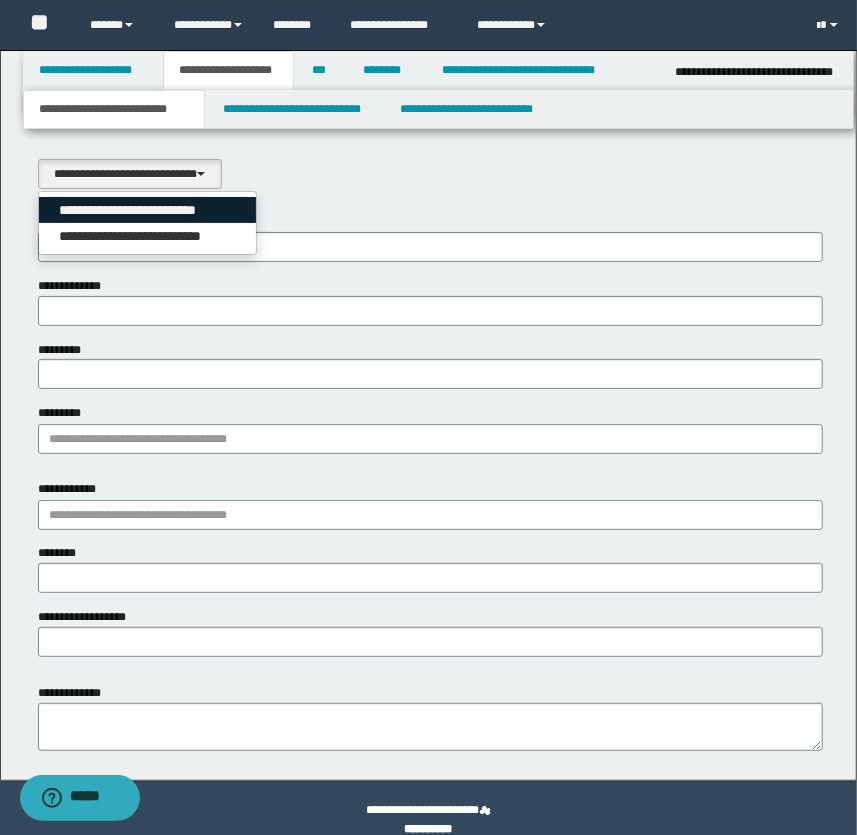 click on "**********" at bounding box center (148, 210) 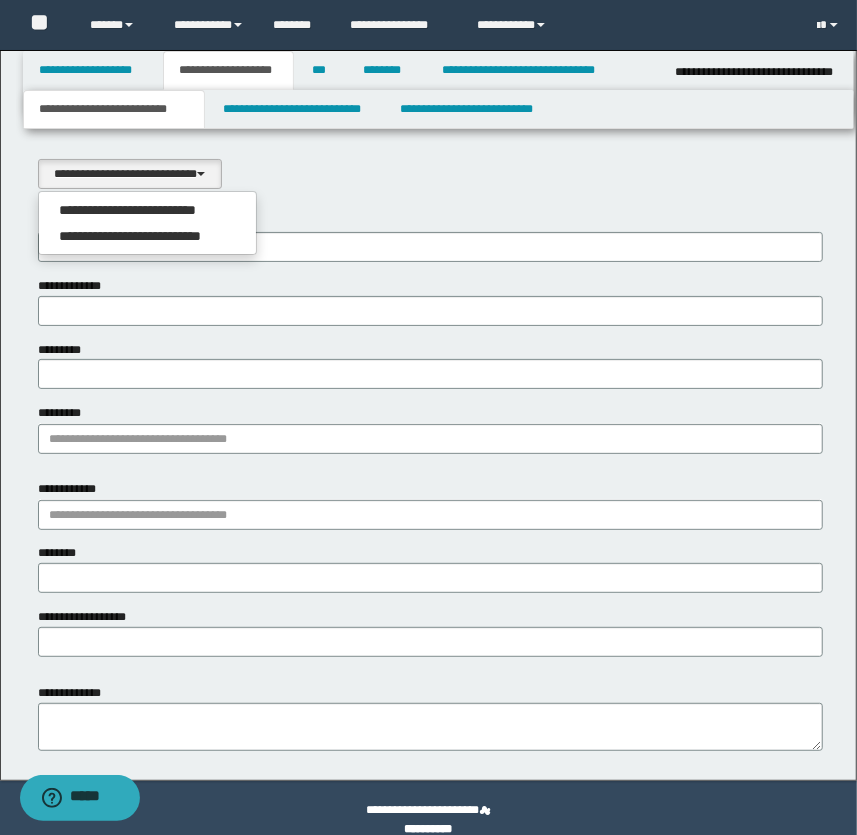 select on "*" 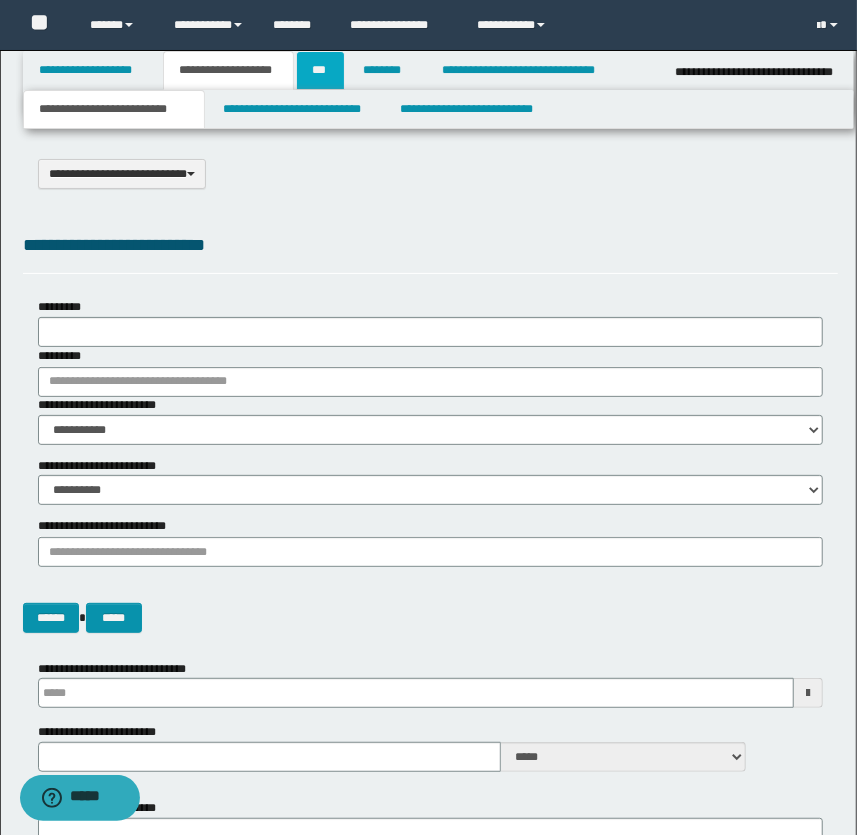 click on "***" at bounding box center [320, 70] 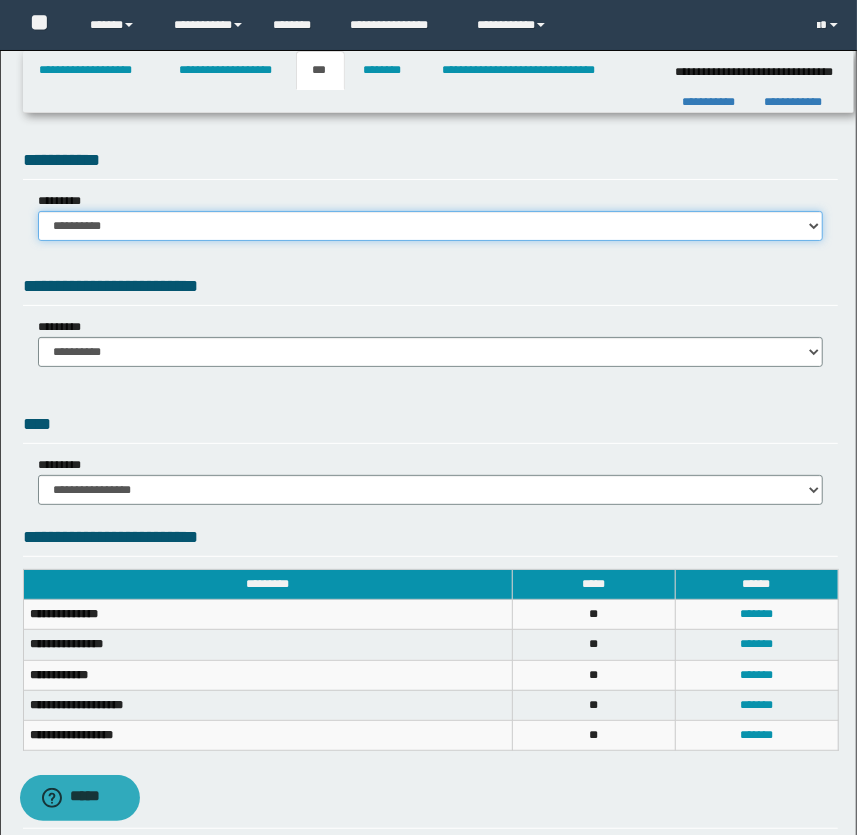 click on "**********" at bounding box center (431, 226) 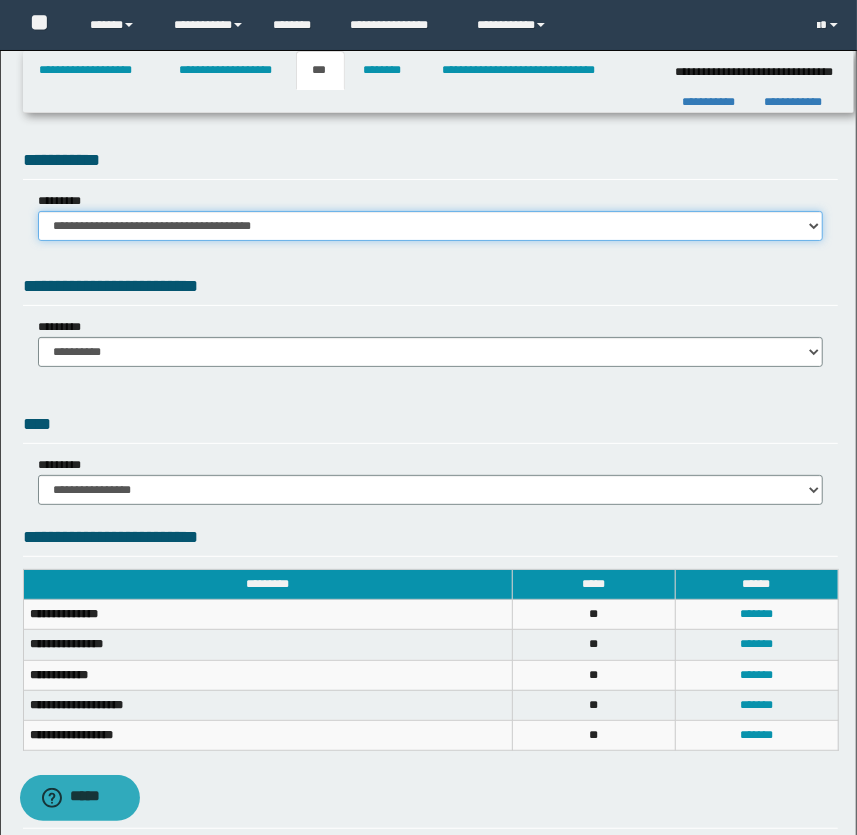 click on "**********" at bounding box center [431, 226] 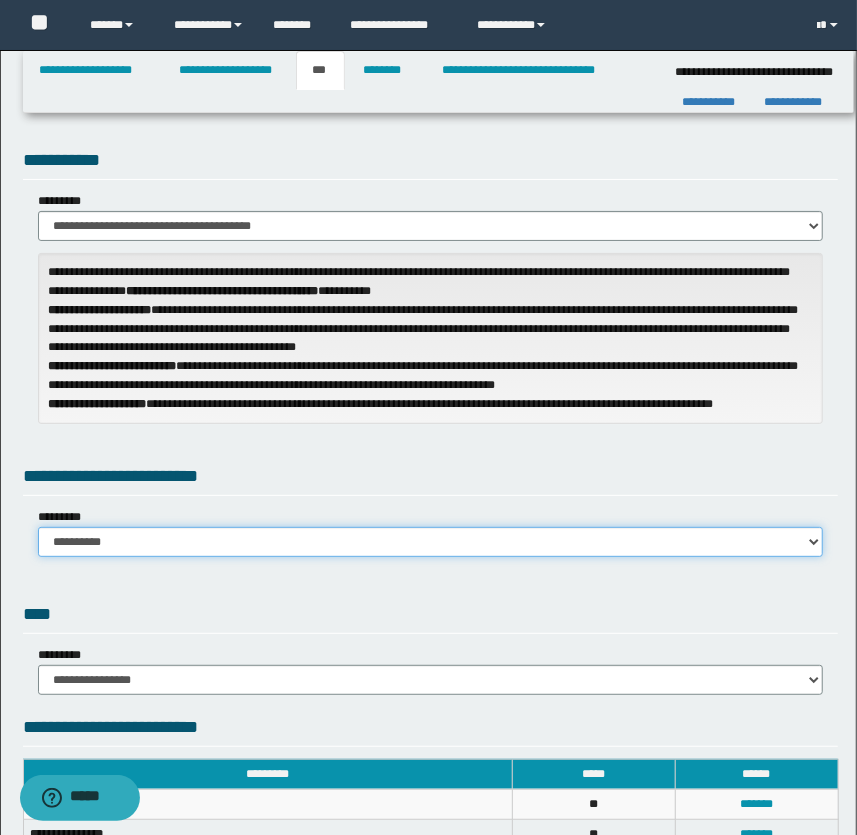 click on "**********" at bounding box center [431, 542] 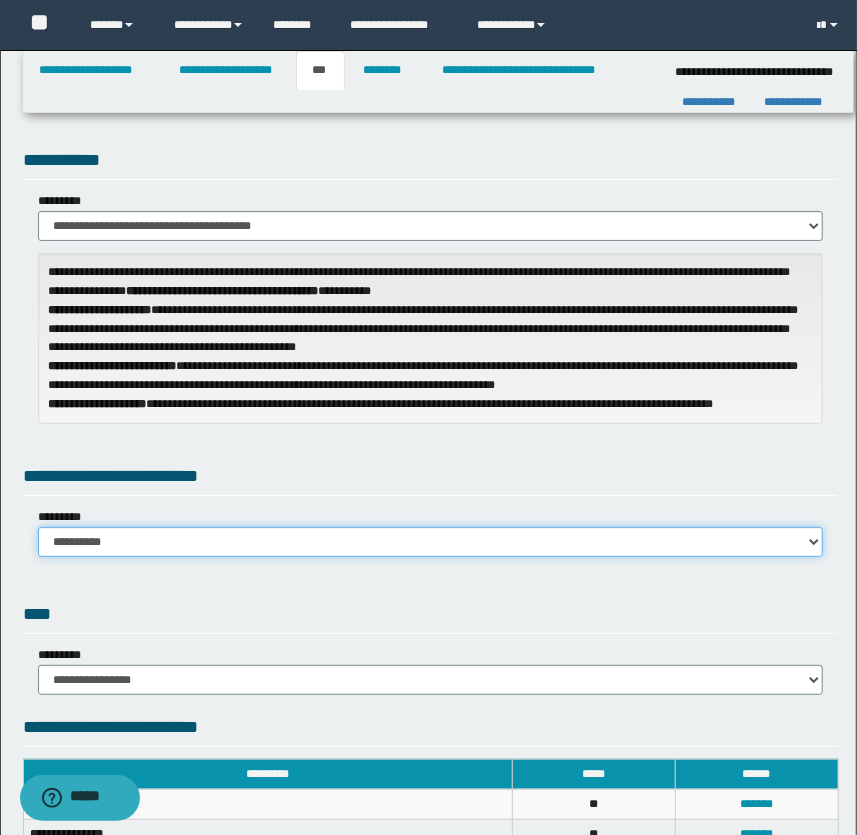select on "*" 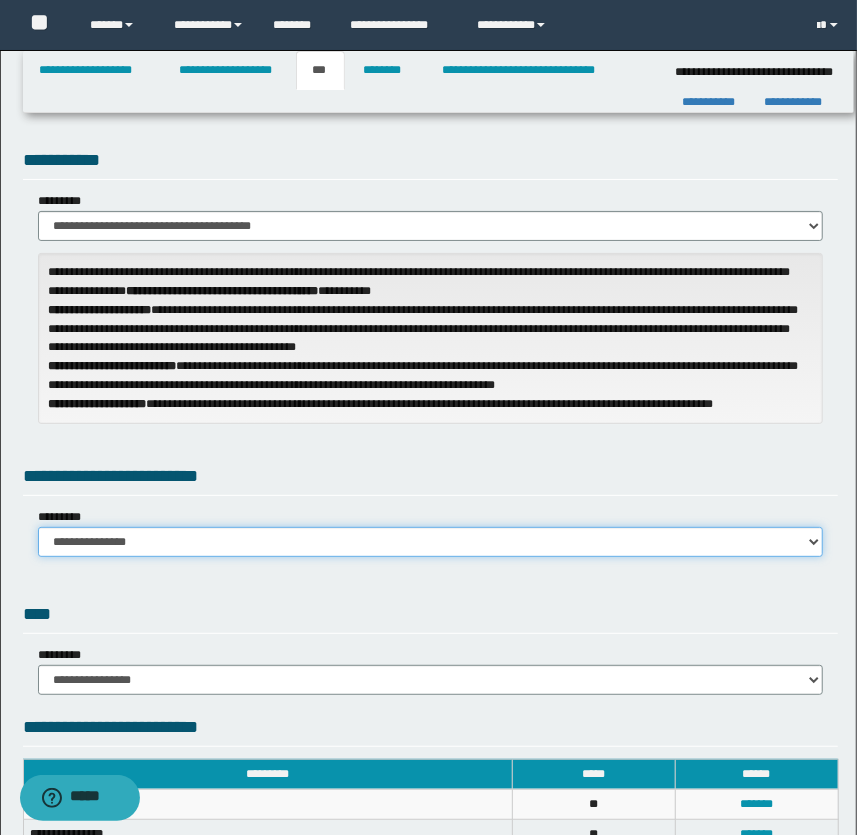click on "**********" at bounding box center [431, 542] 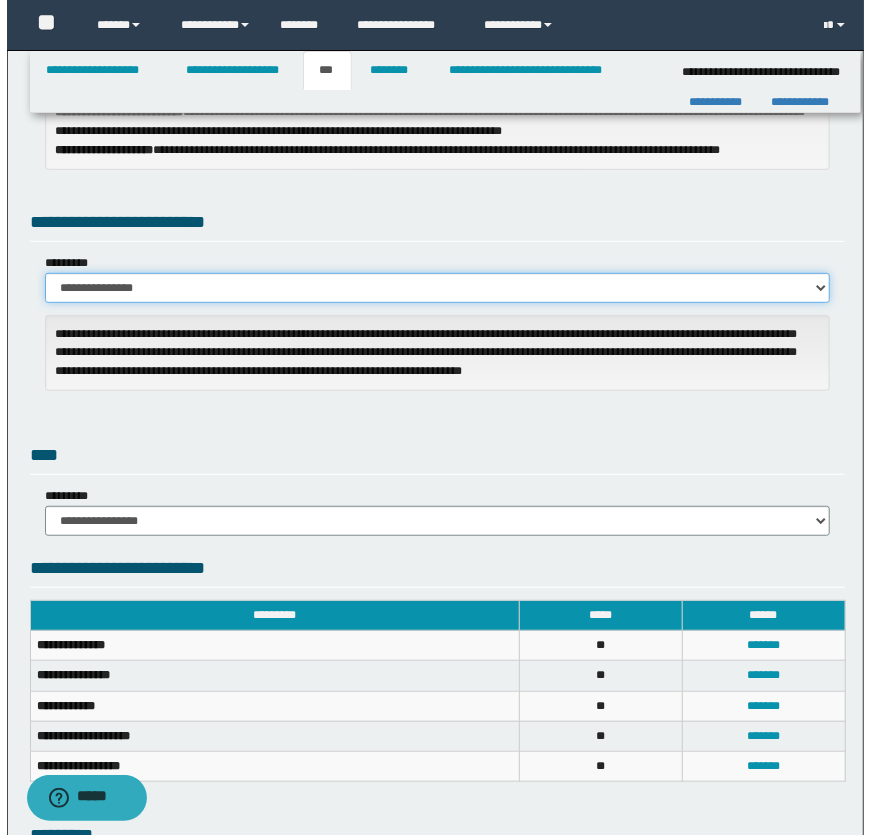scroll, scrollTop: 363, scrollLeft: 0, axis: vertical 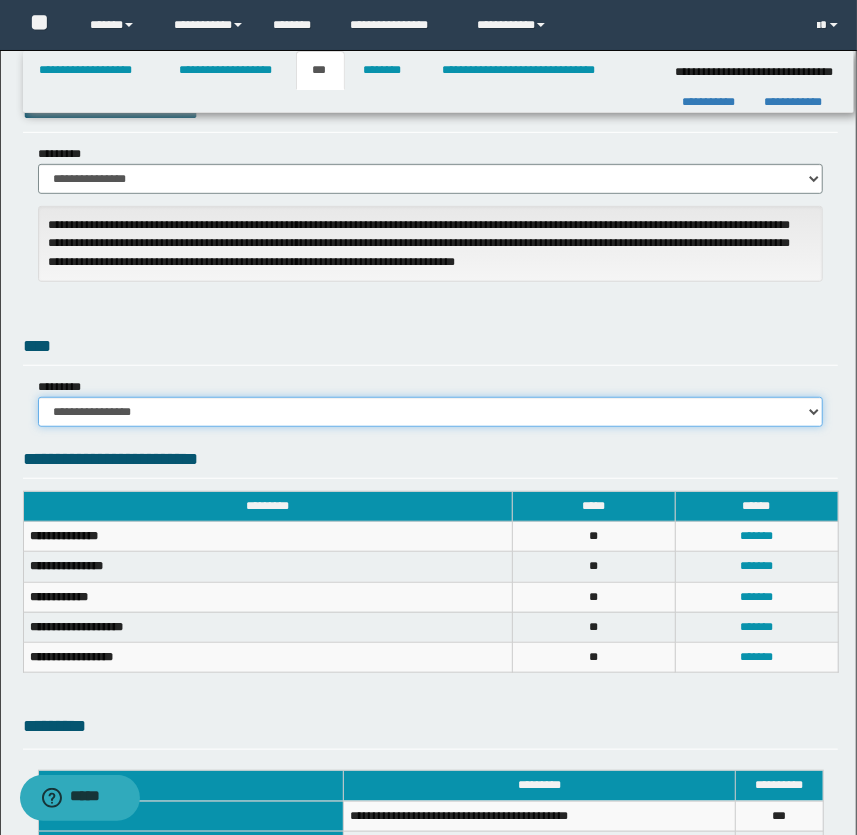 click on "**********" at bounding box center (431, 412) 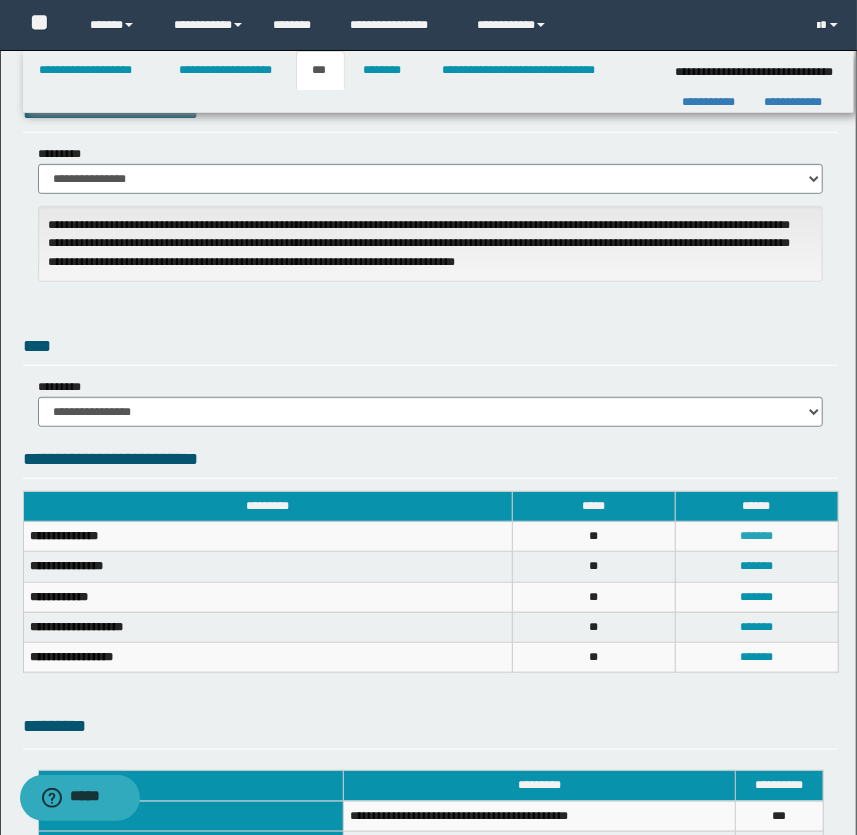 click on "*******" at bounding box center (756, 536) 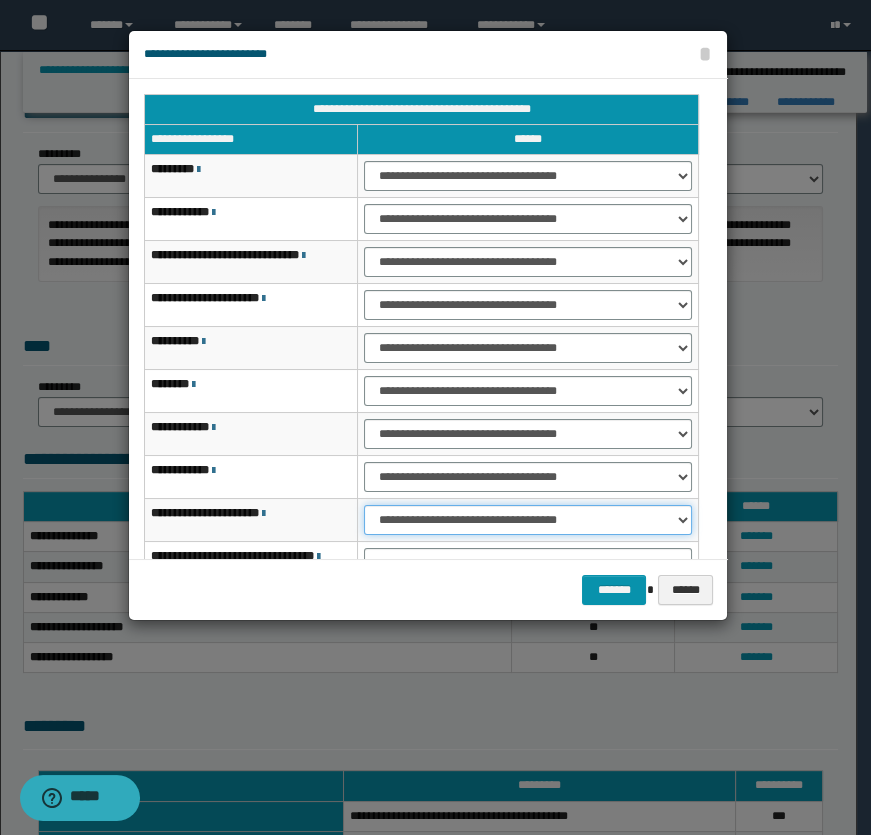 click on "**********" at bounding box center [528, 520] 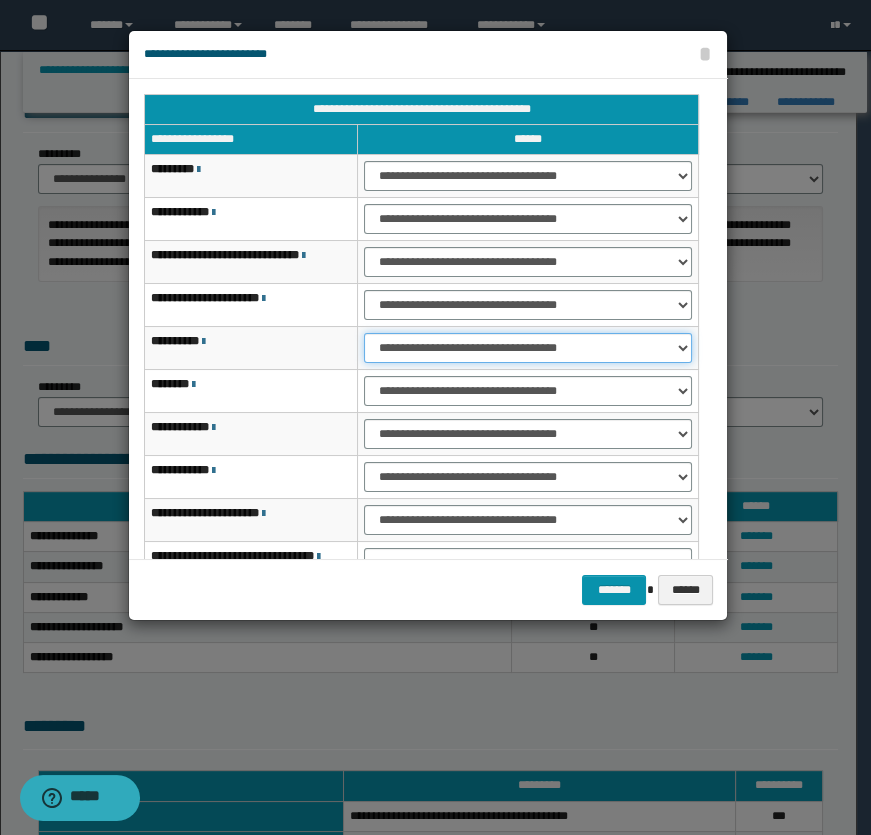 click on "**********" at bounding box center (528, 348) 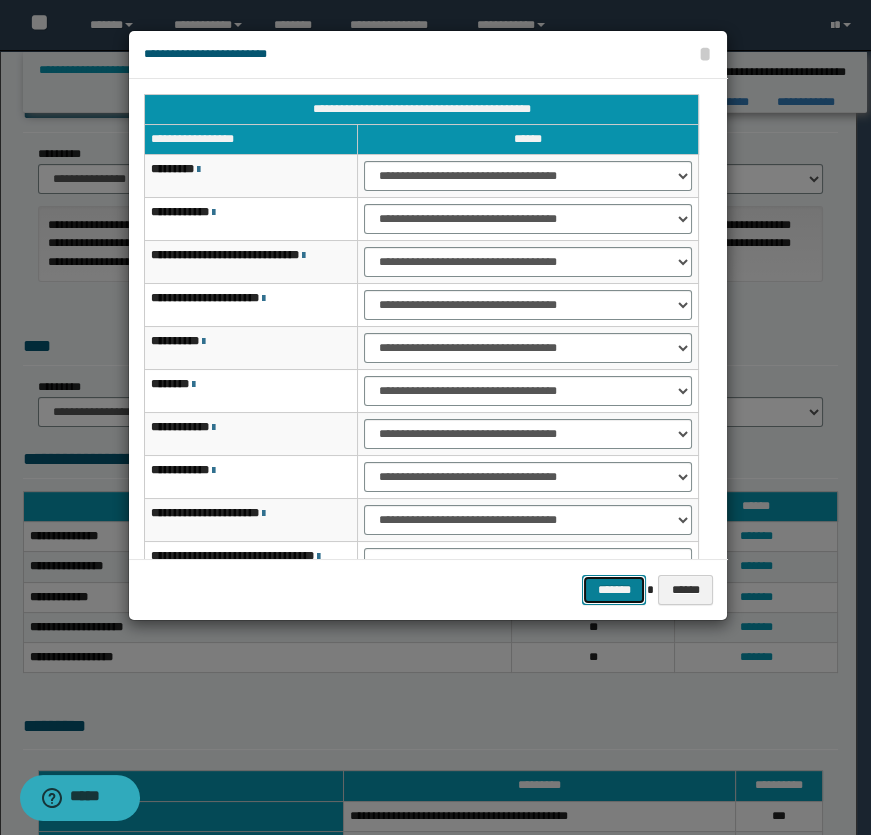 click on "*******" at bounding box center [614, 590] 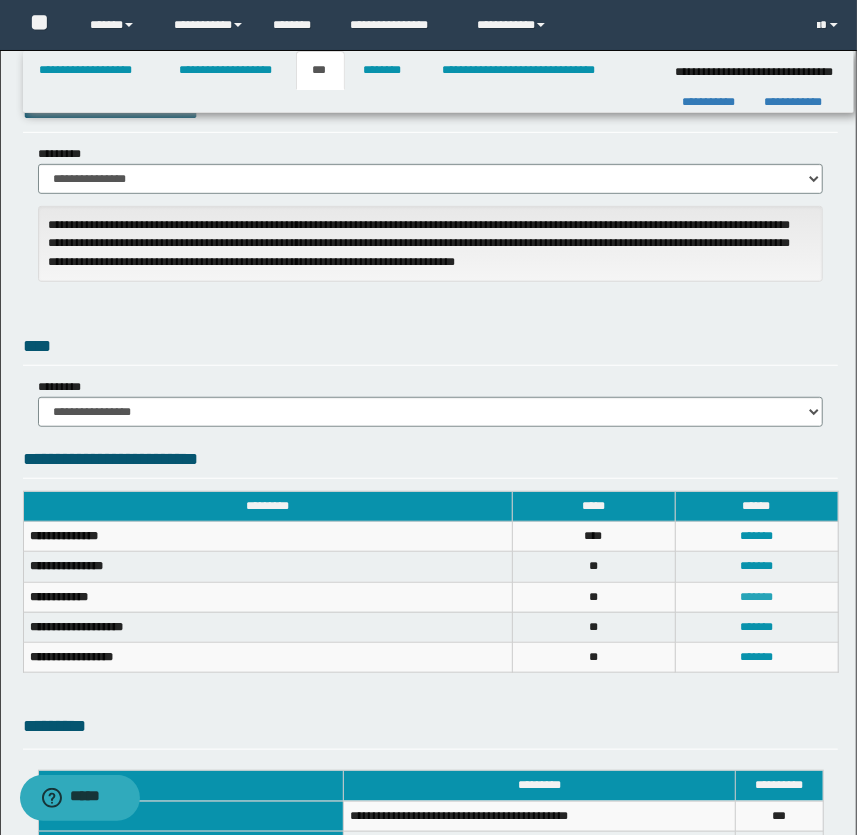 click on "*******" at bounding box center (756, 597) 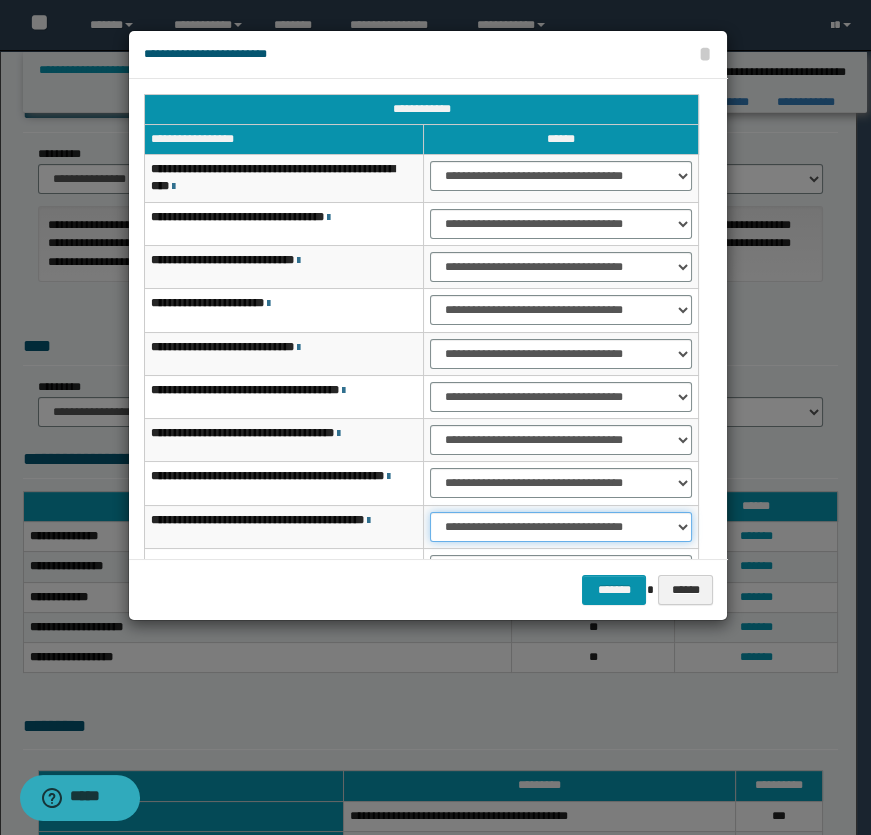 click on "**********" at bounding box center [561, 527] 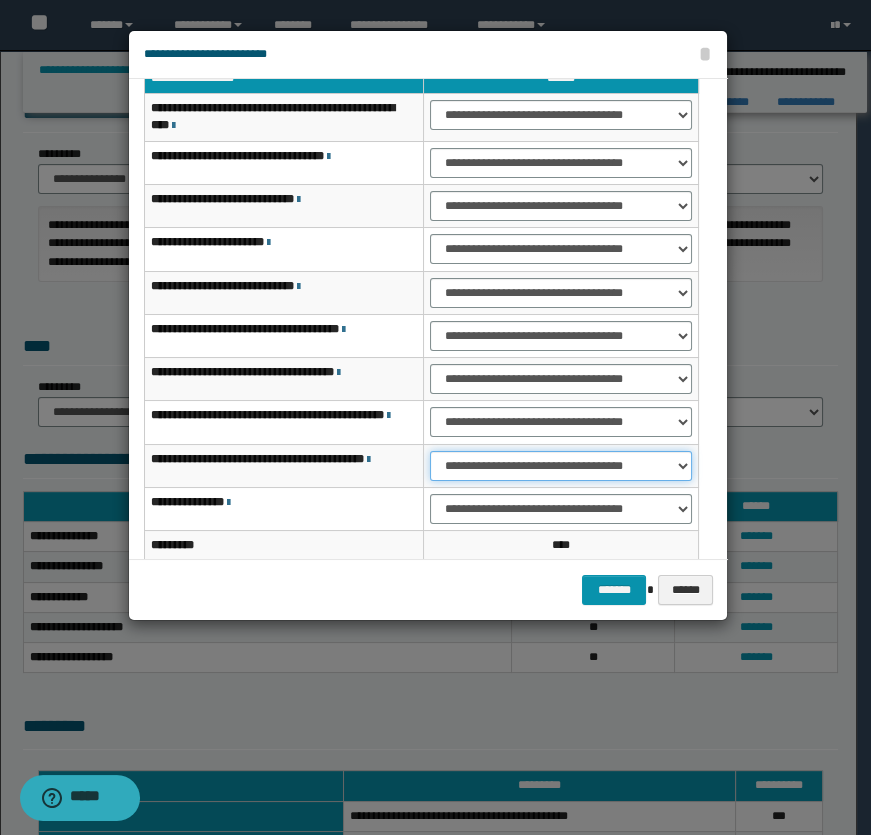 scroll, scrollTop: 158, scrollLeft: 0, axis: vertical 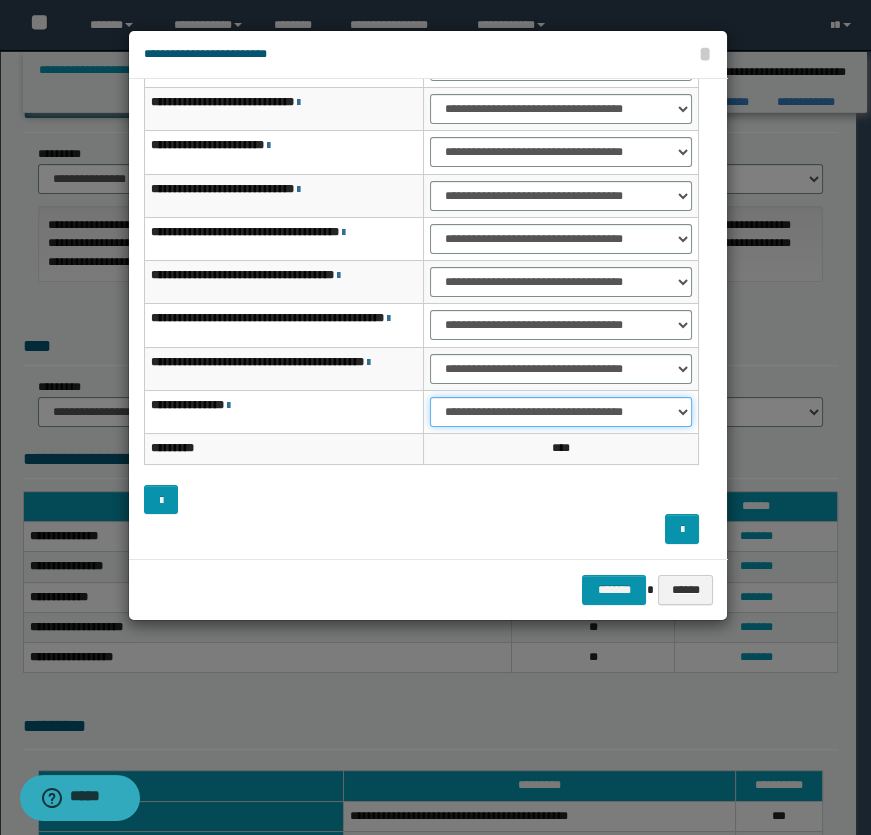 click on "**********" at bounding box center [561, 412] 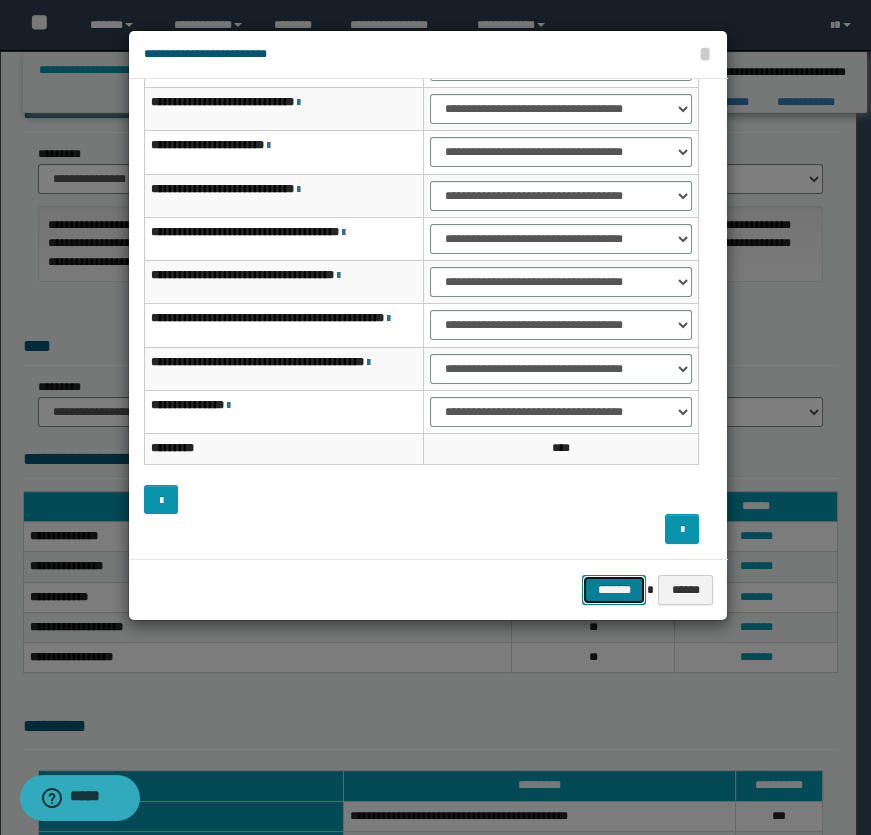 click on "*******" at bounding box center [614, 590] 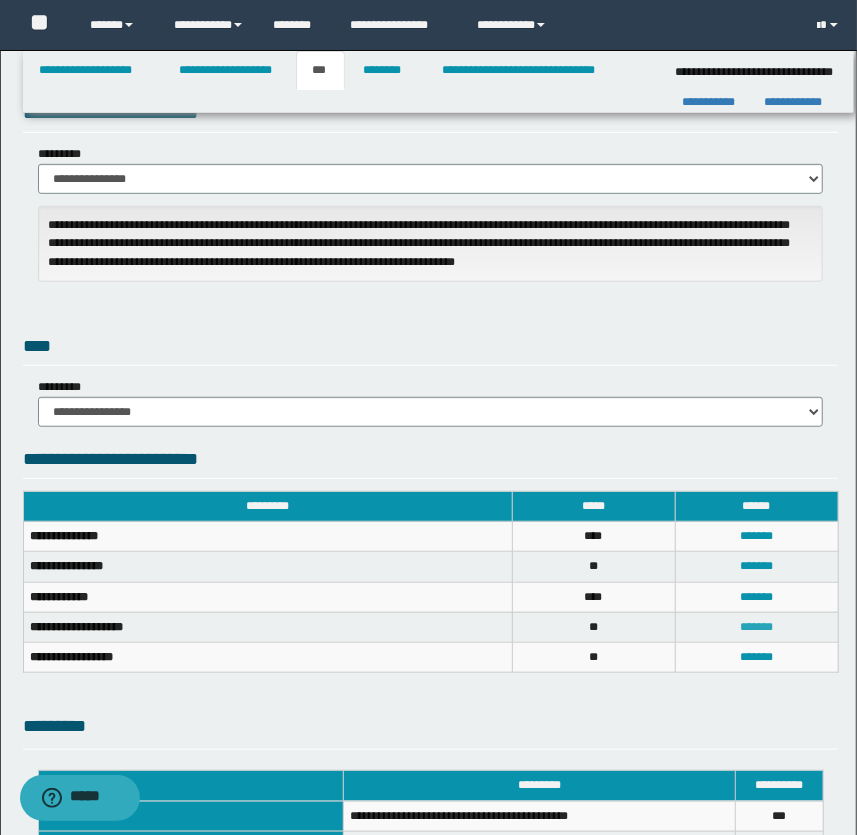 click on "*******" at bounding box center (756, 627) 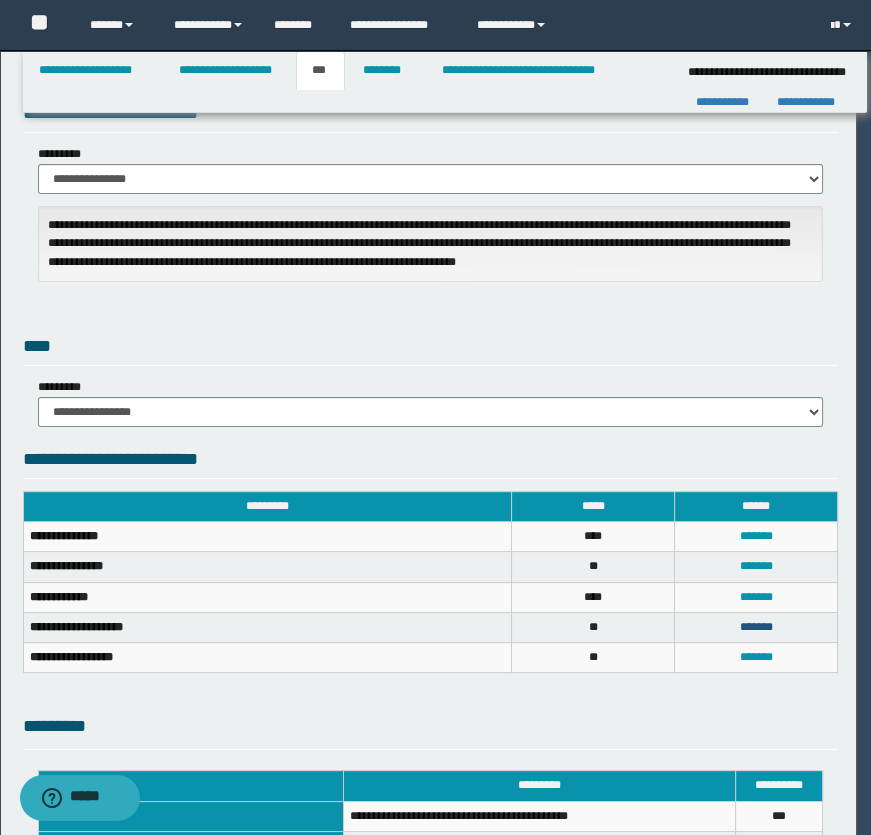 scroll, scrollTop: 153, scrollLeft: 0, axis: vertical 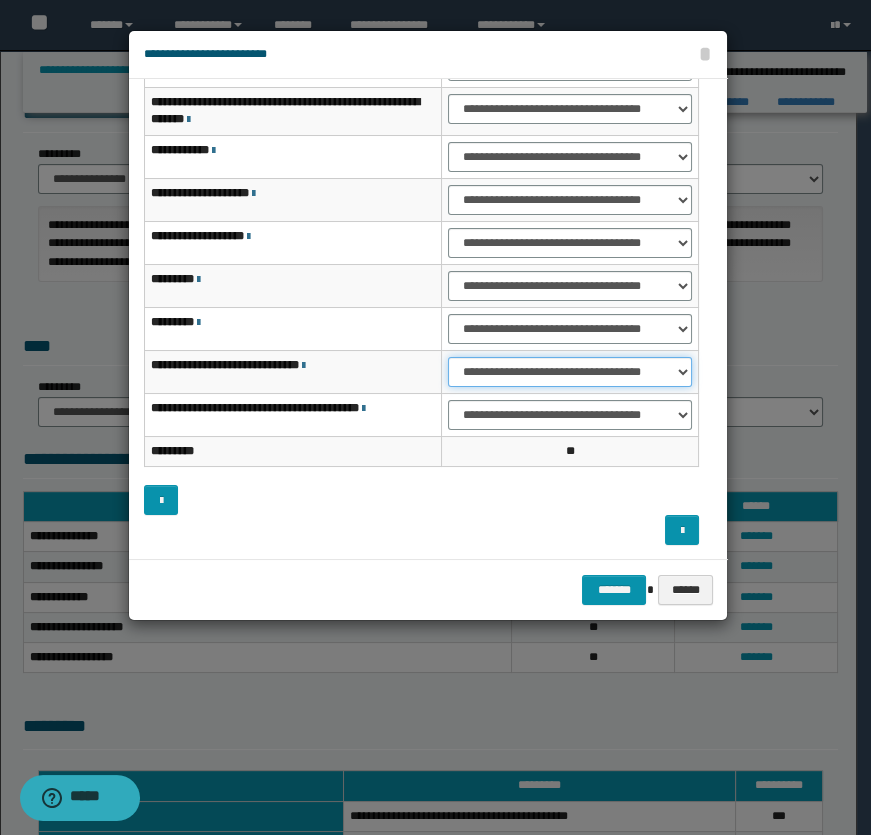 click on "**********" at bounding box center [570, 372] 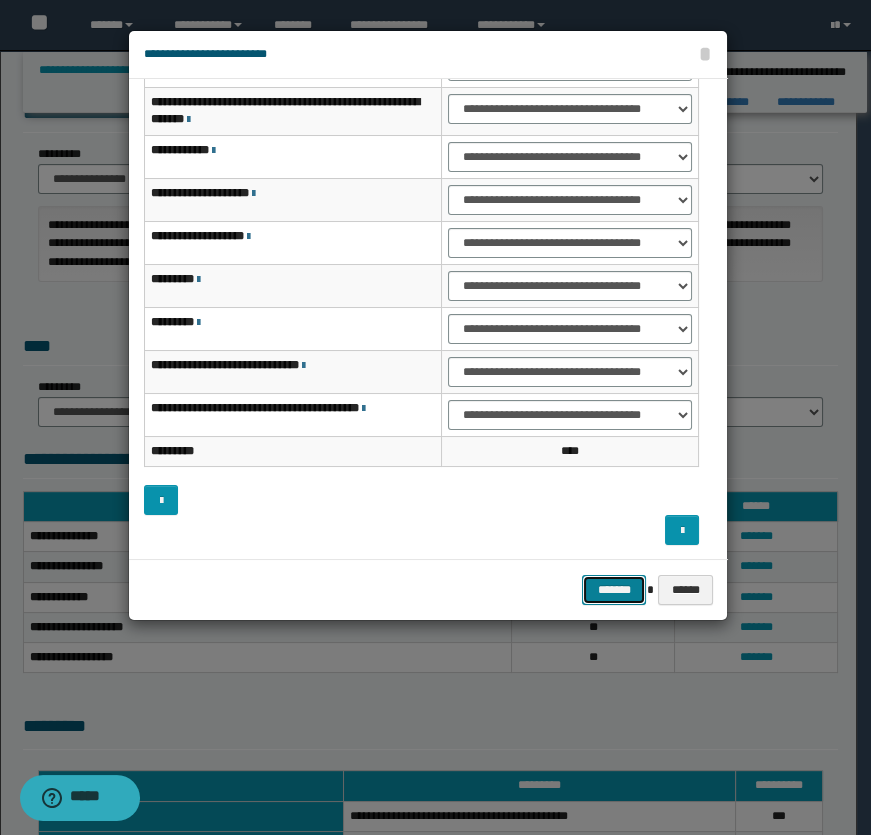 click on "*******" at bounding box center (614, 590) 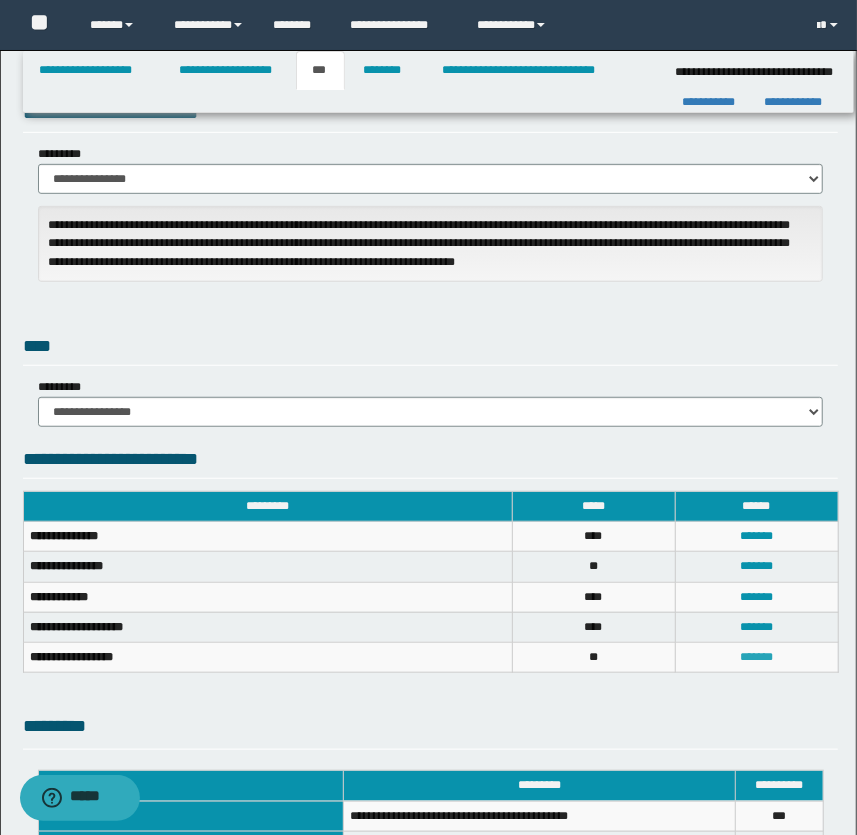click on "*******" at bounding box center [756, 657] 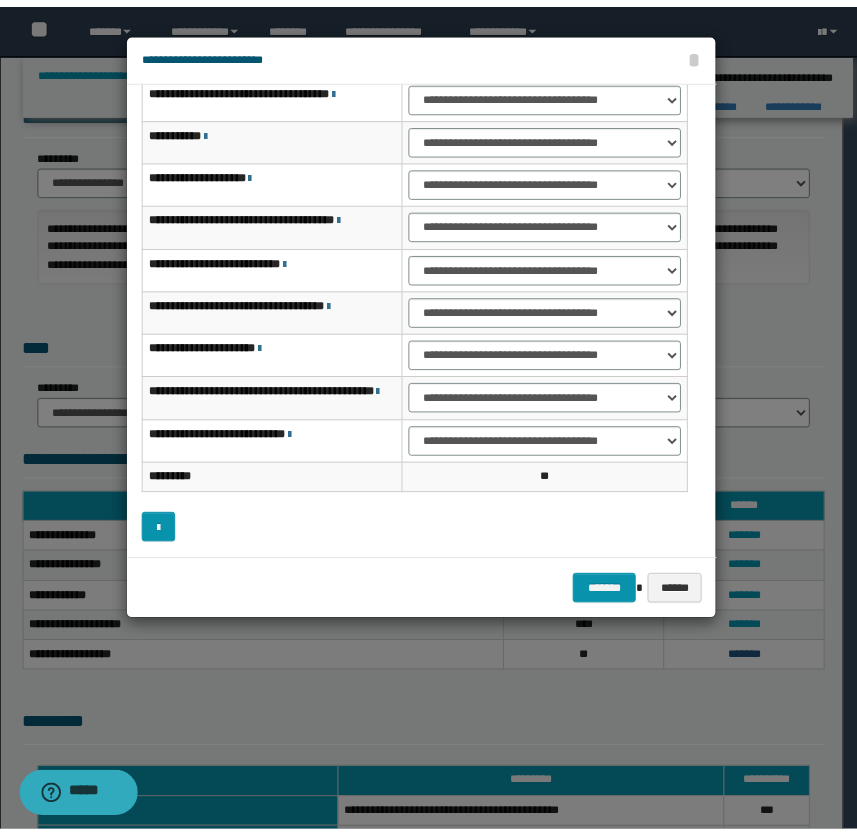 scroll, scrollTop: 125, scrollLeft: 0, axis: vertical 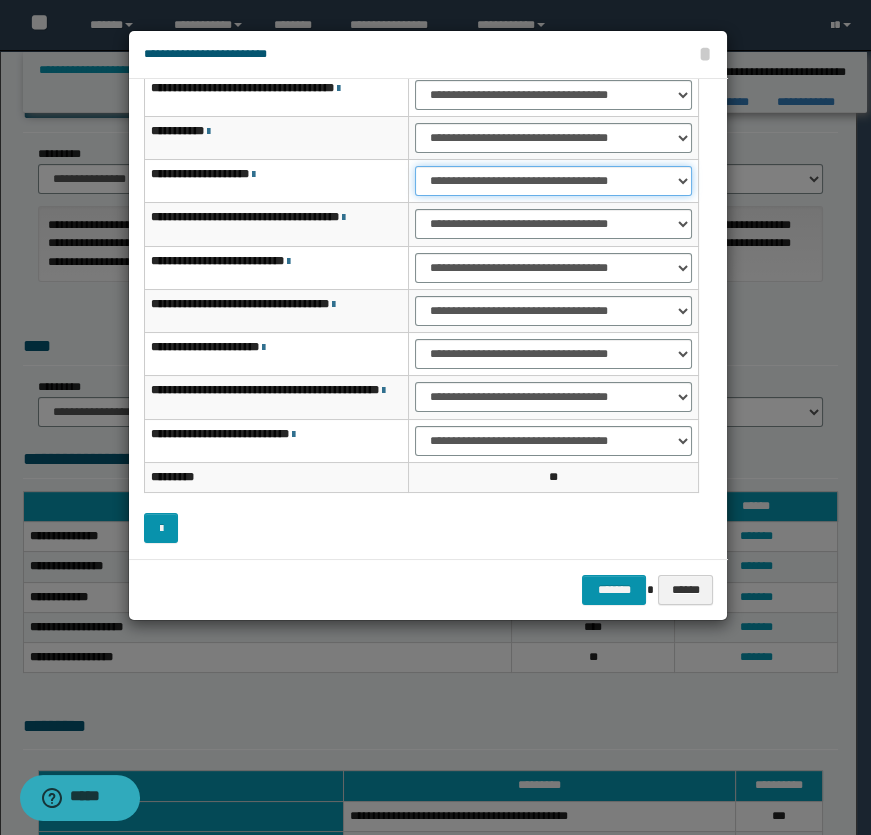 click on "**********" at bounding box center (554, 181) 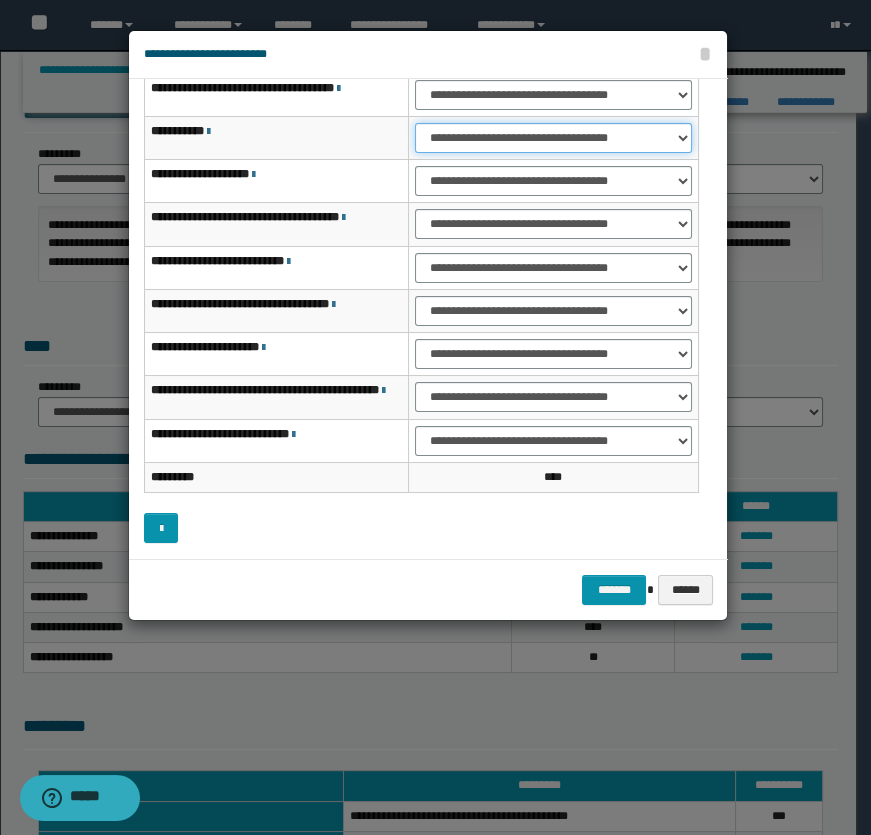 click on "**********" at bounding box center [554, 138] 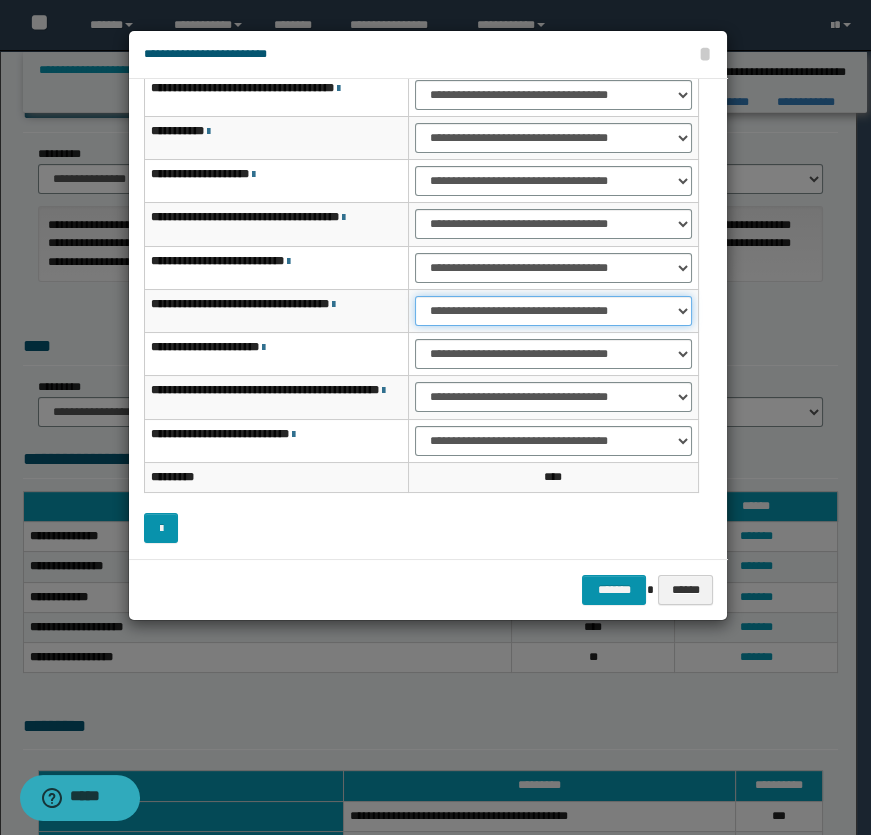 click on "**********" at bounding box center [554, 311] 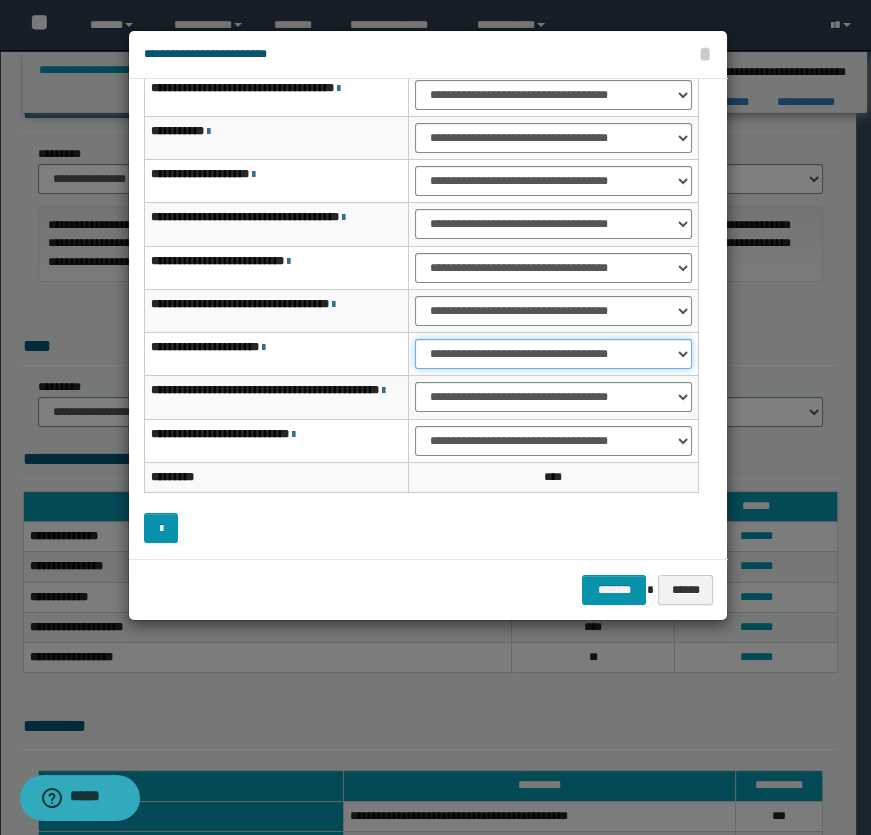 click on "**********" at bounding box center (554, 354) 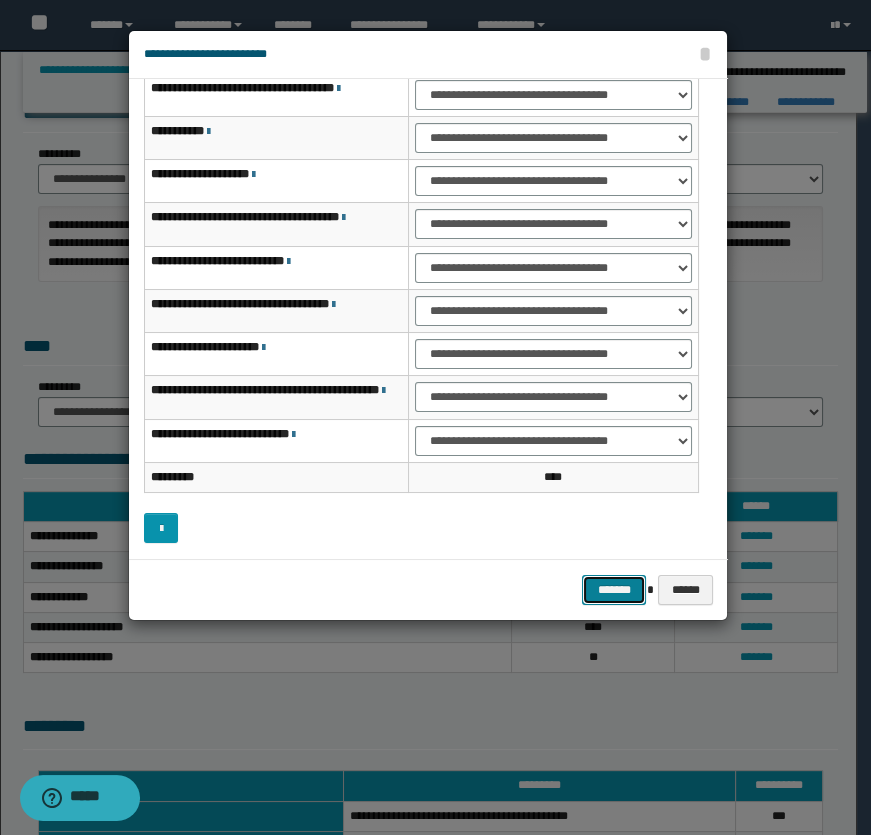 click on "*******" at bounding box center [614, 590] 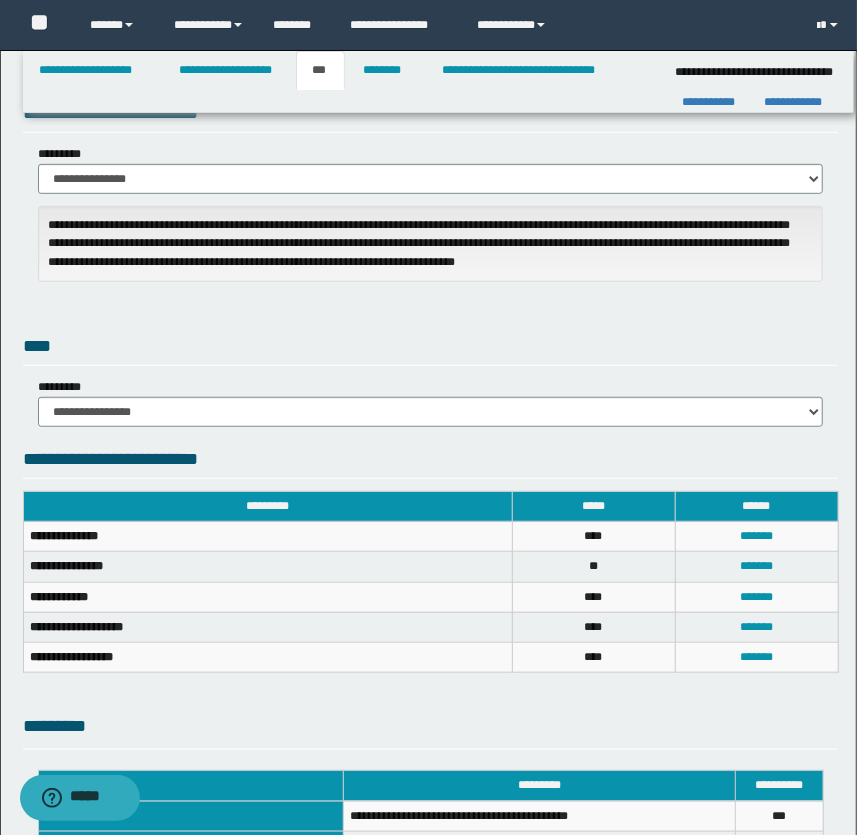 scroll, scrollTop: 636, scrollLeft: 0, axis: vertical 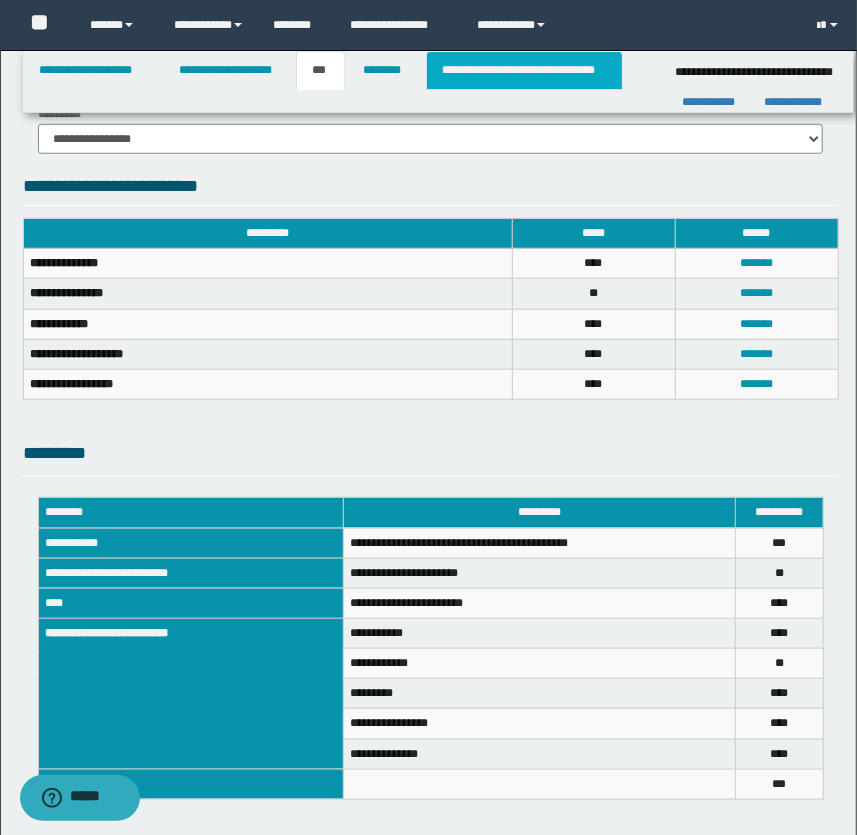 click on "**********" at bounding box center (524, 70) 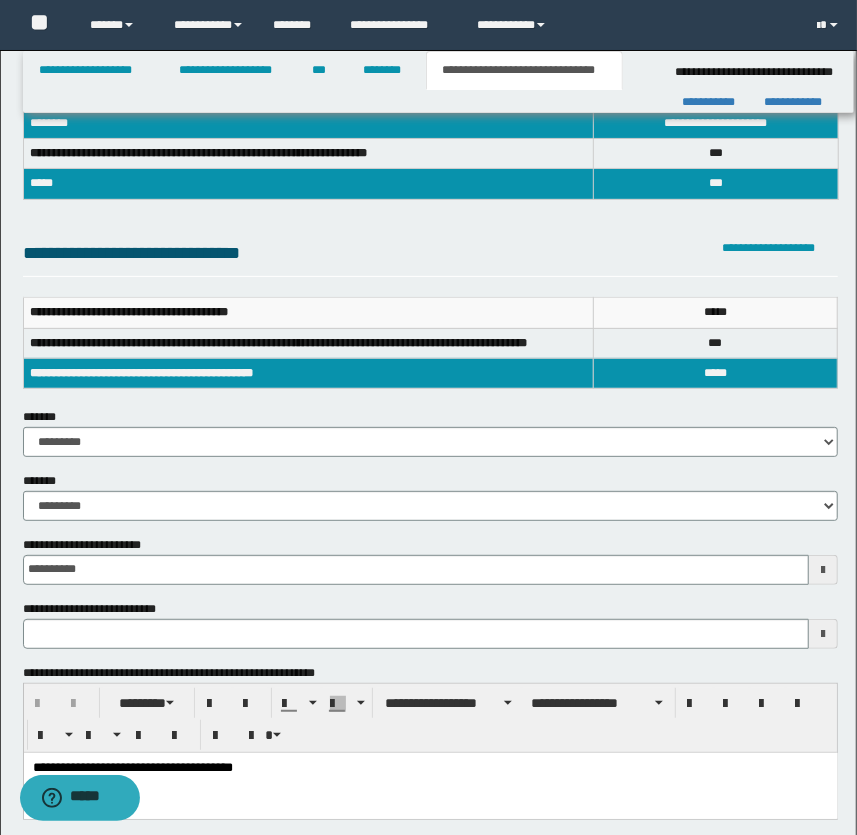 scroll, scrollTop: 0, scrollLeft: 0, axis: both 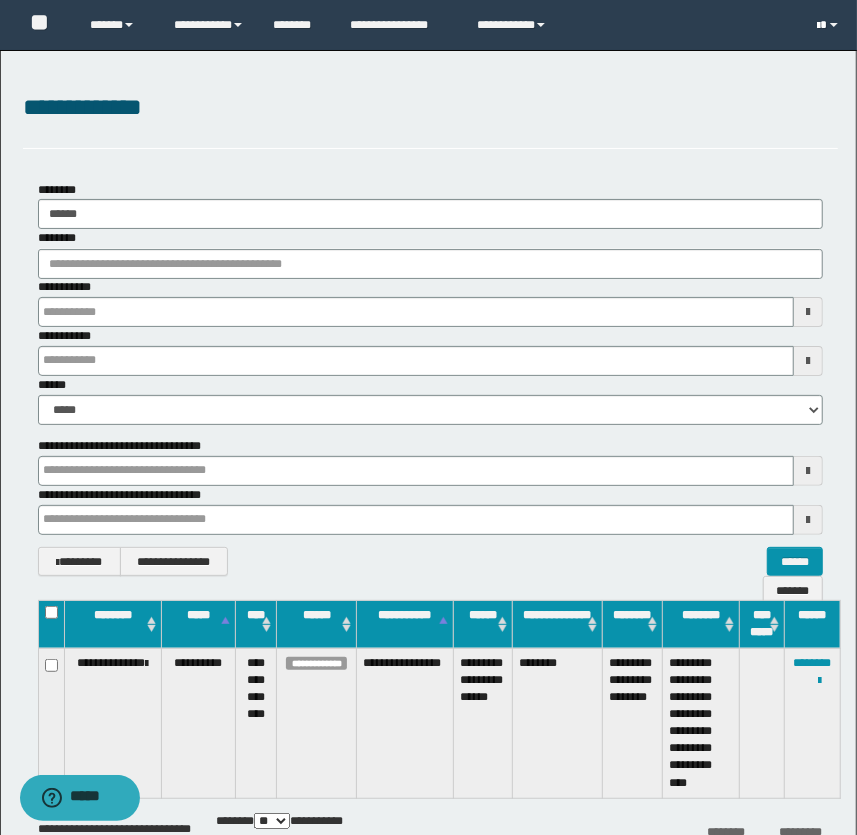click at bounding box center [819, 26] 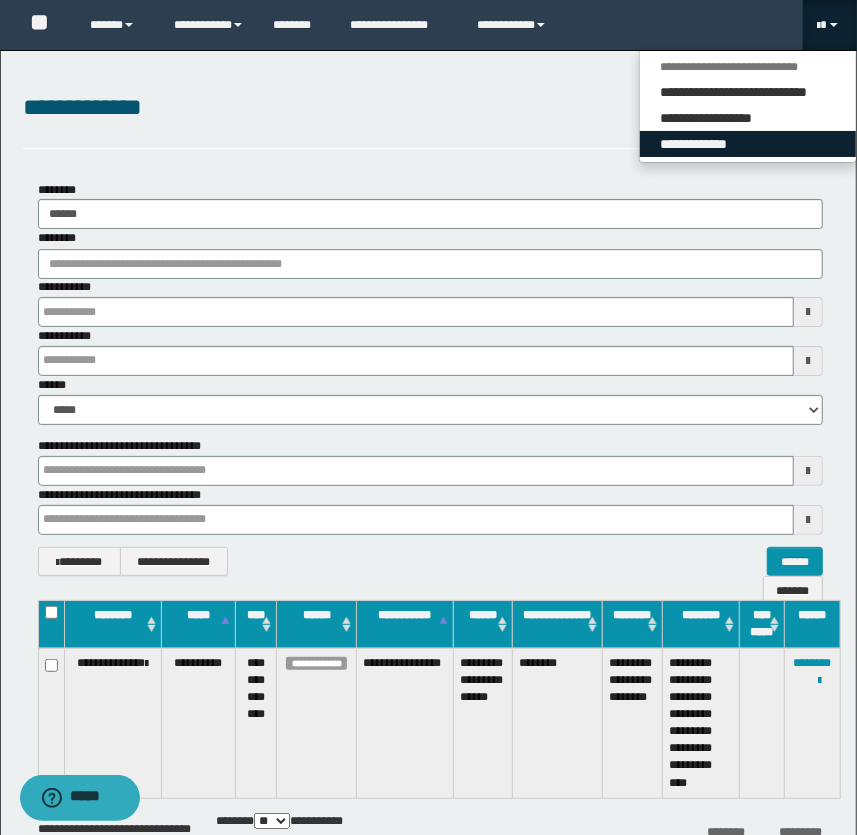 click on "**********" at bounding box center [748, 144] 